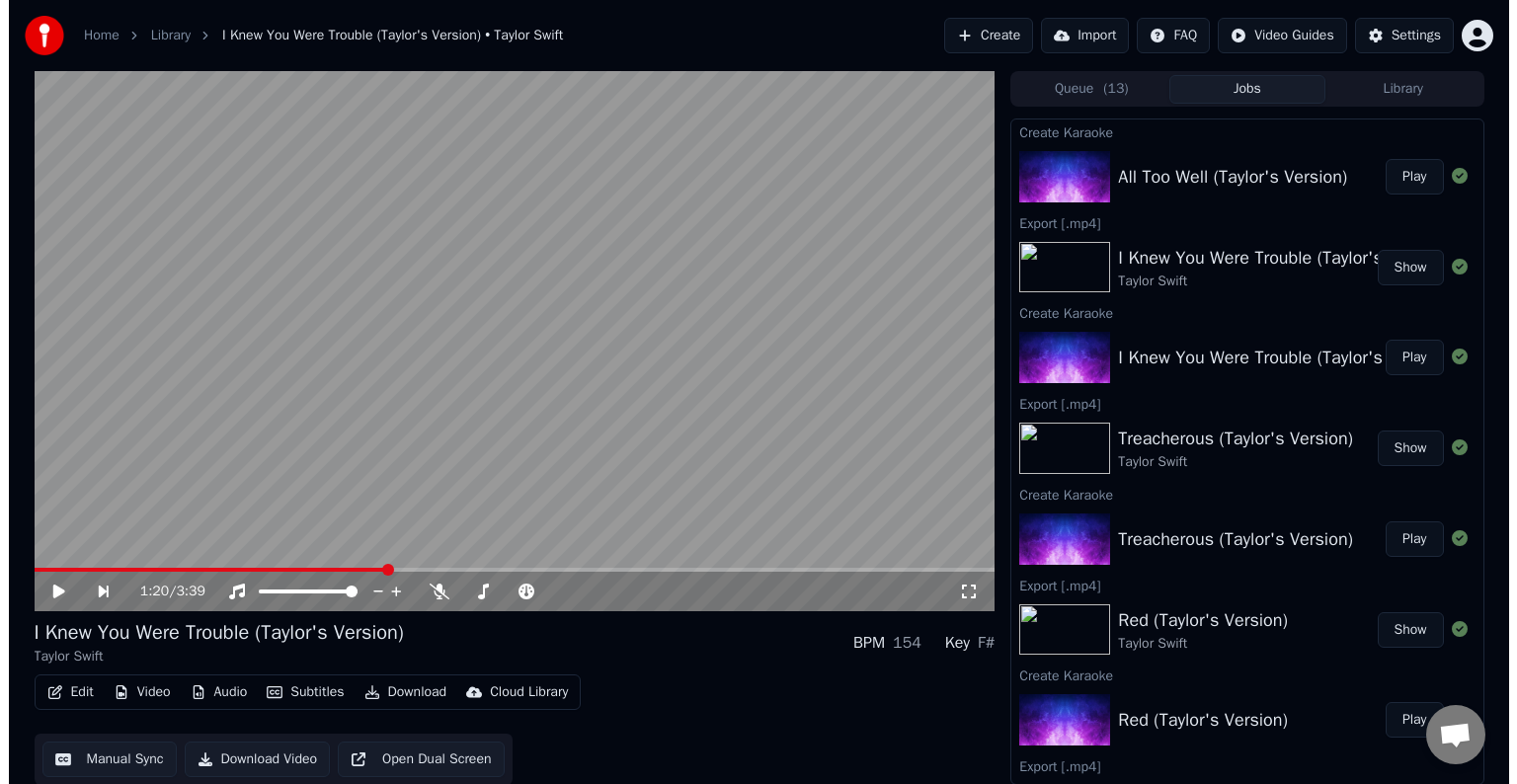 scroll, scrollTop: 0, scrollLeft: 0, axis: both 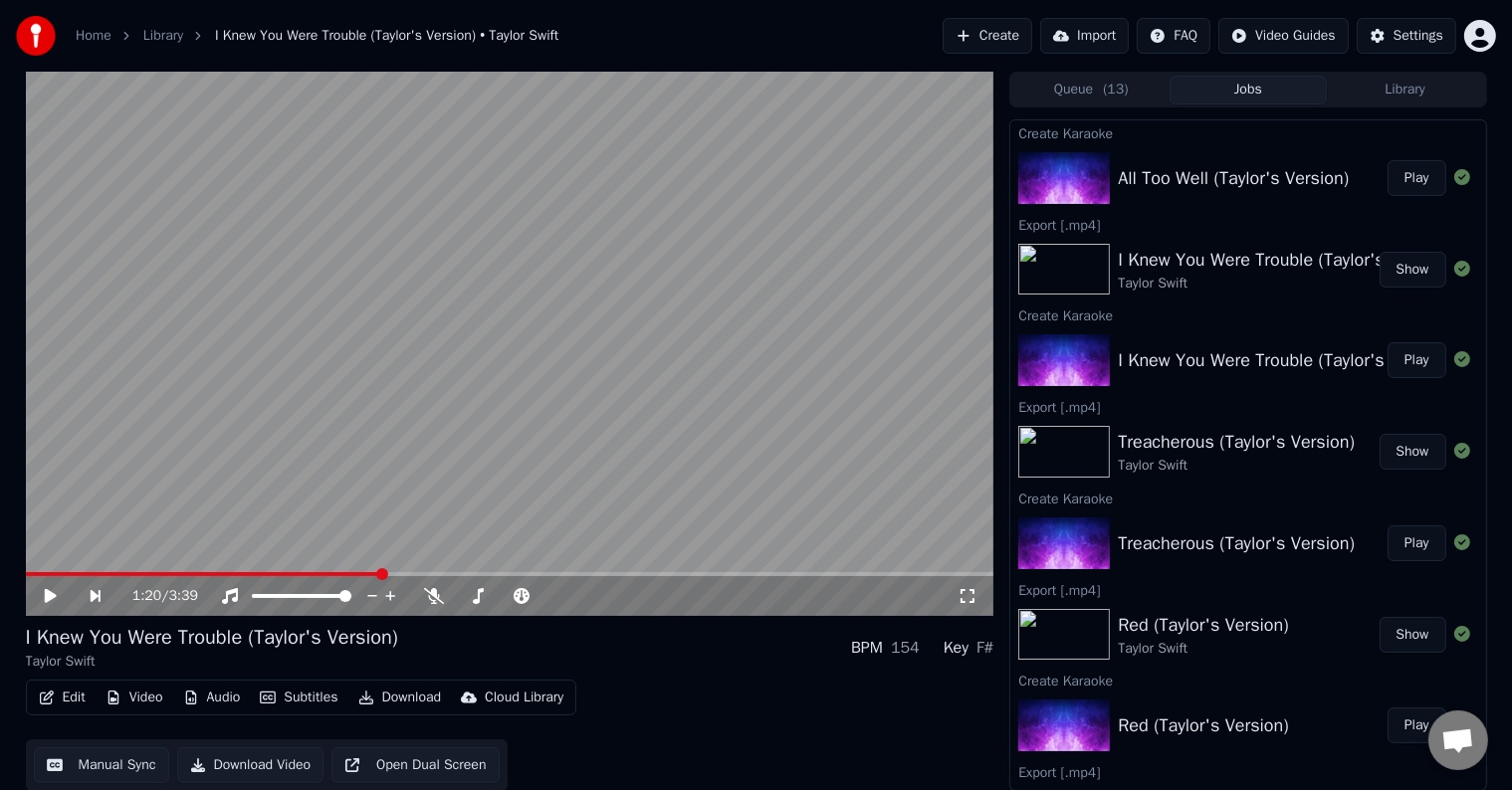 click on "Play" at bounding box center [1416, 178] 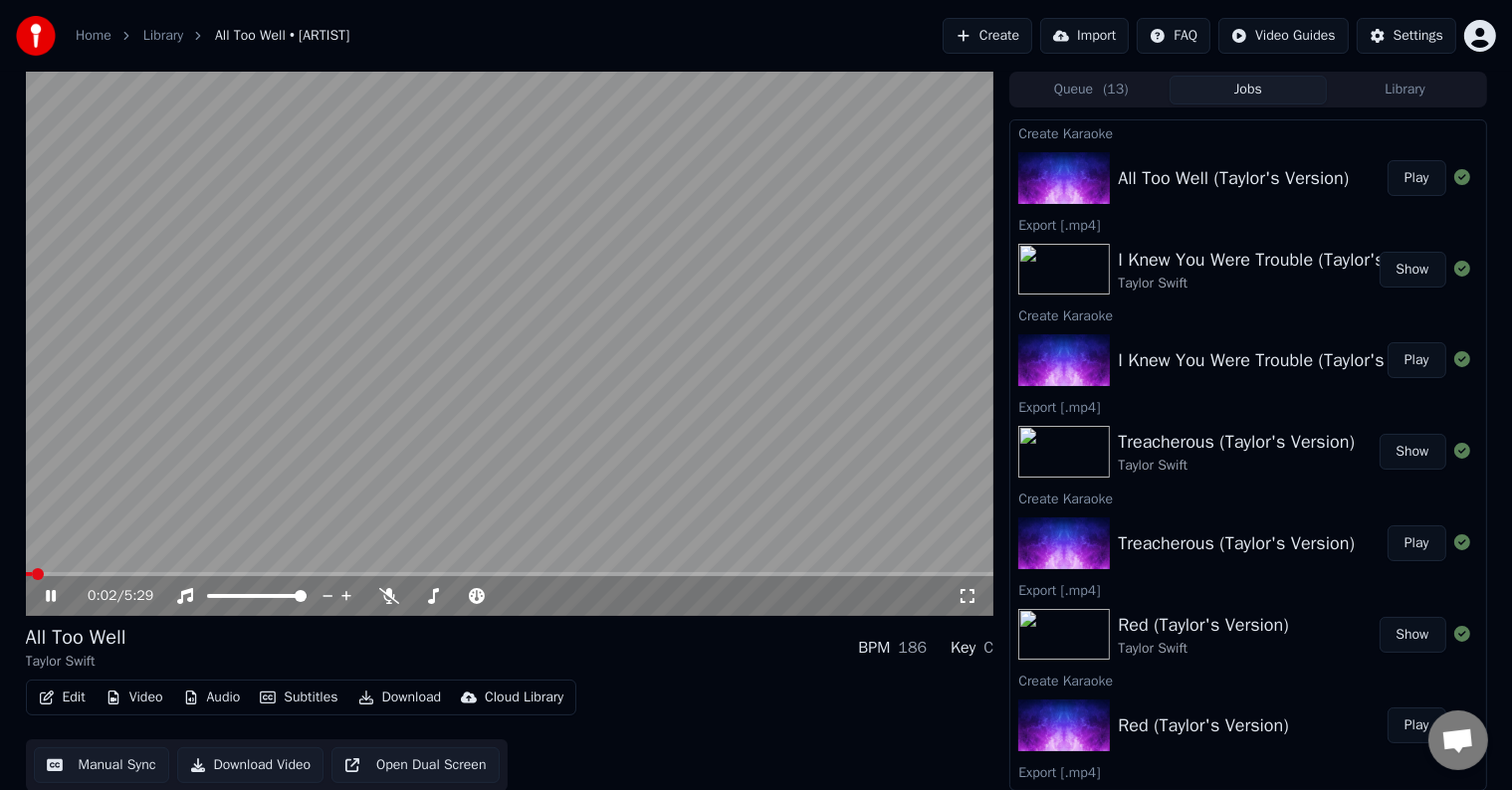 click on "Edit" at bounding box center [62, 697] 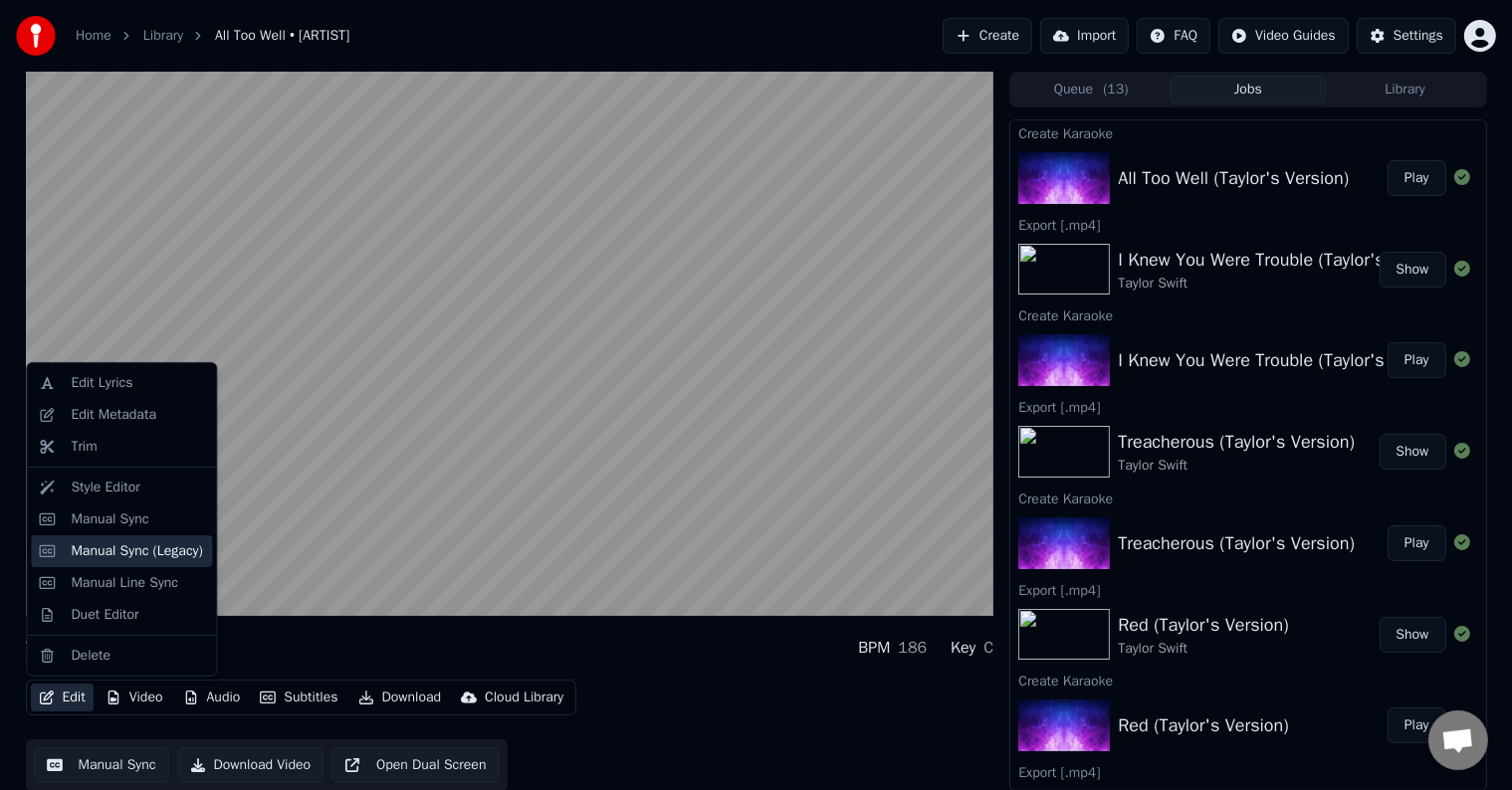 click on "Manual Sync (Legacy)" at bounding box center (121, 551) 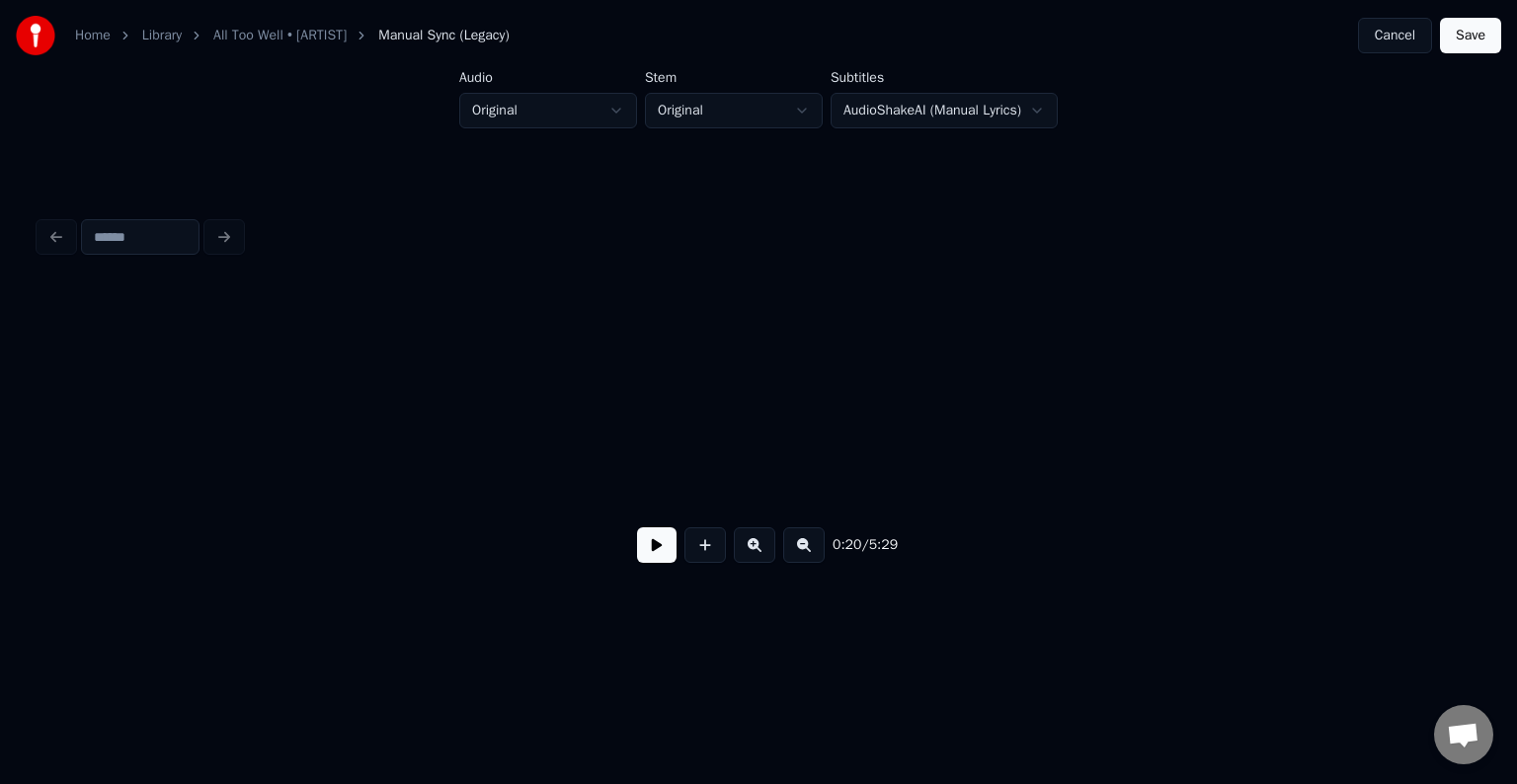 scroll, scrollTop: 0, scrollLeft: 3042, axis: horizontal 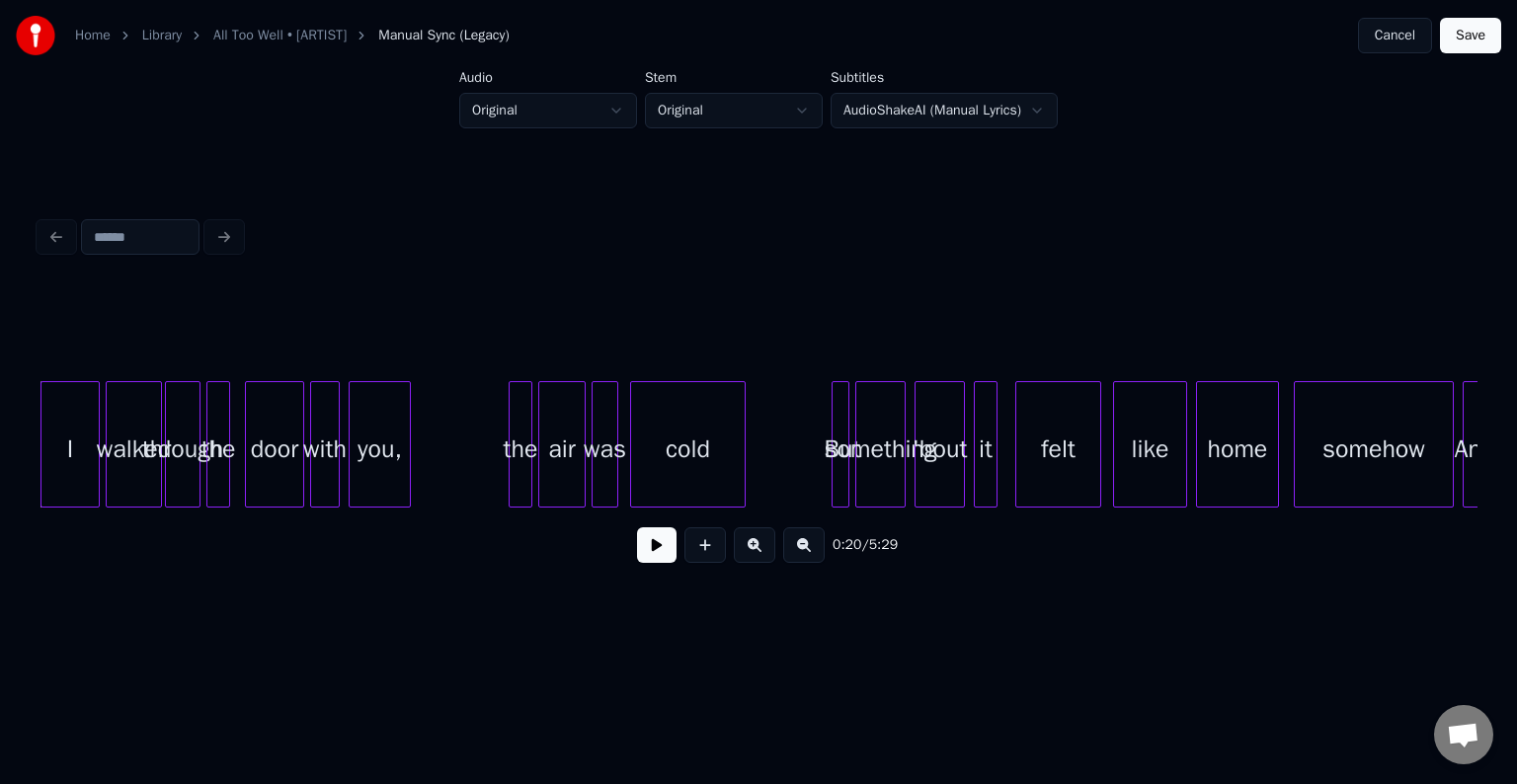 click at bounding box center (657, 545) 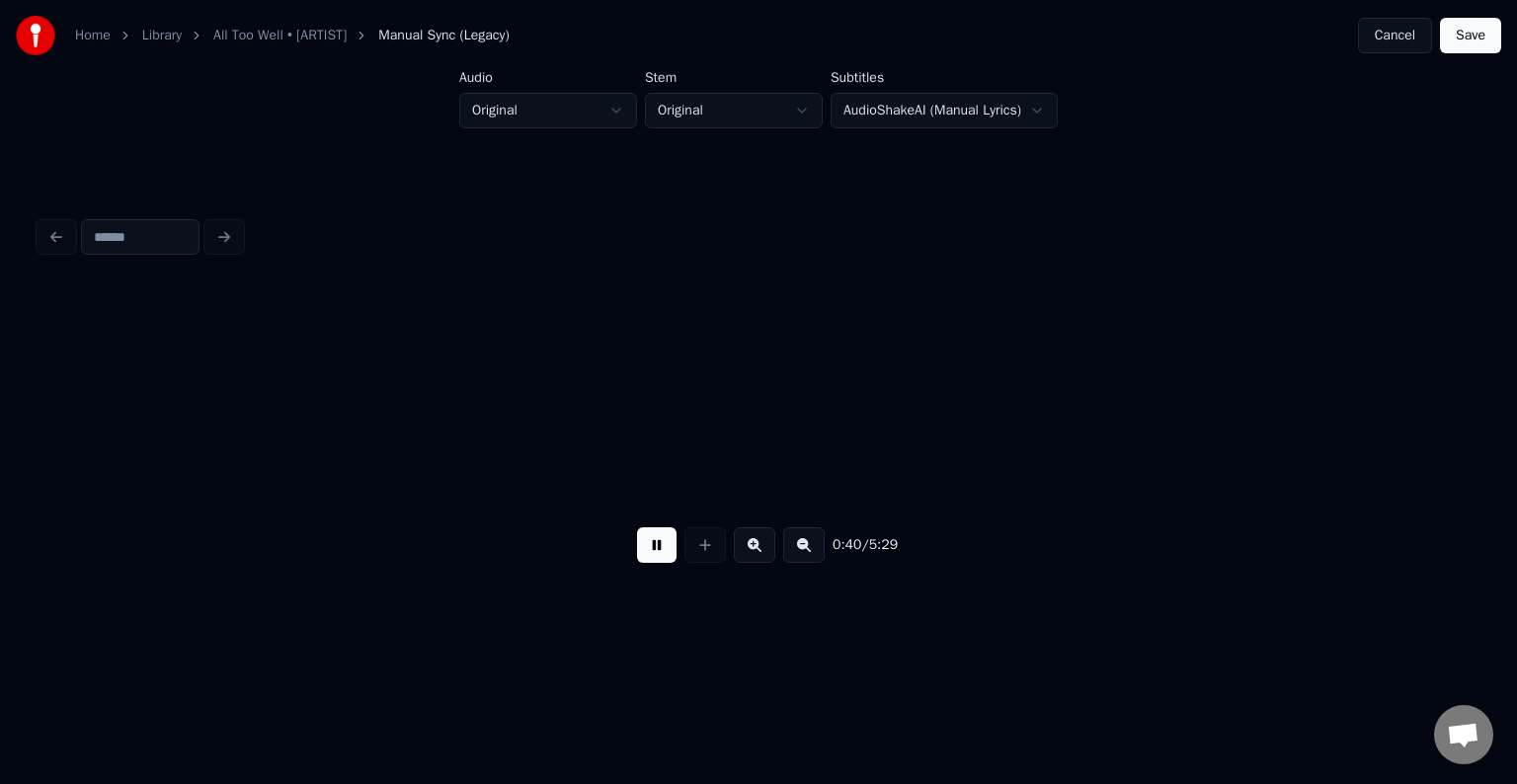 scroll, scrollTop: 0, scrollLeft: 5920, axis: horizontal 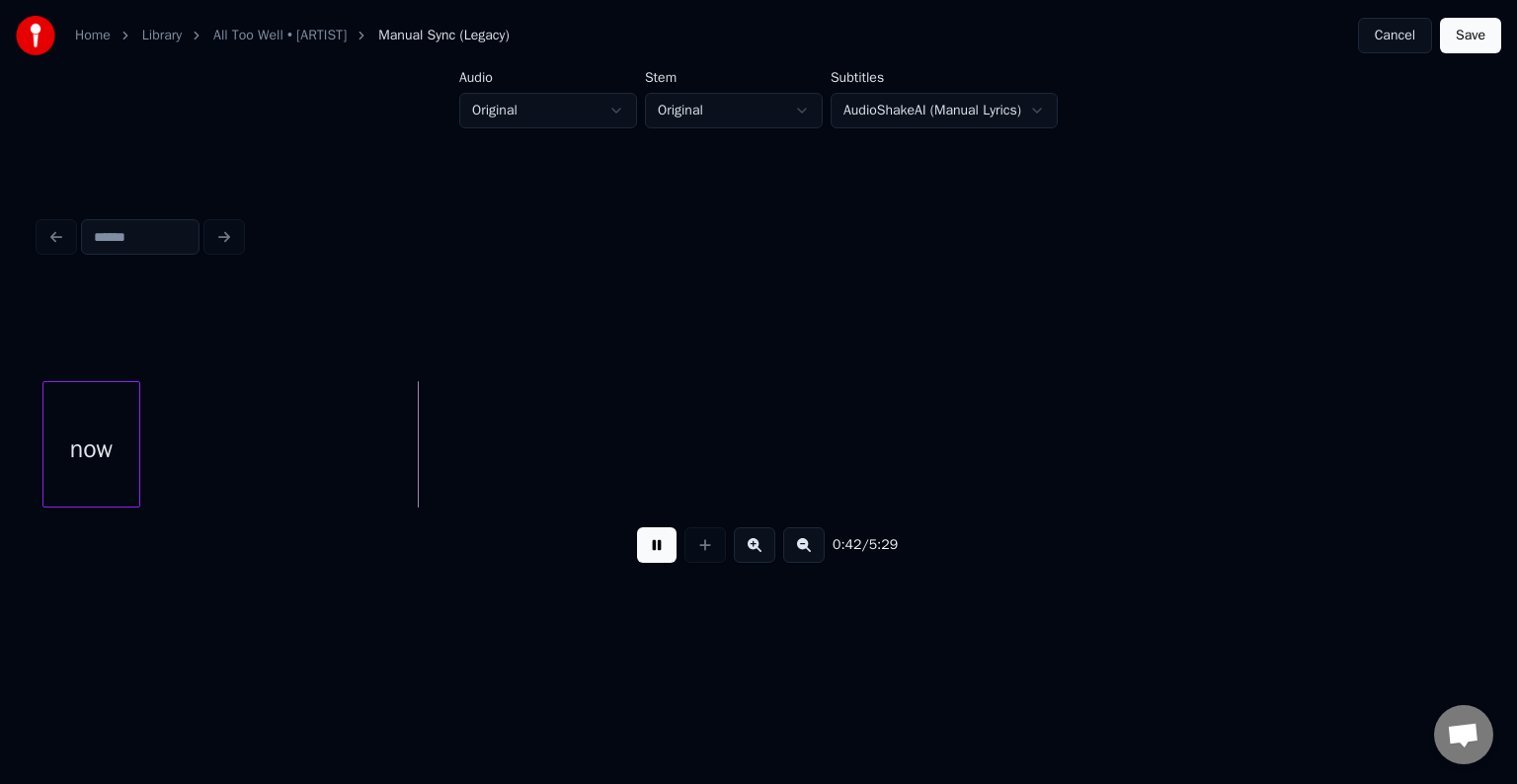 click at bounding box center [657, 545] 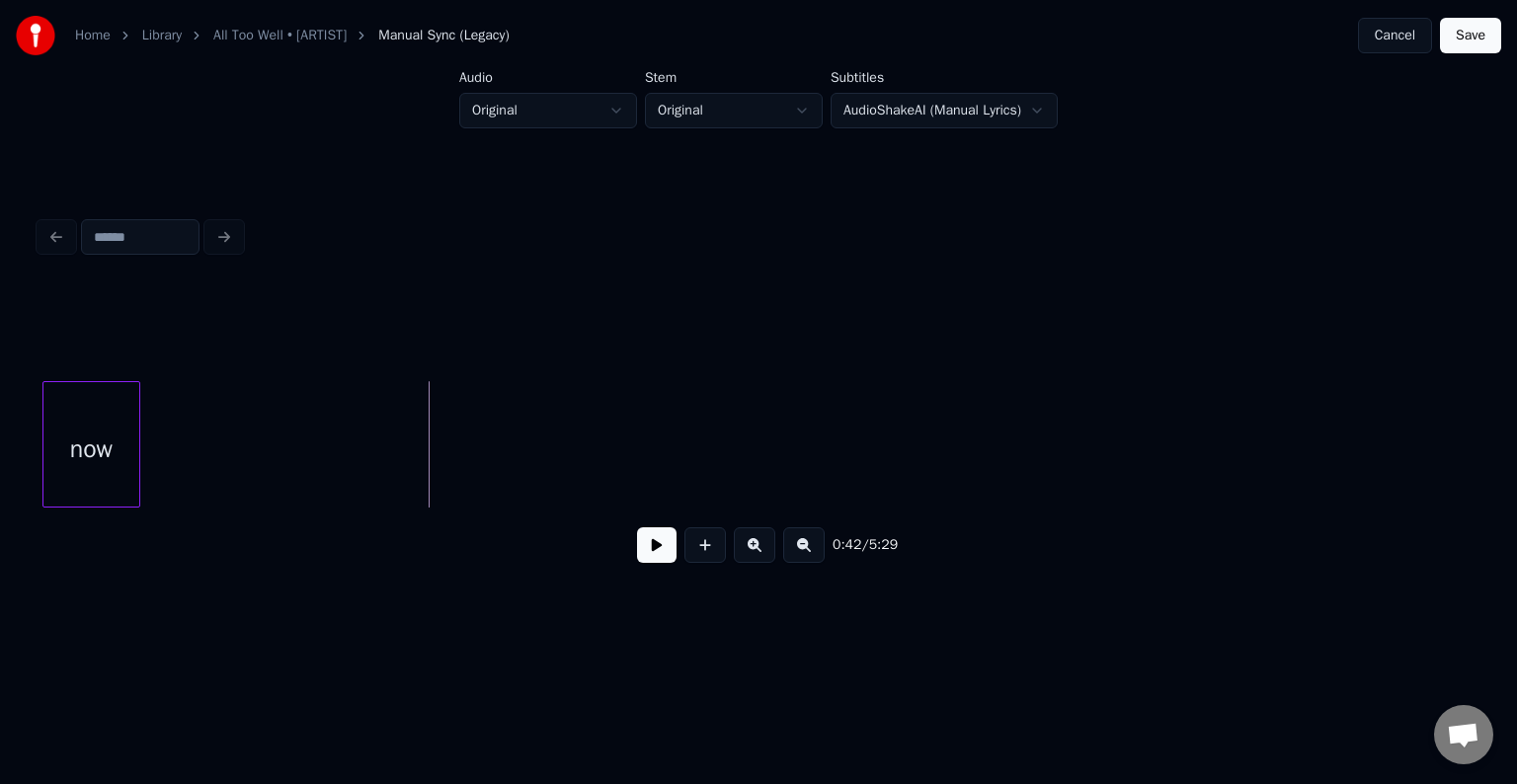 click at bounding box center [657, 545] 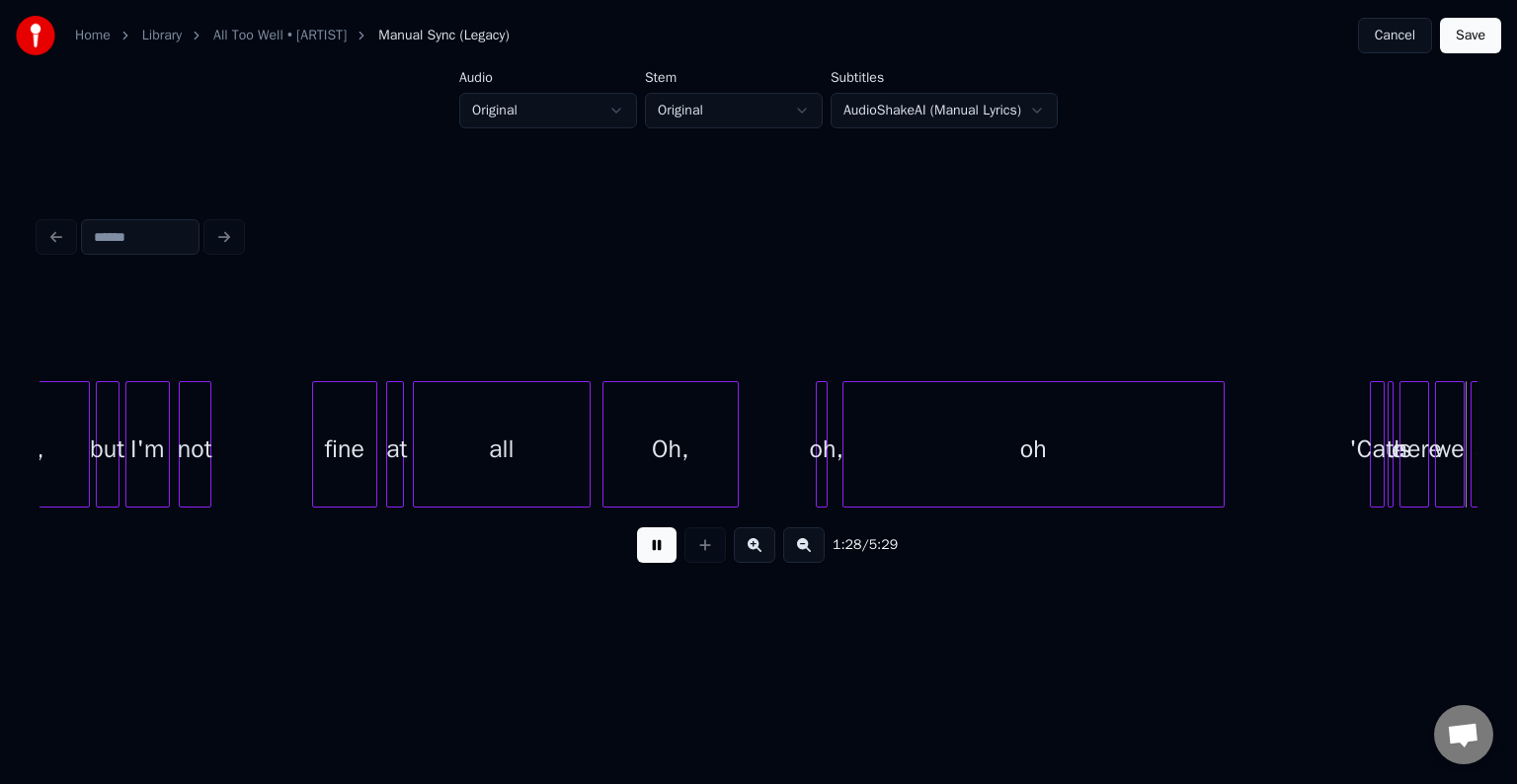 scroll, scrollTop: 0, scrollLeft: 13120, axis: horizontal 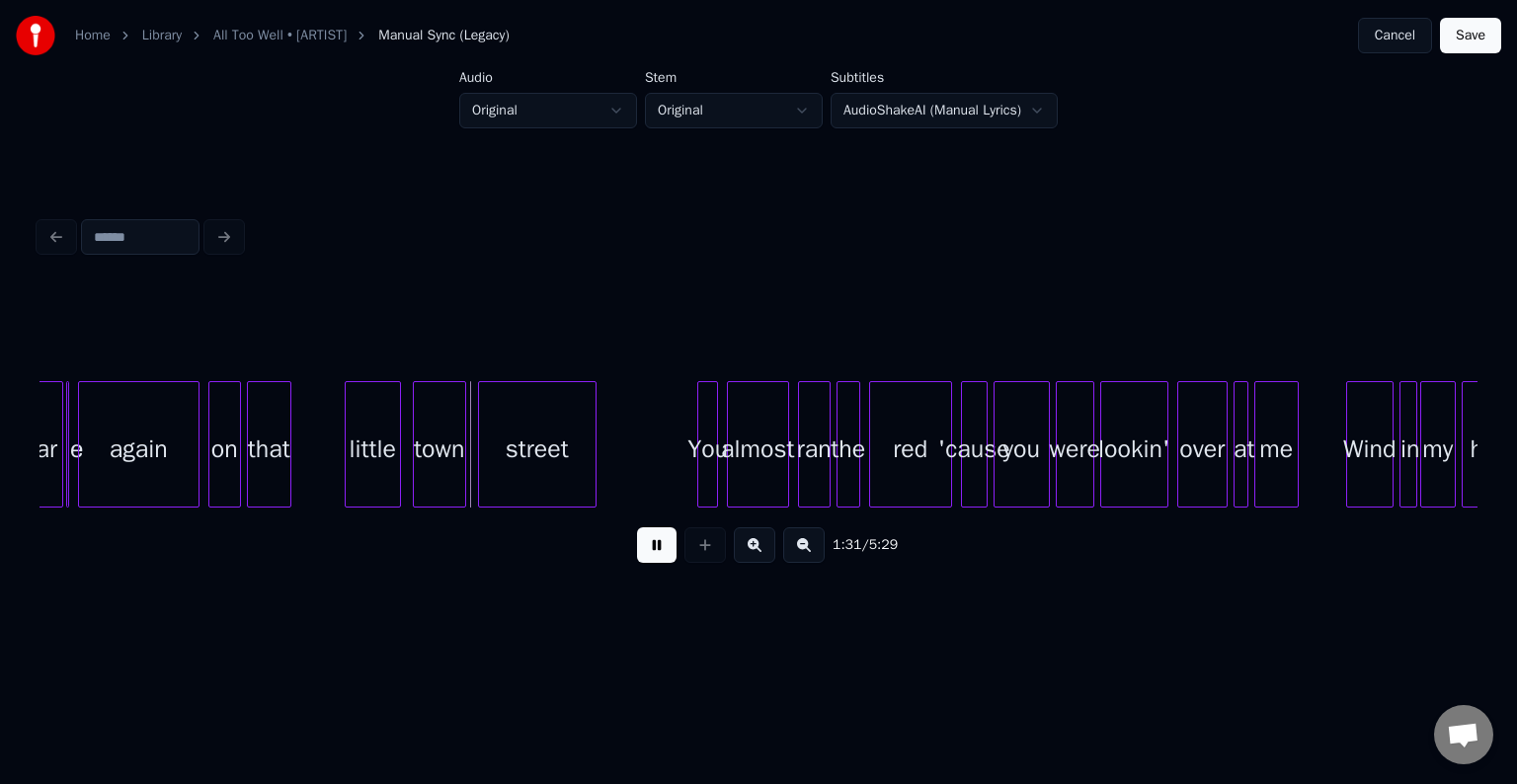 click at bounding box center (657, 545) 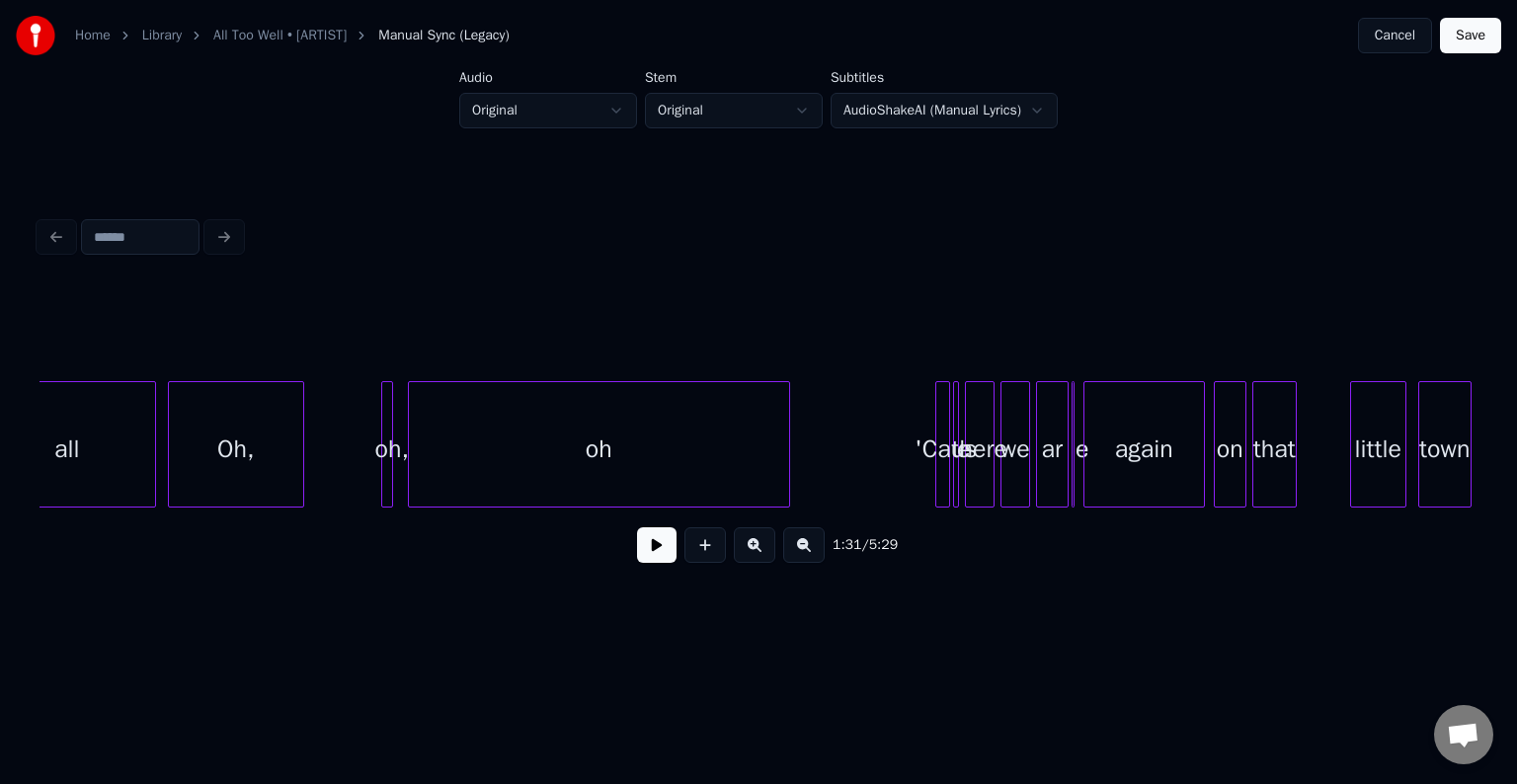 scroll, scrollTop: 0, scrollLeft: 12093, axis: horizontal 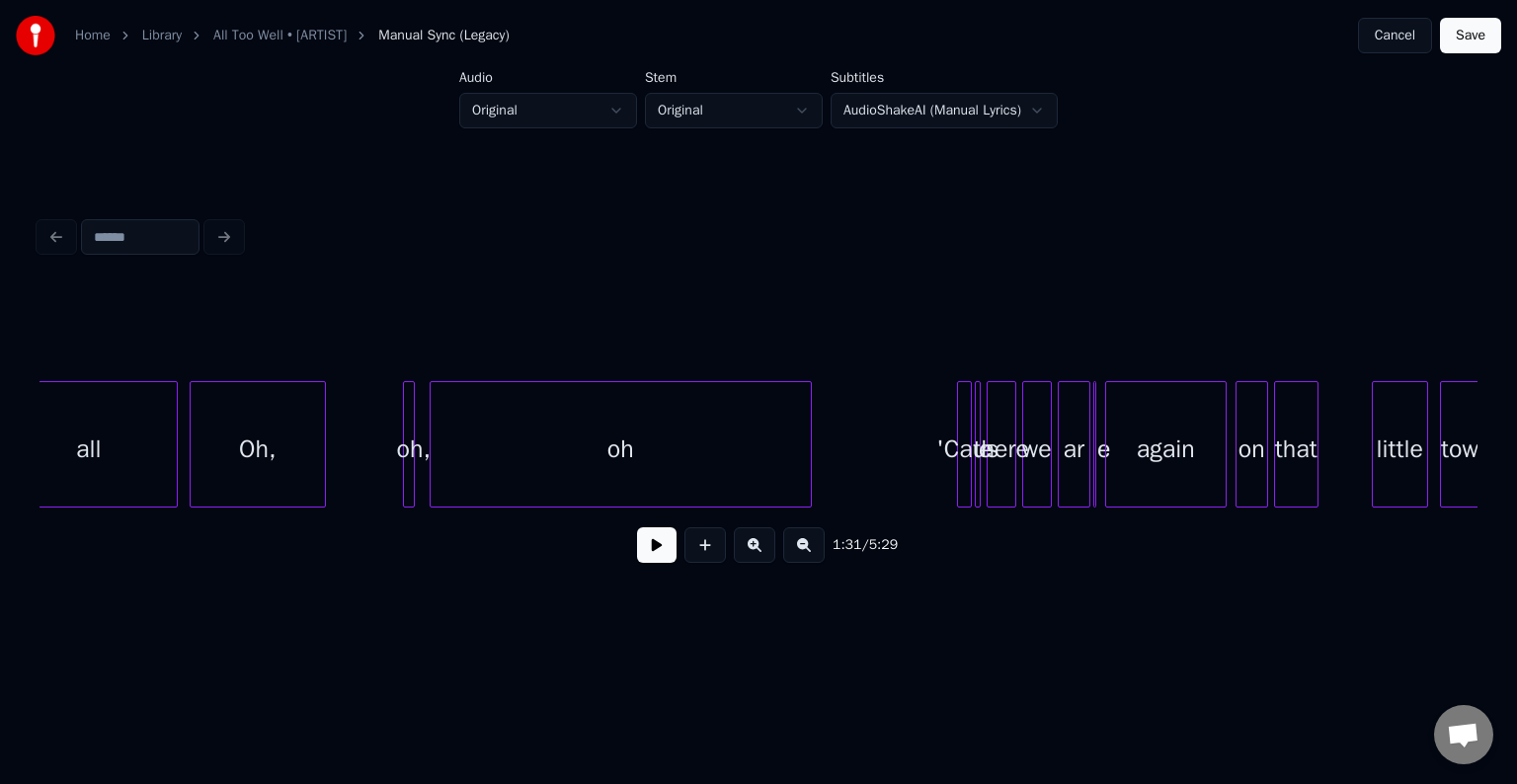 click at bounding box center (411, 444) 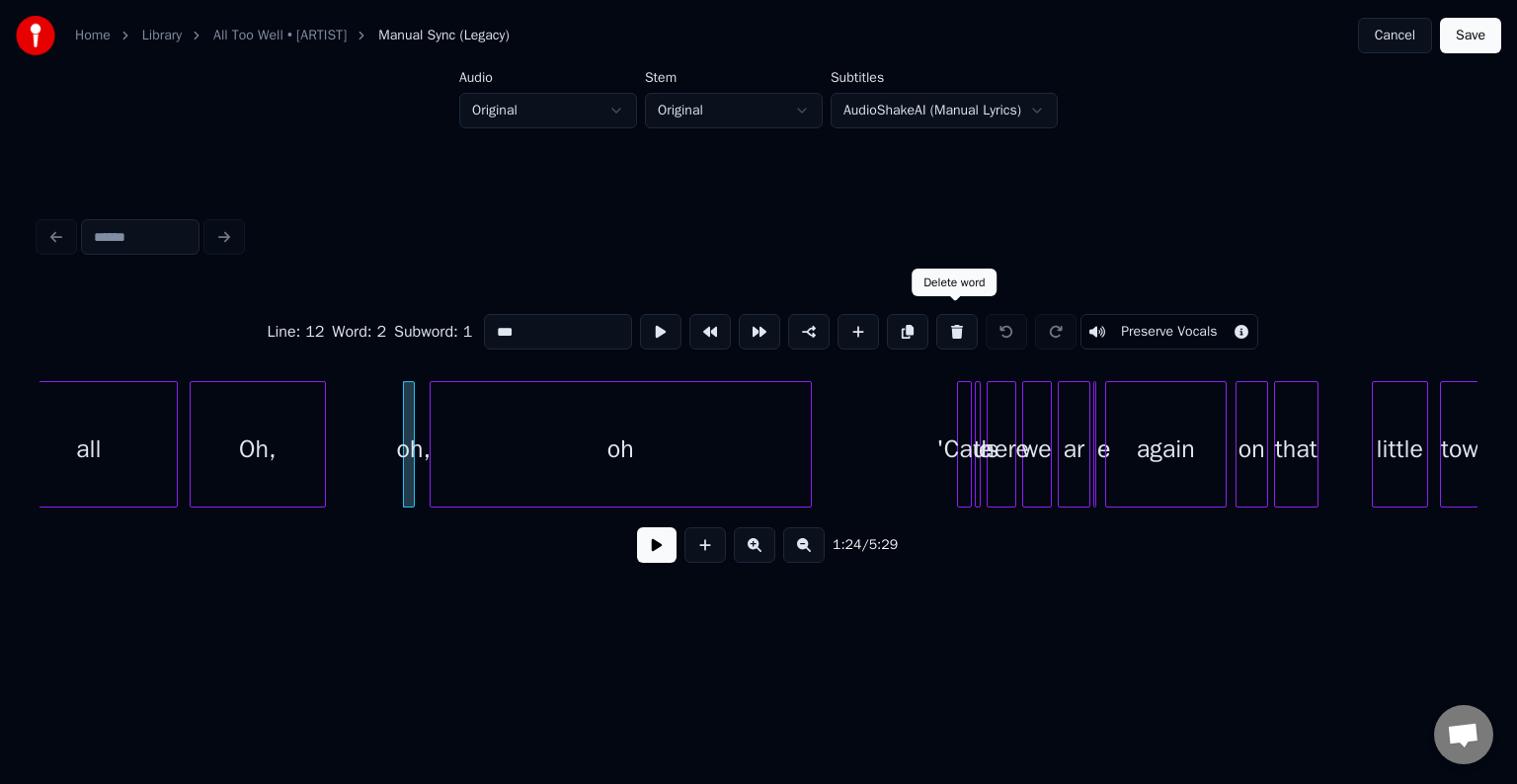 click at bounding box center [957, 332] 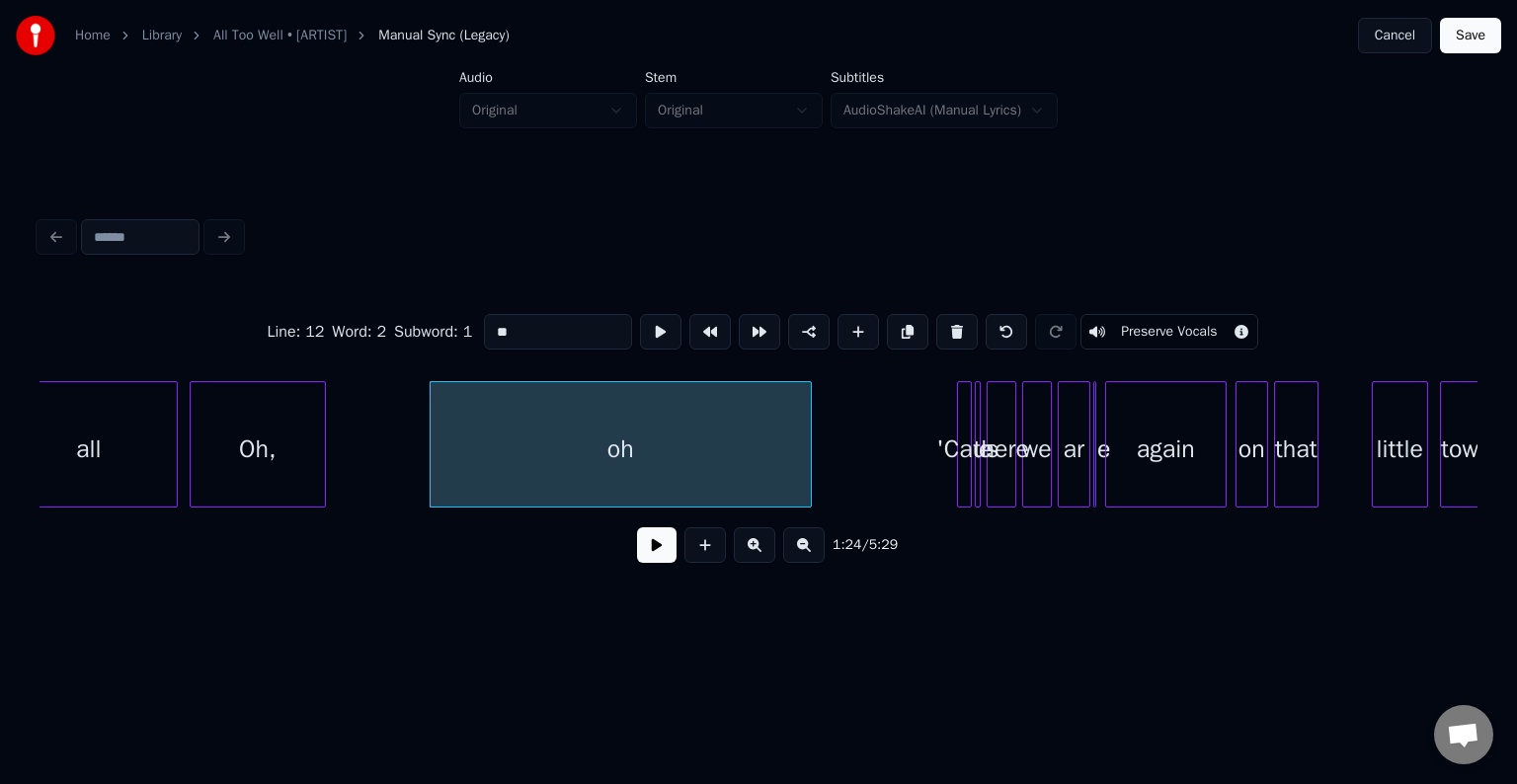click on "Oh," at bounding box center (258, 449) 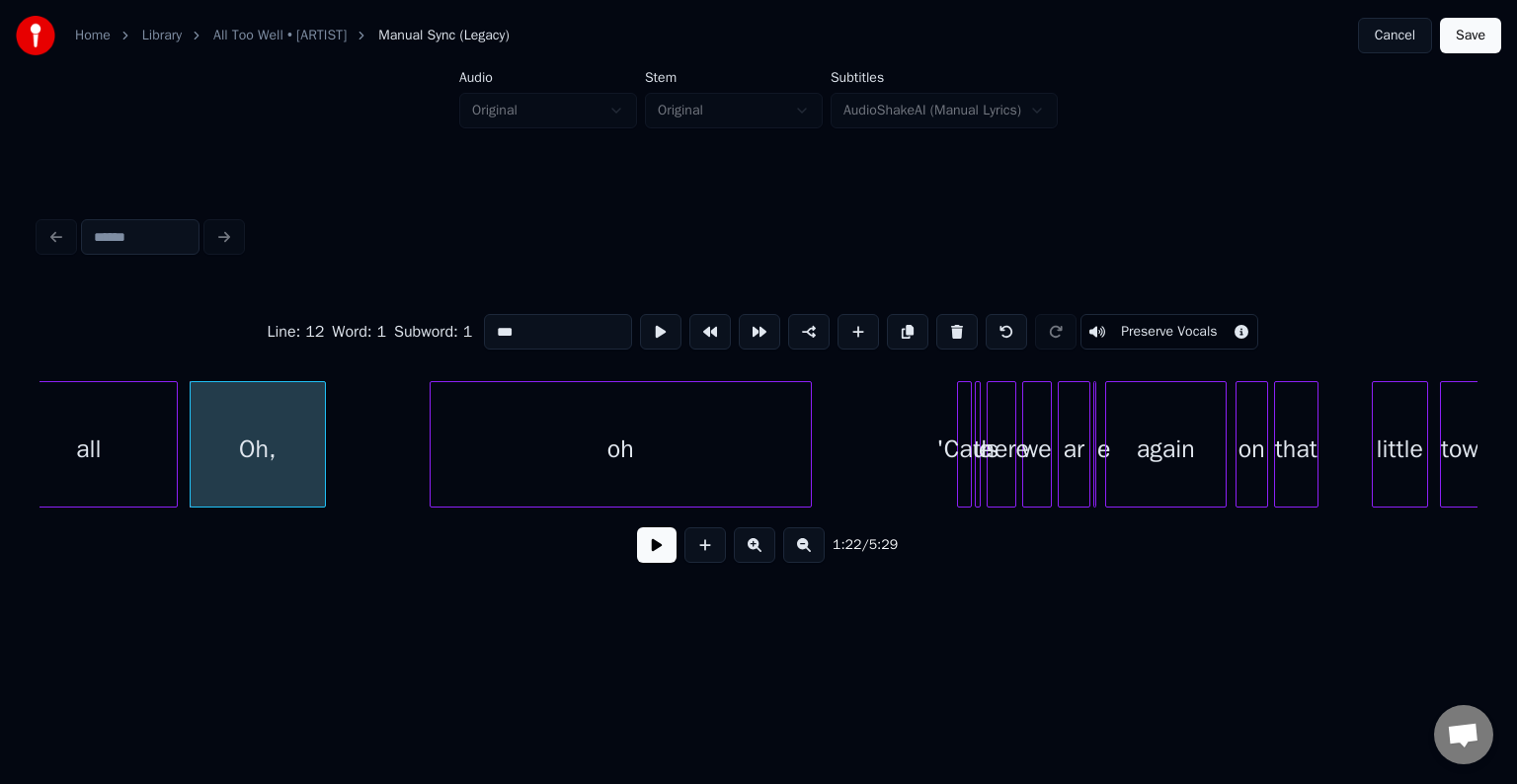 click at bounding box center (657, 545) 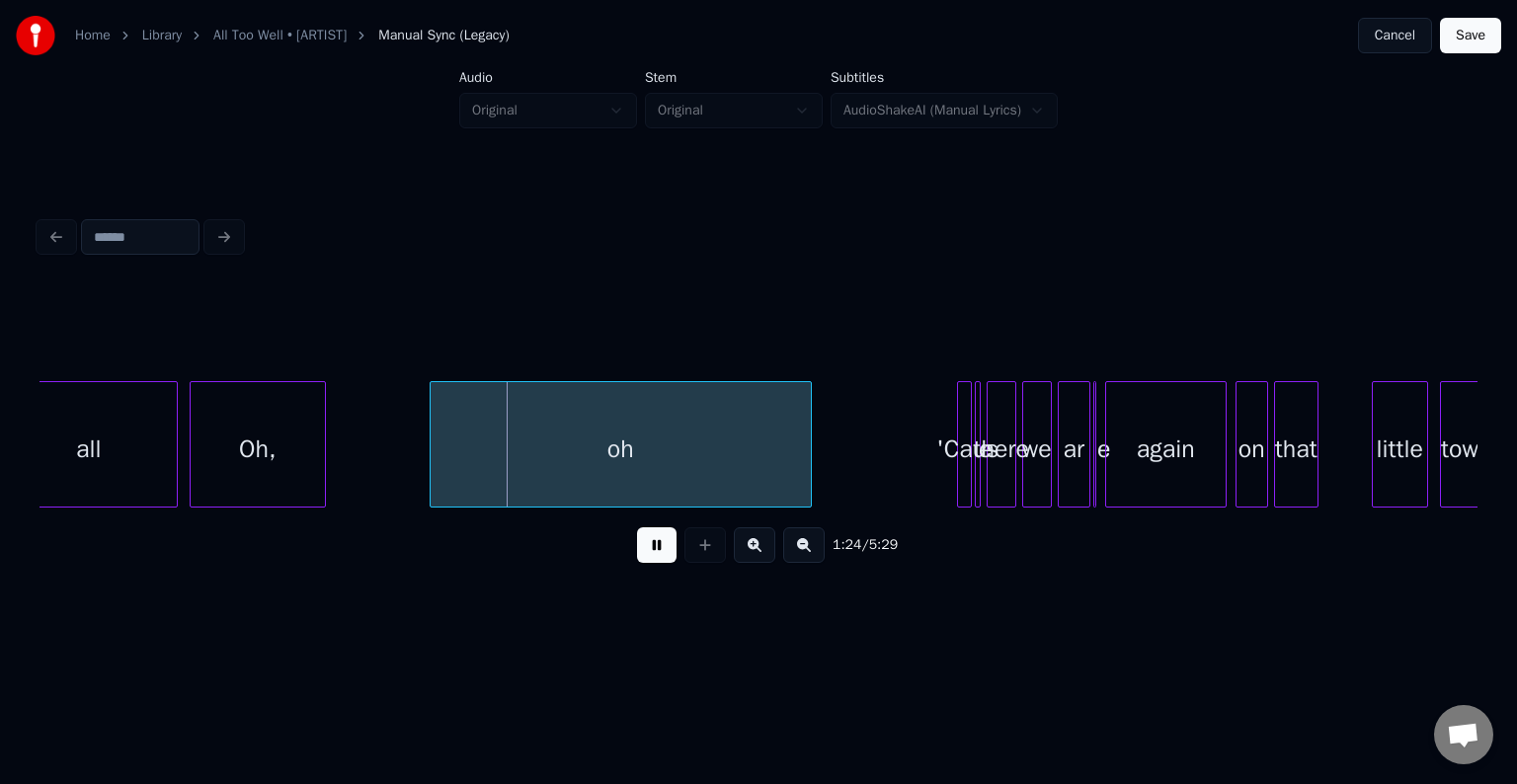 click at bounding box center (657, 545) 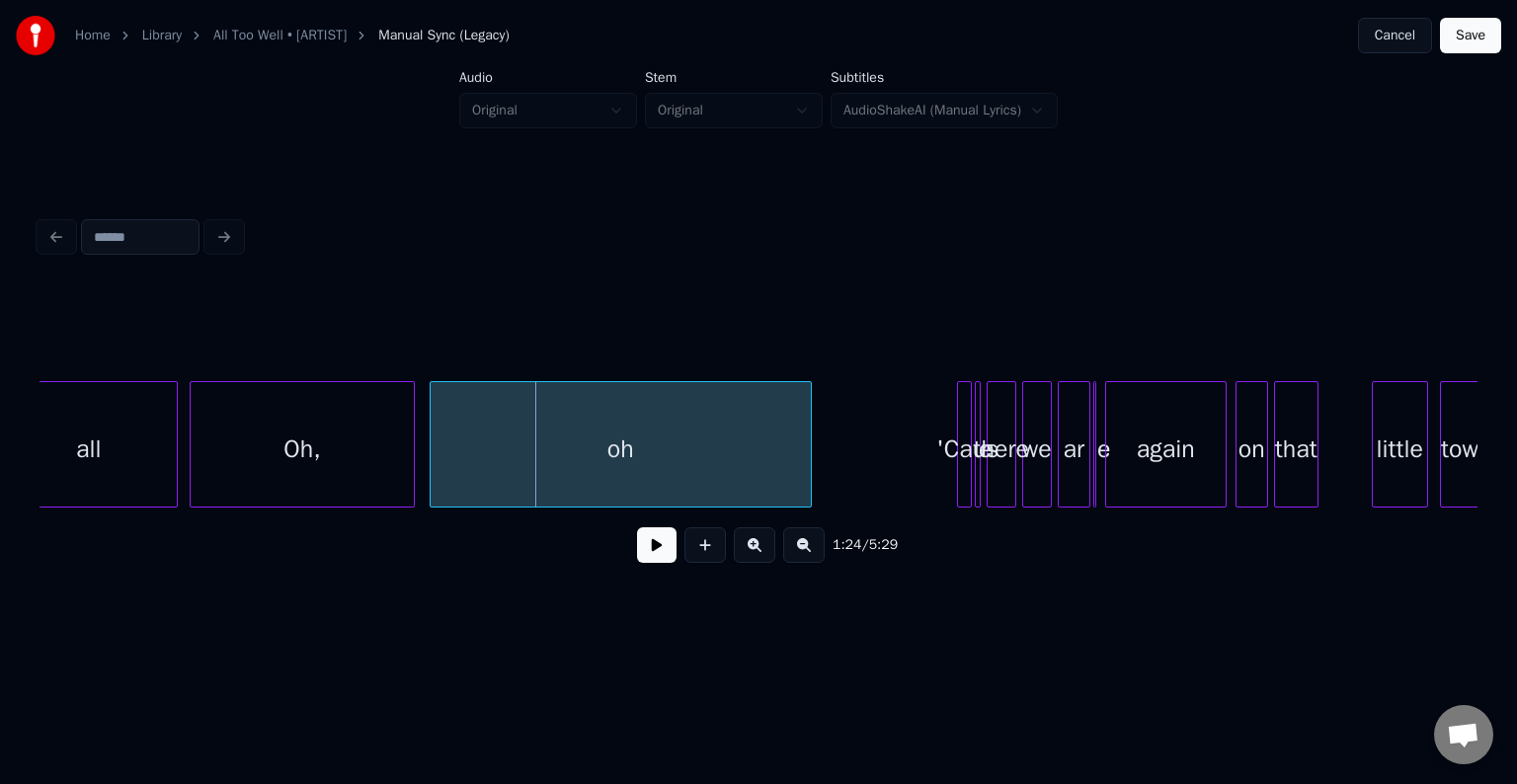 click at bounding box center (411, 444) 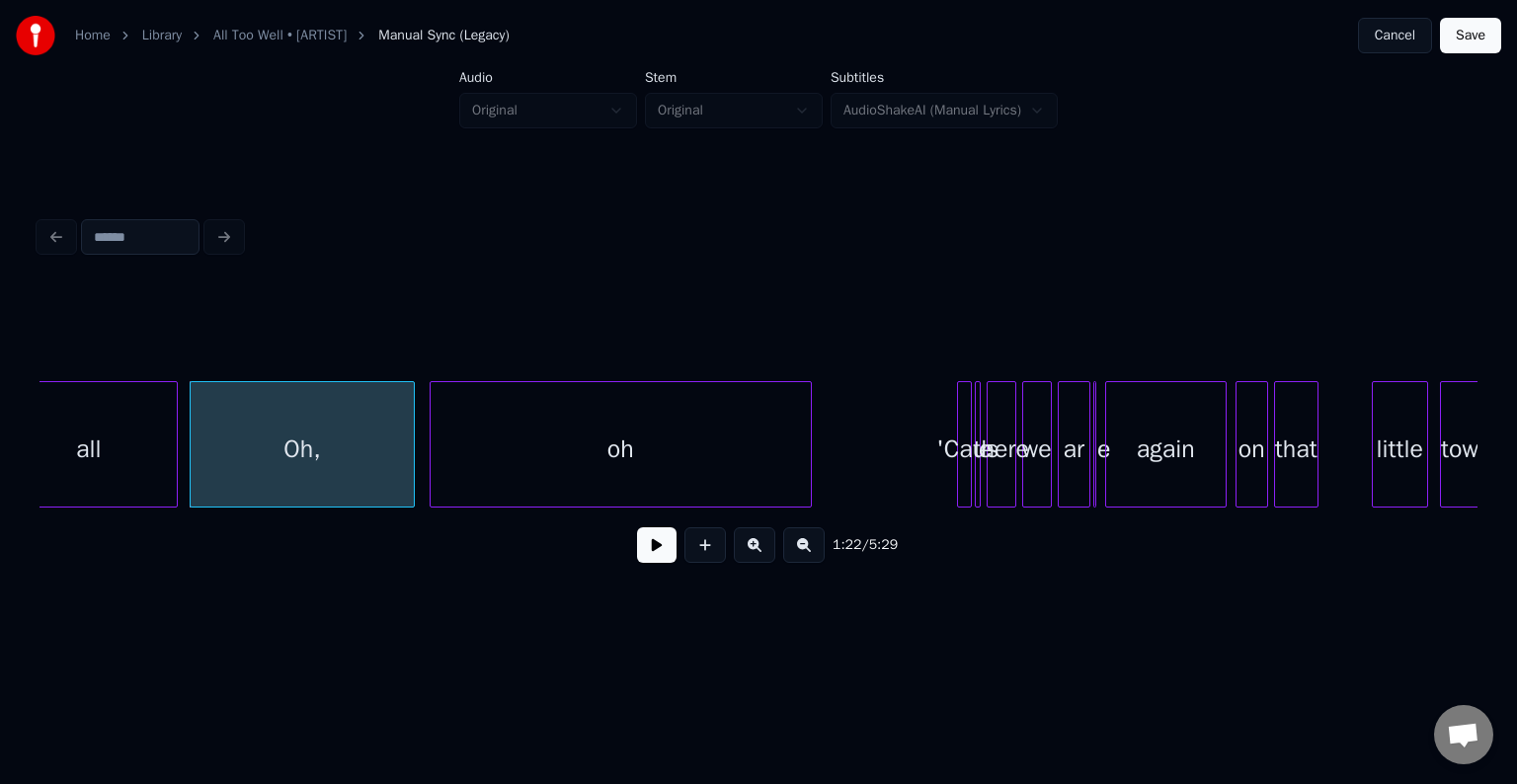 click at bounding box center (657, 545) 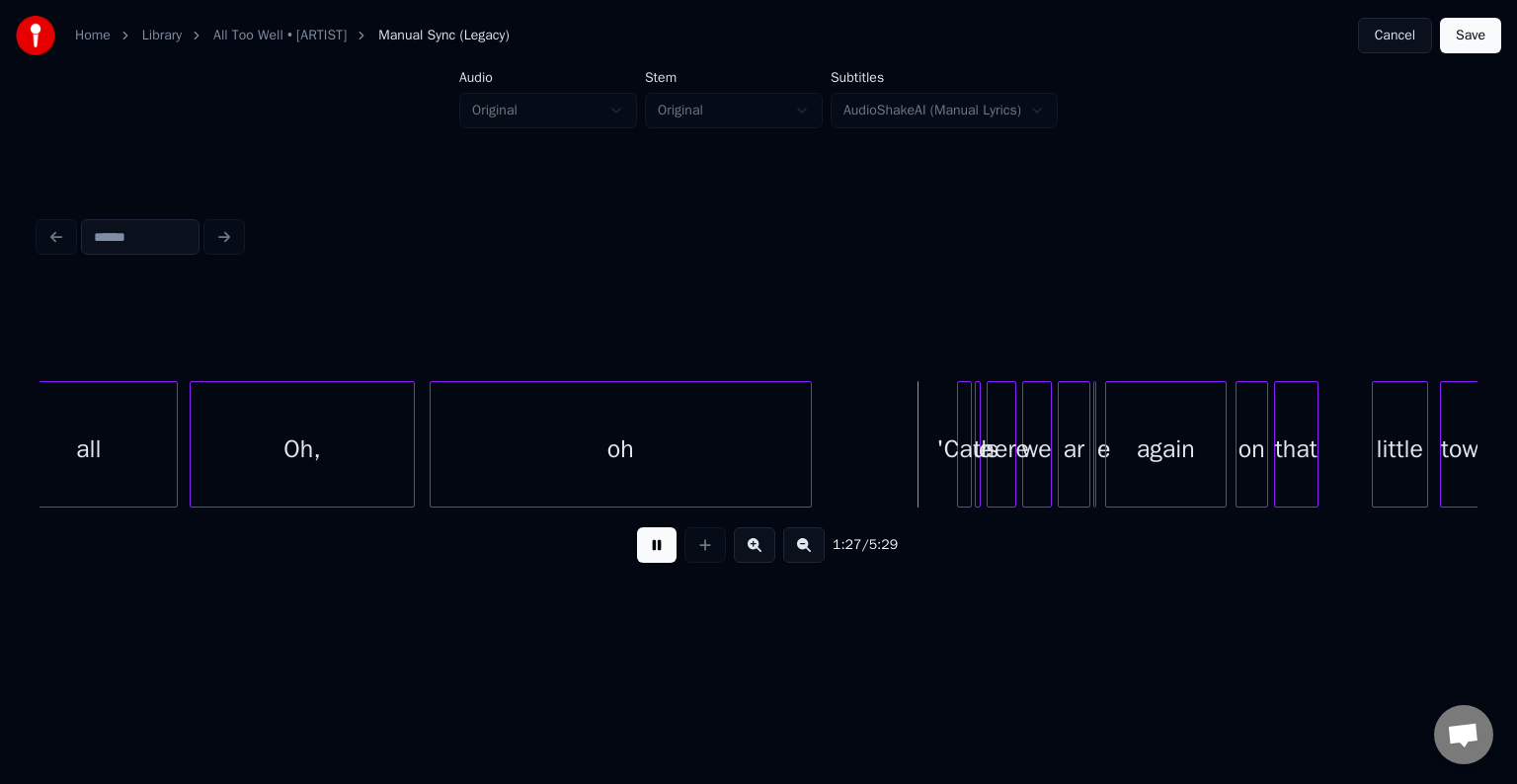 click at bounding box center [657, 545] 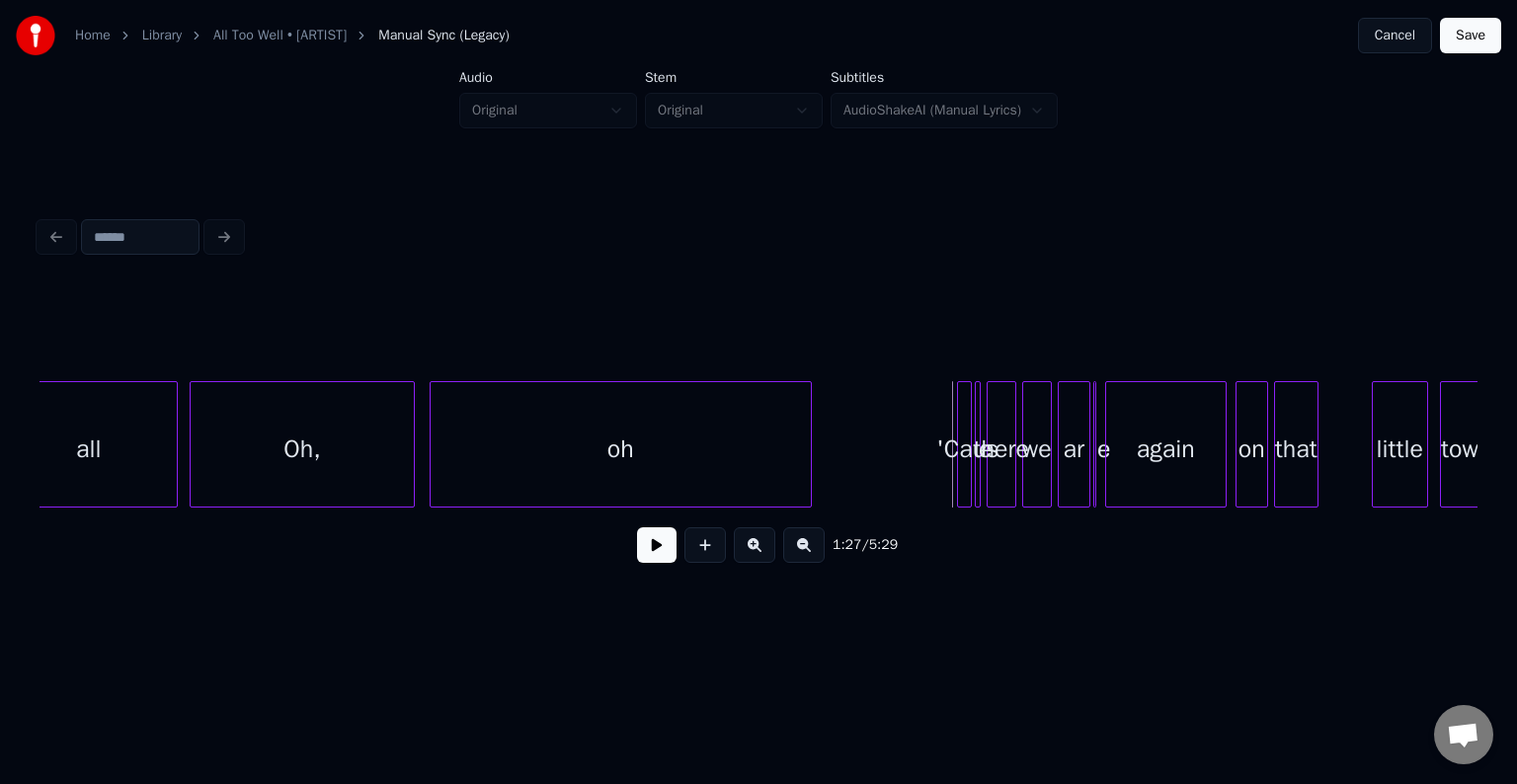 click at bounding box center [977, 444] 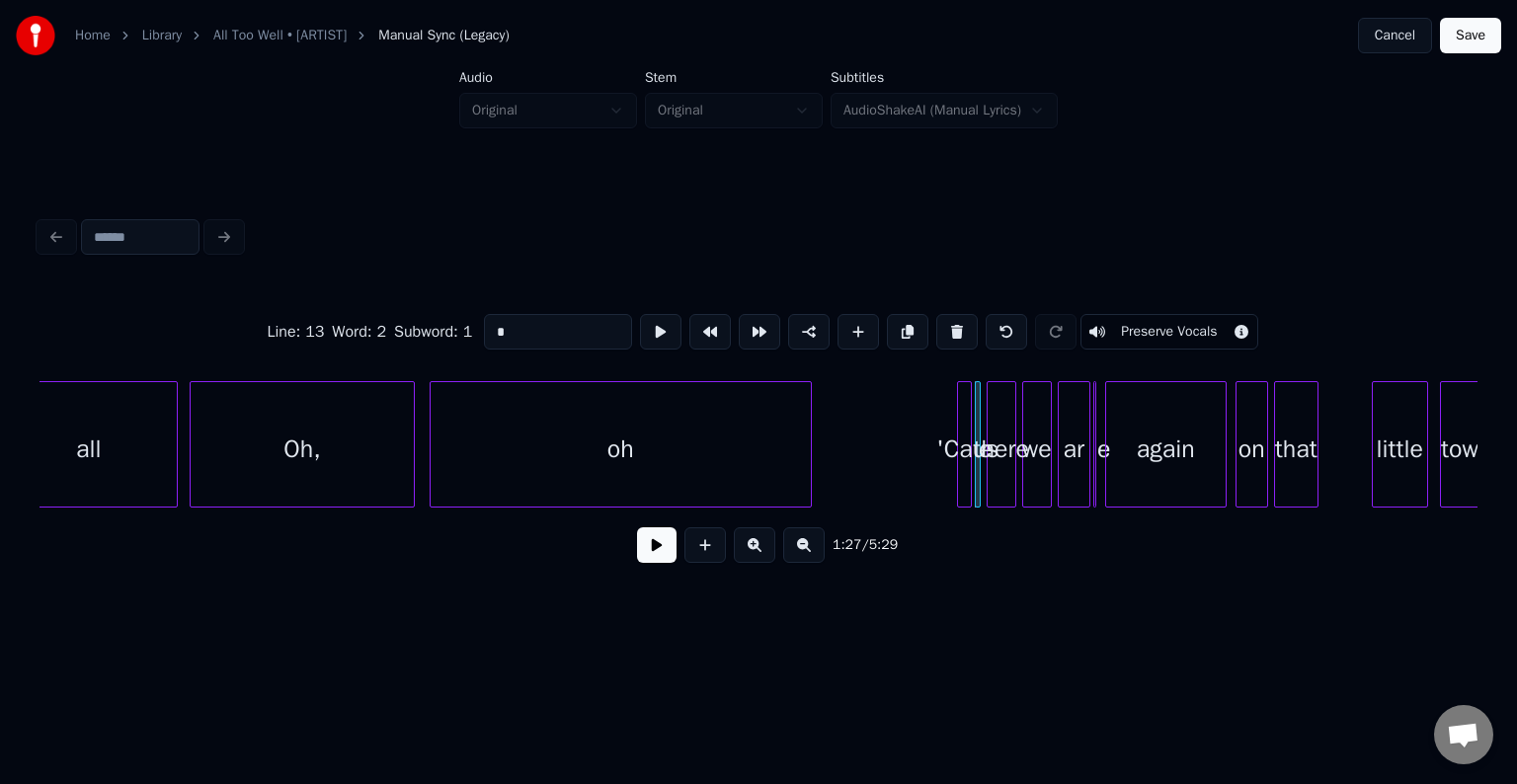 click at bounding box center (961, 444) 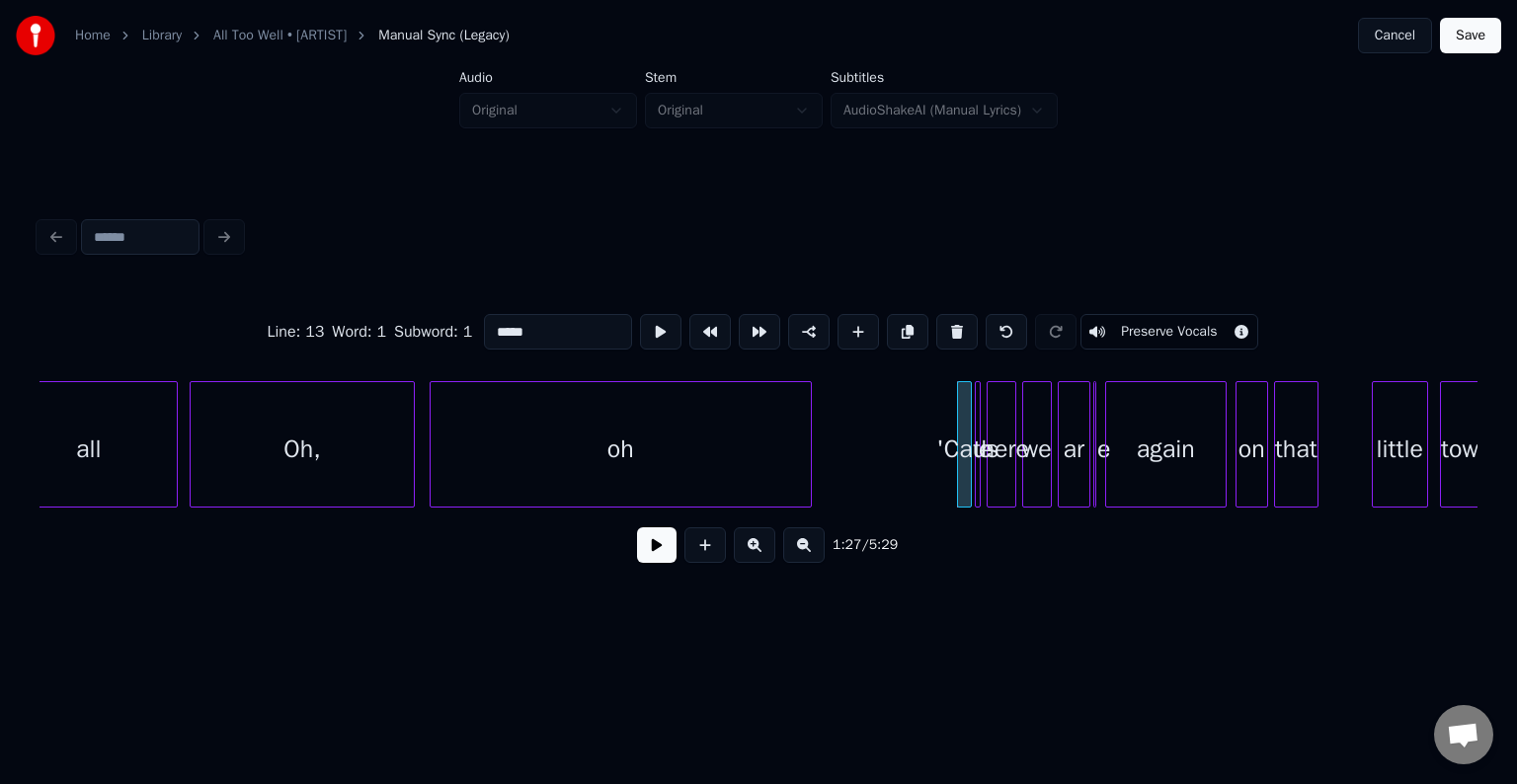 click at bounding box center [991, 444] 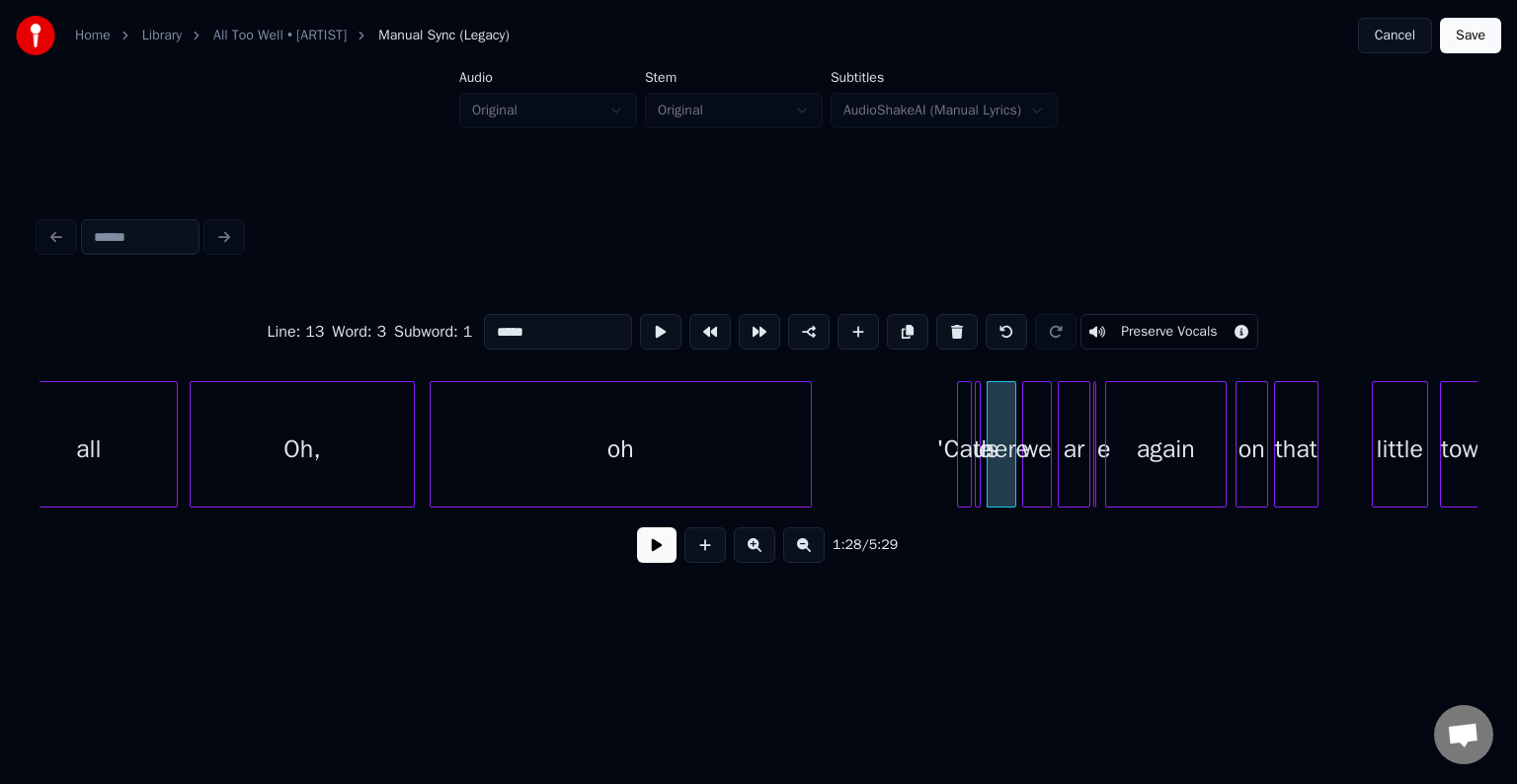 click at bounding box center (979, 444) 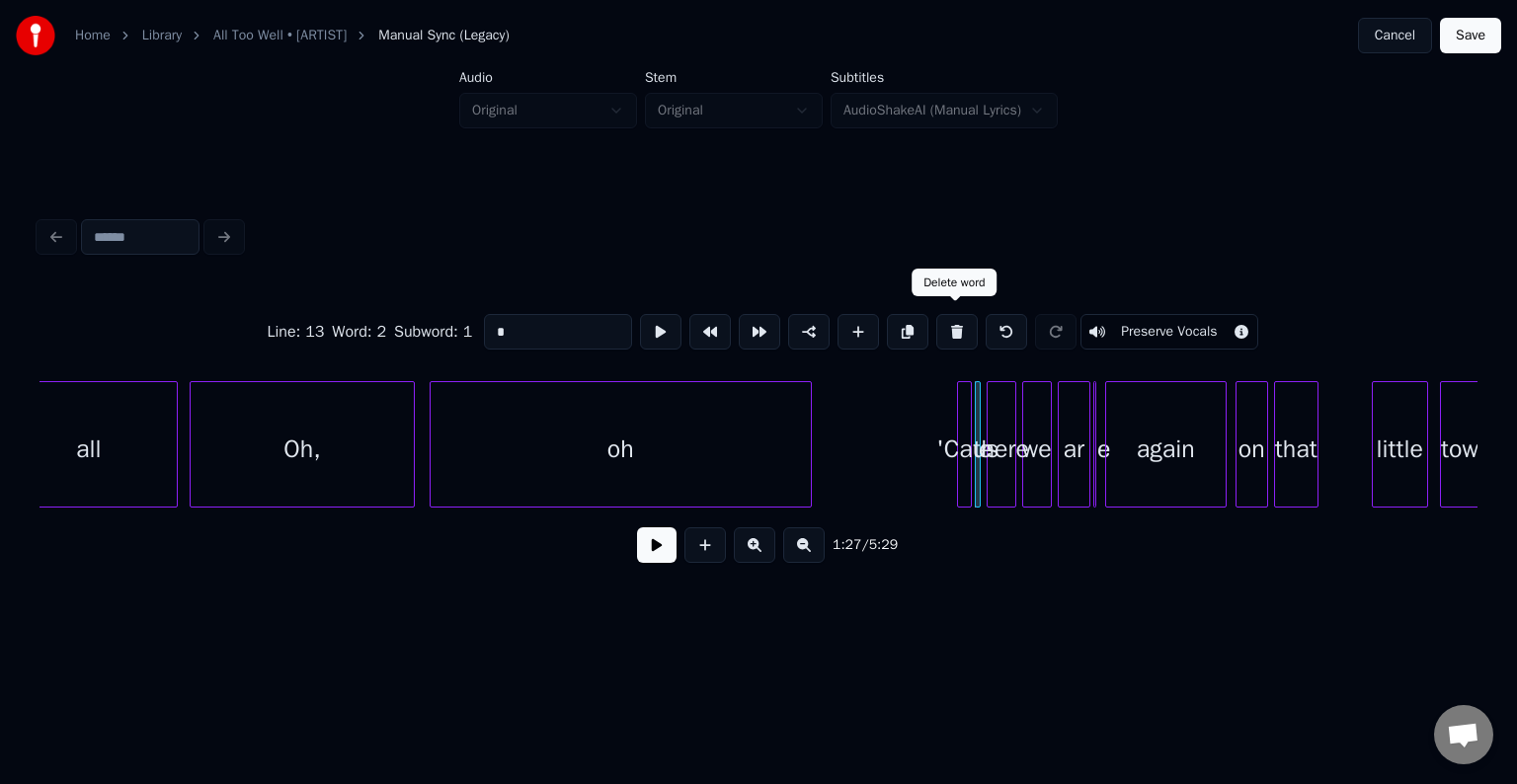 click at bounding box center [957, 332] 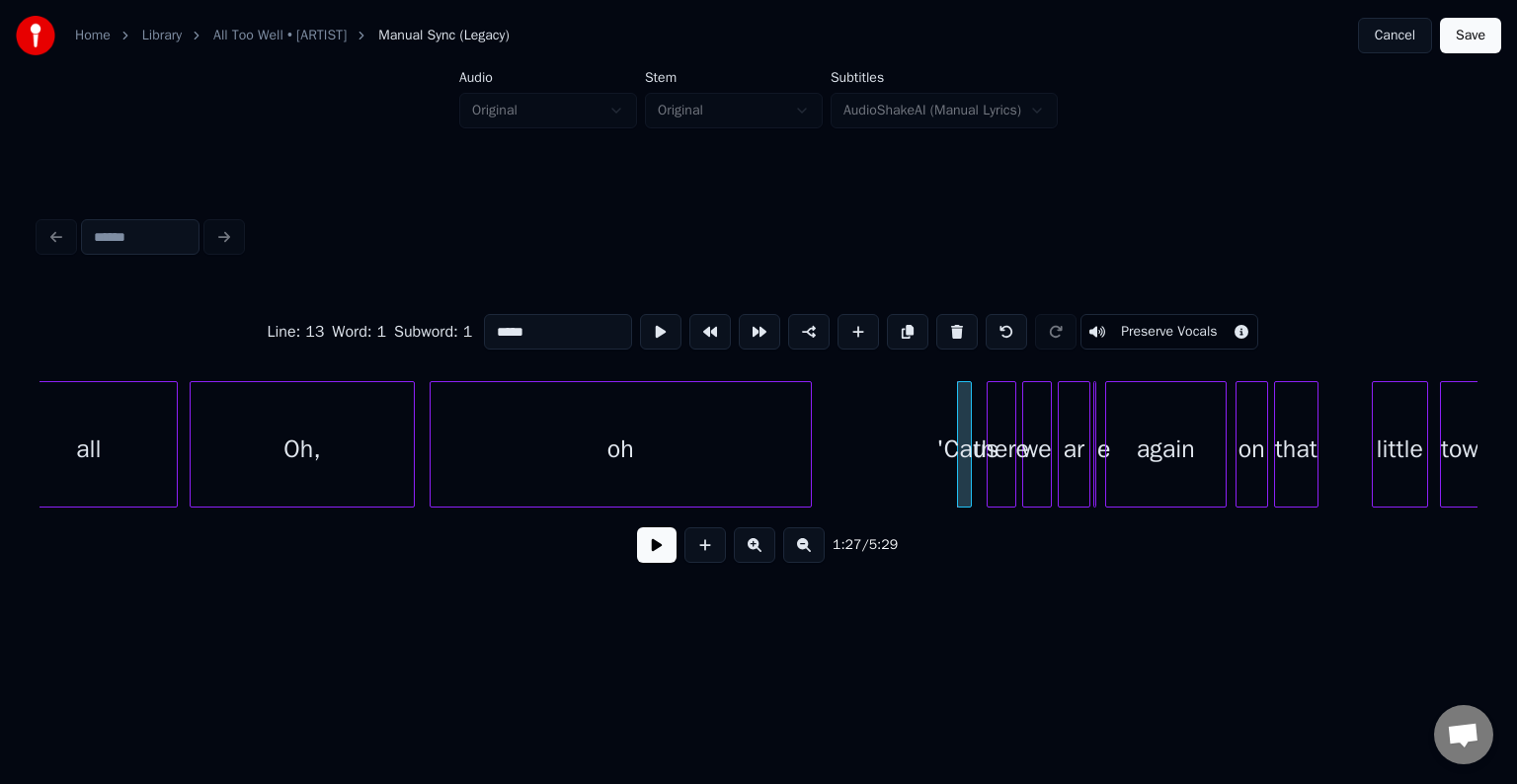 click on "*****" at bounding box center (558, 332) 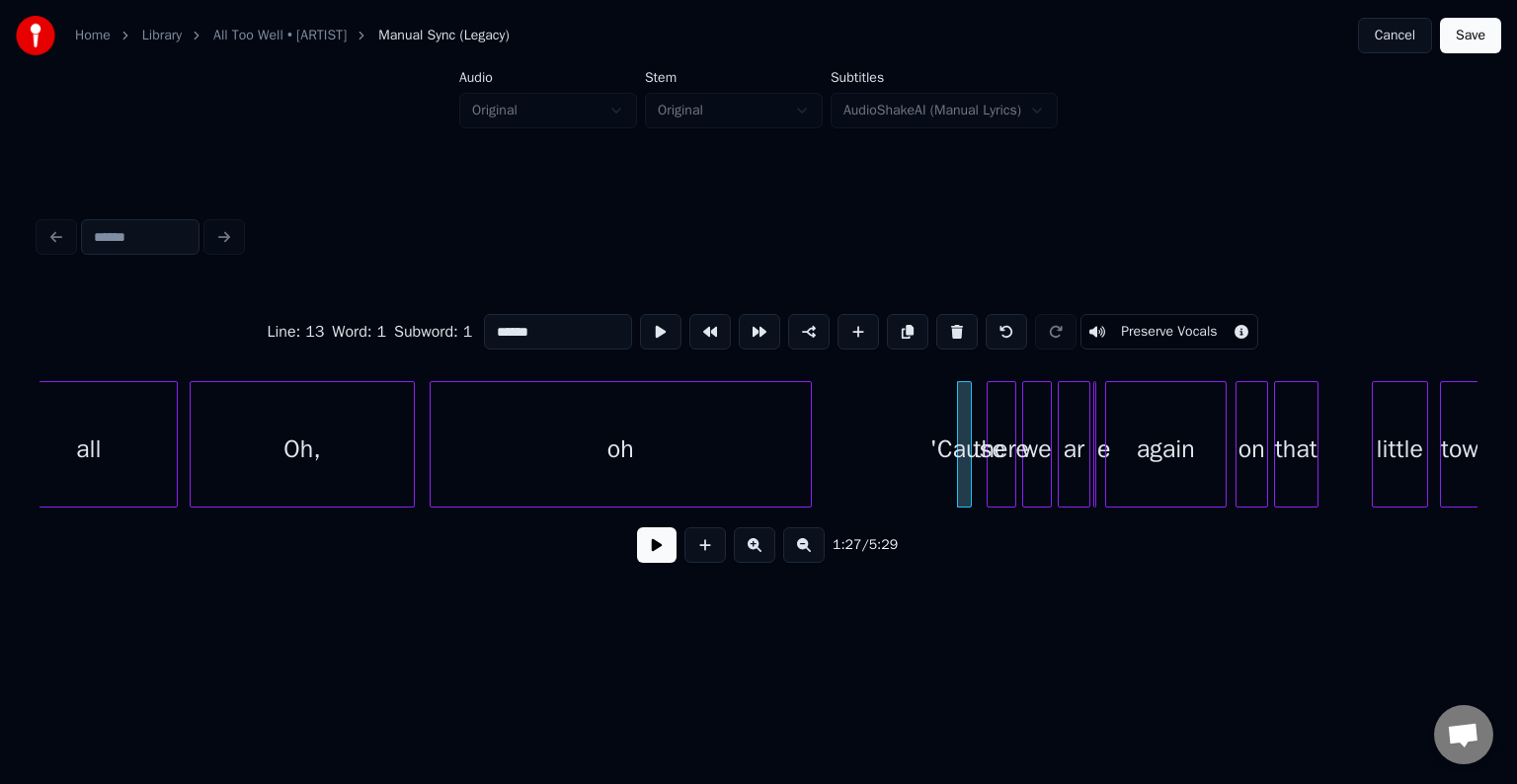 type on "******" 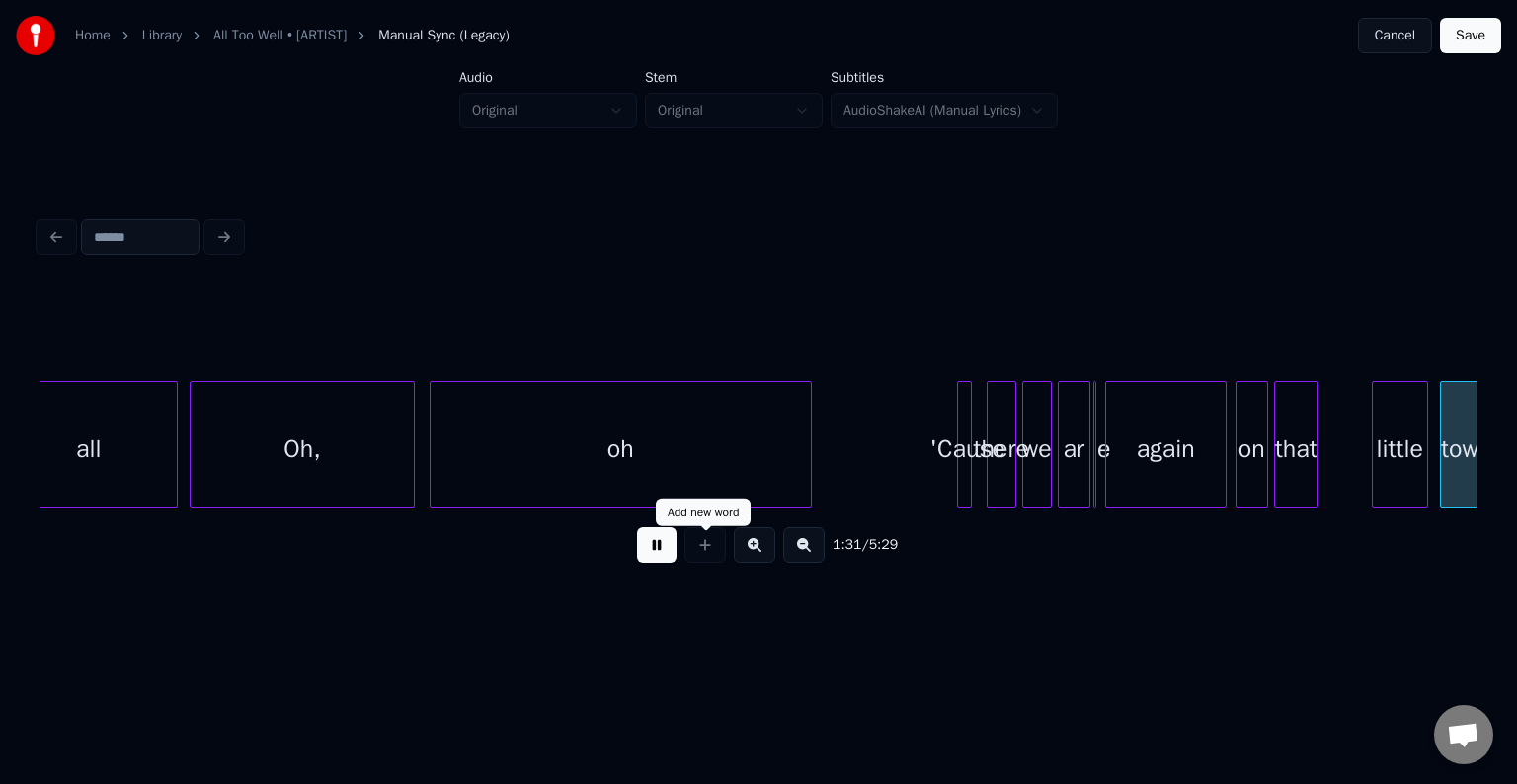 scroll, scrollTop: 0, scrollLeft: 13532, axis: horizontal 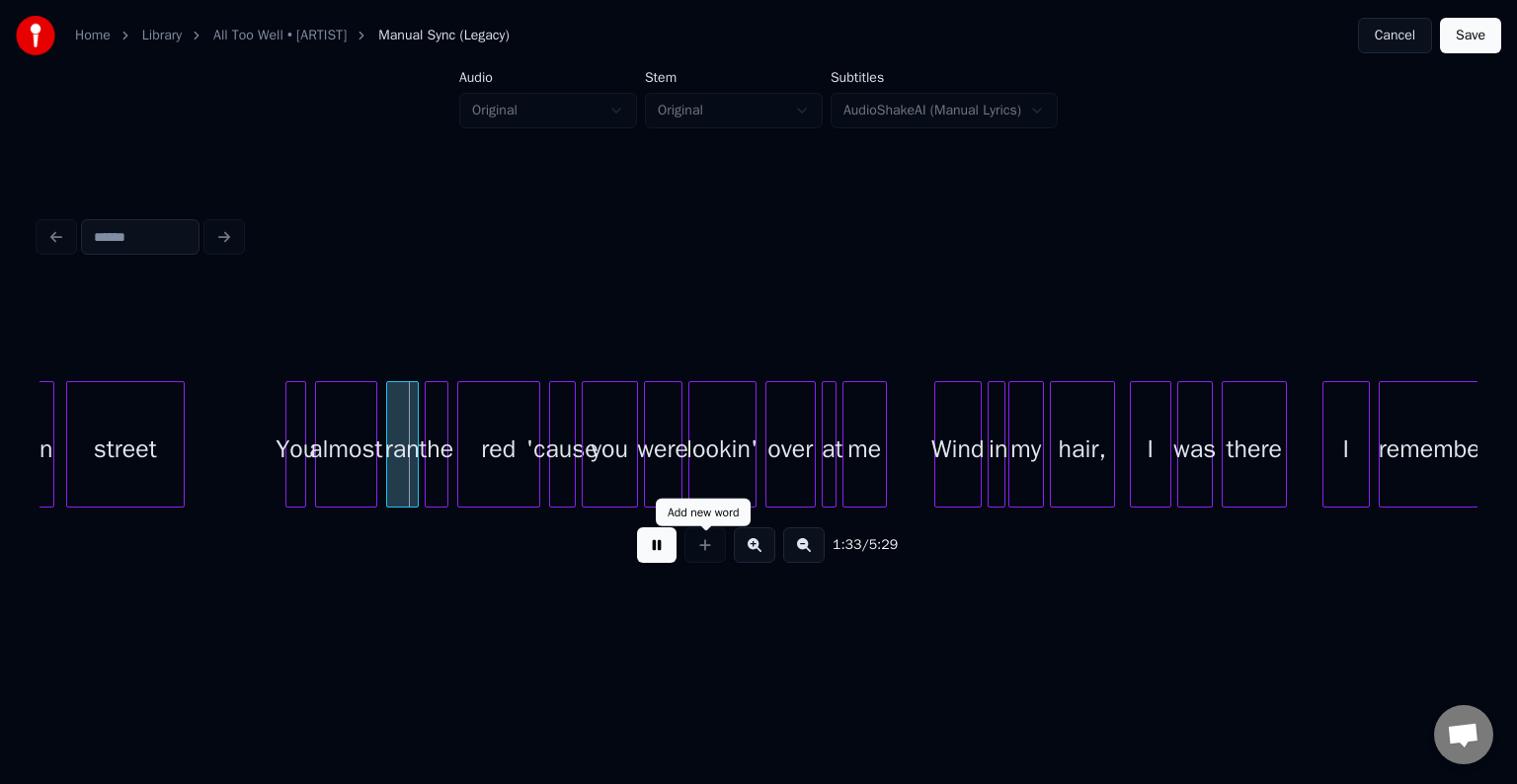 click at bounding box center [705, 545] 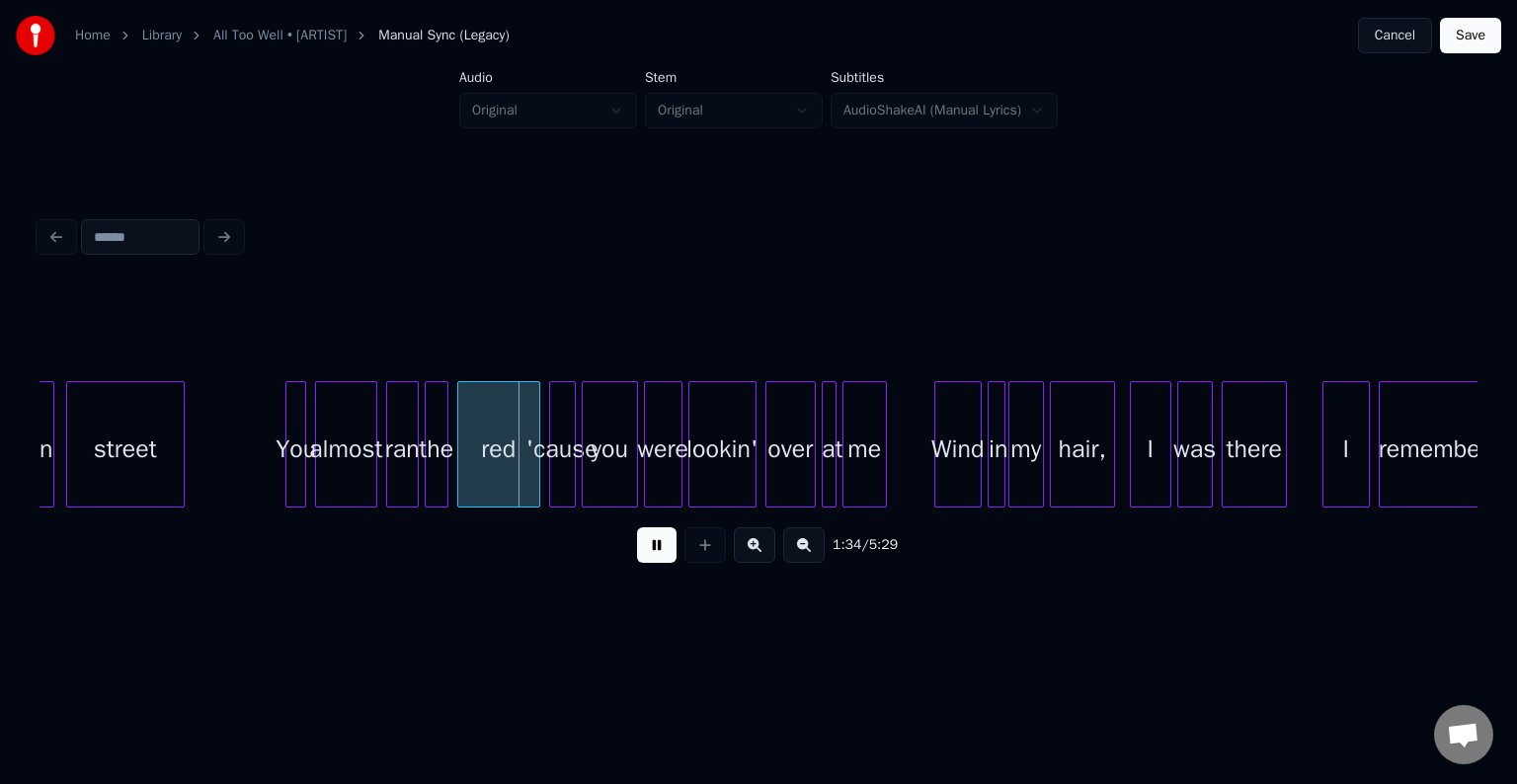 click at bounding box center [657, 545] 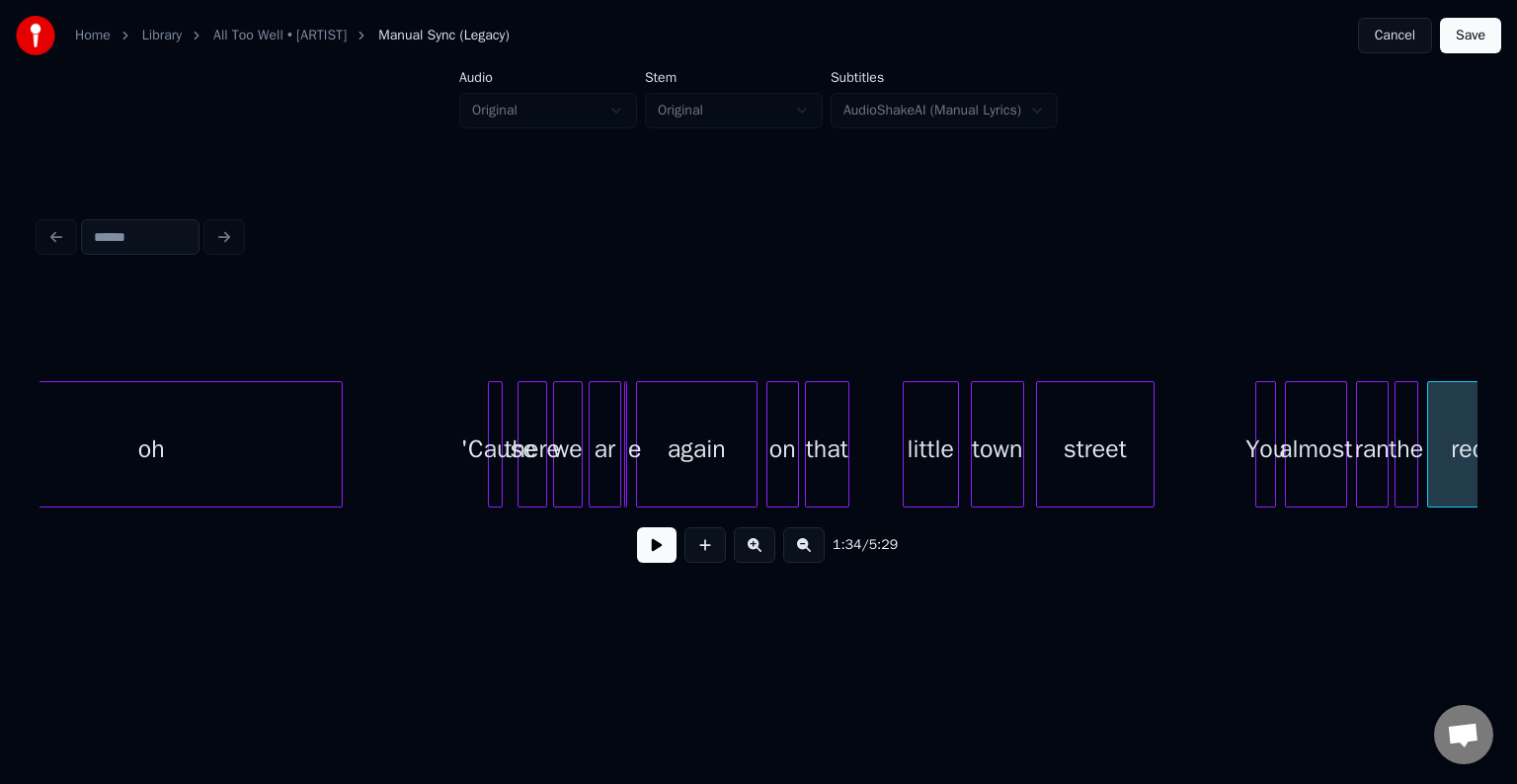 scroll, scrollTop: 0, scrollLeft: 12544, axis: horizontal 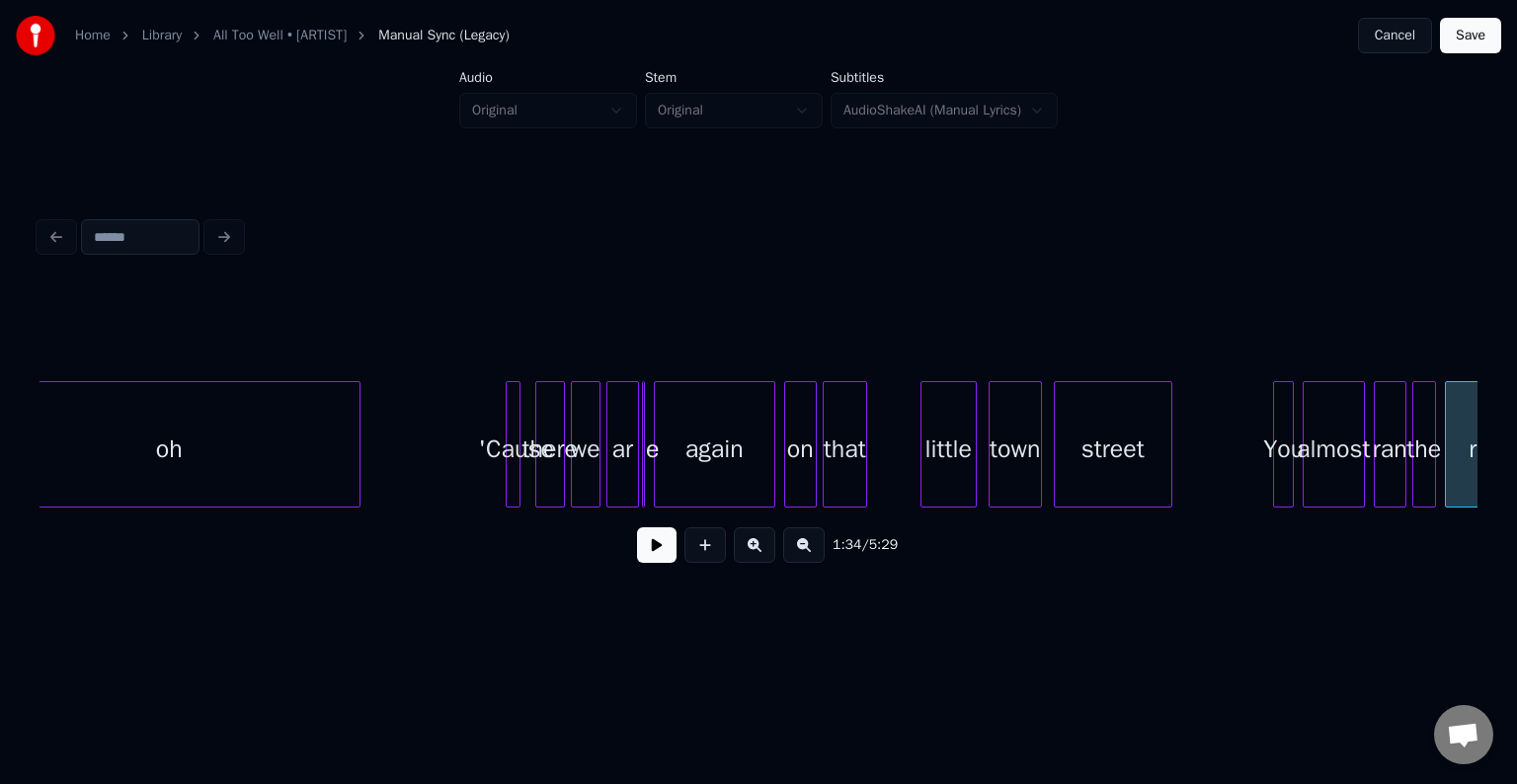 click at bounding box center (510, 444) 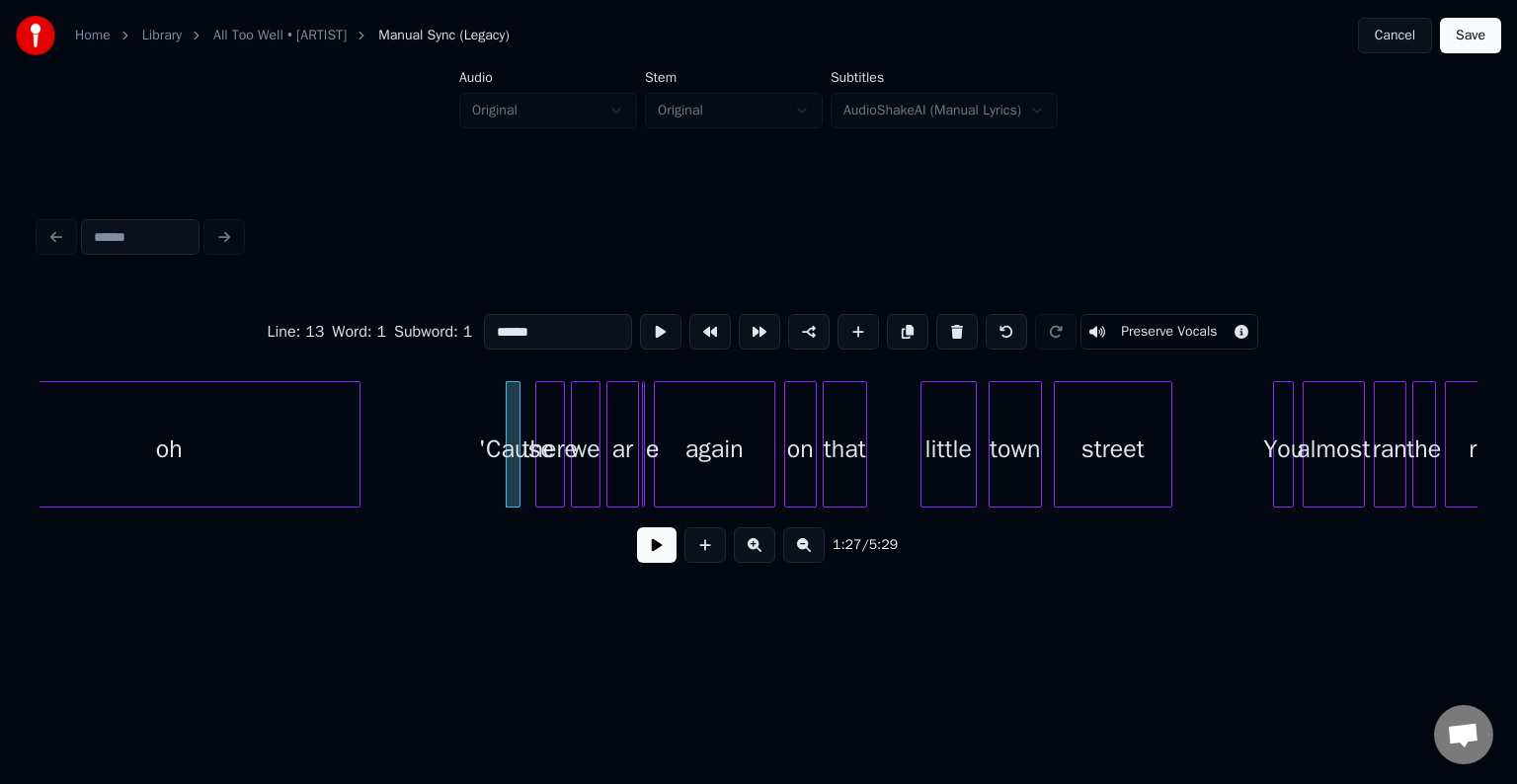 click on "******" at bounding box center [558, 332] 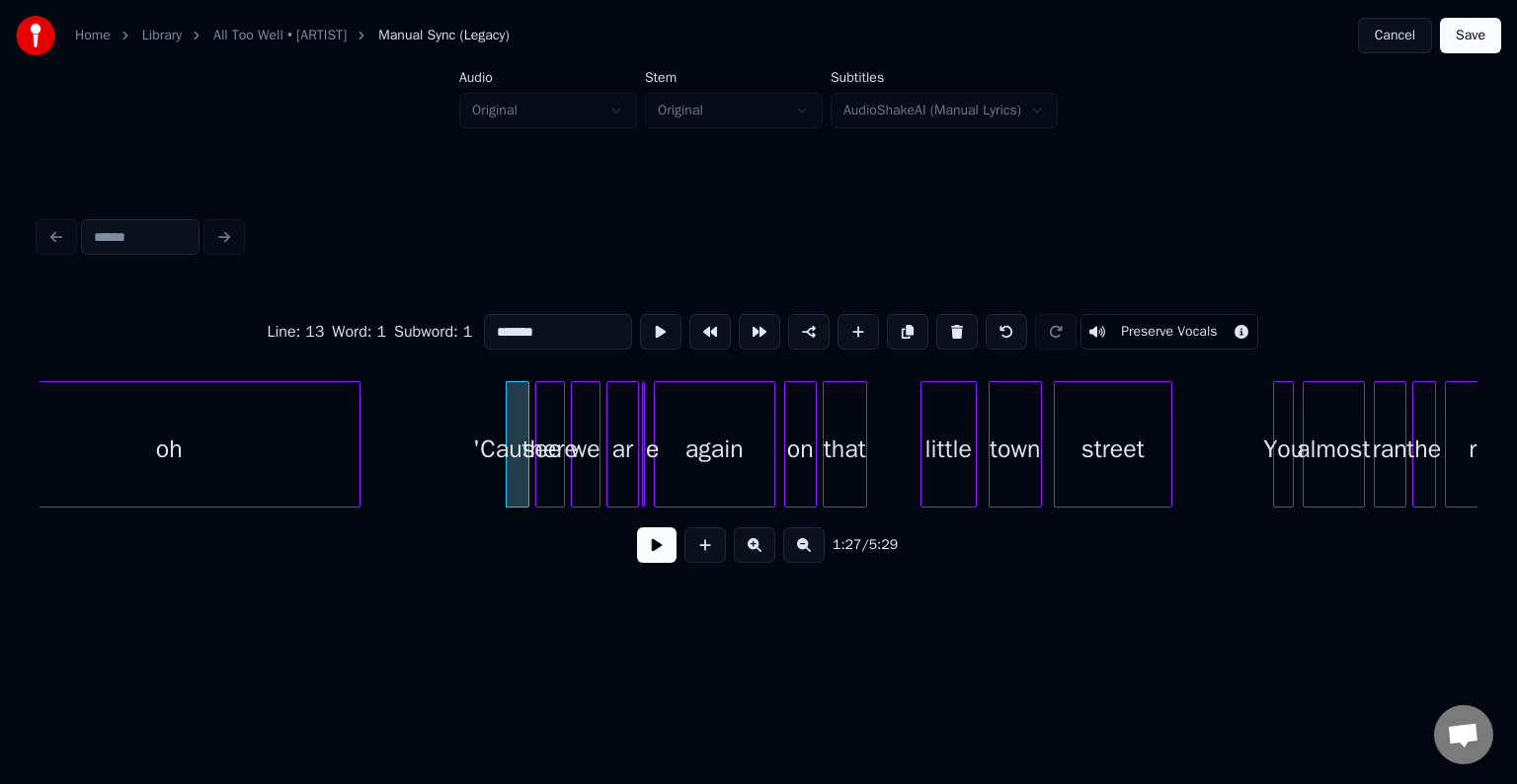 click at bounding box center [525, 444] 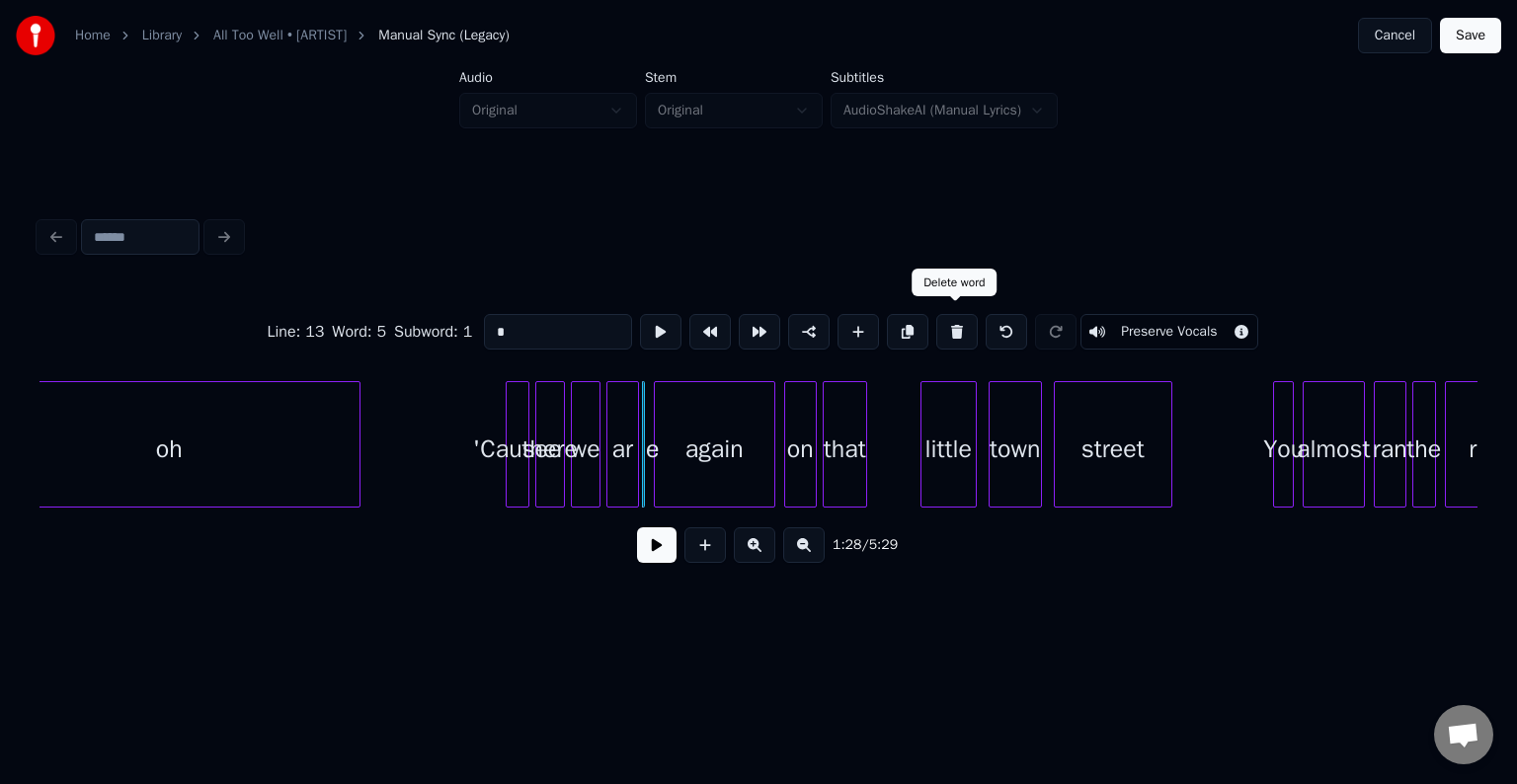 click at bounding box center [957, 332] 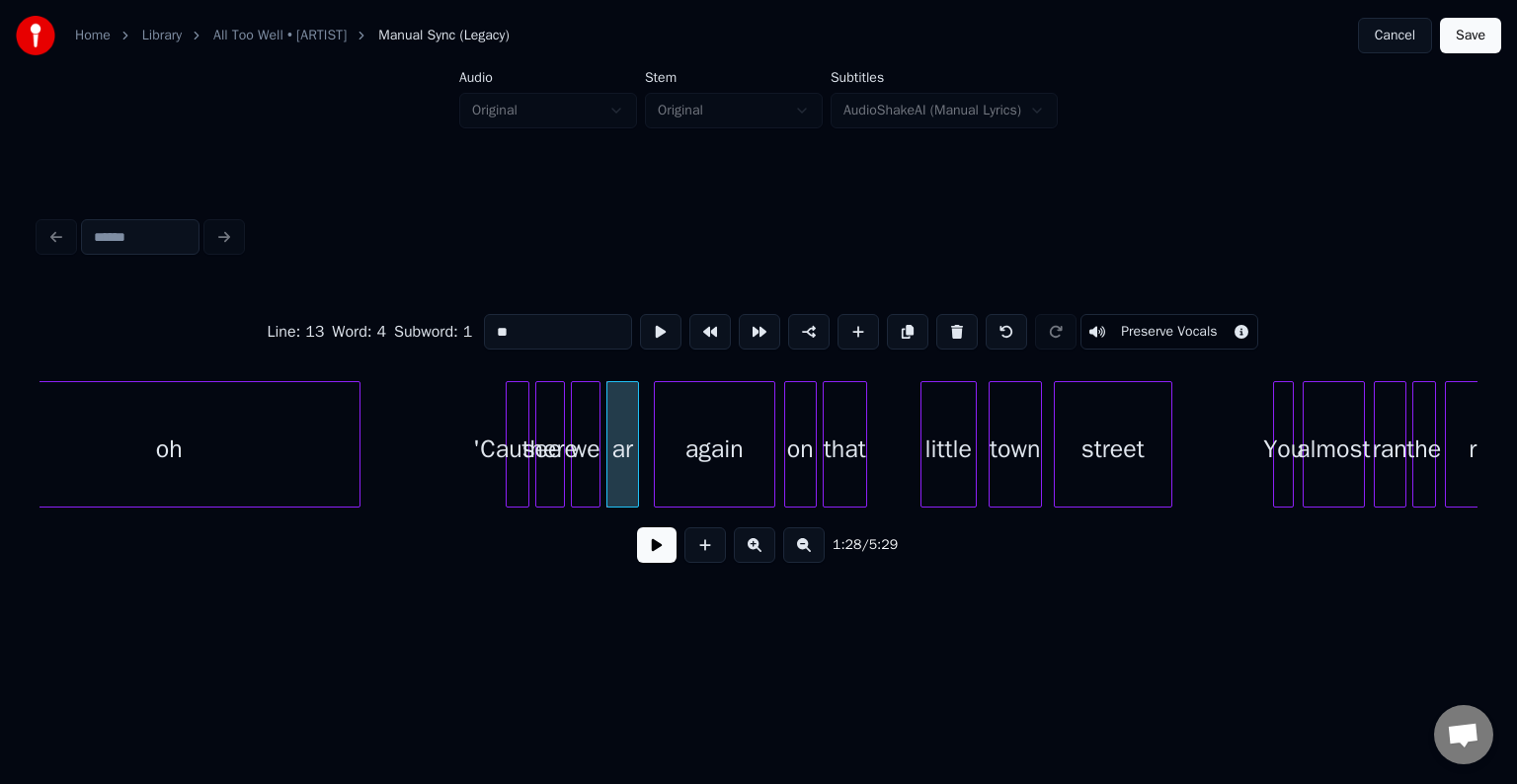 click on "**" at bounding box center (558, 332) 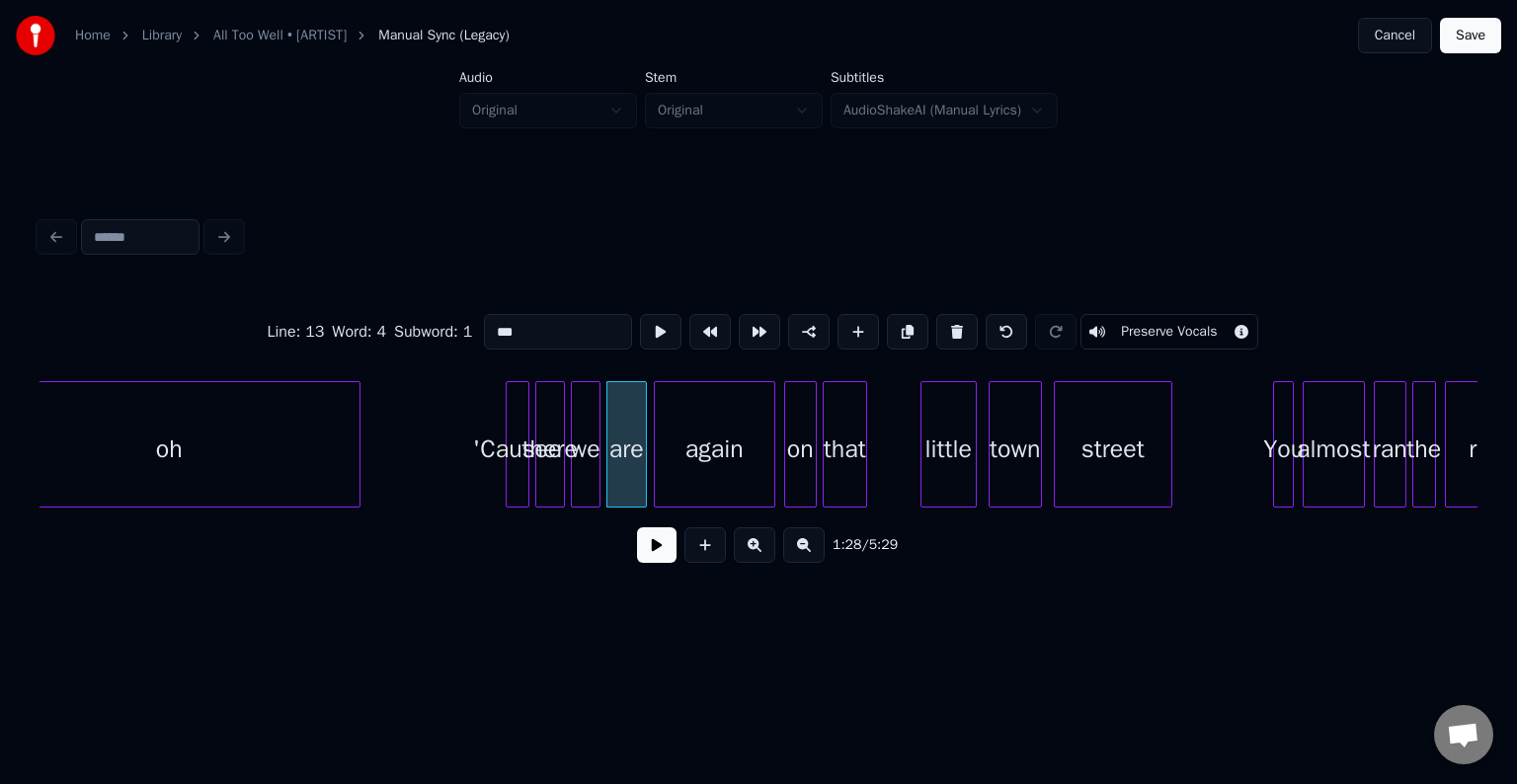 click at bounding box center (643, 444) 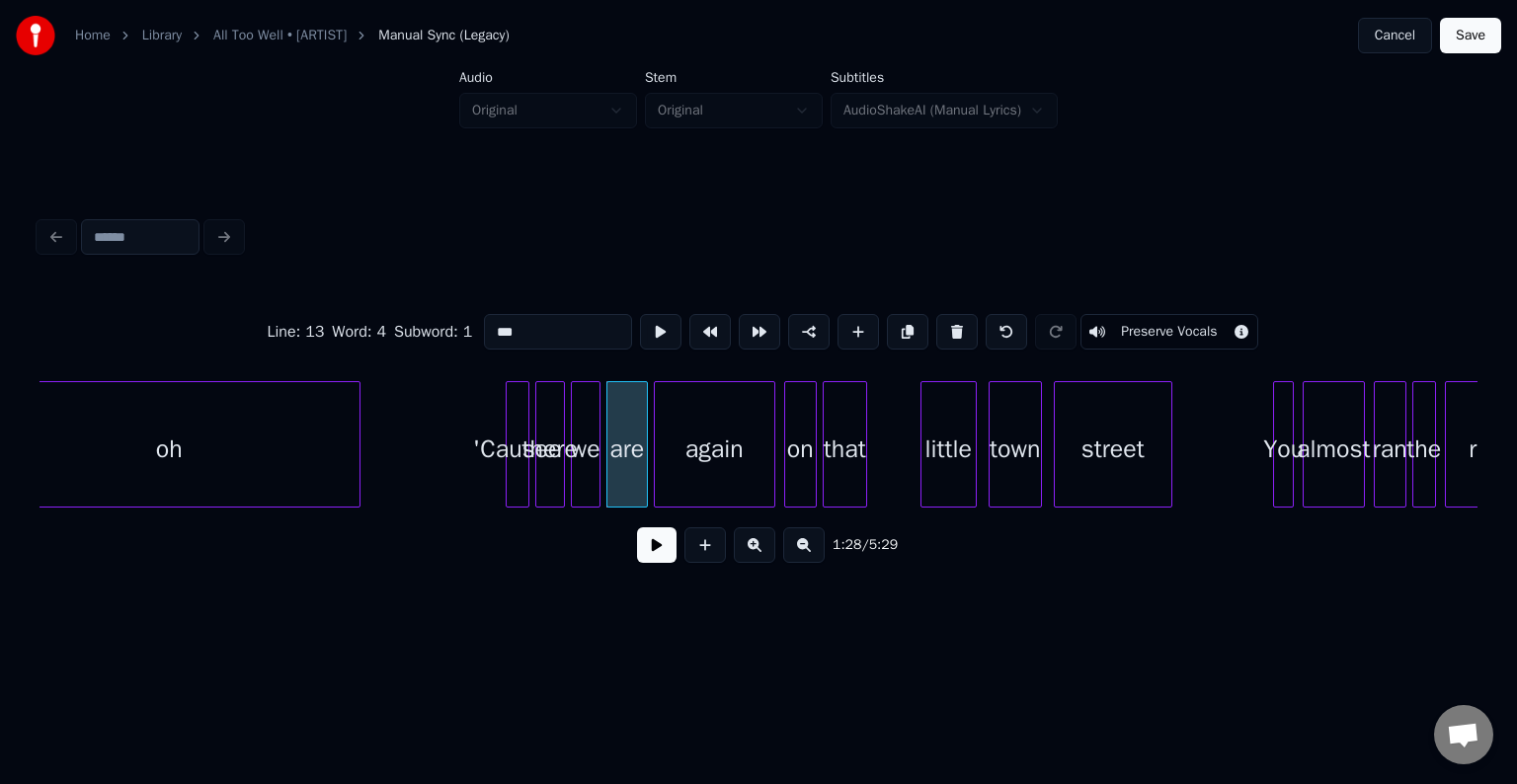 type on "***" 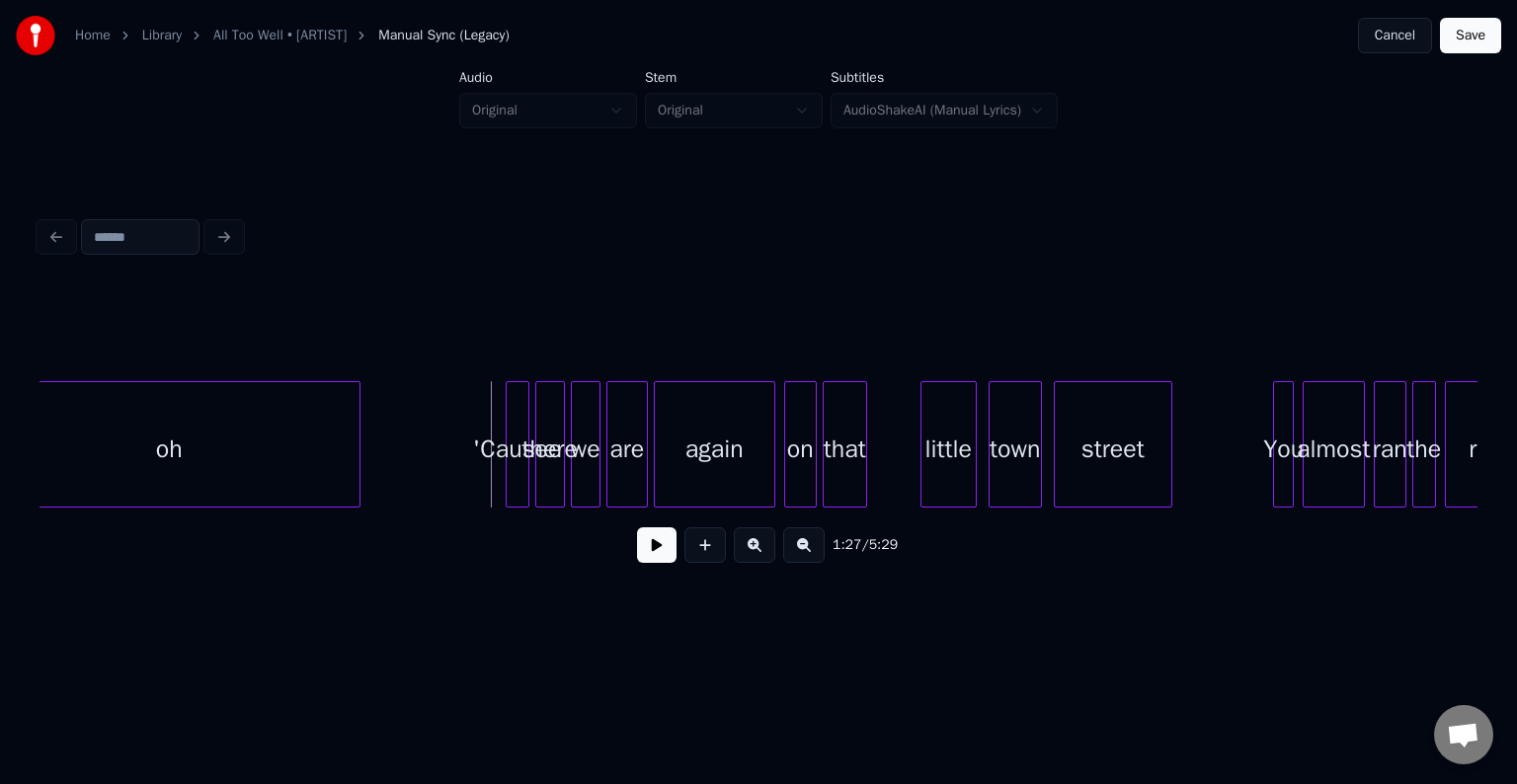 click at bounding box center (657, 545) 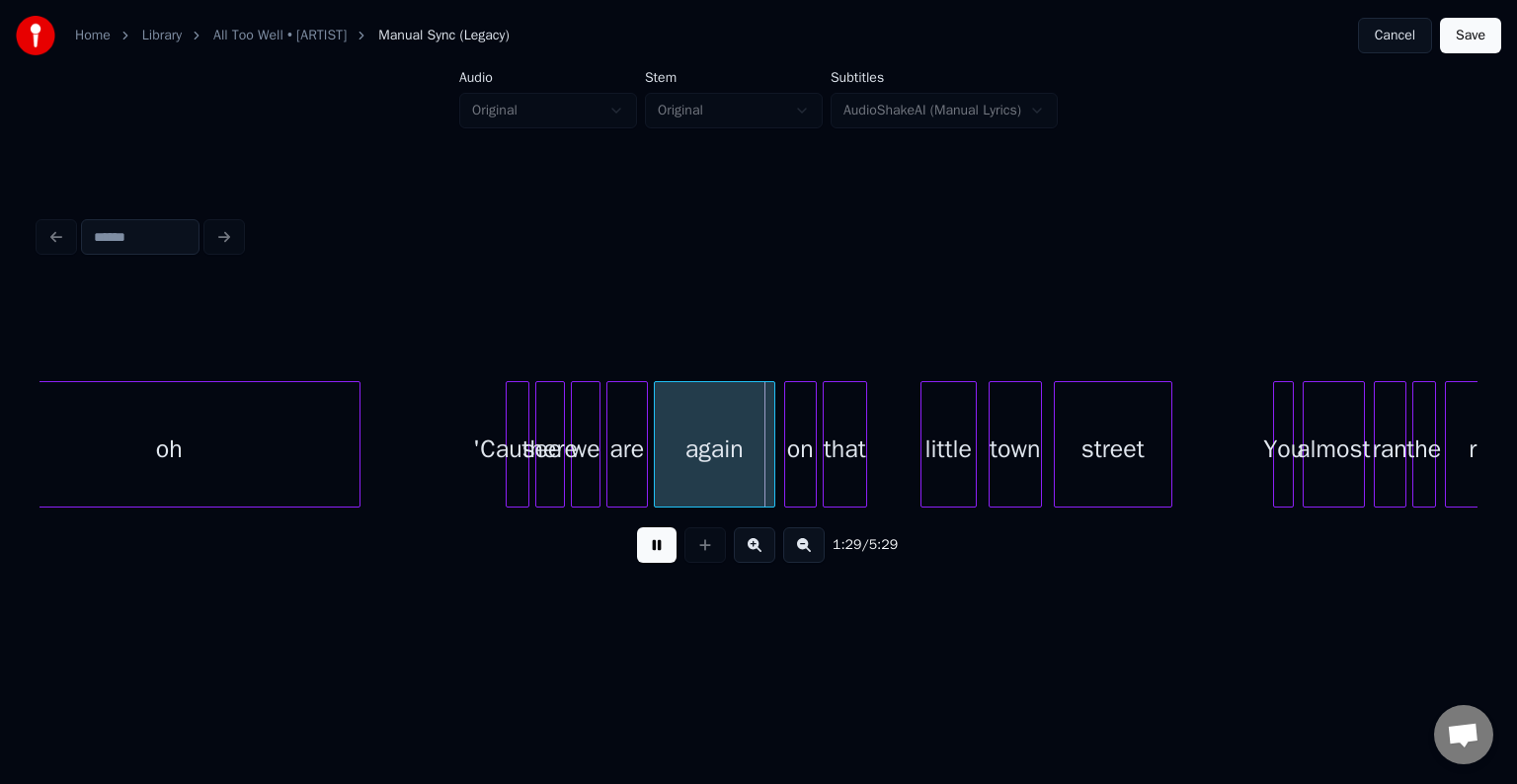 click at bounding box center [657, 545] 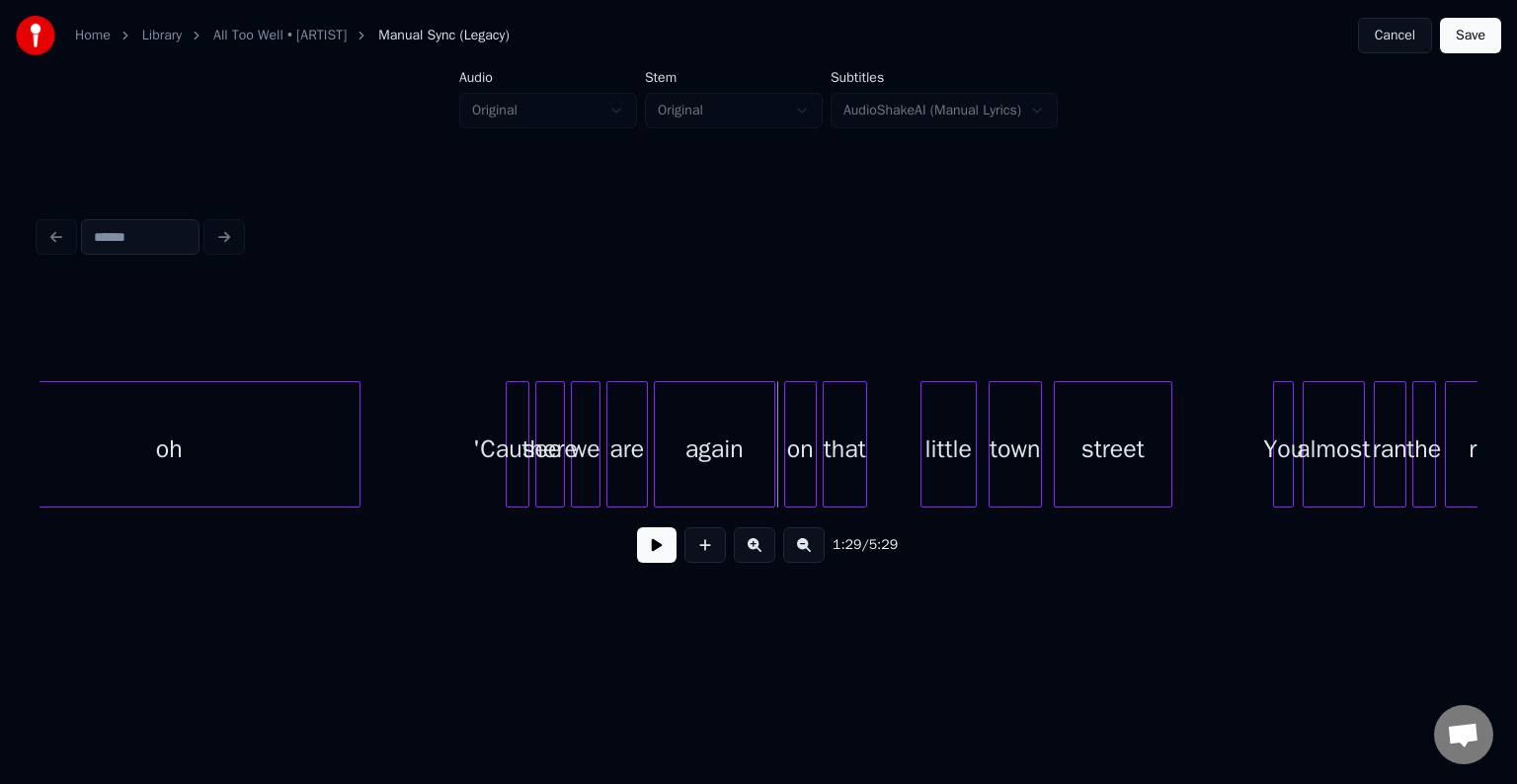 click at bounding box center [657, 545] 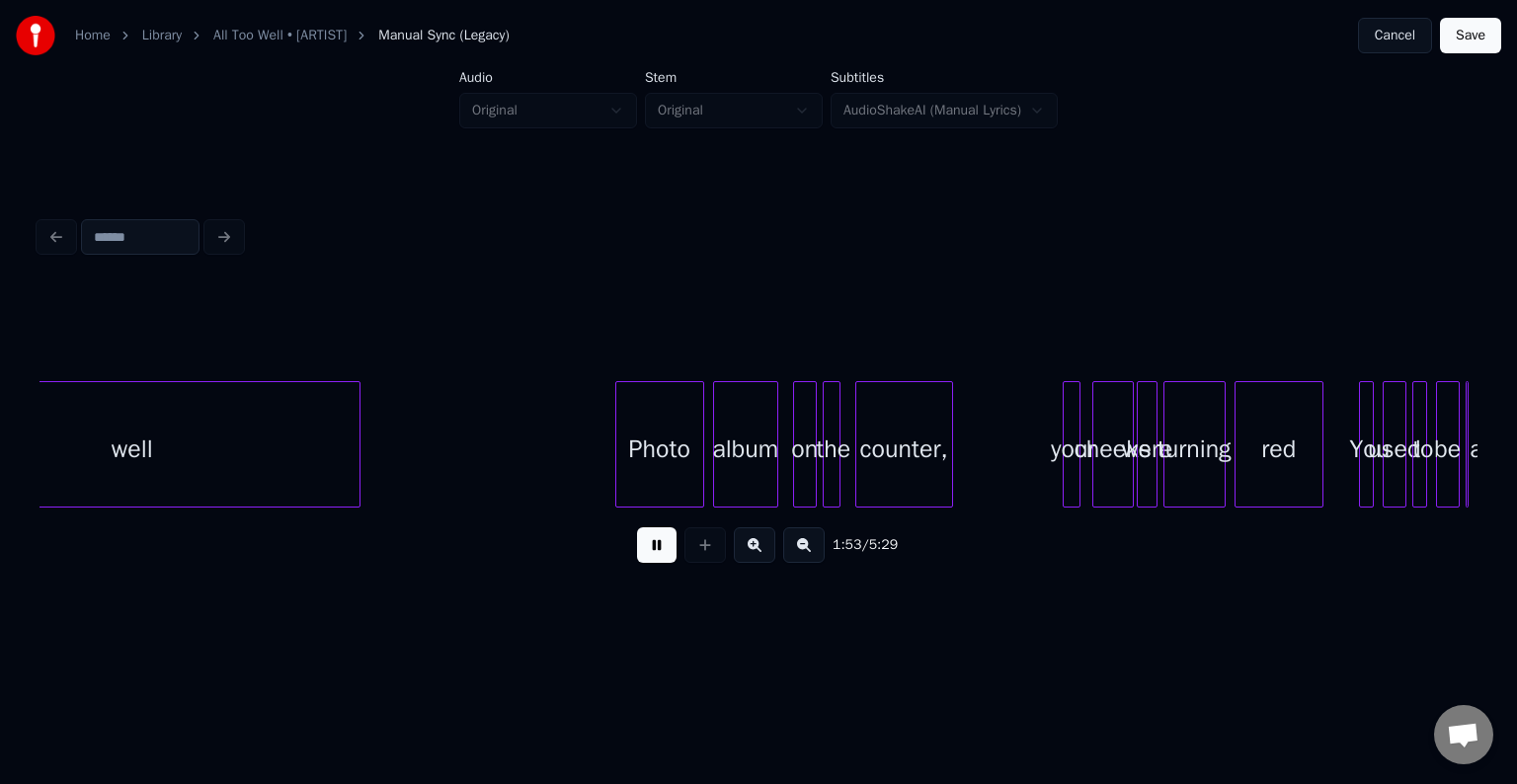 scroll, scrollTop: 0, scrollLeft: 16864, axis: horizontal 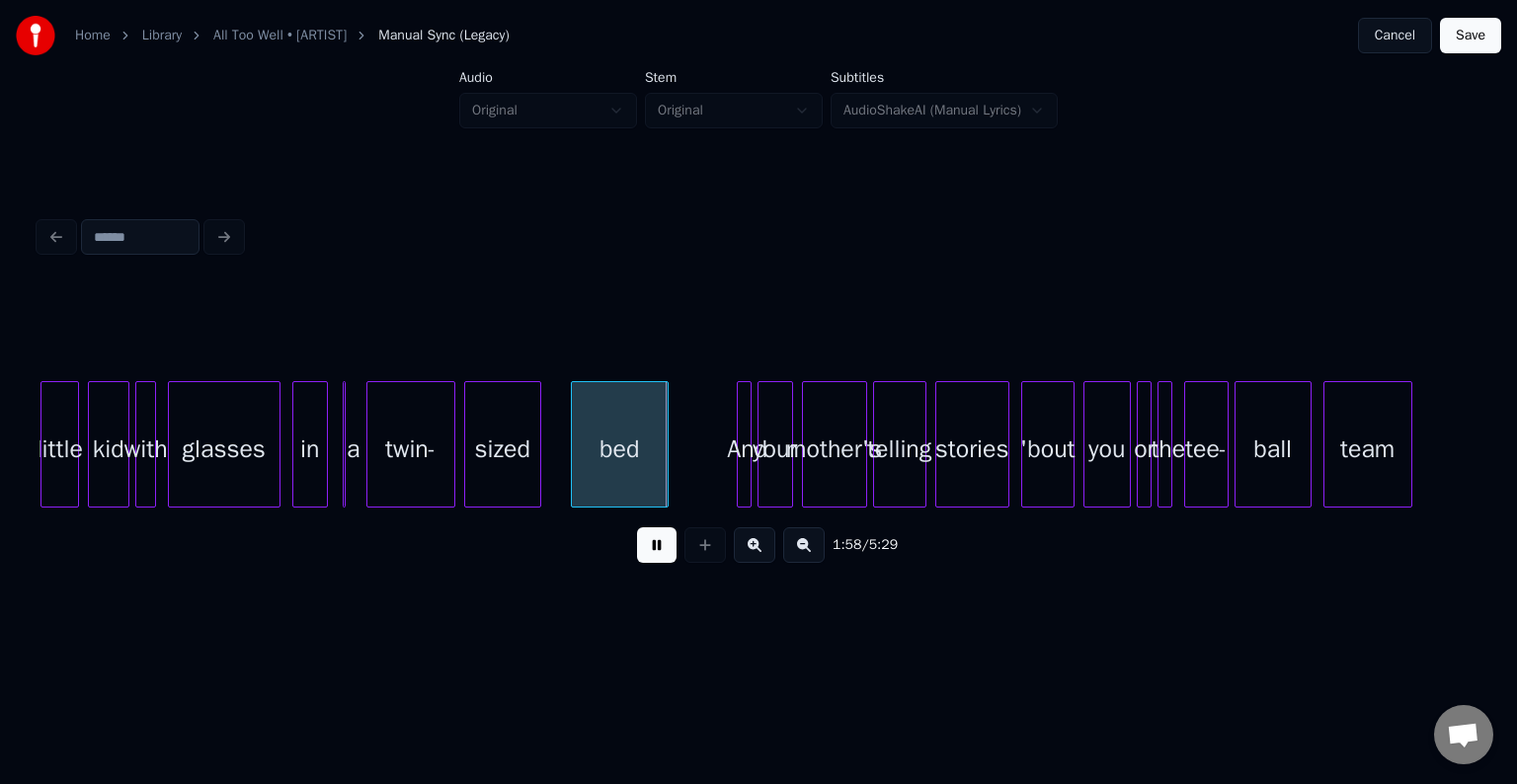 click at bounding box center [657, 545] 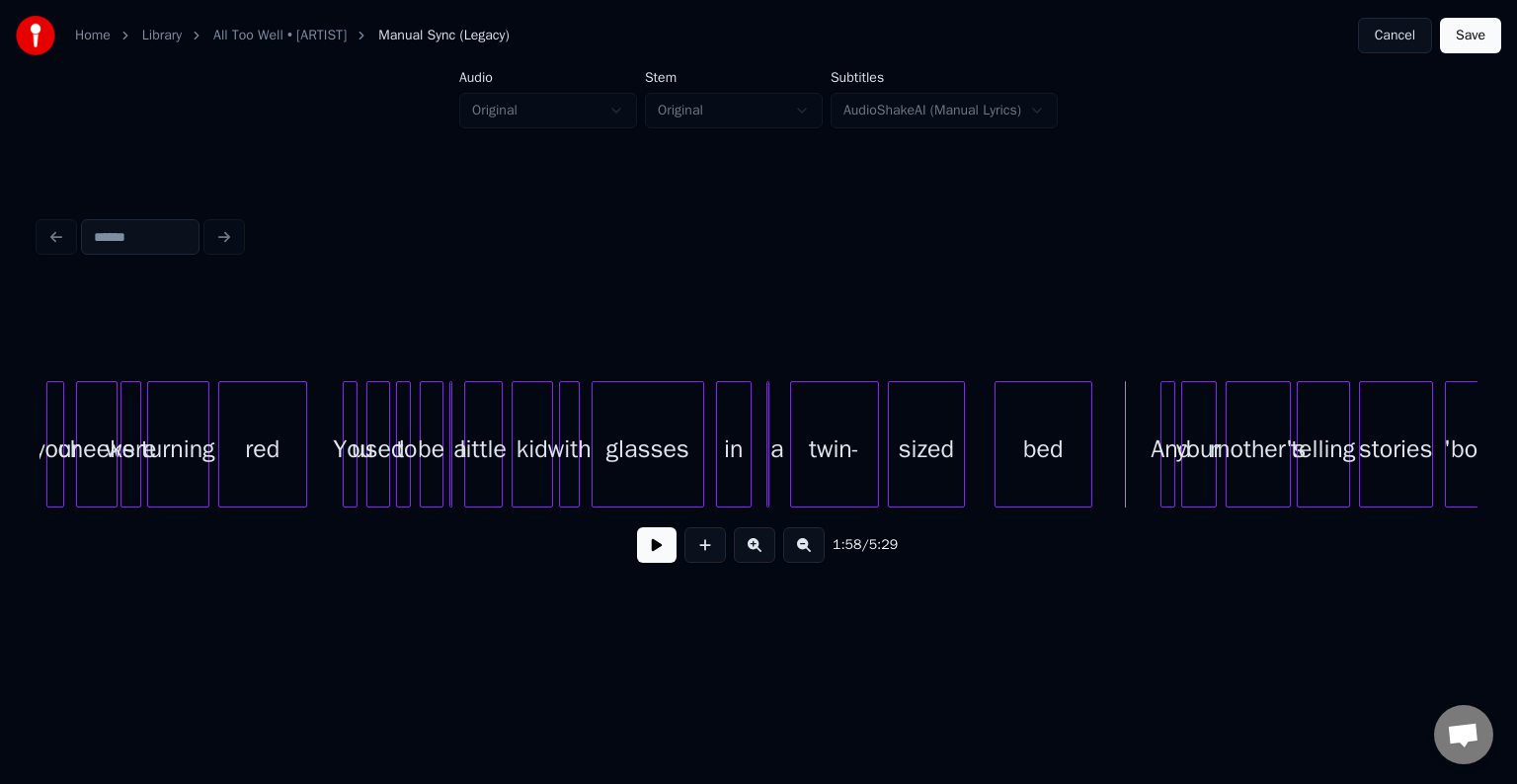 scroll, scrollTop: 0, scrollLeft: 16311, axis: horizontal 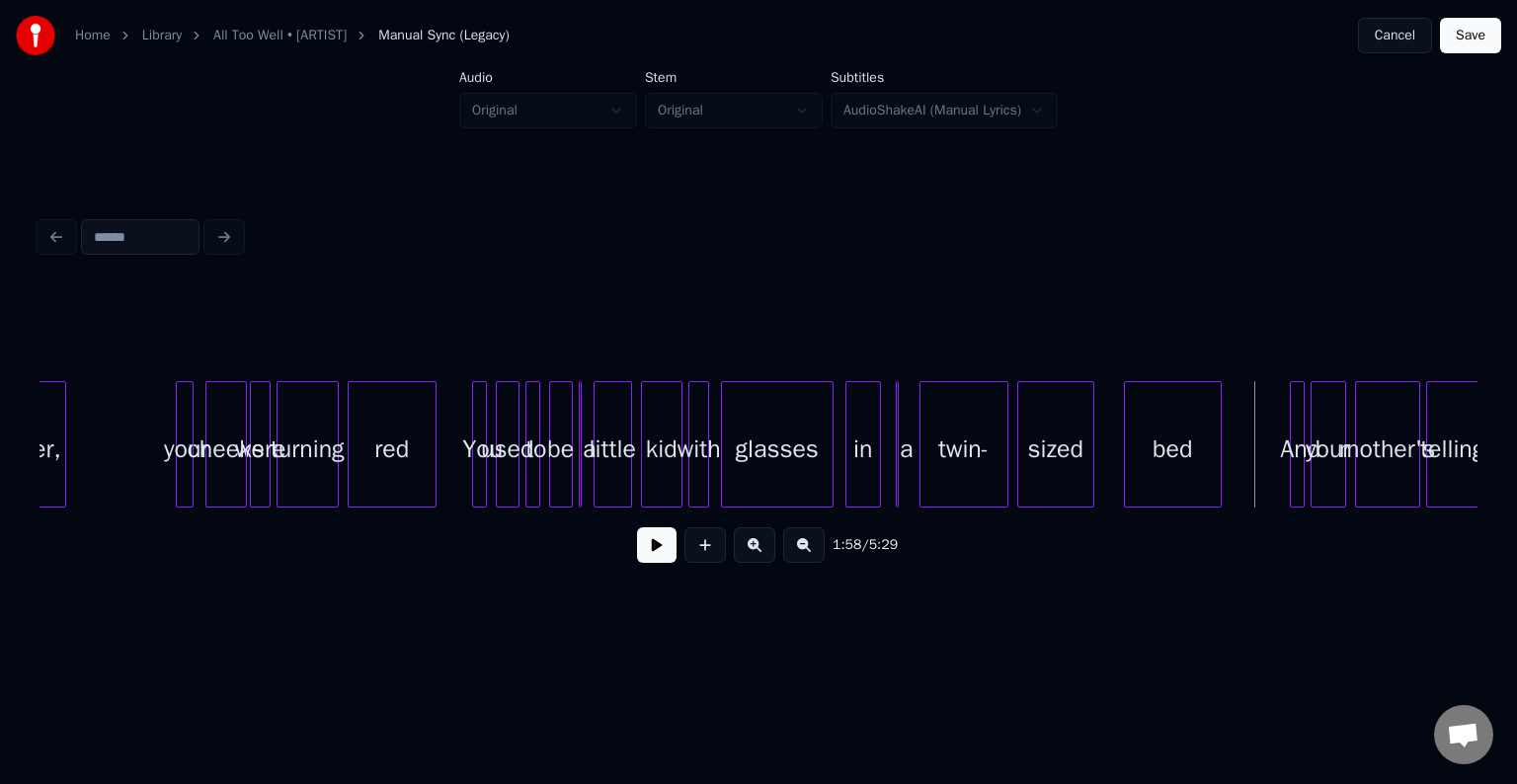 click on "1:58  /  5:29" at bounding box center [758, 545] 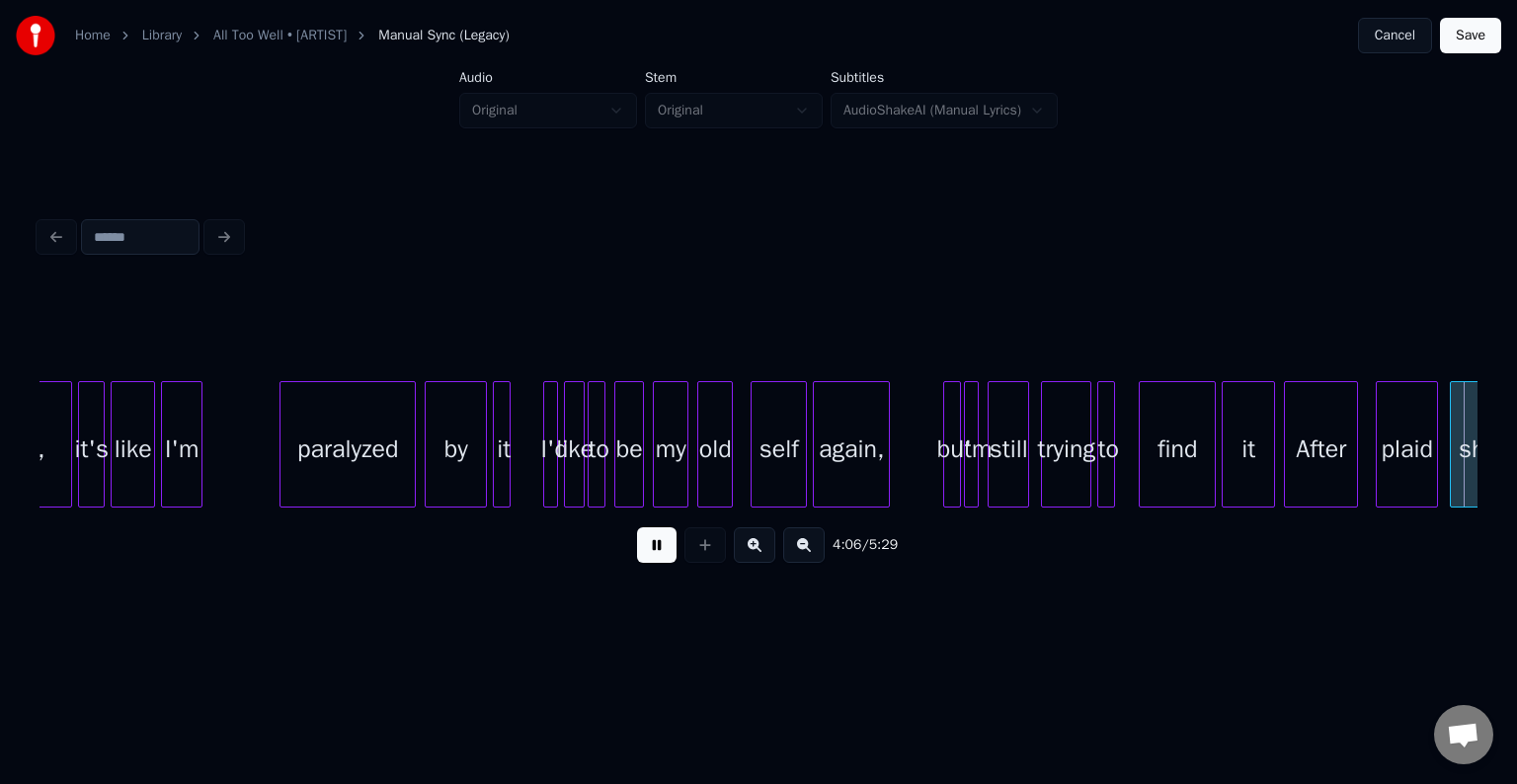 scroll, scrollTop: 0, scrollLeft: 36461, axis: horizontal 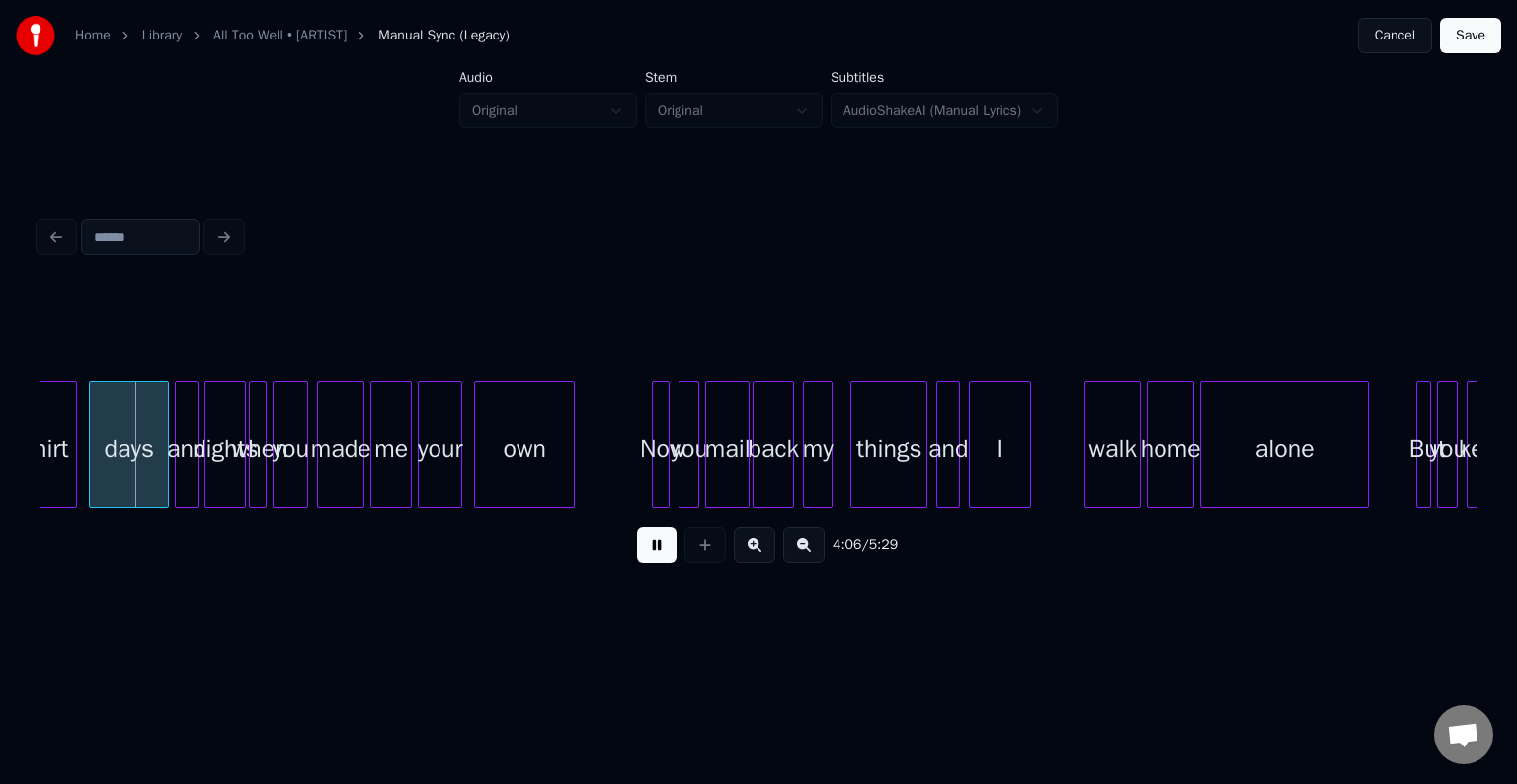 drag, startPoint x: 644, startPoint y: 546, endPoint x: 576, endPoint y: 646, distance: 120.92973 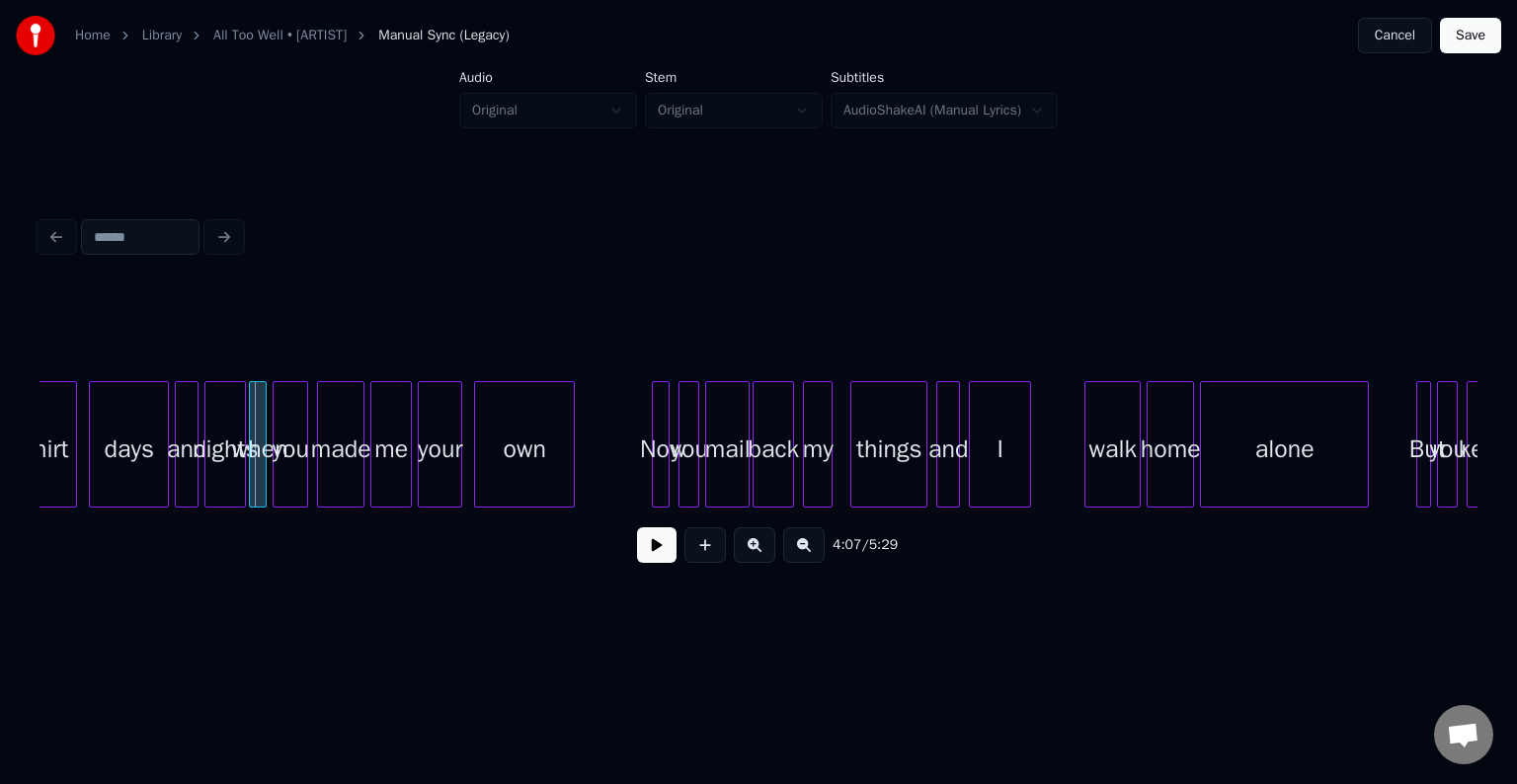 click at bounding box center (657, 545) 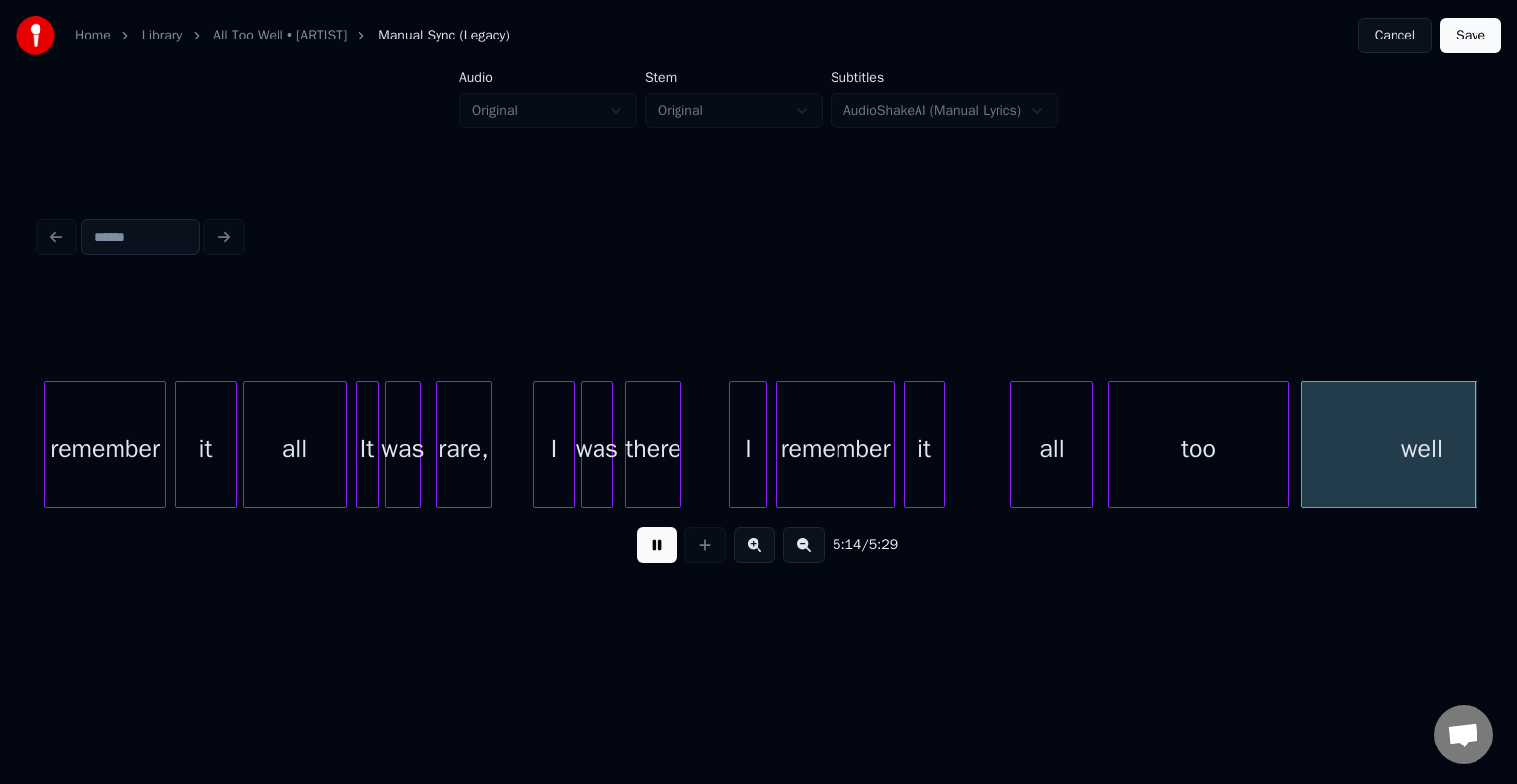 scroll, scrollTop: 0, scrollLeft: 46535, axis: horizontal 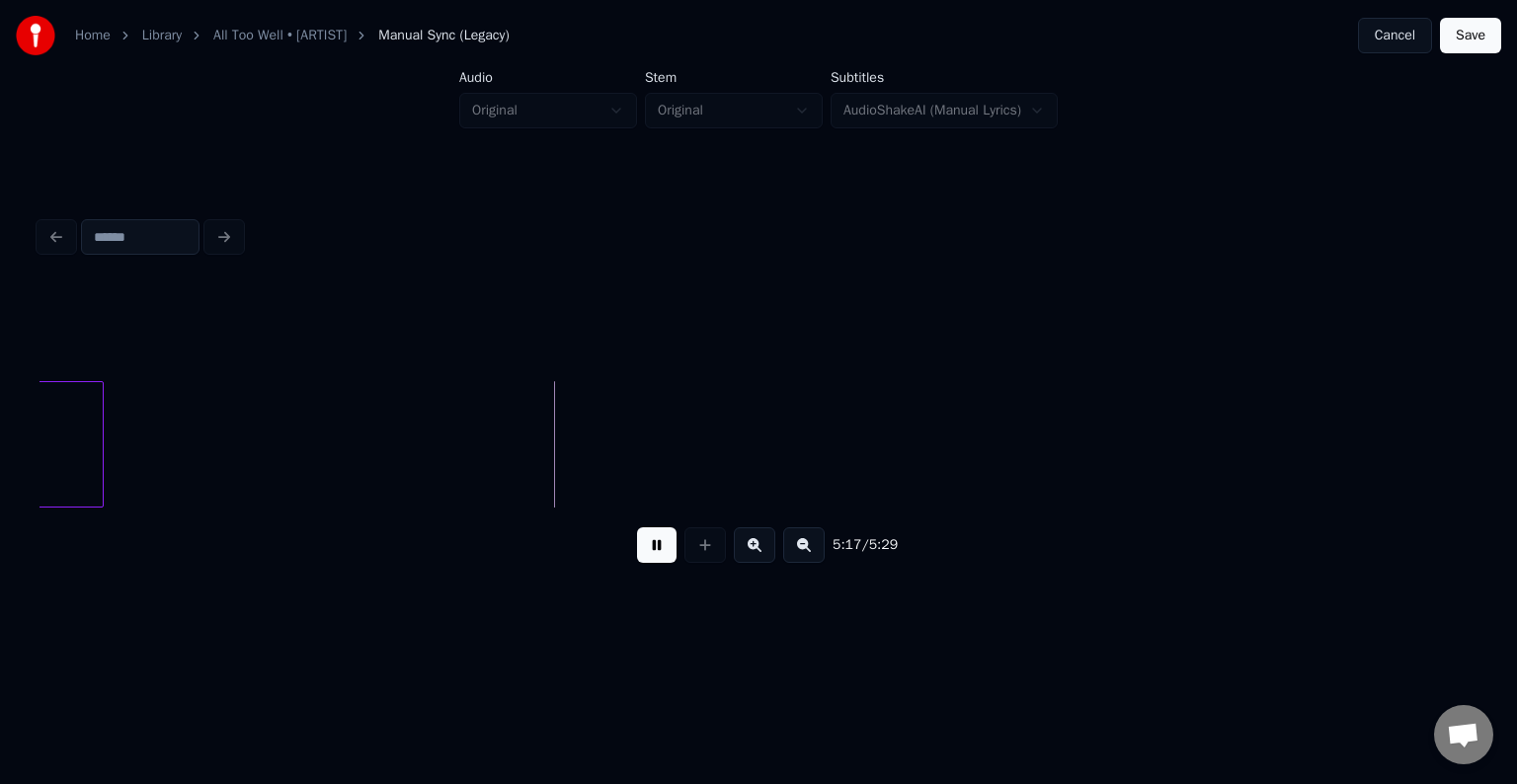 click on "Save" at bounding box center [1471, 36] 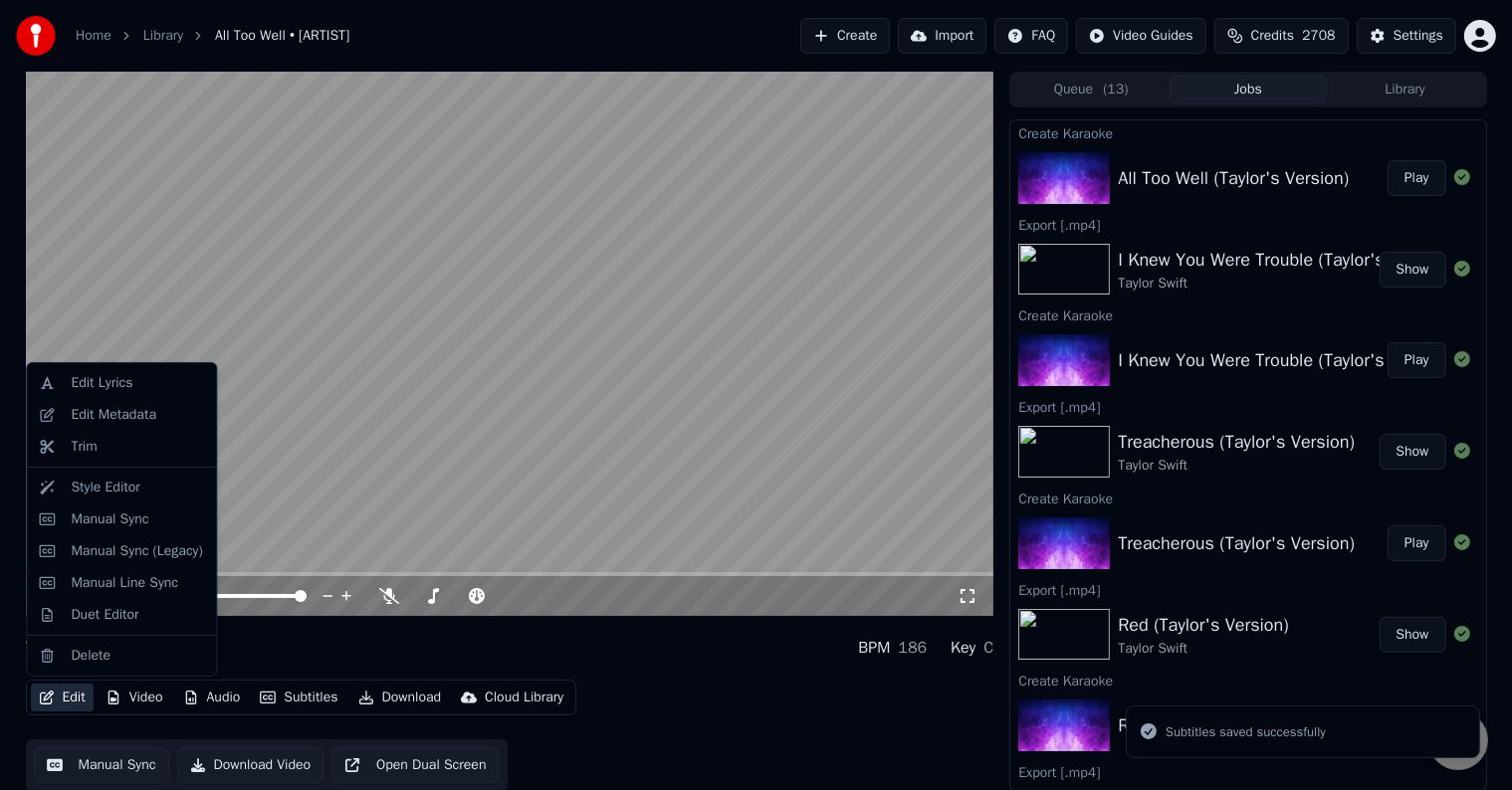 click 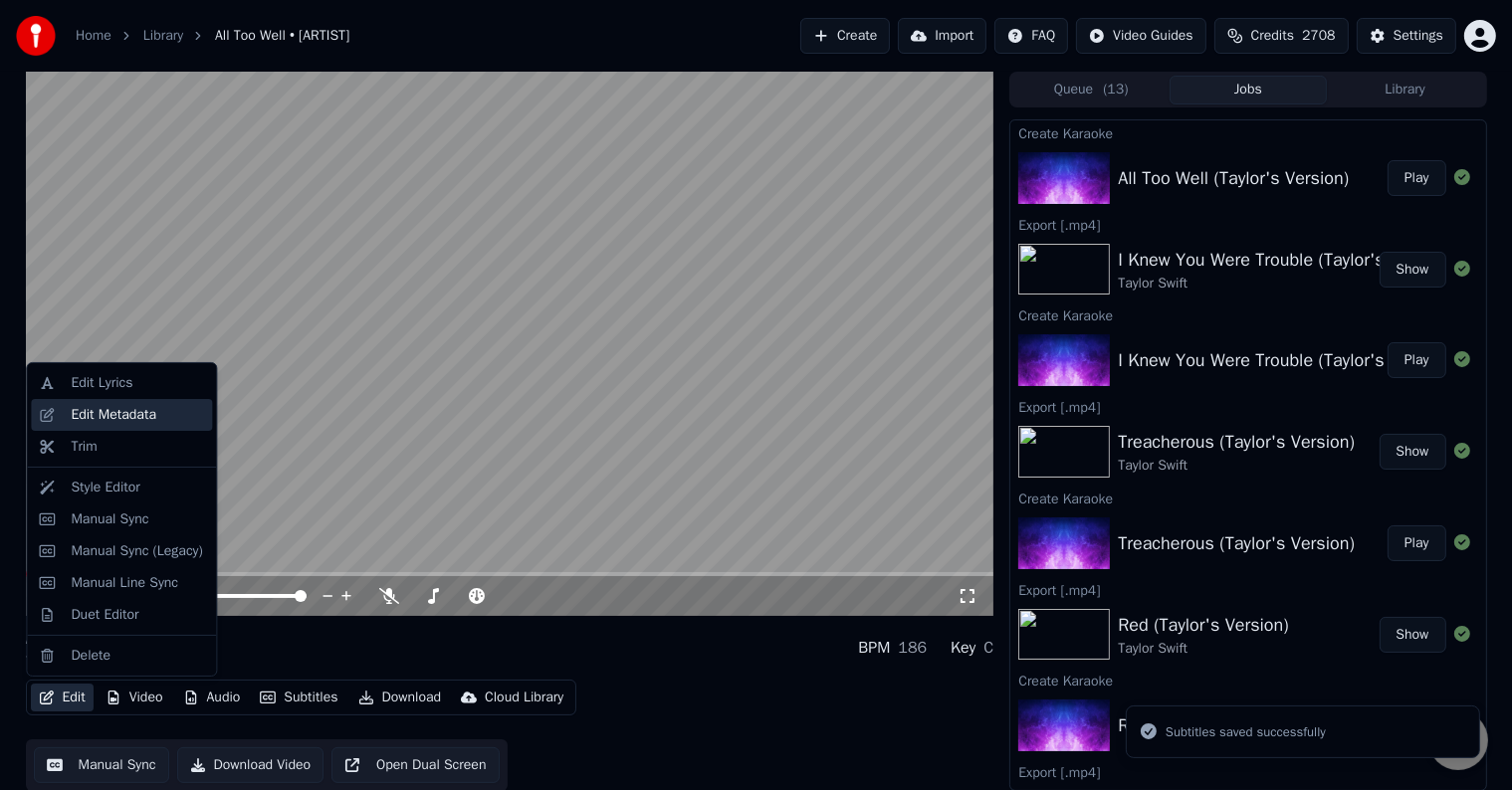 click on "Edit Metadata" at bounding box center (113, 415) 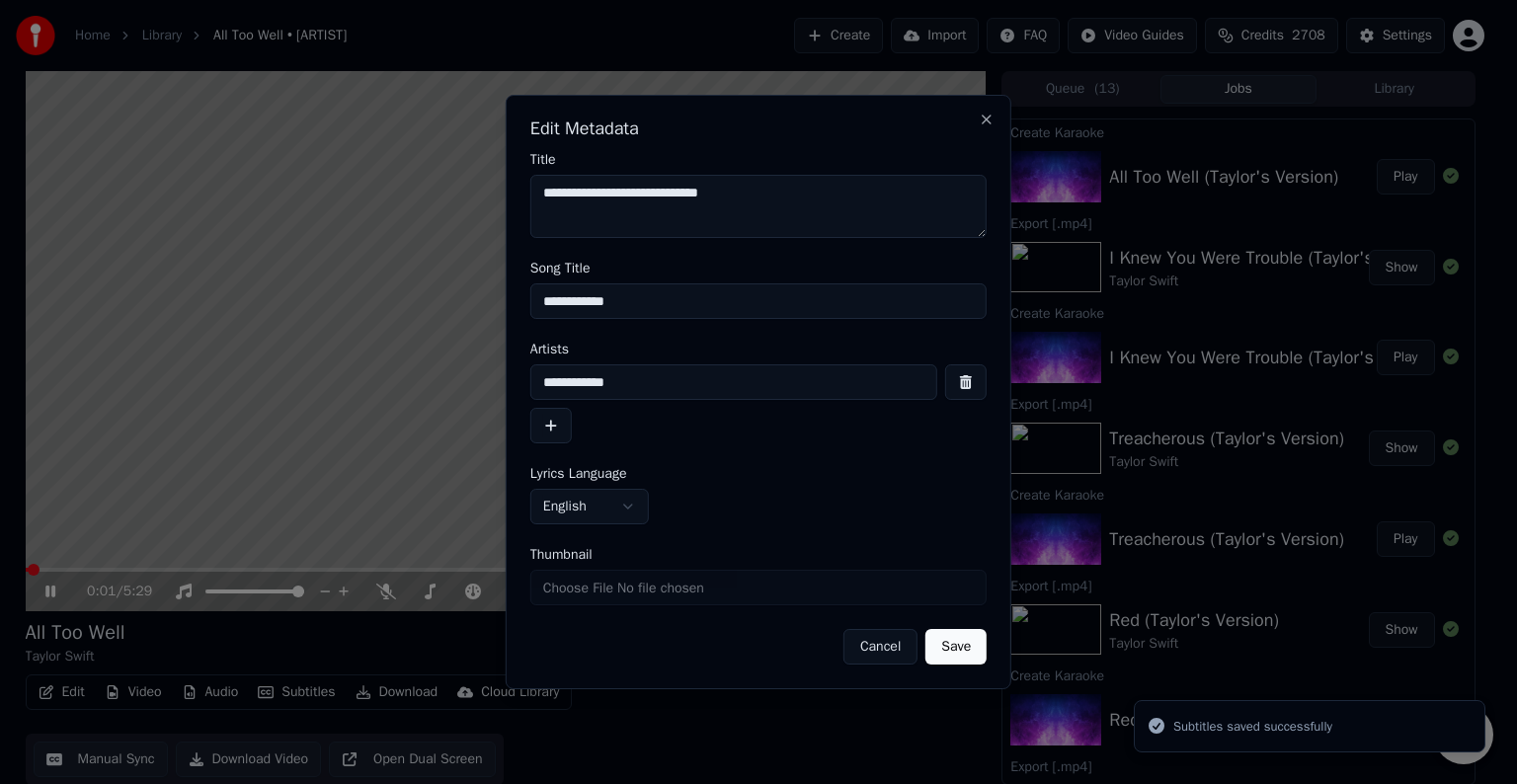 click on "**********" at bounding box center (758, 301) 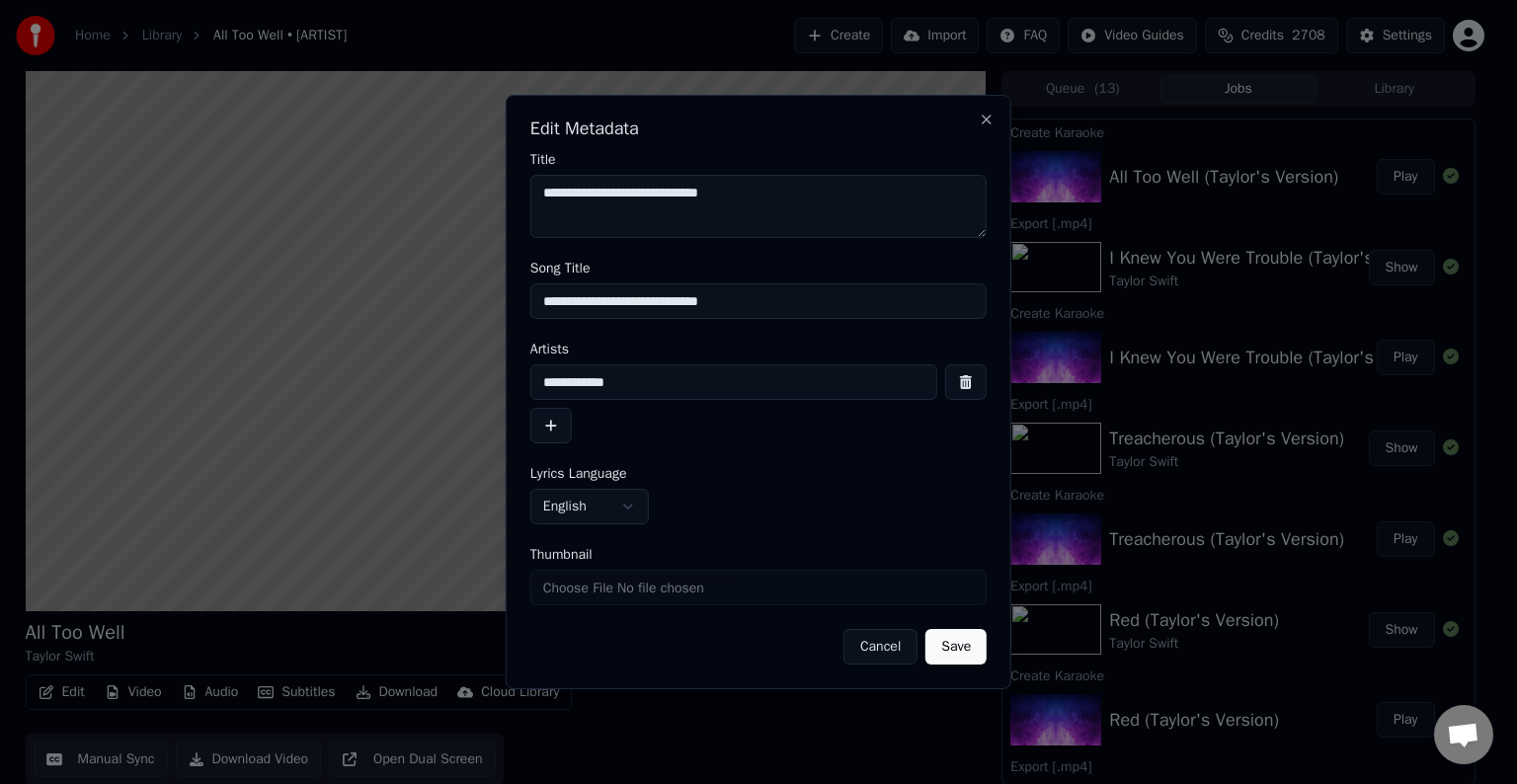 type on "**********" 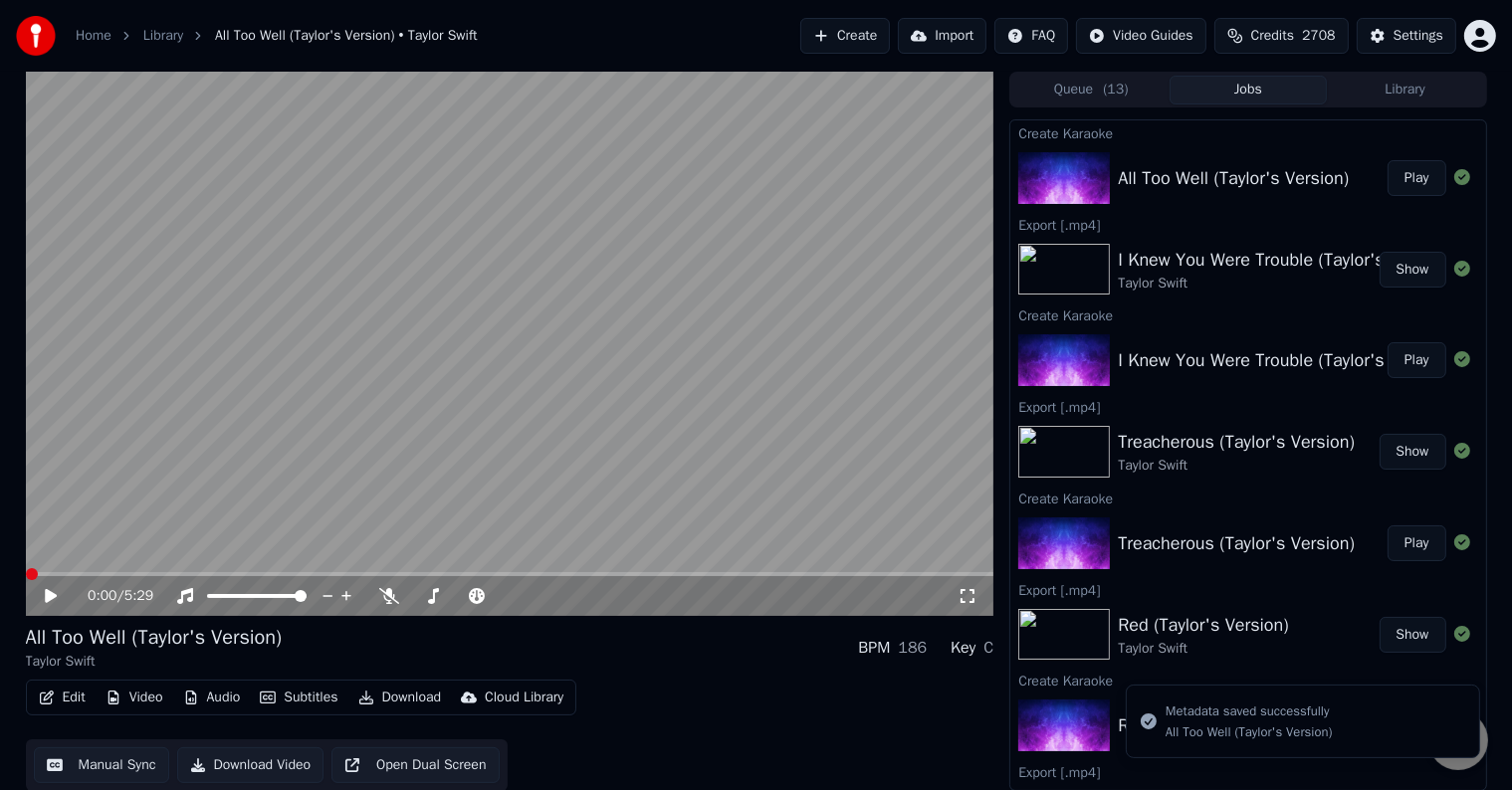 click 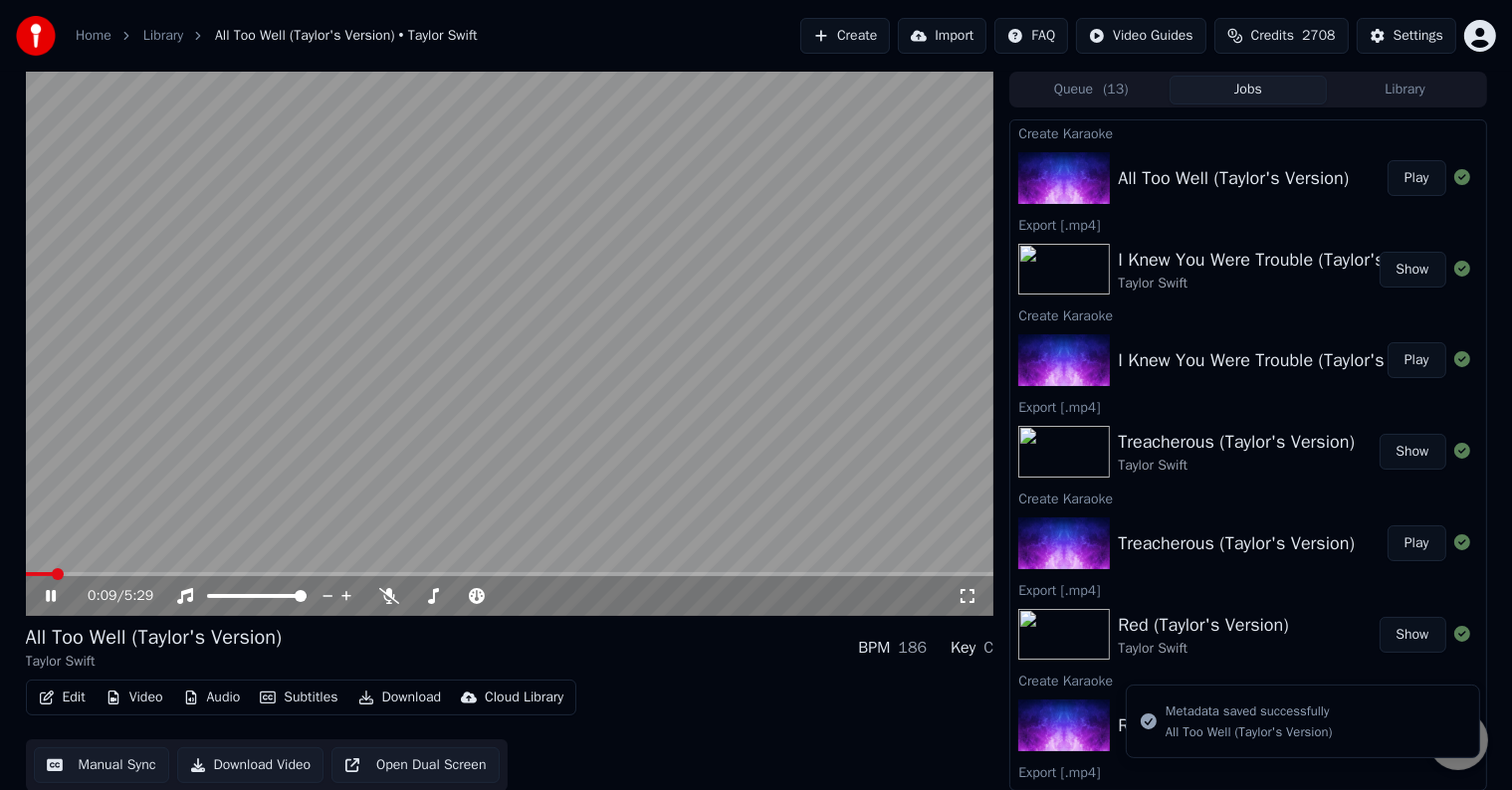 click on "Credits" at bounding box center (1272, 36) 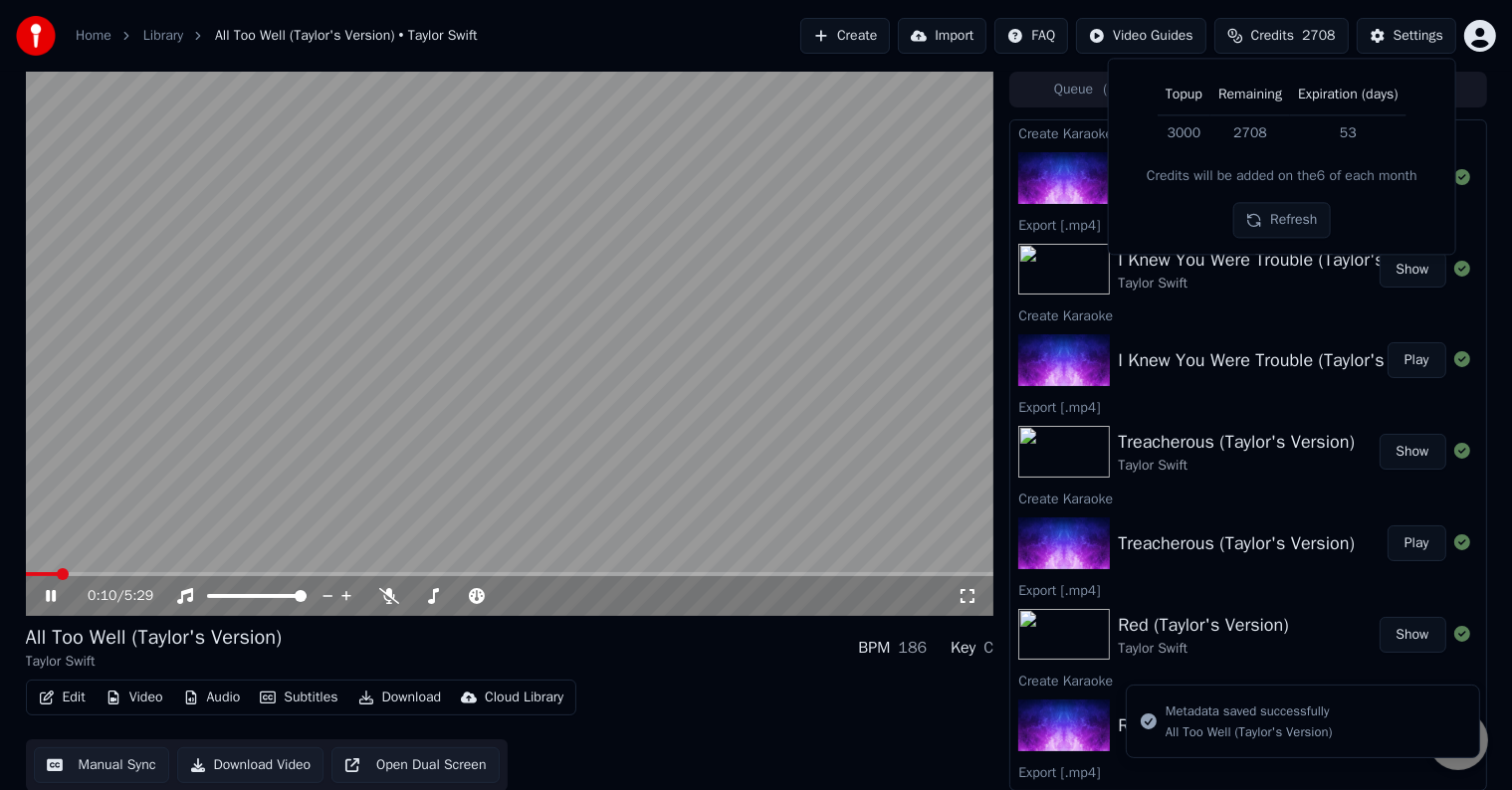 click on "Credits" at bounding box center [1272, 36] 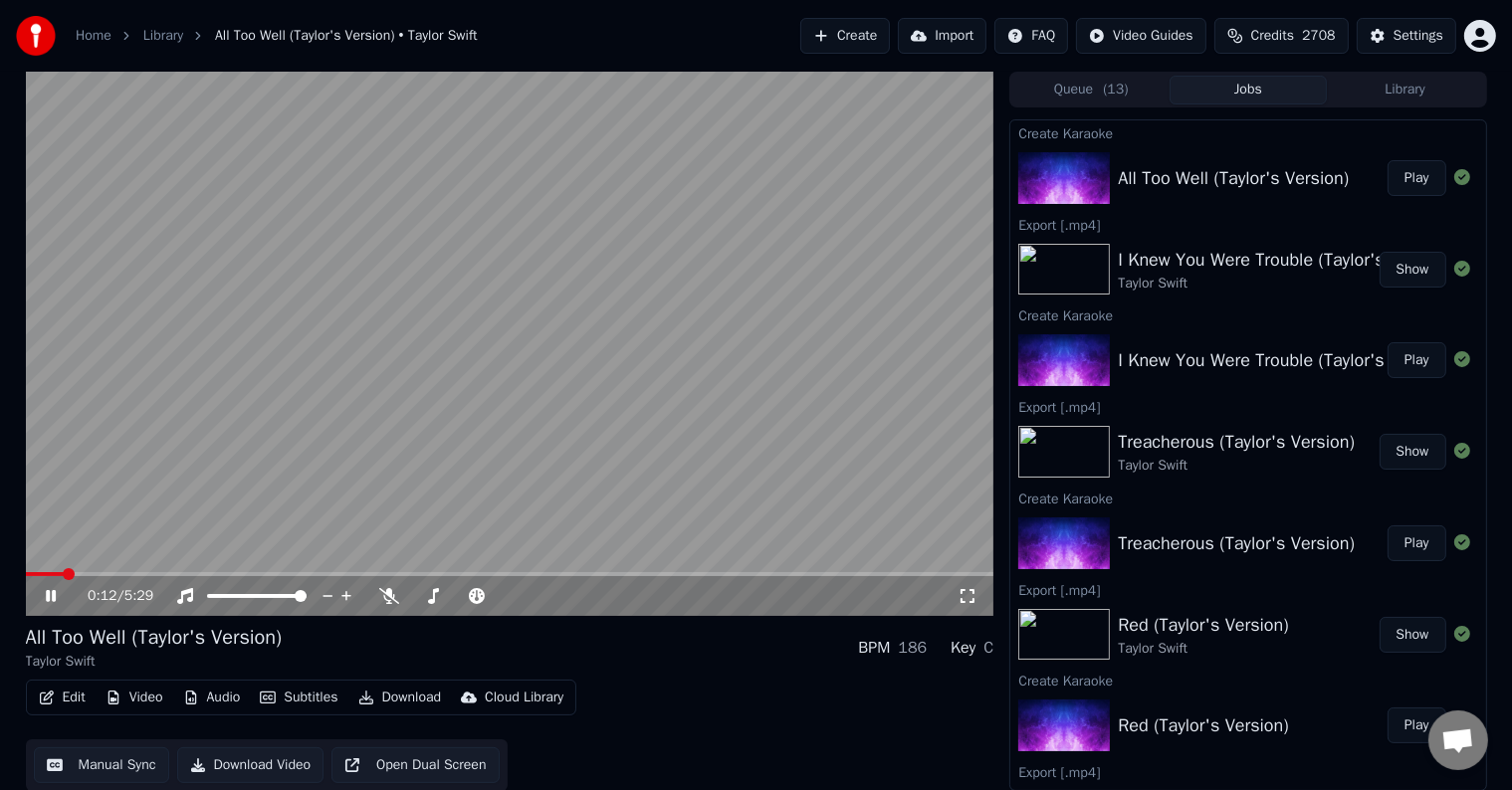 click 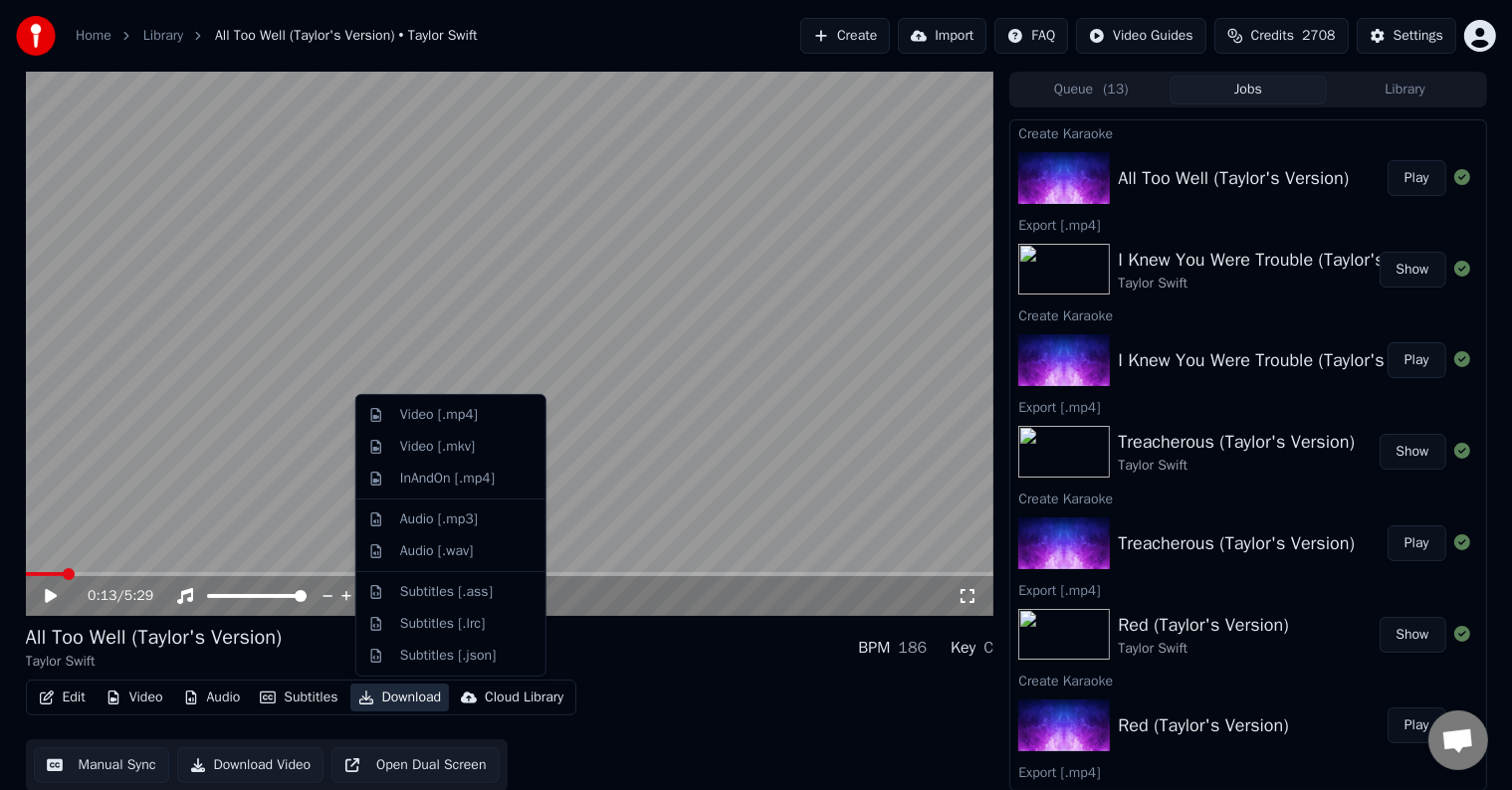 click on "Download" at bounding box center [400, 697] 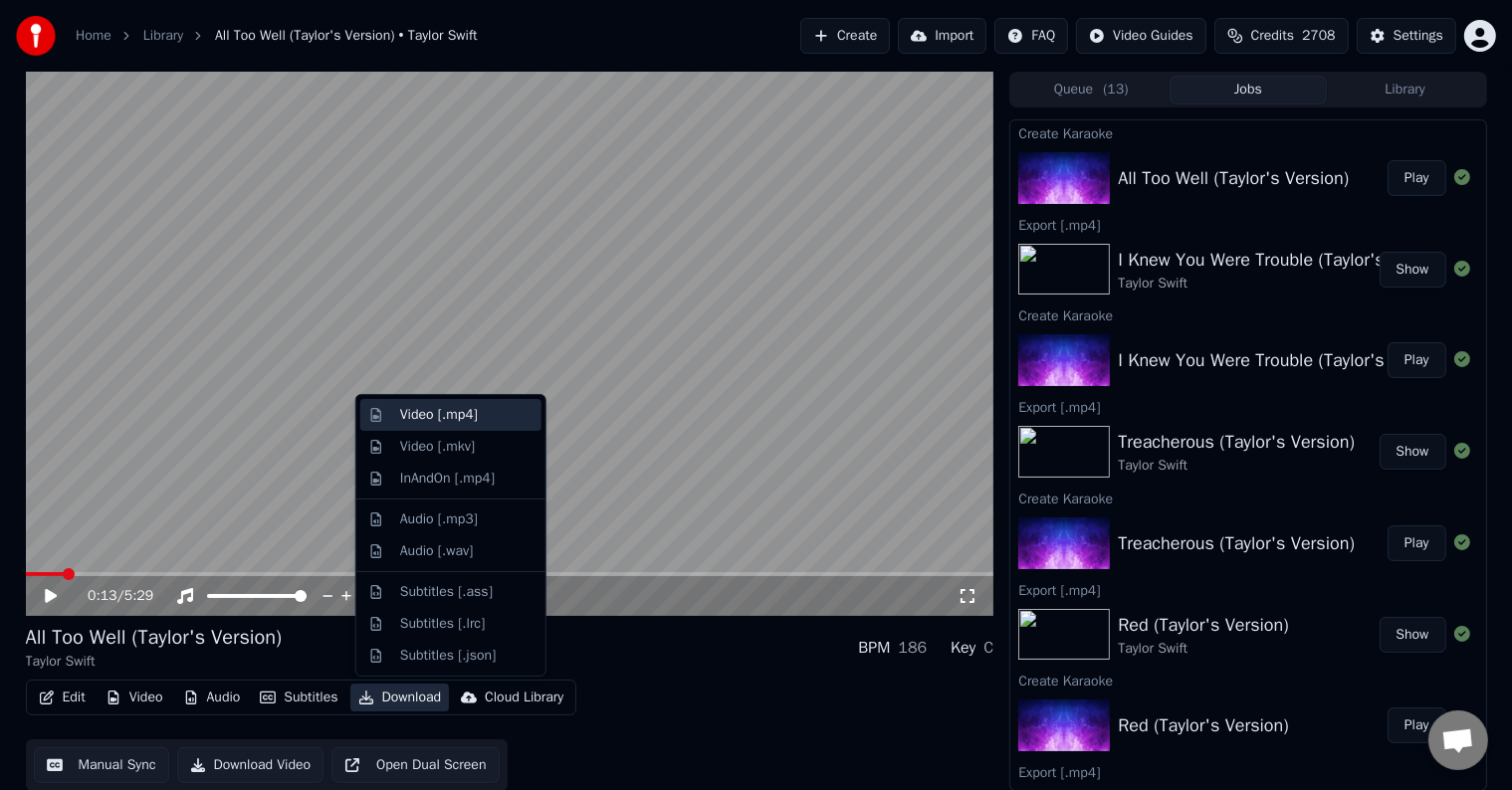 click on "Video [.mp4]" at bounding box center [451, 415] 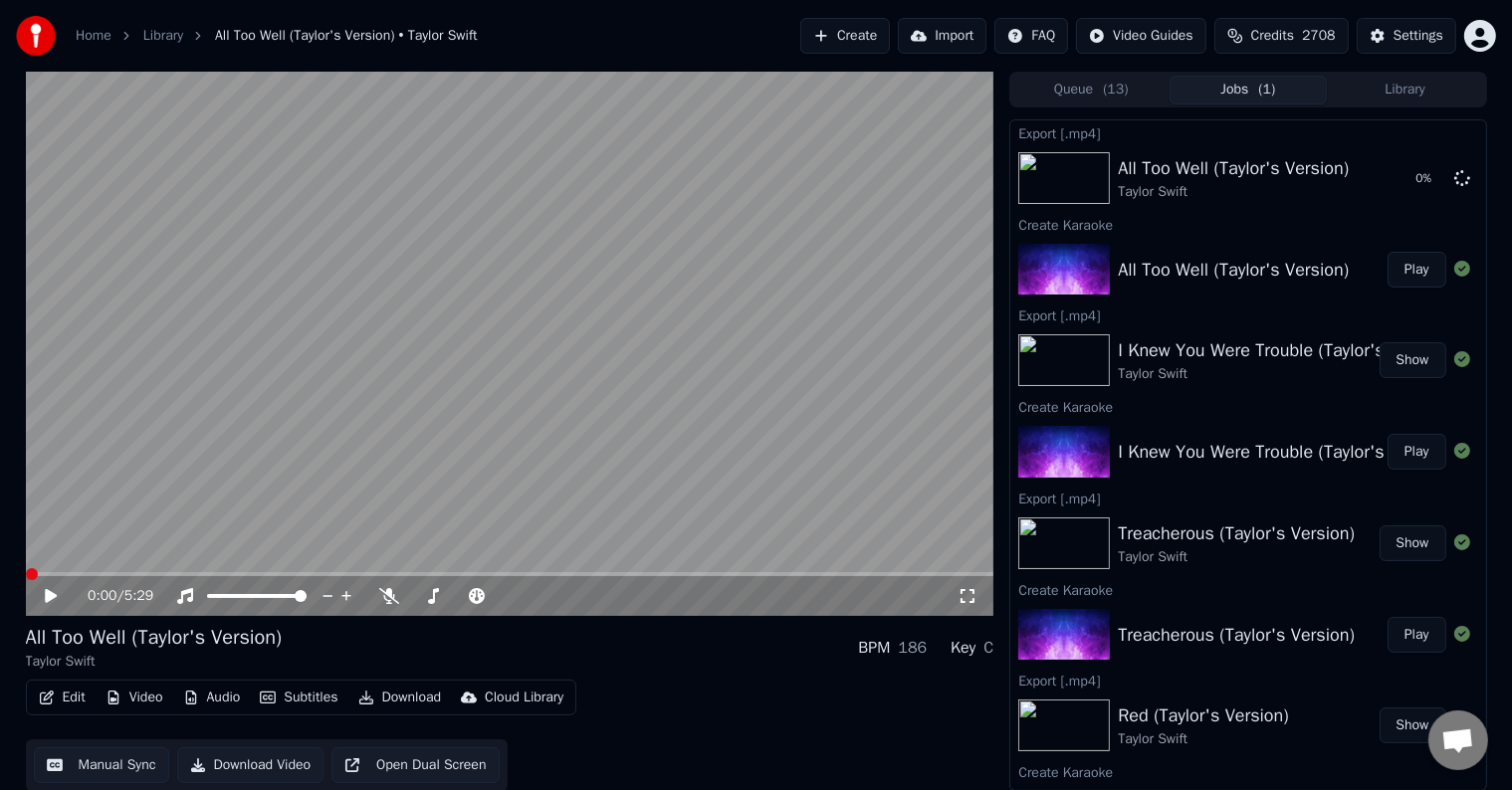 click at bounding box center (32, 574) 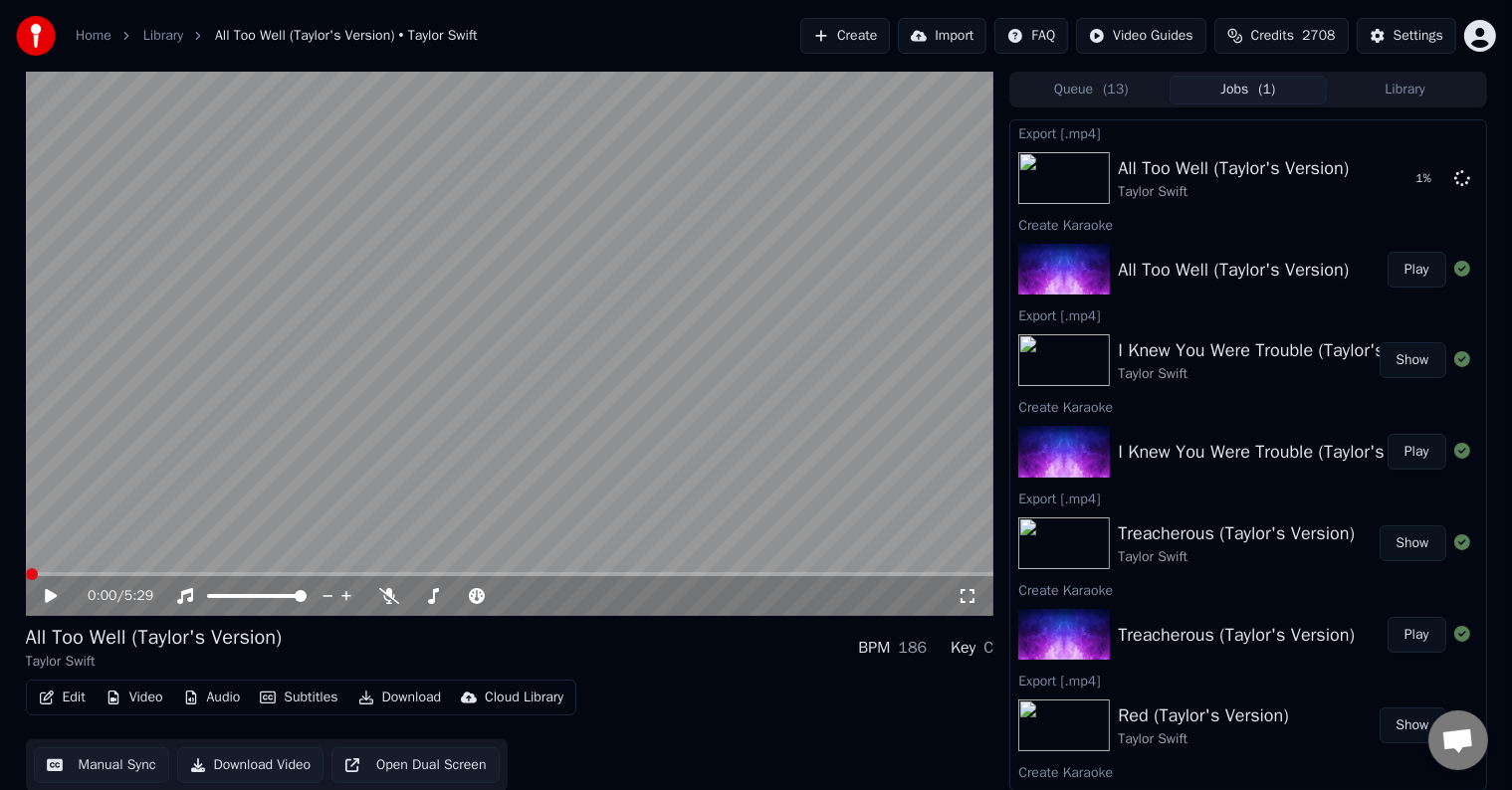 click on "0:00  /  5:29" at bounding box center [510, 596] 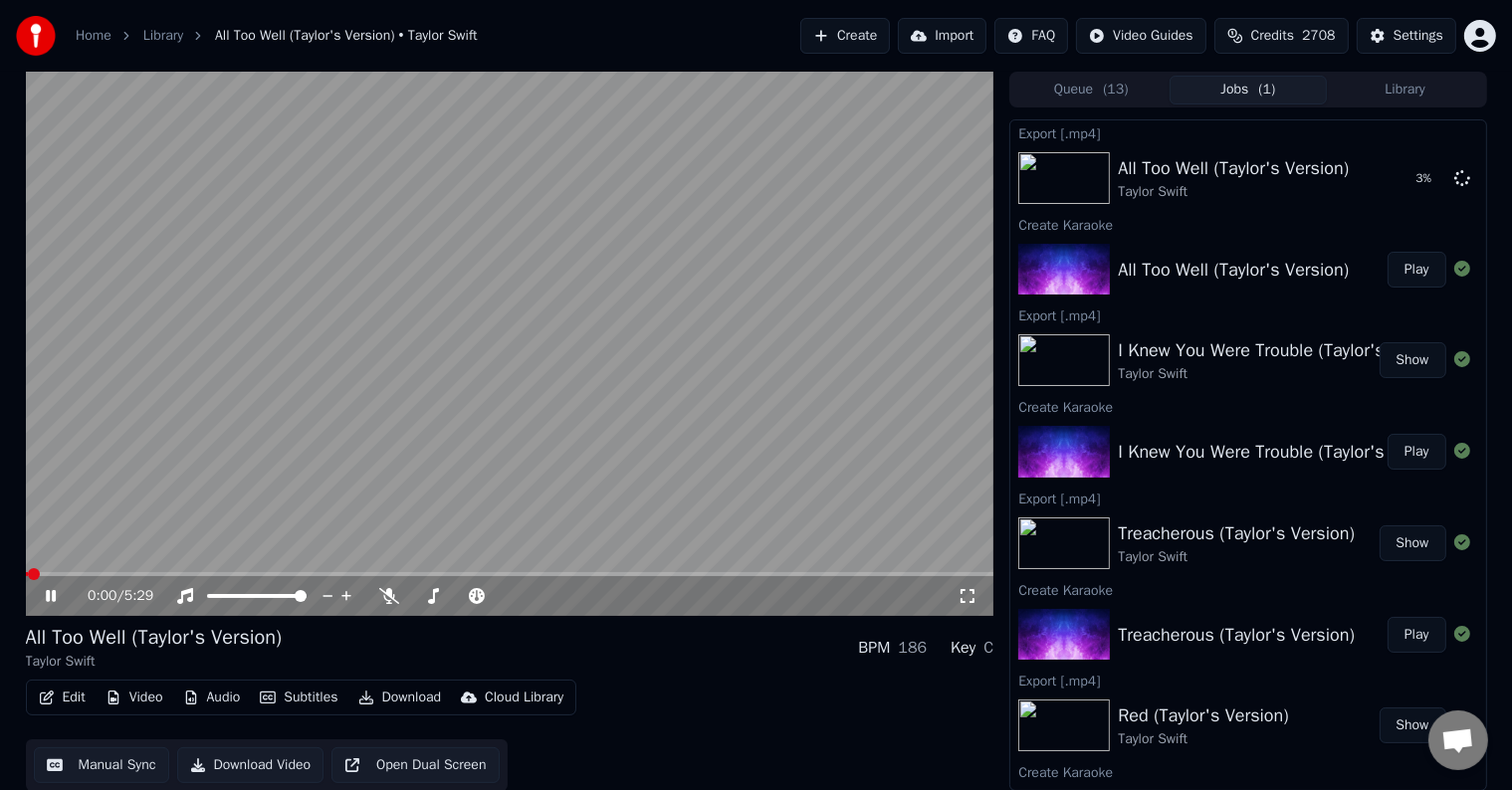 click 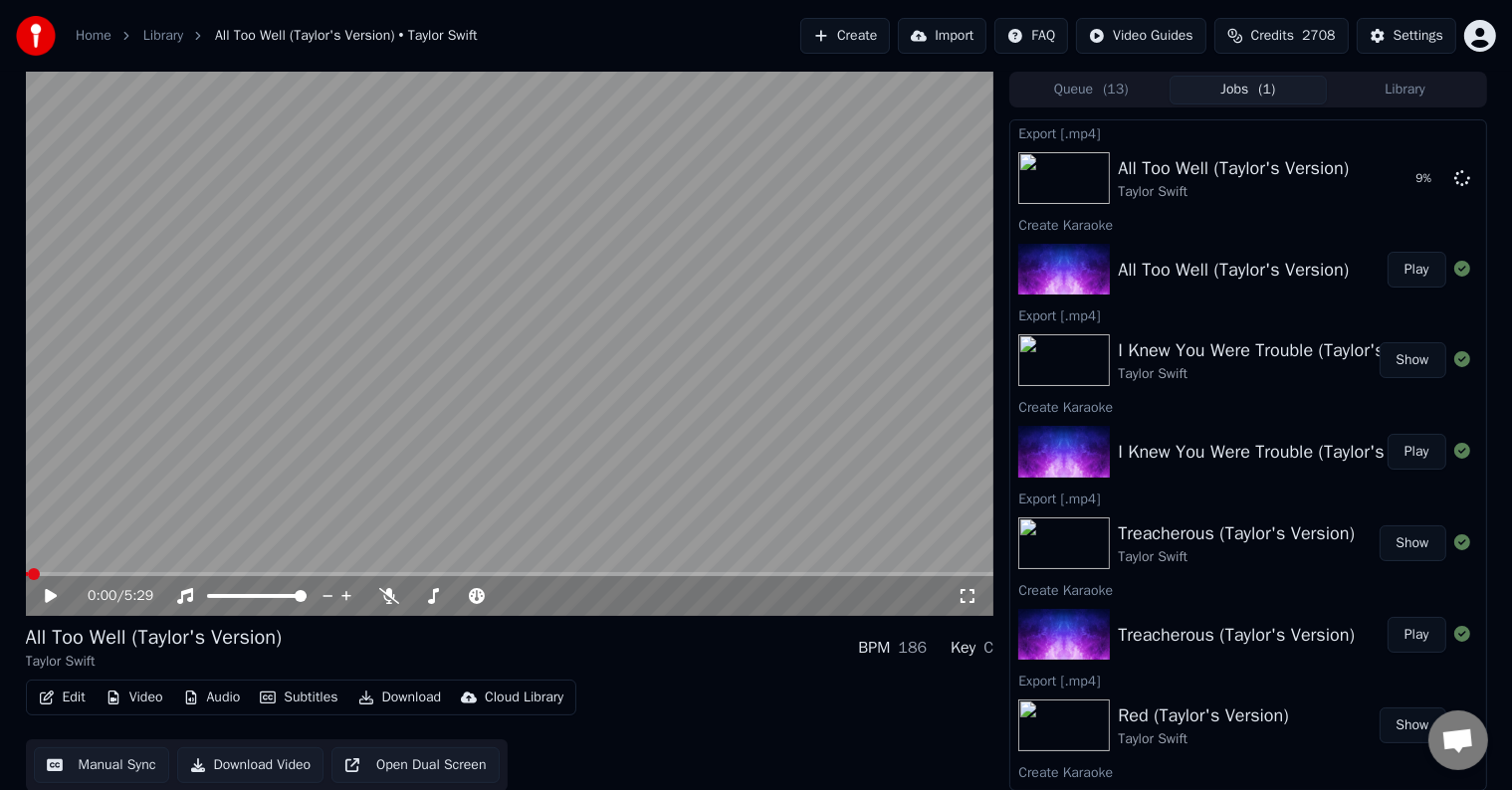 click on "Create" at bounding box center (845, 36) 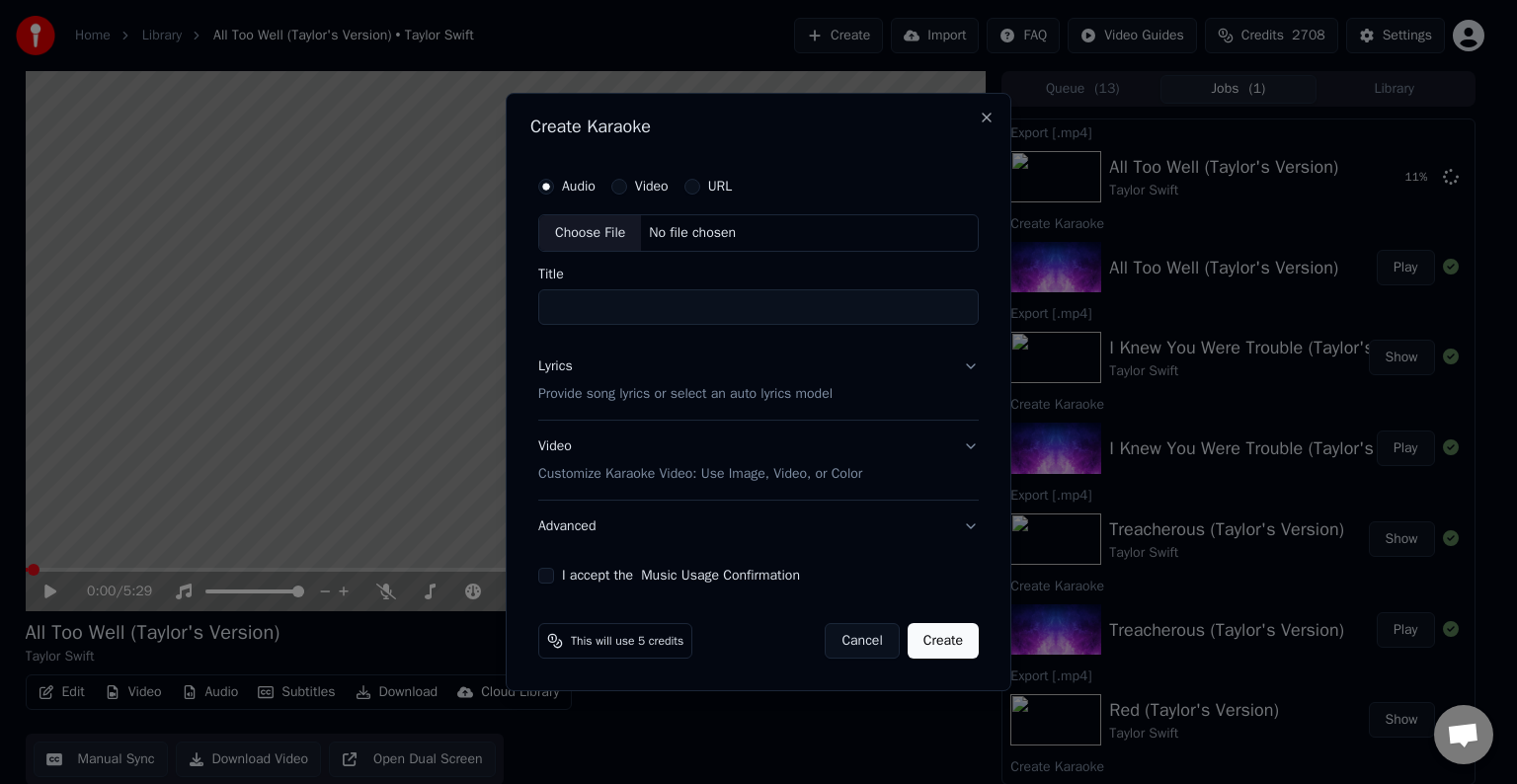 click on "Choose File" at bounding box center (590, 233) 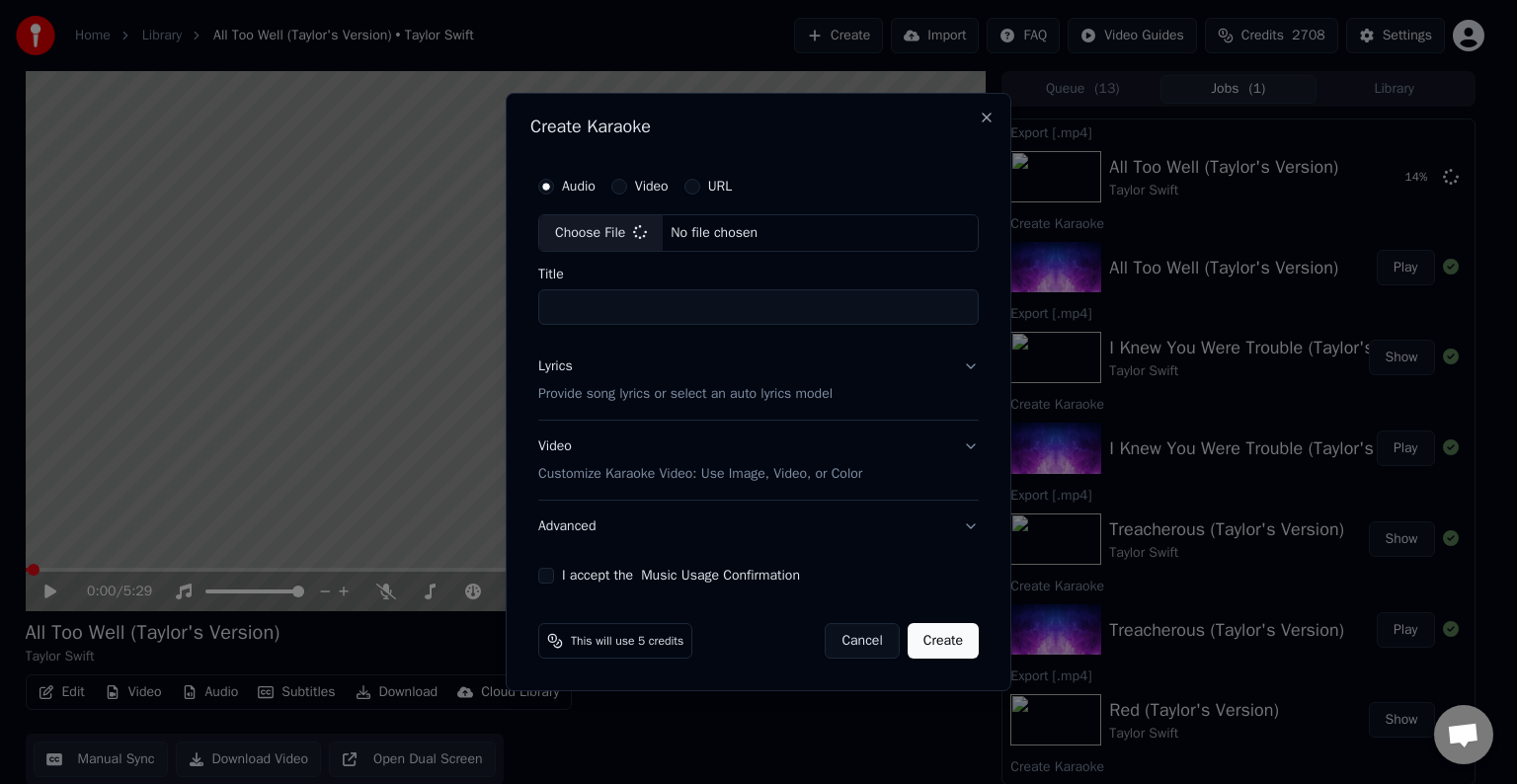 type on "**********" 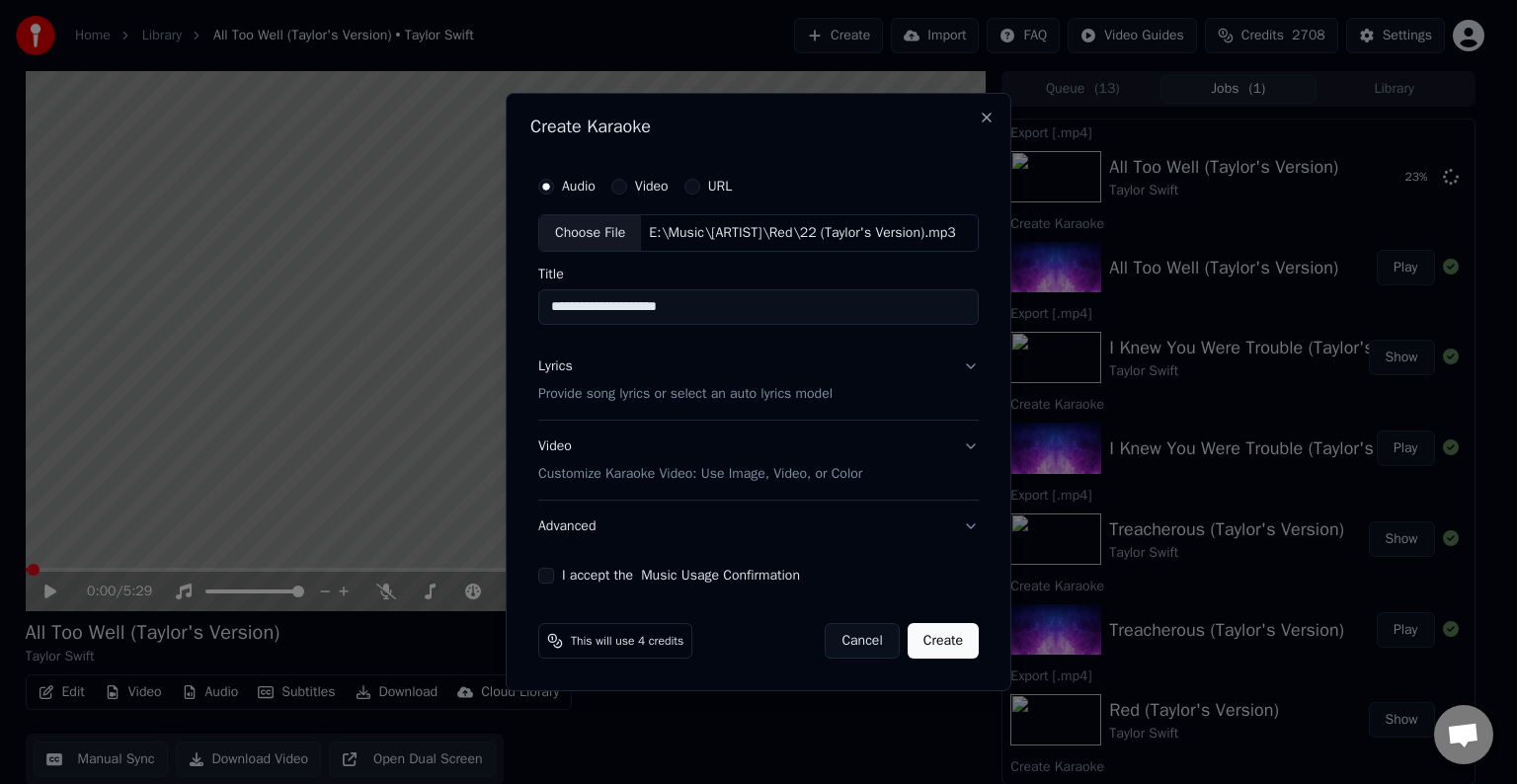 drag, startPoint x: 941, startPoint y: 398, endPoint x: 722, endPoint y: 461, distance: 227.88155 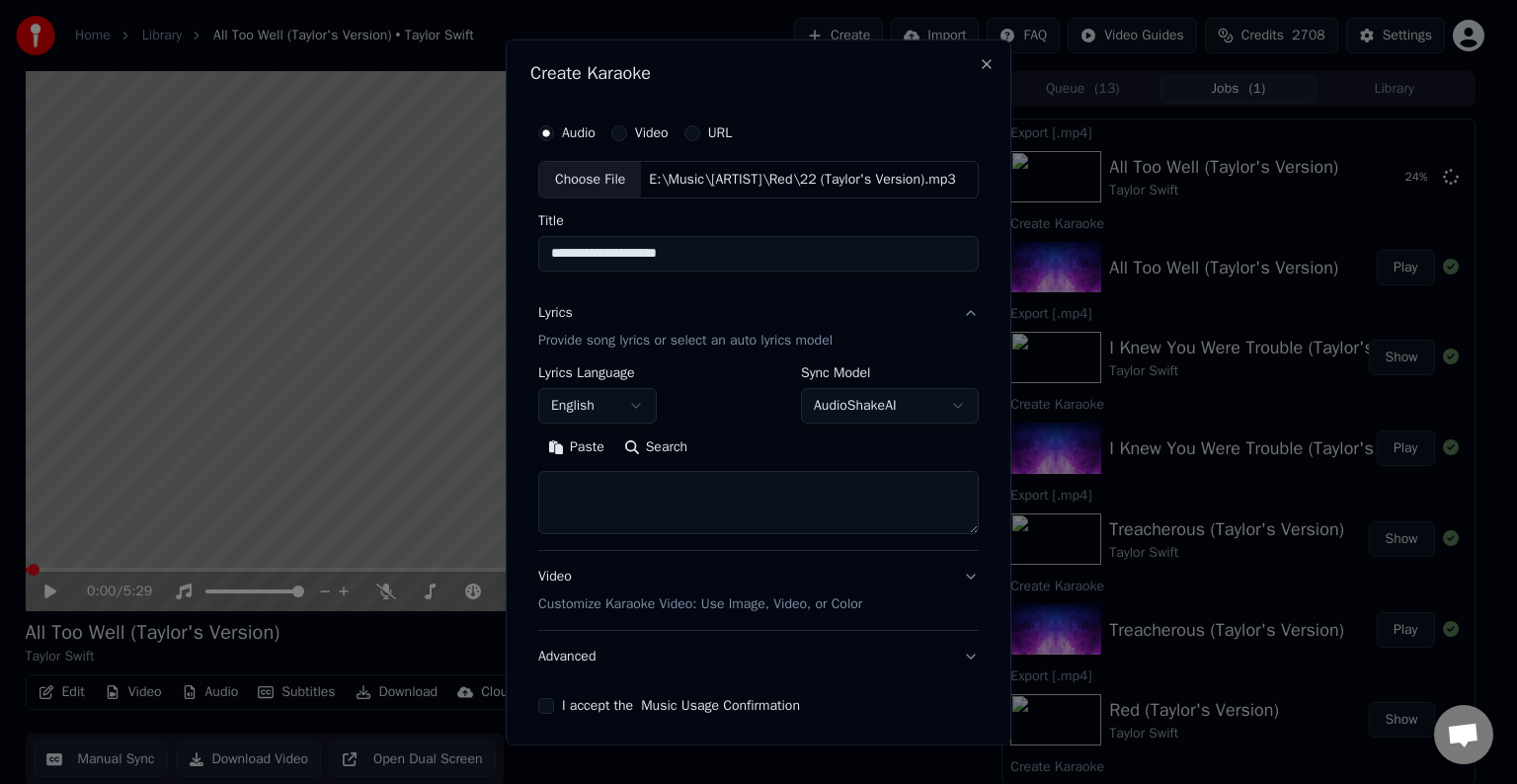 click at bounding box center [758, 503] 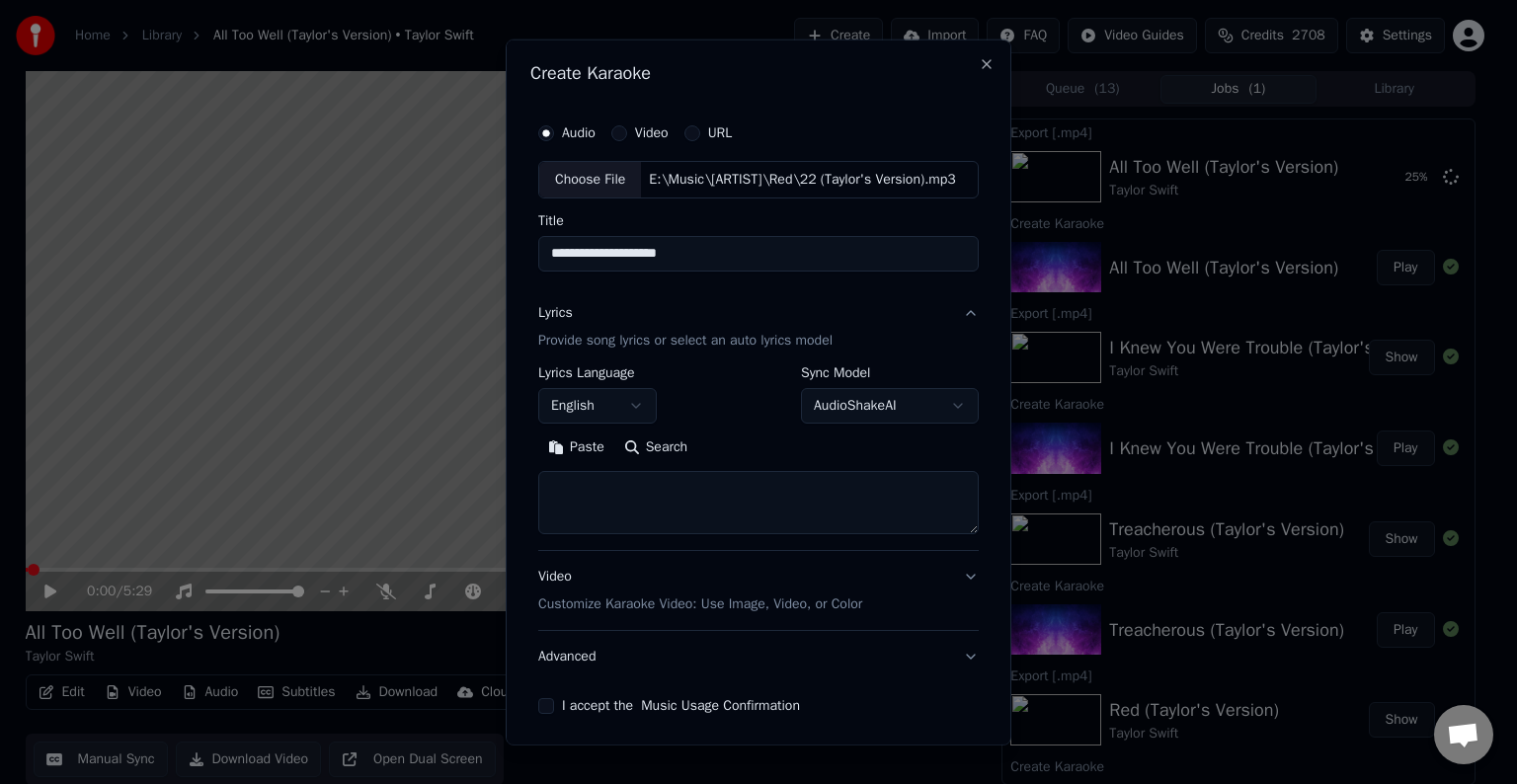 paste on "**********" 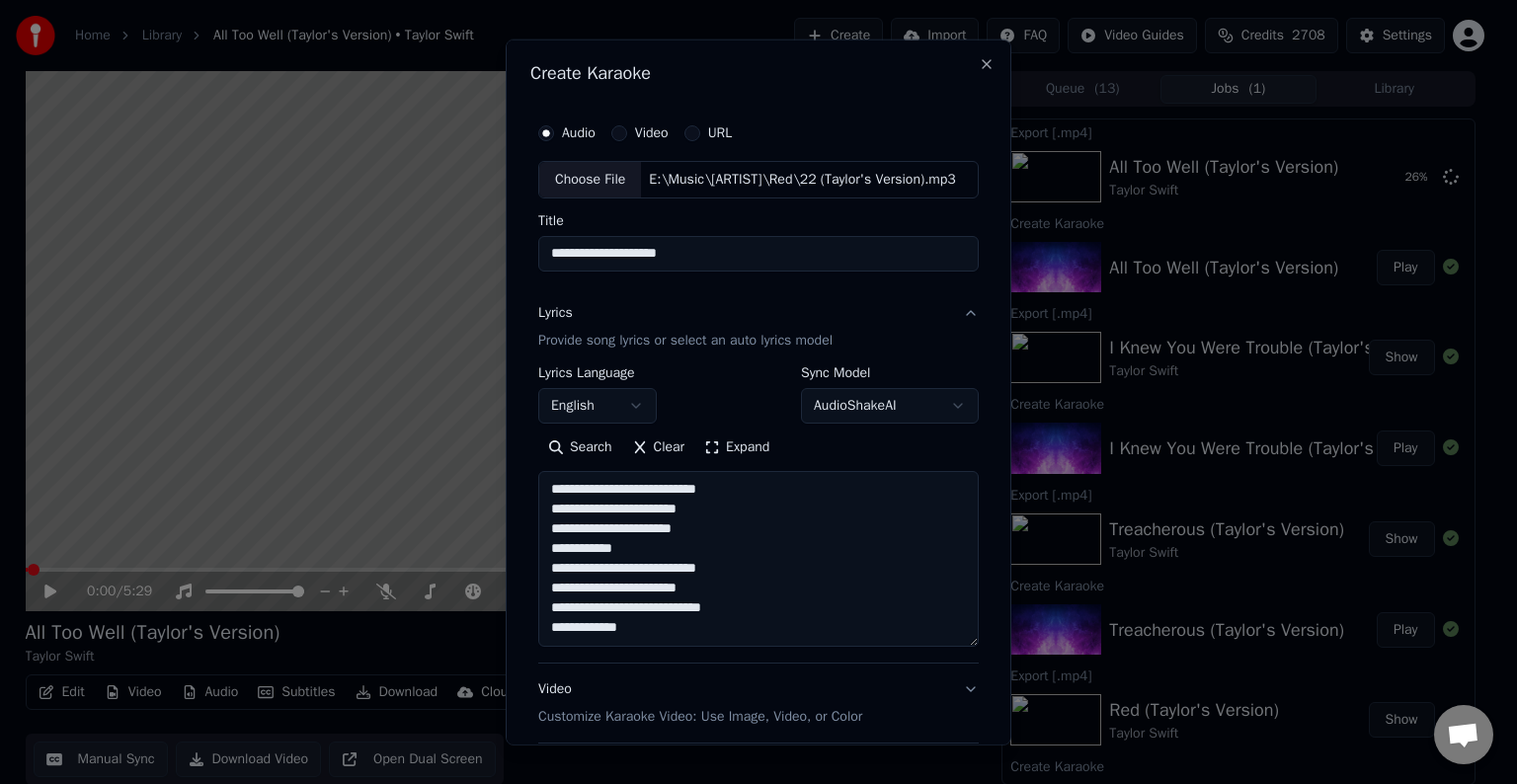 scroll, scrollTop: 122, scrollLeft: 0, axis: vertical 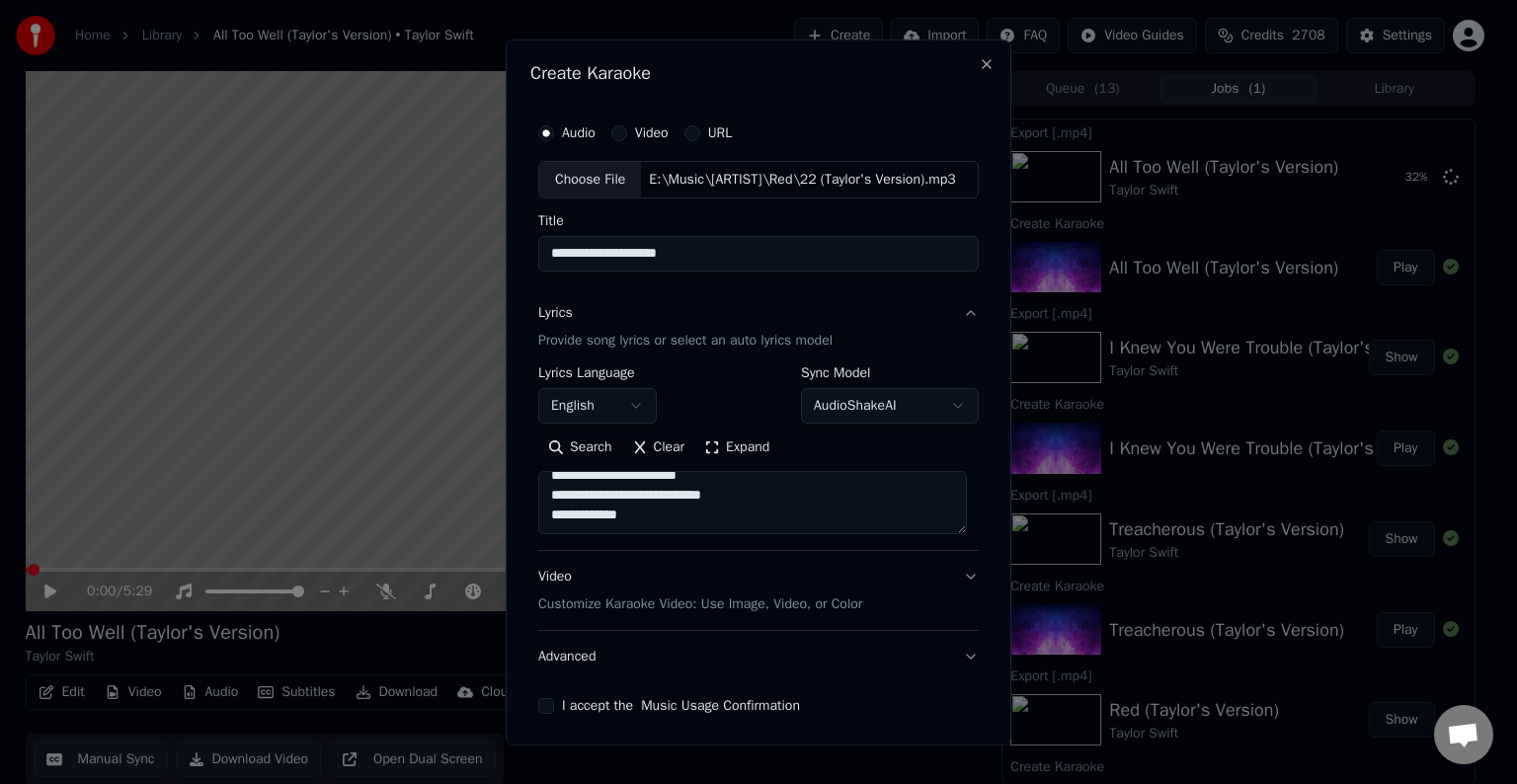 click on "**********" at bounding box center [753, 503] 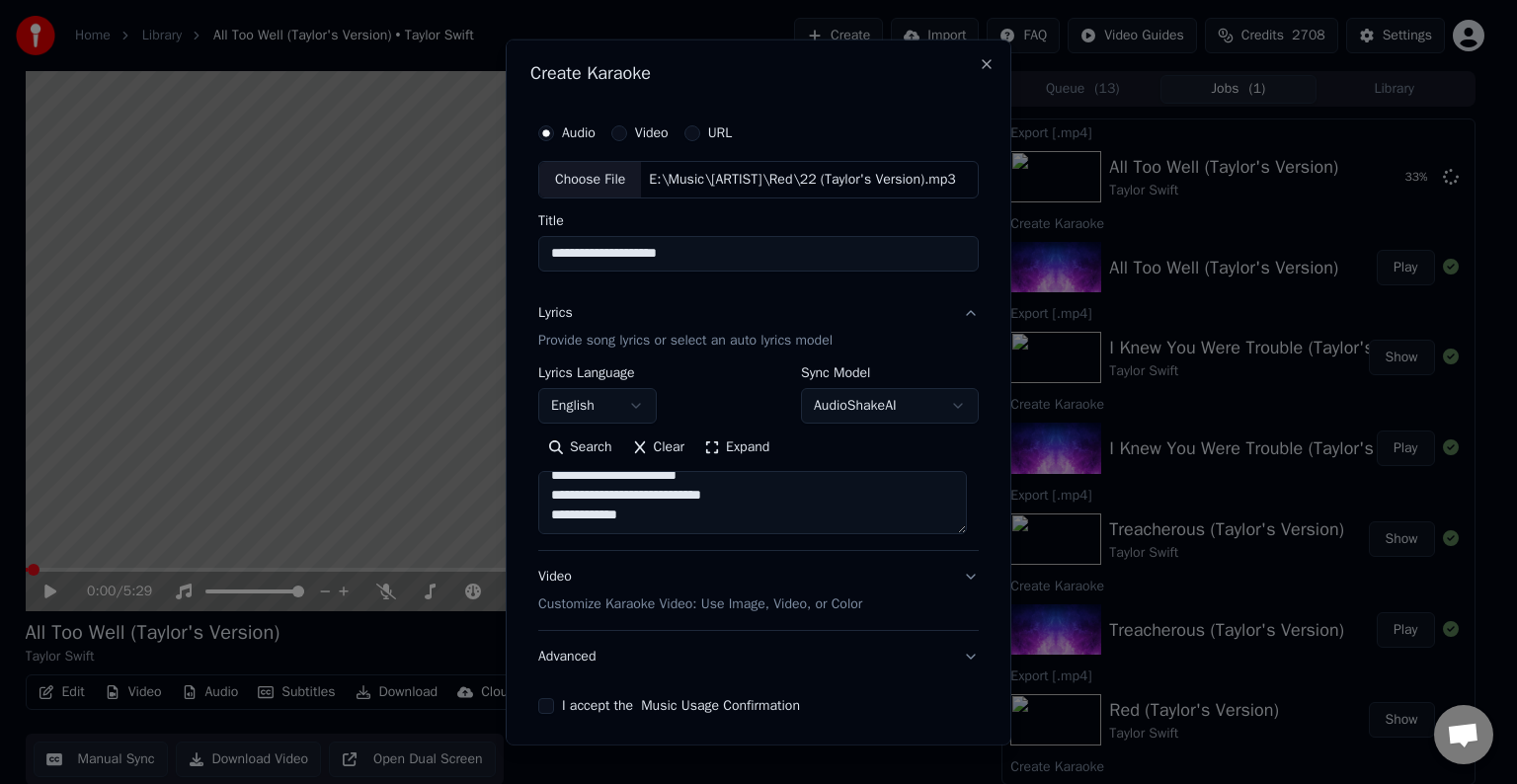 paste on "**********" 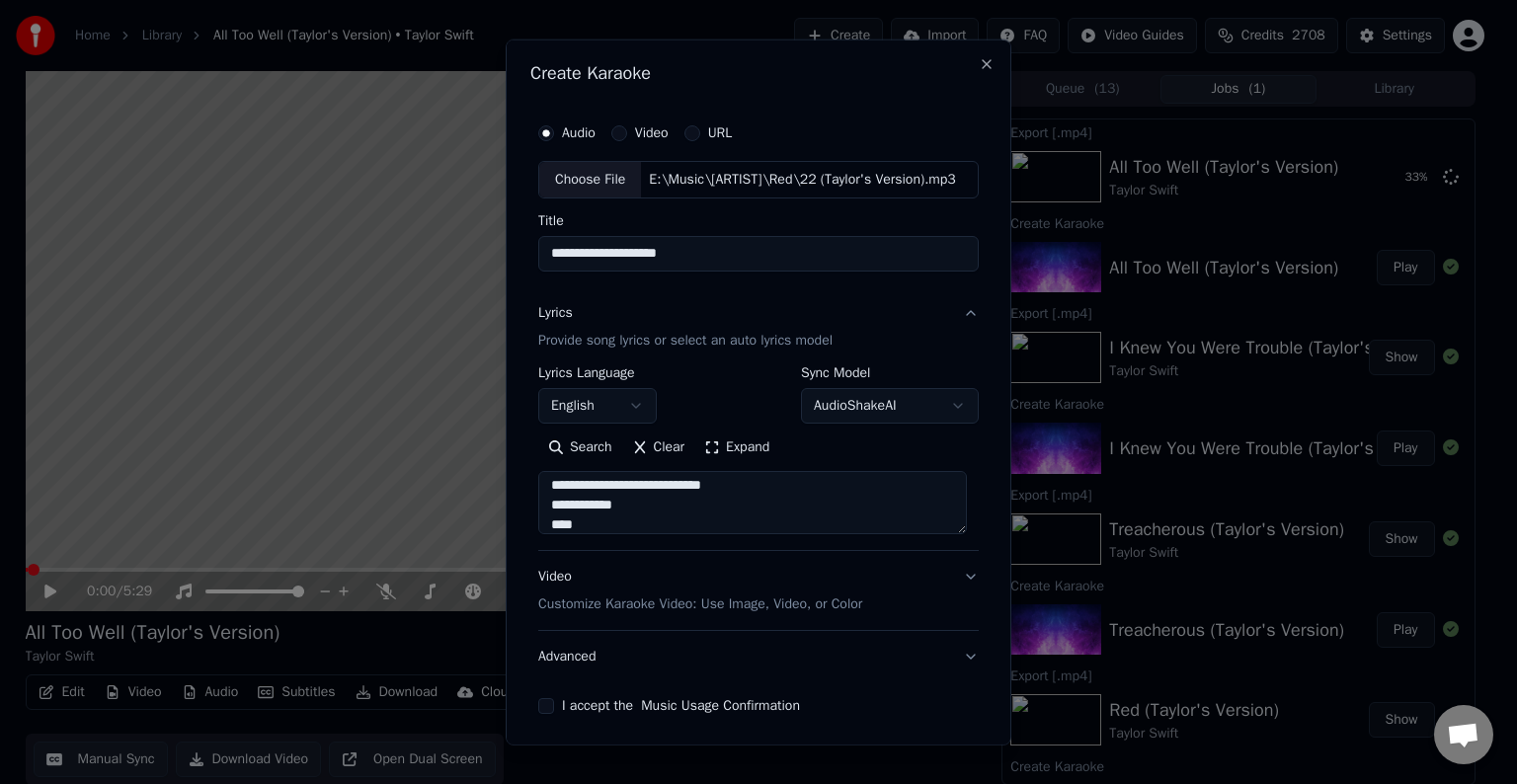 scroll, scrollTop: 221, scrollLeft: 0, axis: vertical 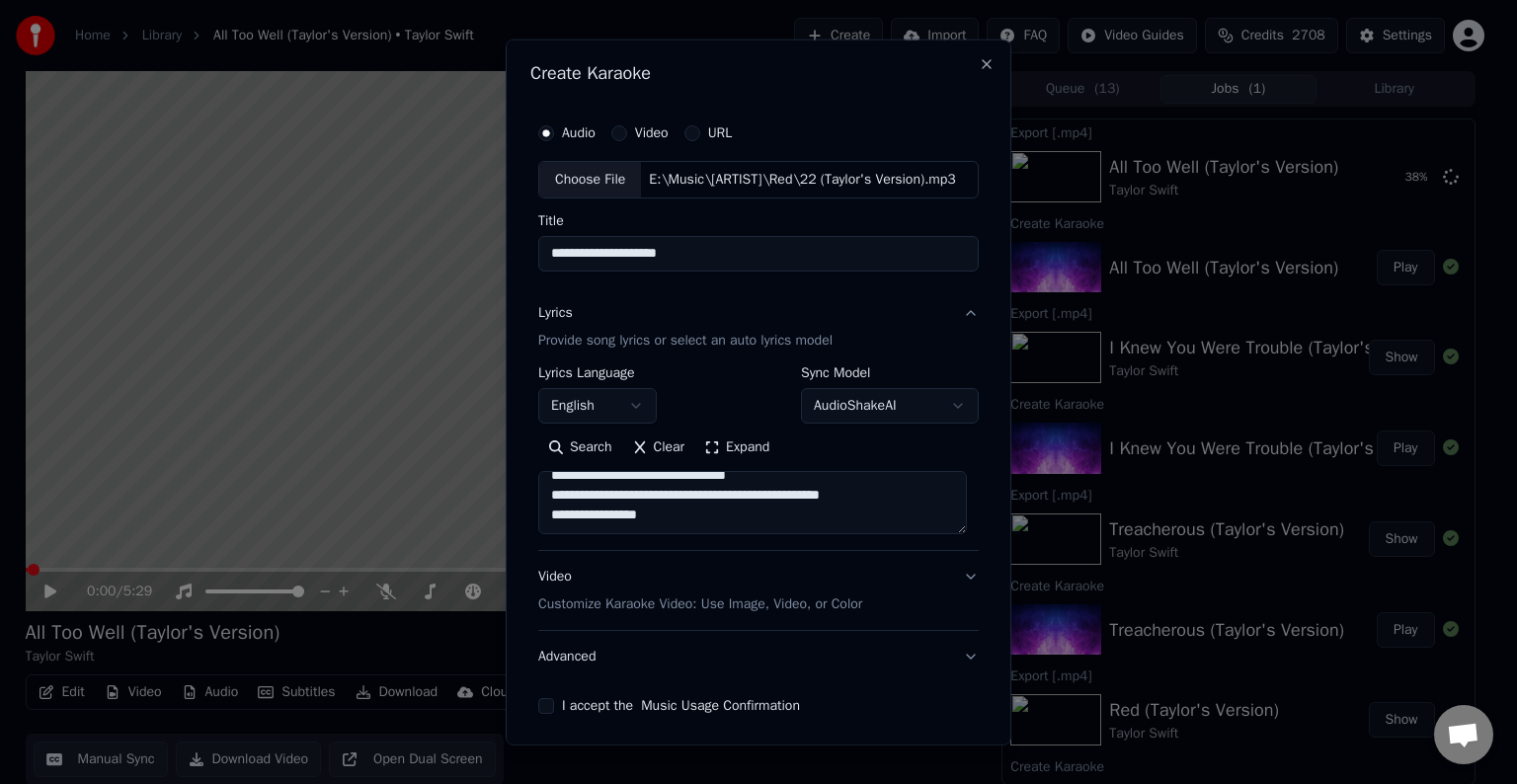 click on "**********" at bounding box center [753, 503] 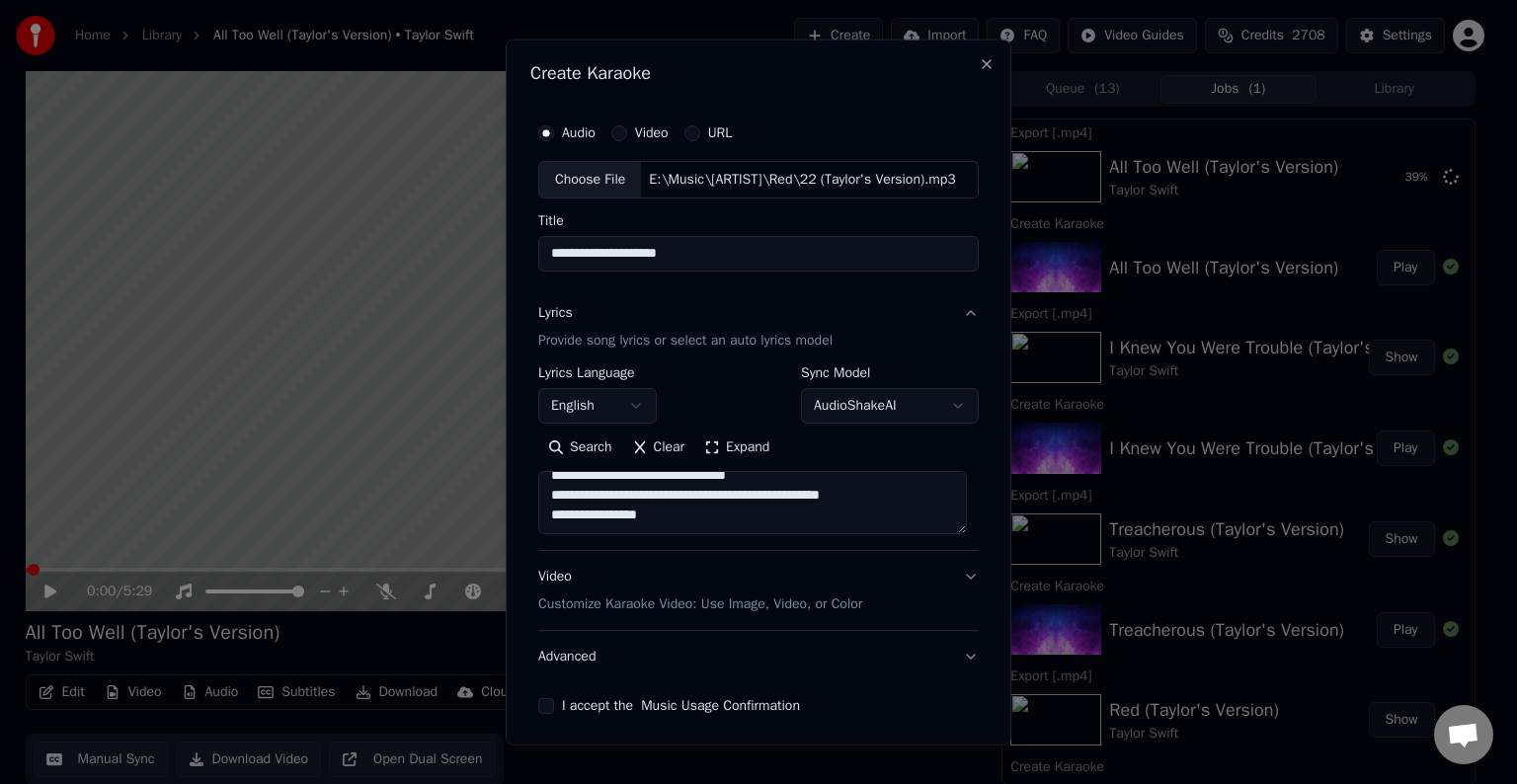 paste on "**********" 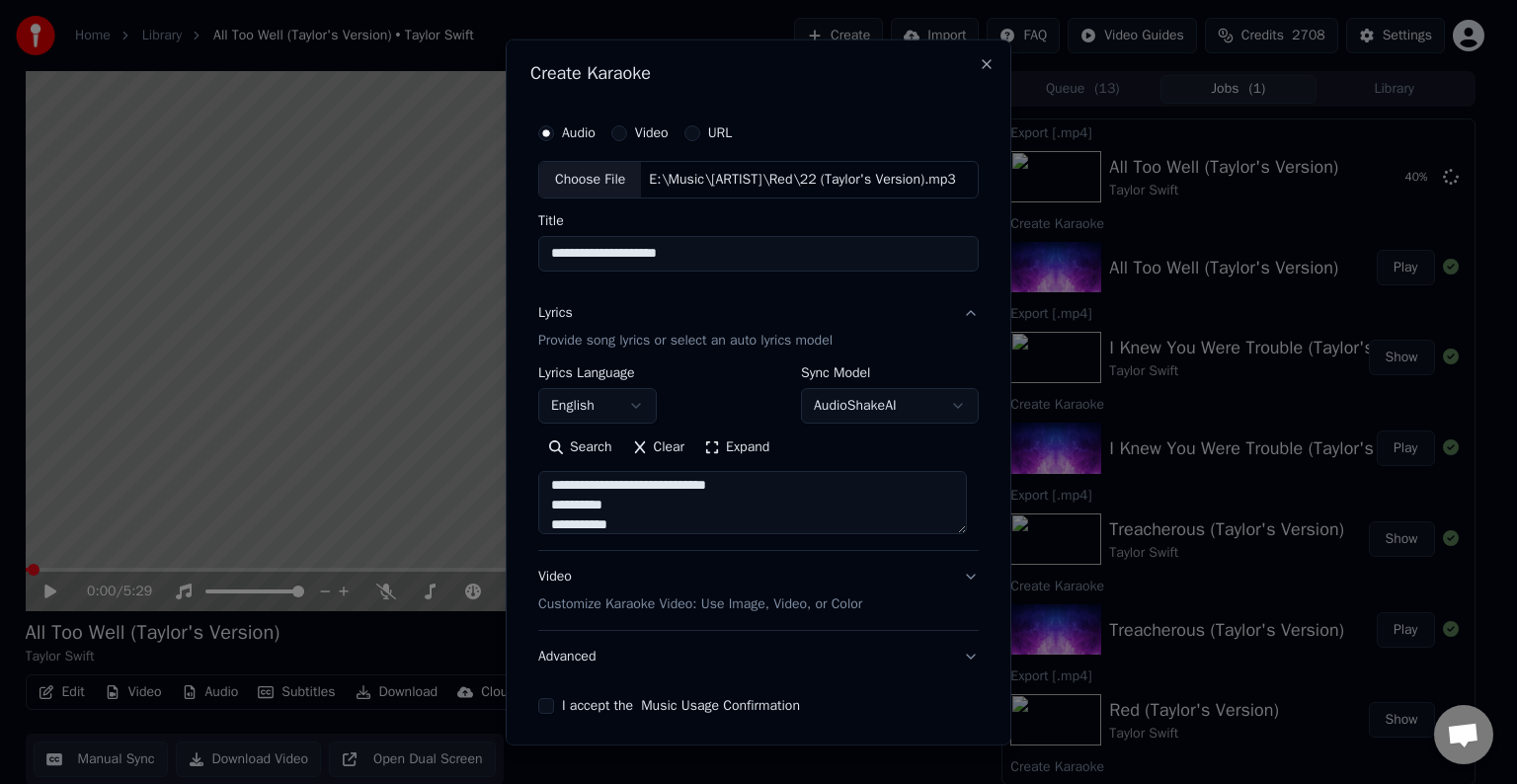 scroll, scrollTop: 419, scrollLeft: 0, axis: vertical 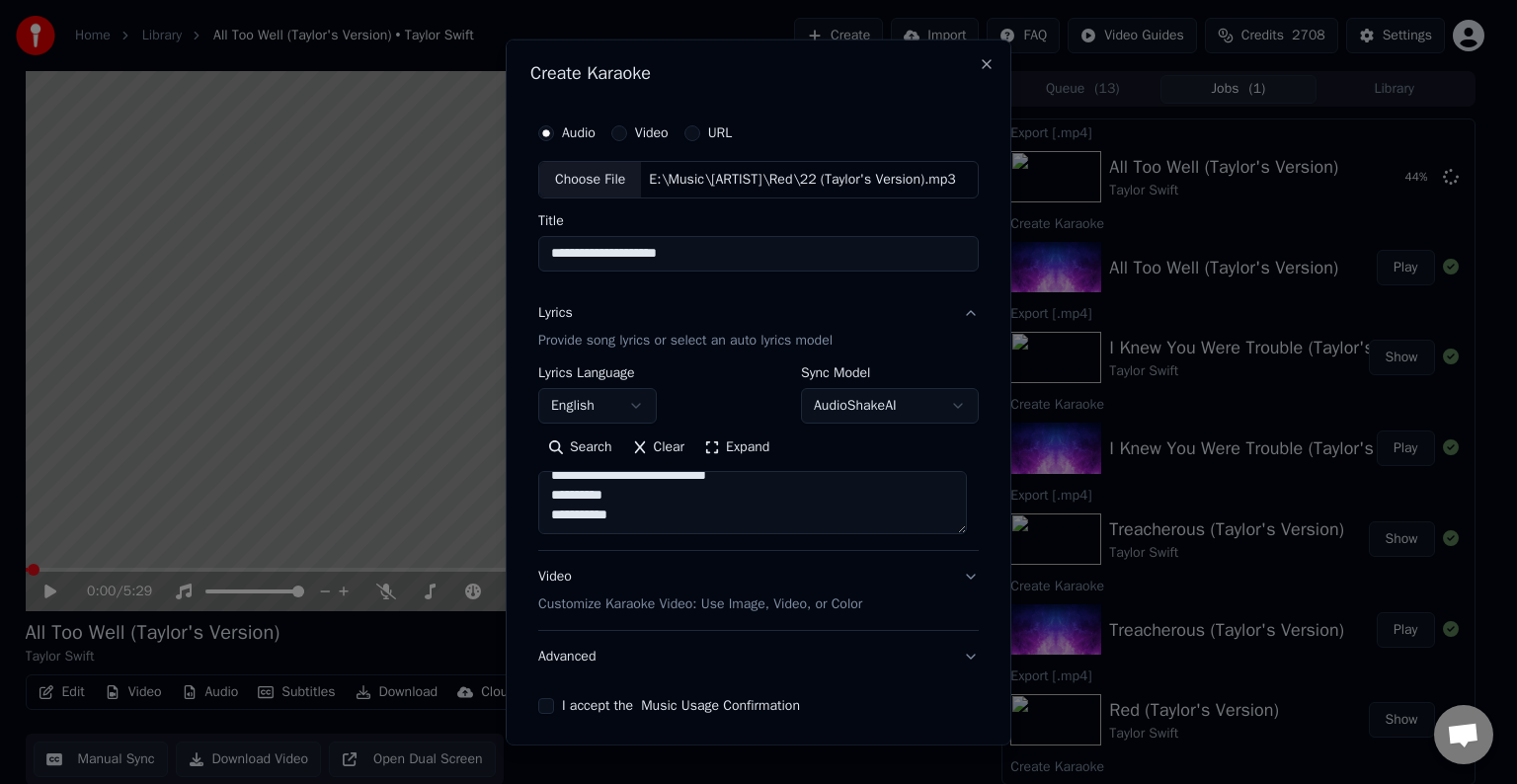 click on "**********" at bounding box center (753, 503) 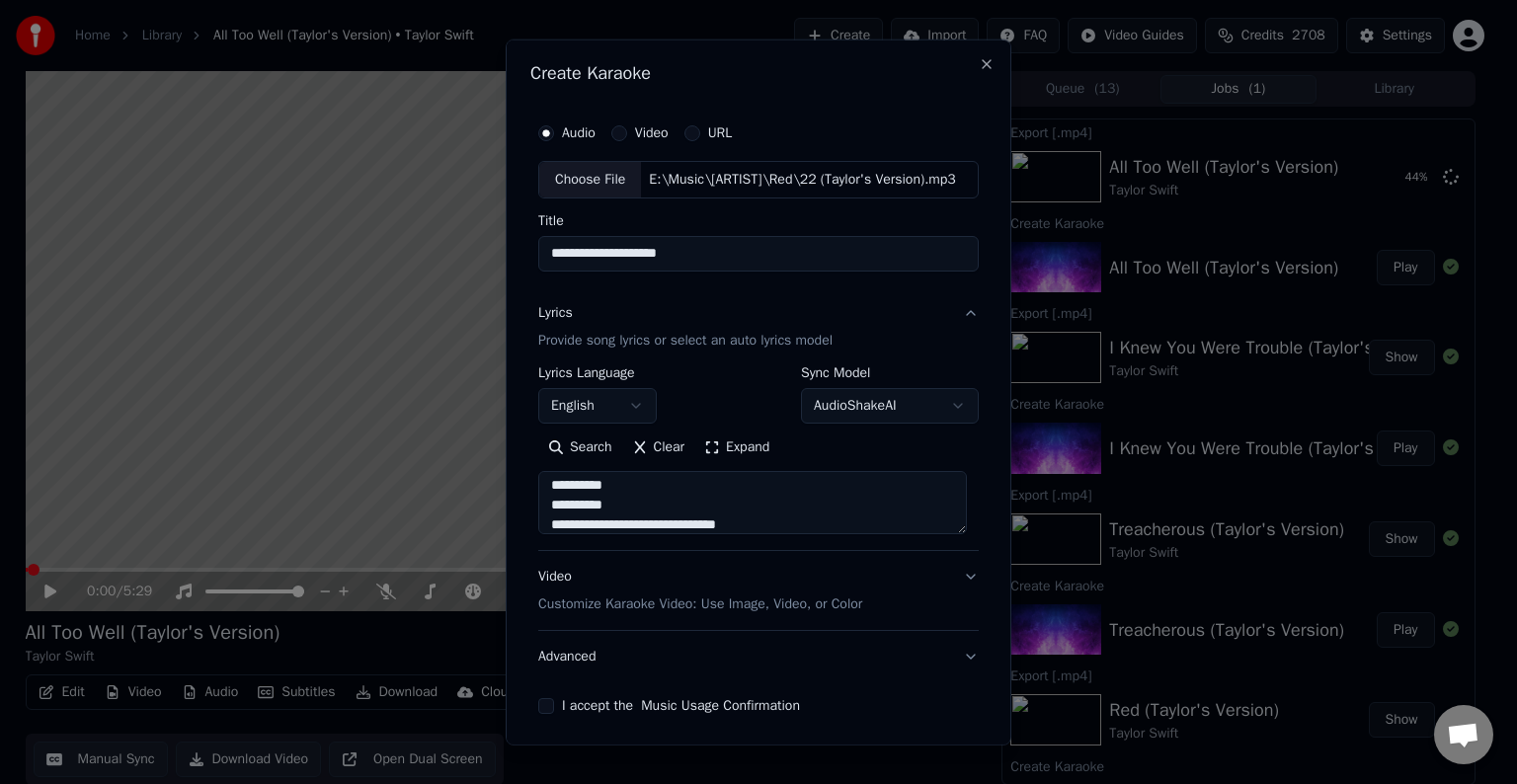 scroll, scrollTop: 577, scrollLeft: 0, axis: vertical 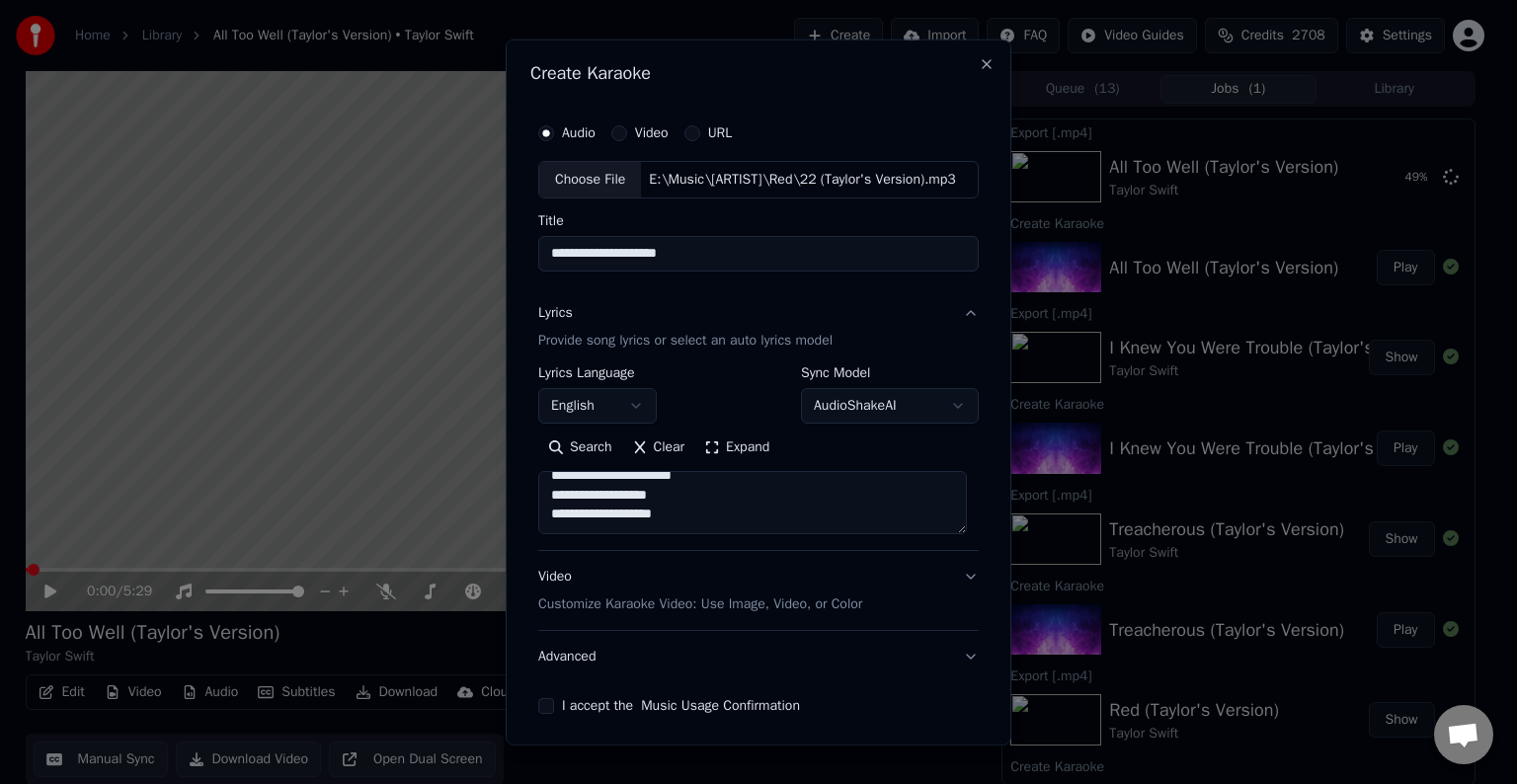 click on "**********" at bounding box center [753, 503] 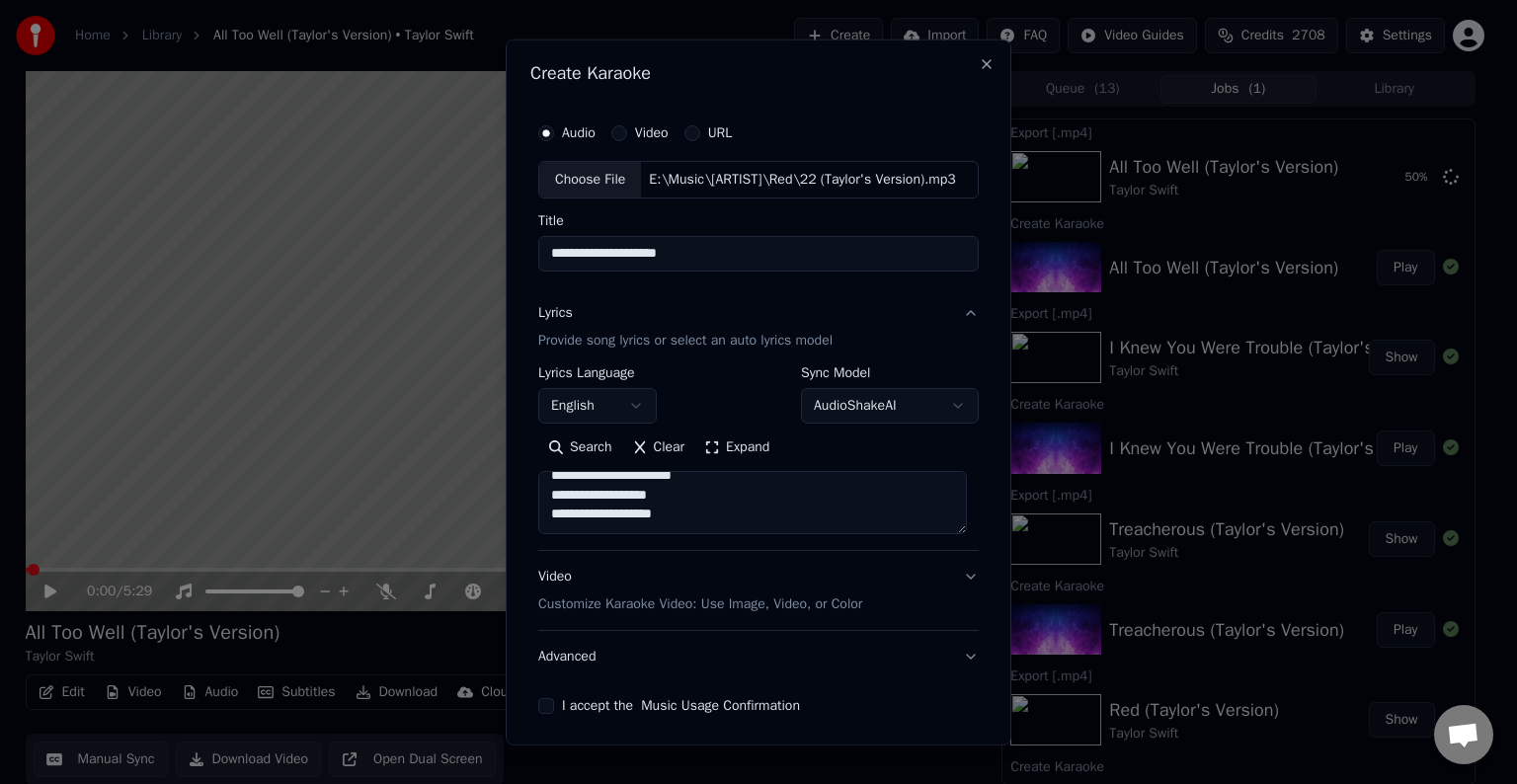 paste on "**********" 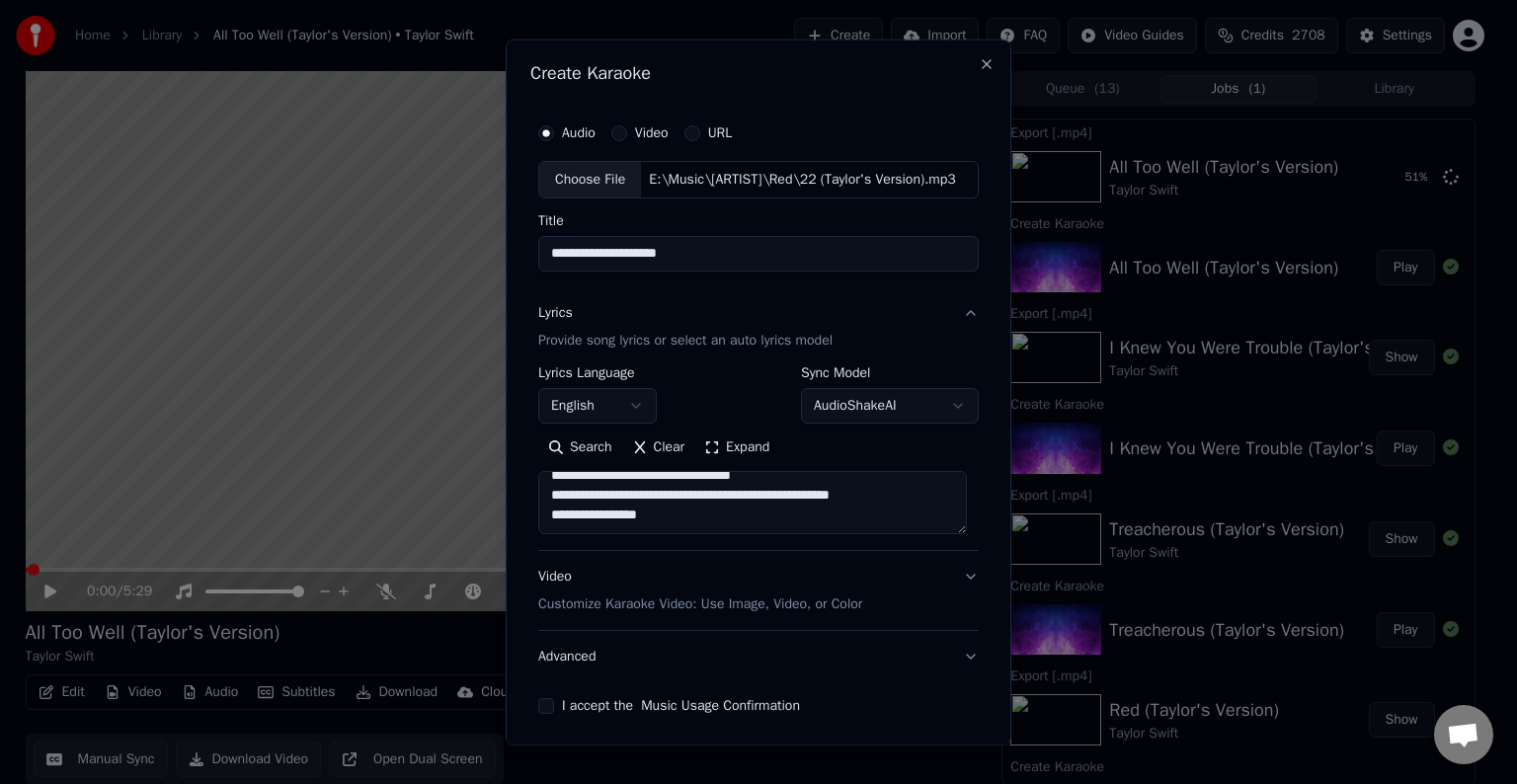 scroll, scrollTop: 683, scrollLeft: 0, axis: vertical 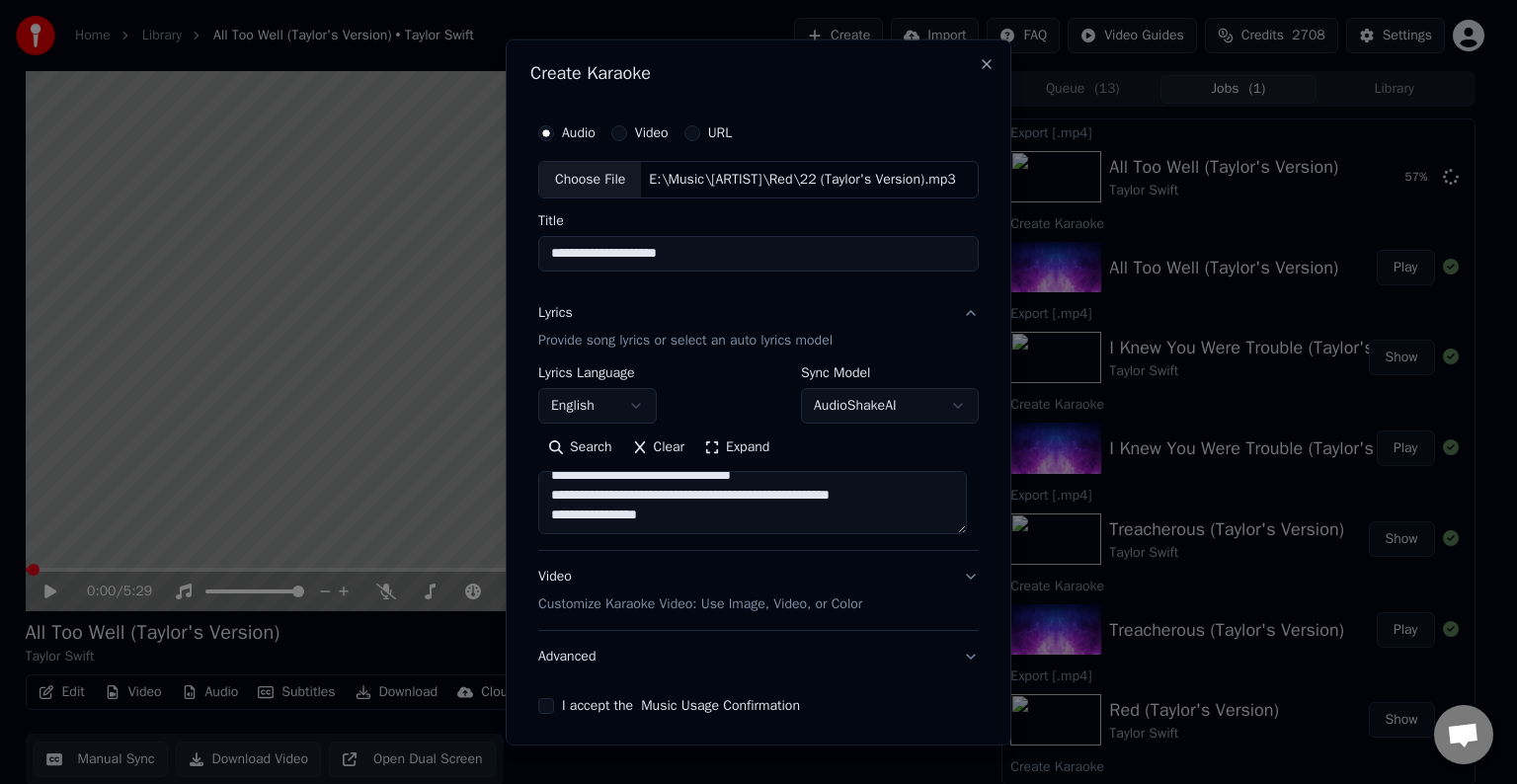click on "**********" at bounding box center (753, 503) 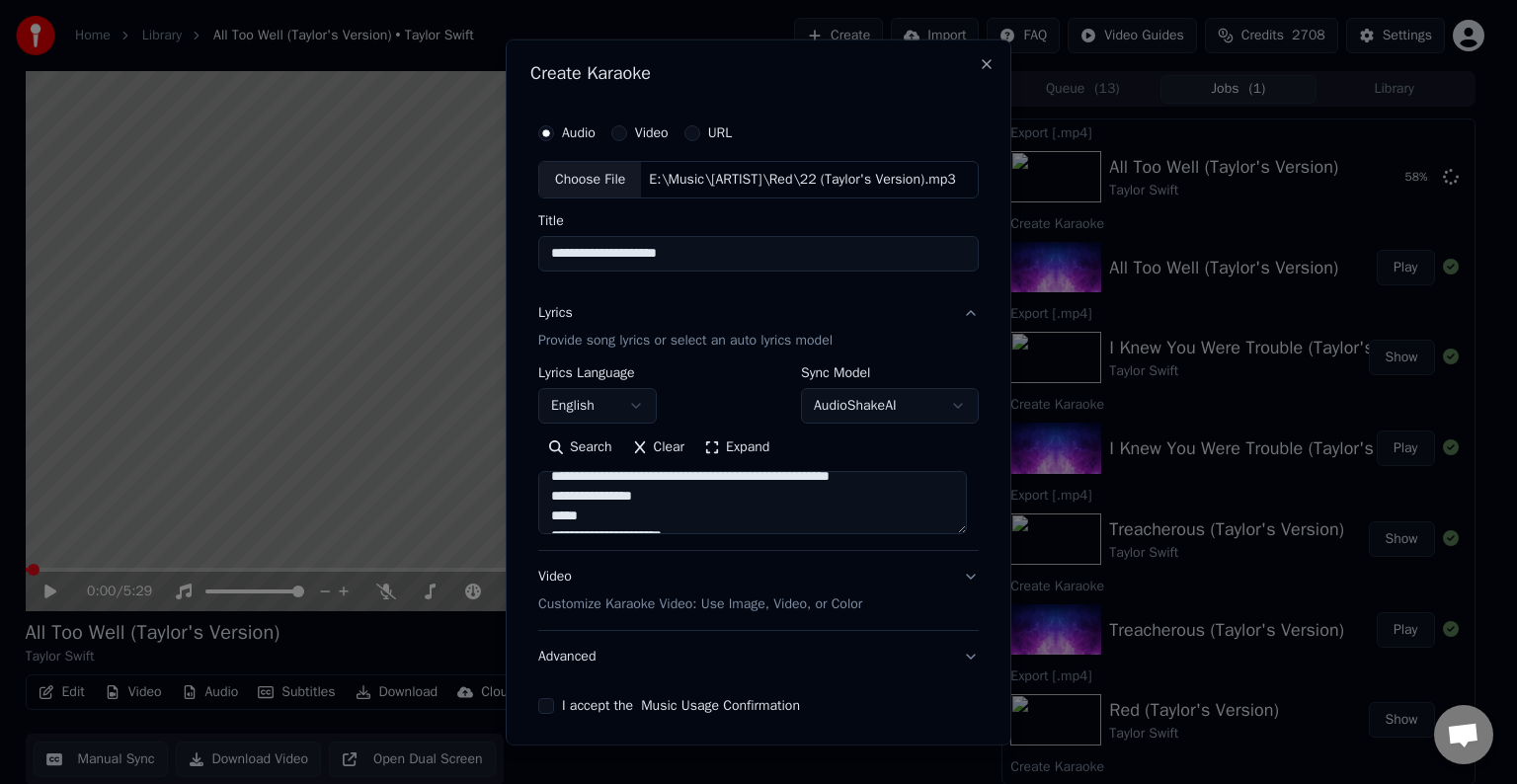 scroll, scrollTop: 912, scrollLeft: 0, axis: vertical 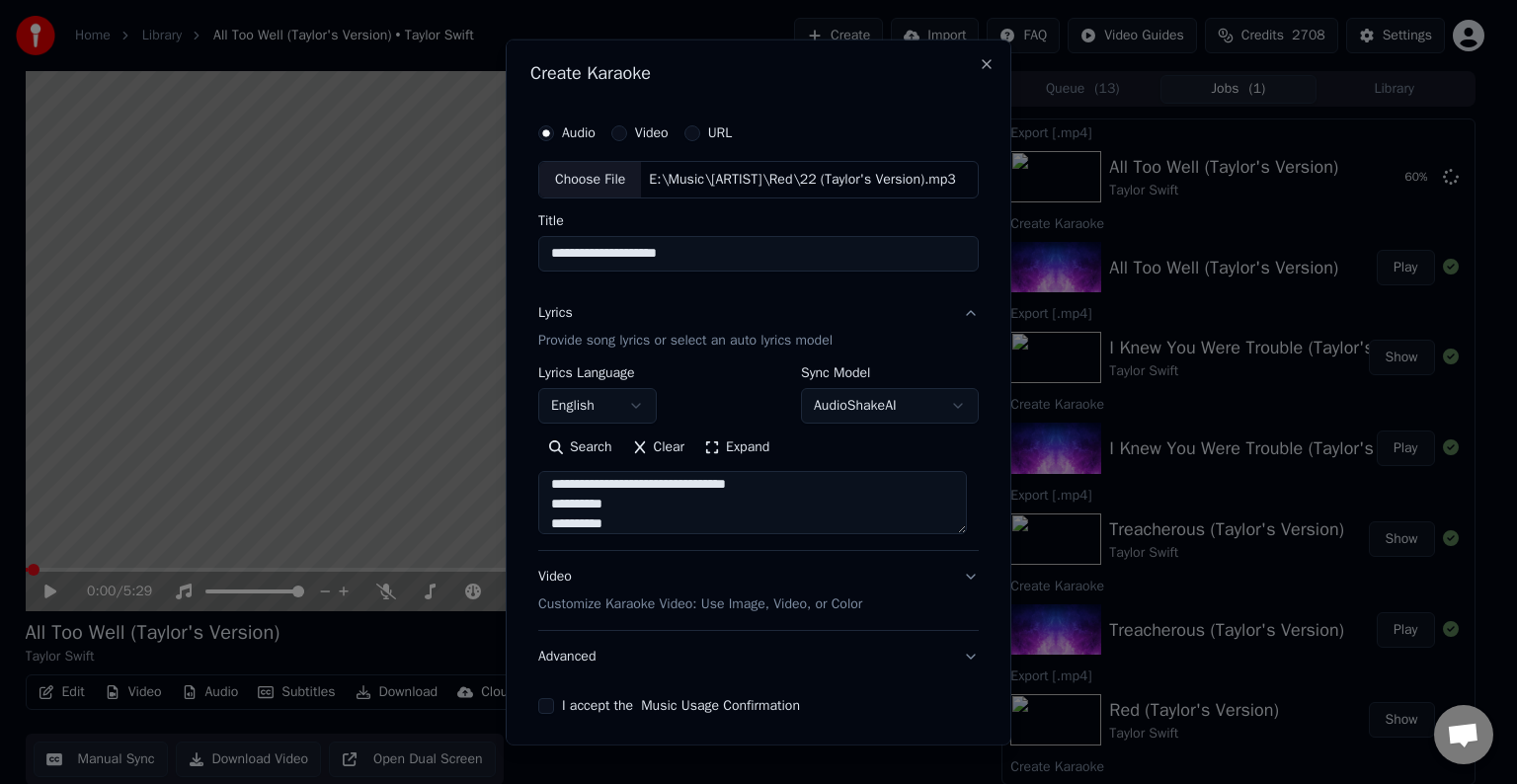click at bounding box center [753, 503] 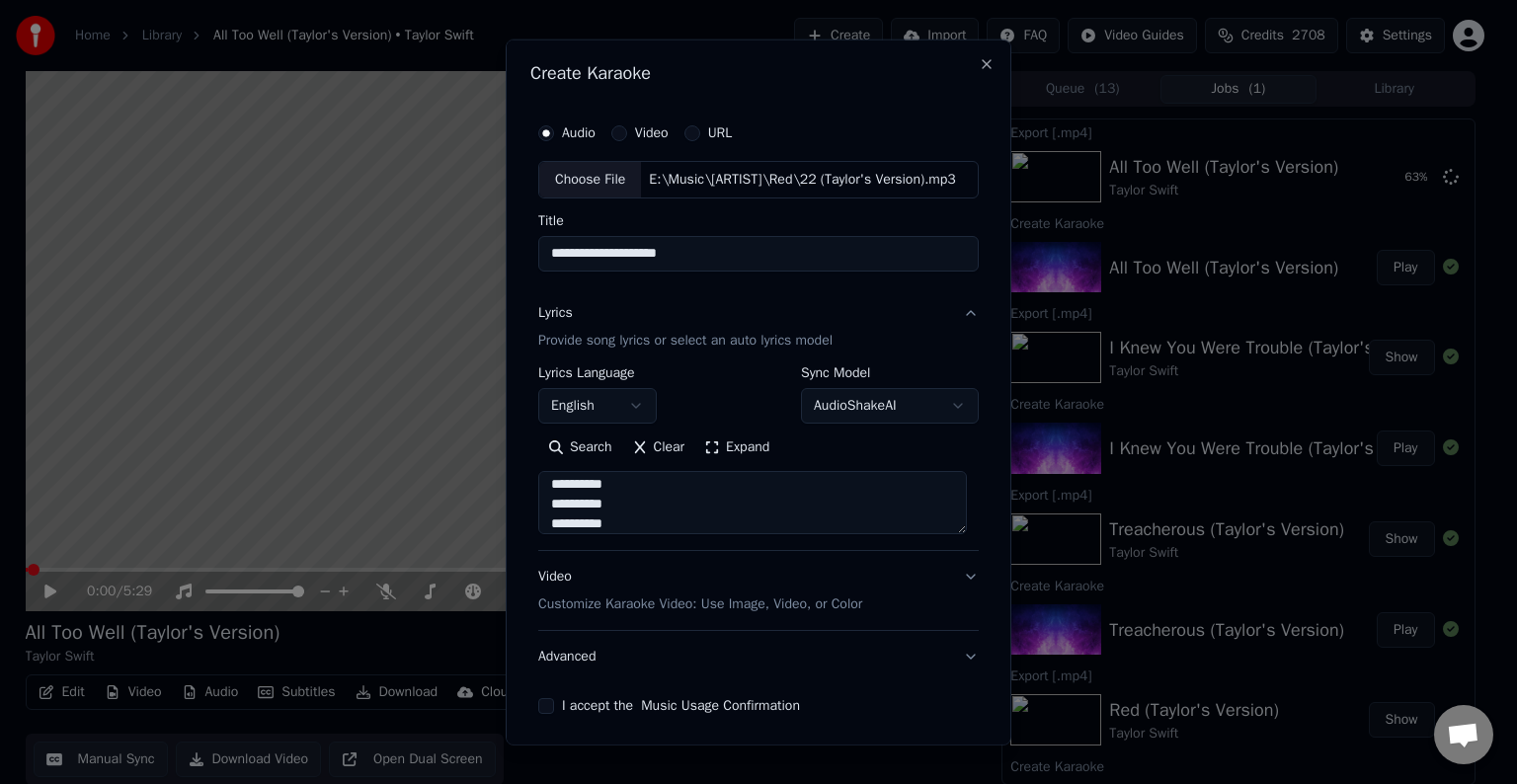 scroll, scrollTop: 896, scrollLeft: 0, axis: vertical 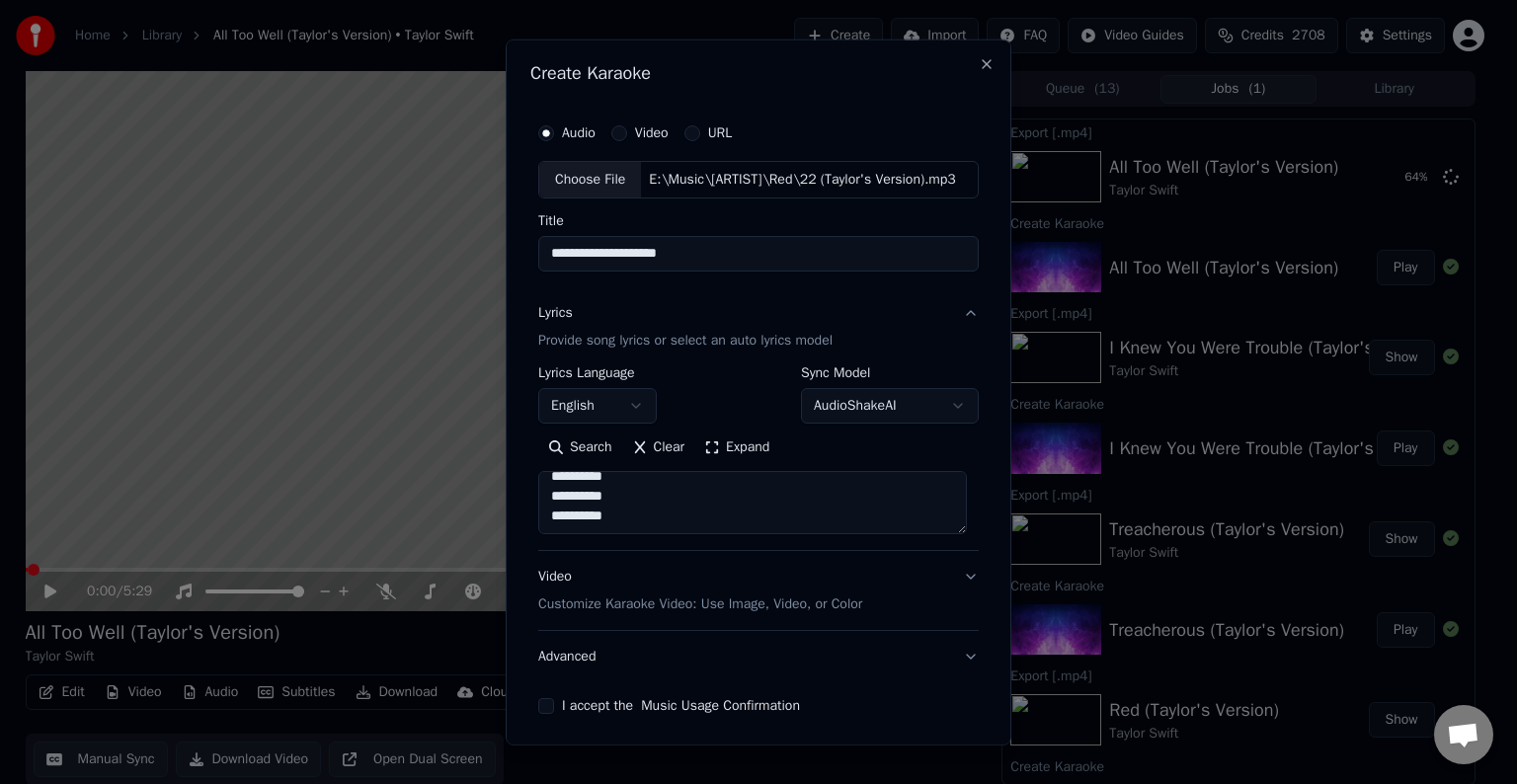 drag, startPoint x: 744, startPoint y: 482, endPoint x: 630, endPoint y: 542, distance: 128.8255 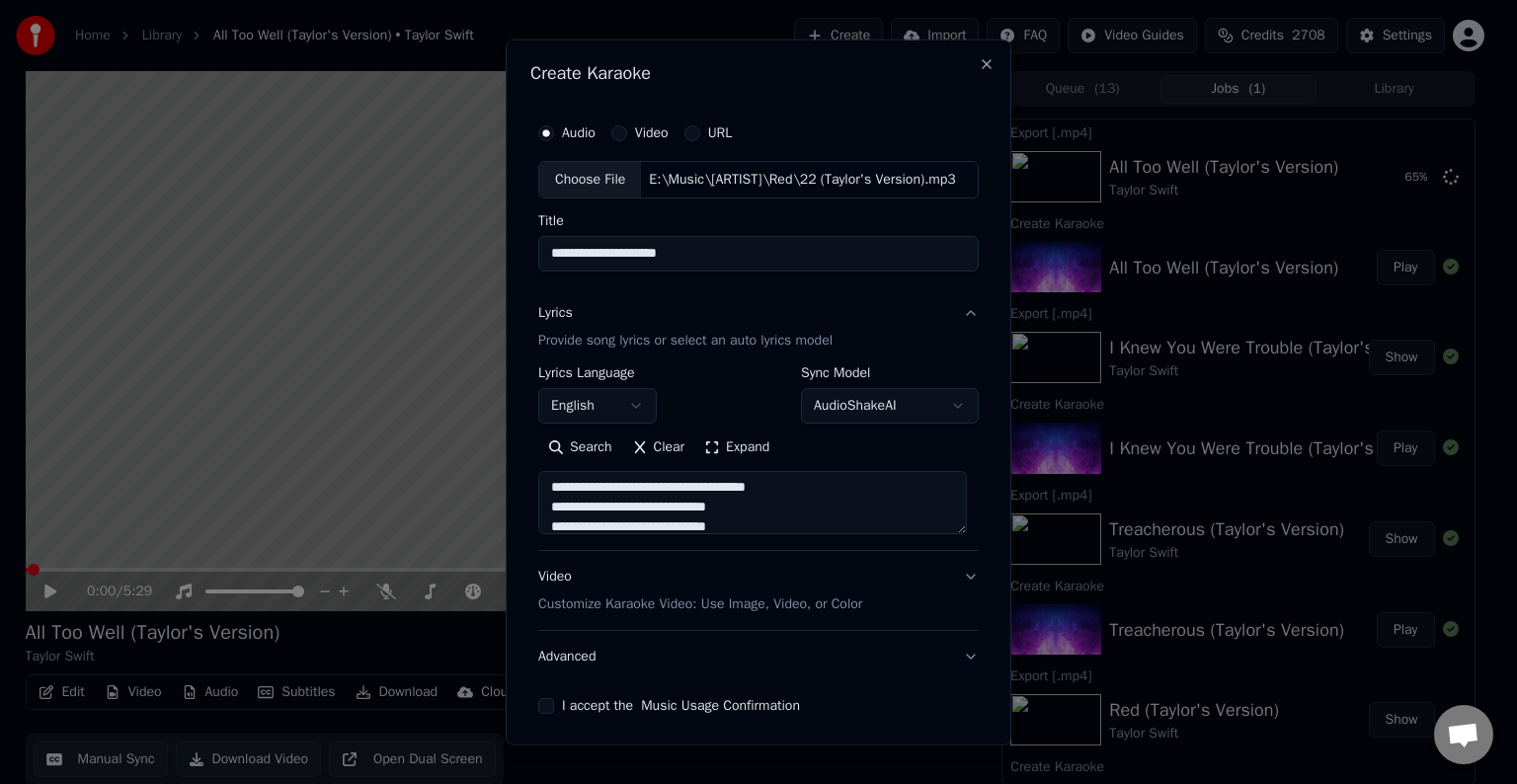 scroll, scrollTop: 822, scrollLeft: 0, axis: vertical 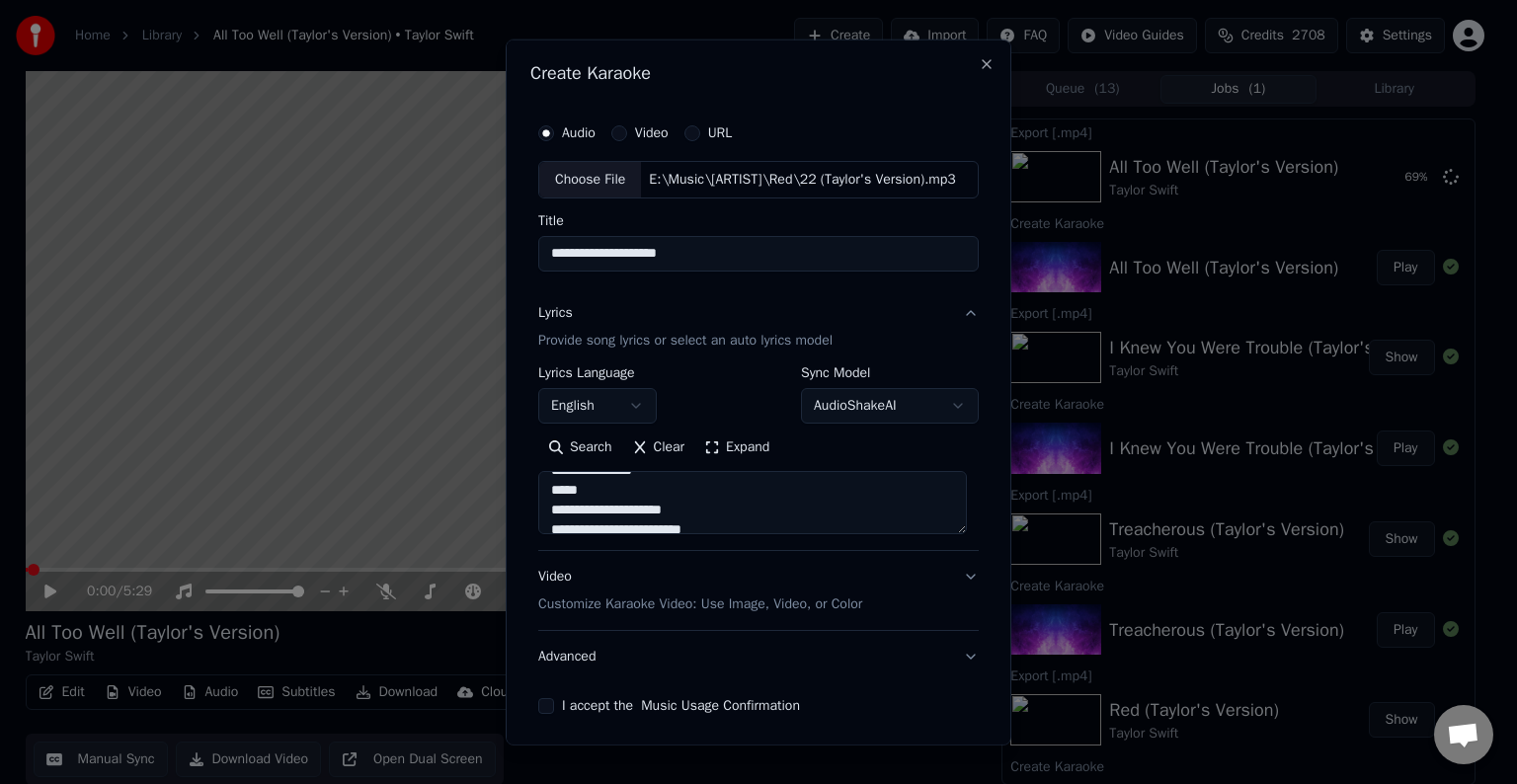 drag, startPoint x: 619, startPoint y: 476, endPoint x: 731, endPoint y: 502, distance: 114.978259 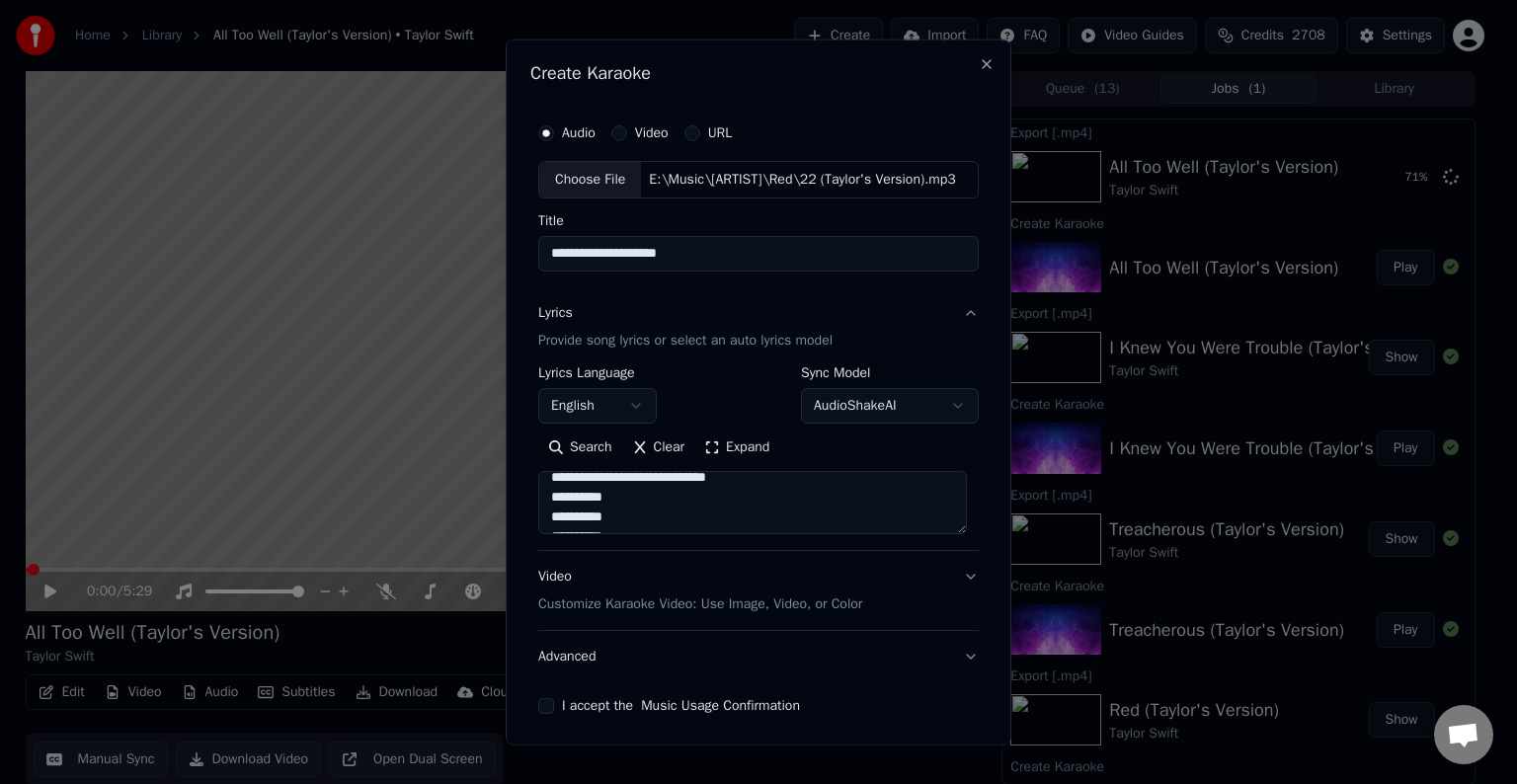 scroll, scrollTop: 906, scrollLeft: 0, axis: vertical 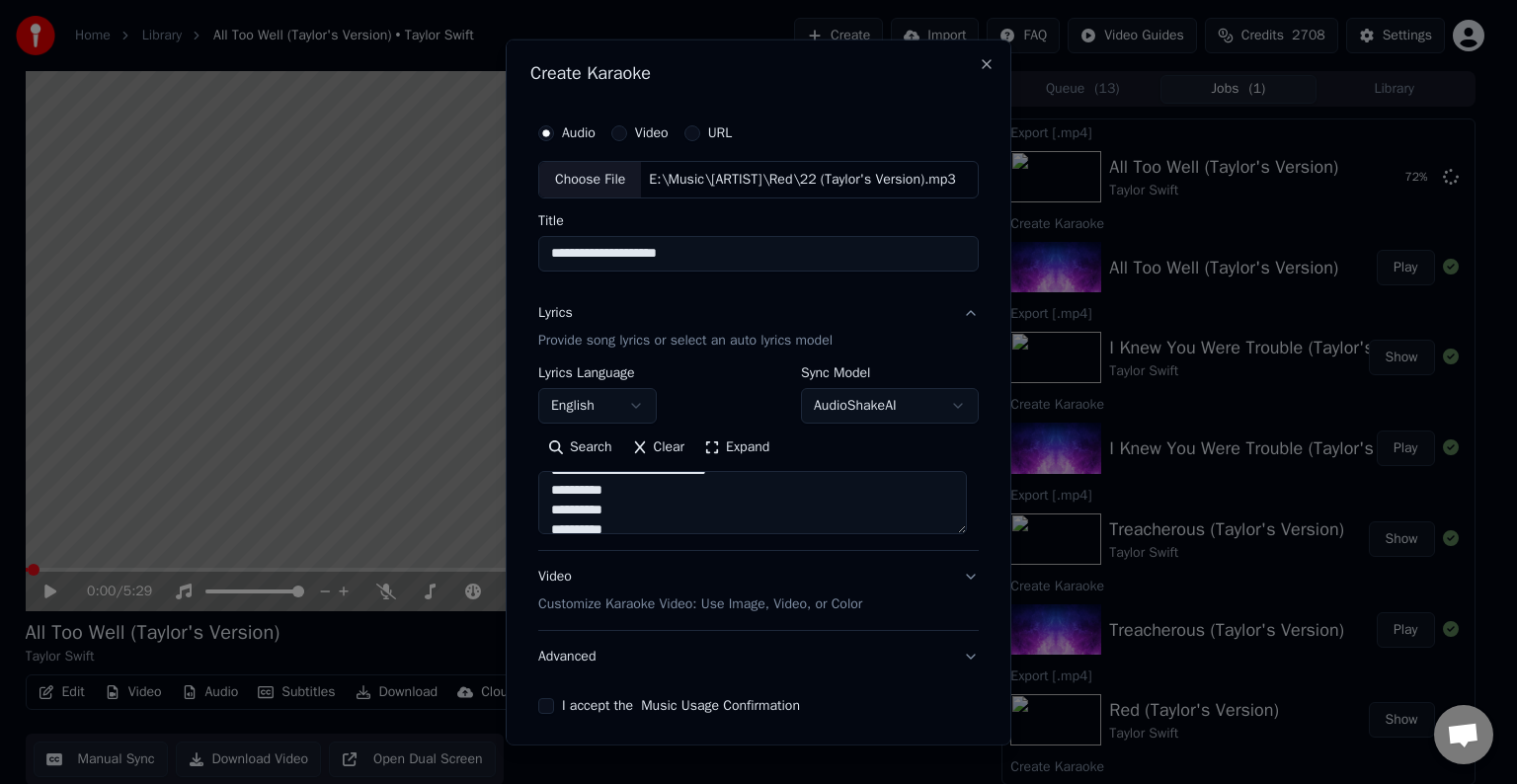 click at bounding box center (753, 503) 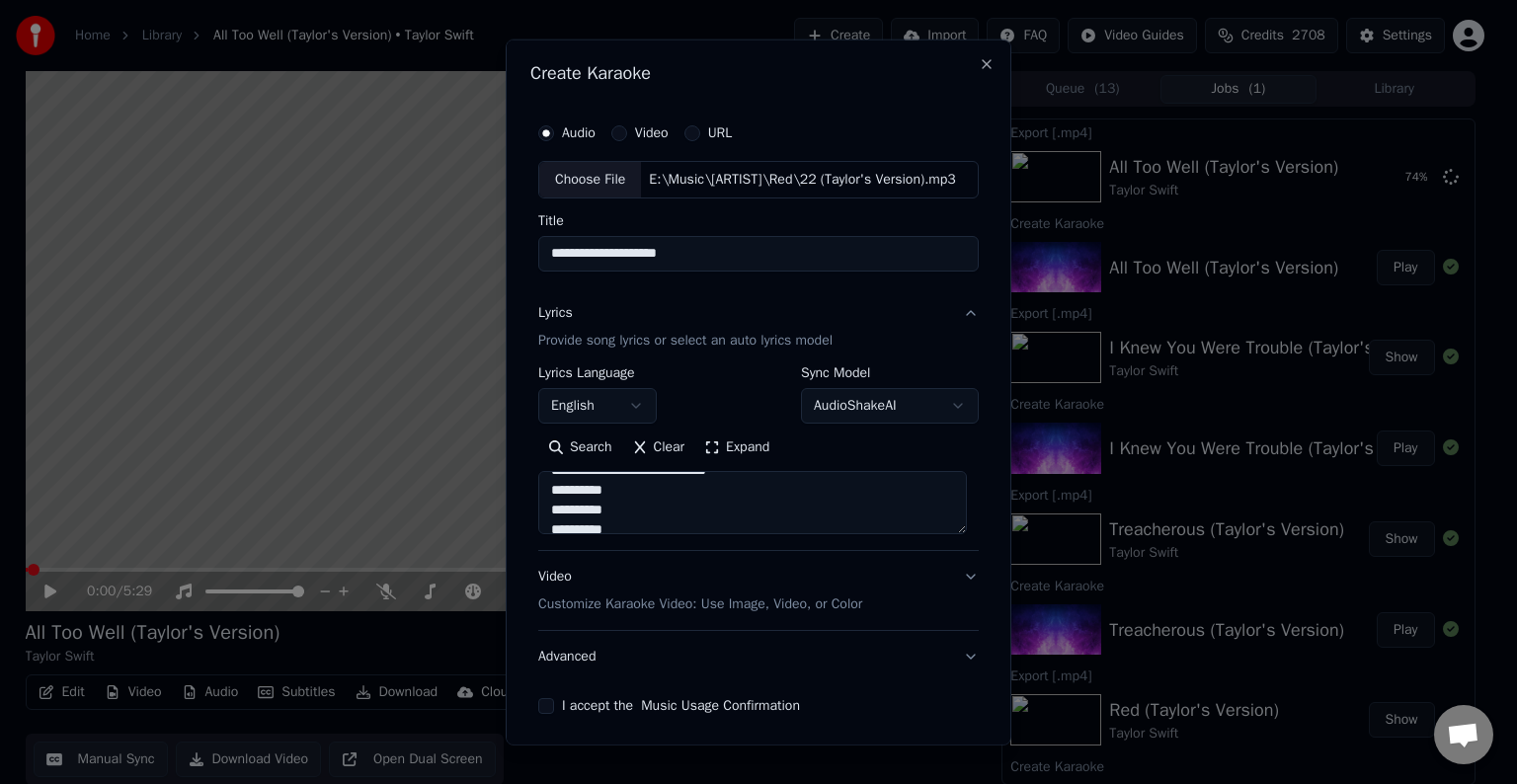 scroll, scrollTop: 876, scrollLeft: 0, axis: vertical 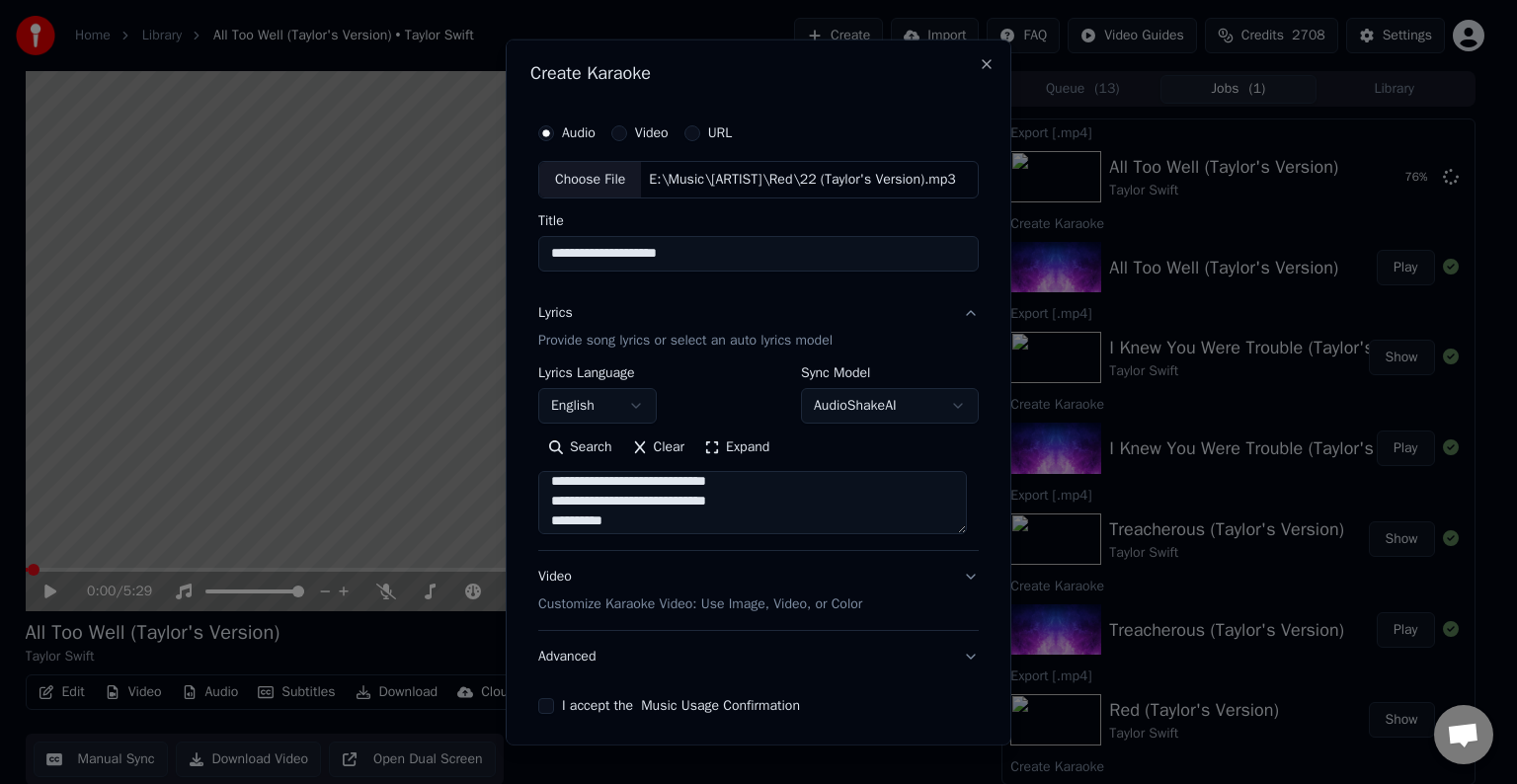 drag, startPoint x: 626, startPoint y: 505, endPoint x: 742, endPoint y: 501, distance: 116.06895 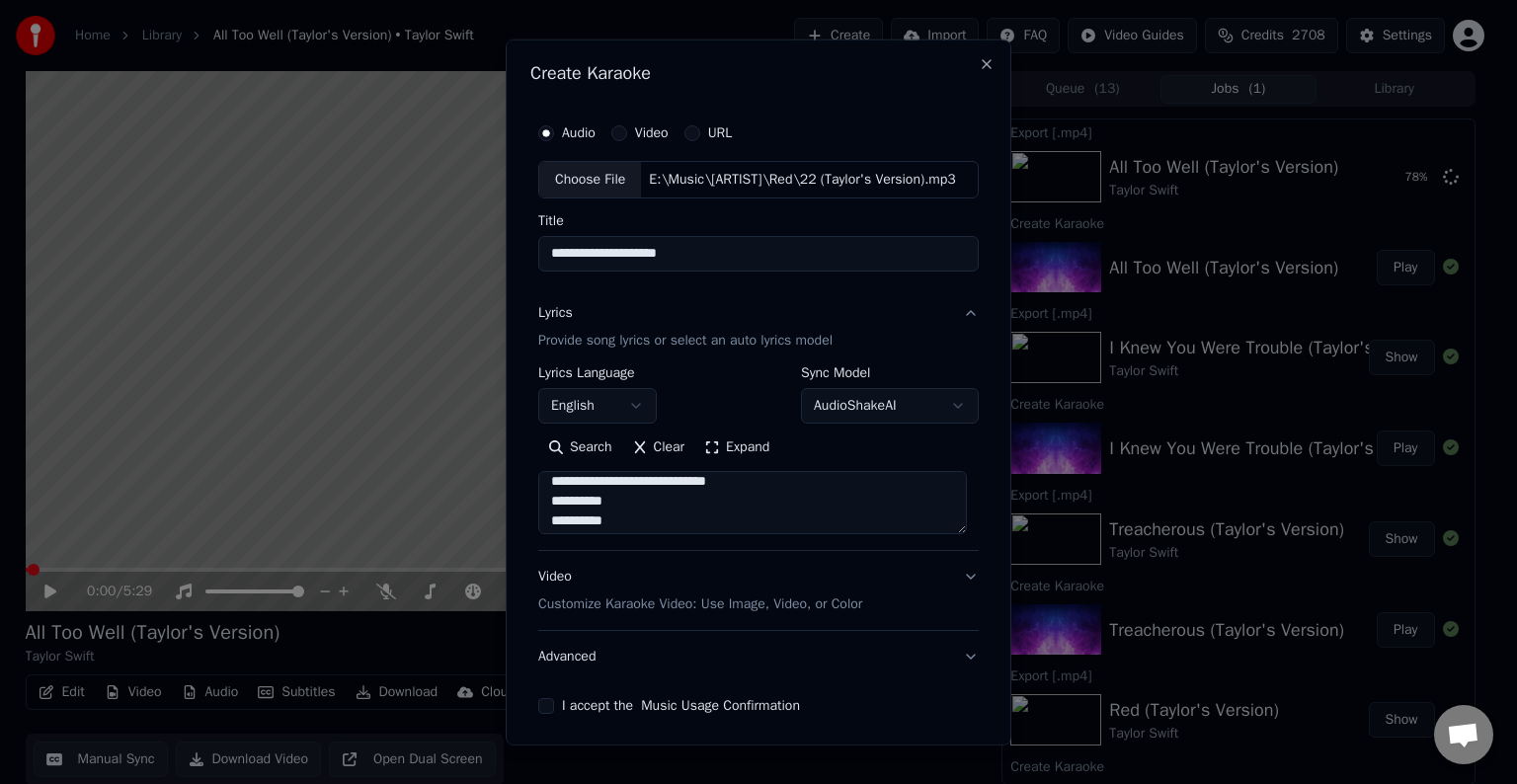 scroll, scrollTop: 856, scrollLeft: 0, axis: vertical 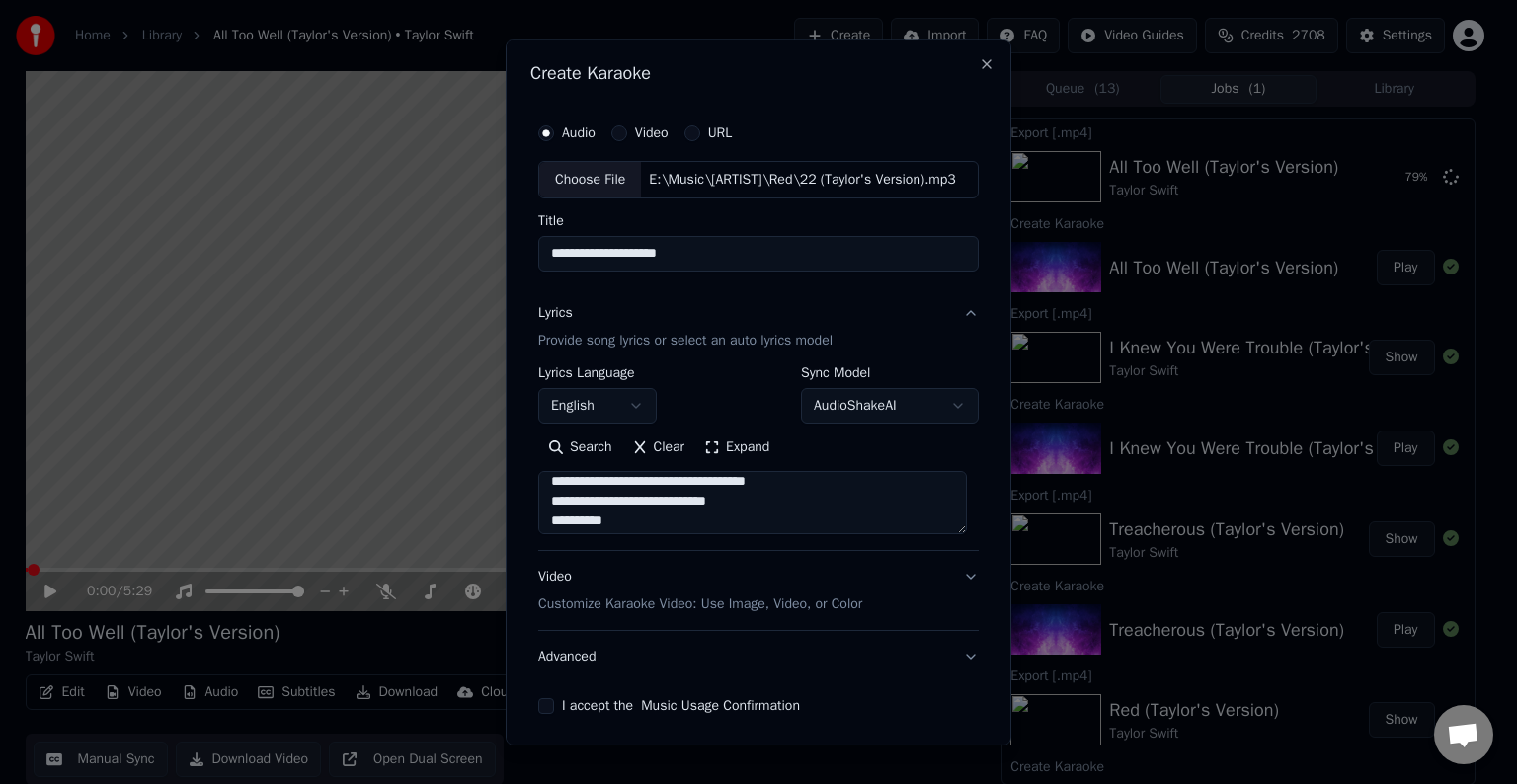 click at bounding box center [753, 503] 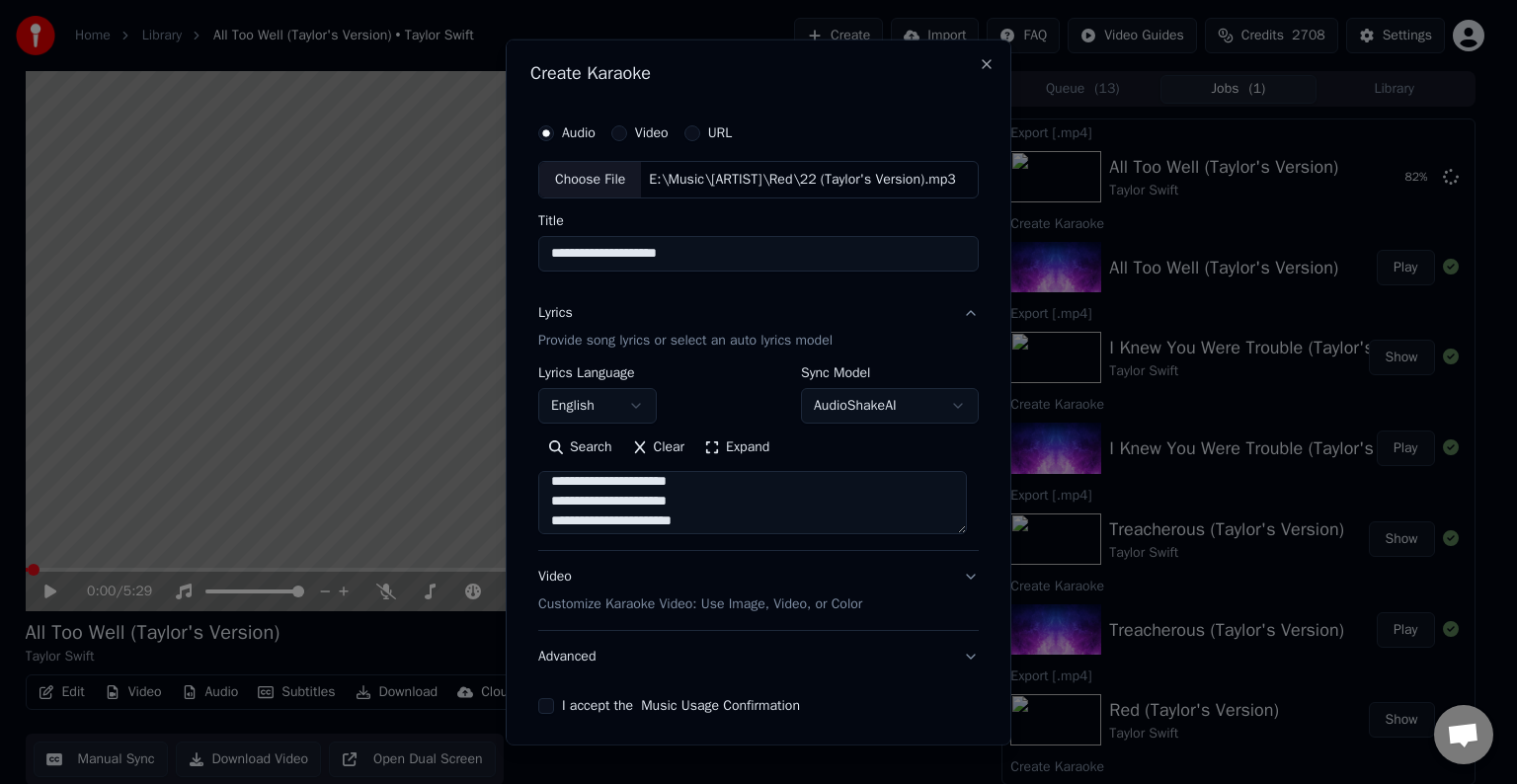 scroll, scrollTop: 777, scrollLeft: 0, axis: vertical 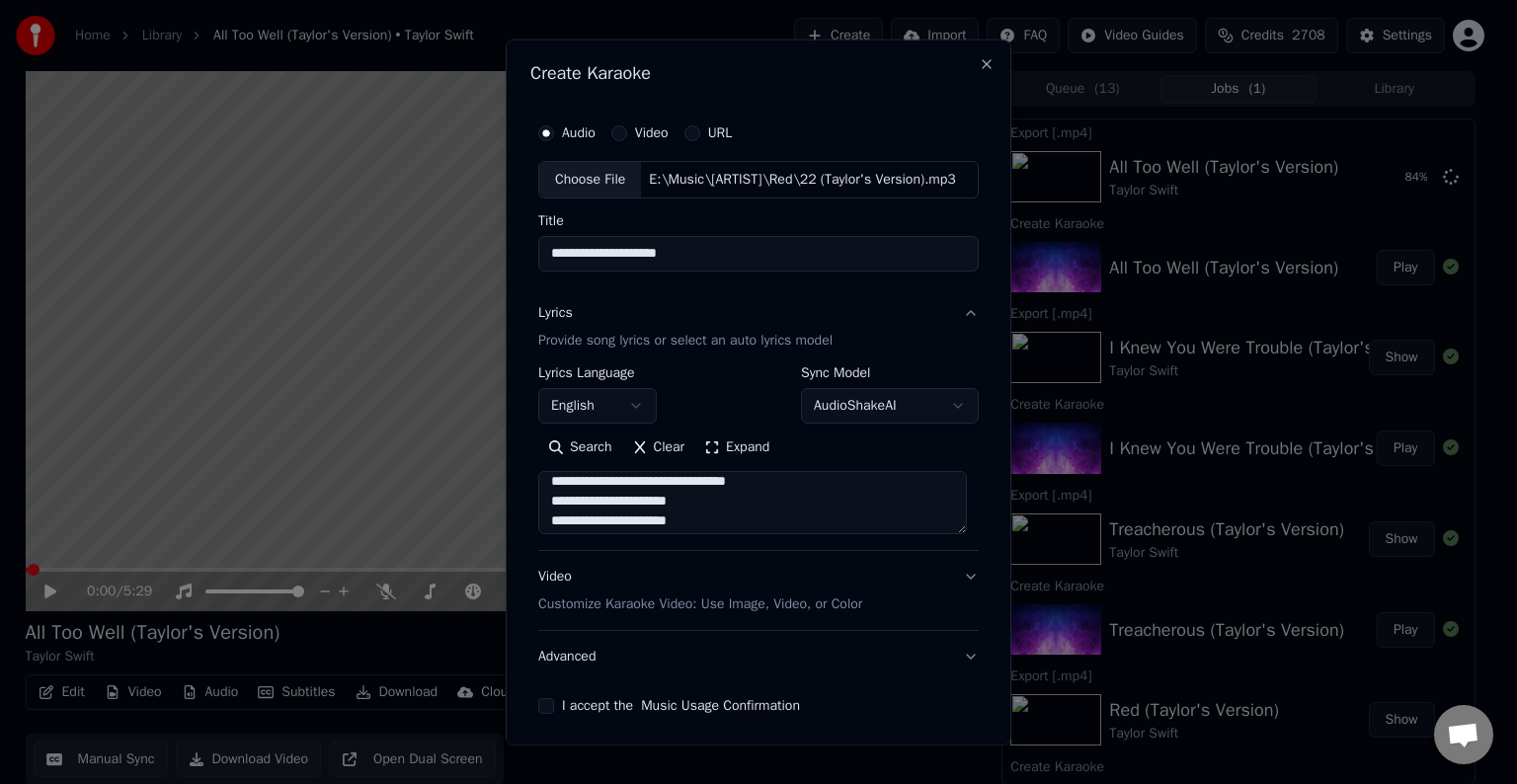 click at bounding box center [753, 503] 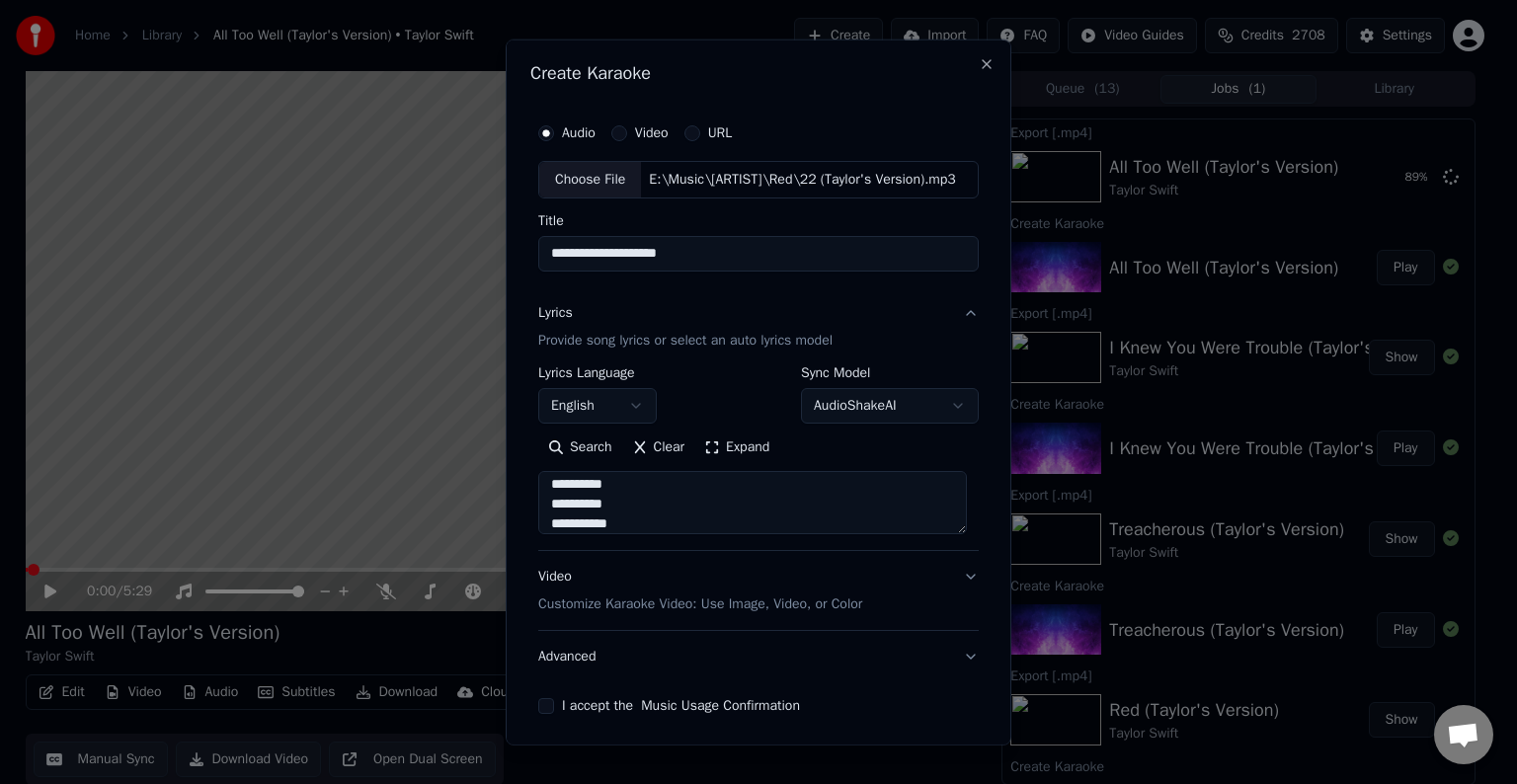 scroll, scrollTop: 932, scrollLeft: 0, axis: vertical 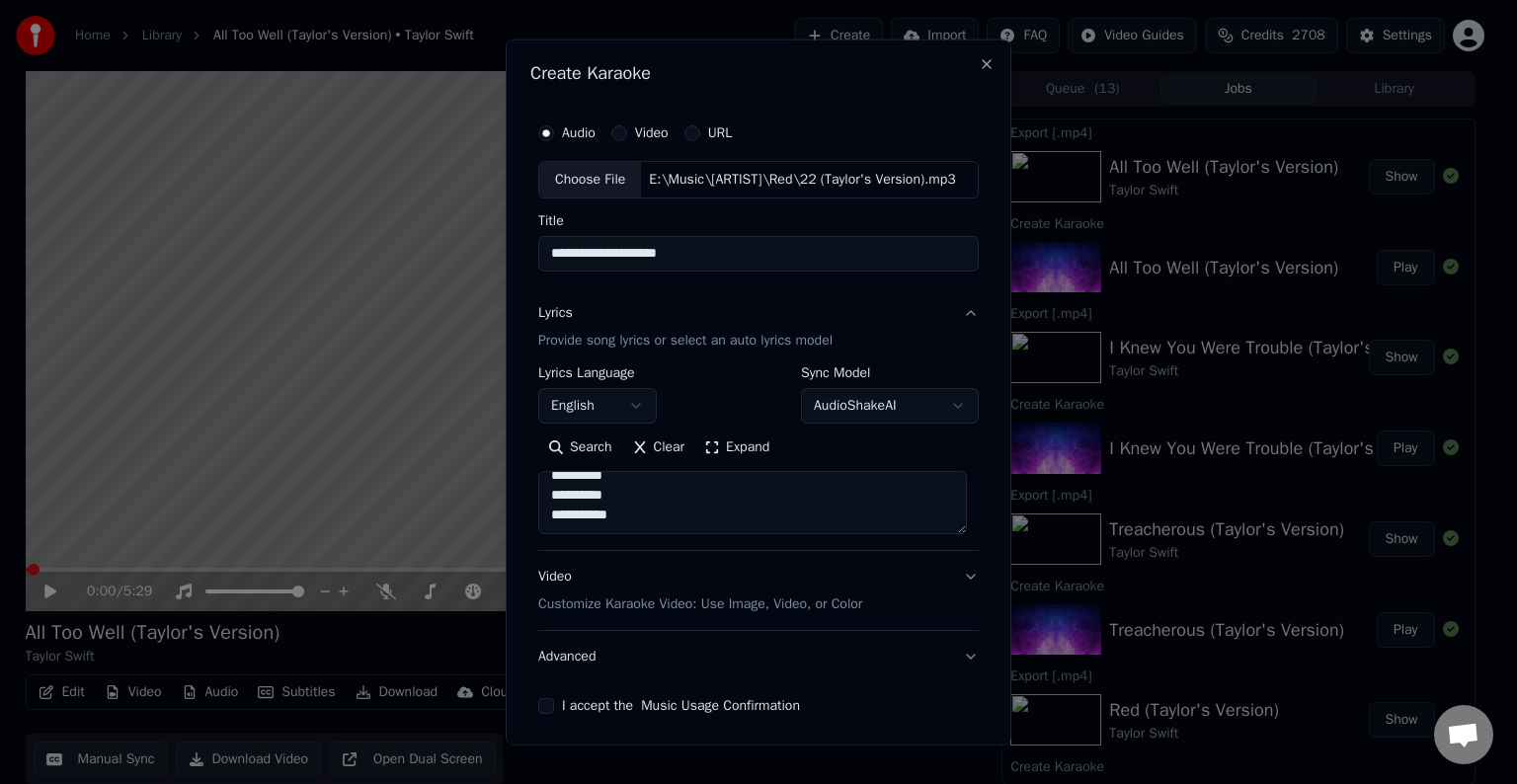 click at bounding box center [753, 503] 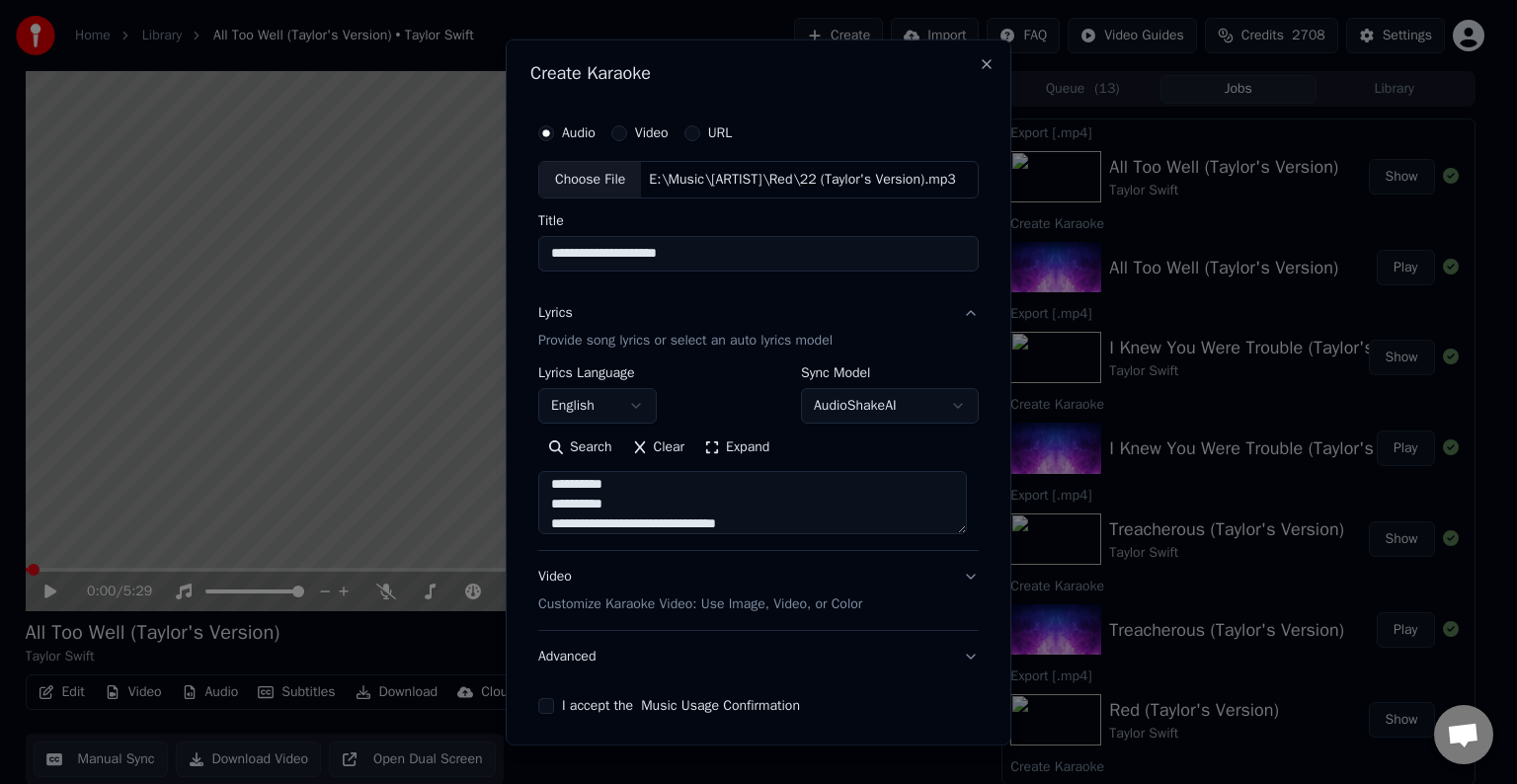 scroll, scrollTop: 1090, scrollLeft: 0, axis: vertical 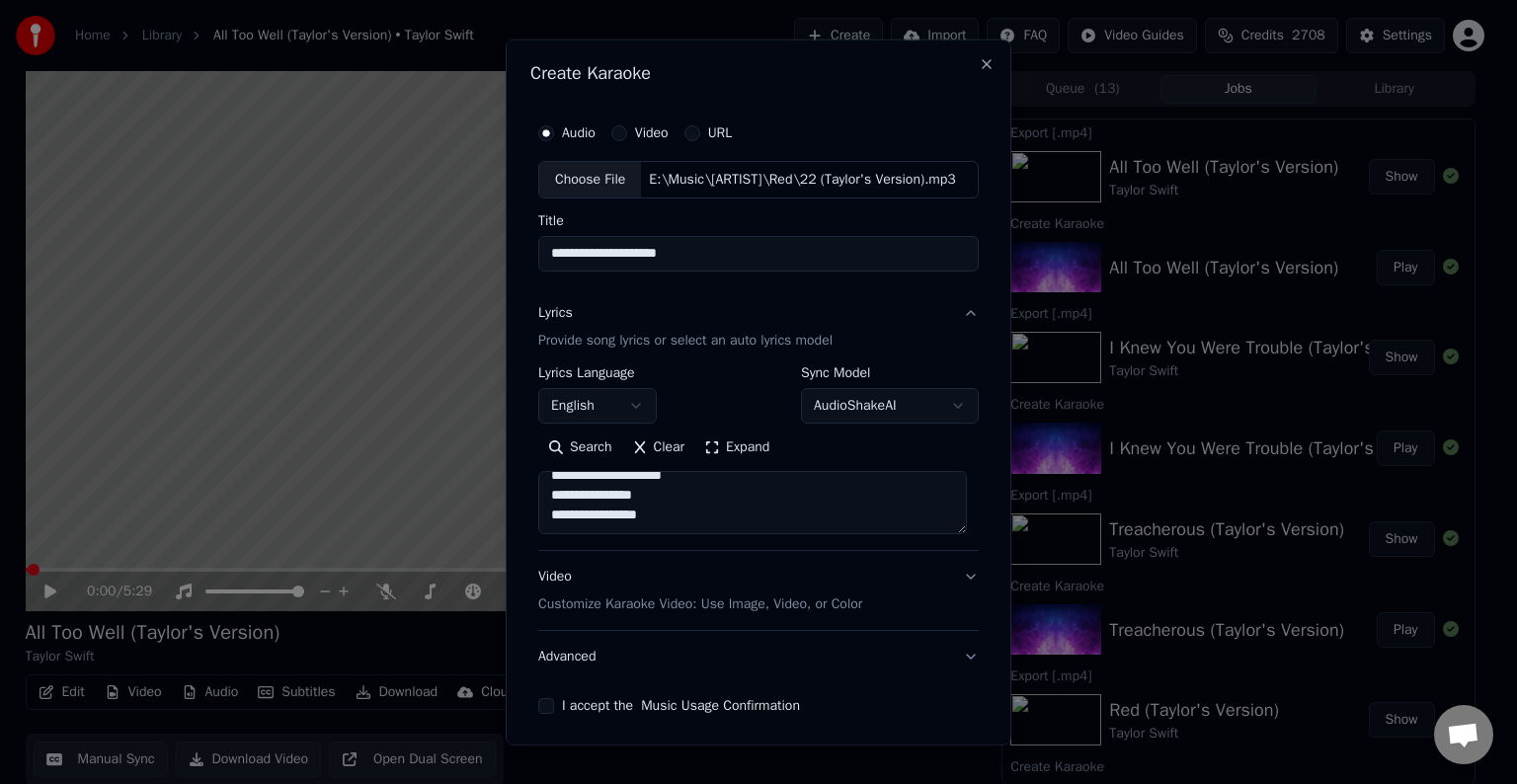 click at bounding box center [753, 503] 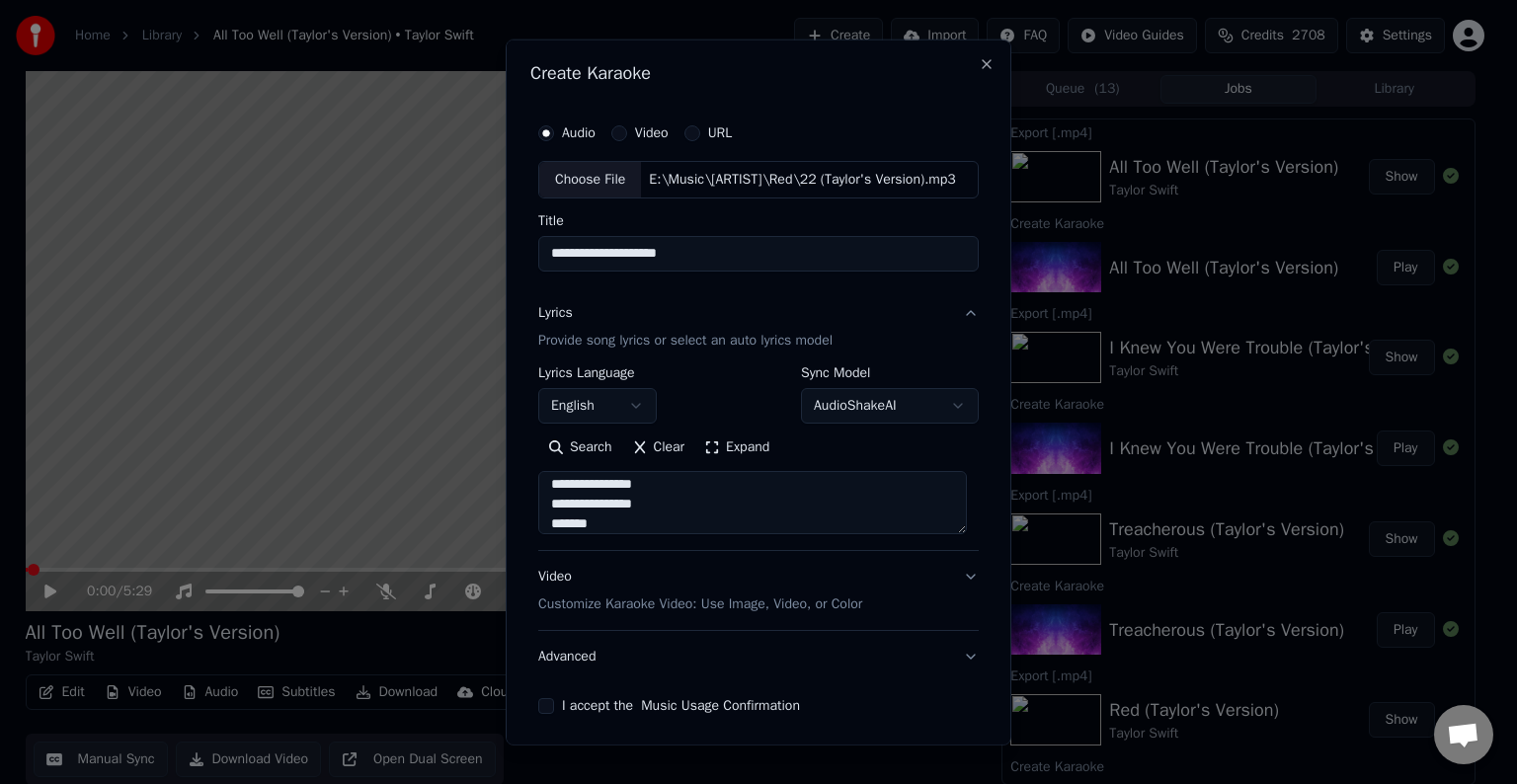 scroll, scrollTop: 1130, scrollLeft: 0, axis: vertical 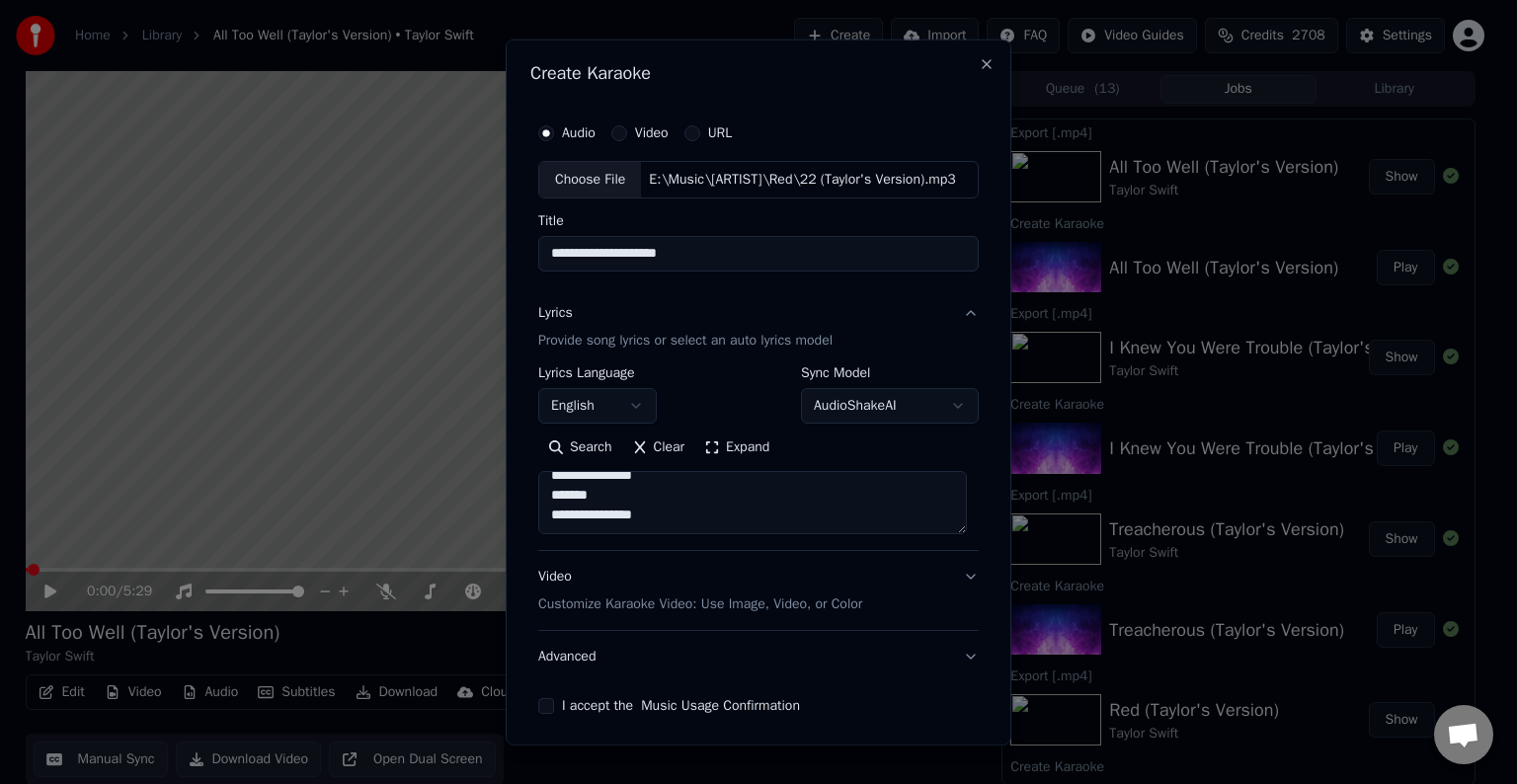 drag, startPoint x: 679, startPoint y: 516, endPoint x: 664, endPoint y: 522, distance: 16.155494 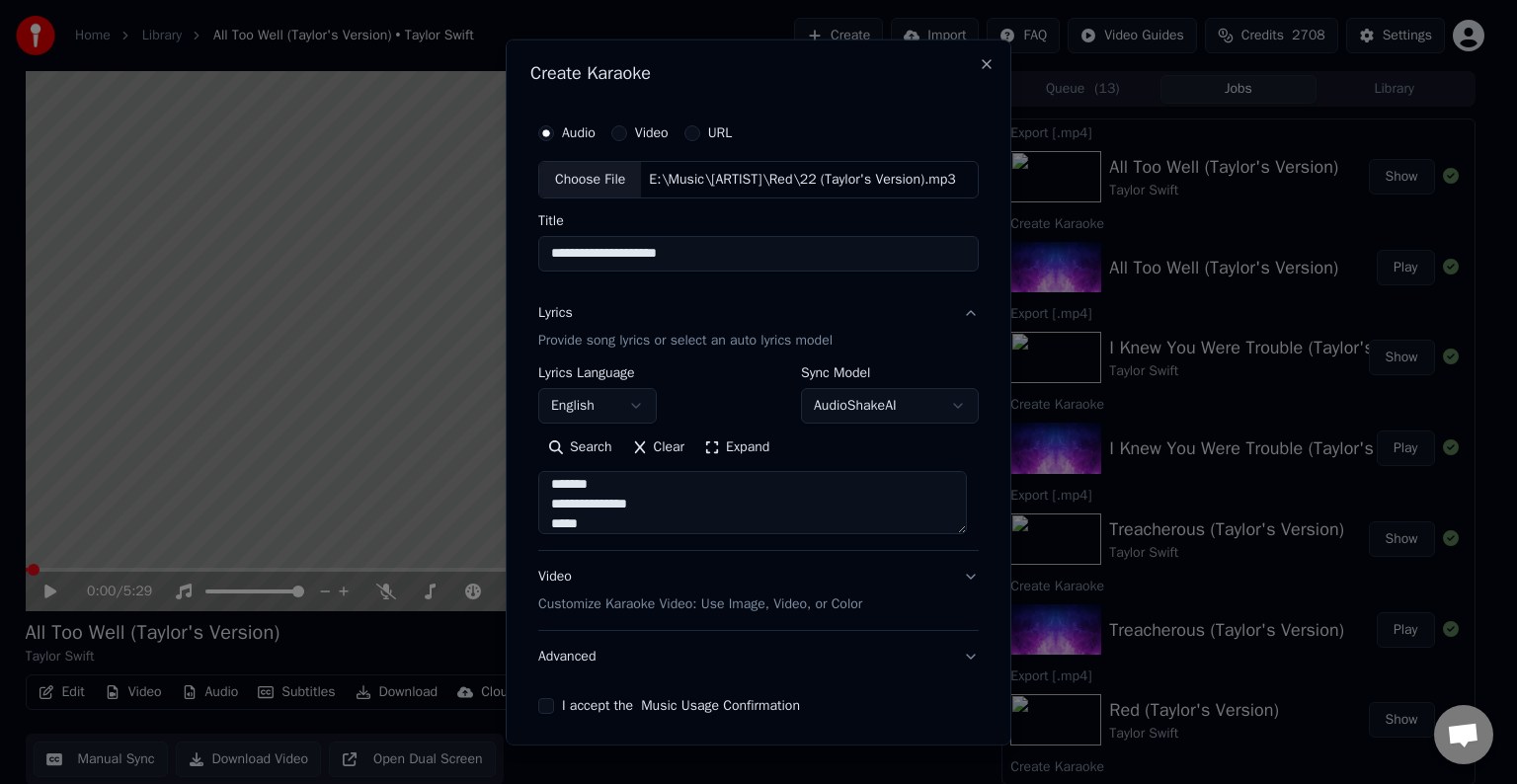 scroll, scrollTop: 1366, scrollLeft: 0, axis: vertical 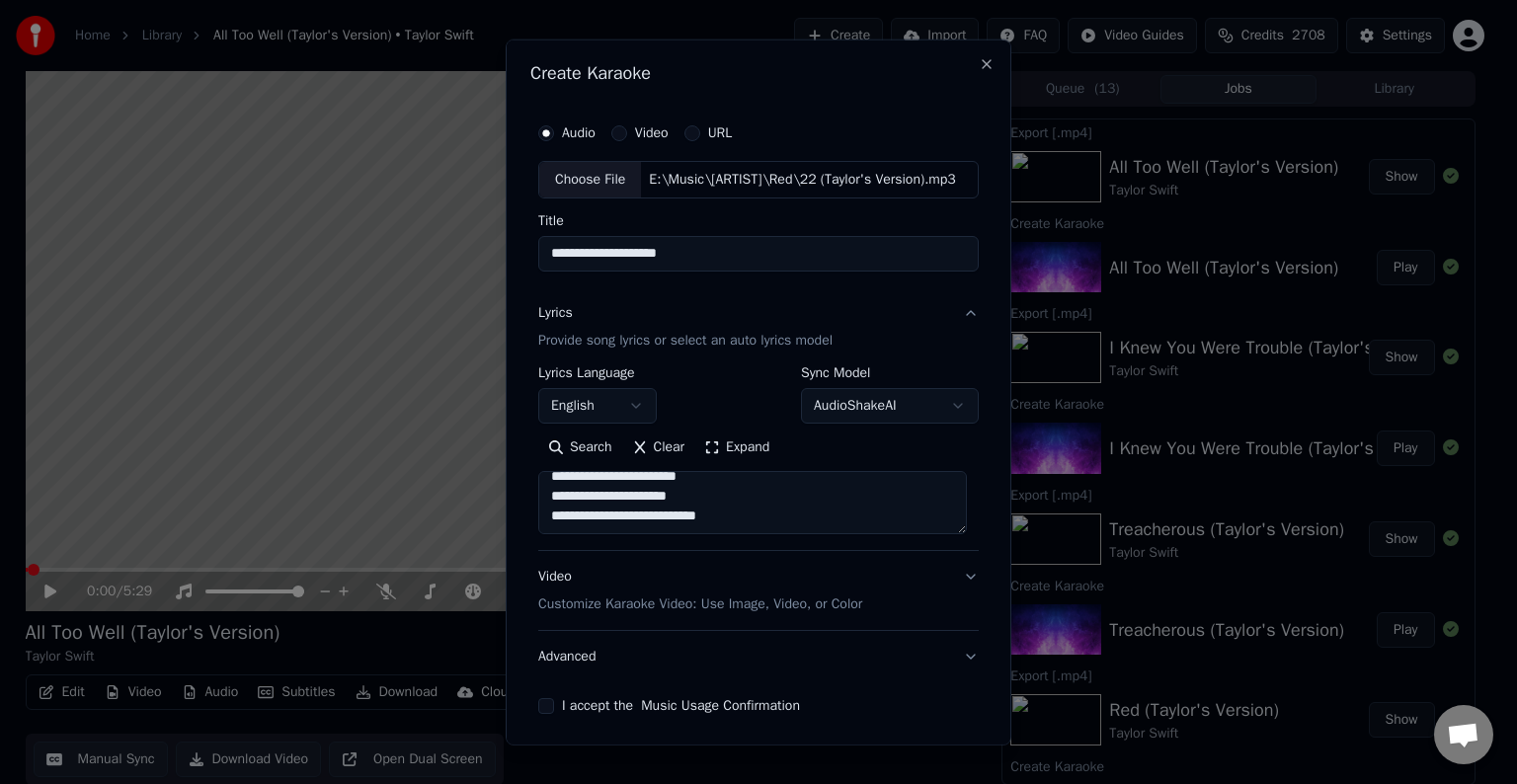drag, startPoint x: 738, startPoint y: 525, endPoint x: 628, endPoint y: 525, distance: 110 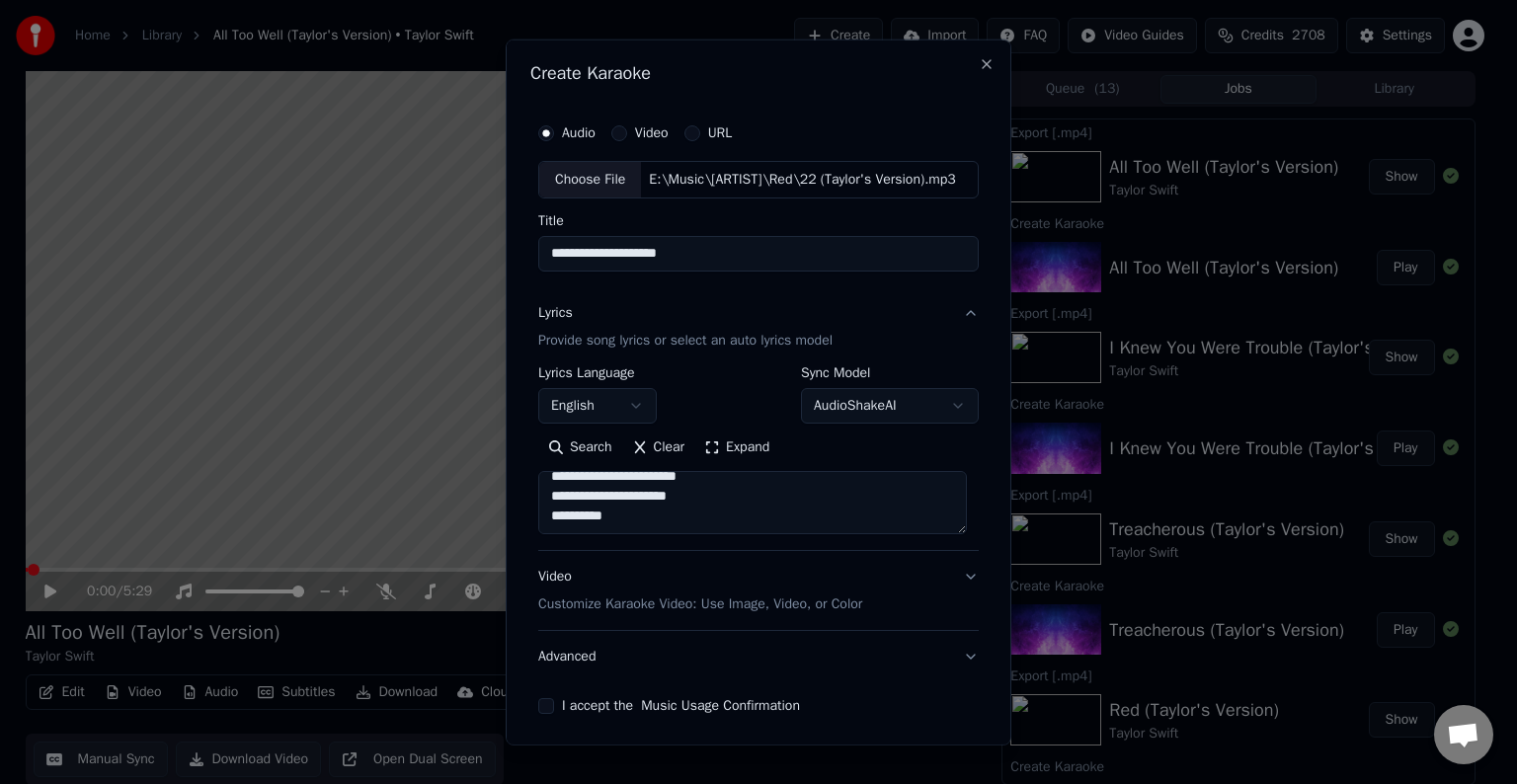 drag, startPoint x: 703, startPoint y: 492, endPoint x: 622, endPoint y: 500, distance: 81.3941 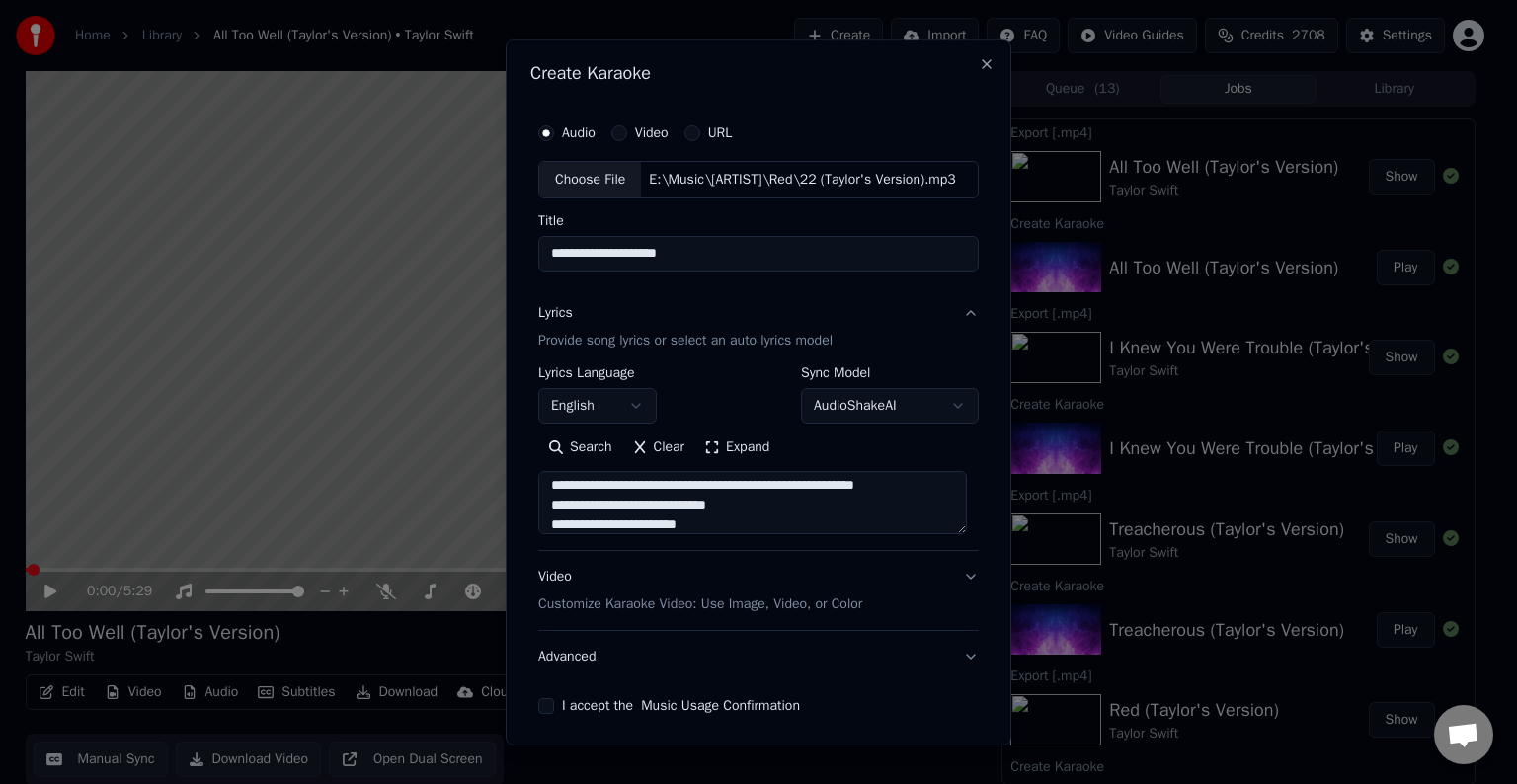 scroll, scrollTop: 1348, scrollLeft: 0, axis: vertical 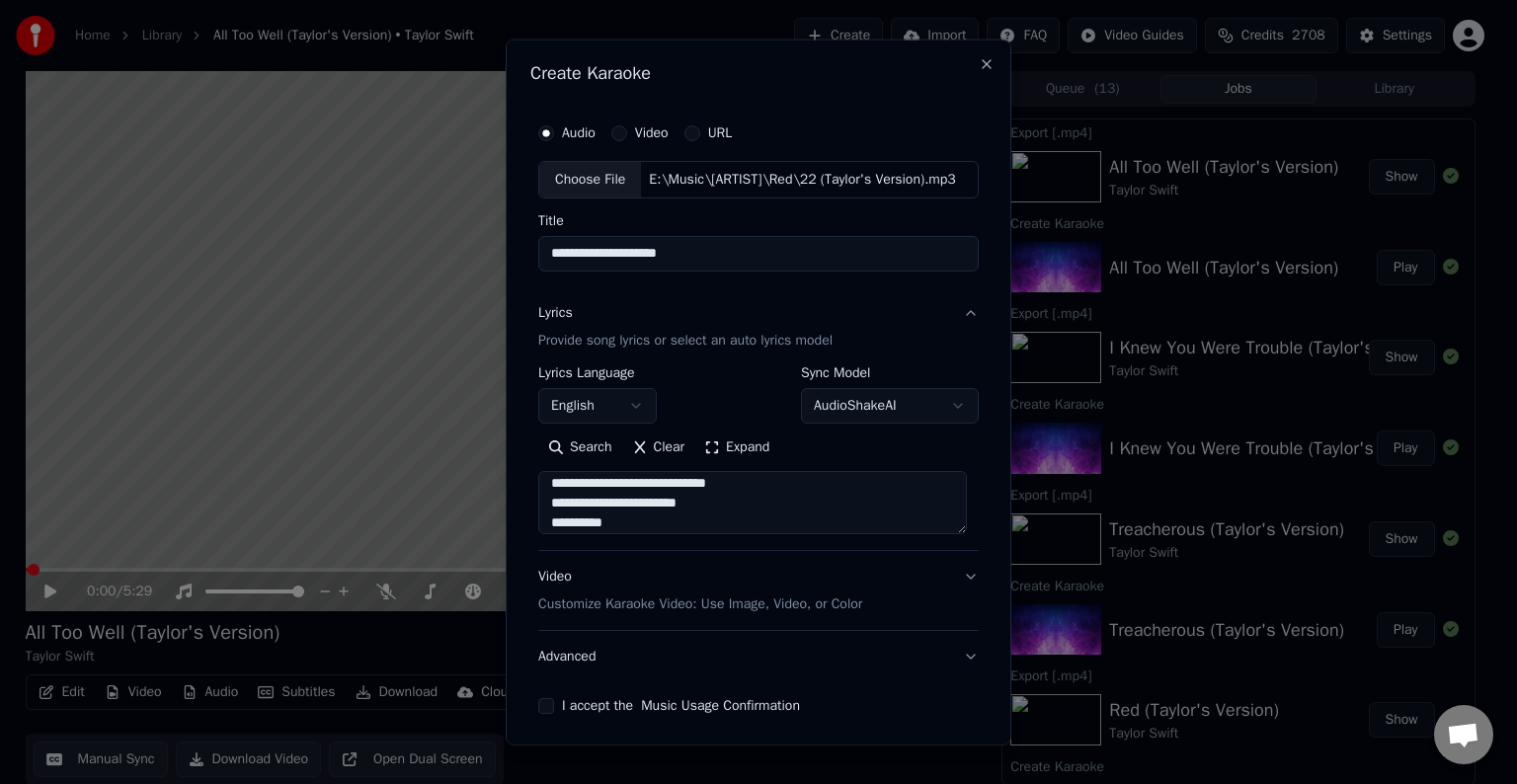 drag, startPoint x: 703, startPoint y: 478, endPoint x: 623, endPoint y: 501, distance: 83.24062 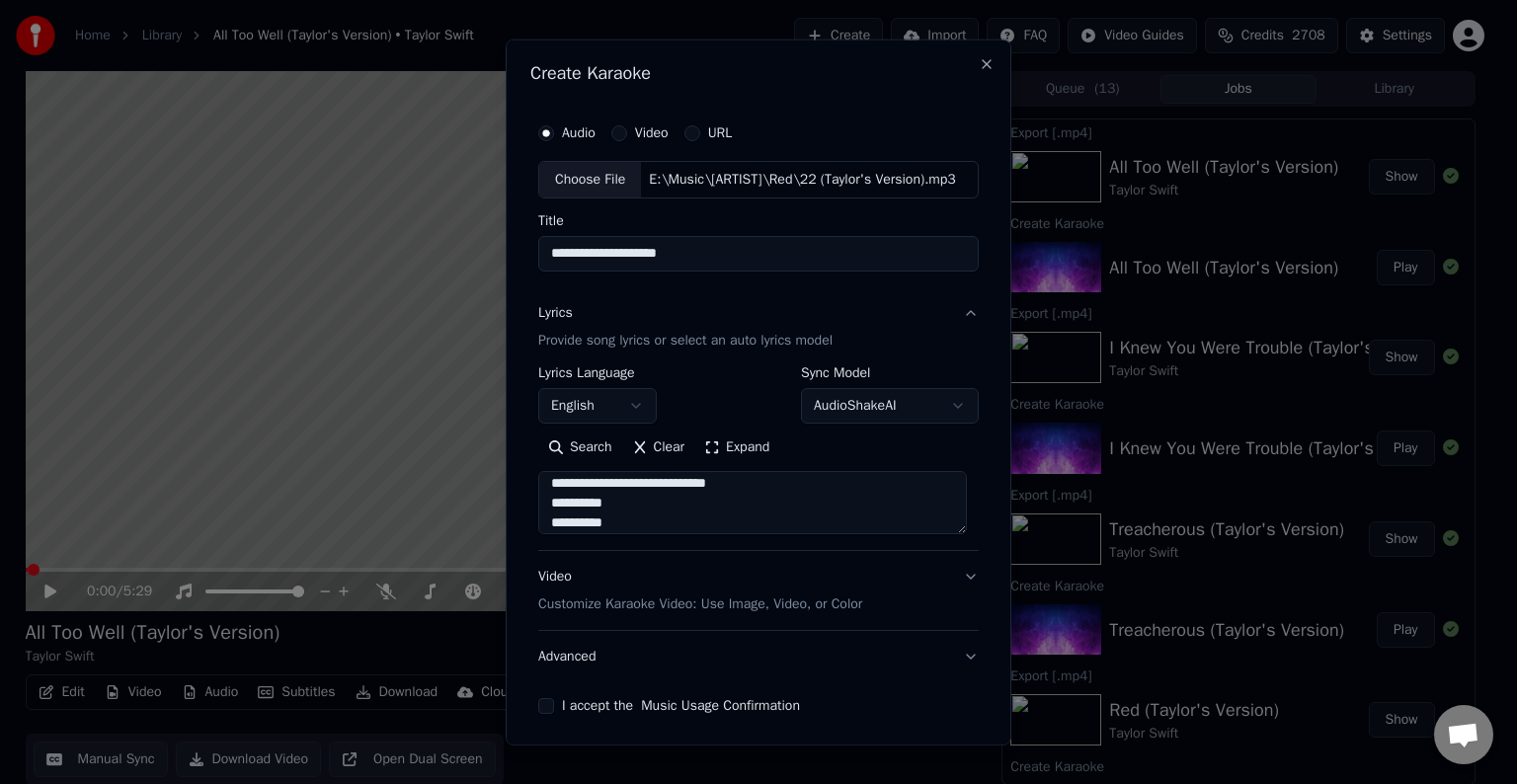 scroll, scrollTop: 1341, scrollLeft: 0, axis: vertical 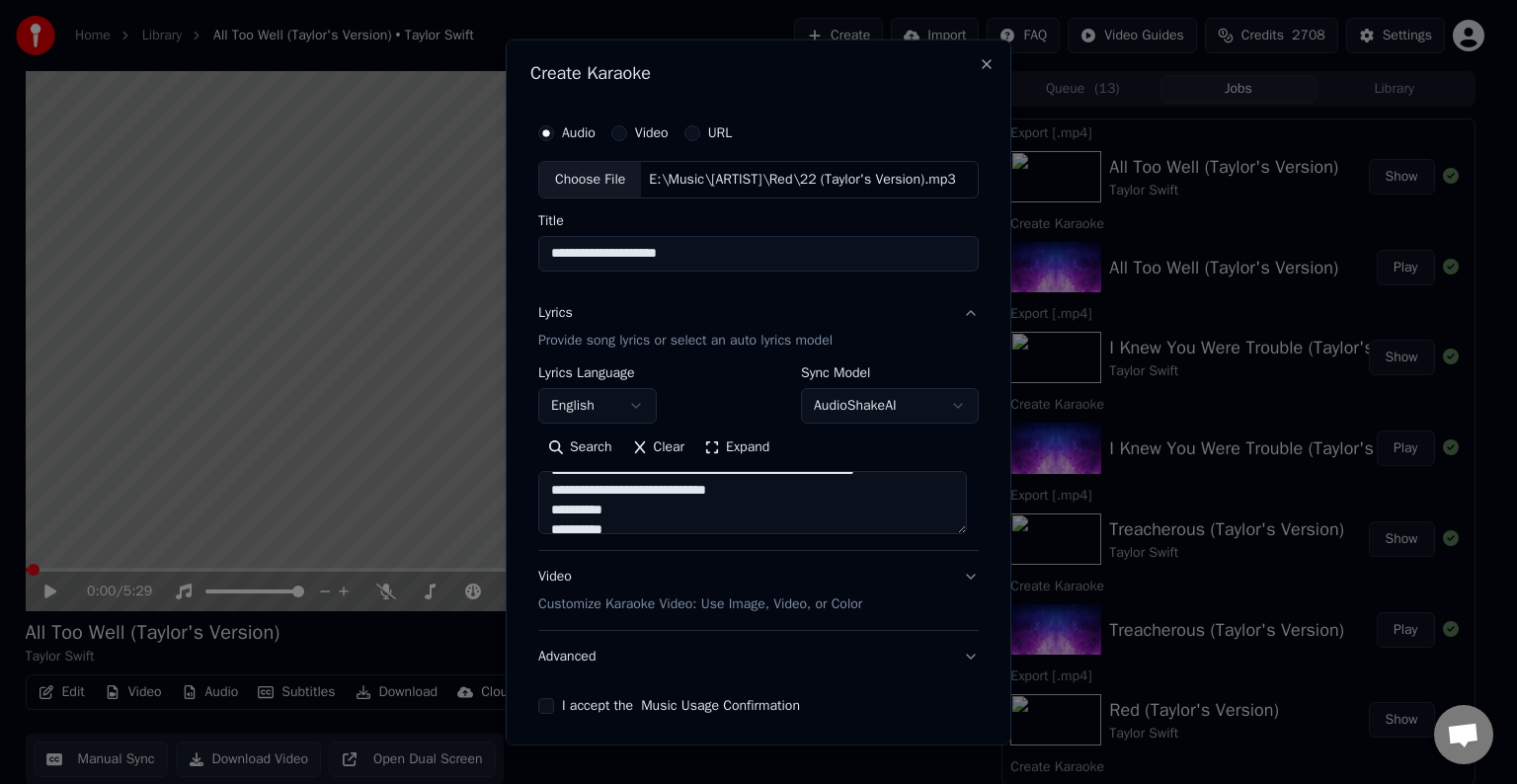 drag, startPoint x: 762, startPoint y: 483, endPoint x: 622, endPoint y: 494, distance: 140.43148 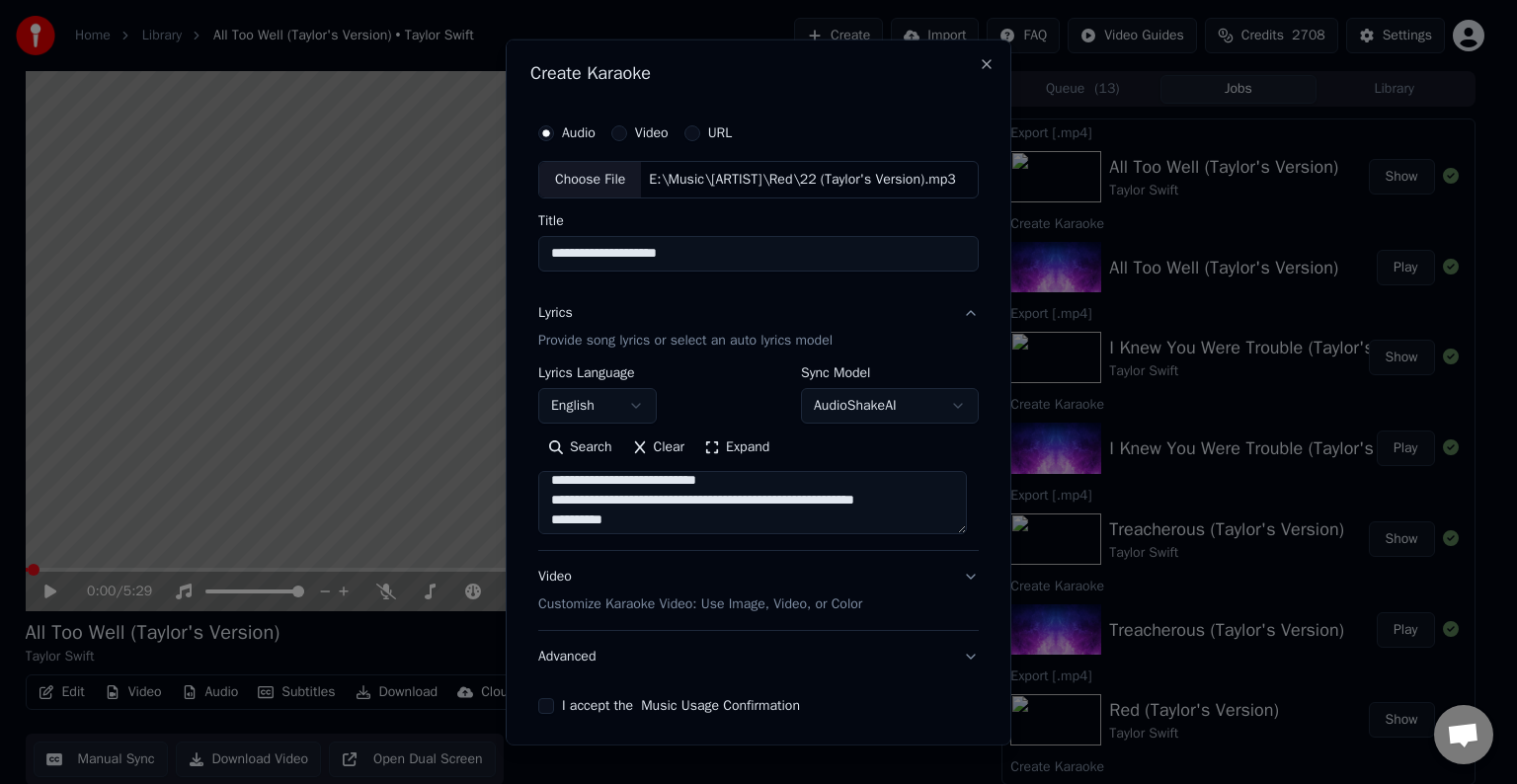scroll, scrollTop: 1309, scrollLeft: 0, axis: vertical 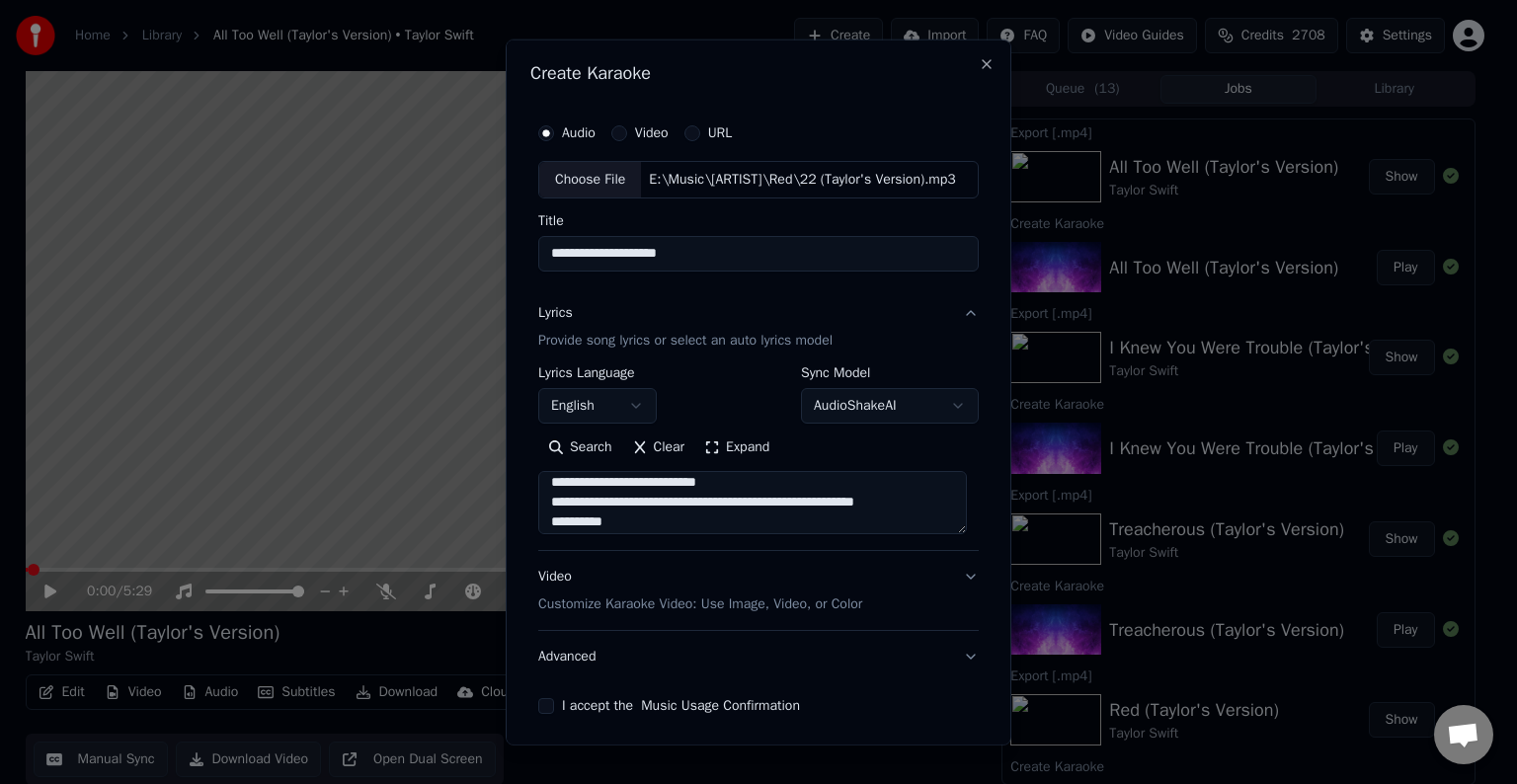 drag, startPoint x: 733, startPoint y: 502, endPoint x: 925, endPoint y: 494, distance: 192.16659 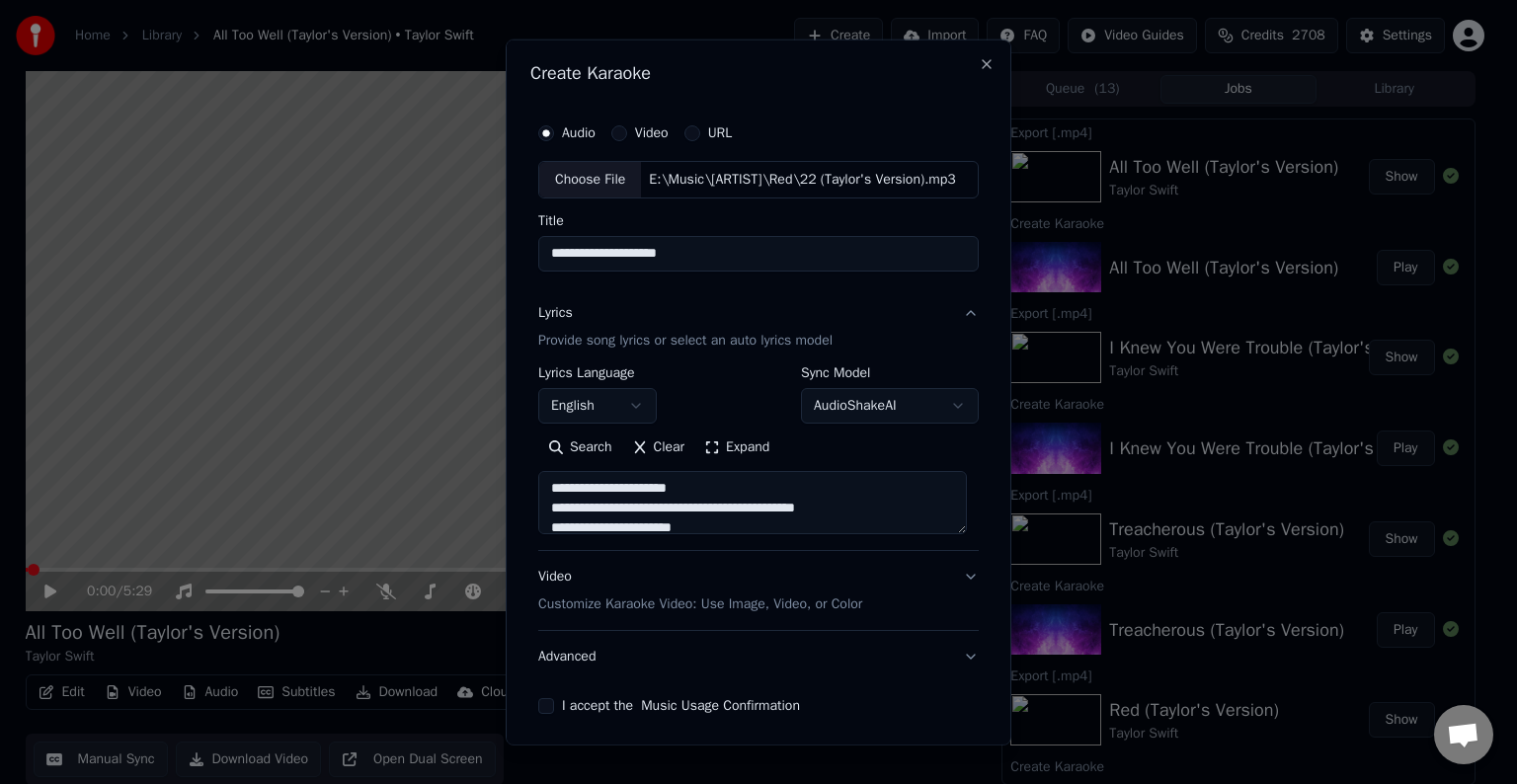 scroll, scrollTop: 1243, scrollLeft: 0, axis: vertical 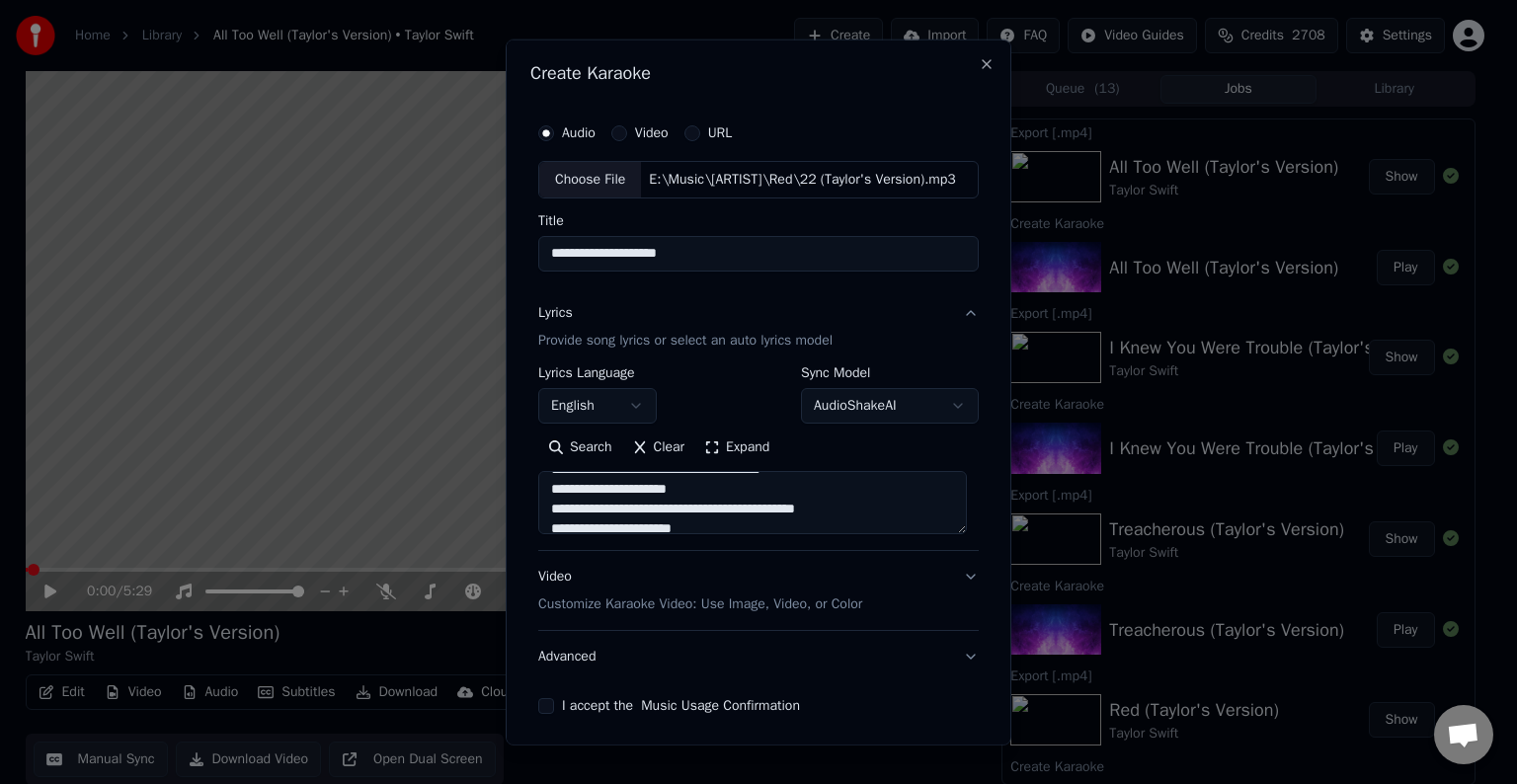 drag, startPoint x: 705, startPoint y: 510, endPoint x: 895, endPoint y: 511, distance: 190.00263 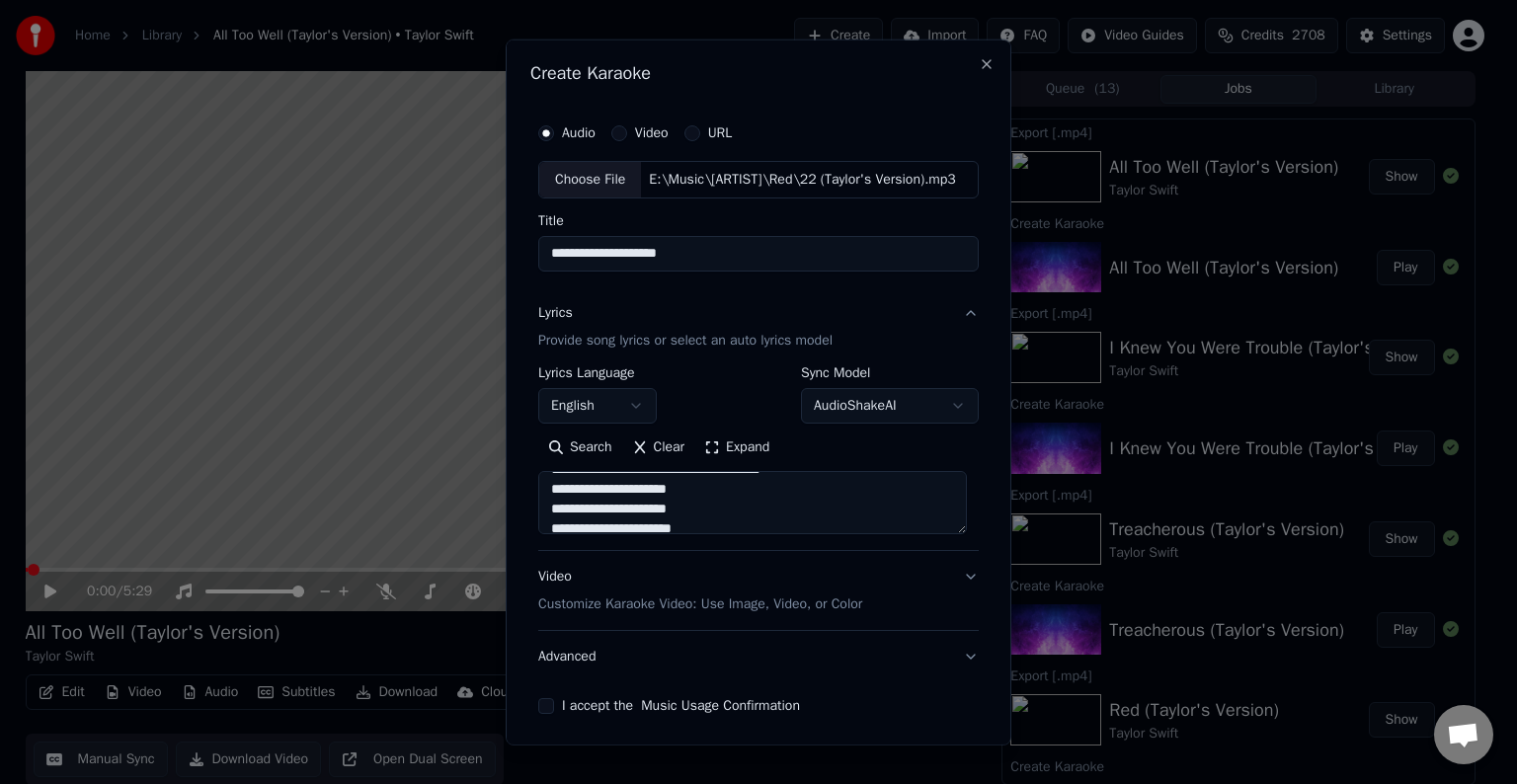 scroll, scrollTop: 1222, scrollLeft: 0, axis: vertical 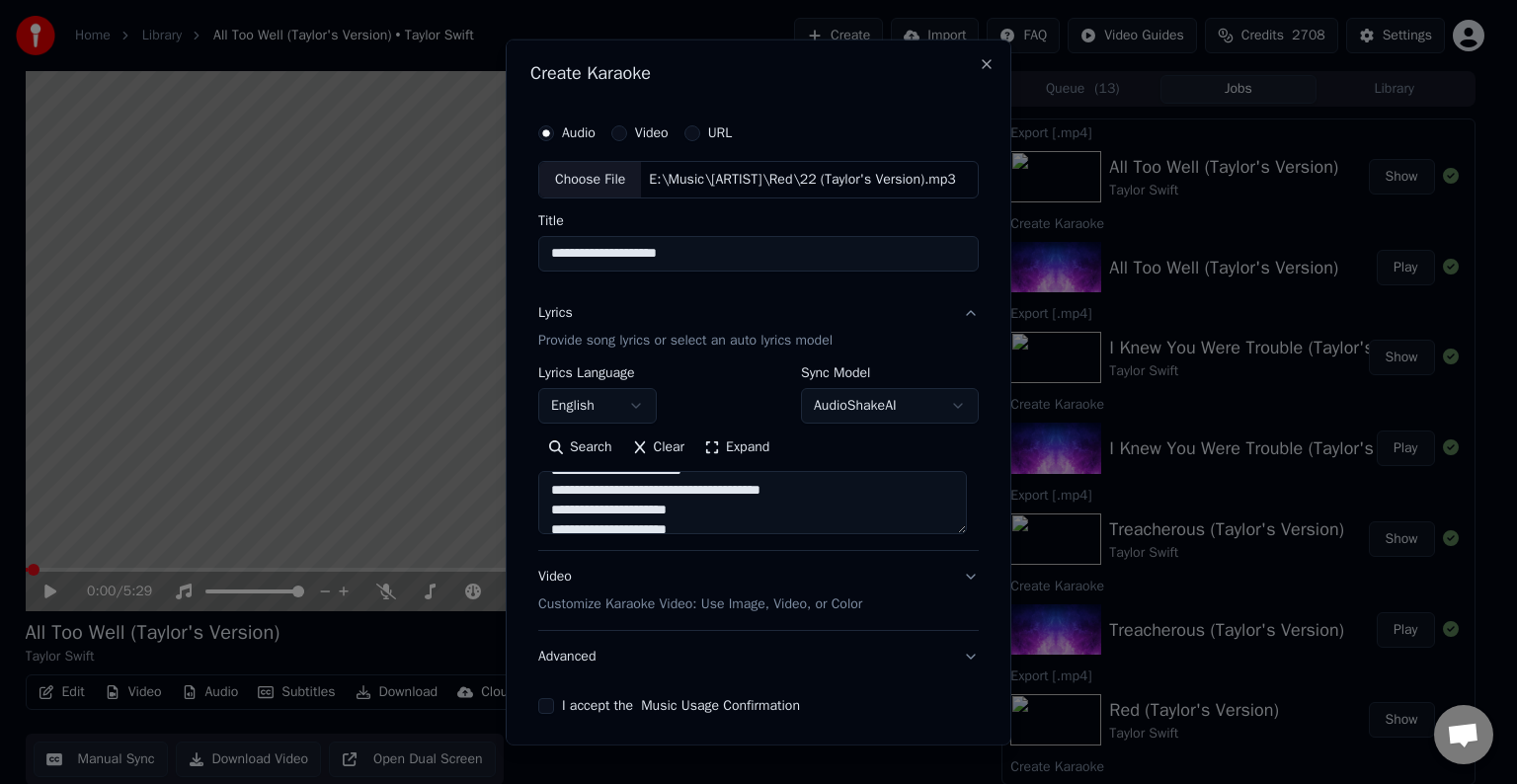 drag, startPoint x: 710, startPoint y: 486, endPoint x: 807, endPoint y: 490, distance: 97.0824 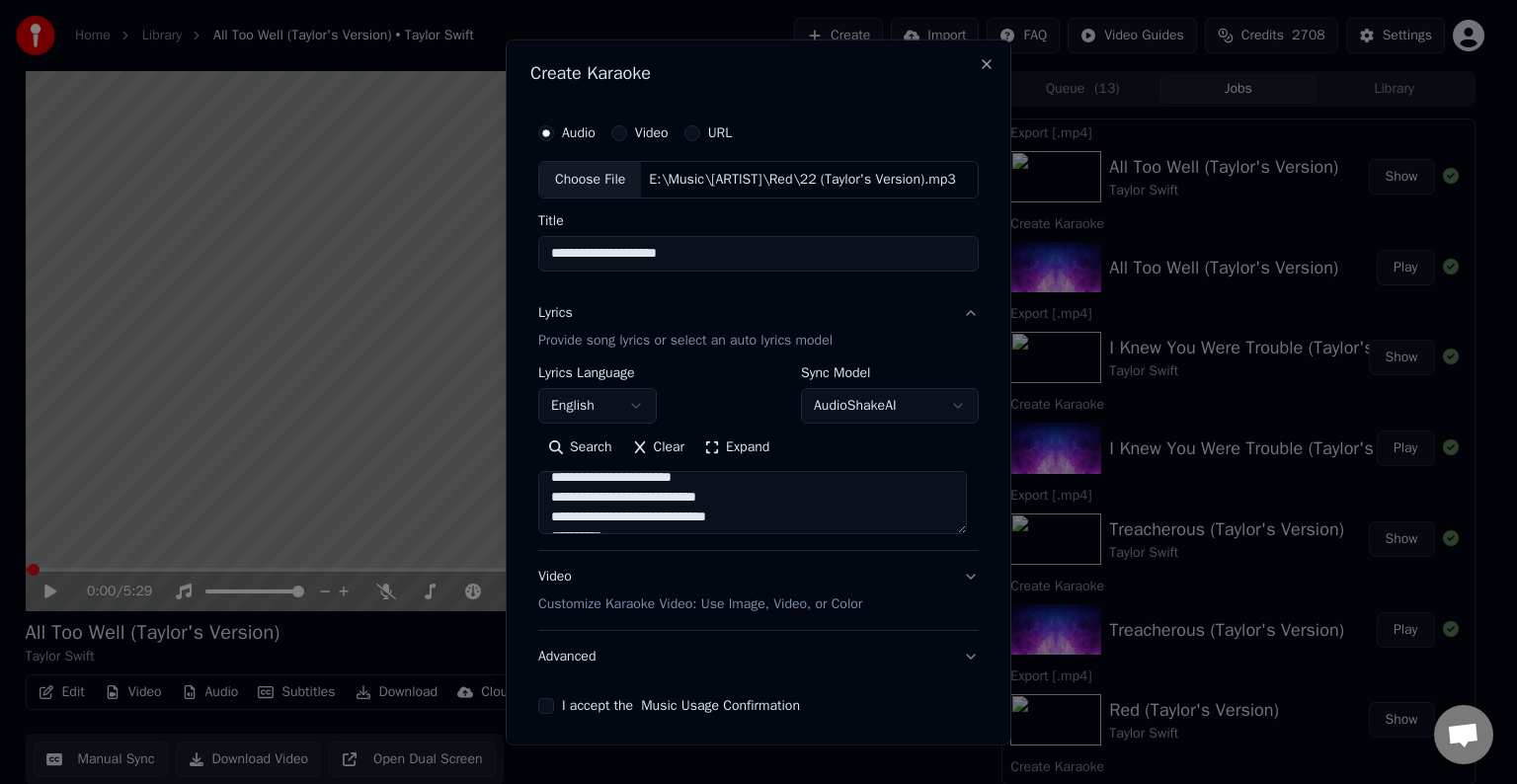 drag, startPoint x: 691, startPoint y: 521, endPoint x: 843, endPoint y: 498, distance: 153.73028 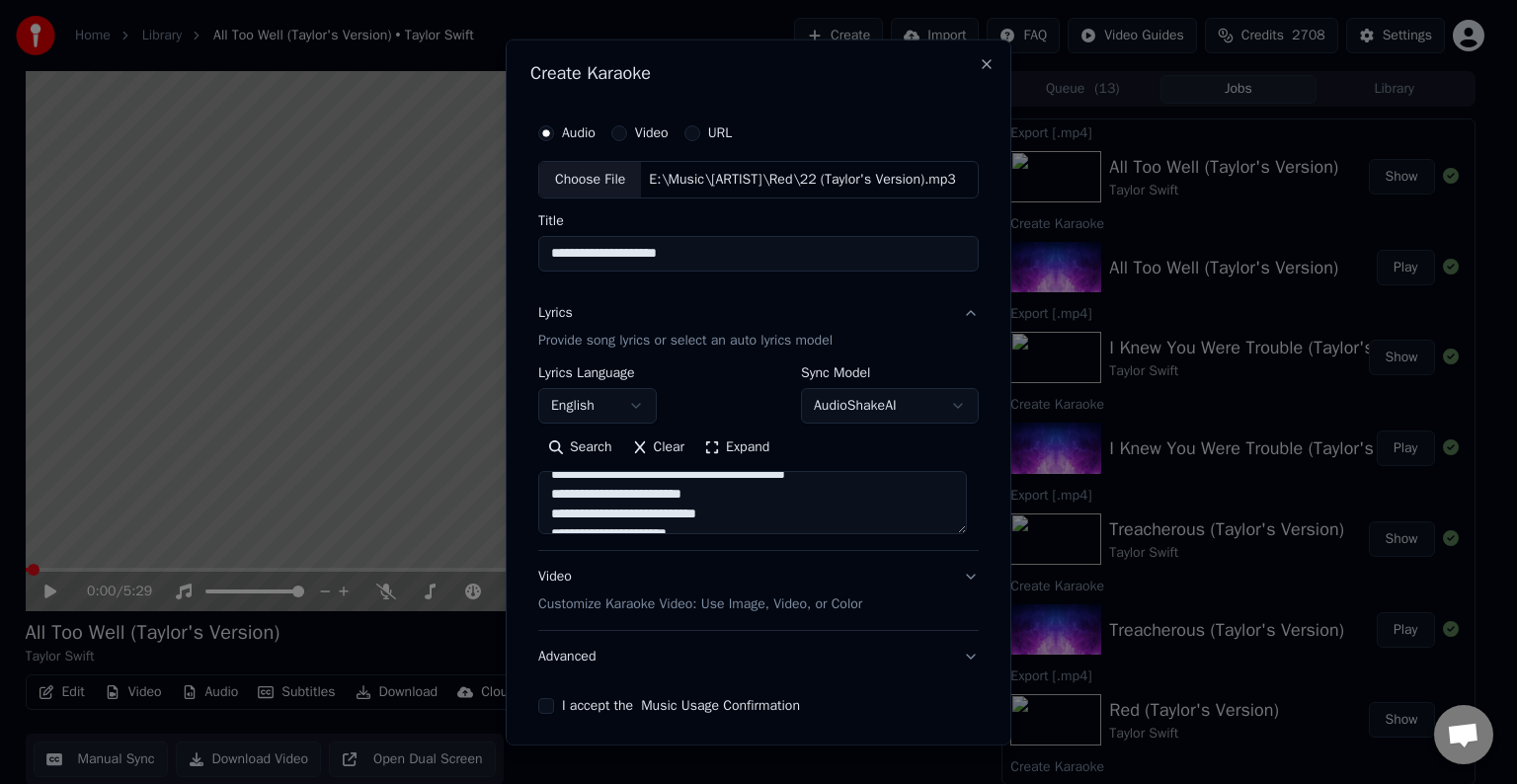 scroll, scrollTop: 1166, scrollLeft: 0, axis: vertical 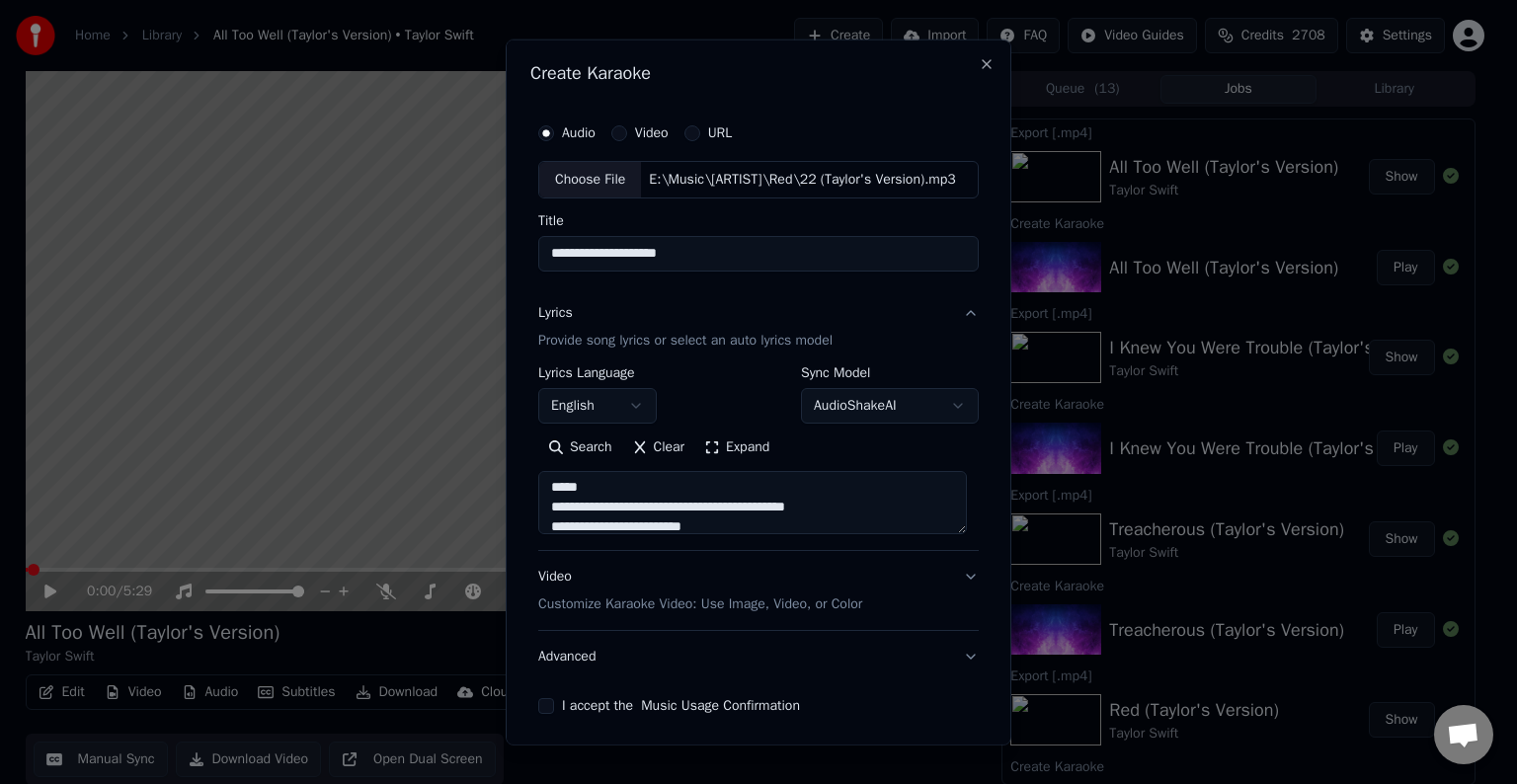 click at bounding box center (753, 503) 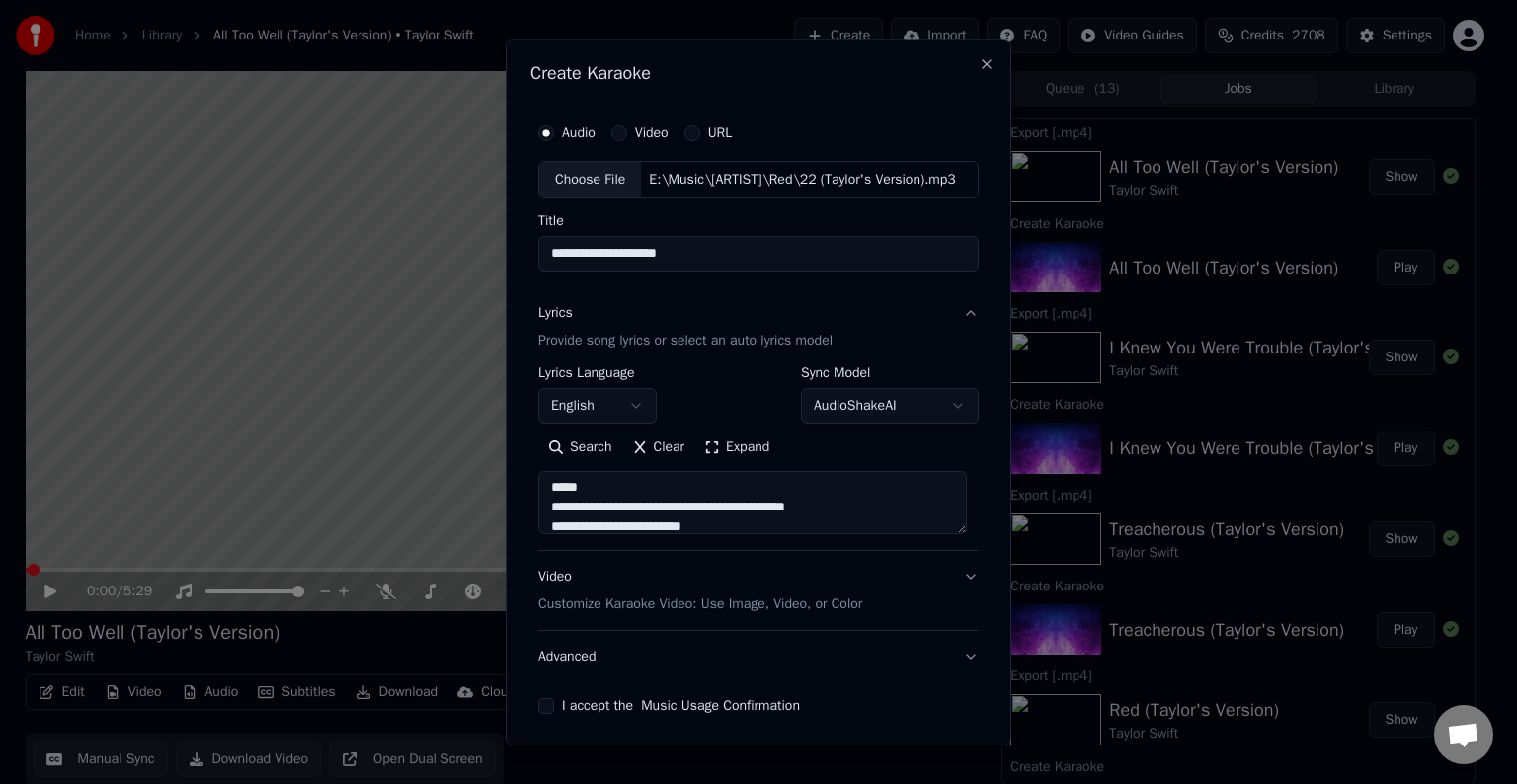 drag, startPoint x: 690, startPoint y: 507, endPoint x: 851, endPoint y: 506, distance: 161.00311 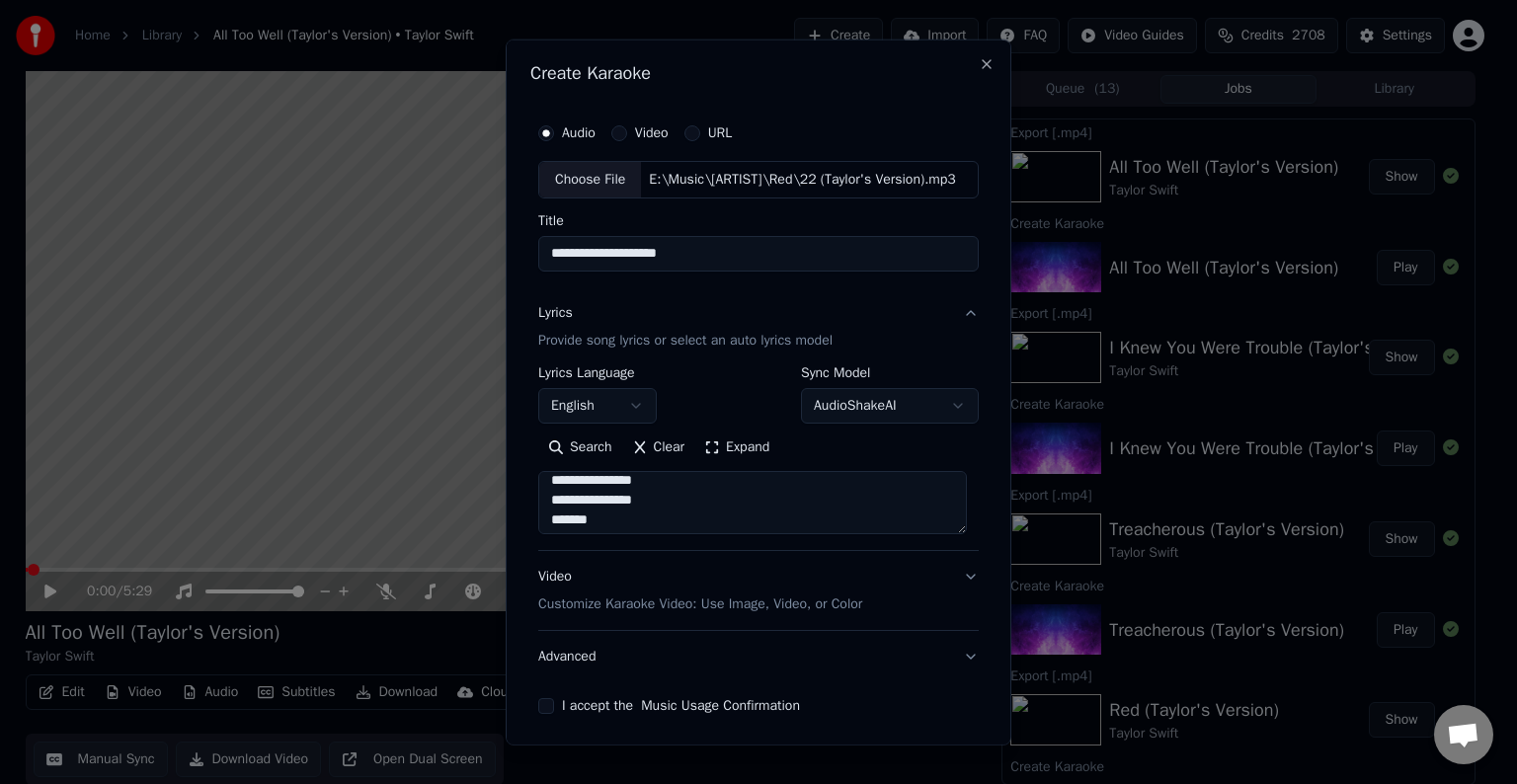 scroll, scrollTop: 1374, scrollLeft: 0, axis: vertical 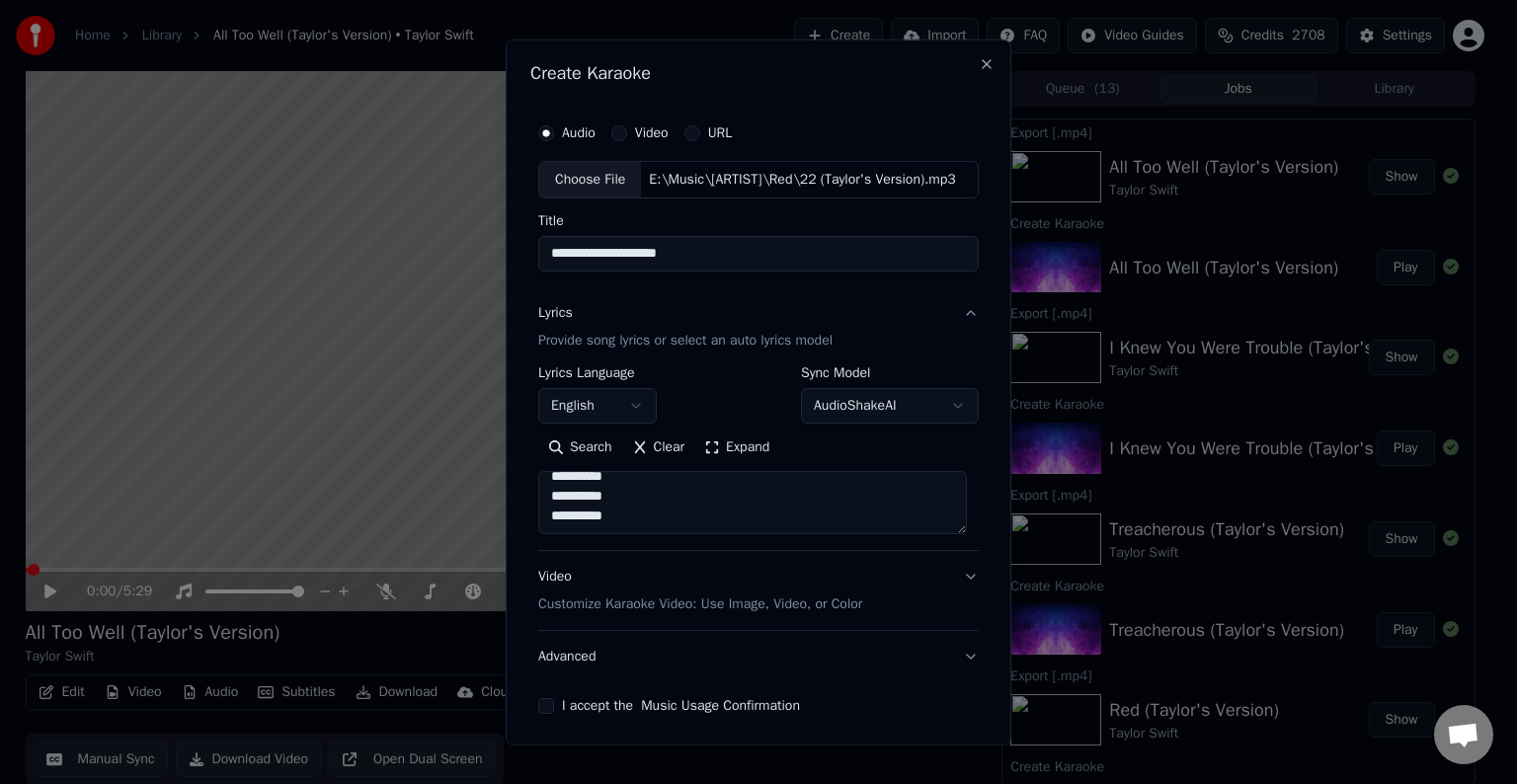 click at bounding box center [753, 503] 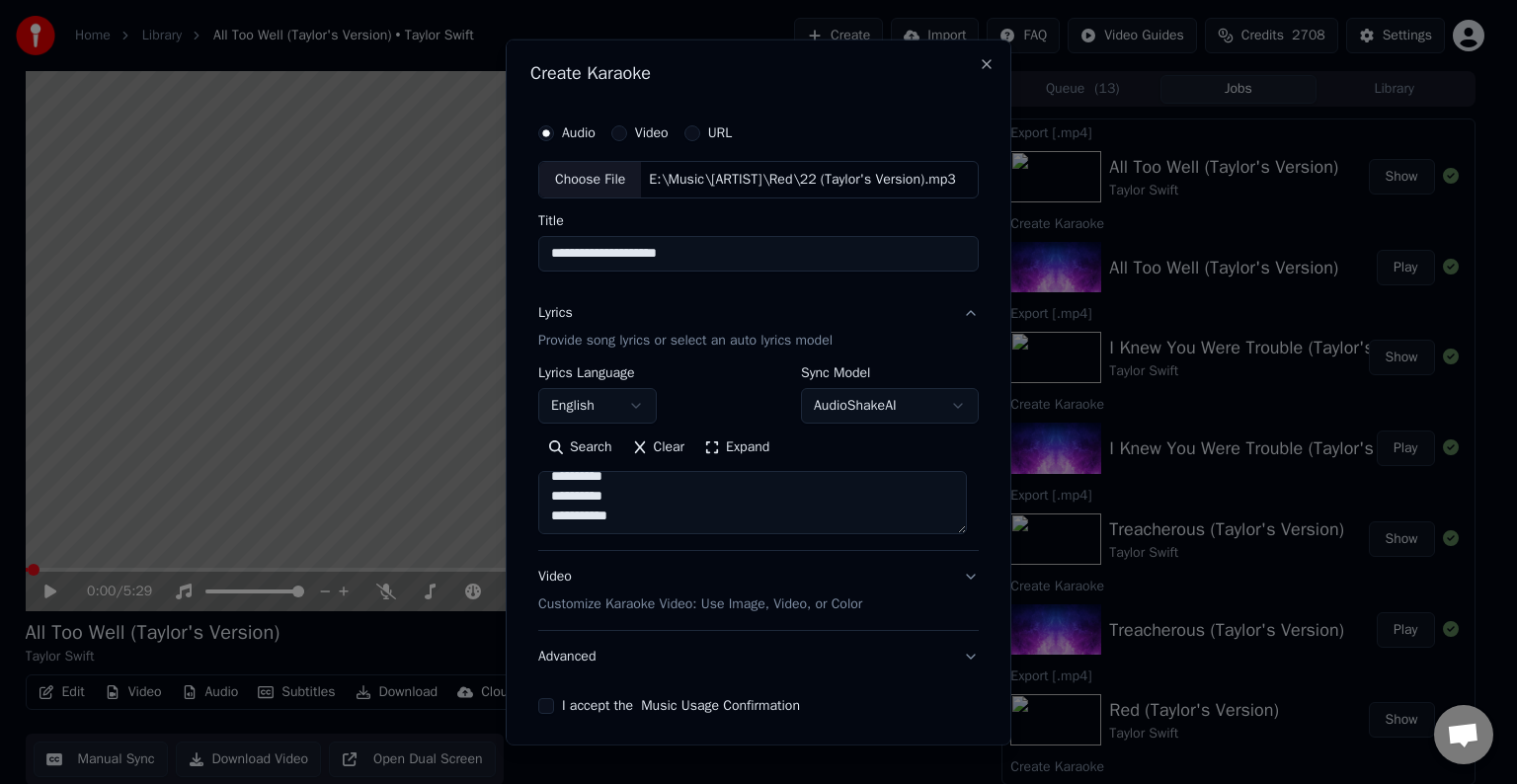 scroll, scrollTop: 1385, scrollLeft: 0, axis: vertical 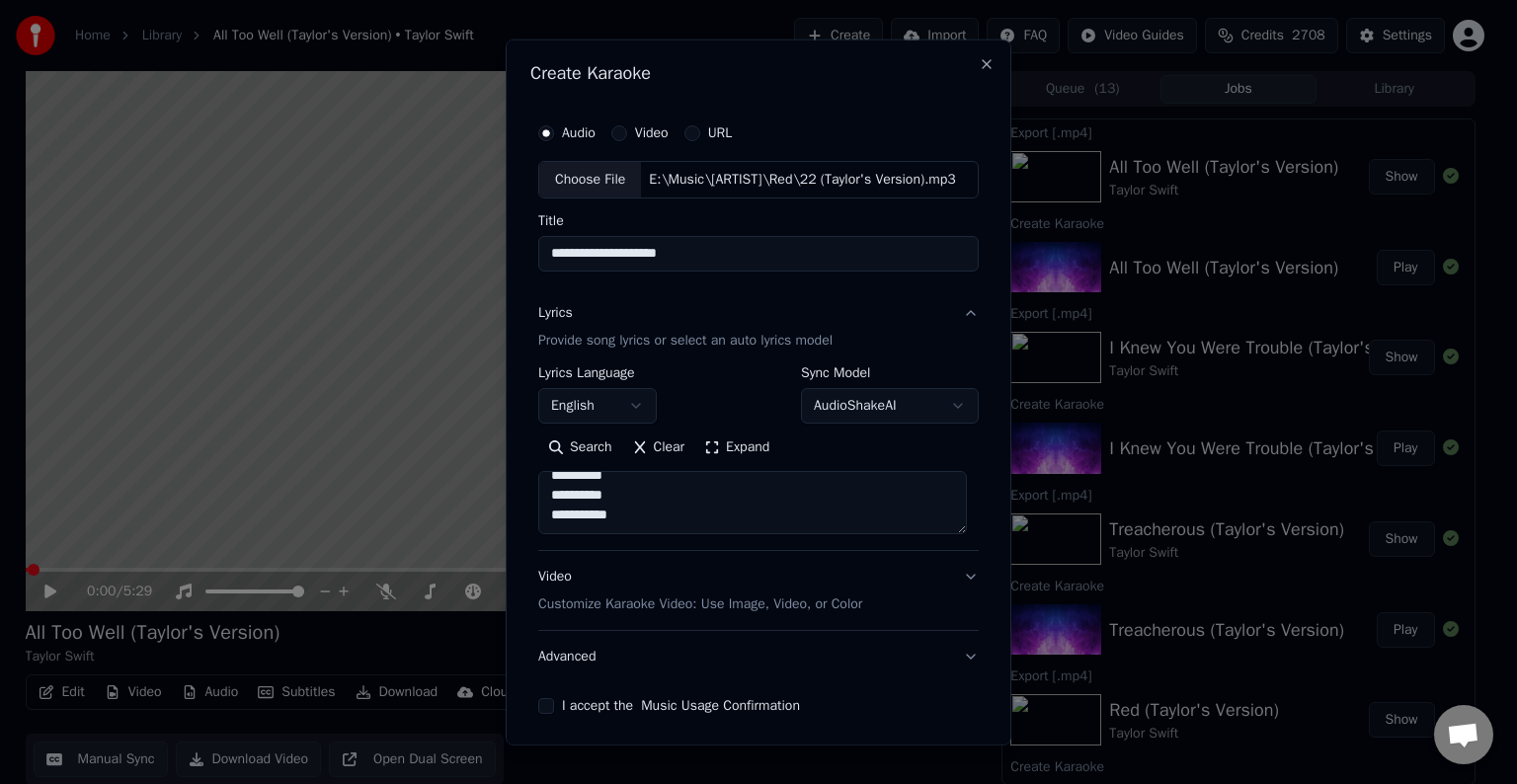click at bounding box center (753, 503) 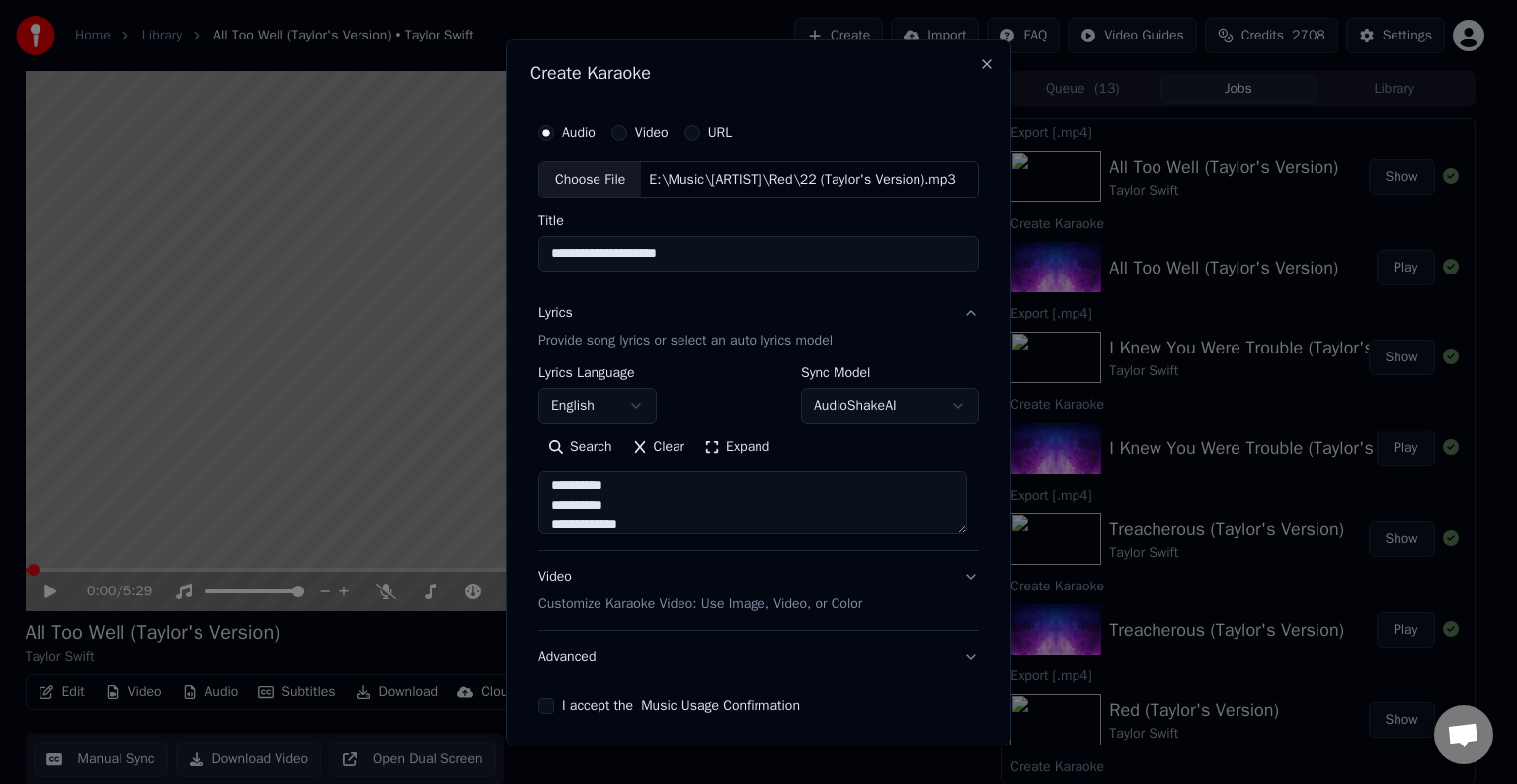 scroll, scrollTop: 1543, scrollLeft: 0, axis: vertical 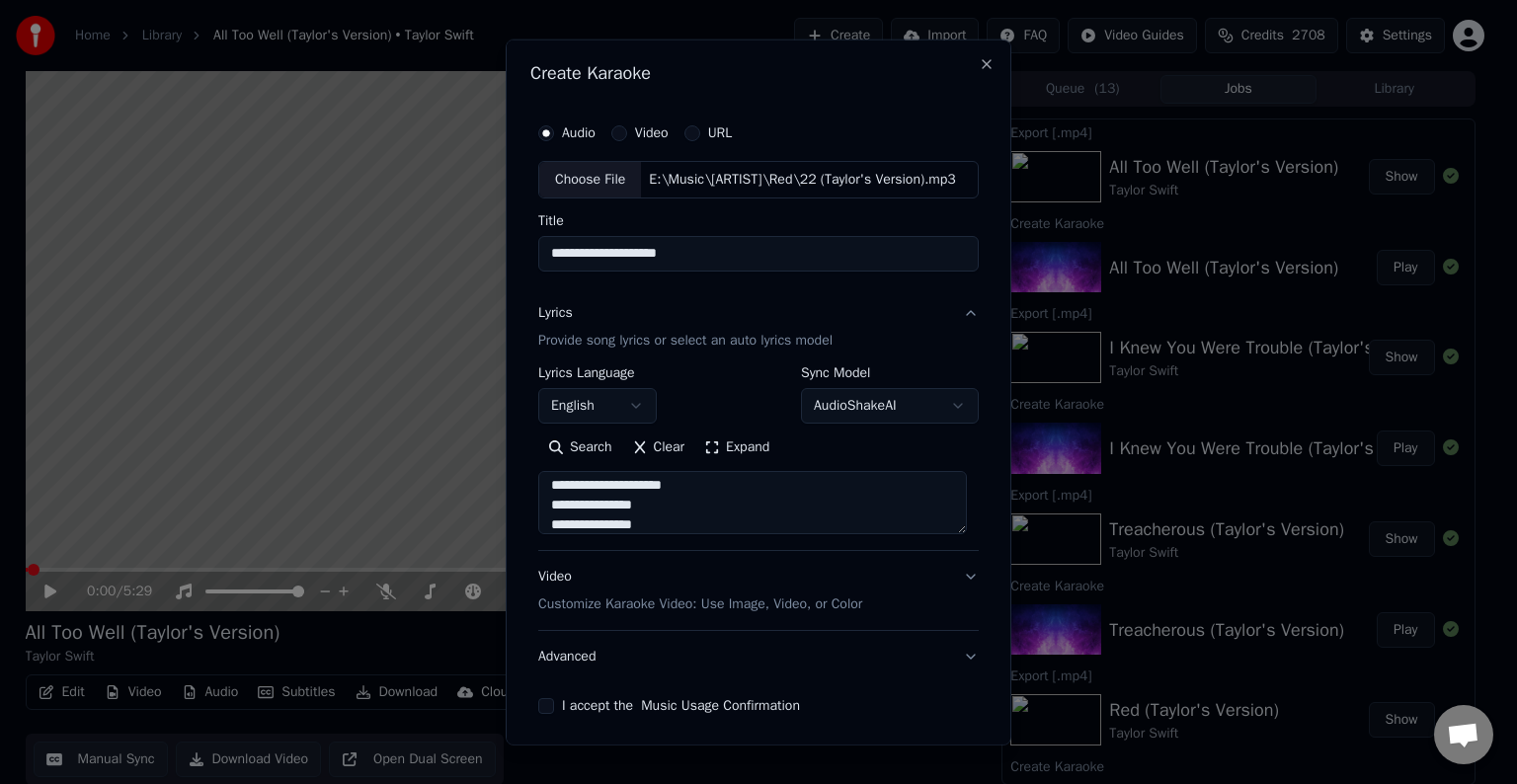 click on "Search Clear Expand" at bounding box center (758, 447) 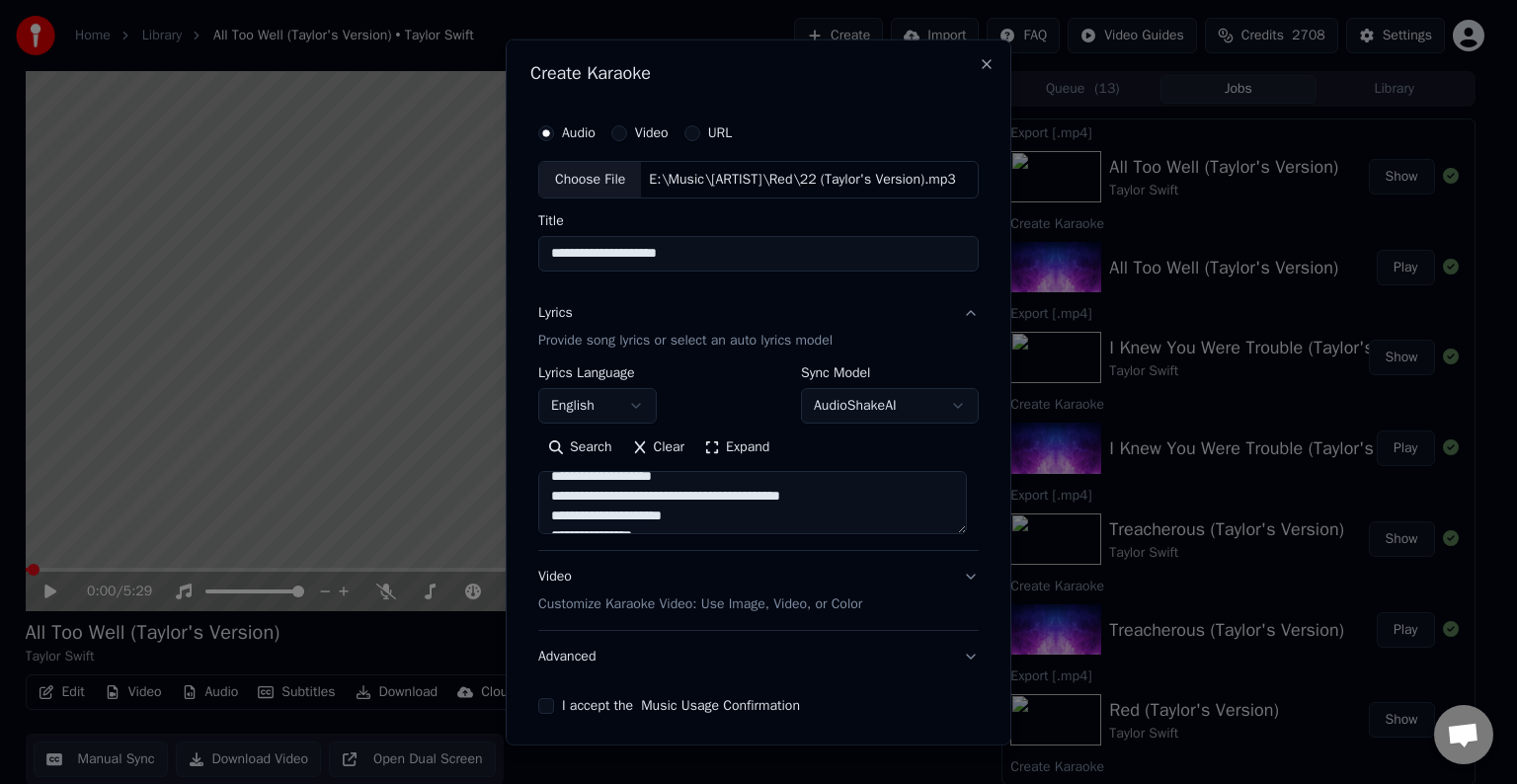 scroll, scrollTop: 1512, scrollLeft: 0, axis: vertical 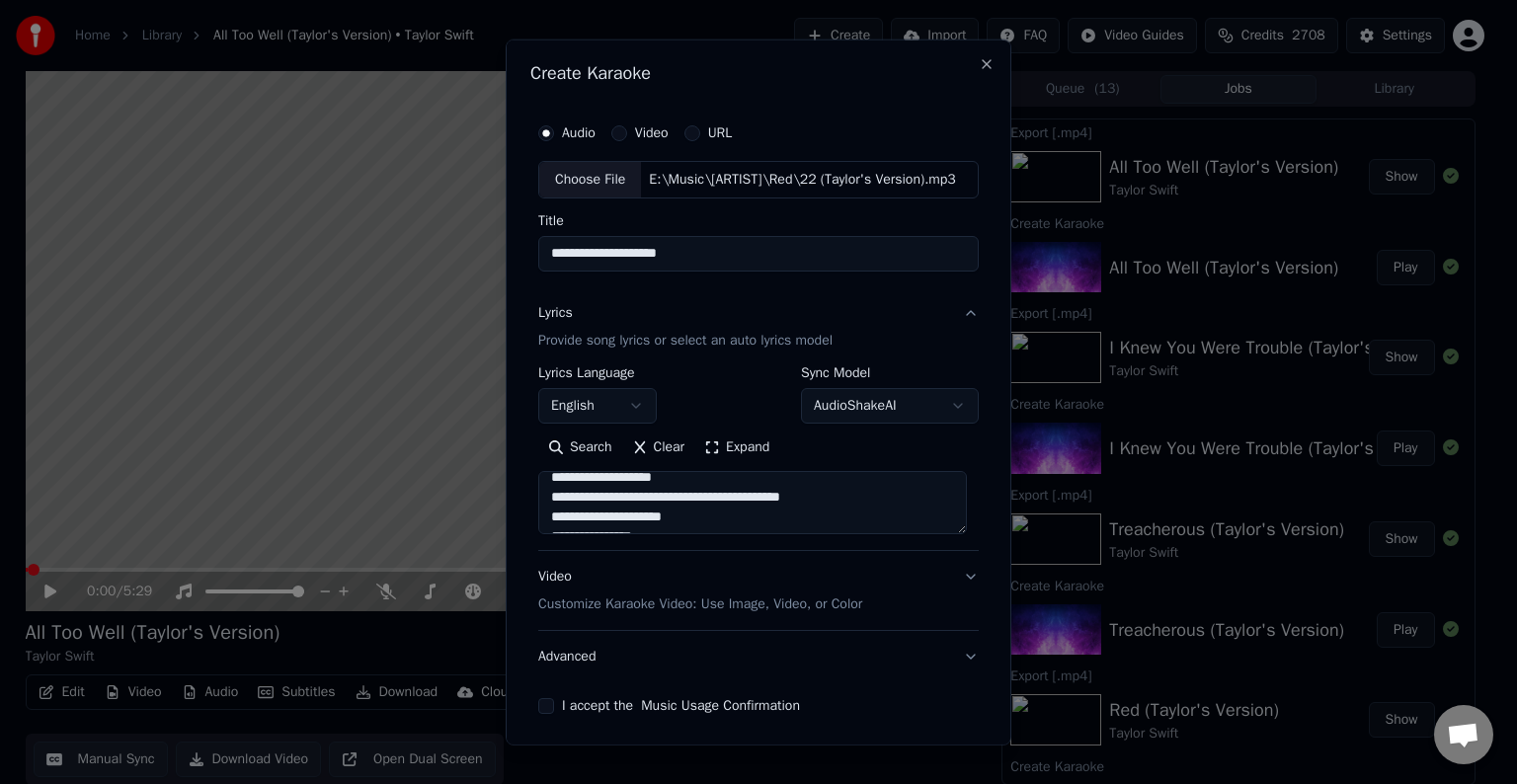 drag, startPoint x: 821, startPoint y: 501, endPoint x: 735, endPoint y: 497, distance: 86.093 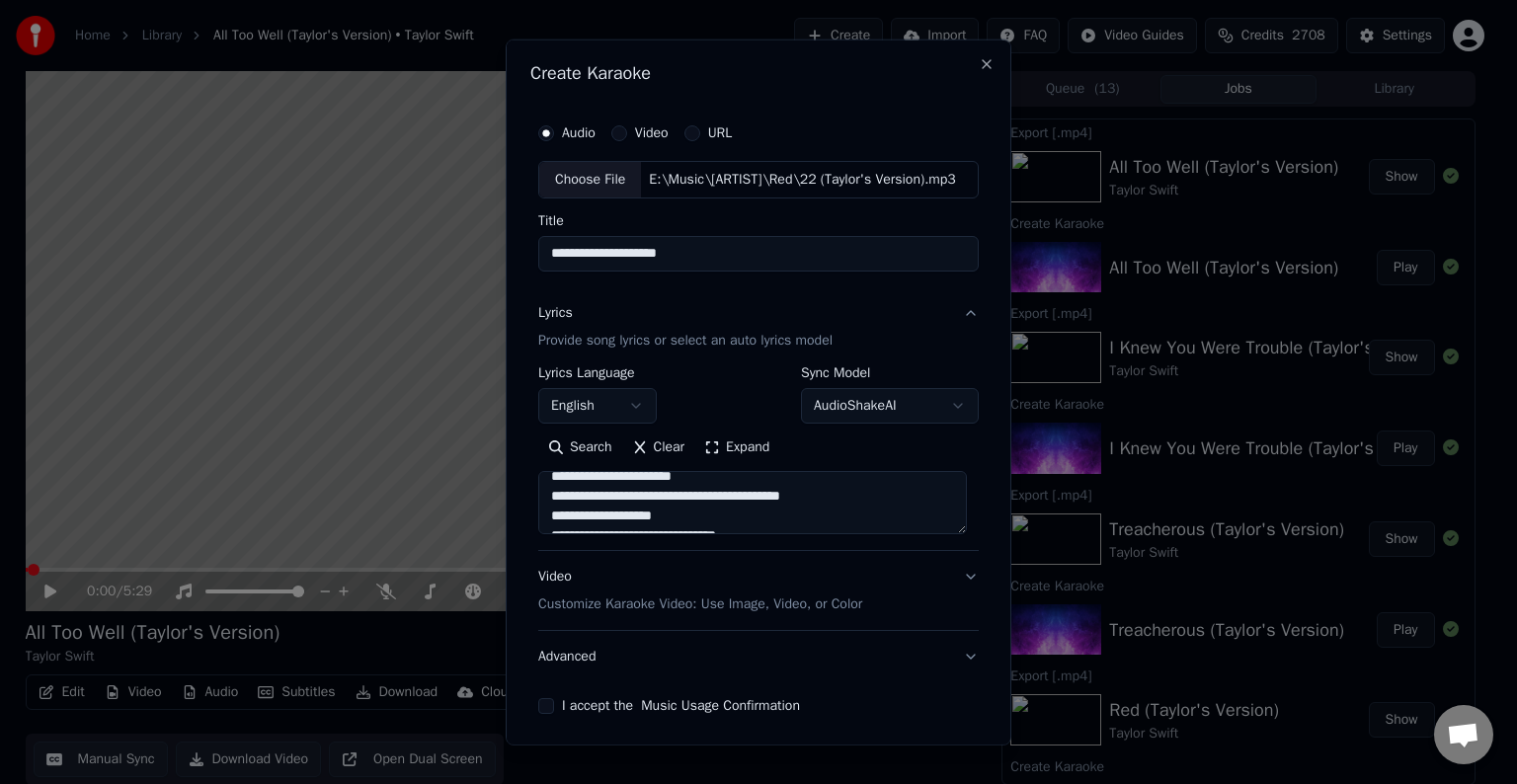 scroll, scrollTop: 1470, scrollLeft: 0, axis: vertical 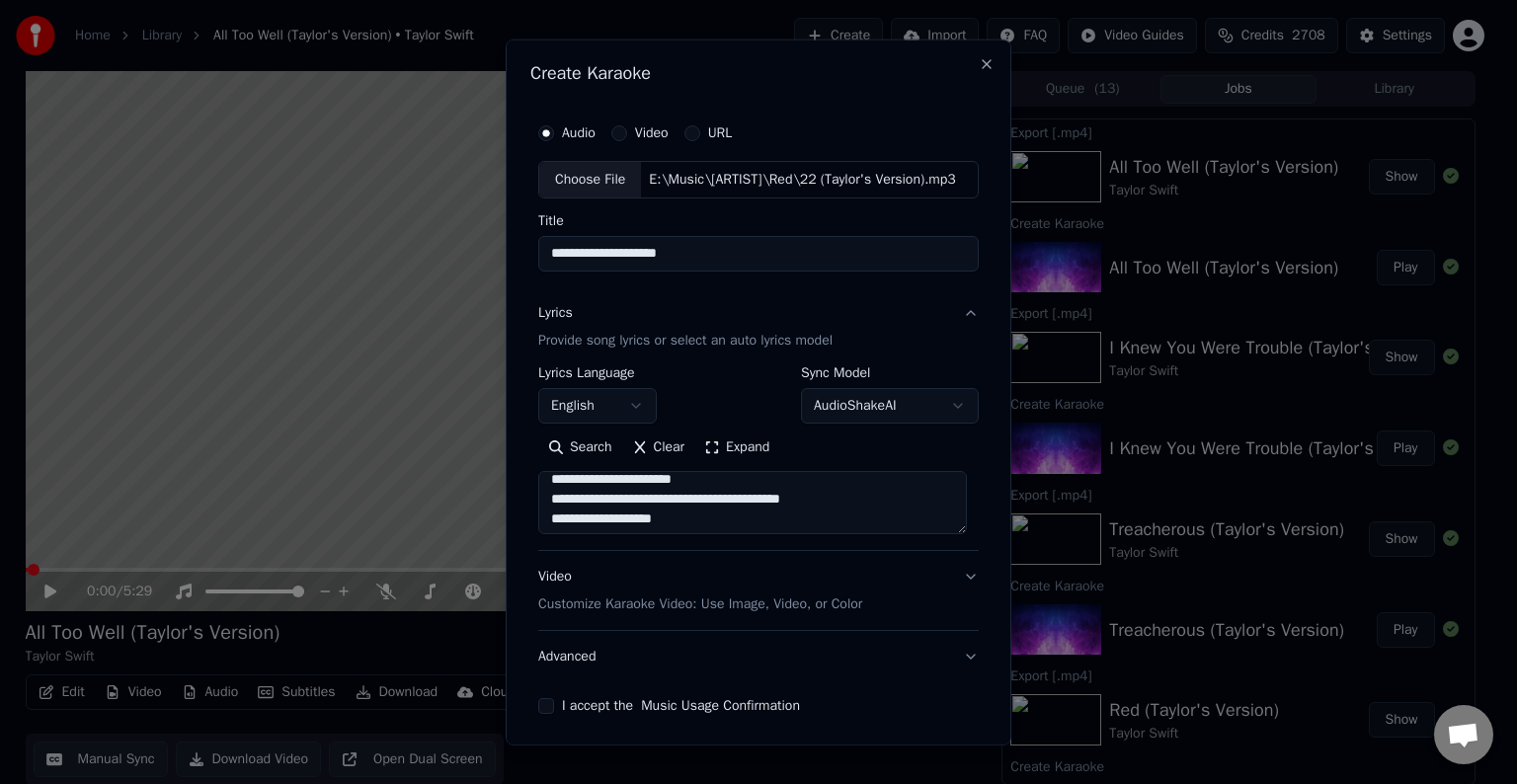 drag, startPoint x: 734, startPoint y: 494, endPoint x: 832, endPoint y: 491, distance: 98.04591 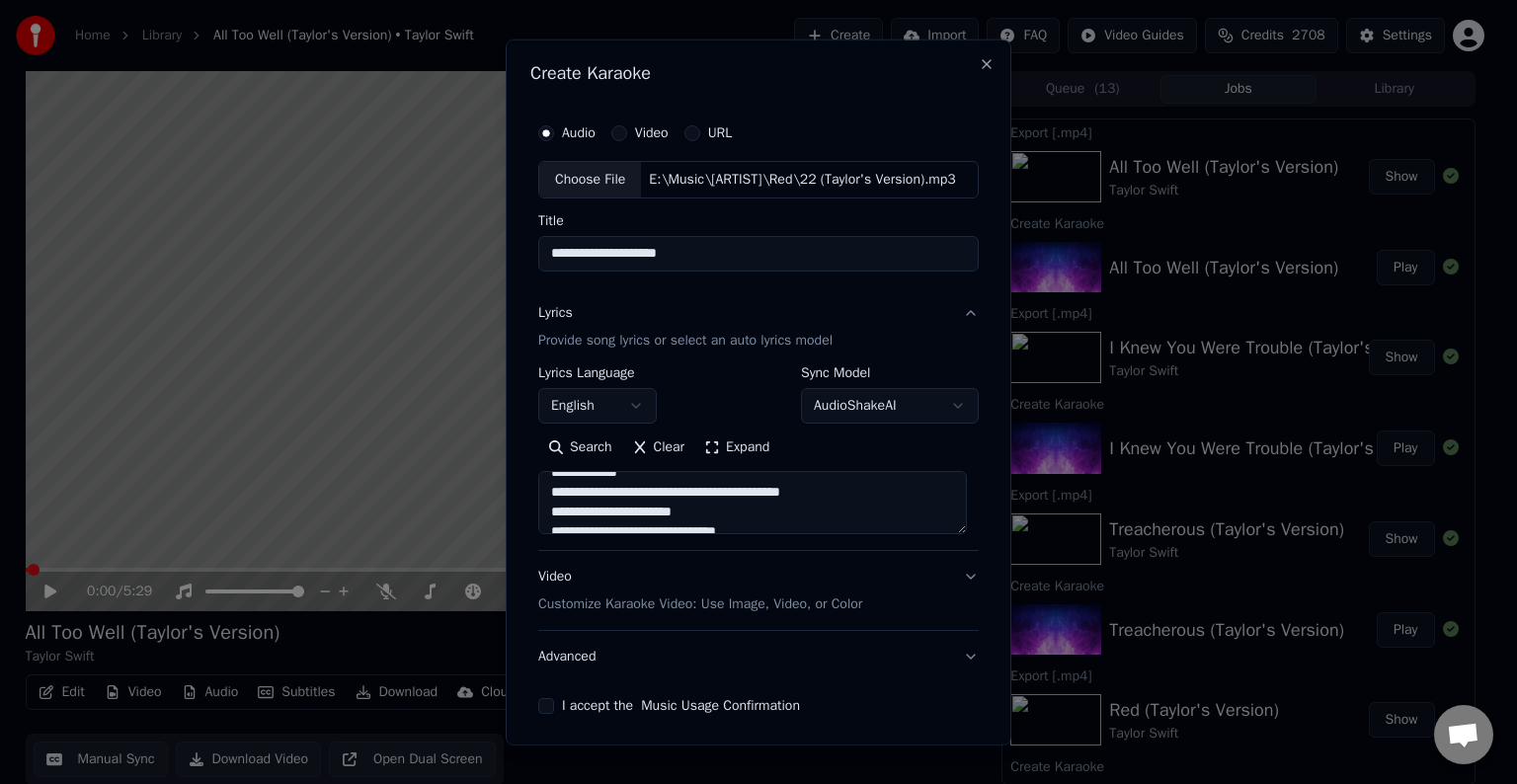 scroll, scrollTop: 1426, scrollLeft: 0, axis: vertical 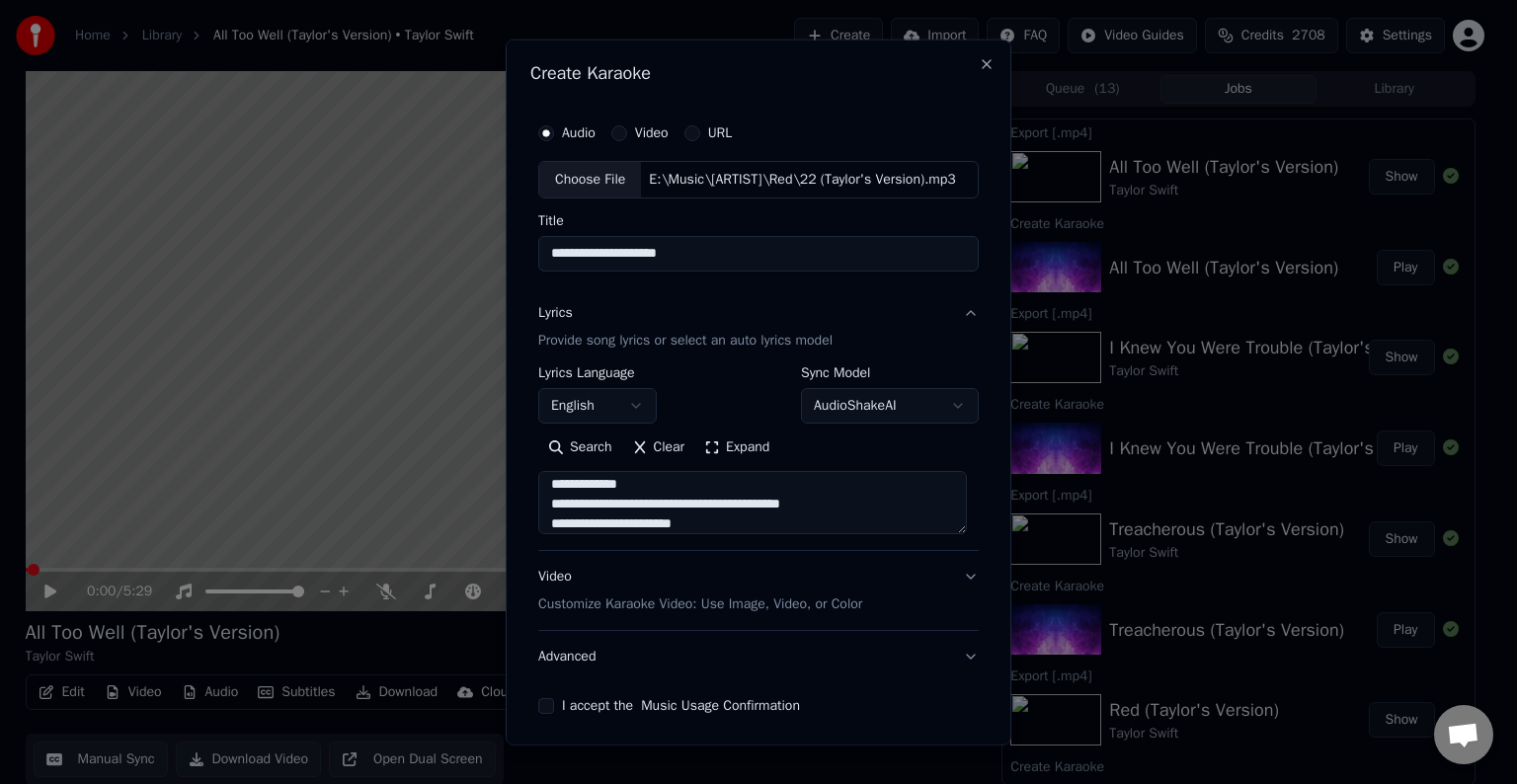 click at bounding box center (753, 503) 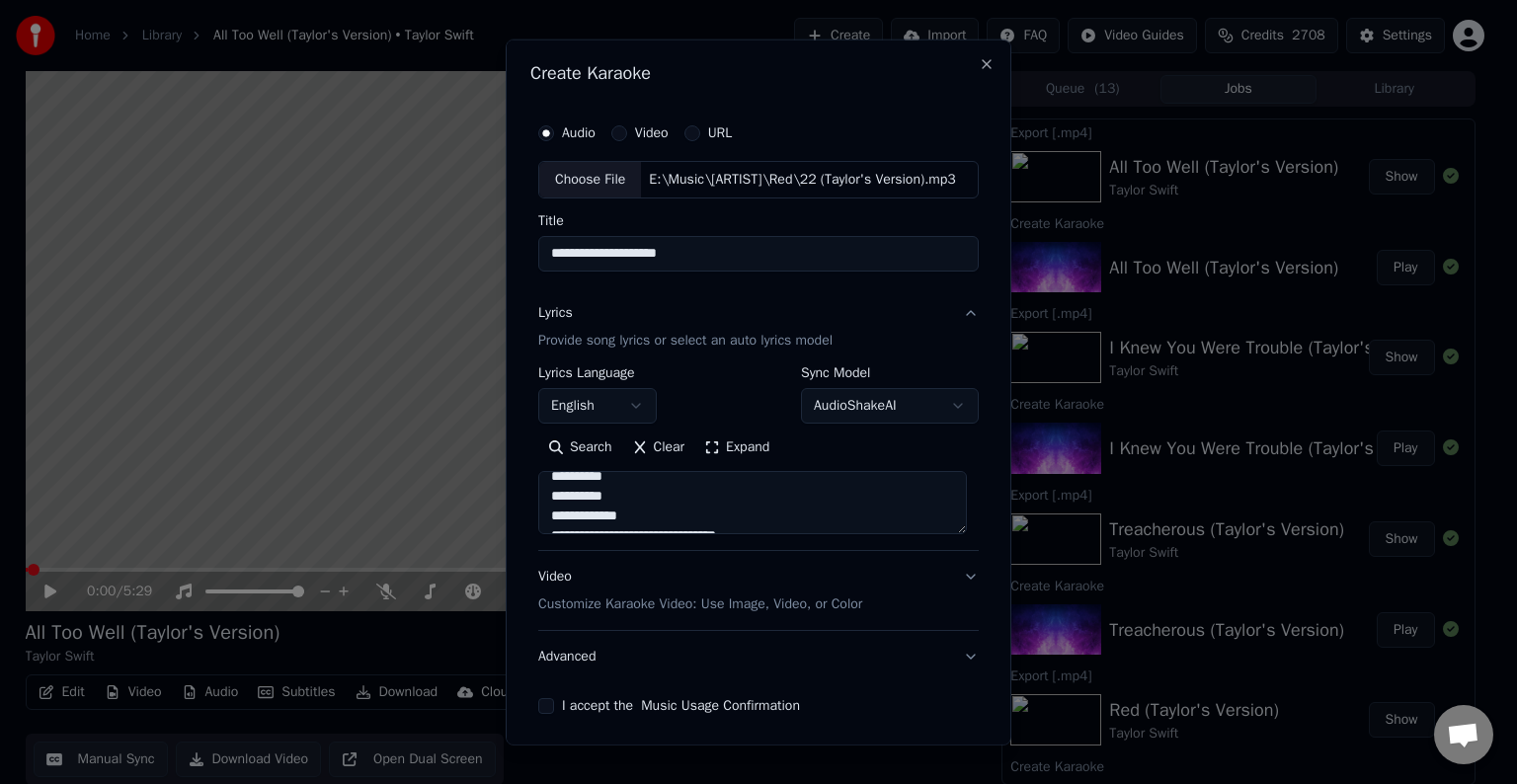 scroll, scrollTop: 1393, scrollLeft: 0, axis: vertical 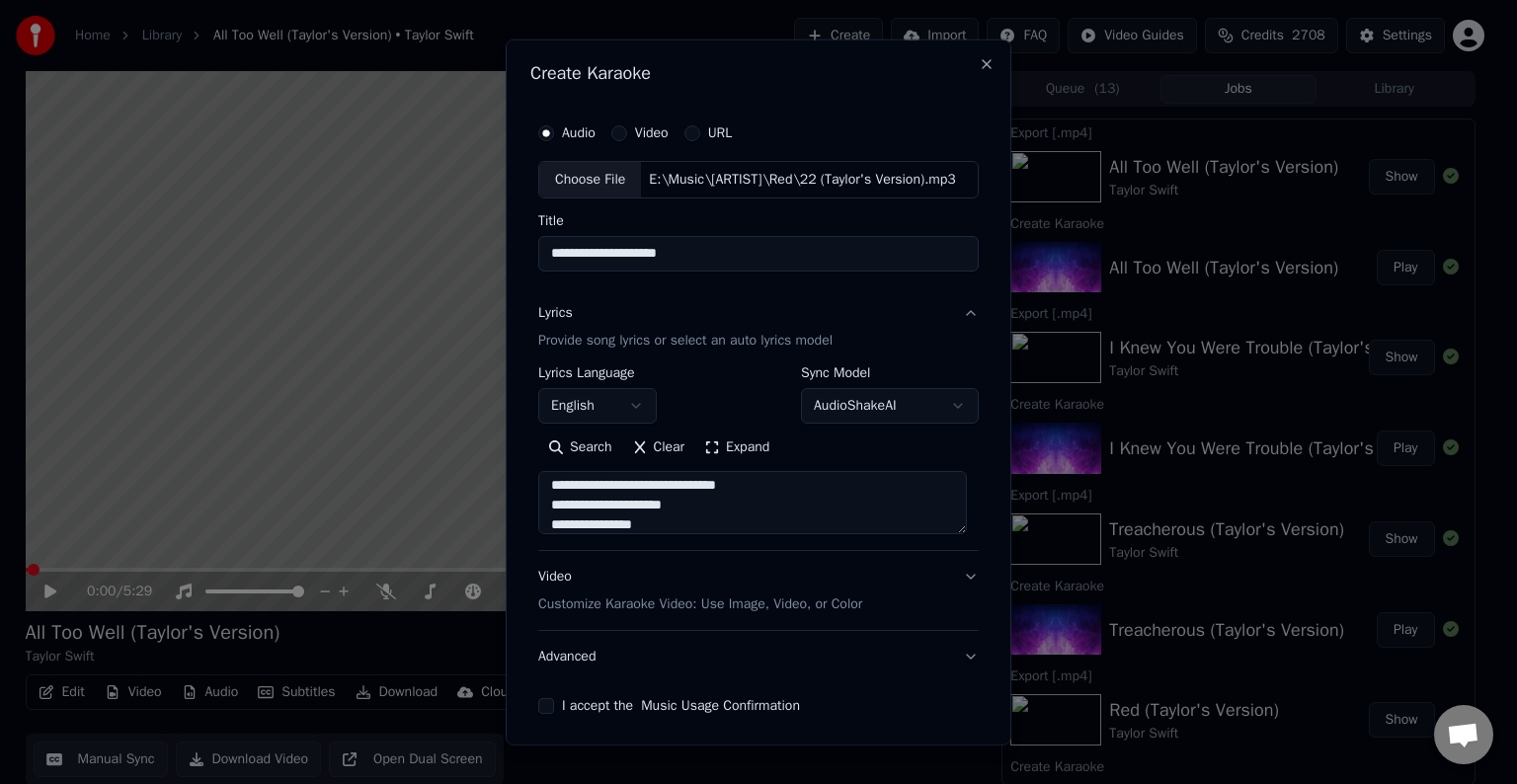 drag, startPoint x: 638, startPoint y: 518, endPoint x: 536, endPoint y: 520, distance: 102.01961 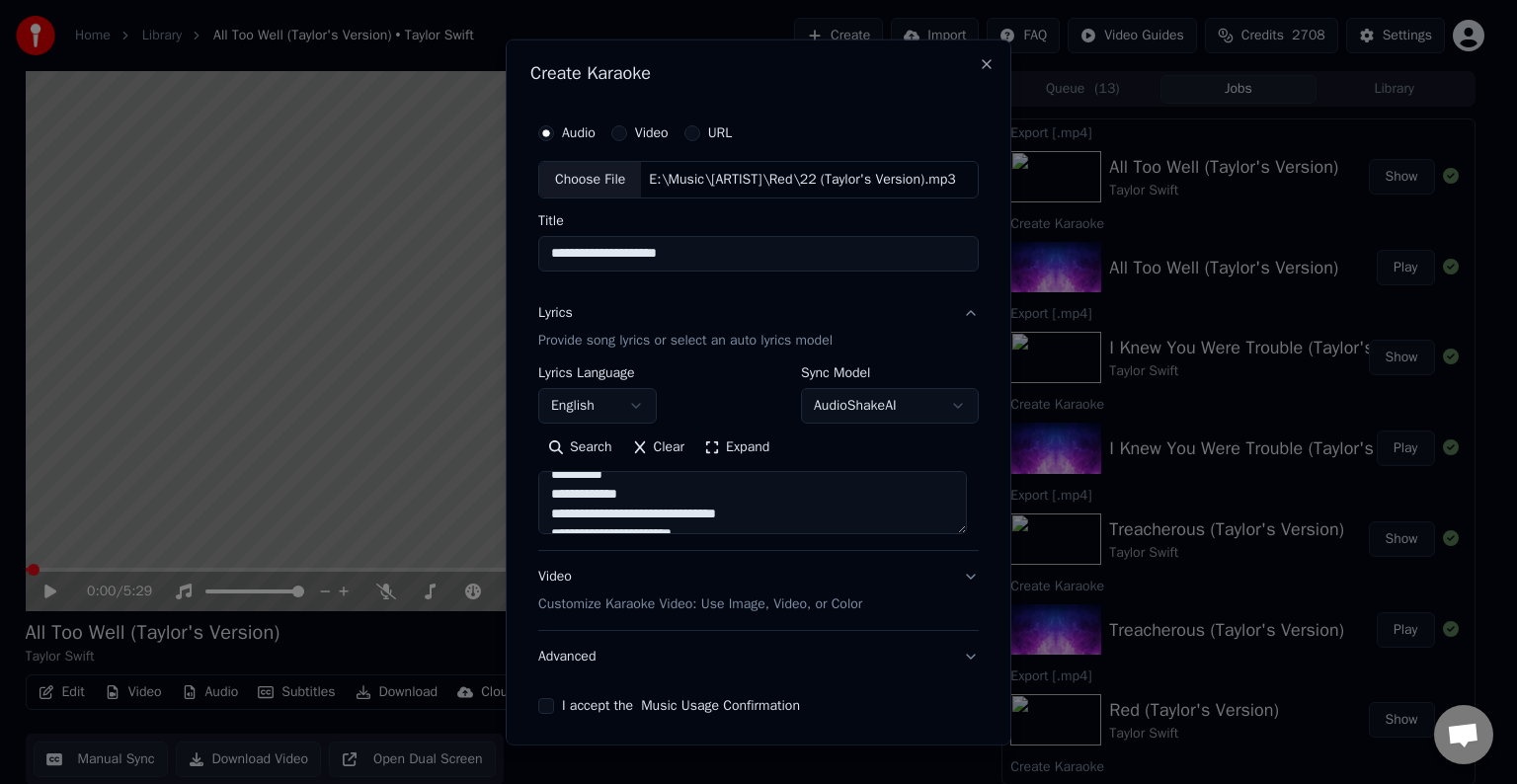 scroll, scrollTop: 1414, scrollLeft: 0, axis: vertical 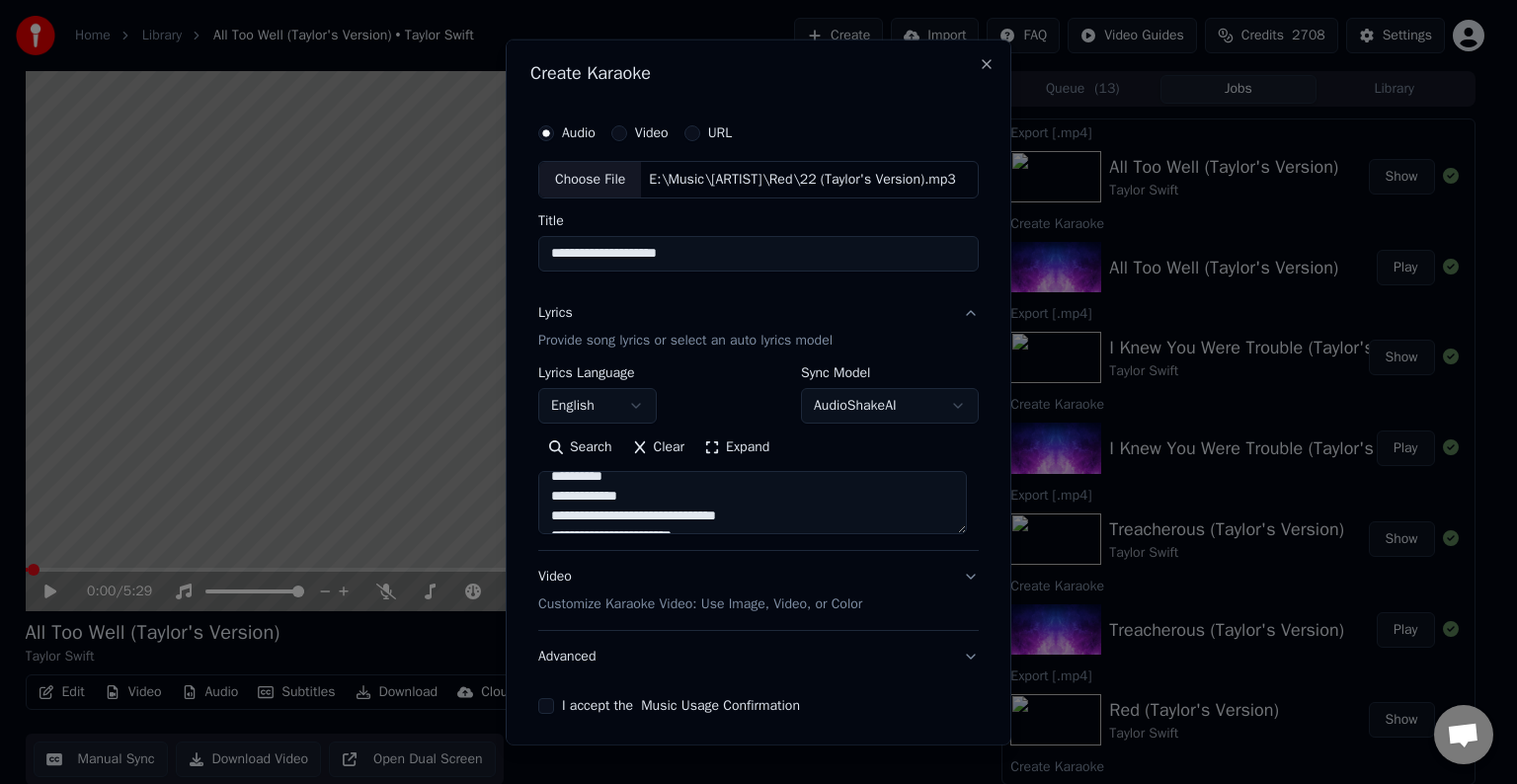 click at bounding box center (753, 503) 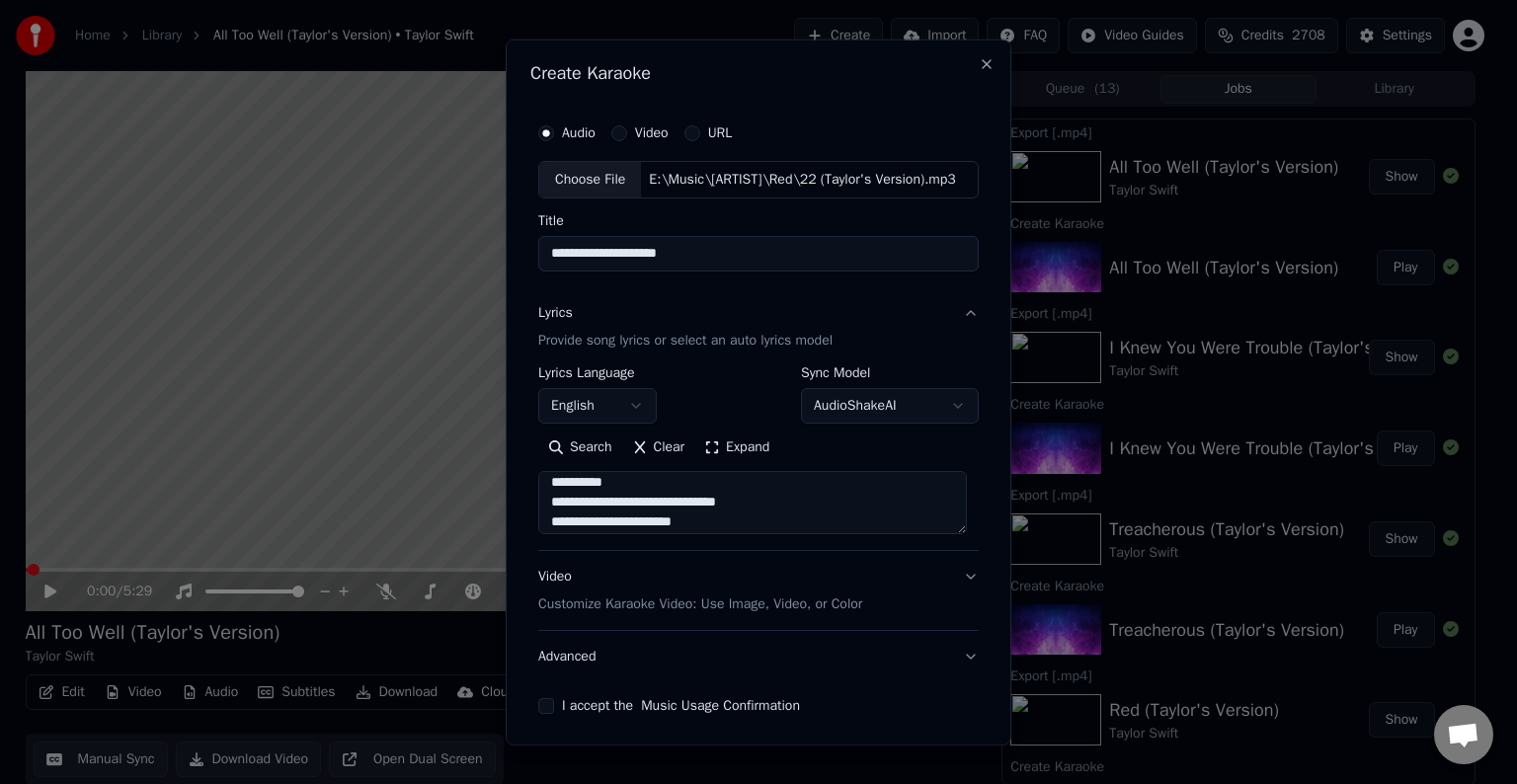 scroll, scrollTop: 1532, scrollLeft: 0, axis: vertical 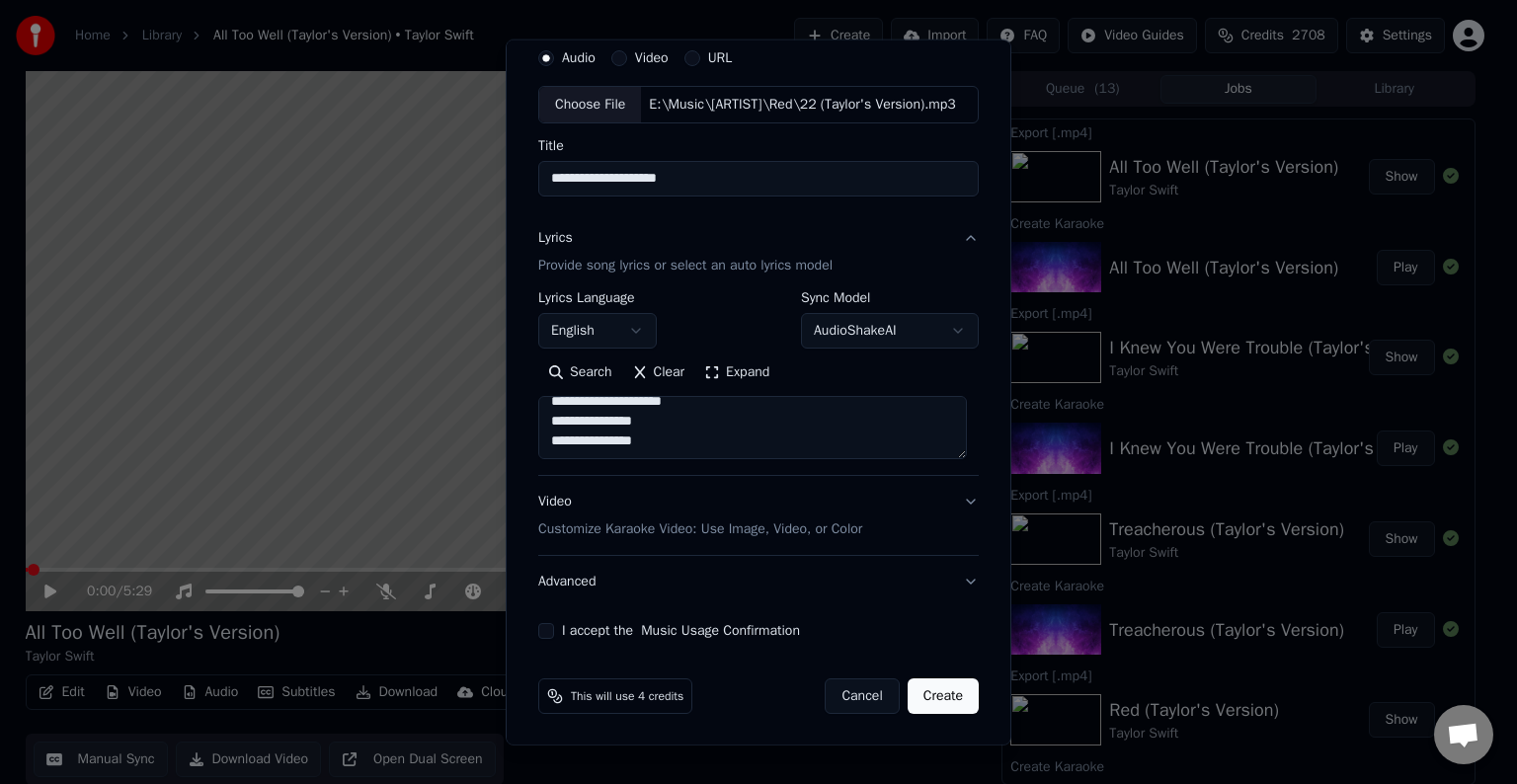 type on "**********" 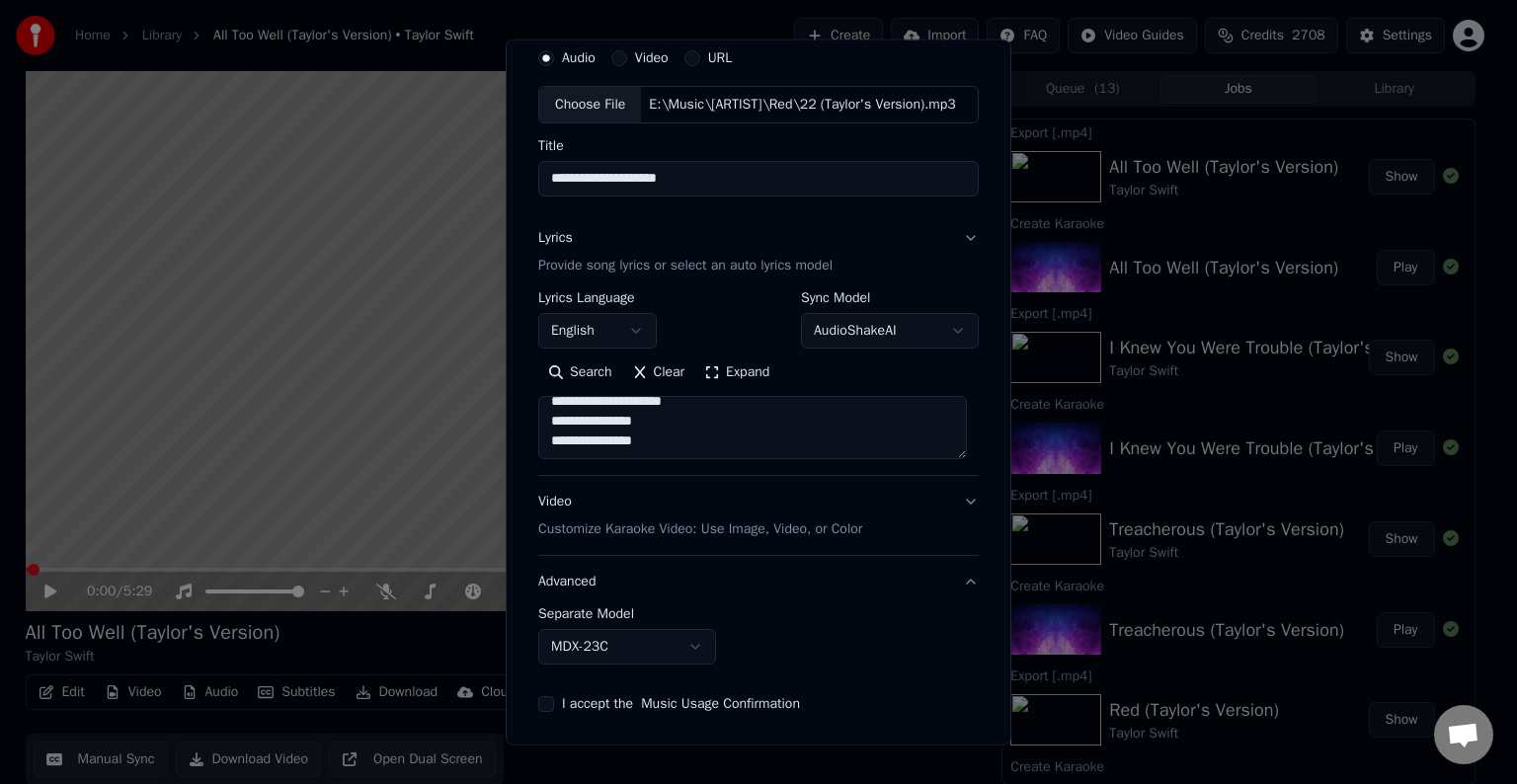 scroll, scrollTop: 0, scrollLeft: 0, axis: both 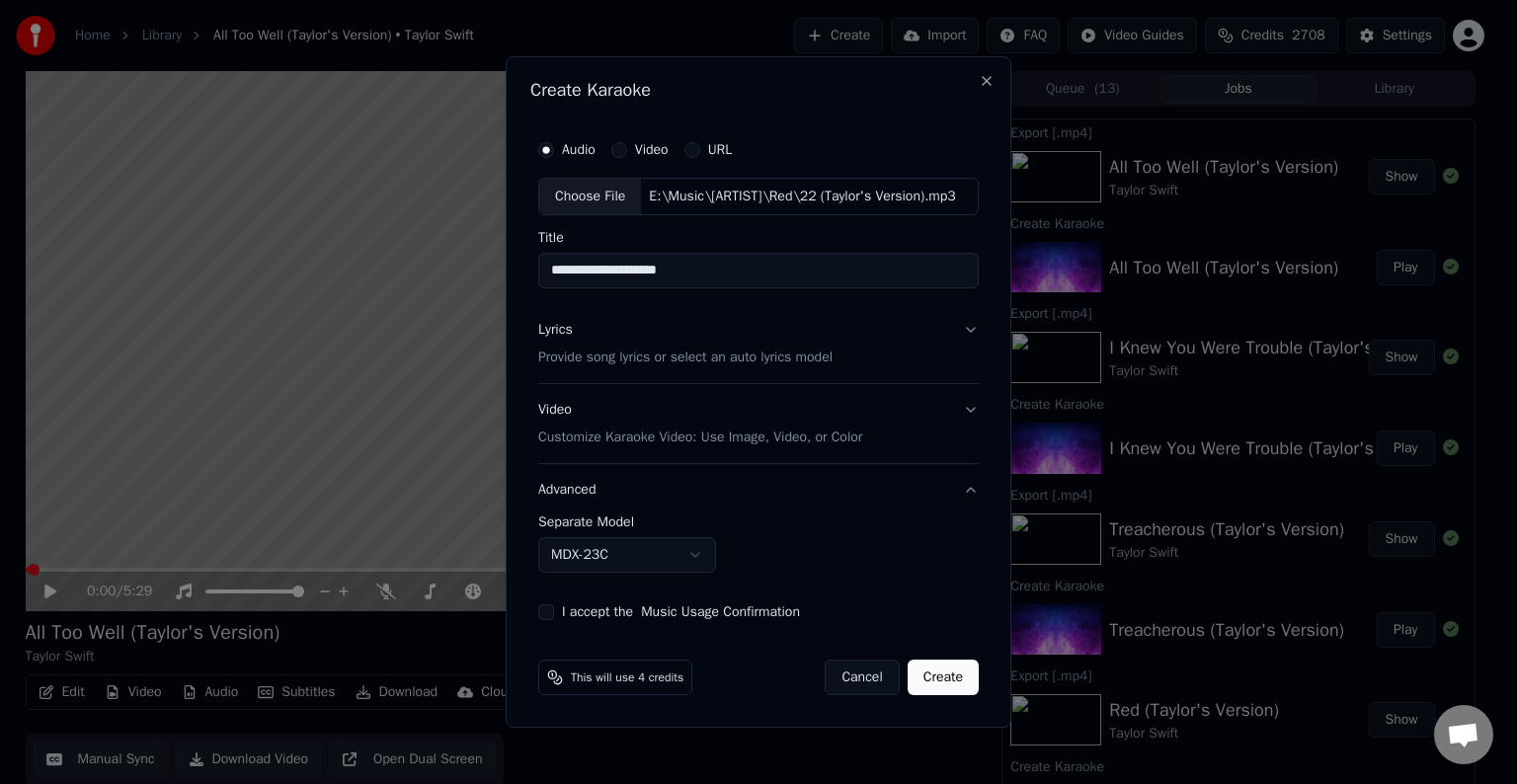 click on "Home Library All Too Well (Taylor's Version) • Taylor Swift Create Import FAQ Video Guides Credits 2708 Settings 0:00  /  5:29 All Too Well (Taylor's Version) Taylor Swift BPM 186 Key C Edit Video Audio Subtitles Download Cloud Library Manual Sync Download Video Open Dual Screen Queue ( 13 ) Jobs Library Export [.mp4] All Too Well (Taylor's Version) Taylor Swift Show Create Karaoke All Too Well (Taylor's Version) Play Export [.mp4] I Knew You Were Trouble (Taylor's Version) Taylor Swift Show Create Karaoke I Knew You Were Trouble (Taylor's Version) Play Export [.mp4] Treacherous (Taylor's Version) Taylor Swift Show Create Karaoke Treacherous (Taylor's Version) Play Export [.mp4] Red (Taylor's Version) Taylor Swift Show Create Karaoke Red (Taylor's Version) Play Export [.mp4] State Of Grace (Taylor's Version) Taylor Swift Show Create Karaoke State Of Grace (Taylor's Version) Play Export [.mp4] Hits Different Taylor Swift Show Create Karaoke Hits Different Play Export [.mp4] Dear Reader Taylor Swift Show Play" at bounding box center (750, 392) 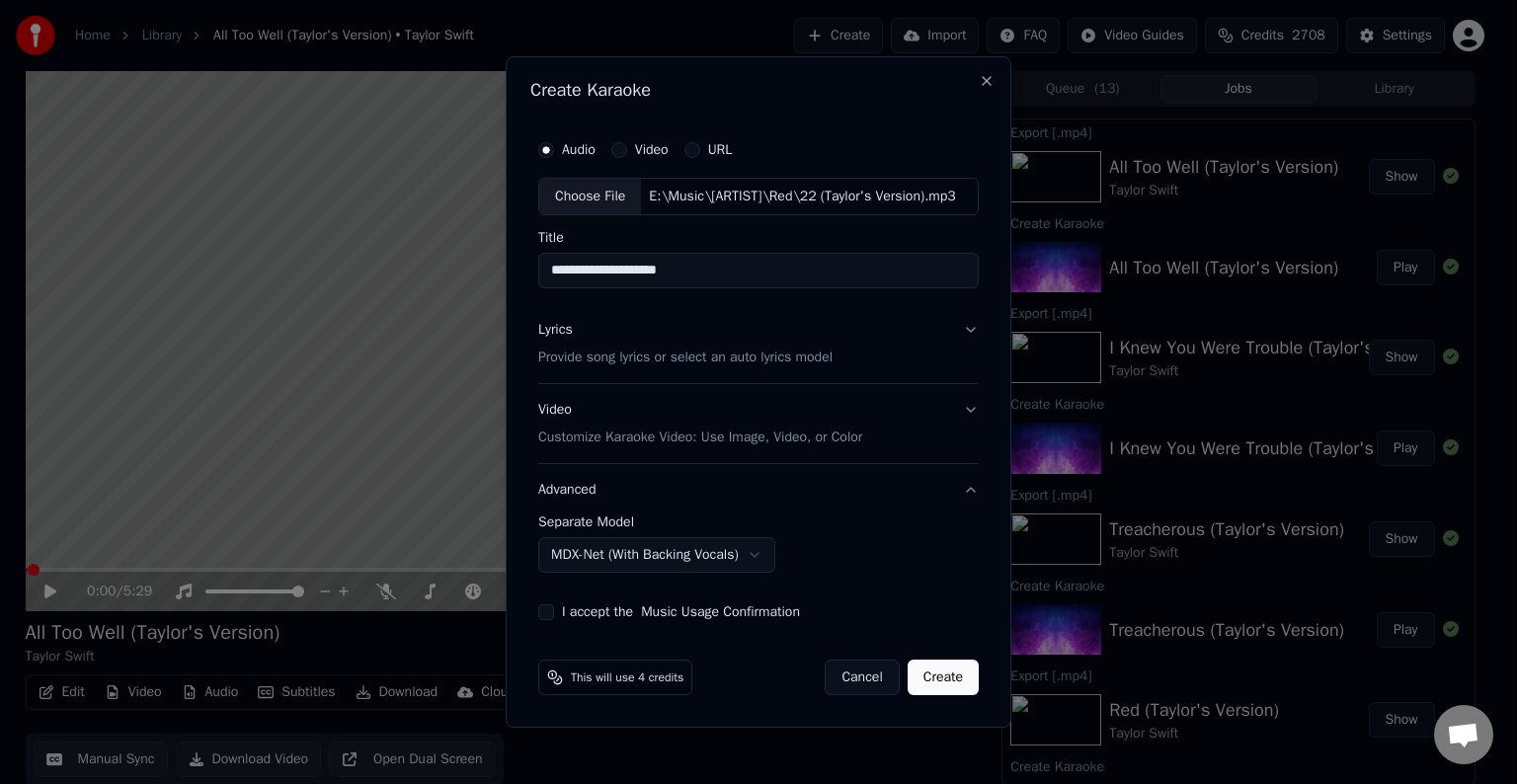 click on "I accept the   Music Usage Confirmation" at bounding box center (546, 612) 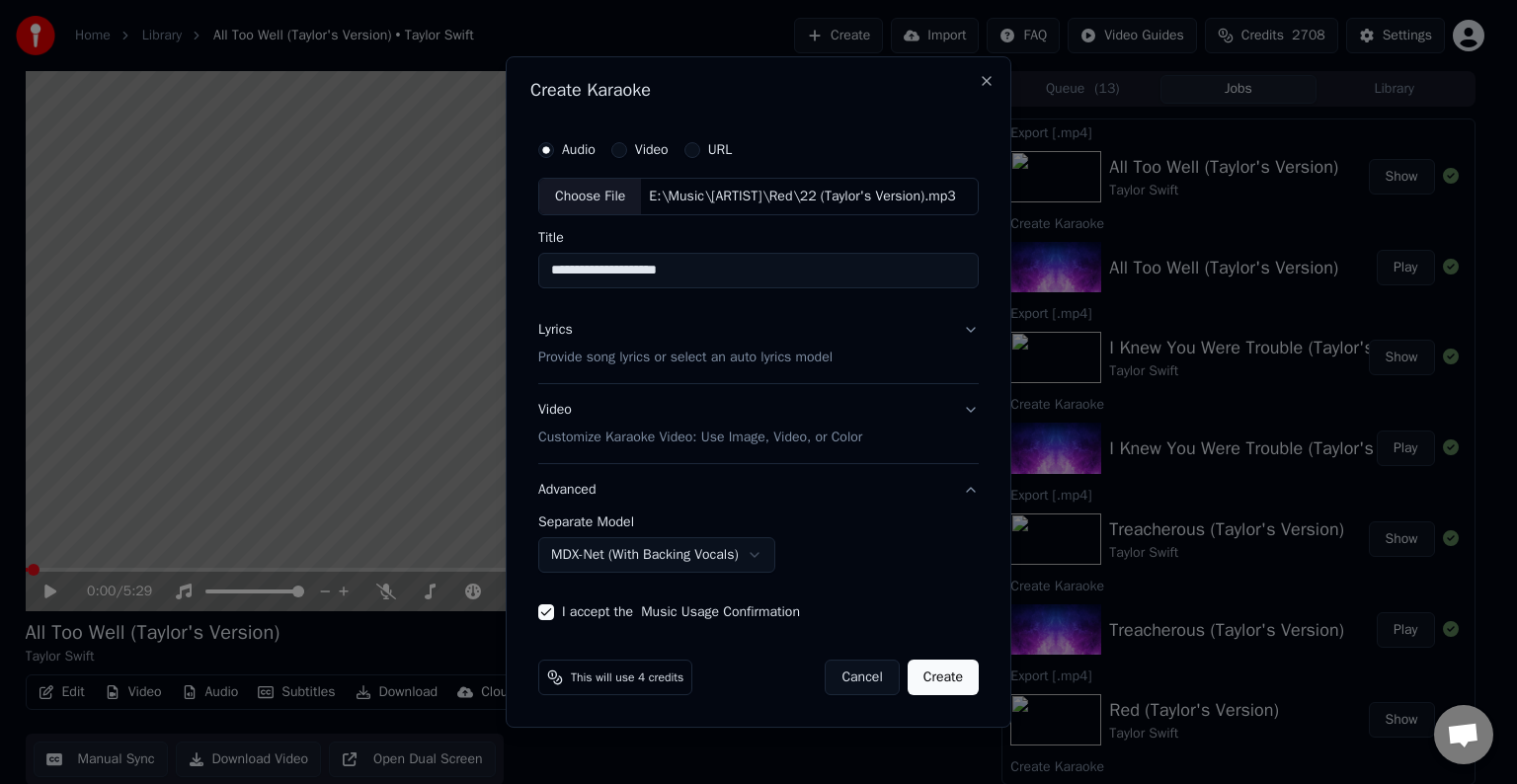 click on "Create" at bounding box center [943, 677] 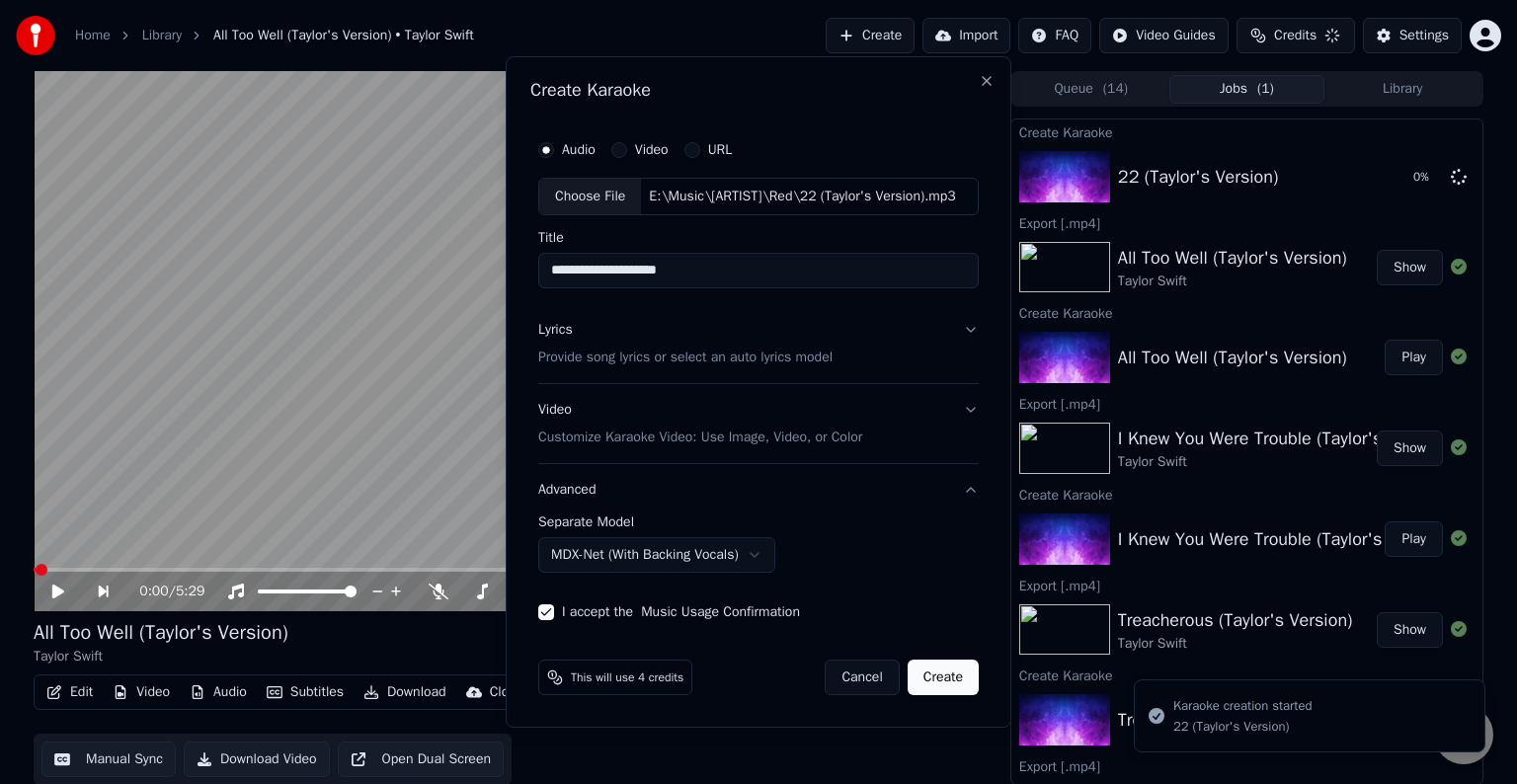 select on "******" 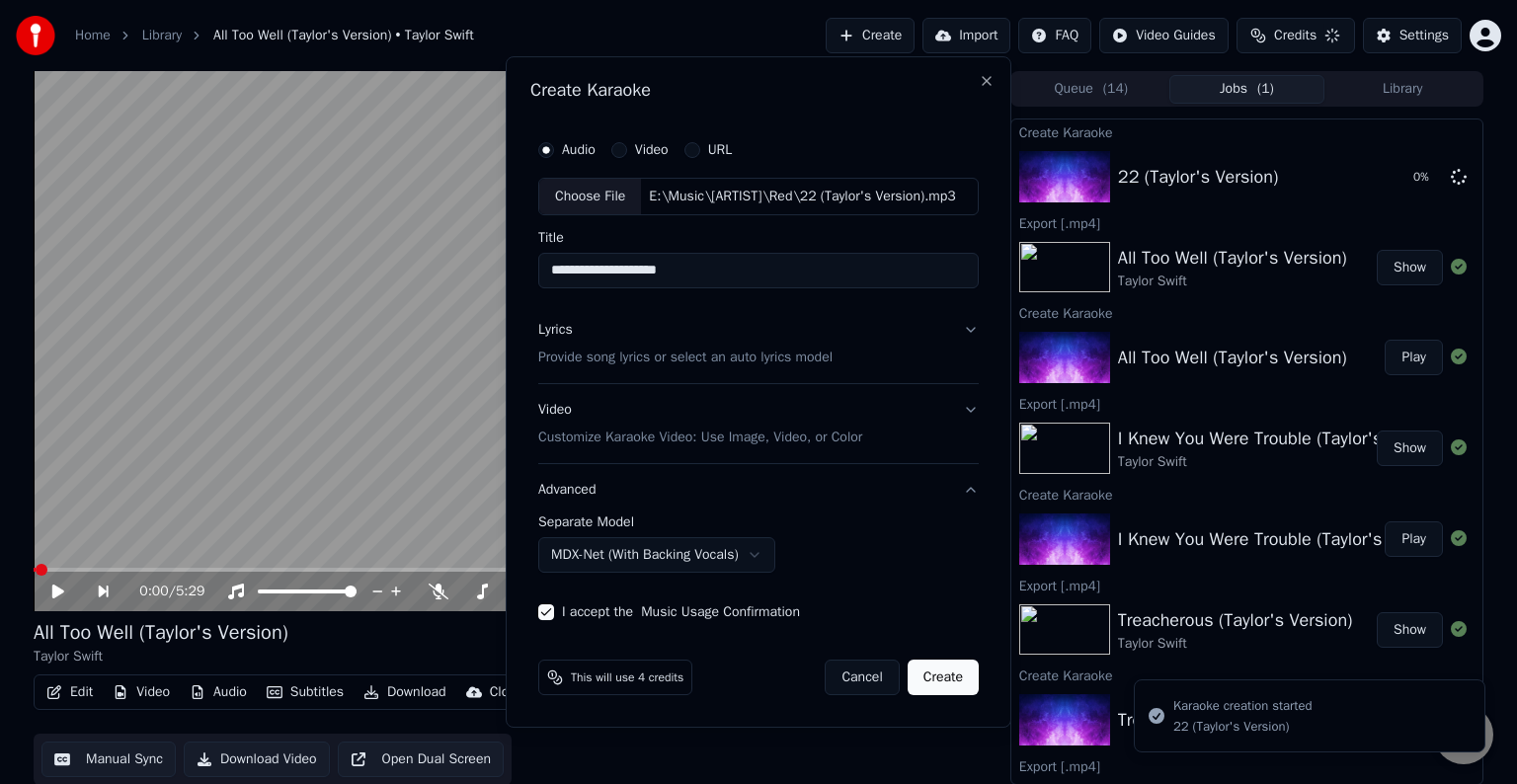 type 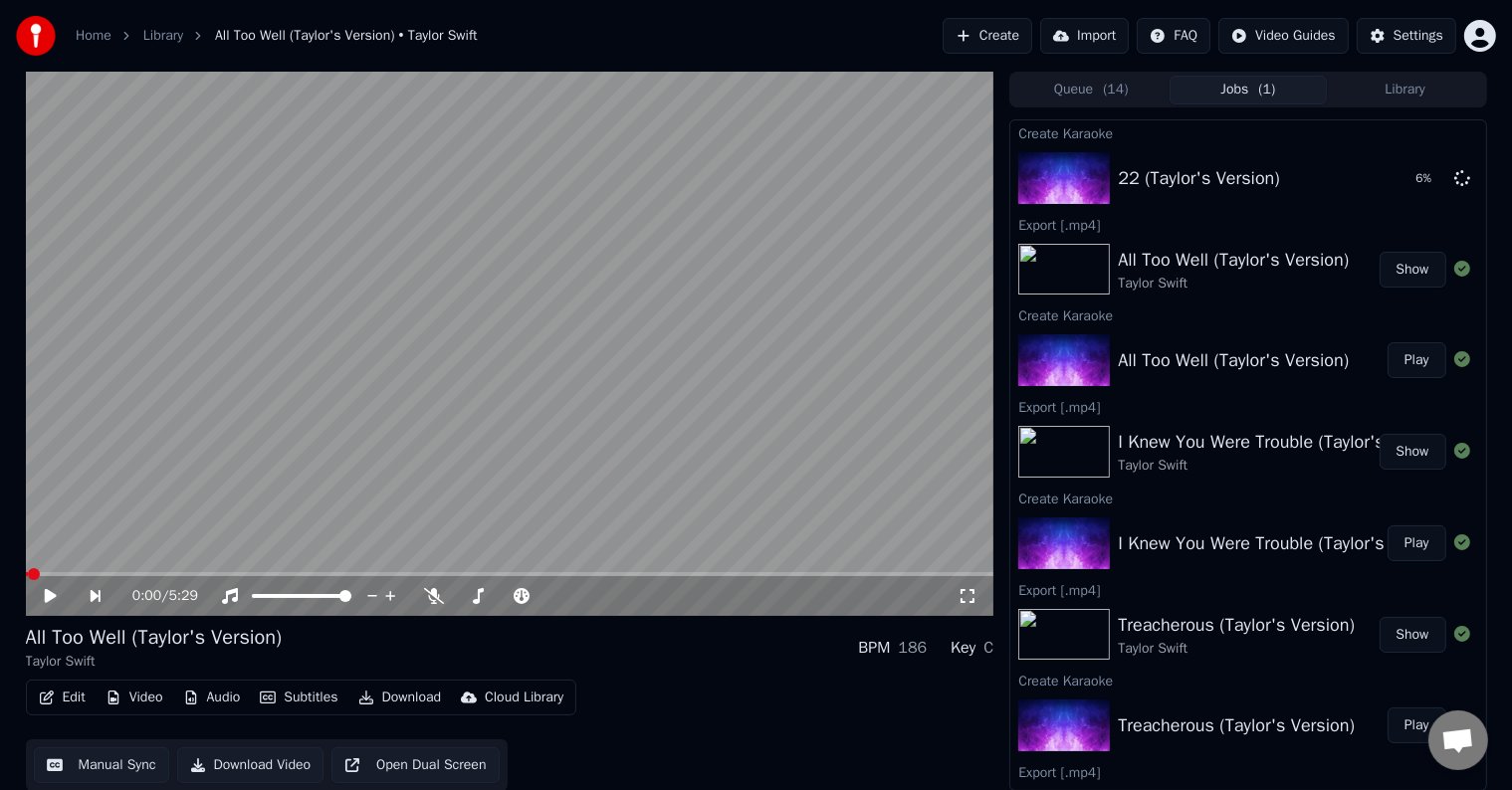 click on "Create" at bounding box center (987, 36) 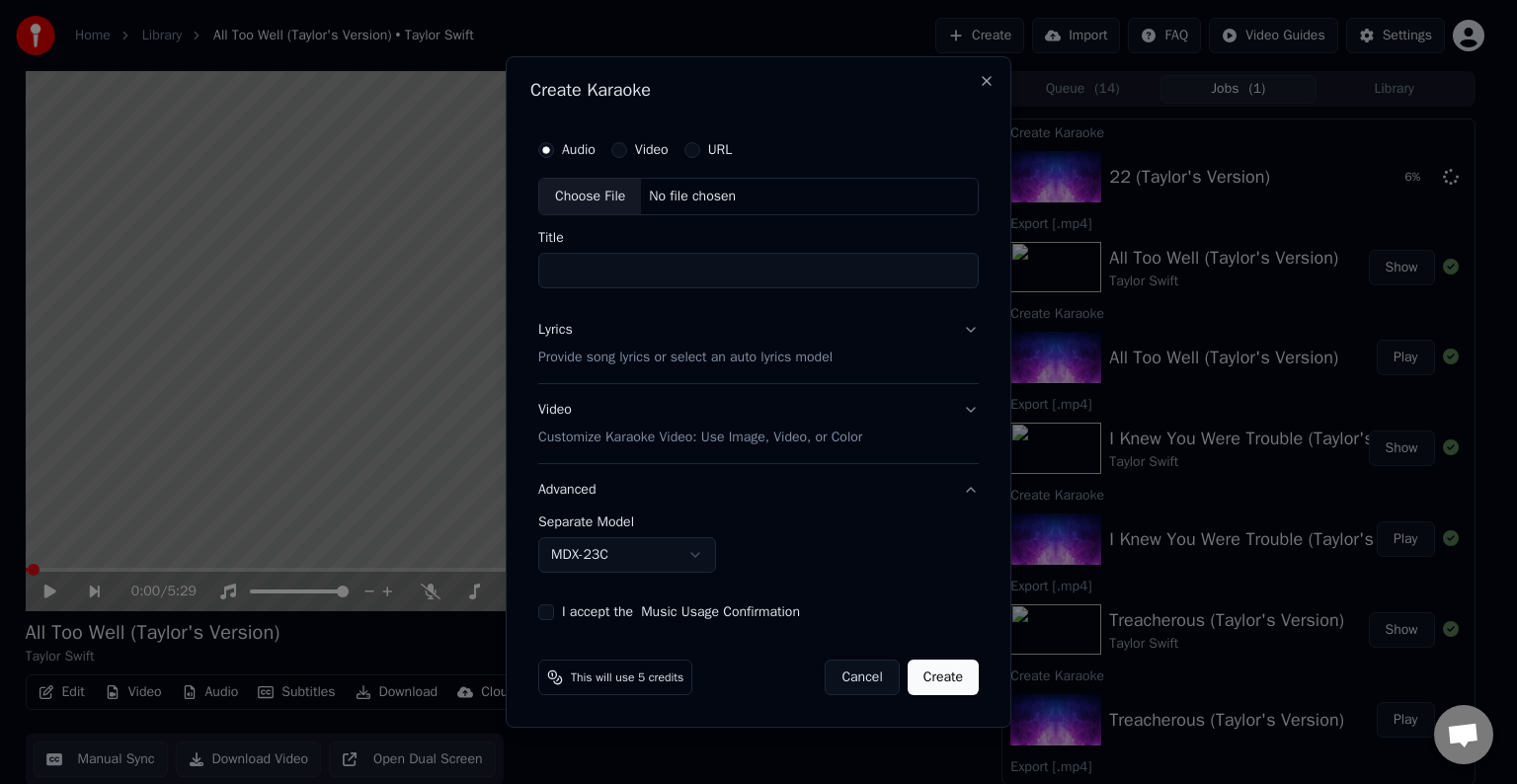 click on "Choose File" at bounding box center [590, 196] 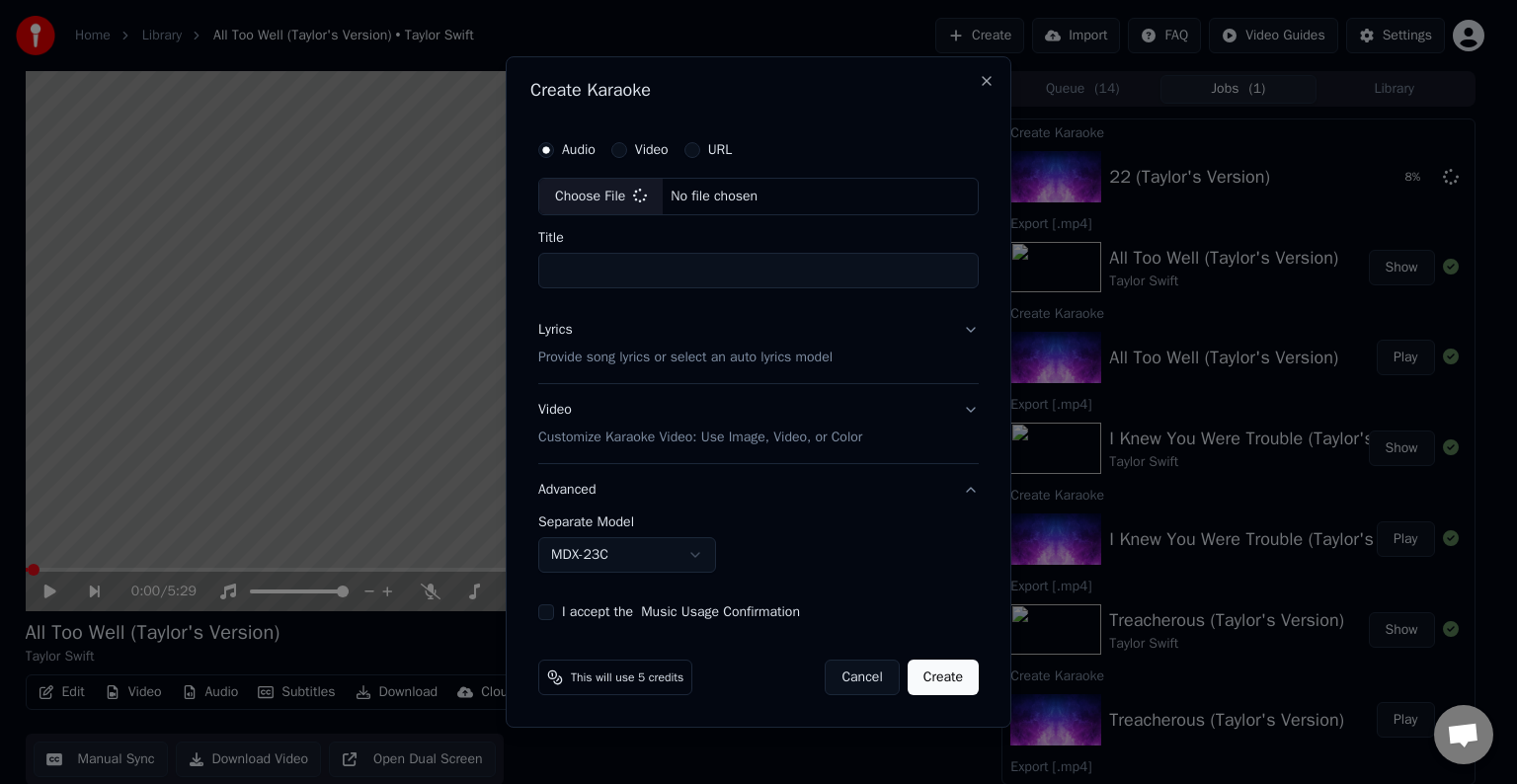 click on "Lyrics Provide song lyrics or select an auto lyrics model" at bounding box center (758, 344) 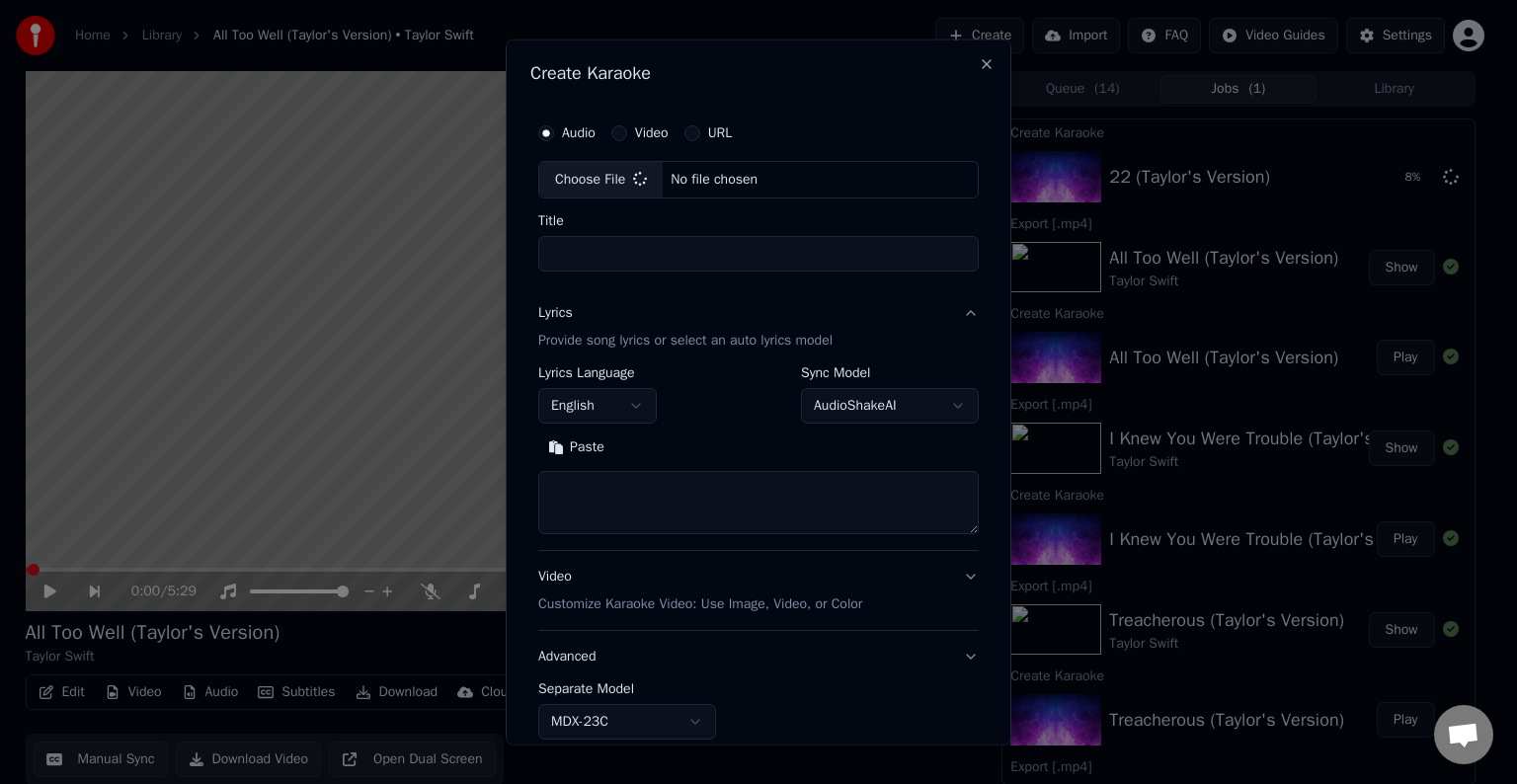 type on "**********" 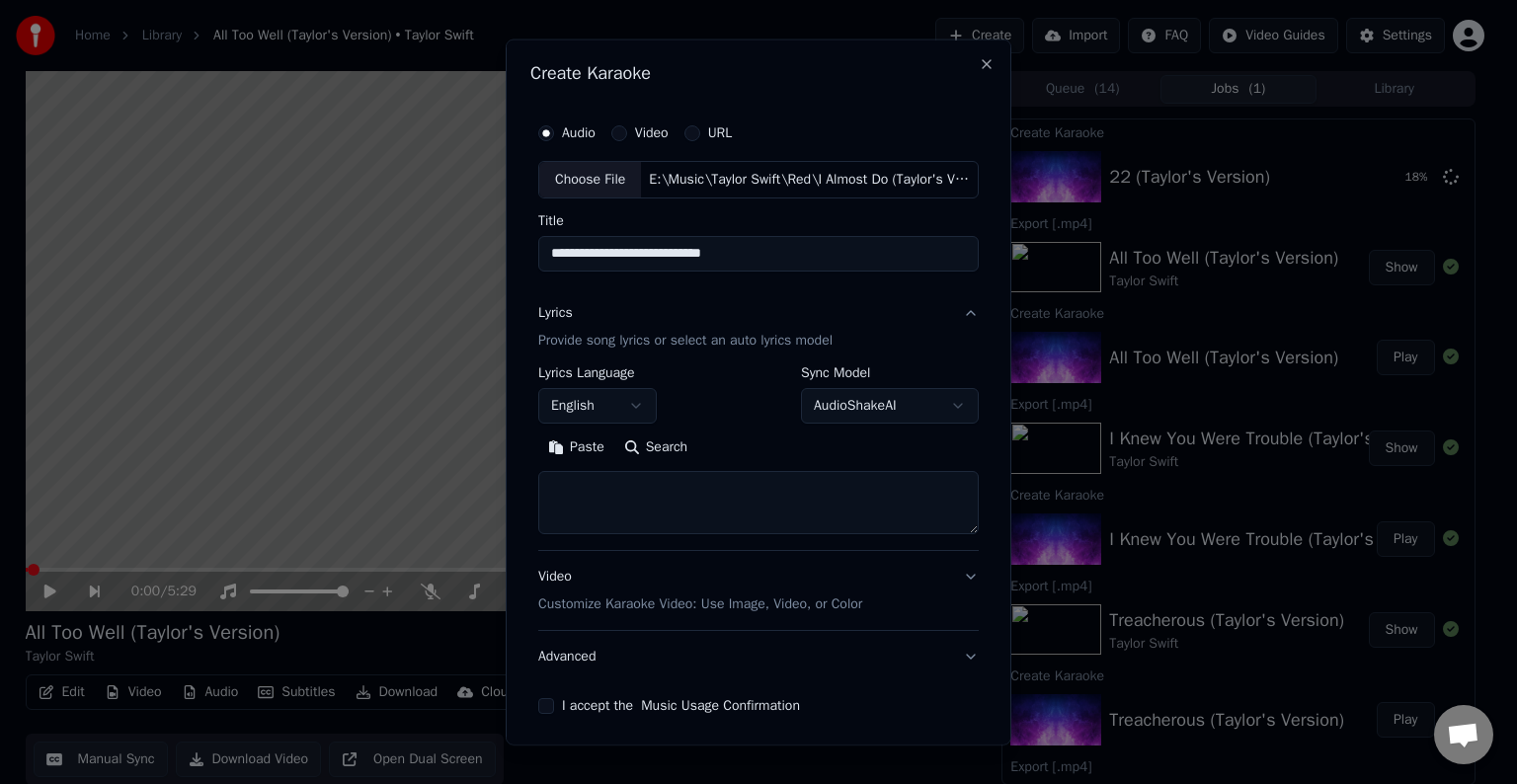click at bounding box center [758, 503] 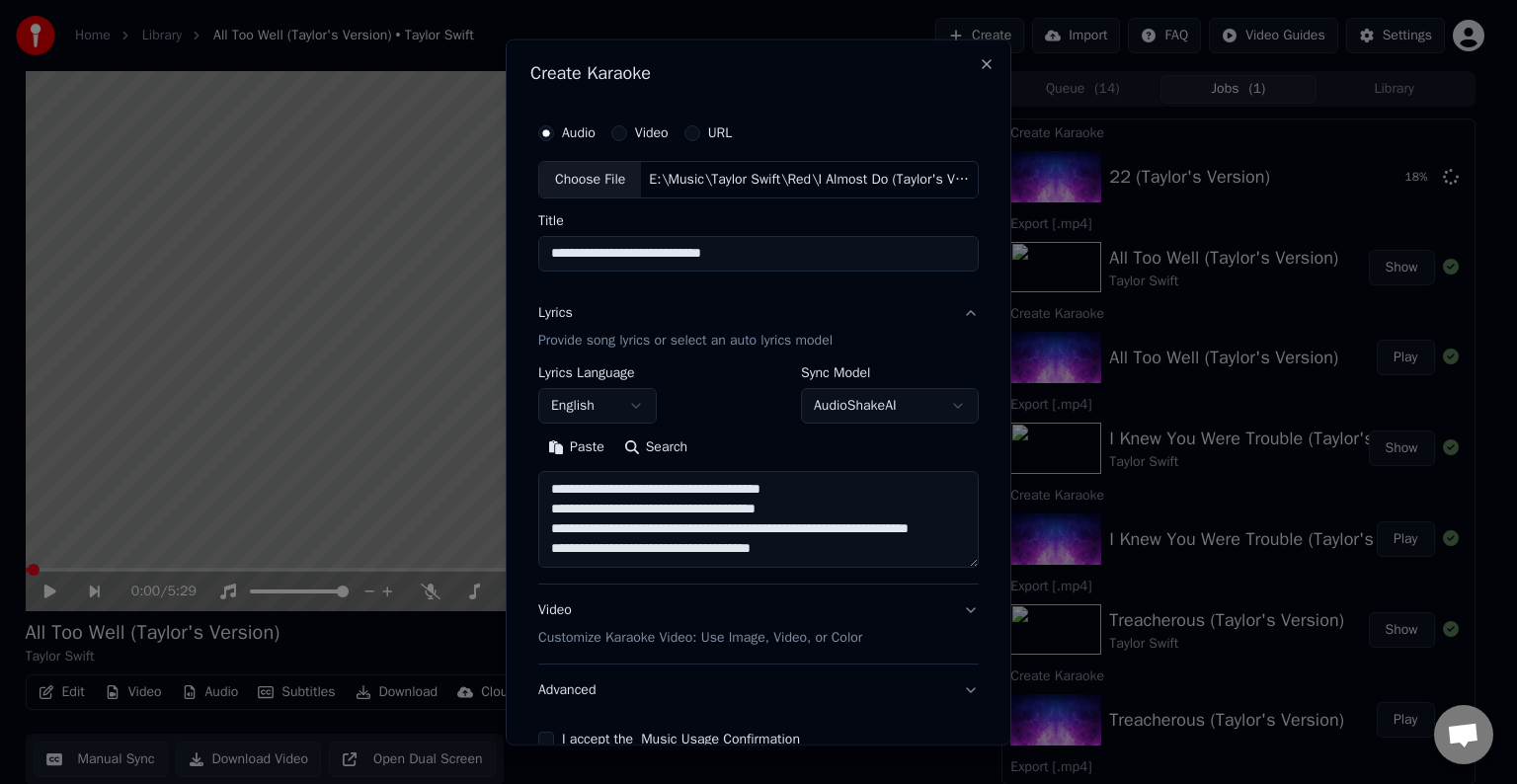 scroll, scrollTop: 63, scrollLeft: 0, axis: vertical 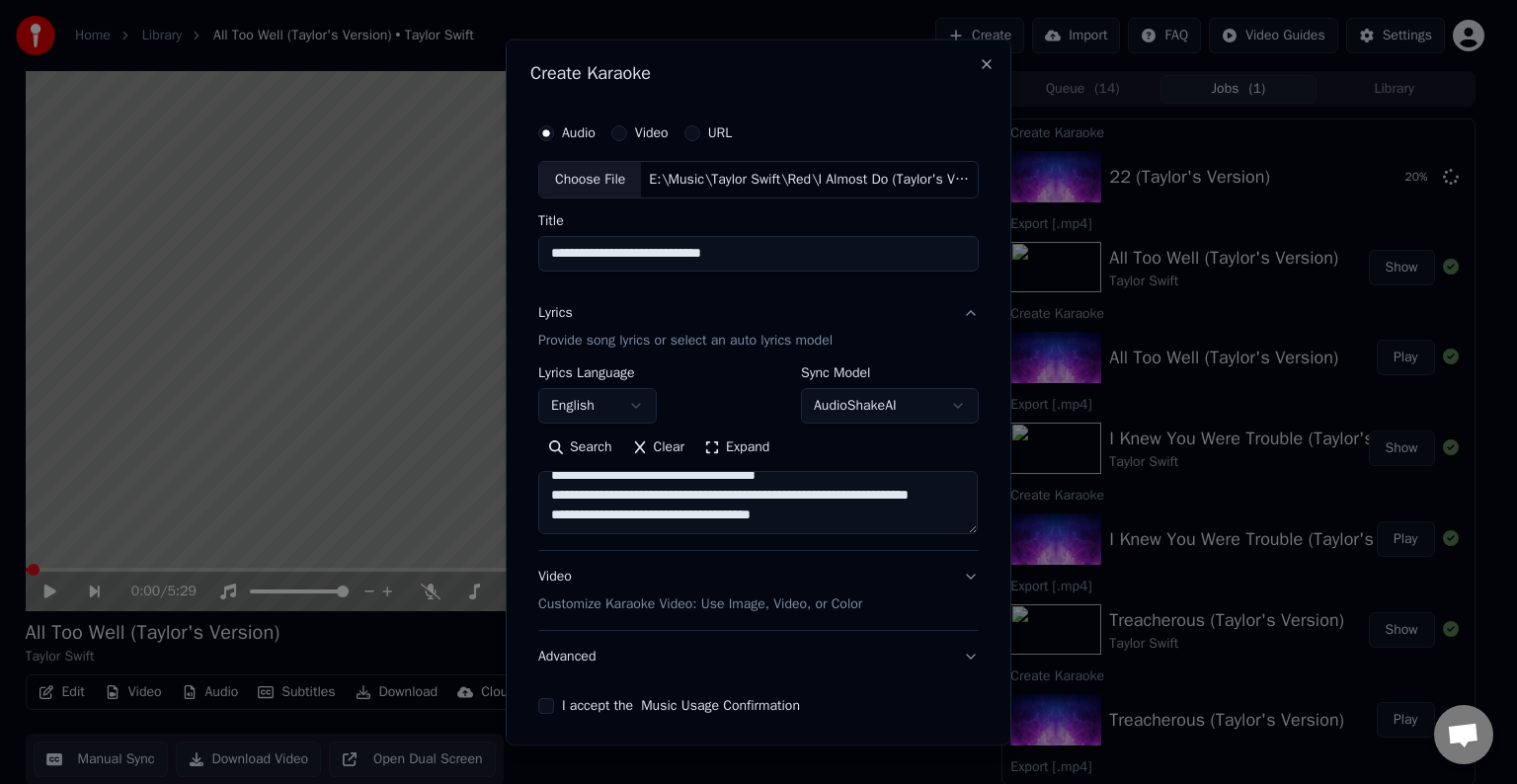click on "**********" at bounding box center [758, 503] 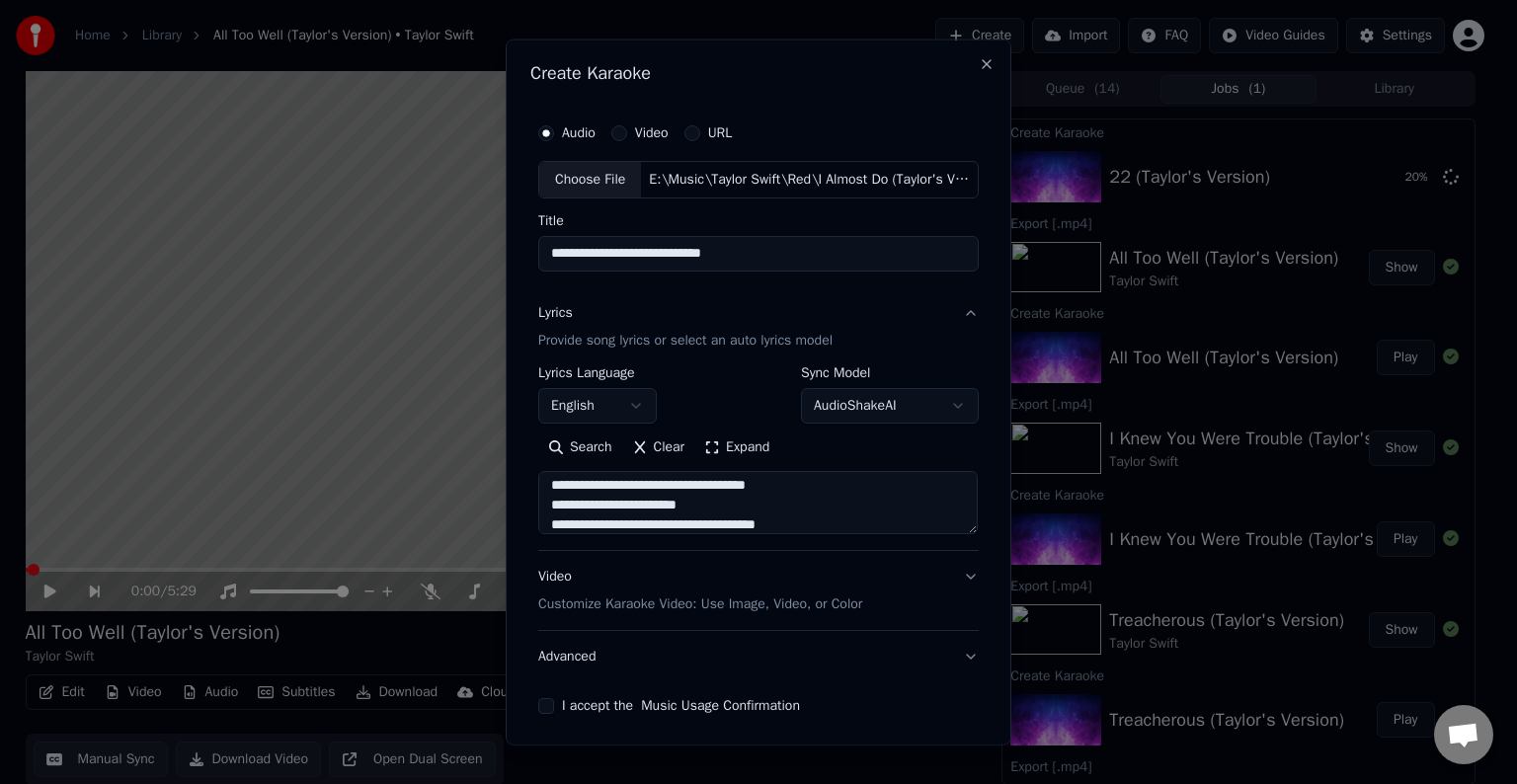 scroll, scrollTop: 182, scrollLeft: 0, axis: vertical 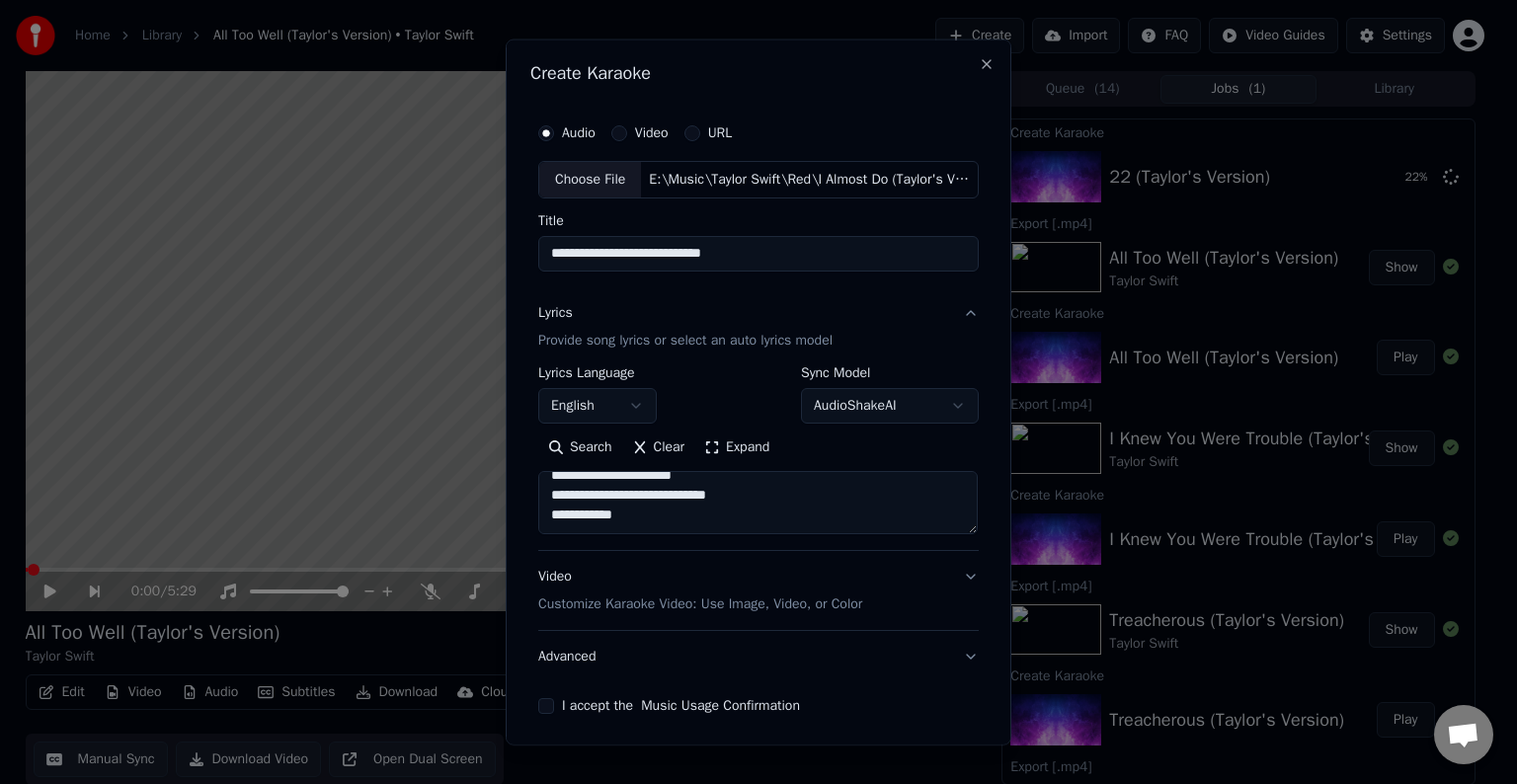 click on "**********" at bounding box center [758, 503] 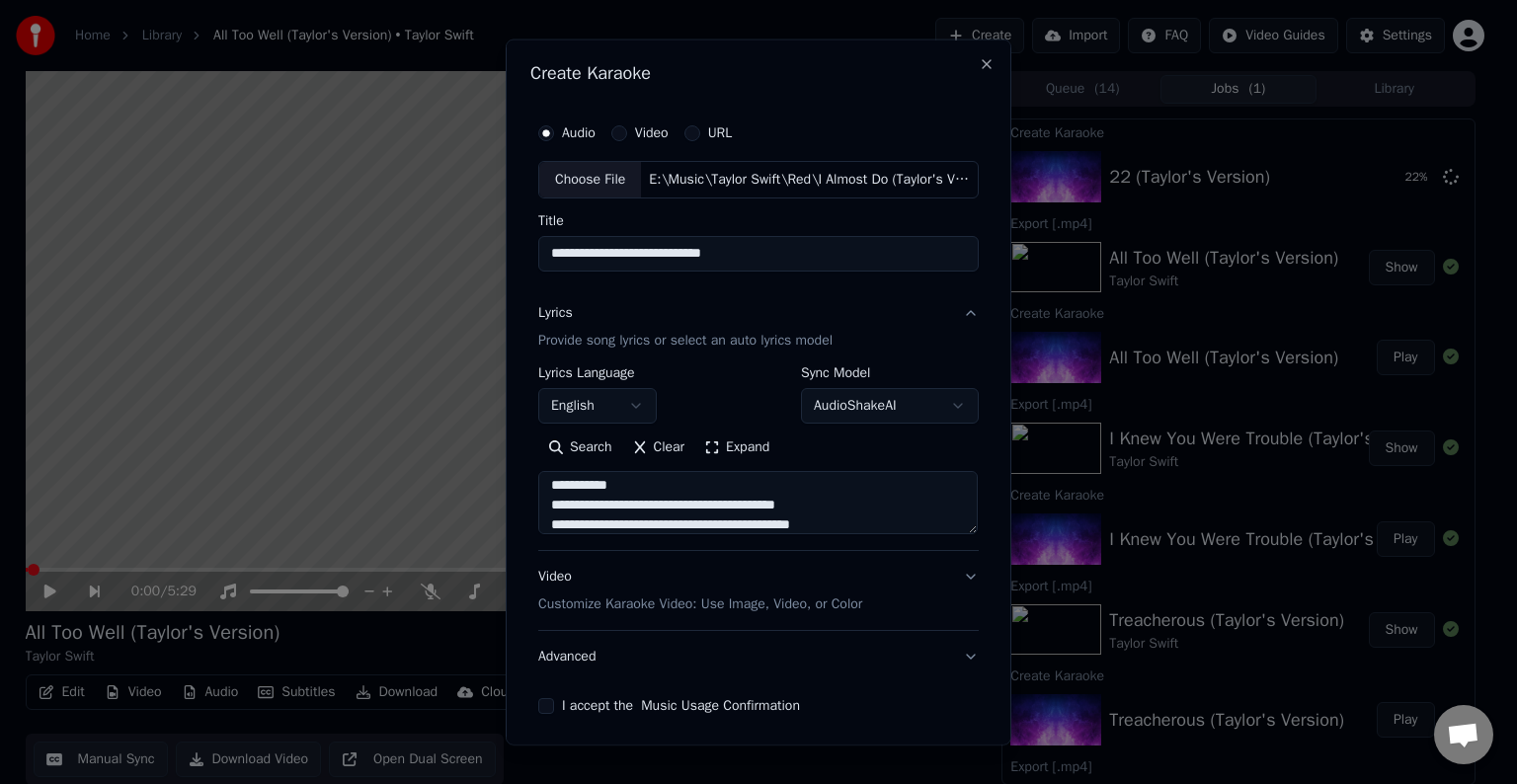 scroll, scrollTop: 261, scrollLeft: 0, axis: vertical 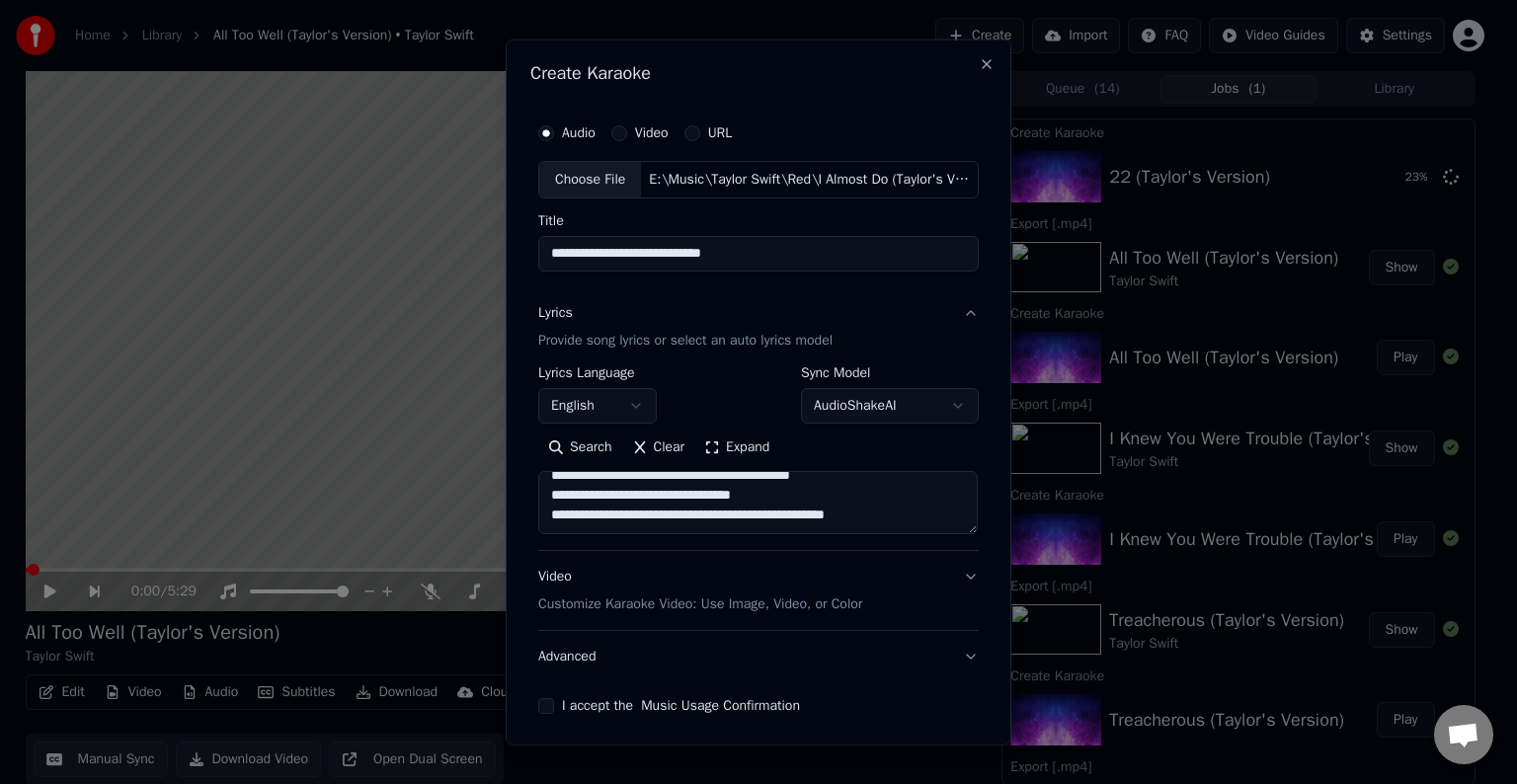click on "**********" at bounding box center [758, 503] 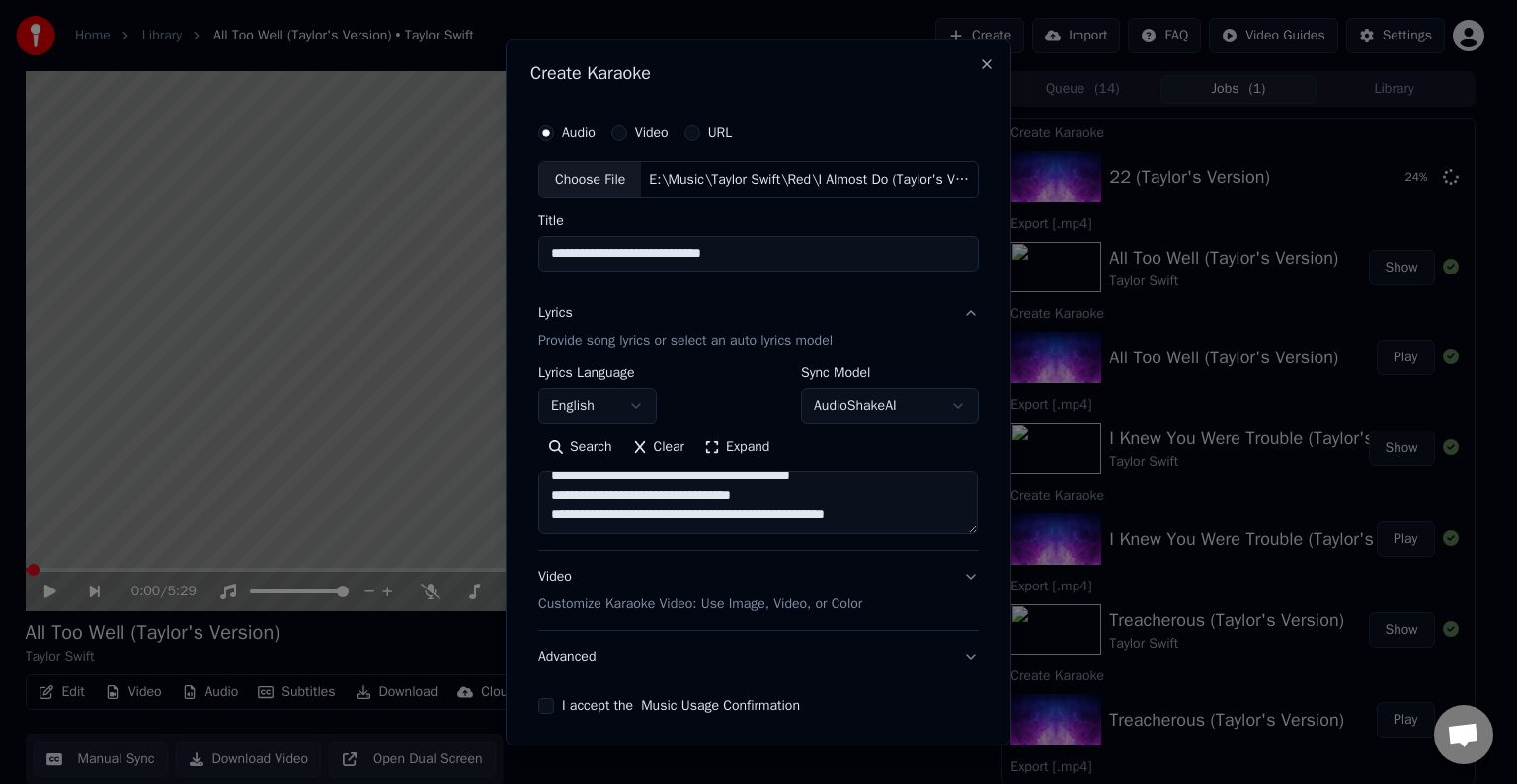 paste on "**********" 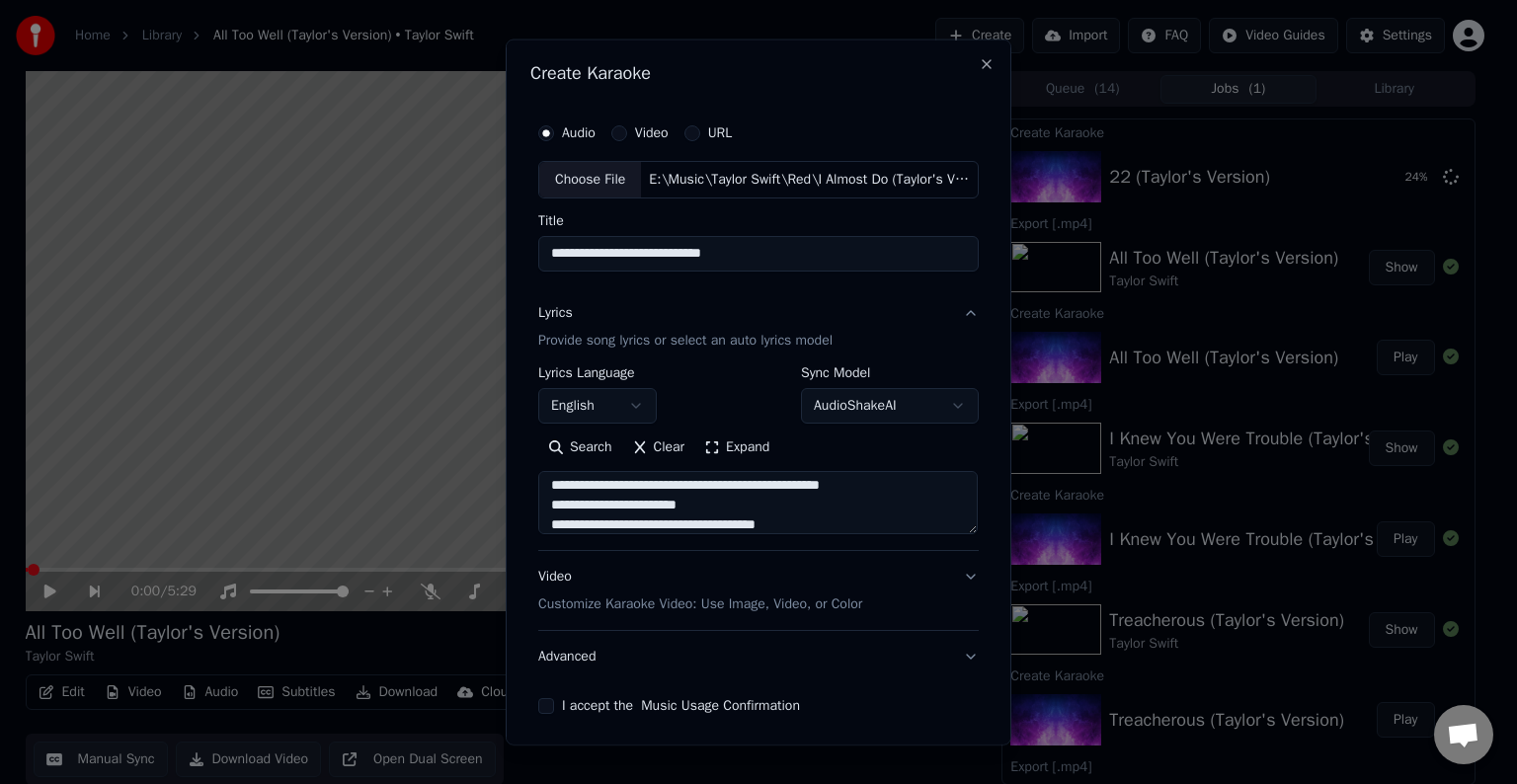 scroll, scrollTop: 359, scrollLeft: 0, axis: vertical 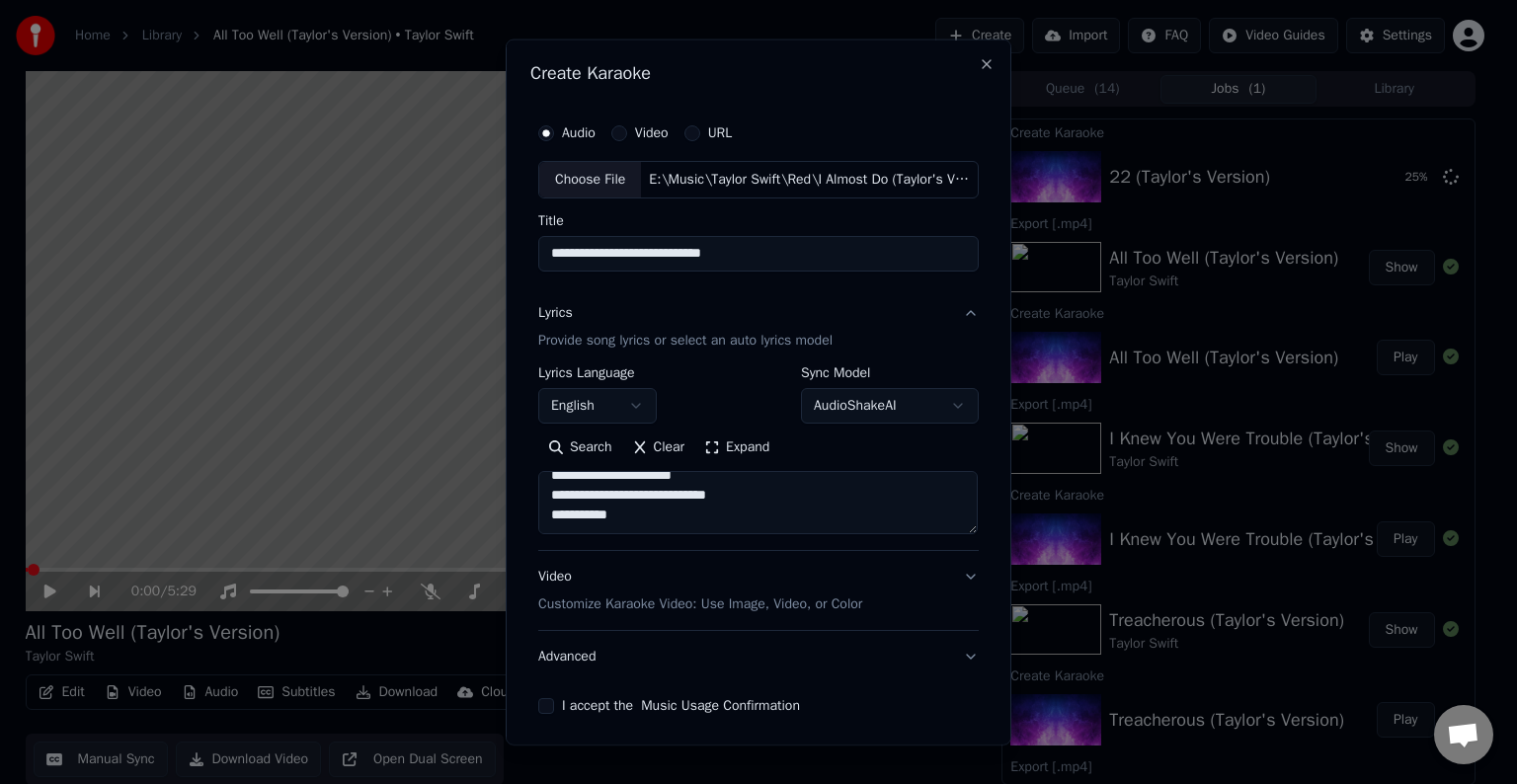 click on "**********" at bounding box center [758, 503] 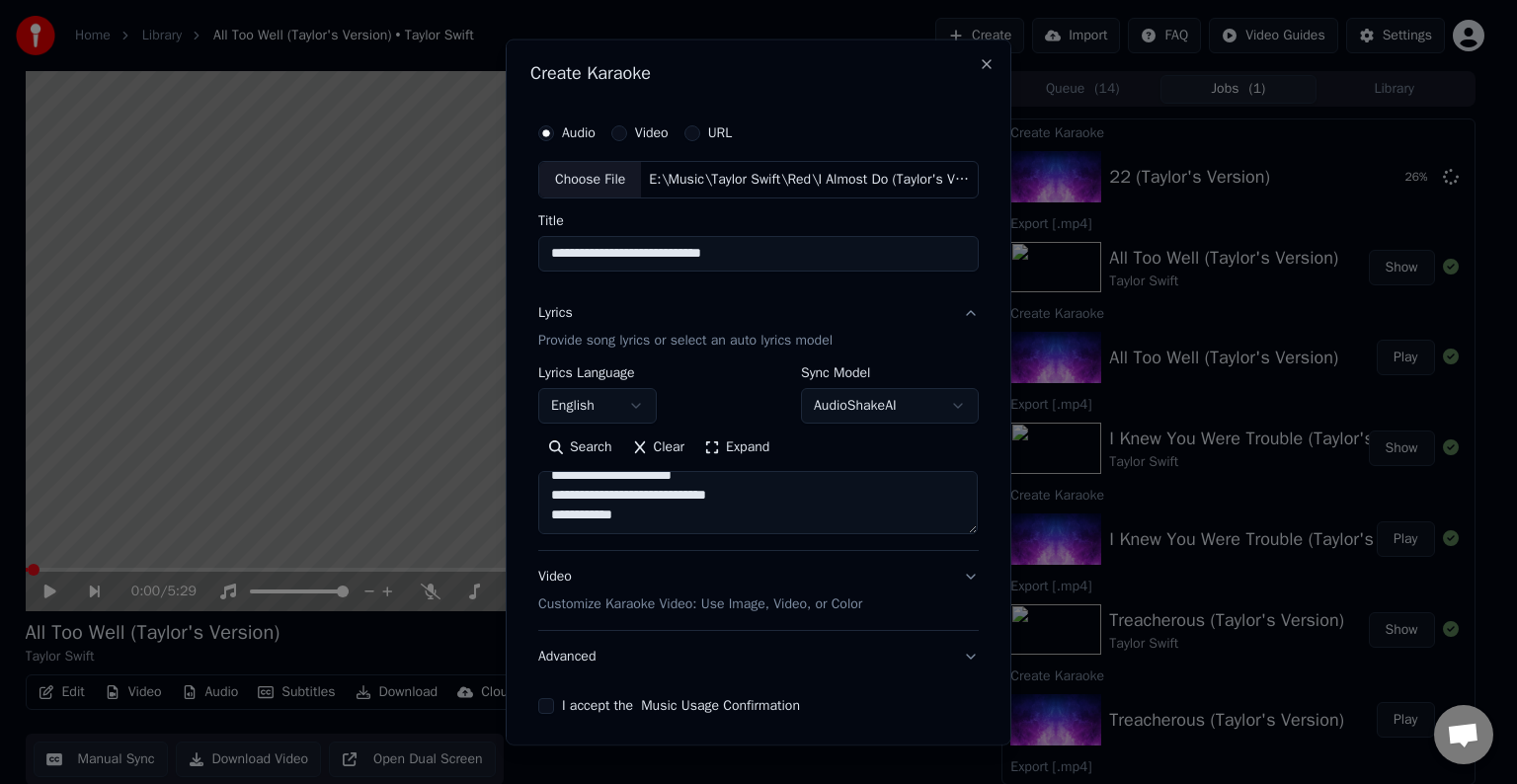scroll, scrollTop: 379, scrollLeft: 0, axis: vertical 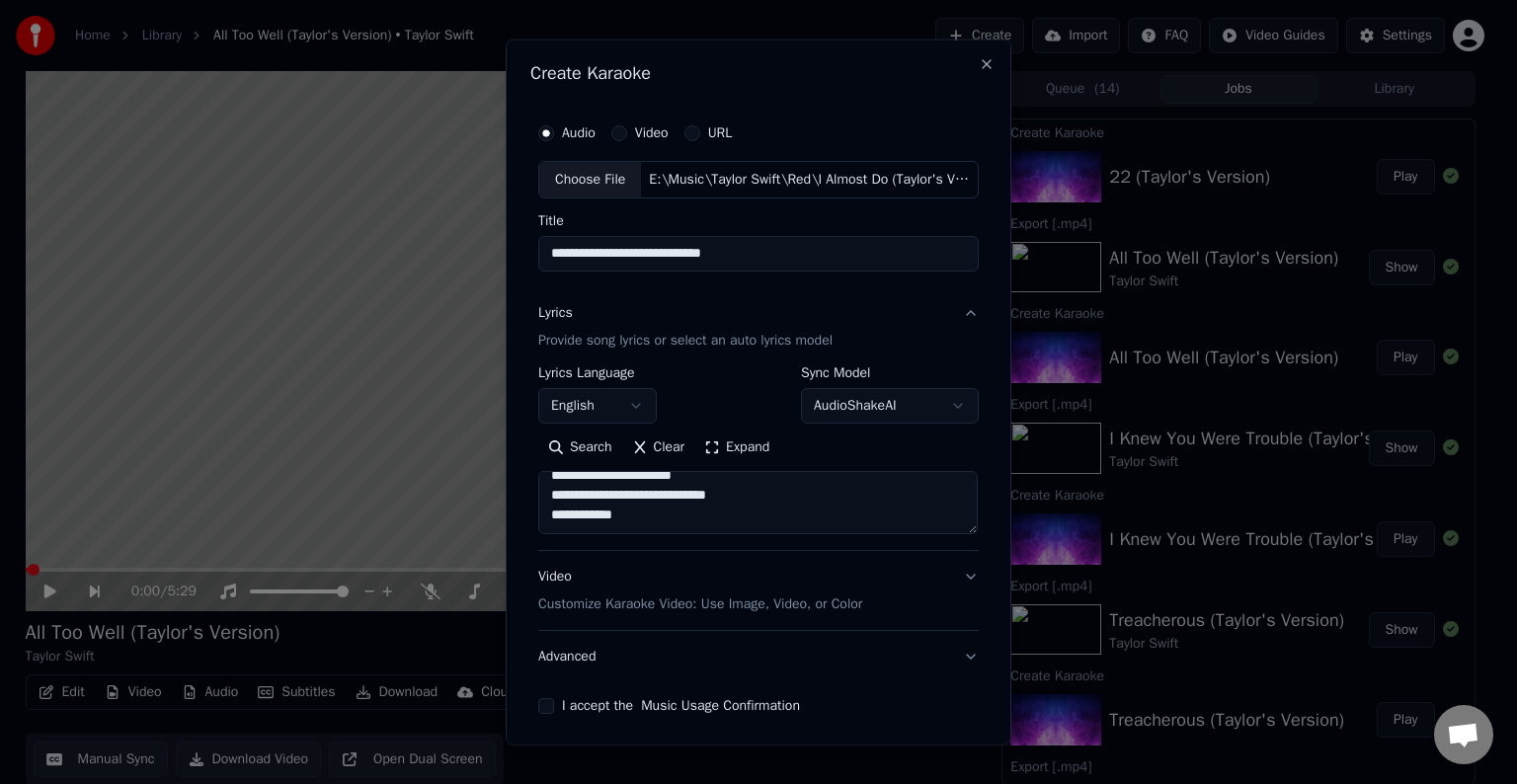 paste on "**********" 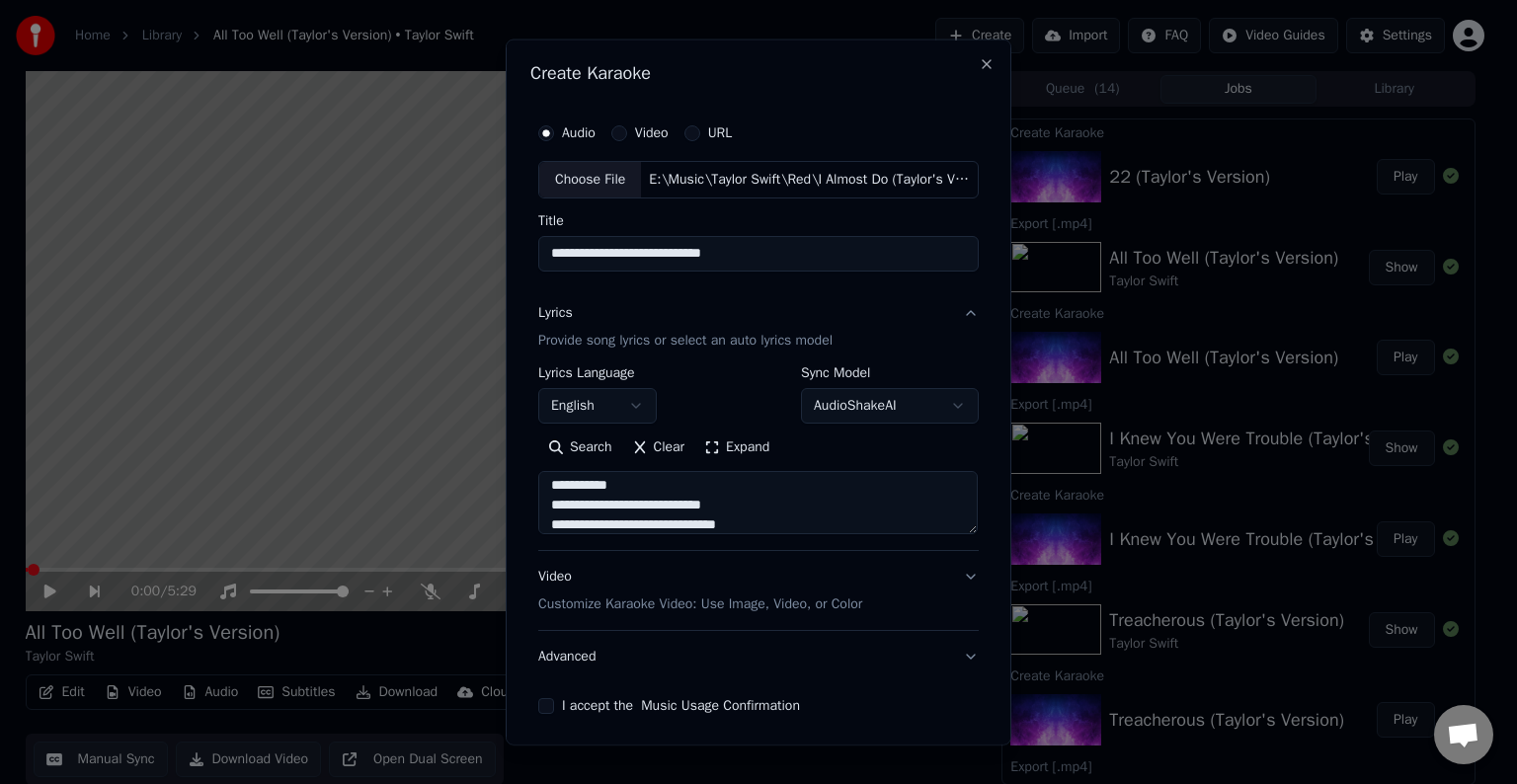 scroll, scrollTop: 498, scrollLeft: 0, axis: vertical 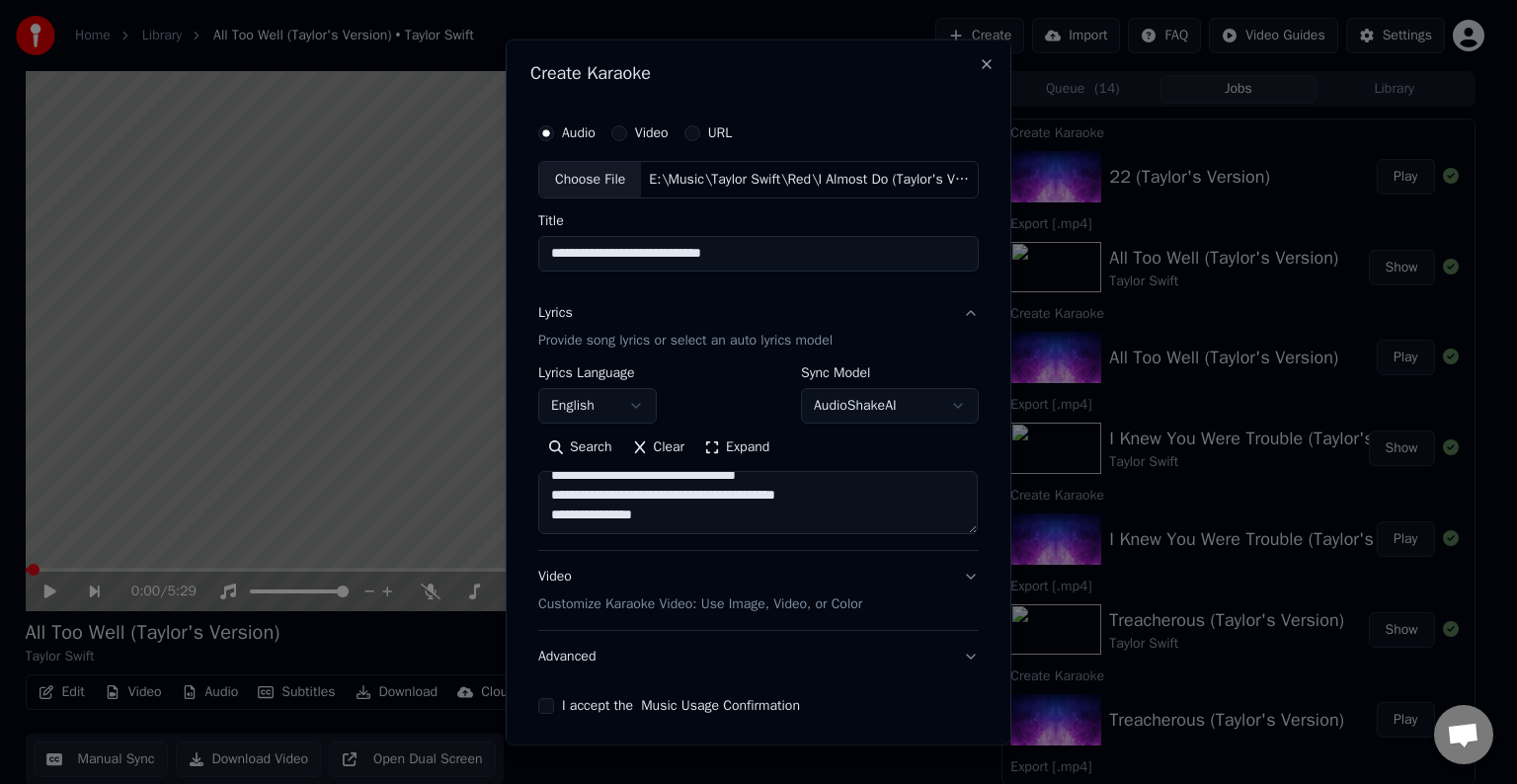 click on "**********" at bounding box center (758, 503) 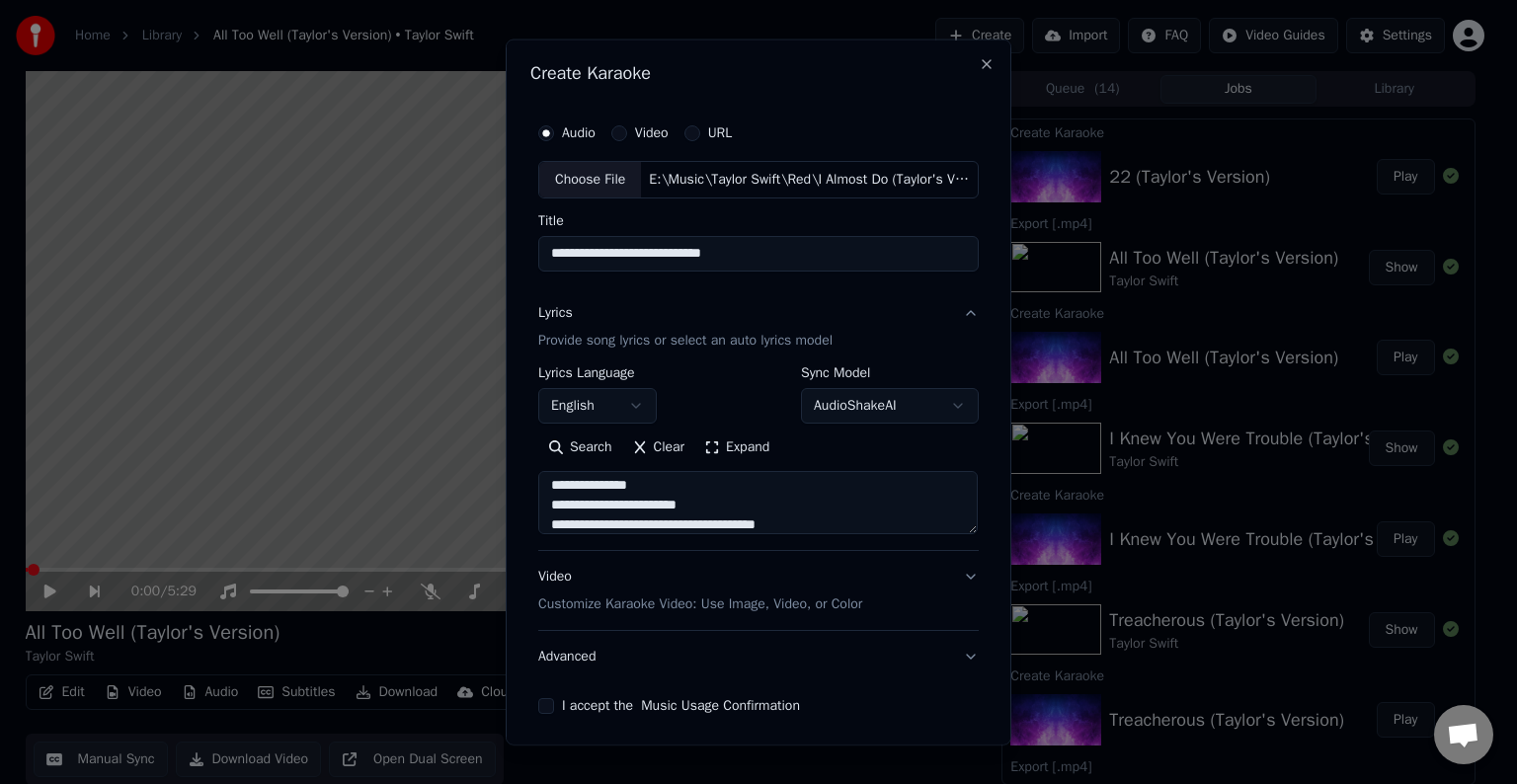 scroll, scrollTop: 616, scrollLeft: 0, axis: vertical 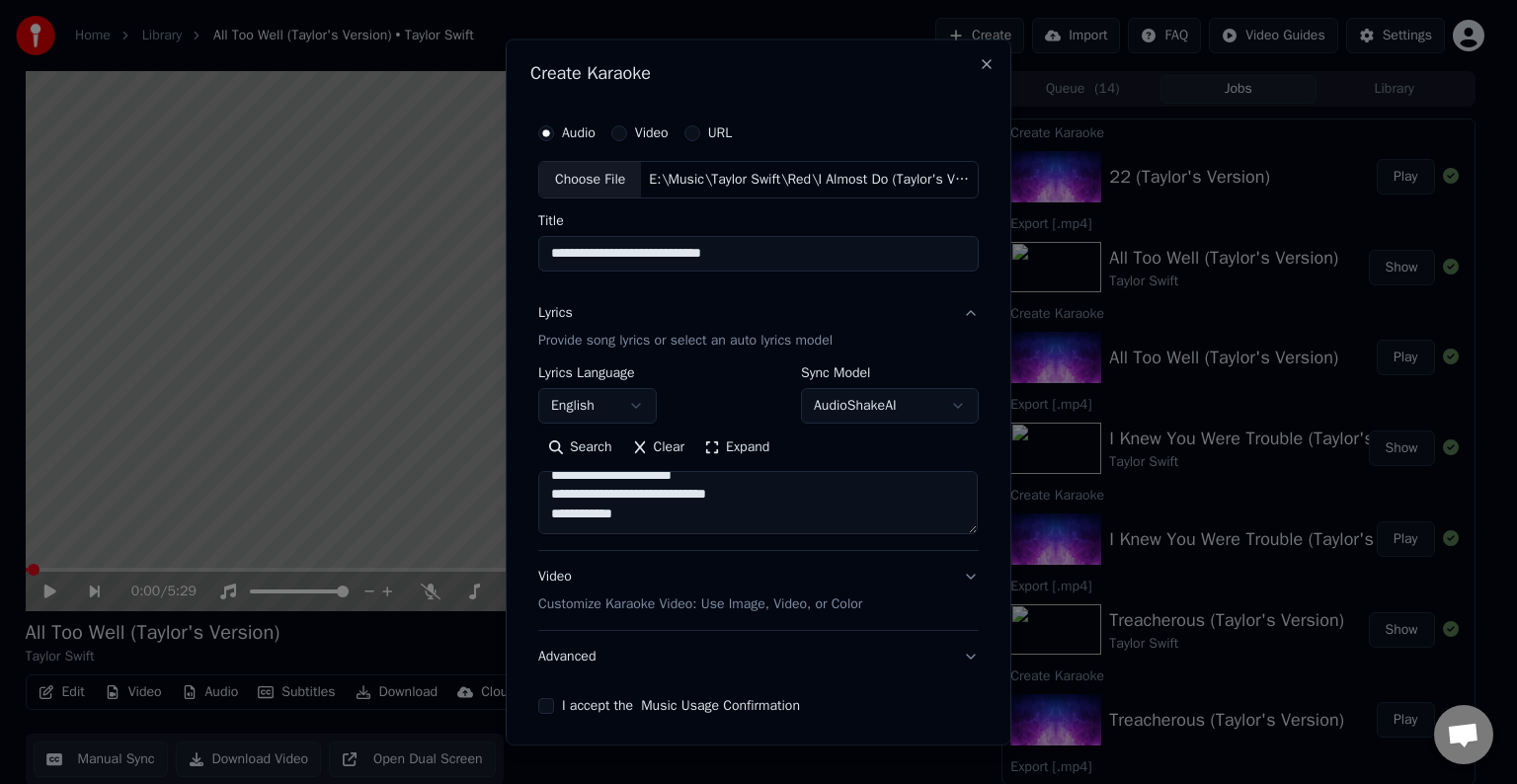 click at bounding box center (758, 503) 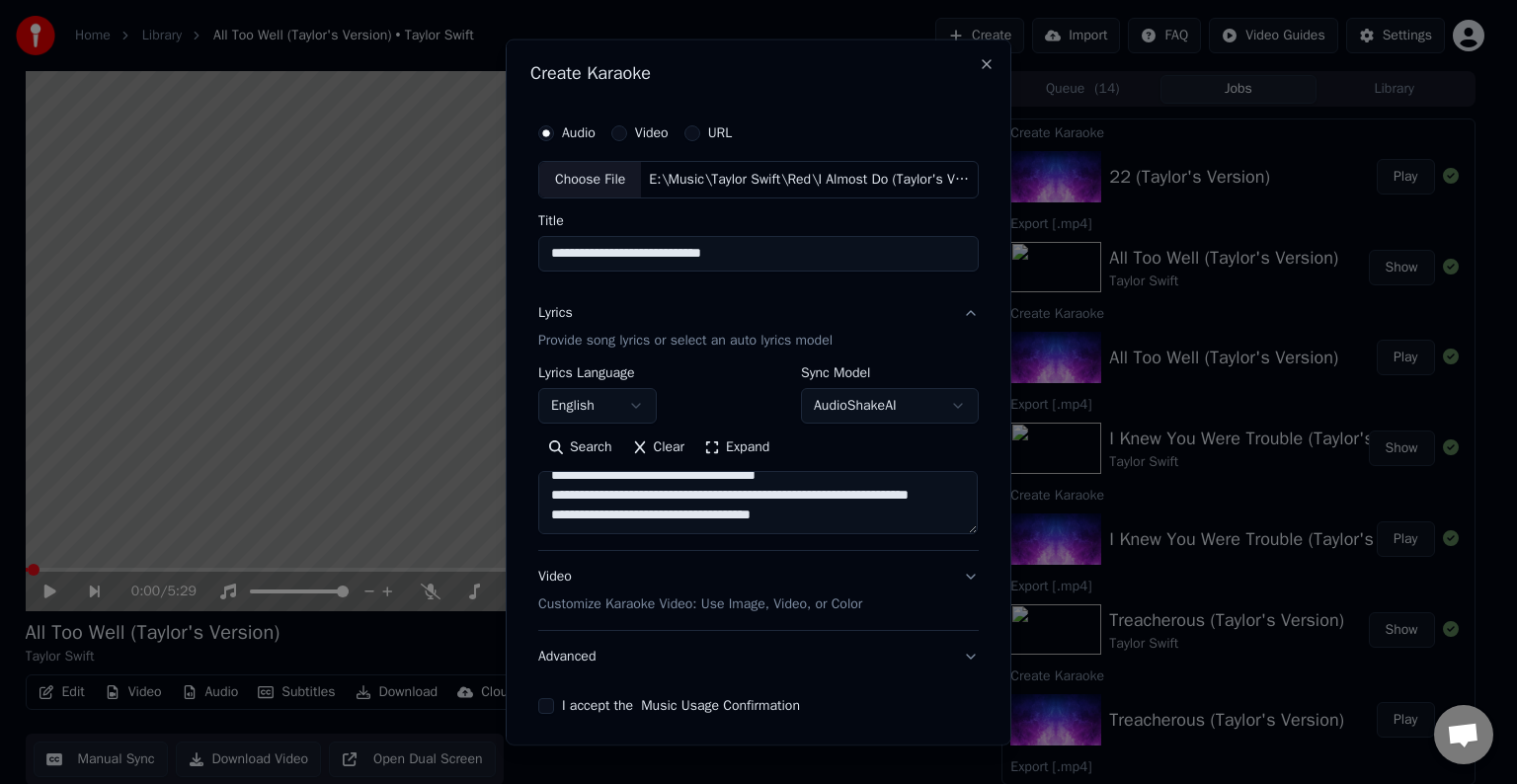 scroll, scrollTop: 703, scrollLeft: 0, axis: vertical 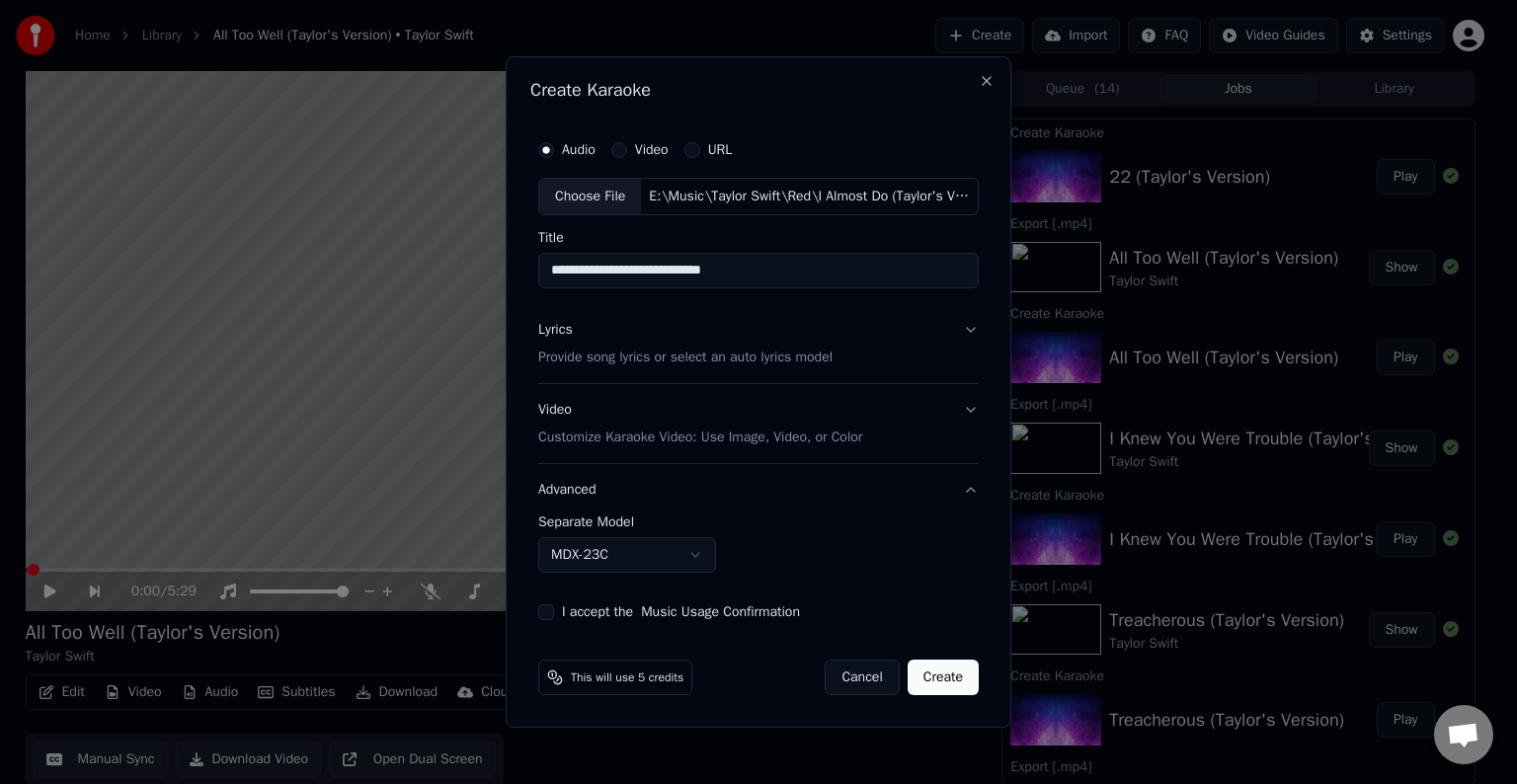click on "Home Library All Too Well (Taylor's Version) • [ARTIST] Create Import FAQ Video Guides Settings 0:00  /  5:29 All Too Well (Taylor's Version) [ARTIST] BPM 186 Key C Edit Video Audio Subtitles Download Cloud Library Manual Sync Download Video Open Dual Screen Queue ( 14 ) Jobs Library Create Karaoke 22 (Taylor's Version) Play Export [.mp4] All Too Well (Taylor's Version) [ARTIST] Show Create Karaoke All Too Well (Taylor's Version) Play Export [.mp4] I Knew You Were Trouble (Taylor's Version) [ARTIST] Show Create Karaoke I Knew You Were Trouble (Taylor's Version) Play Export [.mp4] Treacherous (Taylor's Version) [ARTIST] Show Create Karaoke Treacherous (Taylor's Version) Play Export [.mp4] Red (Taylor's Version) [ARTIST] Show Create Karaoke Red (Taylor's Version) Play Export [.mp4] State Of Grace (Taylor's Version) [ARTIST] Show Create Karaoke State Of Grace (Taylor's Version) Play Export [.mp4] Hits Different [ARTIST] Show Create Karaoke Hits Different Play Export [.mp4] Show" at bounding box center [750, 392] 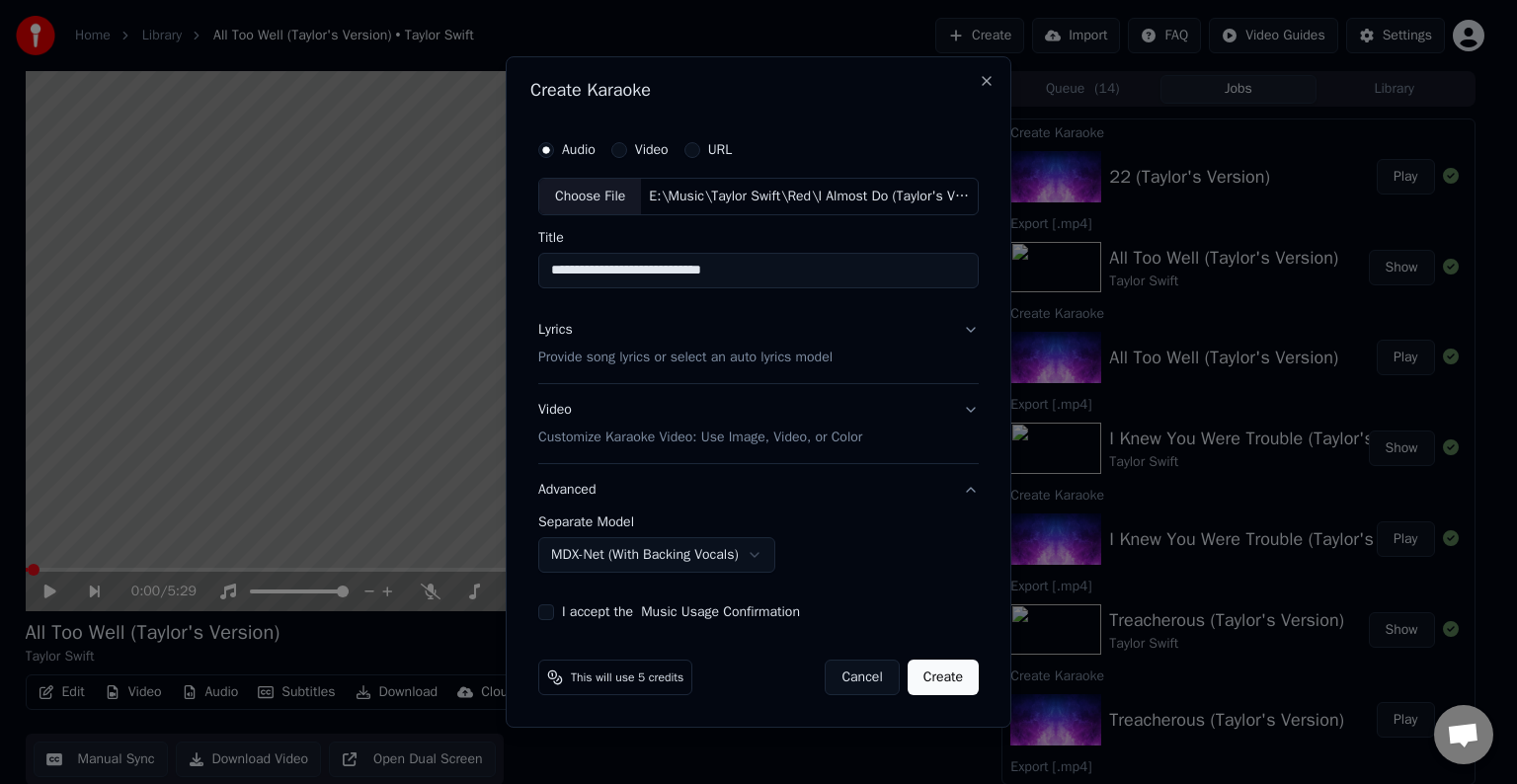 click on "I accept the   Music Usage Confirmation" at bounding box center (546, 612) 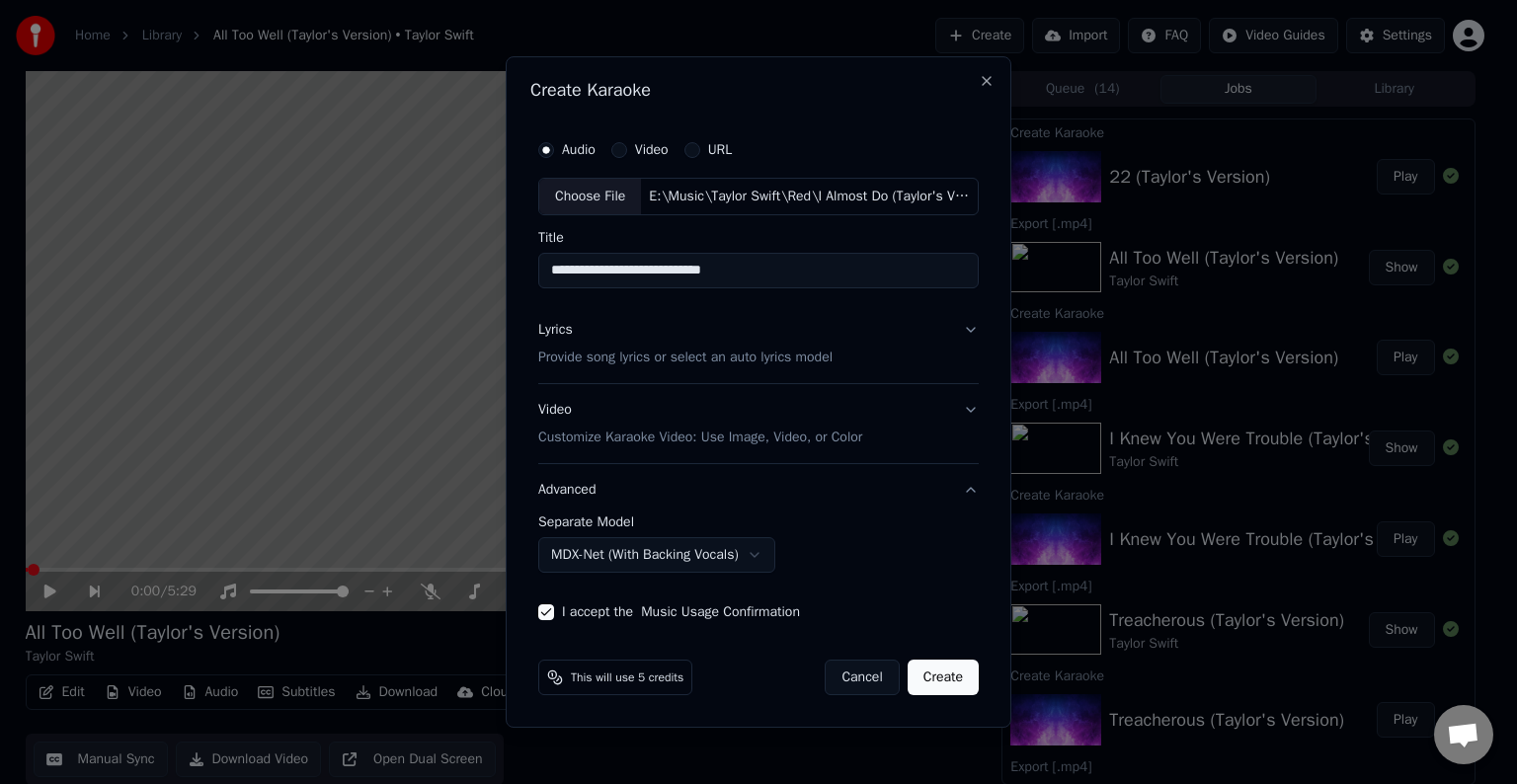 click on "Create" at bounding box center (943, 677) 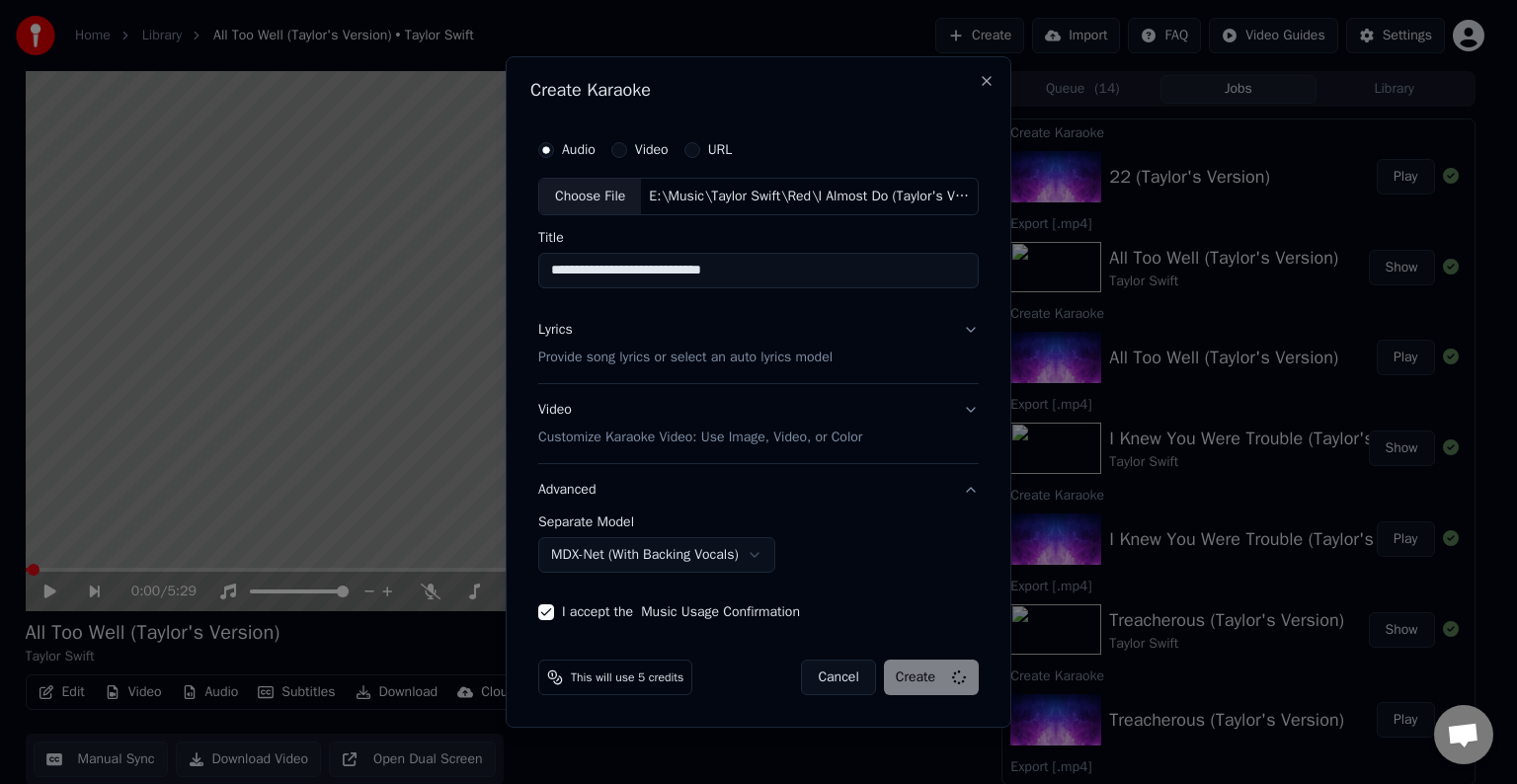 select on "******" 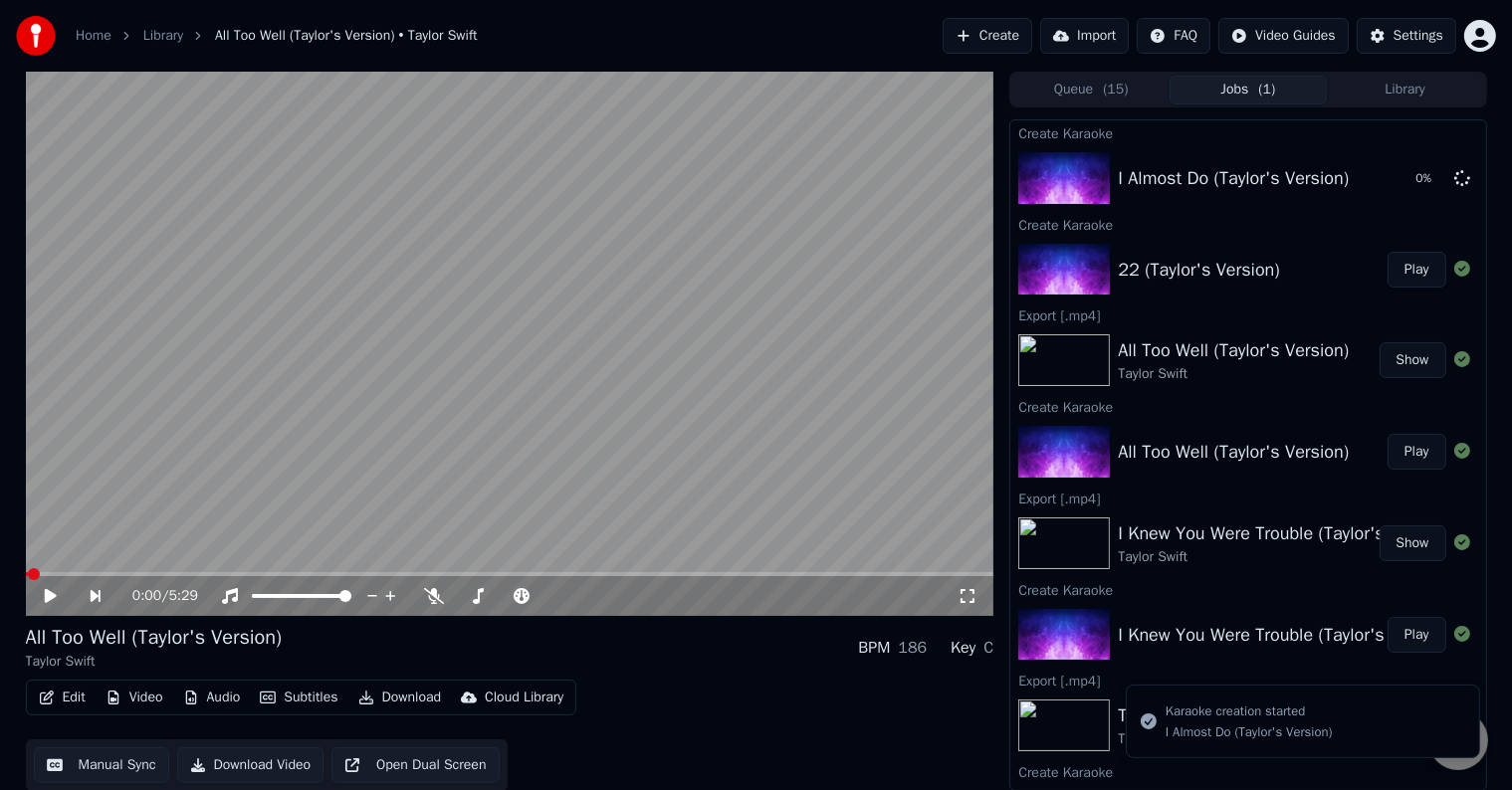 click on "Play" at bounding box center (1416, 270) 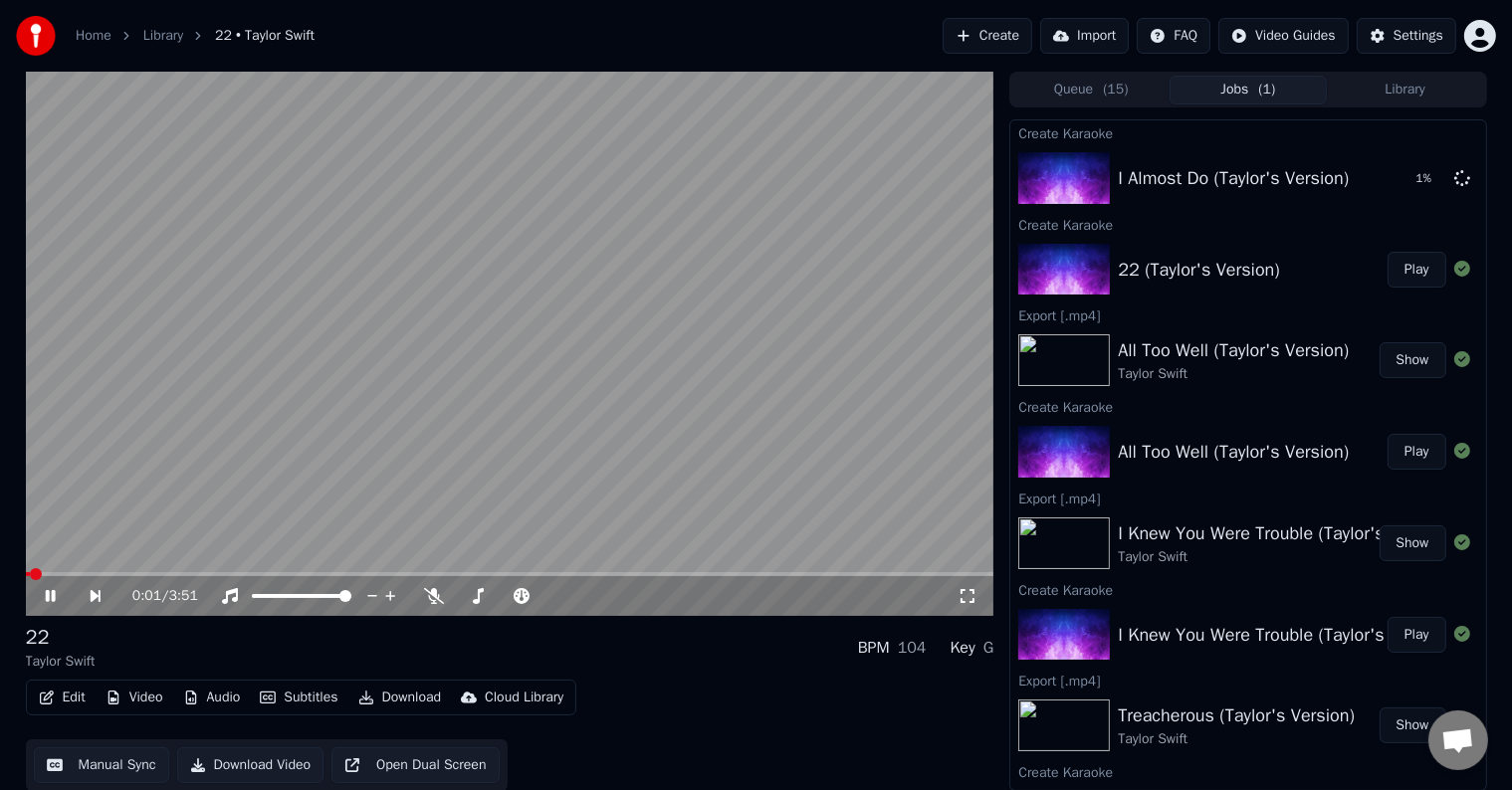 click on "Edit" at bounding box center [62, 697] 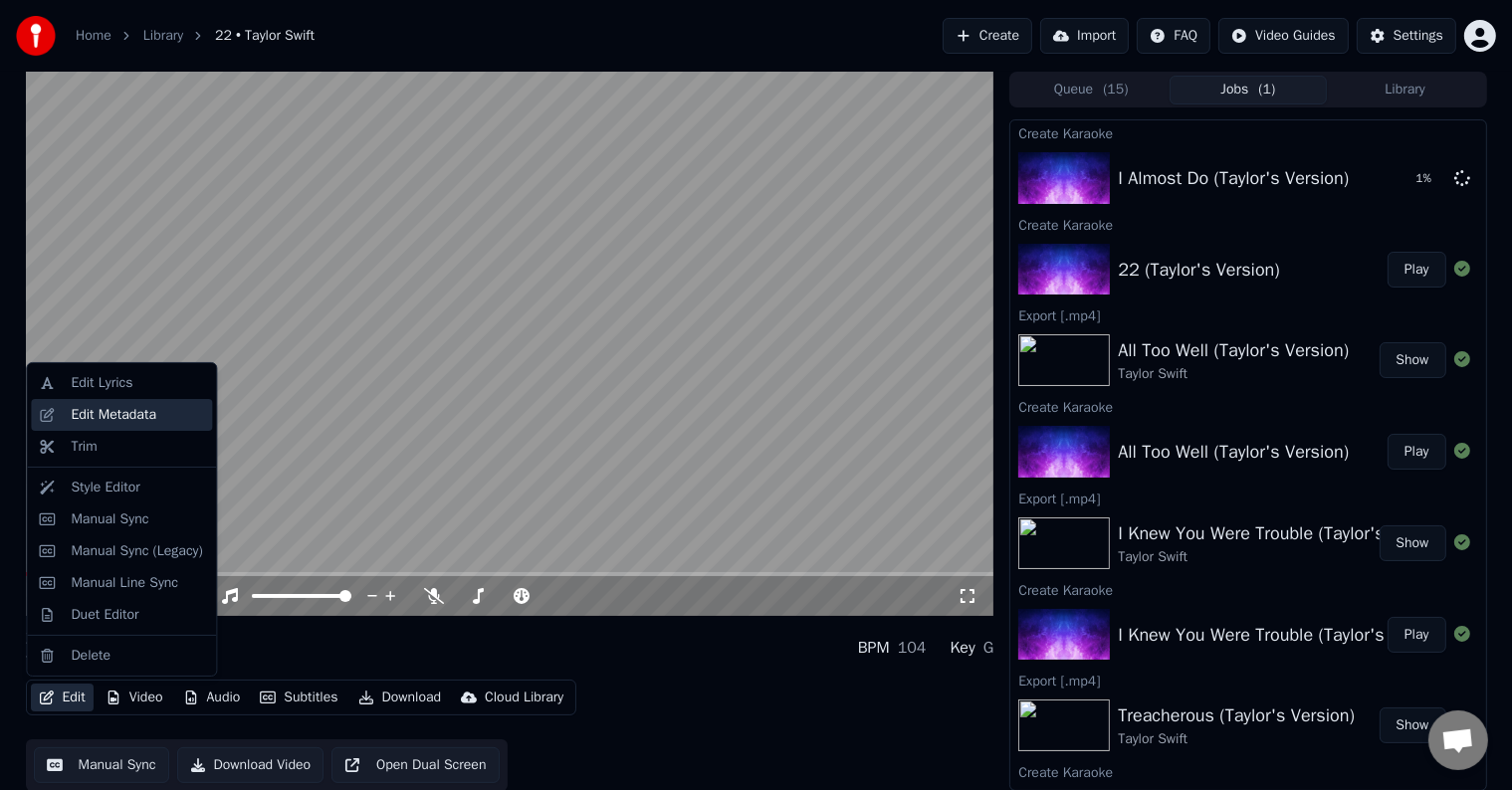 click on "Edit Metadata" at bounding box center (113, 415) 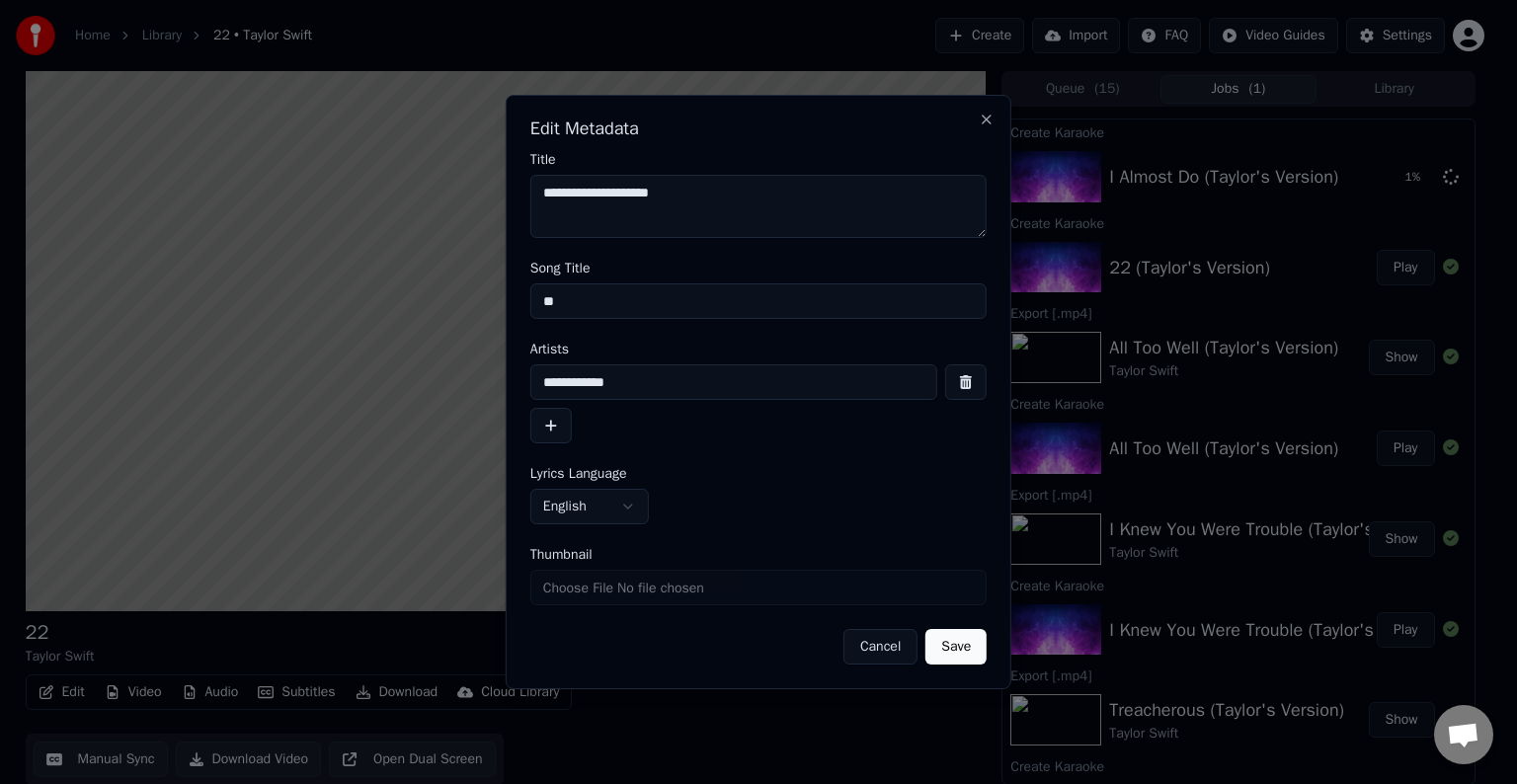 click on "**" at bounding box center (758, 301) 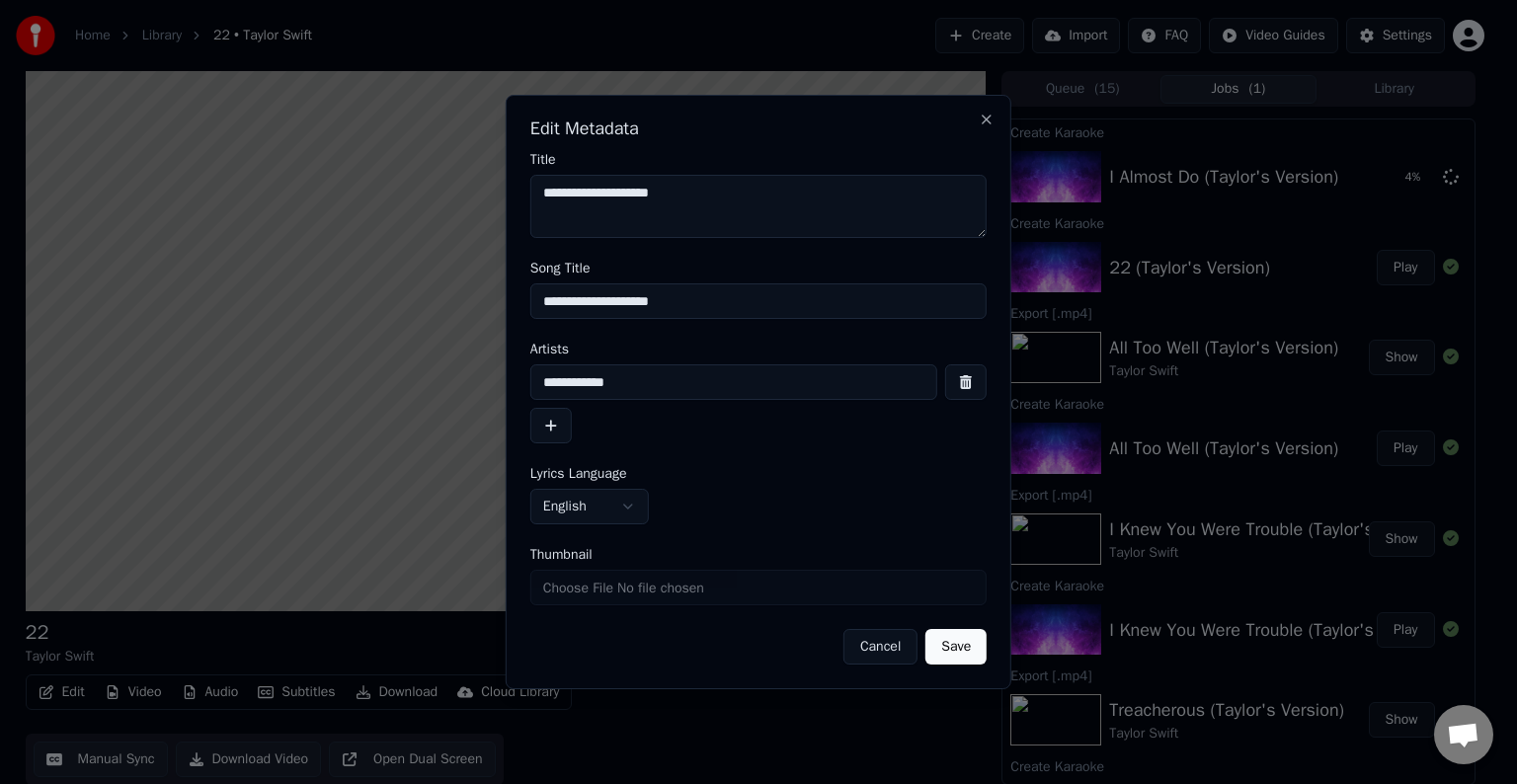 type on "**********" 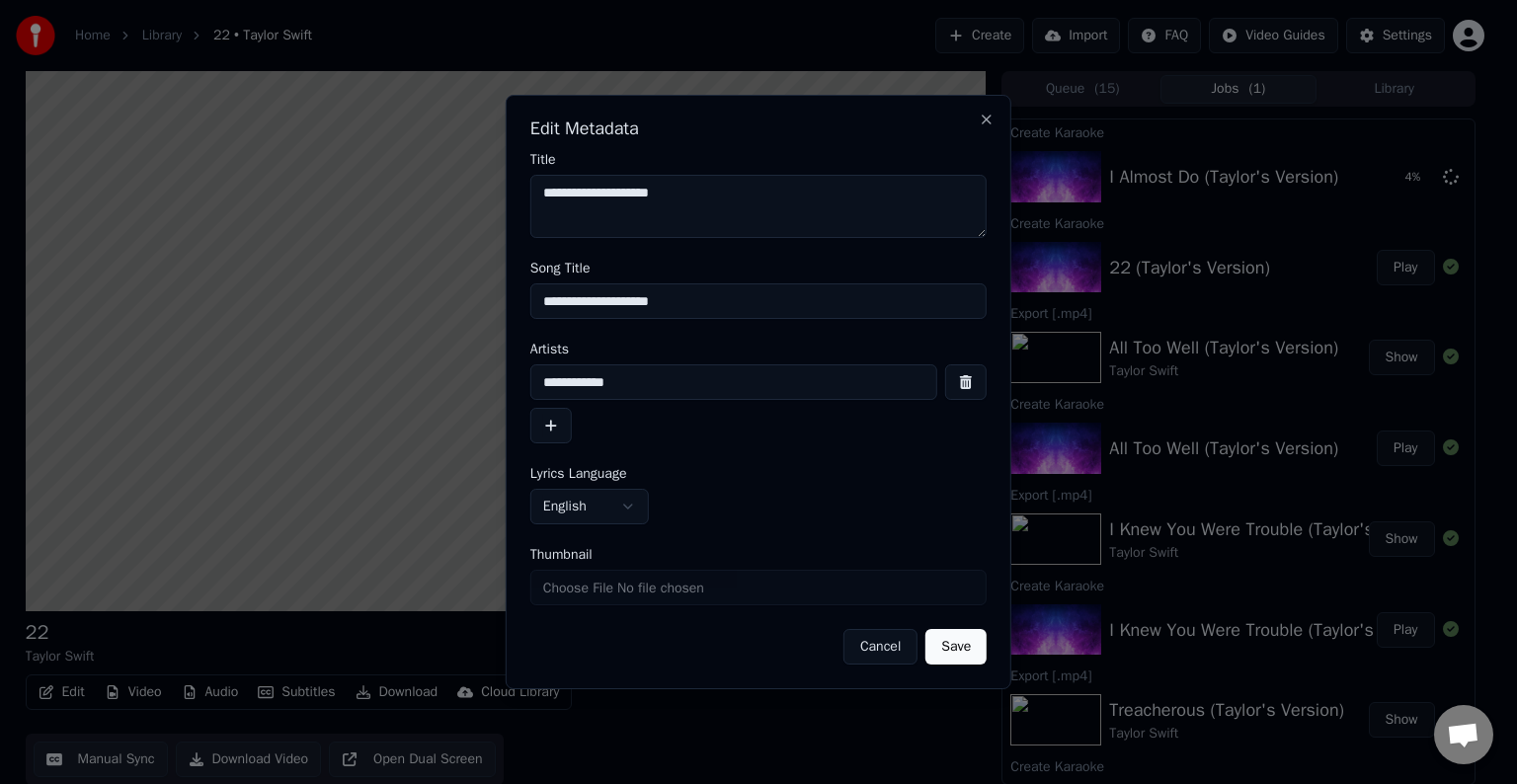 click on "Save" at bounding box center (956, 647) 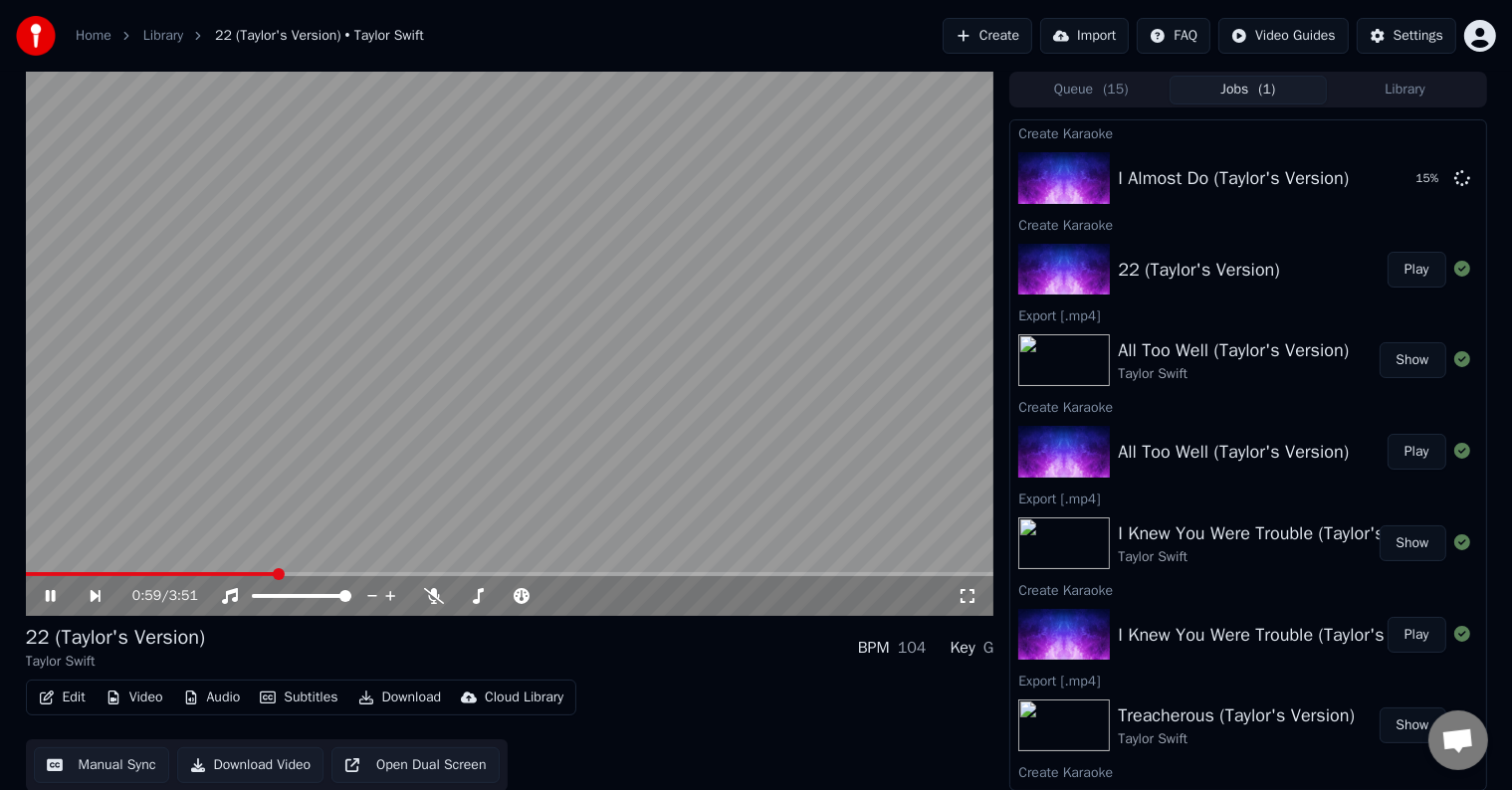 click 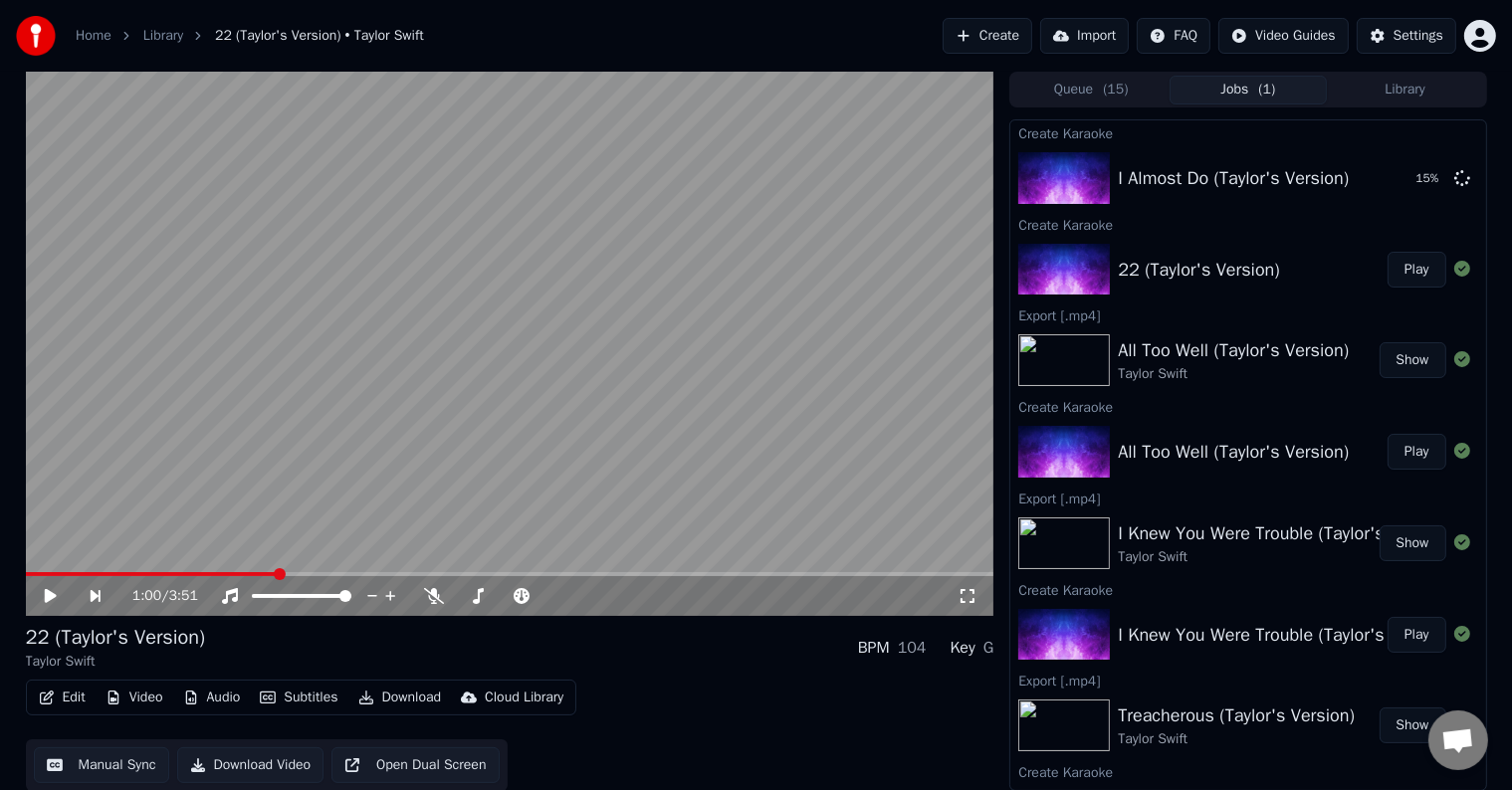 click on "Edit" at bounding box center [62, 697] 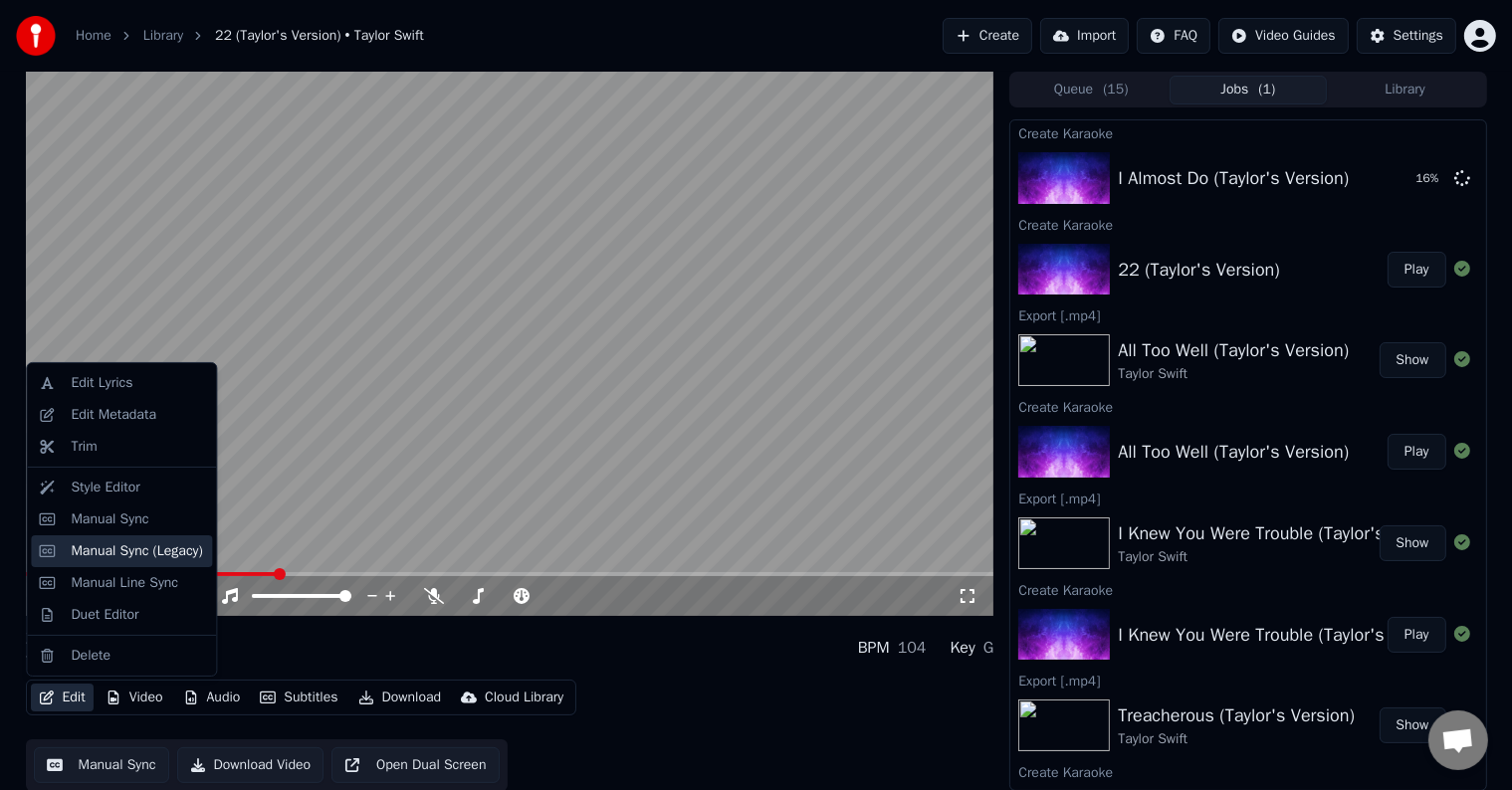 click on "Manual Sync (Legacy)" at bounding box center [136, 551] 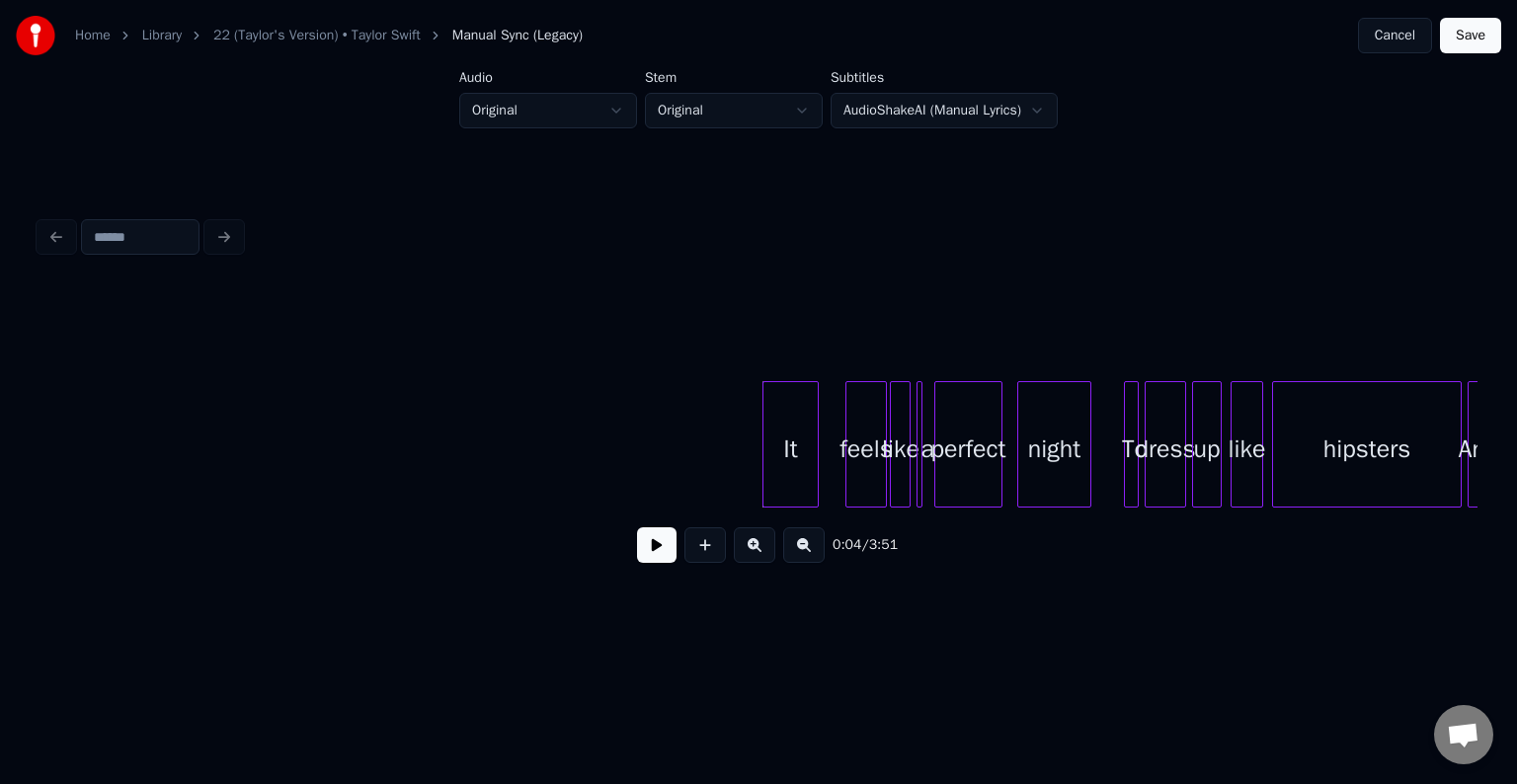 click on "It feels like a perfect night To dress up like hipsters And" at bounding box center [17151, 444] 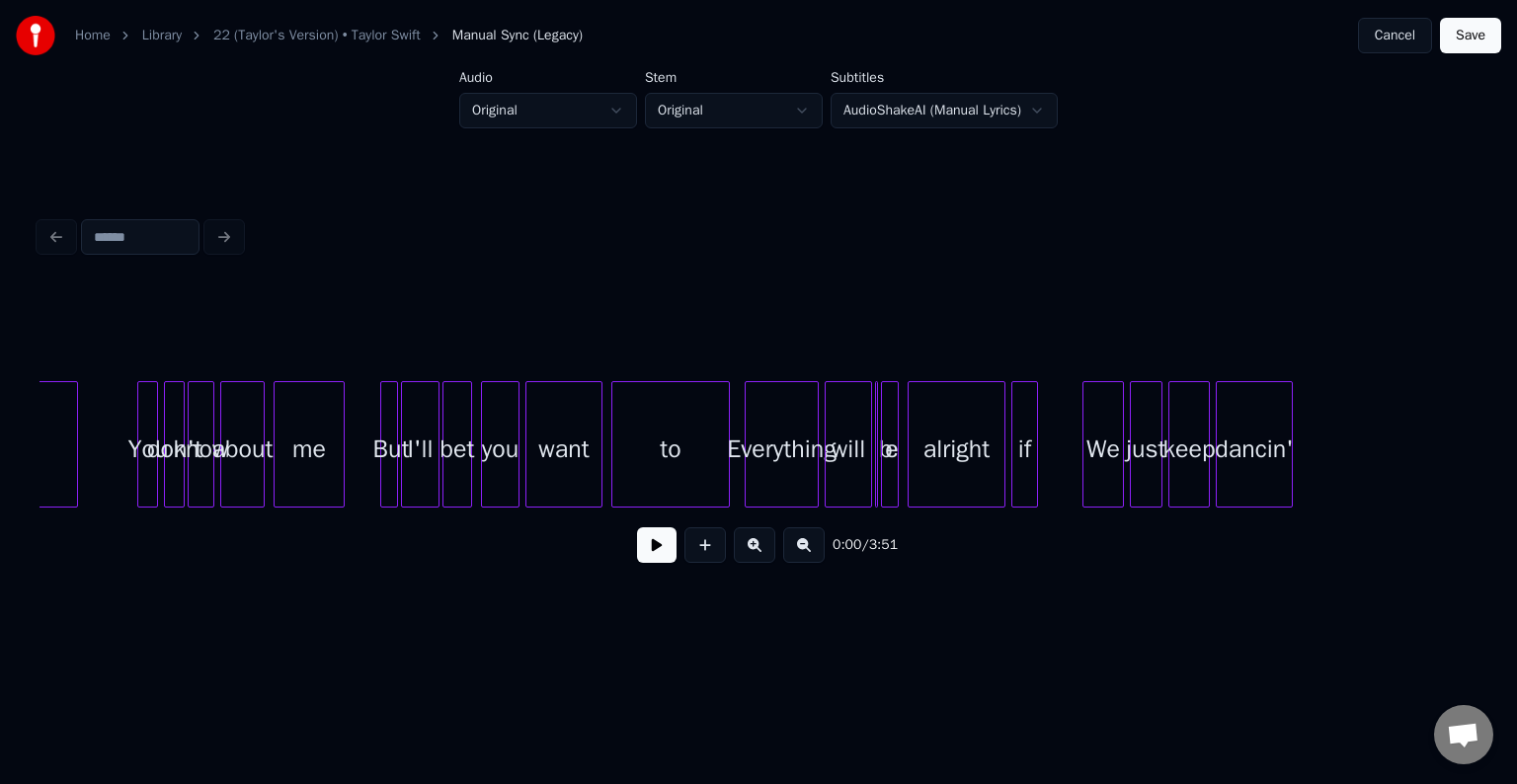 scroll, scrollTop: 0, scrollLeft: 7624, axis: horizontal 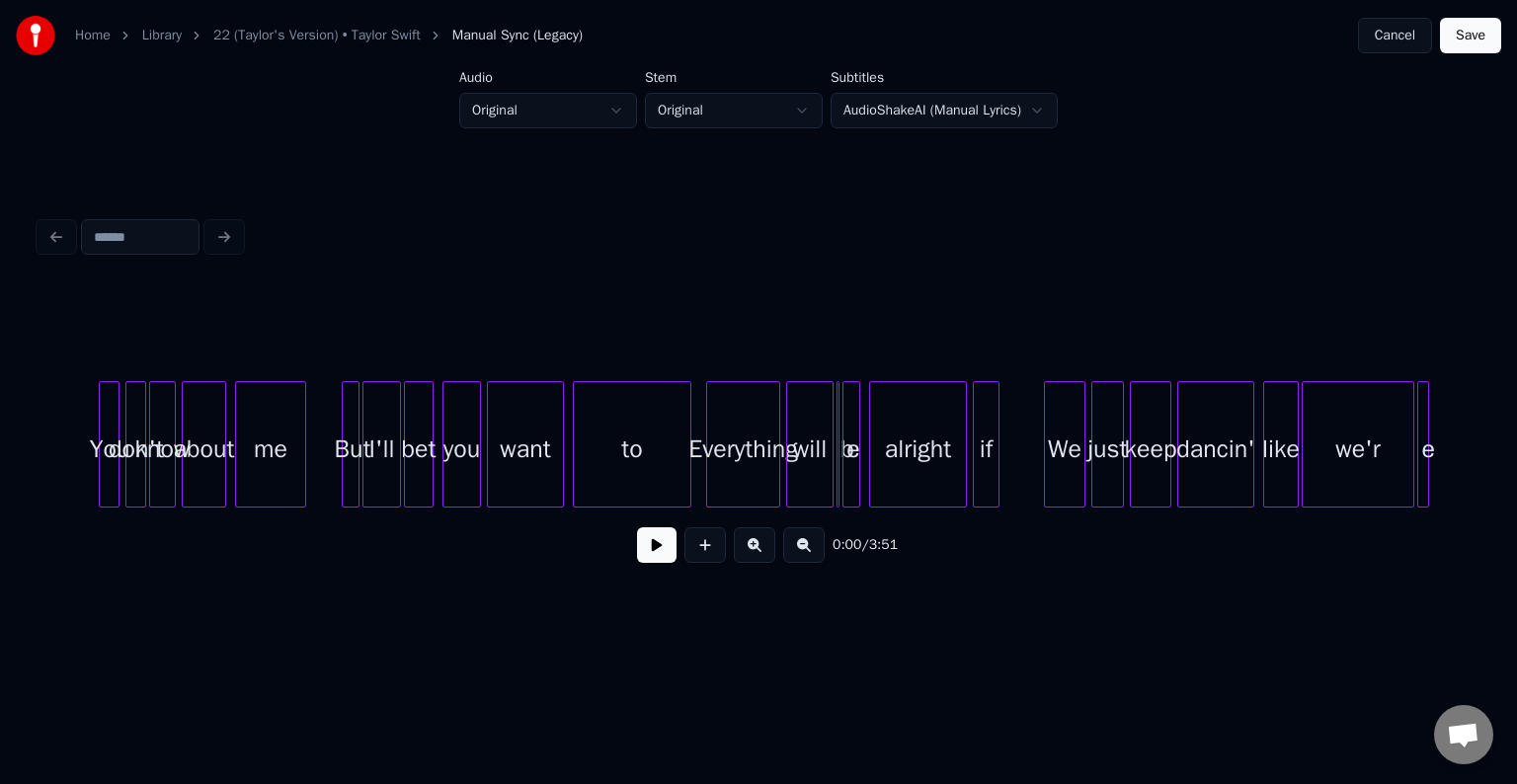click at bounding box center [856, 444] 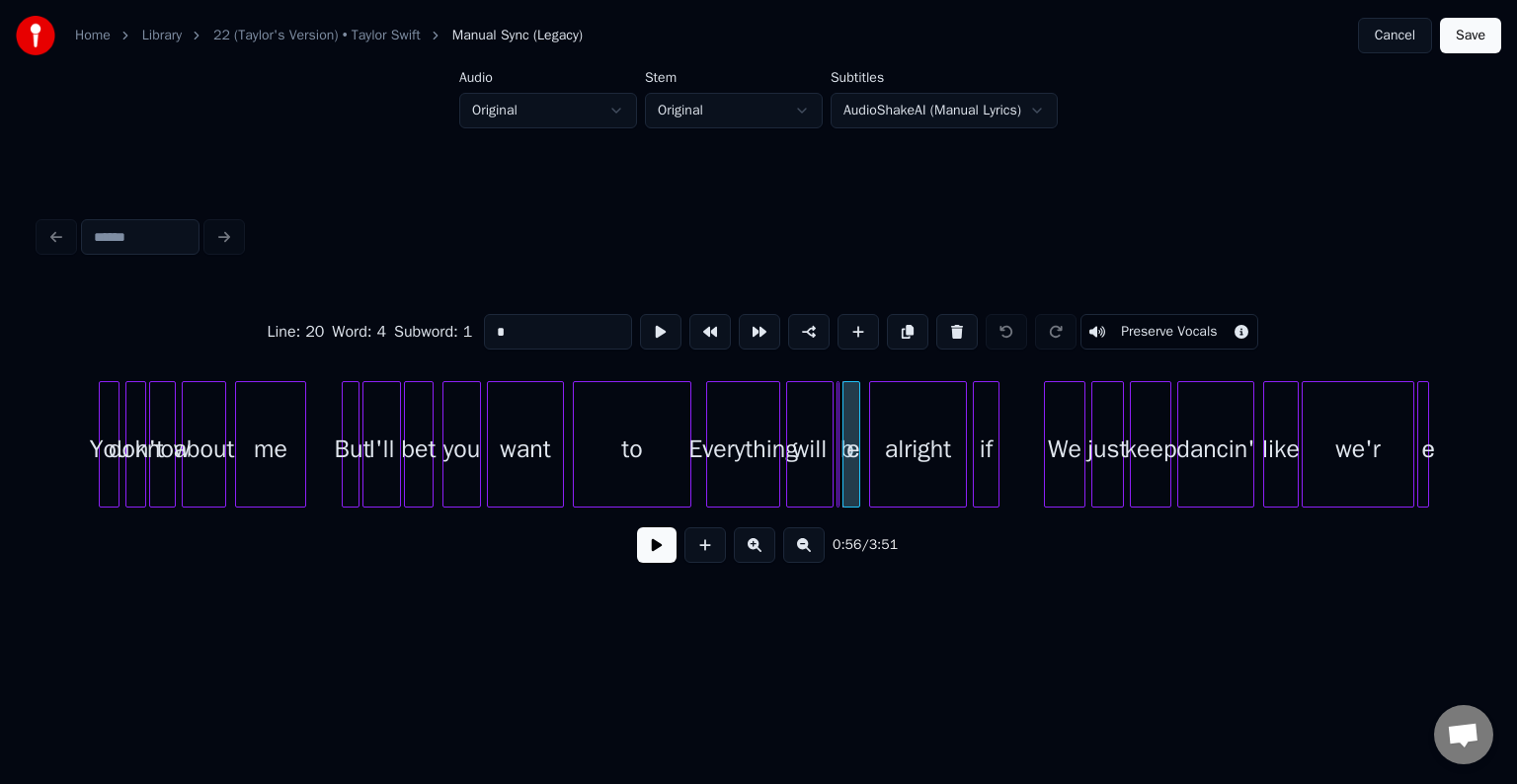 click at bounding box center (846, 444) 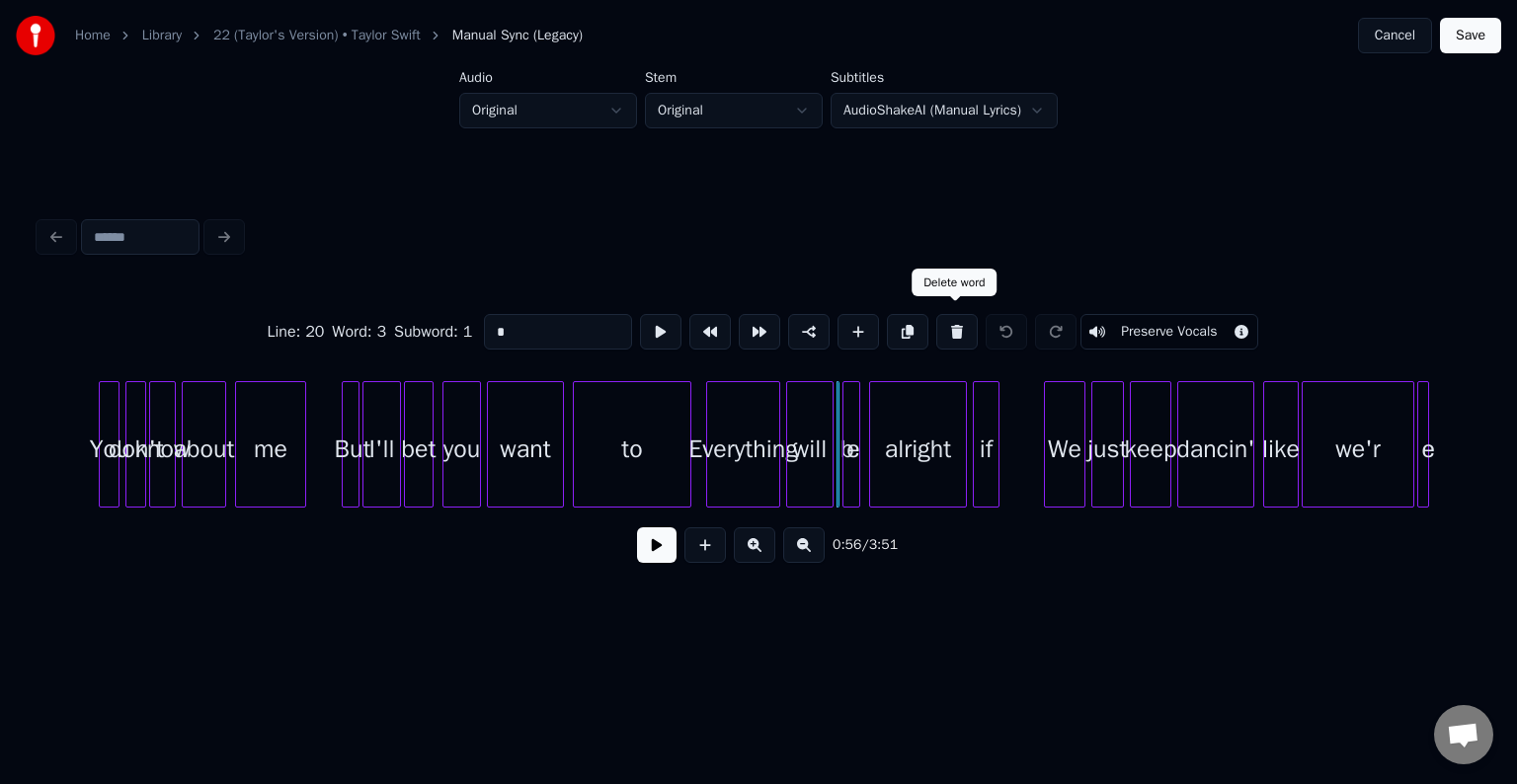 click at bounding box center (957, 332) 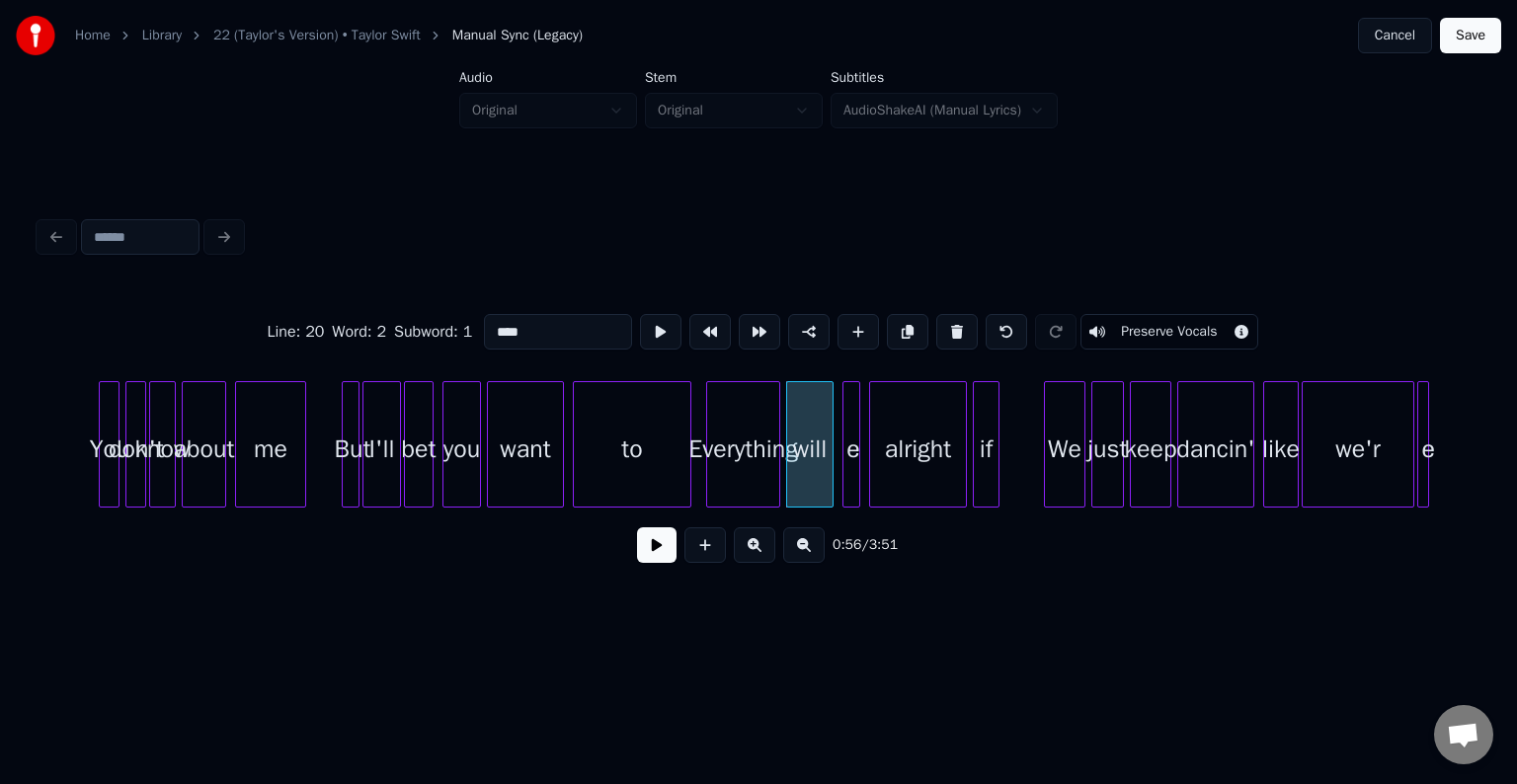 click on "е" at bounding box center (853, 449) 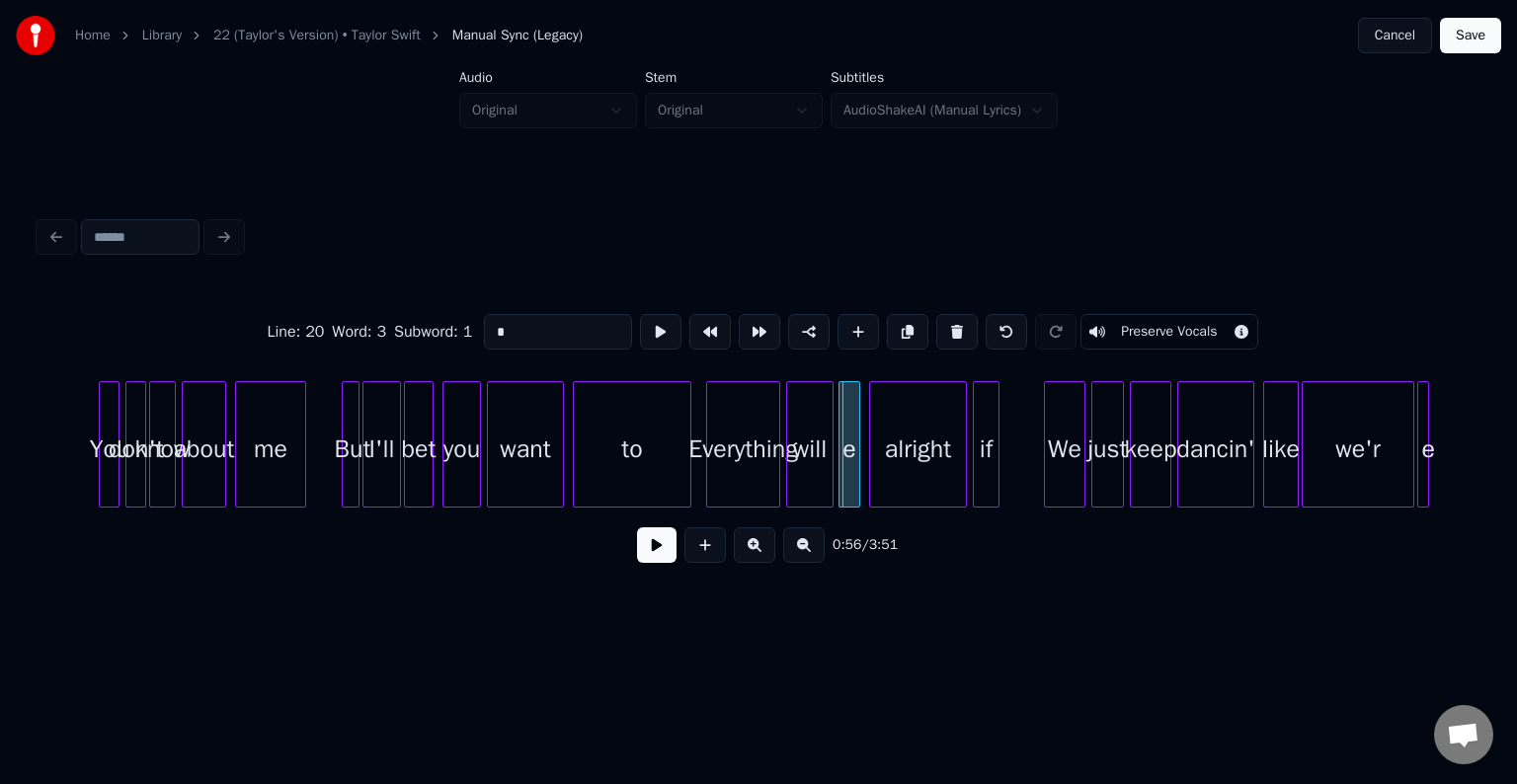 click at bounding box center [842, 444] 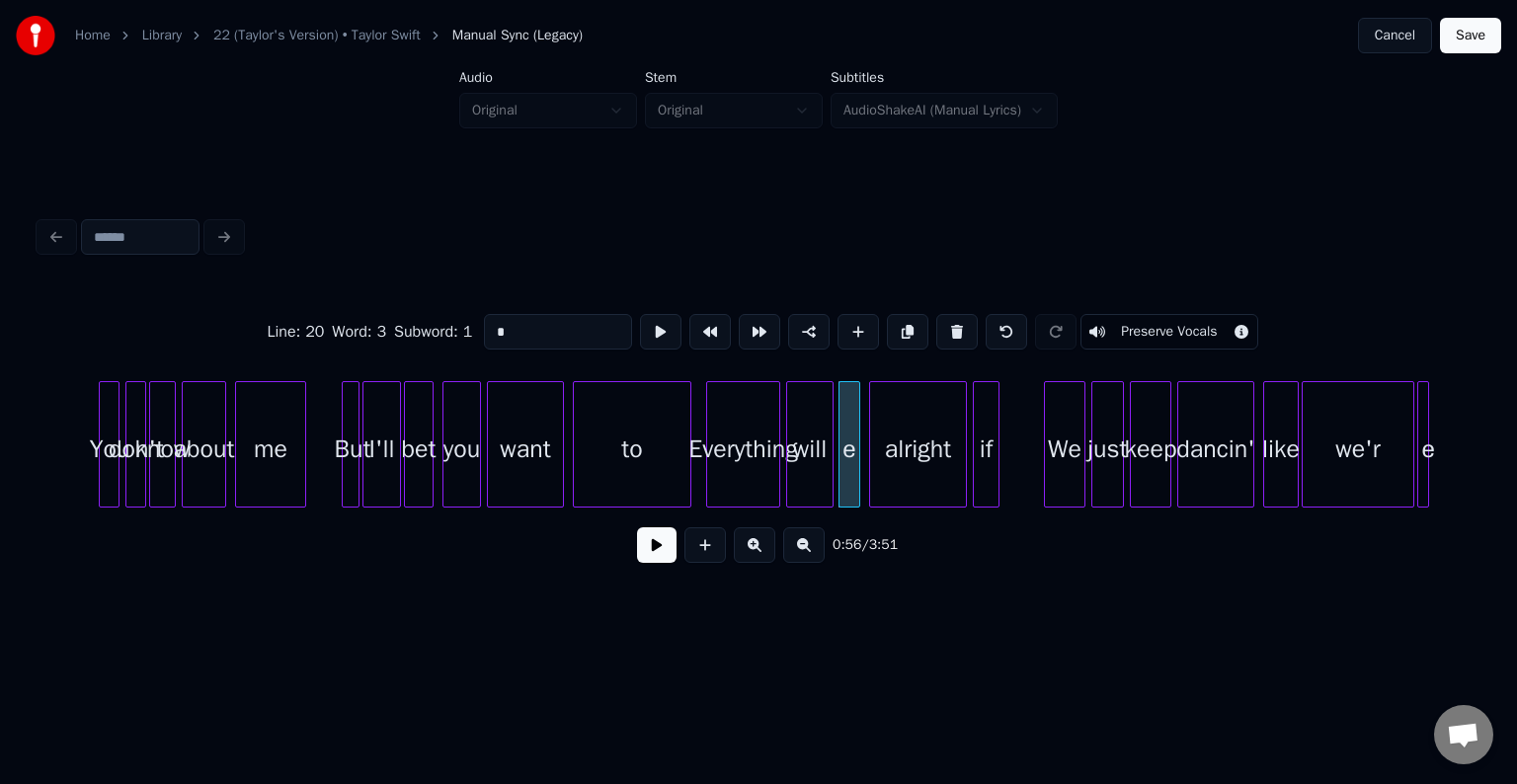 click on "*" at bounding box center [558, 332] 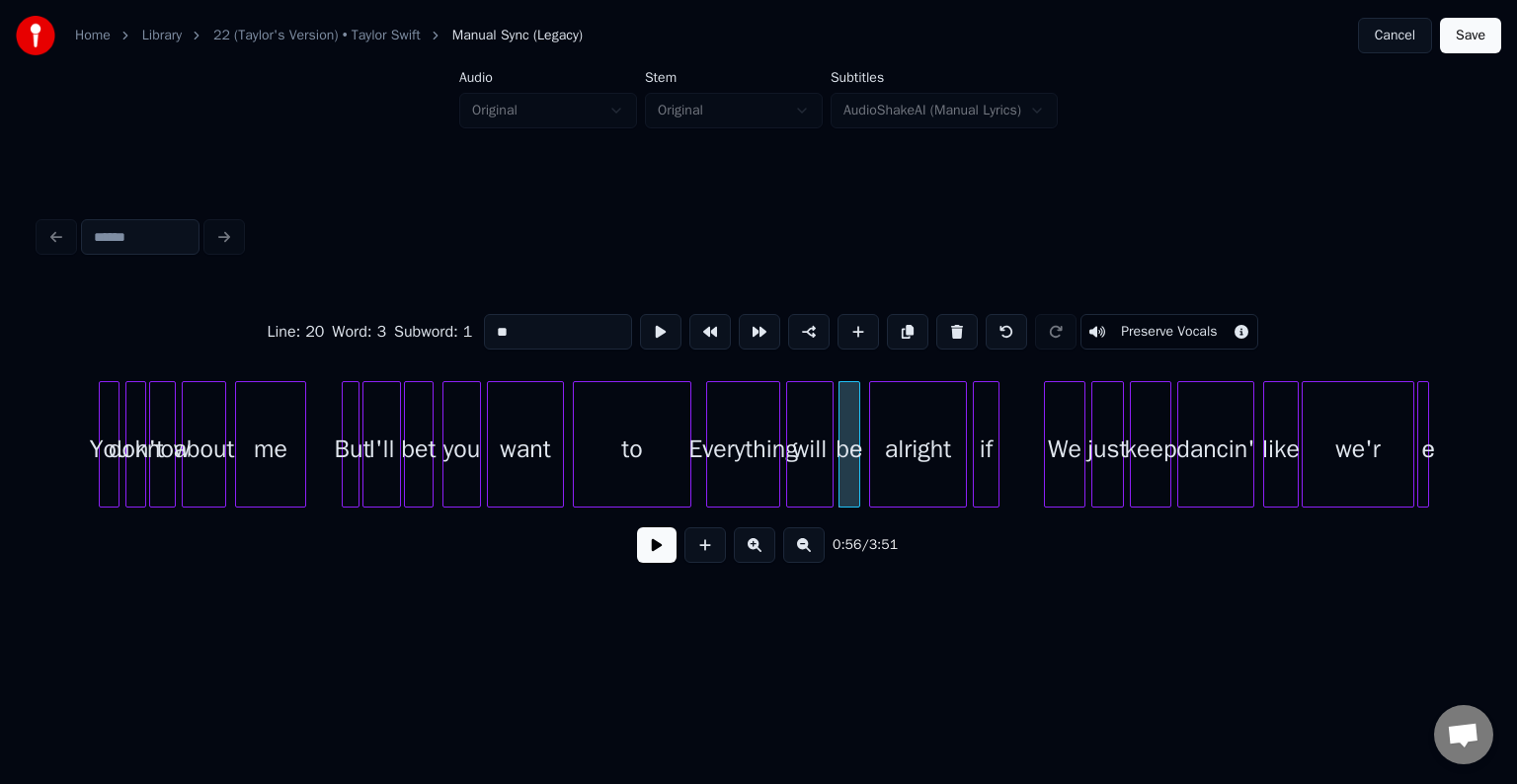 click on "е" at bounding box center [1428, 449] 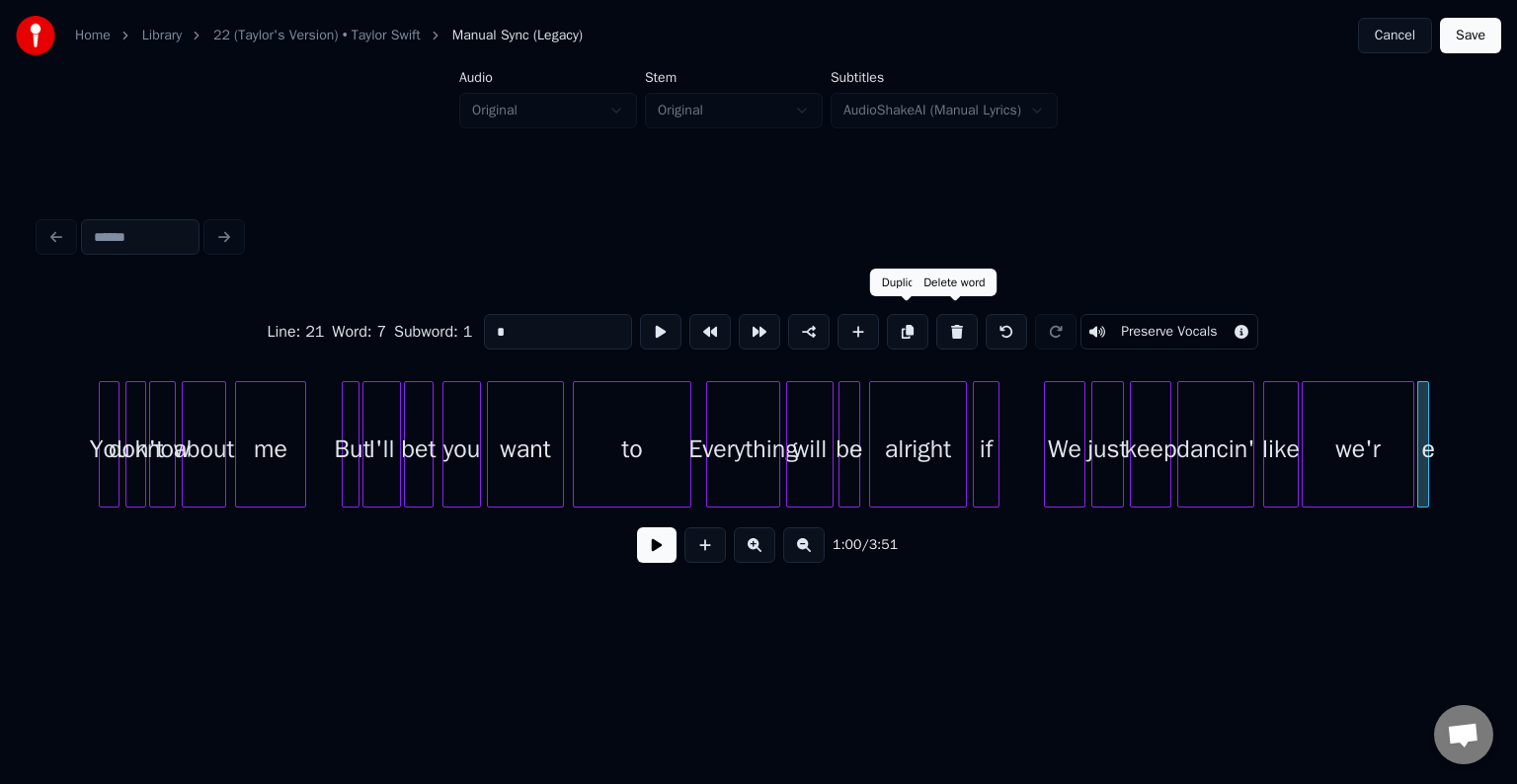 click at bounding box center (957, 332) 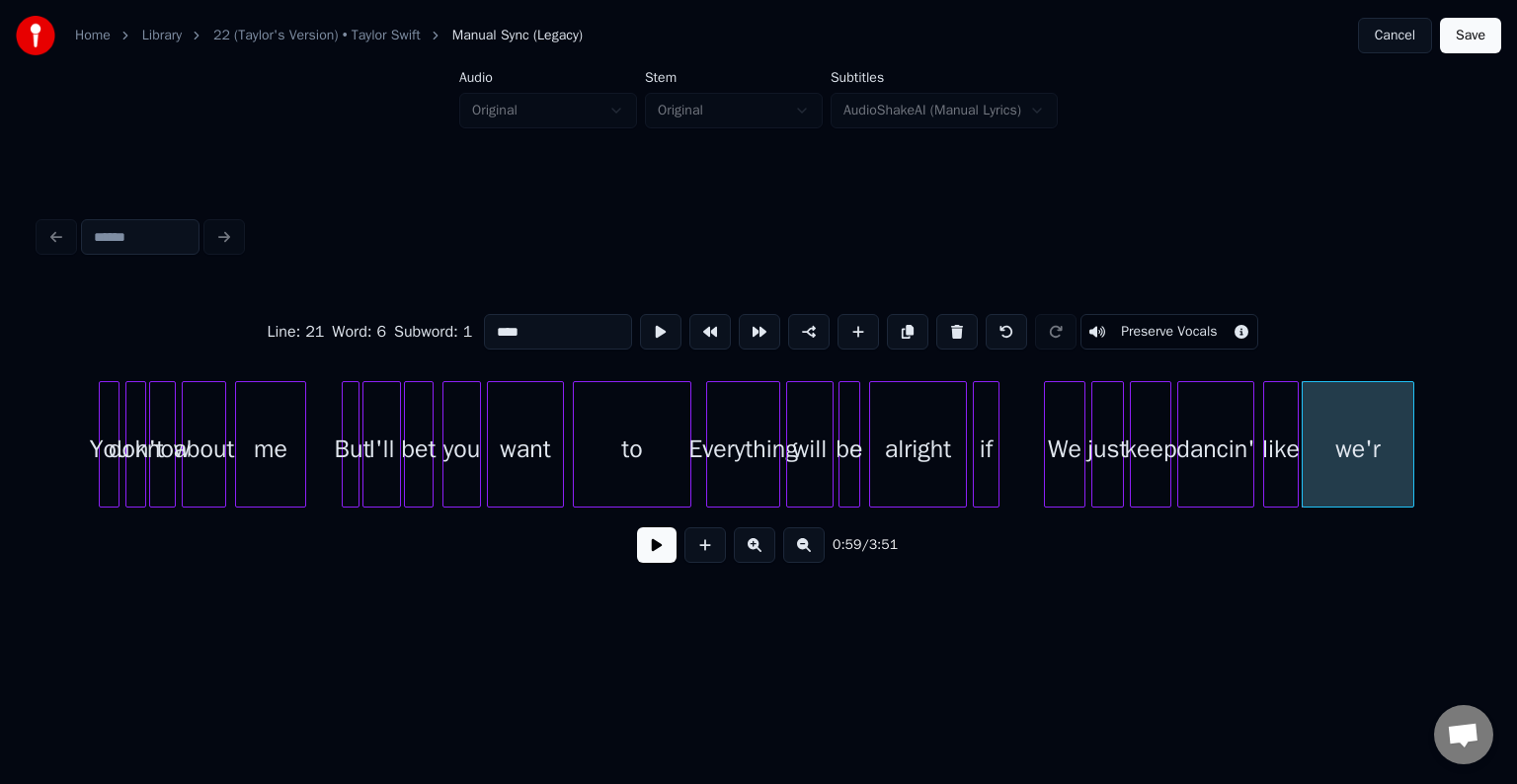 click on "****" at bounding box center [558, 332] 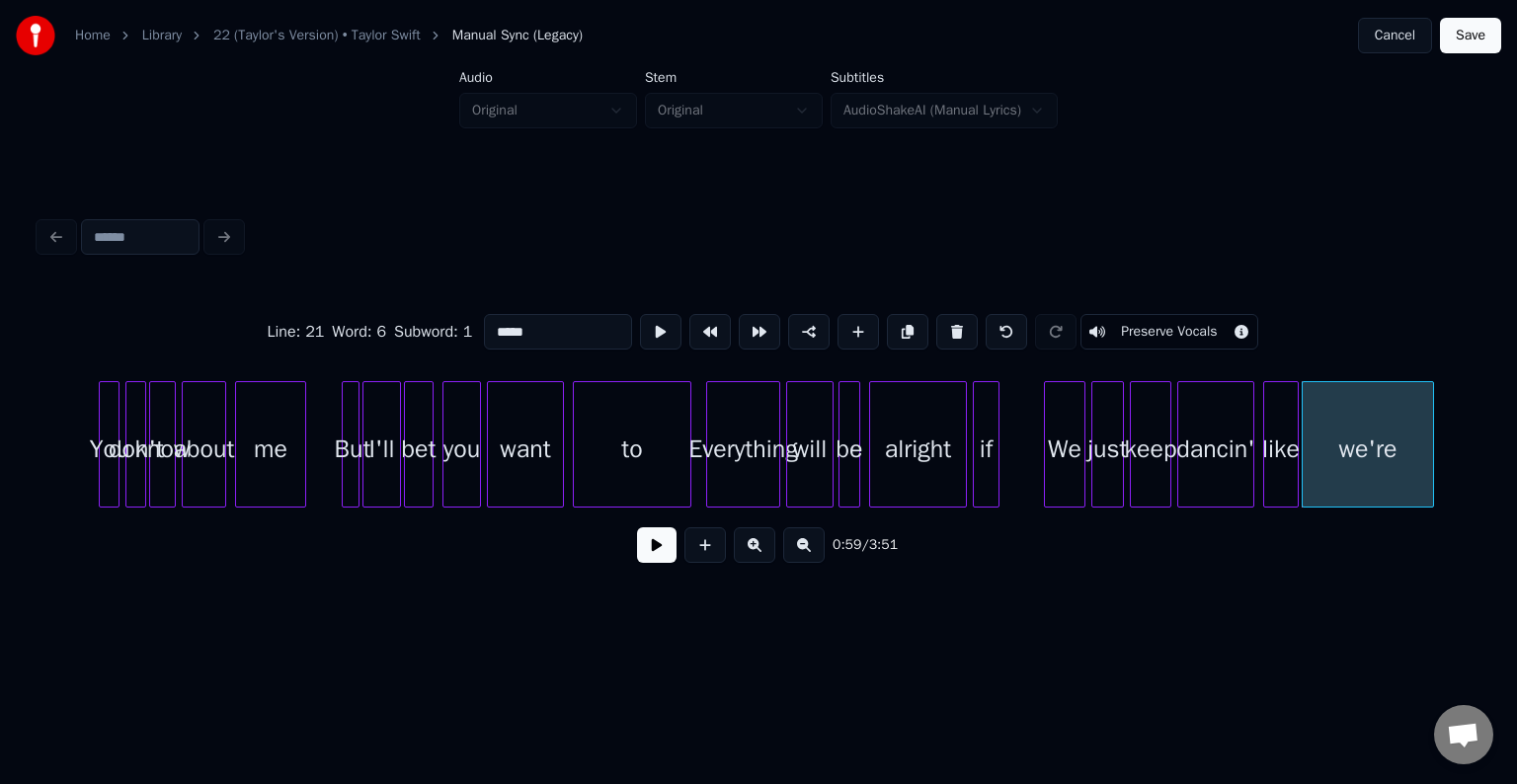 click at bounding box center (1430, 444) 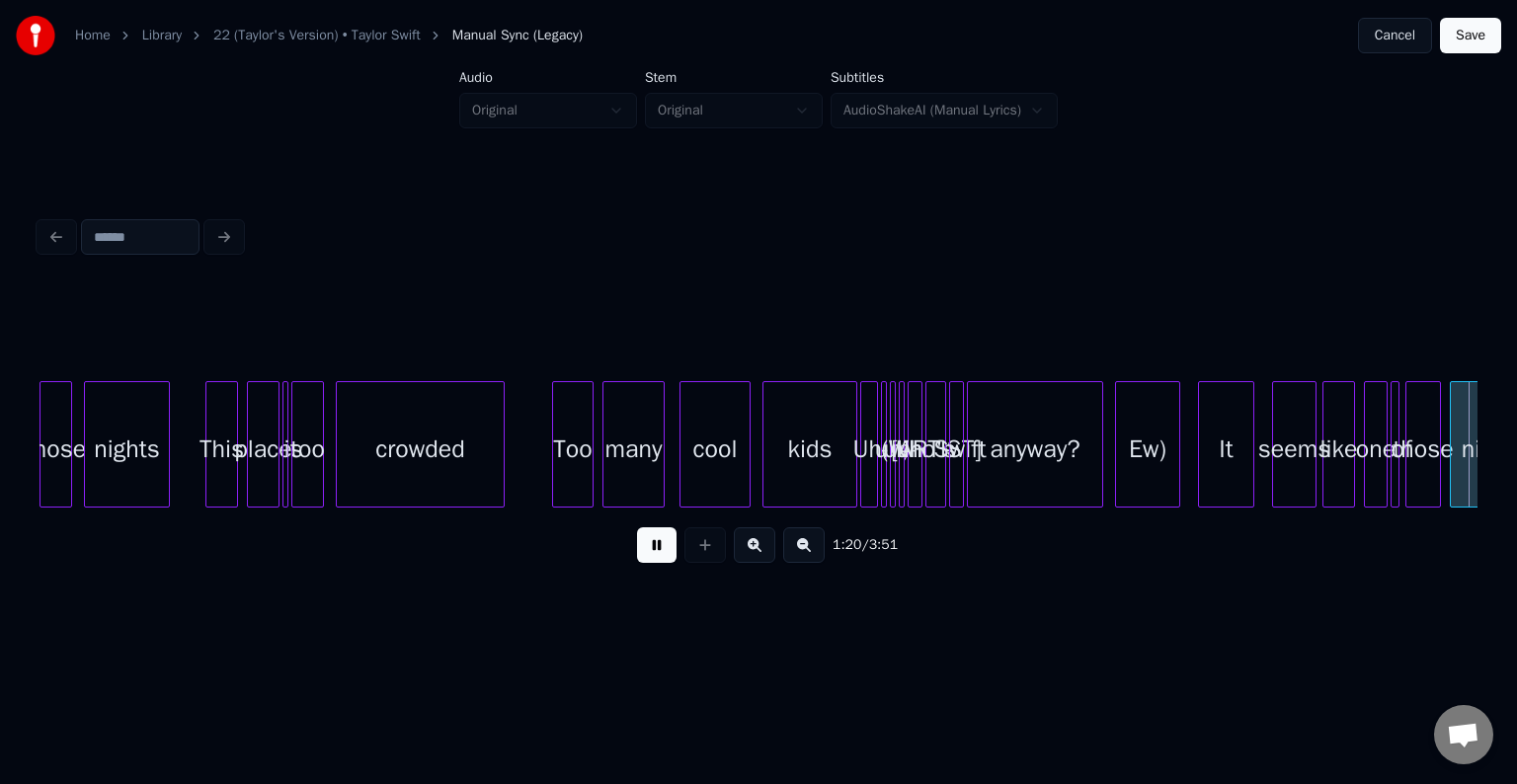 scroll, scrollTop: 0, scrollLeft: 11946, axis: horizontal 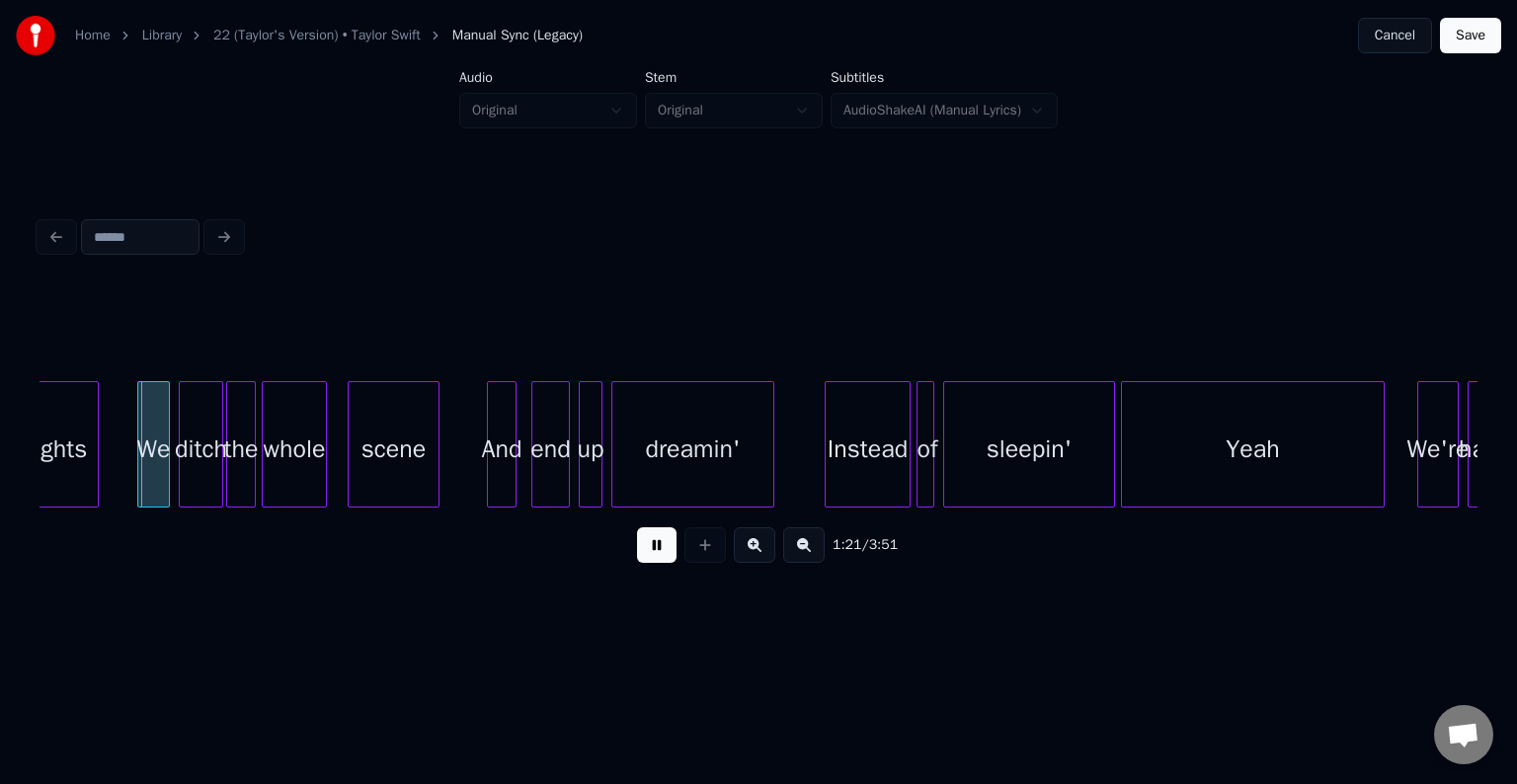 click at bounding box center [657, 545] 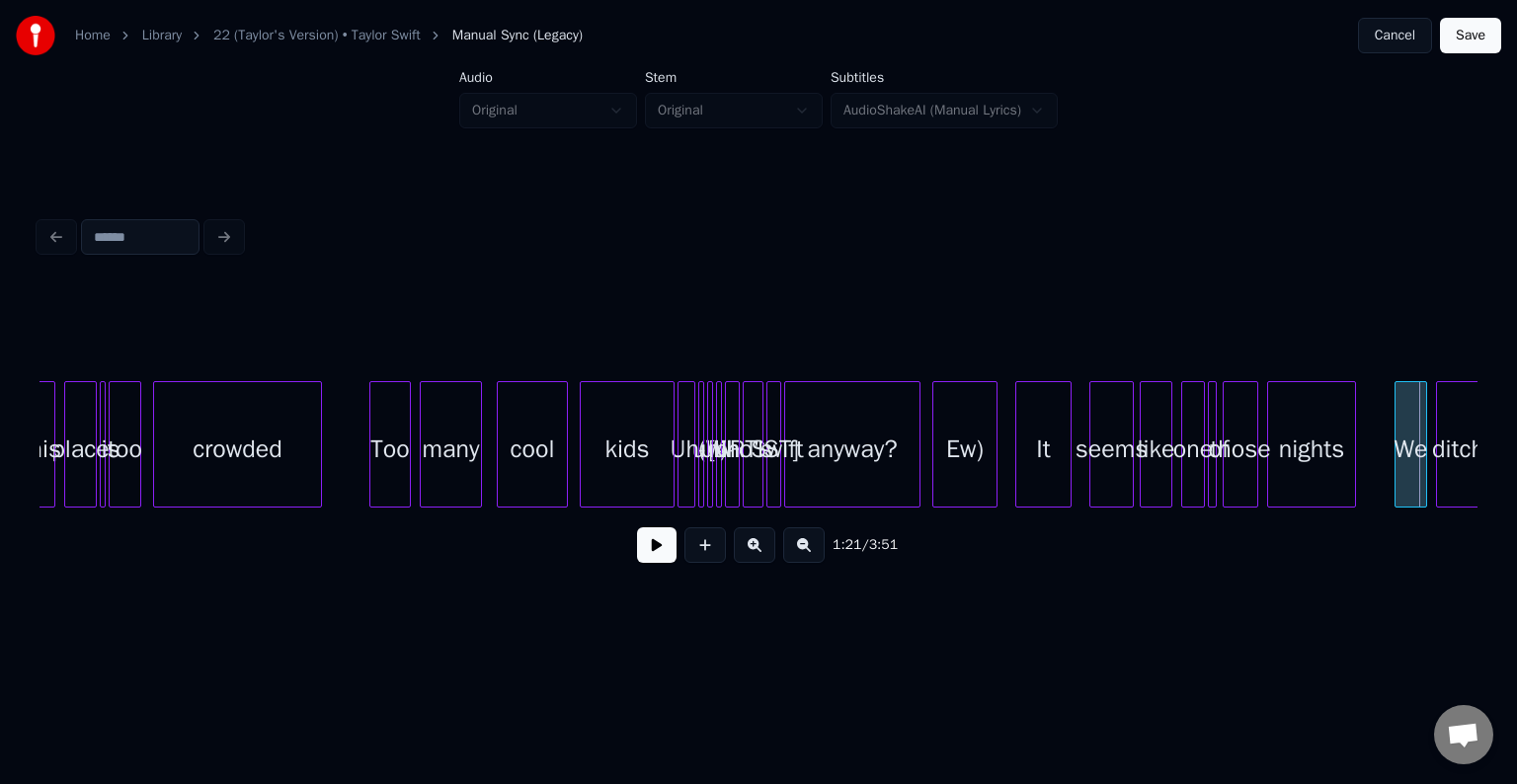 scroll, scrollTop: 0, scrollLeft: 10682, axis: horizontal 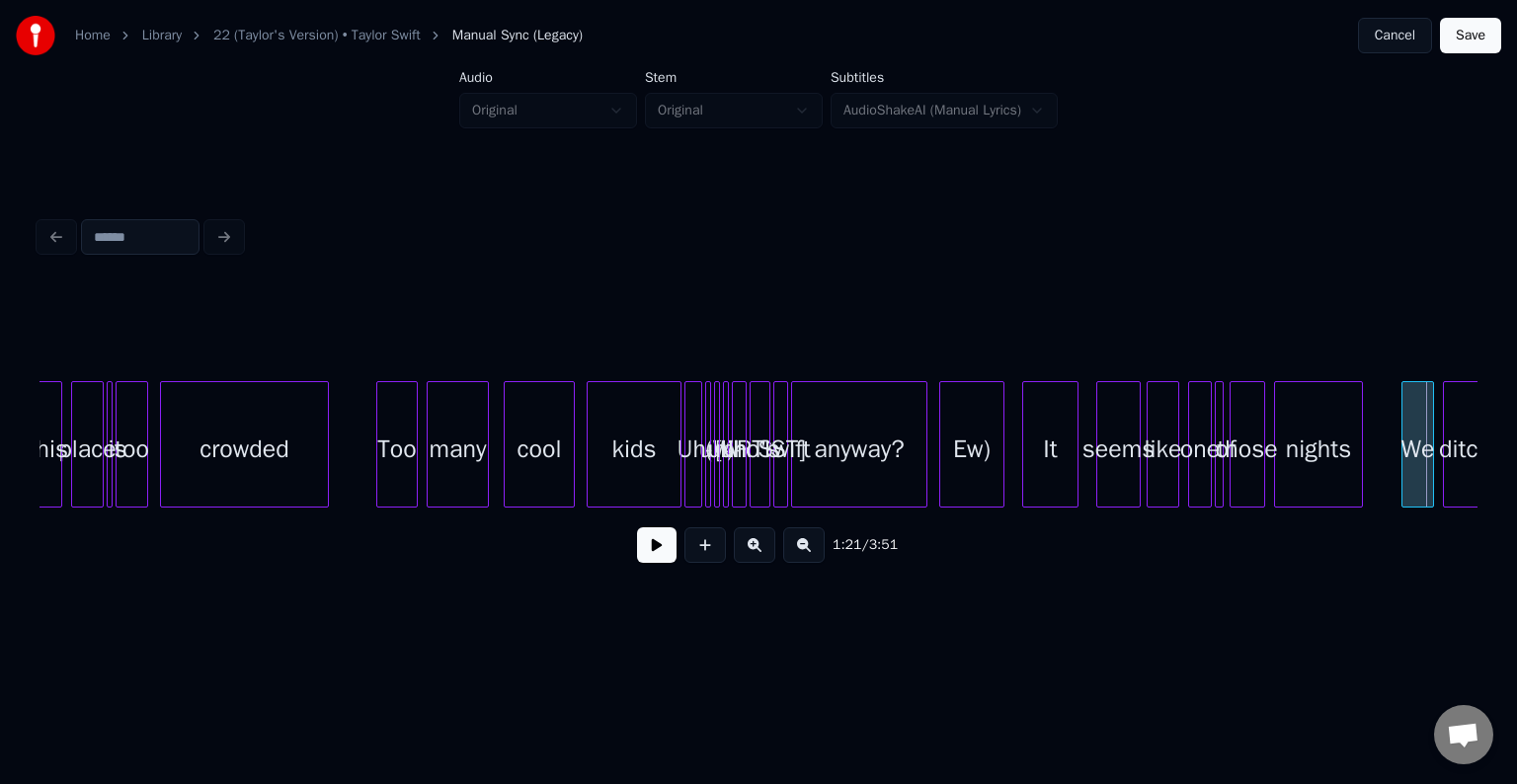 click at bounding box center [707, 444] 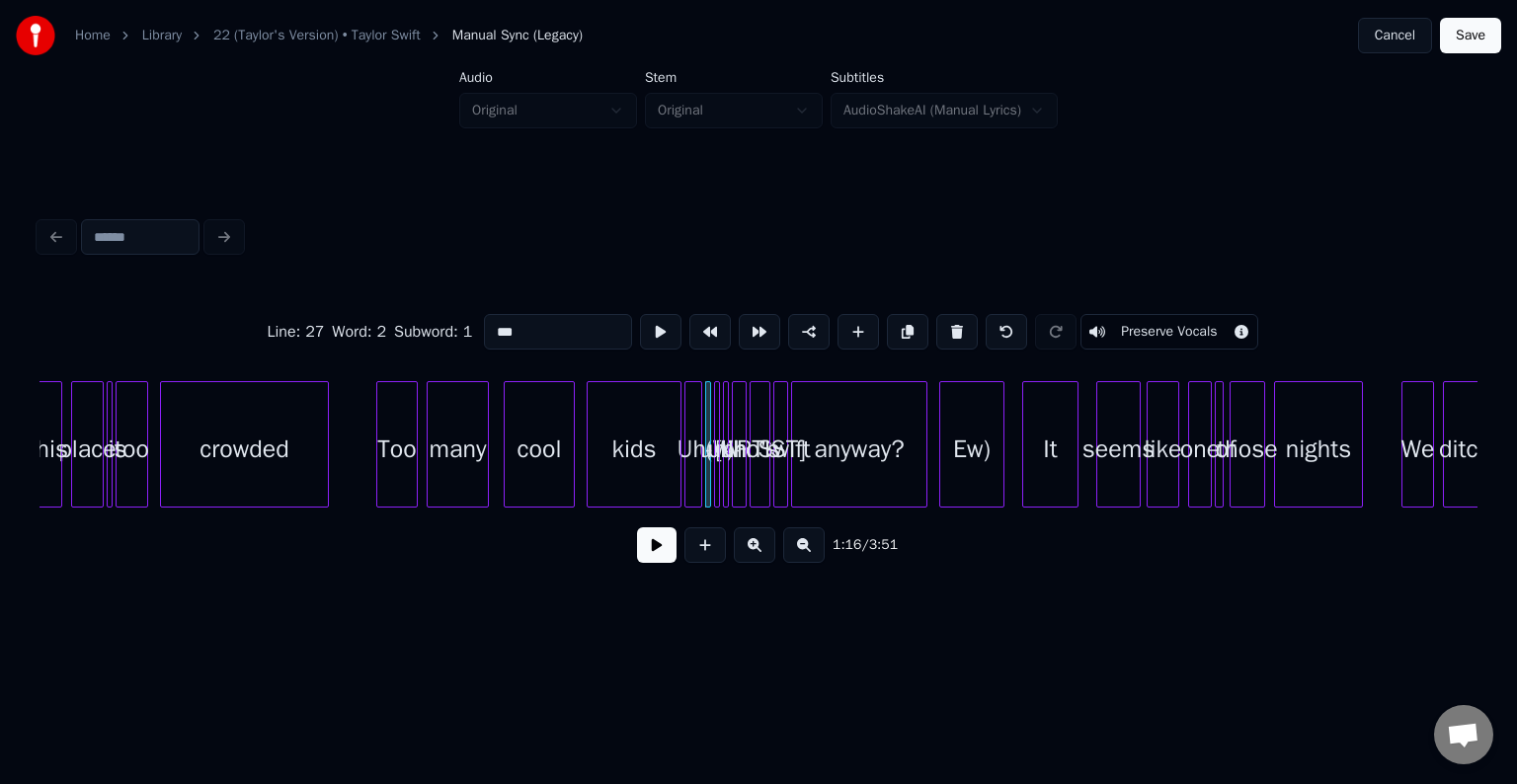 click at bounding box center [716, 444] 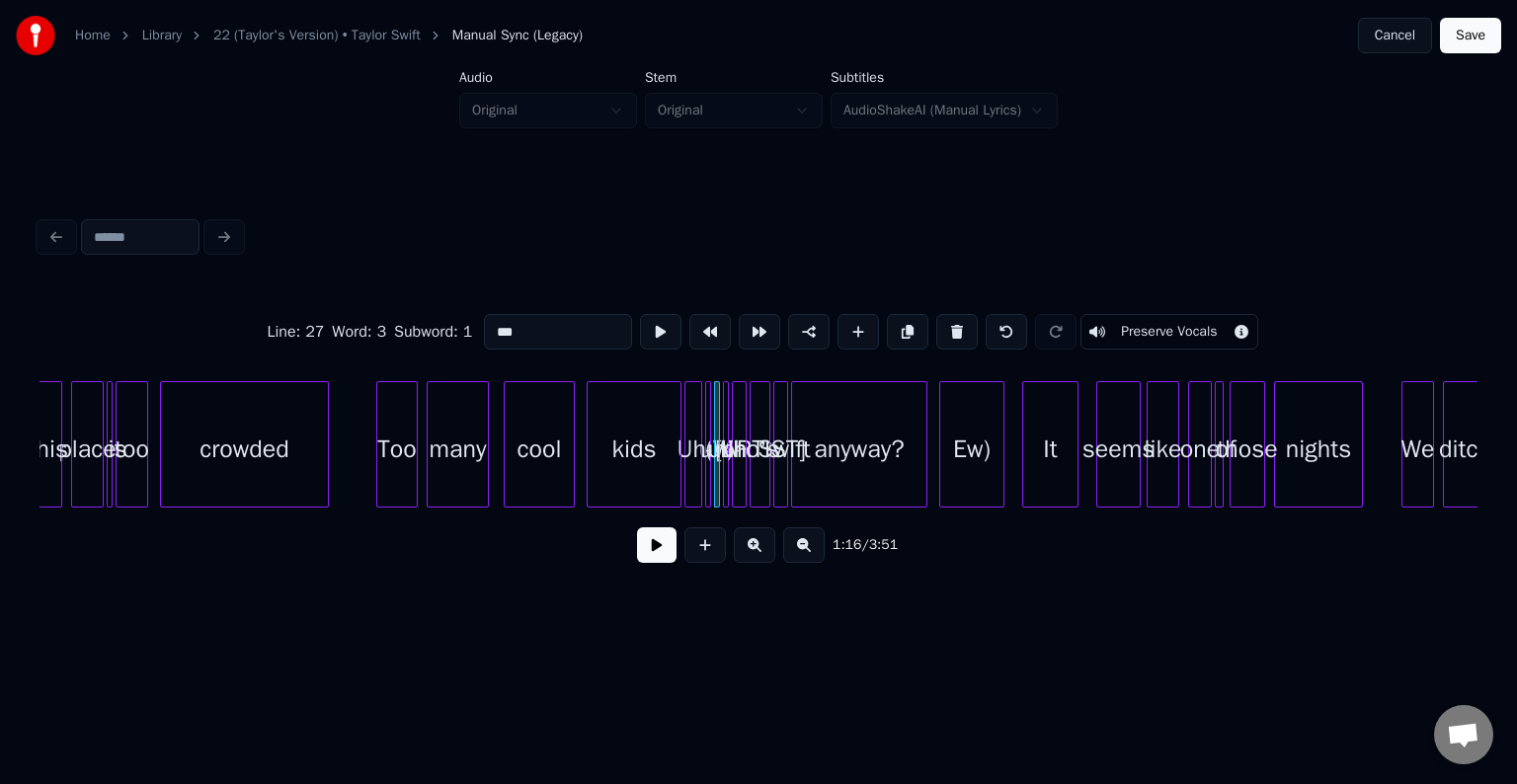 click at bounding box center [736, 444] 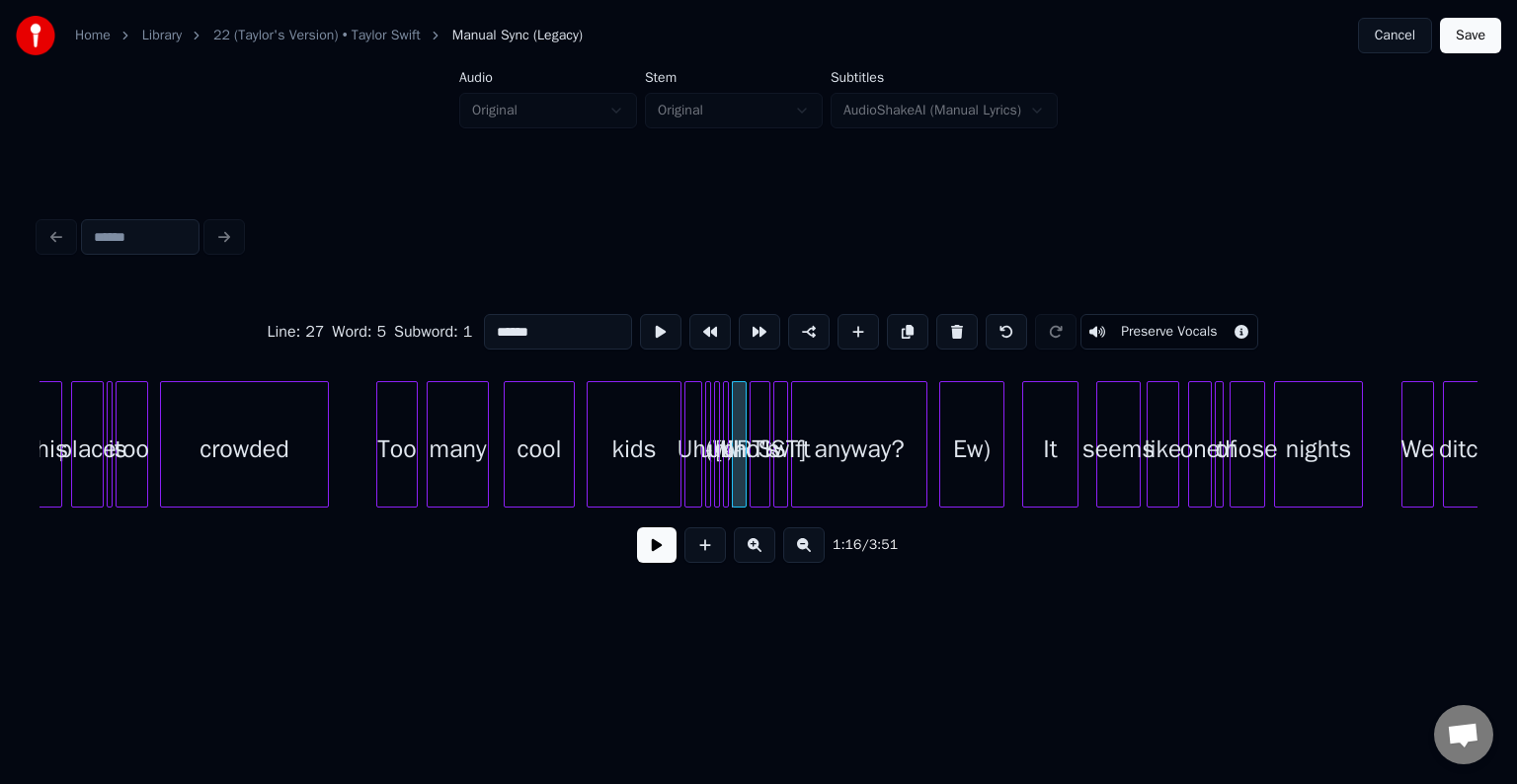 click at bounding box center [725, 444] 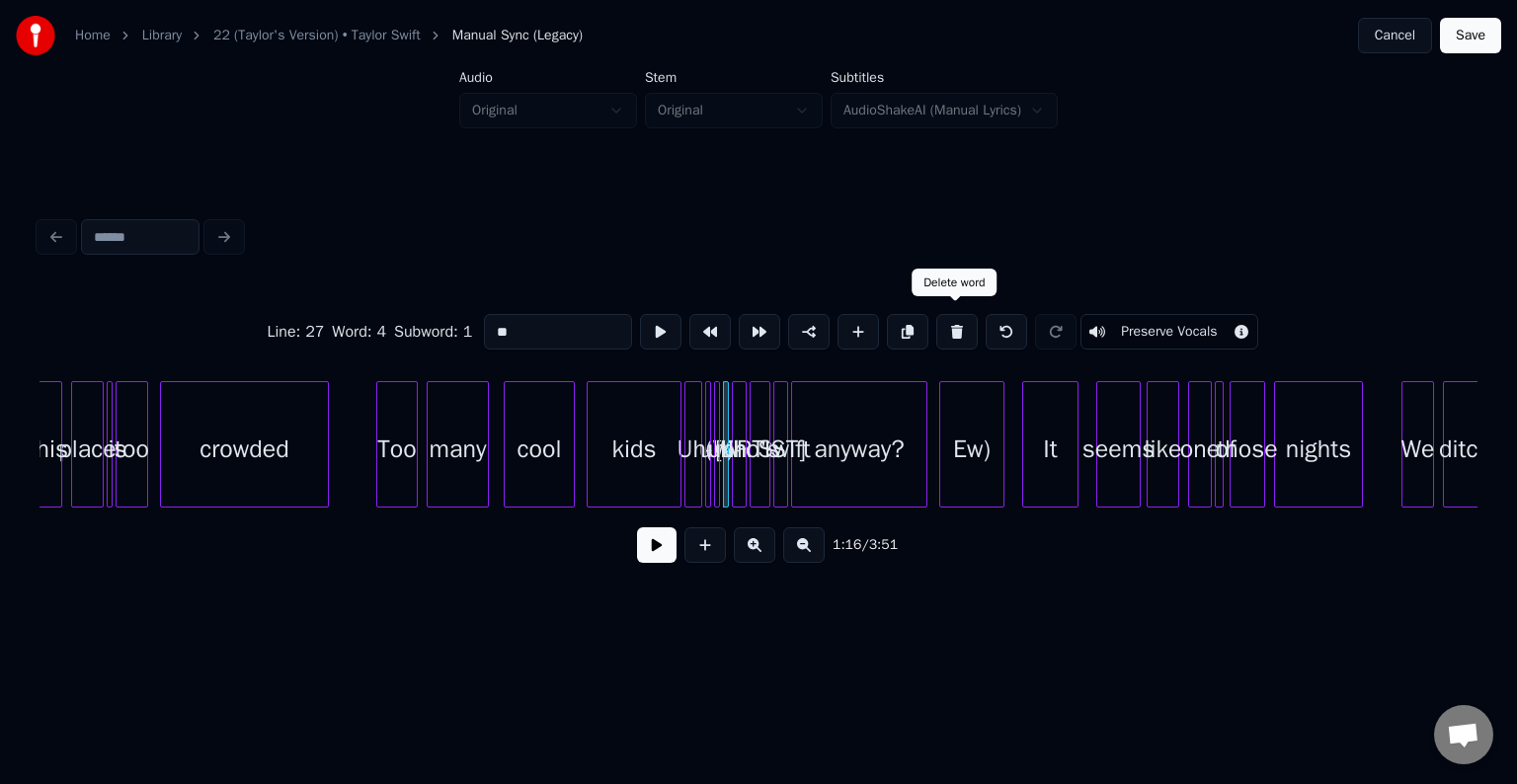 click at bounding box center [957, 332] 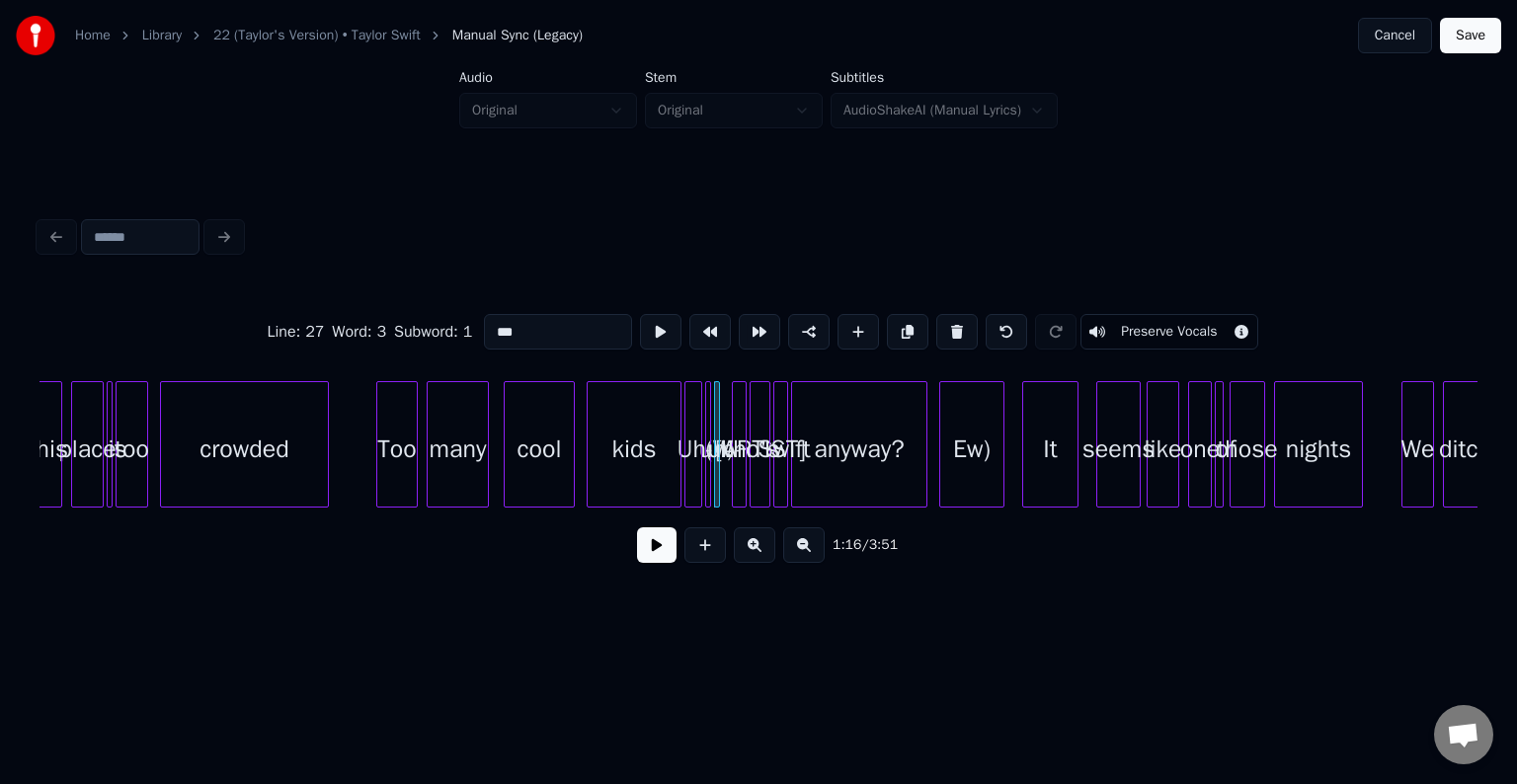 click at bounding box center (957, 332) 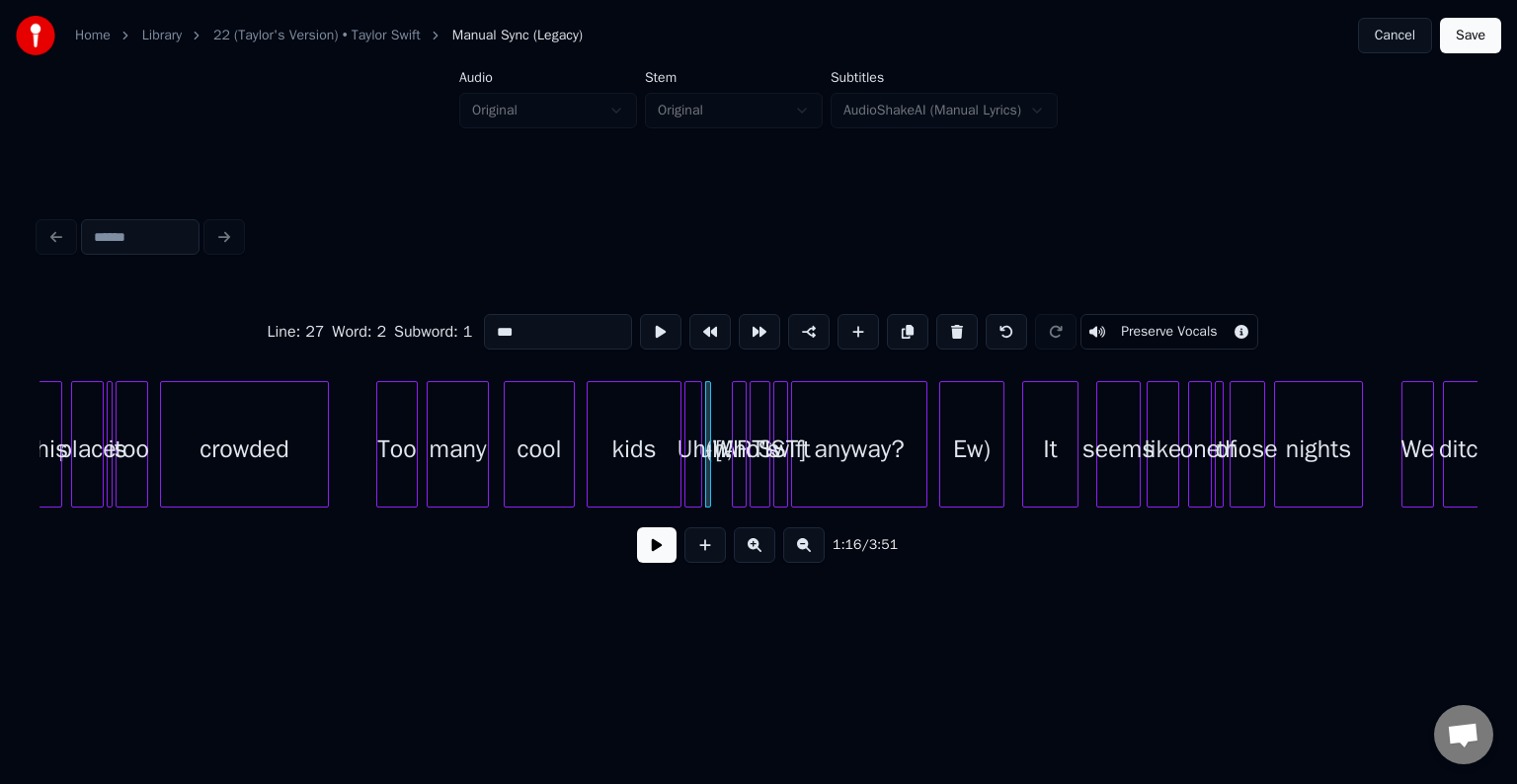 click at bounding box center [957, 332] 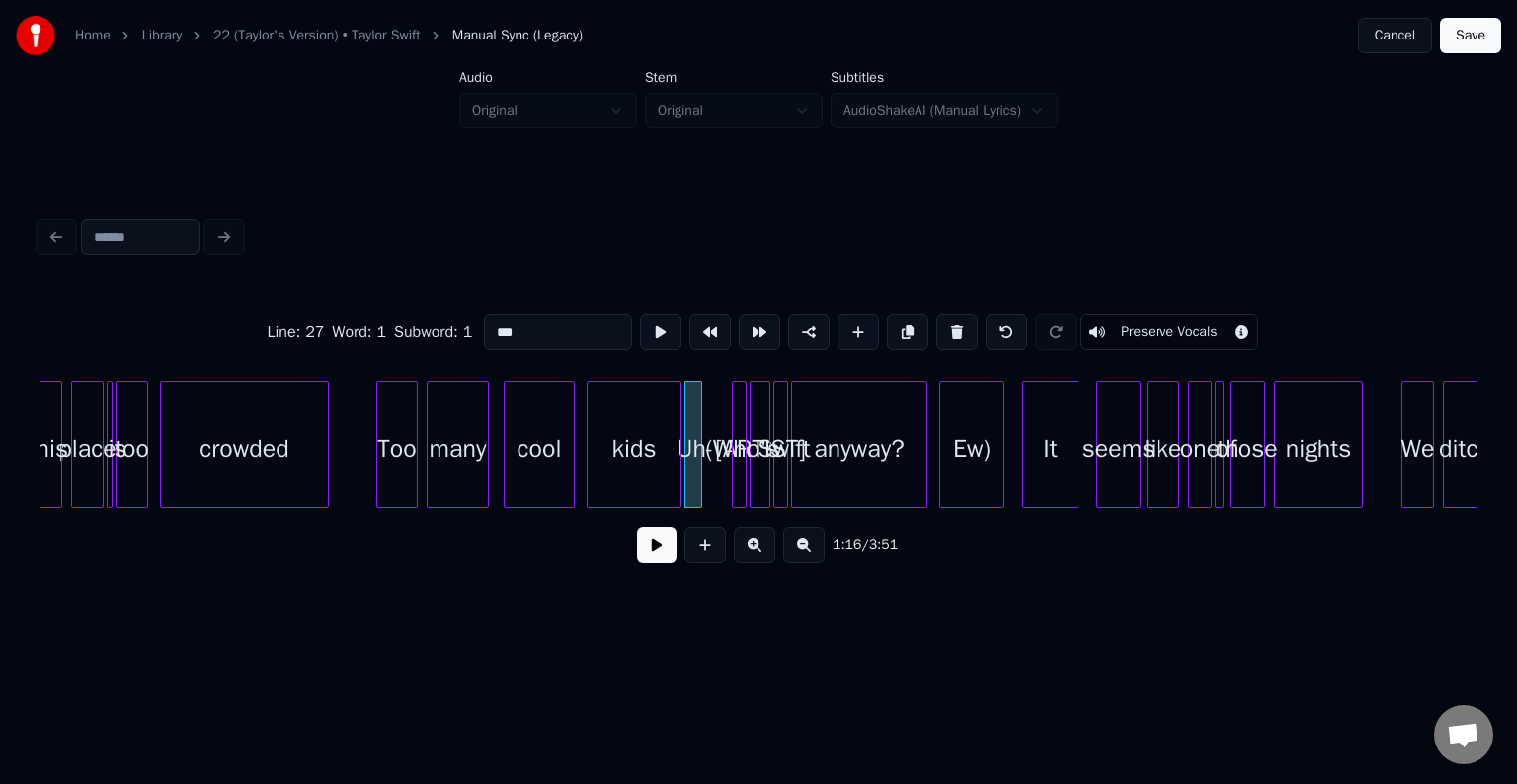 click at bounding box center [957, 332] 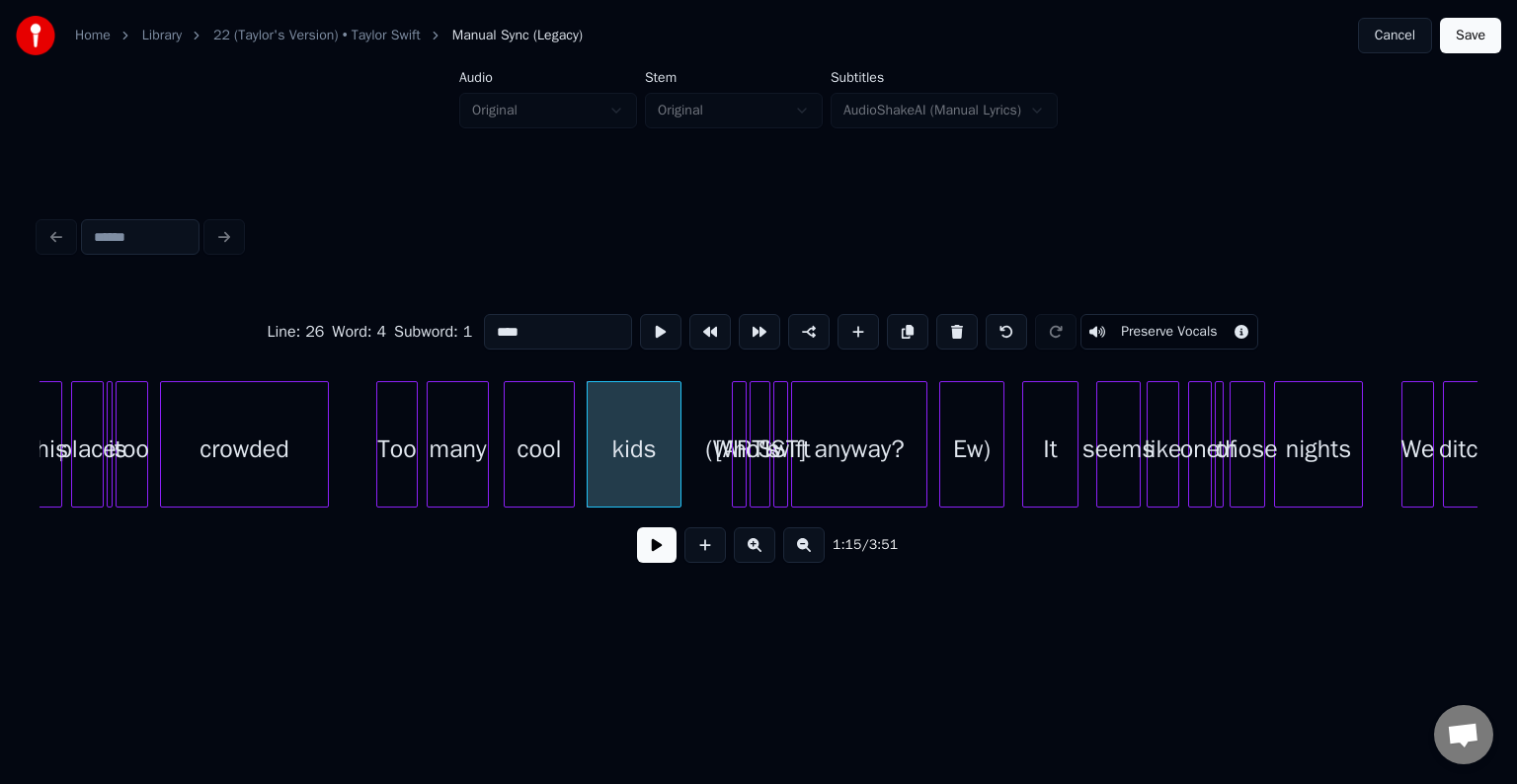 click at bounding box center (657, 545) 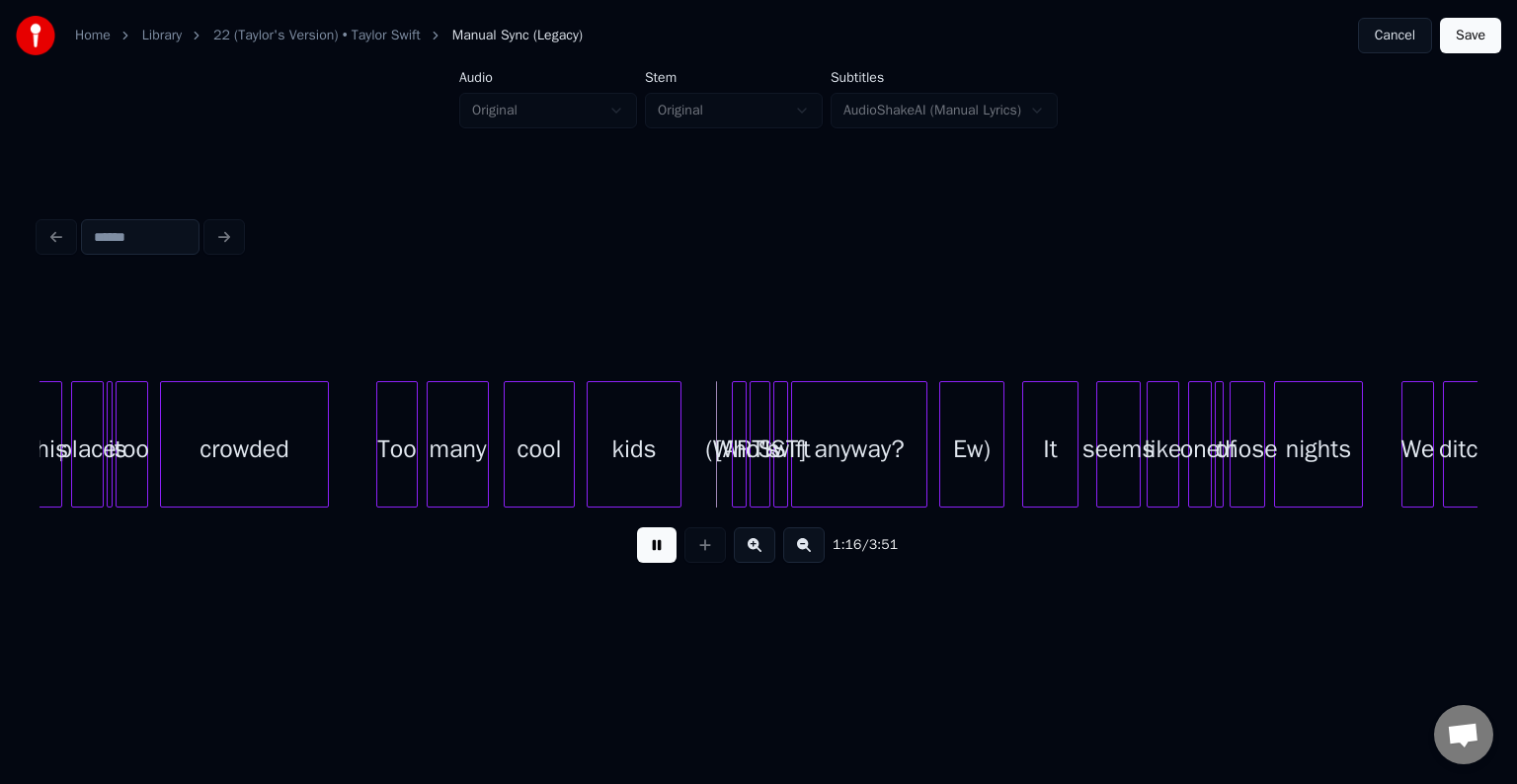 click at bounding box center (657, 545) 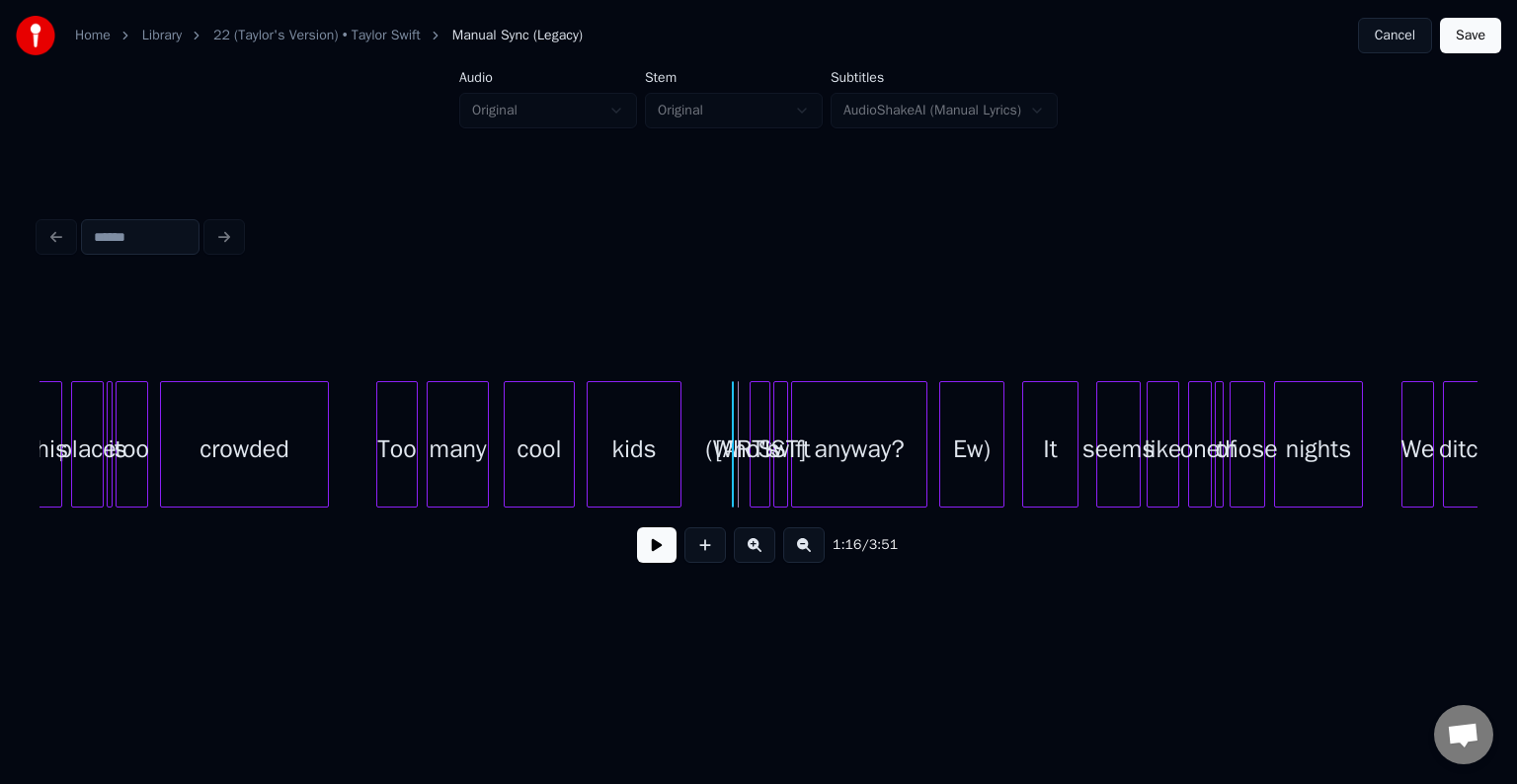 click on "nights We ditch those of one like seems It Ew) anyway? Swift Taylor (Who's kids cool many Too crowded too is place This" at bounding box center [6469, 444] 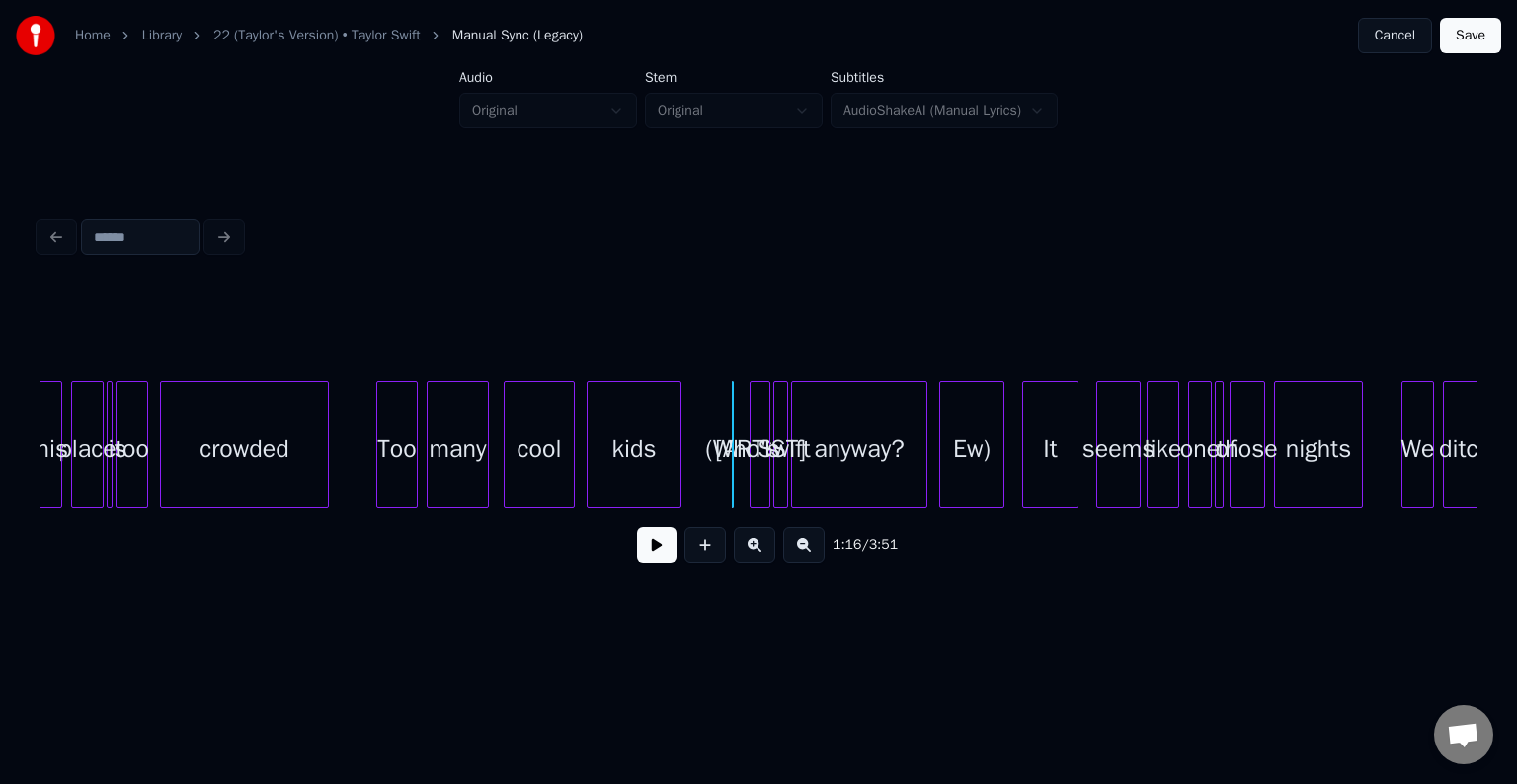 click at bounding box center [730, 444] 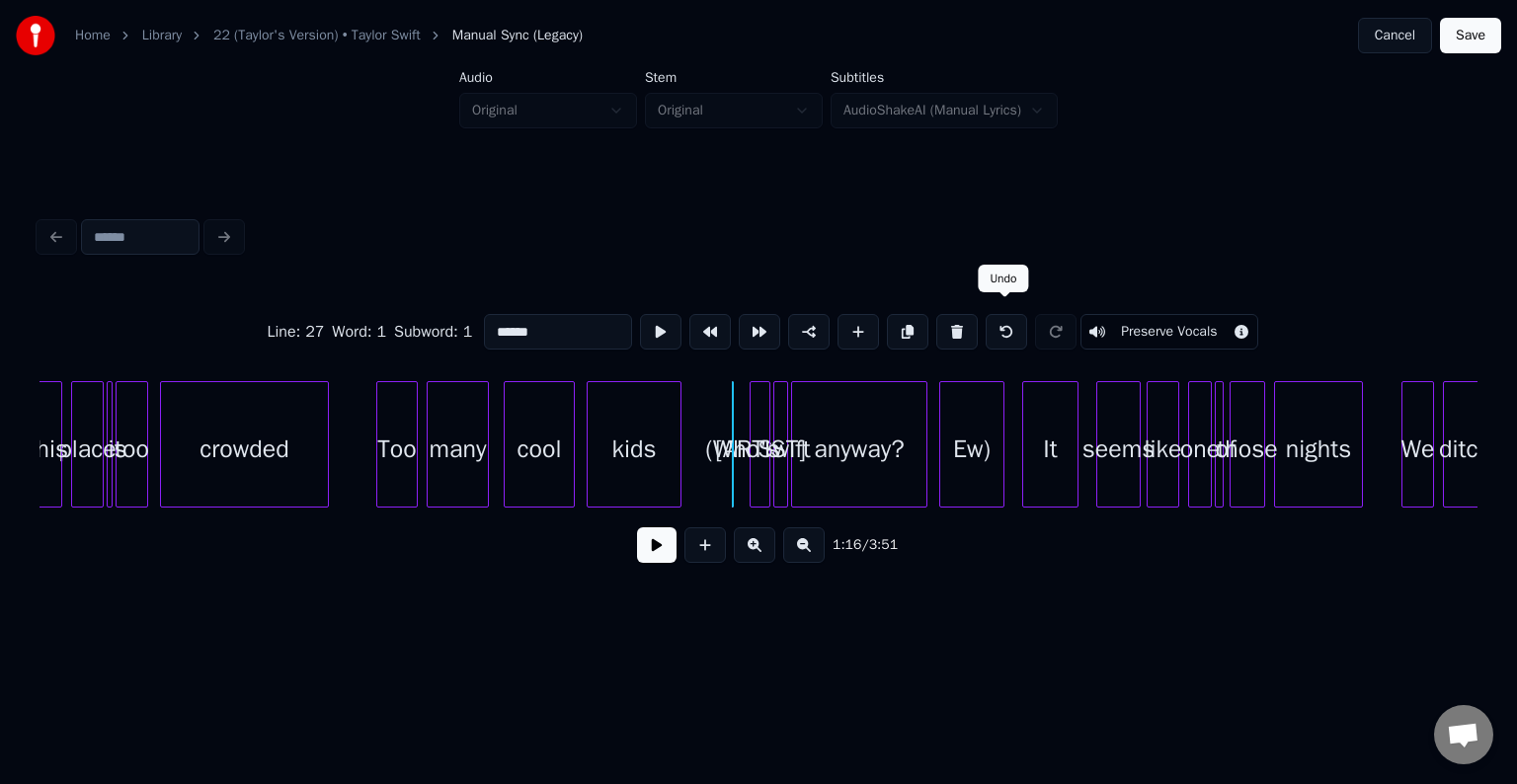 click at bounding box center (1006, 332) 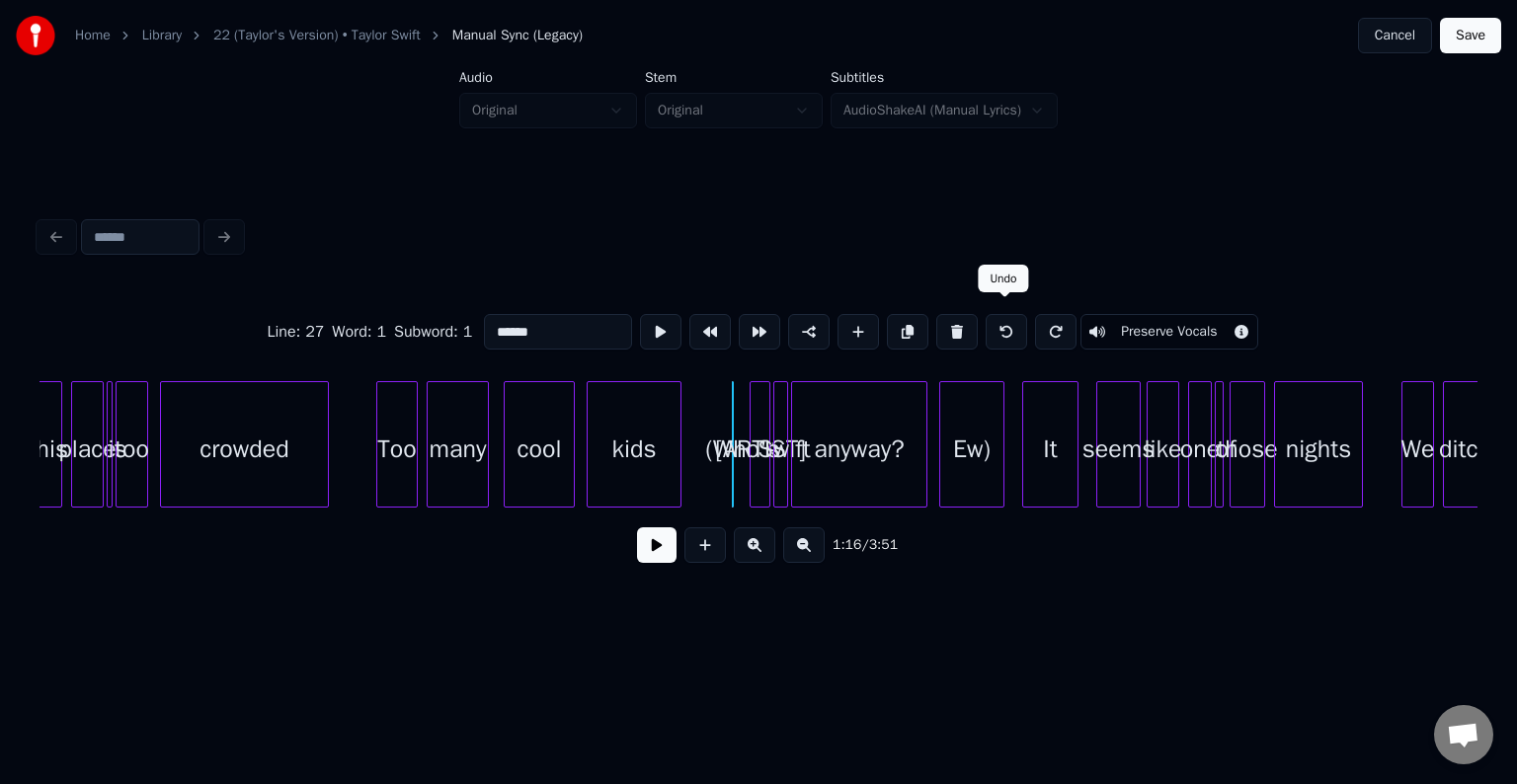 click at bounding box center (1006, 332) 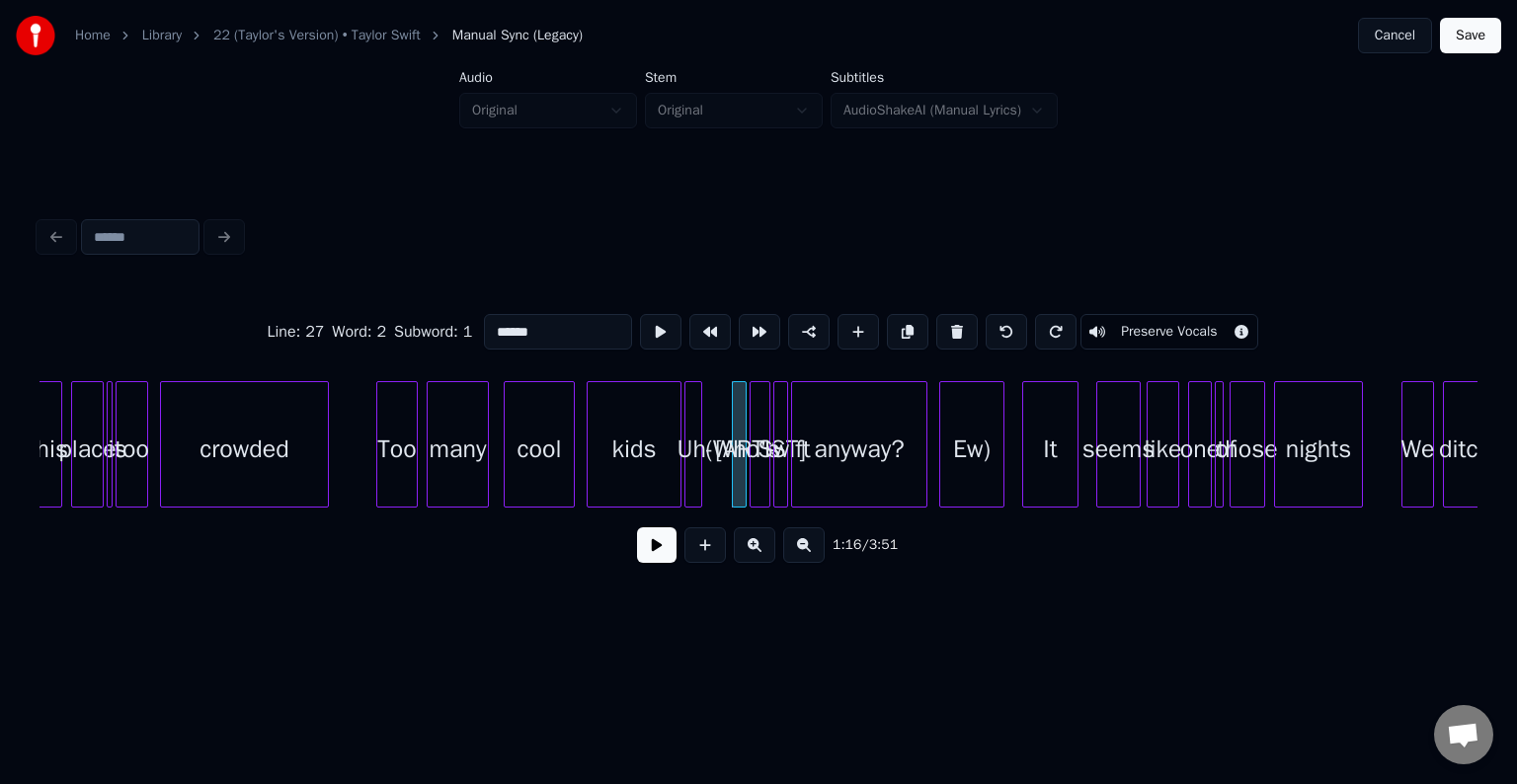 click on "Uh-" at bounding box center [695, 449] 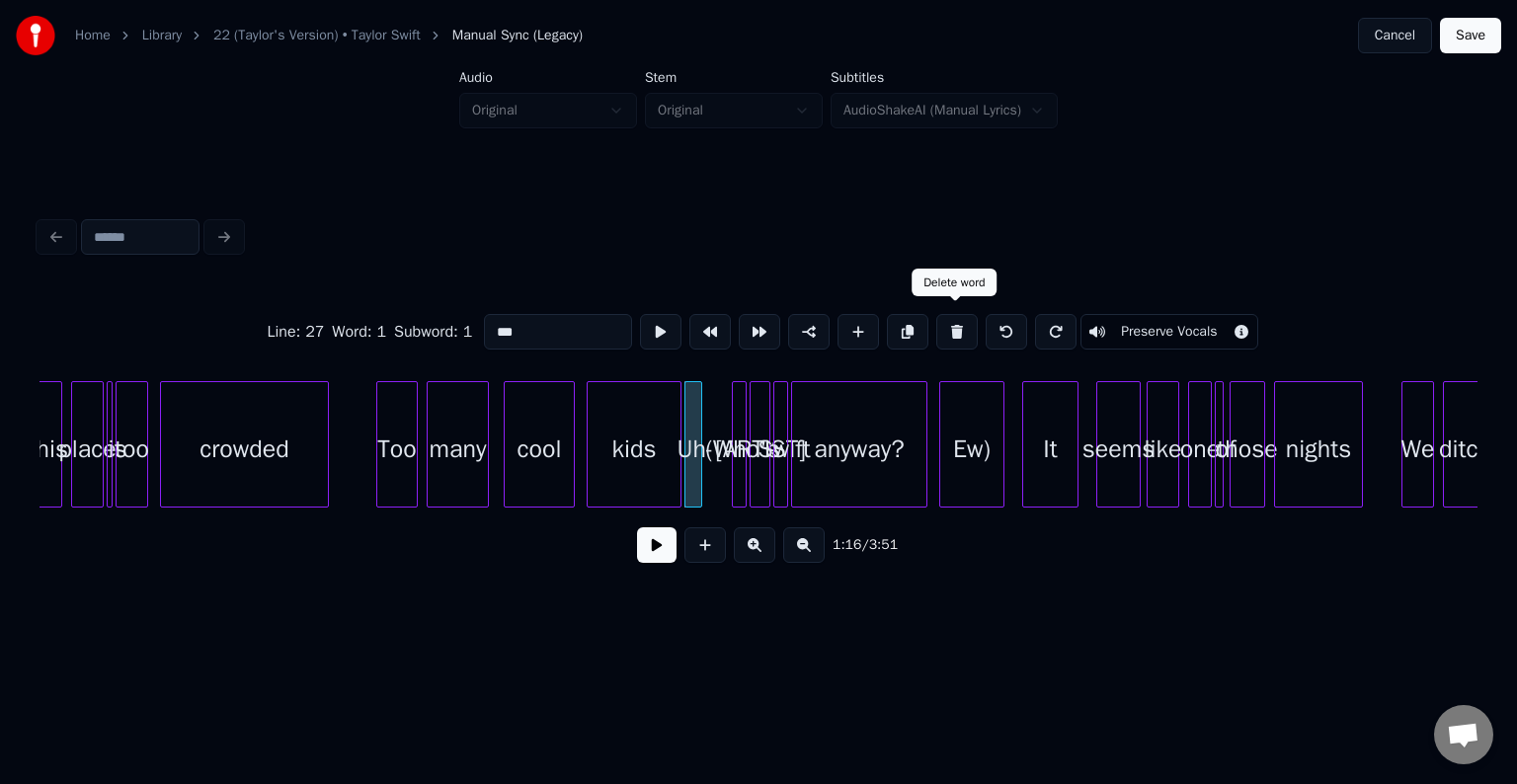 click at bounding box center (957, 332) 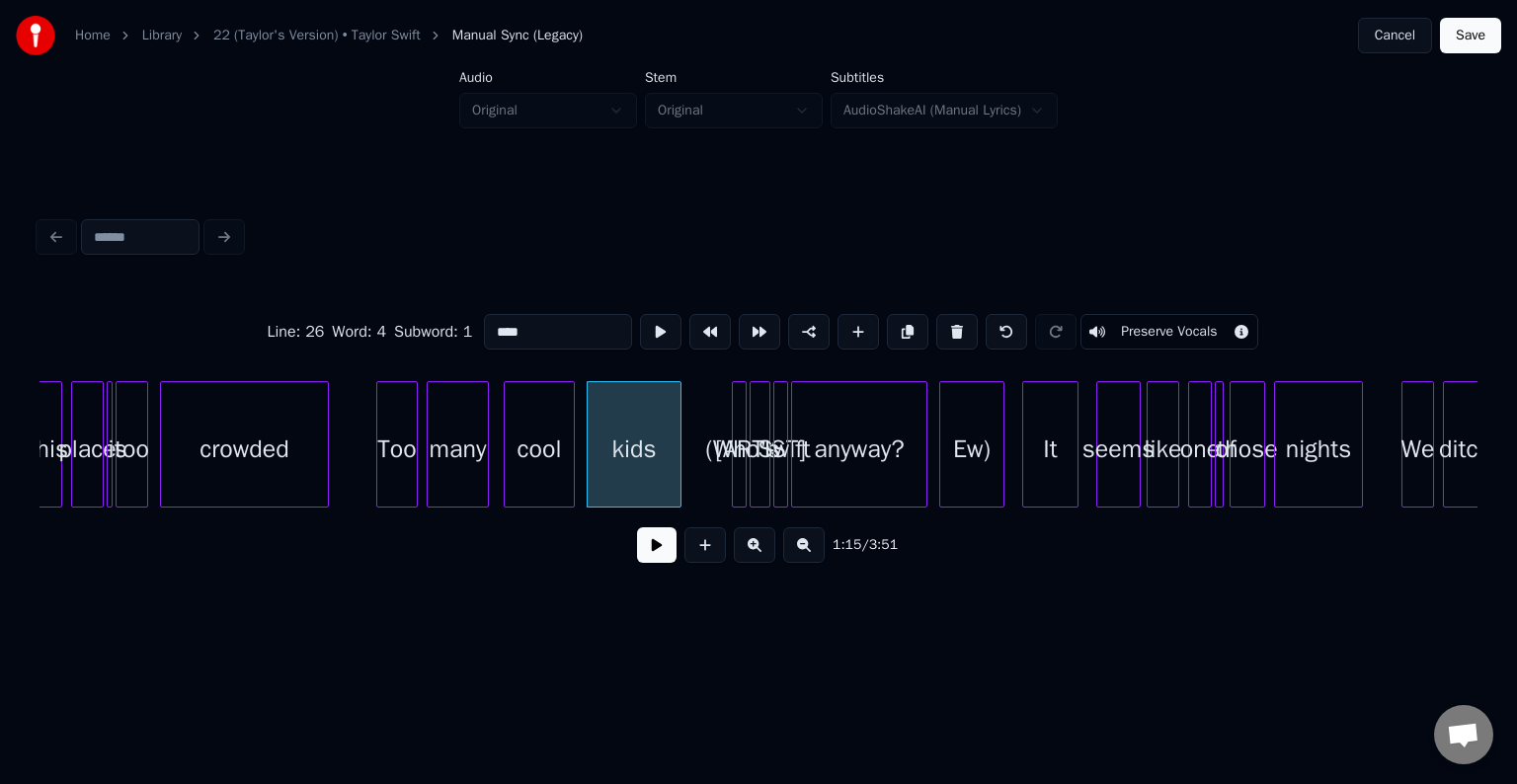 click on "[ARTIST]" at bounding box center [760, 449] 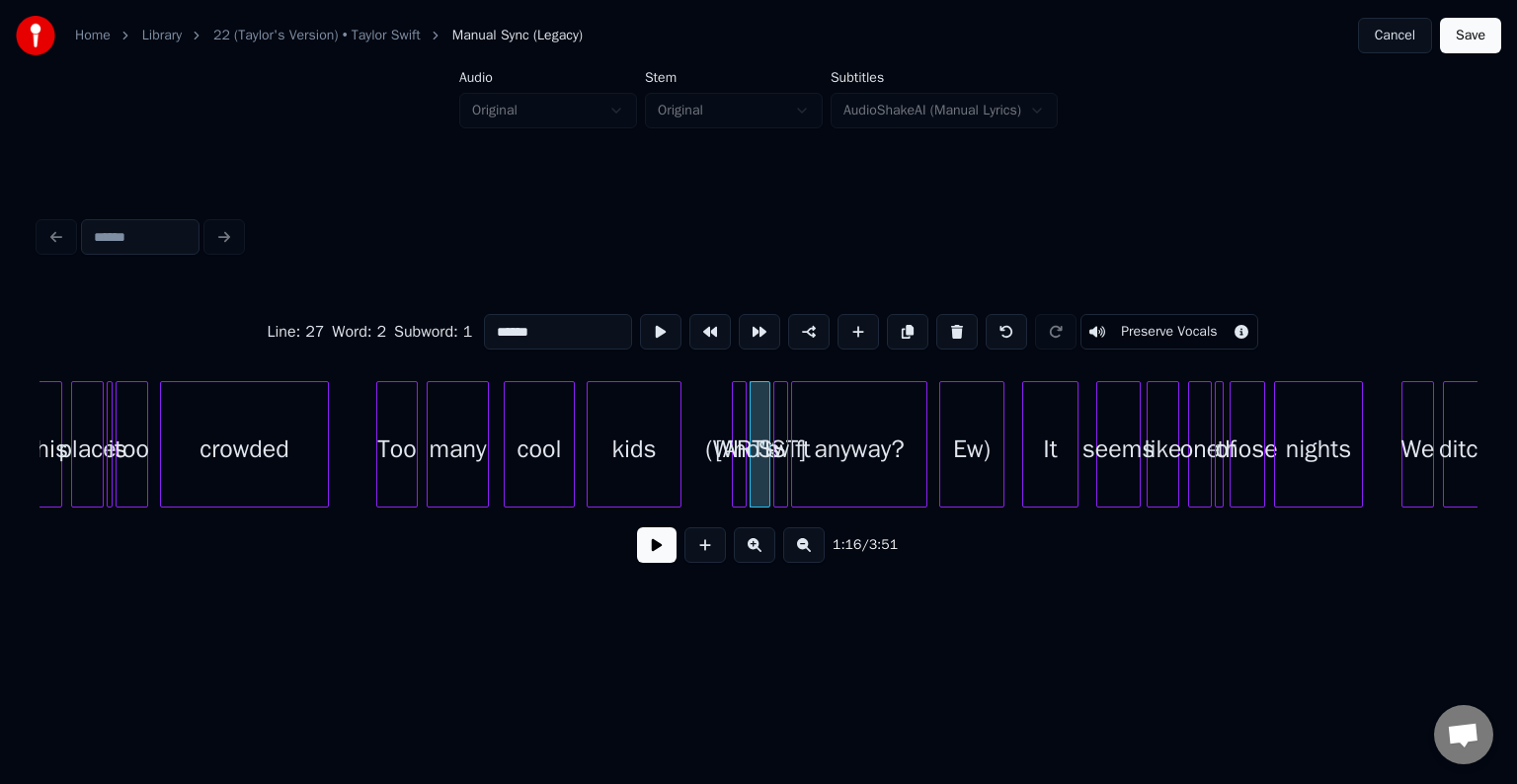 click on "(Who's" at bounding box center (743, 449) 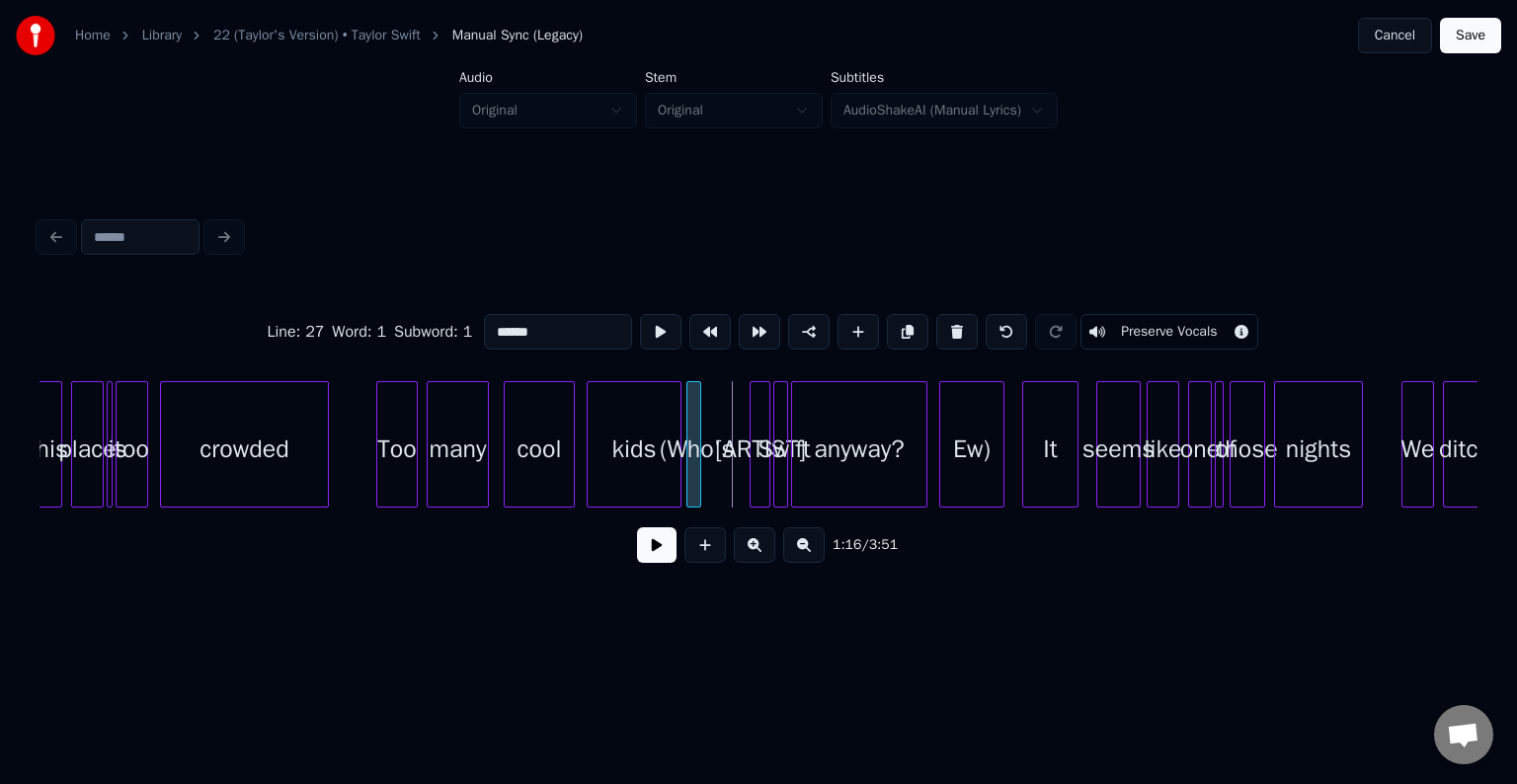 click on "(Who's" at bounding box center [697, 449] 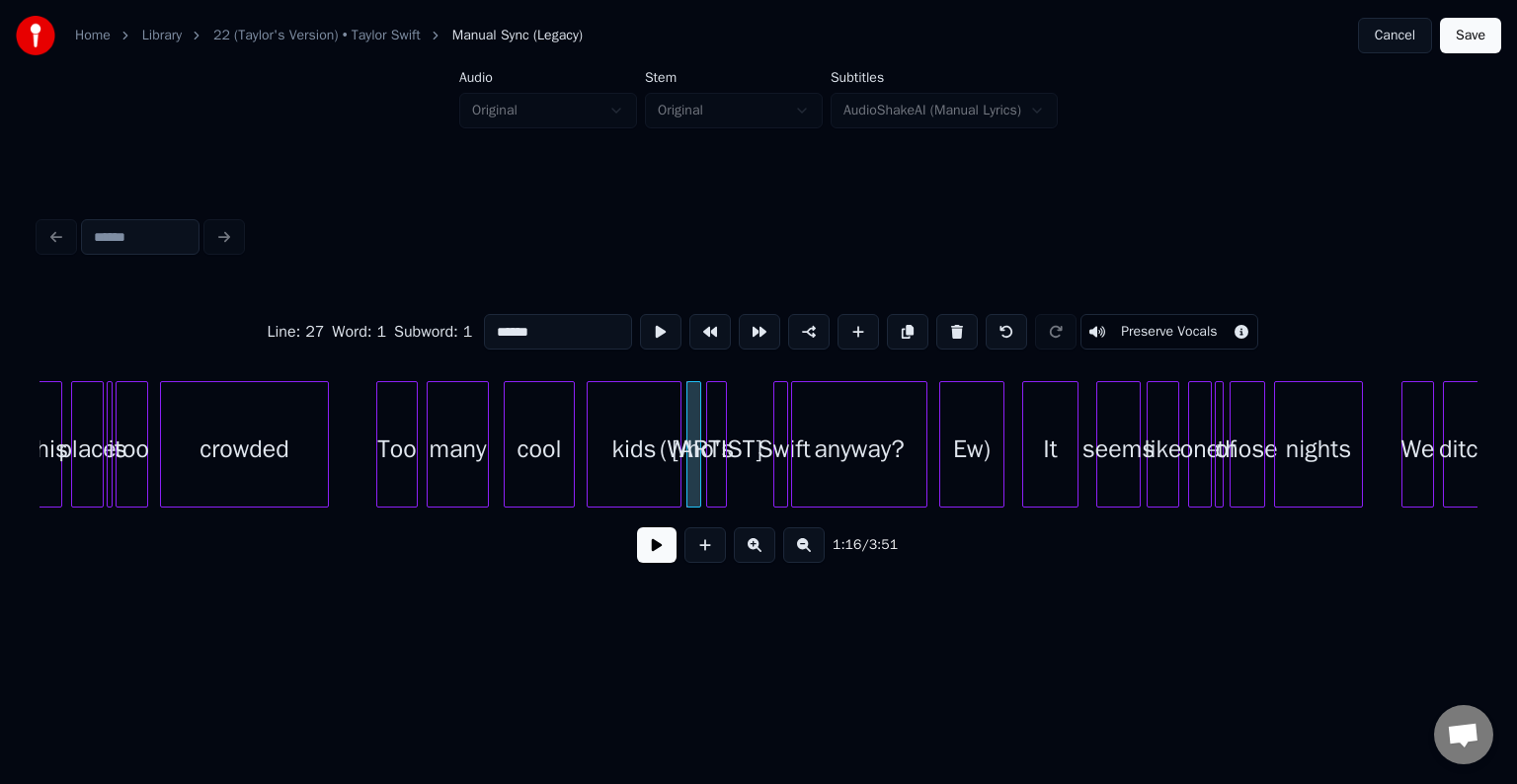 click on "[ARTIST]" at bounding box center (717, 449) 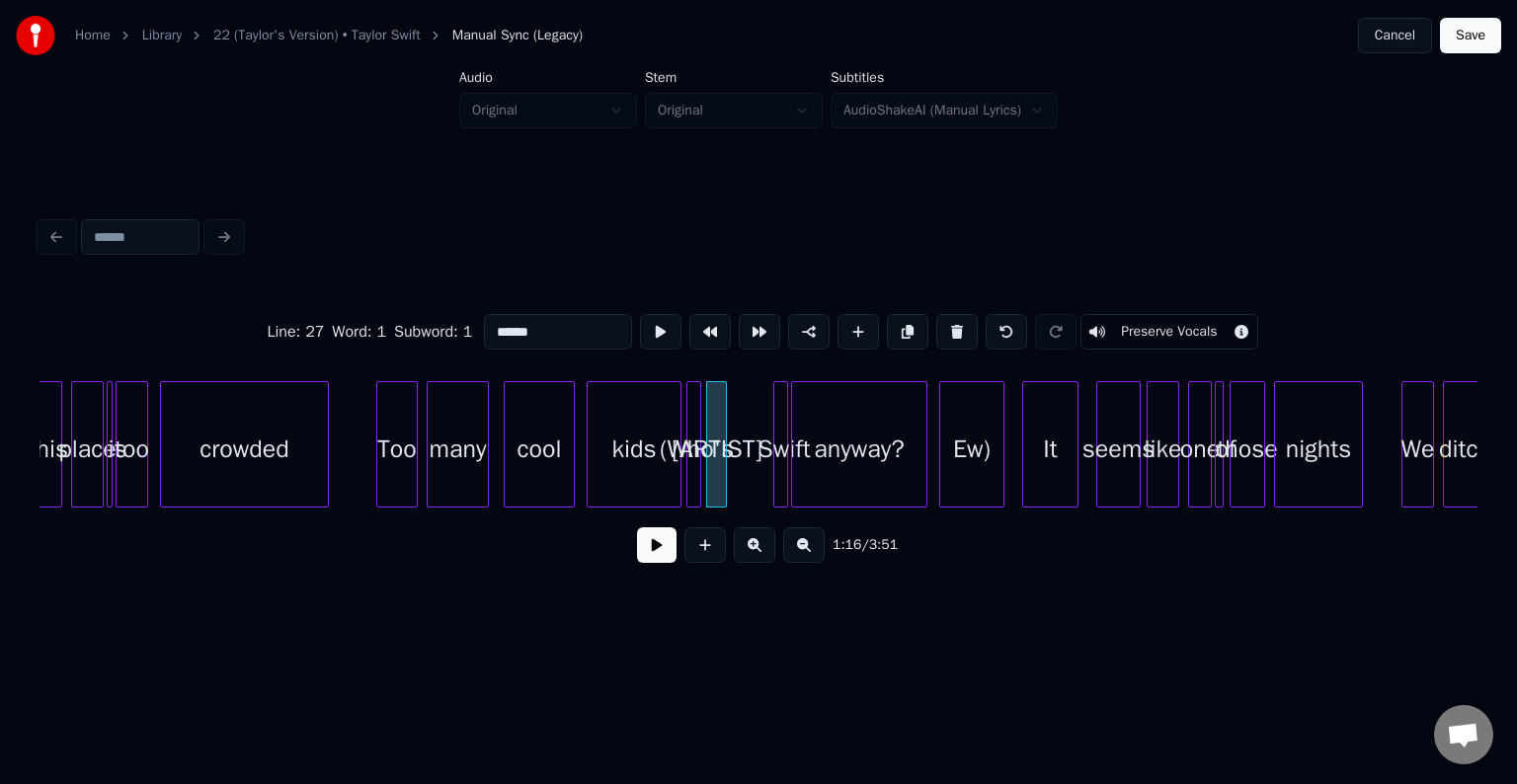 click at bounding box center [697, 444] 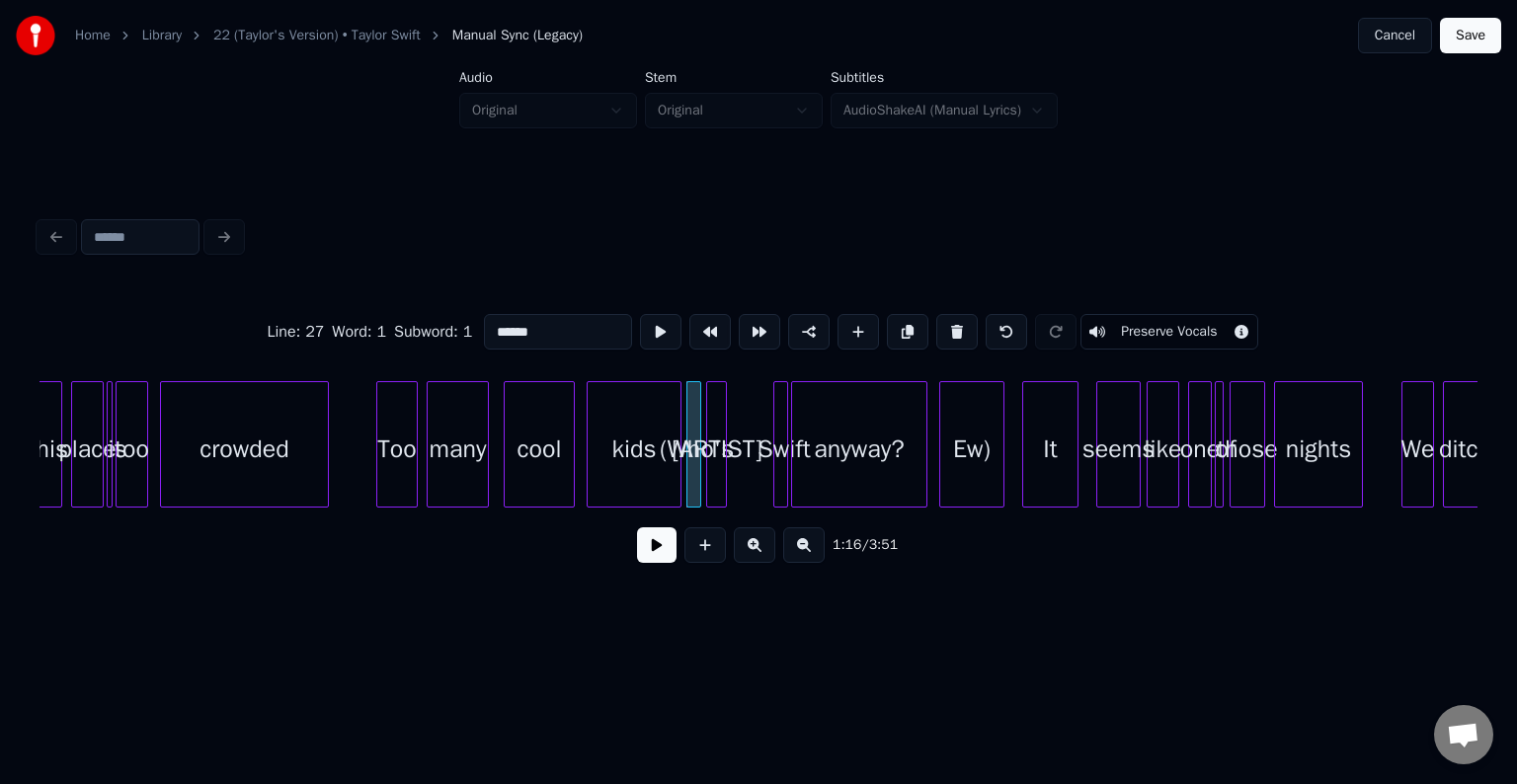 click at bounding box center (657, 545) 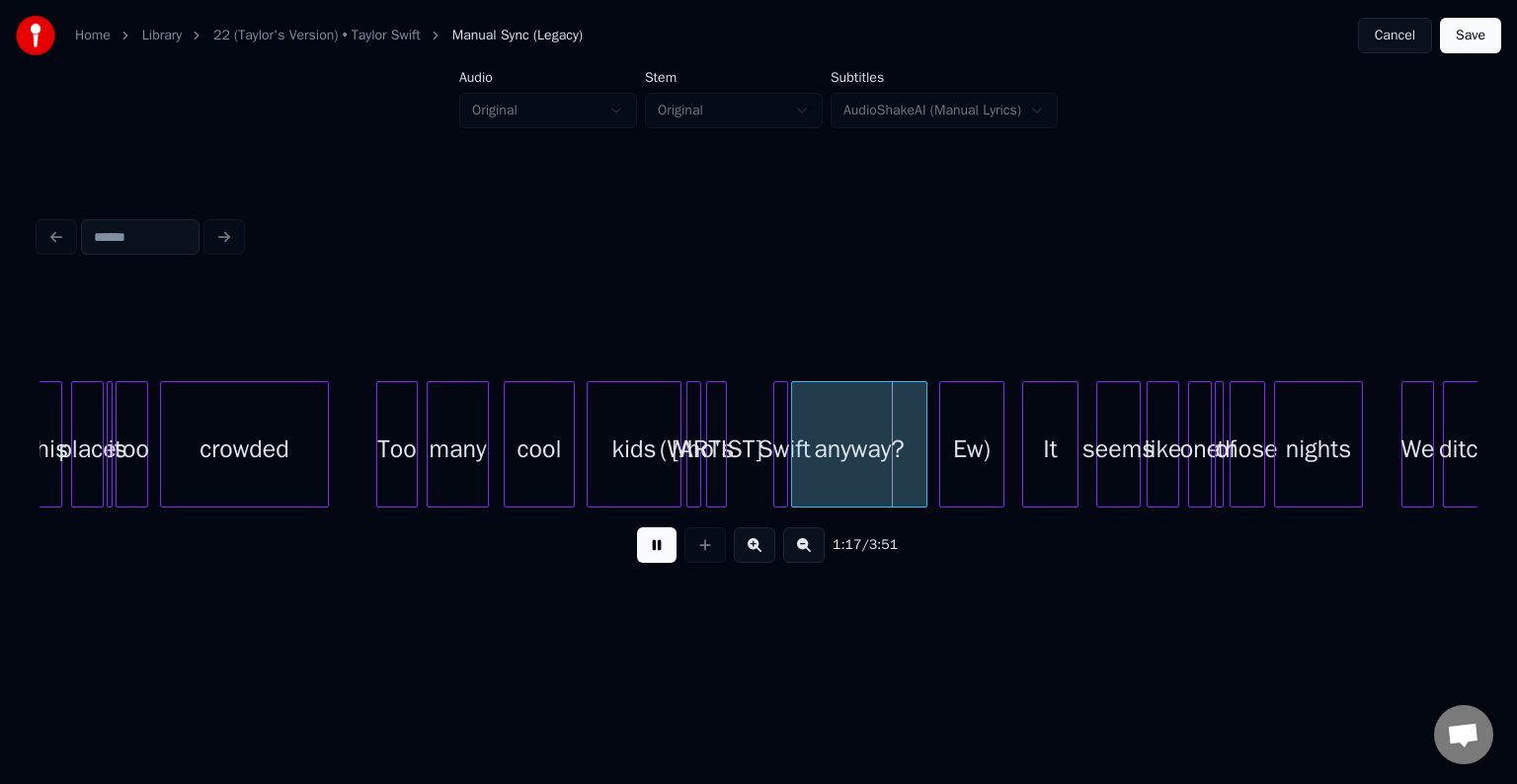 click at bounding box center (657, 545) 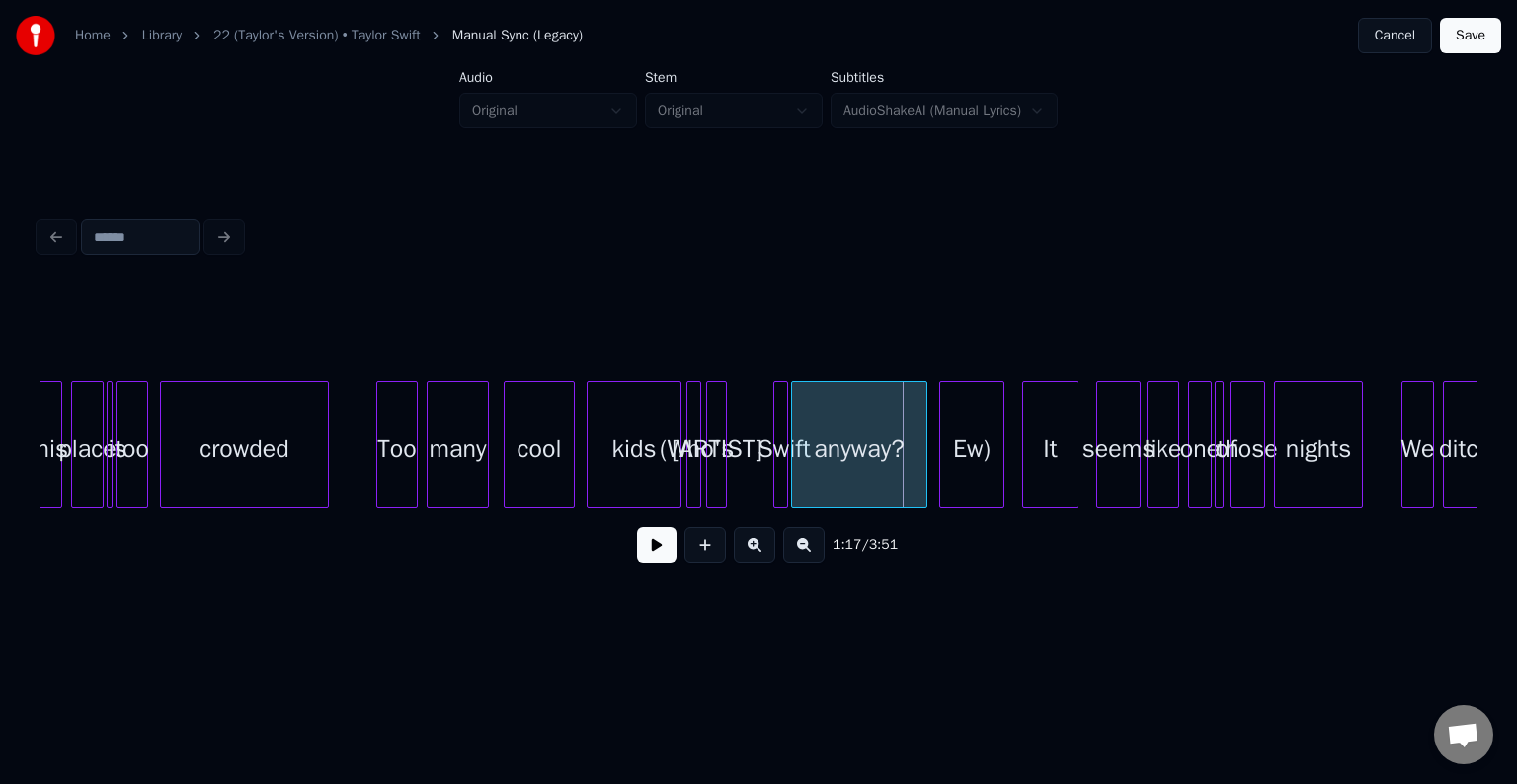 click on "(Who's" at bounding box center (697, 449) 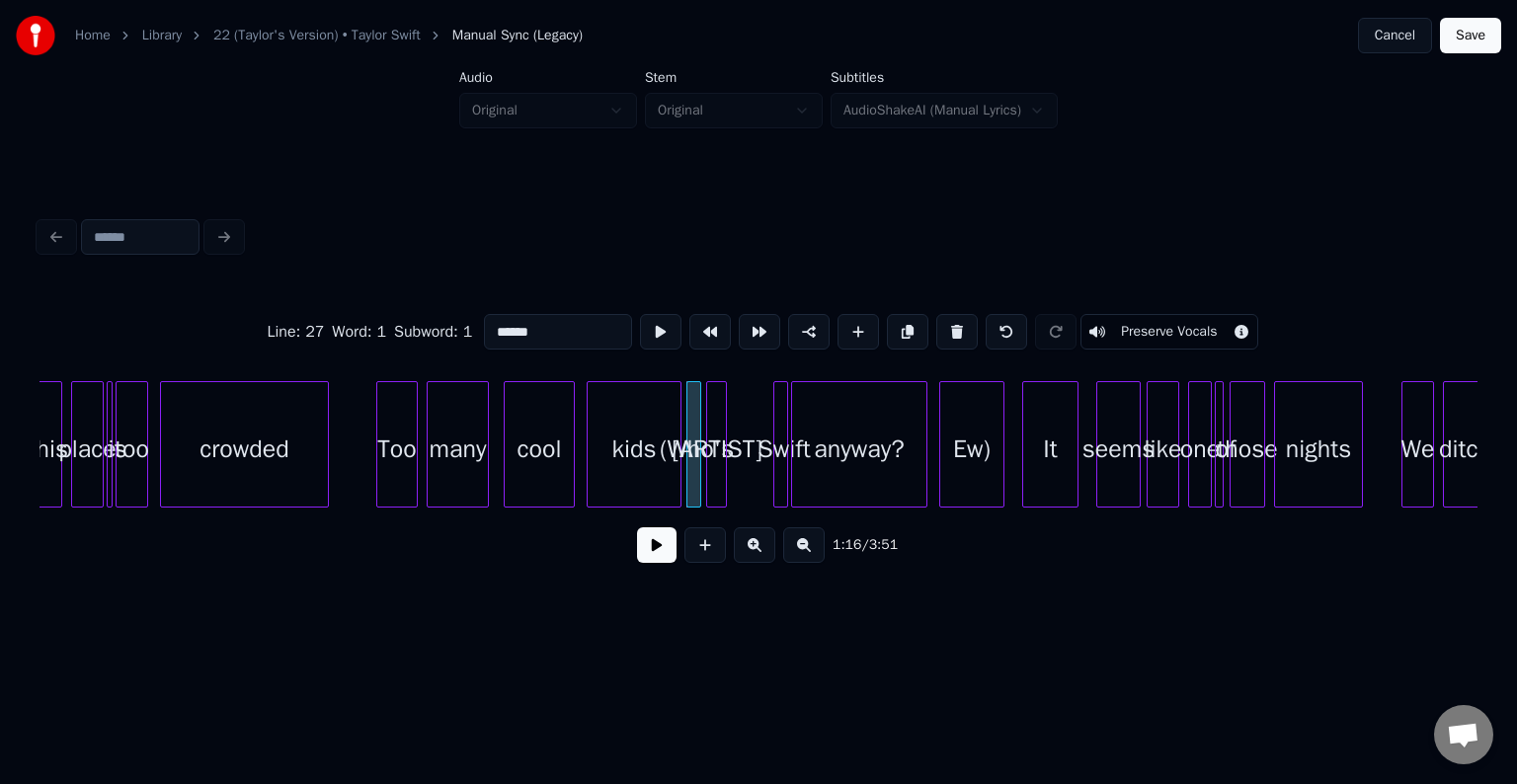 click on "kids" at bounding box center (634, 449) 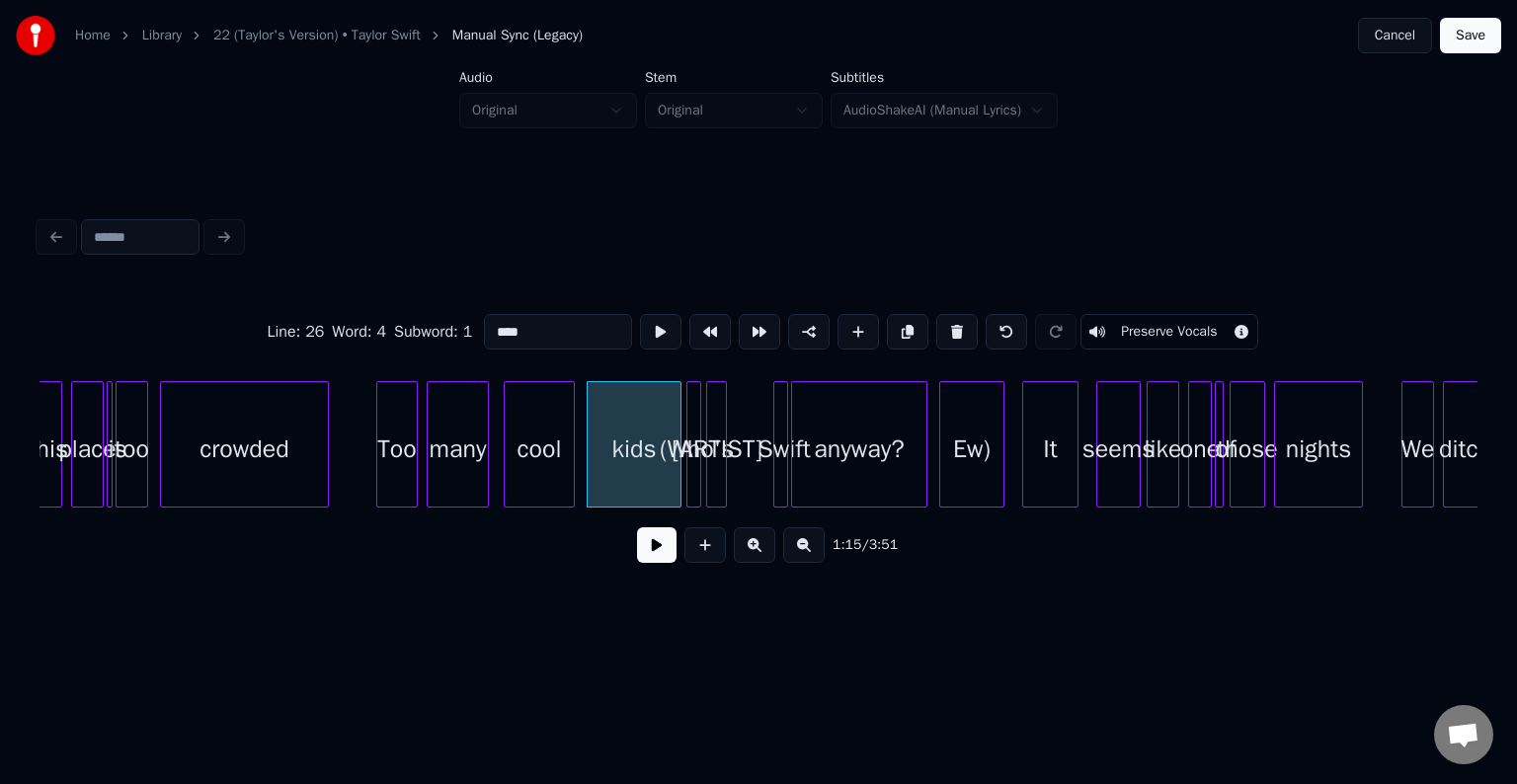 click at bounding box center [657, 545] 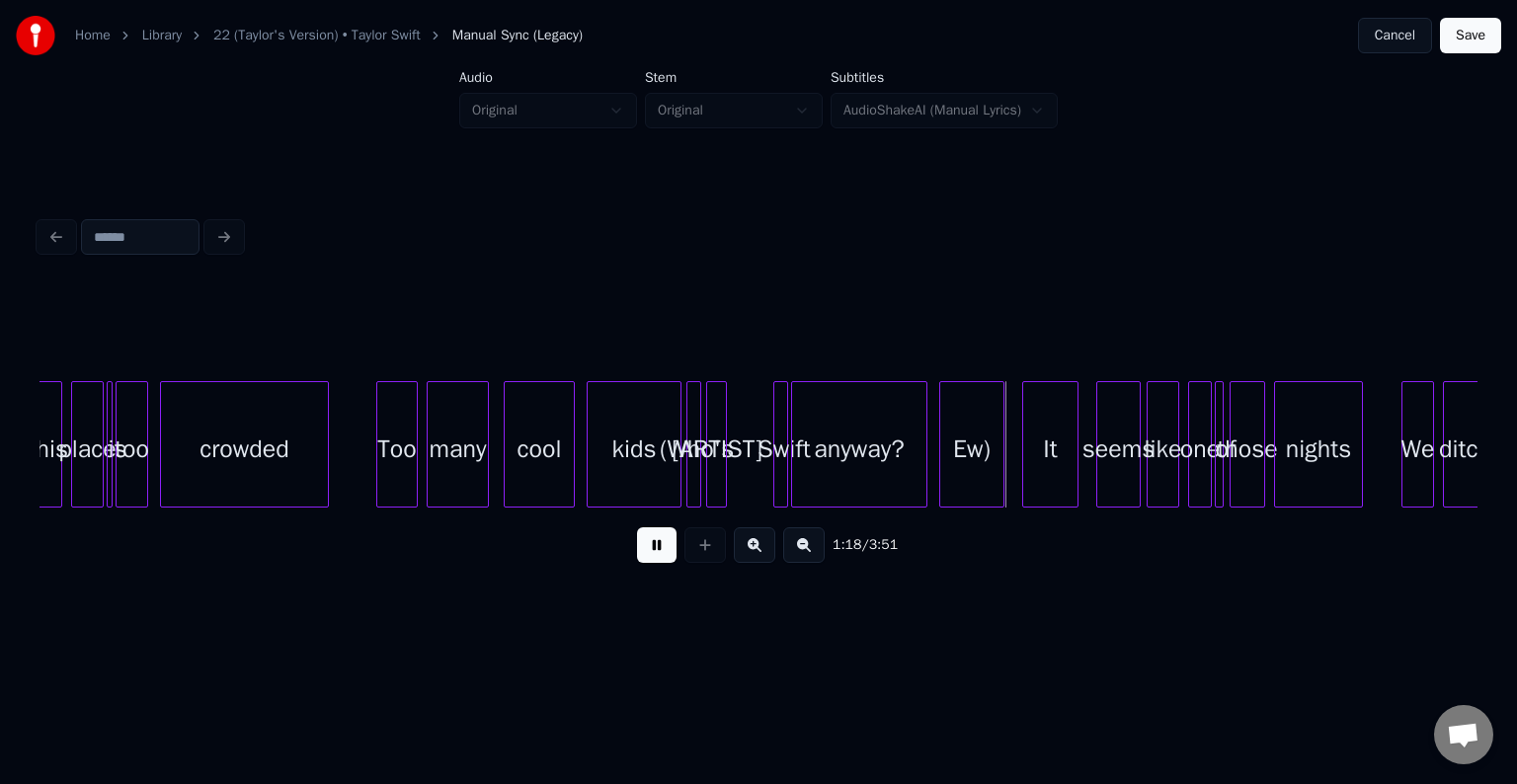 click at bounding box center [657, 545] 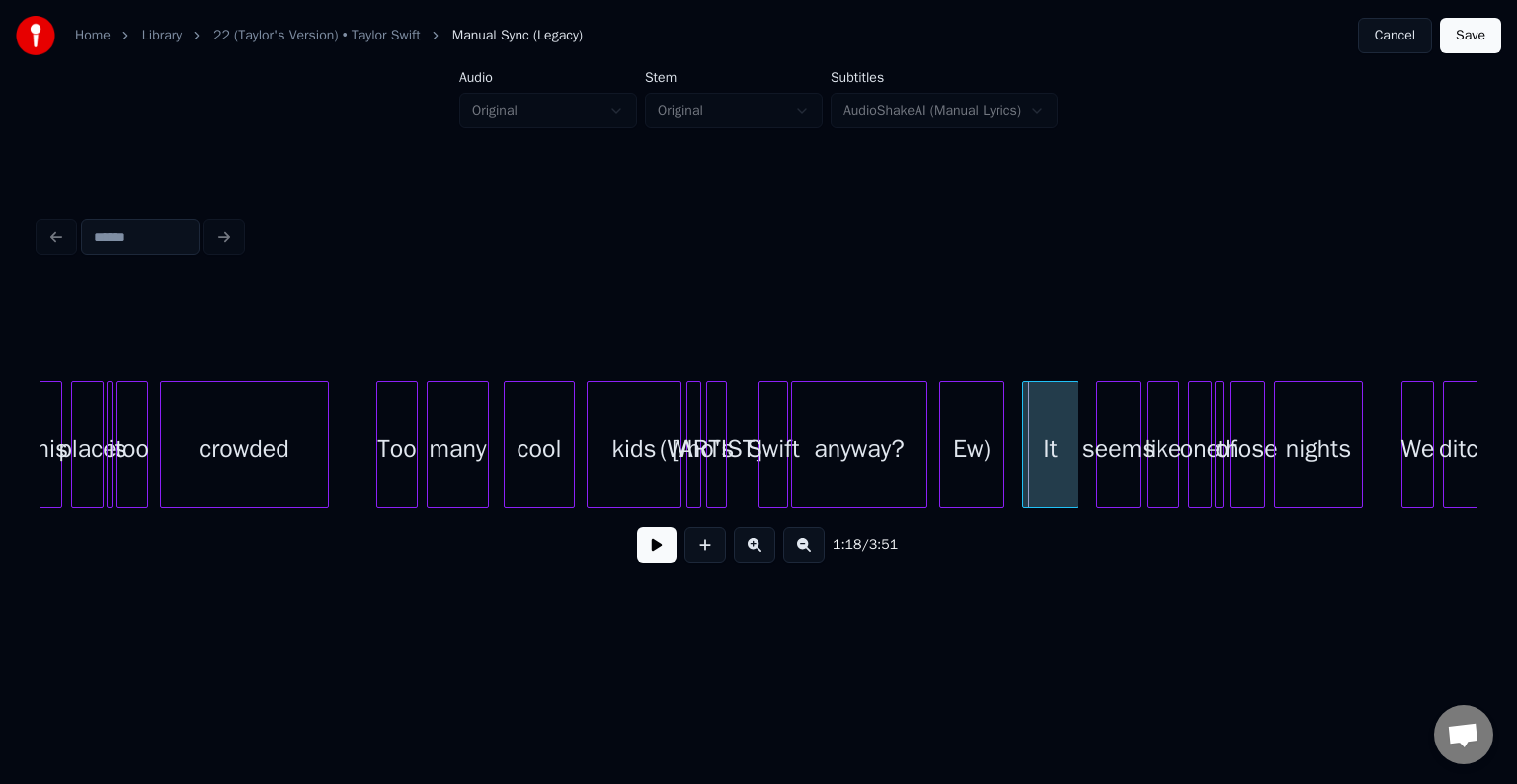 click at bounding box center (762, 444) 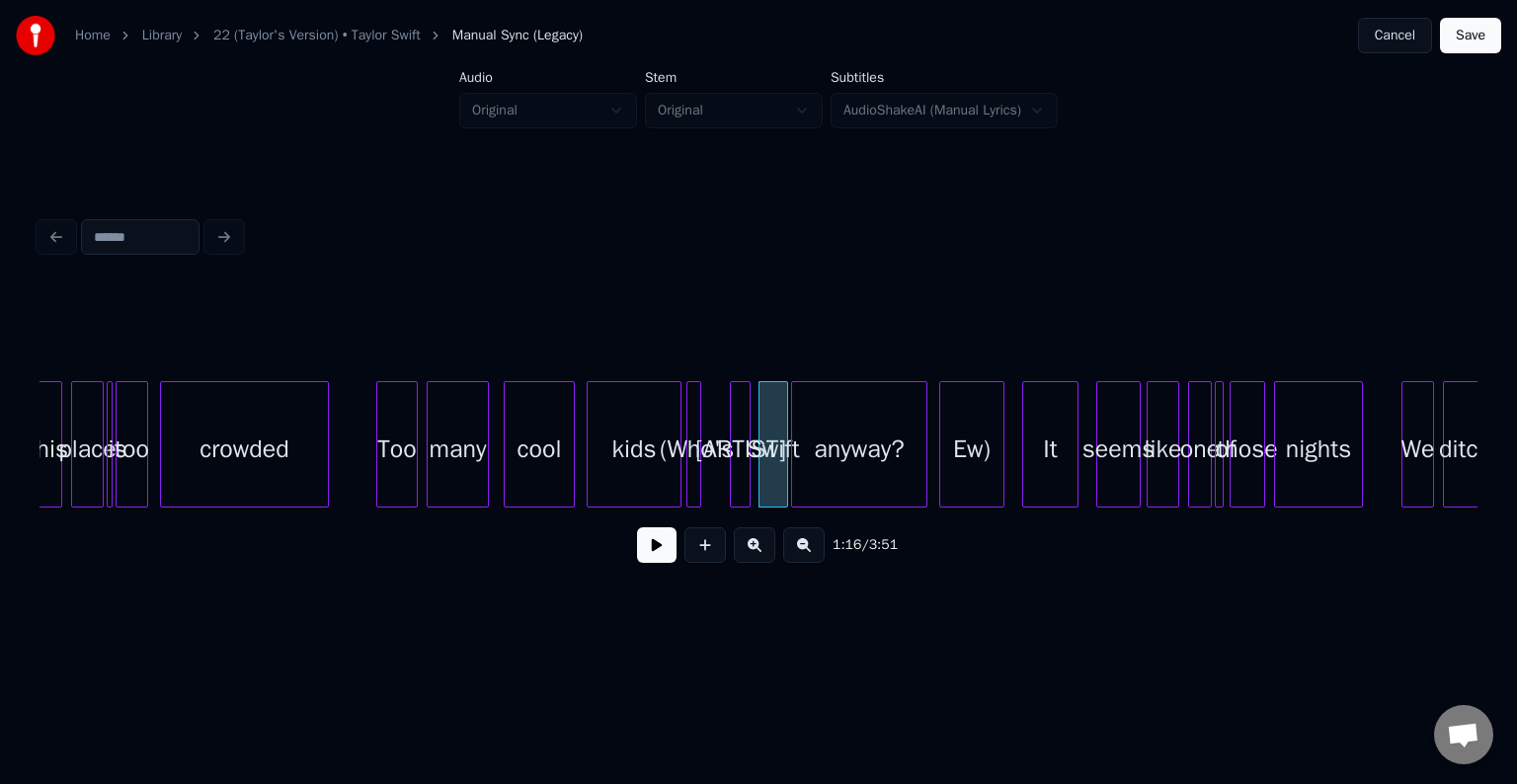 click on "[ARTIST]" at bounding box center (741, 449) 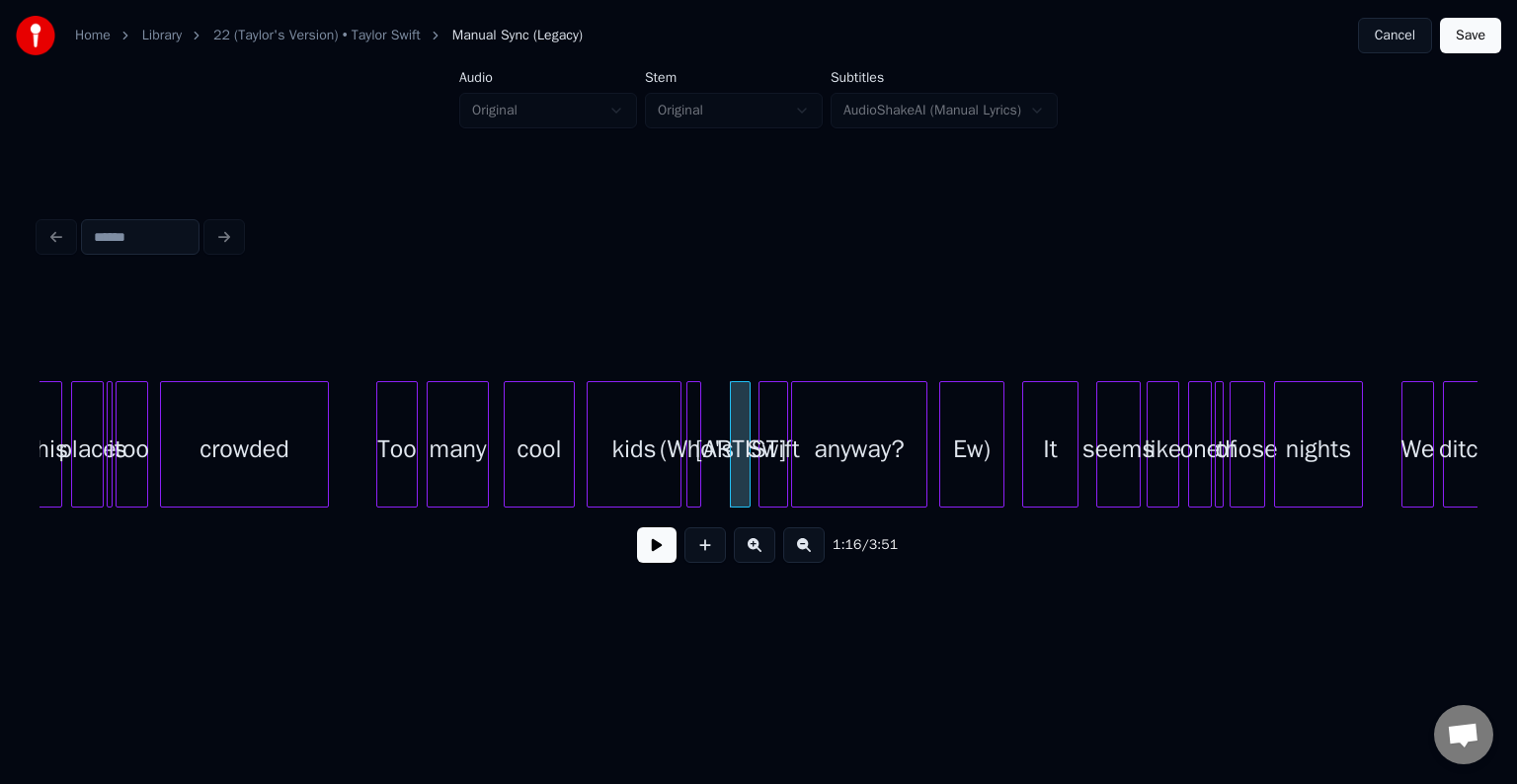click at bounding box center (697, 444) 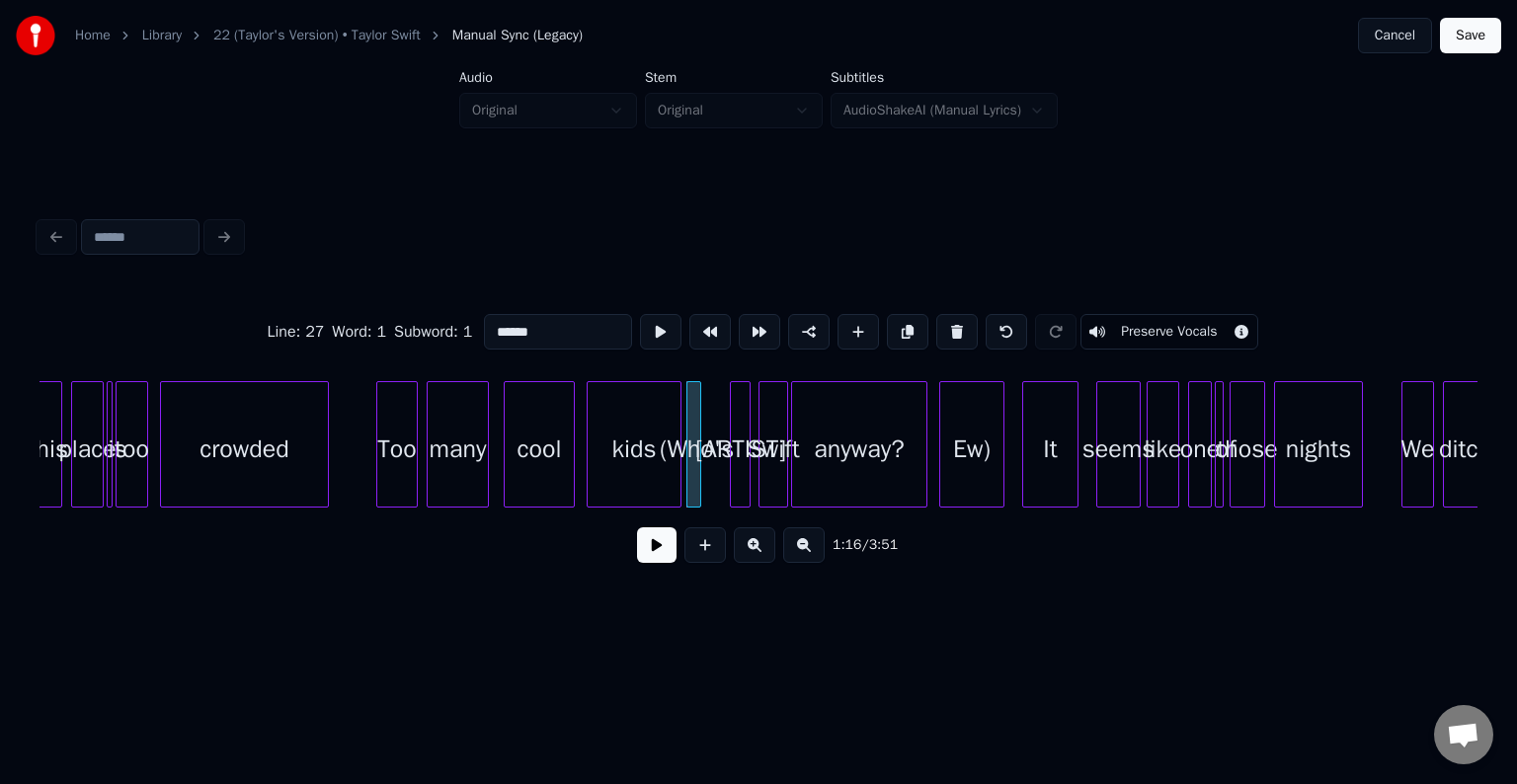click at bounding box center (657, 545) 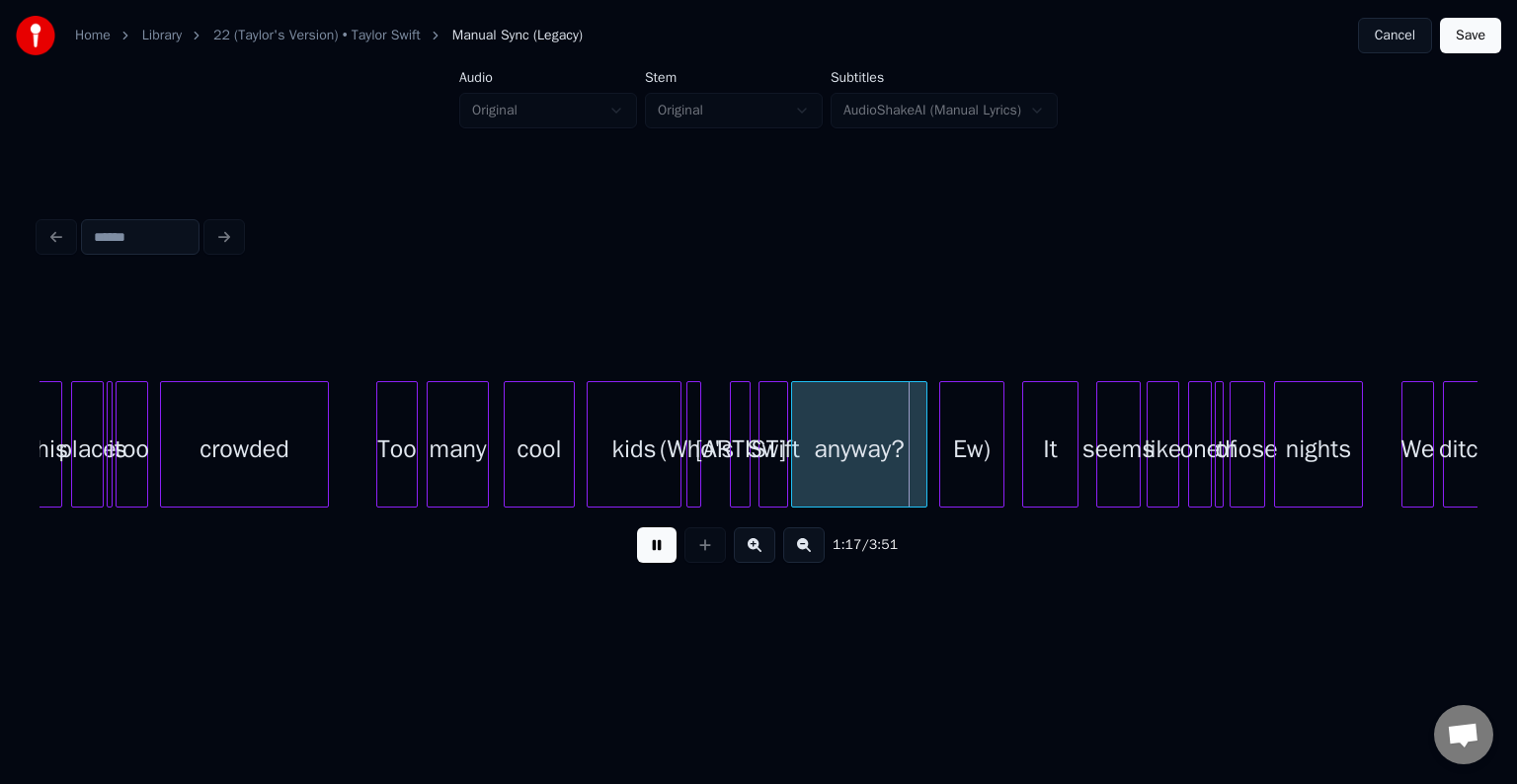 drag, startPoint x: 661, startPoint y: 556, endPoint x: 637, endPoint y: 464, distance: 95.07891 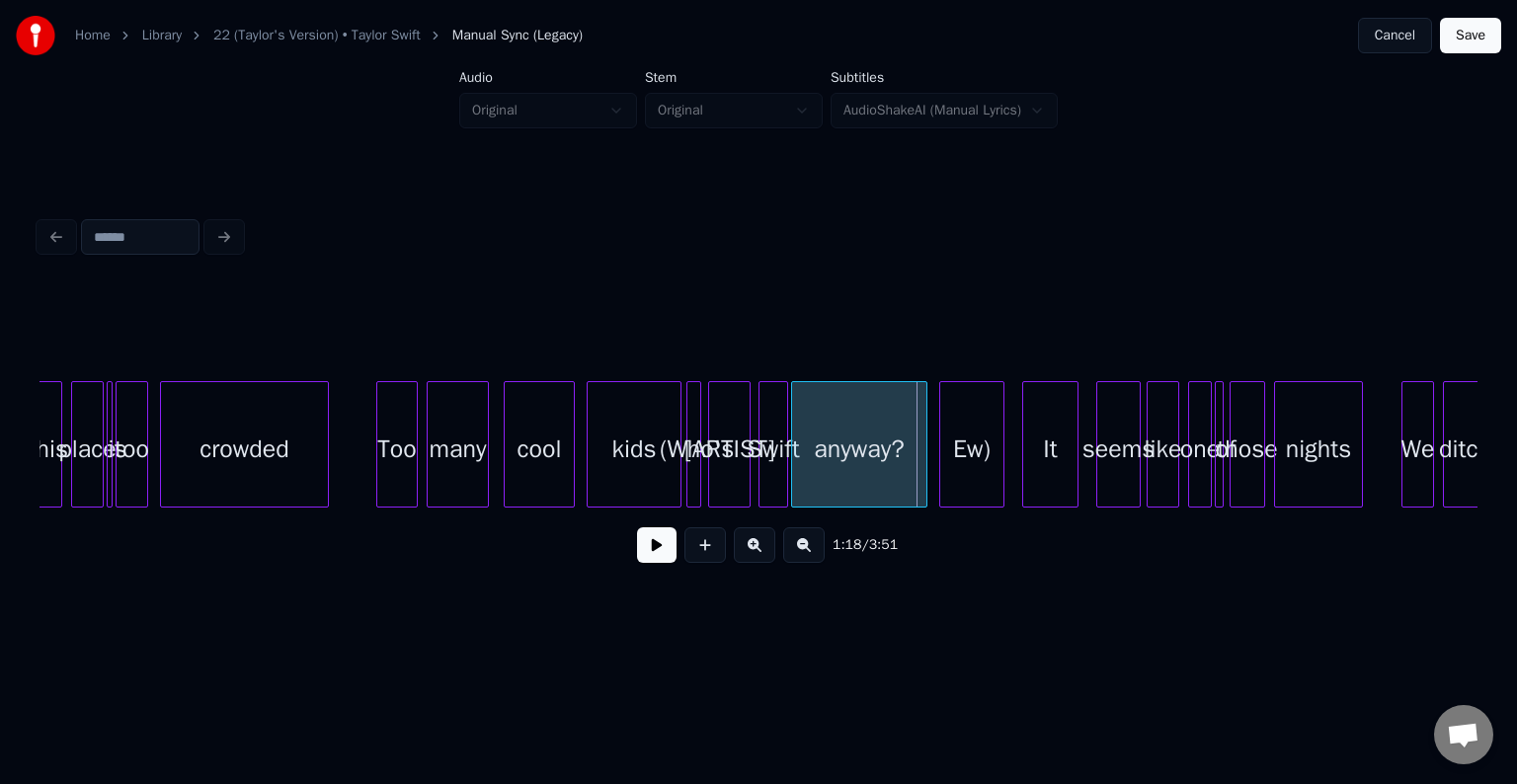 click at bounding box center (712, 444) 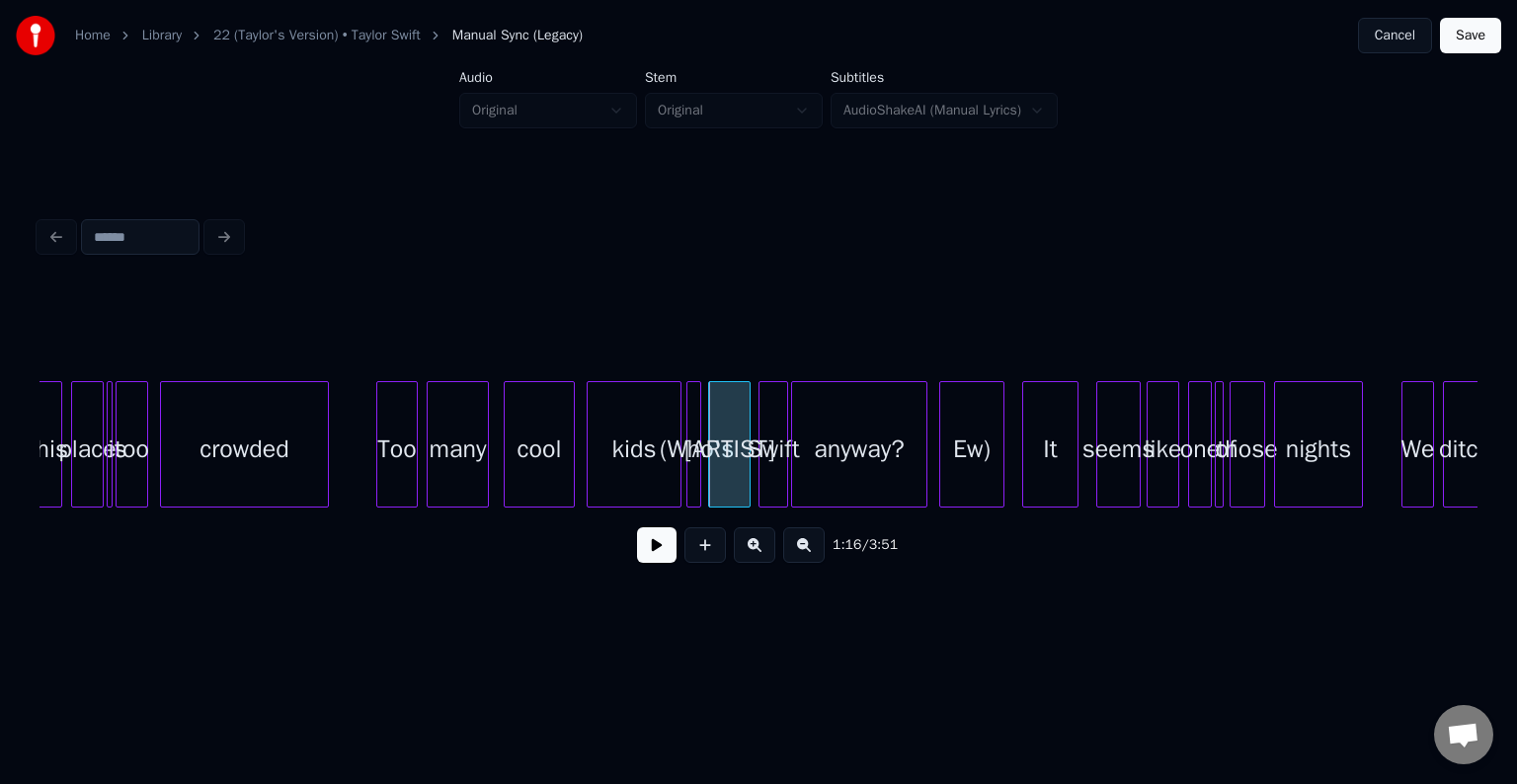 click on "kids" at bounding box center (634, 449) 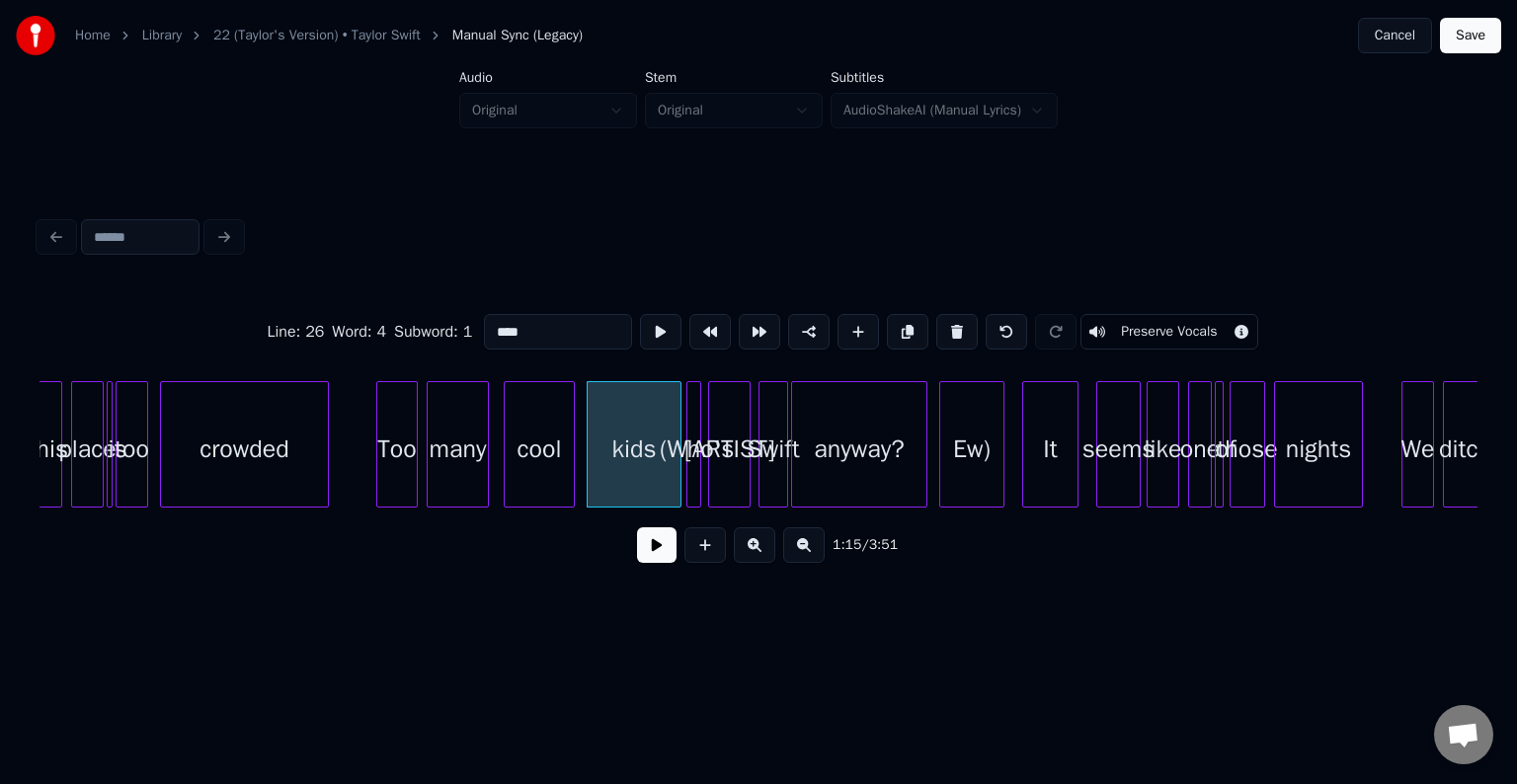 click at bounding box center [657, 545] 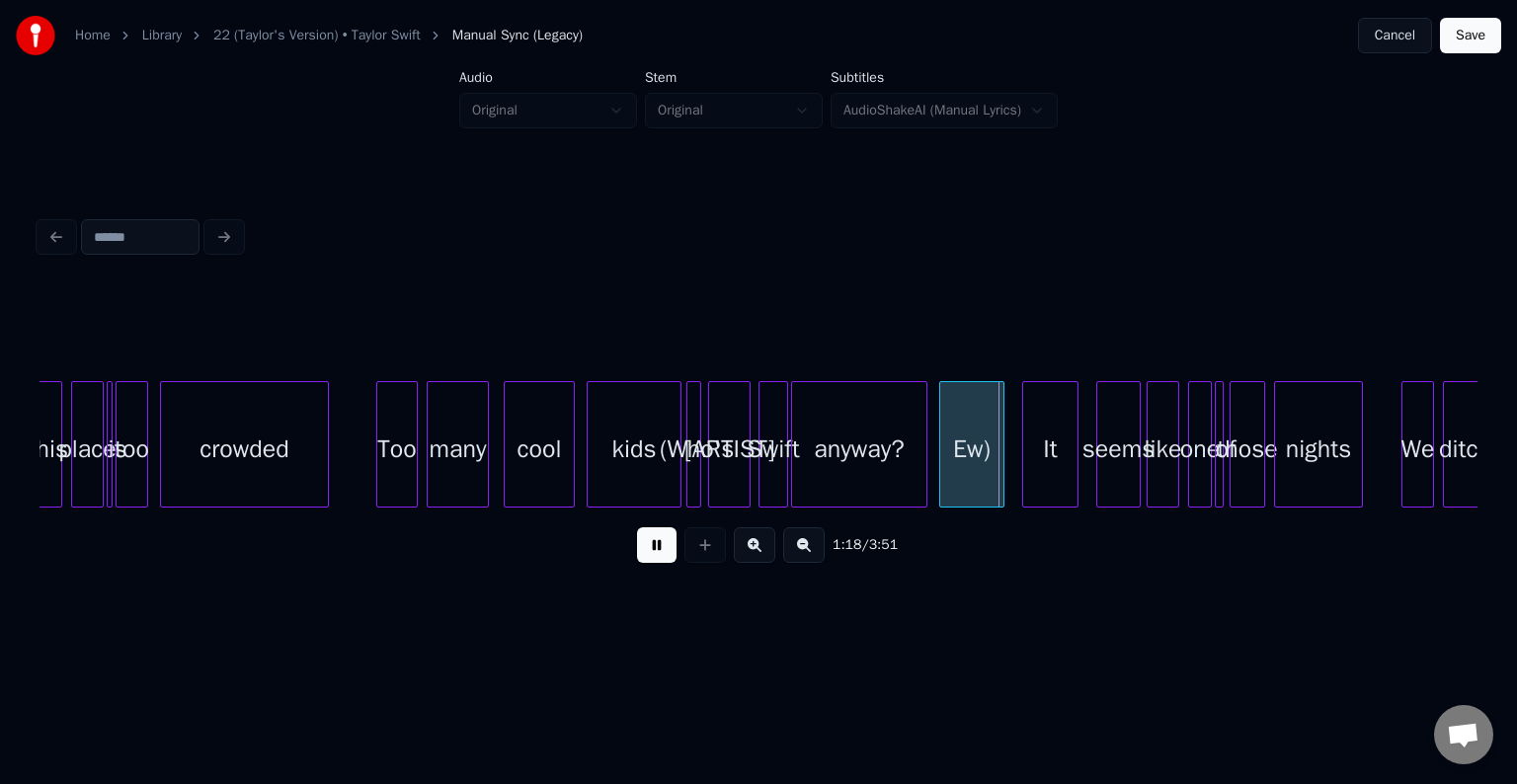 click at bounding box center (657, 545) 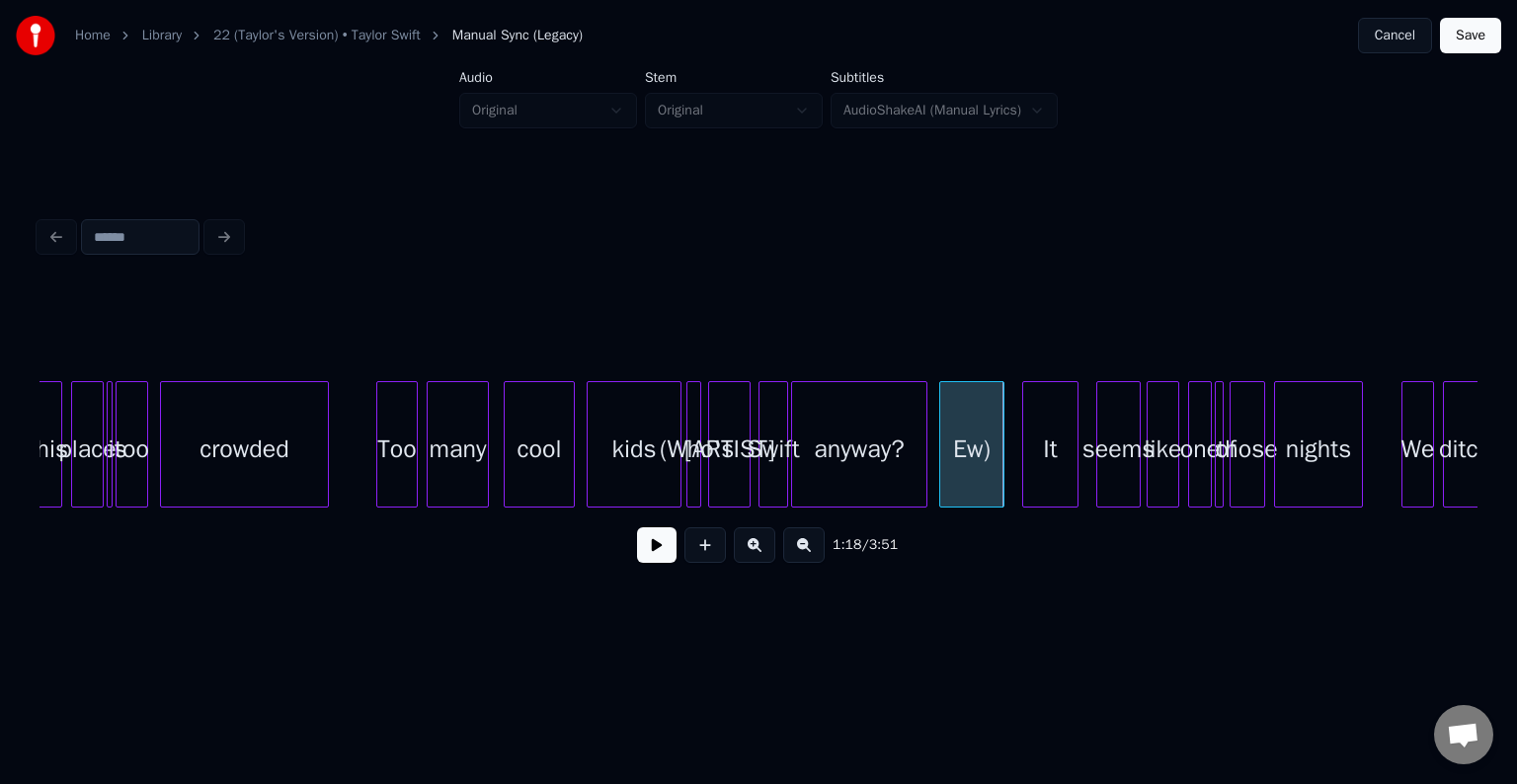 click at bounding box center (690, 444) 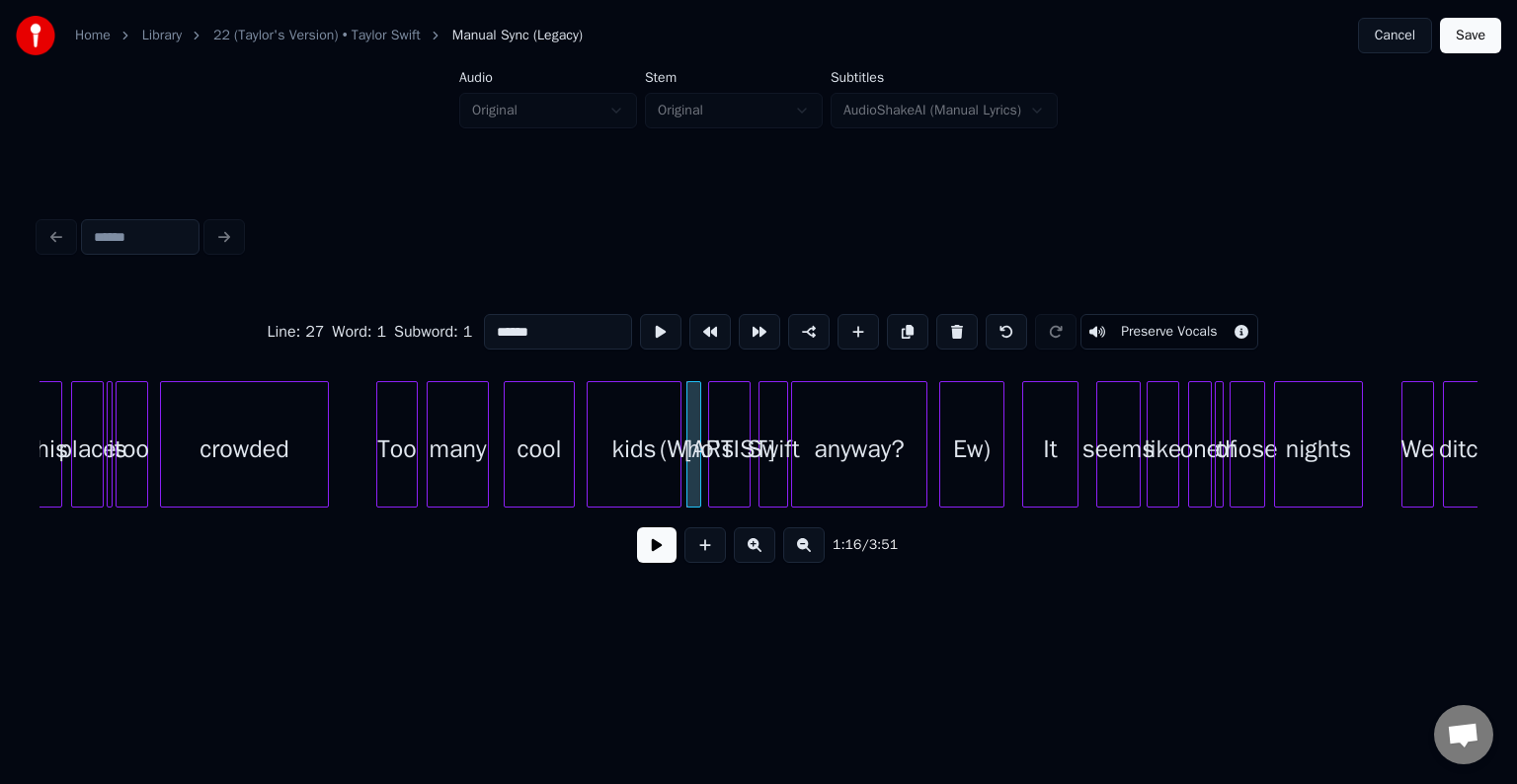click on "Preserve Vocals" at bounding box center (1168, 332) 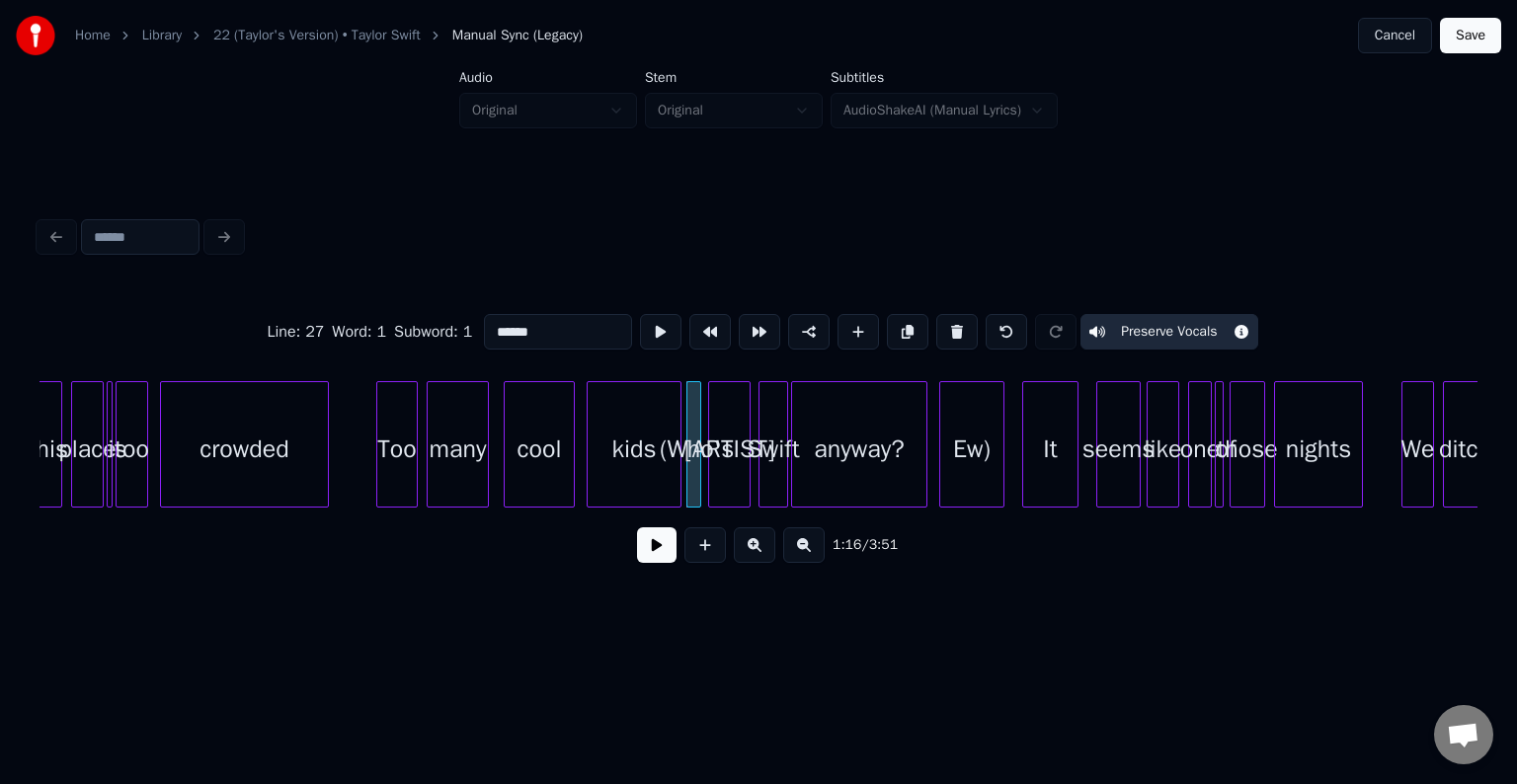 click on "[ARTIST]" at bounding box center [729, 449] 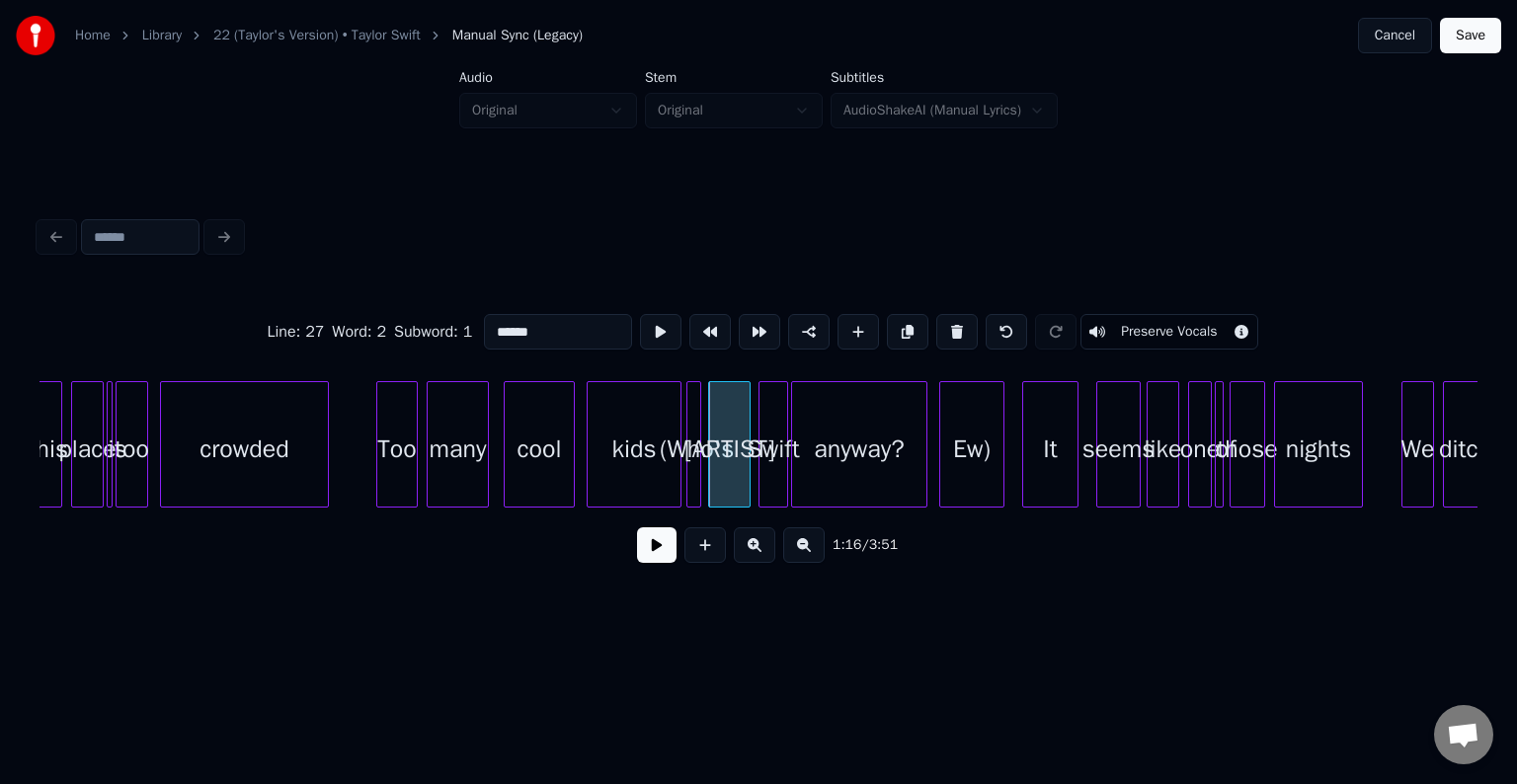 click on "Preserve Vocals" at bounding box center [1168, 332] 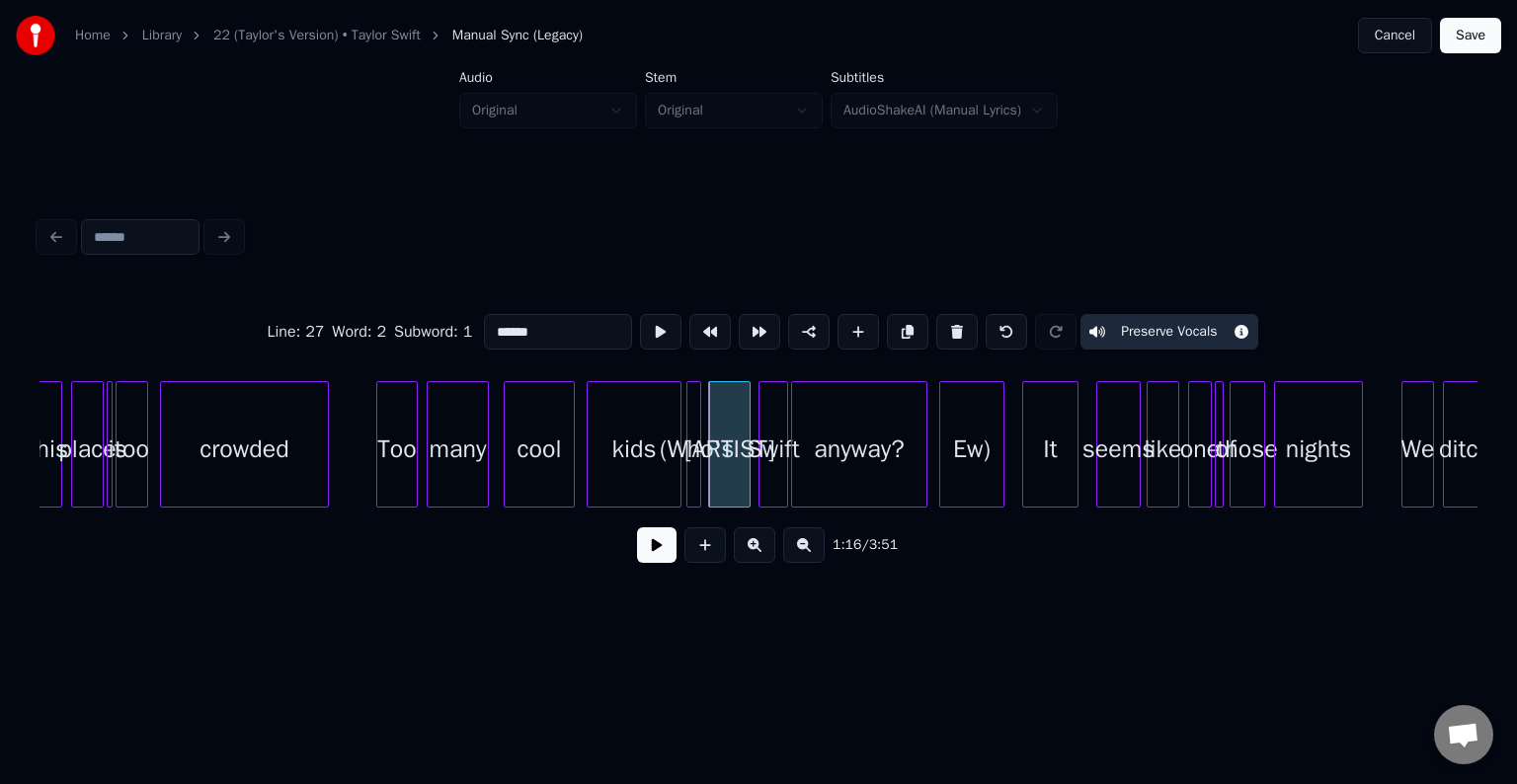 click on "Swift" at bounding box center [773, 449] 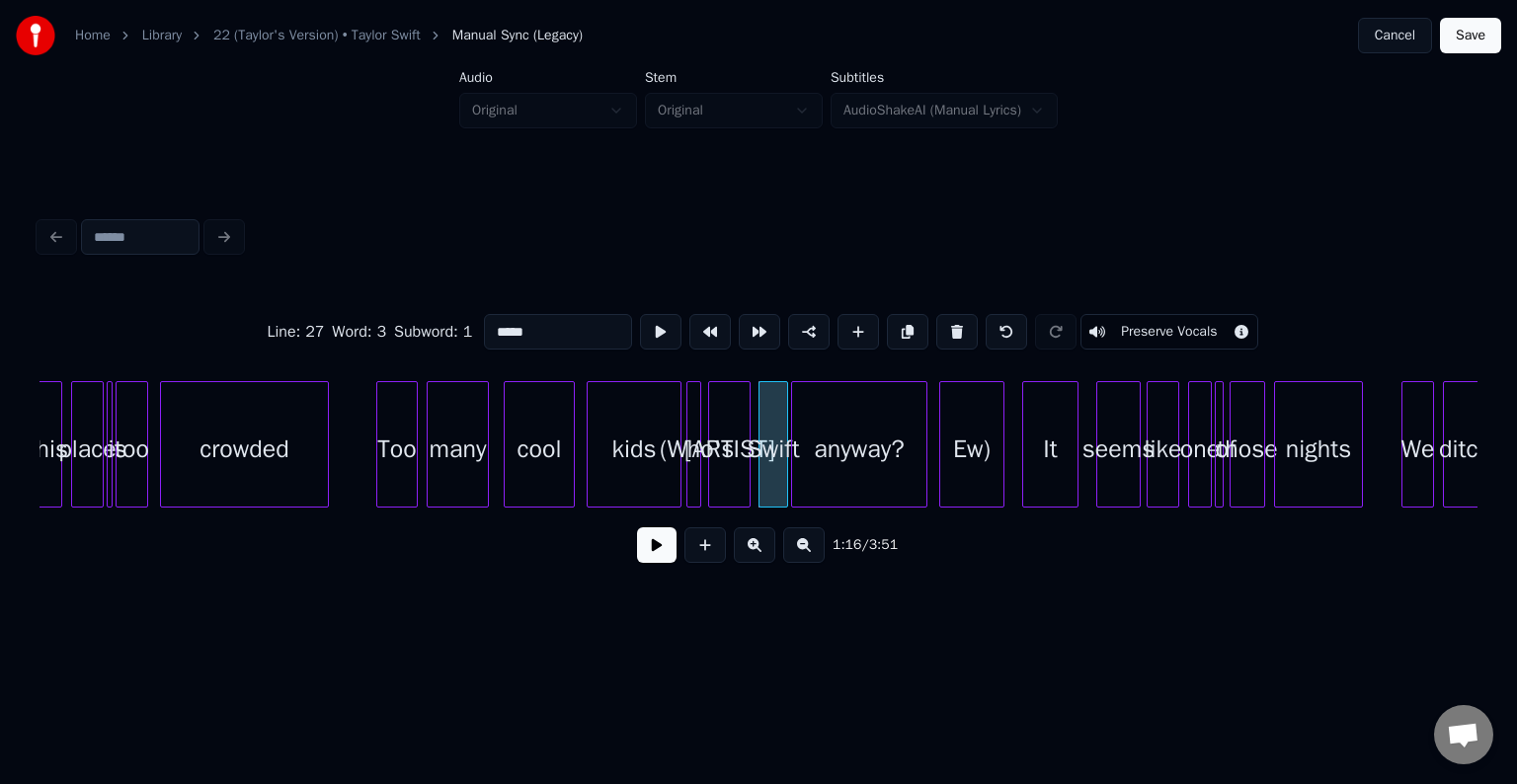 click on "Preserve Vocals" at bounding box center [1168, 332] 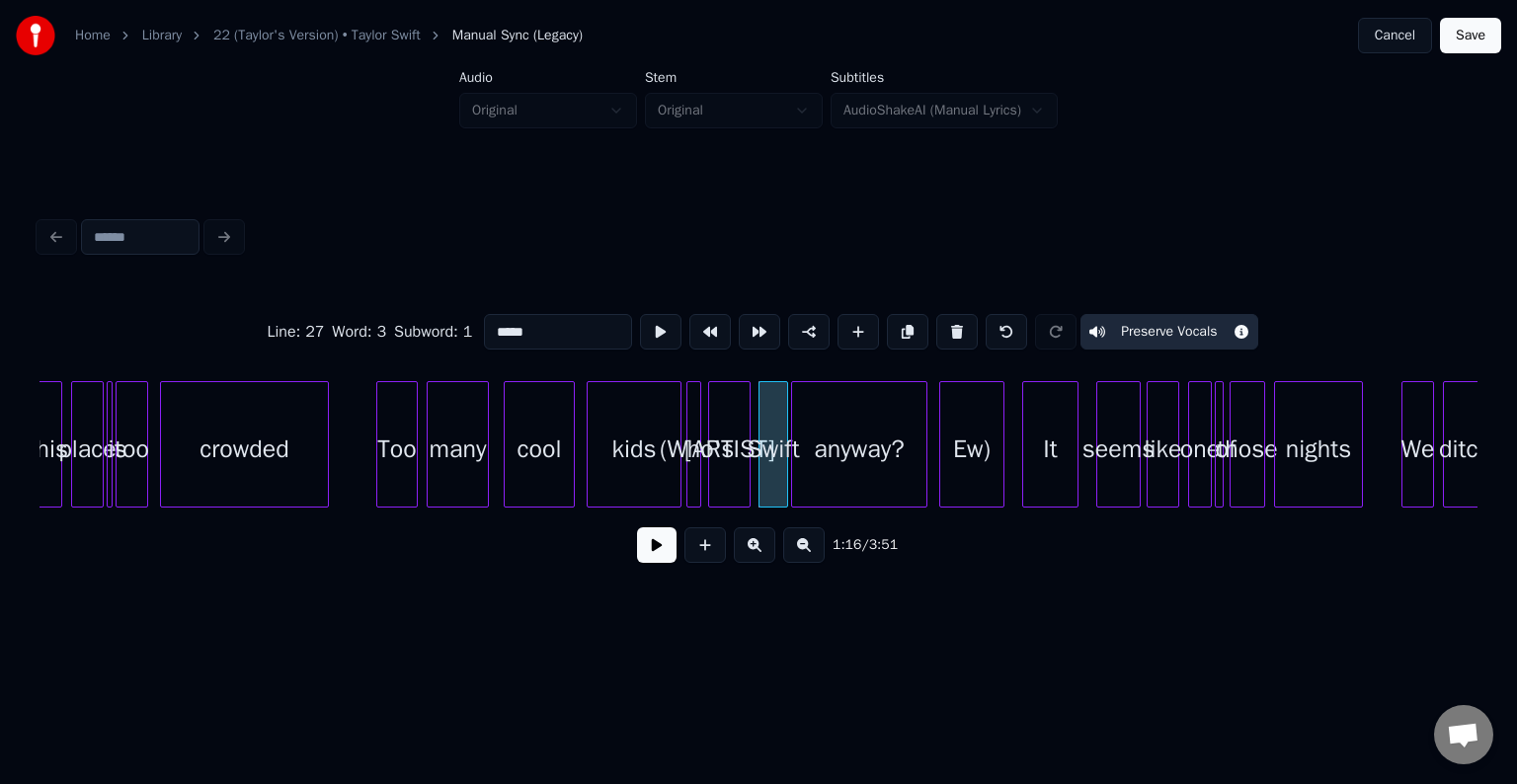 click on "anyway?" at bounding box center (859, 449) 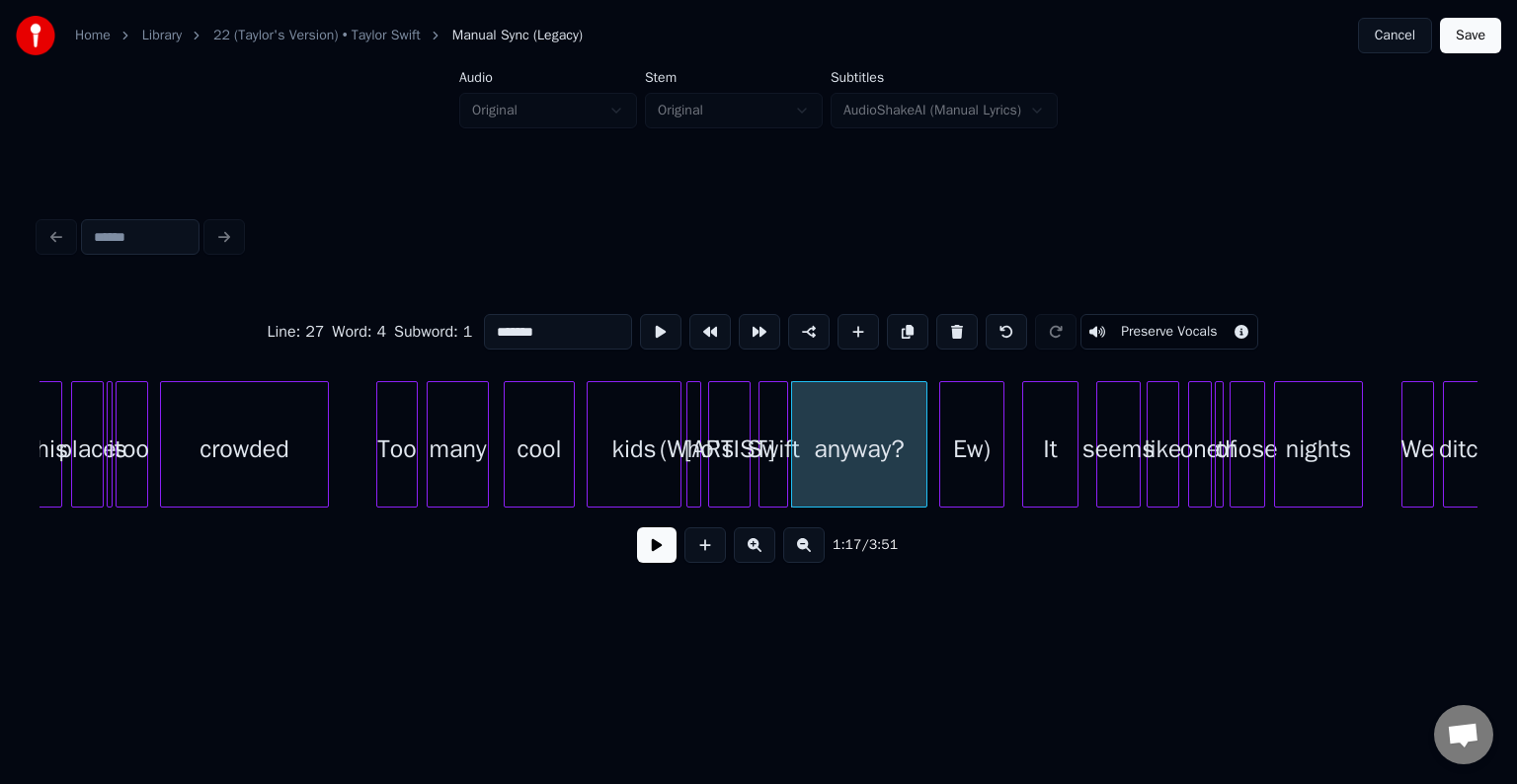 click on "Preserve Vocals" at bounding box center (1168, 332) 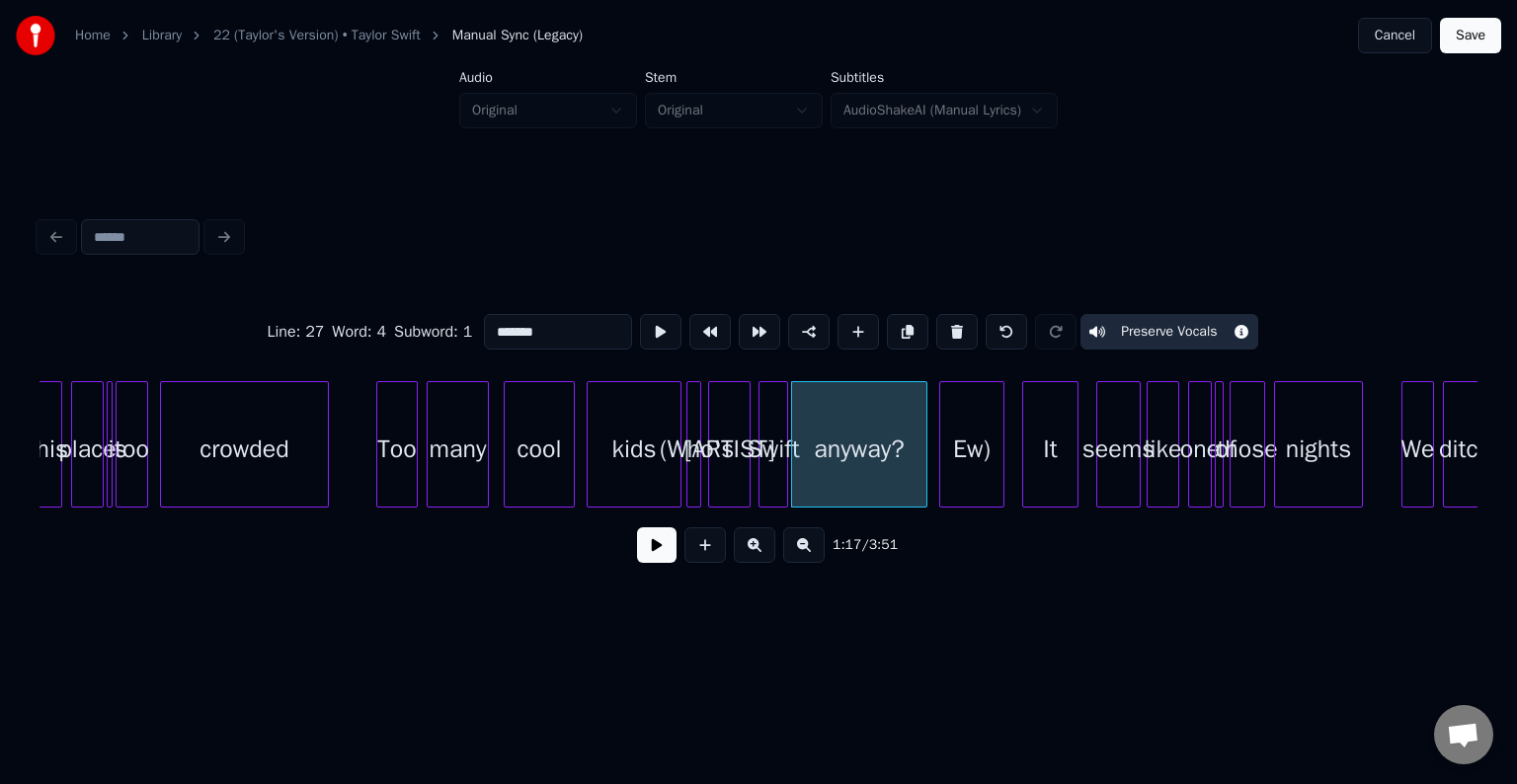 click on "Ew)" at bounding box center (972, 449) 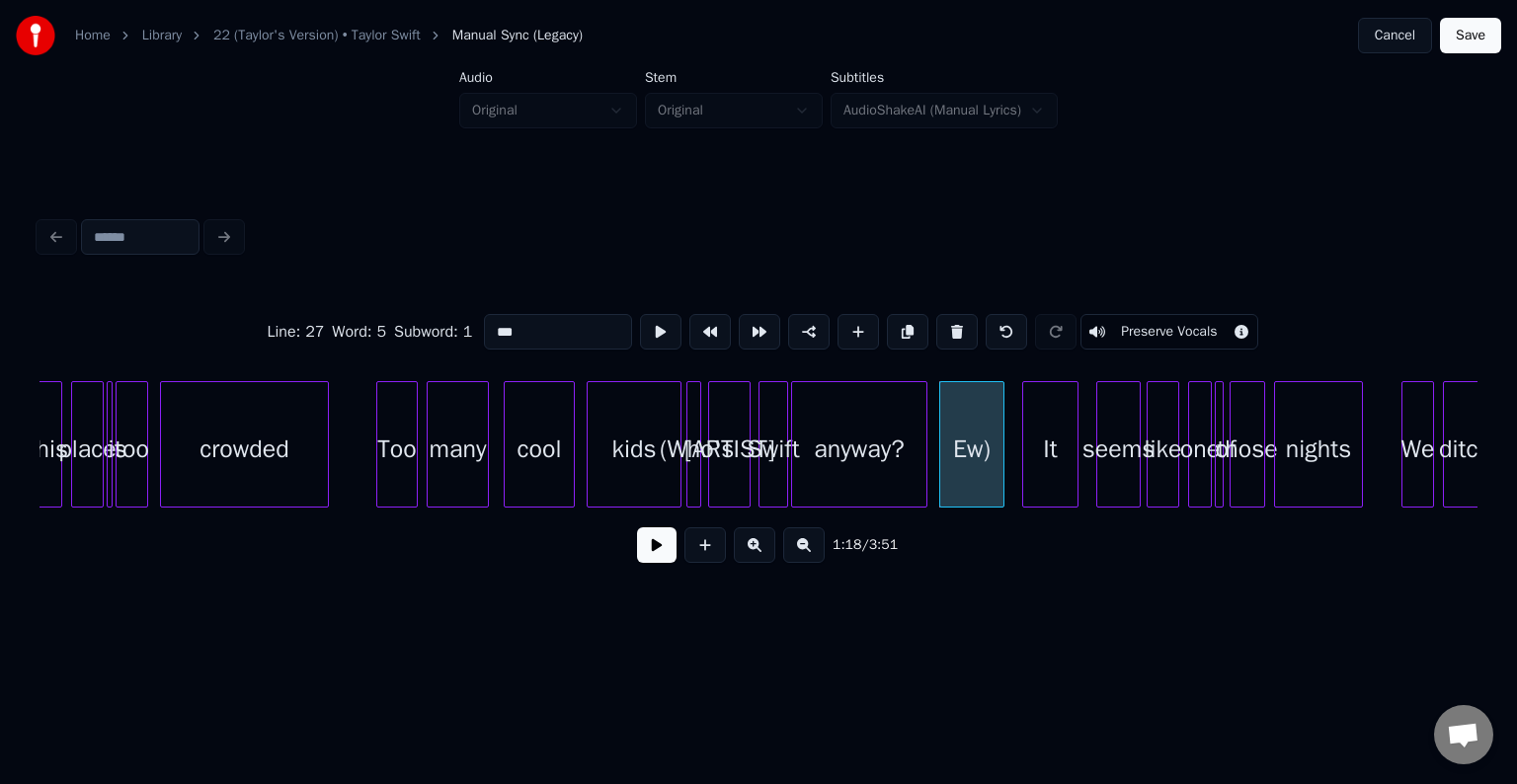 click on "Preserve Vocals" at bounding box center (1168, 332) 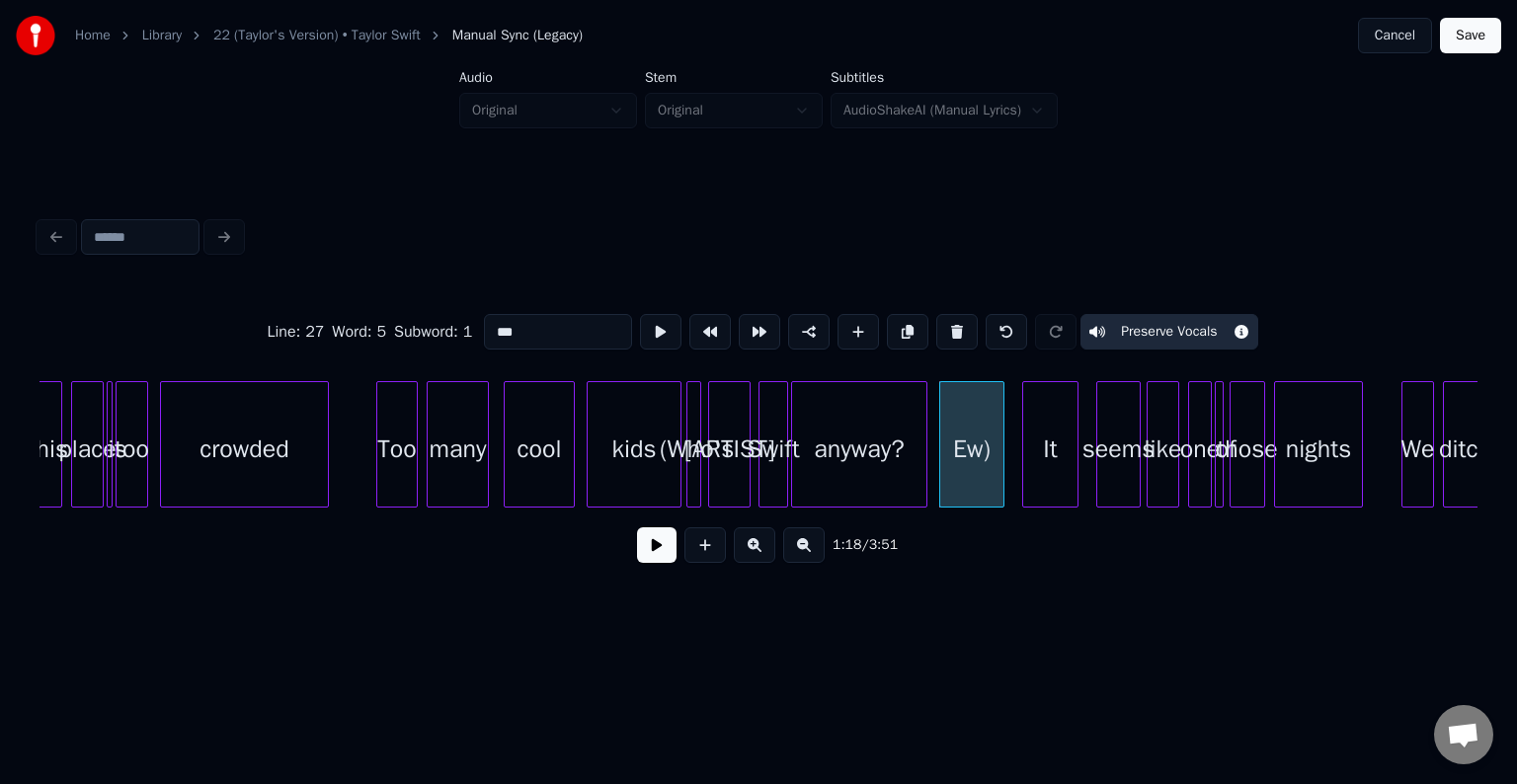 click at bounding box center (657, 545) 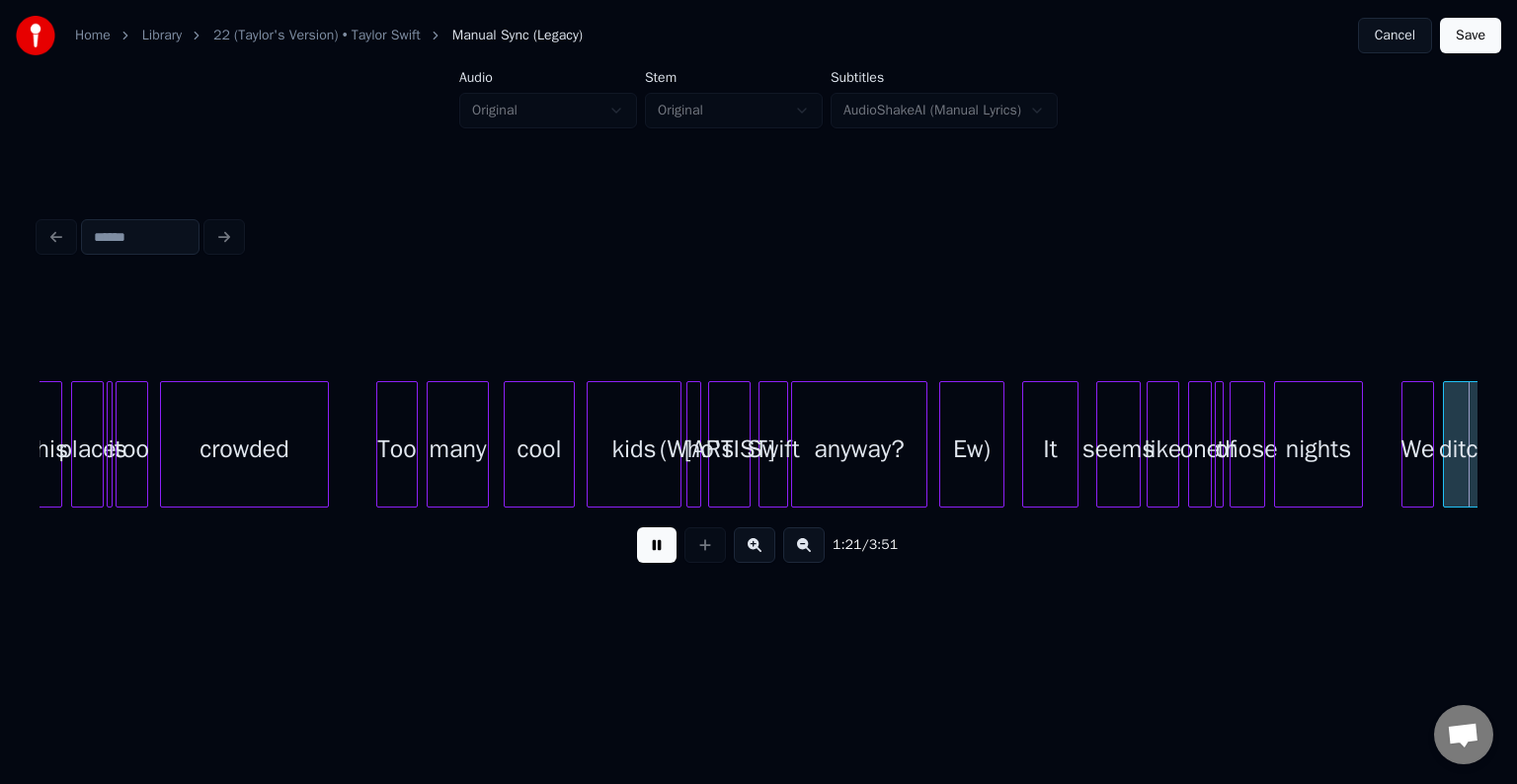 scroll, scrollTop: 0, scrollLeft: 12120, axis: horizontal 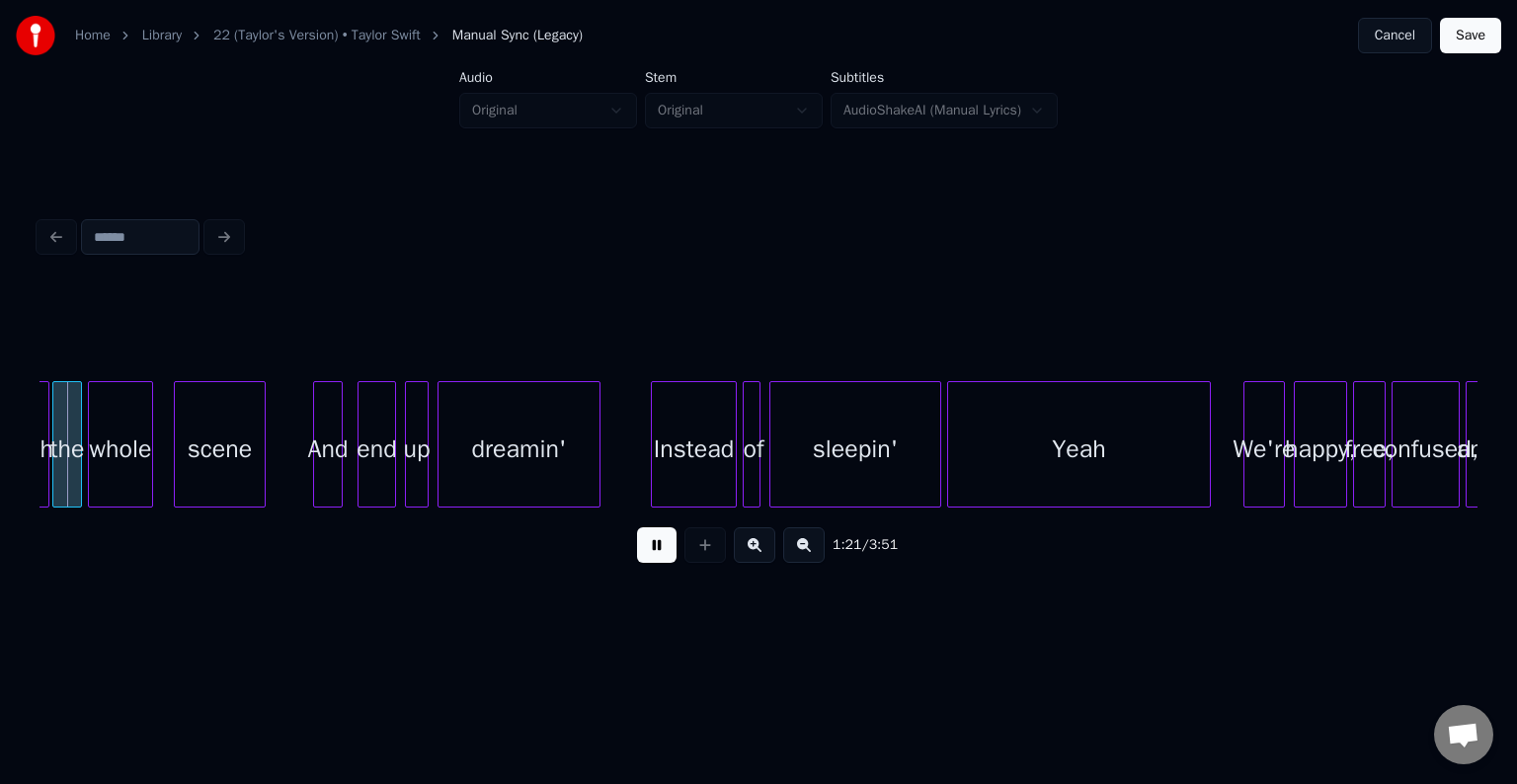 click at bounding box center [657, 545] 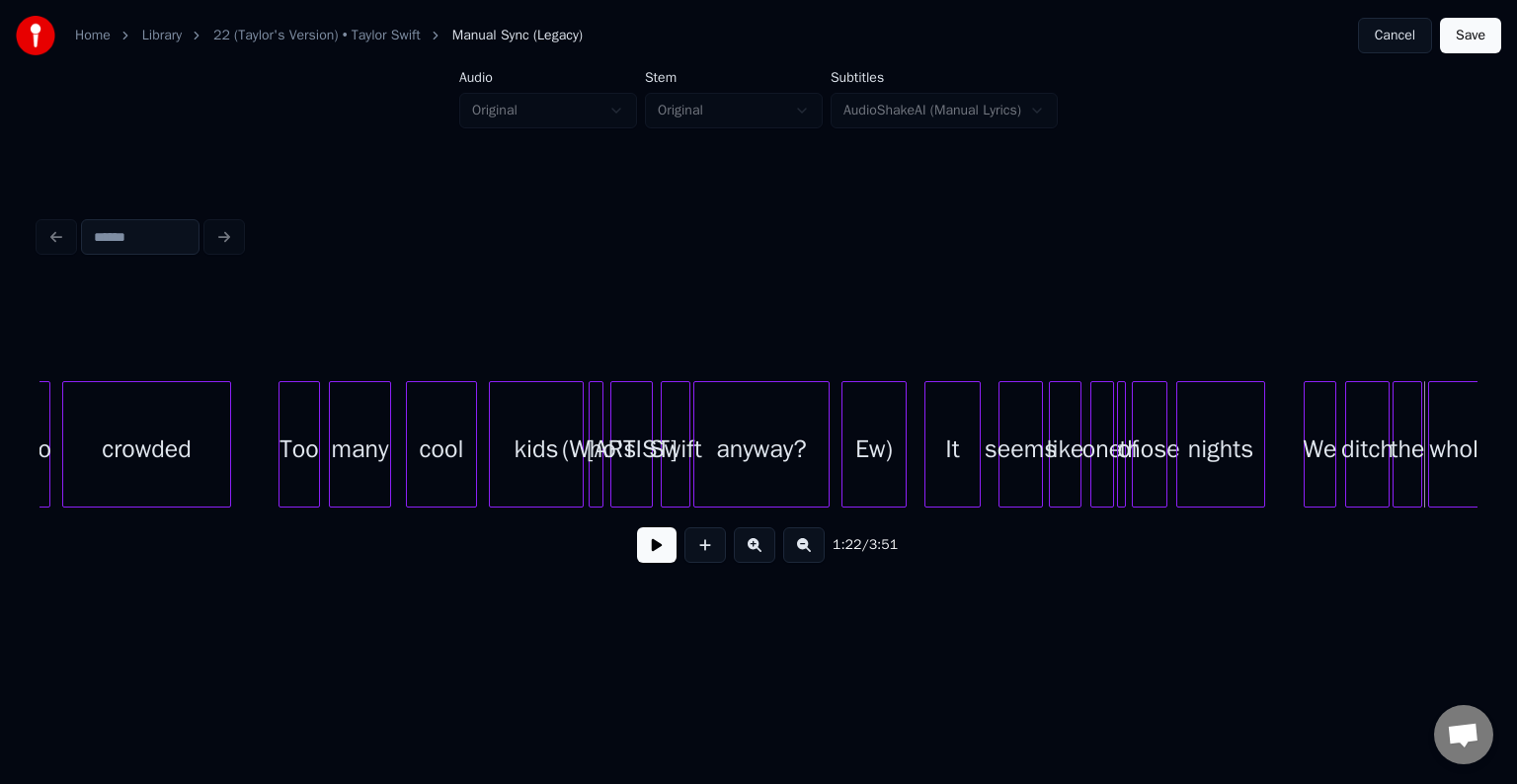 scroll, scrollTop: 0, scrollLeft: 10801, axis: horizontal 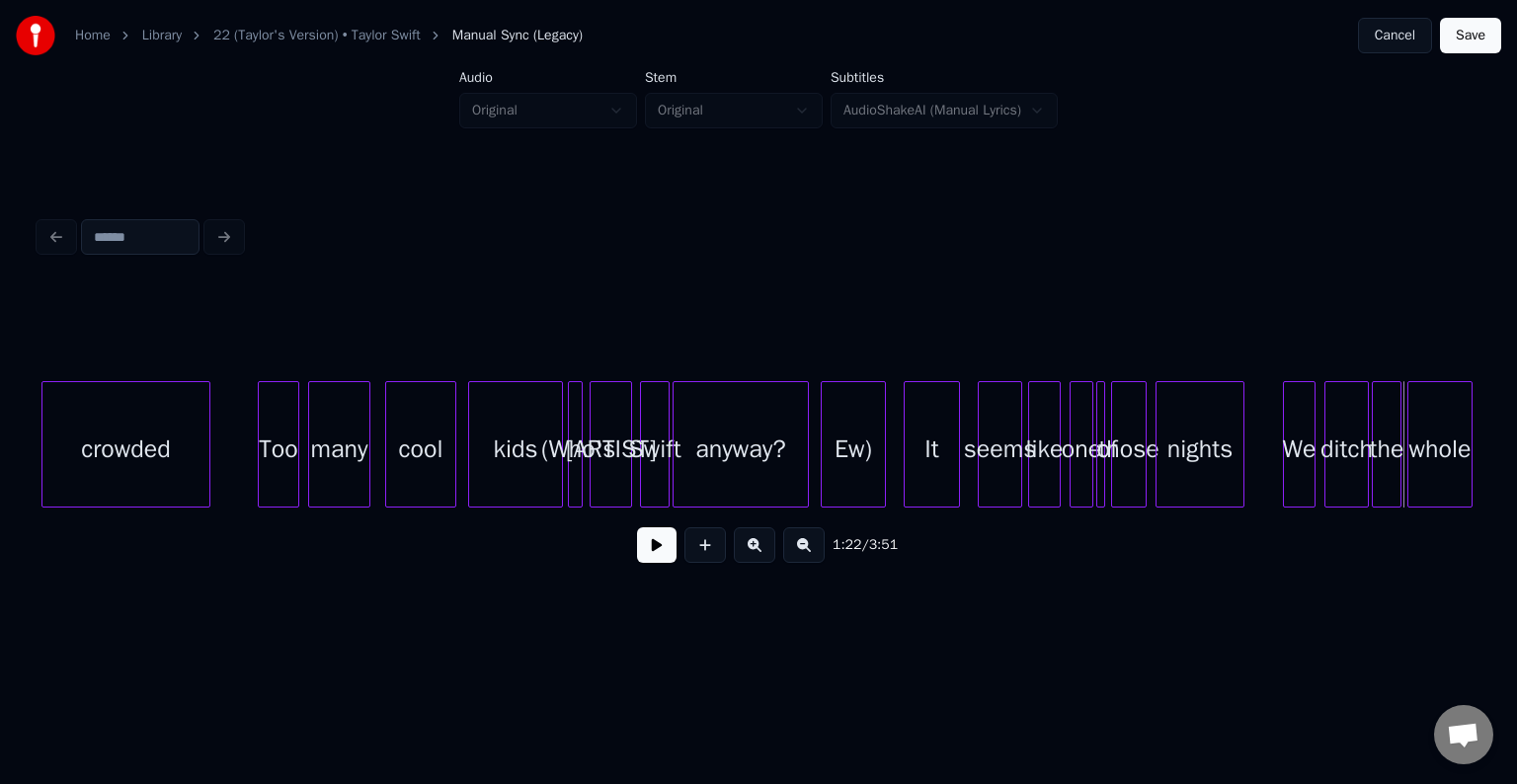 click on "cool" at bounding box center (421, 449) 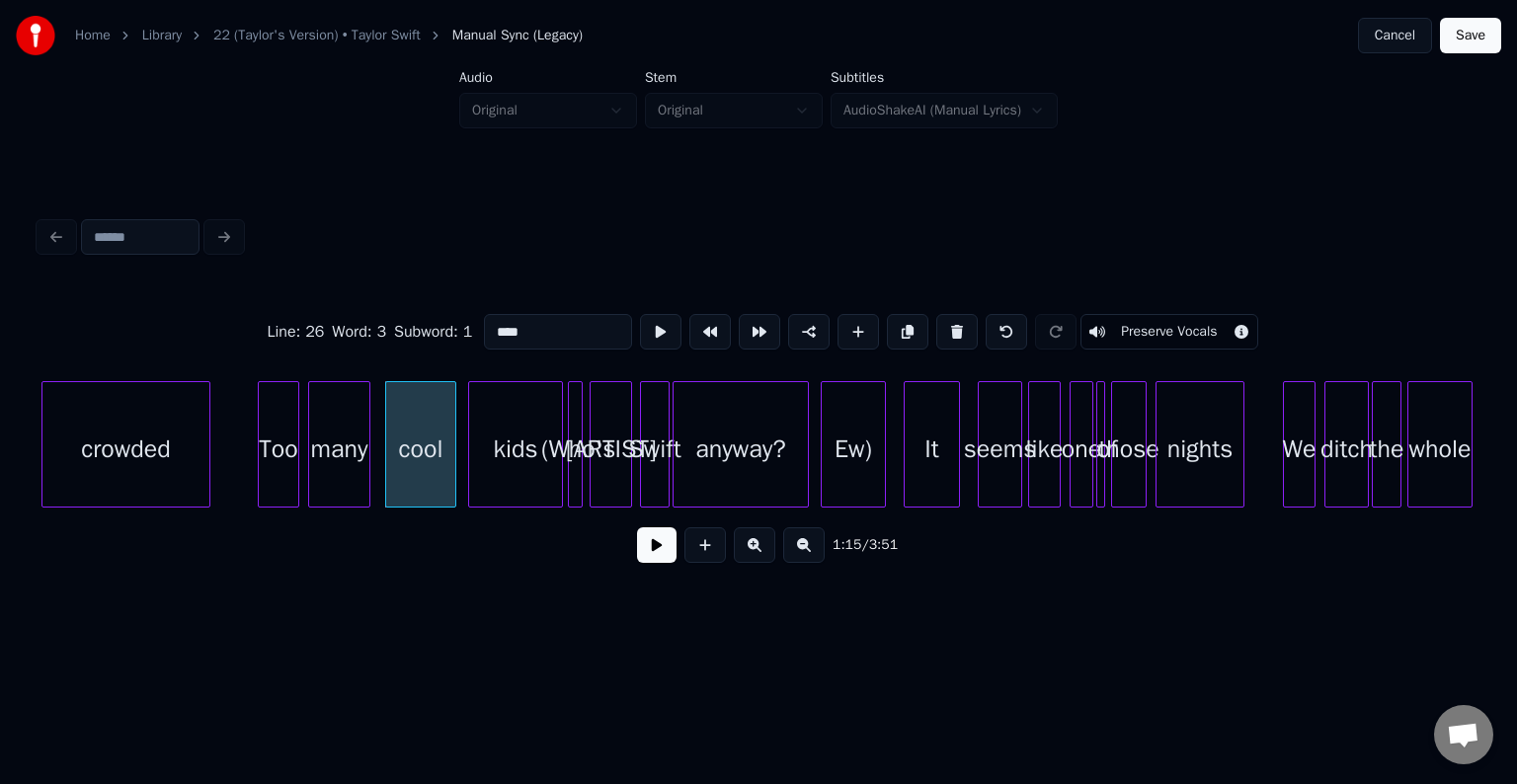 click on "1:15  /  3:51" at bounding box center [758, 545] 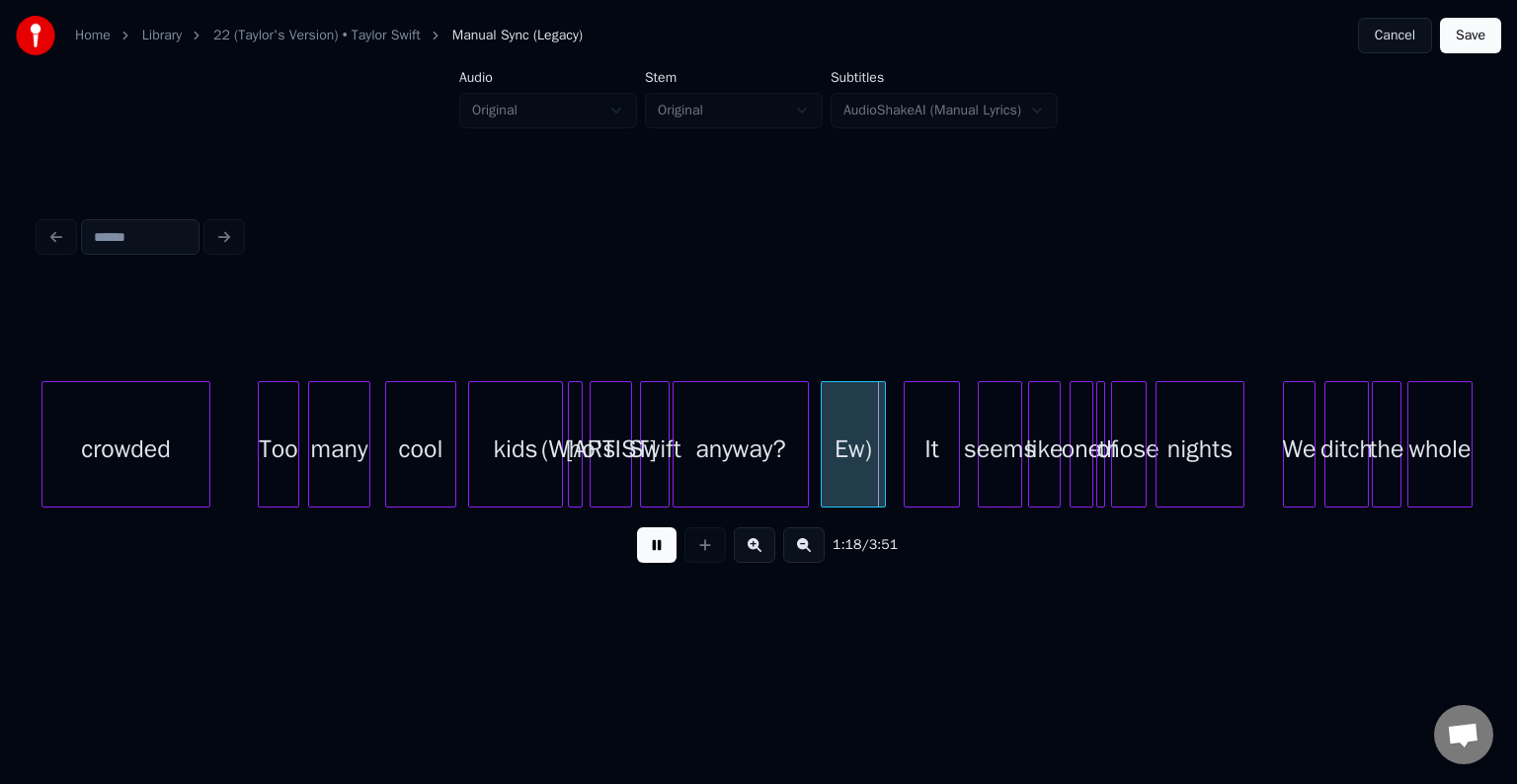 click at bounding box center [657, 545] 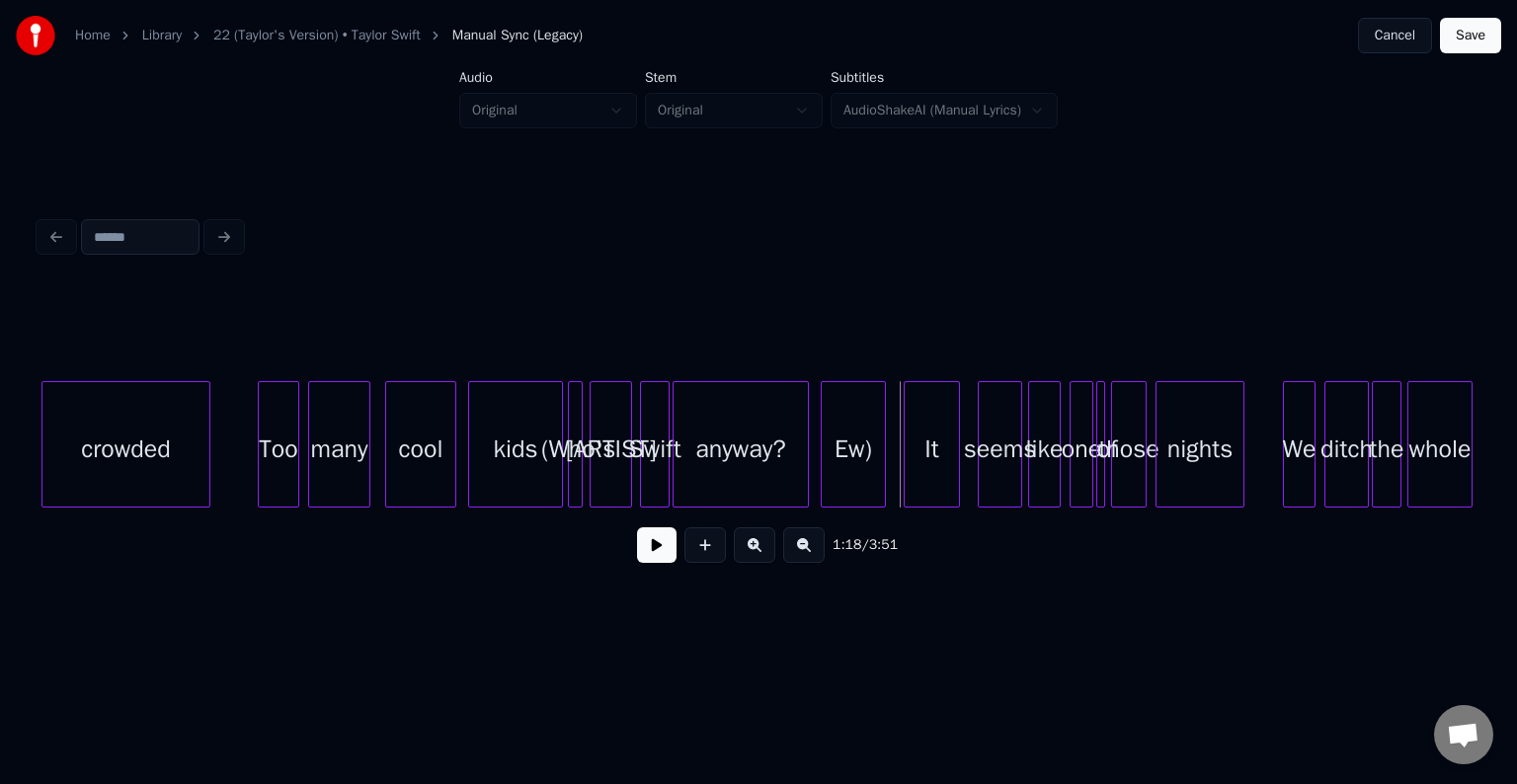 click at bounding box center (657, 545) 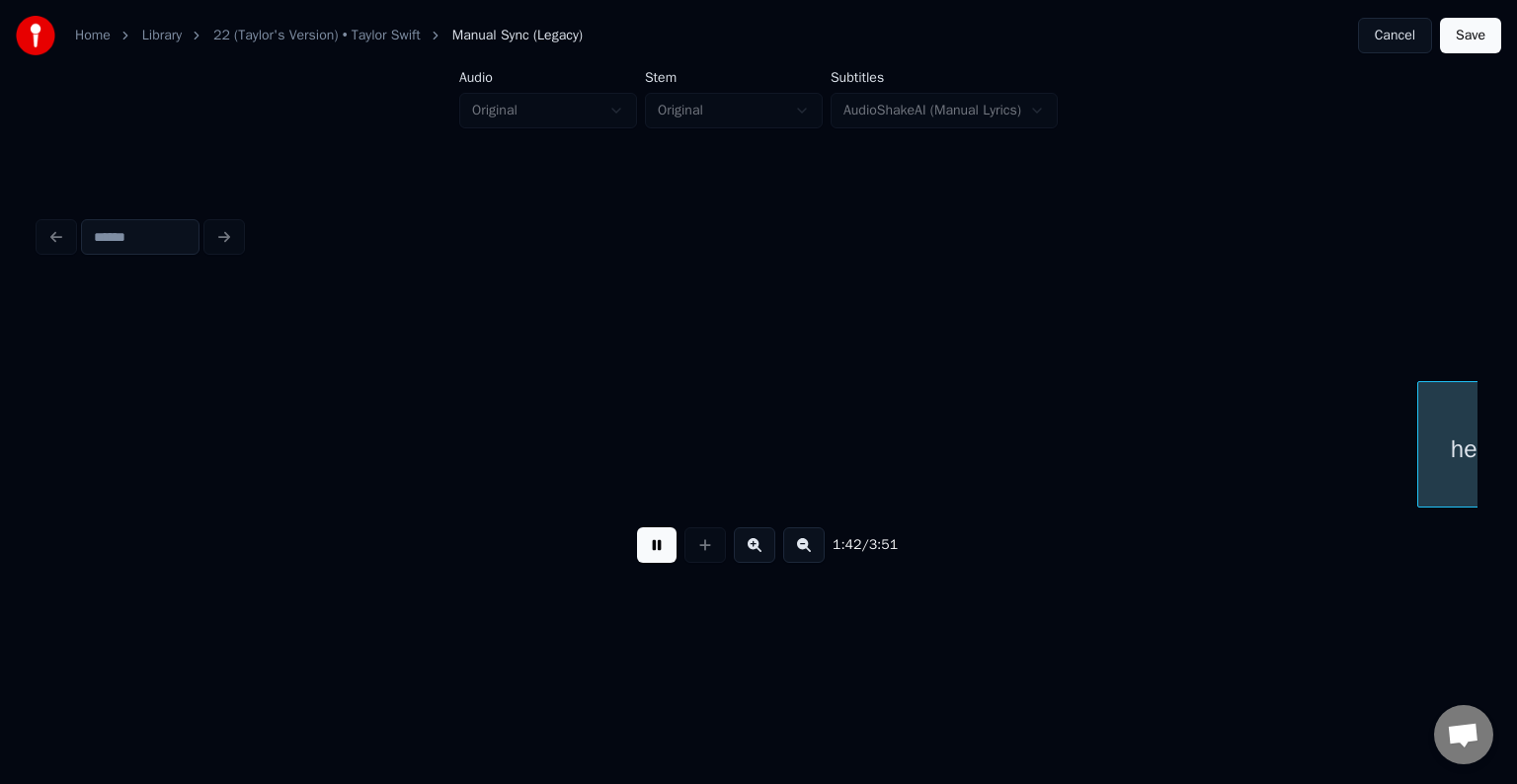 scroll, scrollTop: 0, scrollLeft: 15119, axis: horizontal 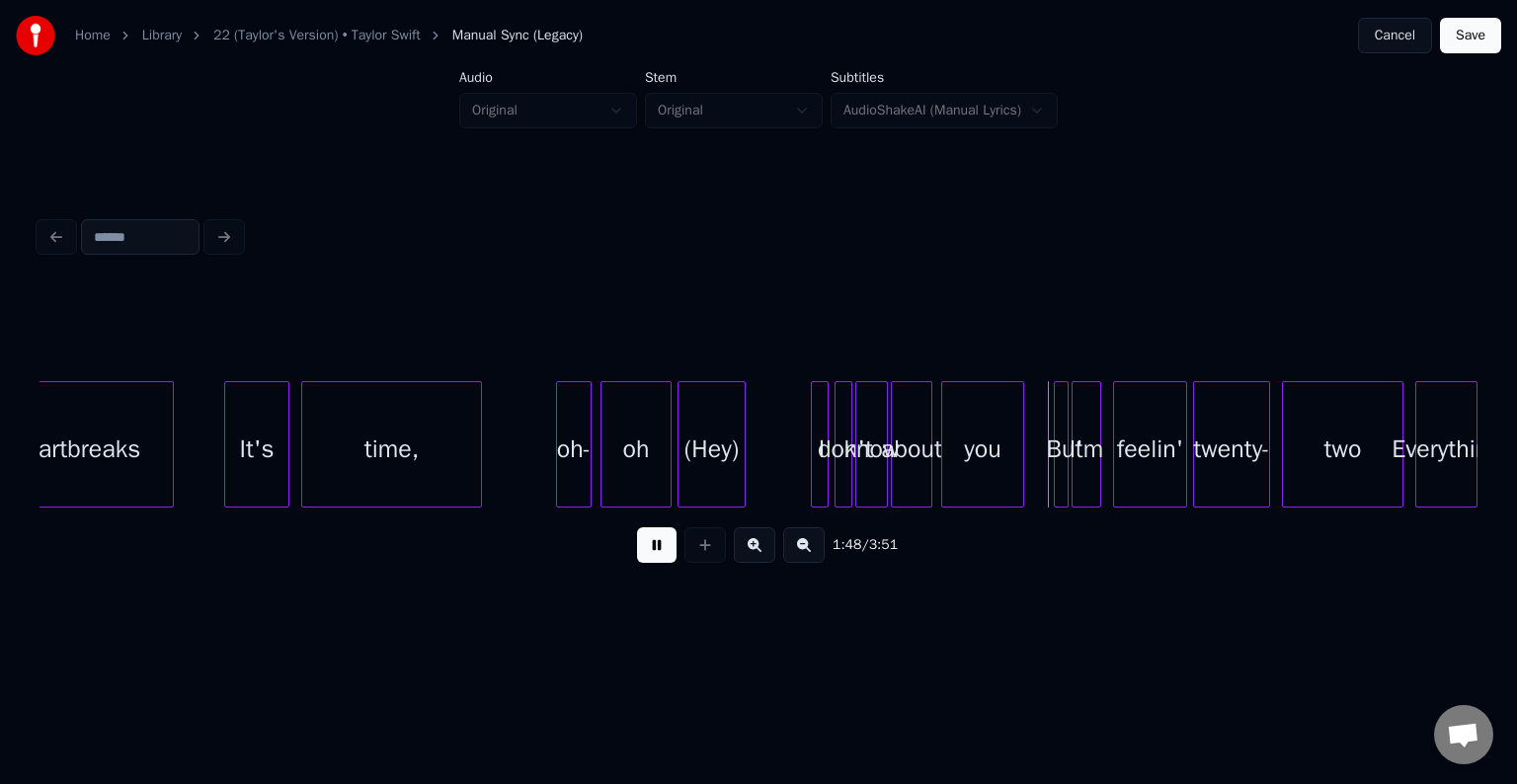 click at bounding box center (657, 545) 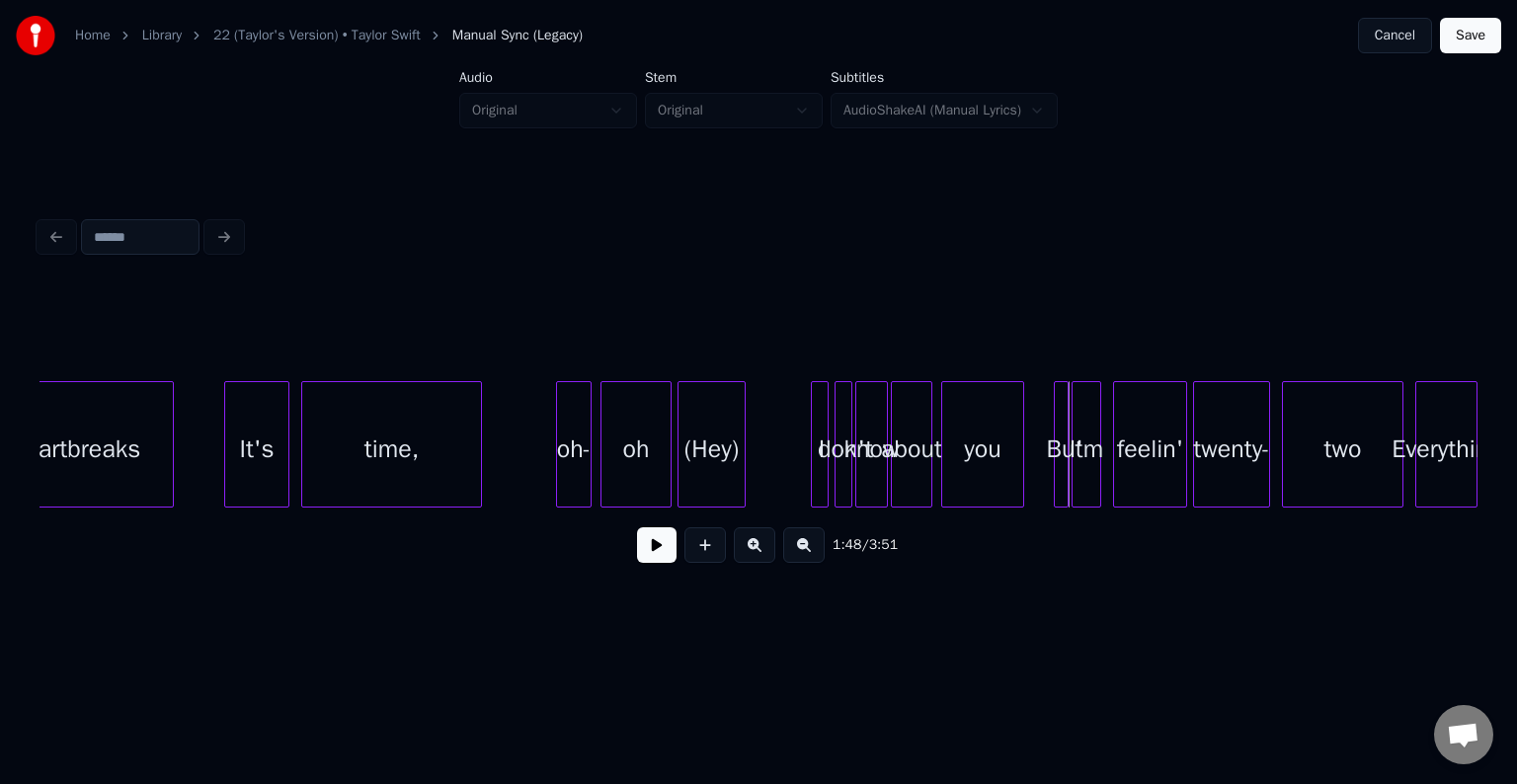 click at bounding box center (825, 444) 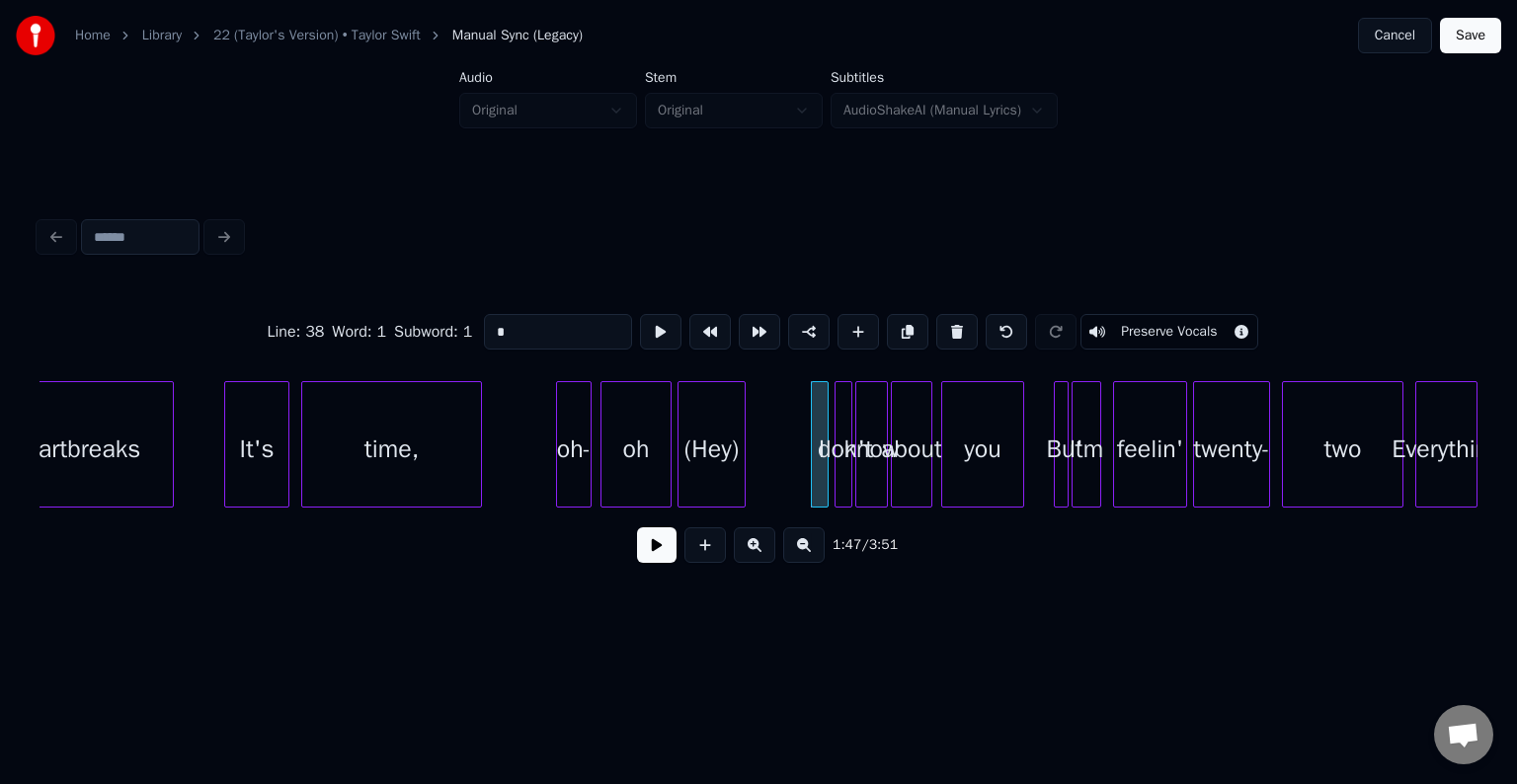 click on "(Hey)" at bounding box center (711, 449) 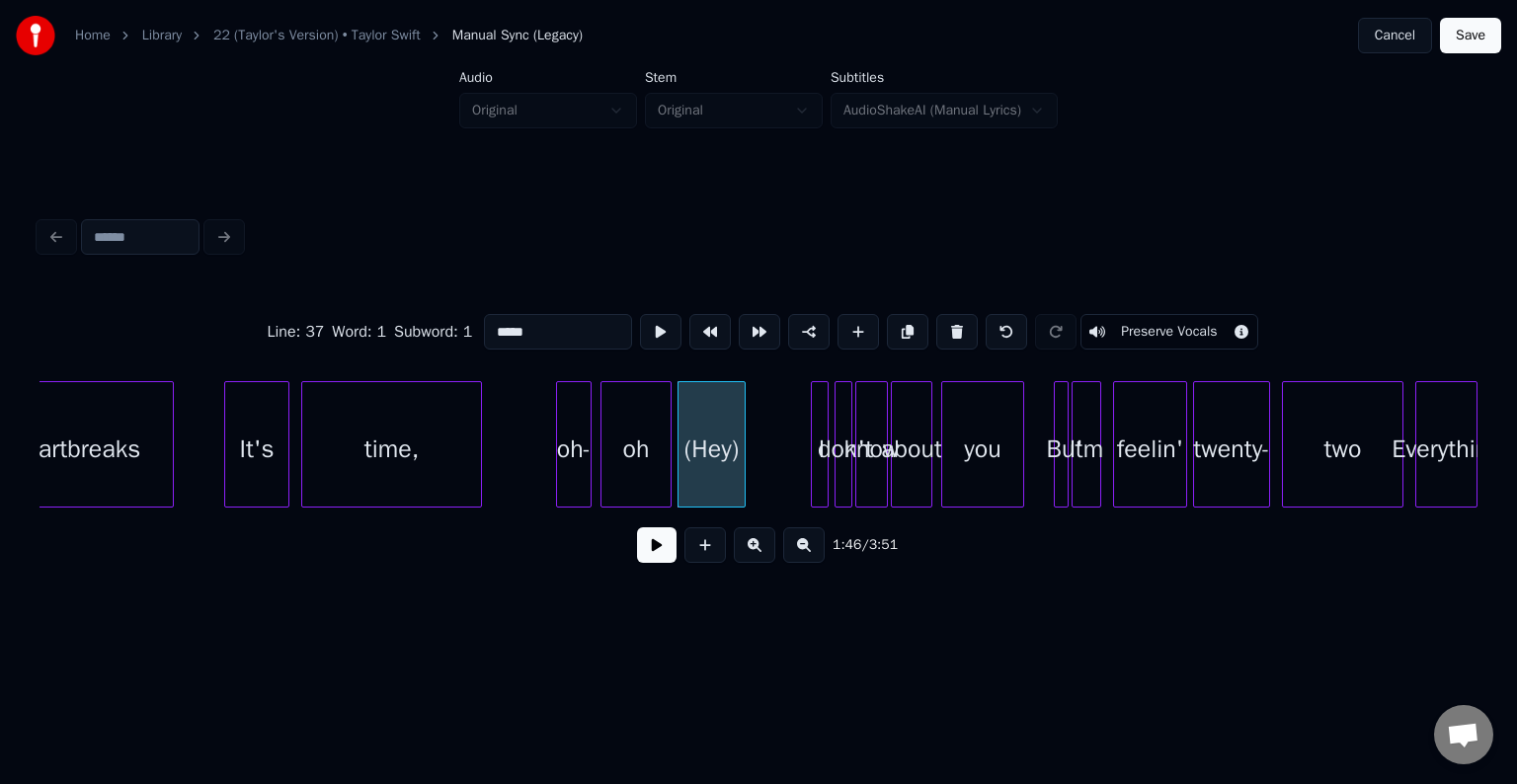 click on "Preserve Vocals" at bounding box center [1168, 332] 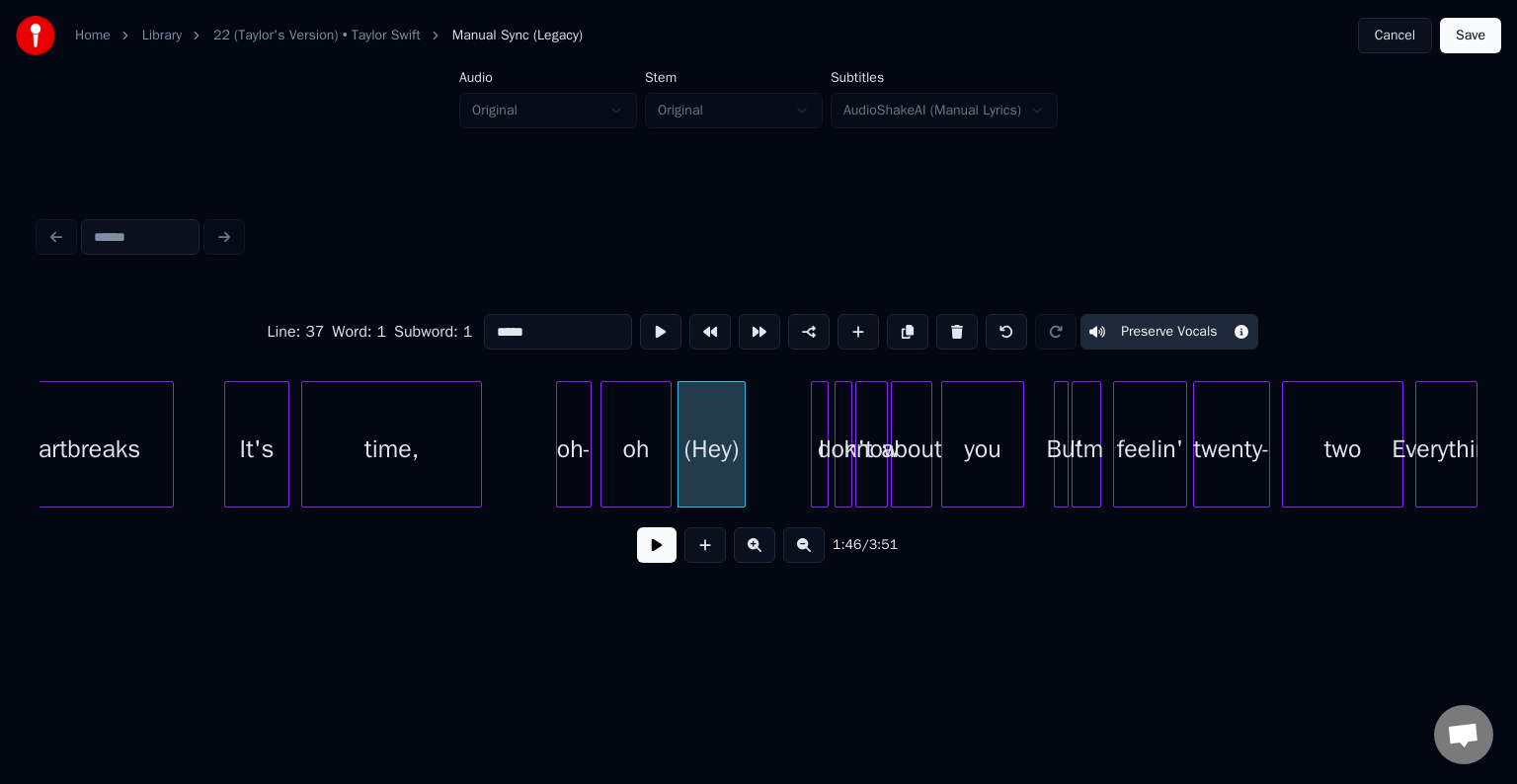 click at bounding box center (657, 545) 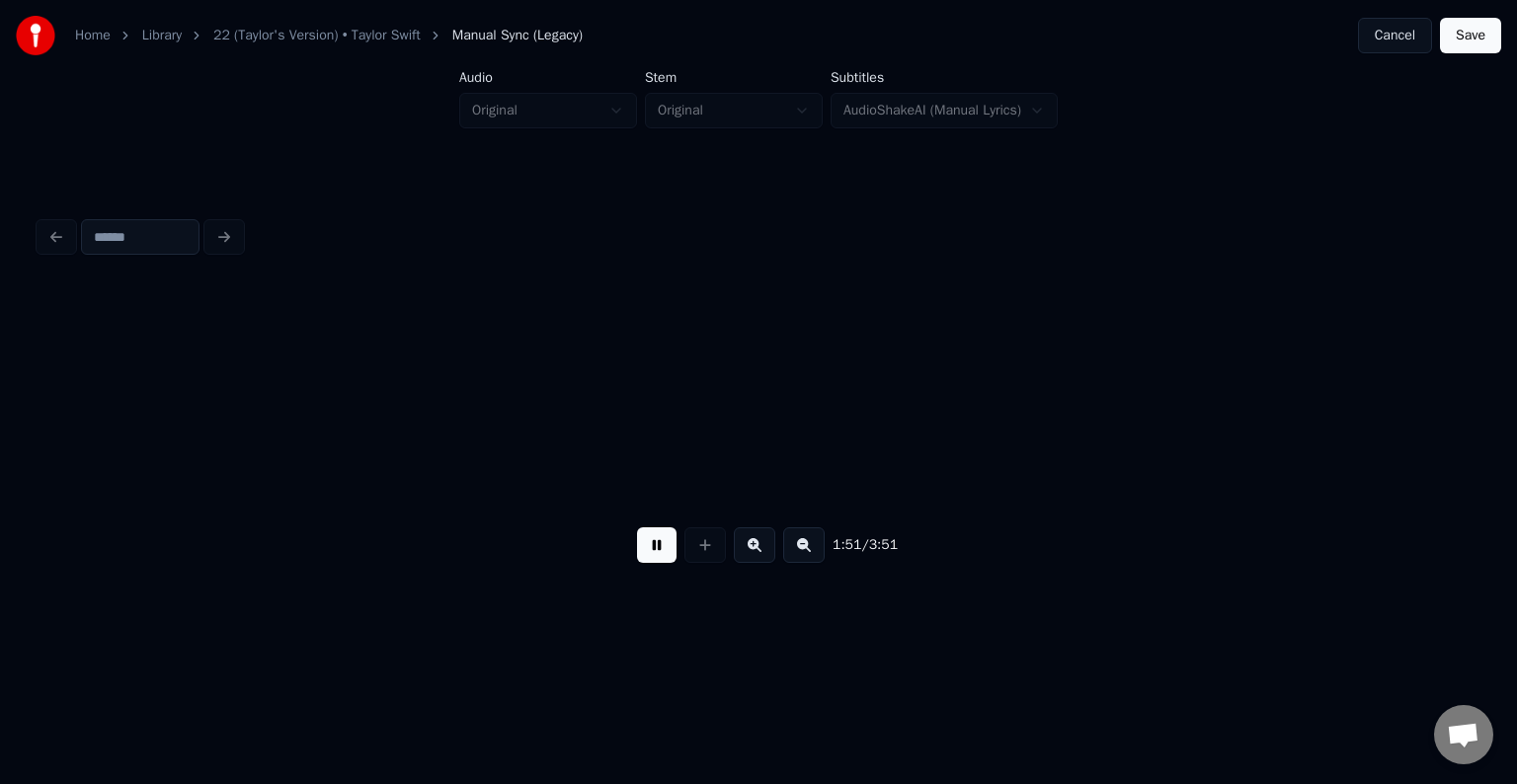 scroll, scrollTop: 0, scrollLeft: 16558, axis: horizontal 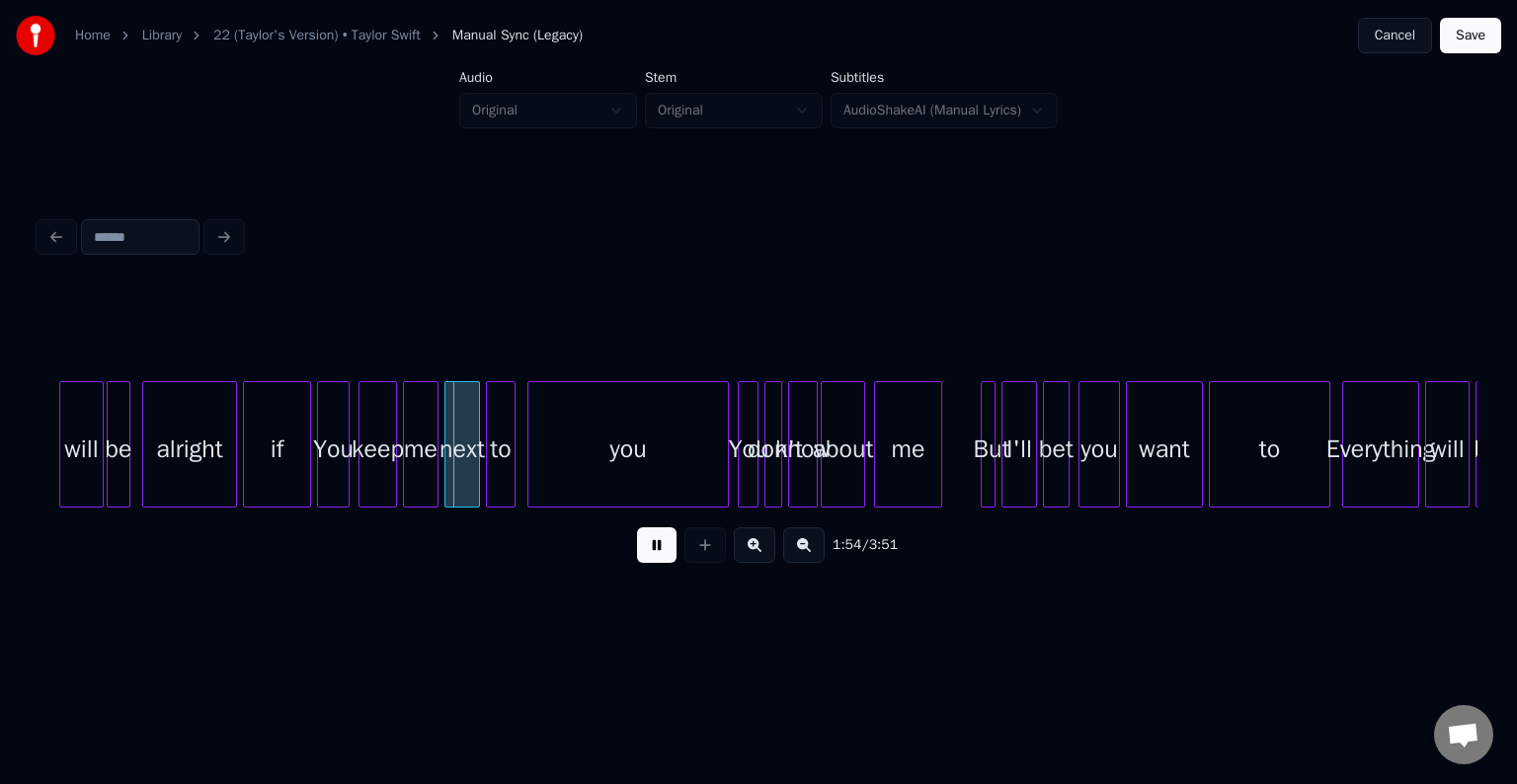 click at bounding box center [657, 545] 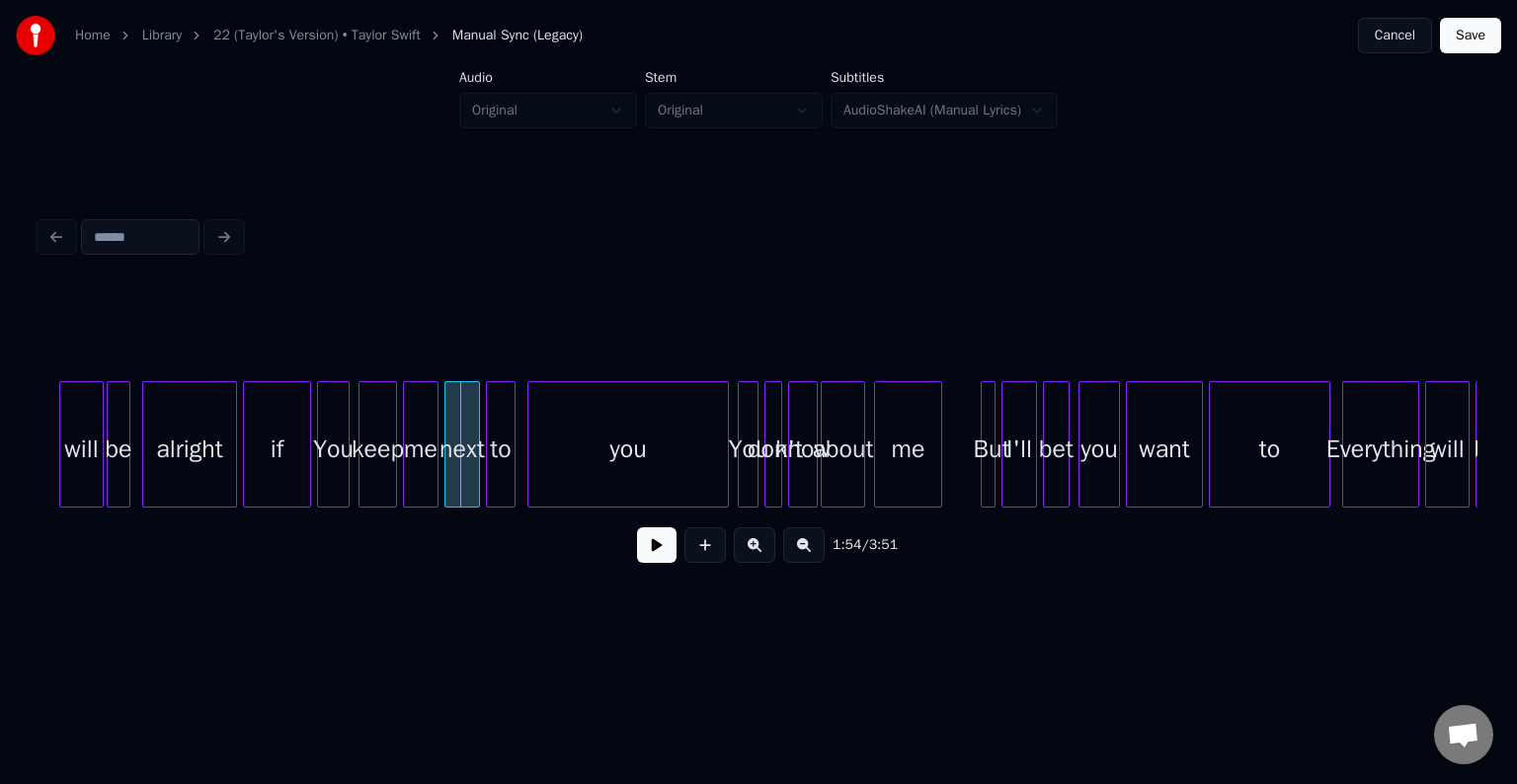 click on "alright" at bounding box center (190, 449) 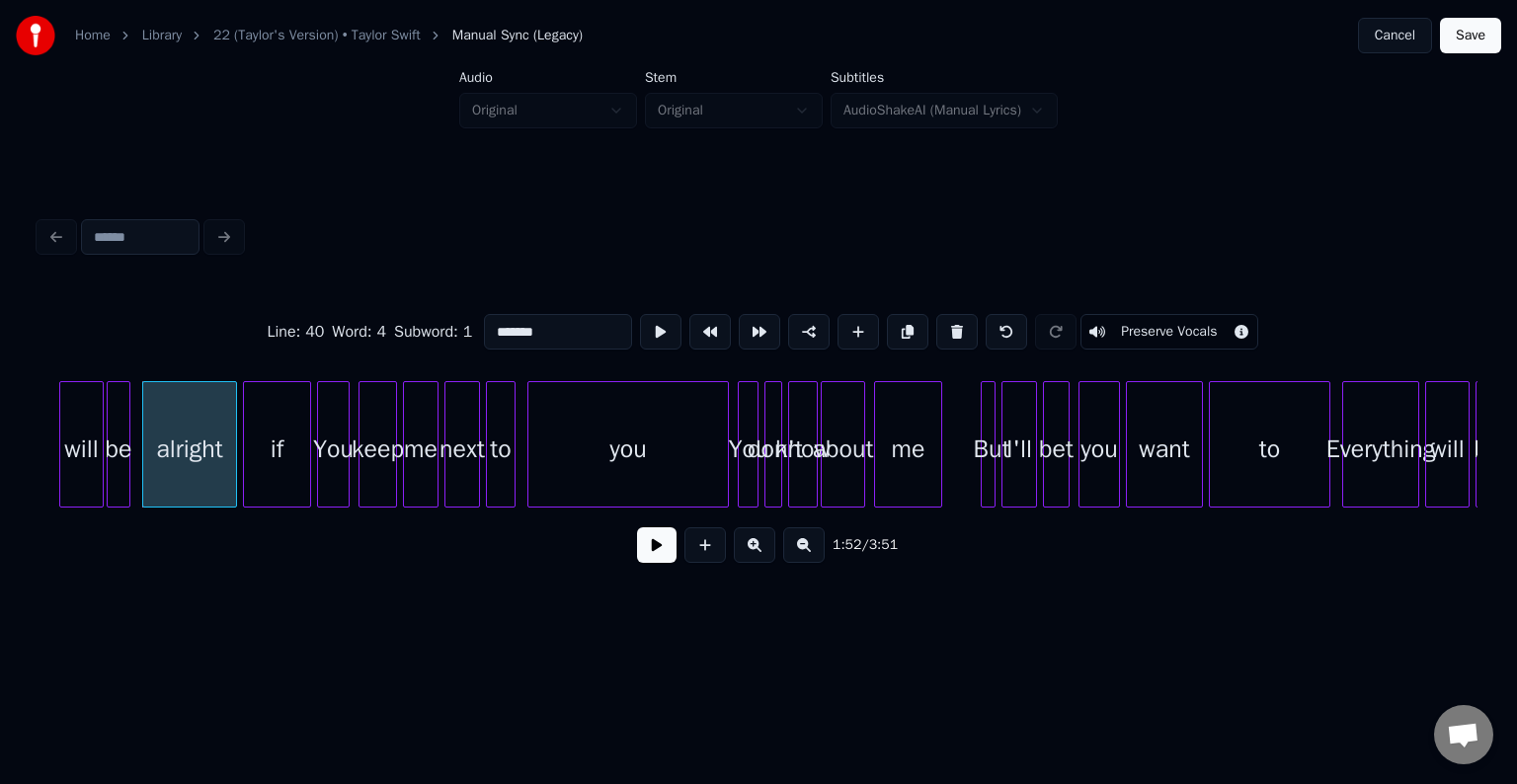 click at bounding box center [657, 545] 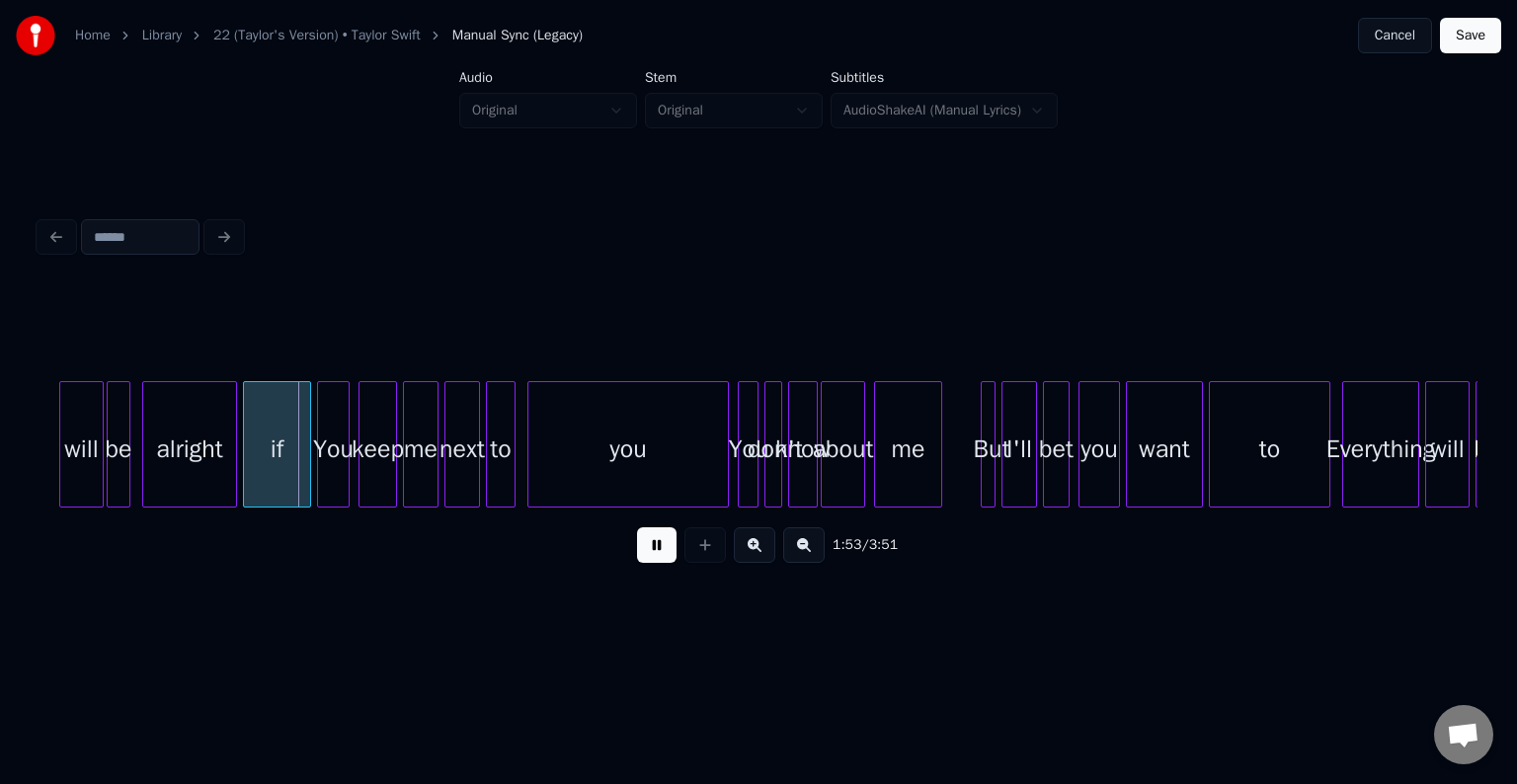 click at bounding box center [657, 545] 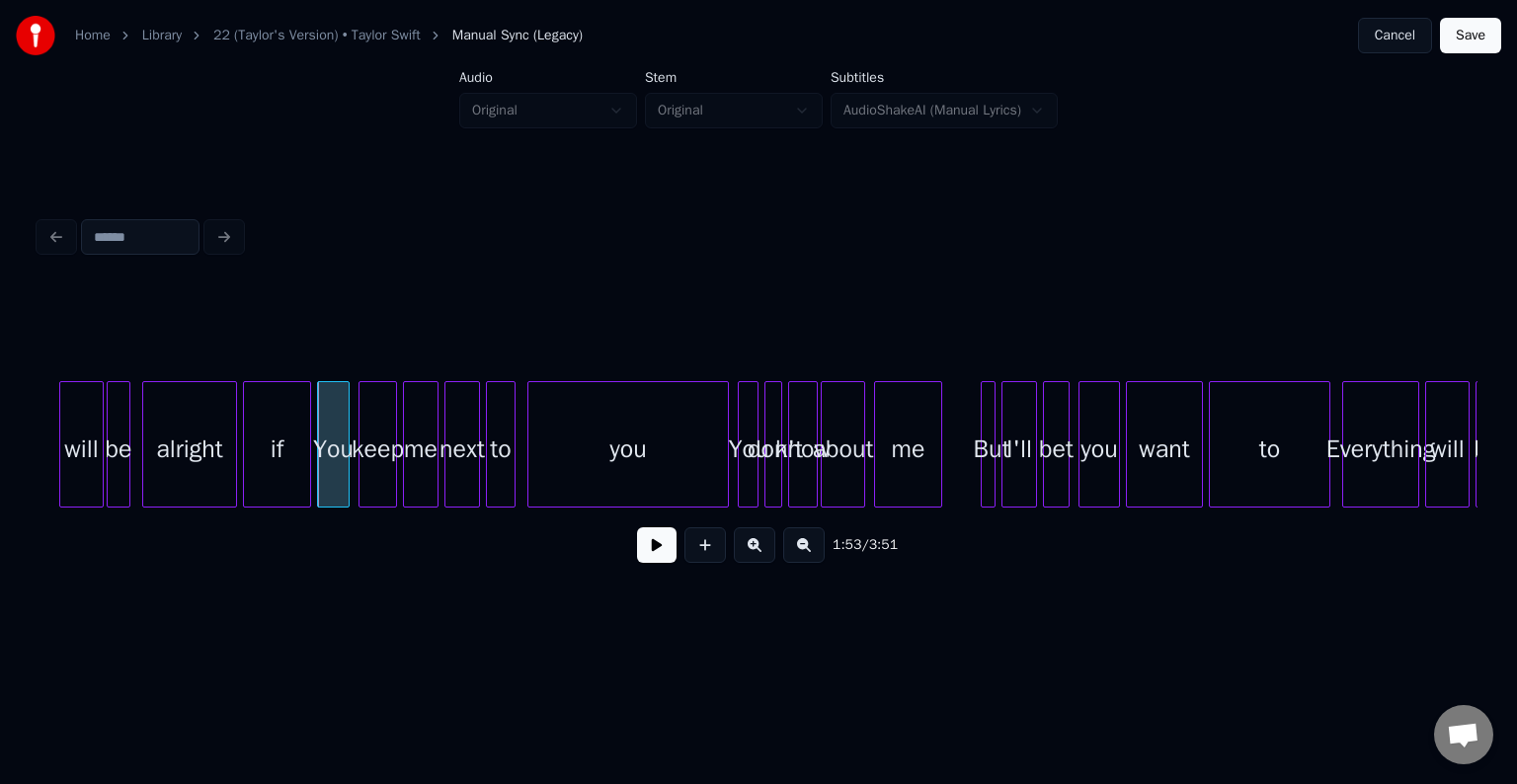 click at bounding box center [657, 545] 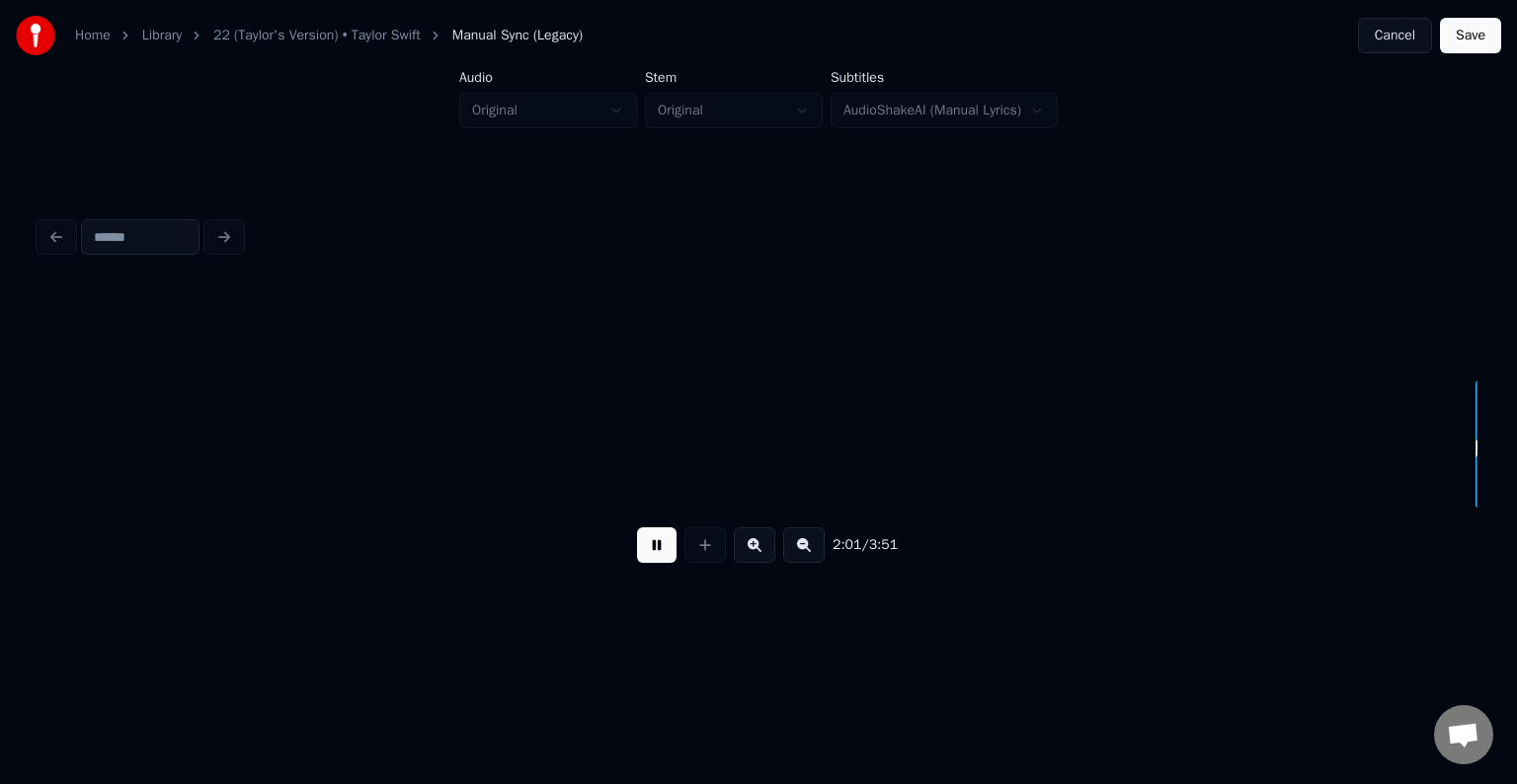 scroll, scrollTop: 0, scrollLeft: 17999, axis: horizontal 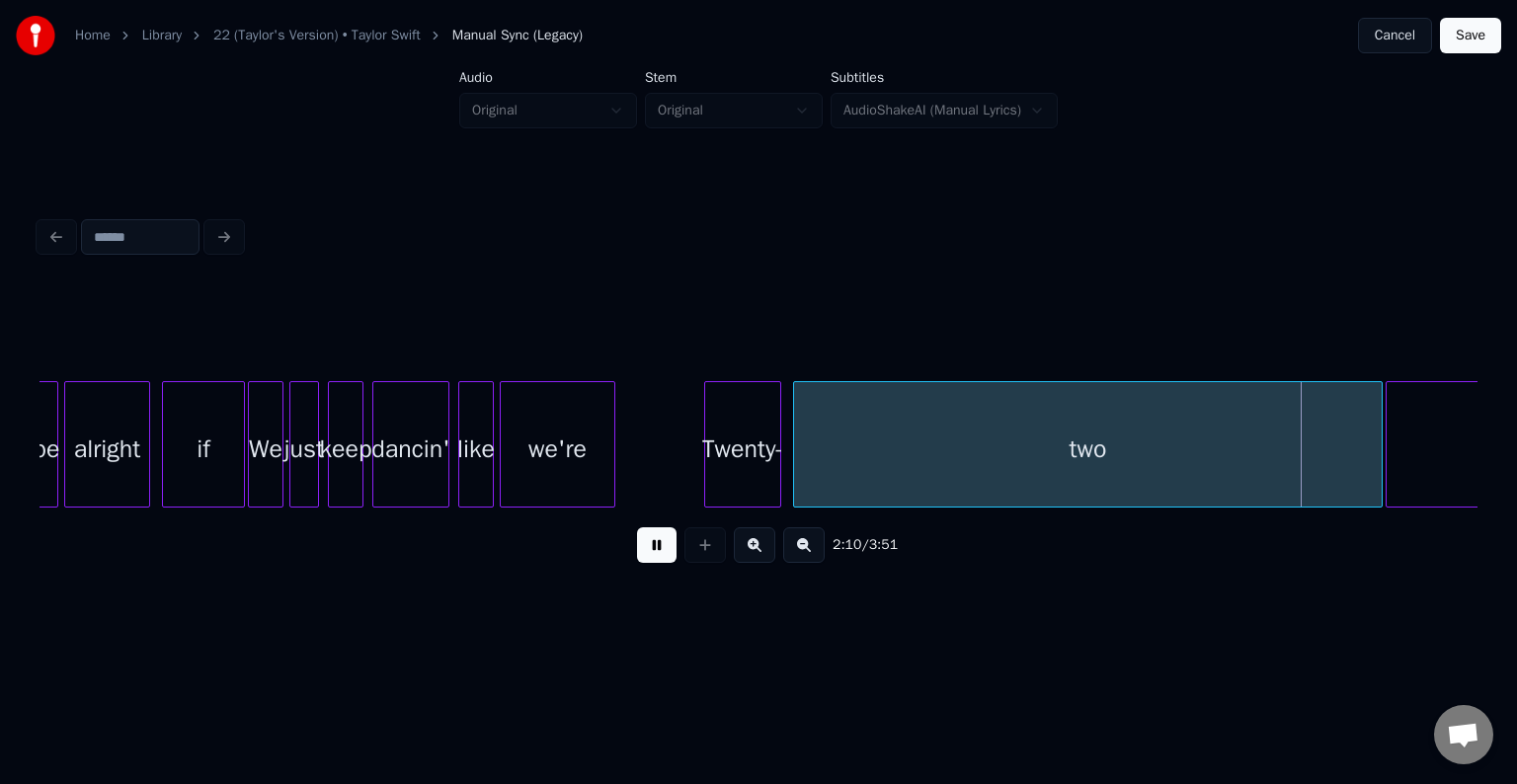 click at bounding box center (657, 545) 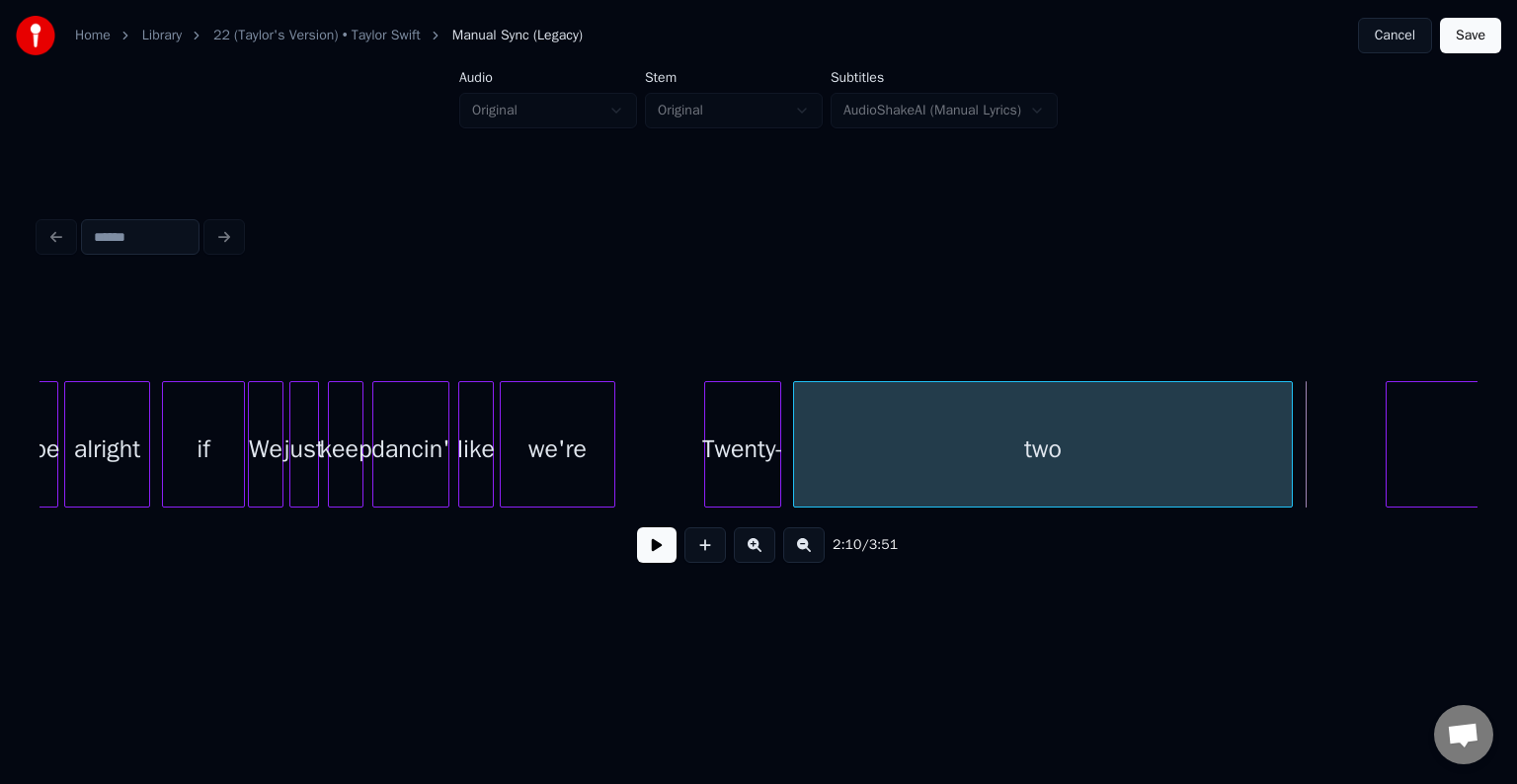 click at bounding box center (1289, 444) 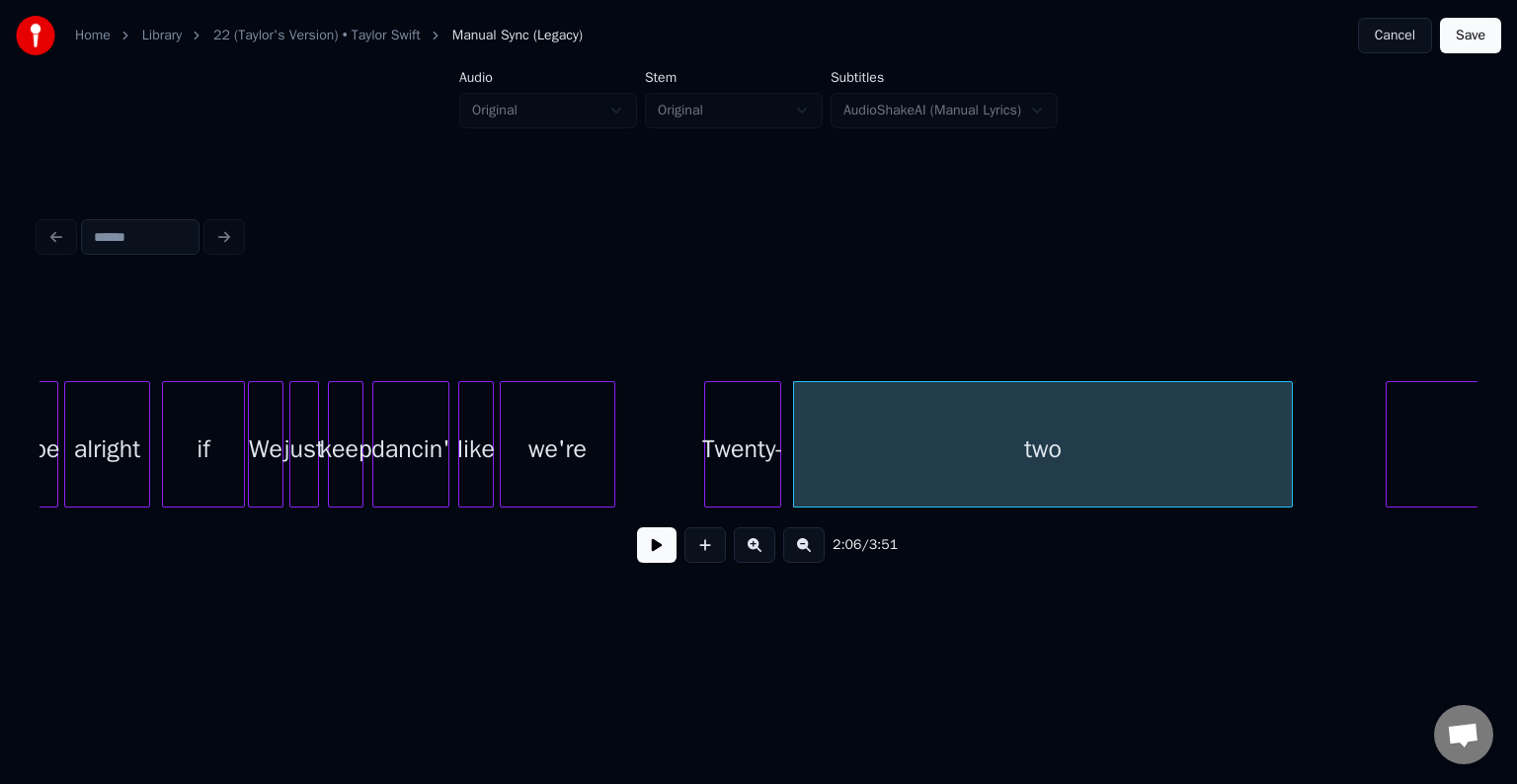 click at bounding box center [657, 545] 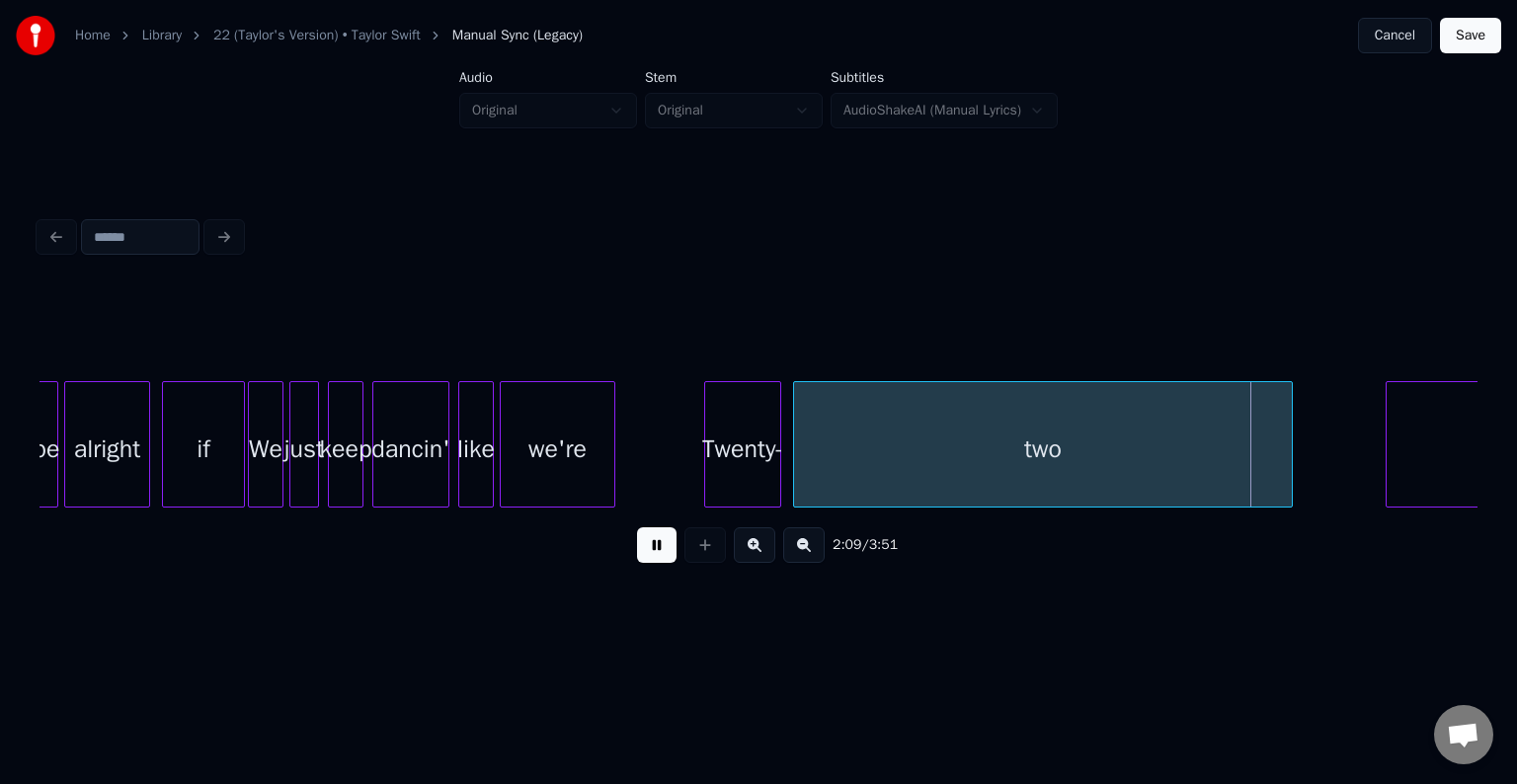 click at bounding box center (657, 545) 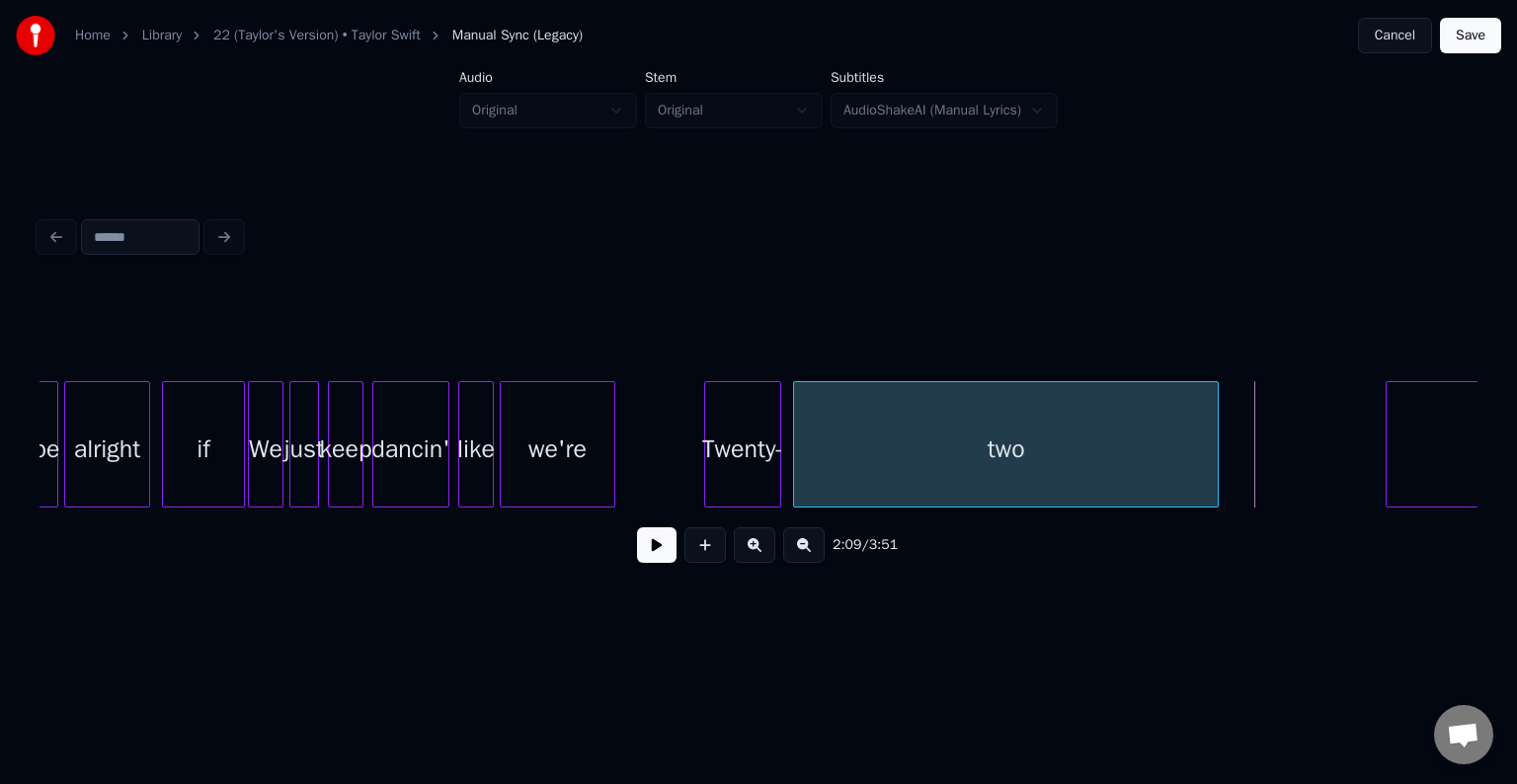 click at bounding box center (1215, 444) 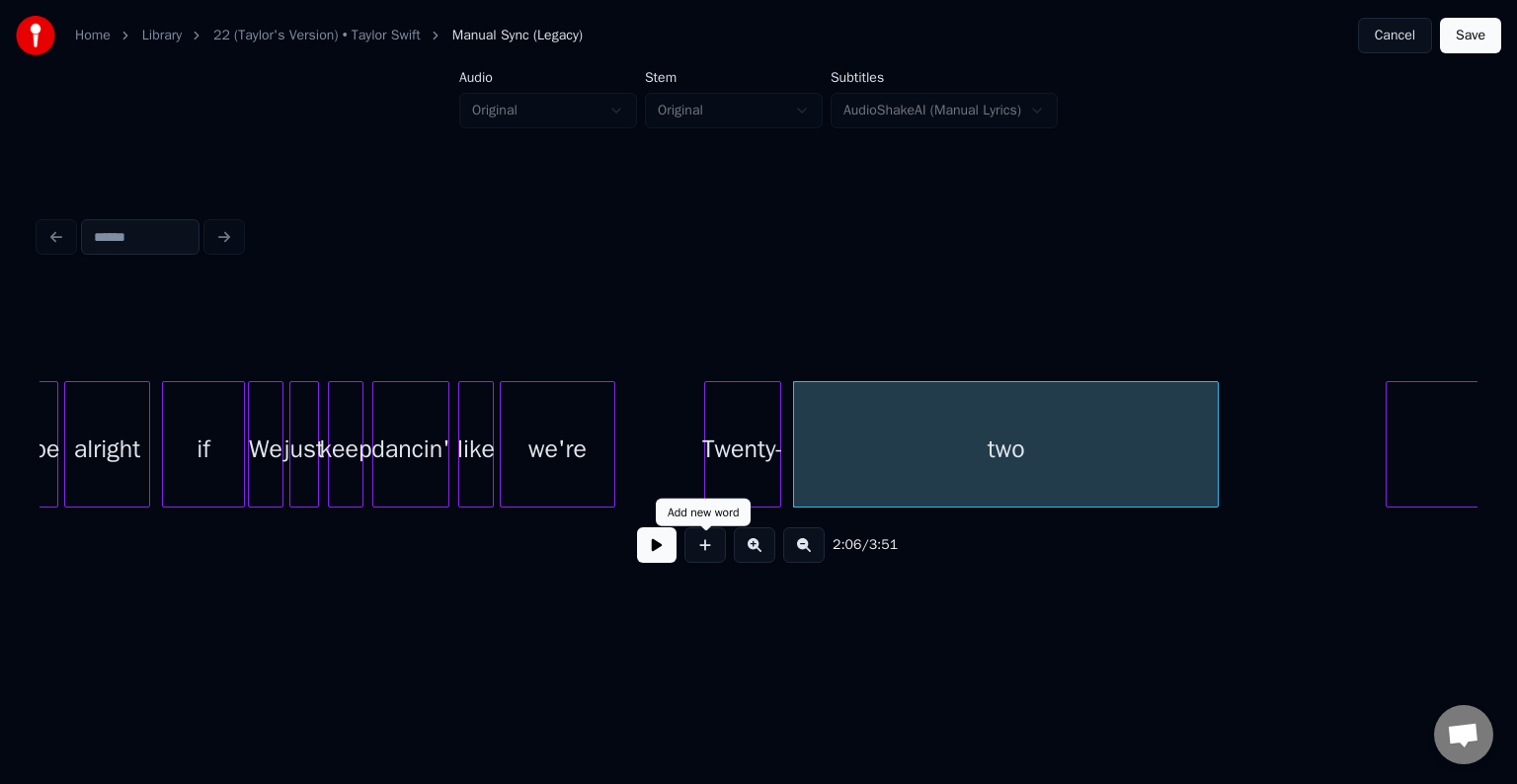 click at bounding box center (657, 545) 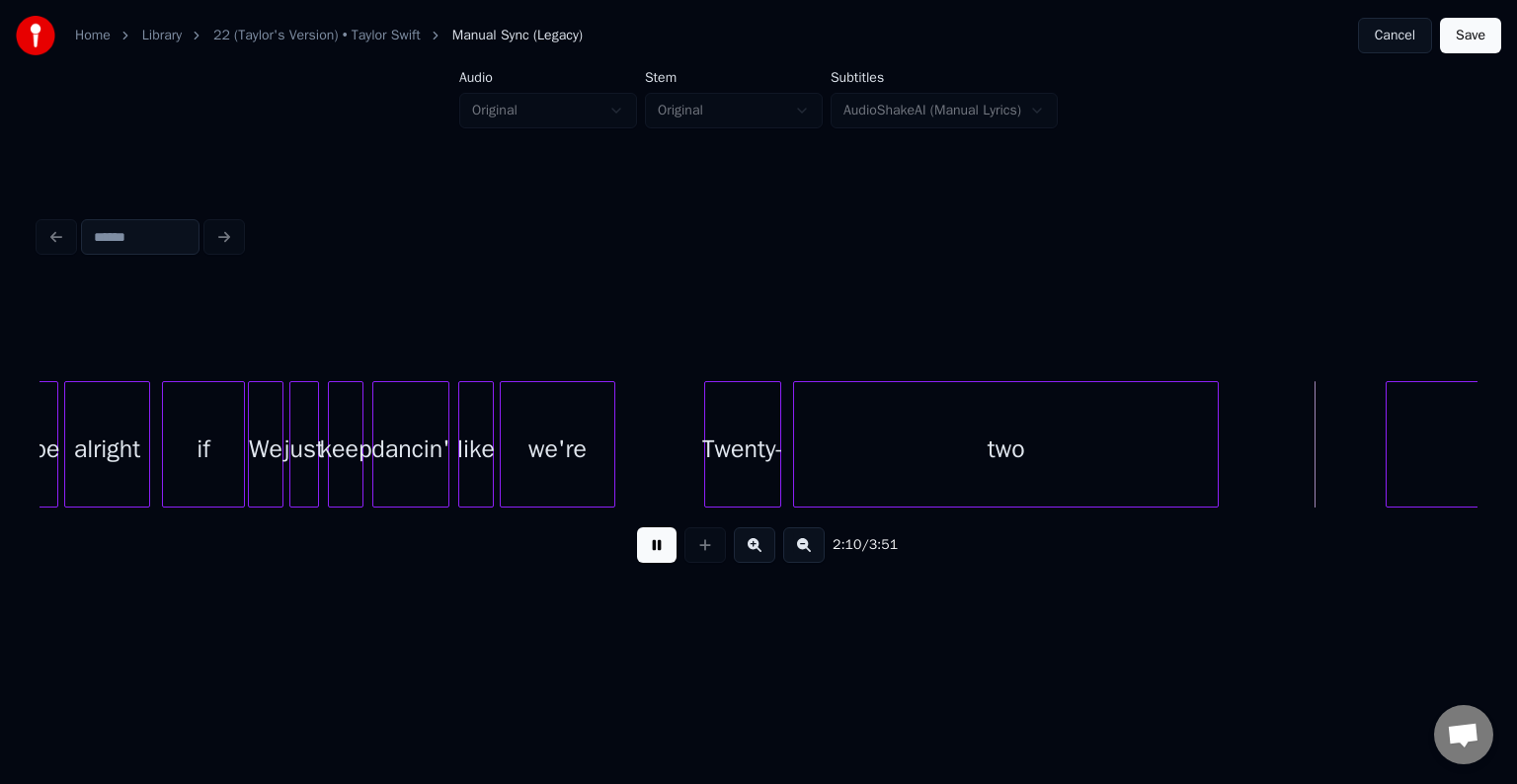 click at bounding box center [657, 545] 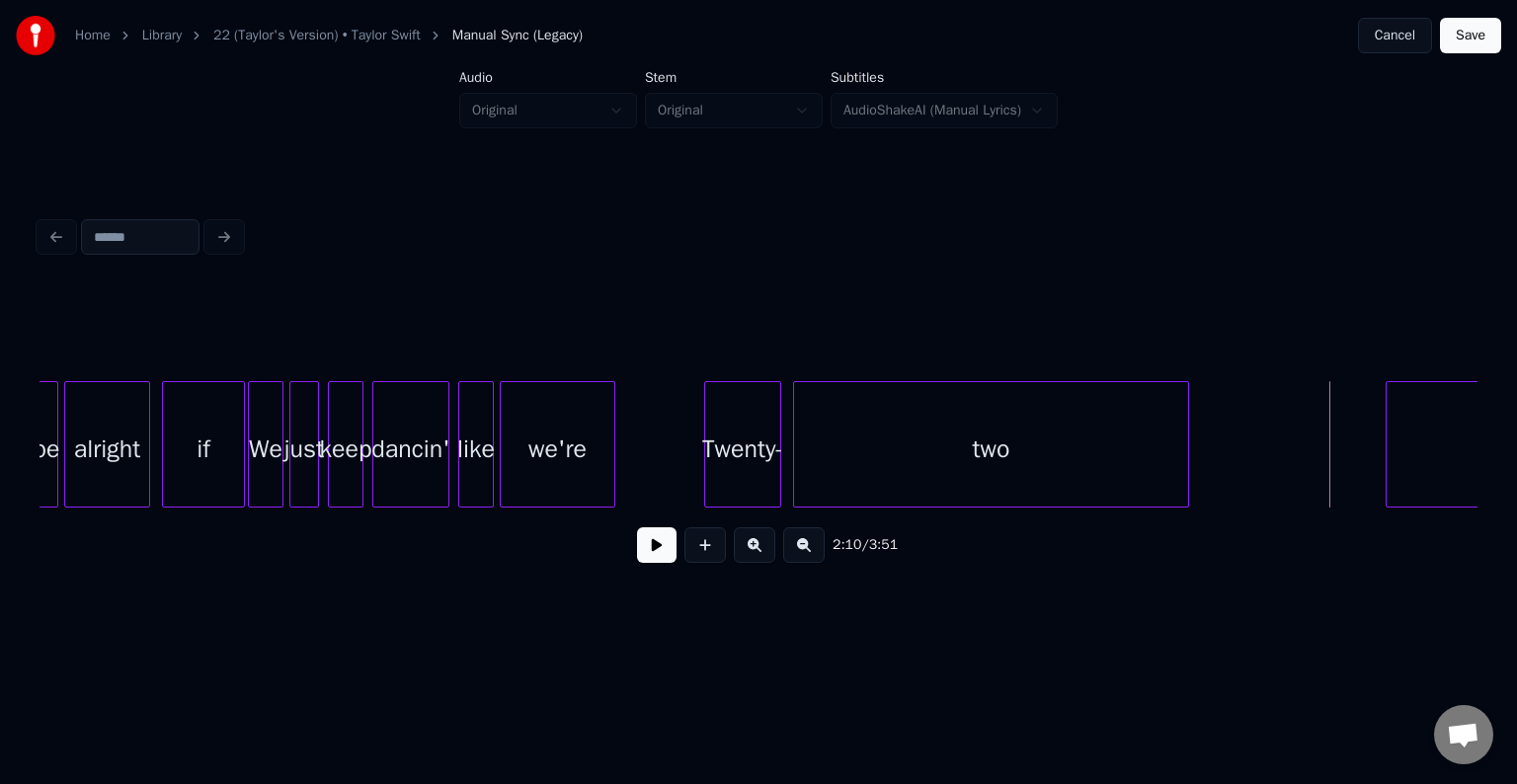 click at bounding box center [1185, 444] 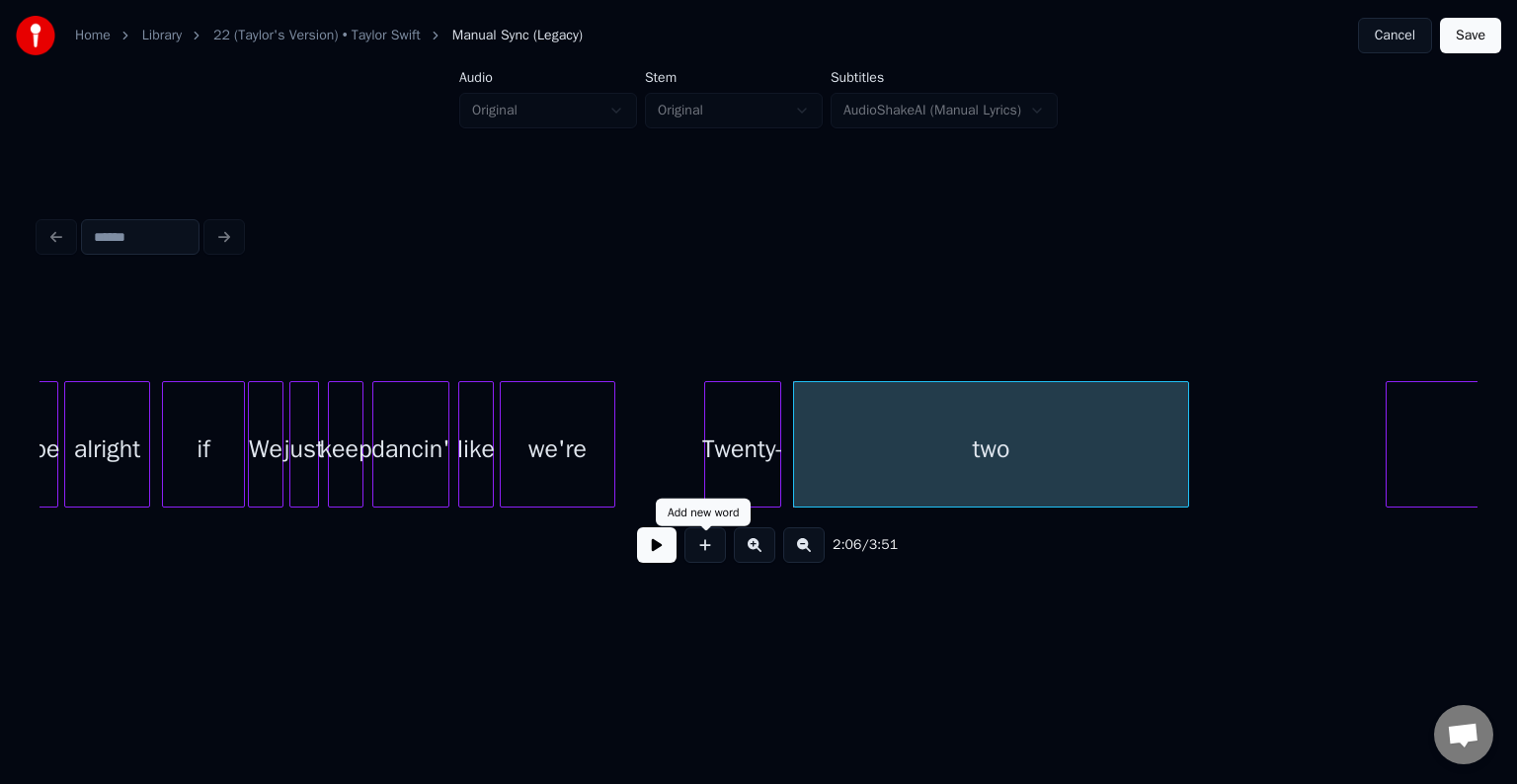 click at bounding box center [657, 545] 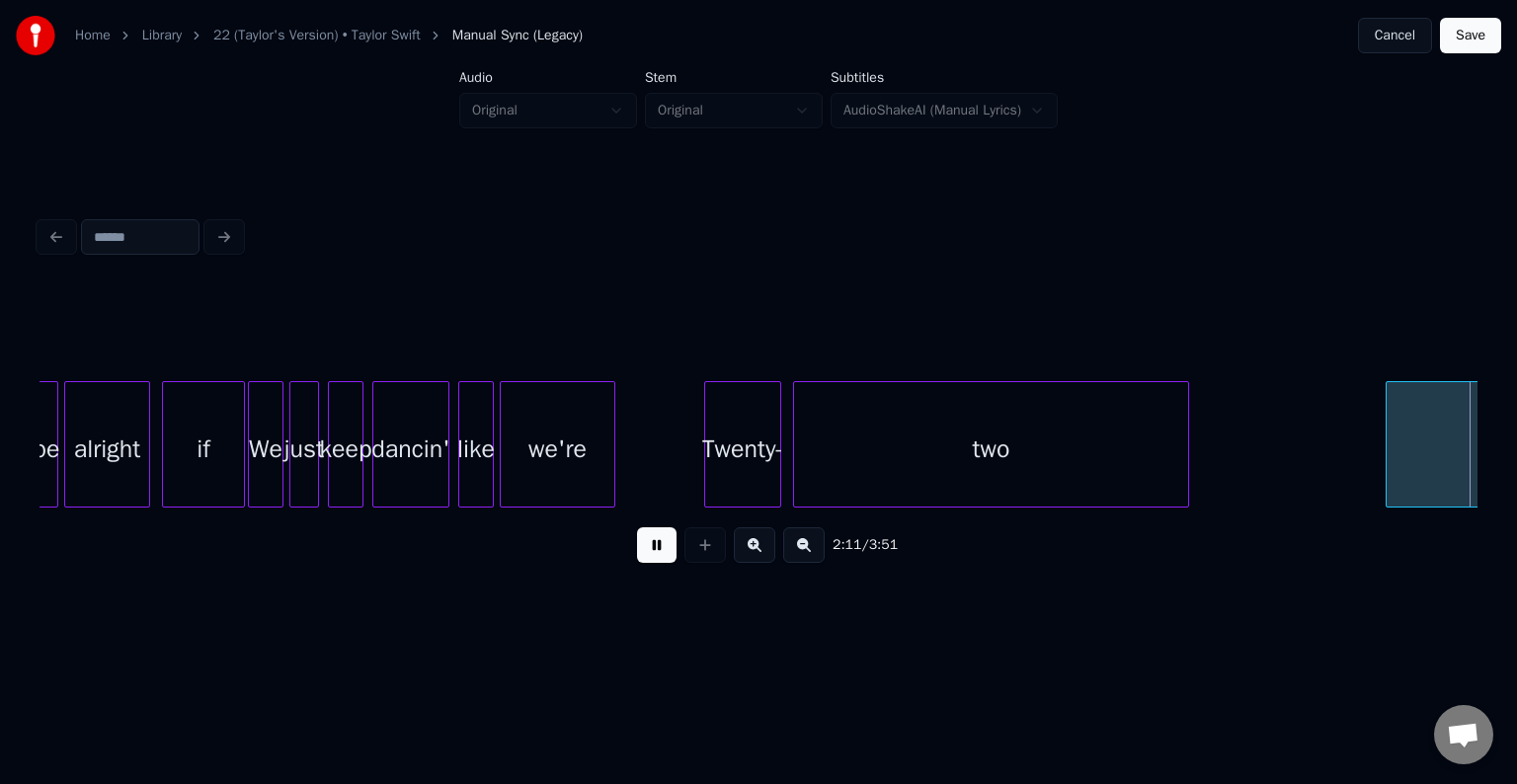 scroll, scrollTop: 0, scrollLeft: 19437, axis: horizontal 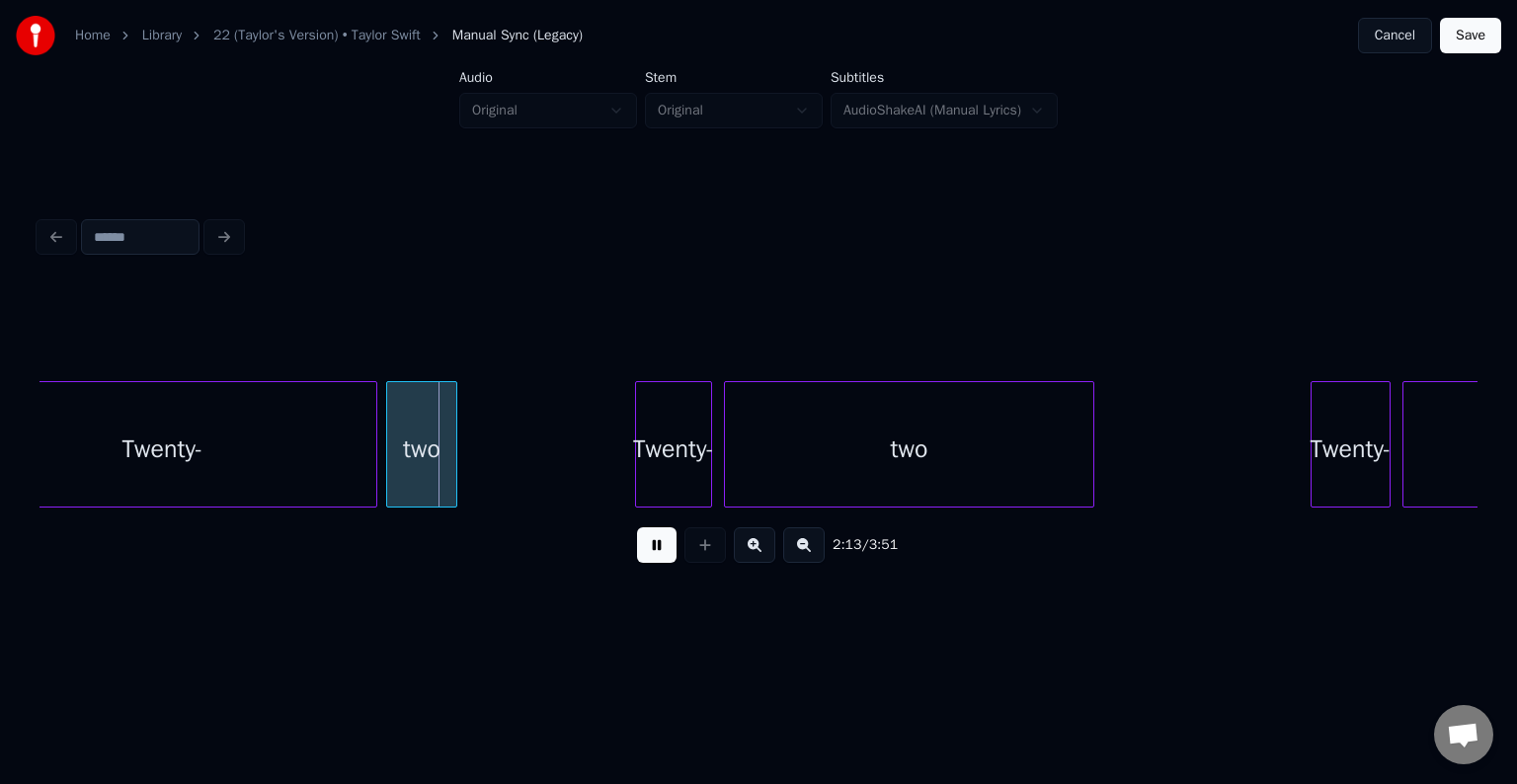 click at bounding box center (657, 545) 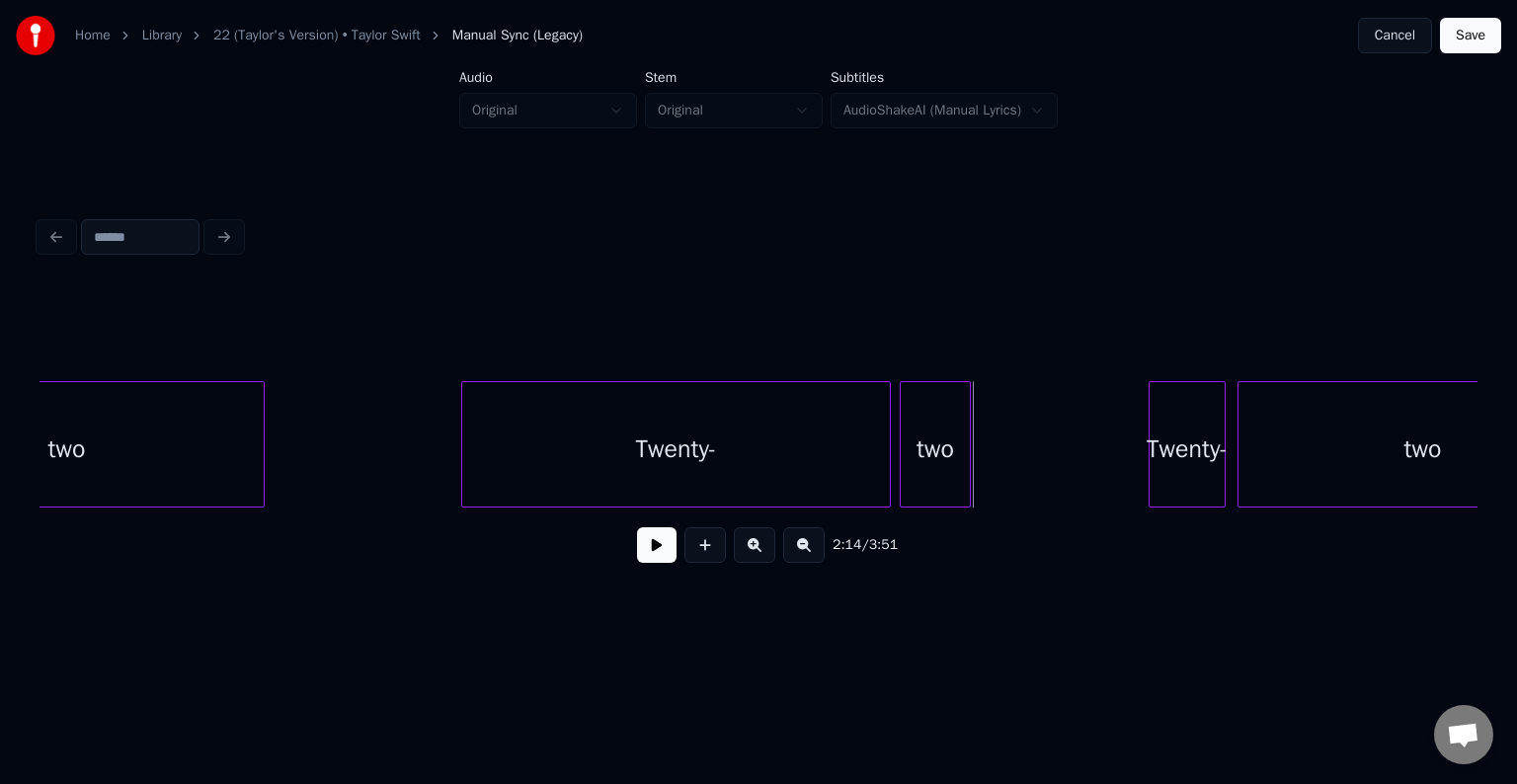 scroll, scrollTop: 0, scrollLeft: 18883, axis: horizontal 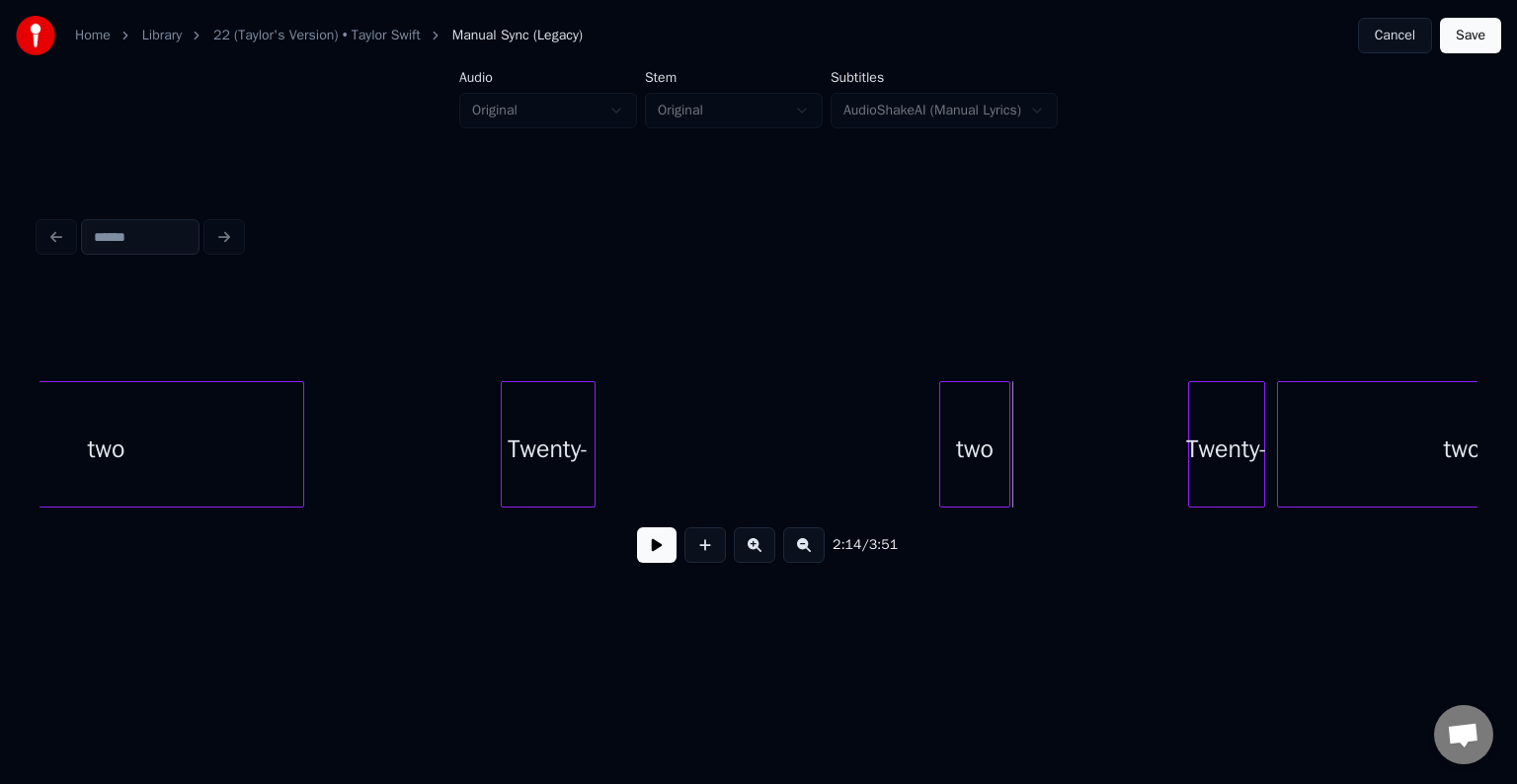 click at bounding box center [592, 444] 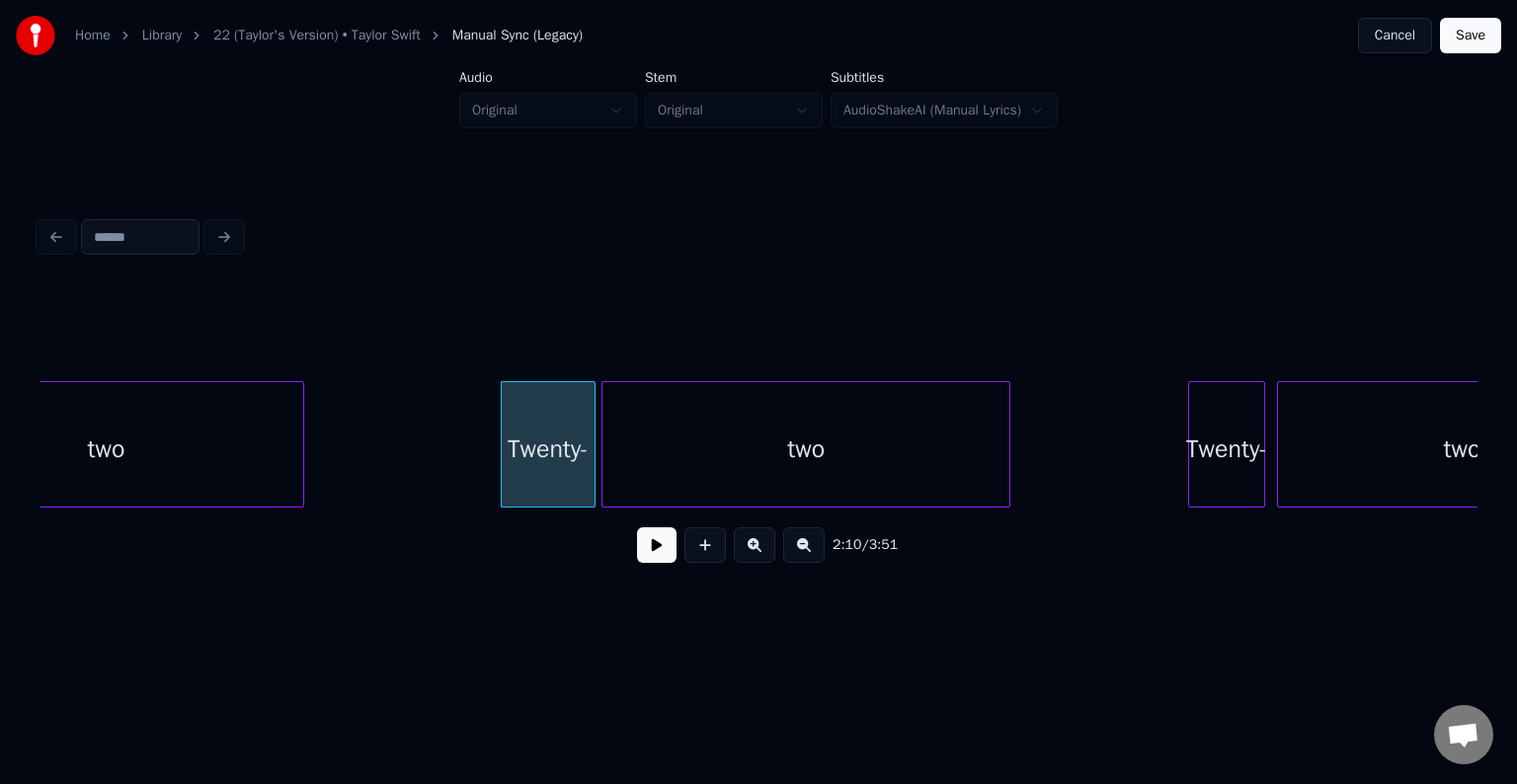 click at bounding box center [605, 444] 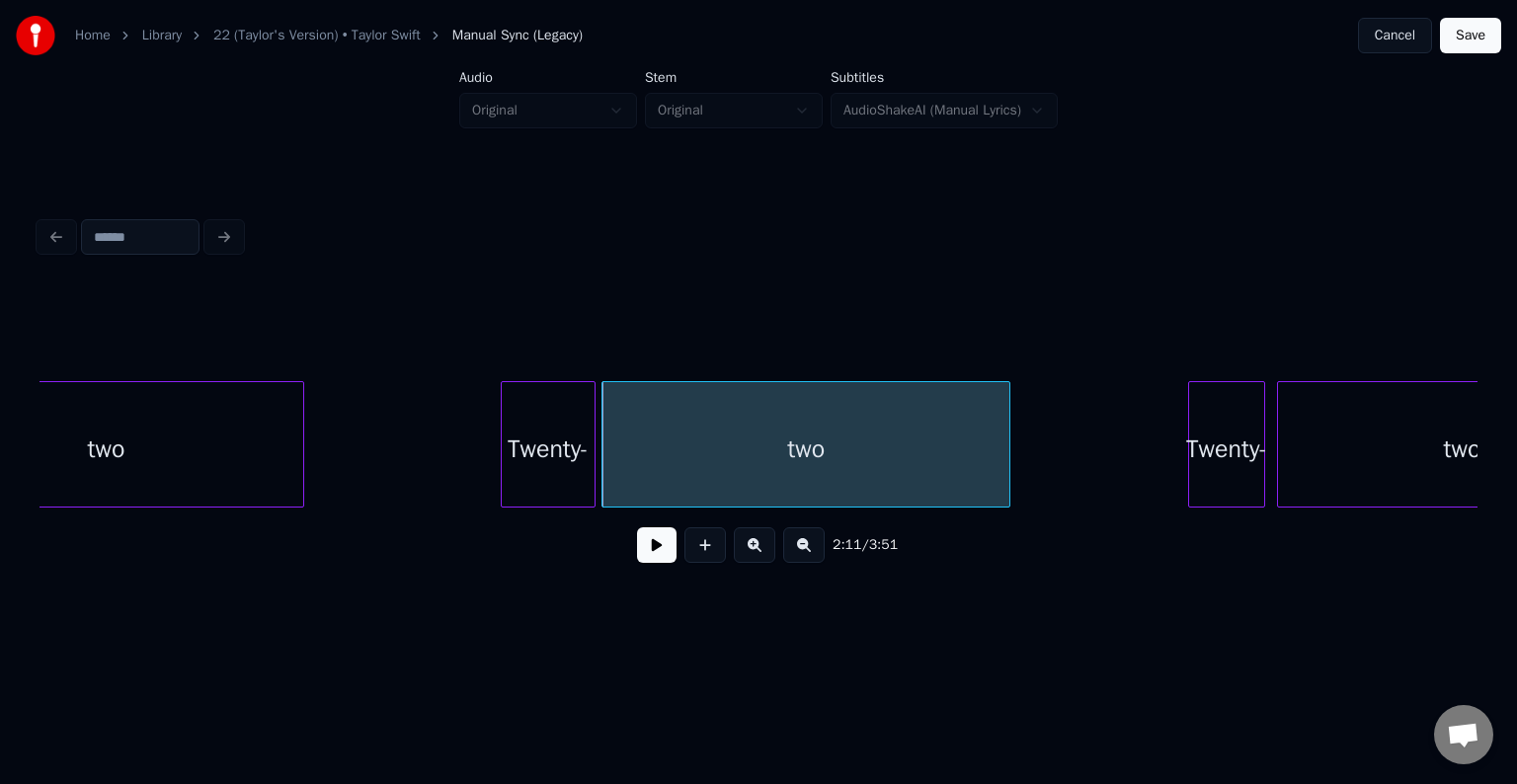 click on "Twenty-" at bounding box center [548, 449] 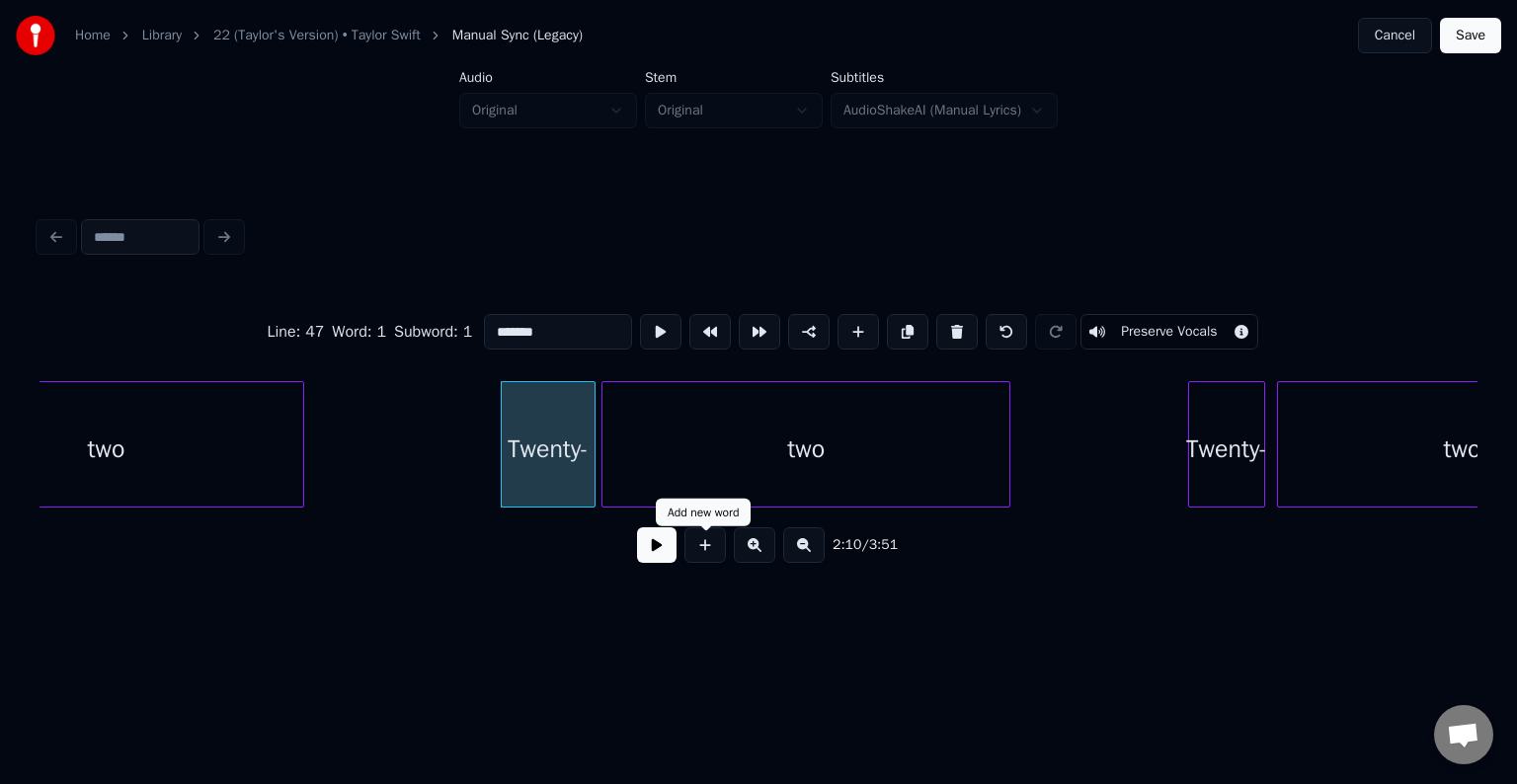drag, startPoint x: 626, startPoint y: 561, endPoint x: 671, endPoint y: 546, distance: 47.434165 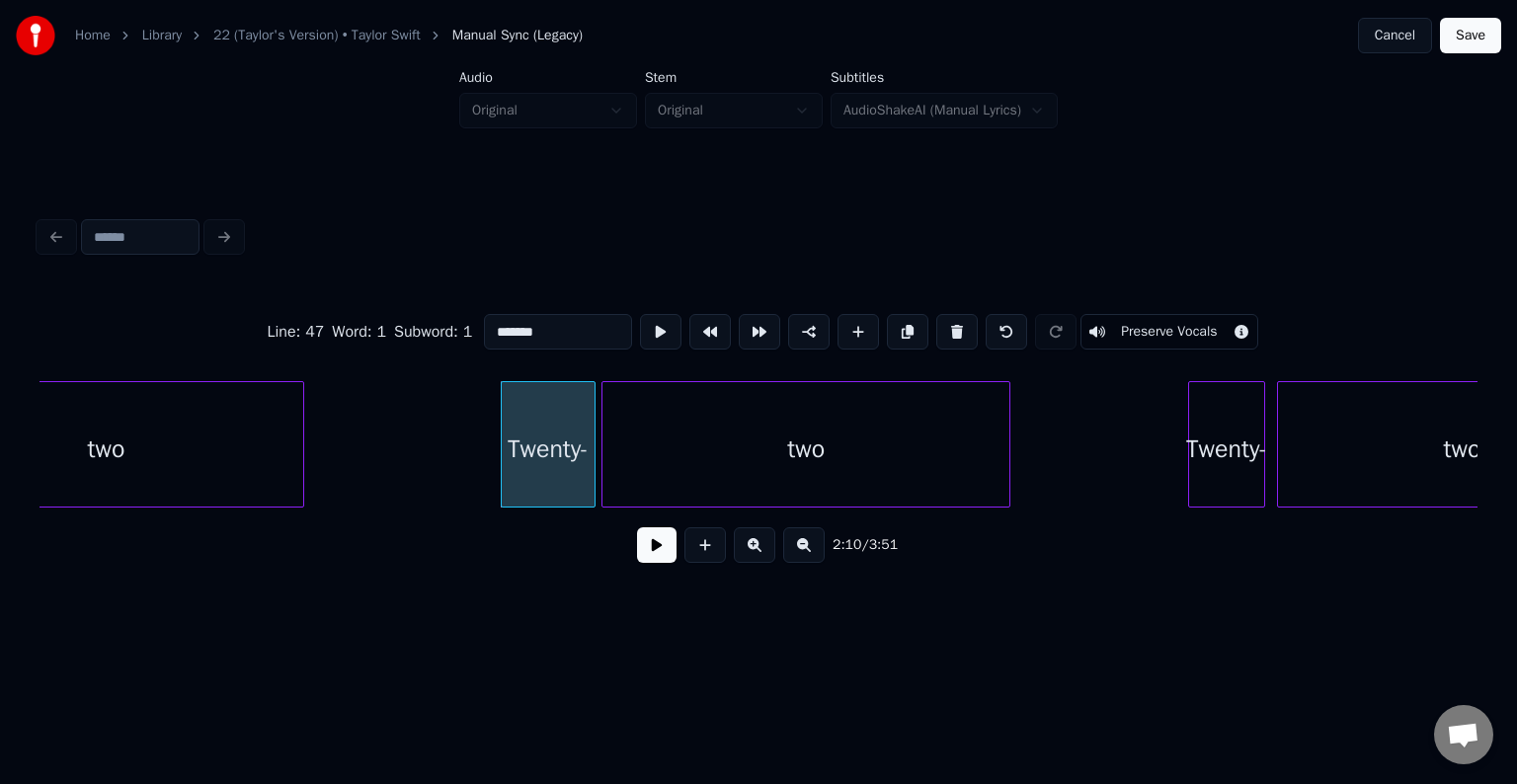 click at bounding box center (657, 545) 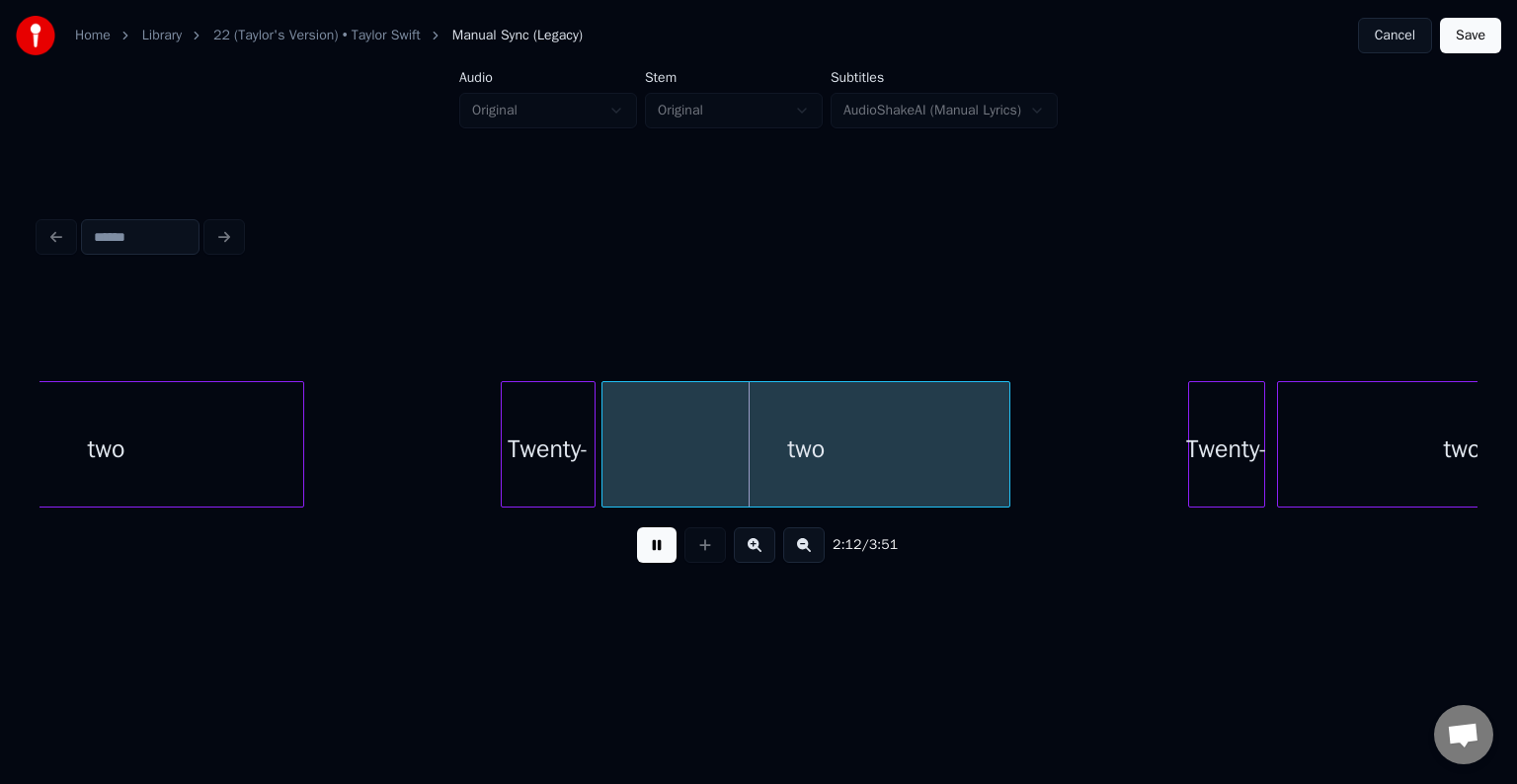 click at bounding box center (657, 545) 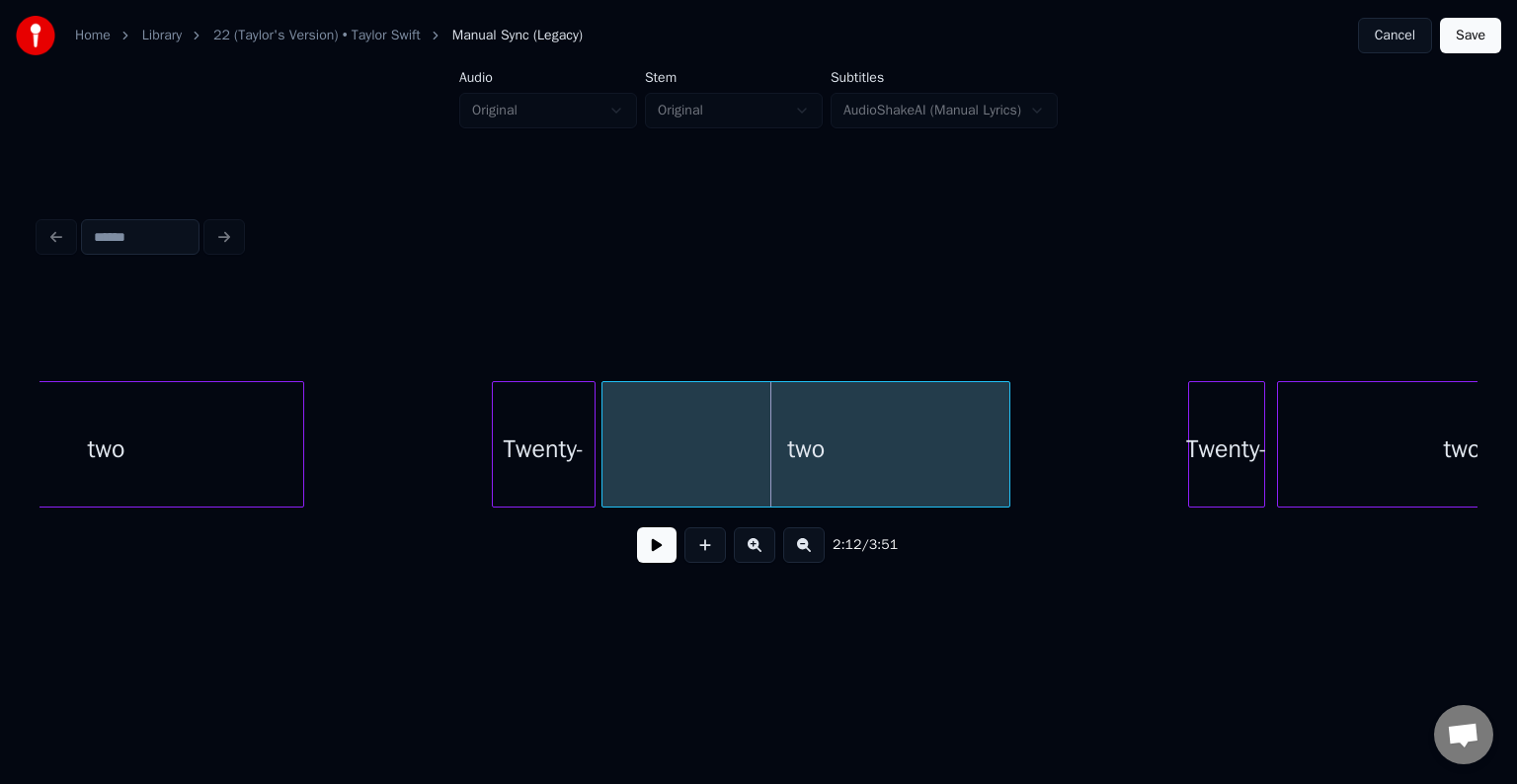 click at bounding box center [496, 444] 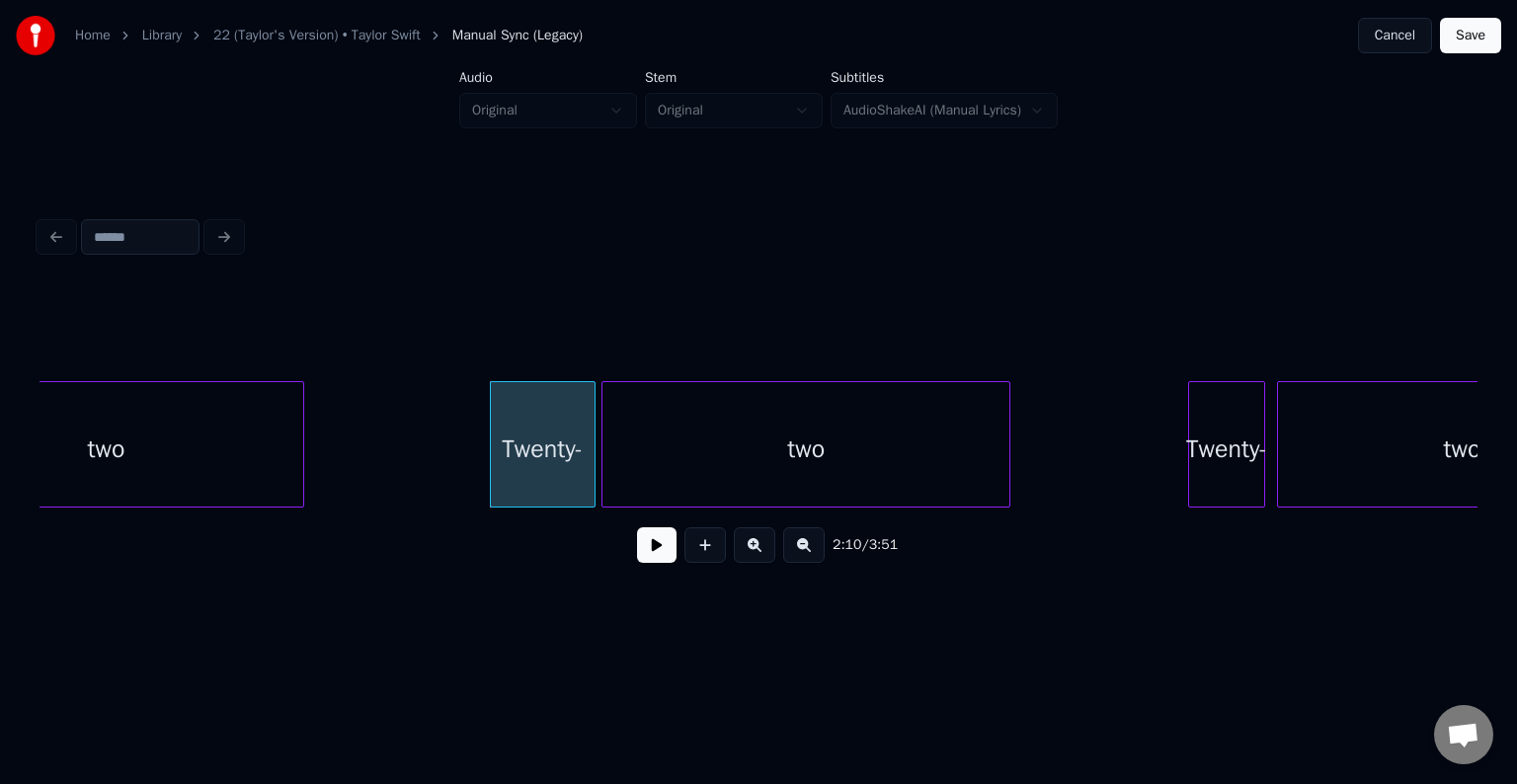 click at bounding box center (657, 545) 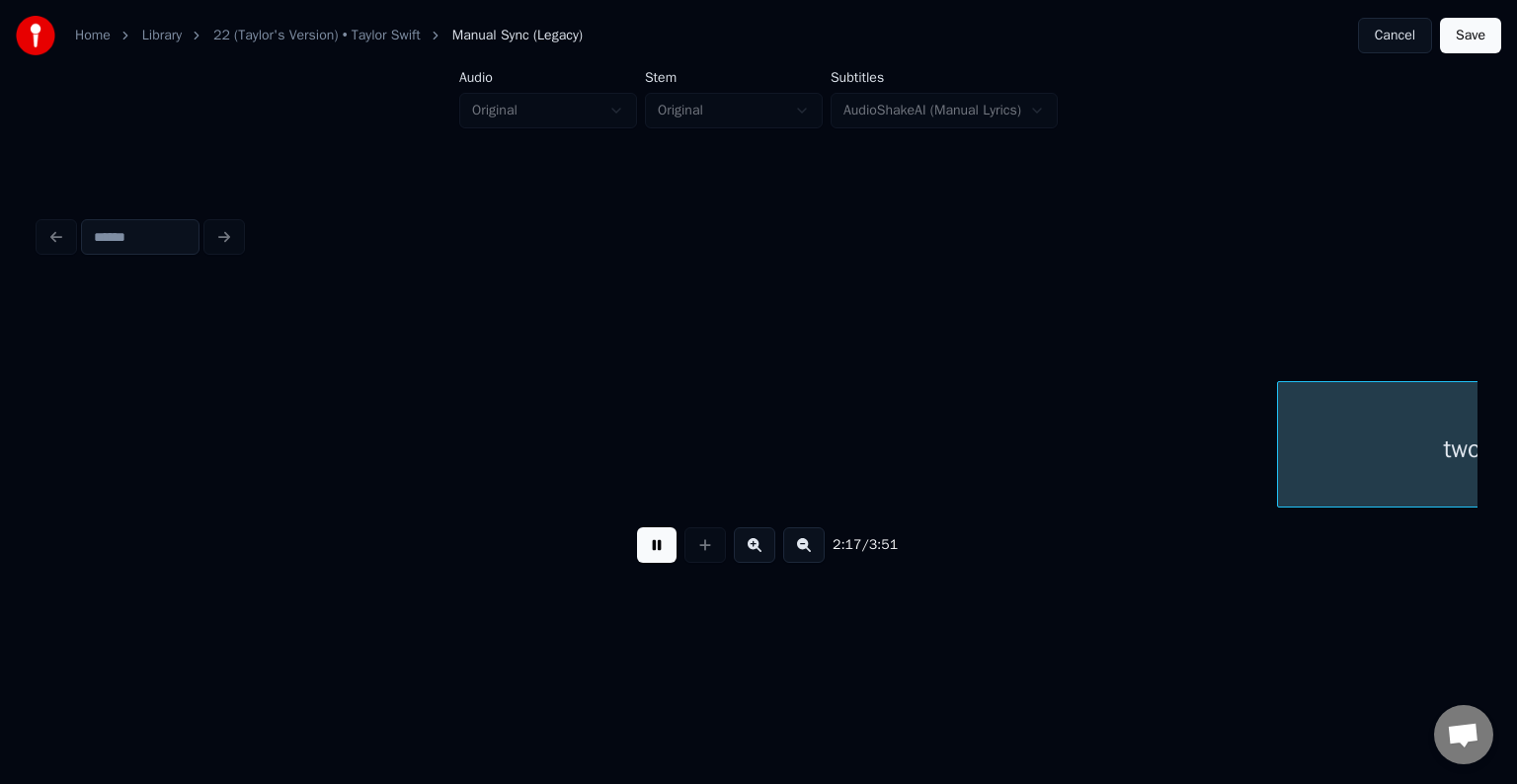 scroll, scrollTop: 0, scrollLeft: 20323, axis: horizontal 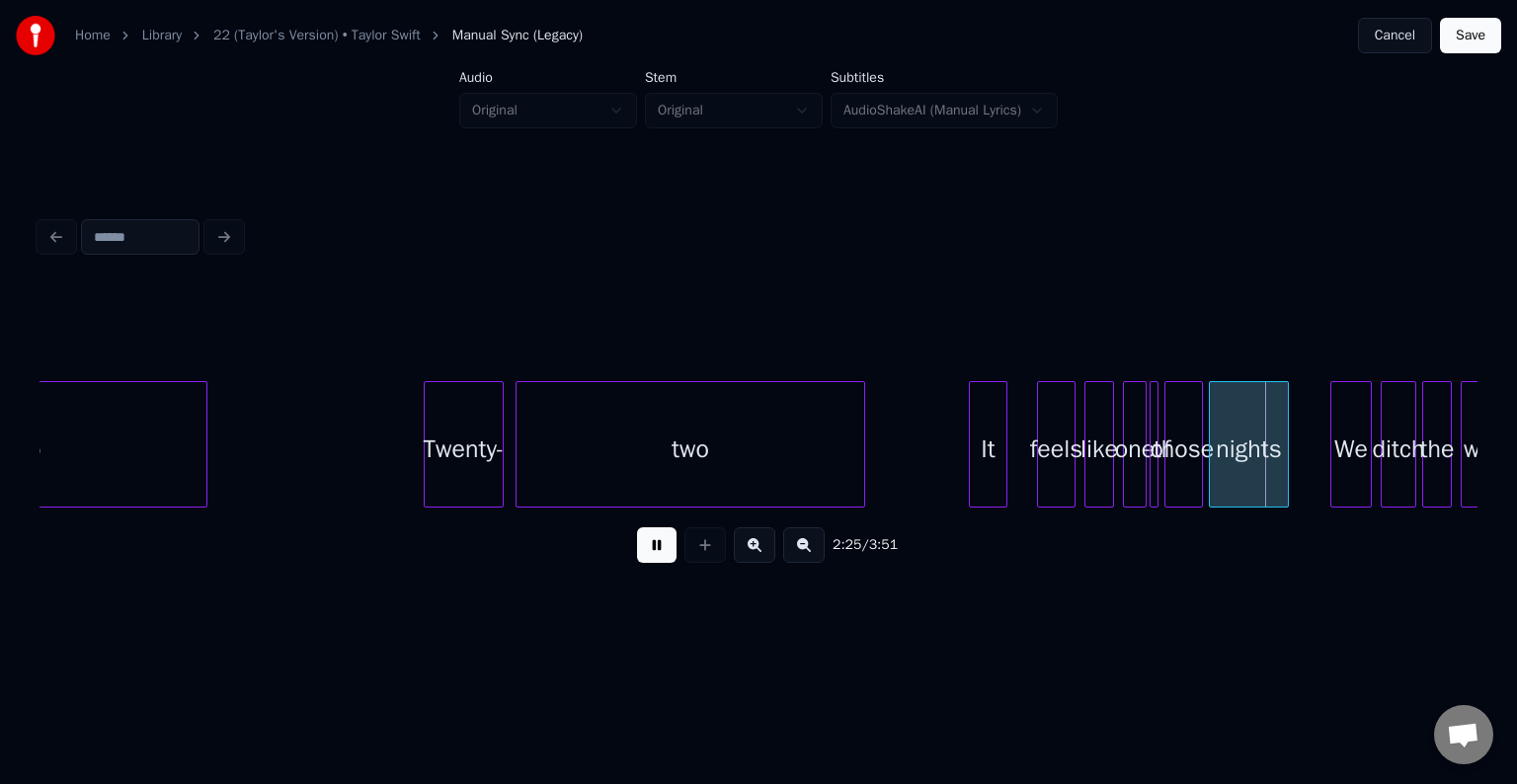 click at bounding box center [657, 545] 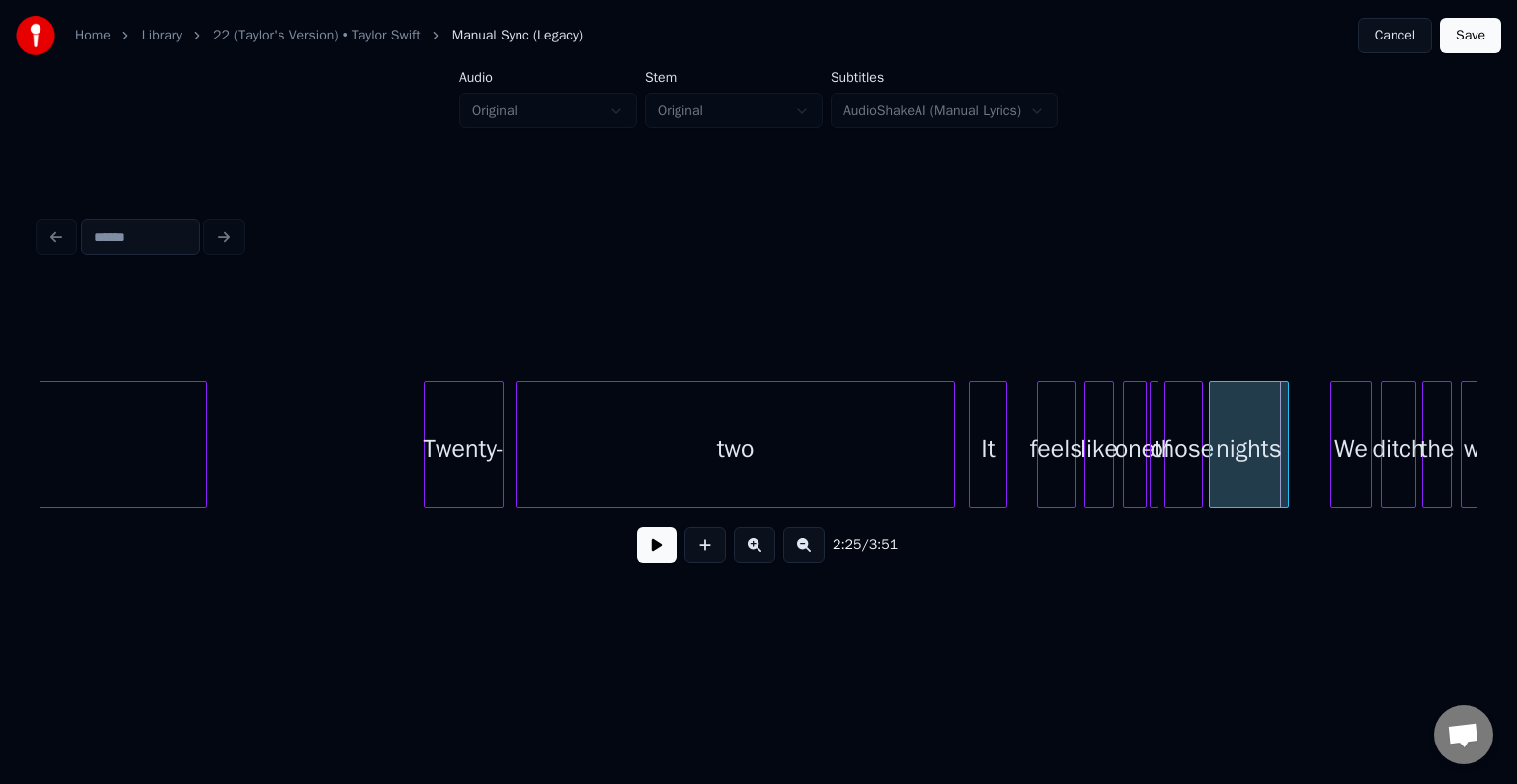 click at bounding box center (951, 444) 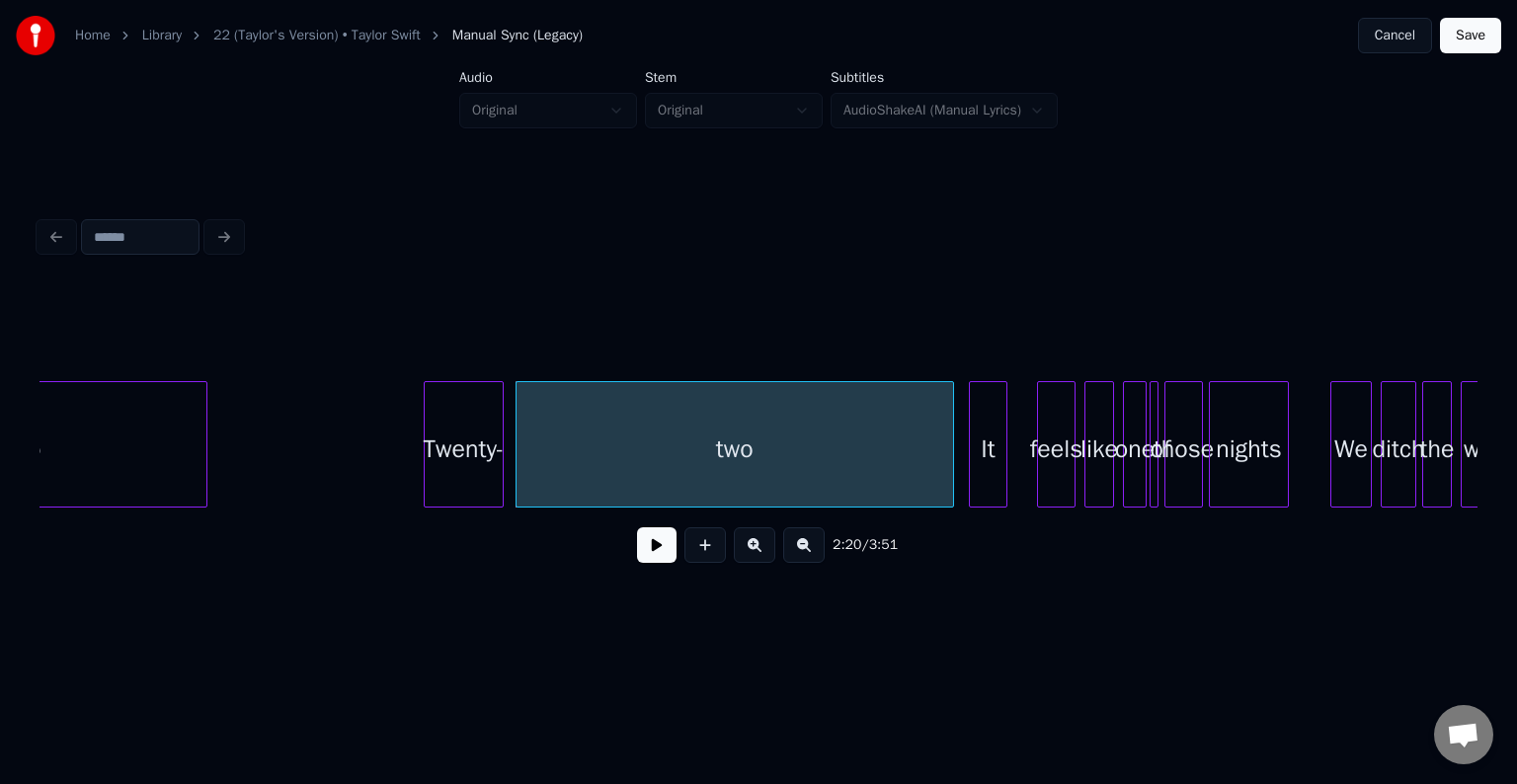click at bounding box center (657, 545) 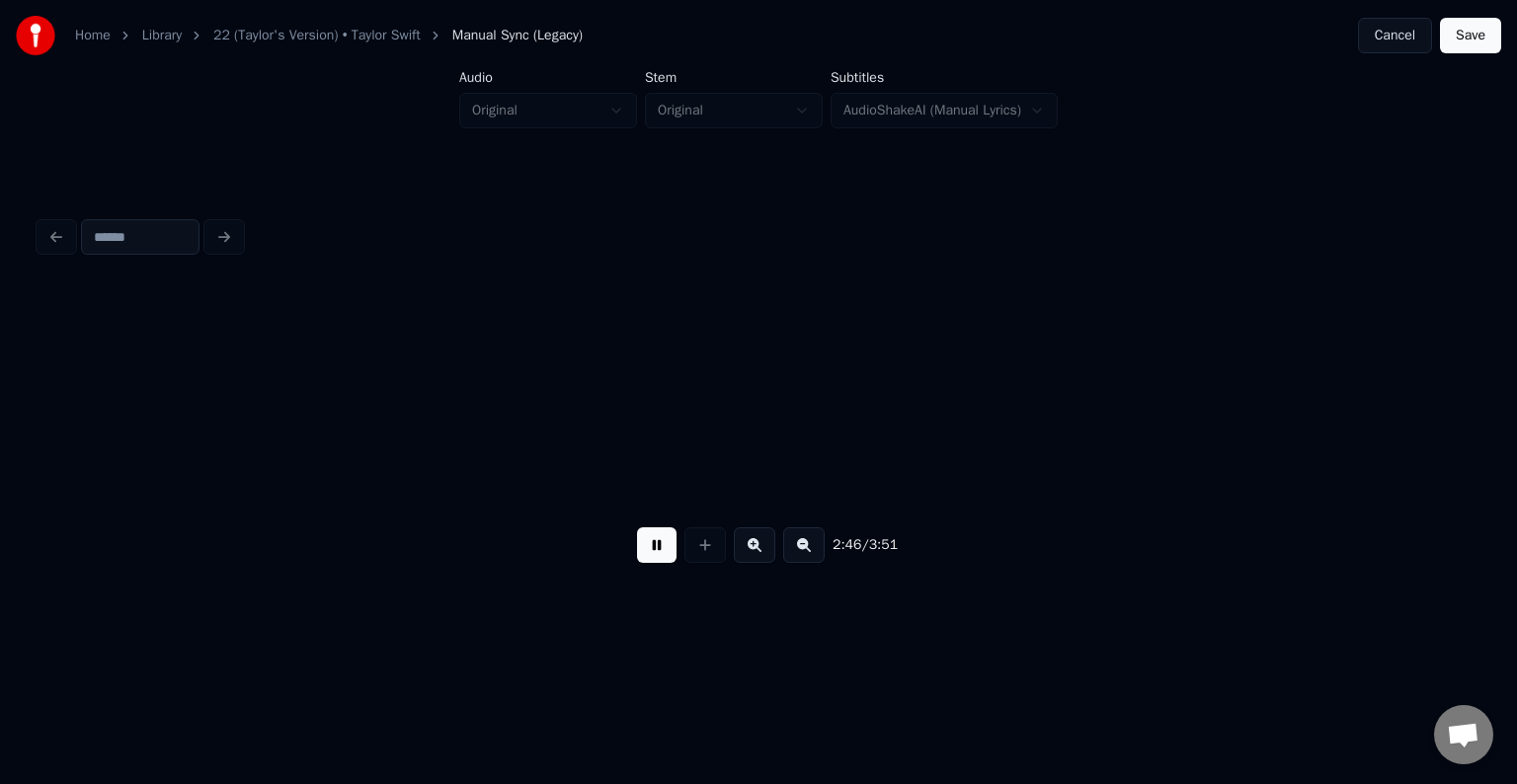 scroll, scrollTop: 0, scrollLeft: 24639, axis: horizontal 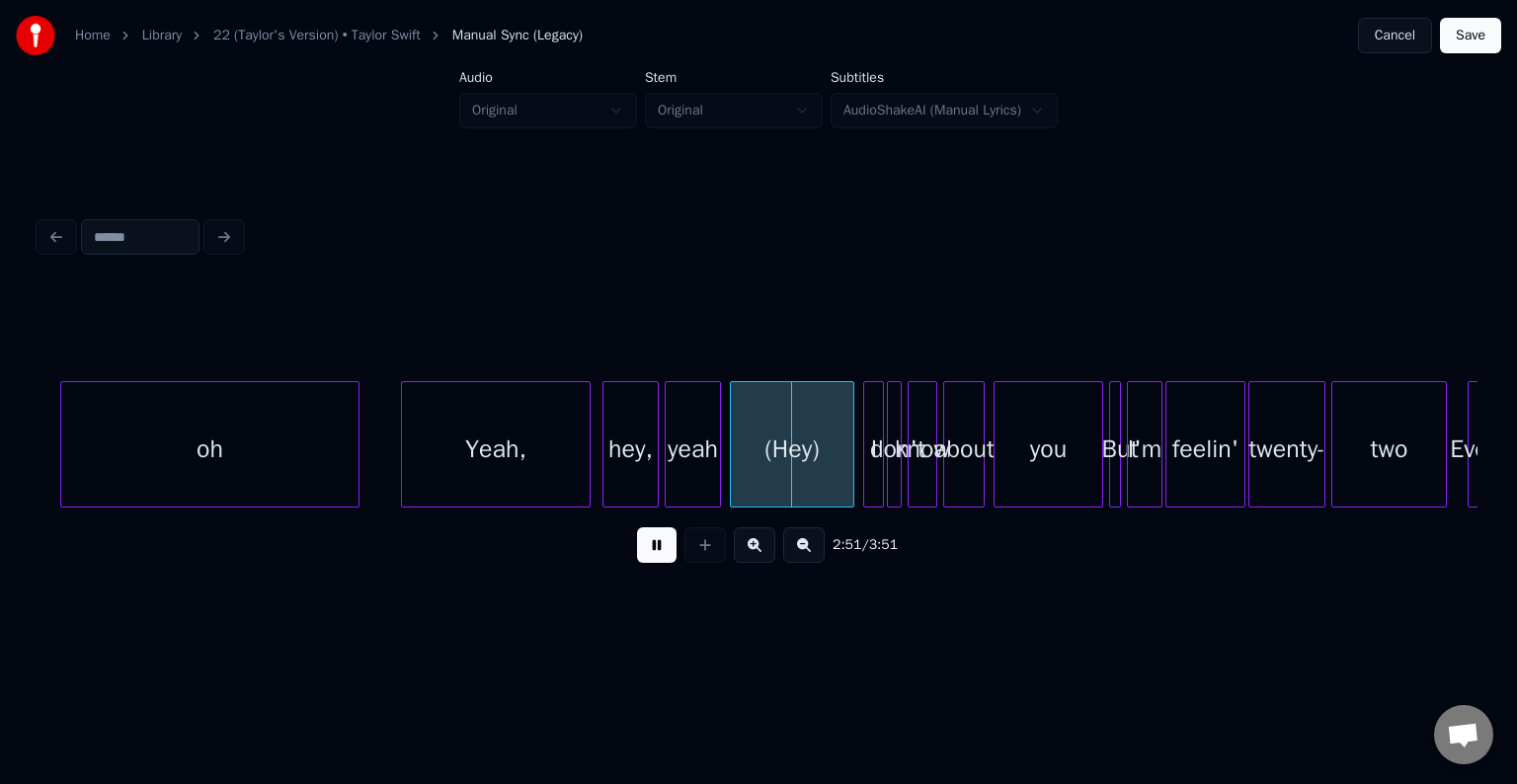 drag, startPoint x: 669, startPoint y: 537, endPoint x: 821, endPoint y: 462, distance: 169.49631 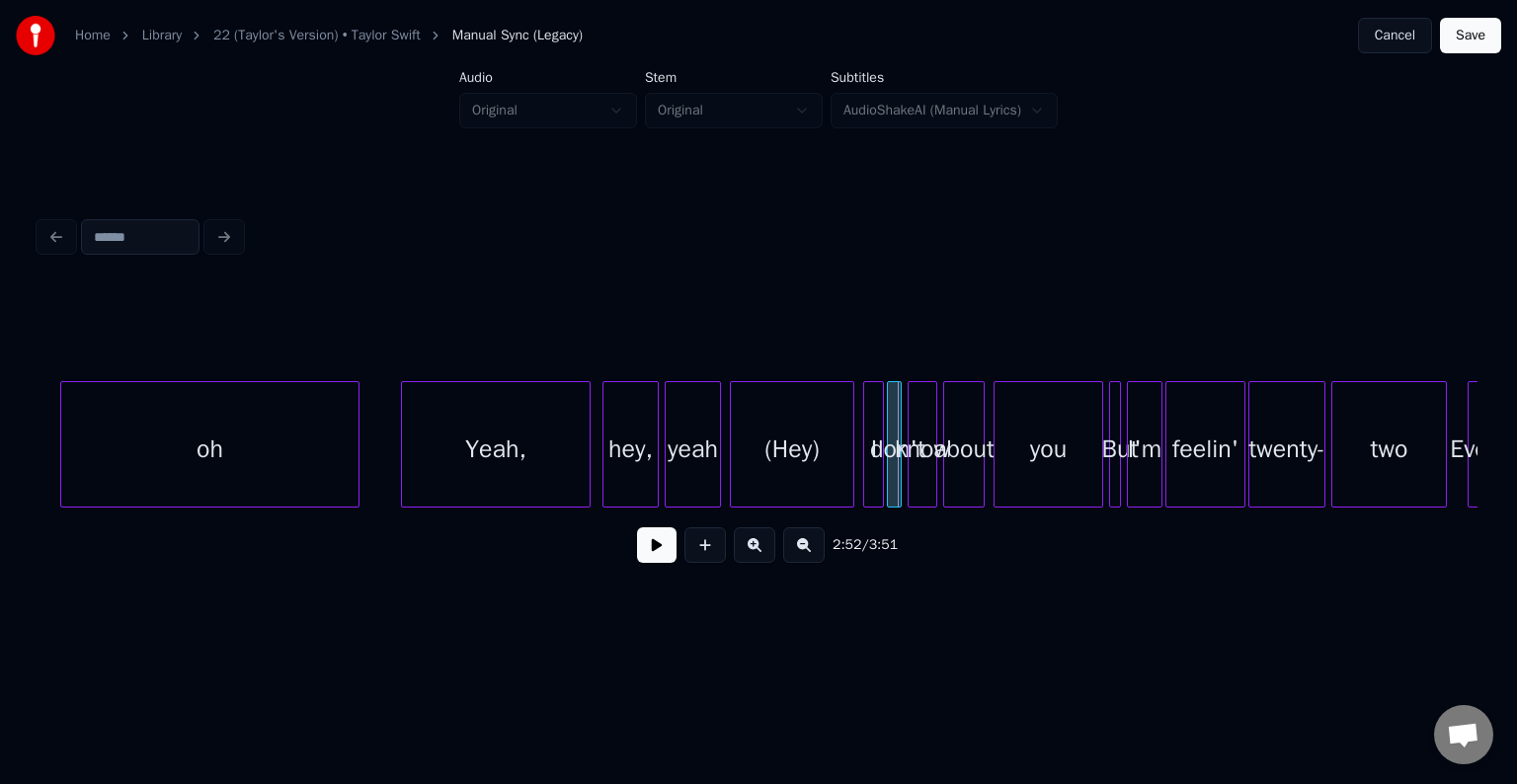 click on "(Hey)" at bounding box center [792, 449] 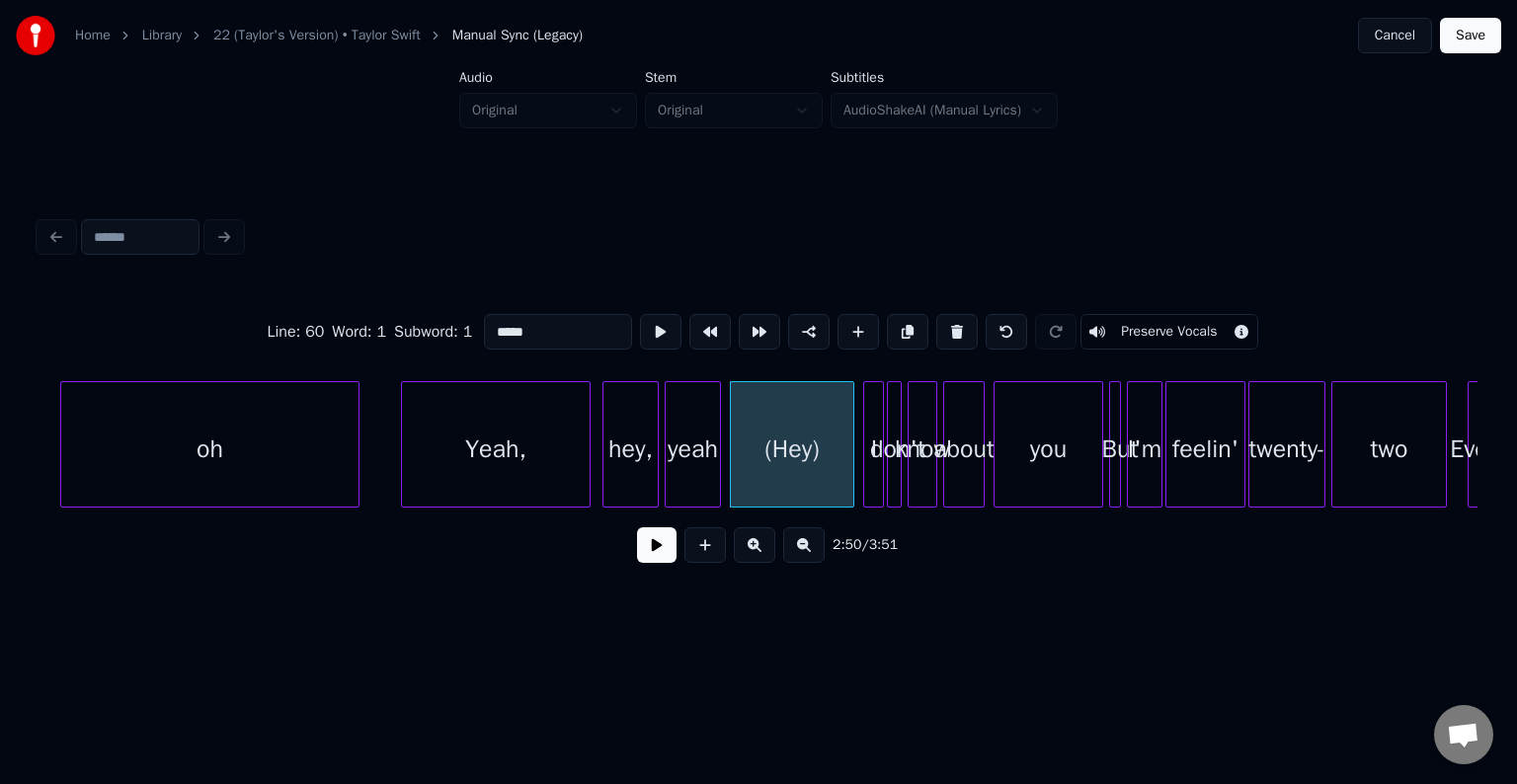 click on "Preserve Vocals" at bounding box center (1168, 332) 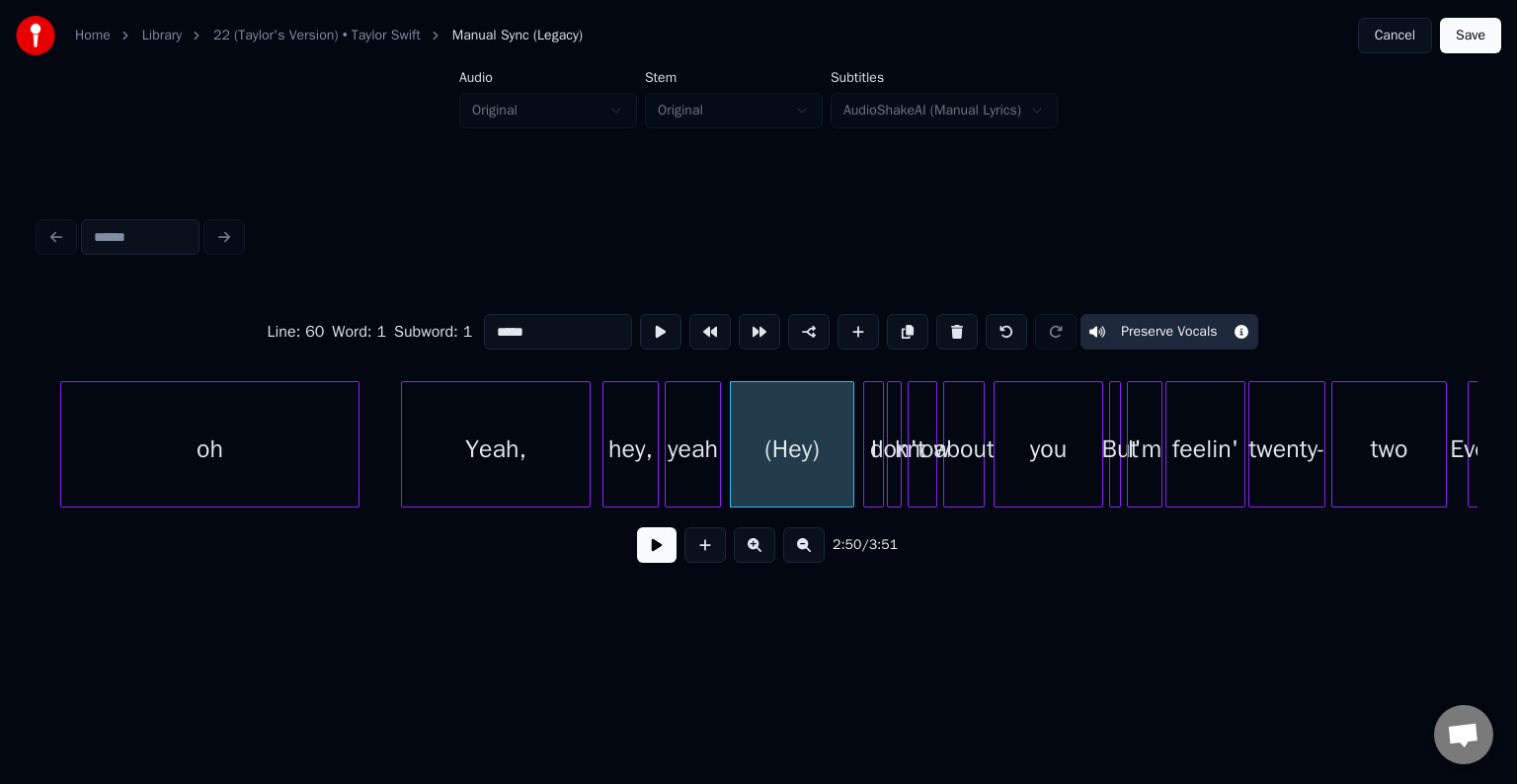 click on "2:50  /  3:51" at bounding box center [758, 545] 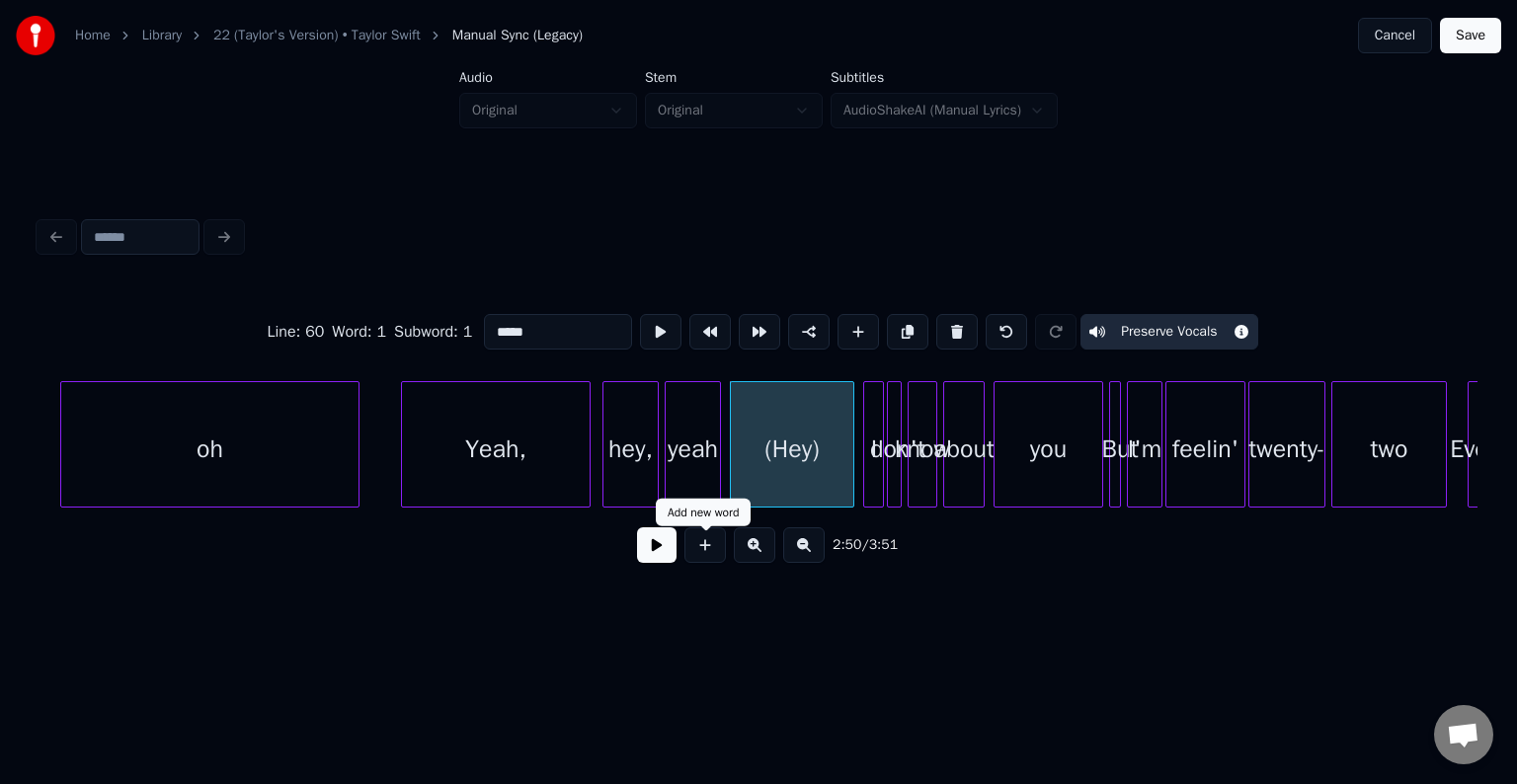 click at bounding box center [657, 545] 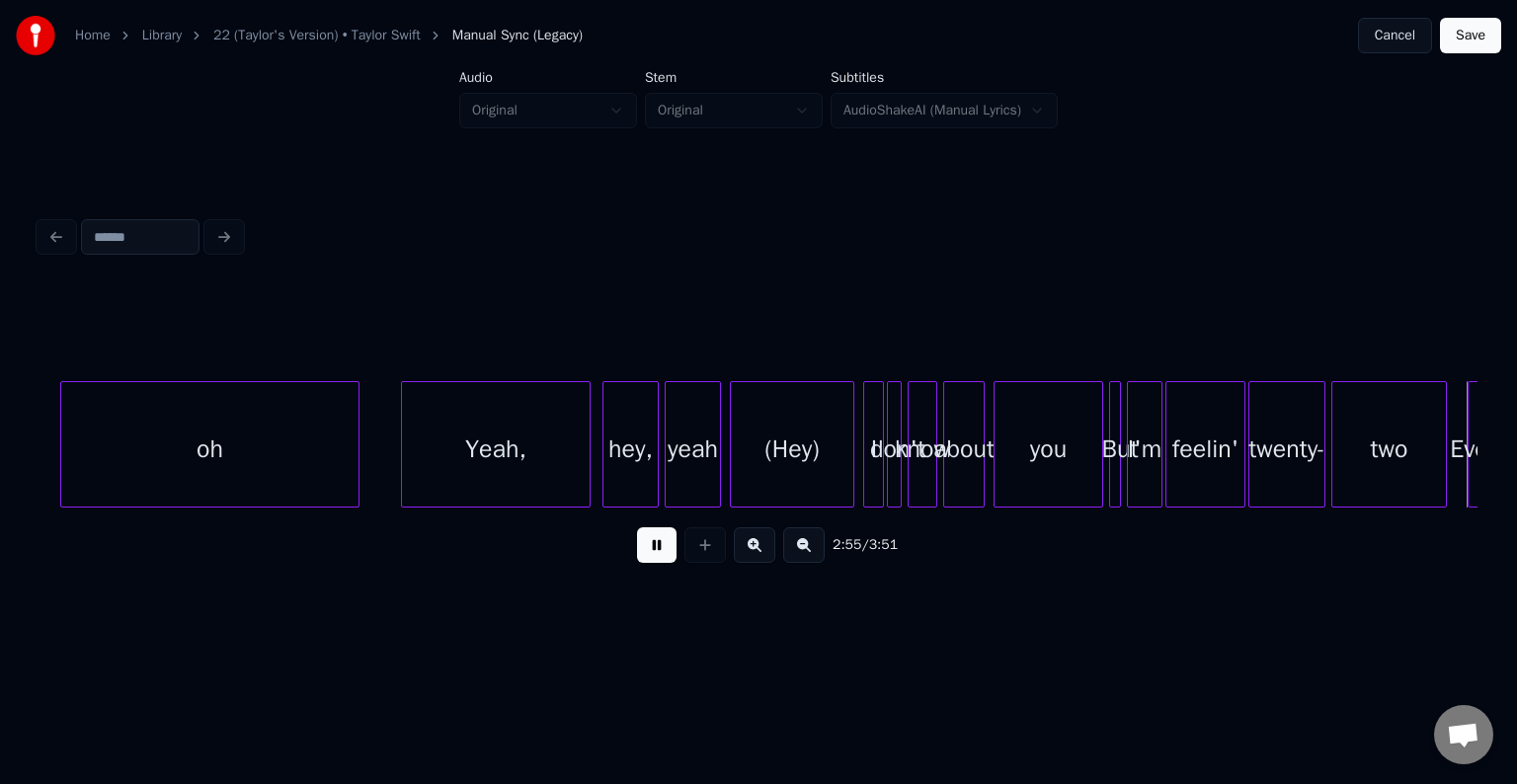 scroll, scrollTop: 0, scrollLeft: 26080, axis: horizontal 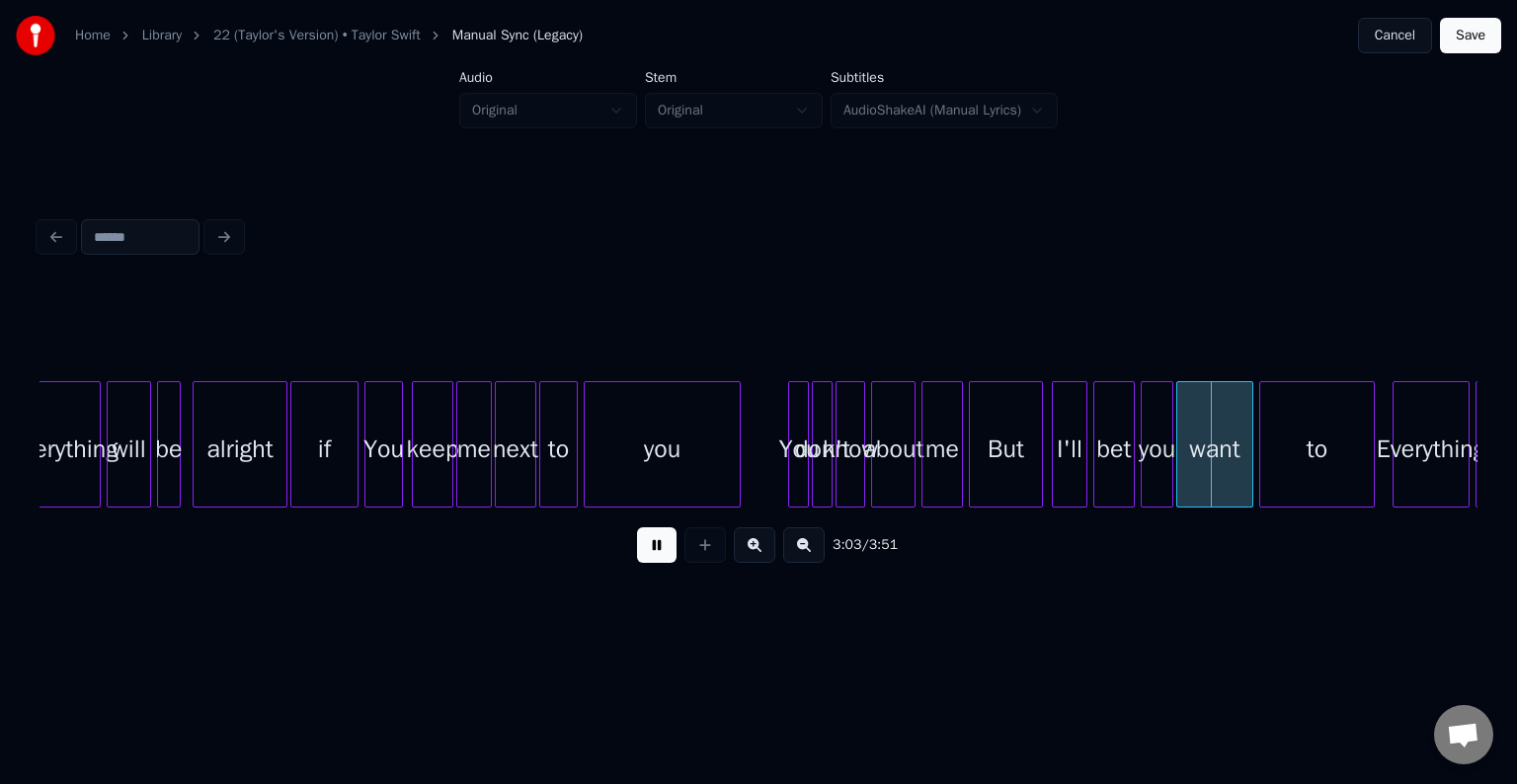 drag, startPoint x: 656, startPoint y: 560, endPoint x: 1024, endPoint y: 445, distance: 385.5503 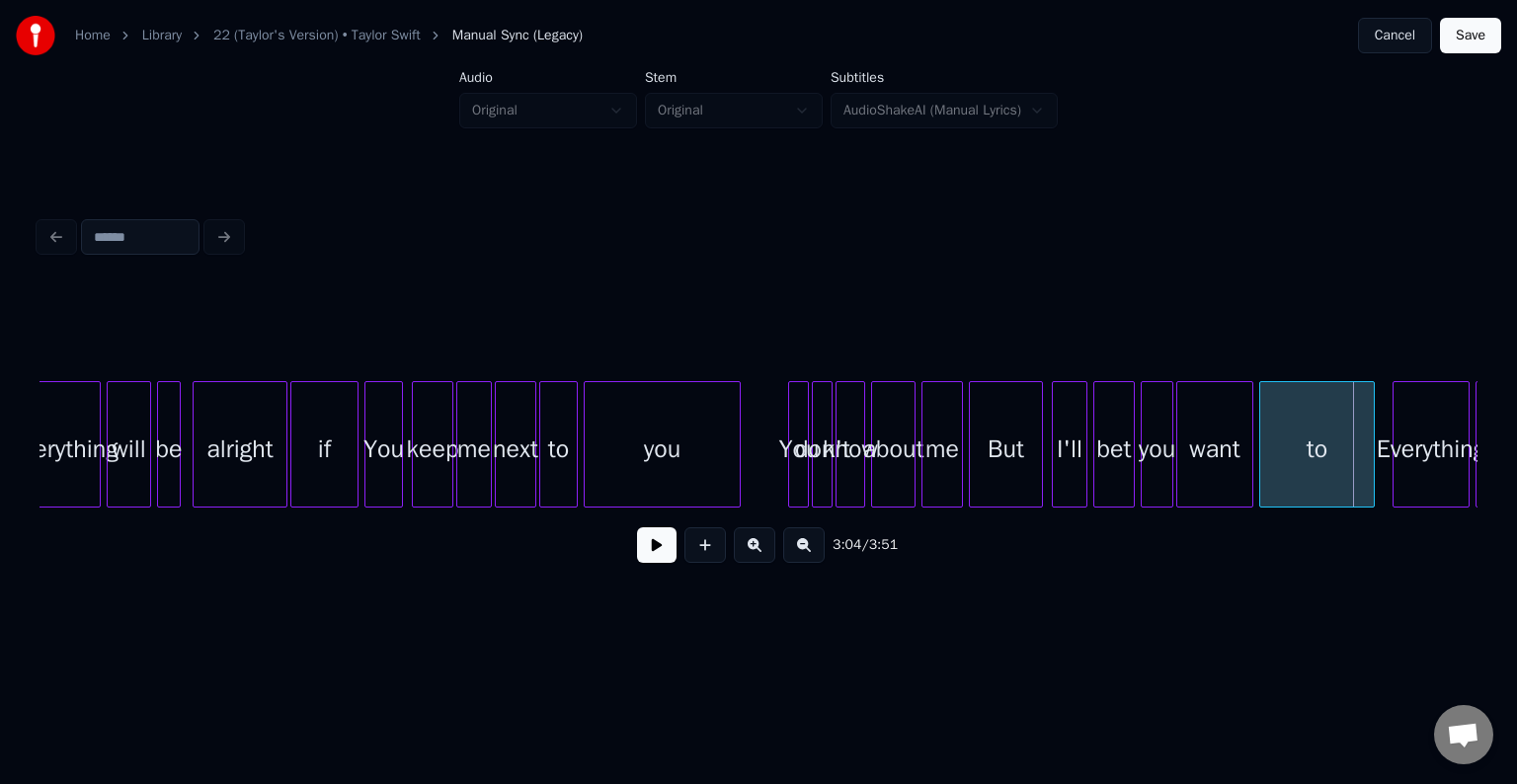 click on "But" at bounding box center [1005, 449] 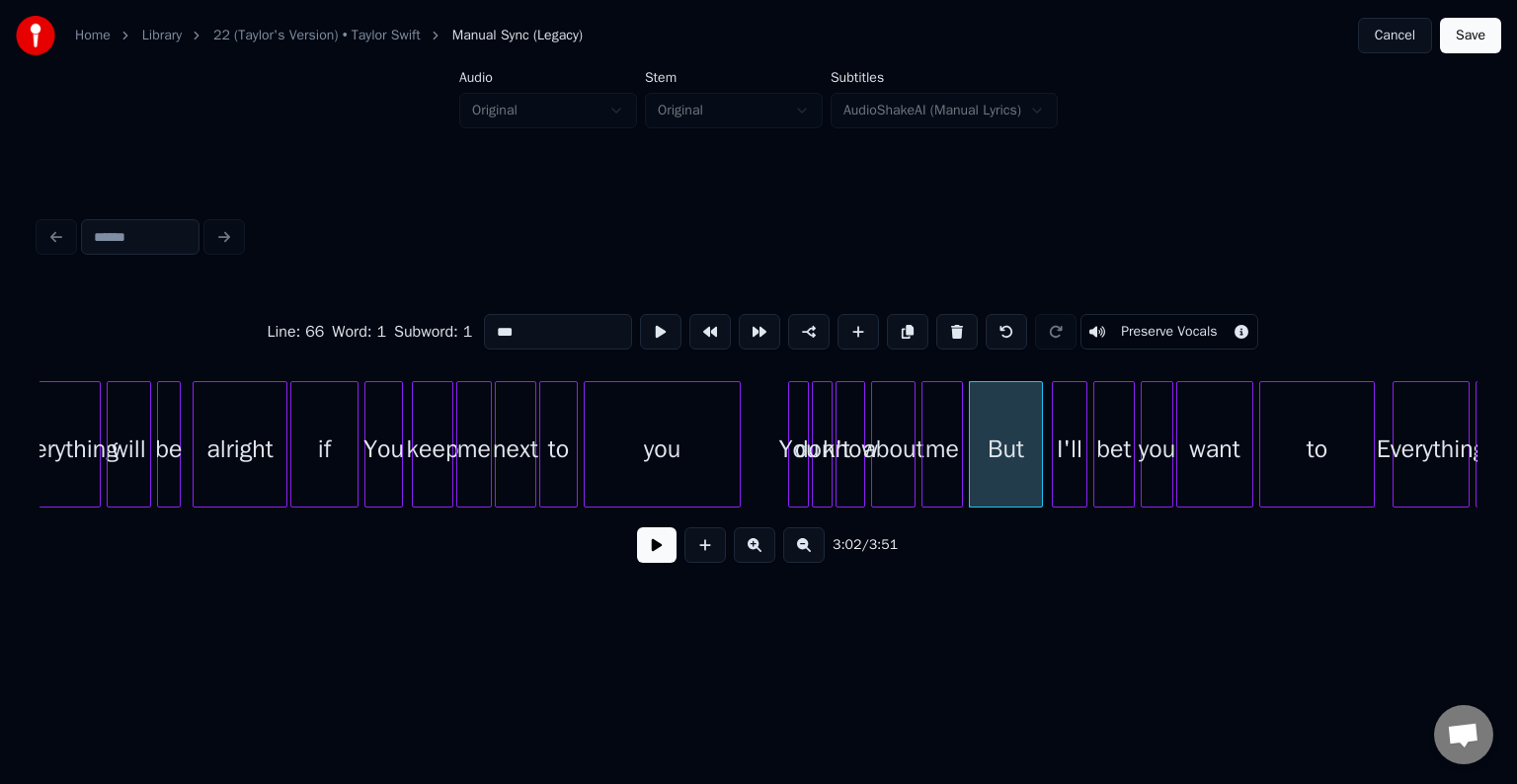 click on "3:02  /  3:51" at bounding box center [758, 545] 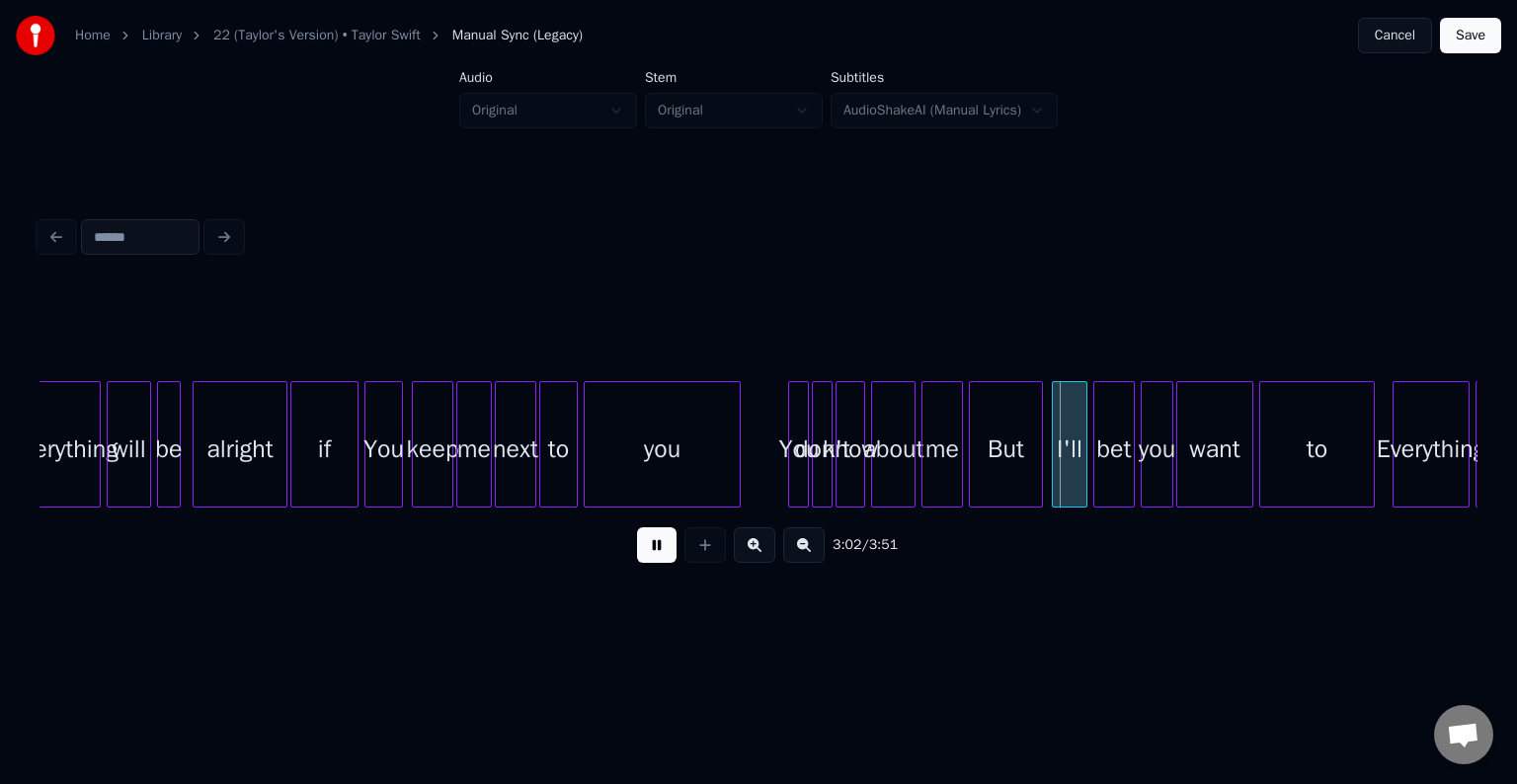 click at bounding box center (657, 545) 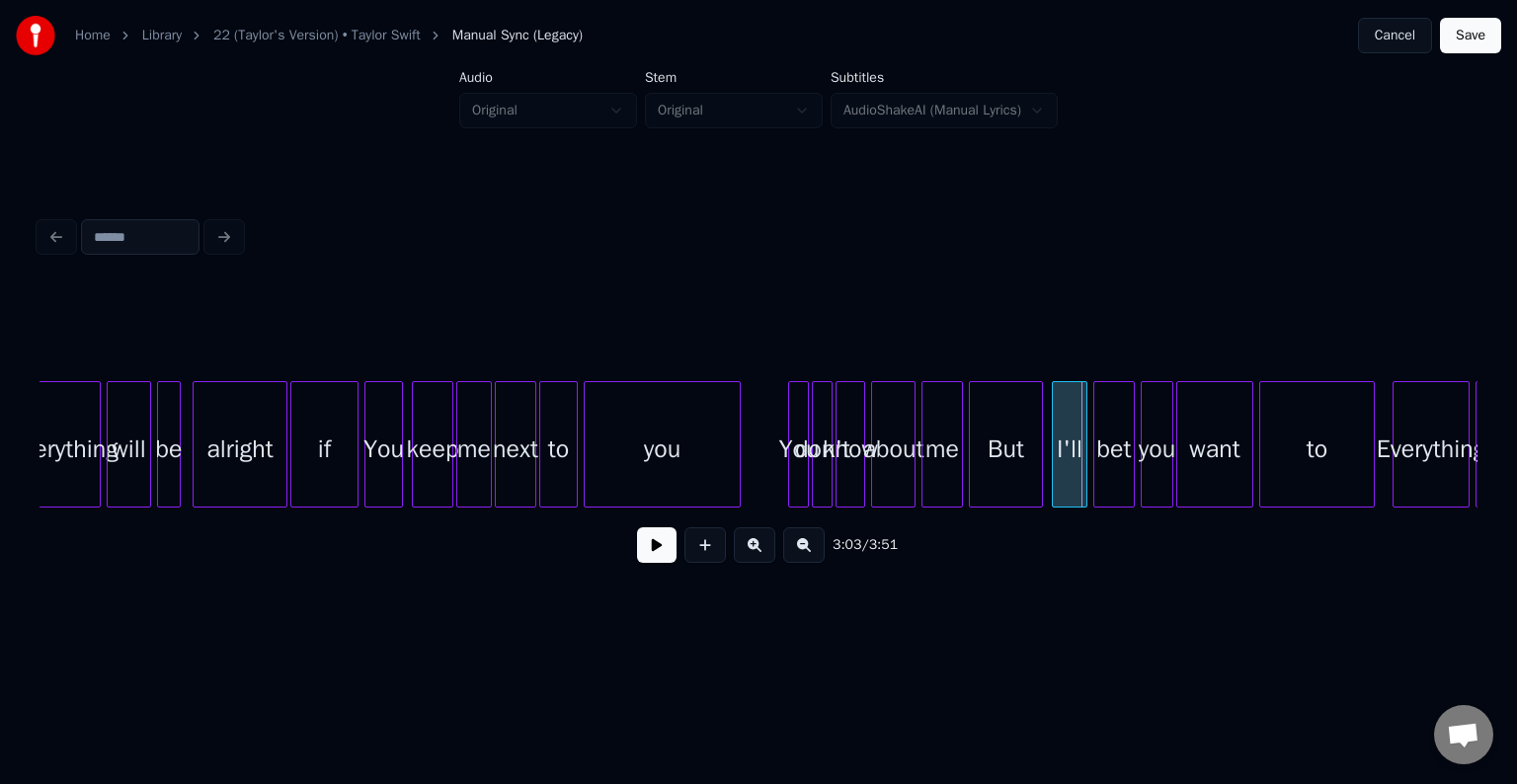 click on "I'll" at bounding box center [1070, 449] 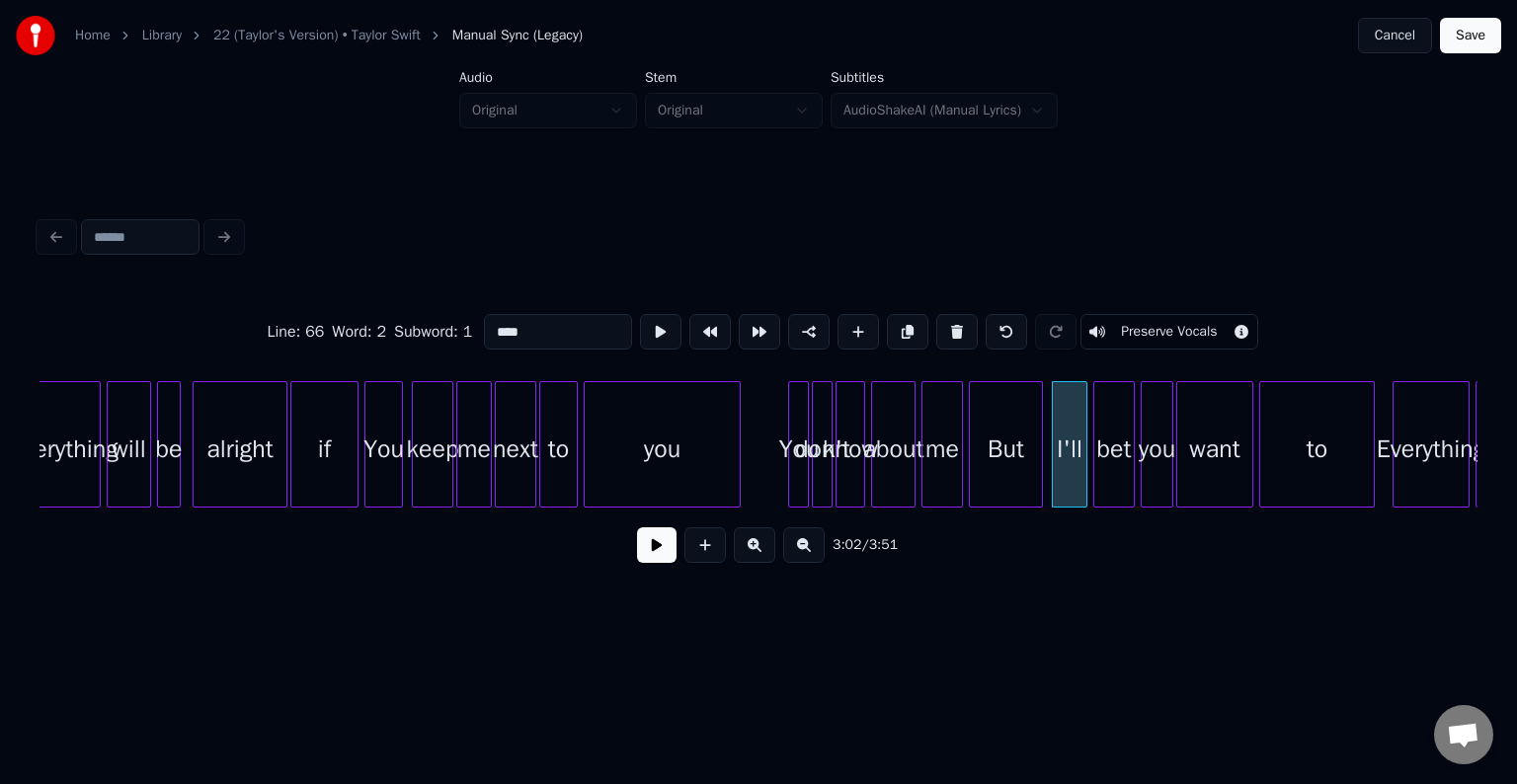 click at bounding box center [657, 545] 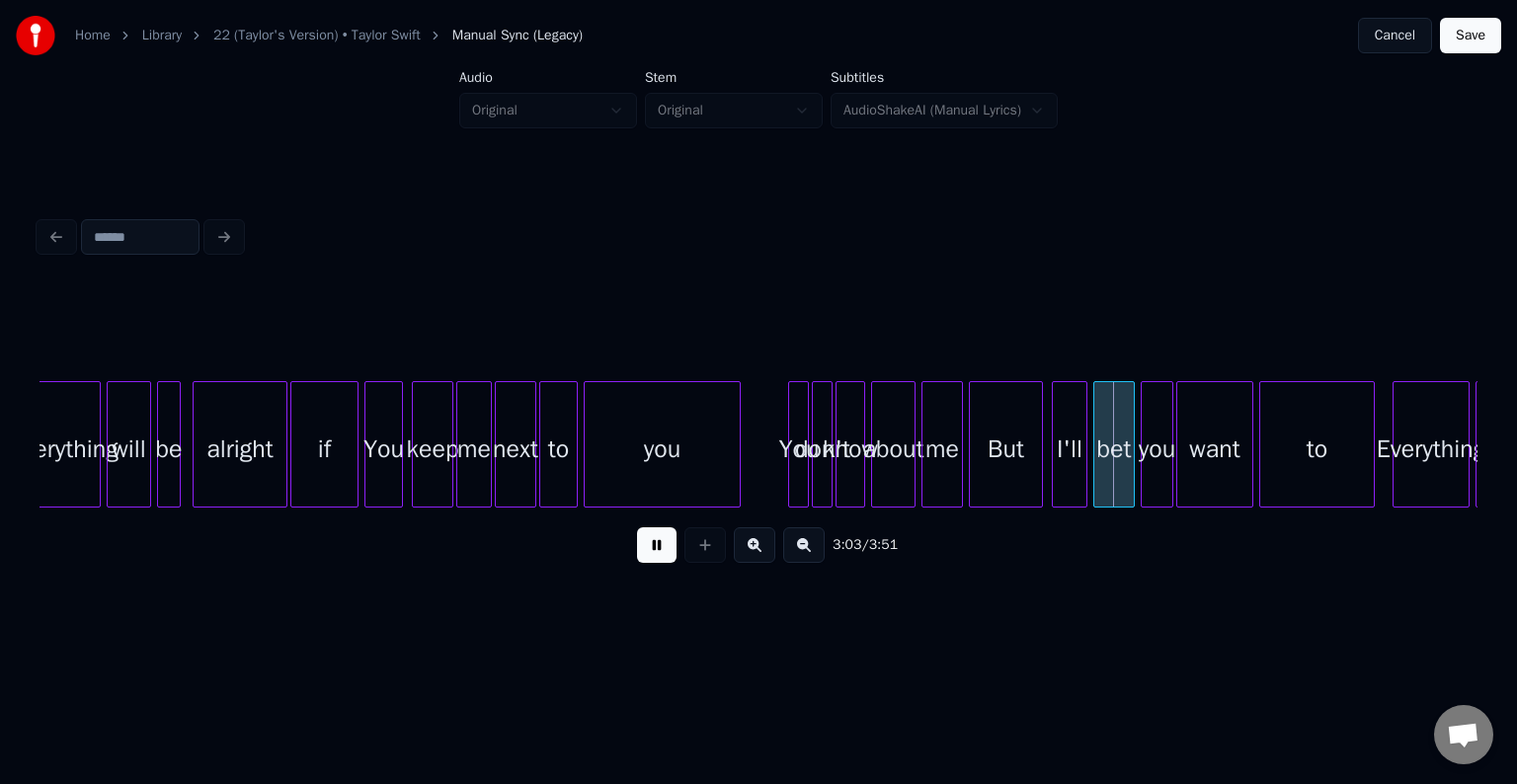 click at bounding box center (657, 545) 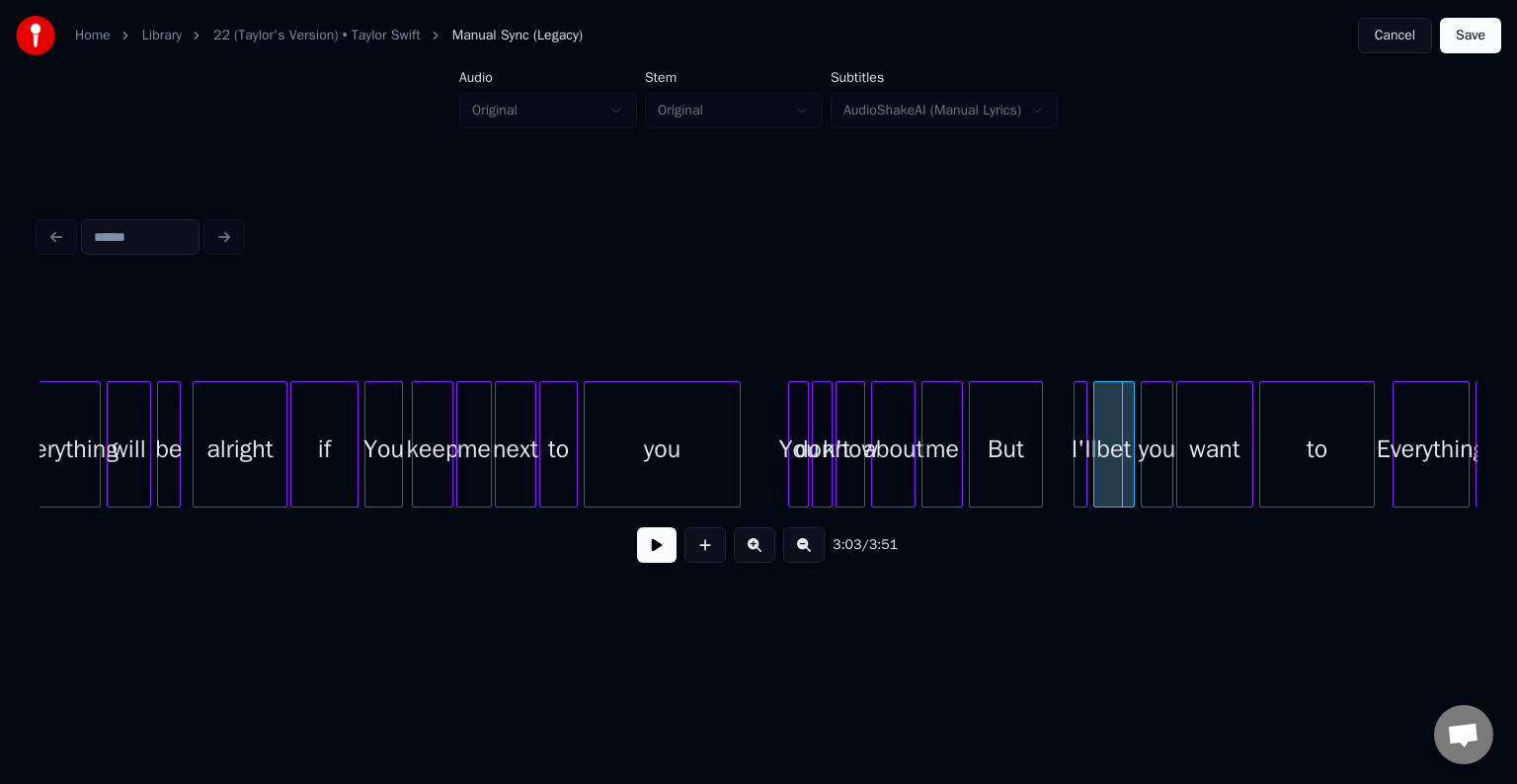 click at bounding box center [1078, 444] 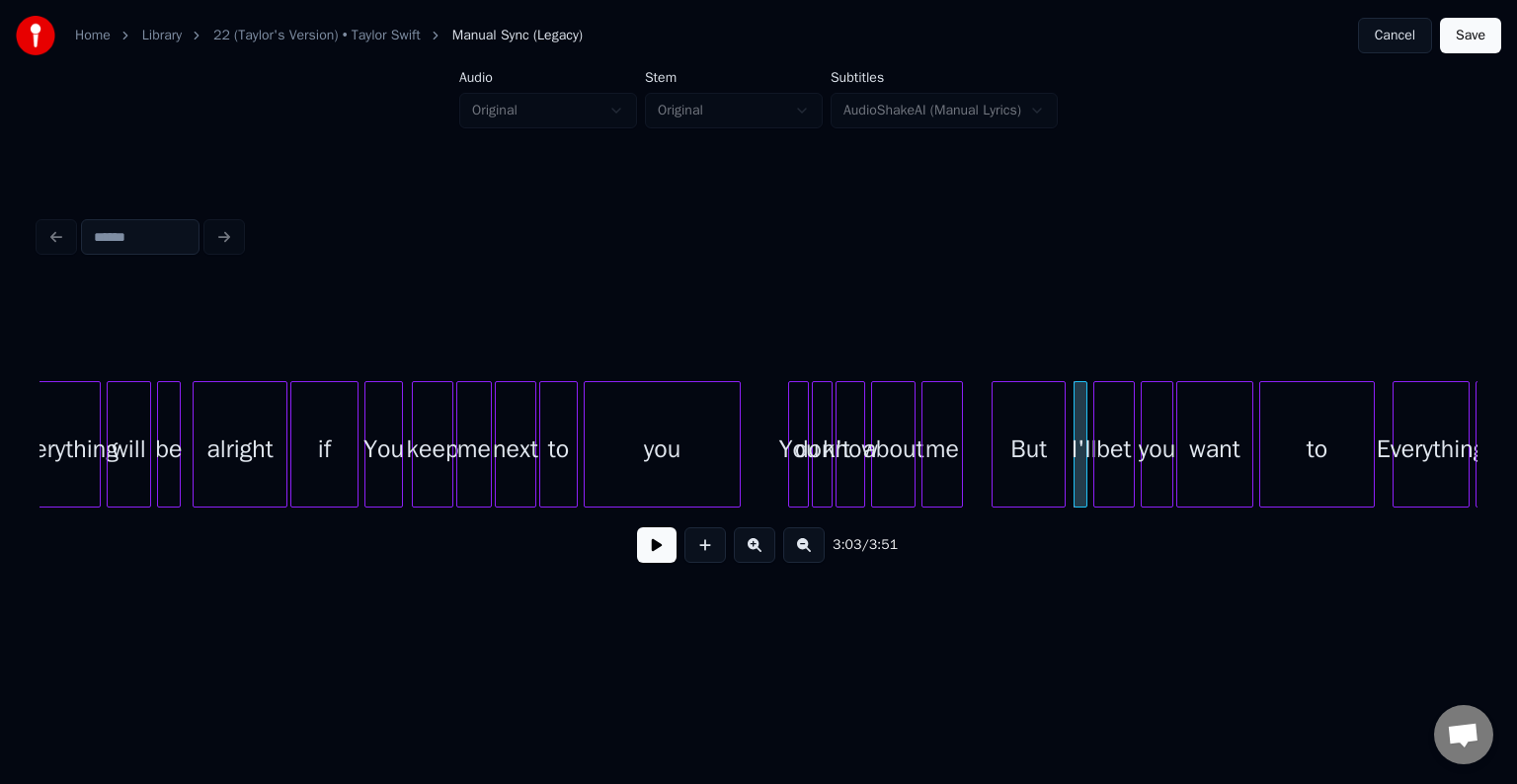 click on "But" at bounding box center (1028, 449) 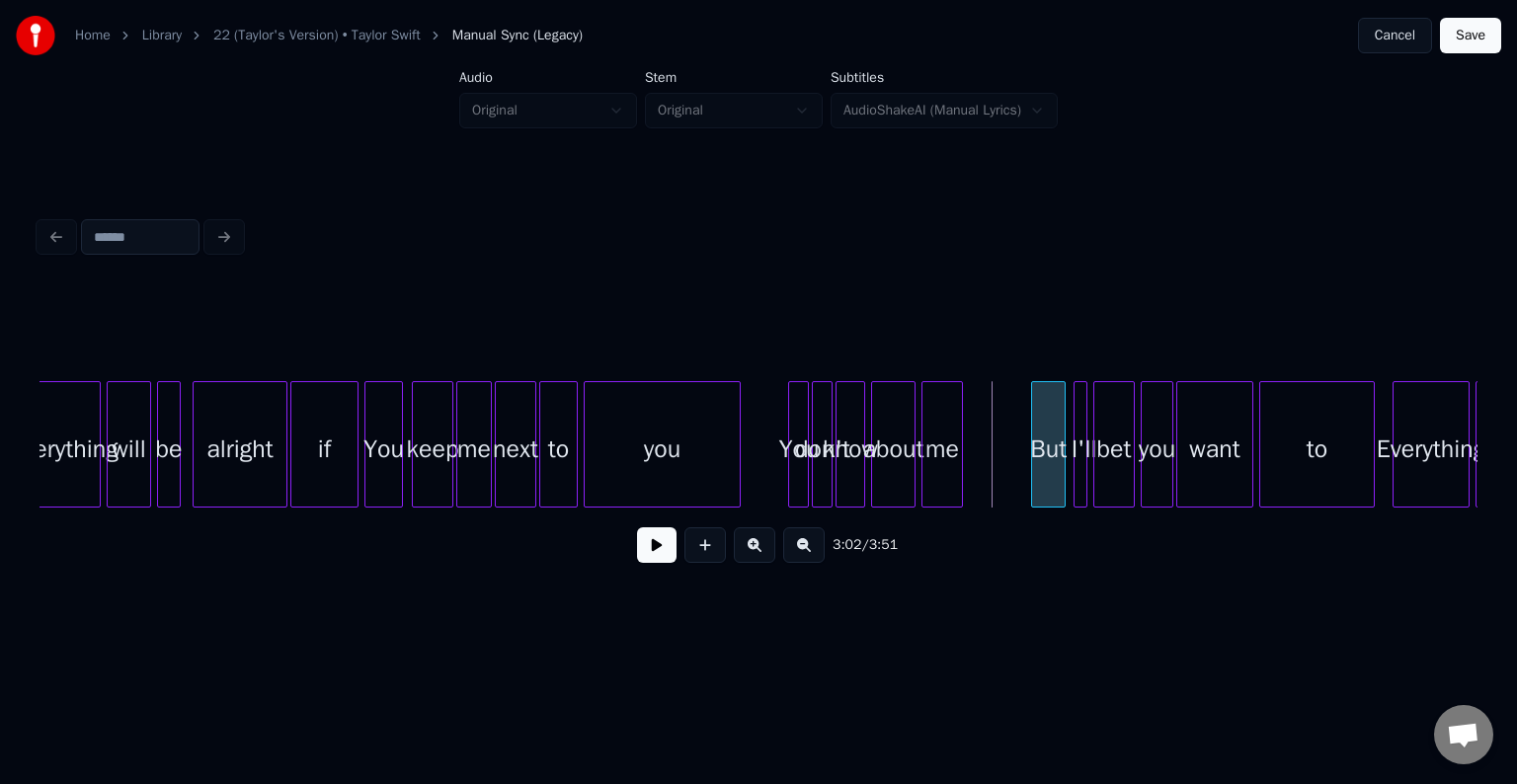 click at bounding box center (1035, 444) 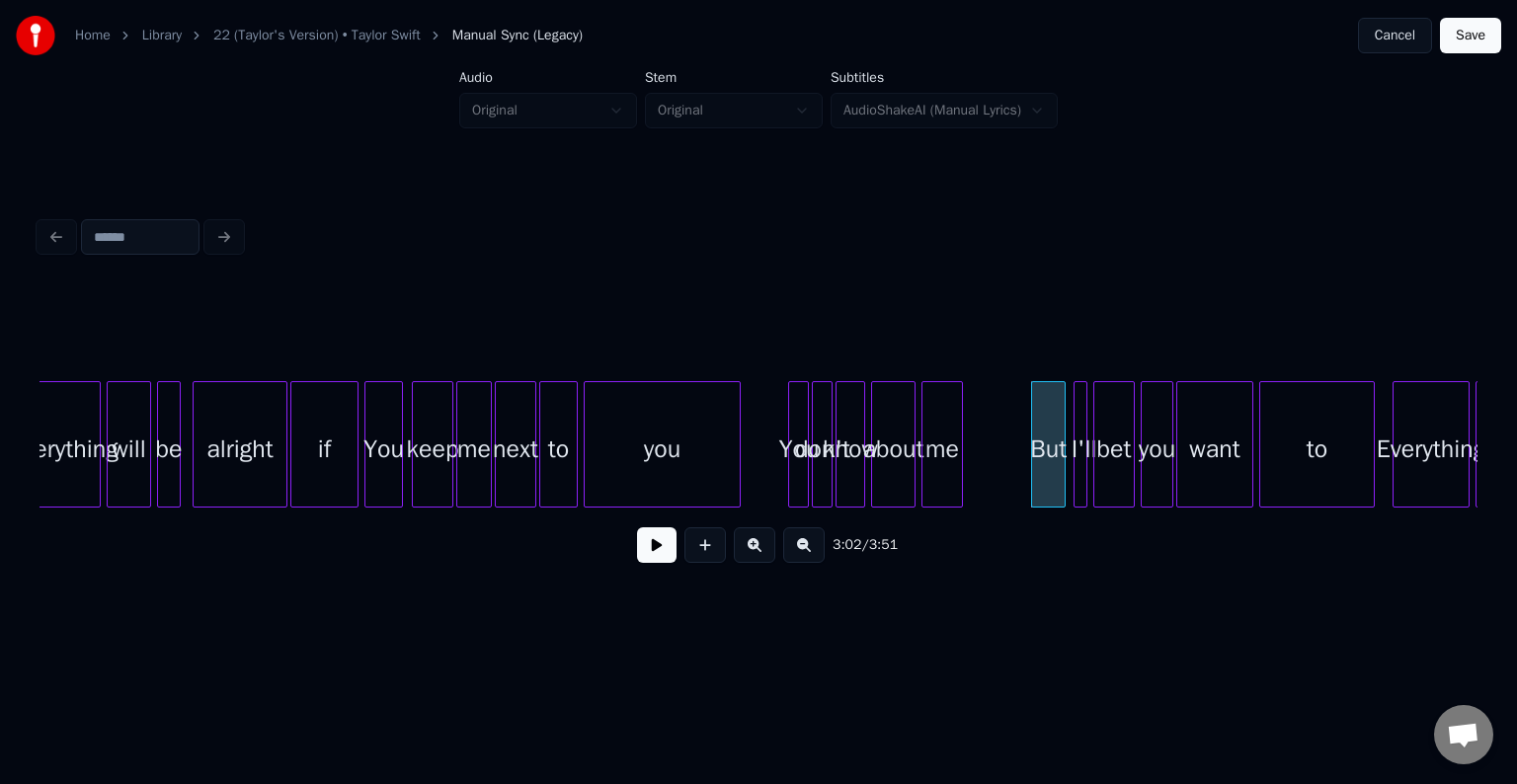 click at bounding box center (657, 545) 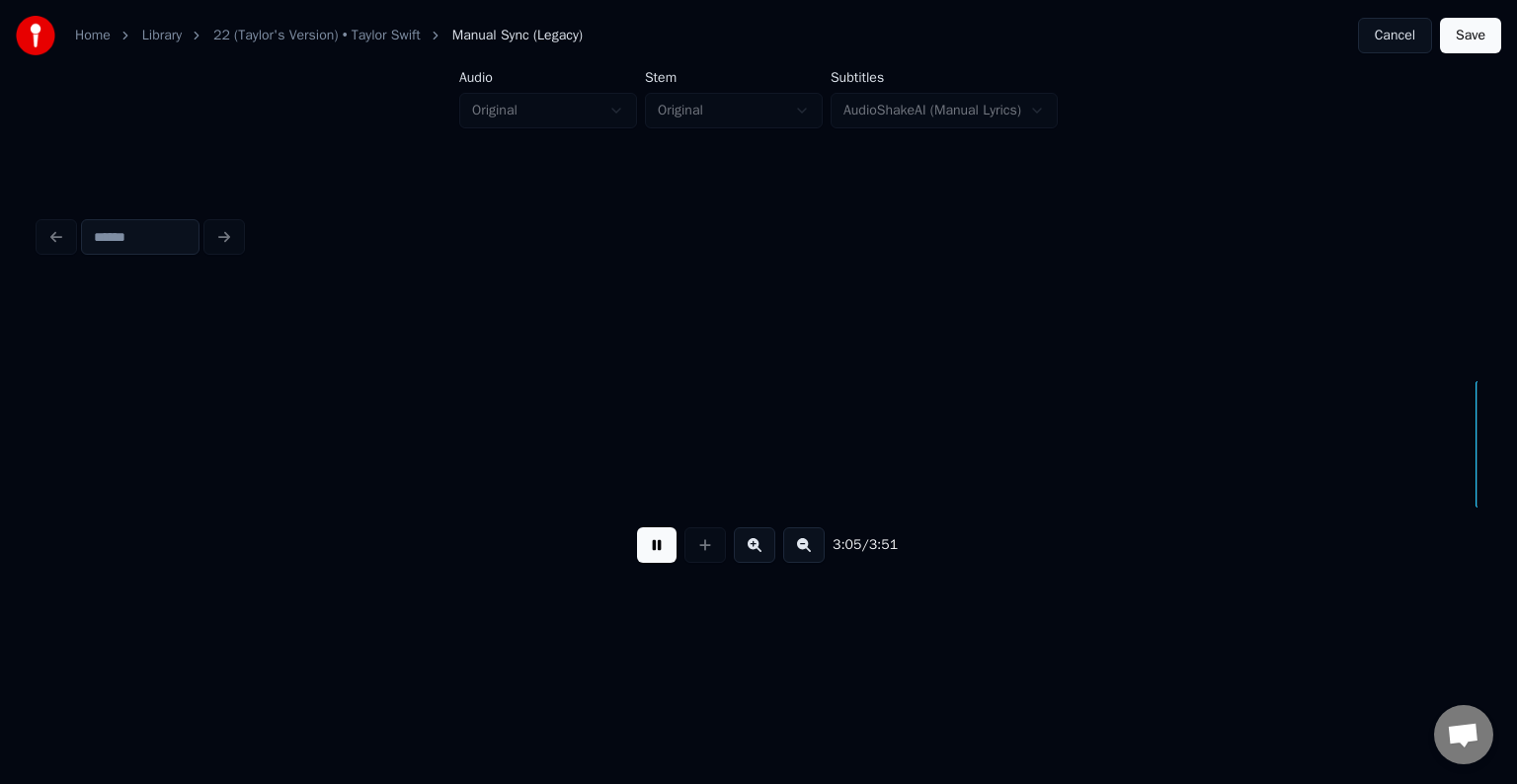 scroll, scrollTop: 0, scrollLeft: 27519, axis: horizontal 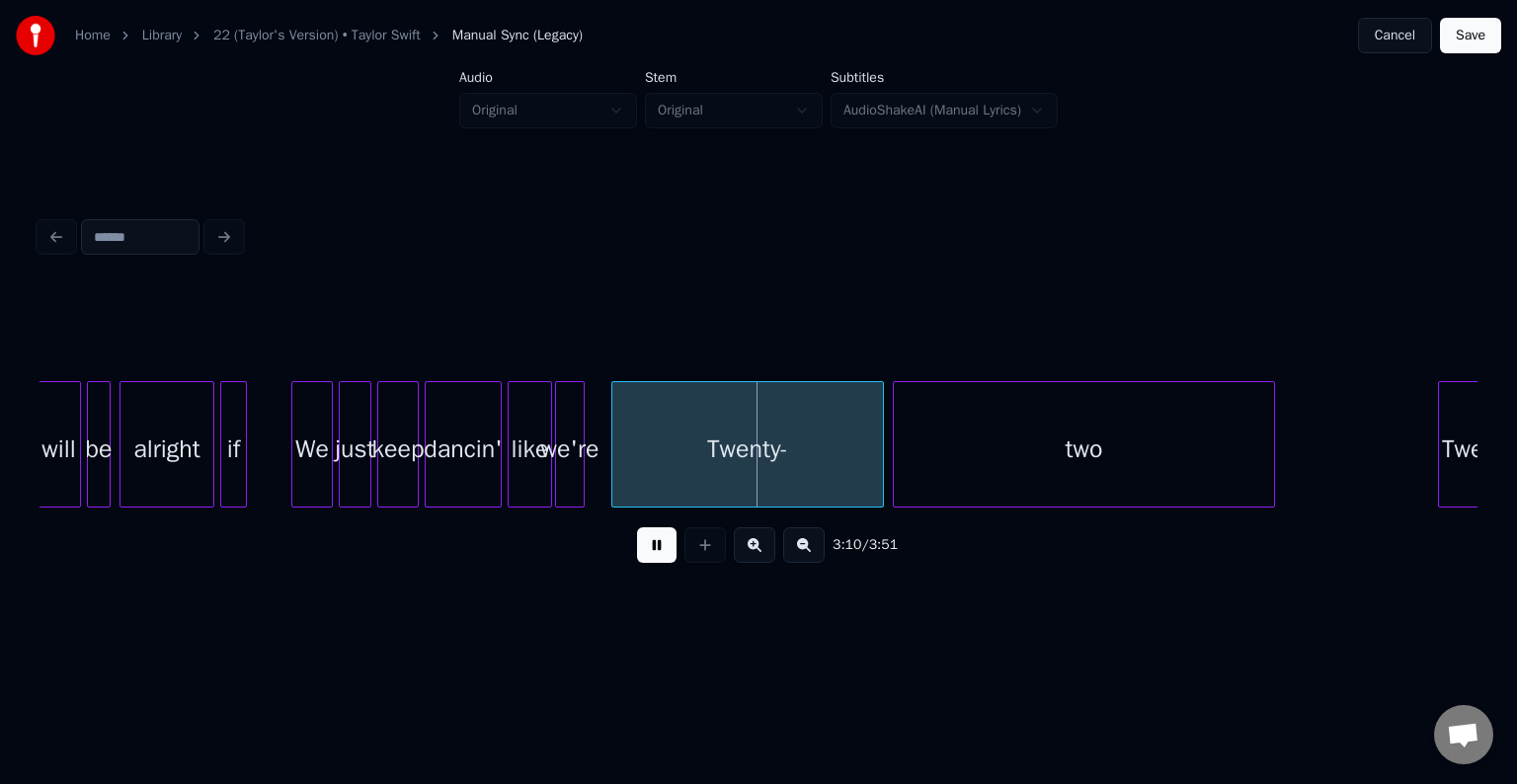 click at bounding box center (657, 545) 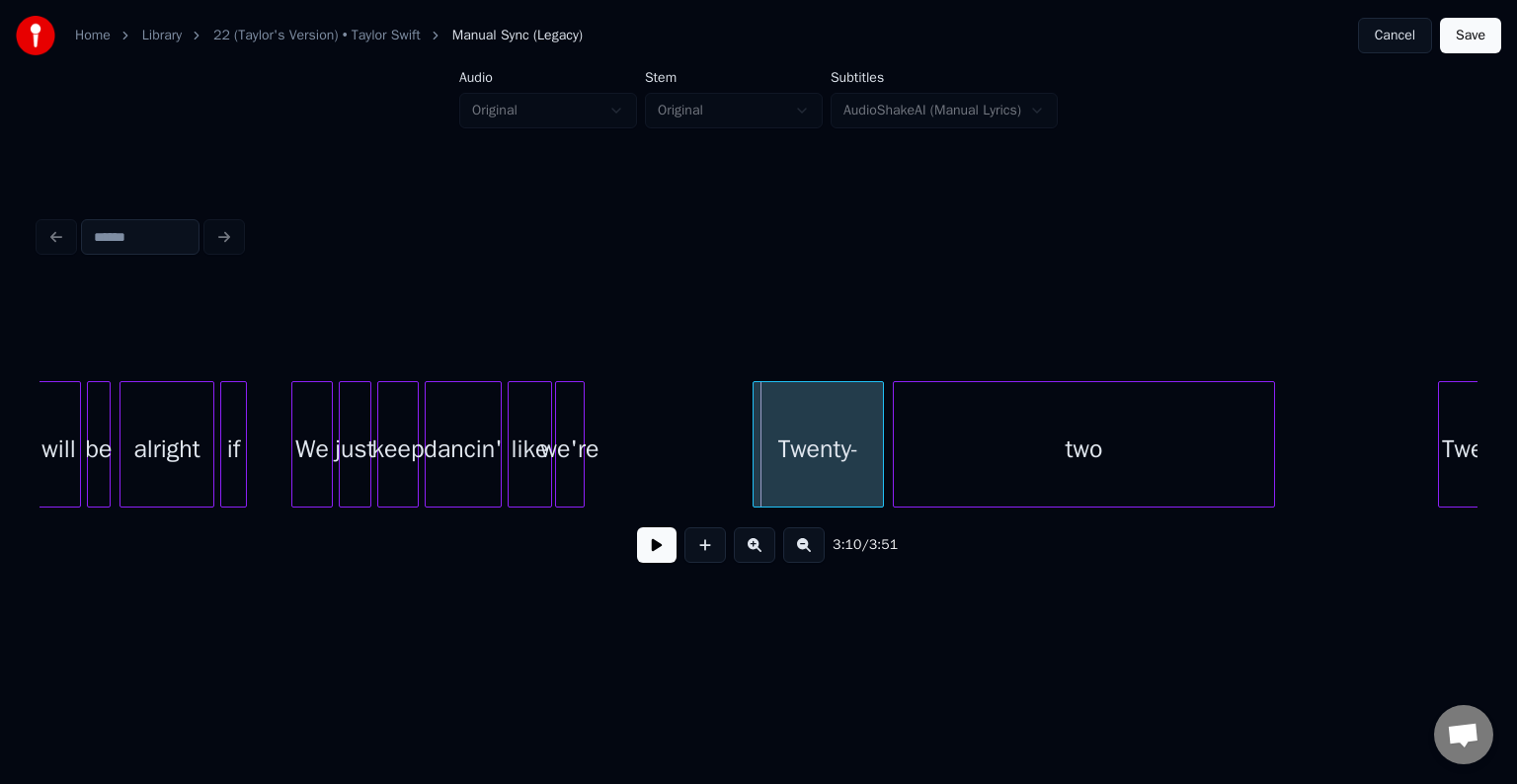 click at bounding box center (757, 444) 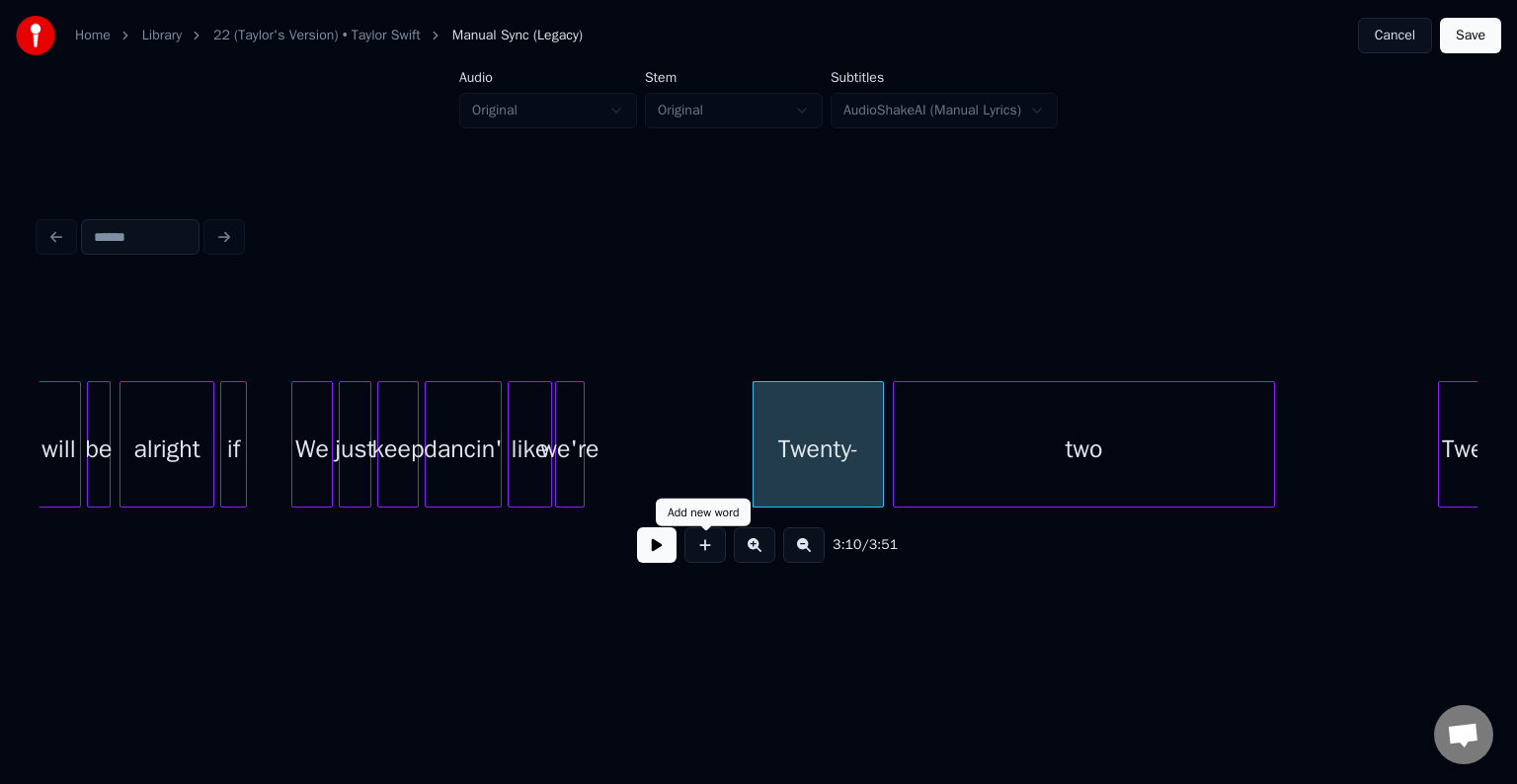 click at bounding box center (657, 545) 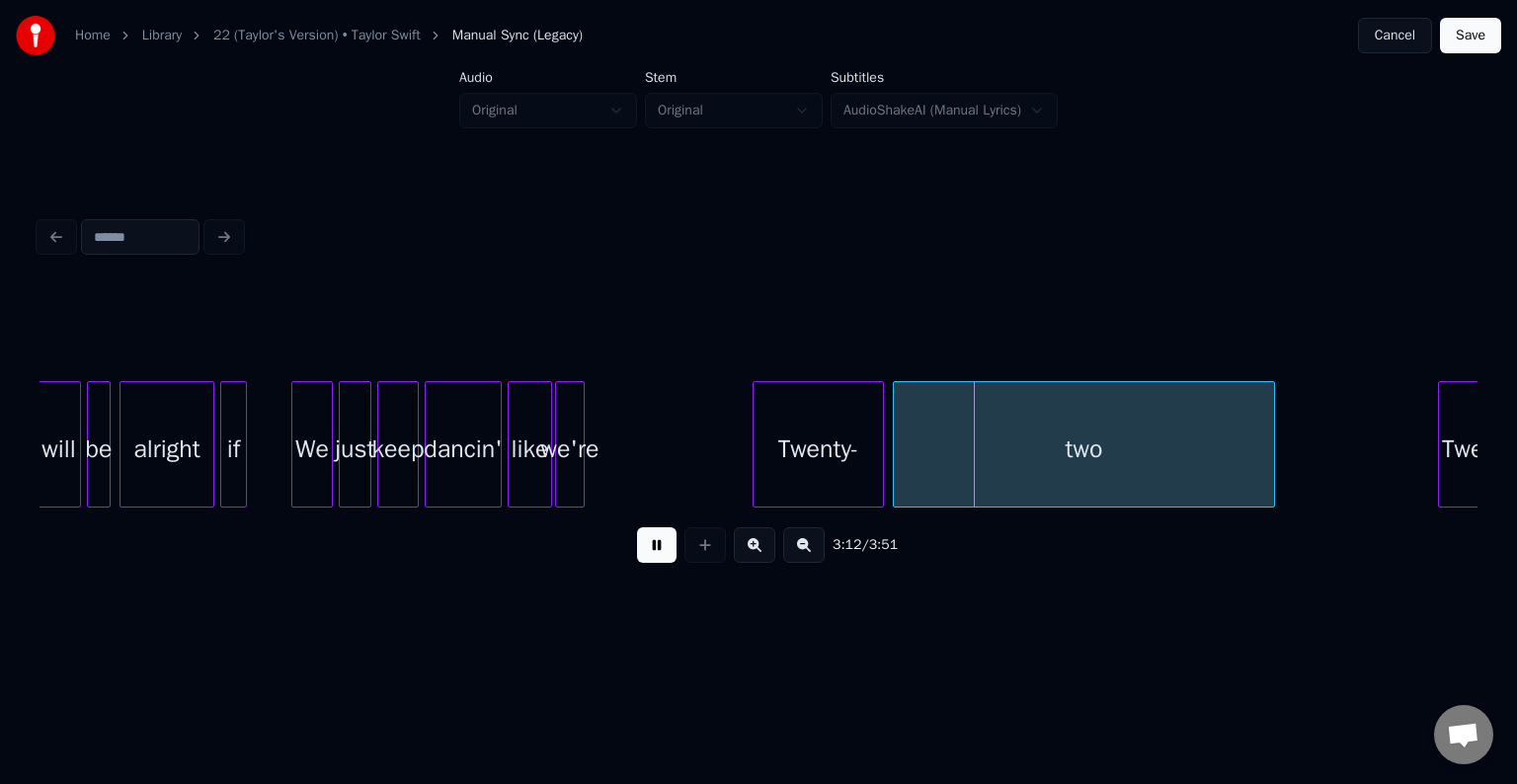 click at bounding box center (657, 545) 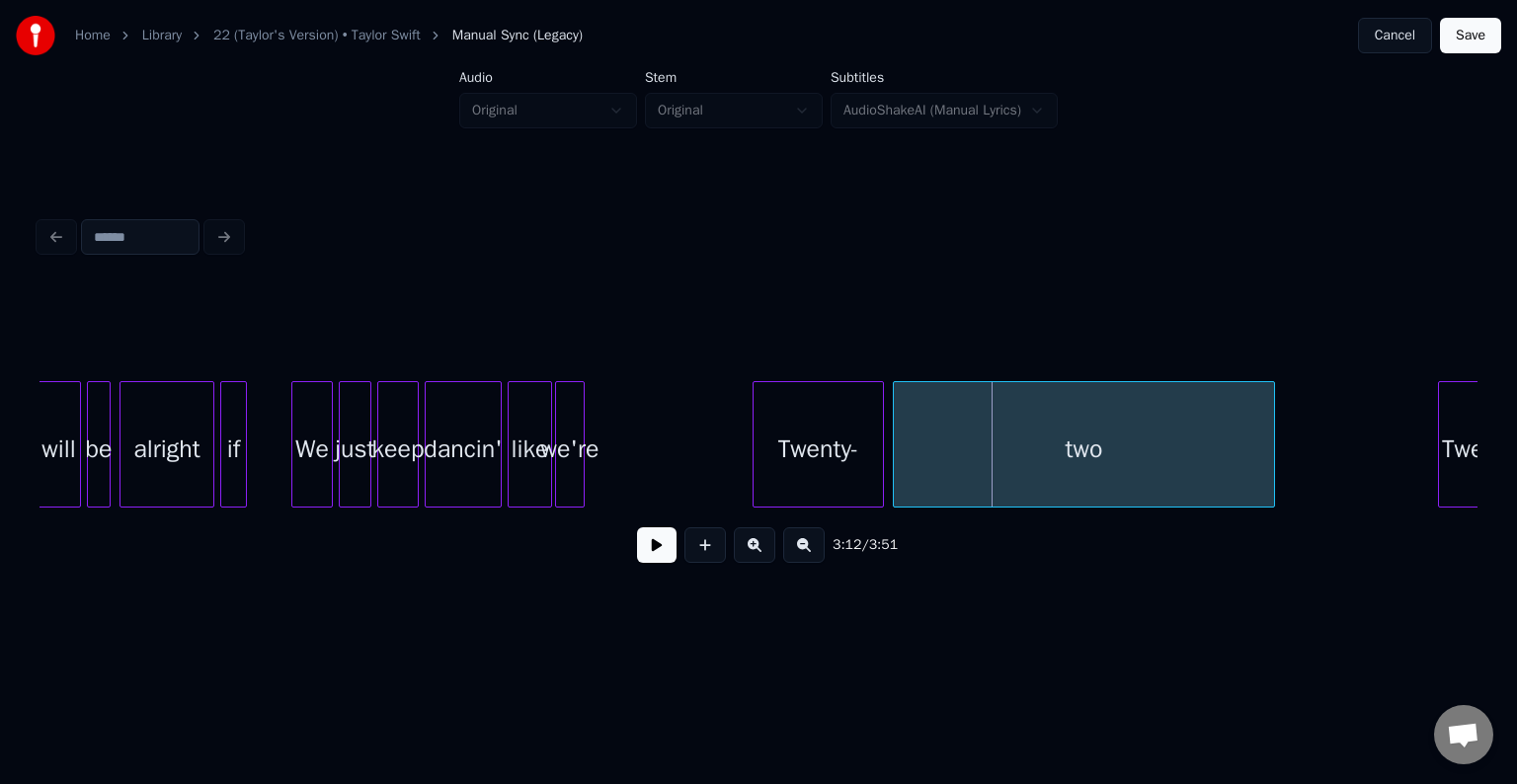 click on "Twenty-" at bounding box center [818, 449] 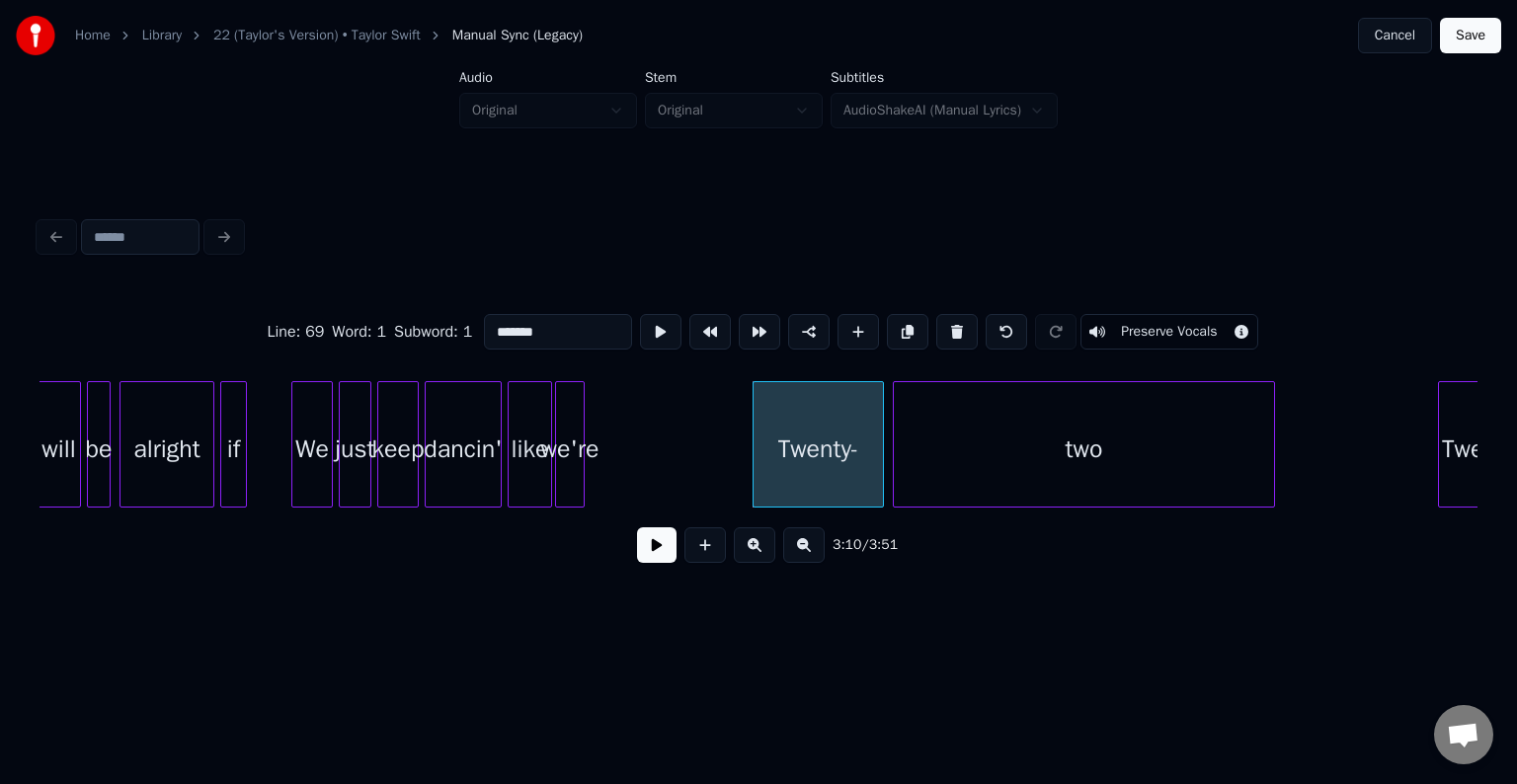 click at bounding box center [657, 545] 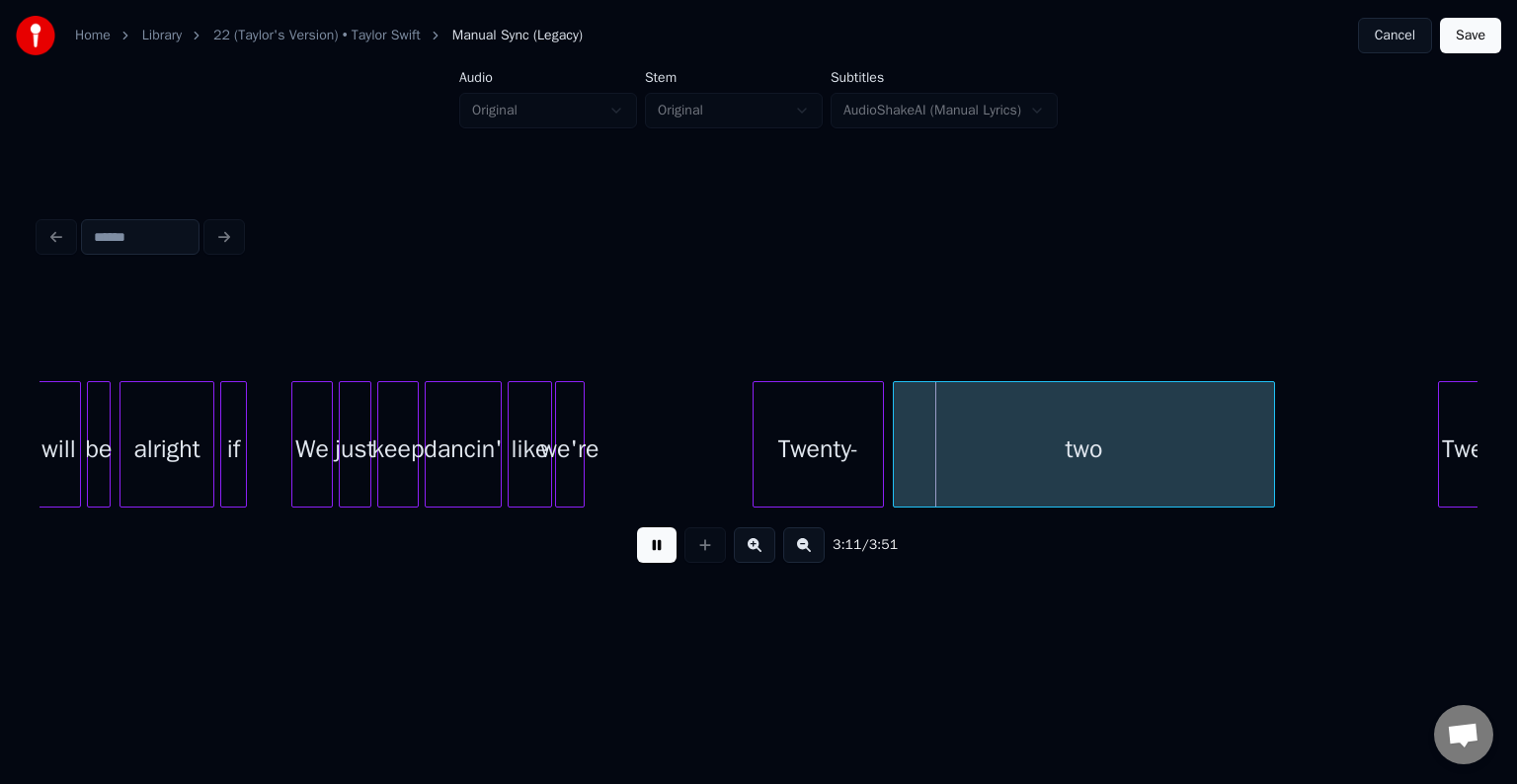 click at bounding box center [657, 545] 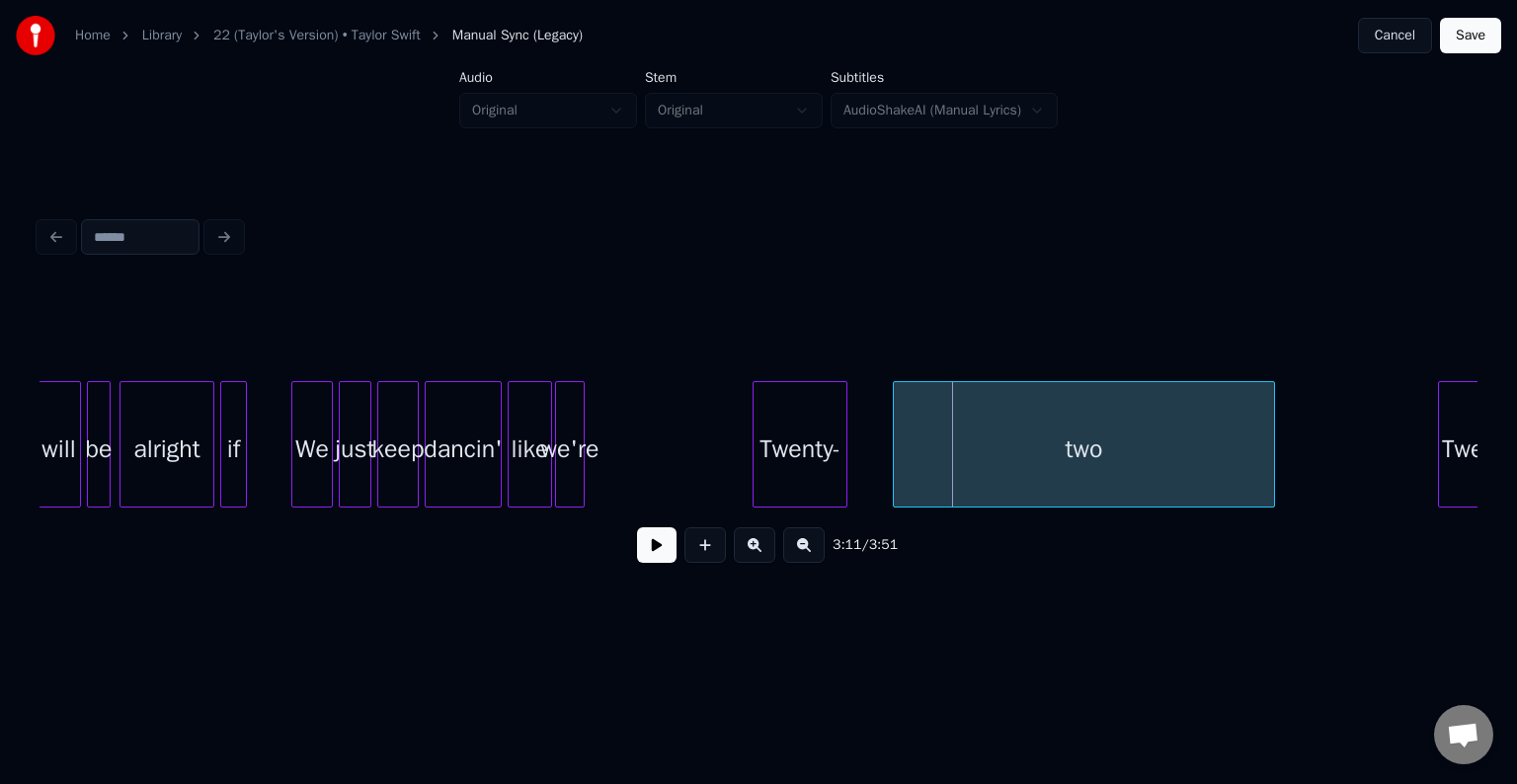click at bounding box center (843, 444) 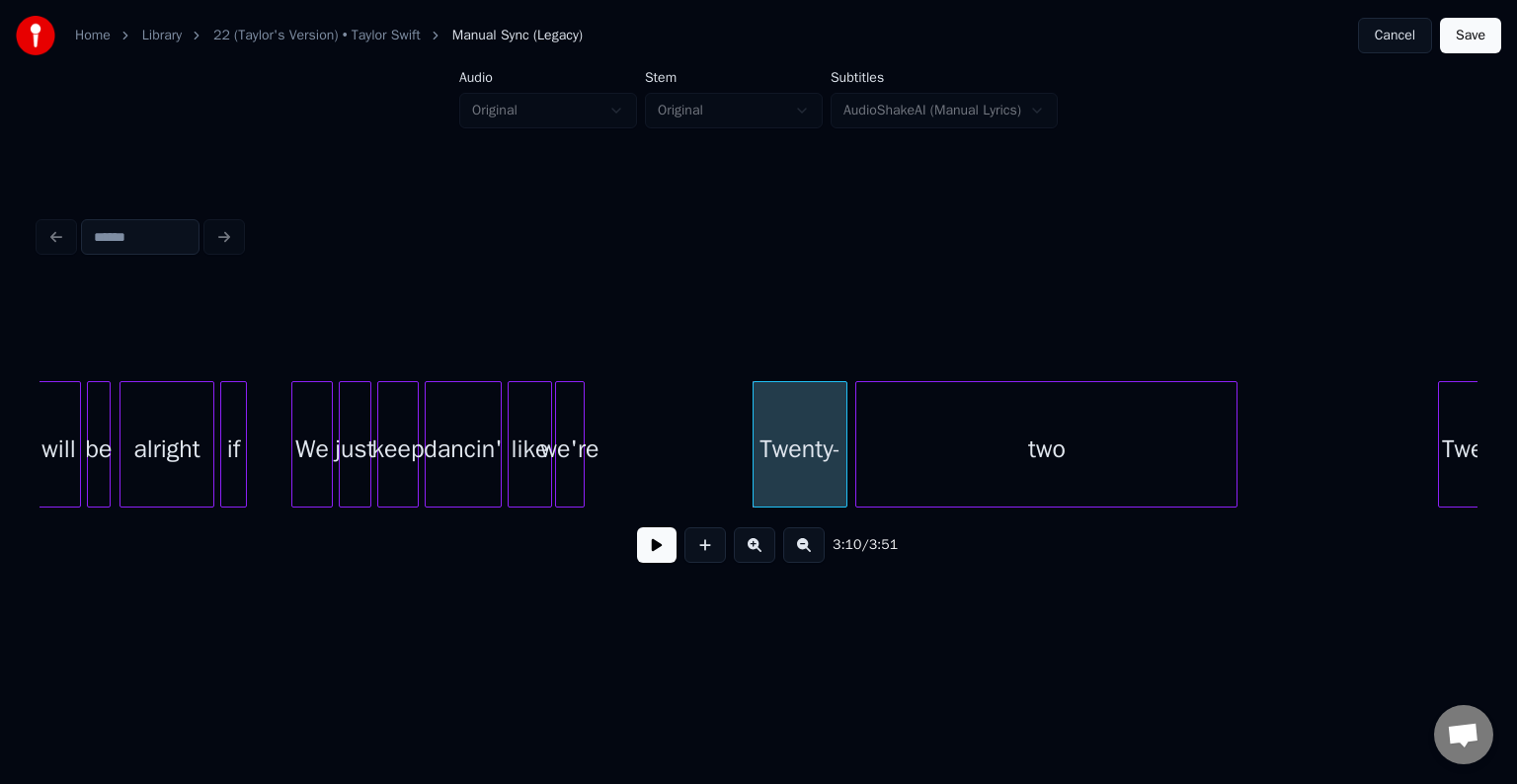 click on "two" at bounding box center (1046, 449) 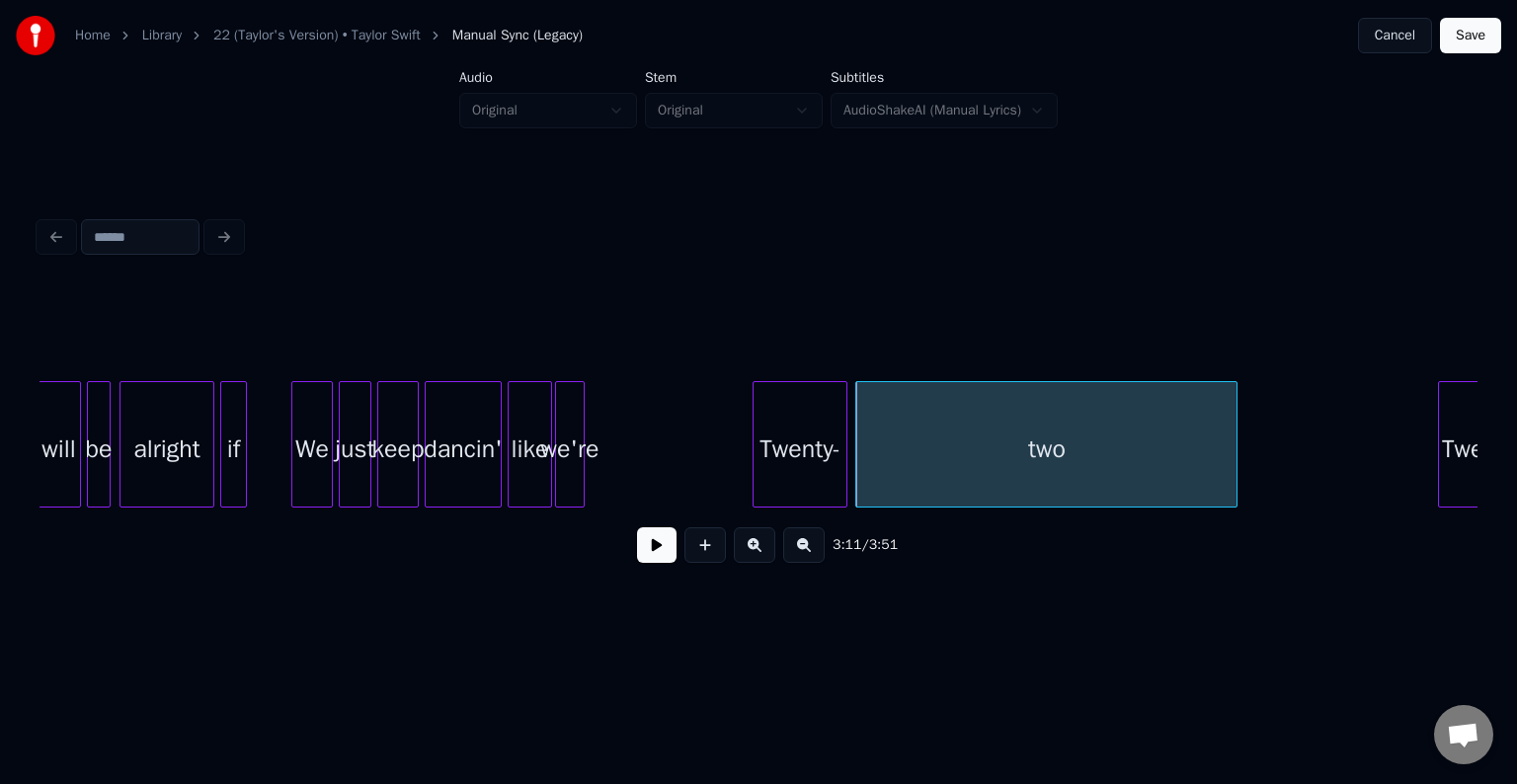 click on "will be alright if We just keep dancin' like we're Twenty- two Twenty-" at bounding box center (-10368, 444) 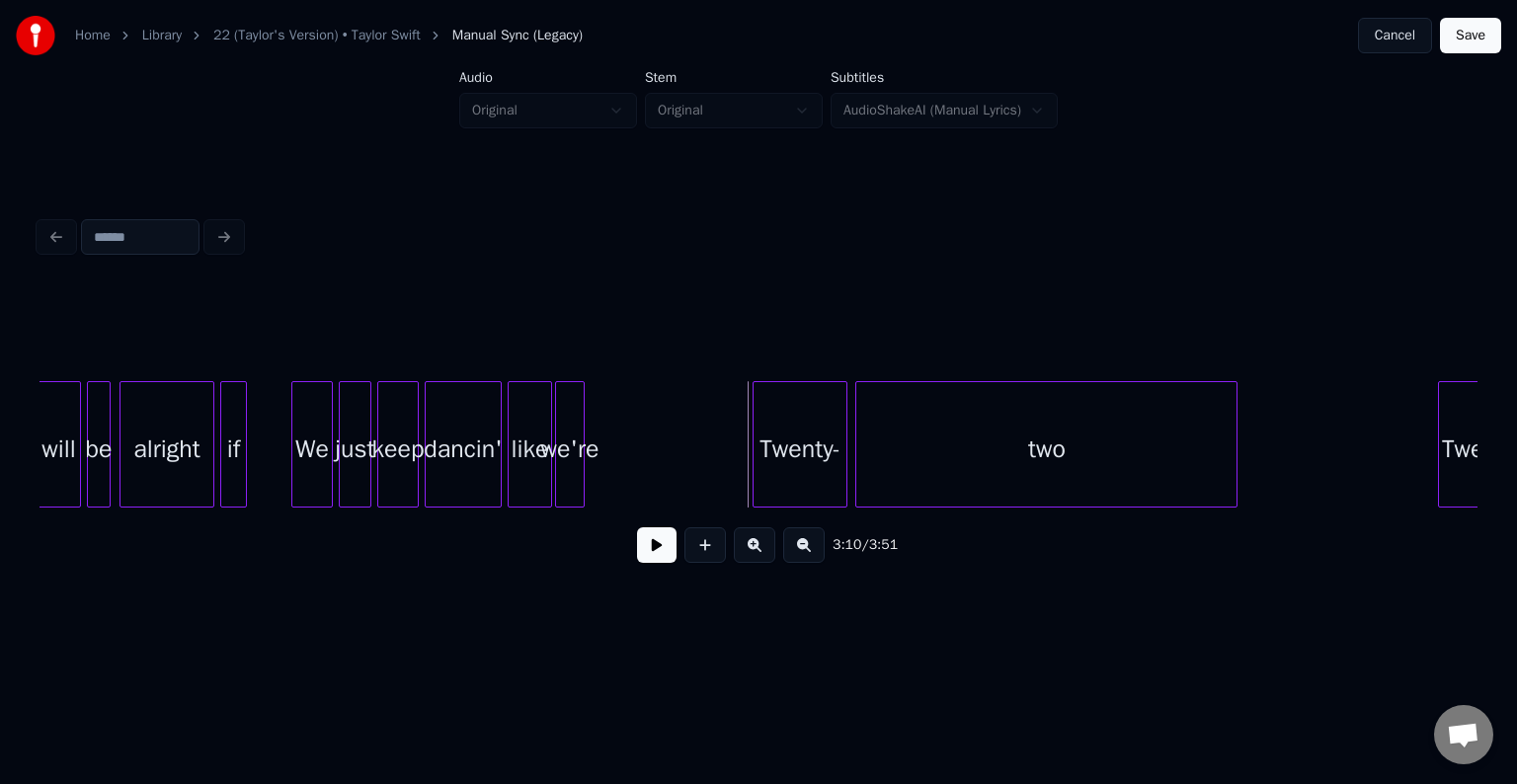 click at bounding box center [657, 545] 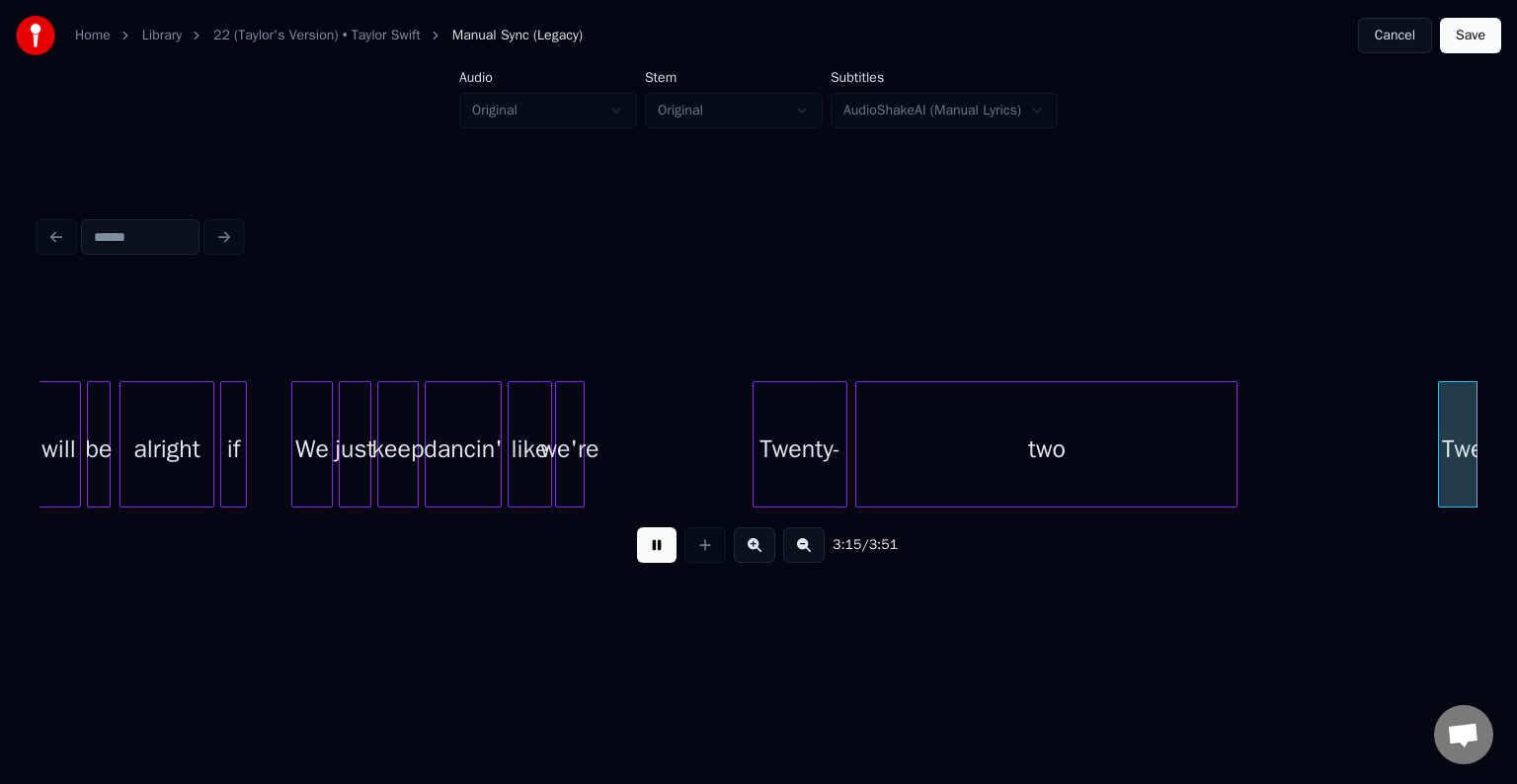 scroll, scrollTop: 0, scrollLeft: 28960, axis: horizontal 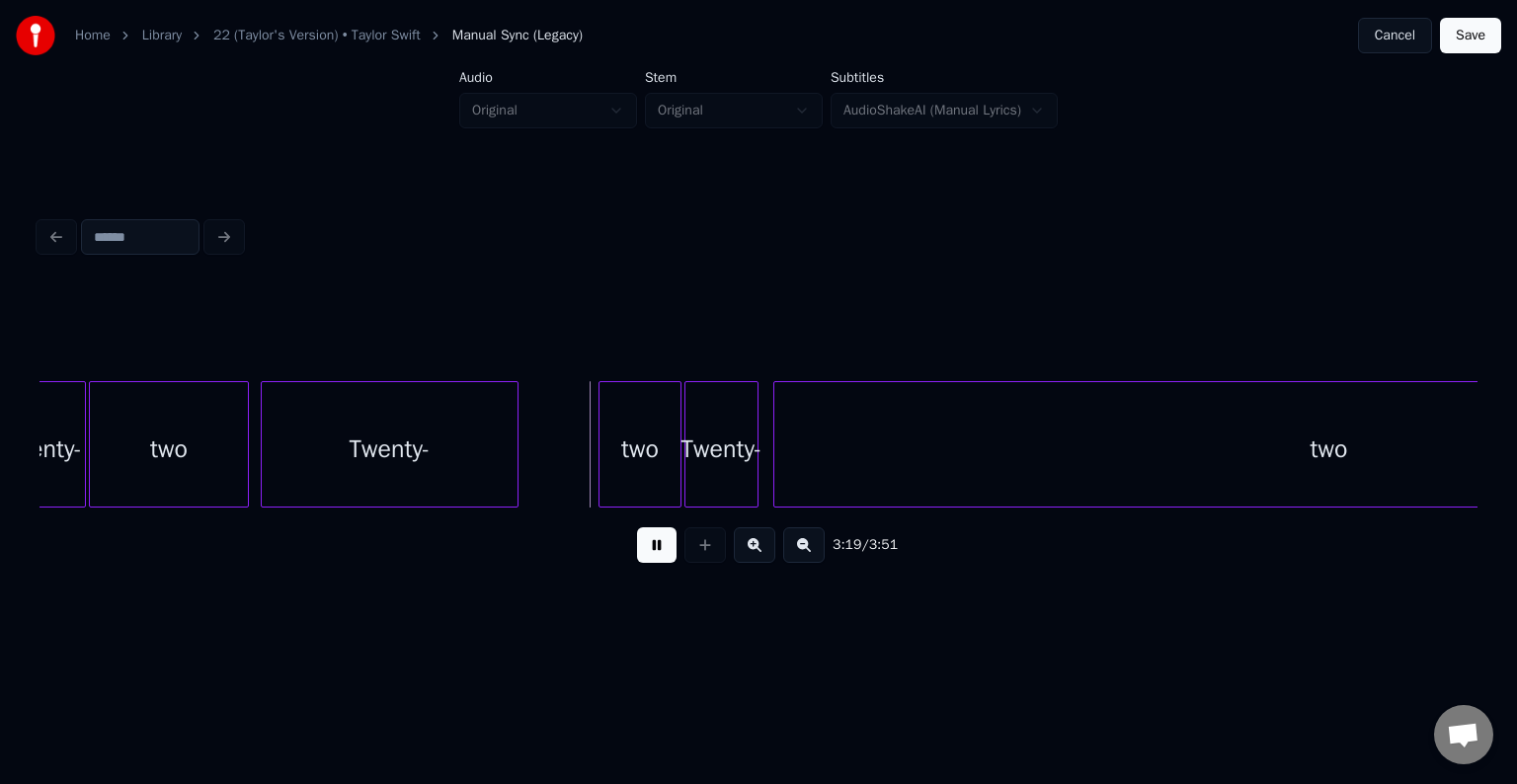 click at bounding box center [657, 545] 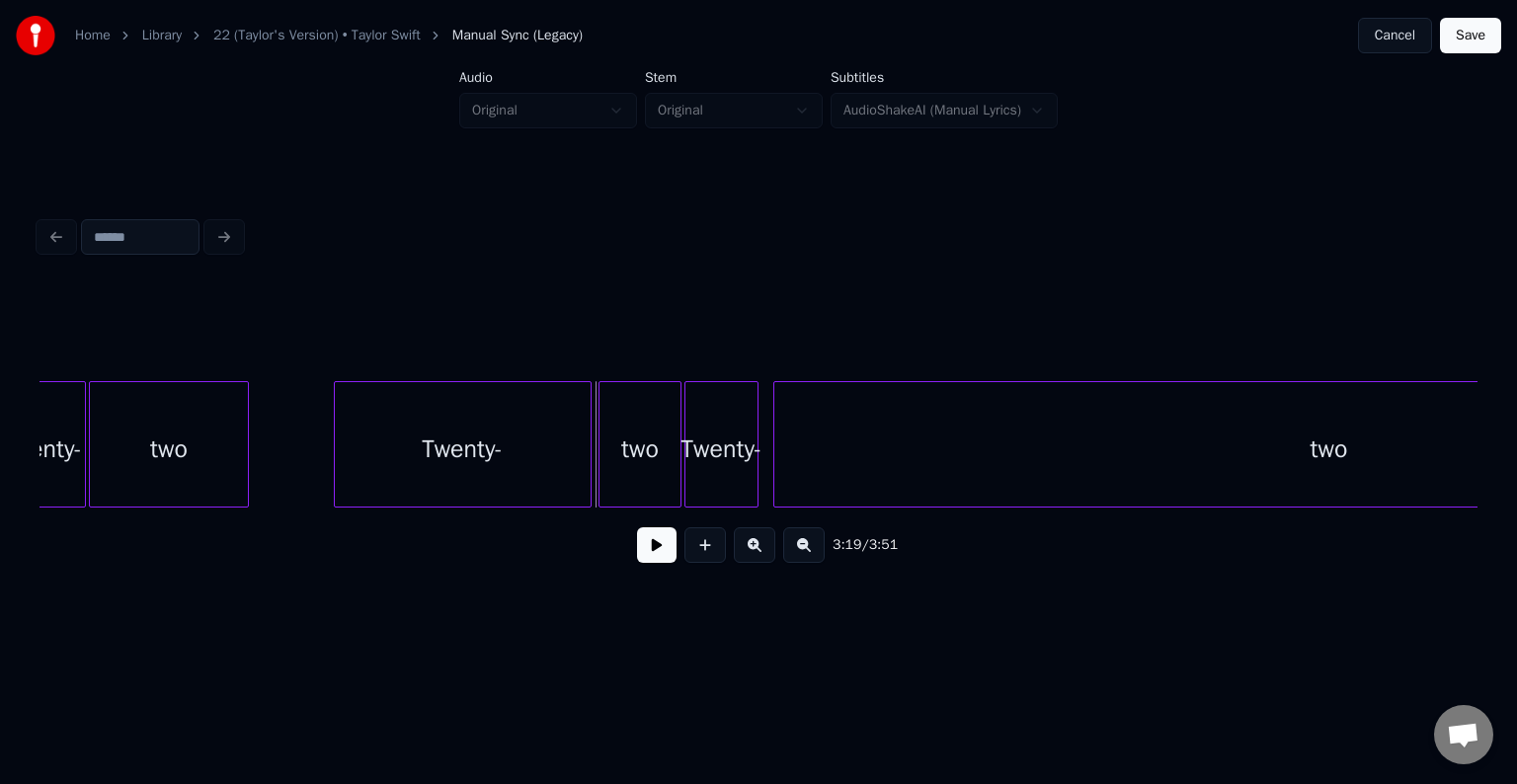 click on "Twenty-" at bounding box center (462, 449) 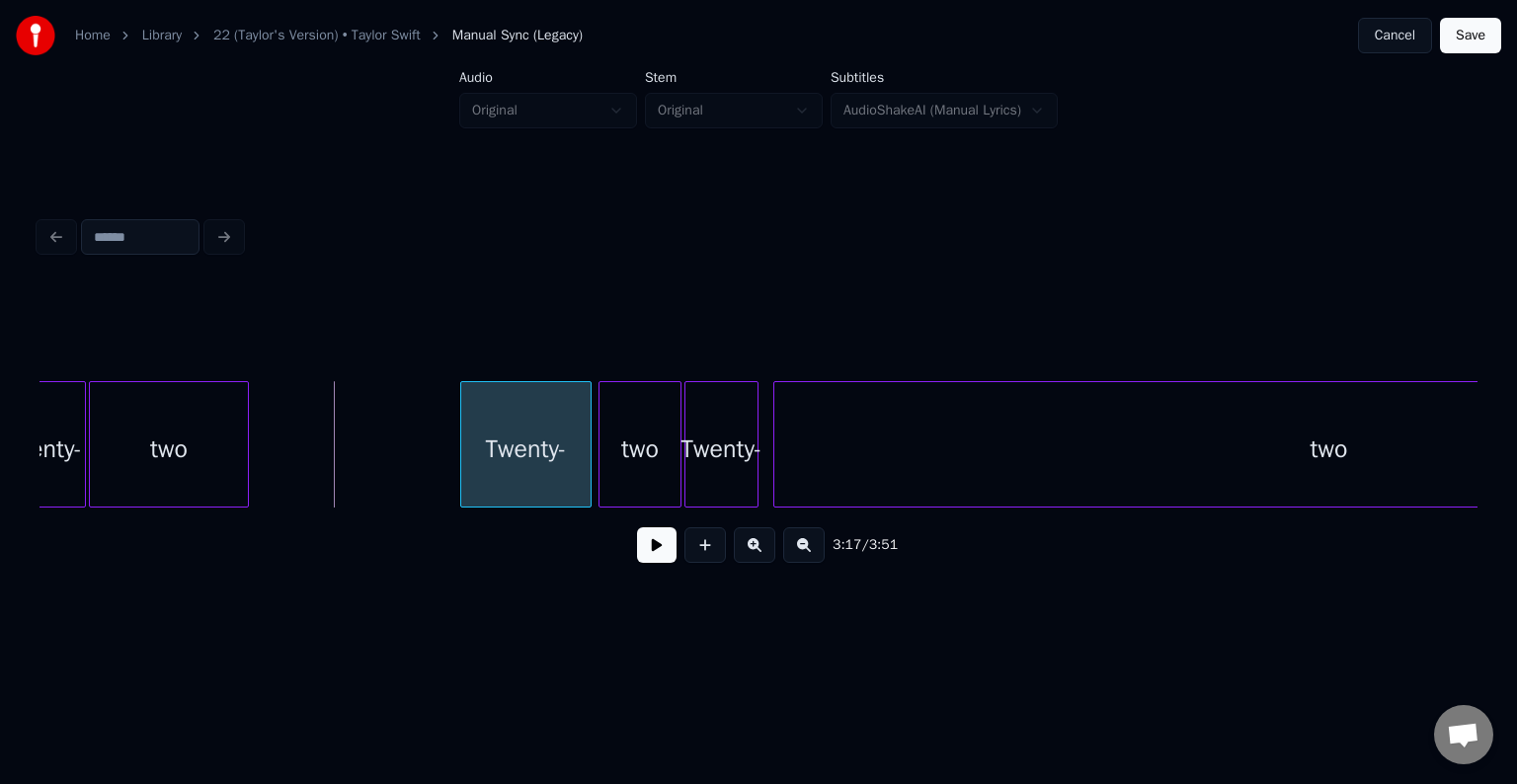 click at bounding box center [464, 444] 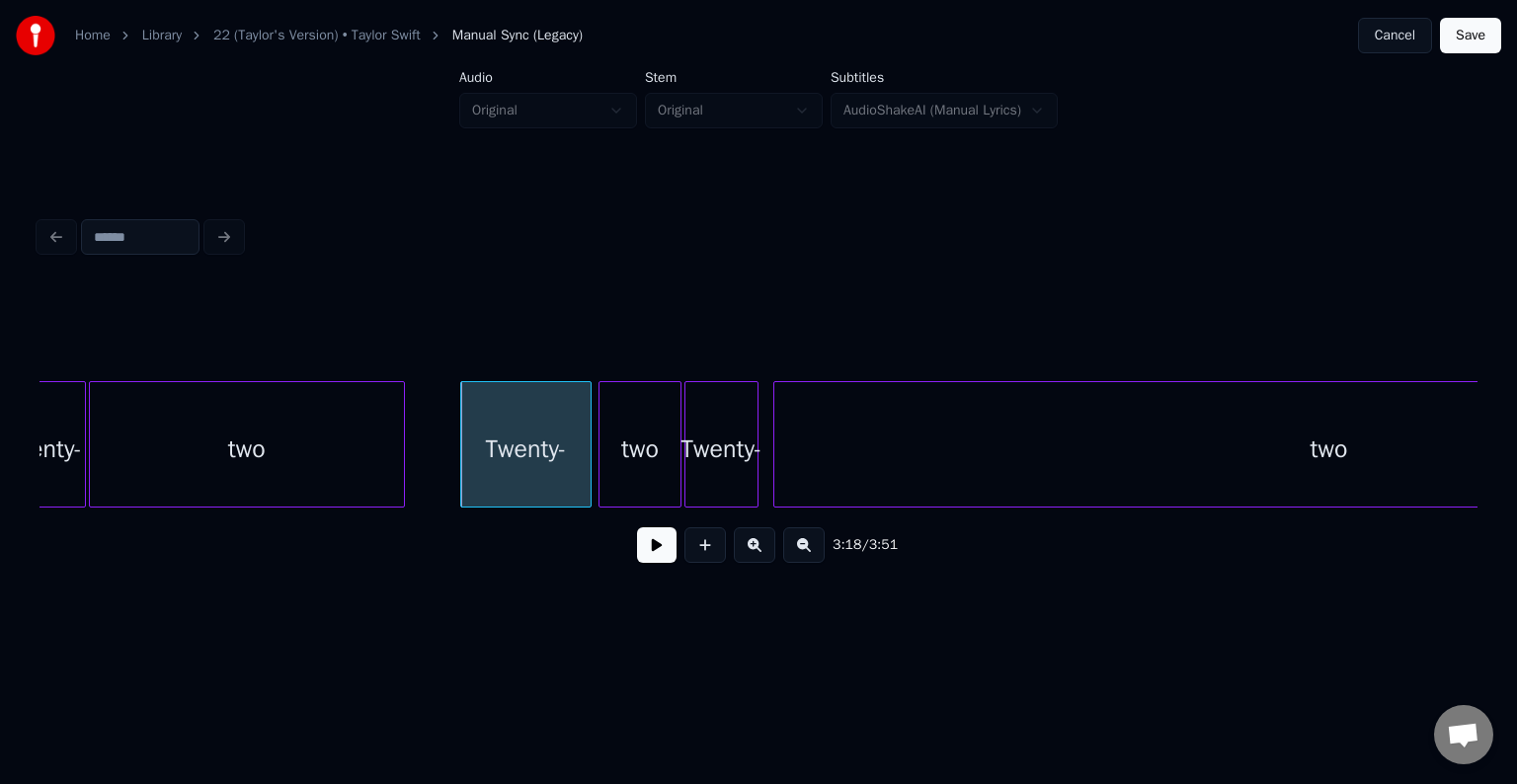 click at bounding box center (401, 444) 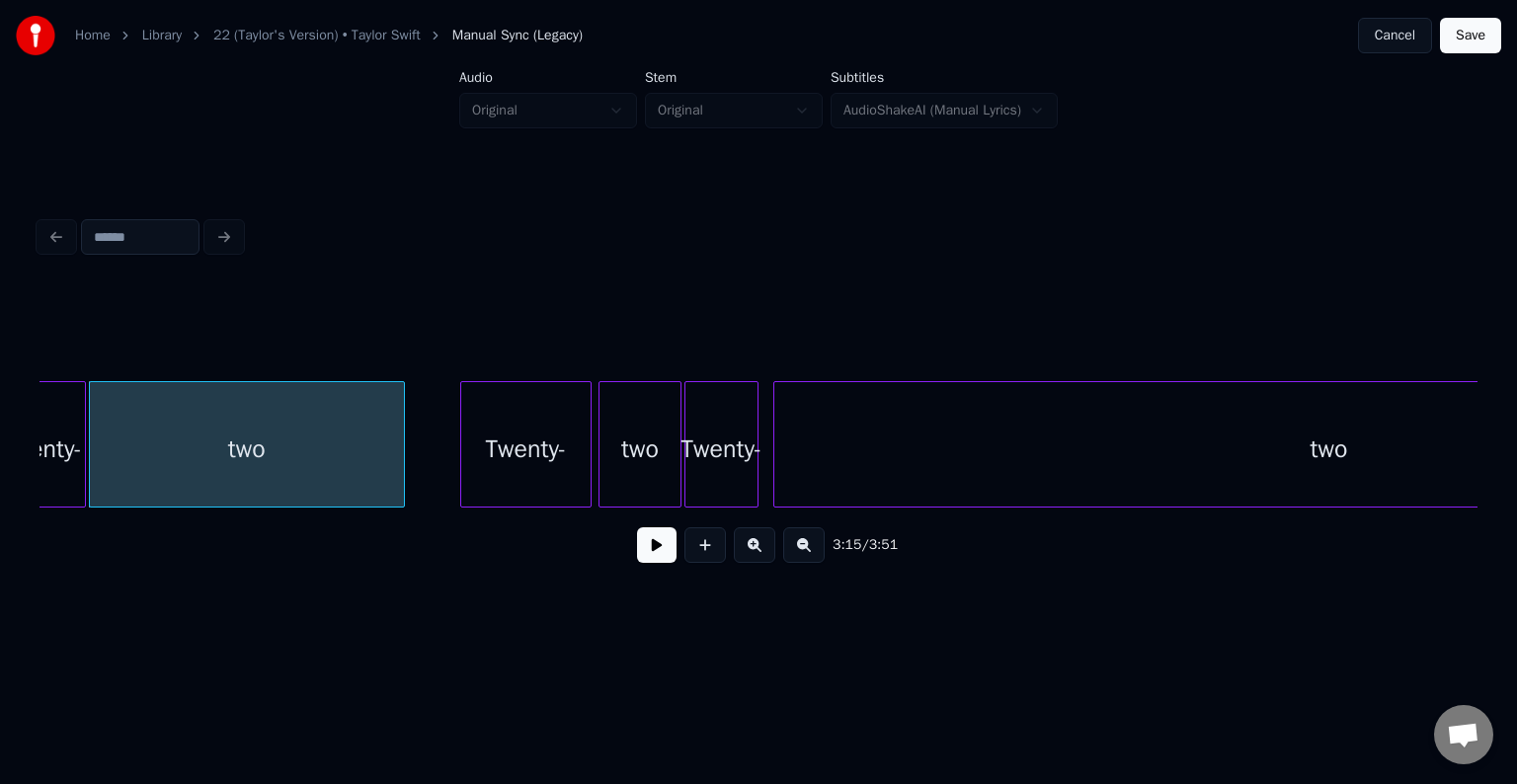 click at bounding box center (657, 545) 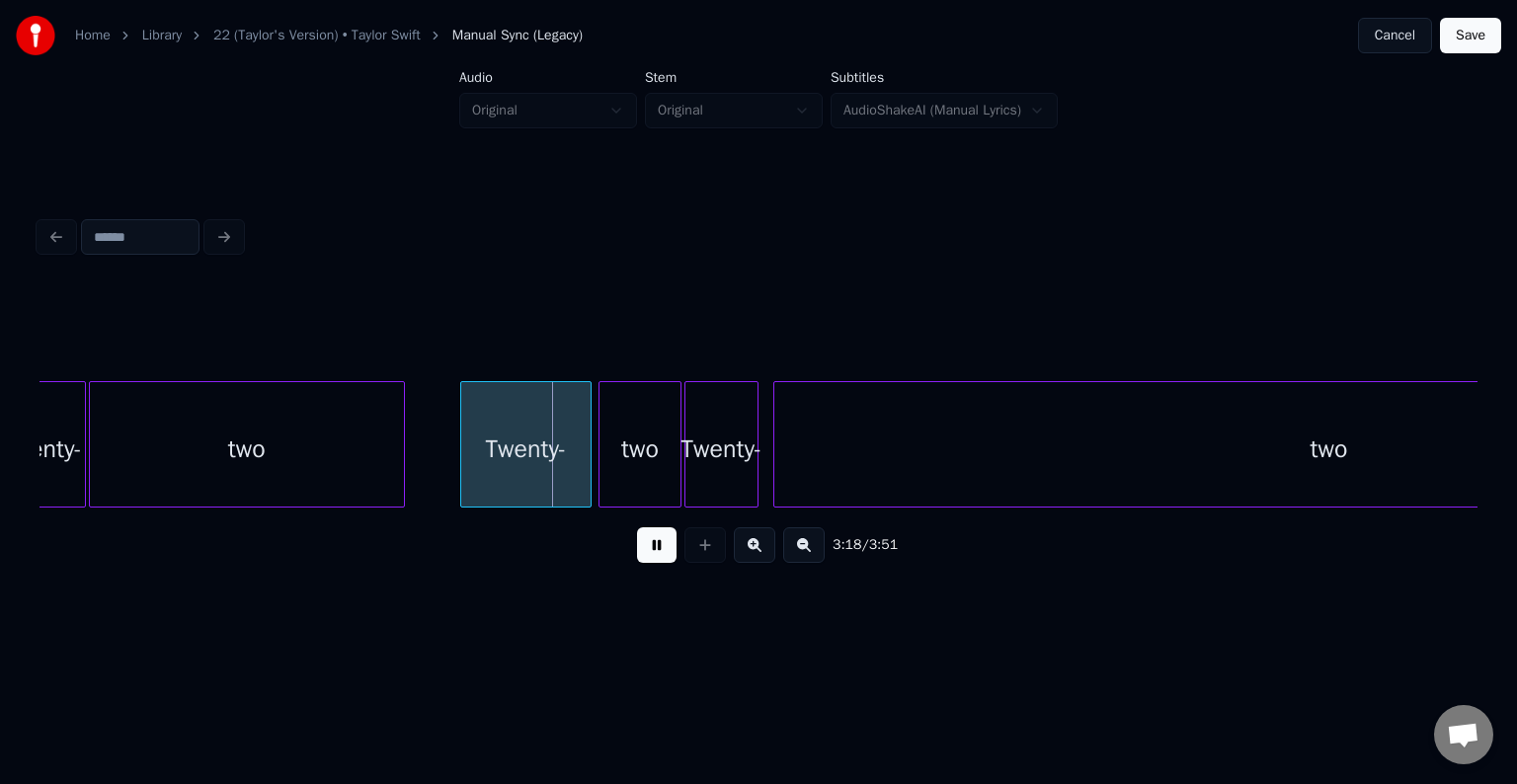 click at bounding box center (657, 545) 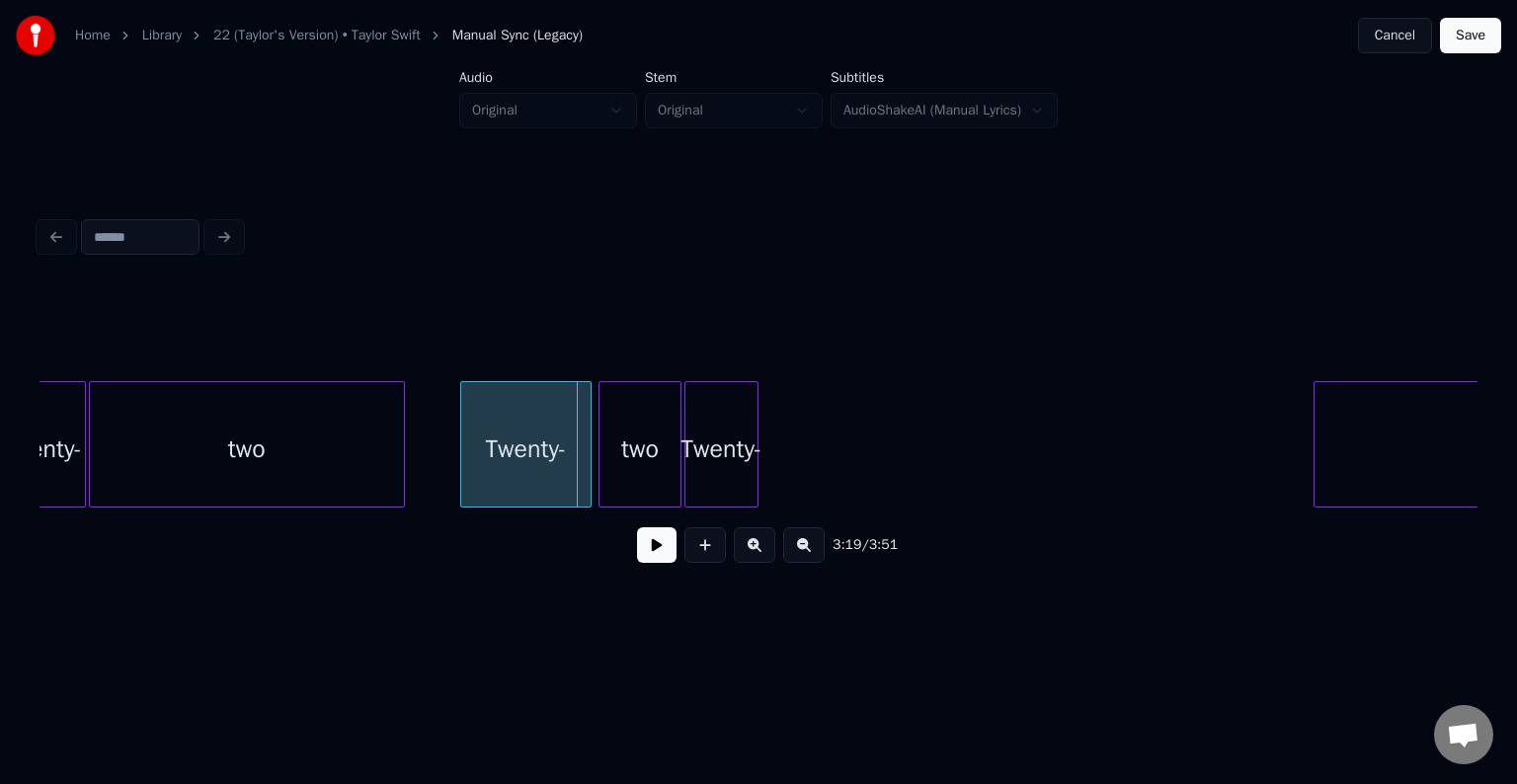 click at bounding box center [1317, 444] 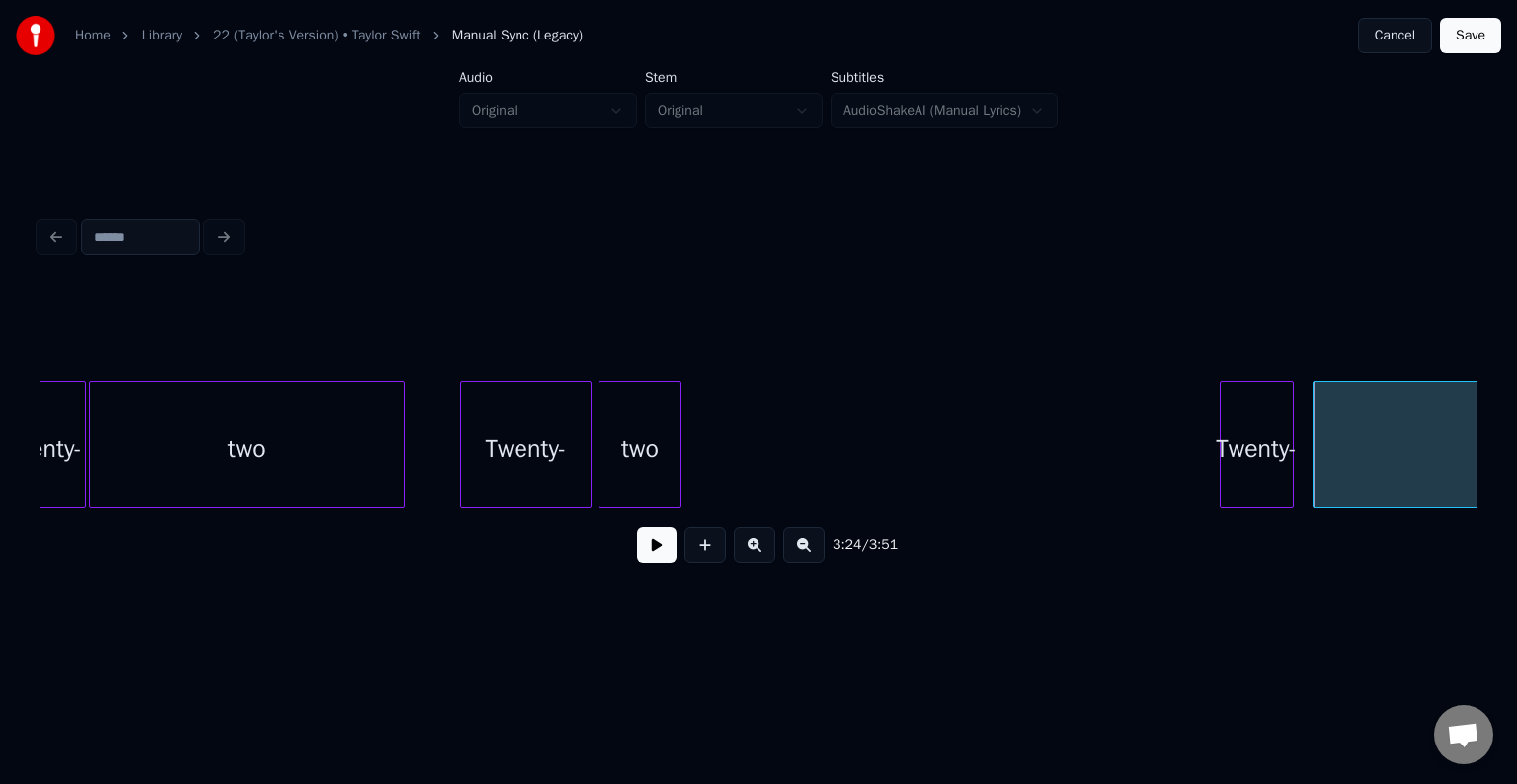 click on "Twenty-" at bounding box center (1256, 449) 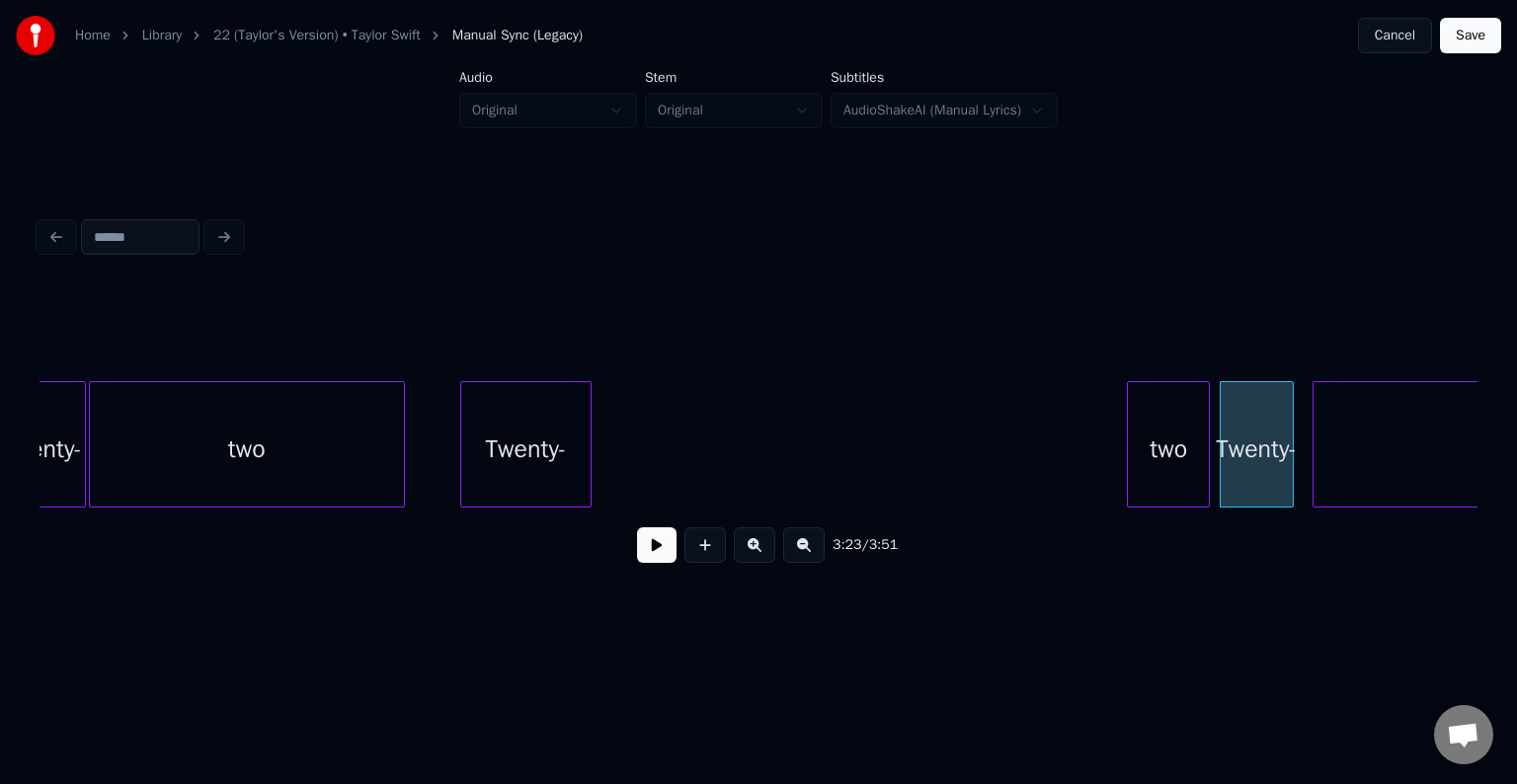 click on "two" at bounding box center (1168, 449) 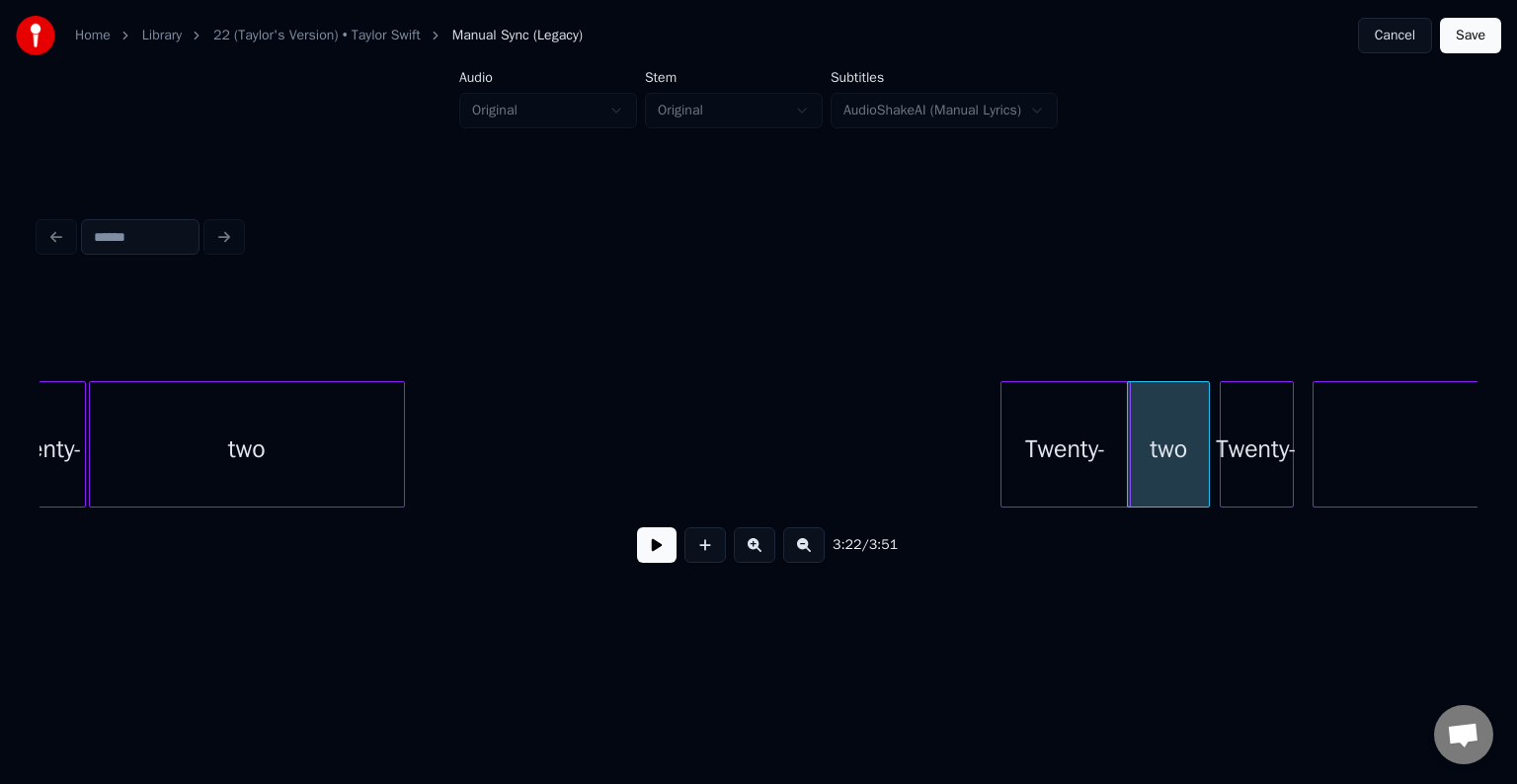 click on "Twenty-" at bounding box center [1066, 449] 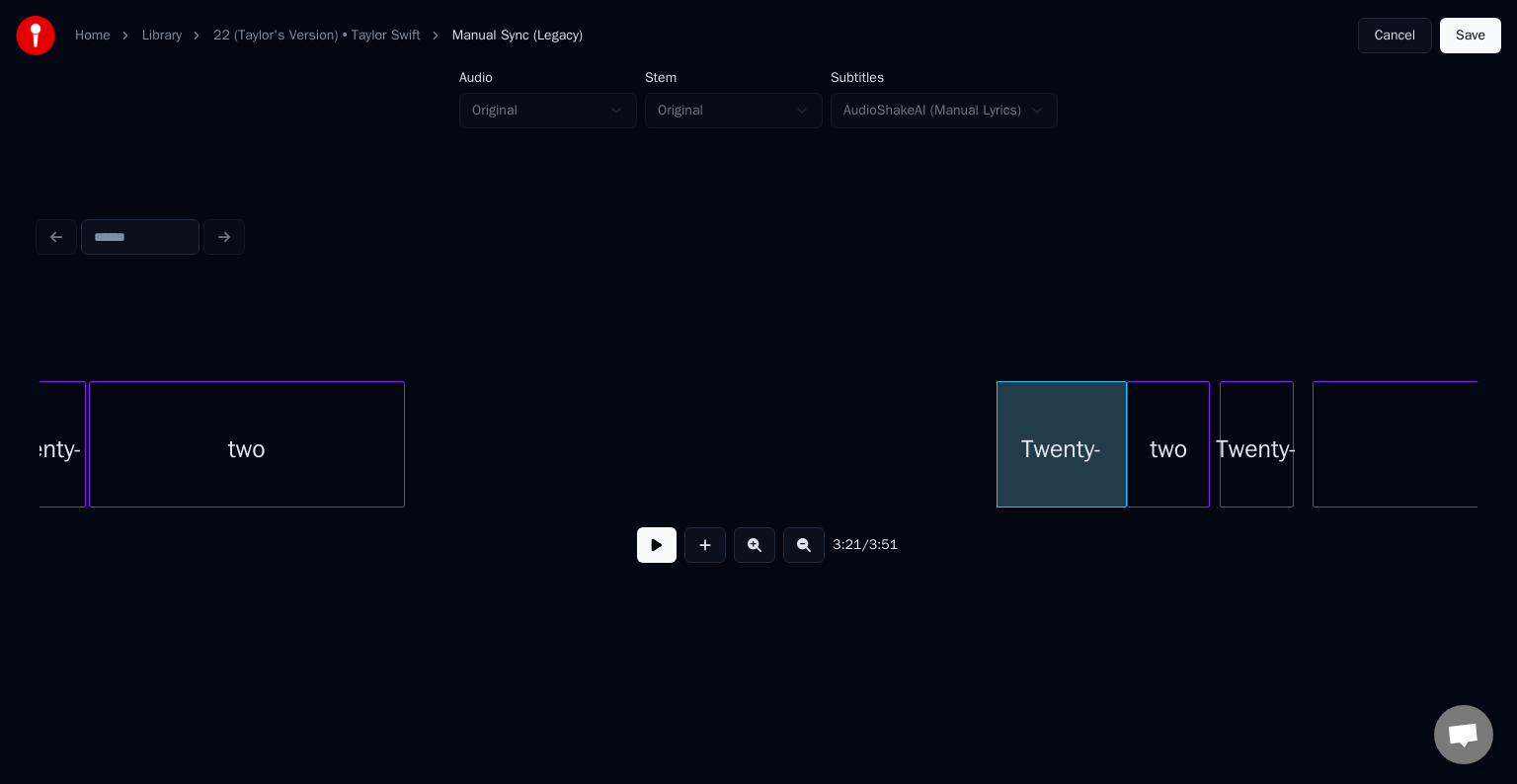click on "two" at bounding box center [247, 449] 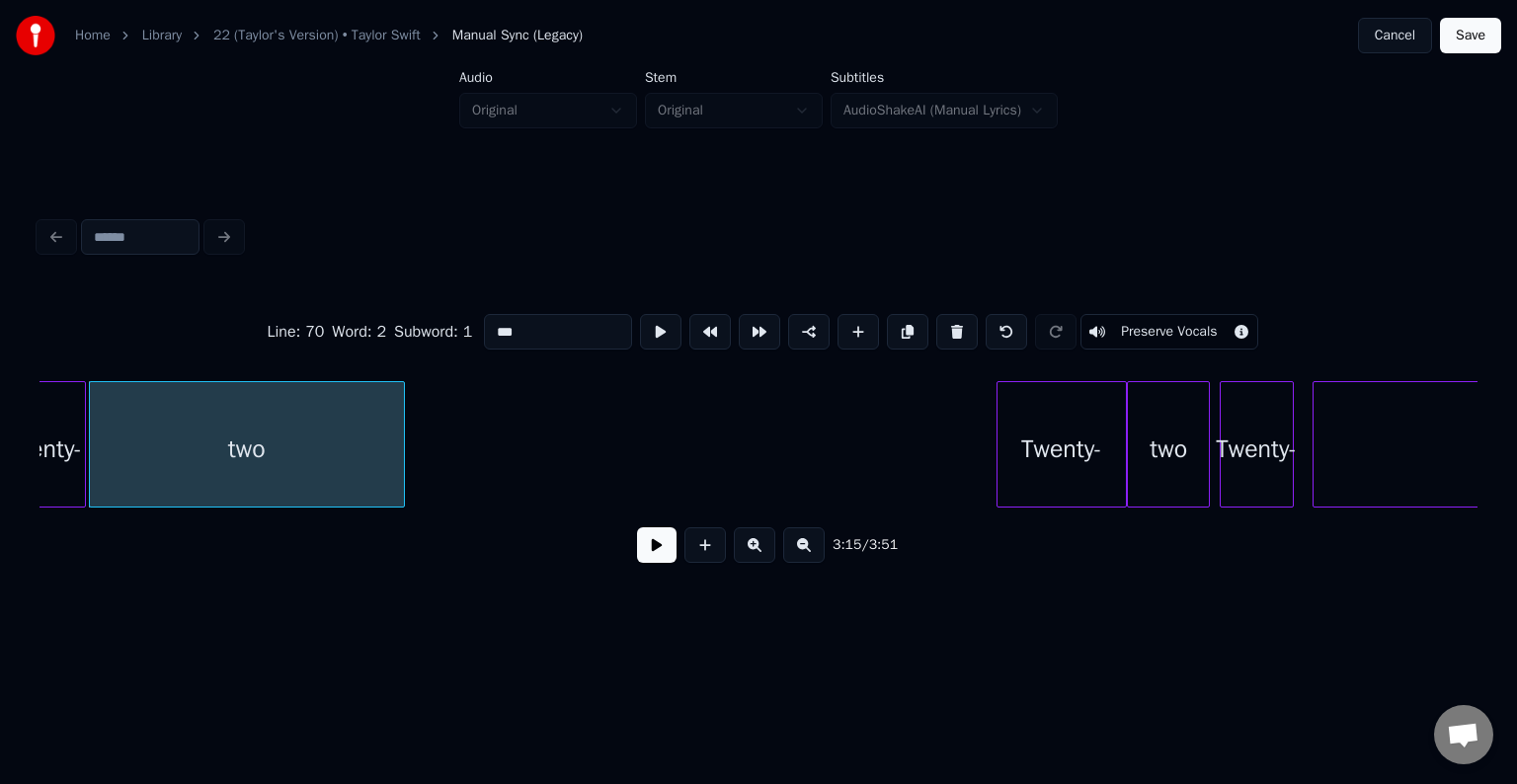 click at bounding box center [657, 545] 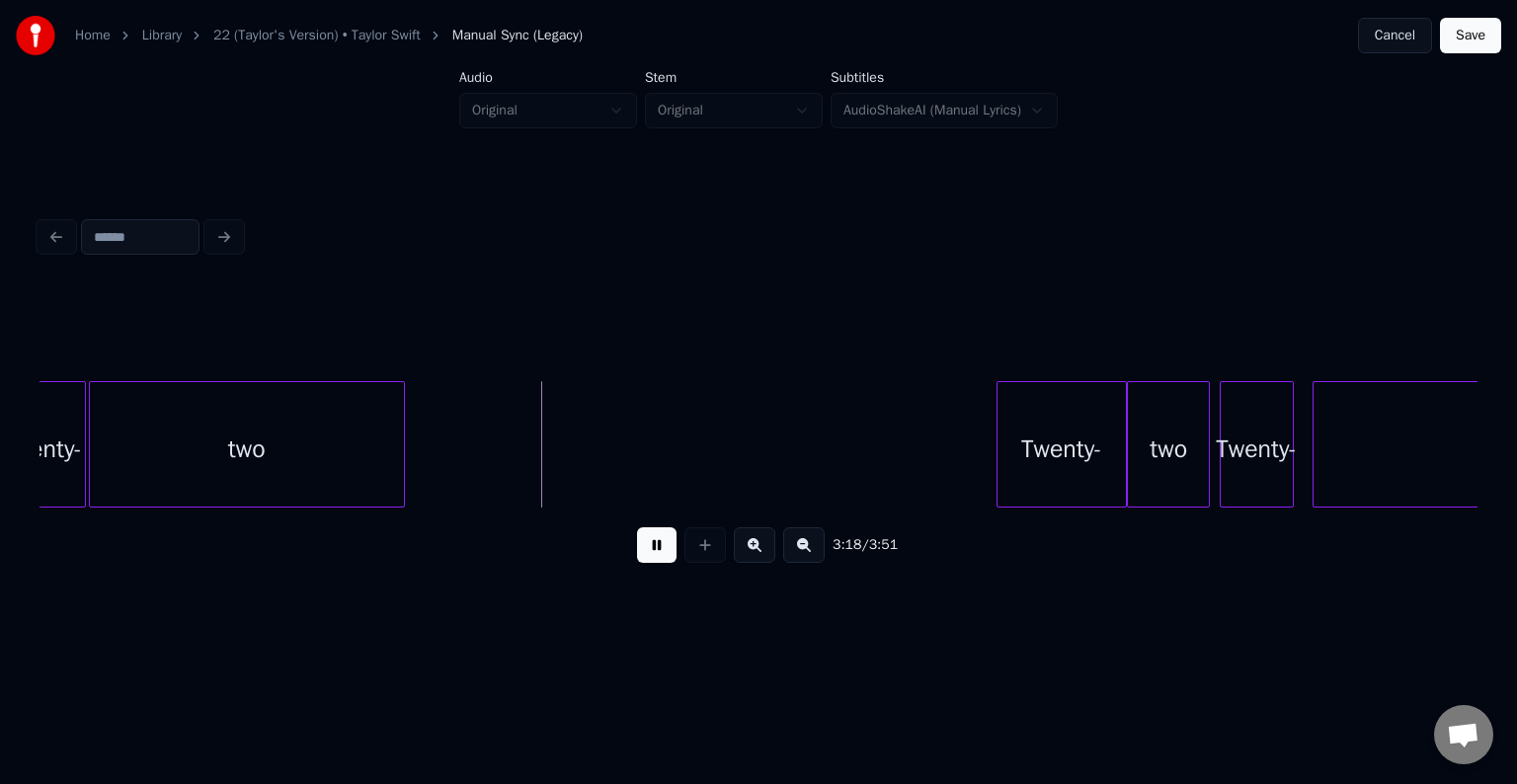 click at bounding box center [657, 545] 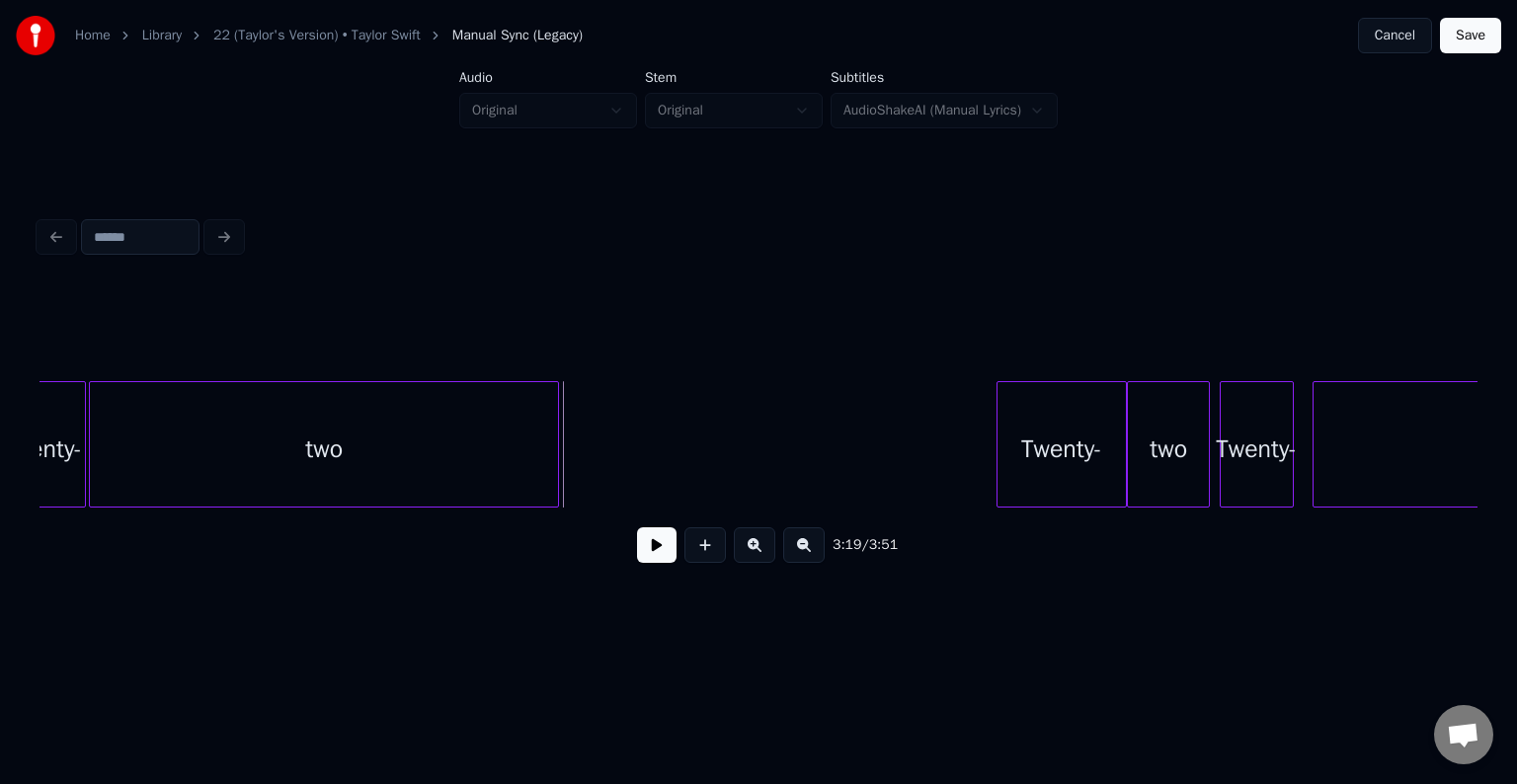 click at bounding box center [555, 444] 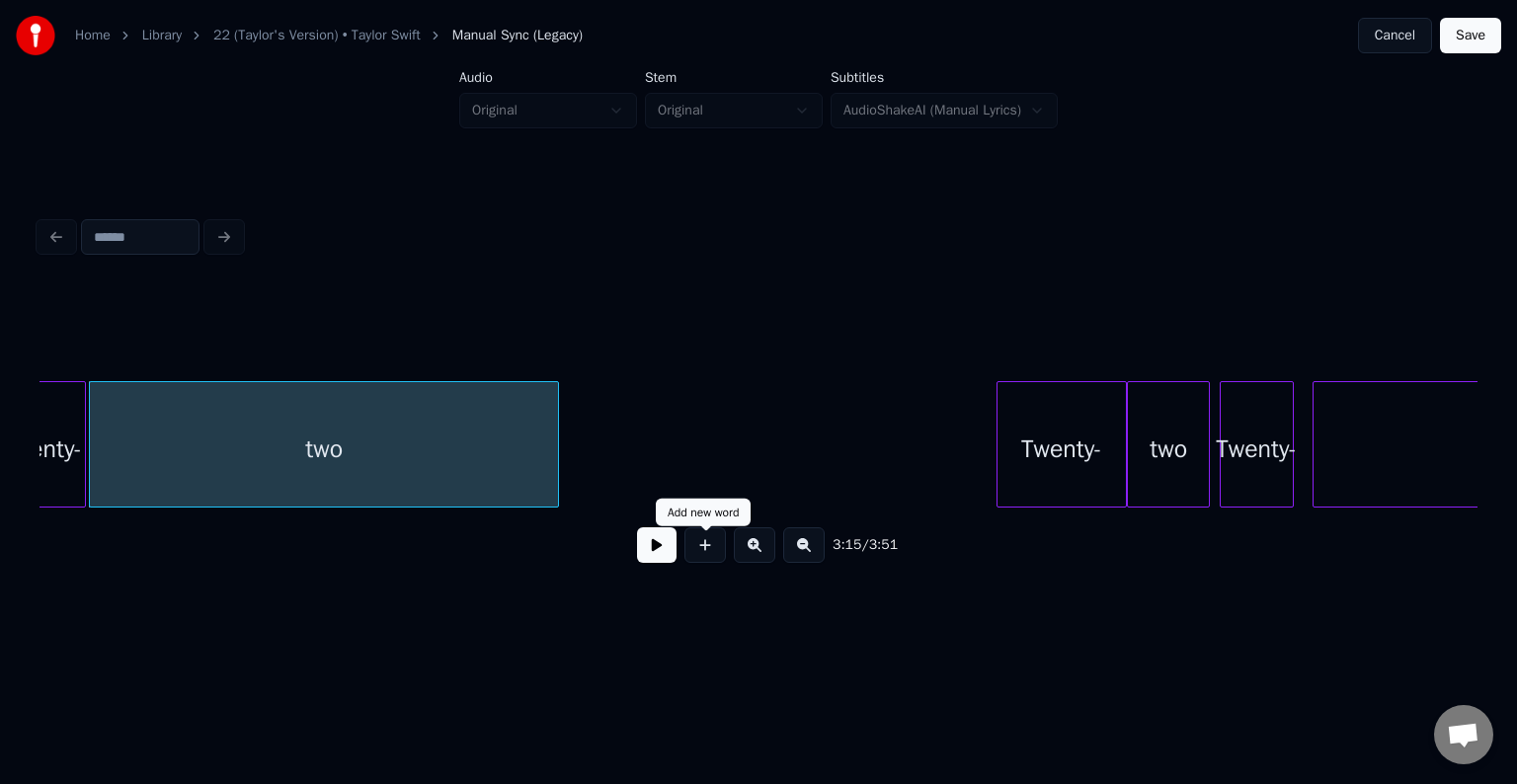 click at bounding box center [657, 545] 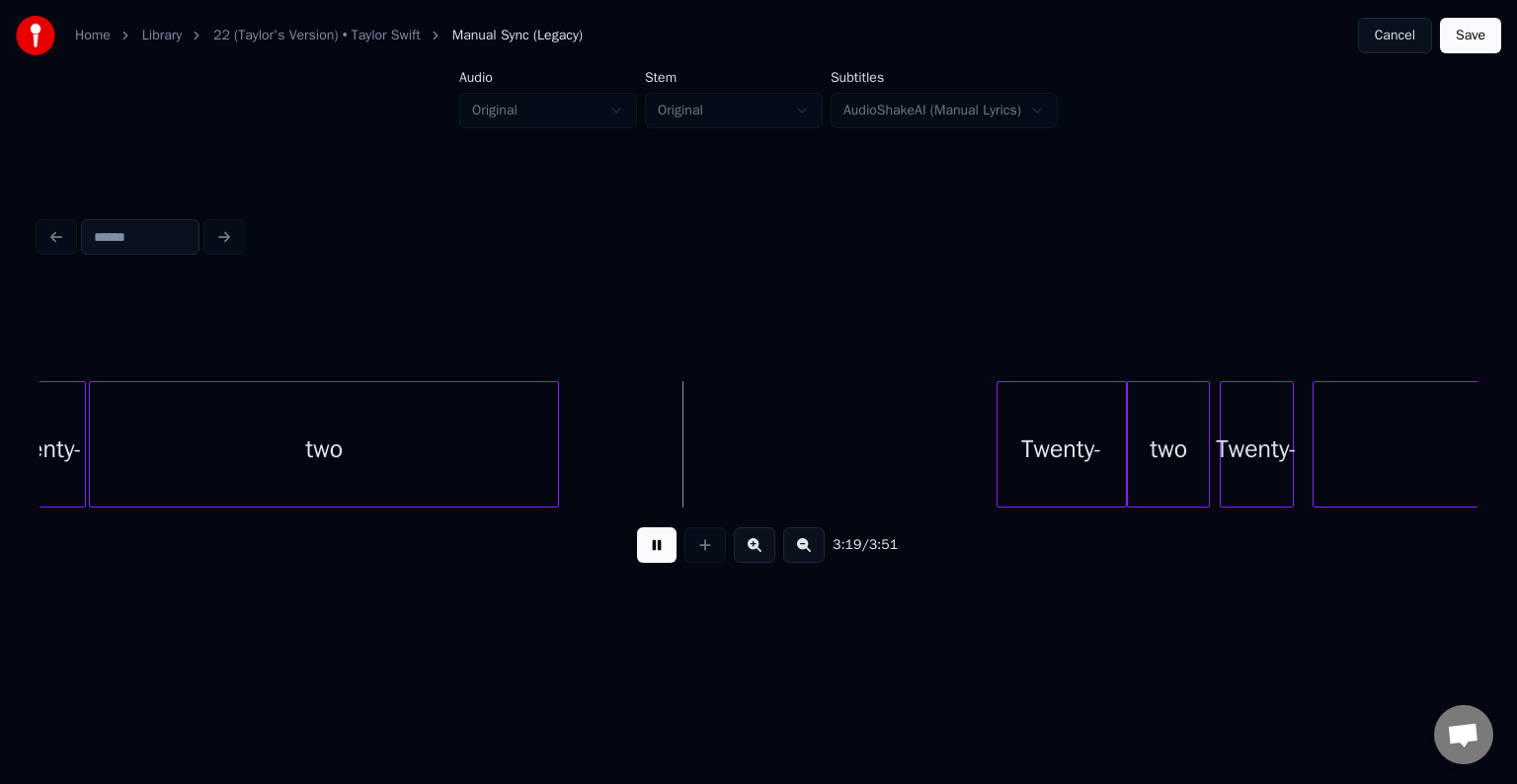 drag, startPoint x: 647, startPoint y: 554, endPoint x: 658, endPoint y: 529, distance: 27.313 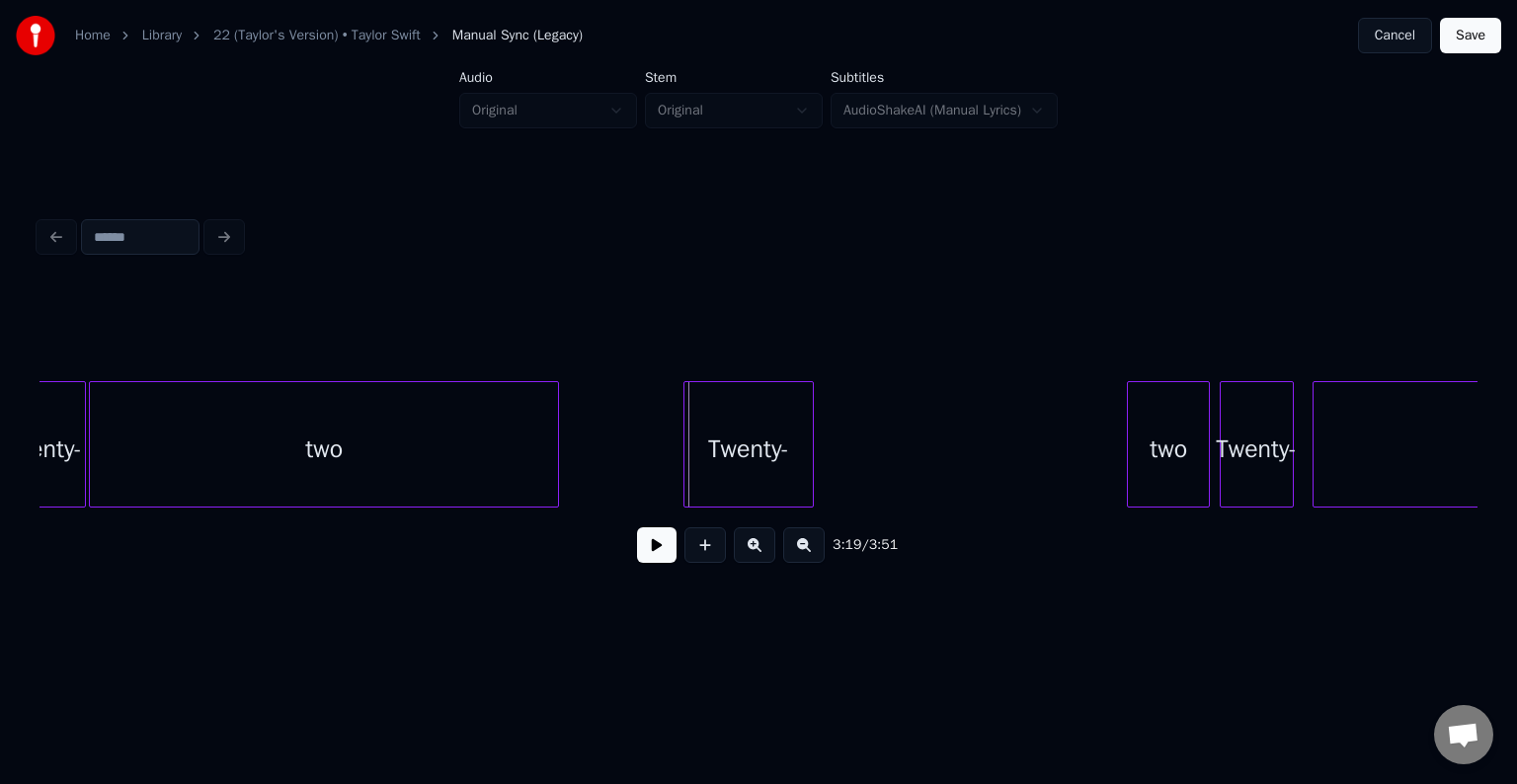 click on "Twenty-" at bounding box center (749, 449) 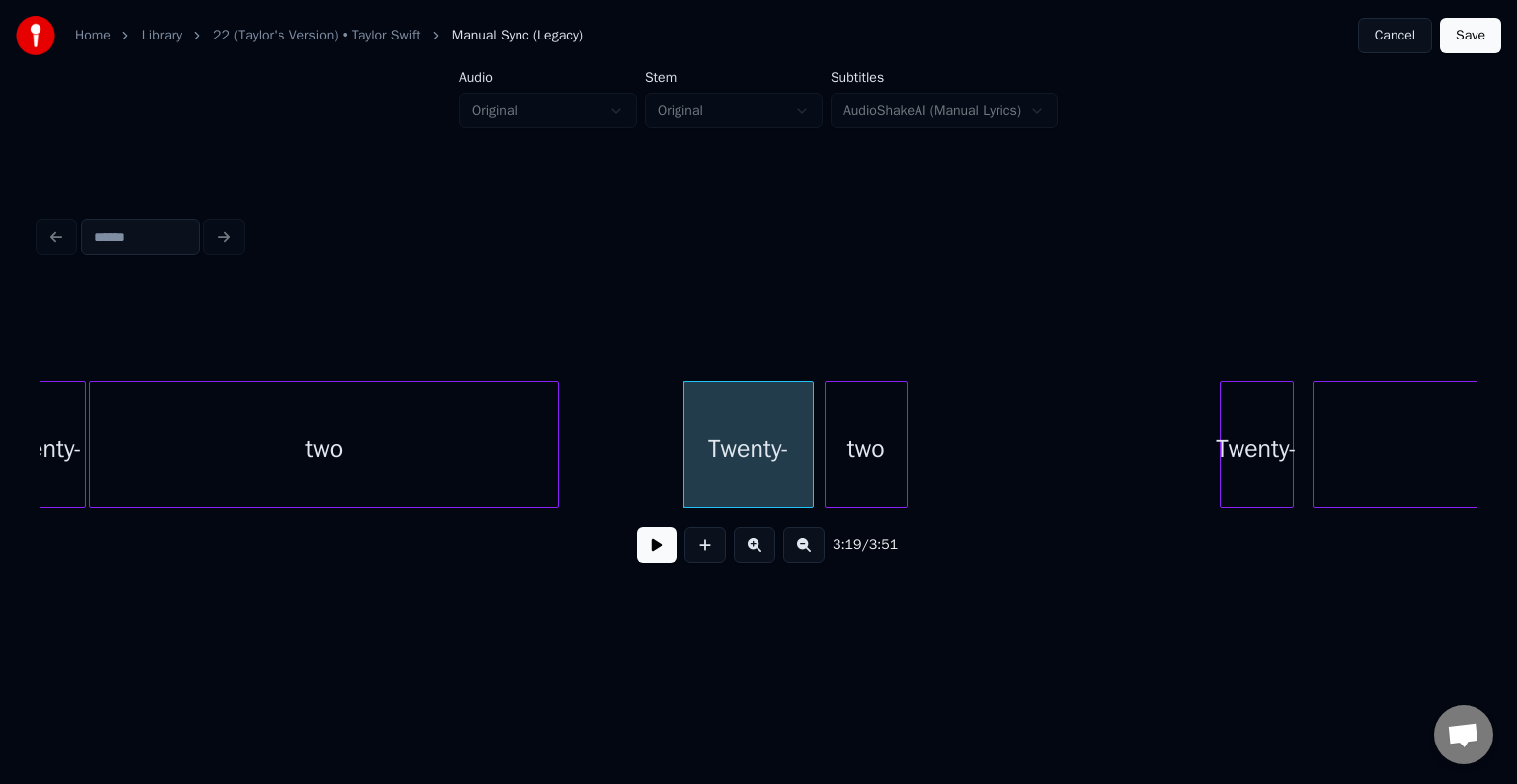 click on "two" at bounding box center [866, 449] 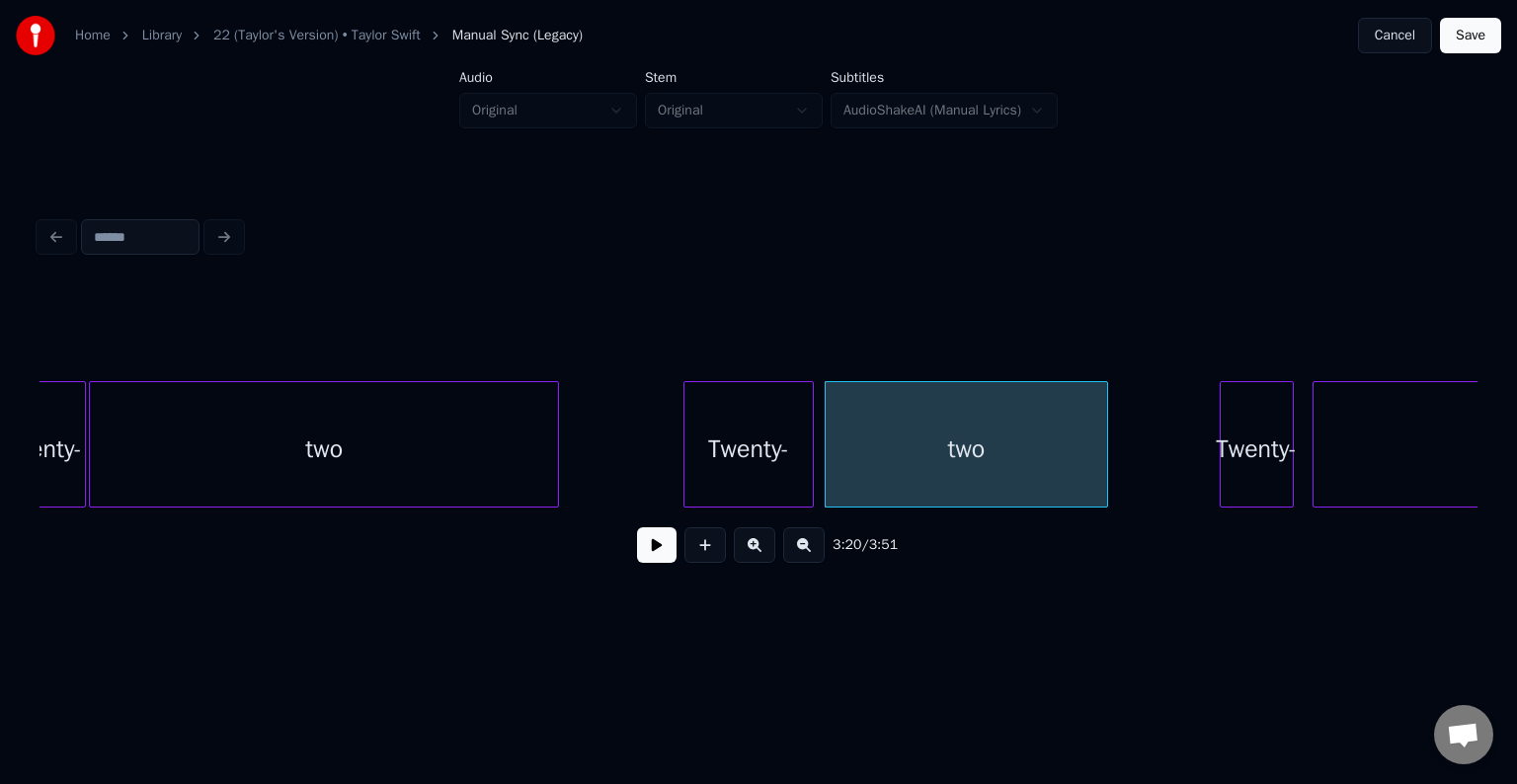 click at bounding box center [1104, 444] 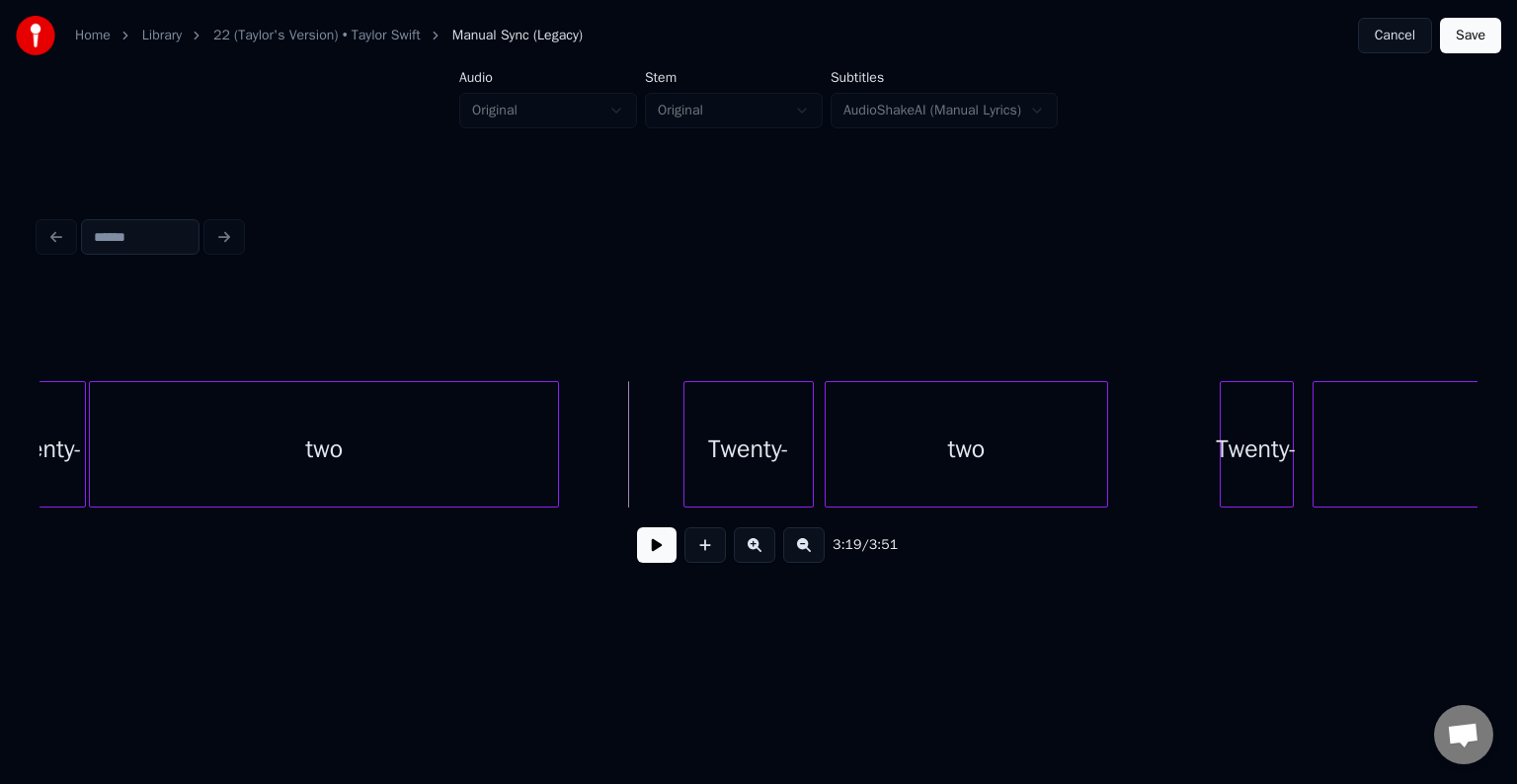 click at bounding box center [657, 545] 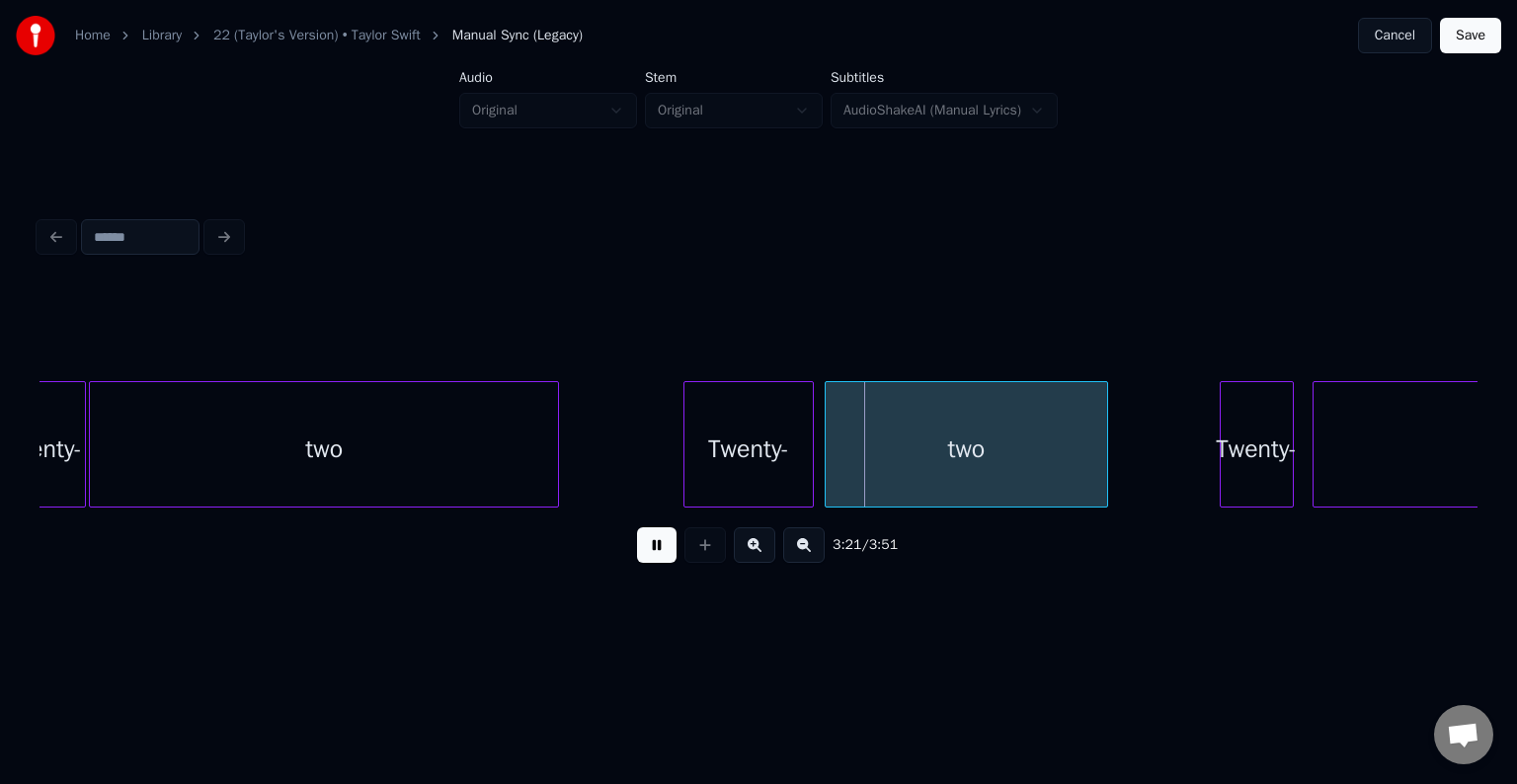 click at bounding box center (657, 545) 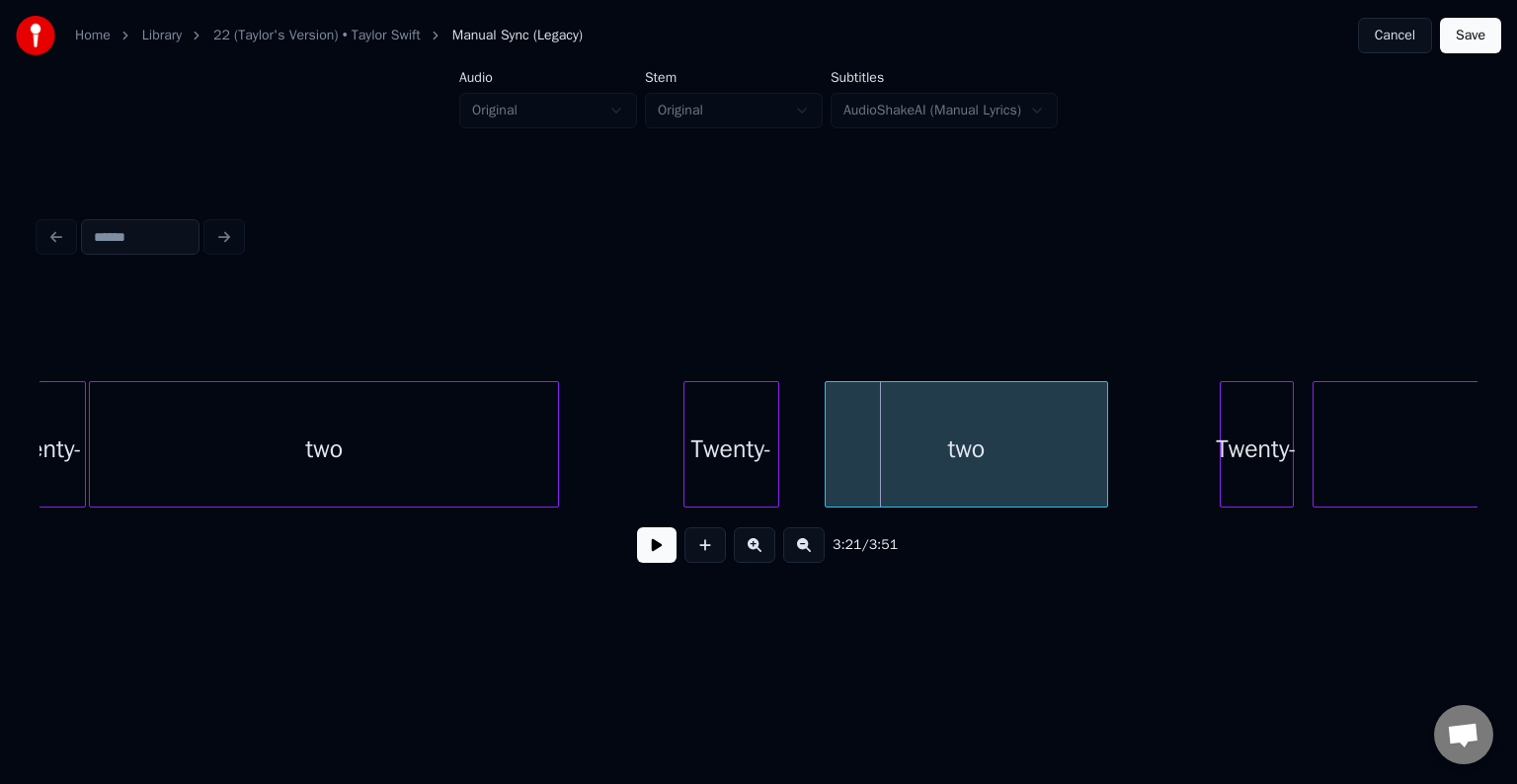 click at bounding box center [775, 444] 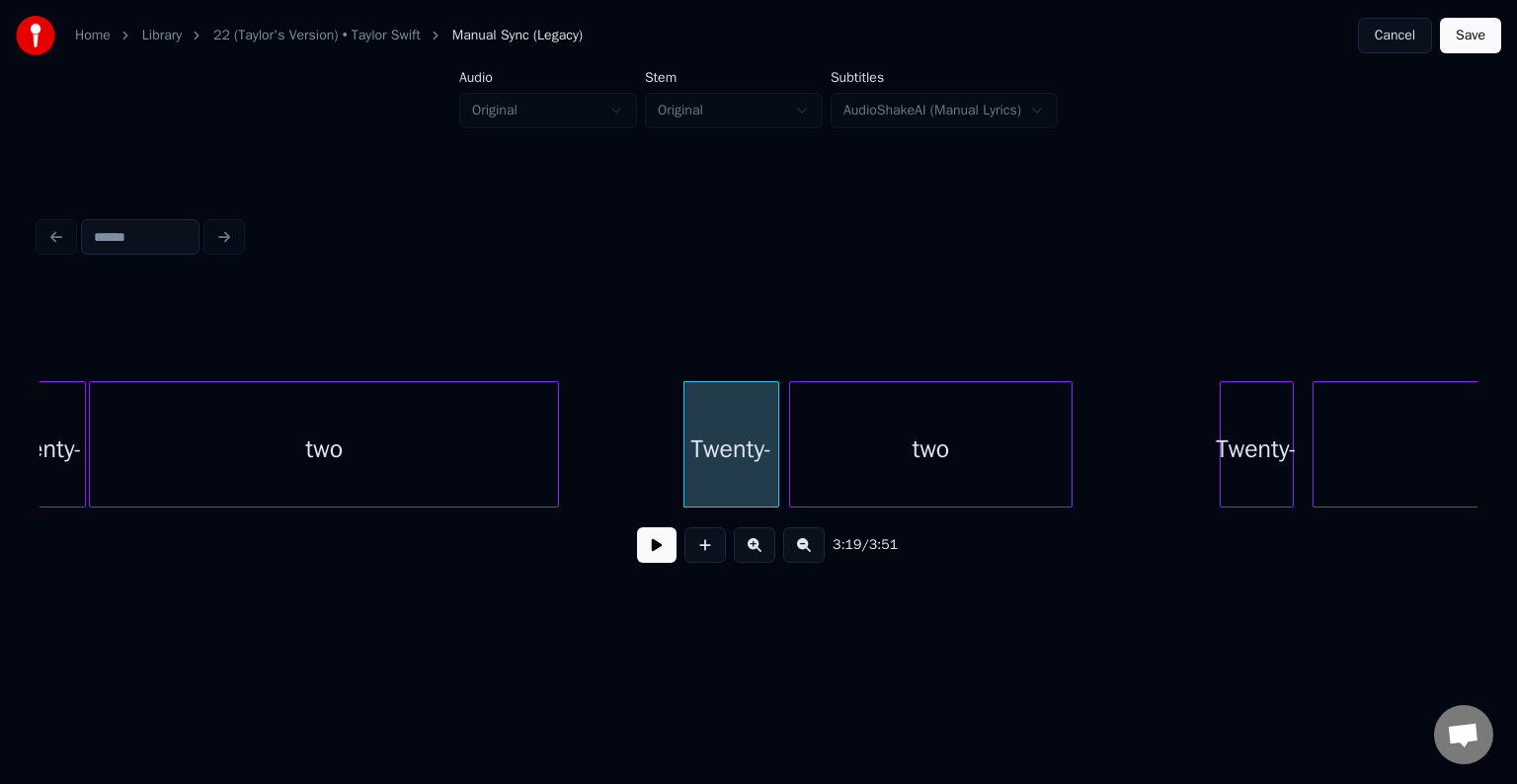 click on "two" at bounding box center [930, 449] 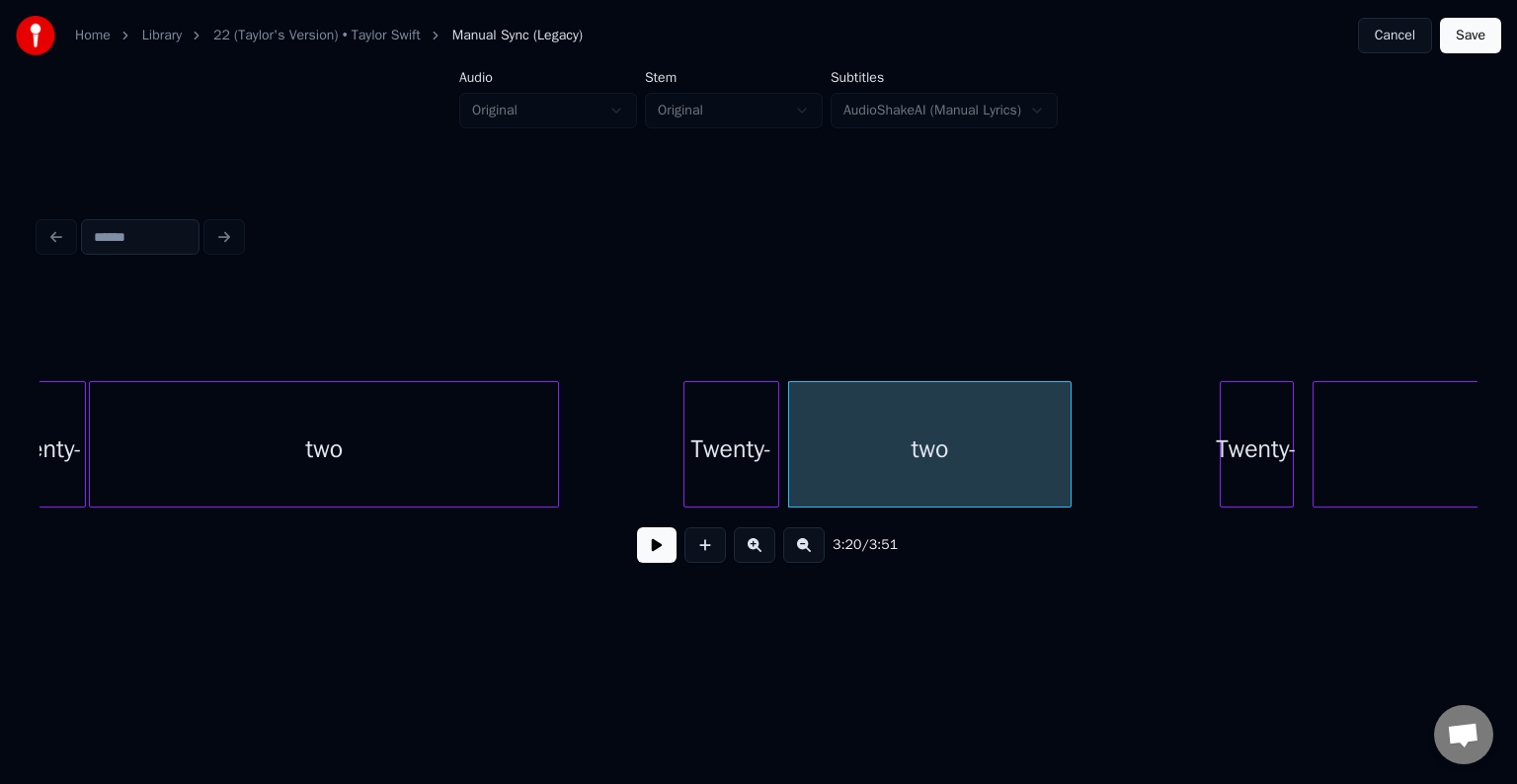 click on "Twenty- two Twenty- two Twenty- two" at bounding box center [-11809, 444] 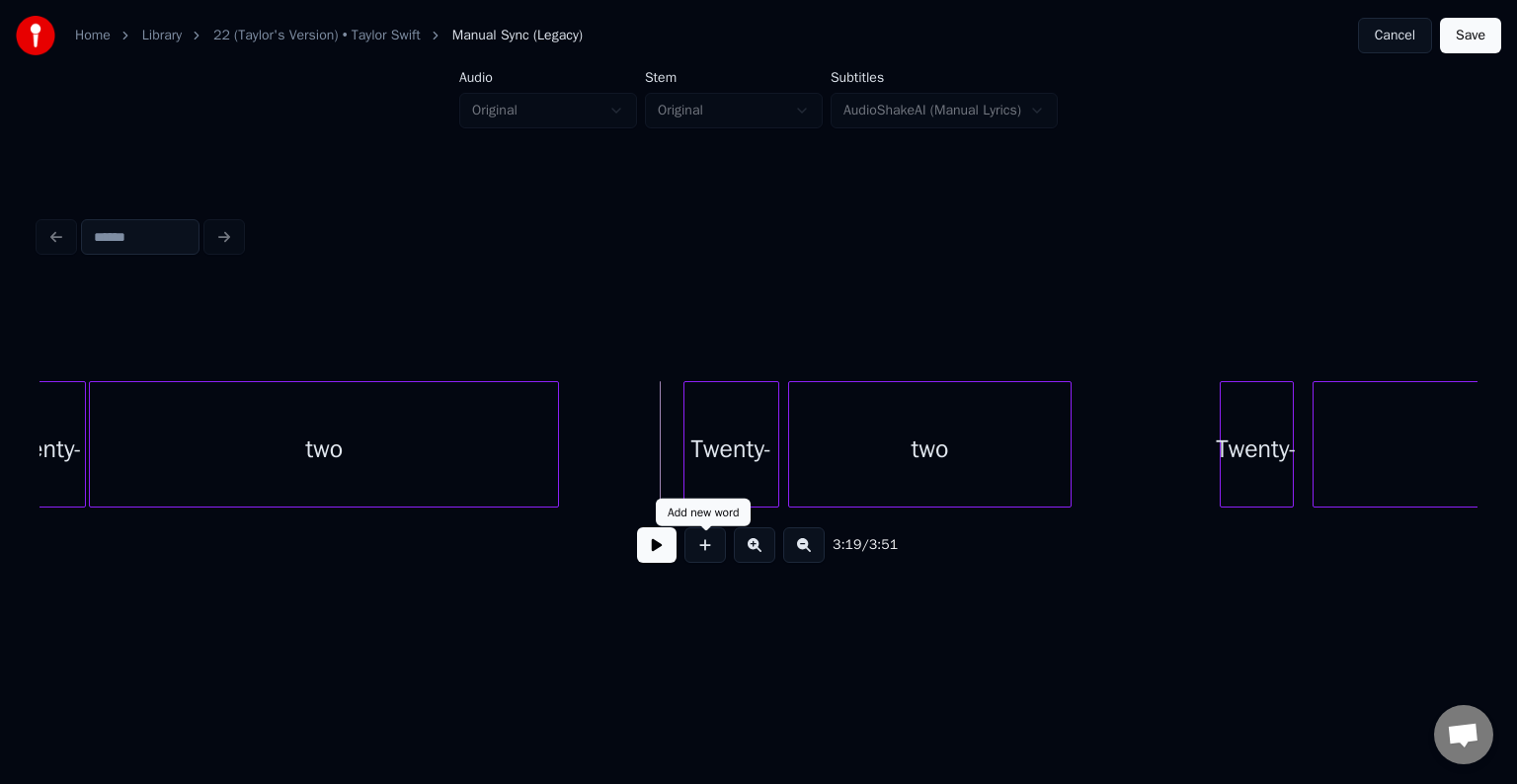 click on "3:19  /  3:51" at bounding box center [758, 545] 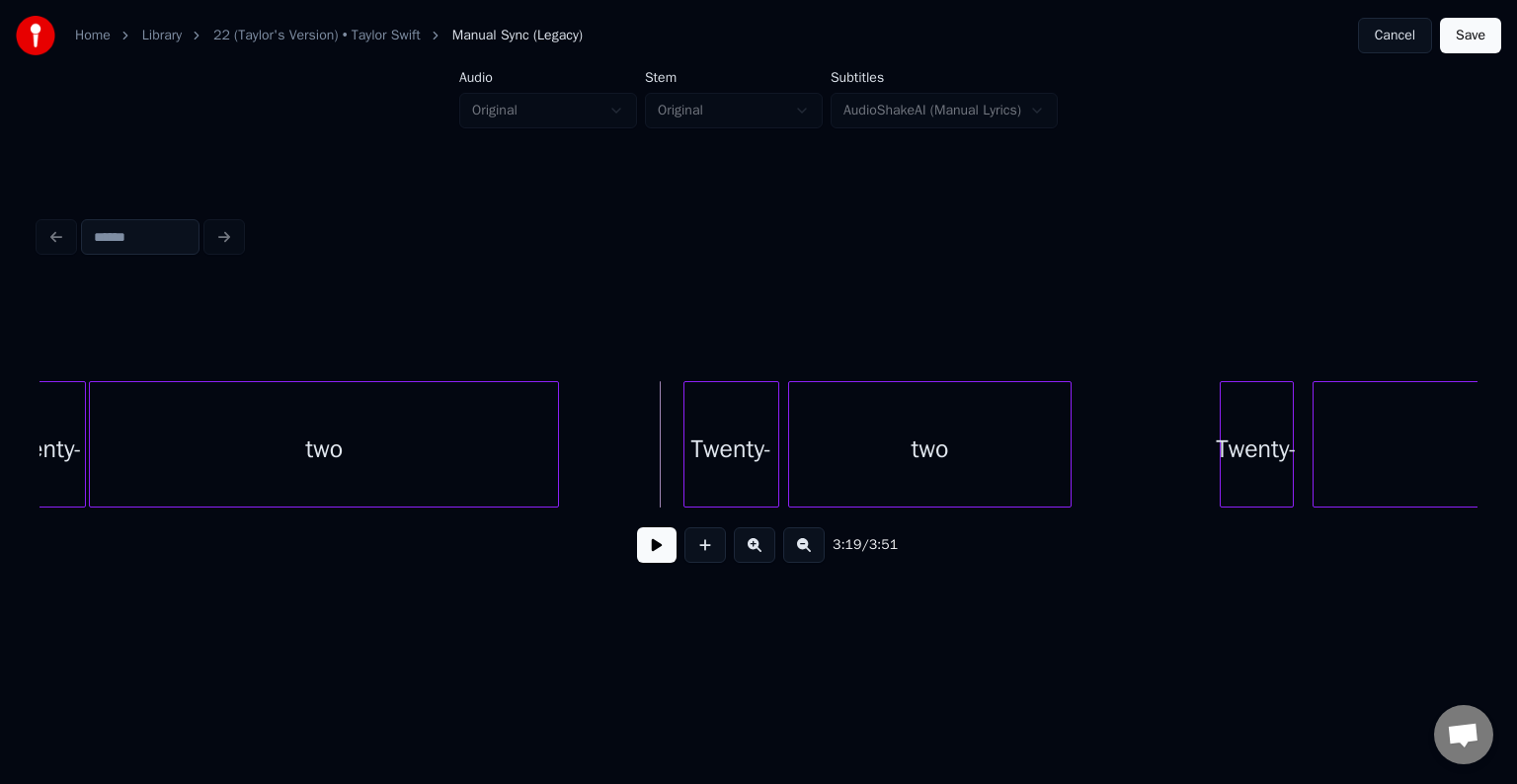click at bounding box center (657, 545) 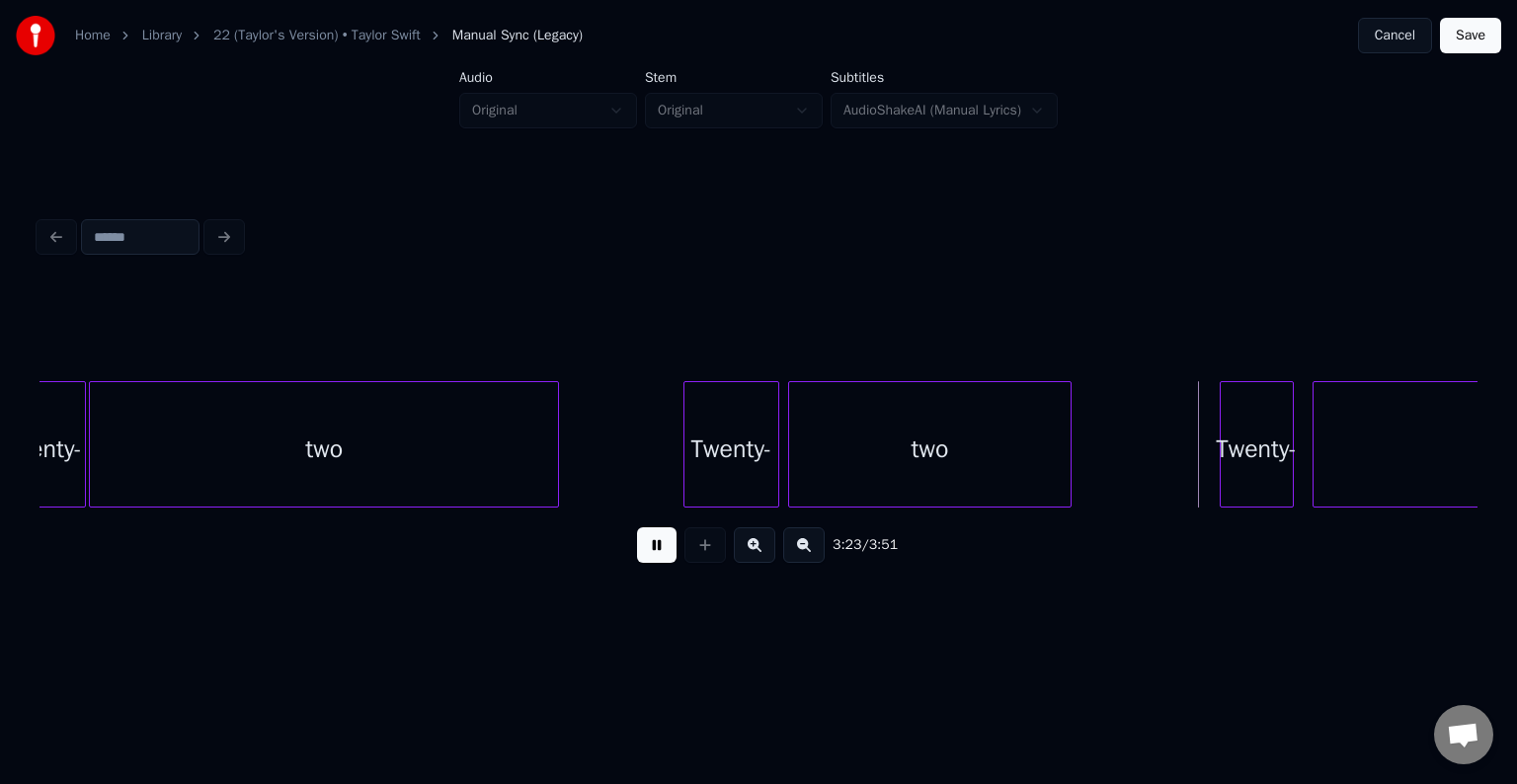 click at bounding box center (657, 545) 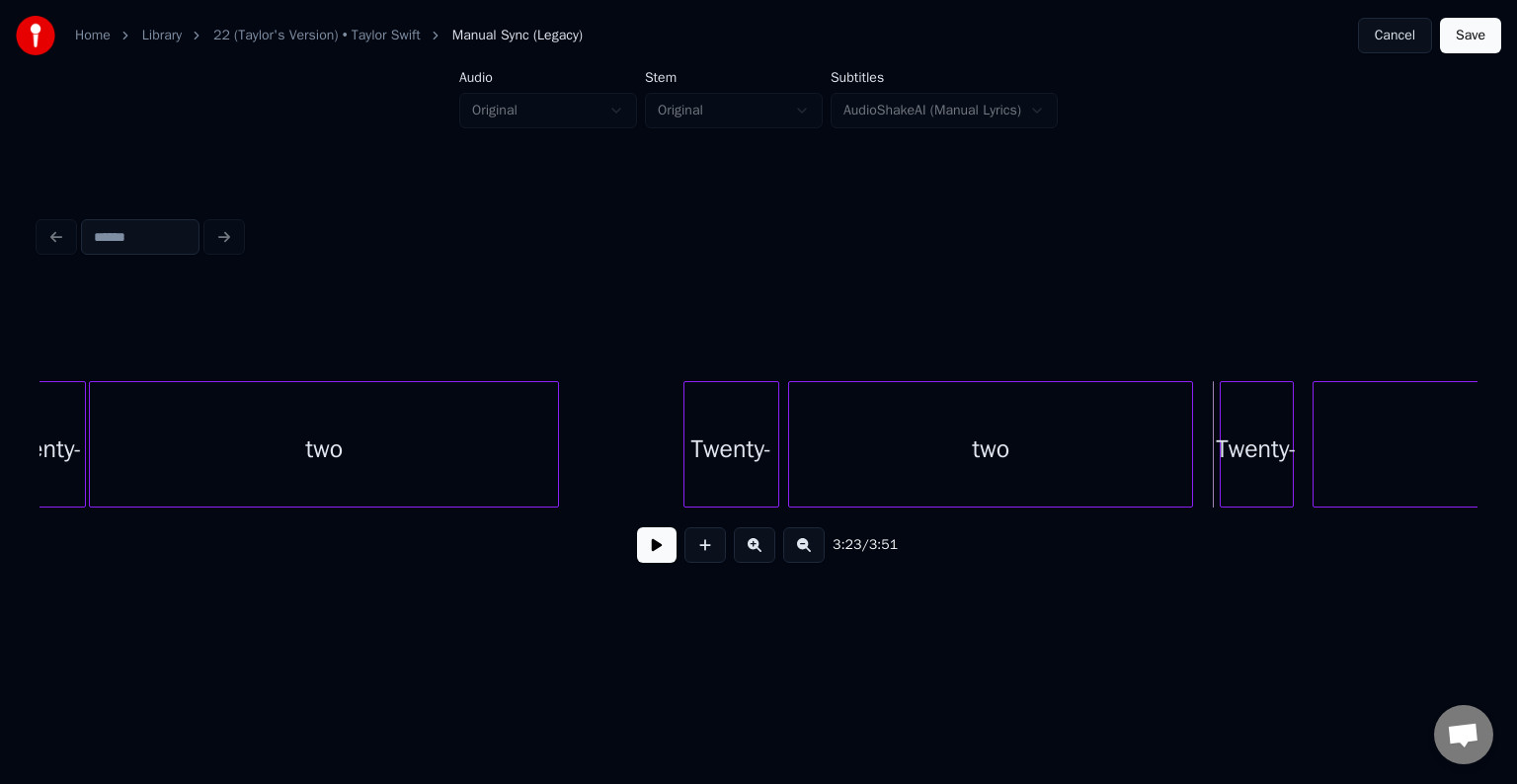 click at bounding box center (1189, 444) 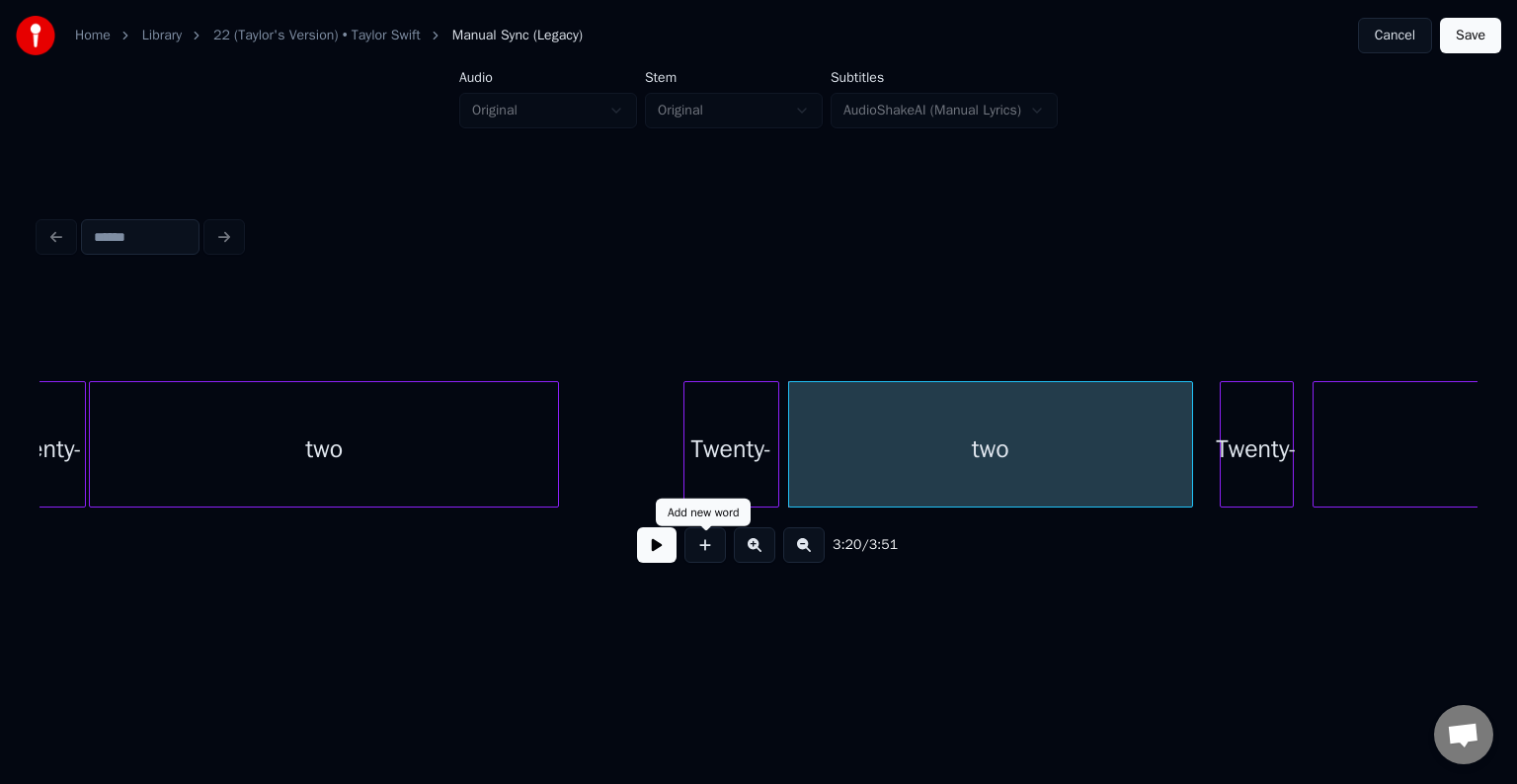 click at bounding box center [657, 545] 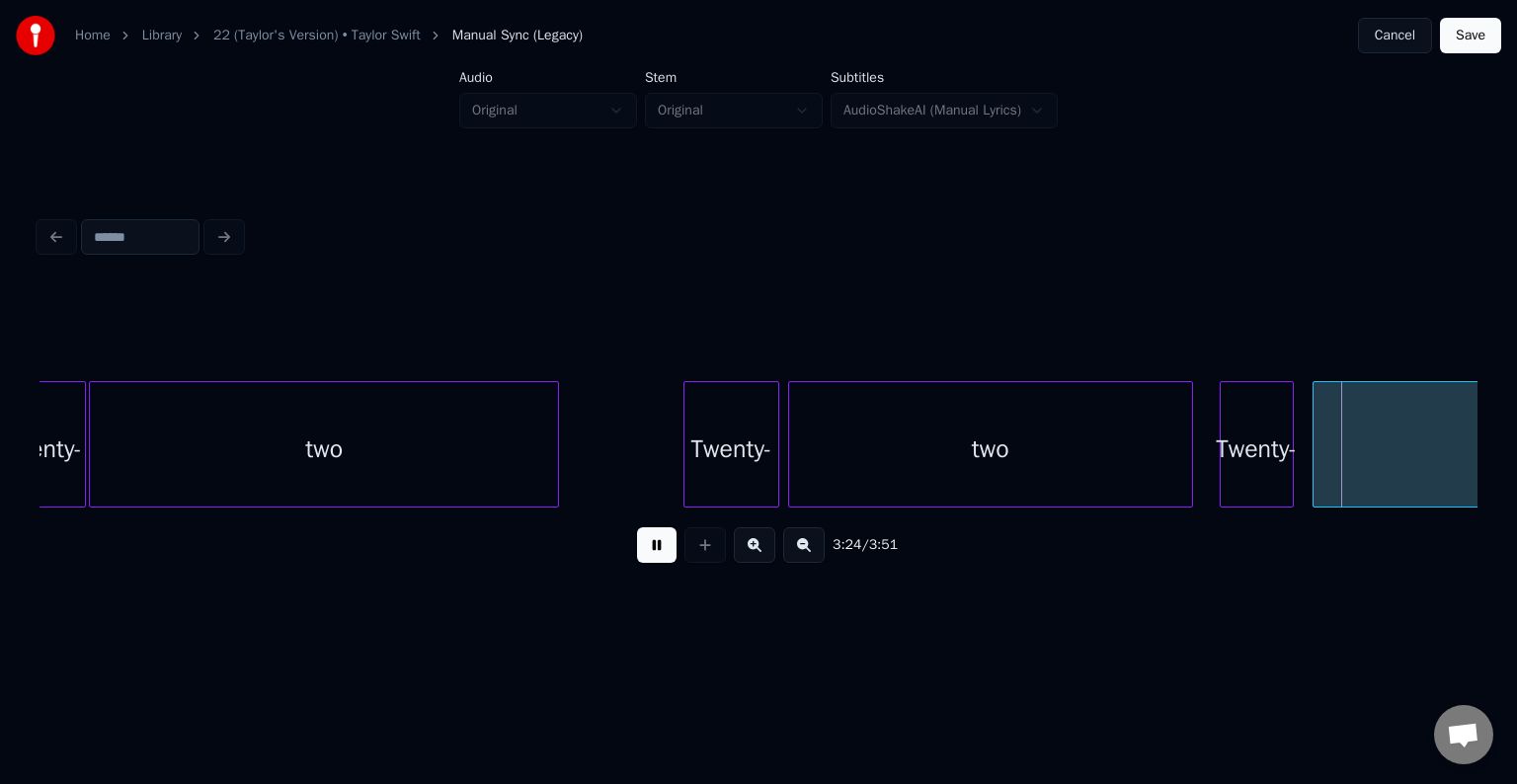 click at bounding box center [657, 545] 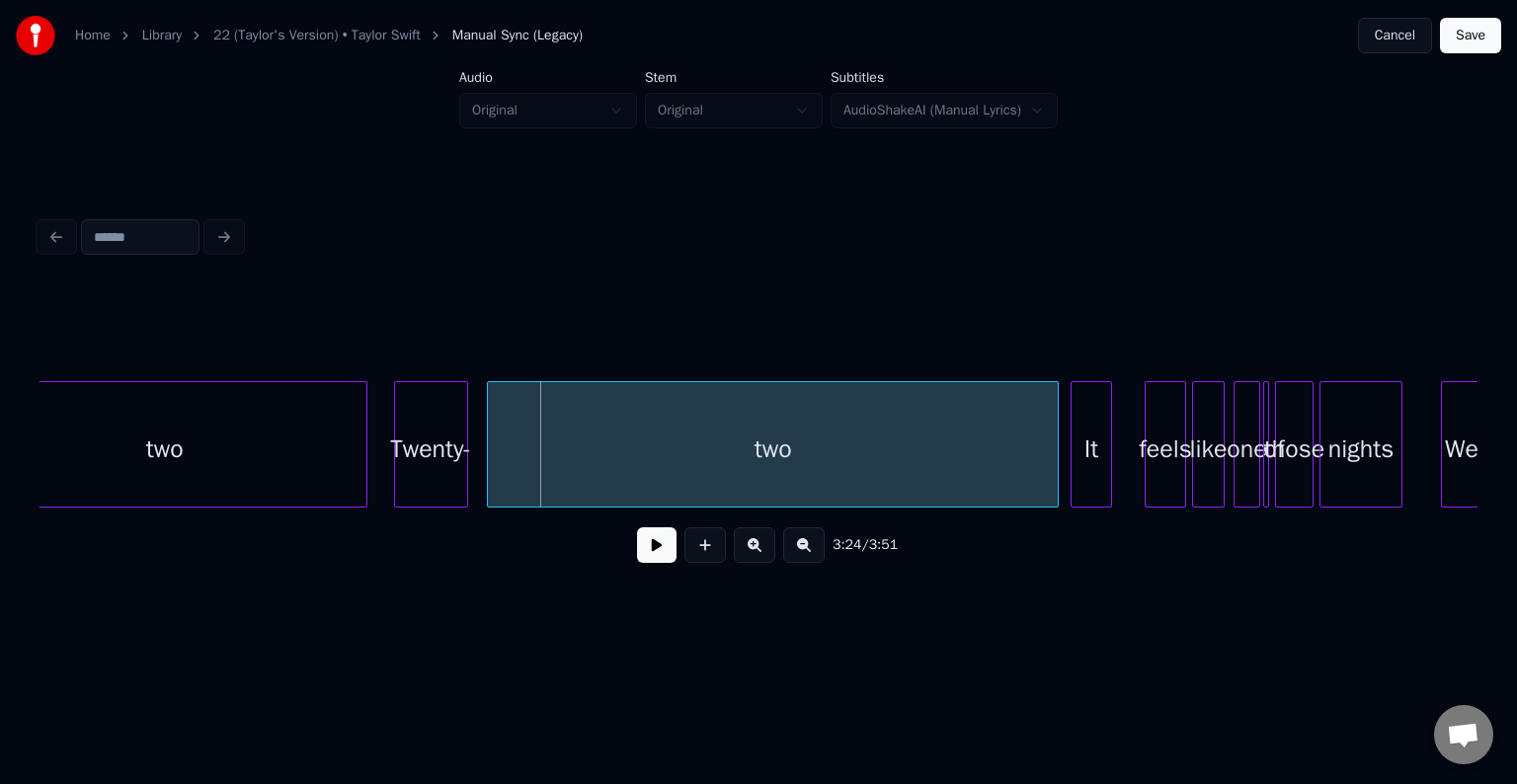 scroll, scrollTop: 0, scrollLeft: 29790, axis: horizontal 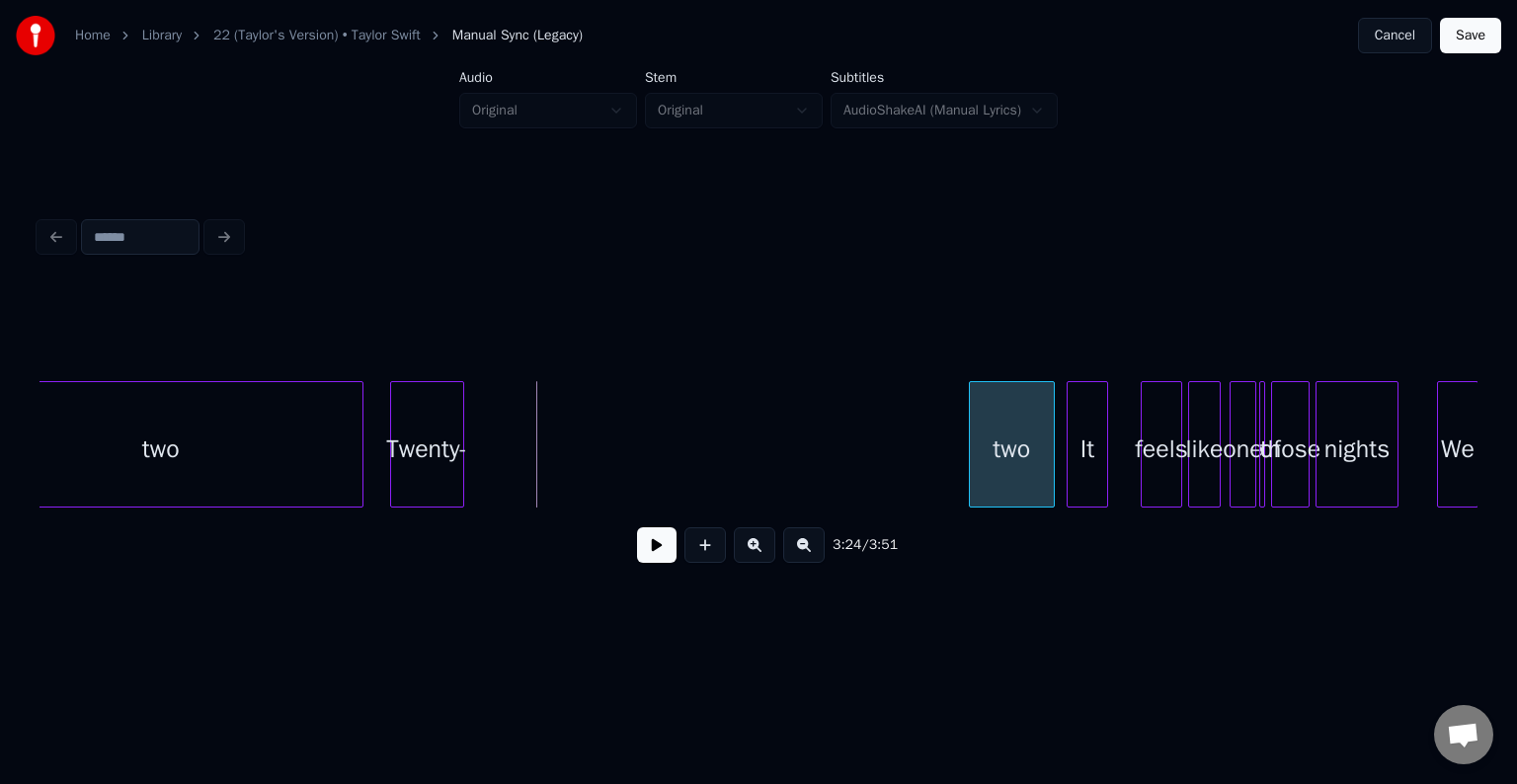 click at bounding box center [973, 444] 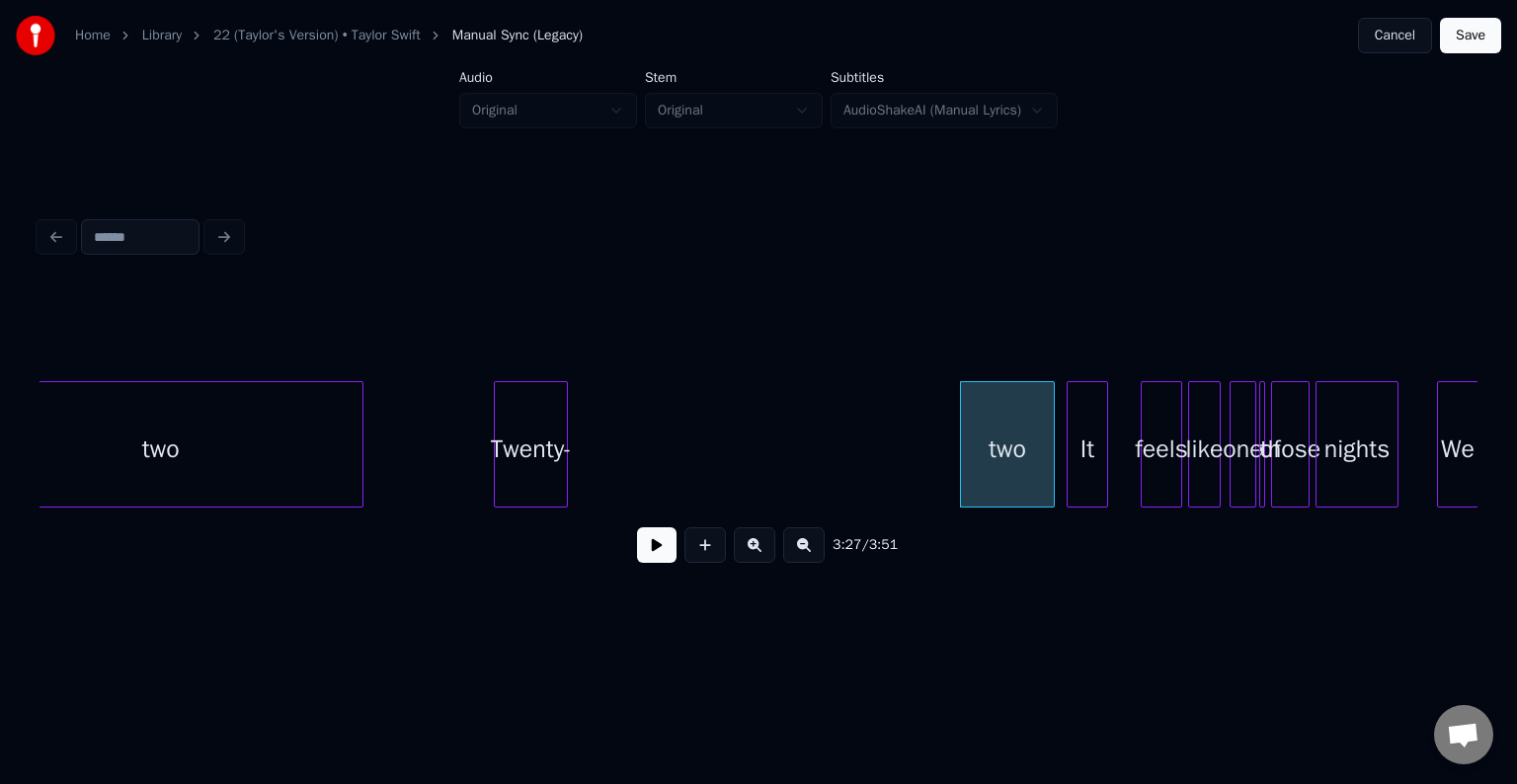 click on "Twenty-" at bounding box center (530, 449) 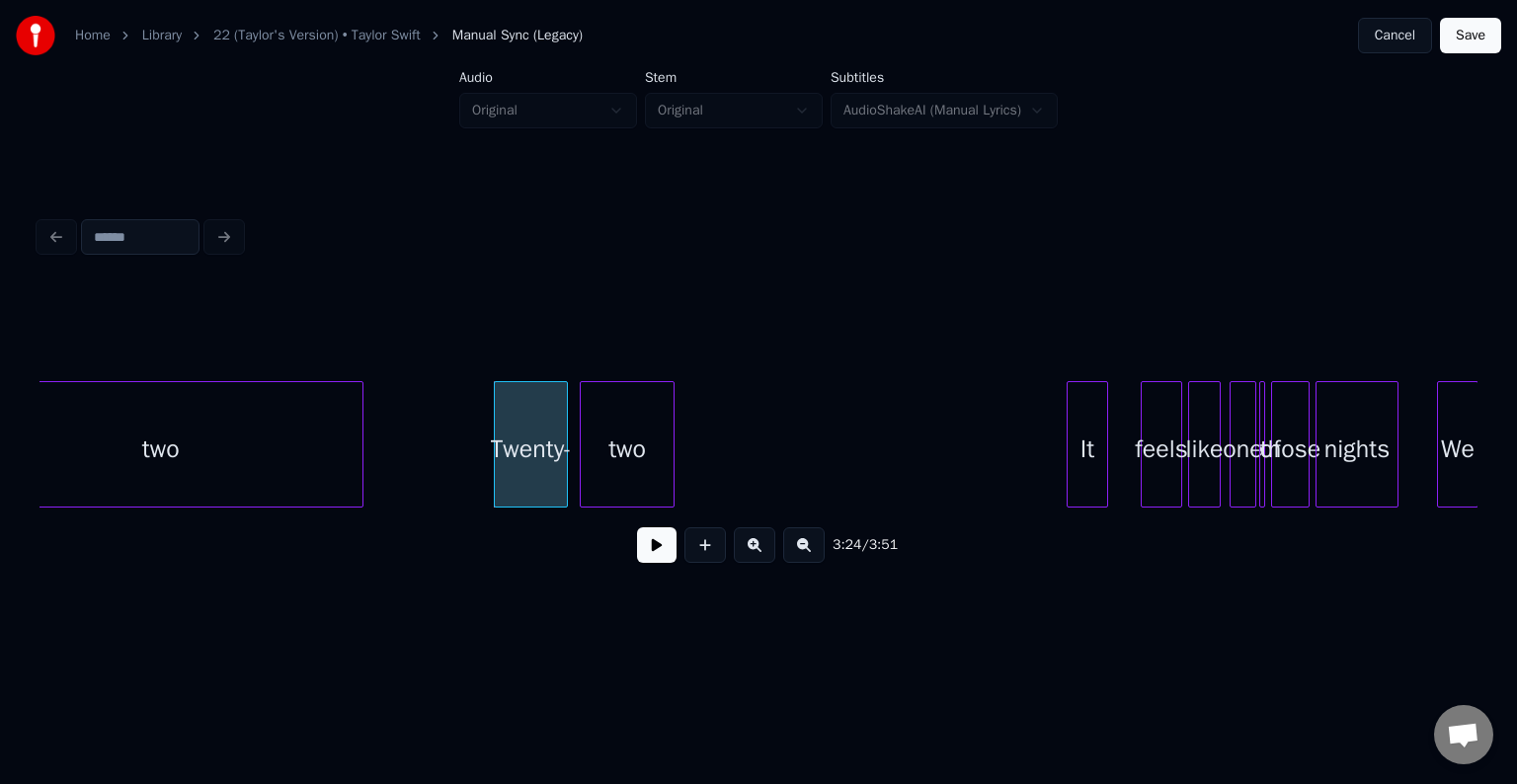 click on "two" at bounding box center (627, 449) 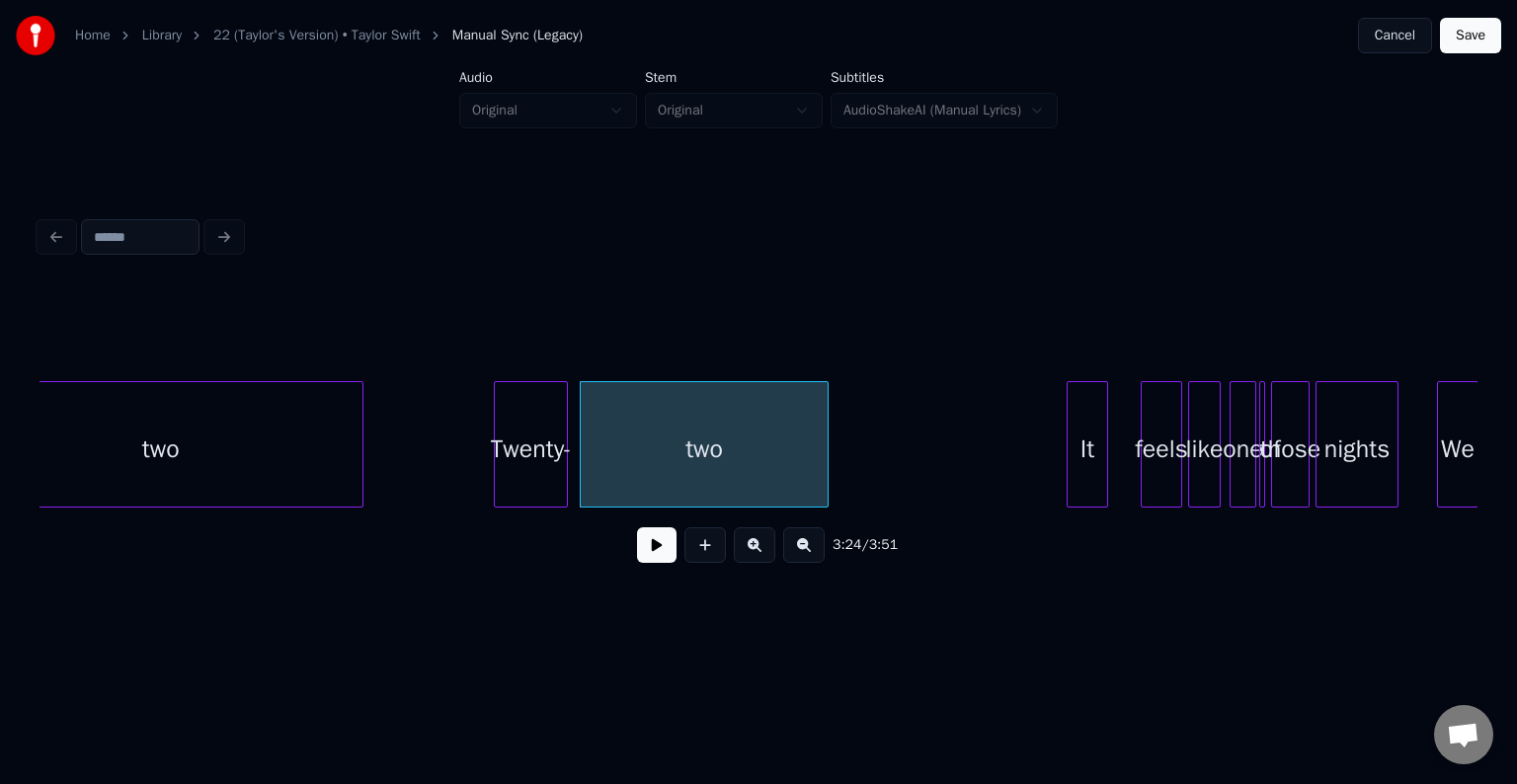 click at bounding box center (825, 444) 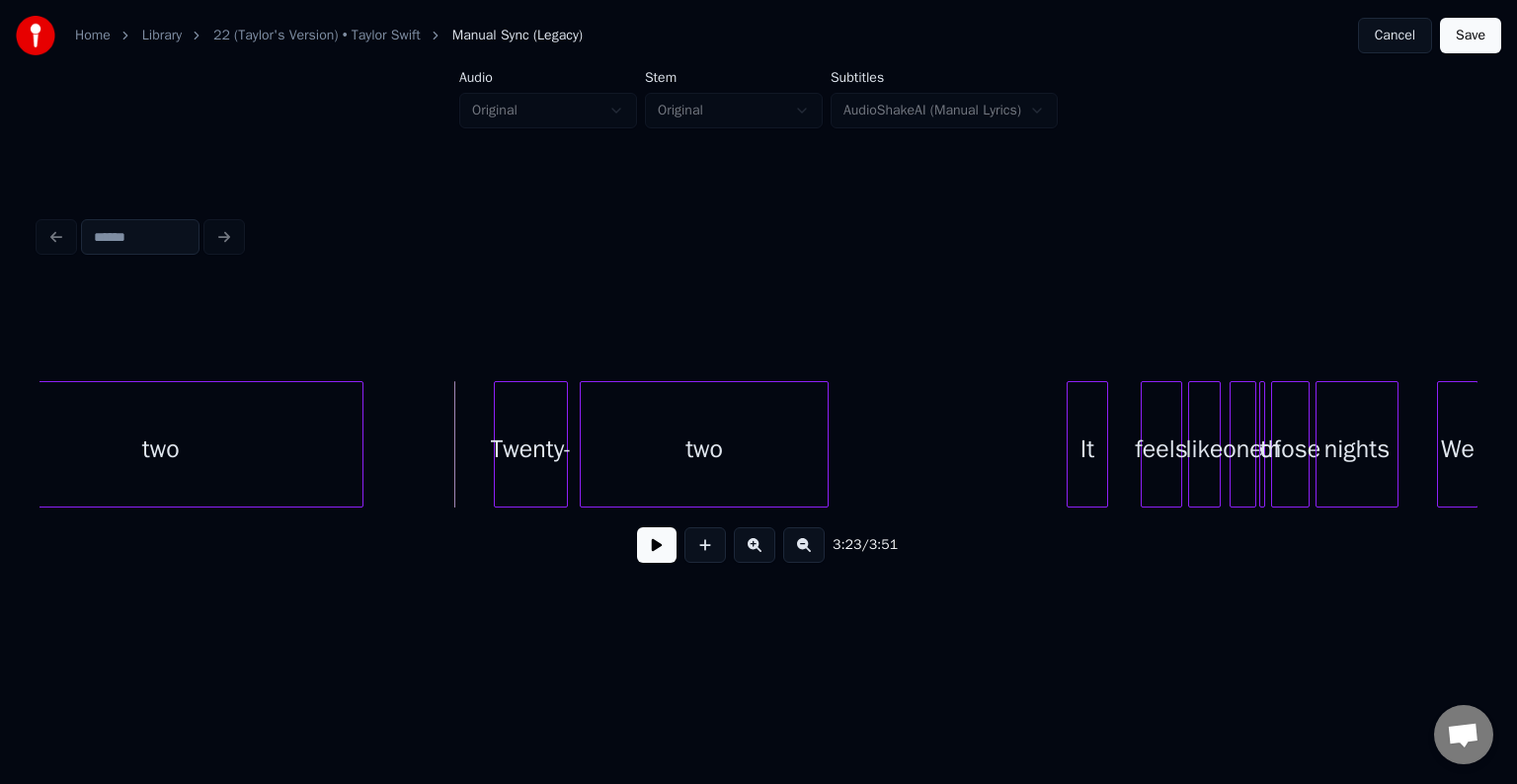 click at bounding box center (657, 545) 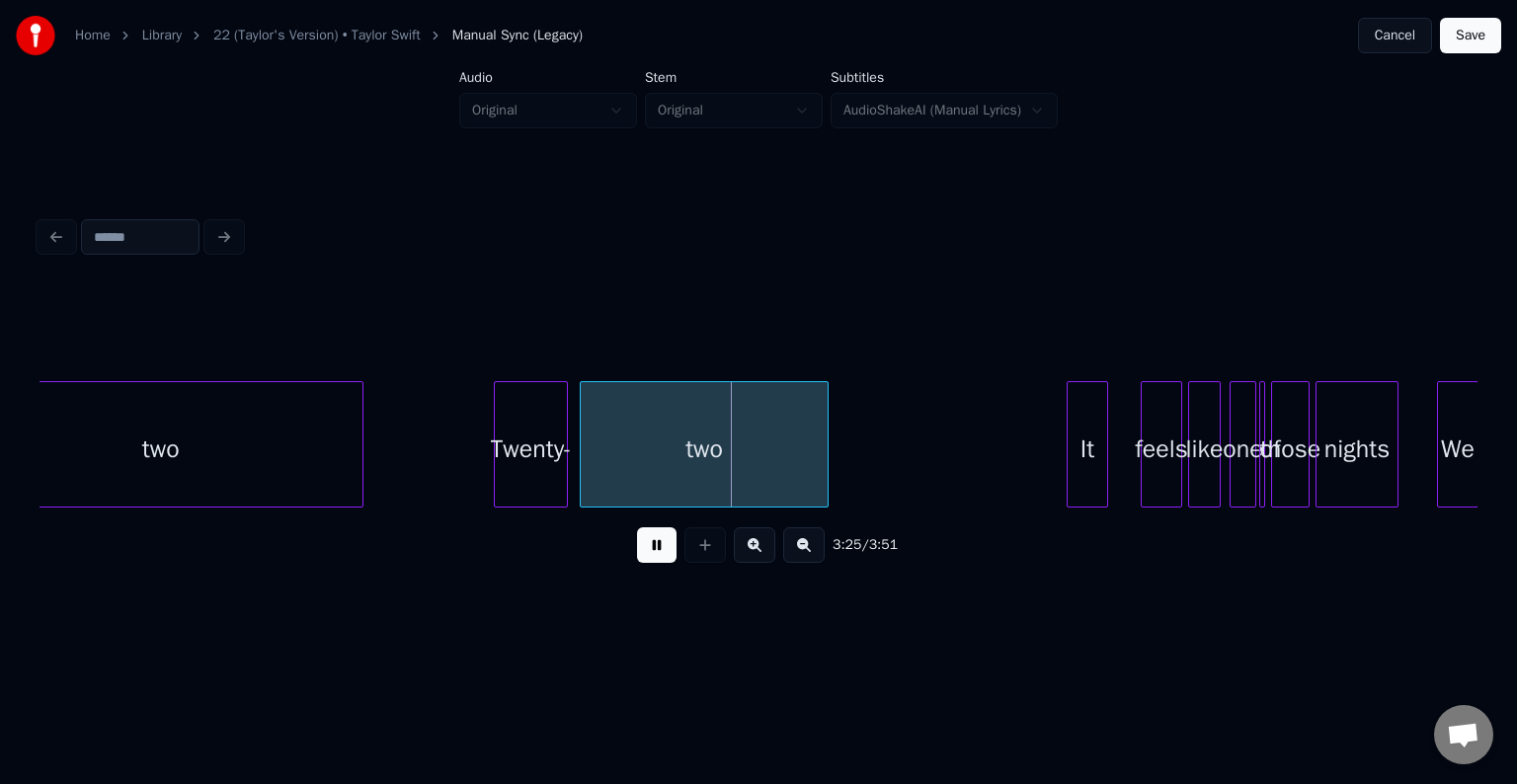click at bounding box center (657, 545) 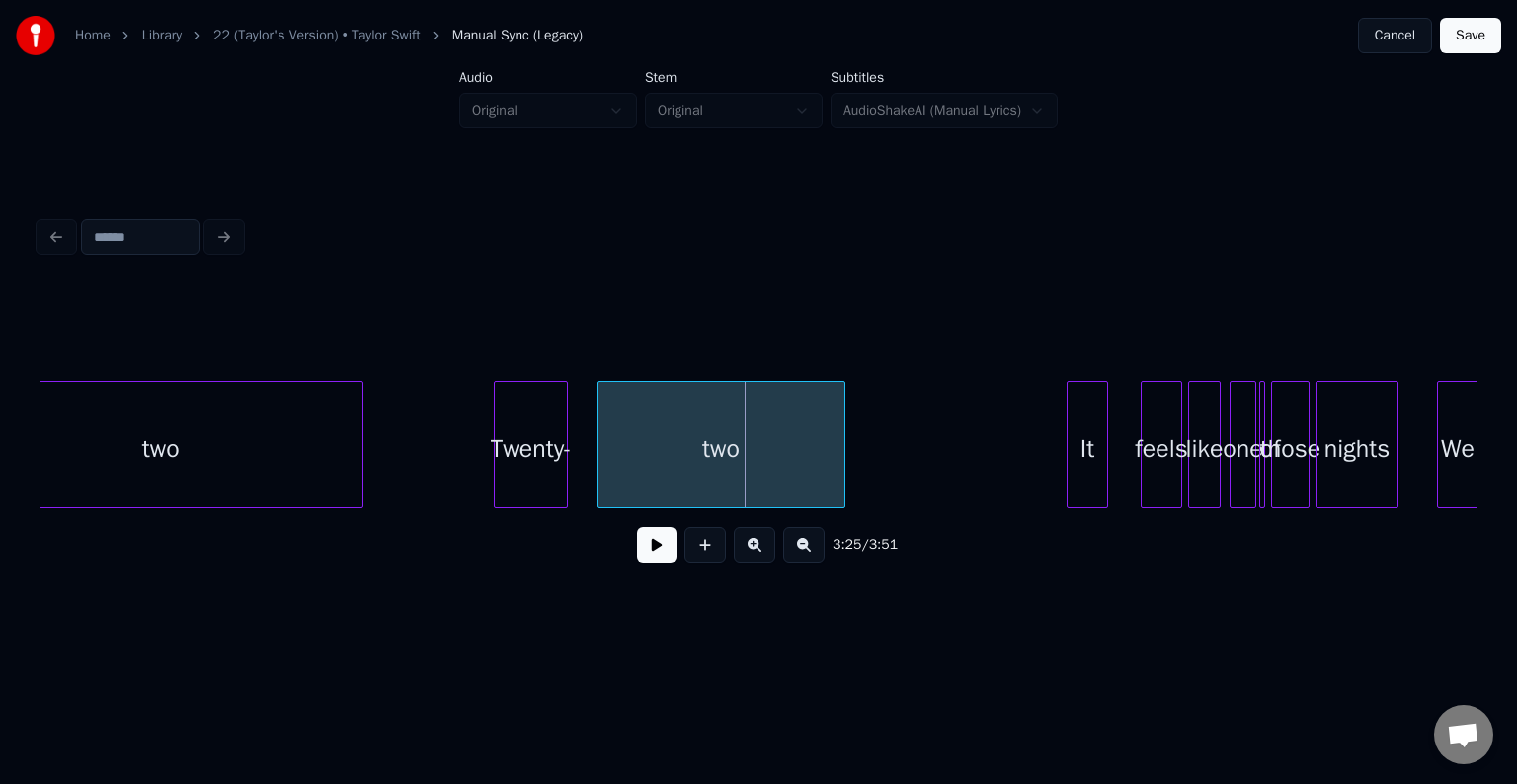 click on "two" at bounding box center [721, 449] 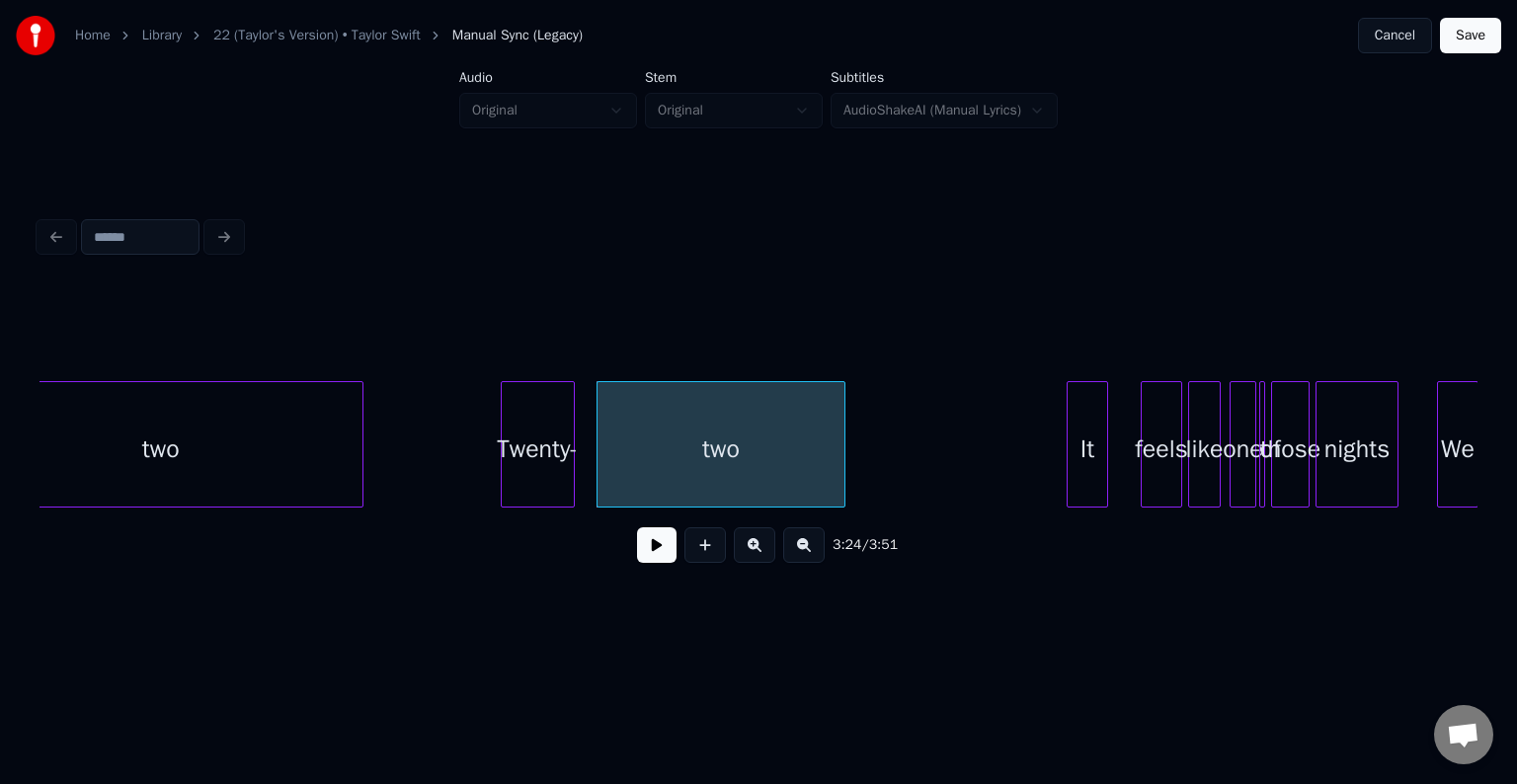 click on "Twenty-" at bounding box center (537, 449) 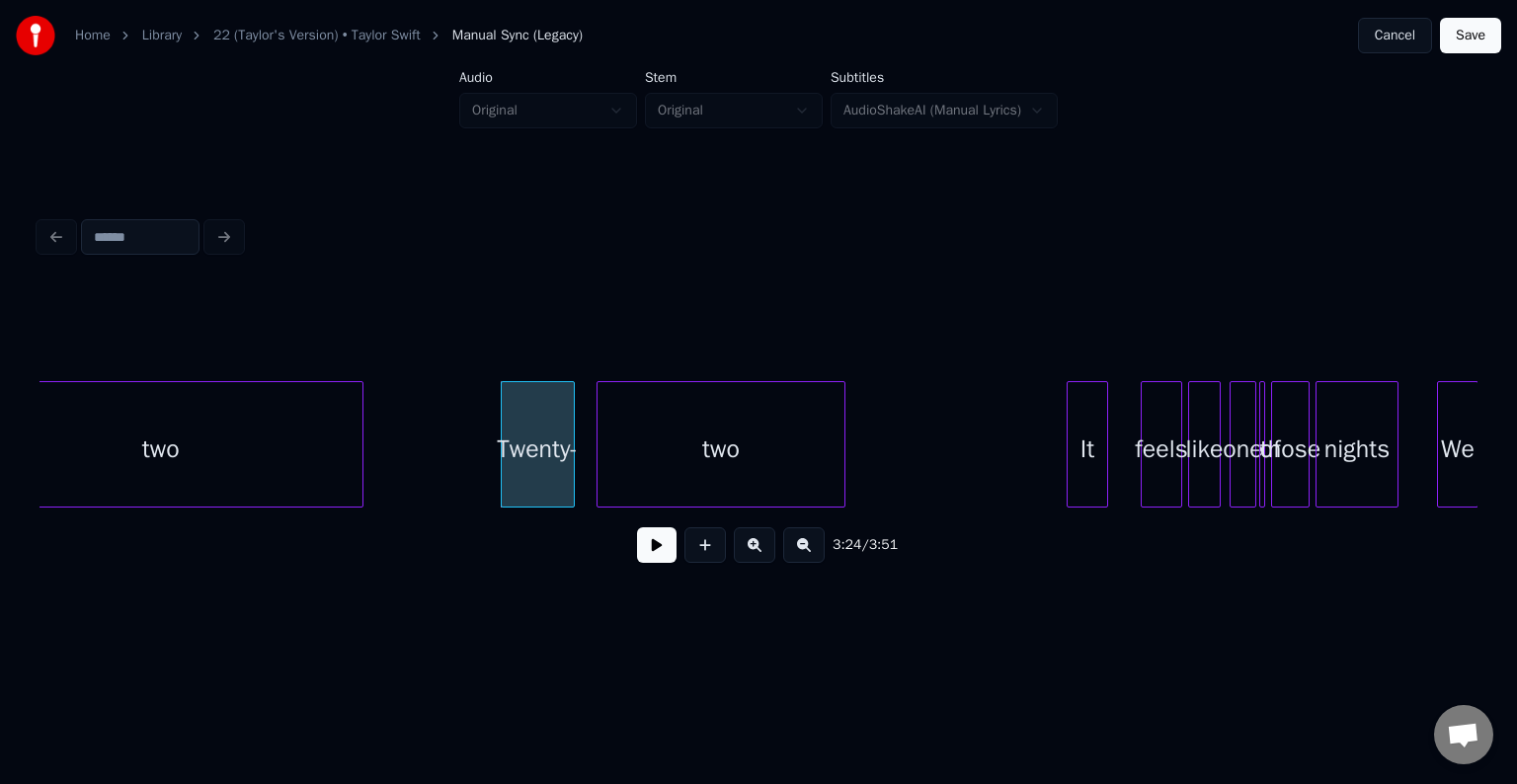click on "two Twenty- two It feels like one of those nights We" at bounding box center [-12639, 444] 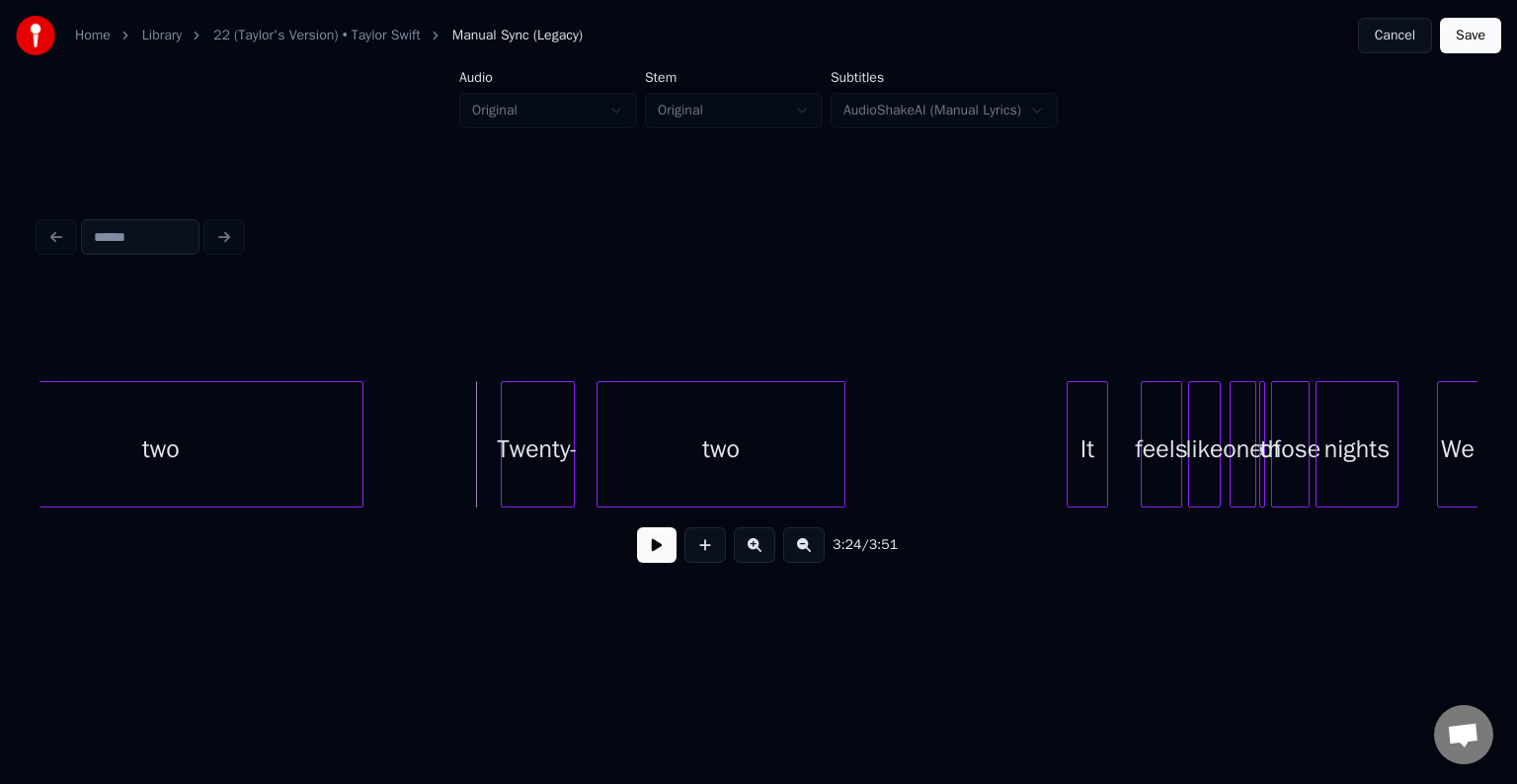 click at bounding box center [657, 545] 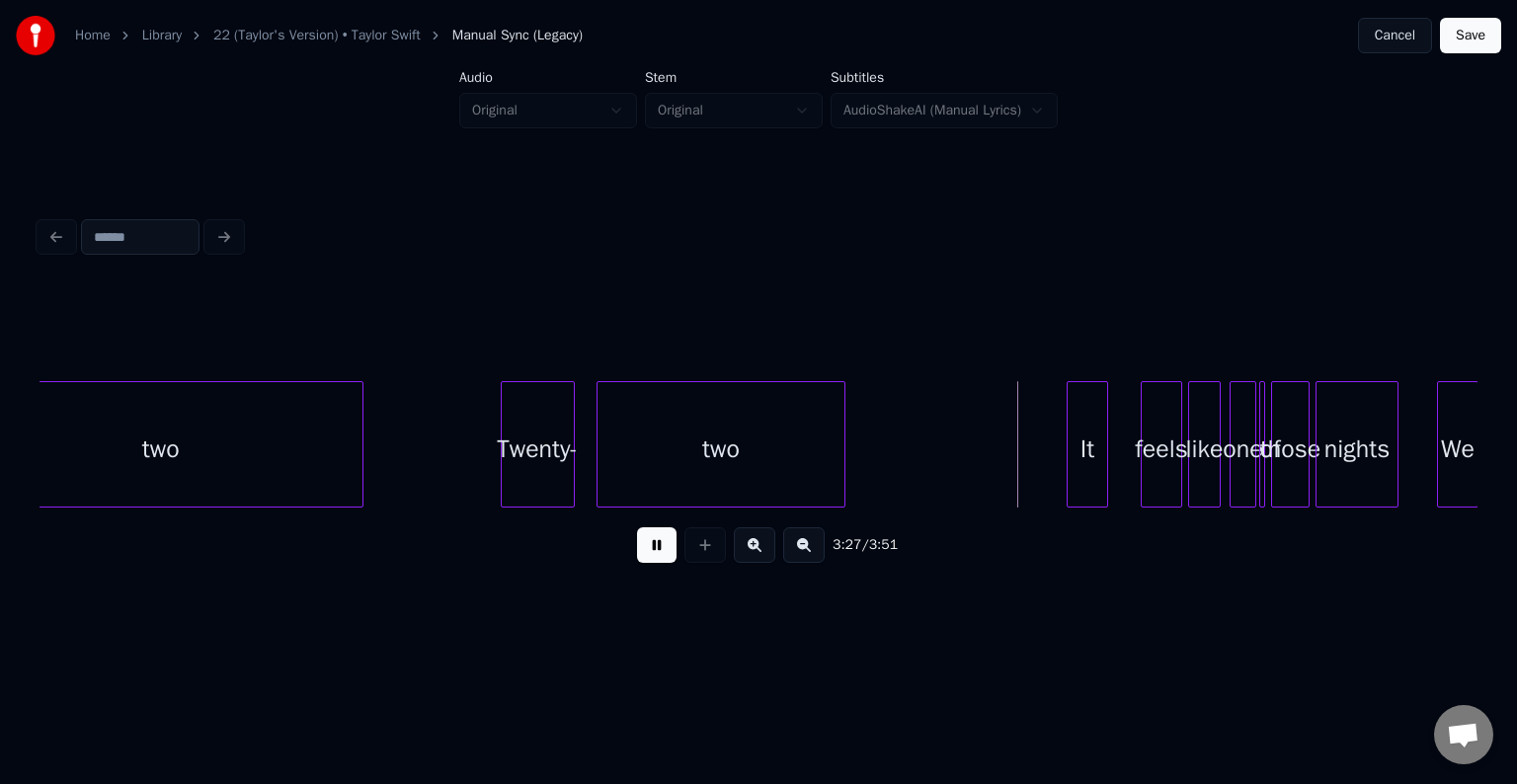click at bounding box center (657, 545) 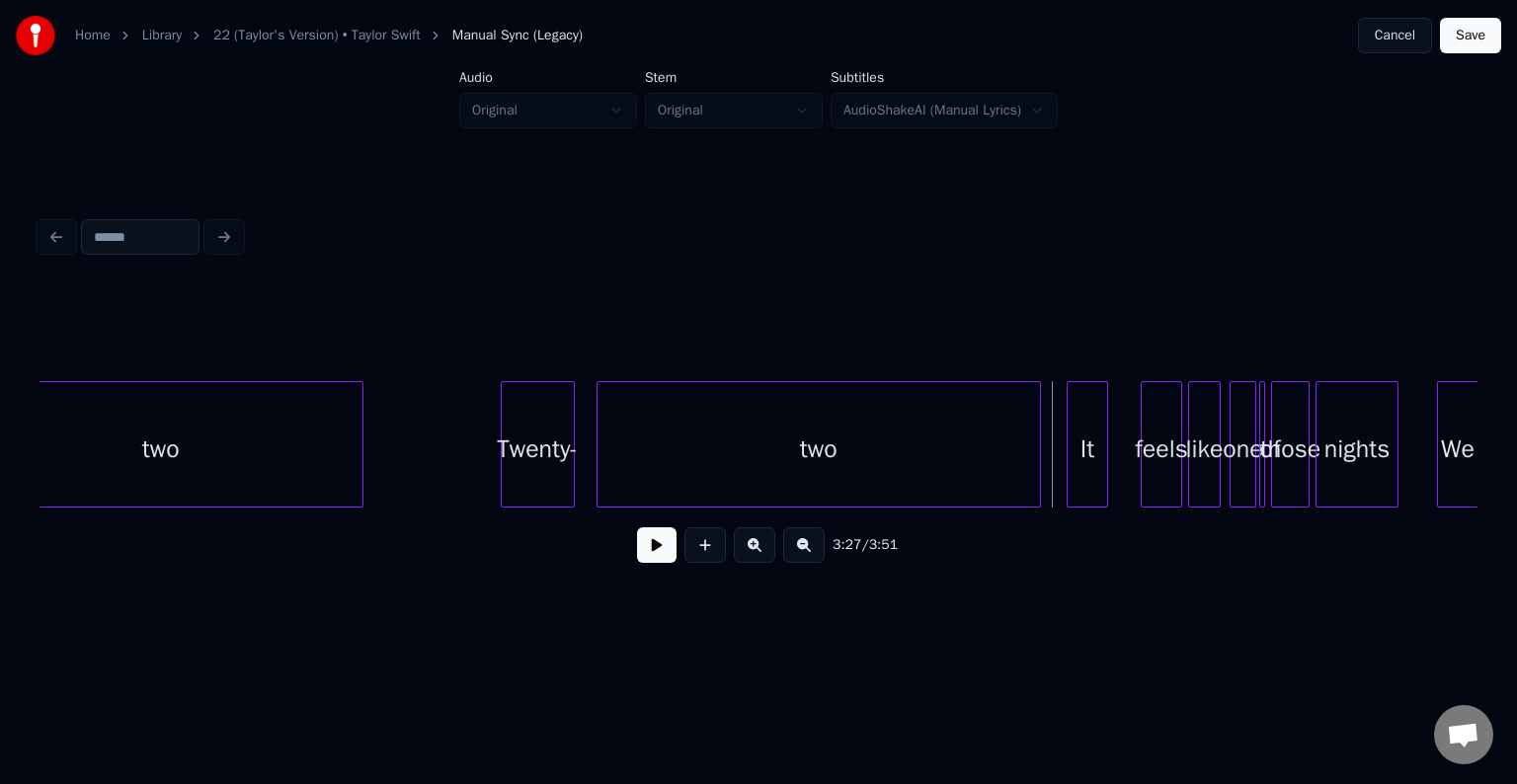 click at bounding box center (1037, 444) 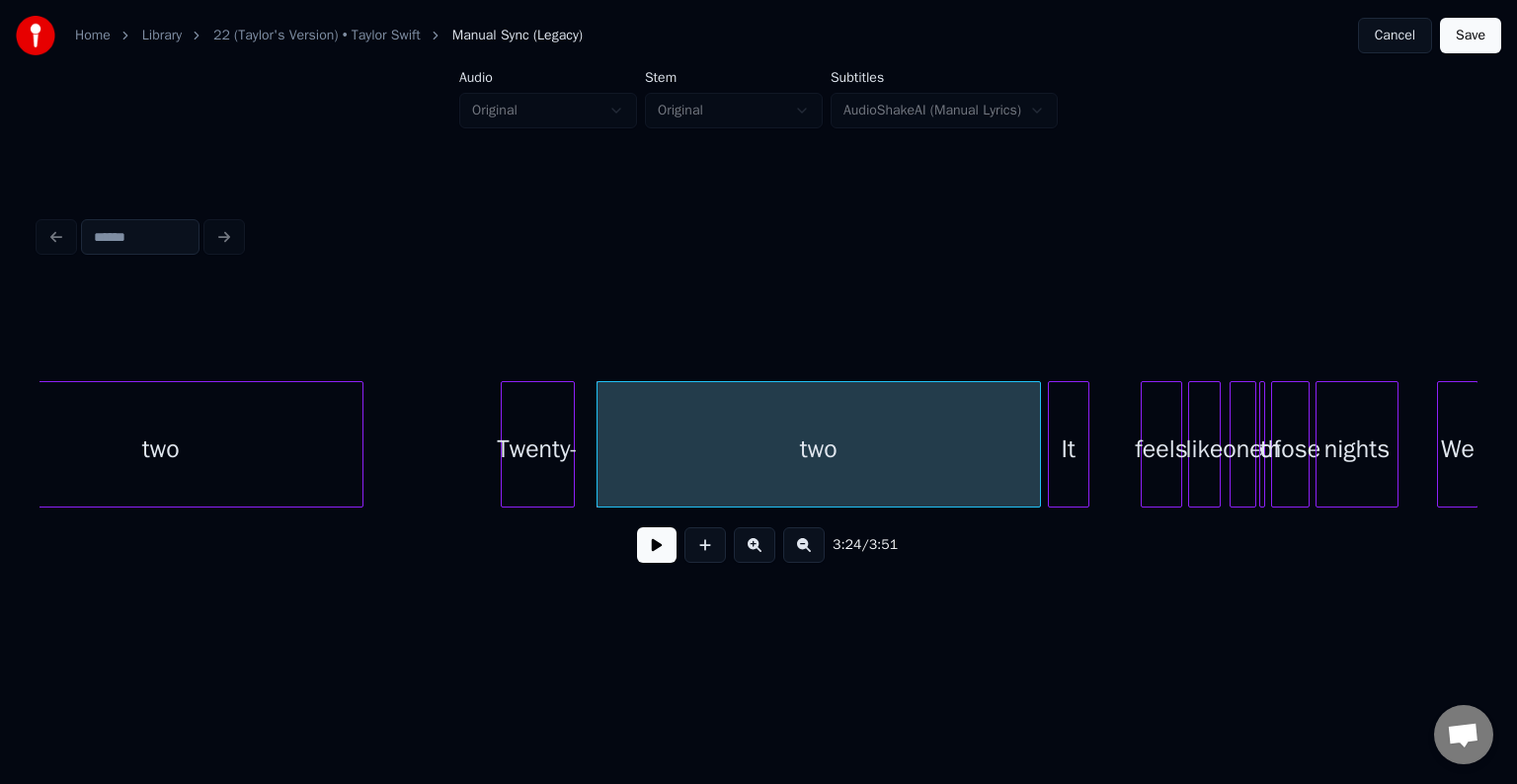 click on "It" at bounding box center [1069, 449] 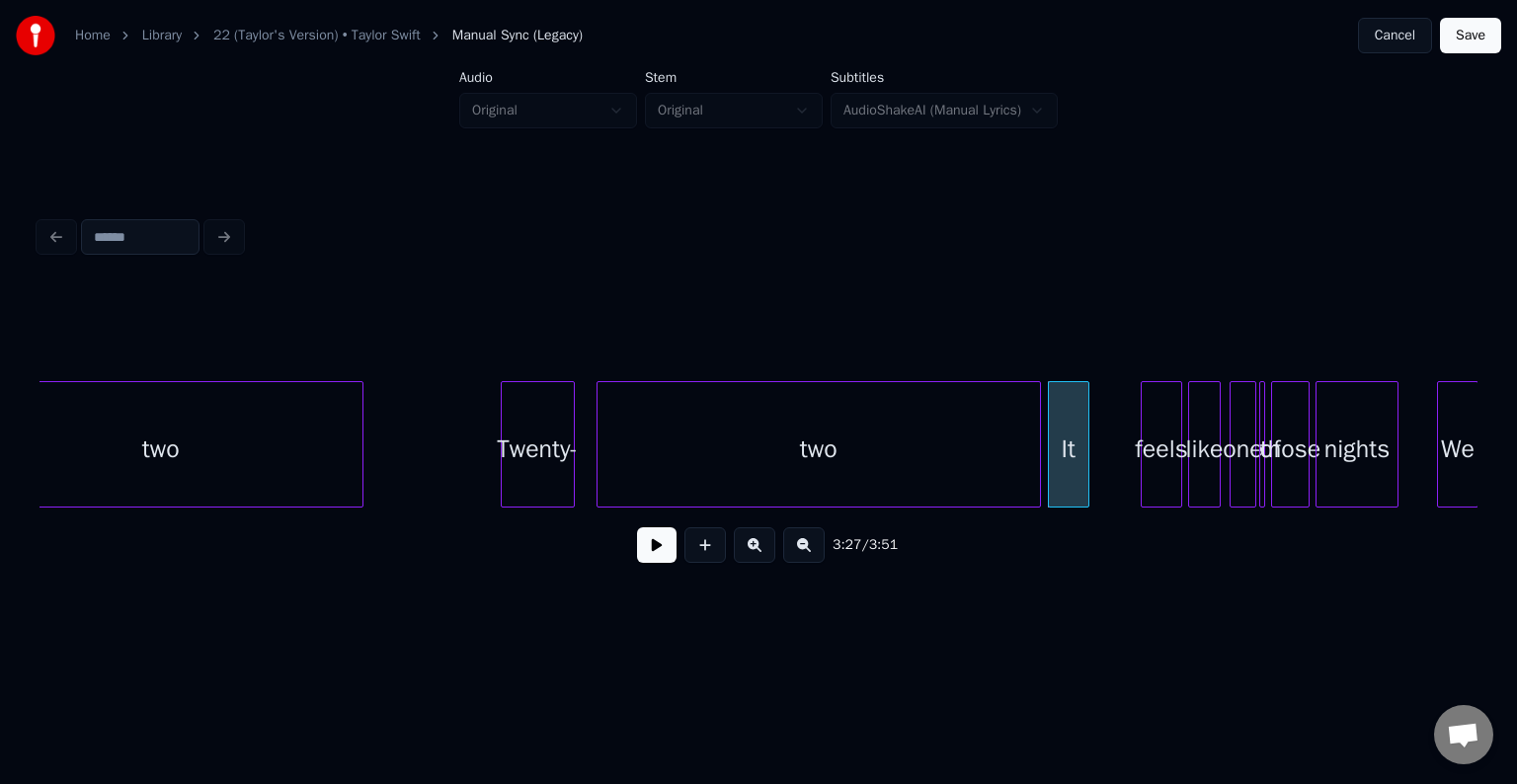 click at bounding box center [657, 545] 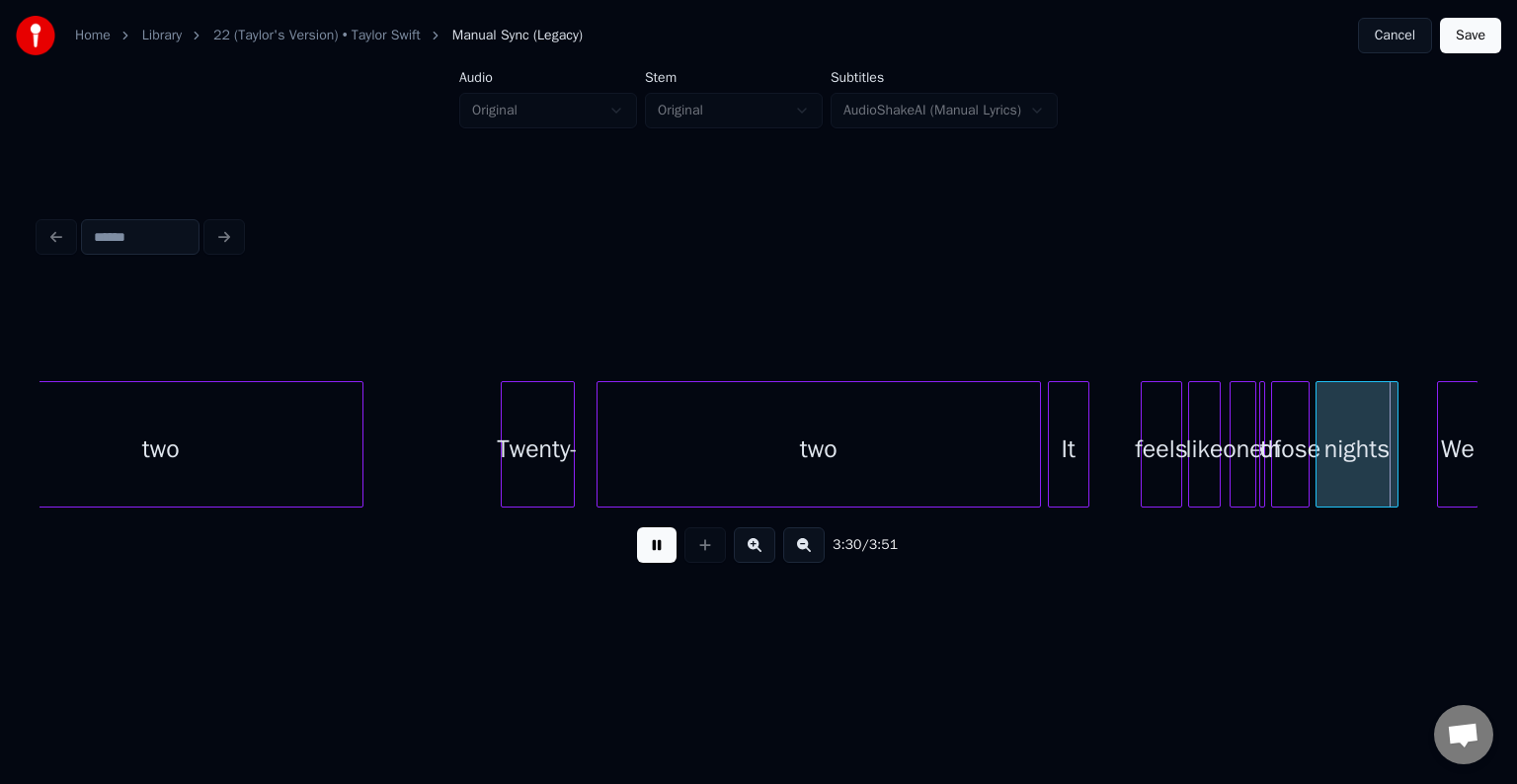 click at bounding box center [657, 545] 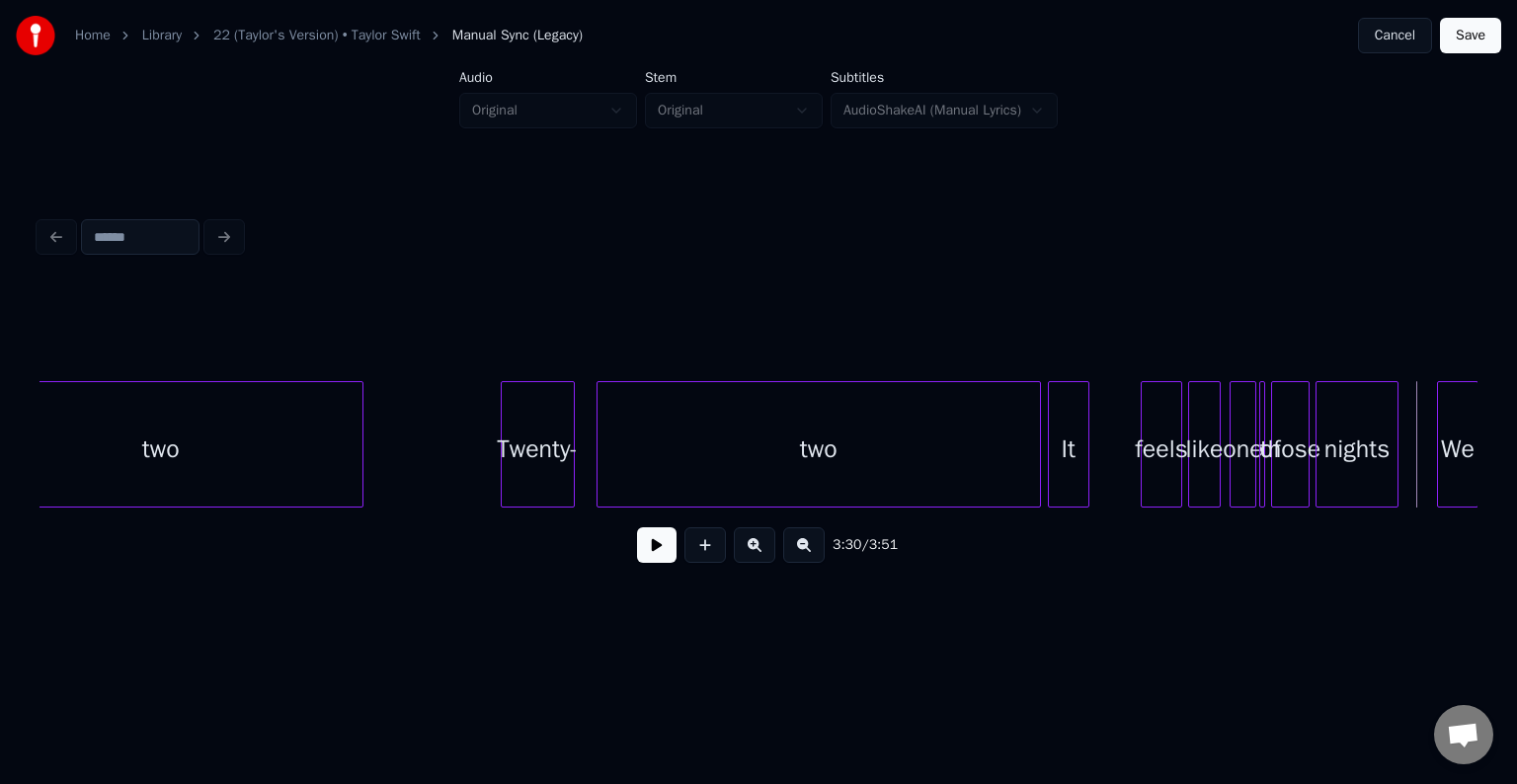 click at bounding box center [1085, 444] 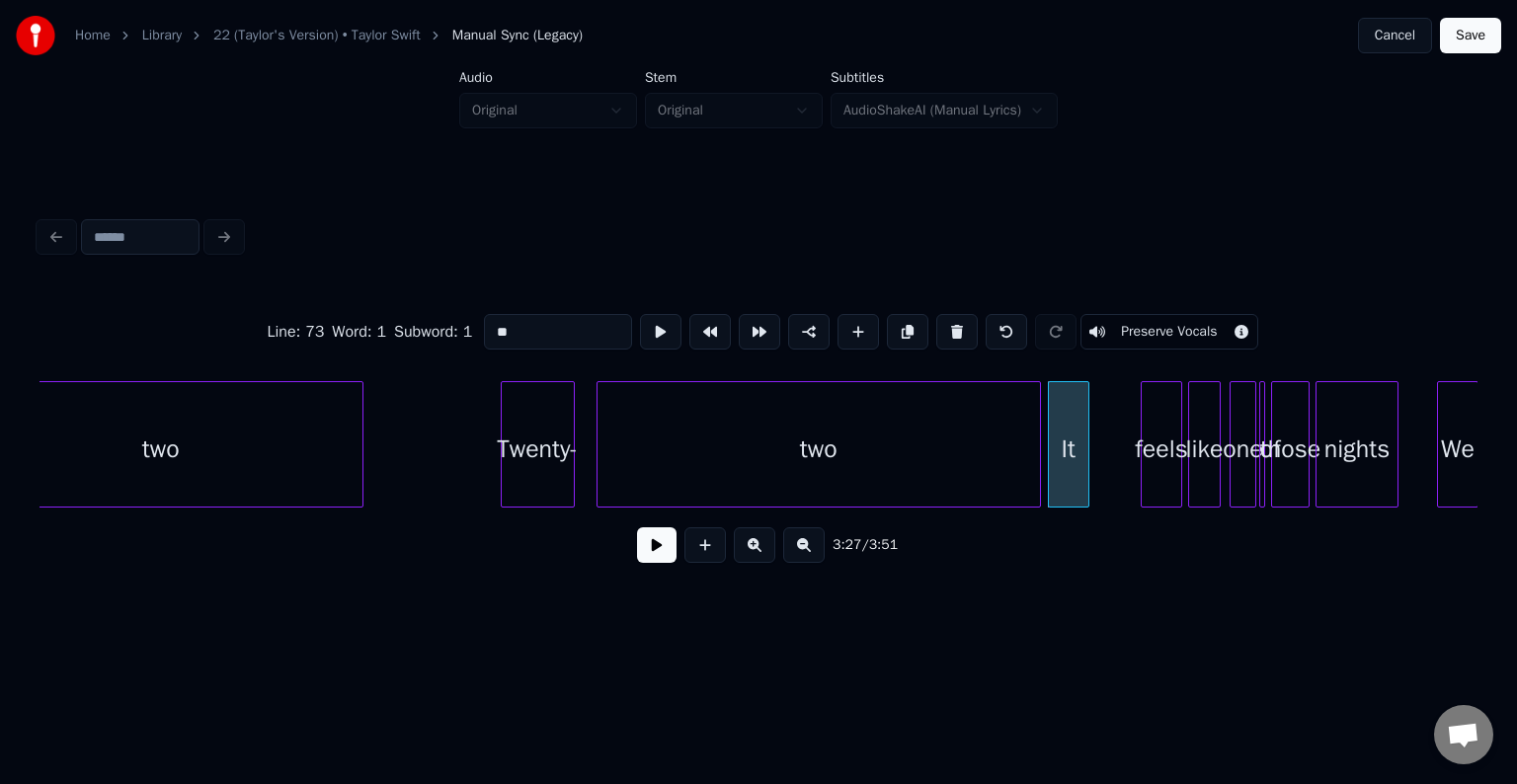 click at bounding box center (657, 545) 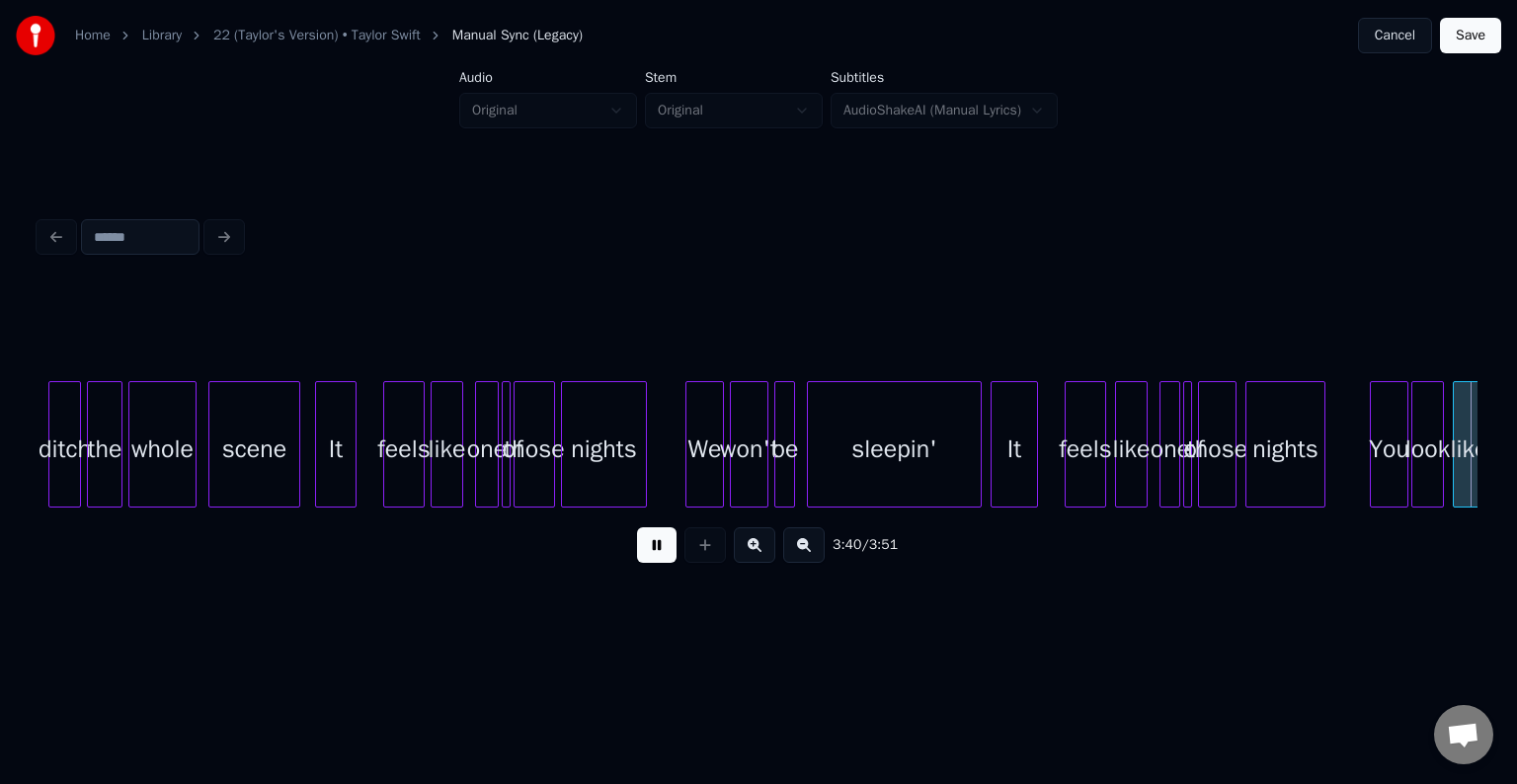 scroll, scrollTop: 0, scrollLeft: 32668, axis: horizontal 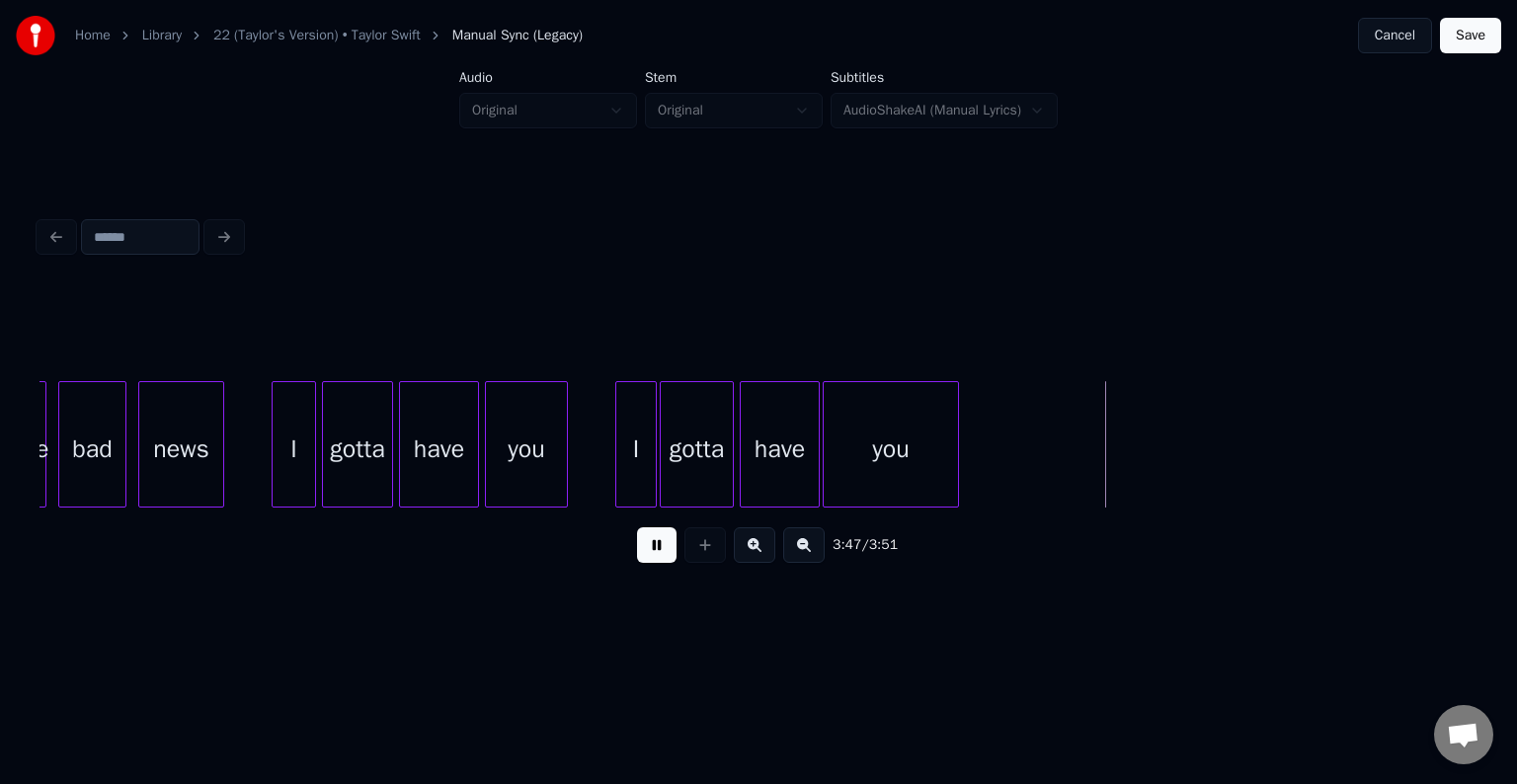 click at bounding box center (657, 545) 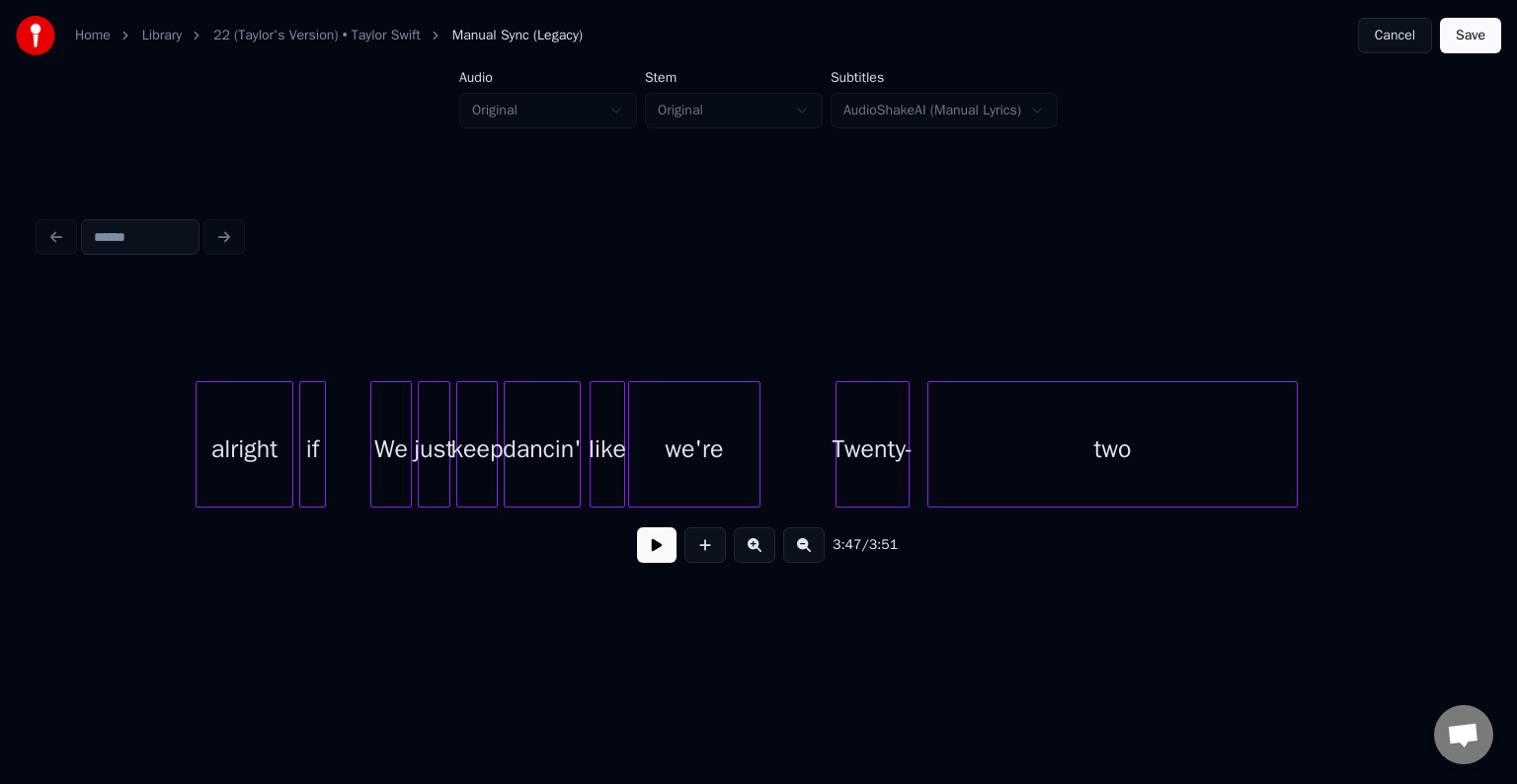 scroll, scrollTop: 0, scrollLeft: 8547, axis: horizontal 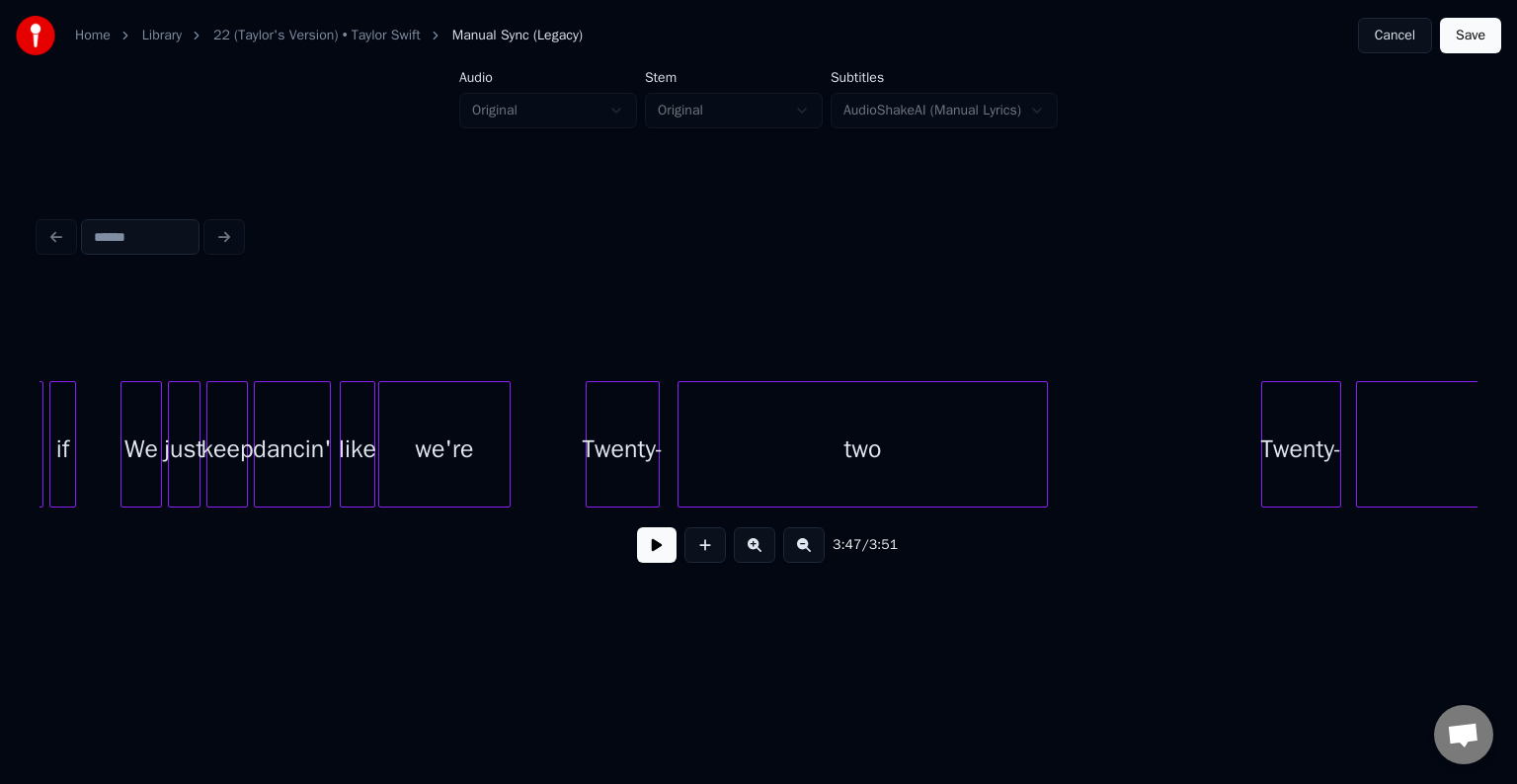 click at bounding box center [507, 444] 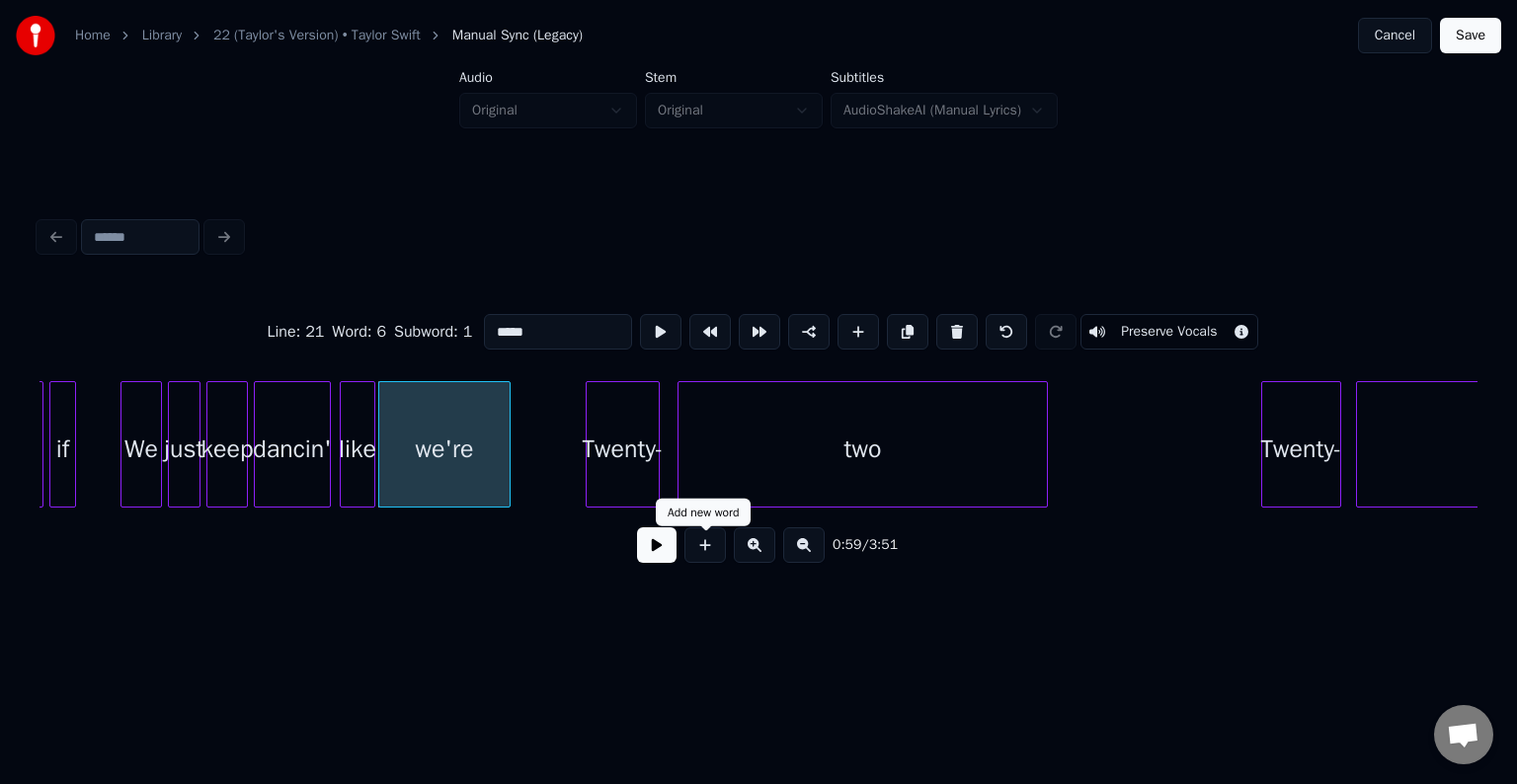 click at bounding box center [657, 545] 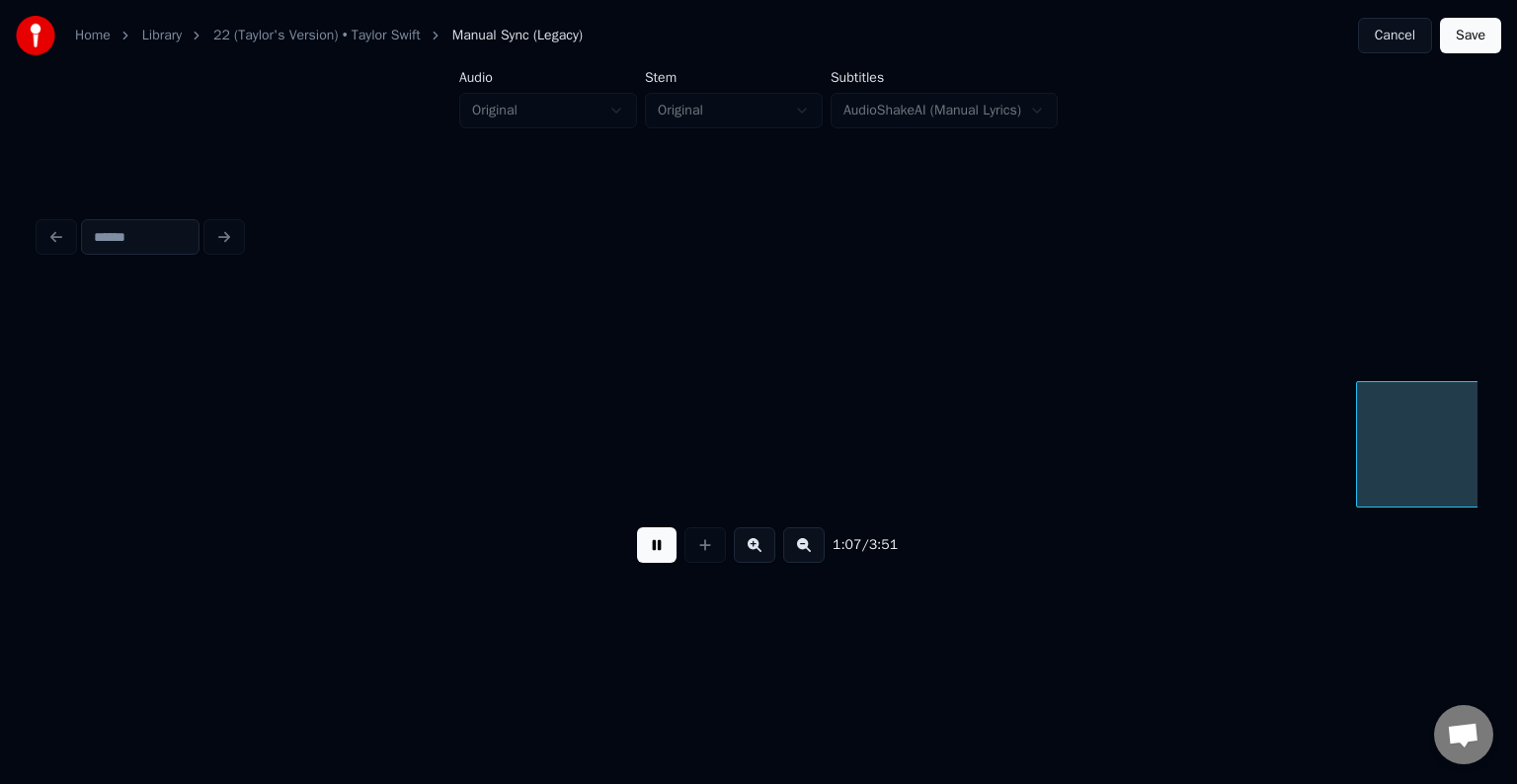 scroll, scrollTop: 0, scrollLeft: 9985, axis: horizontal 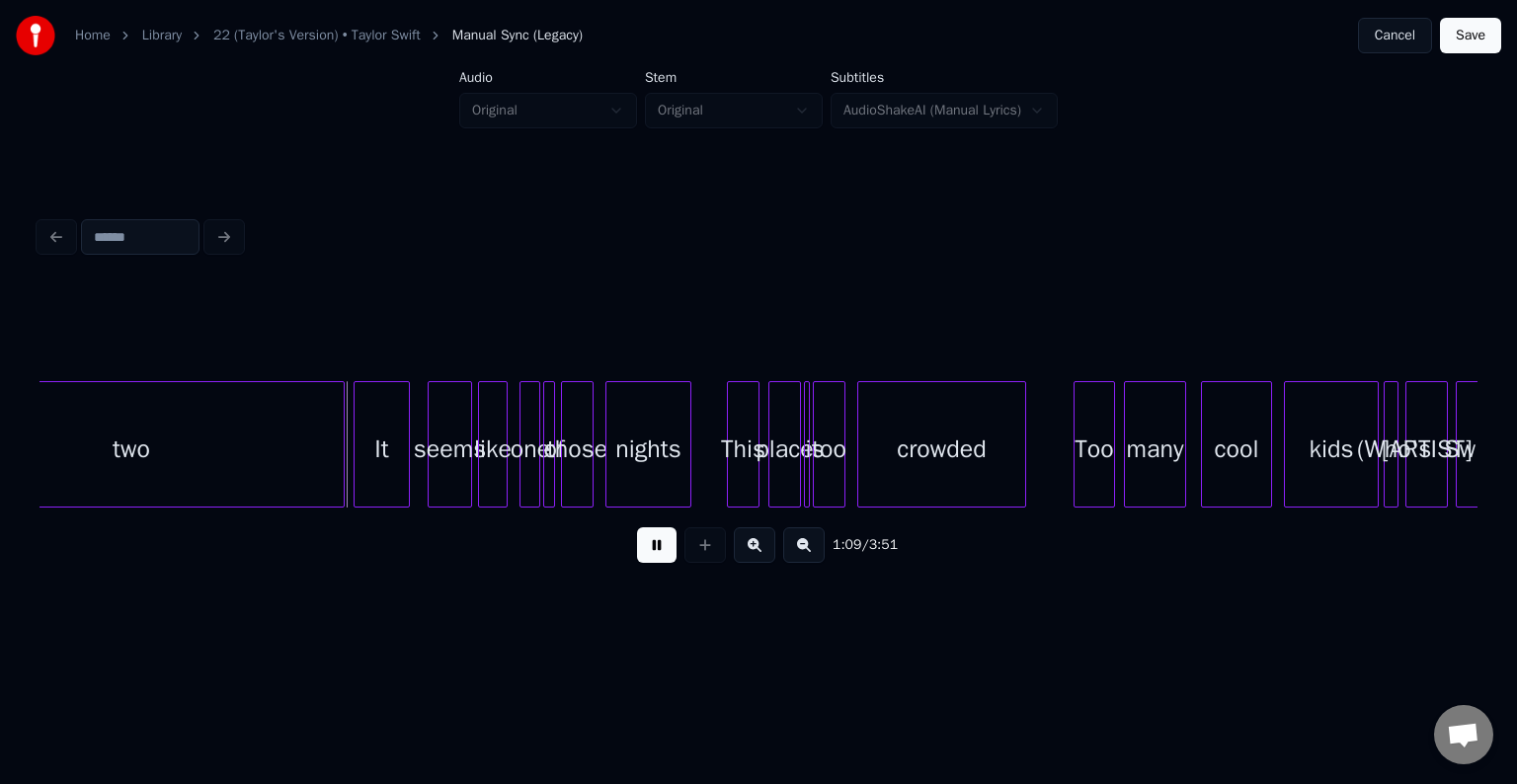 click at bounding box center (657, 545) 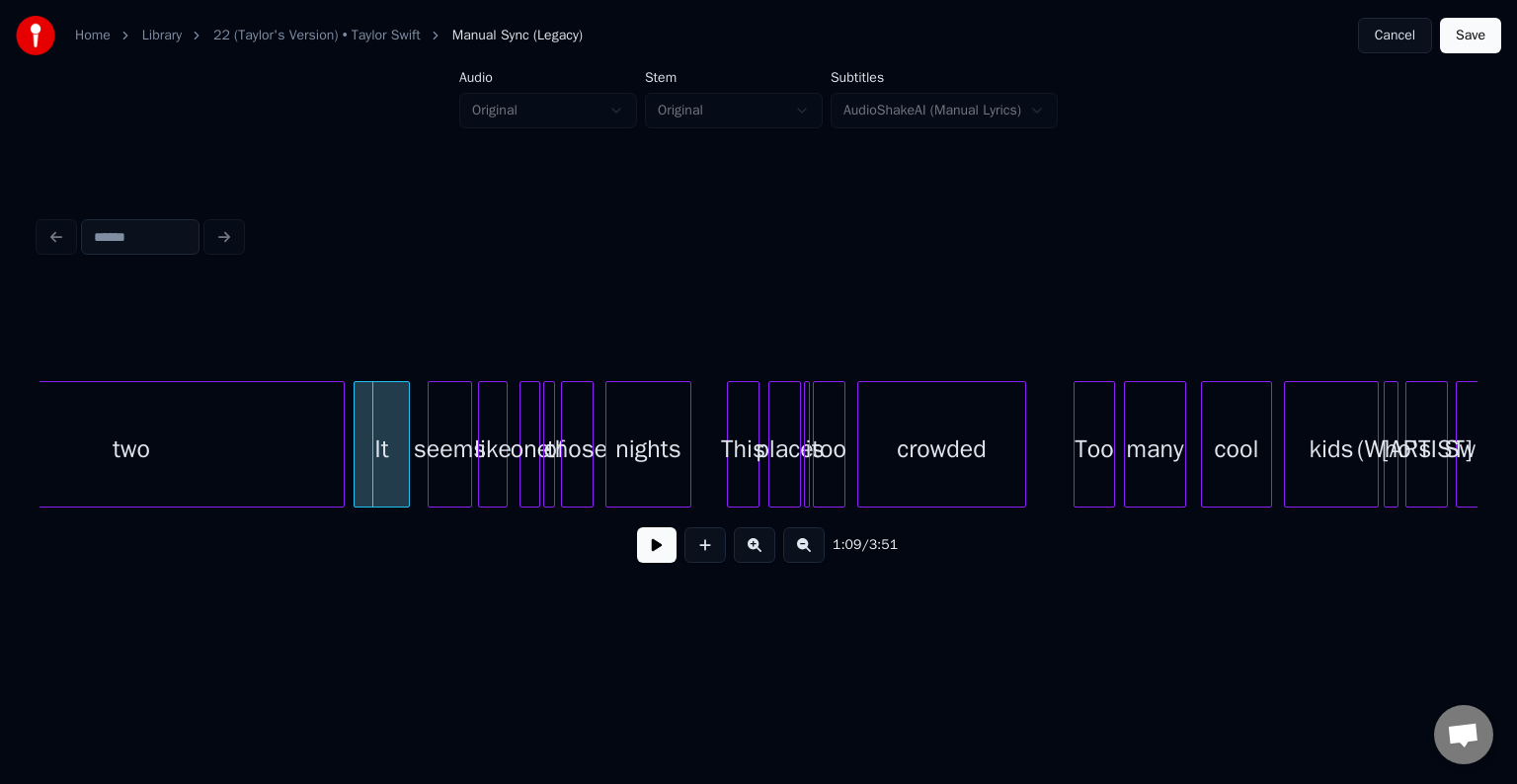 click on "Save" at bounding box center (1471, 36) 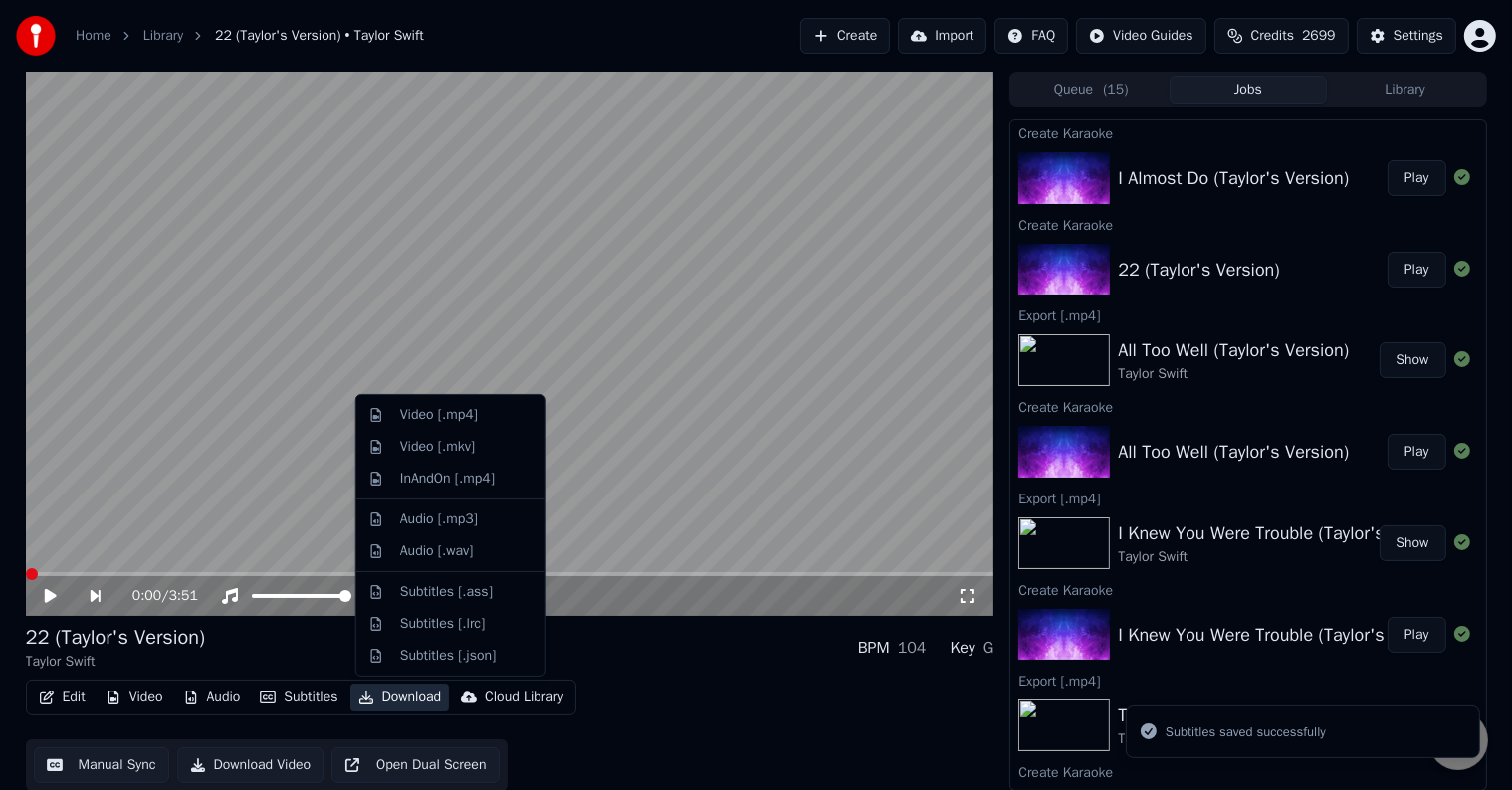 click on "Download" at bounding box center [400, 697] 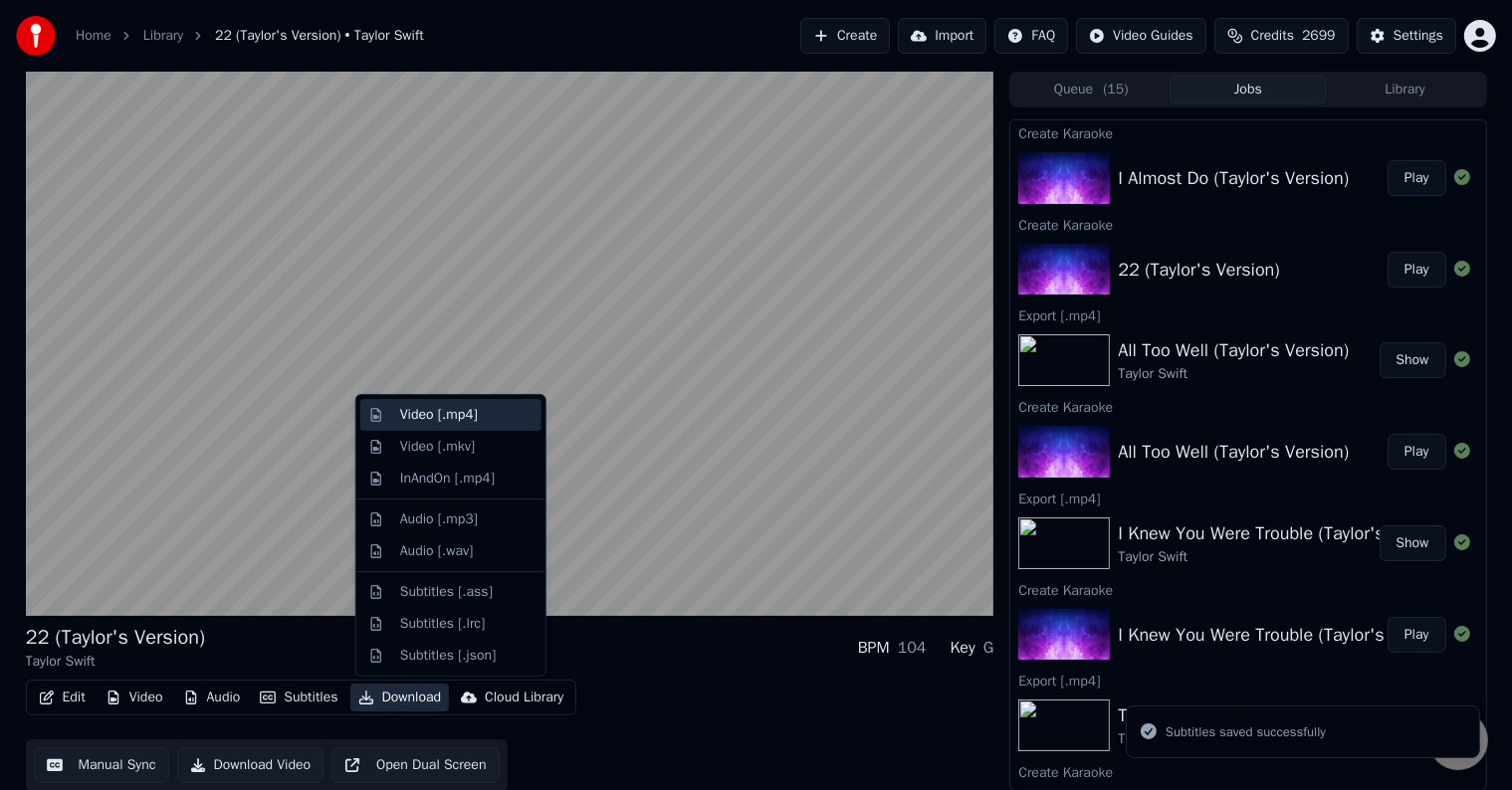 click on "Video [.mp4]" at bounding box center [439, 415] 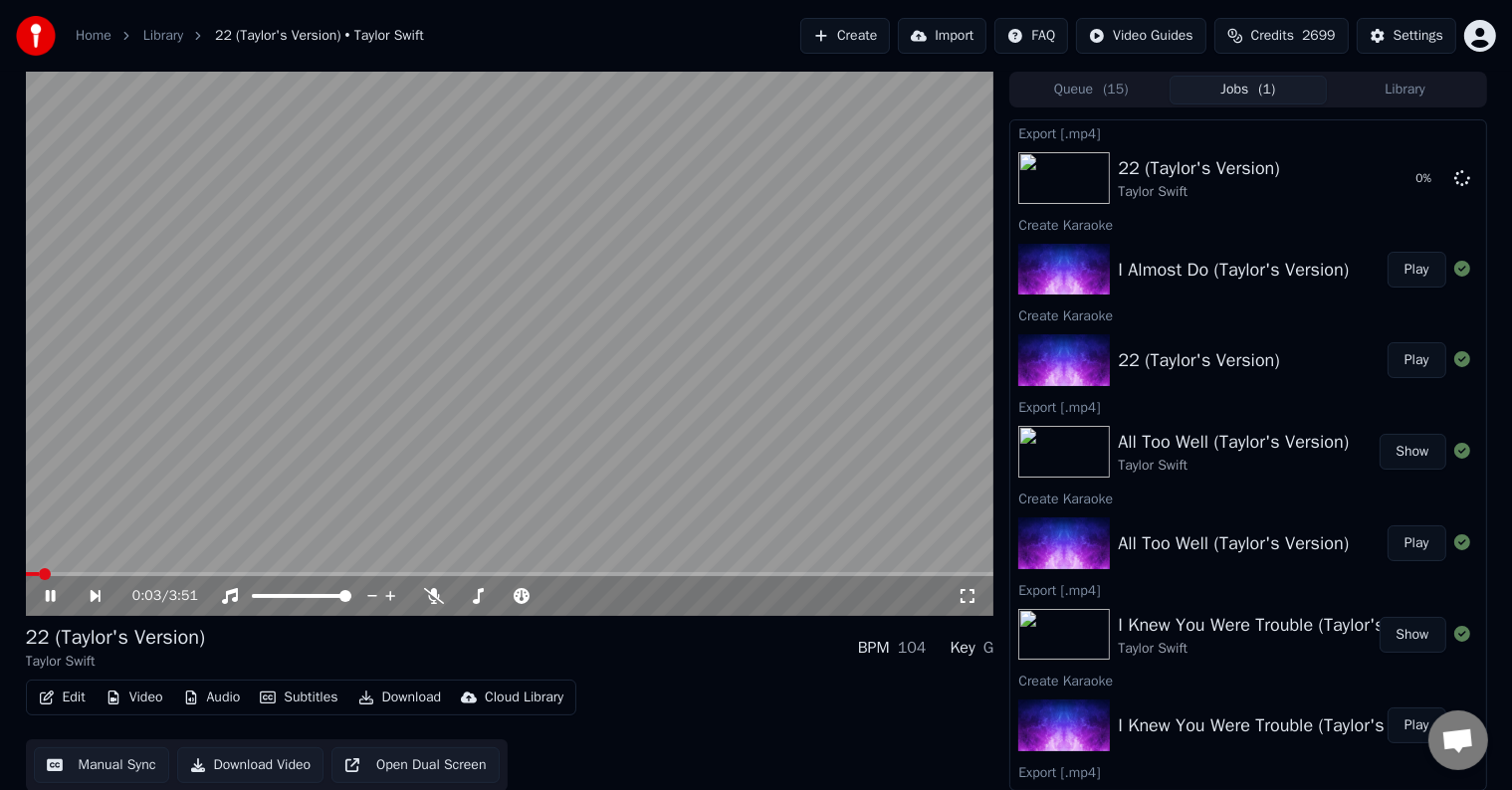 click on "Play" at bounding box center [1416, 270] 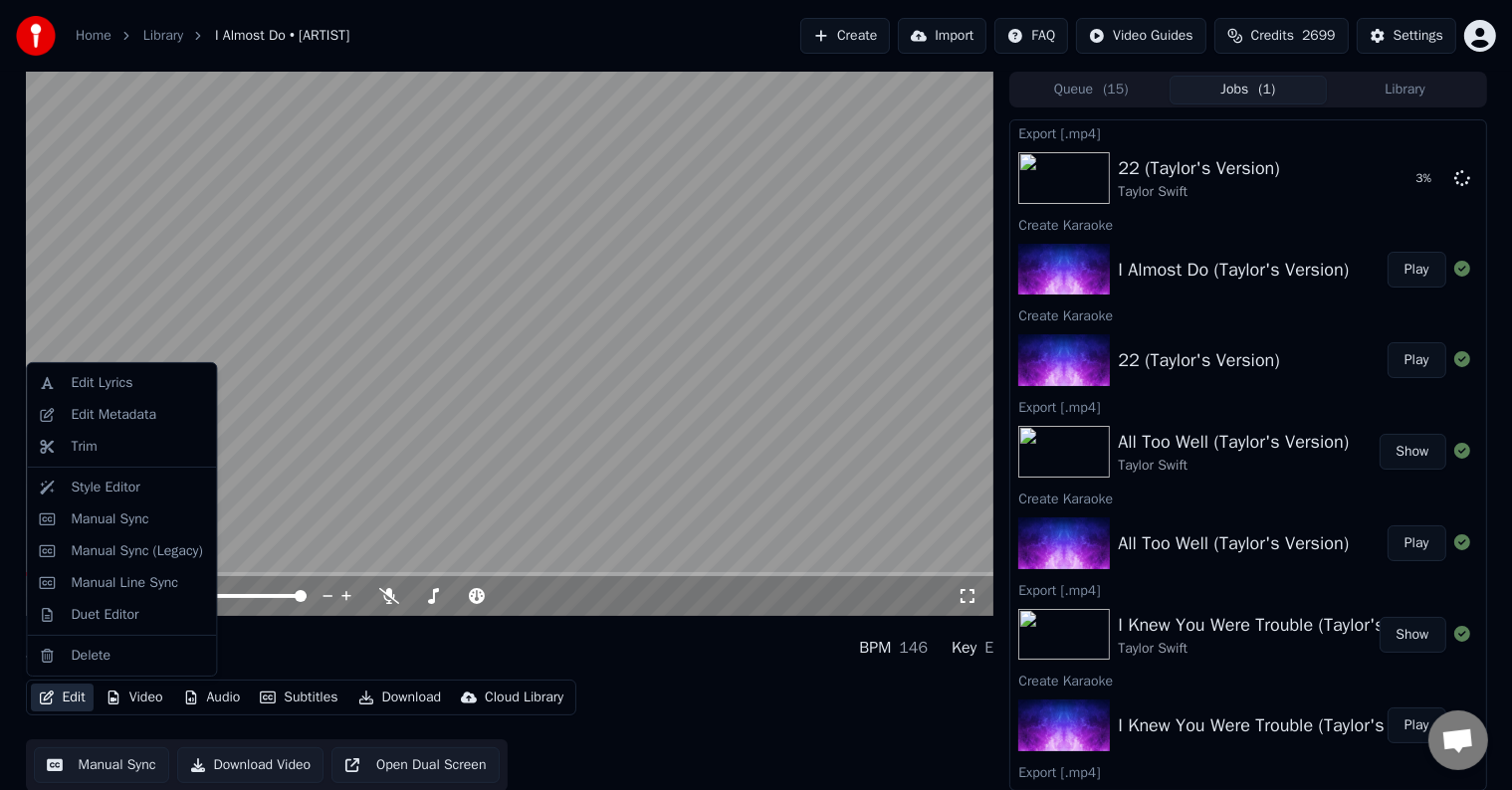 click on "Edit" at bounding box center [62, 697] 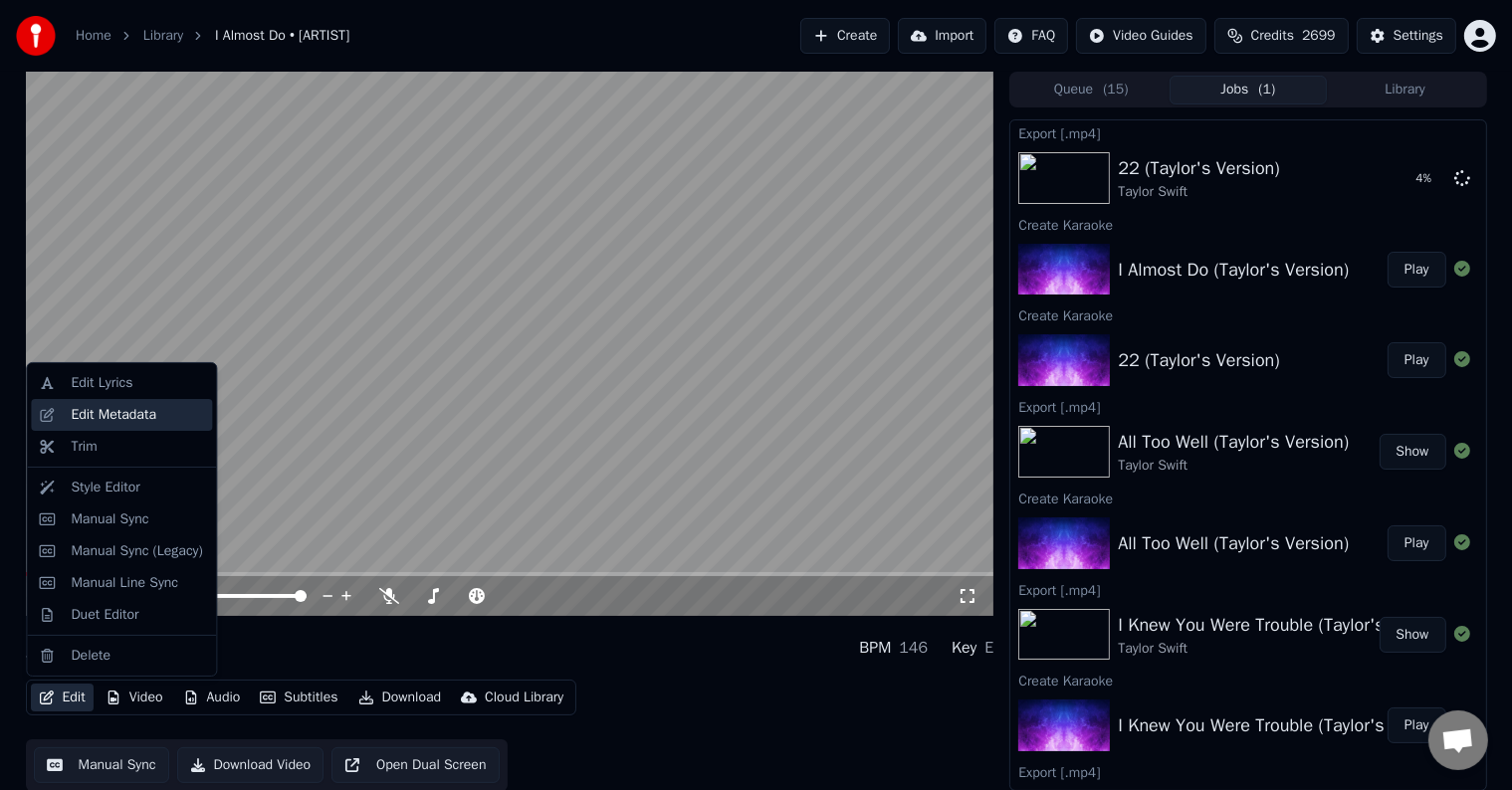 click on "Edit Metadata" at bounding box center [113, 415] 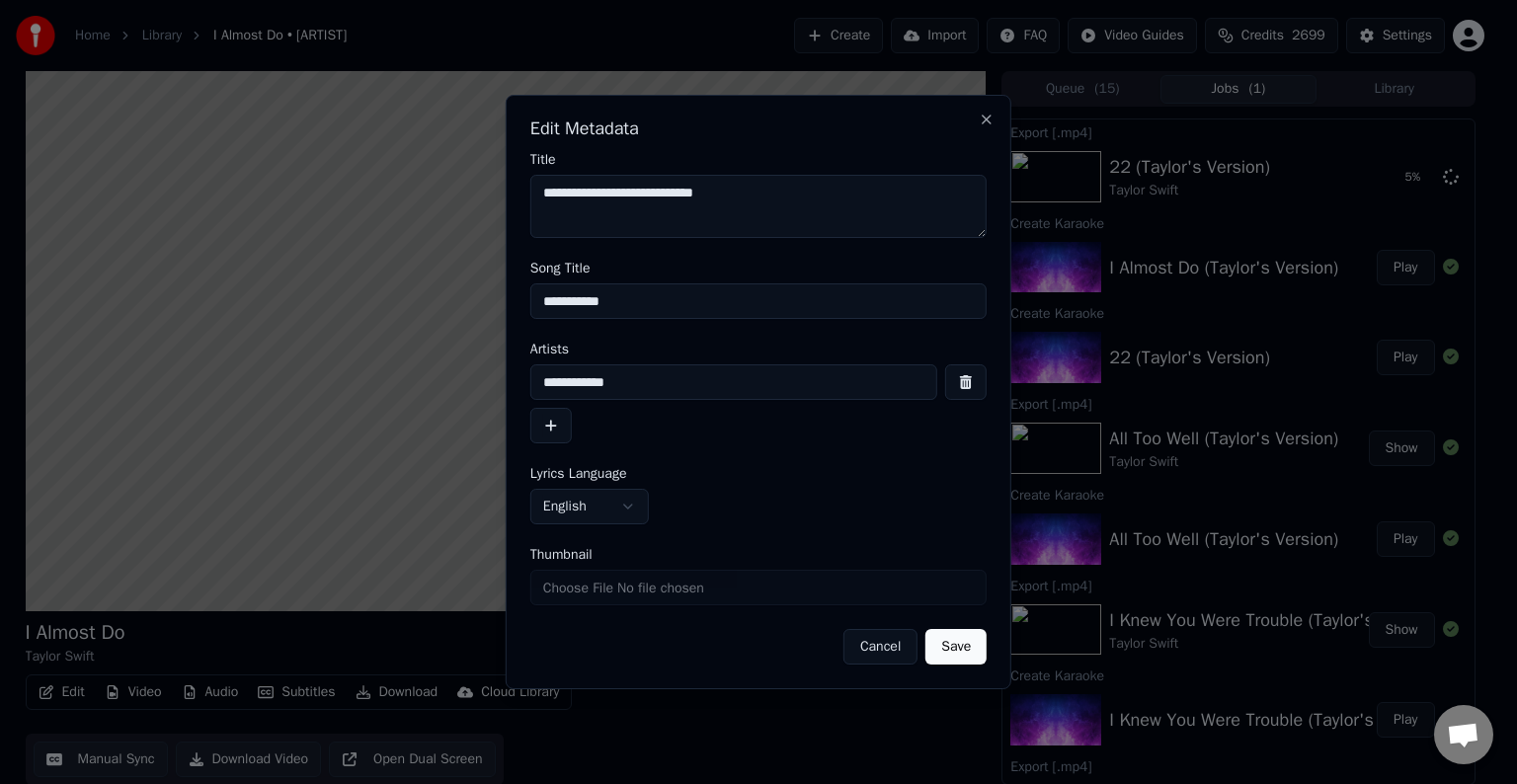 click on "**********" at bounding box center (758, 301) 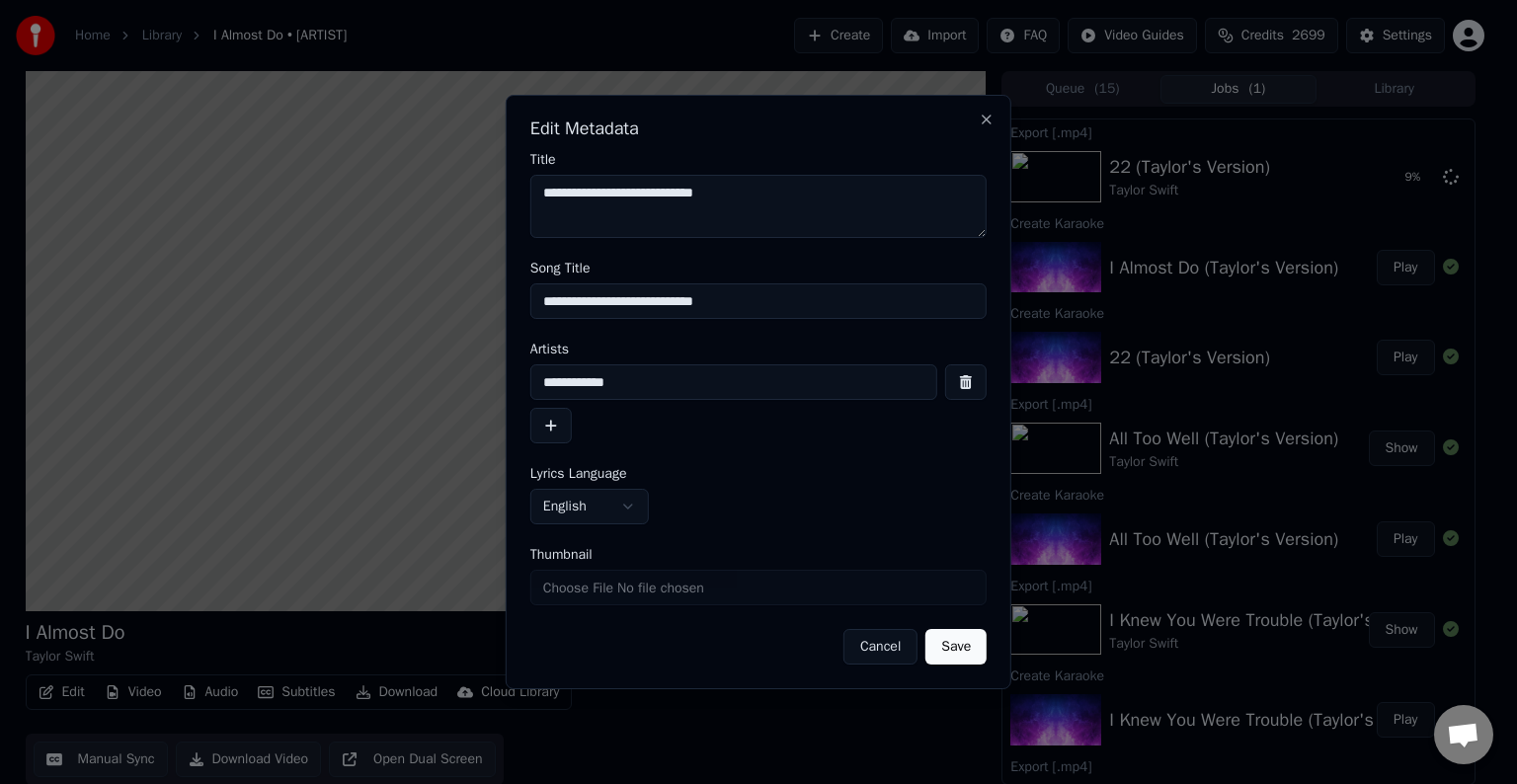 type on "**********" 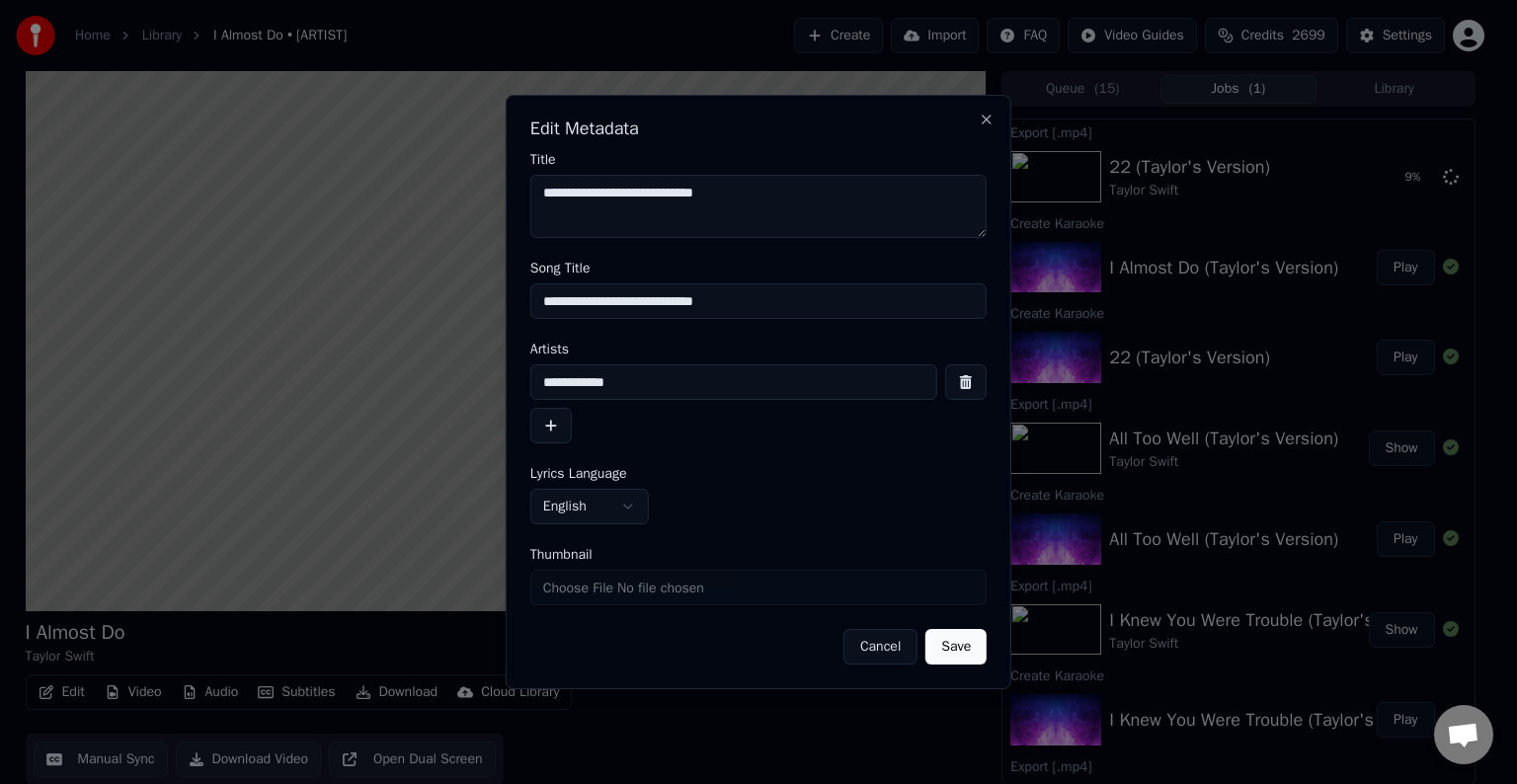 click on "Save" at bounding box center (956, 647) 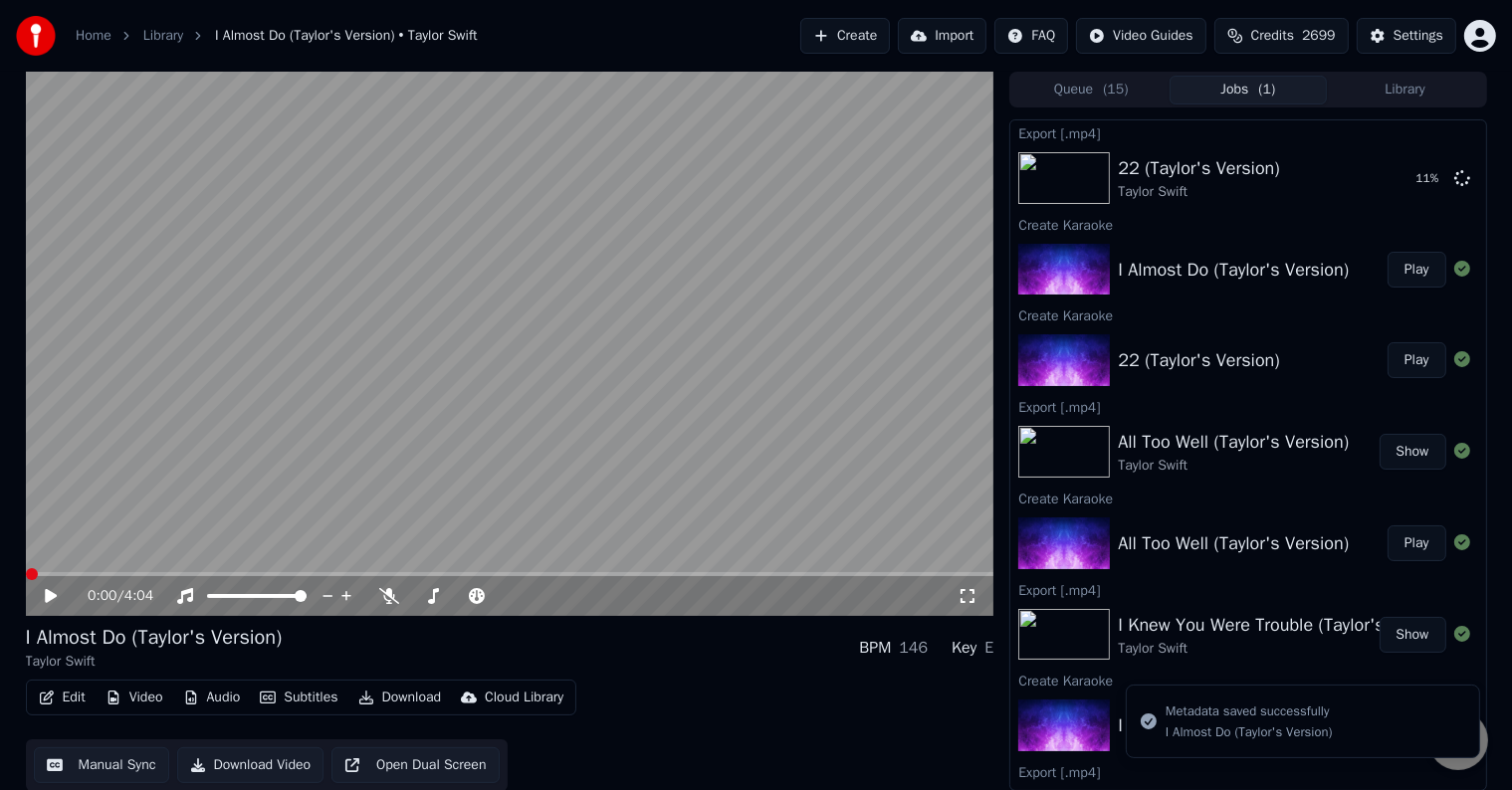 click 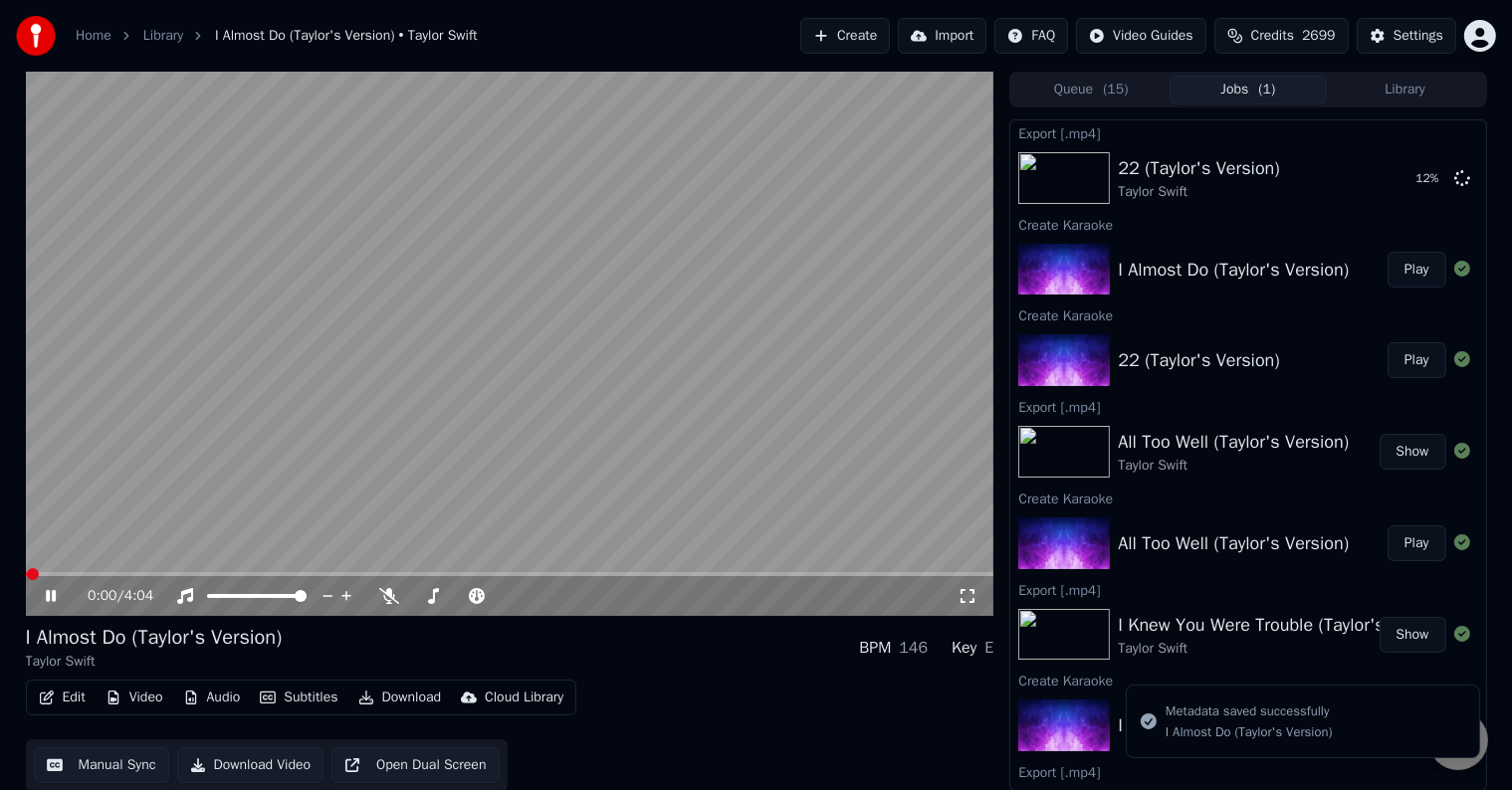 click 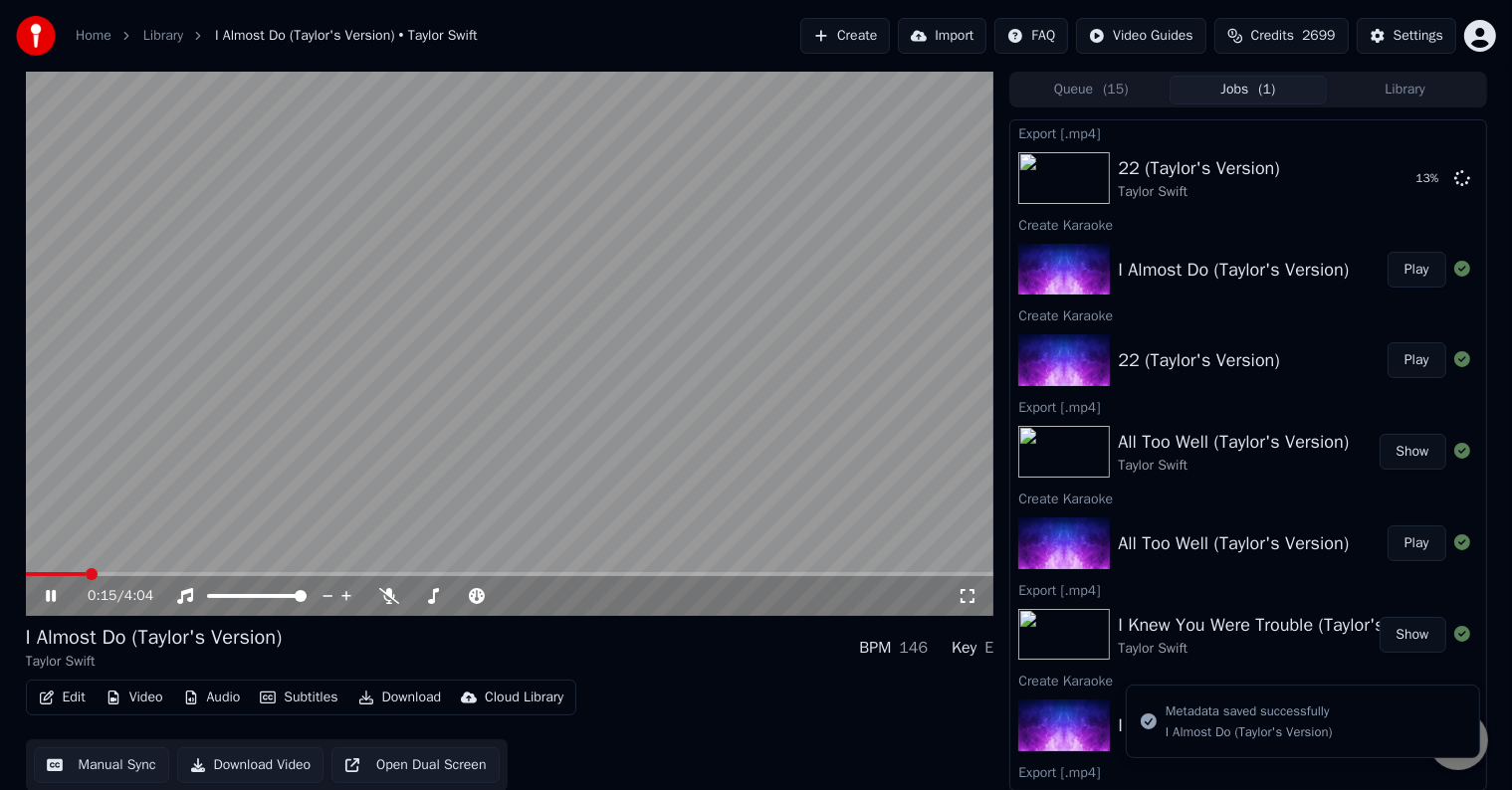 click 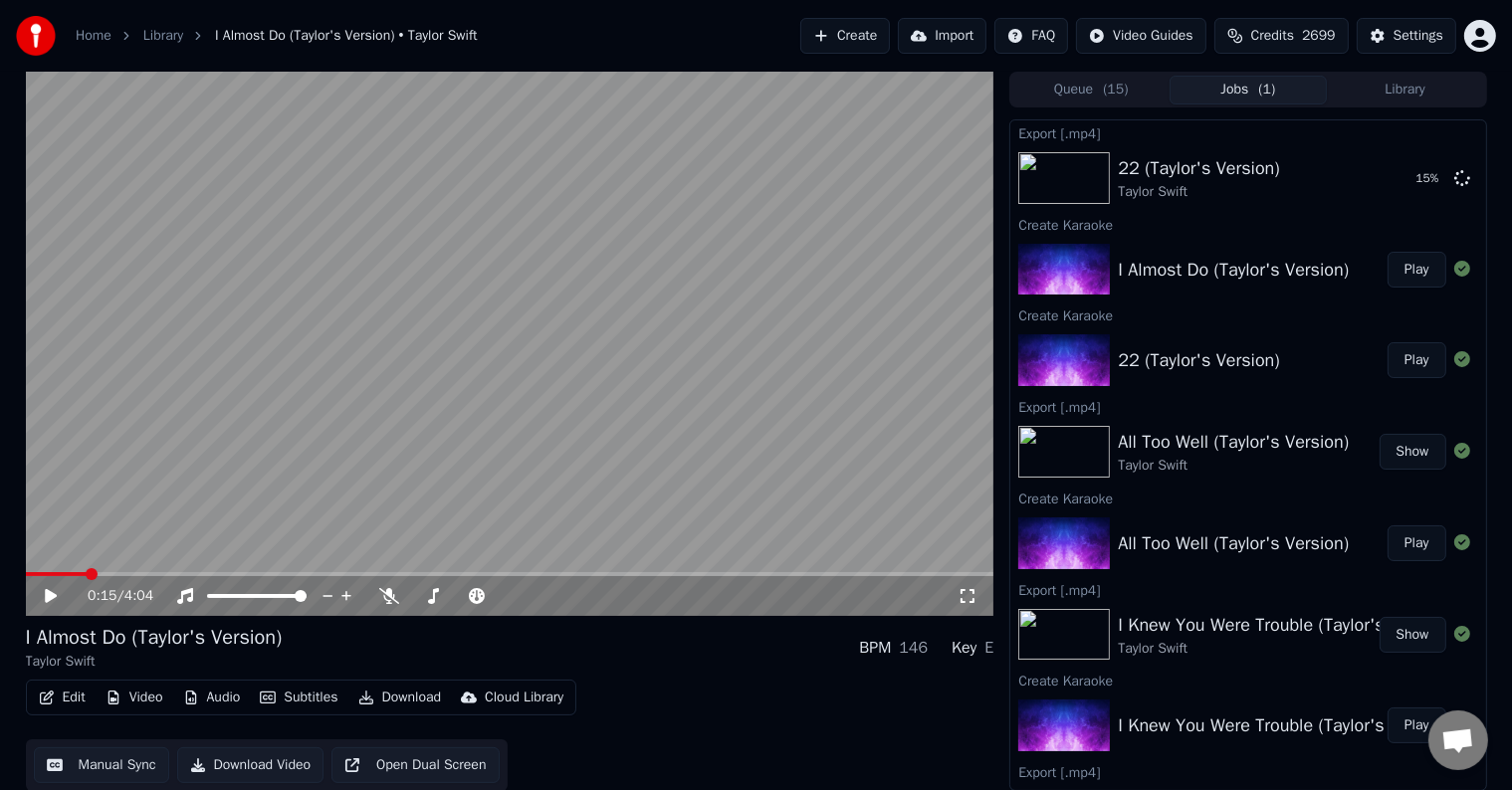 click on "Edit" at bounding box center (62, 697) 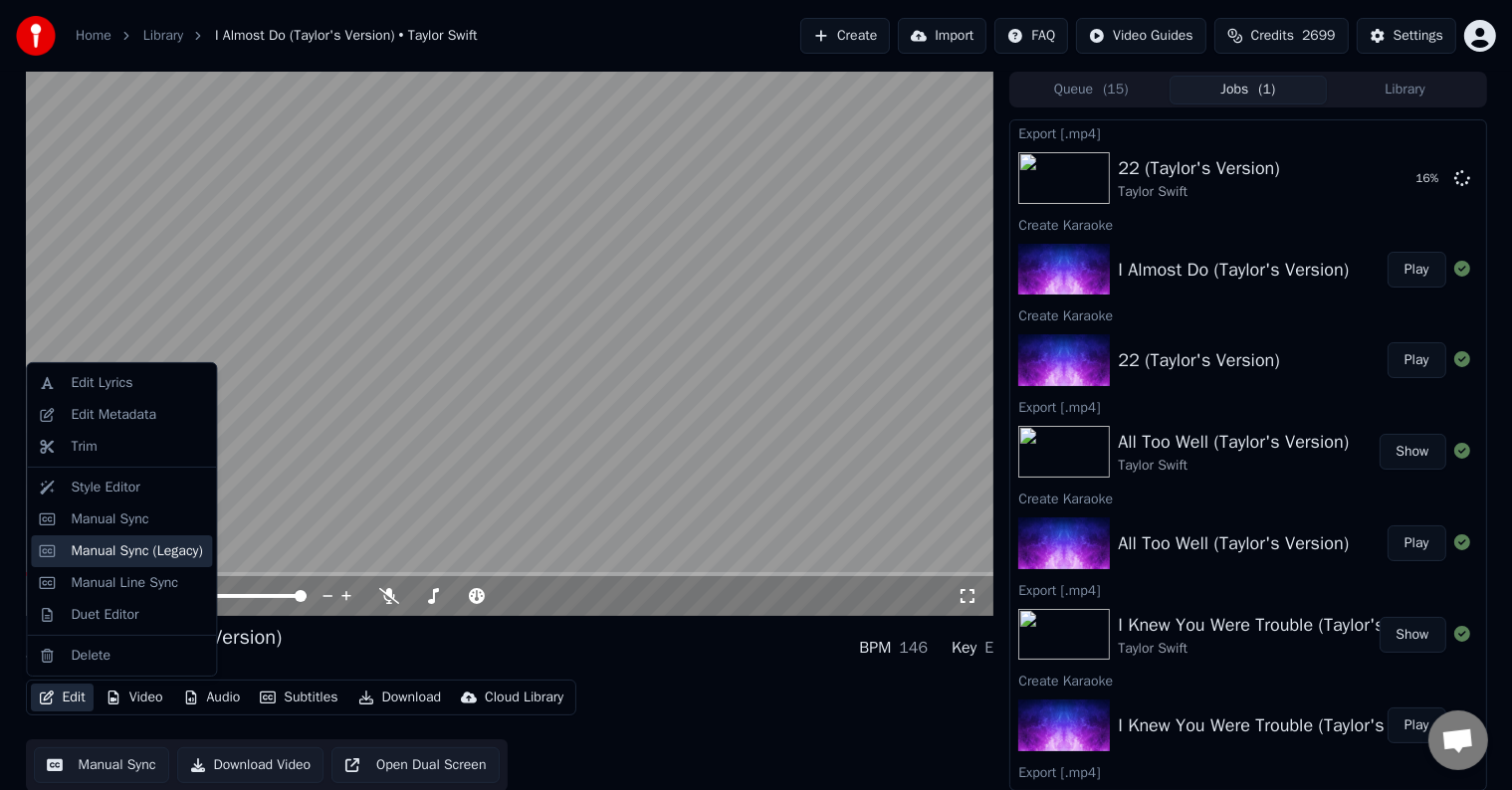 click on "Manual Sync (Legacy)" at bounding box center (136, 551) 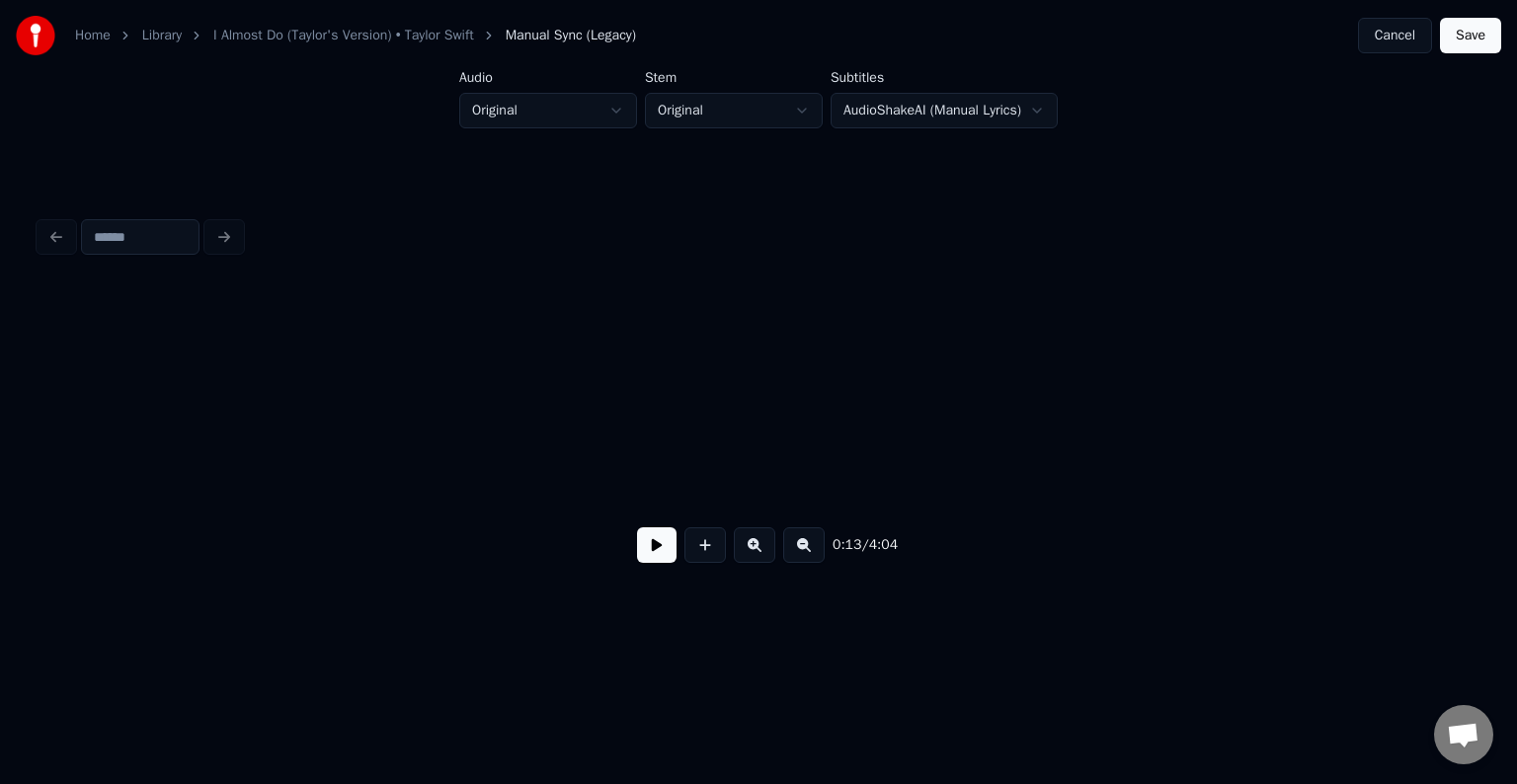 scroll, scrollTop: 0, scrollLeft: 1991, axis: horizontal 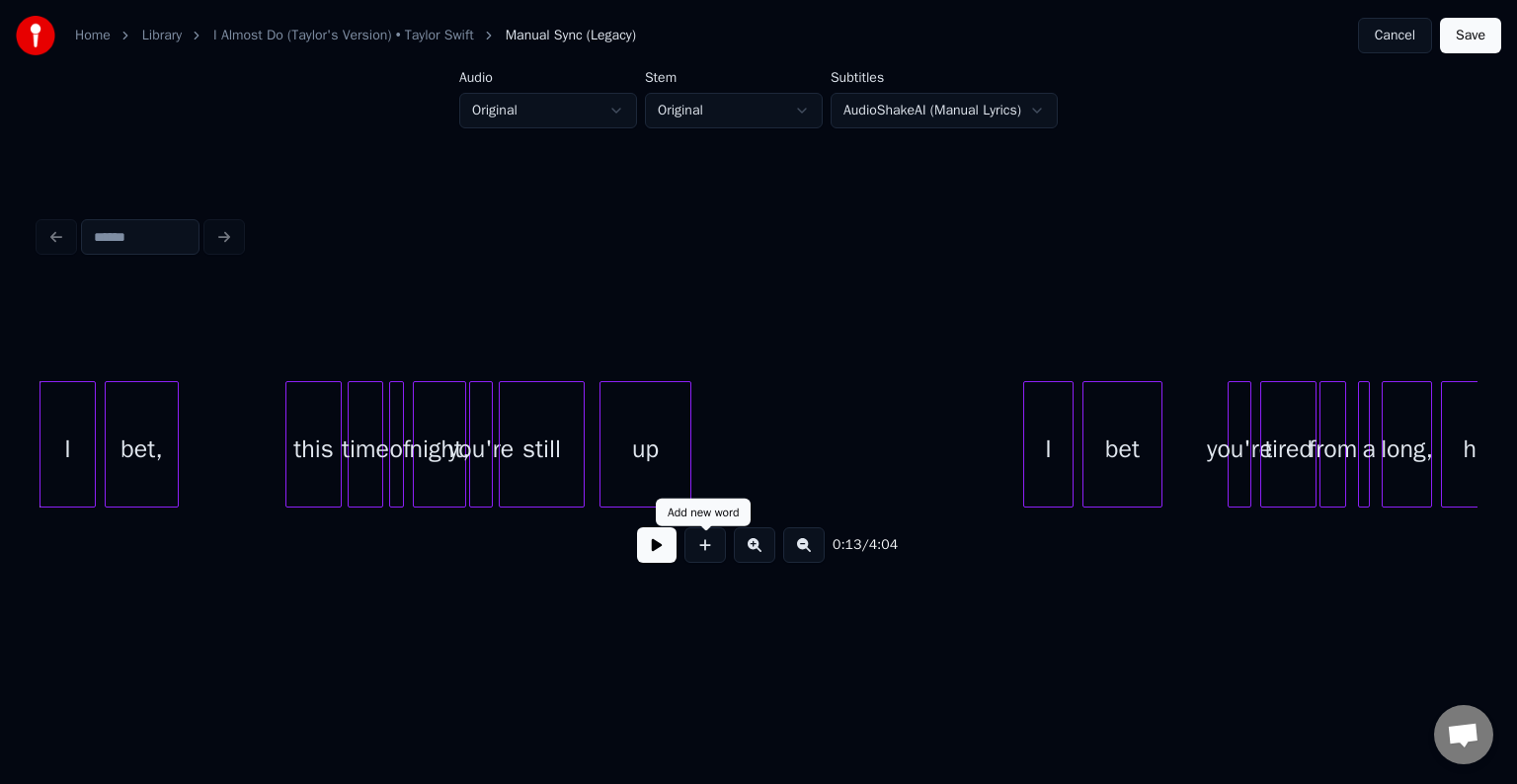 click at bounding box center [705, 545] 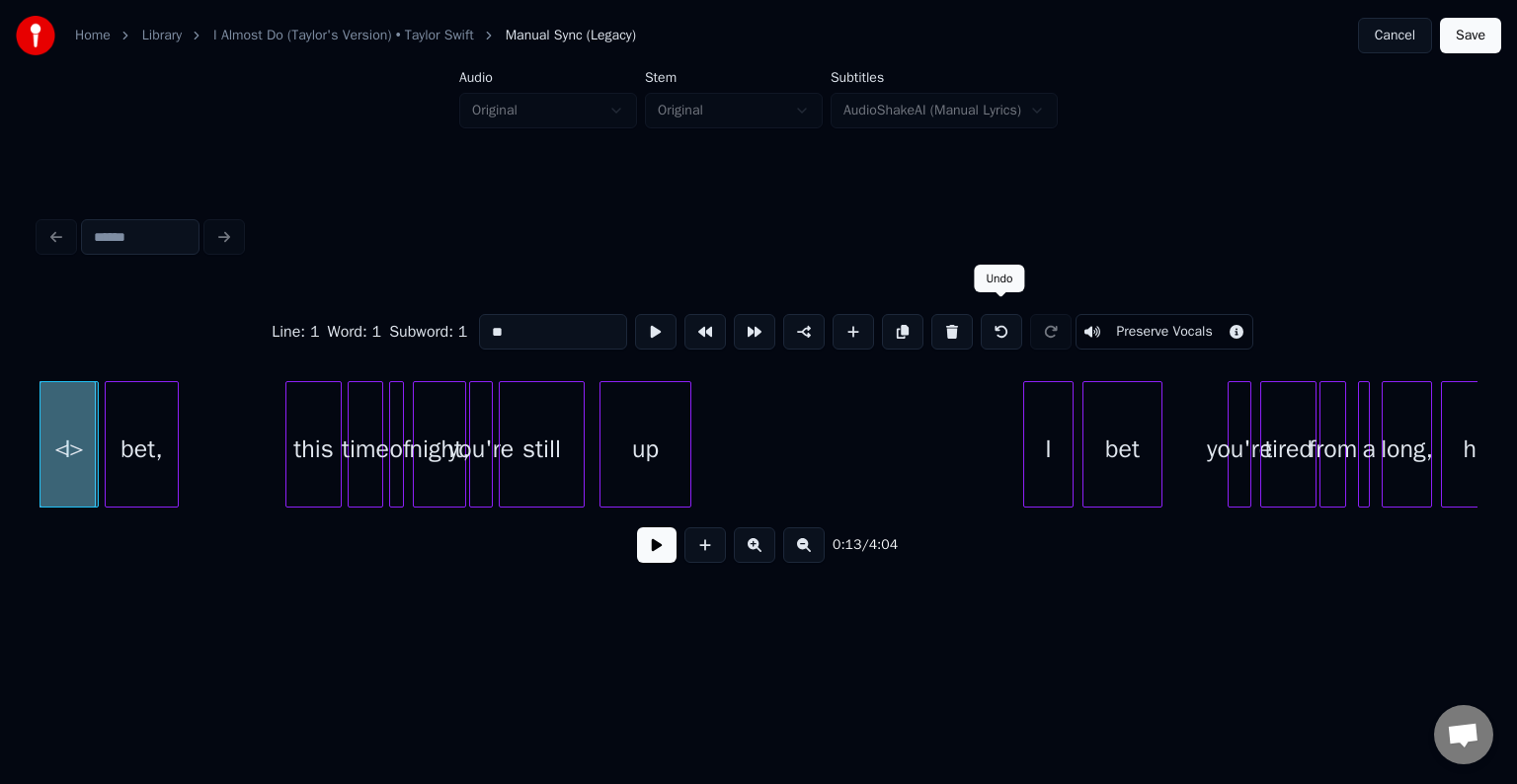 click at bounding box center (1001, 332) 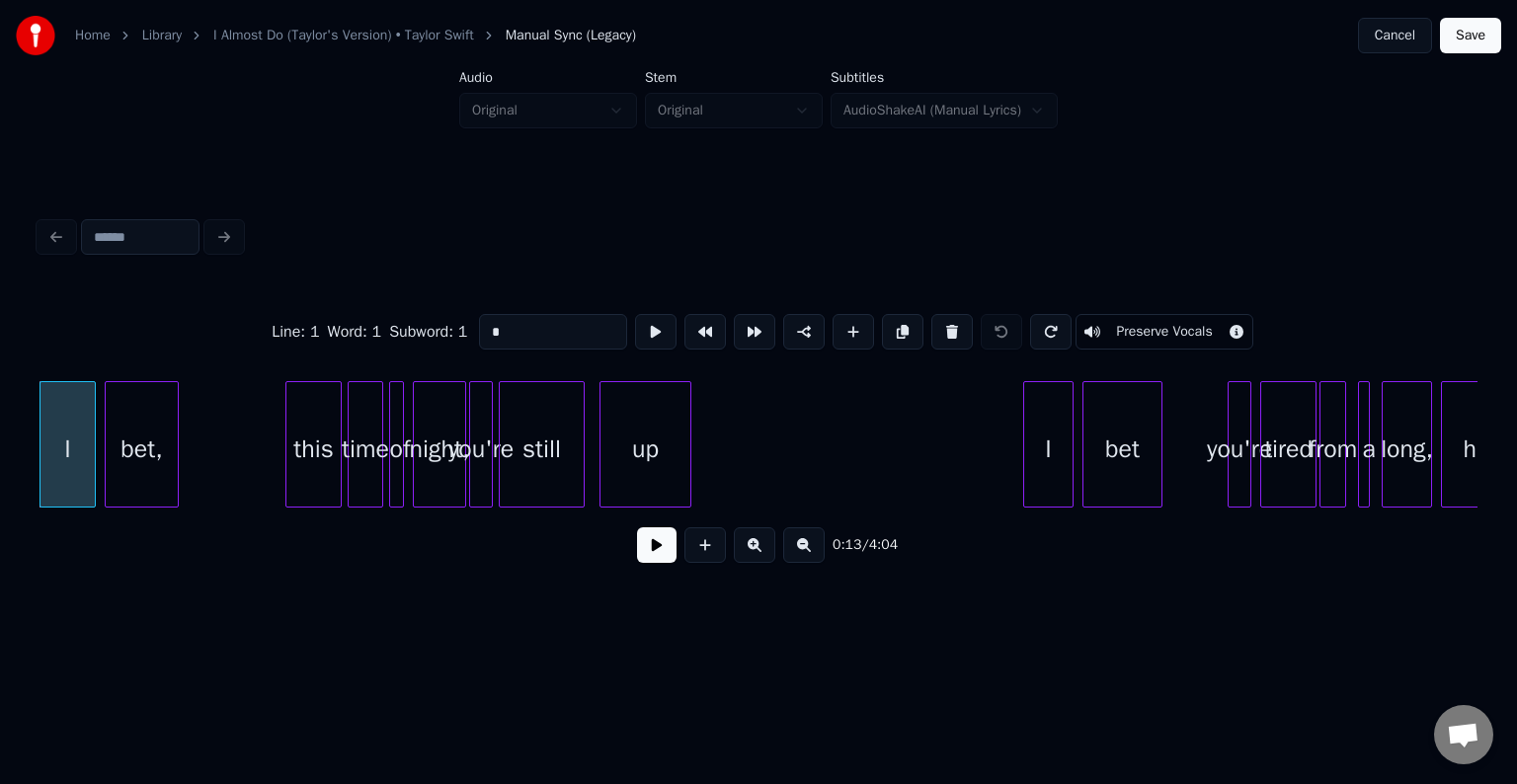 click at bounding box center (657, 545) 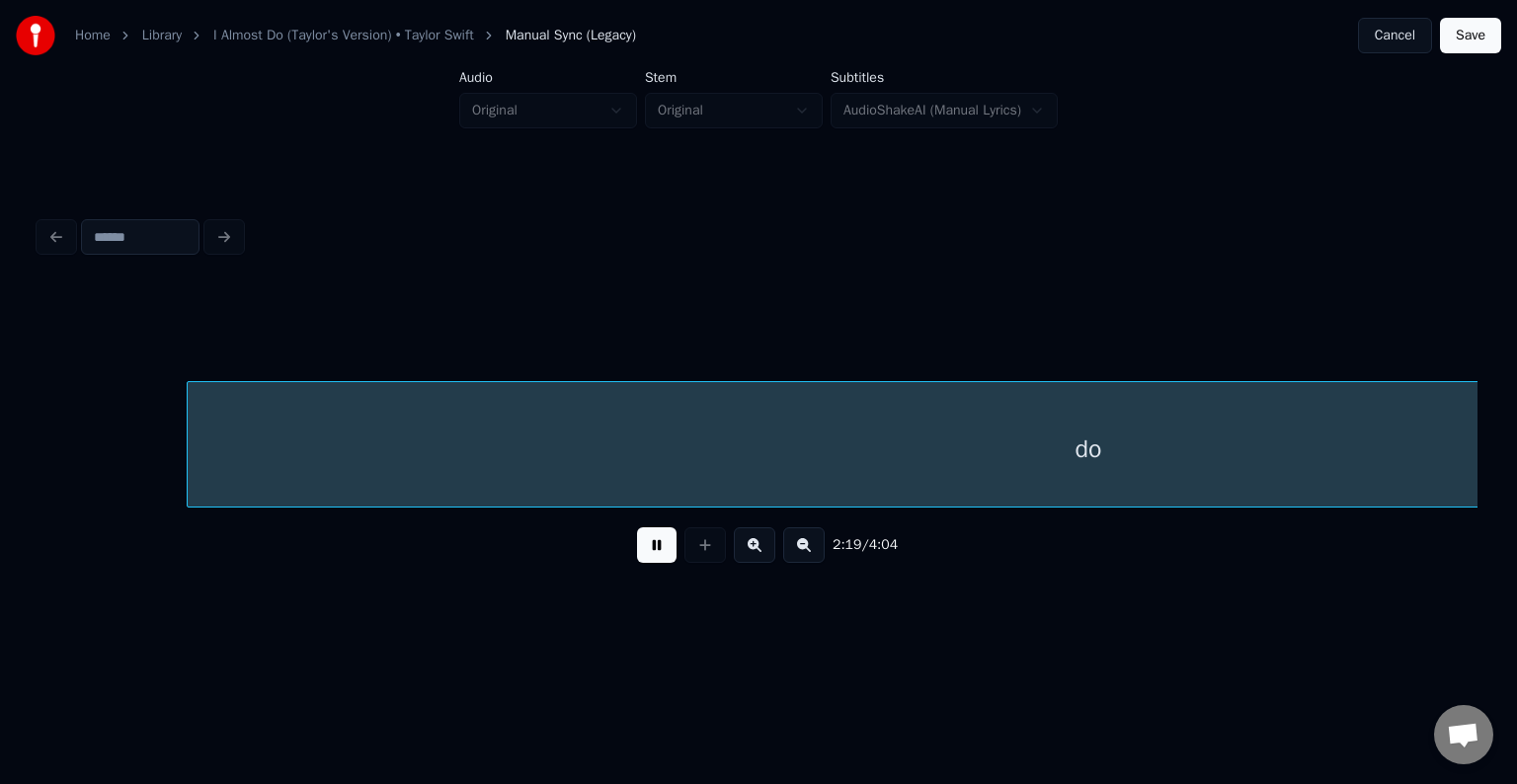 scroll, scrollTop: 0, scrollLeft: 20701, axis: horizontal 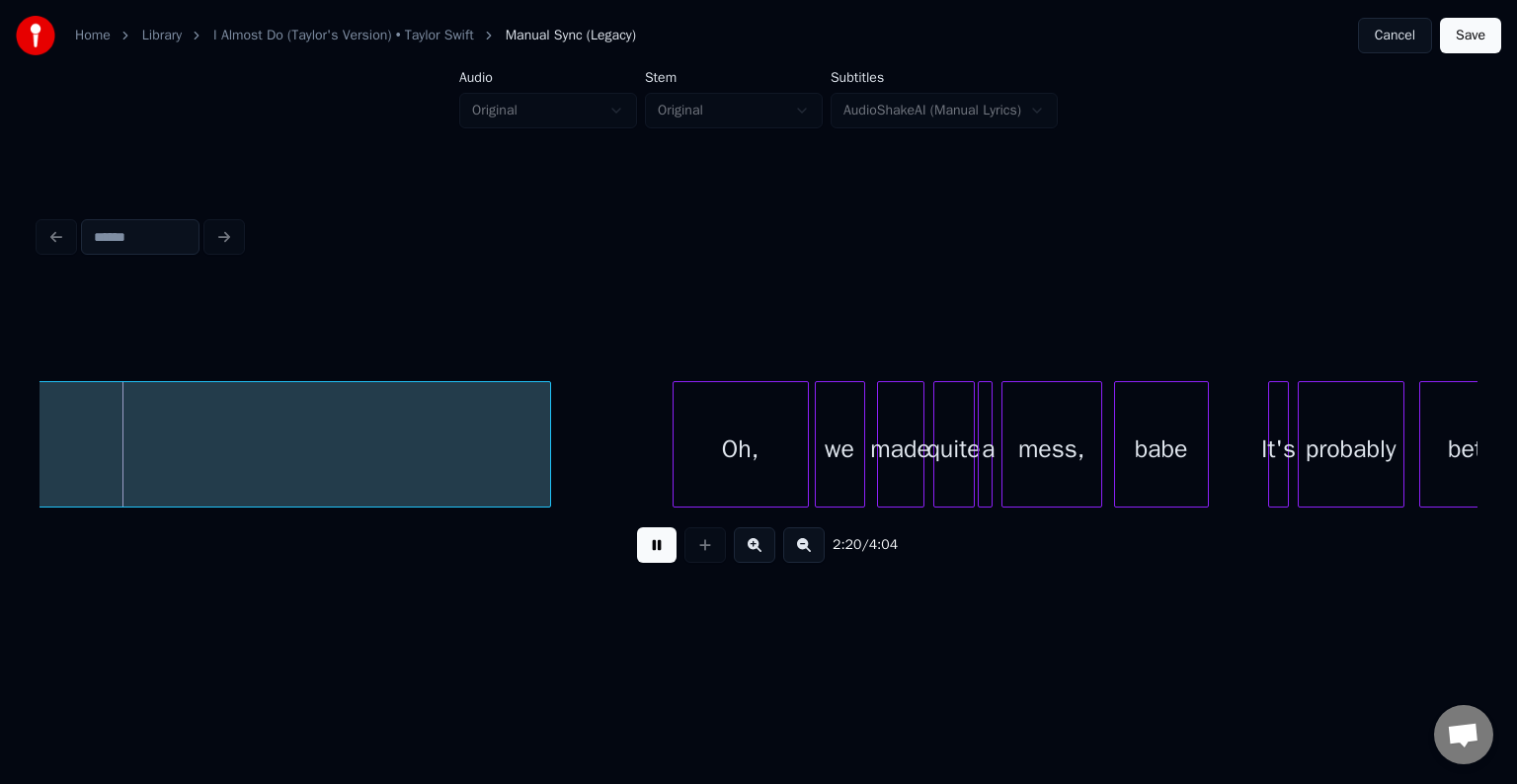 click at bounding box center (657, 545) 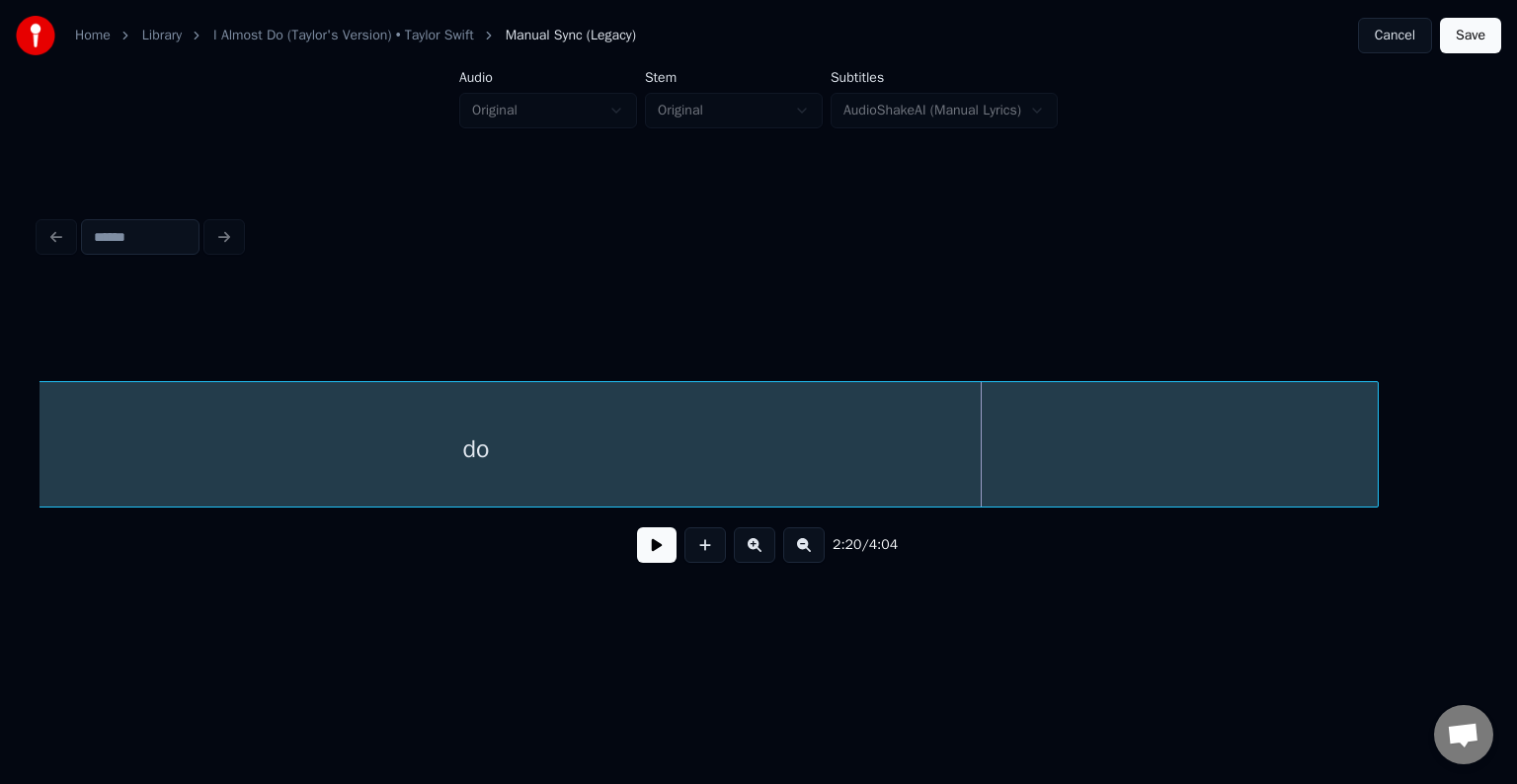 scroll, scrollTop: 0, scrollLeft: 19871, axis: horizontal 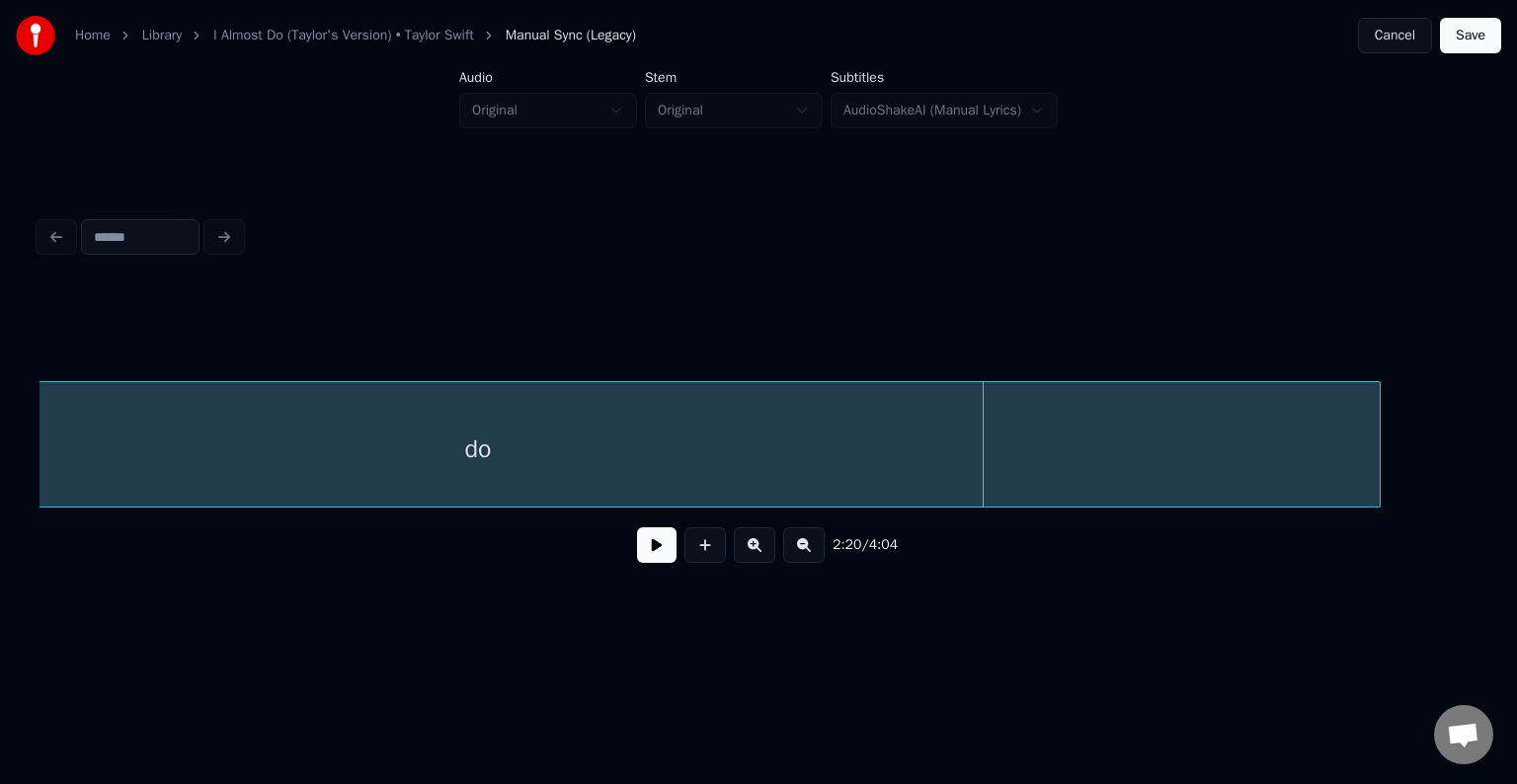 click at bounding box center [1377, 444] 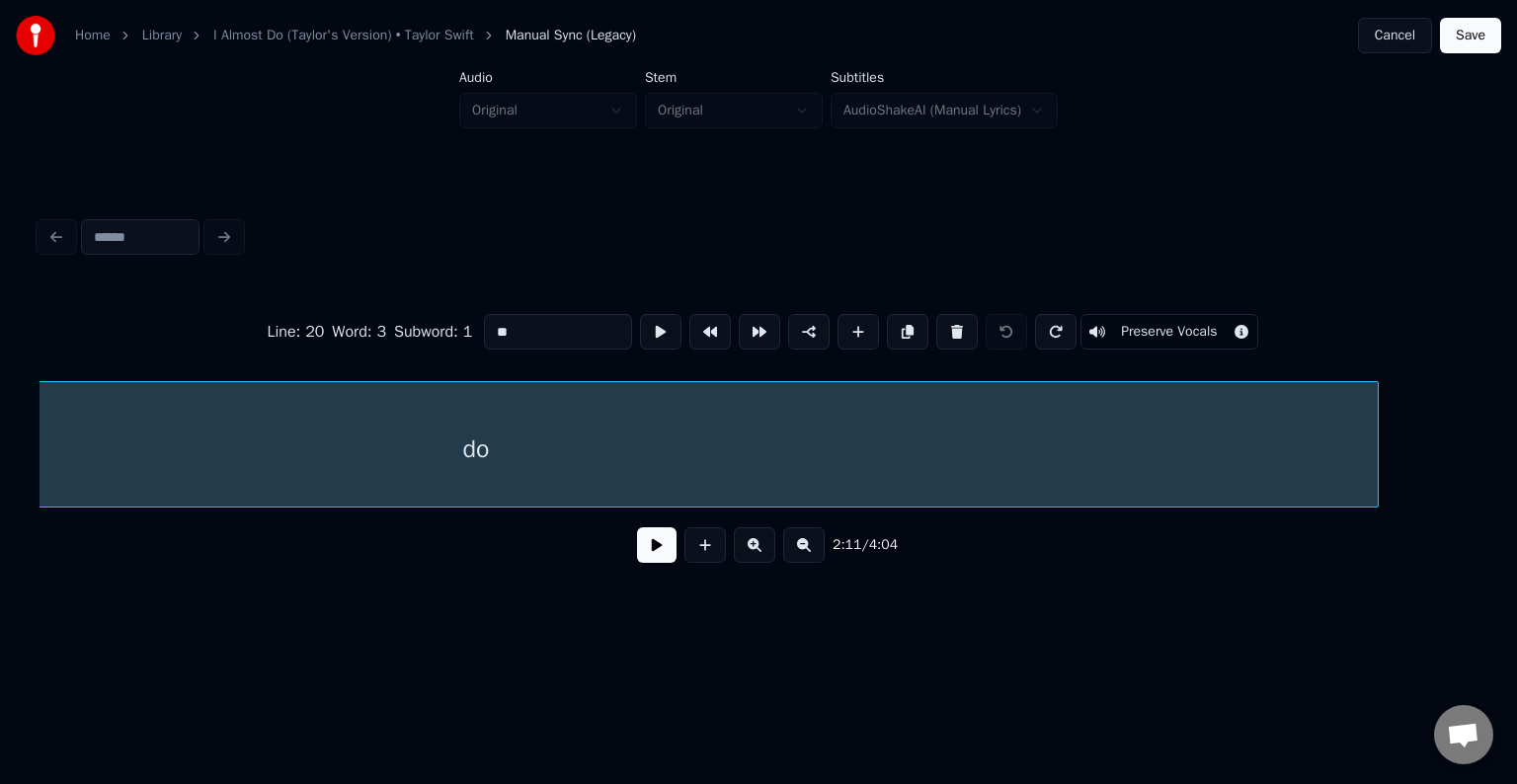 scroll, scrollTop: 0, scrollLeft: 19881, axis: horizontal 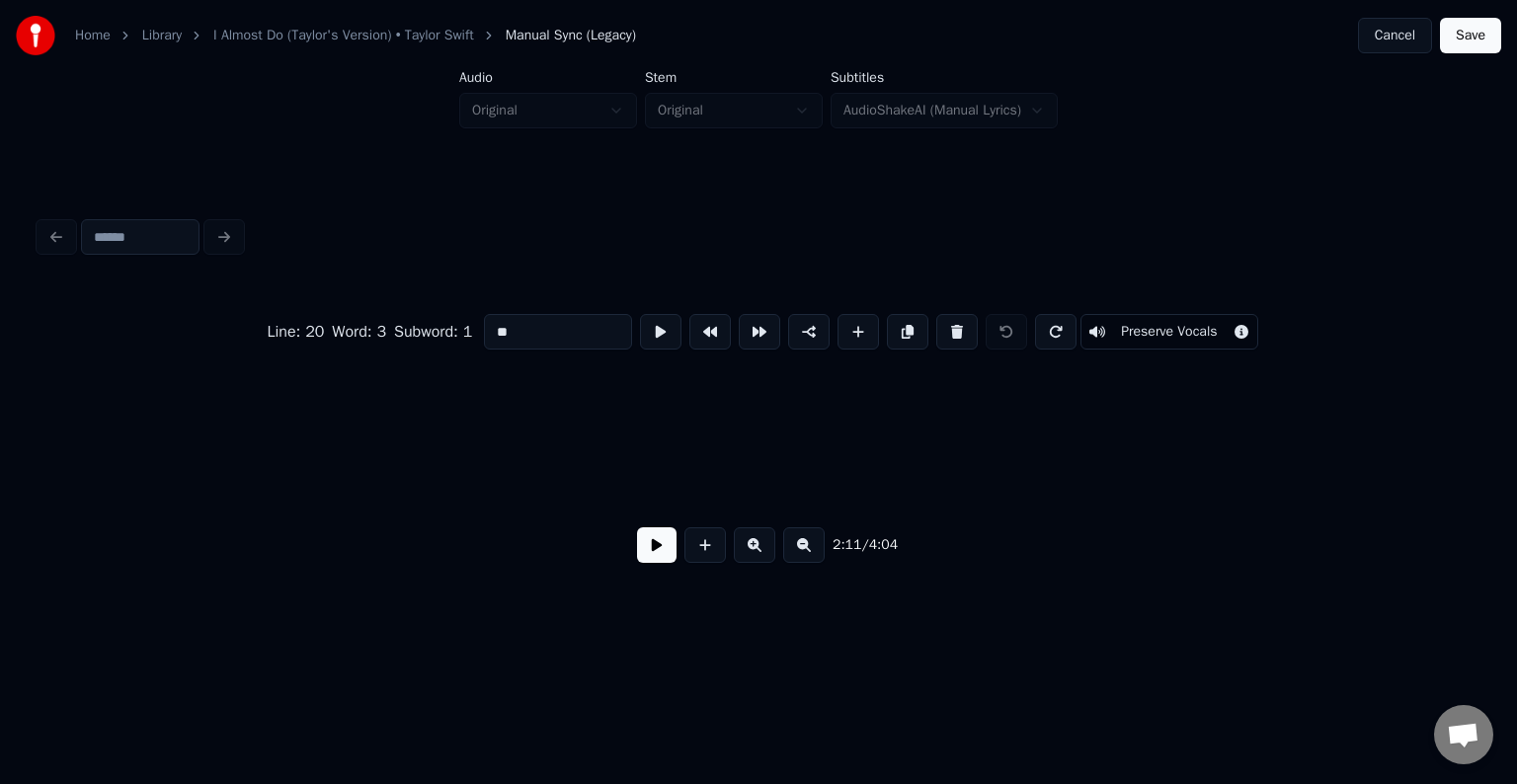 click on "Home Library I Almost Do (Taylor's Version) • [ARTIST] Manual Sync (Legacy) Cancel Save Audio Original Stem Original Subtitles AudioShakeAI (Manual Lyrics) Line :   20 Word :   3 Subword :   1 ** Preserve Vocals 2:11  /  4:04" at bounding box center [758, 315] 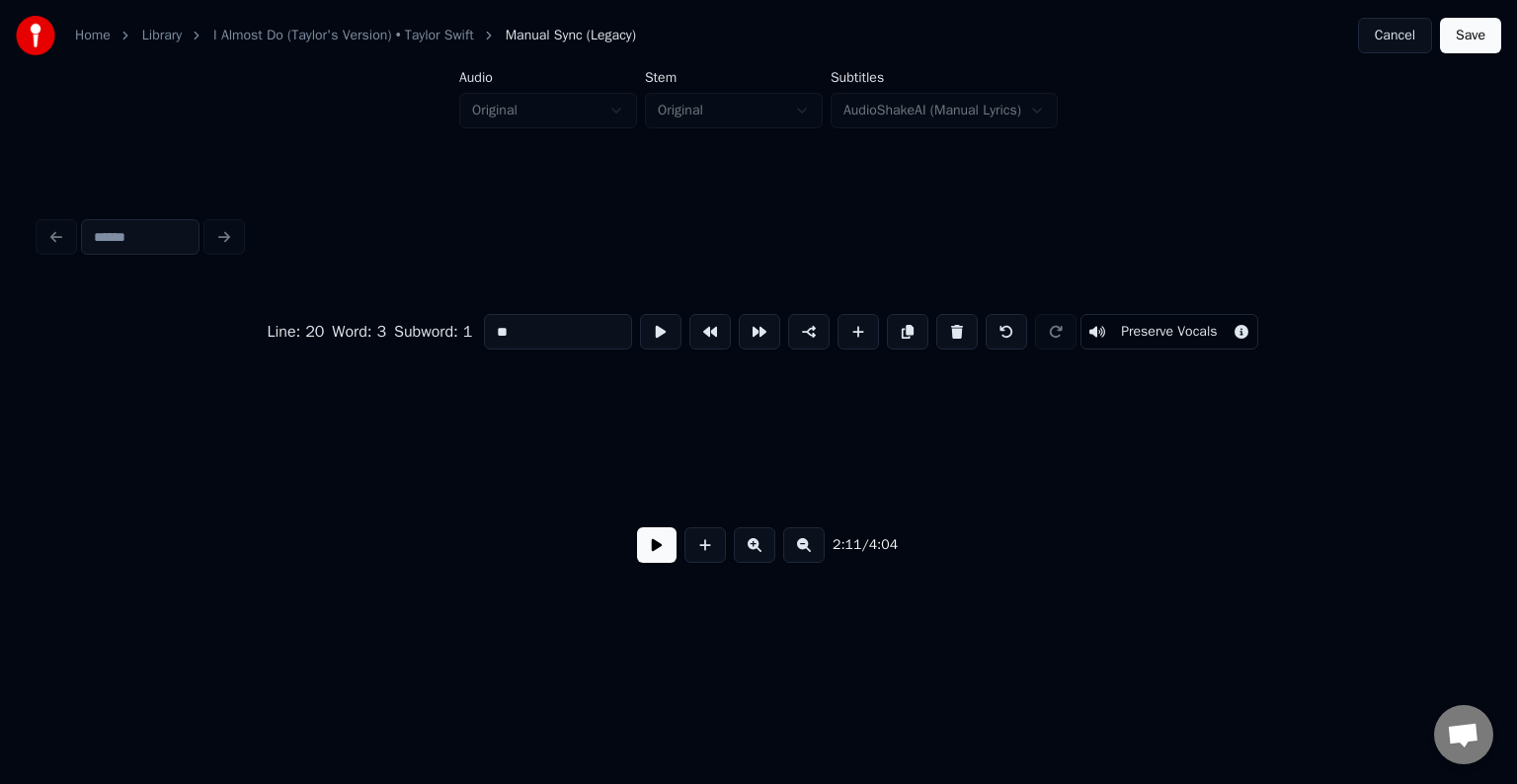 scroll, scrollTop: 0, scrollLeft: 19407, axis: horizontal 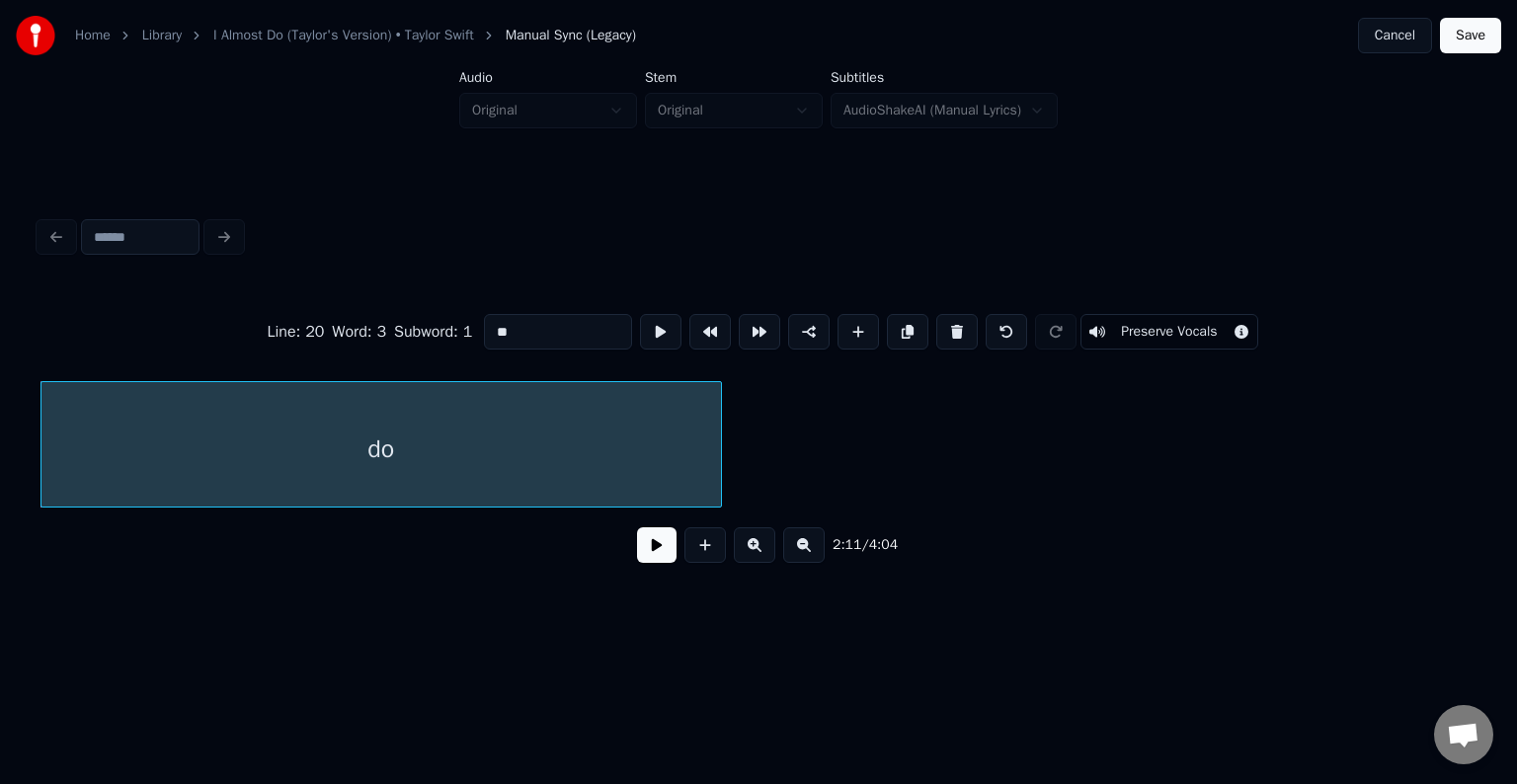 click at bounding box center (718, 444) 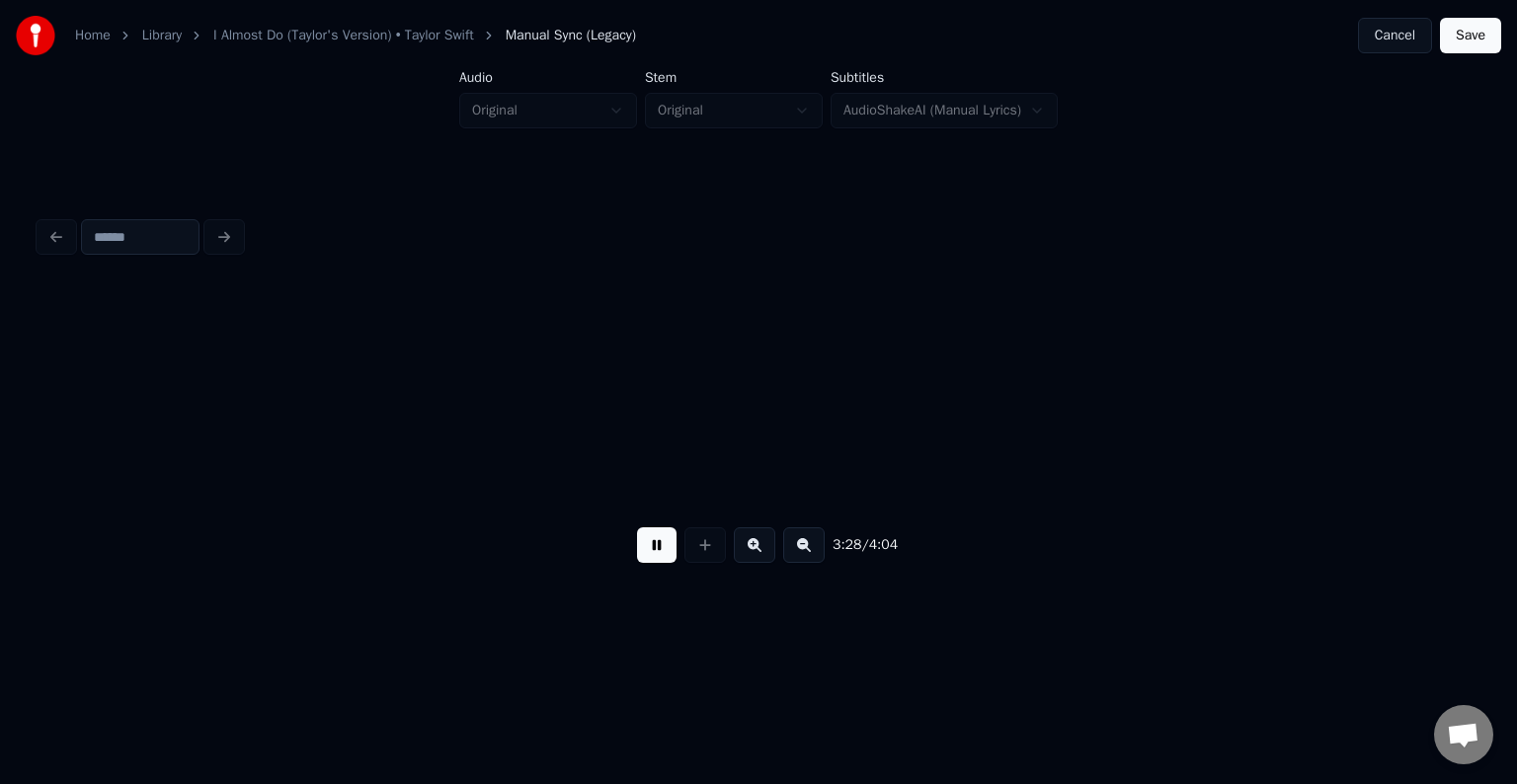 scroll, scrollTop: 0, scrollLeft: 30916, axis: horizontal 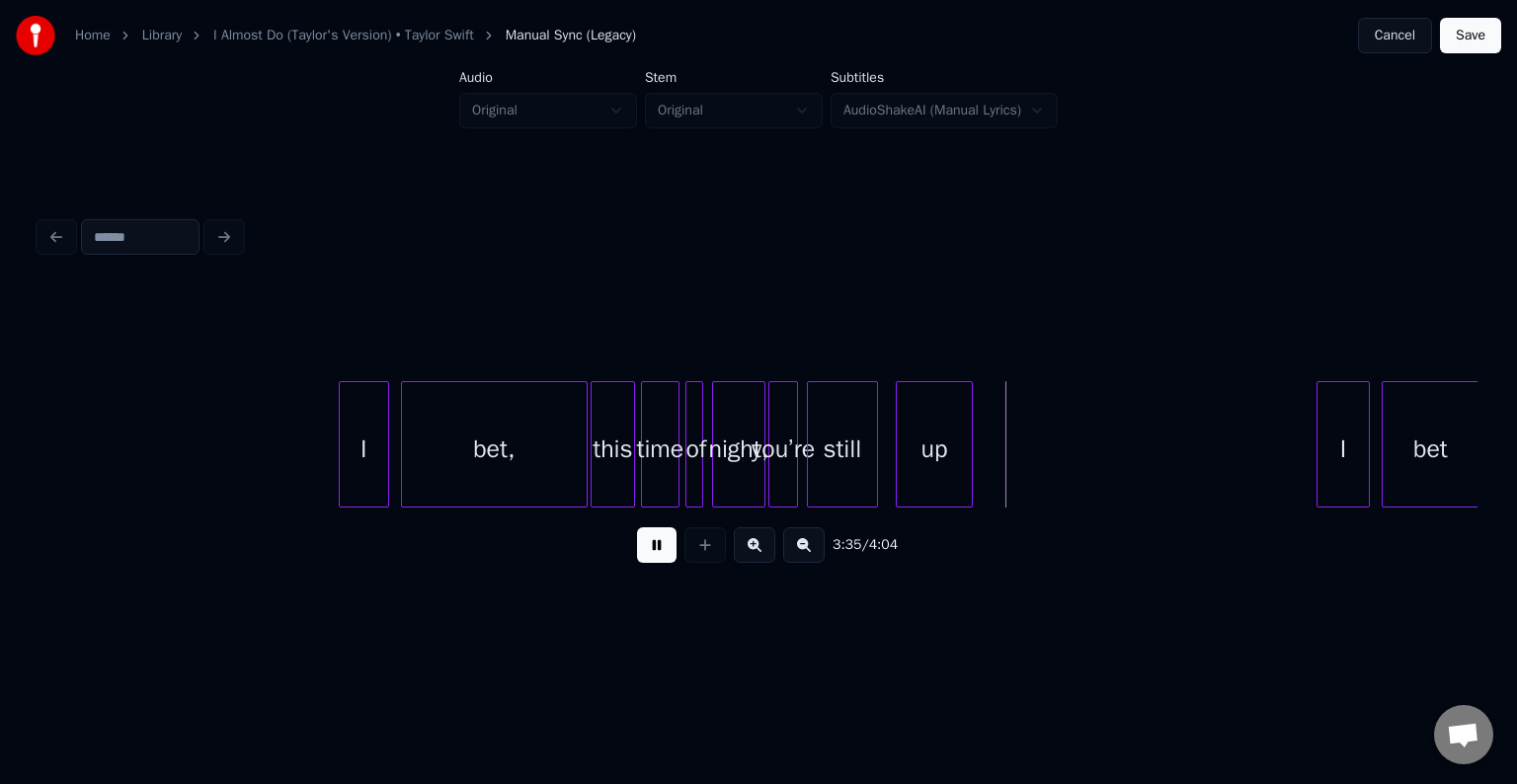 click at bounding box center [657, 545] 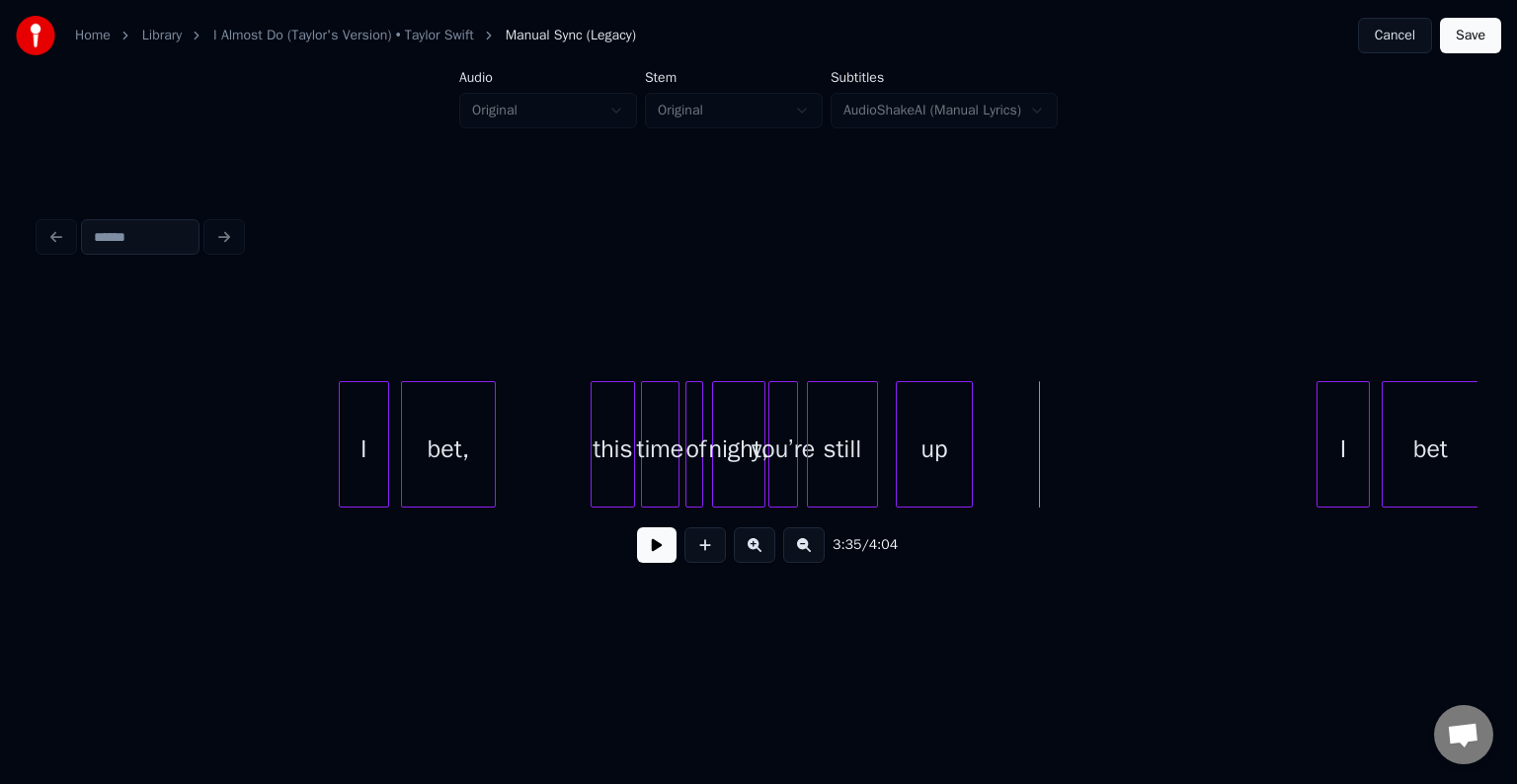 click at bounding box center [492, 444] 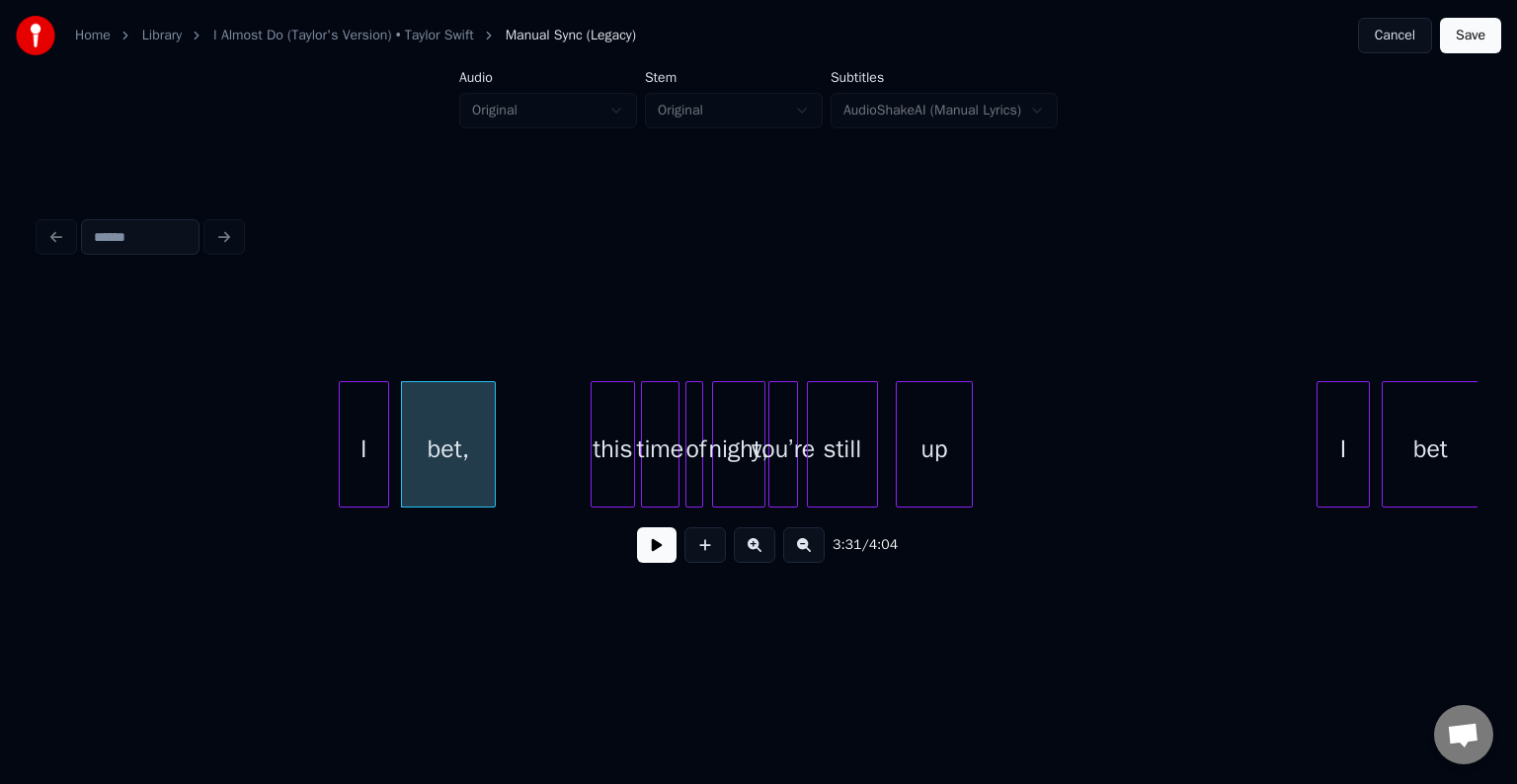 click at bounding box center [657, 545] 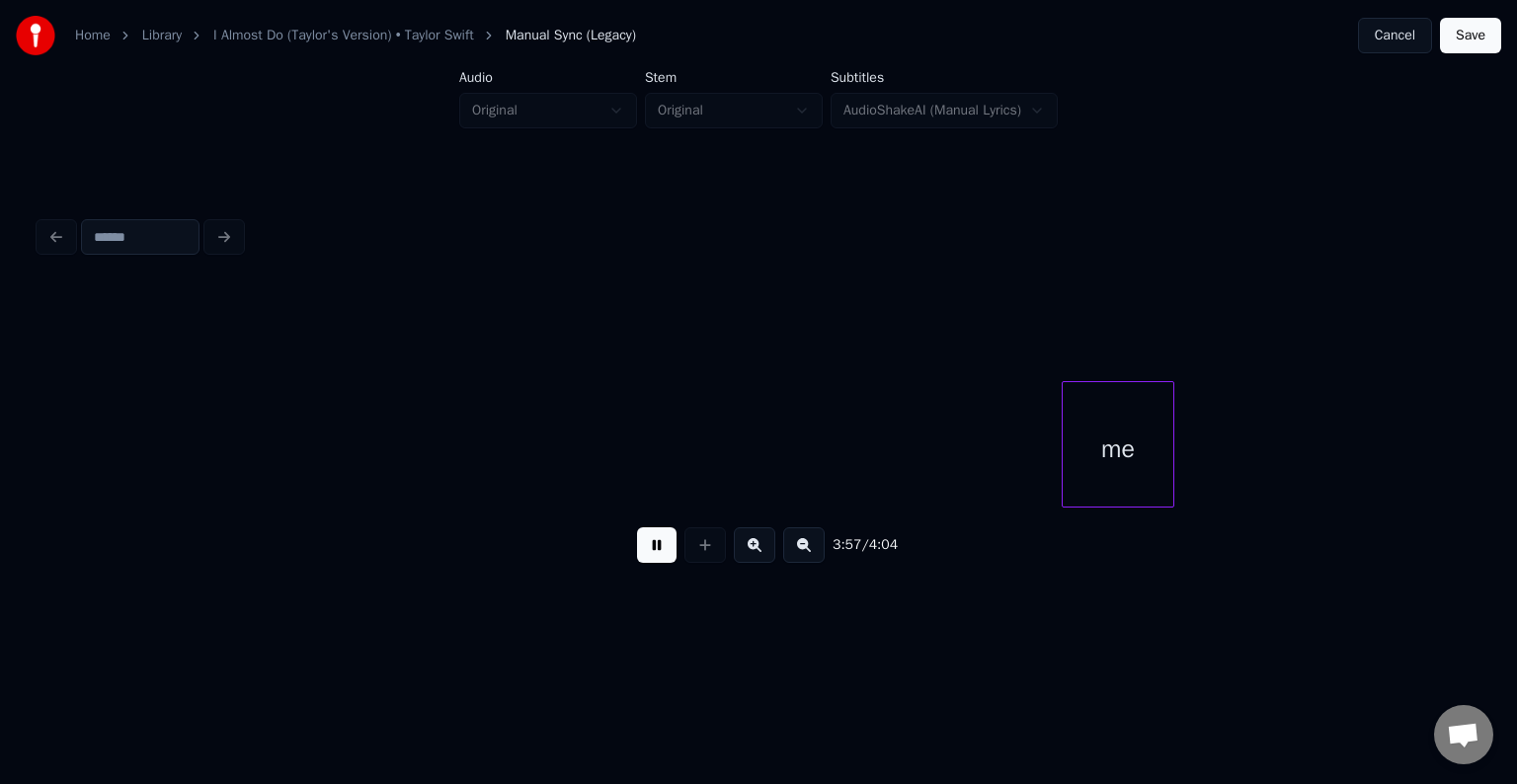 scroll, scrollTop: 0, scrollLeft: 34804, axis: horizontal 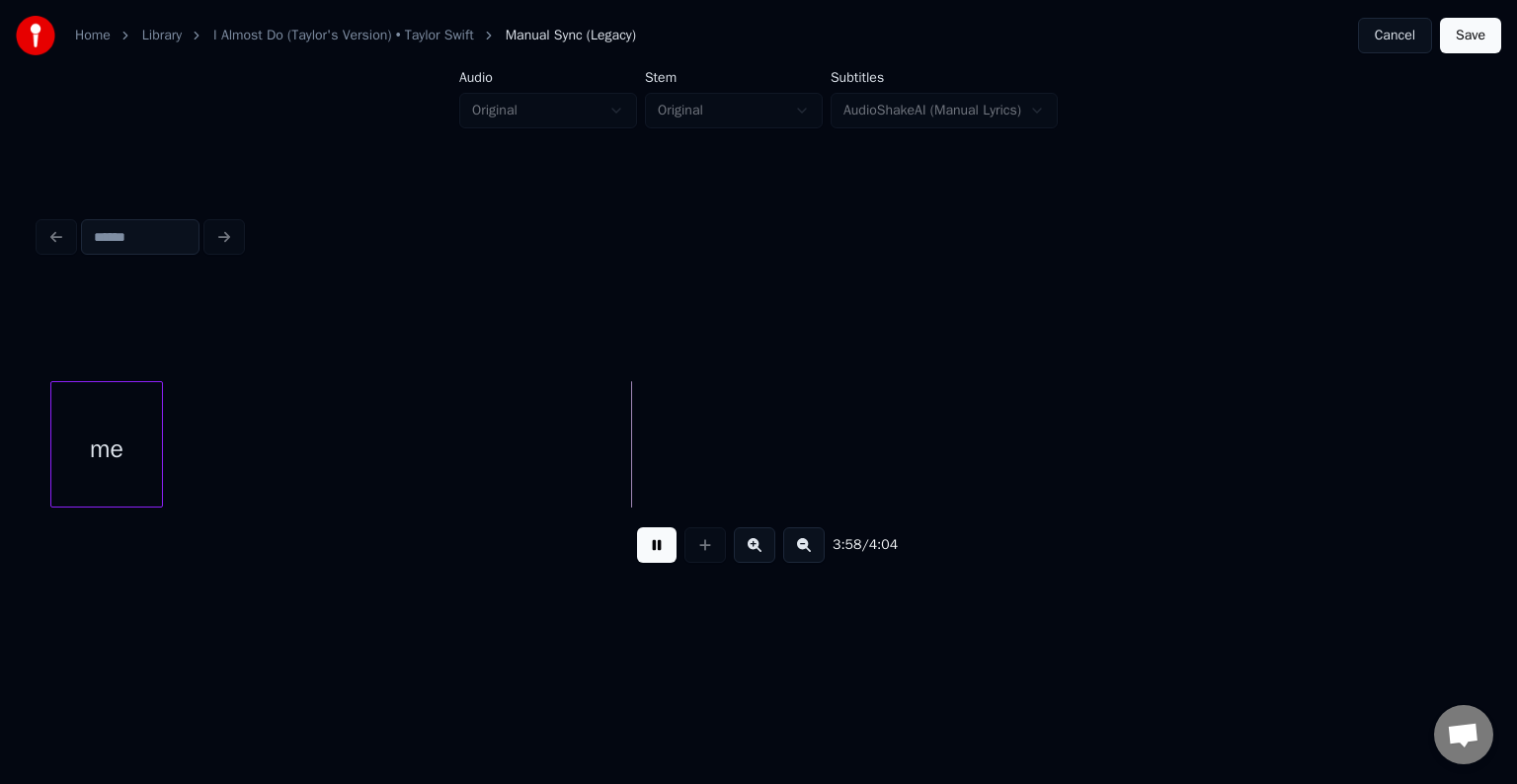 click on "Save" at bounding box center (1471, 36) 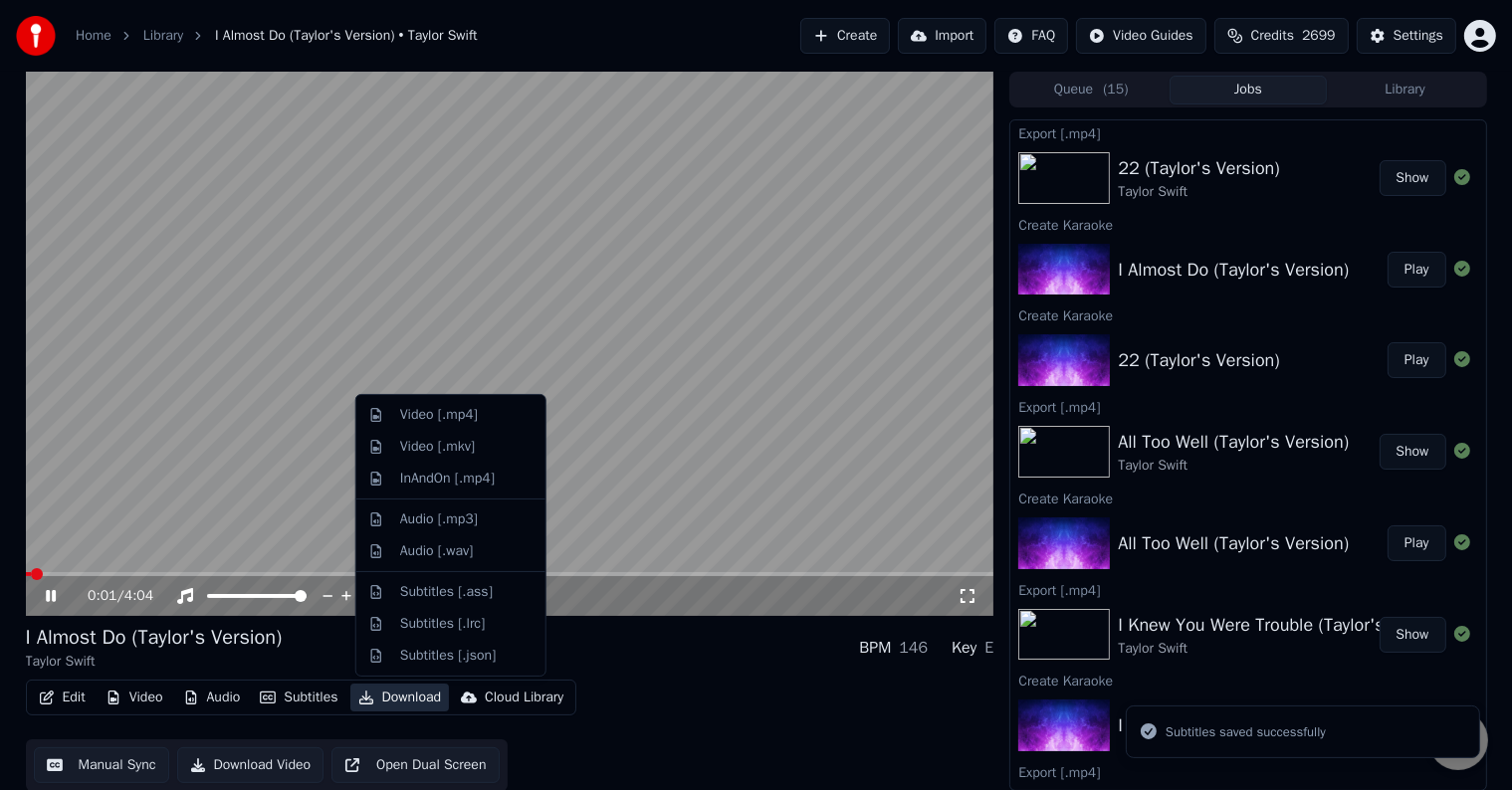 click on "Download" at bounding box center (400, 697) 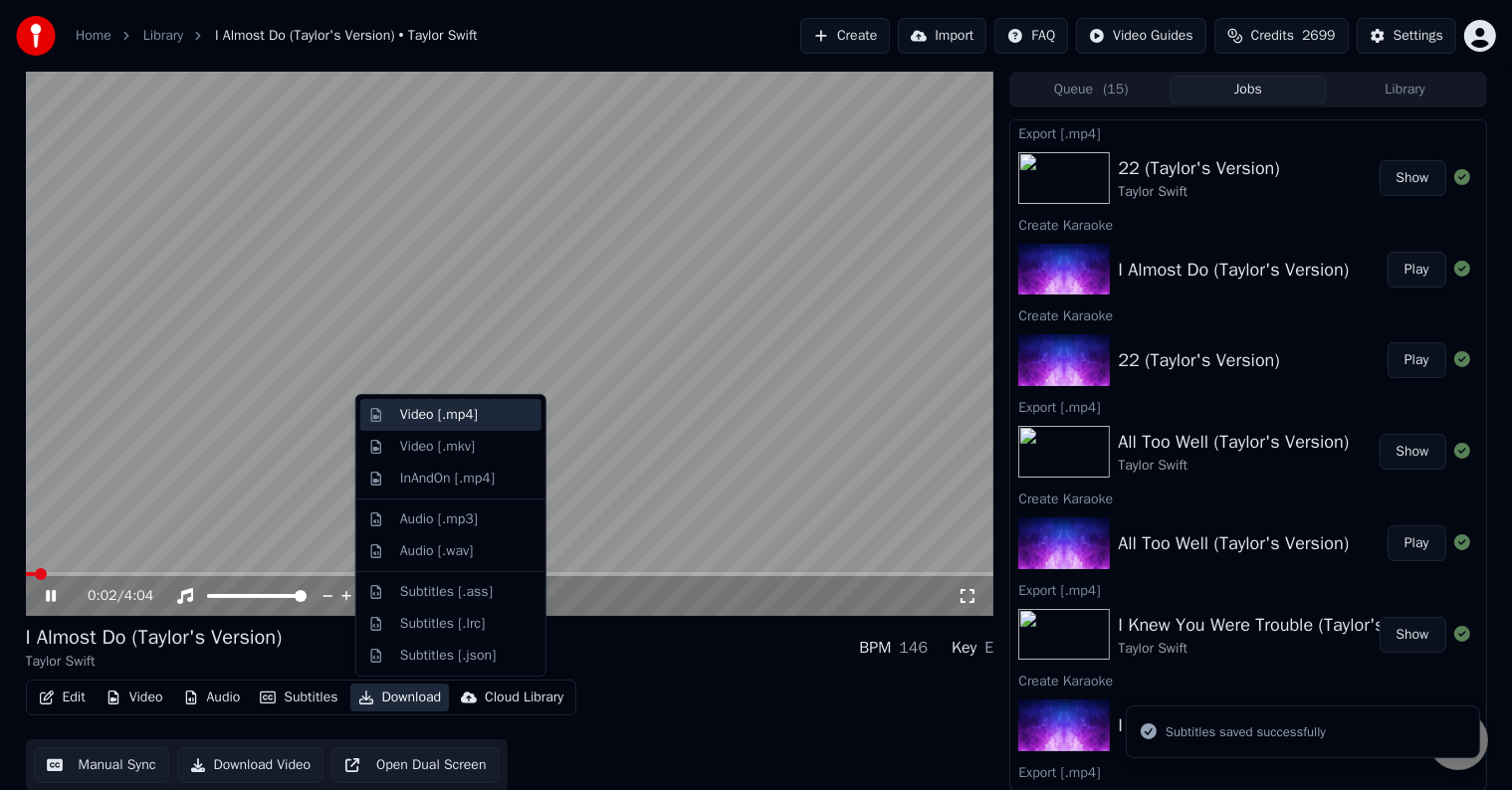click on "Video [.mp4]" at bounding box center [439, 415] 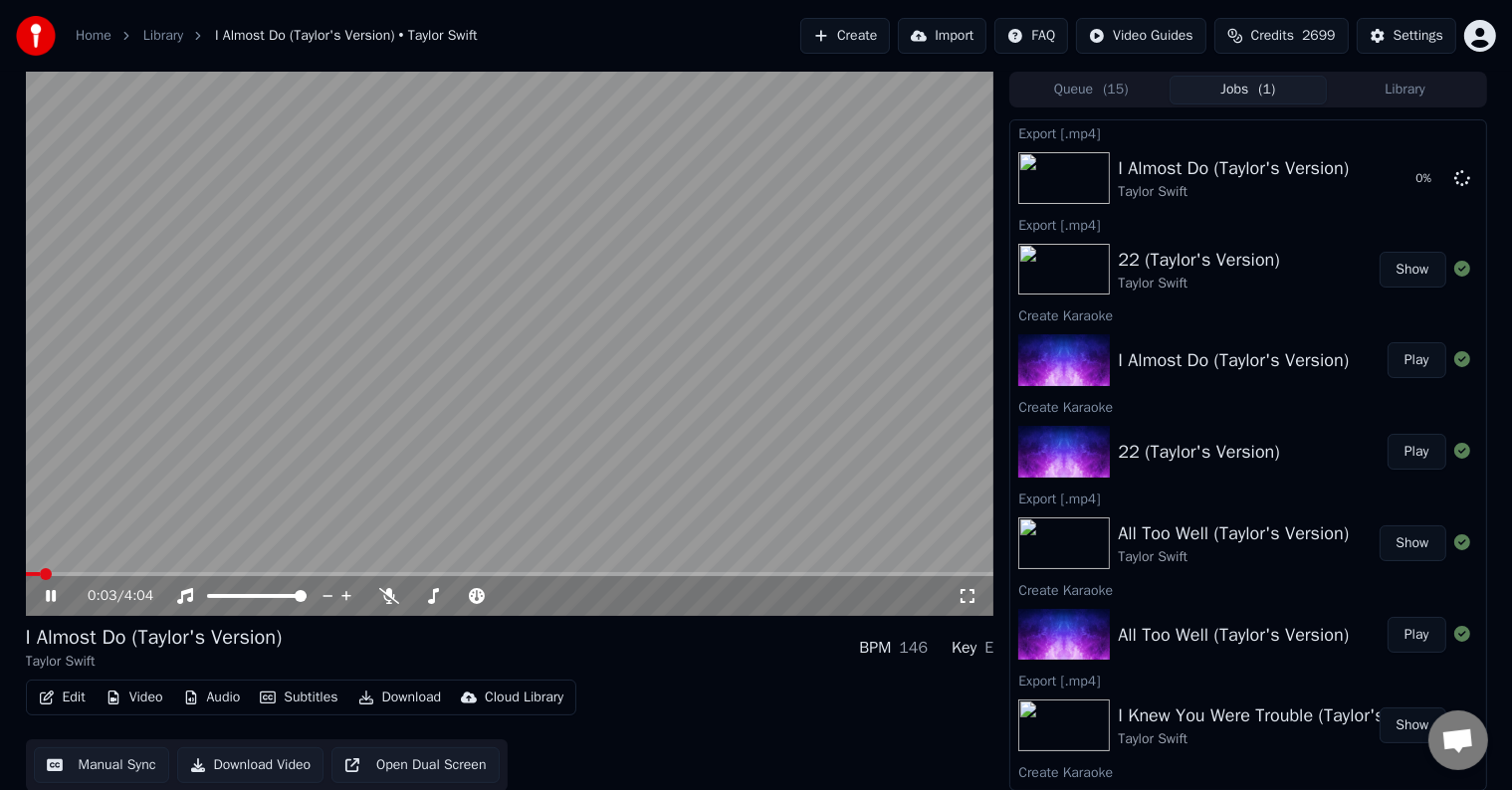 click 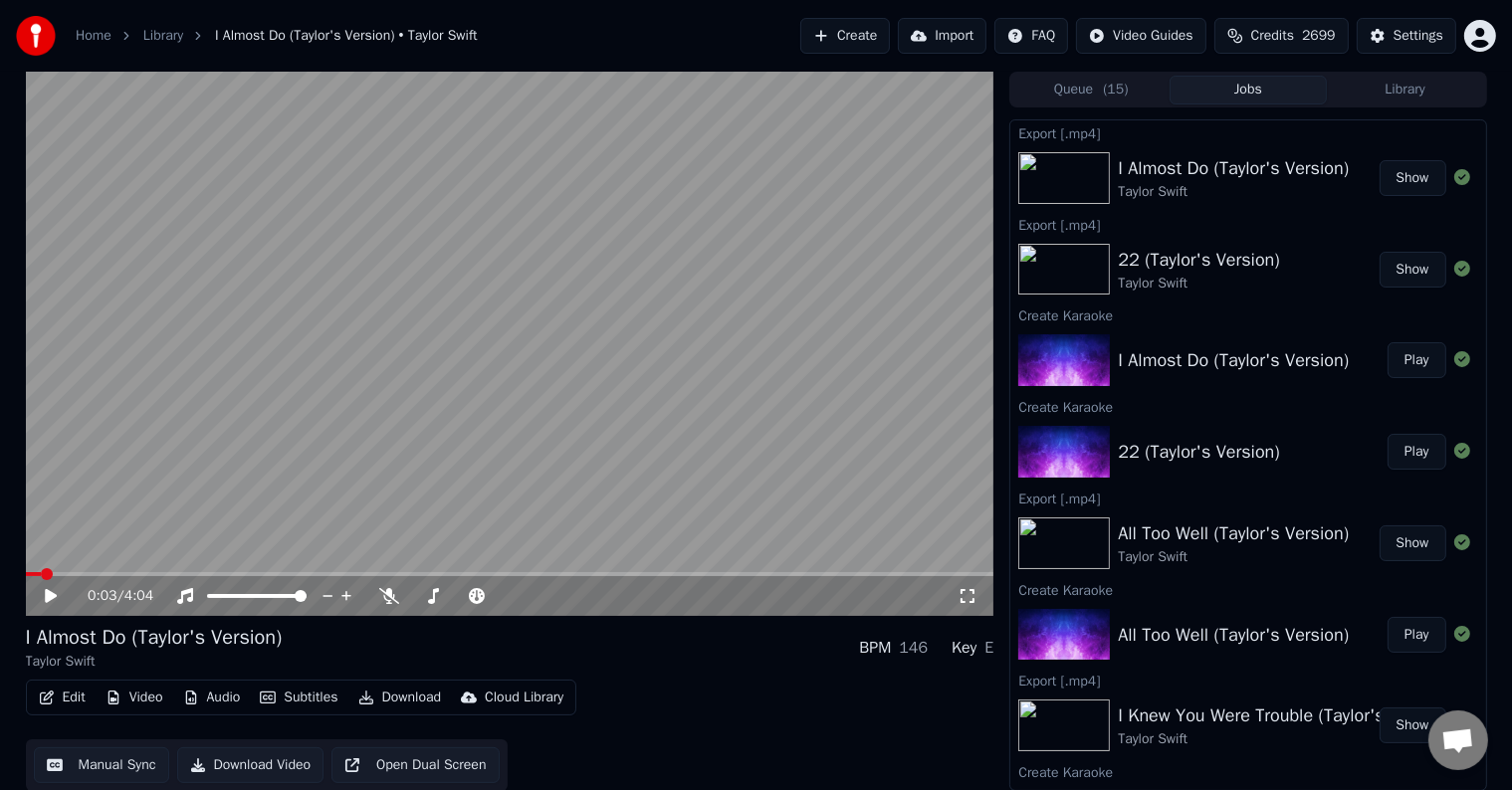 click on "Create" at bounding box center (845, 36) 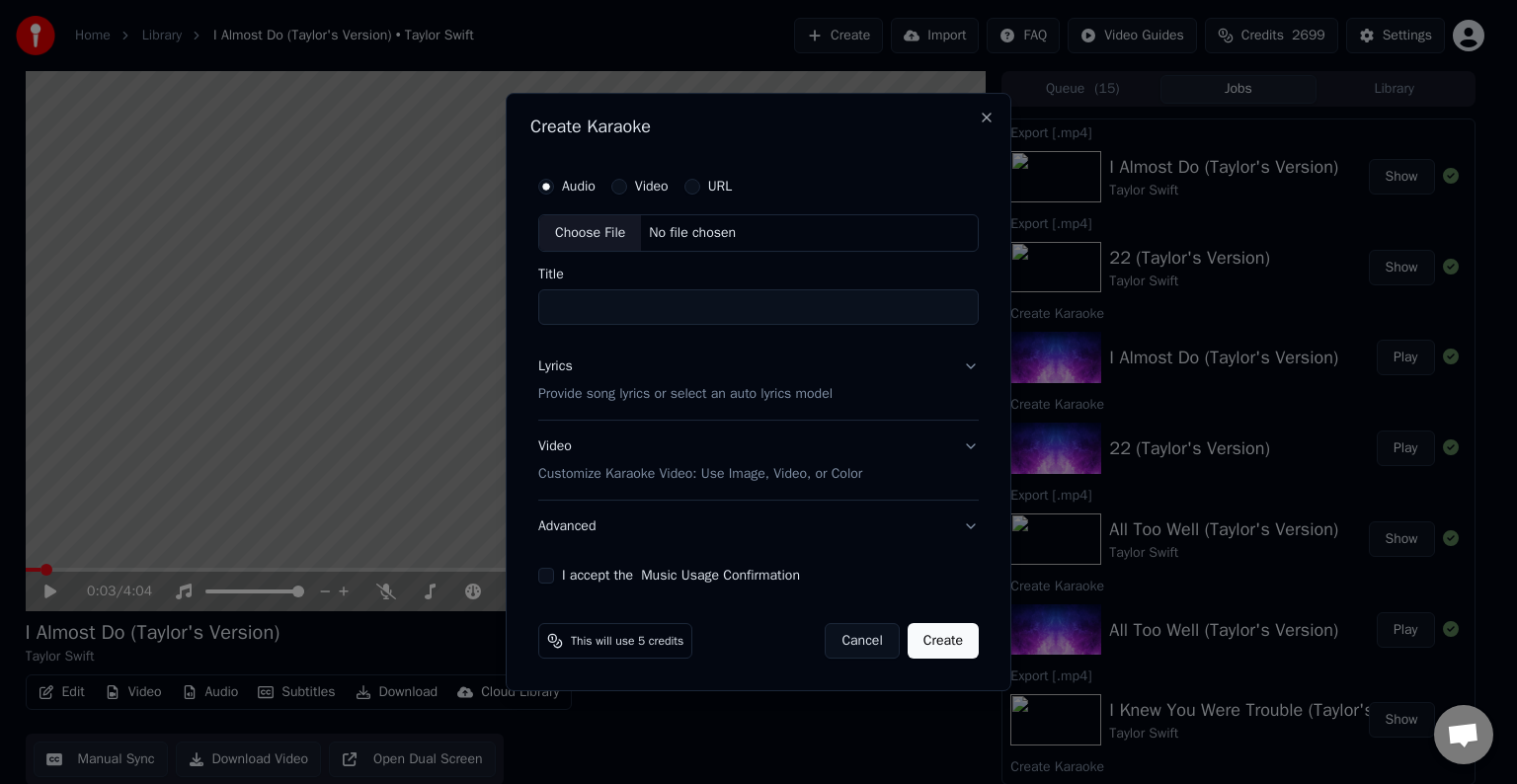 click on "Choose File" at bounding box center [590, 233] 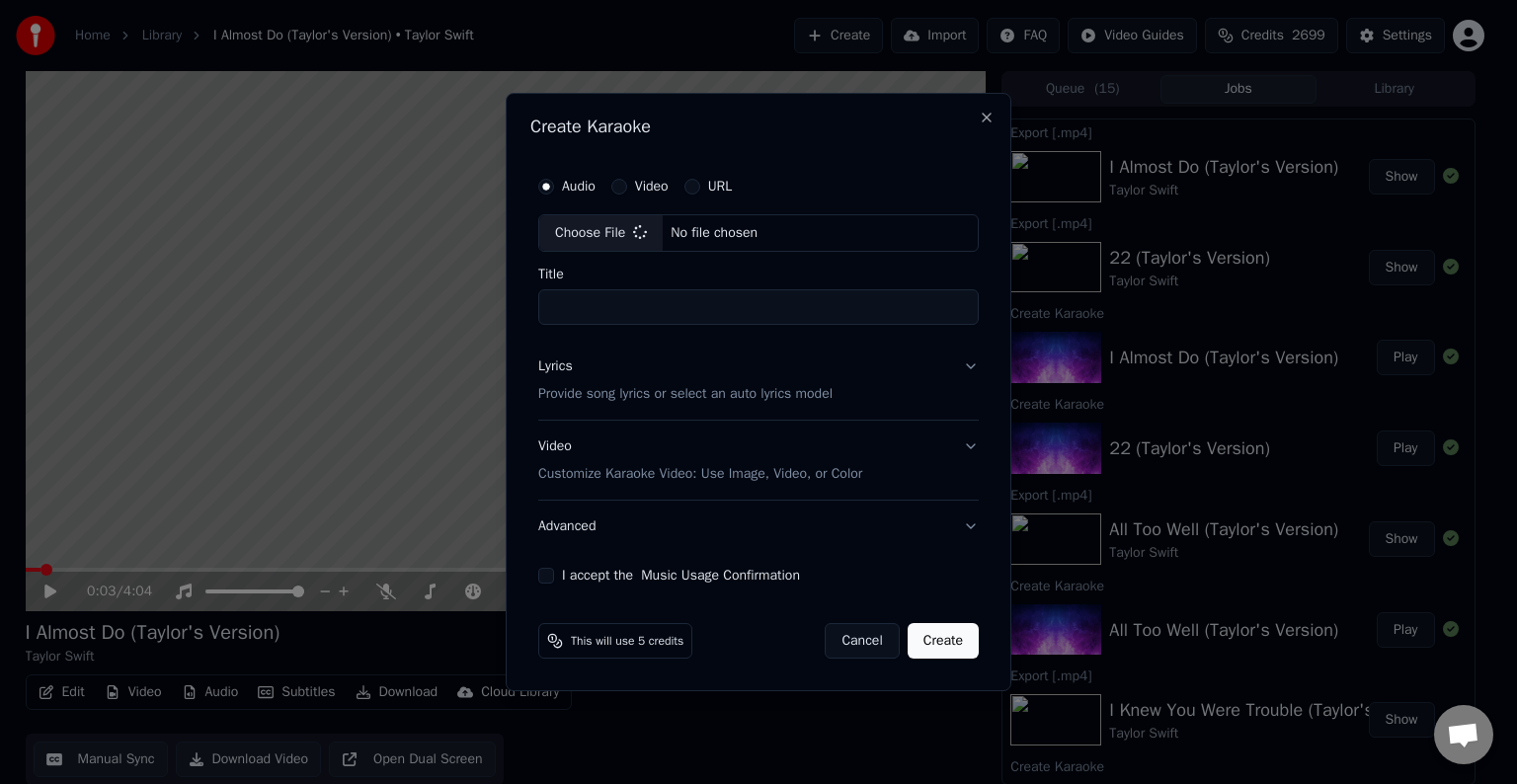type on "**********" 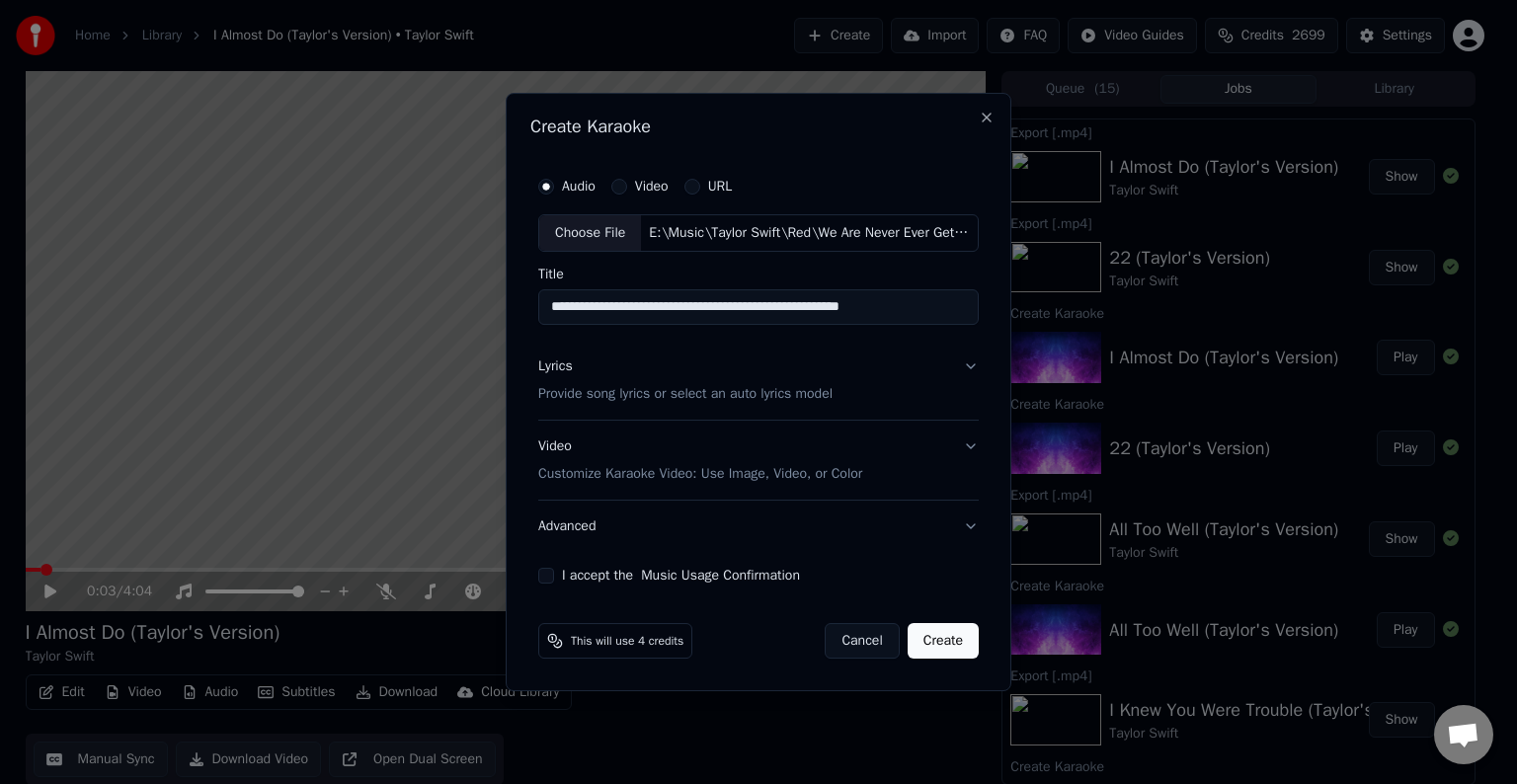 click on "Lyrics Provide song lyrics or select an auto lyrics model" at bounding box center (758, 380) 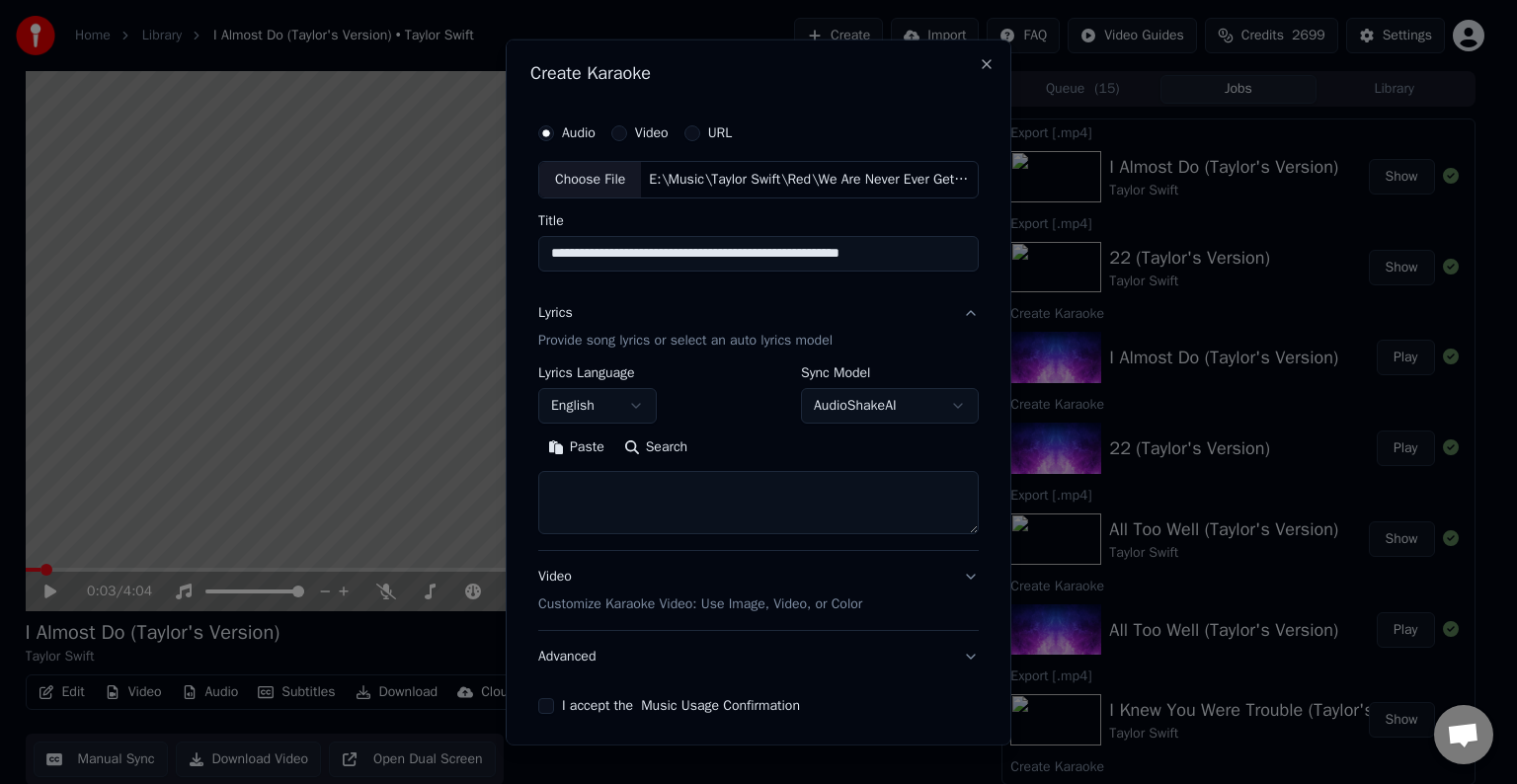 click at bounding box center (758, 503) 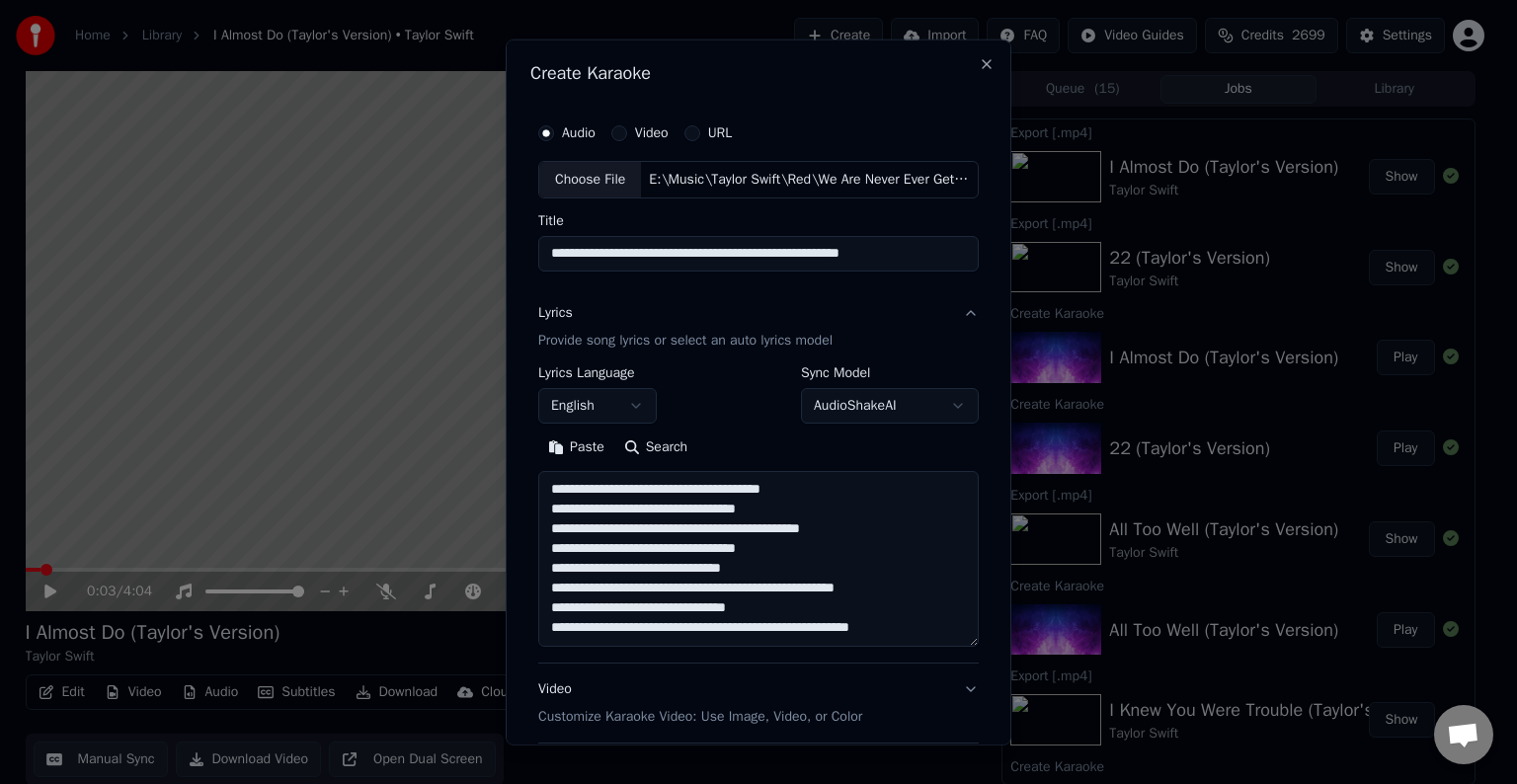 scroll, scrollTop: 122, scrollLeft: 0, axis: vertical 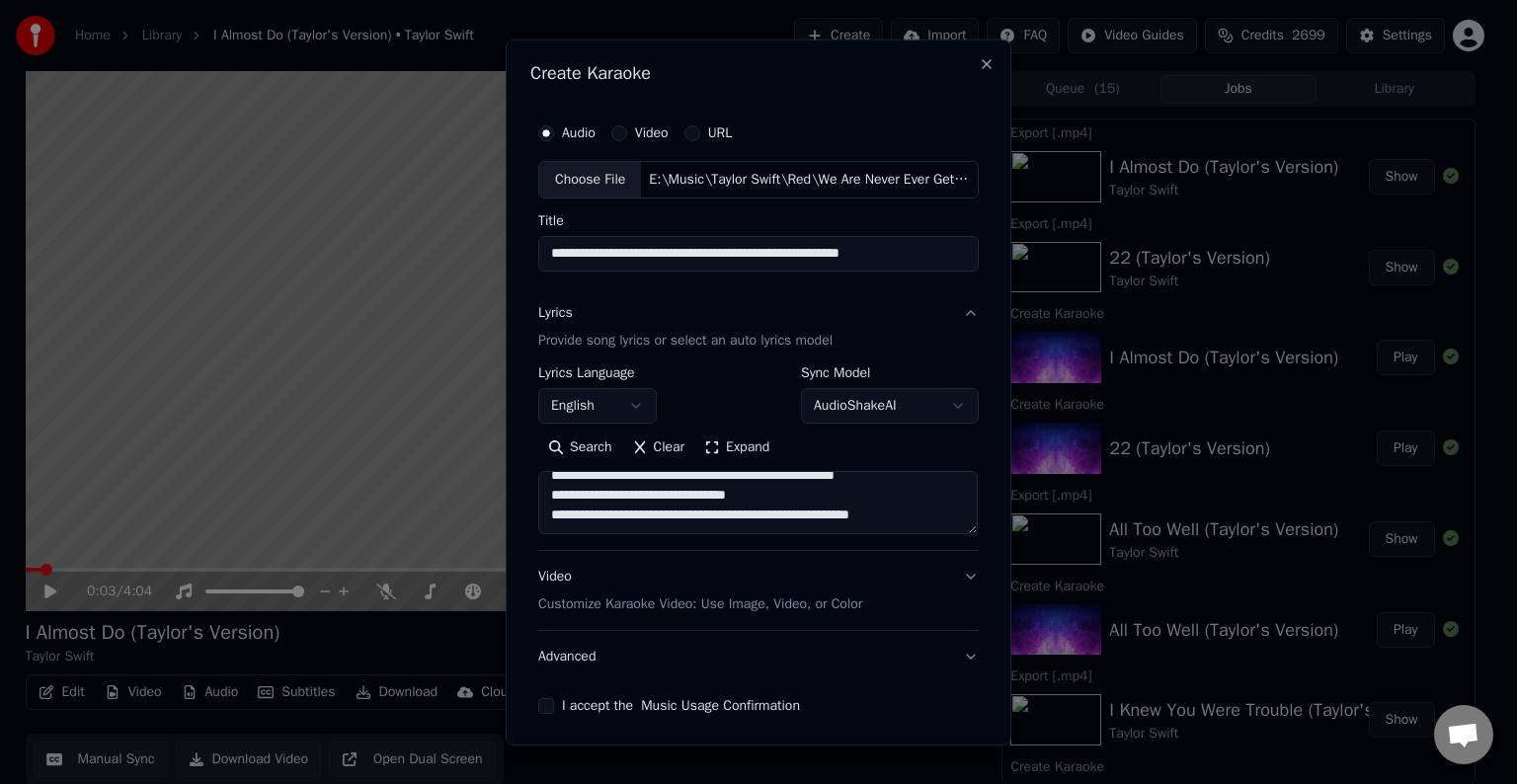 click on "**********" at bounding box center [758, 503] 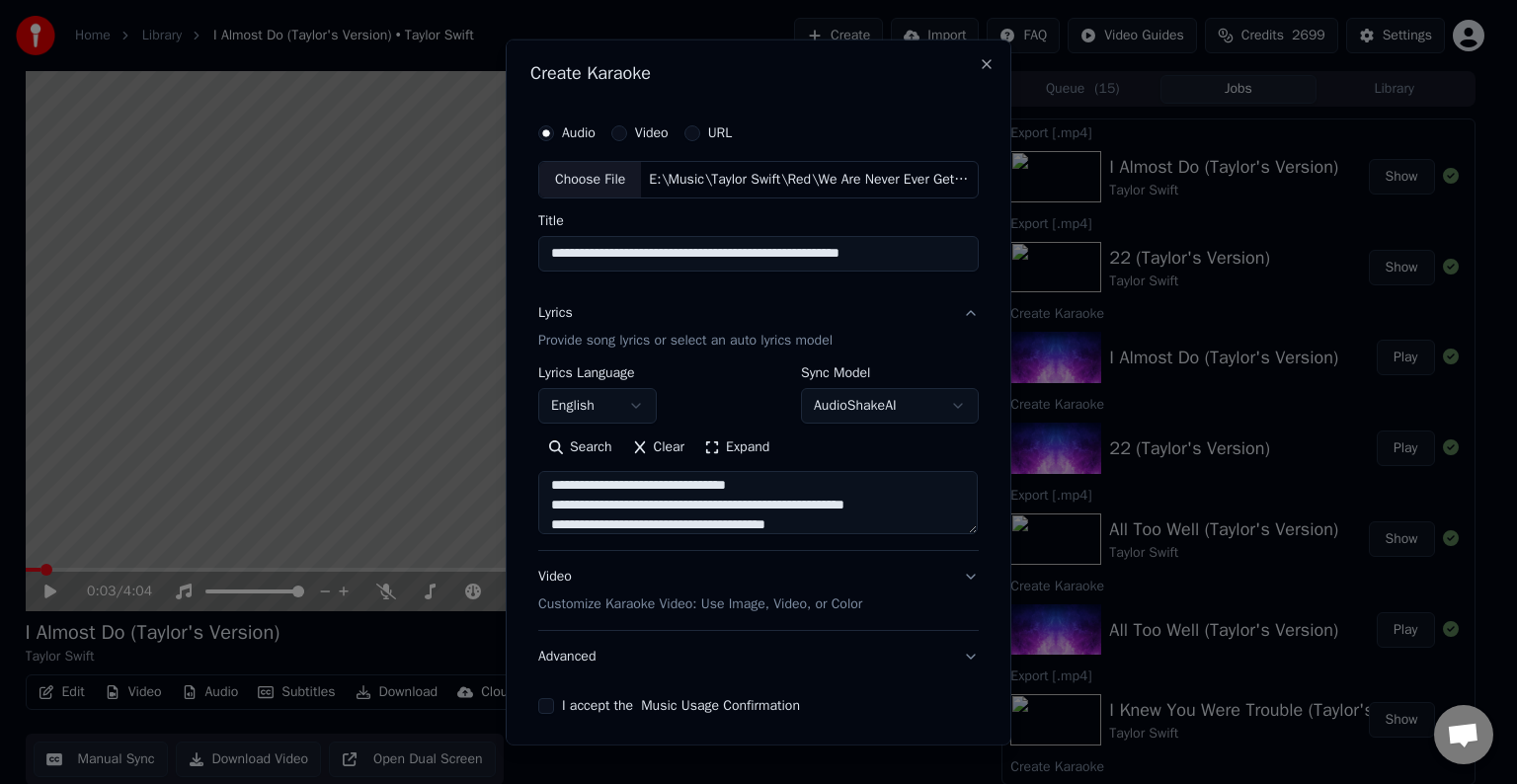 scroll, scrollTop: 162, scrollLeft: 0, axis: vertical 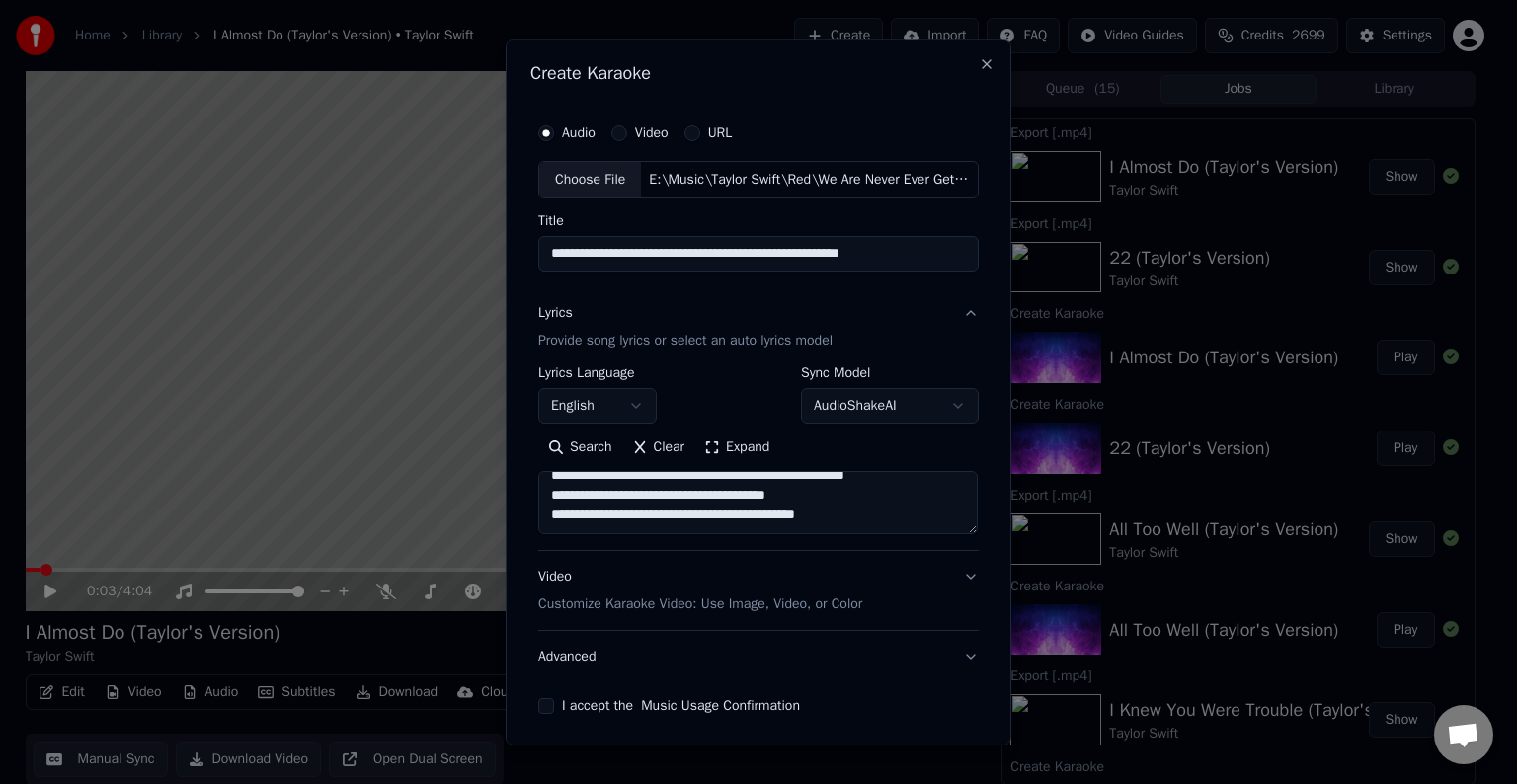 click on "**********" at bounding box center [758, 503] 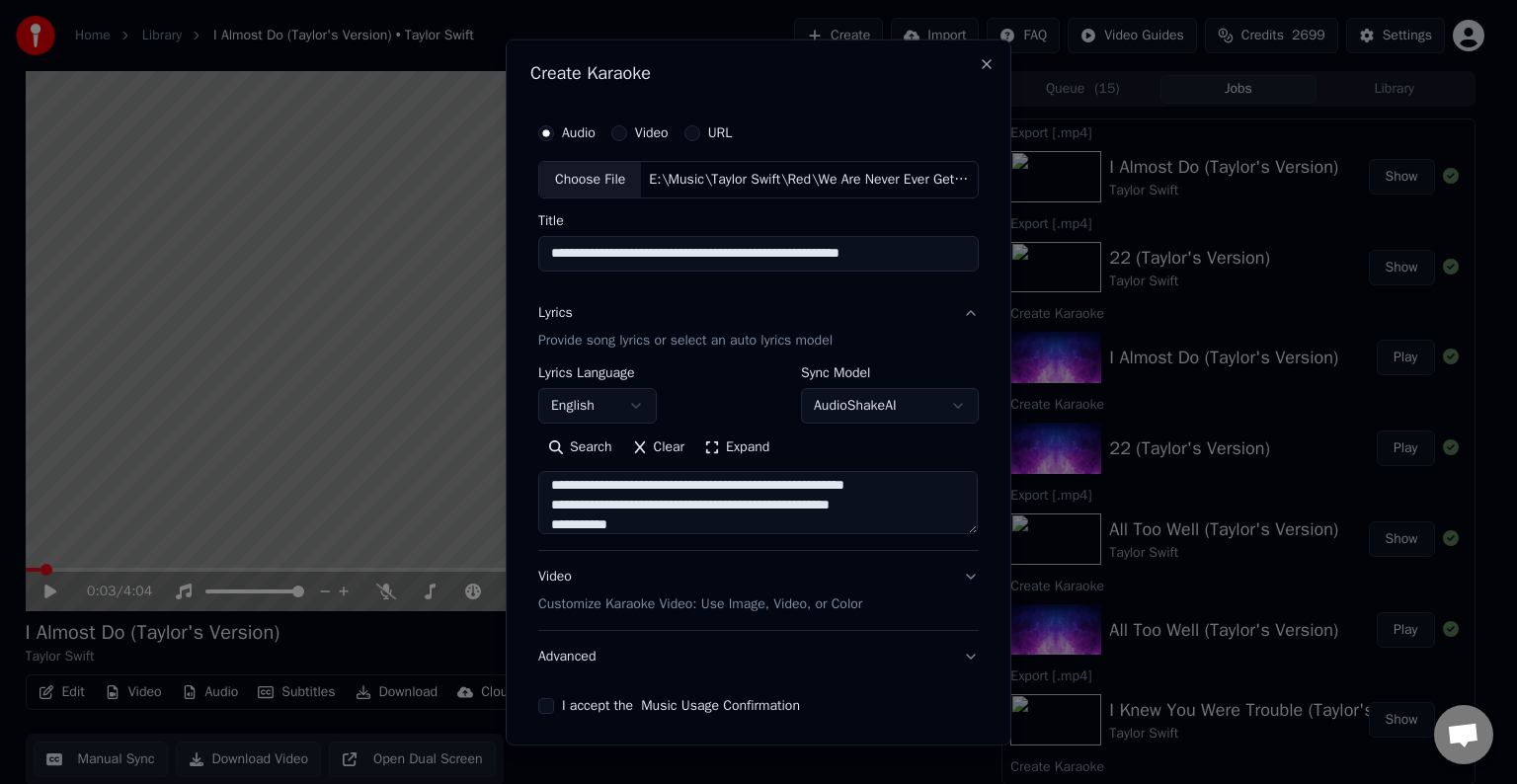 scroll, scrollTop: 261, scrollLeft: 0, axis: vertical 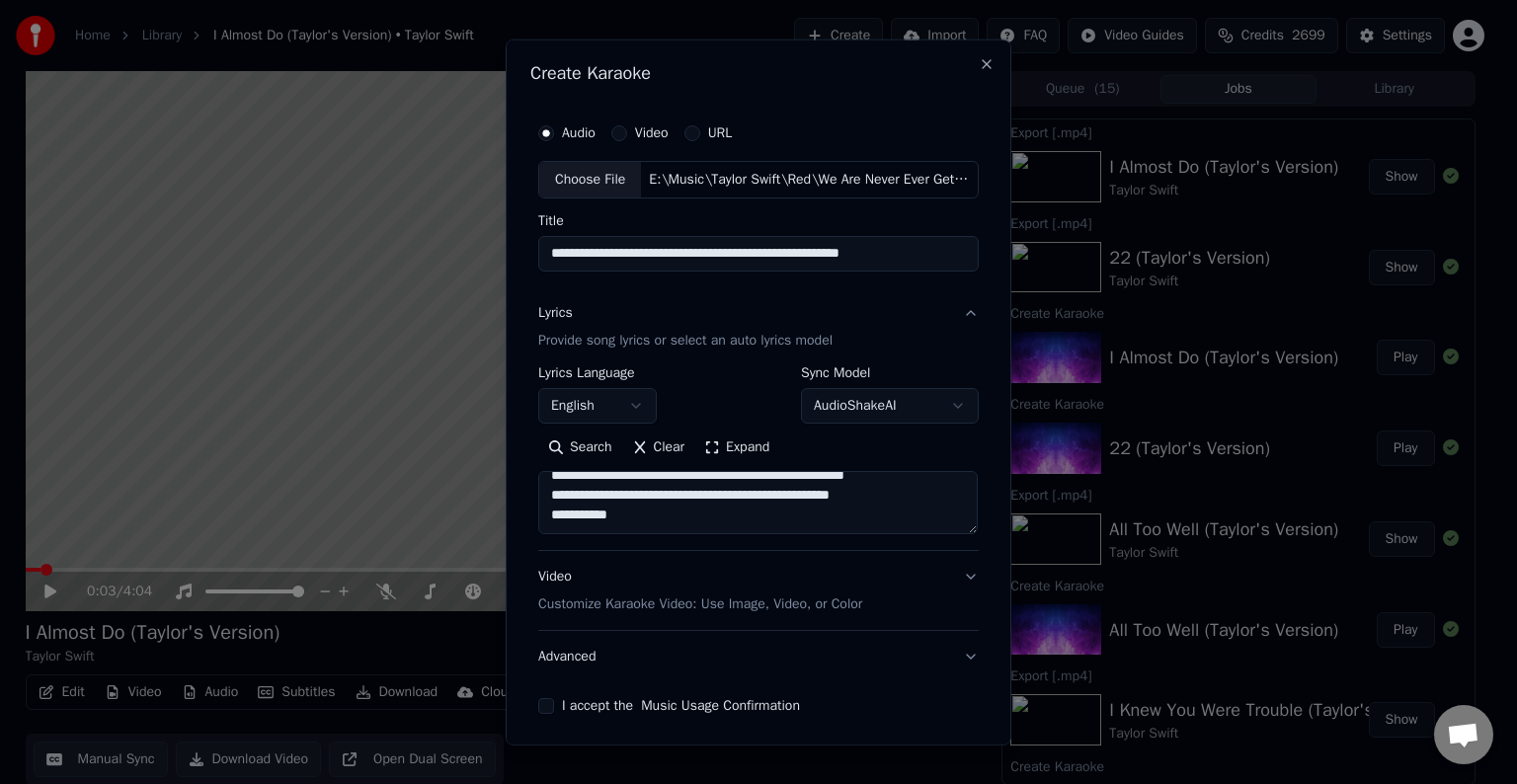 drag, startPoint x: 605, startPoint y: 529, endPoint x: 596, endPoint y: 523, distance: 10.816654 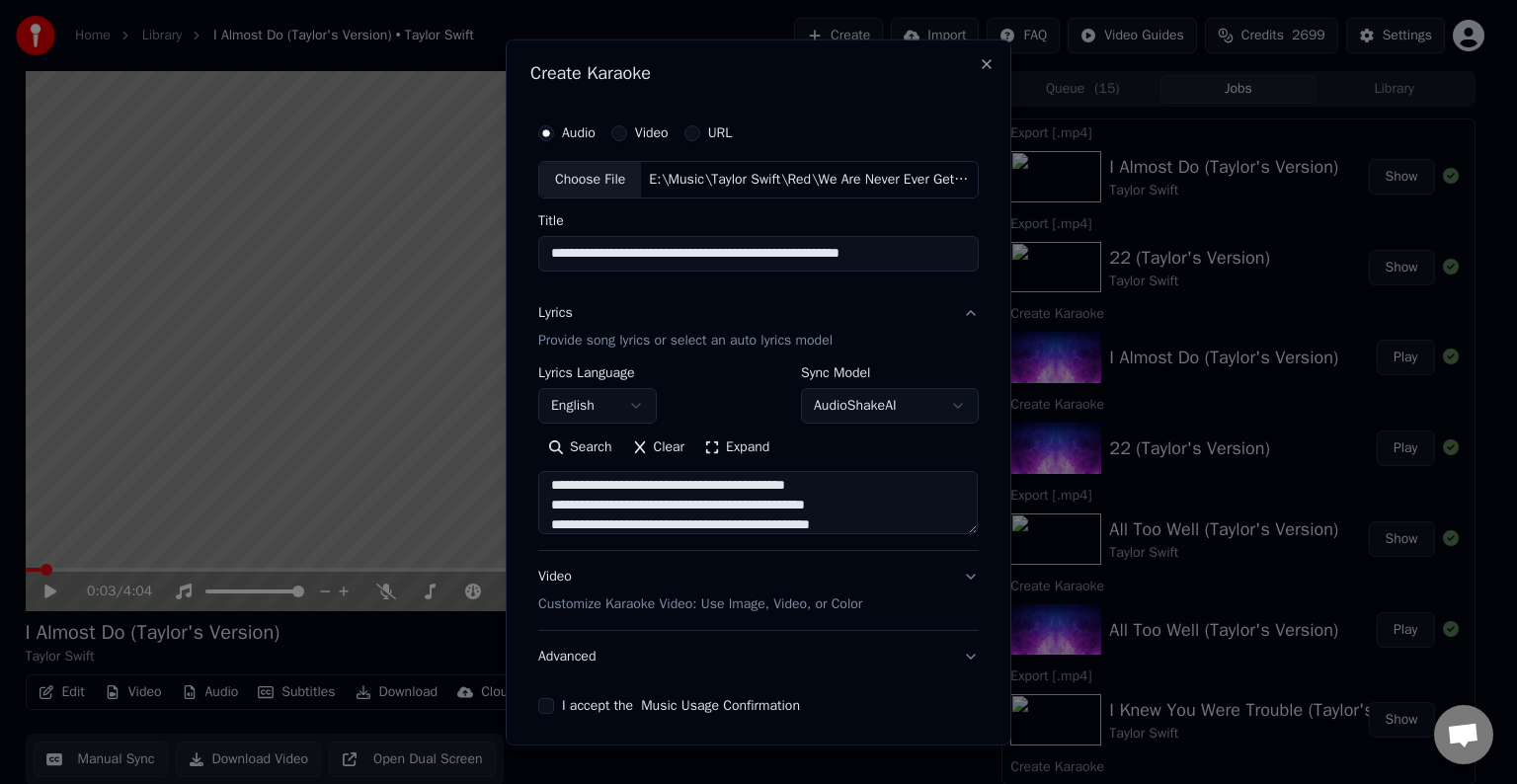 scroll, scrollTop: 340, scrollLeft: 0, axis: vertical 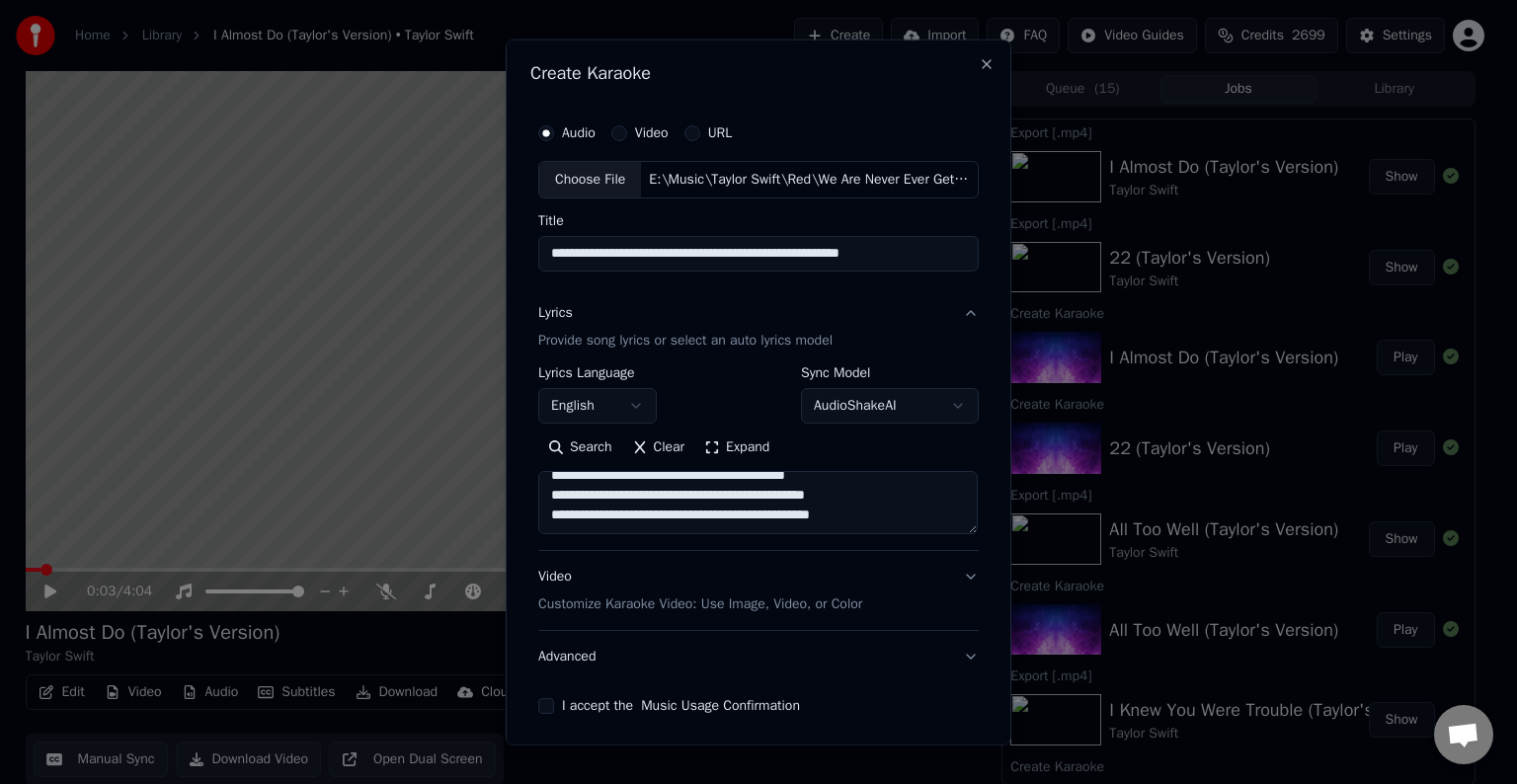 drag, startPoint x: 597, startPoint y: 517, endPoint x: 587, endPoint y: 527, distance: 14.142136 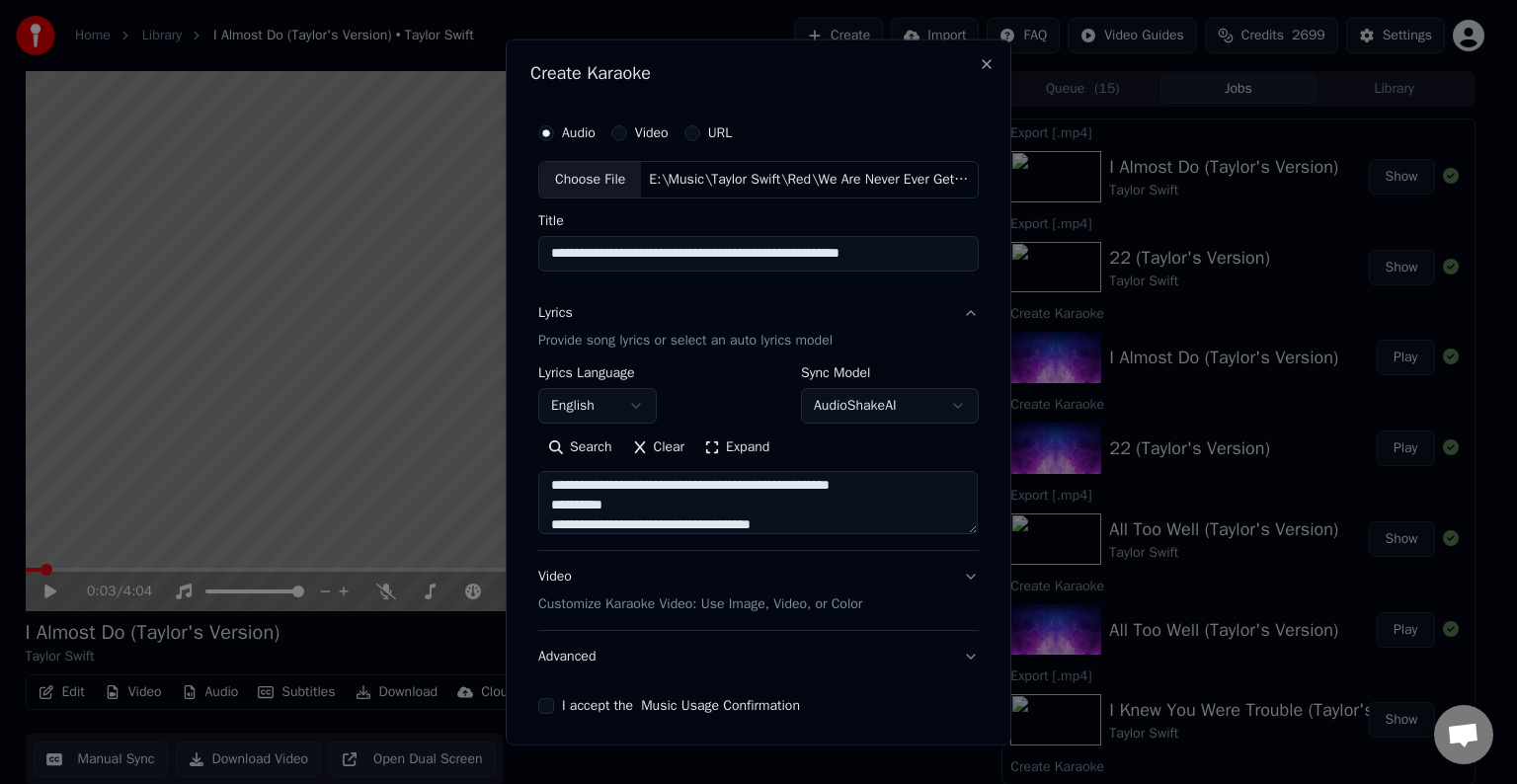 scroll, scrollTop: 349, scrollLeft: 0, axis: vertical 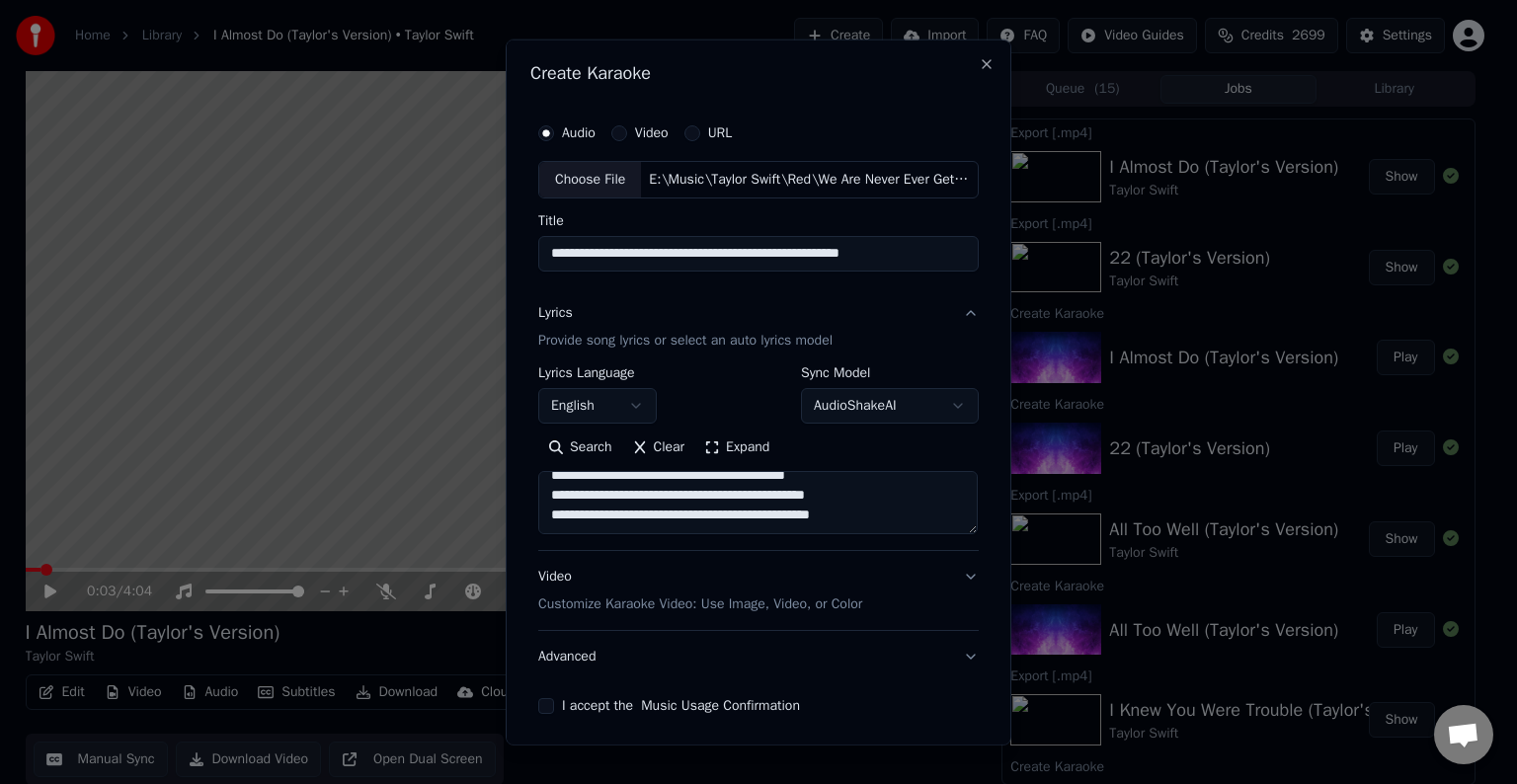 paste on "**********" 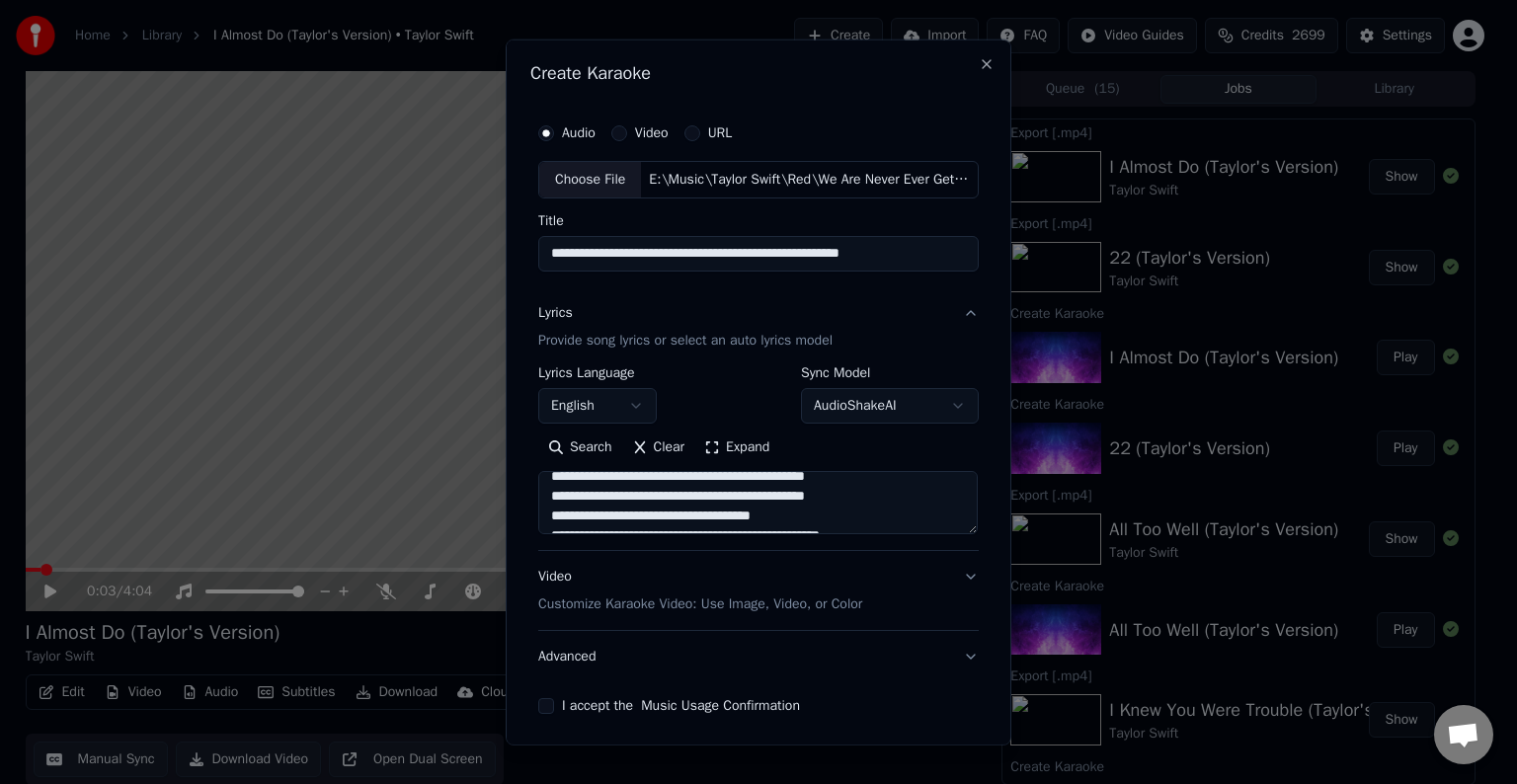 scroll, scrollTop: 379, scrollLeft: 0, axis: vertical 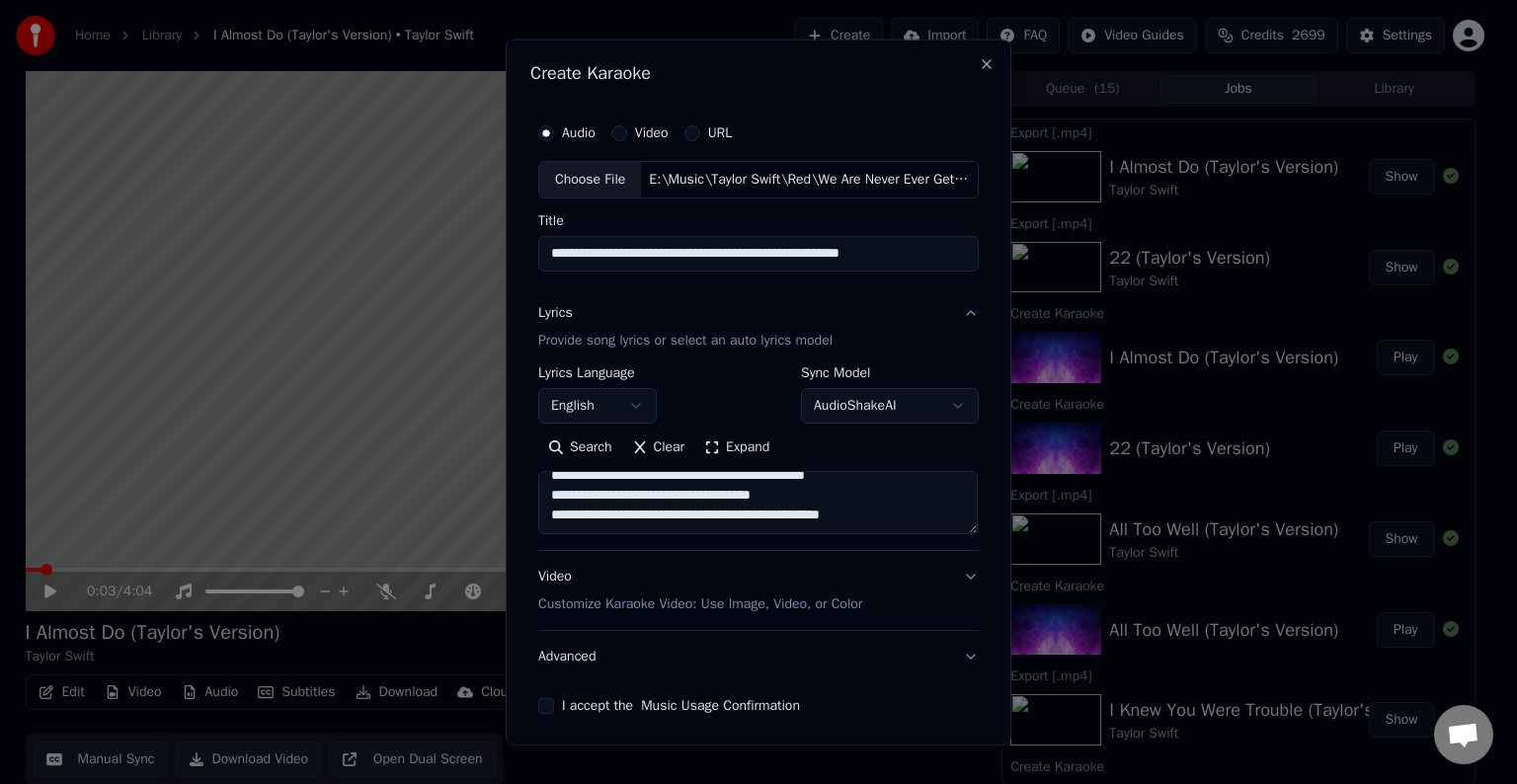 click on "**********" at bounding box center [758, 503] 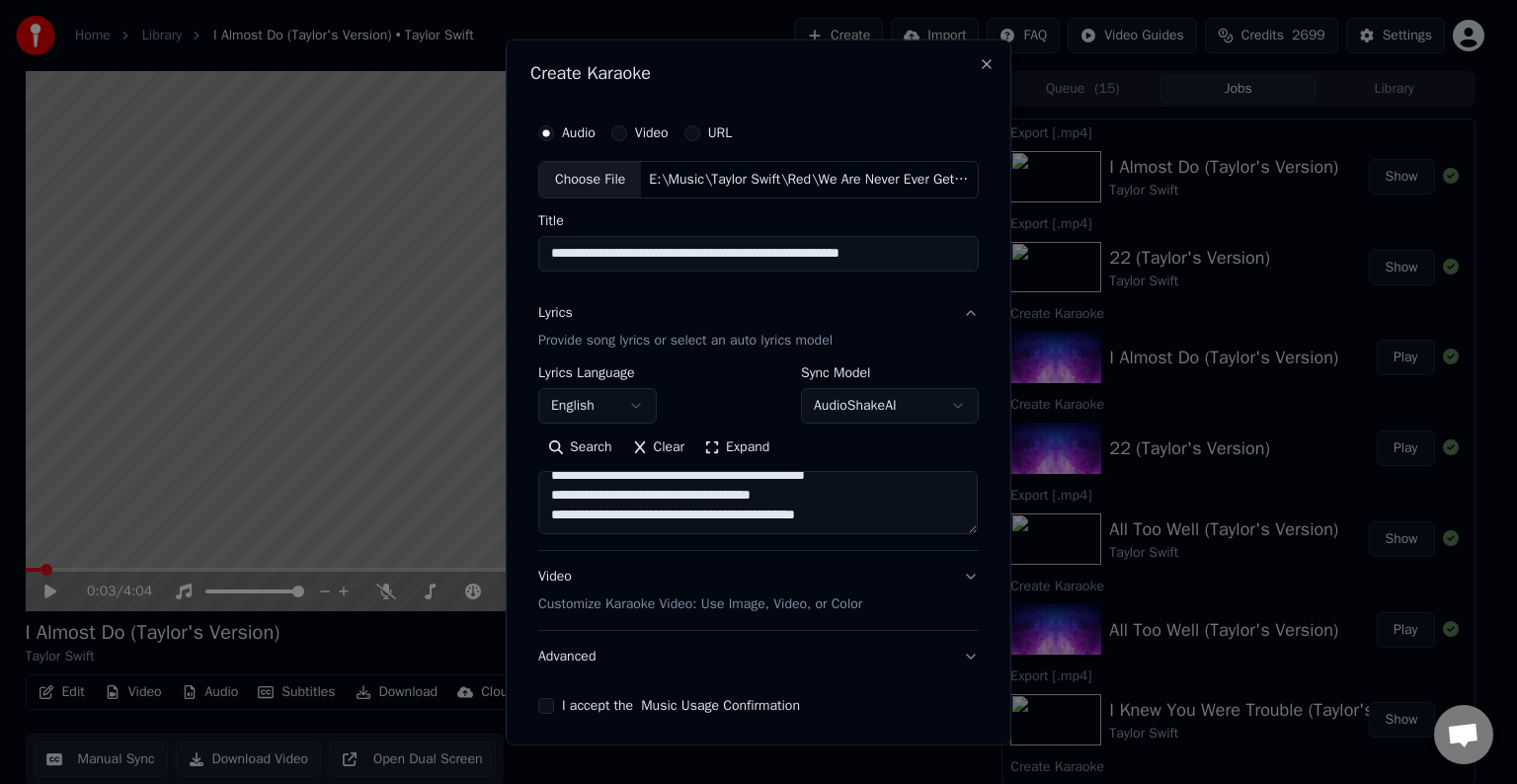 click on "**********" at bounding box center (758, 503) 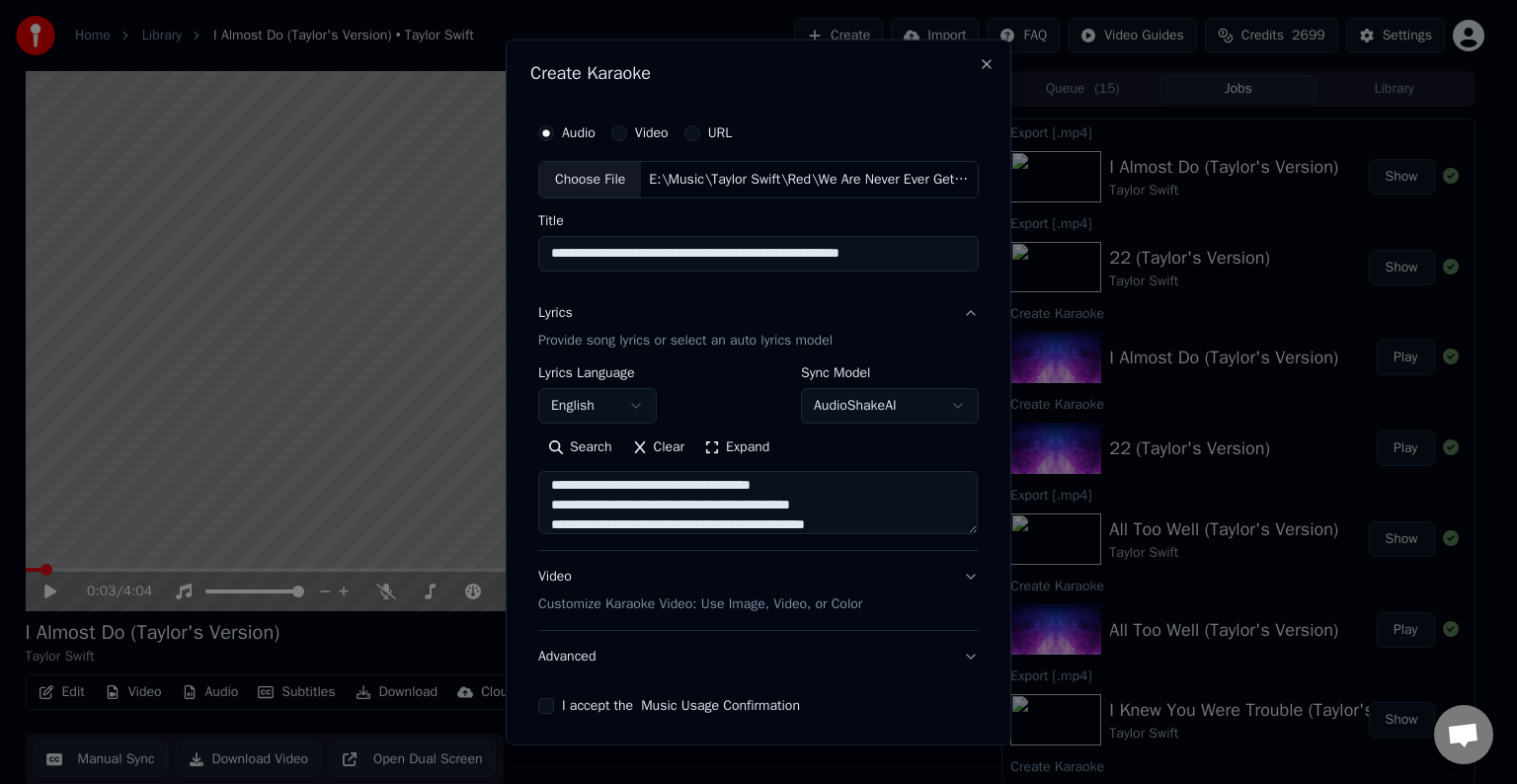 scroll, scrollTop: 478, scrollLeft: 0, axis: vertical 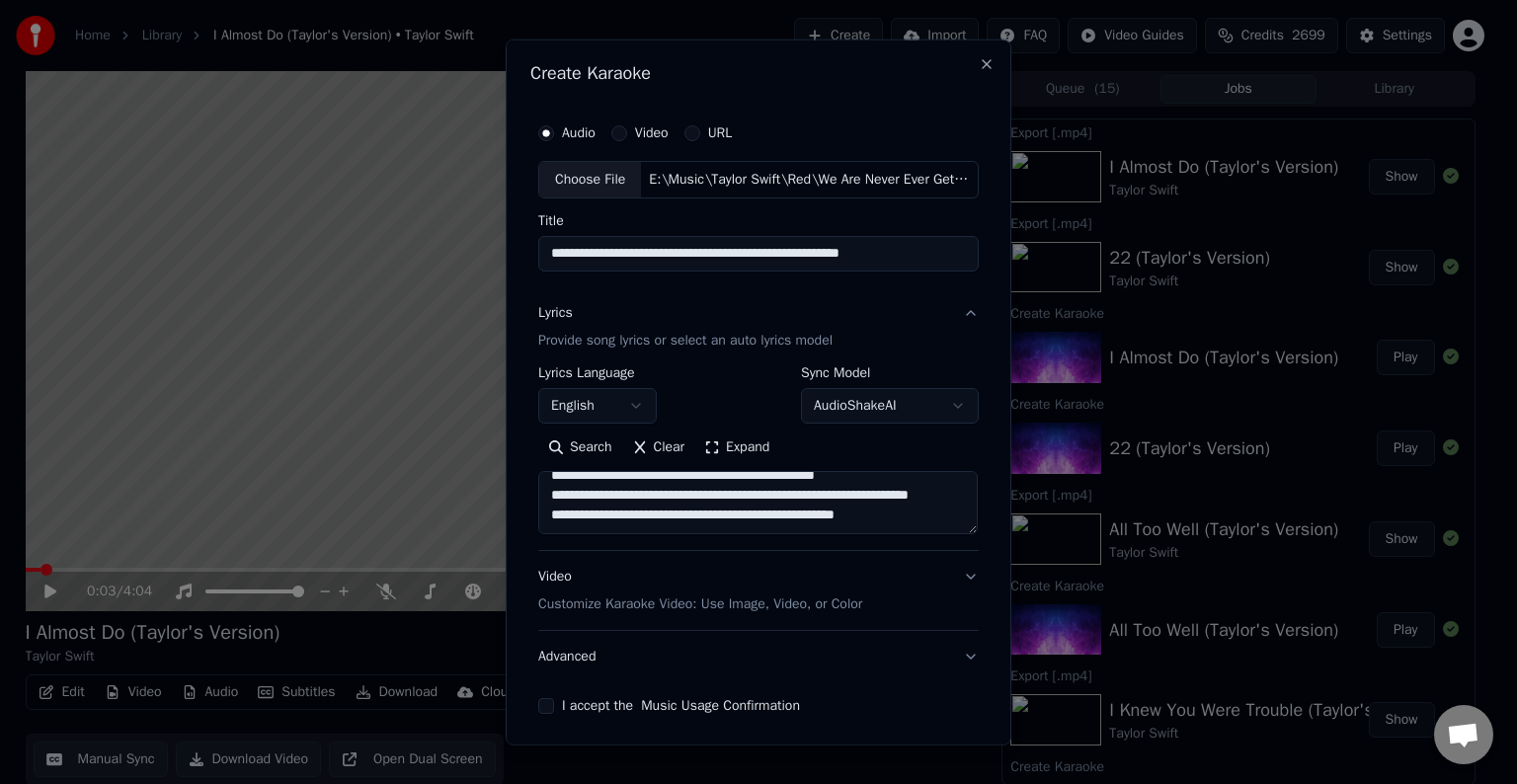 click at bounding box center (758, 503) 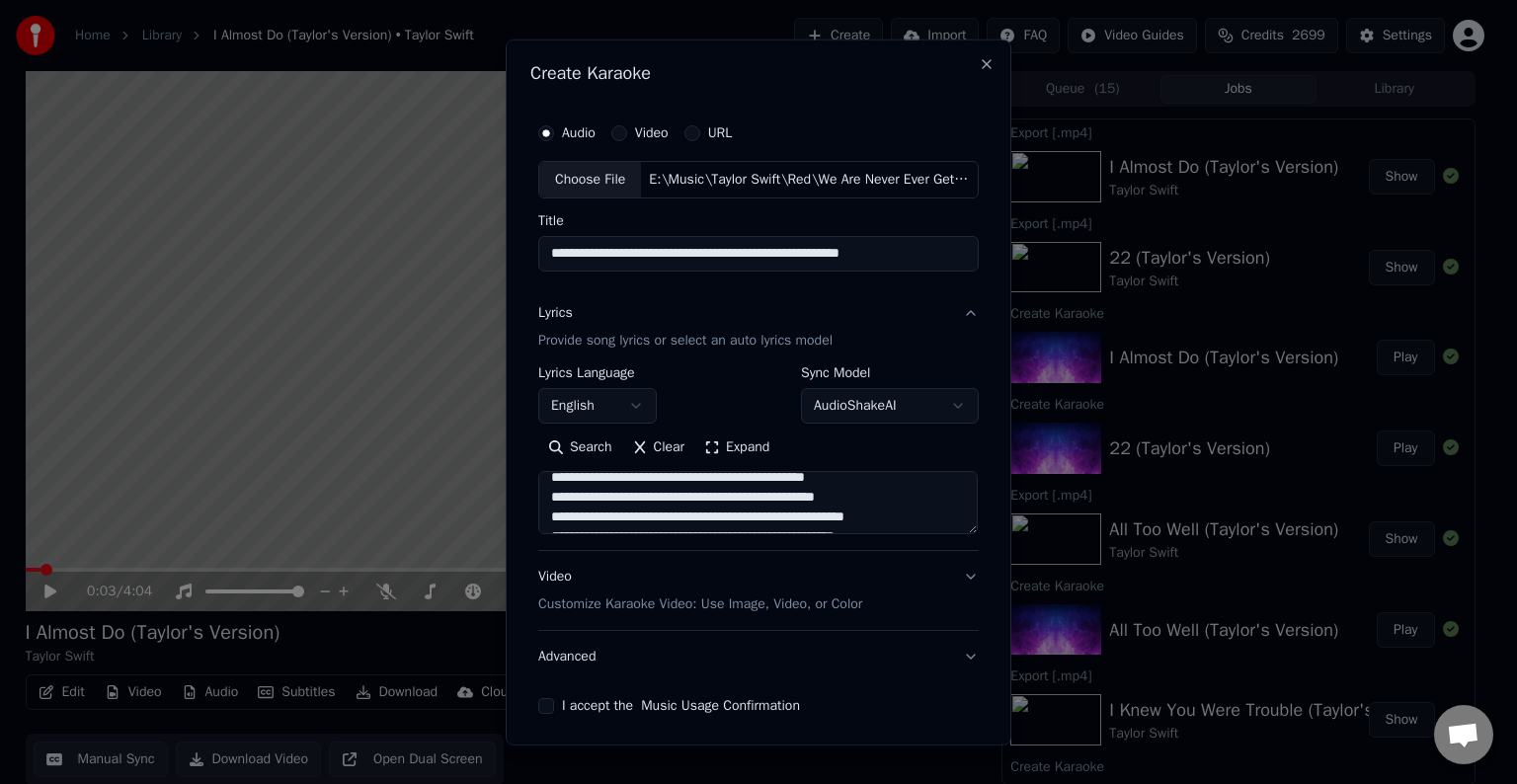 scroll, scrollTop: 410, scrollLeft: 0, axis: vertical 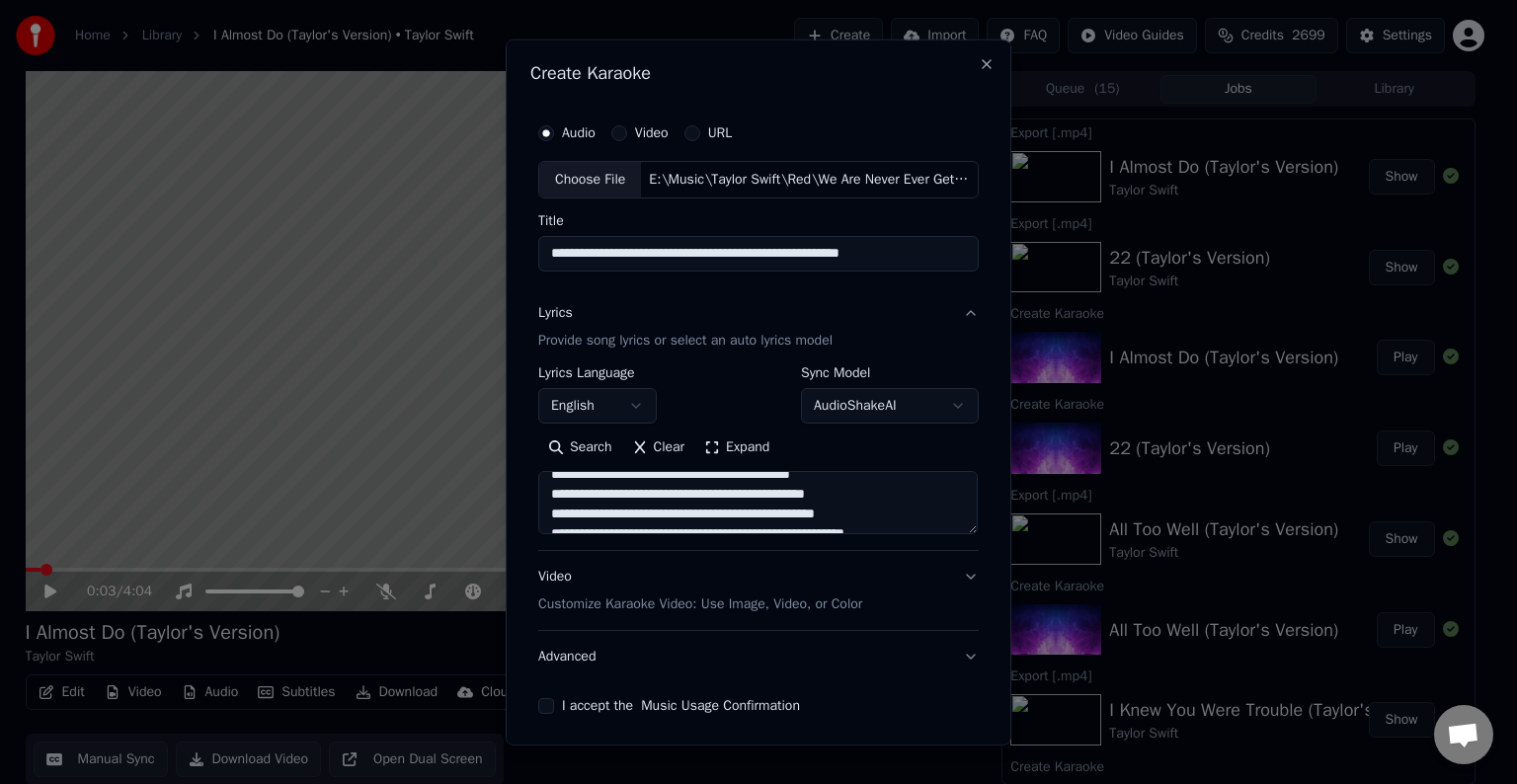 click at bounding box center (758, 503) 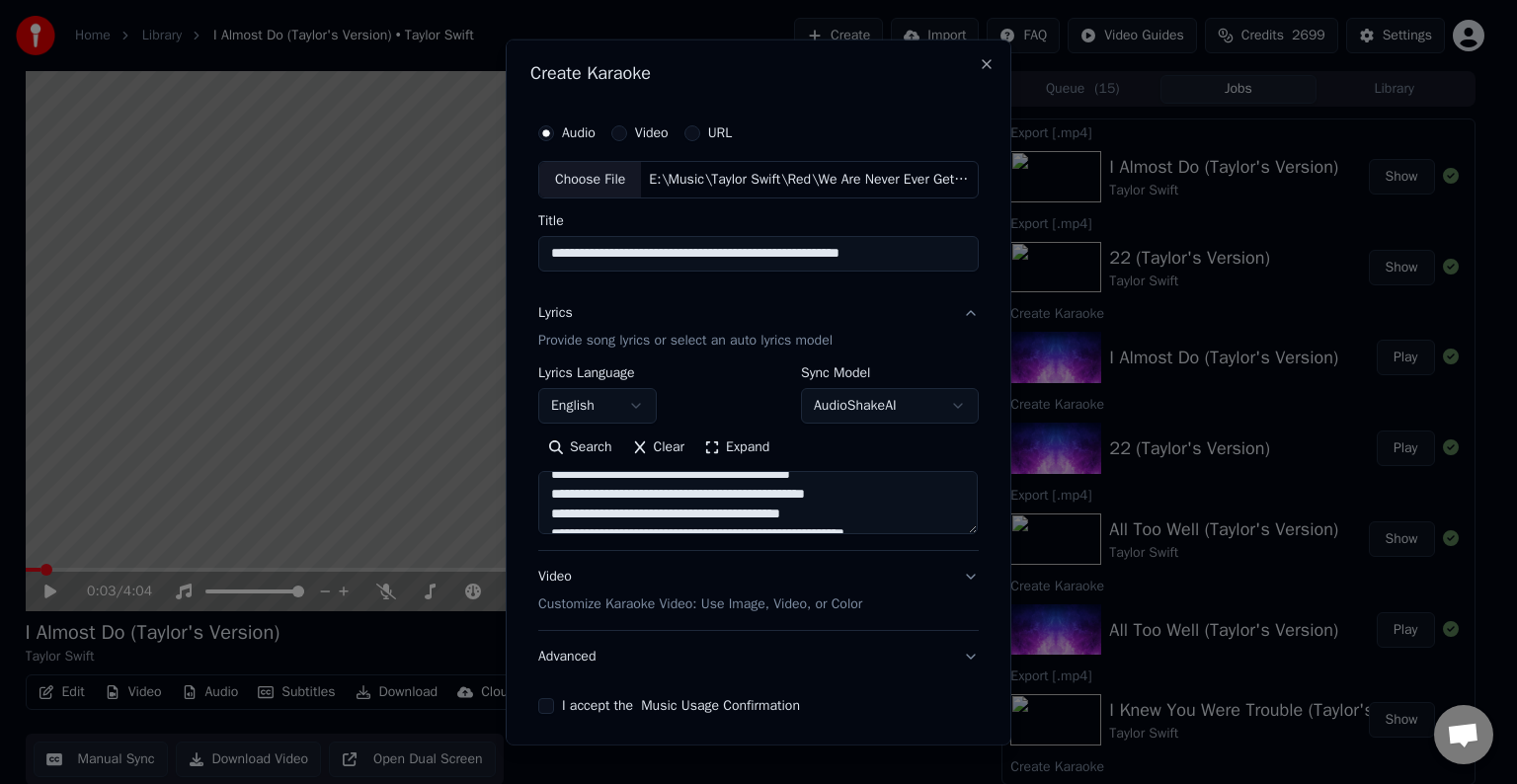 click at bounding box center (758, 503) 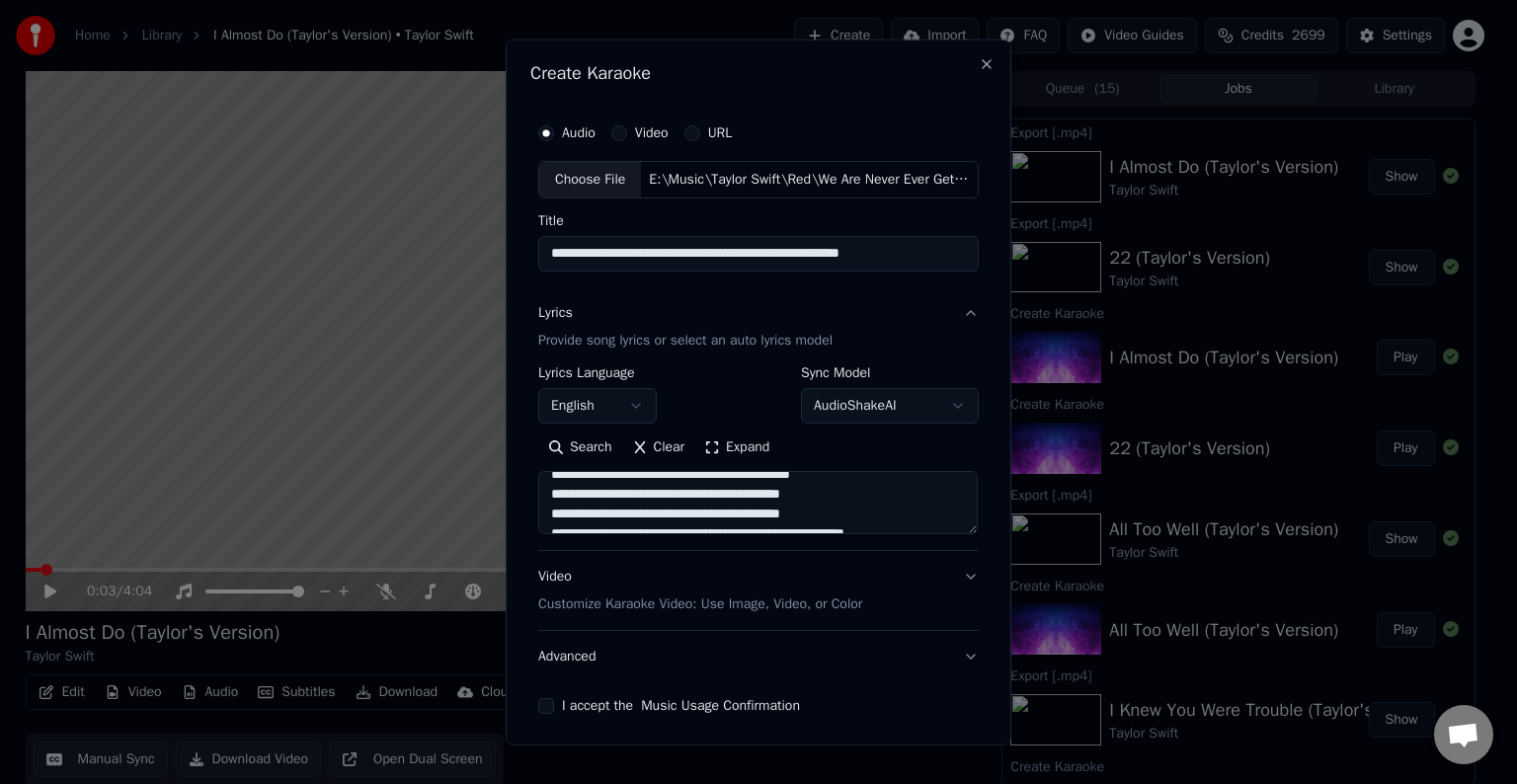 scroll, scrollTop: 467, scrollLeft: 0, axis: vertical 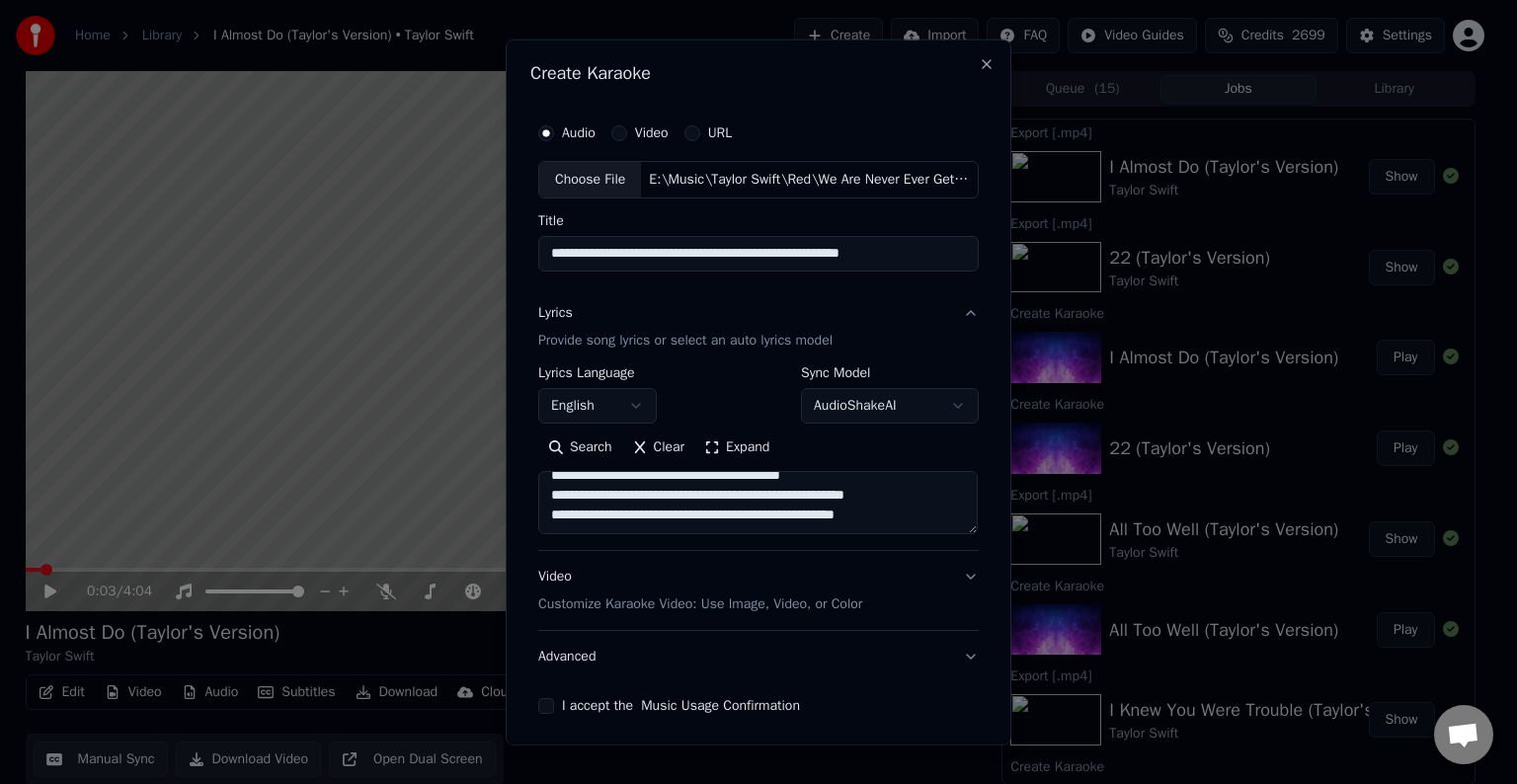 click at bounding box center (758, 503) 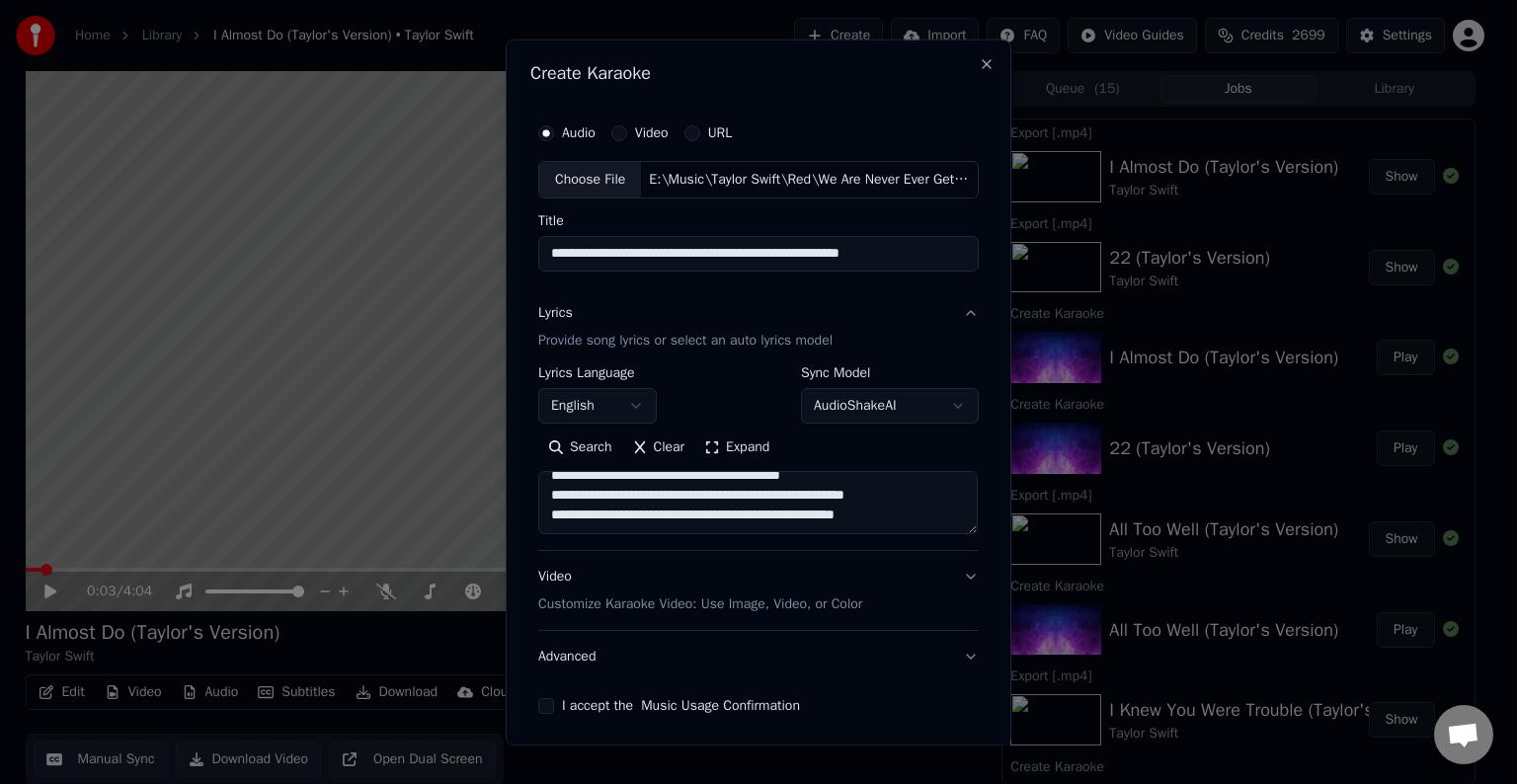 click at bounding box center [758, 503] 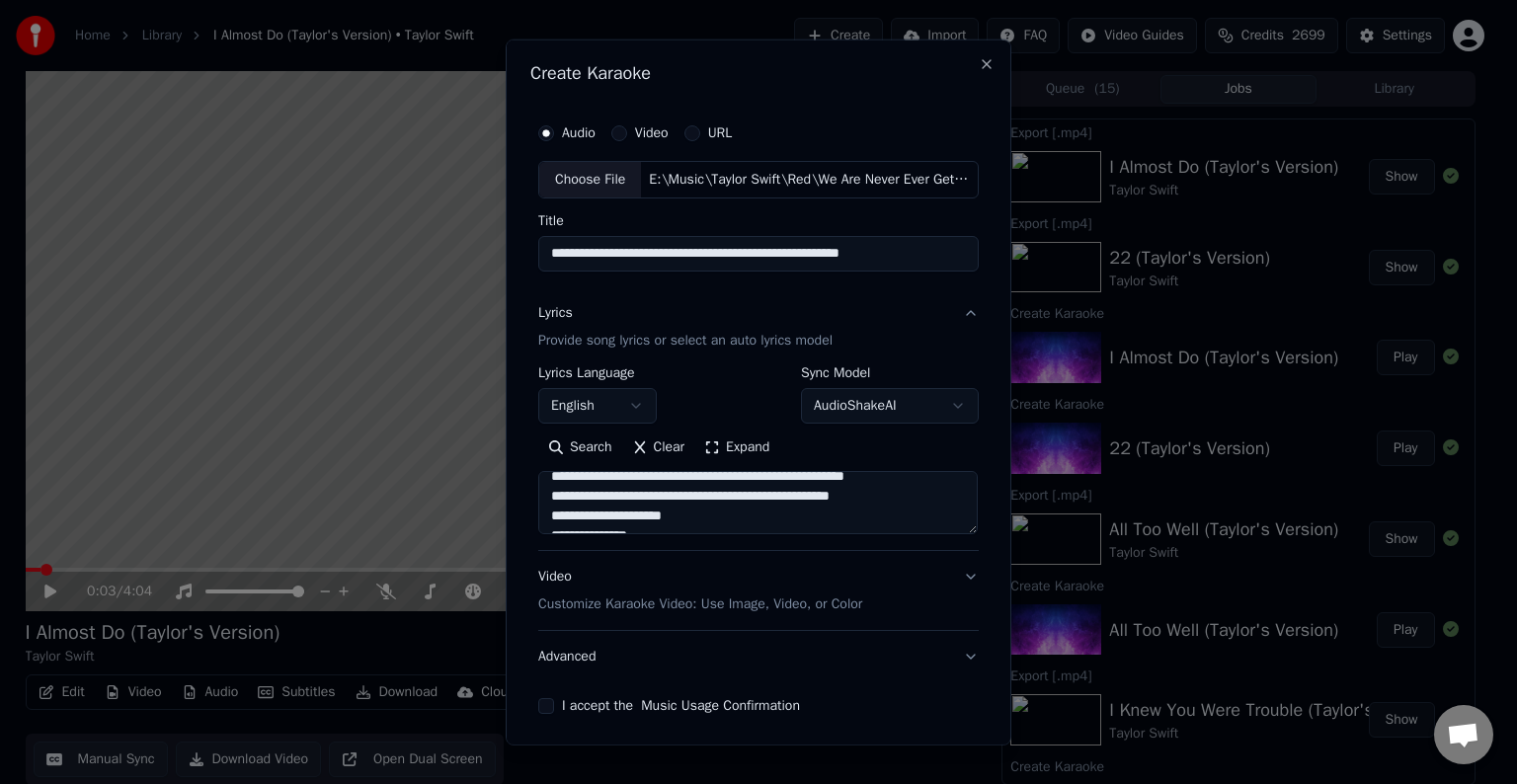 scroll, scrollTop: 498, scrollLeft: 0, axis: vertical 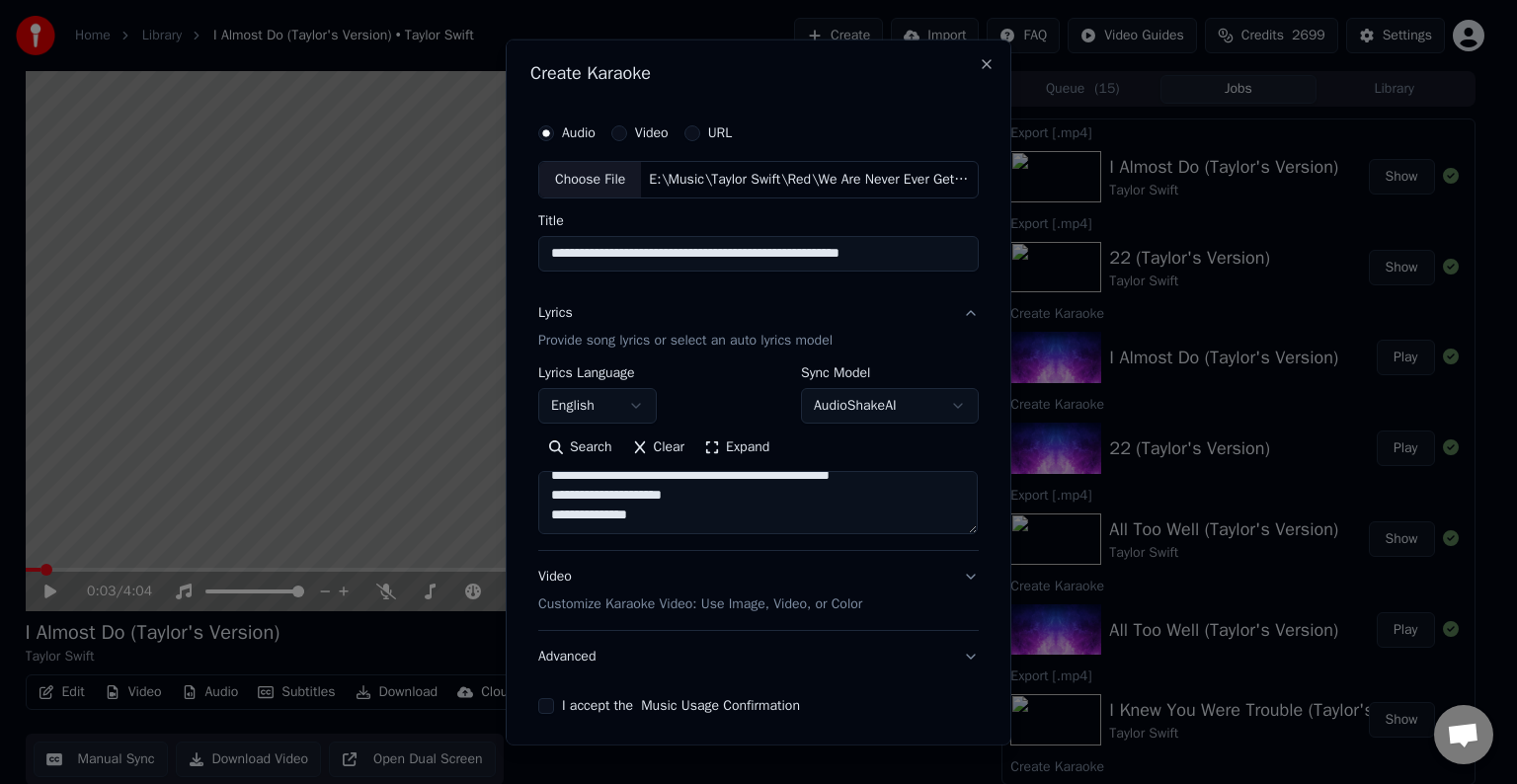click at bounding box center (758, 503) 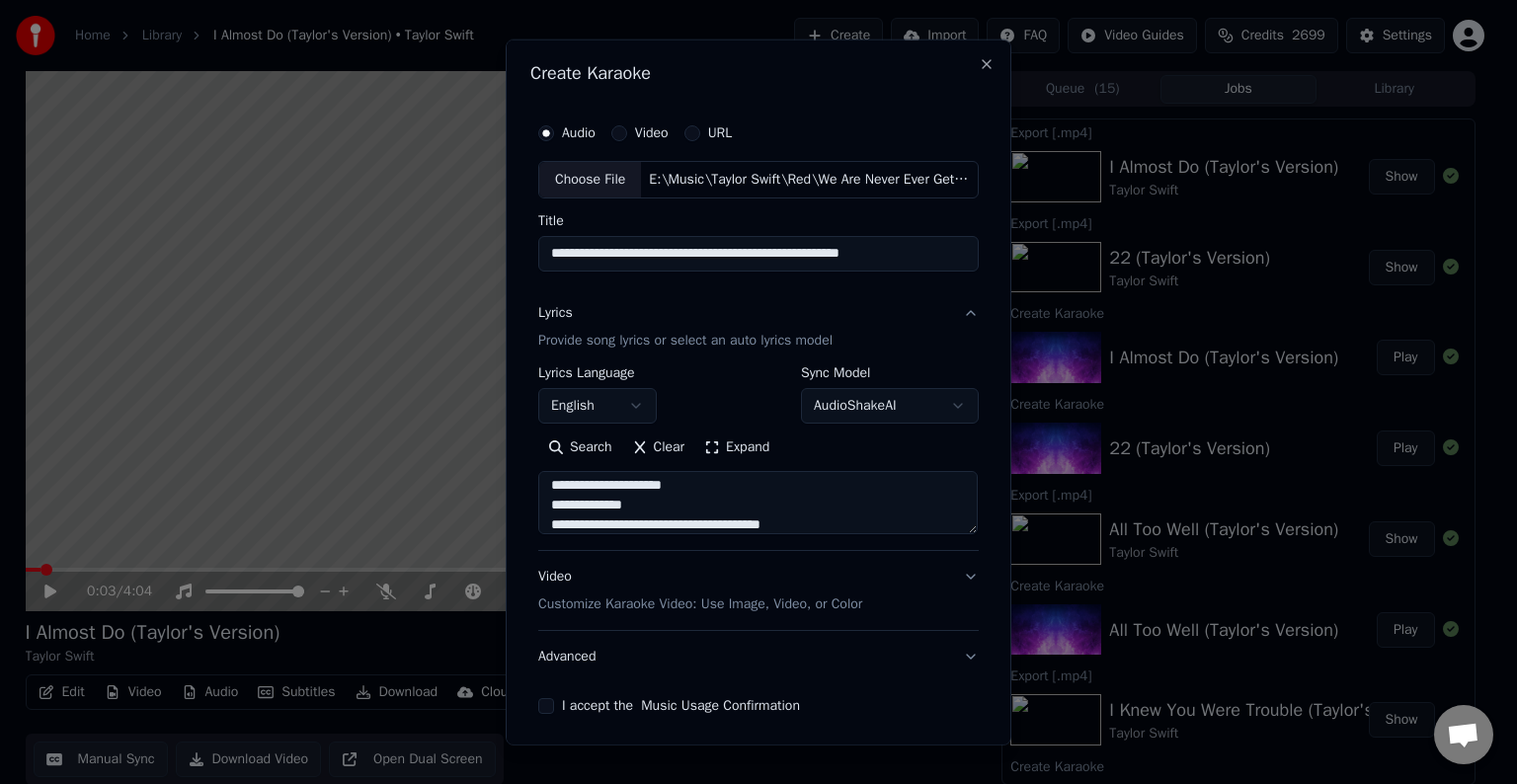 scroll, scrollTop: 616, scrollLeft: 0, axis: vertical 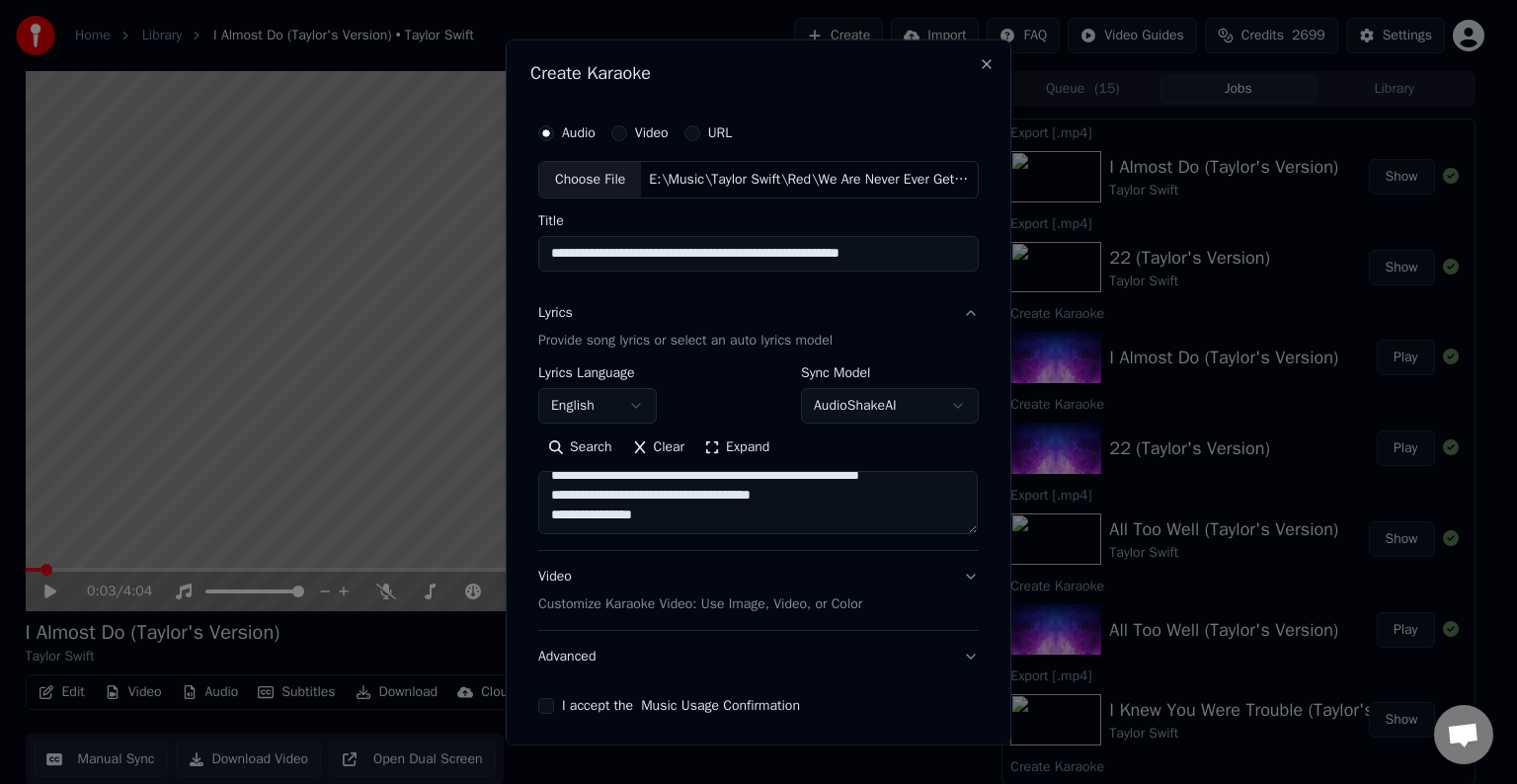 click at bounding box center [758, 503] 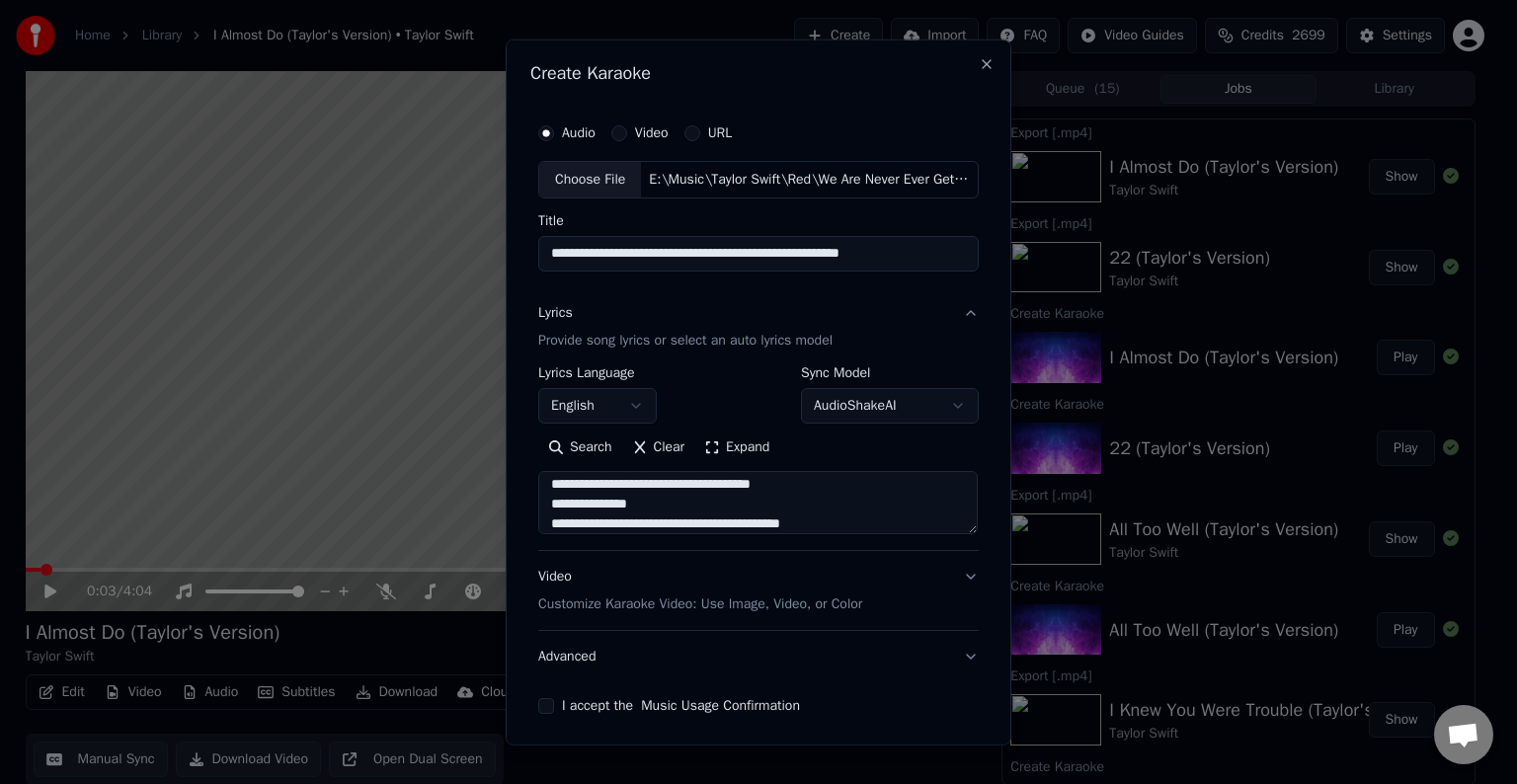 scroll, scrollTop: 675, scrollLeft: 0, axis: vertical 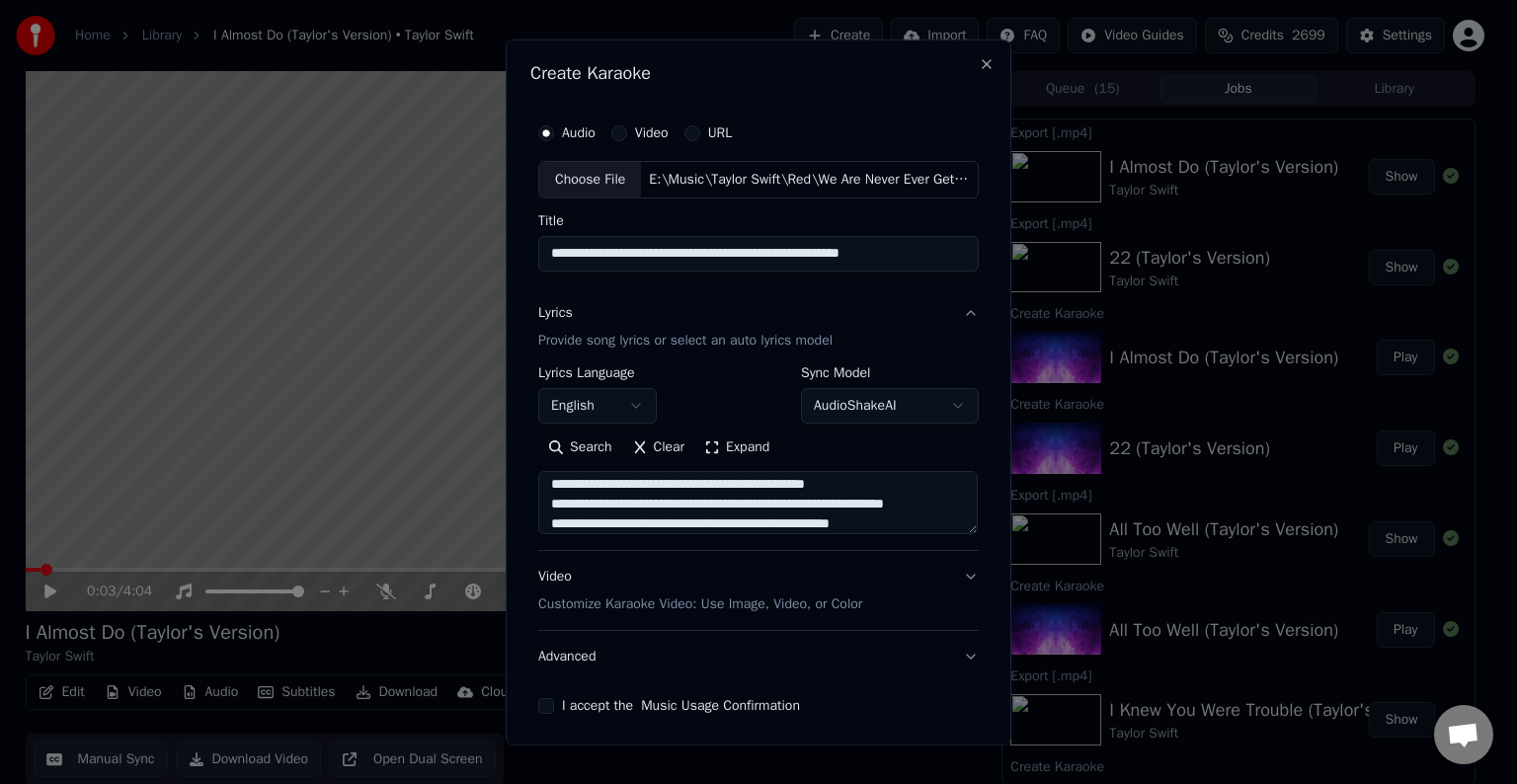 click at bounding box center [758, 503] 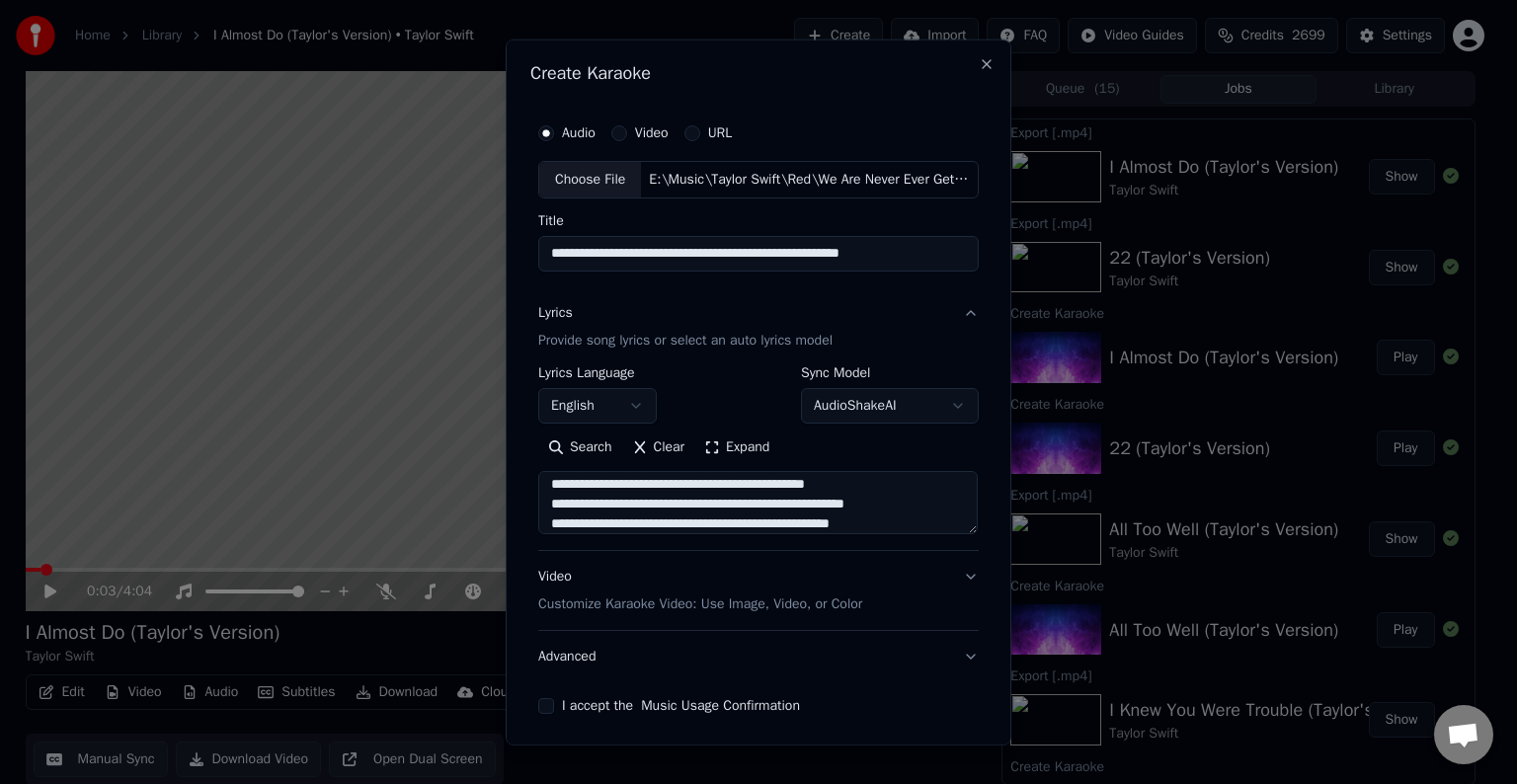 click at bounding box center (758, 503) 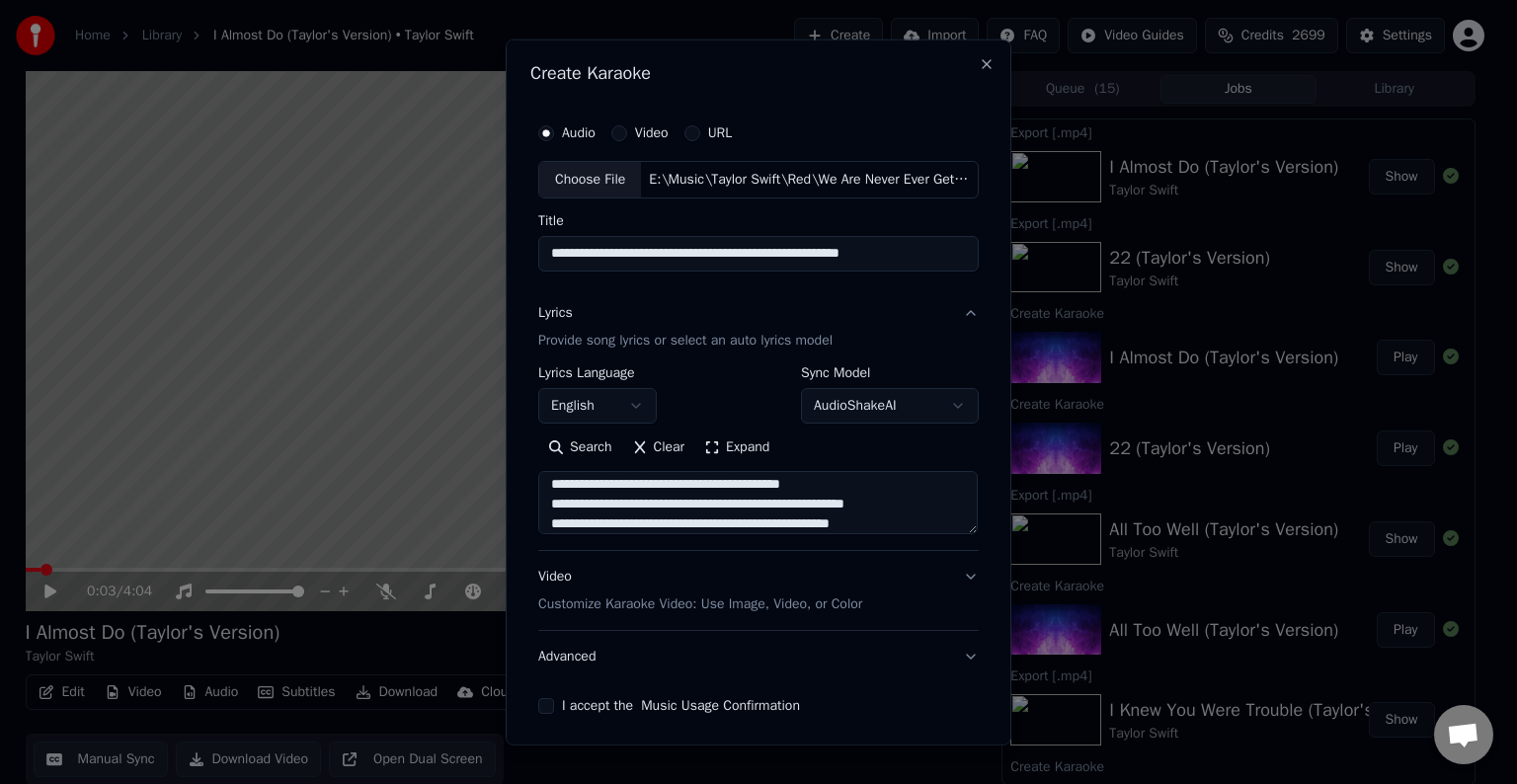scroll, scrollTop: 683, scrollLeft: 0, axis: vertical 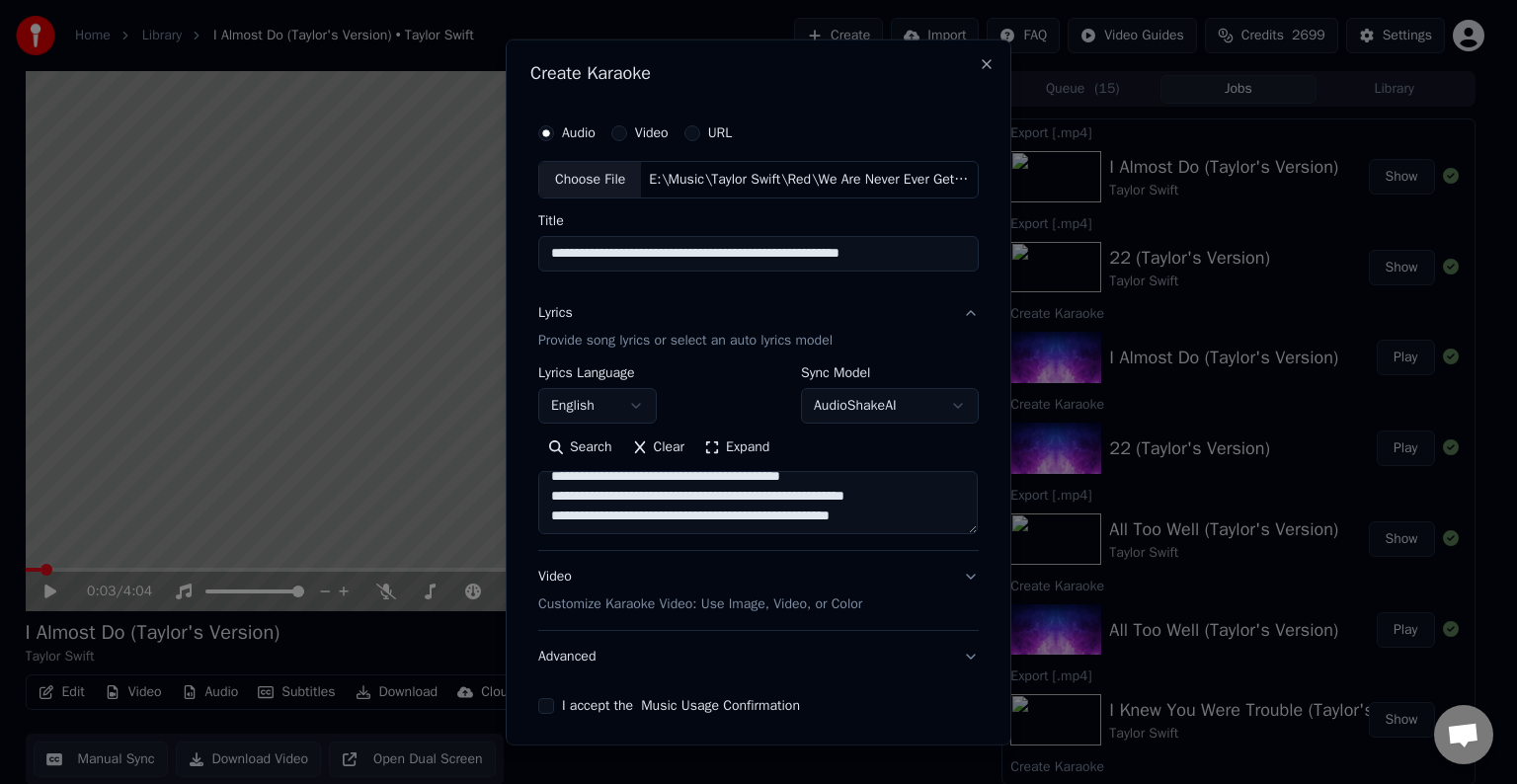 click at bounding box center (758, 503) 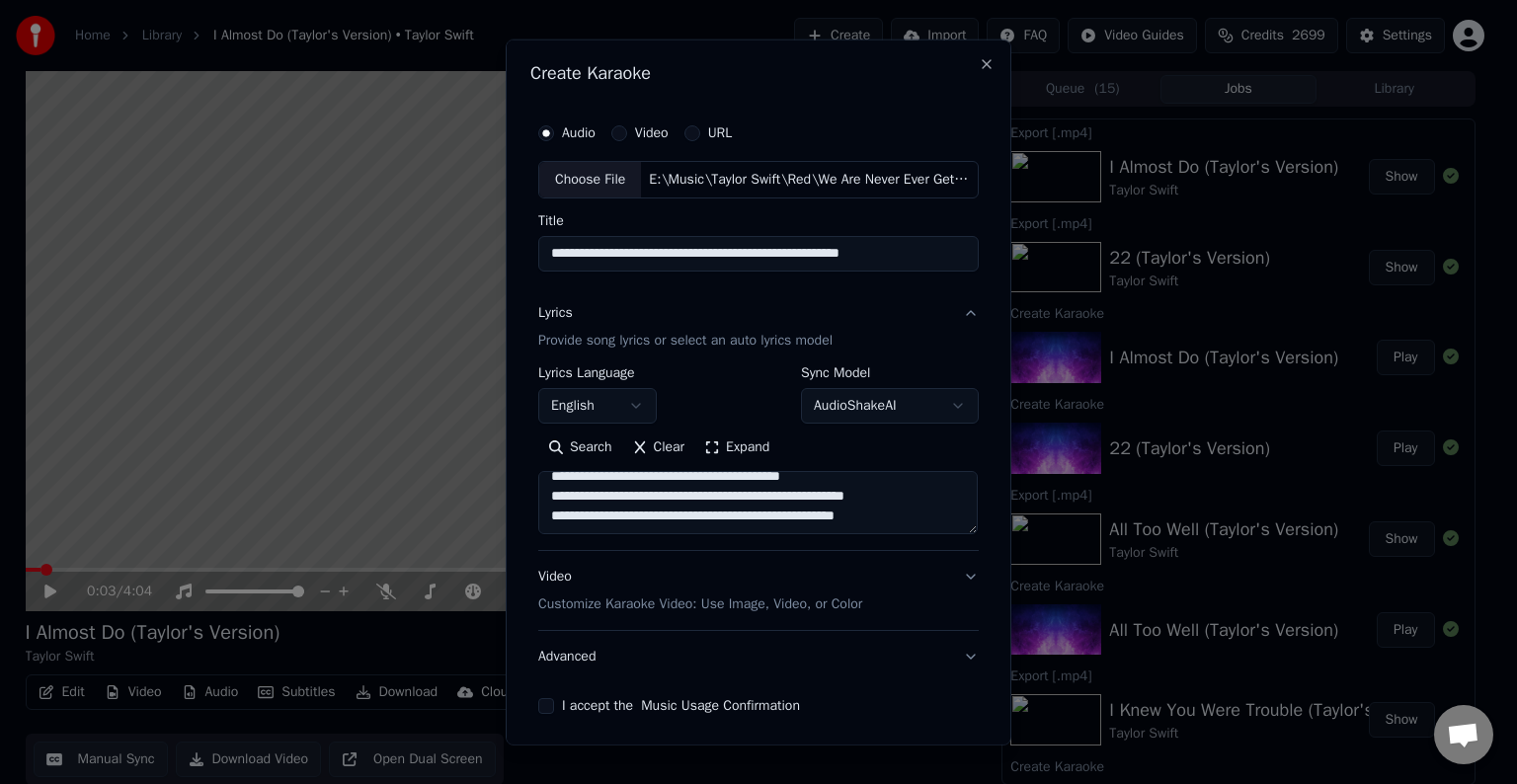 scroll, scrollTop: 695, scrollLeft: 0, axis: vertical 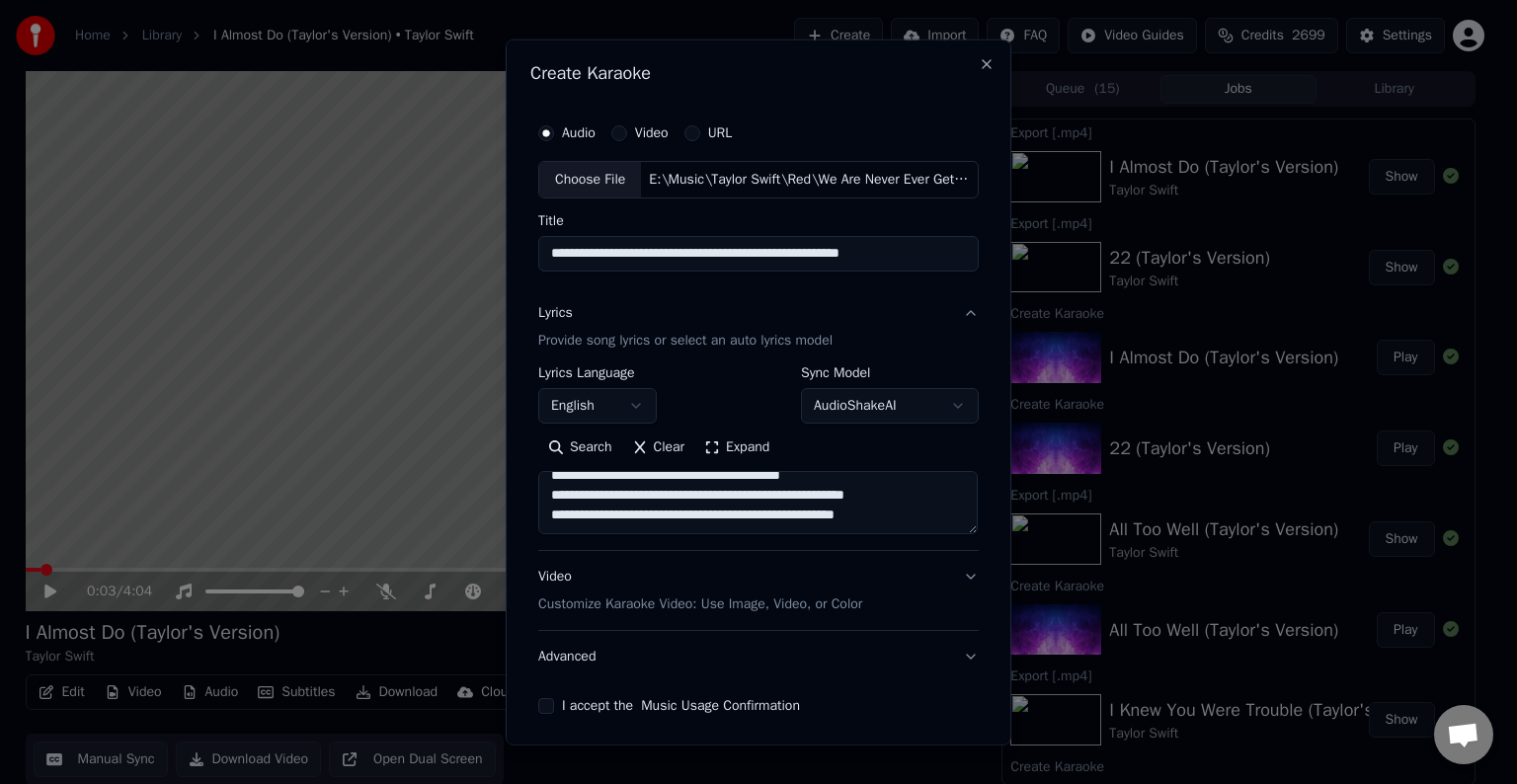 drag, startPoint x: 545, startPoint y: 520, endPoint x: 591, endPoint y: 520, distance: 46 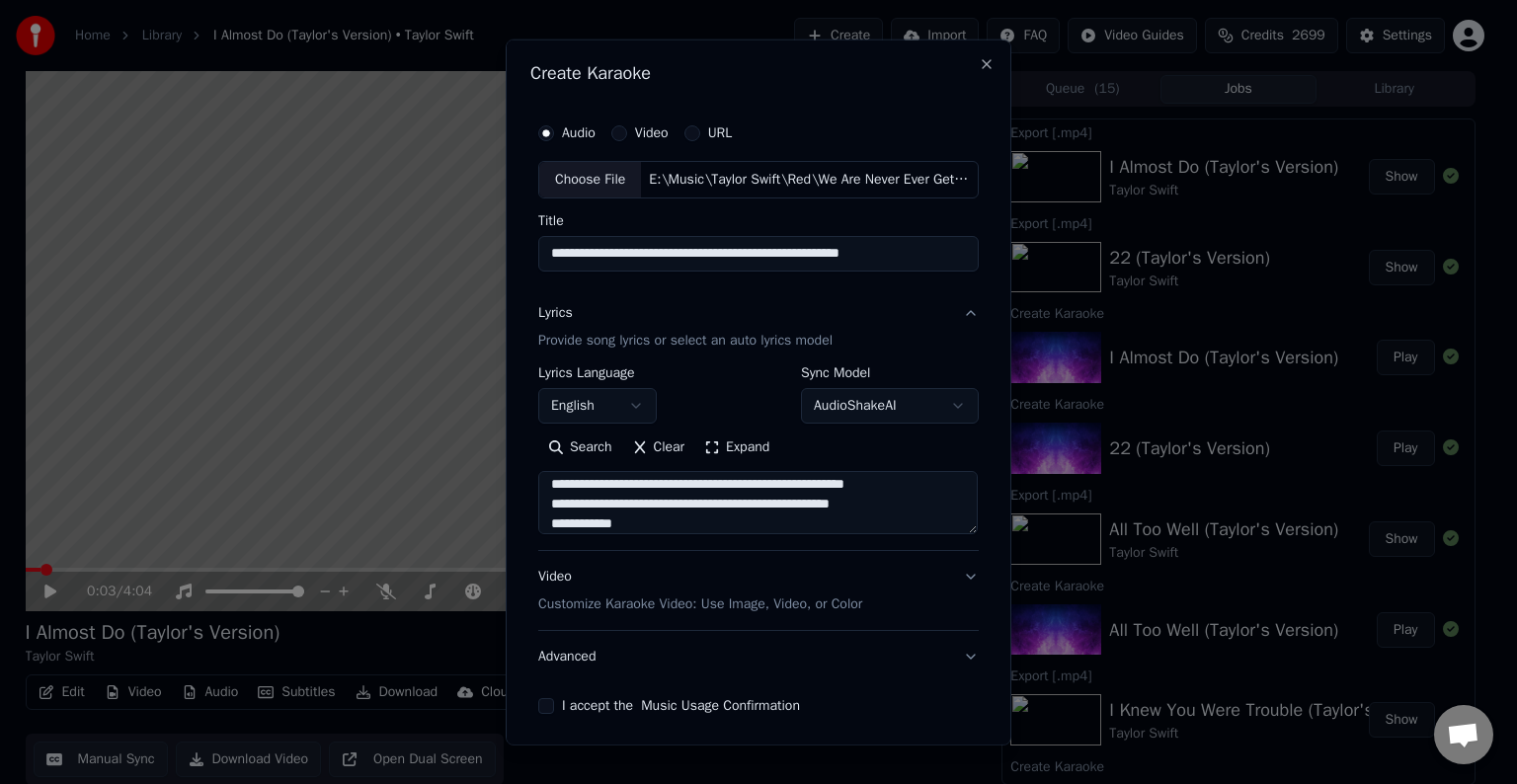 scroll, scrollTop: 814, scrollLeft: 0, axis: vertical 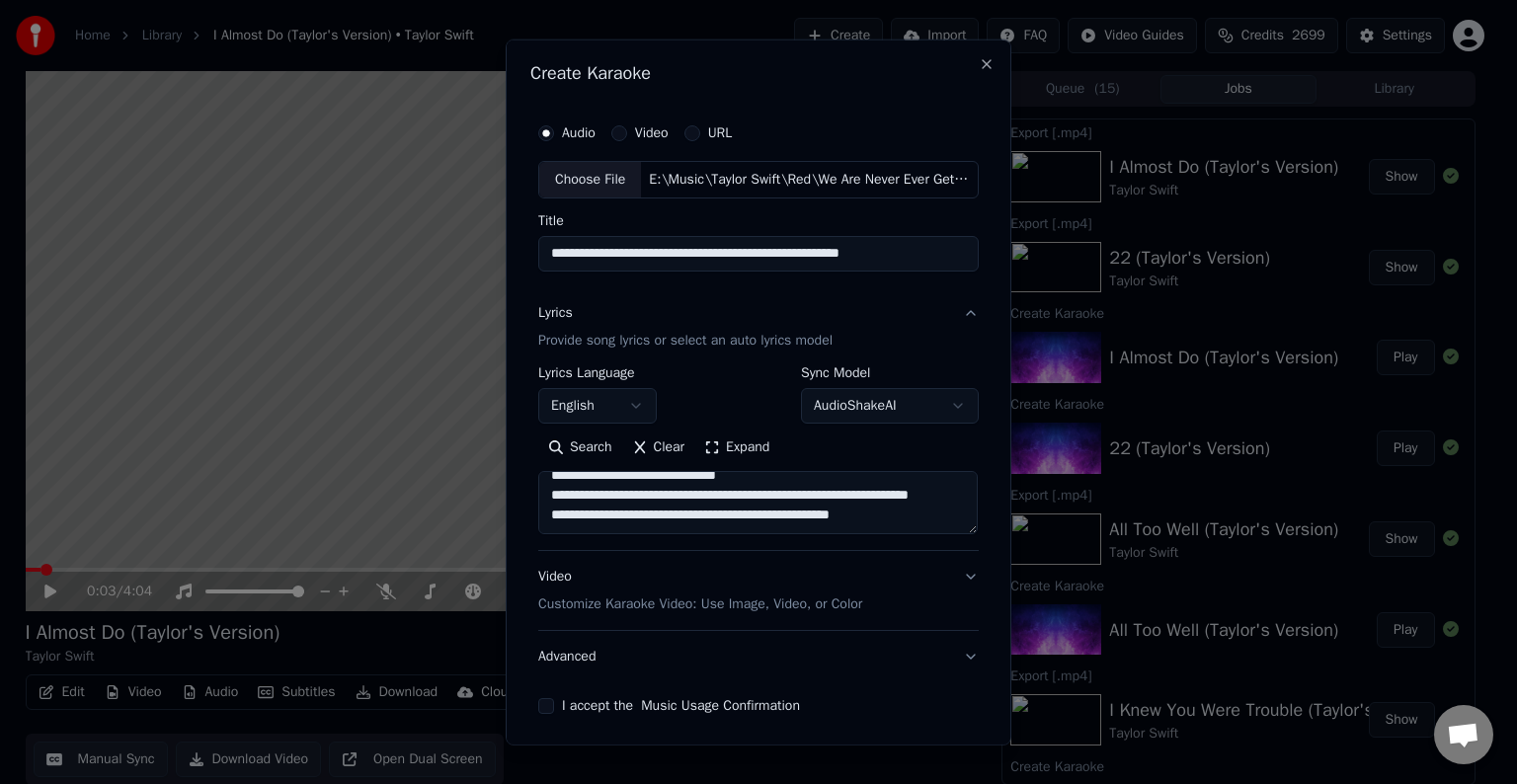 drag, startPoint x: 815, startPoint y: 507, endPoint x: 1008, endPoint y: 411, distance: 215.55742 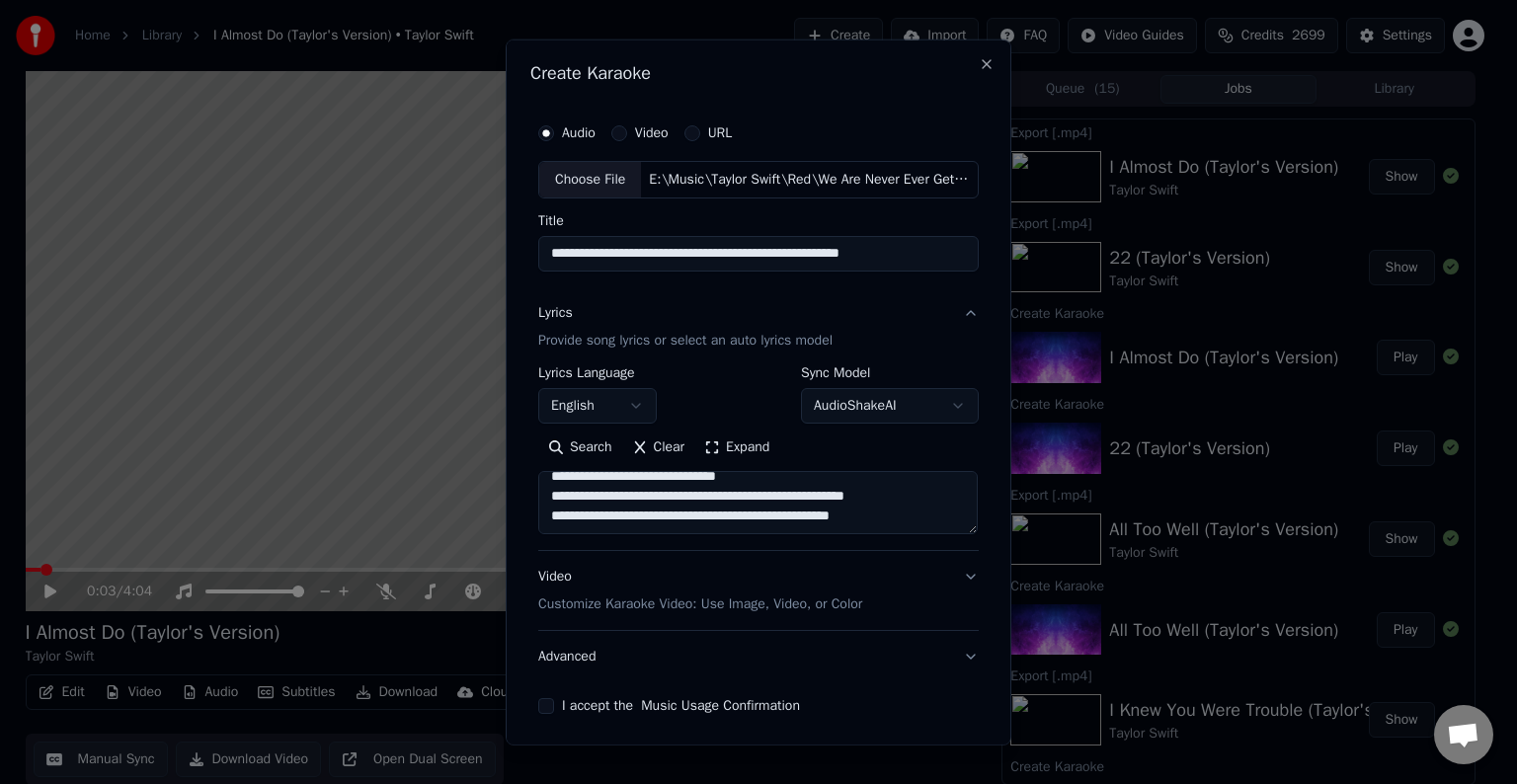 scroll, scrollTop: 781, scrollLeft: 0, axis: vertical 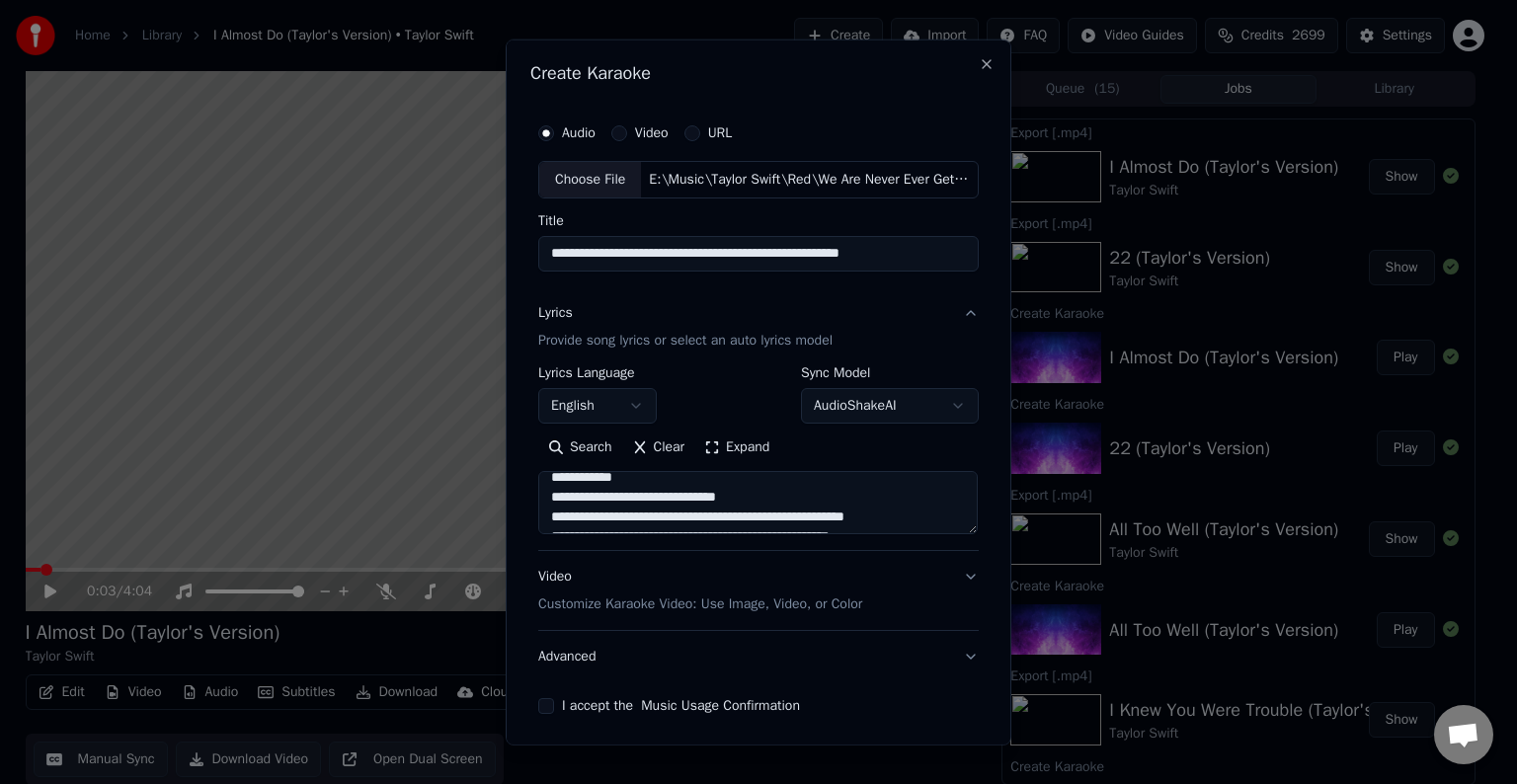 click at bounding box center [758, 503] 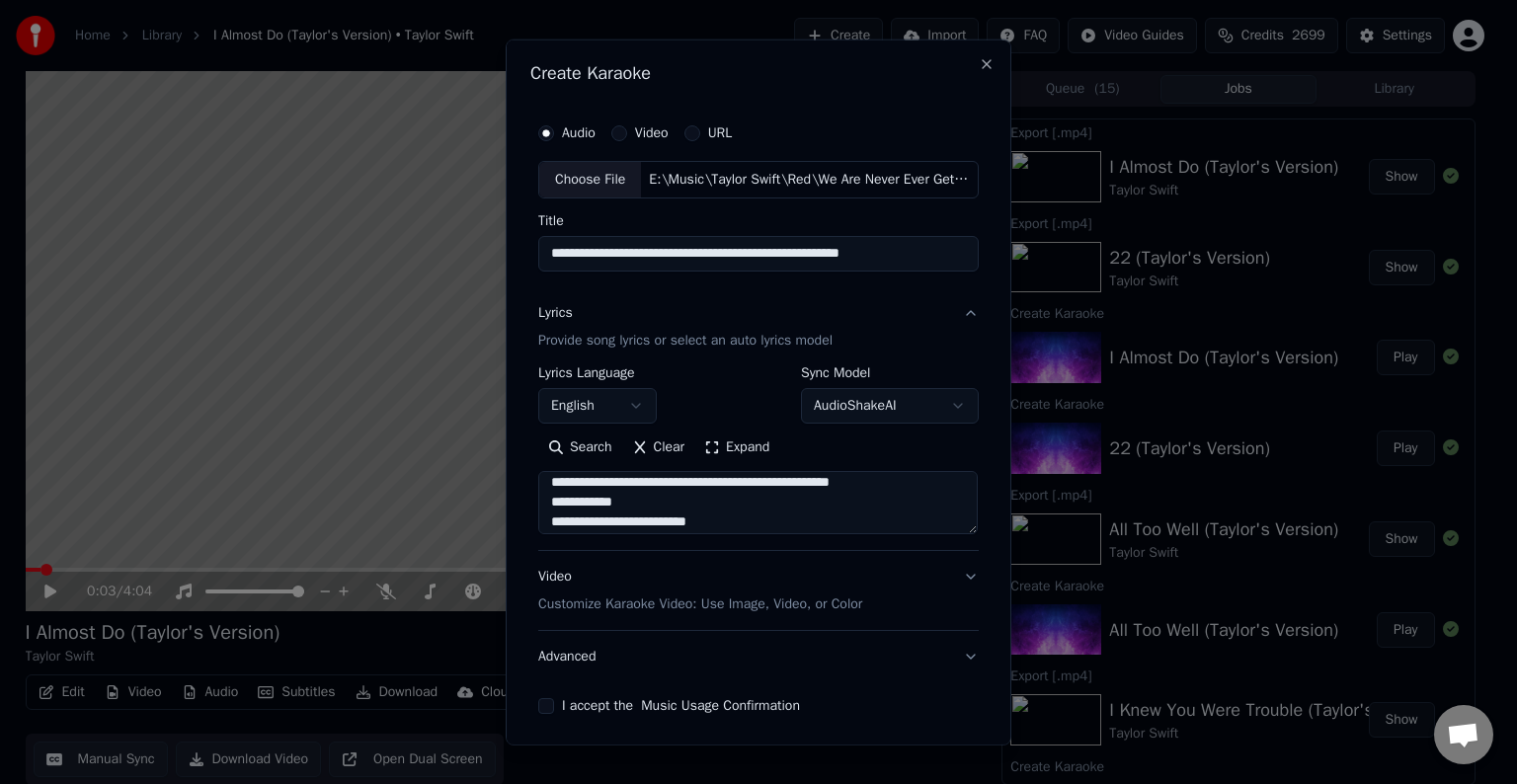 scroll, scrollTop: 802, scrollLeft: 0, axis: vertical 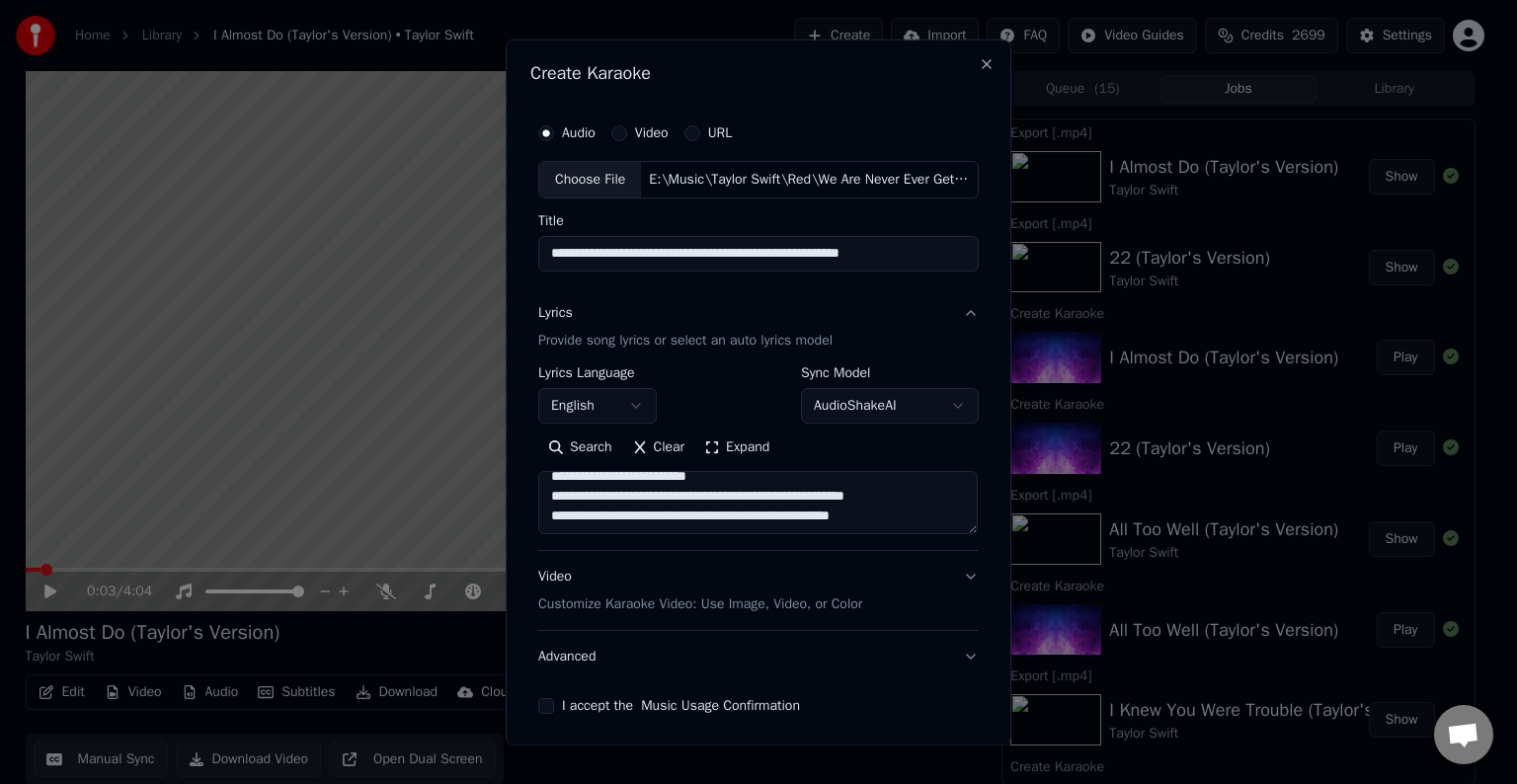 type on "**********" 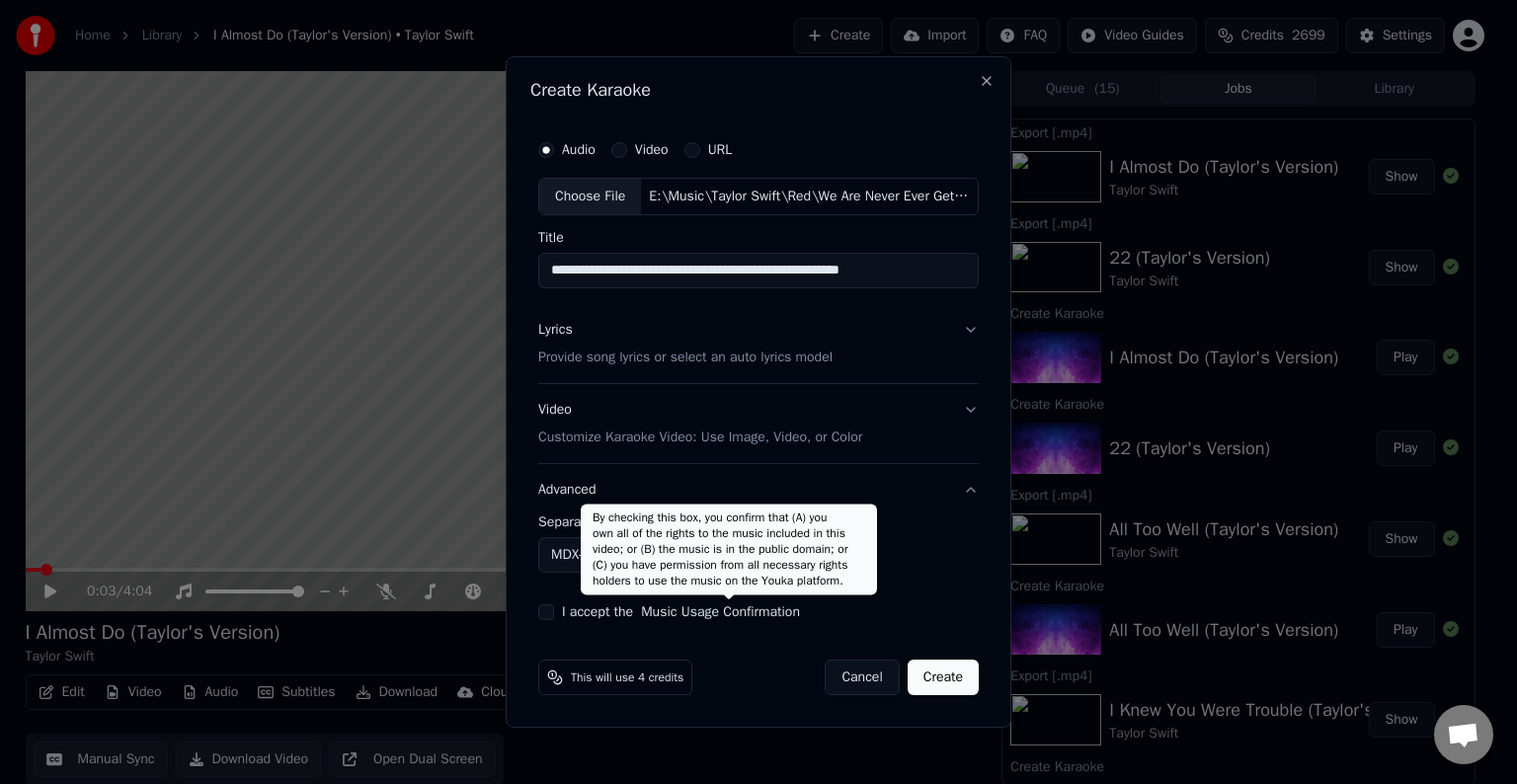 click on "By checking this box, you confirm that (A) you own all of the rights to the music included in this video; or (B) the music is in the public domain; or (C) you have permission from all necessary rights holders to use the music on the Youka platform. By checking this box, you confirm that (A) you own all of the rights to the music included in this video; or (B) the music is in the public domain; or (C) you have permission from all necessary rights holders to use the music on the Youka platform." at bounding box center [729, 549] 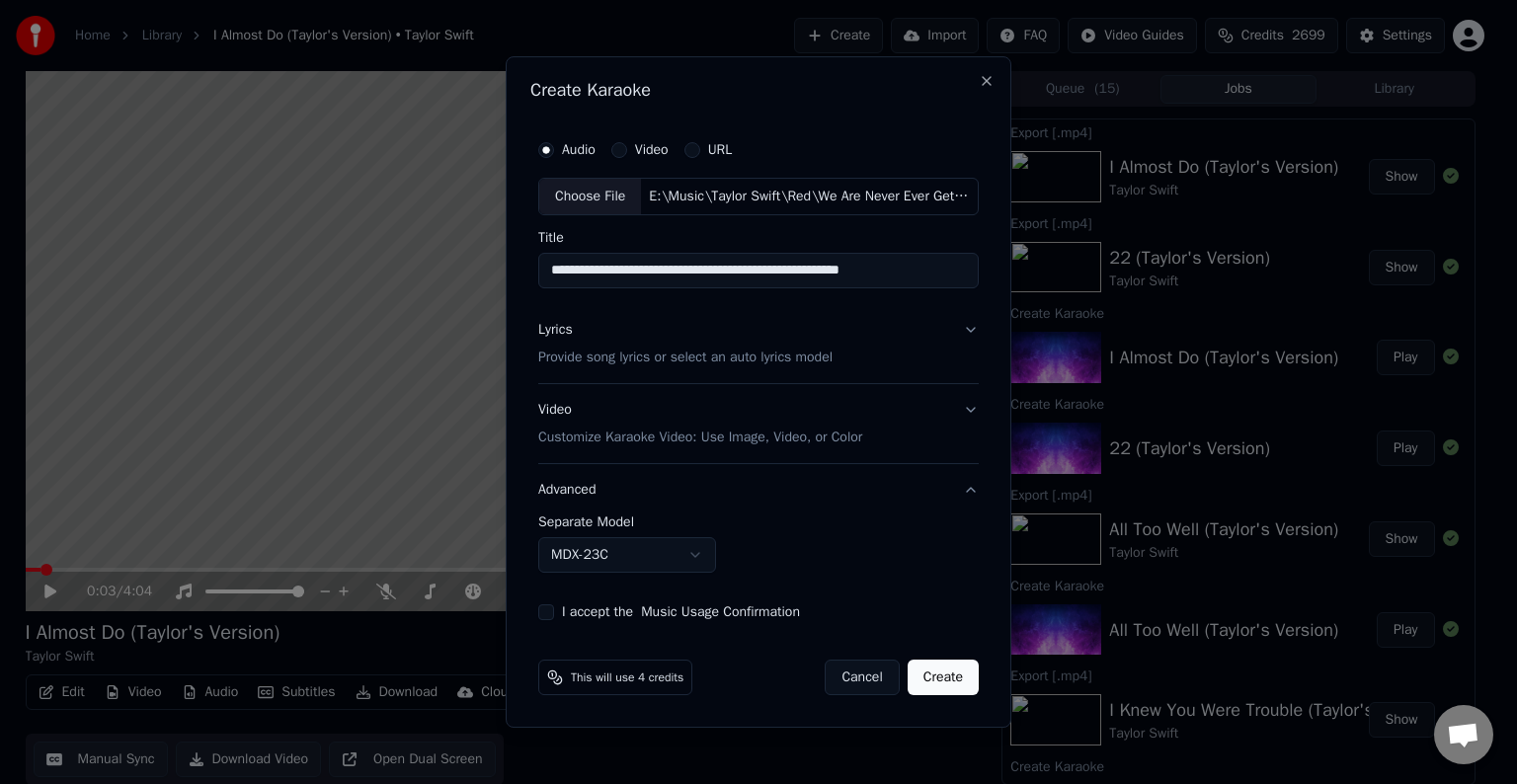 click on "Home Library I Almost Do (Taylor's Version) • Taylor Swift Create Import FAQ Video Guides Credits 2699 Settings 0:03  /  4:04 I Almost Do (Taylor's Version) Taylor Swift BPM 146 Key E Edit Video Audio Subtitles Download Cloud Library Manual Sync Download Video Open Dual Screen Queue ( 15 ) Jobs Library Export [.mp4] I Almost Do (Taylor's Version) Taylor Swift Show Export [.mp4] 22 (Taylor's Version) Taylor Swift Show Create Karaoke I Almost Do (Taylor's Version) Play Create Karaoke 22 (Taylor's Version) Play Export [.mp4] All Too Well (Taylor's Version) Taylor Swift Show Create Karaoke All Too Well (Taylor's Version) Play Export [.mp4] I Knew You Were Trouble (Taylor's Version) Taylor Swift Show Create Karaoke I Knew You Were Trouble (Taylor's Version) Play Export [.mp4] Treacherous (Taylor's Version) Taylor Swift Show Create Karaoke Treacherous (Taylor's Version) Play Export [.mp4] Red (Taylor's Version) Taylor Swift Show Create Karaoke Red (Taylor's Version) Play Export [.mp4] Taylor Swift Show Play Show" at bounding box center (750, 392) 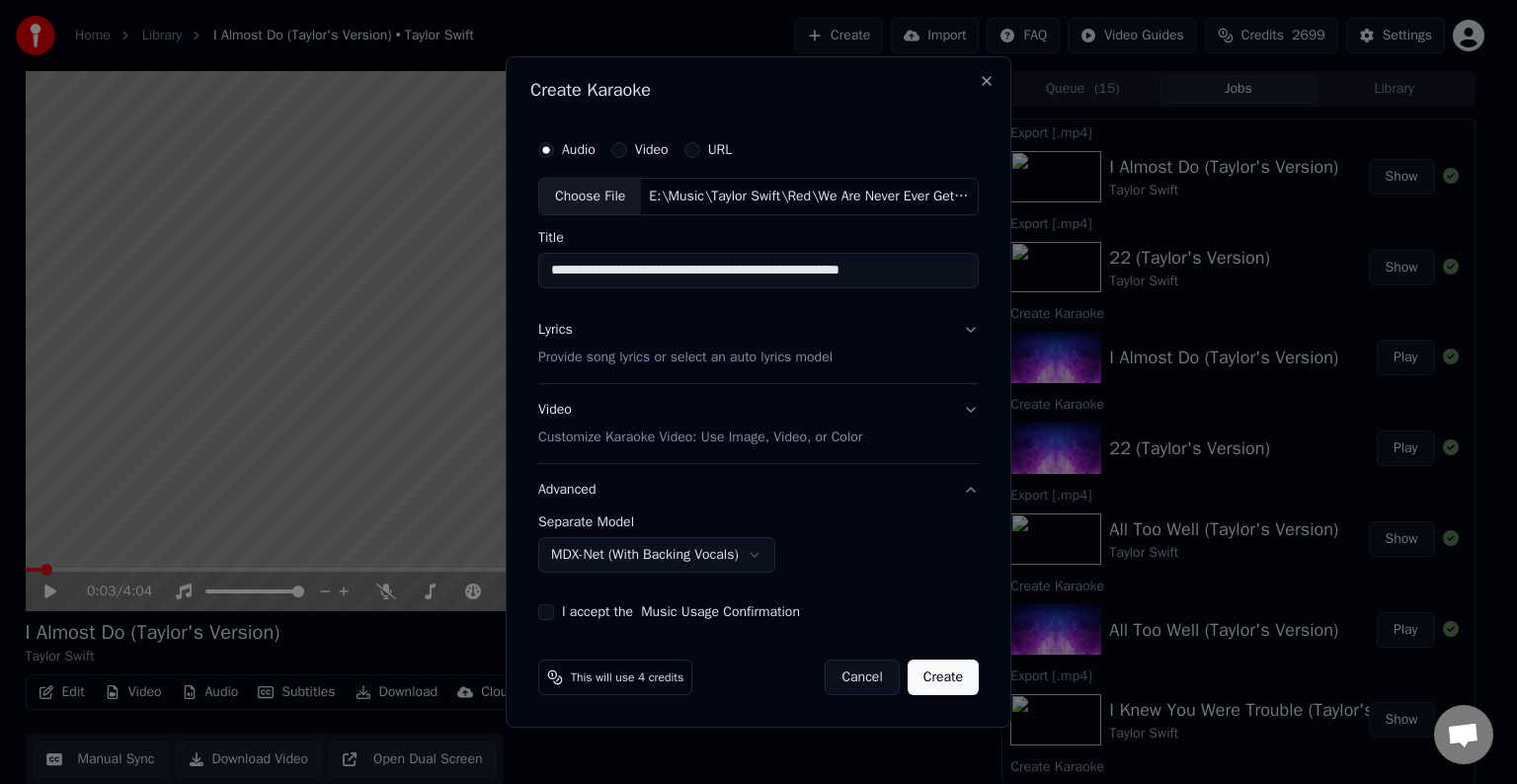 click on "I accept the   Music Usage Confirmation" at bounding box center (546, 612) 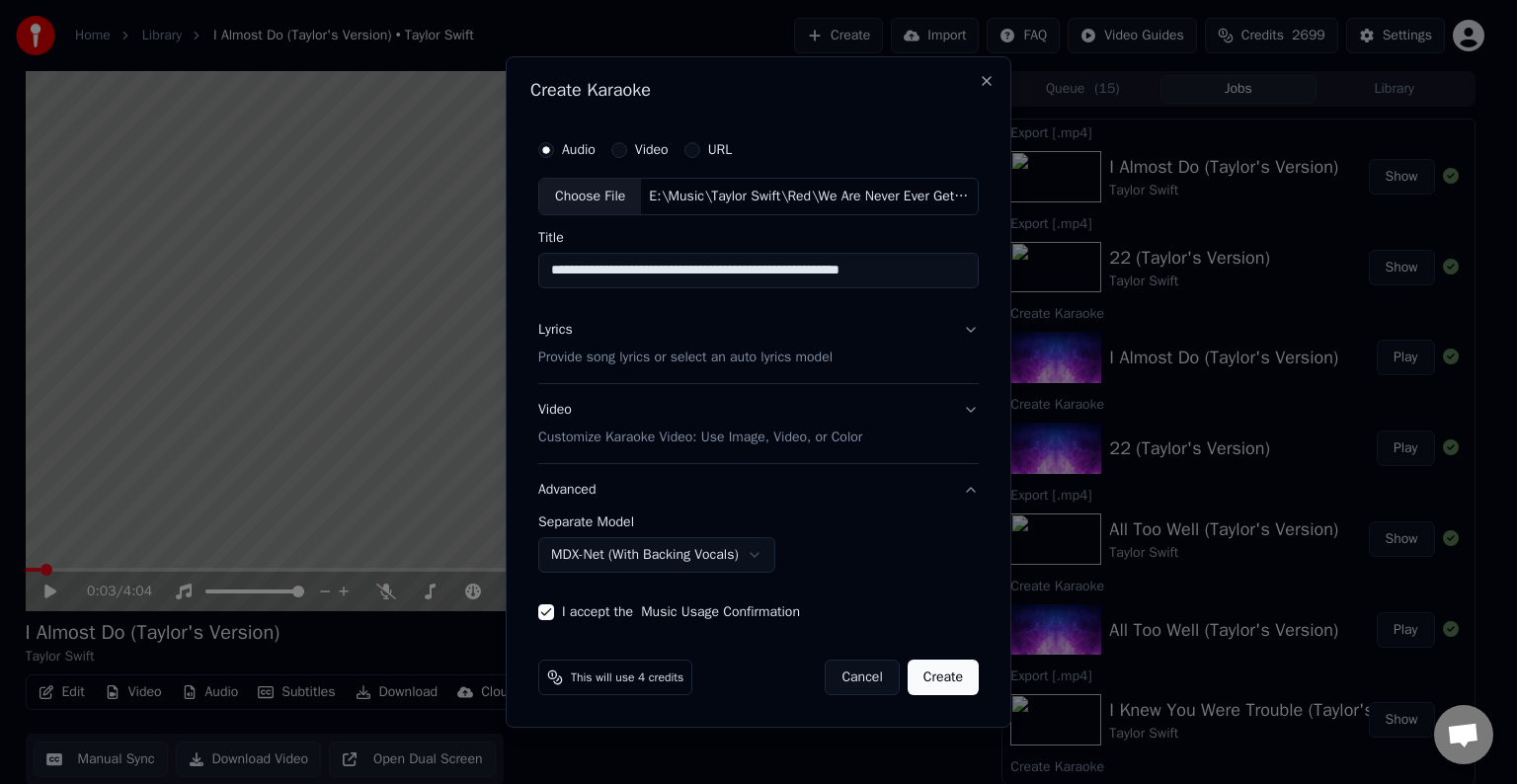 click on "Create" at bounding box center [943, 677] 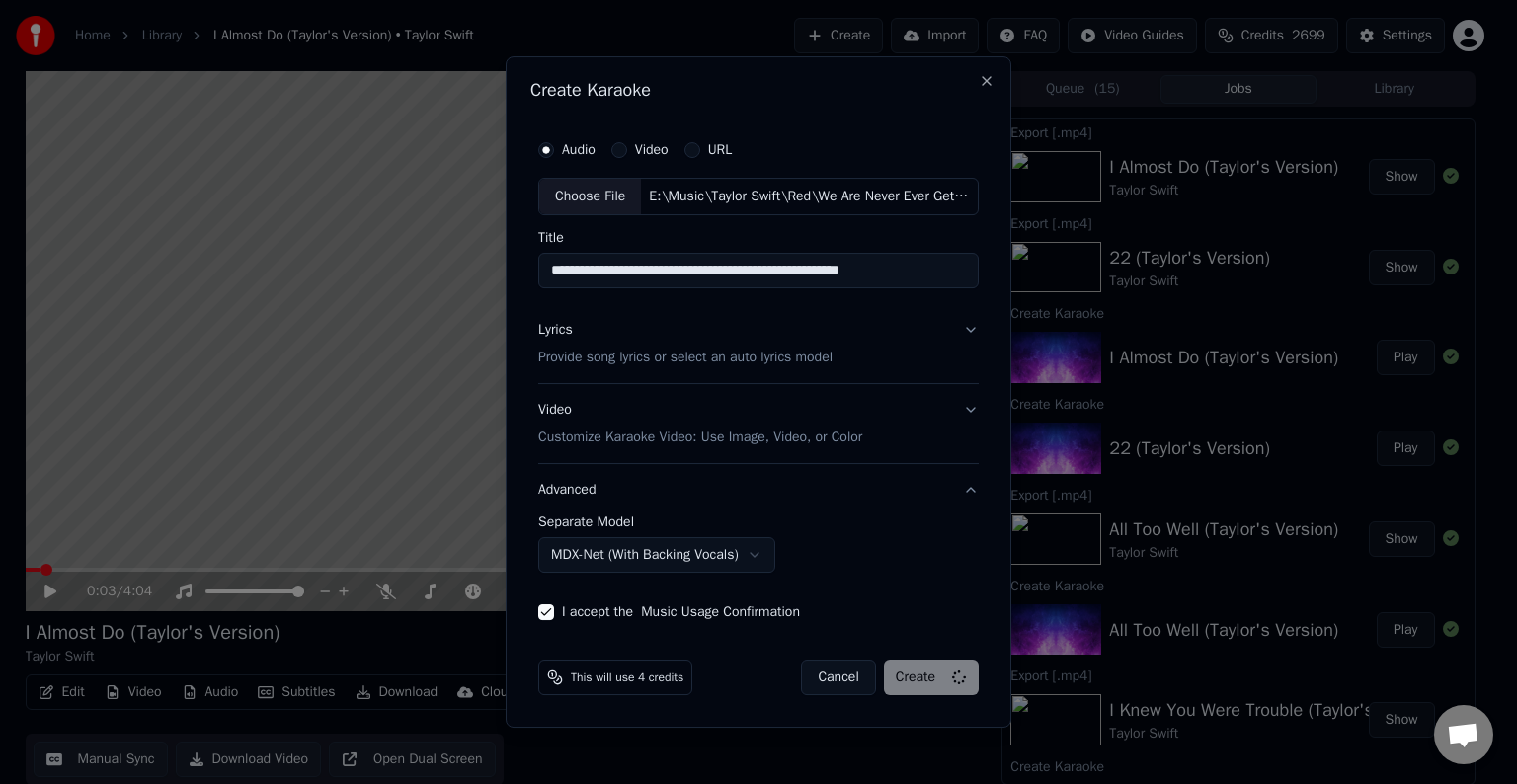 select on "******" 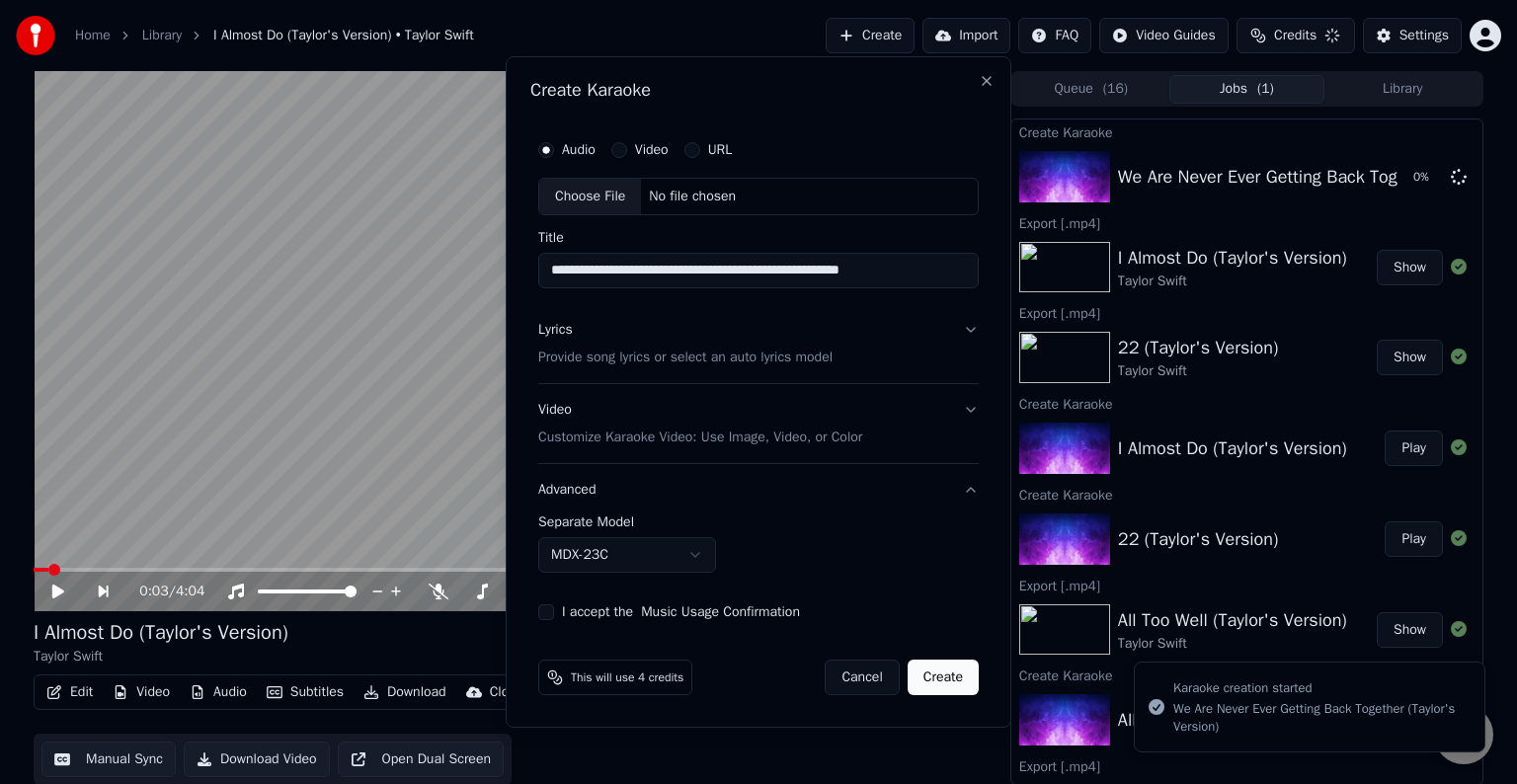 type 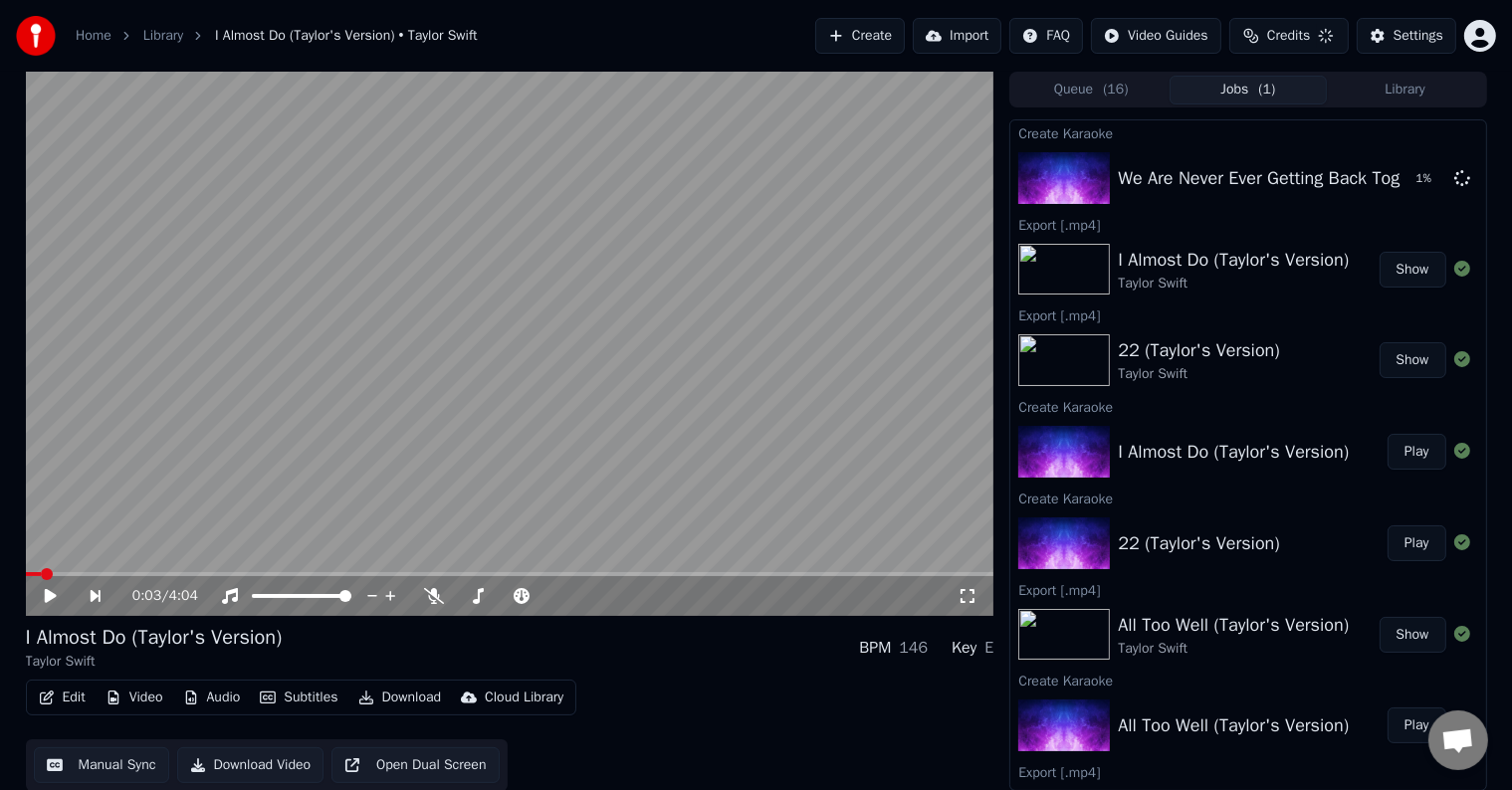 click on "Create" at bounding box center (860, 36) 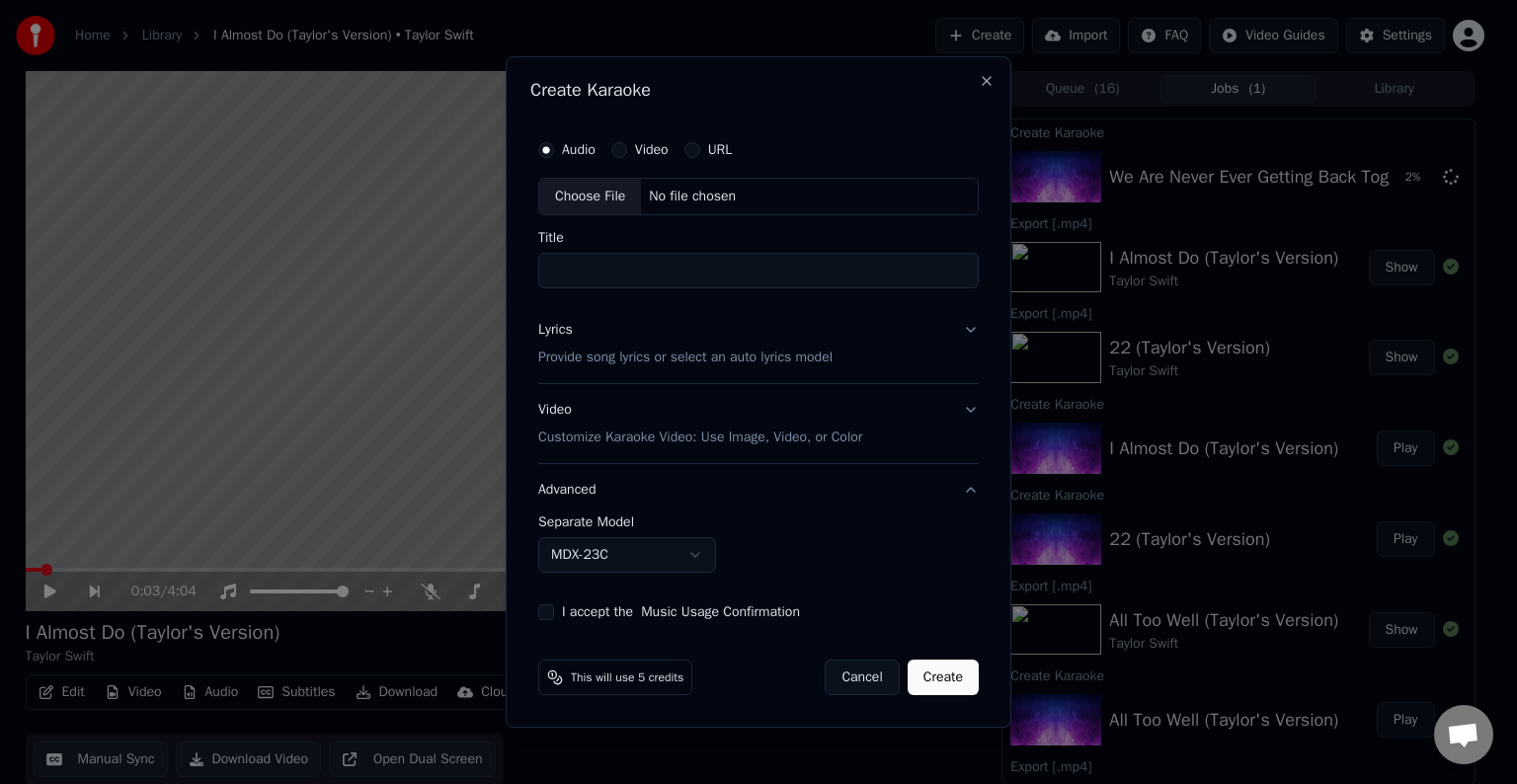 click on "Choose File" at bounding box center (590, 196) 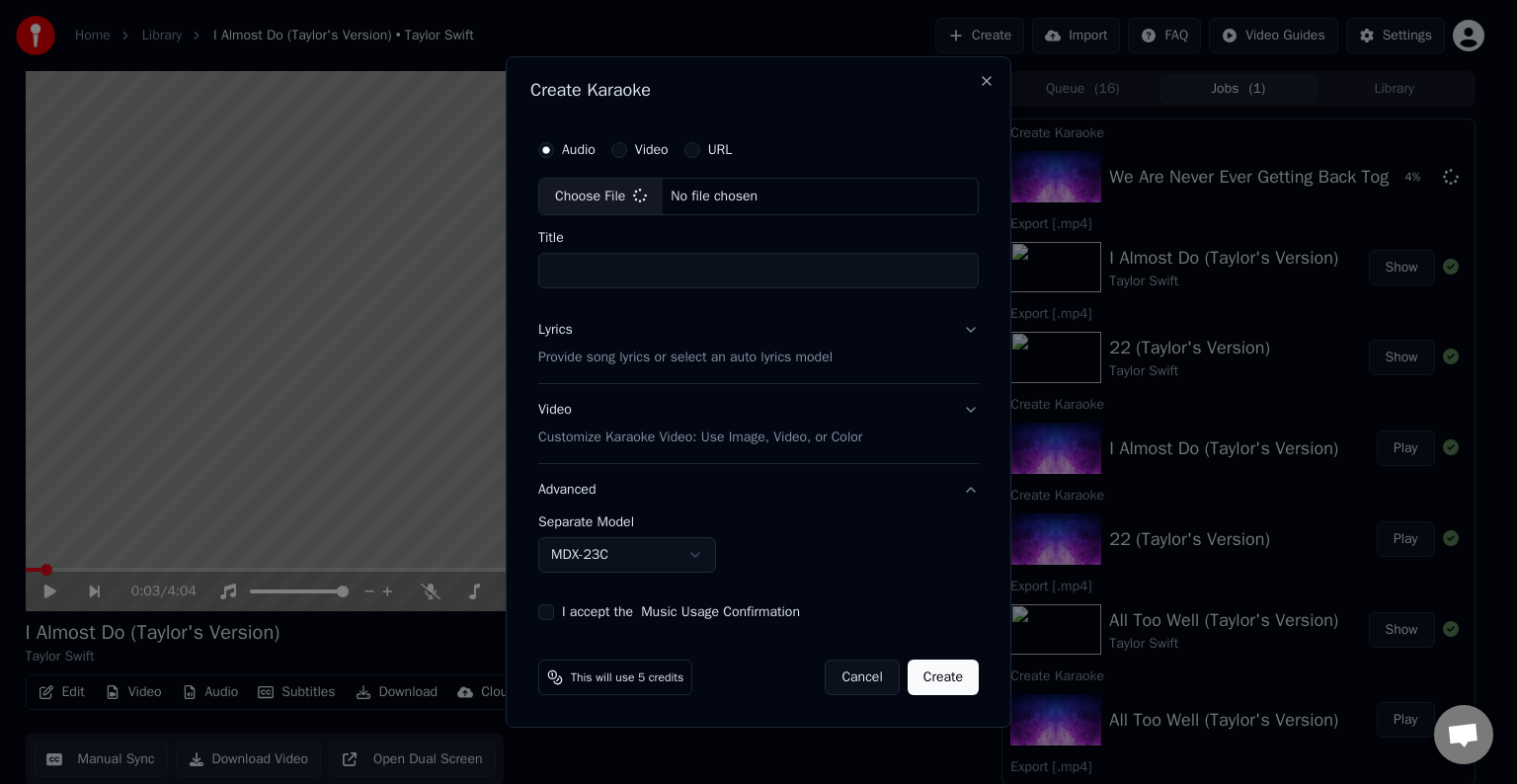 click on "Lyrics Provide song lyrics or select an auto lyrics model" at bounding box center [758, 344] 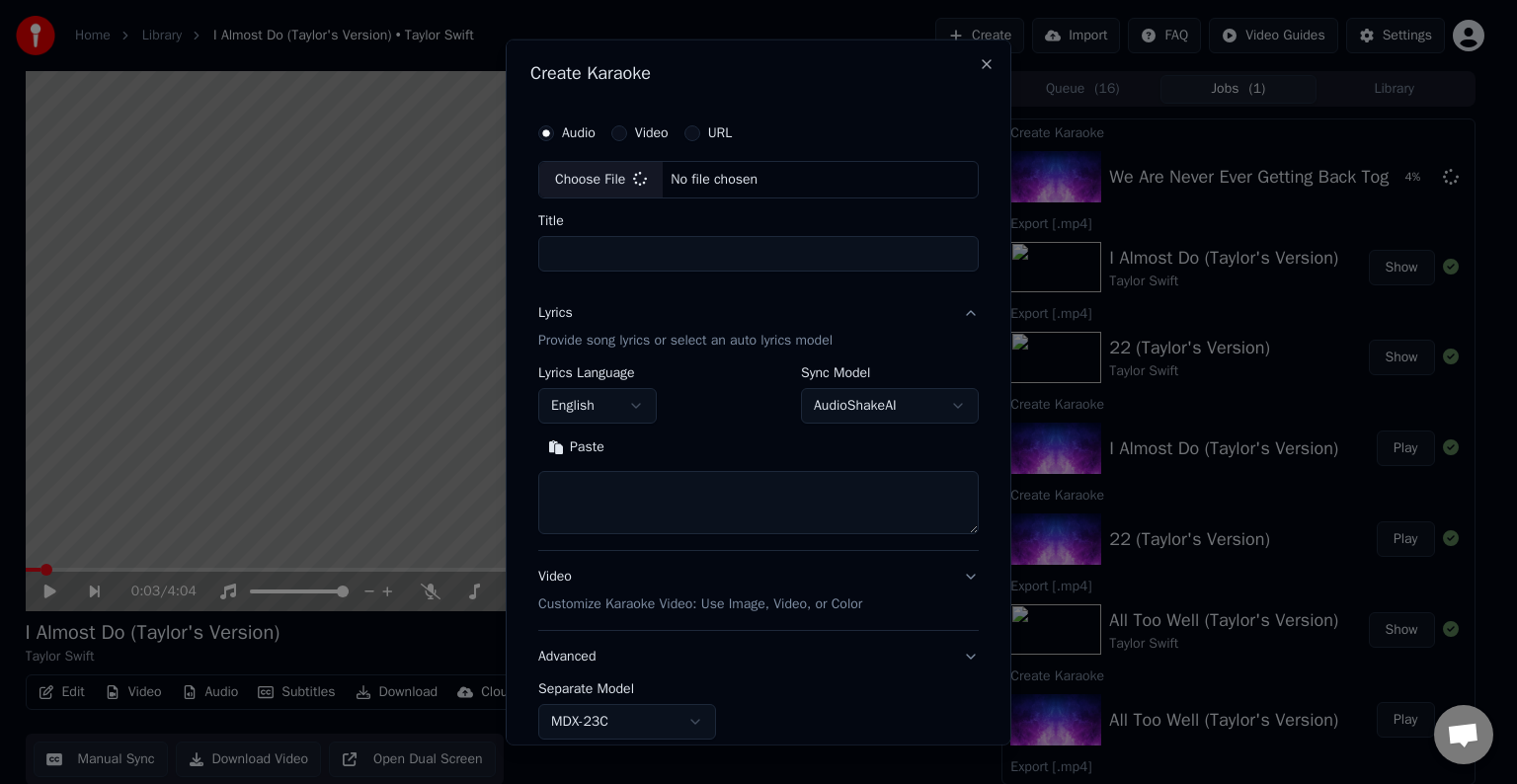 type on "**********" 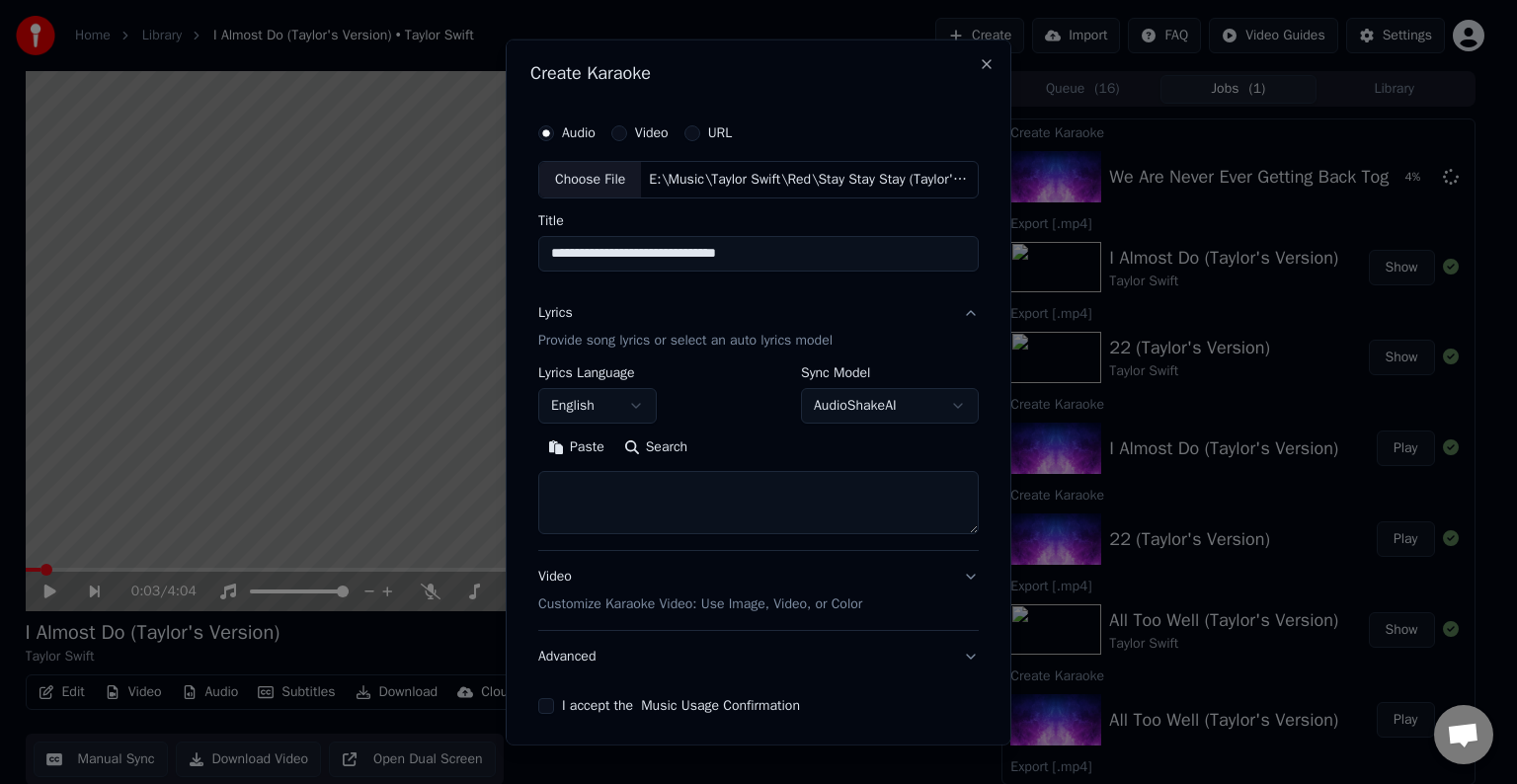 click at bounding box center (758, 503) 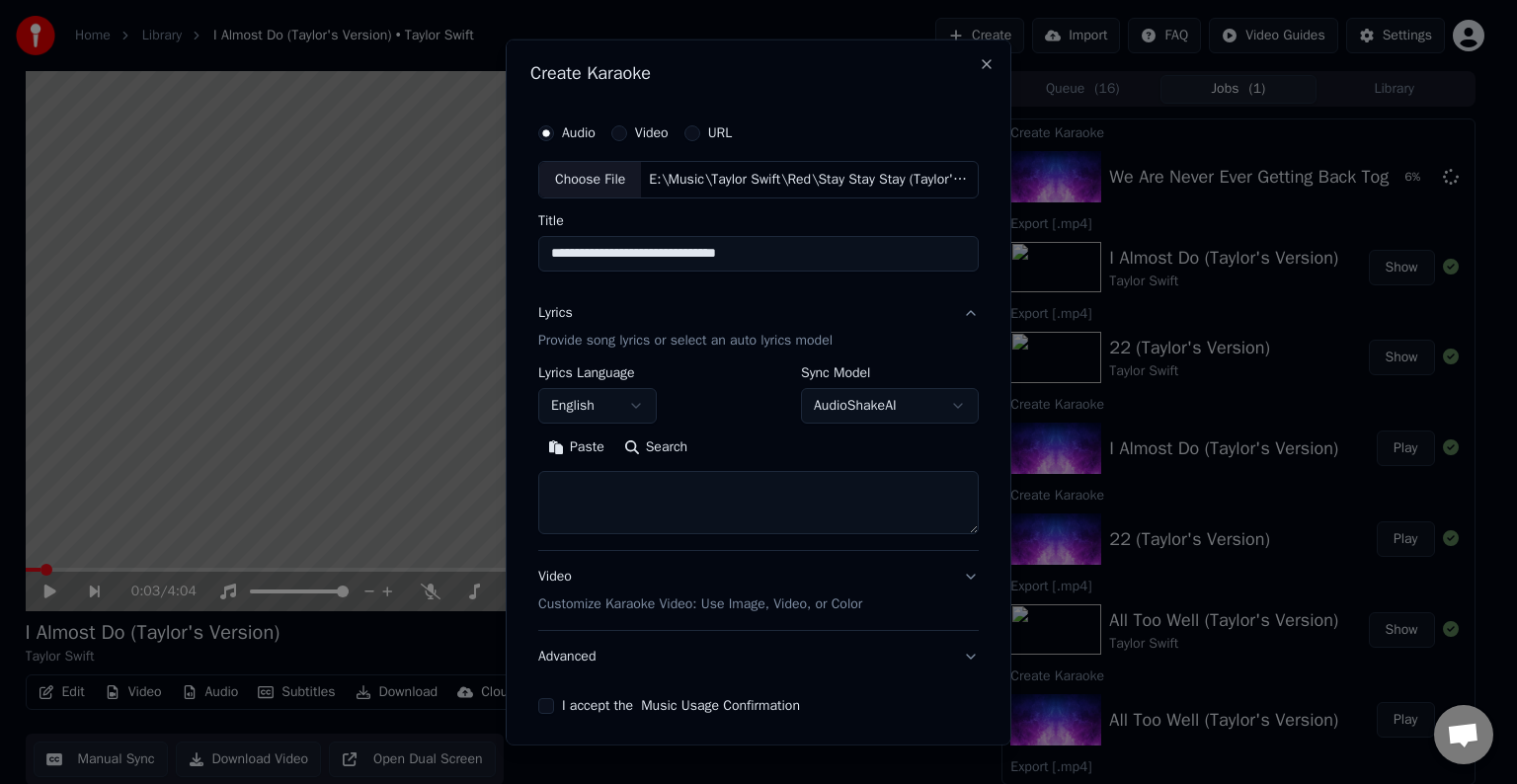 drag, startPoint x: 656, startPoint y: 484, endPoint x: 654, endPoint y: 496, distance: 12.165525 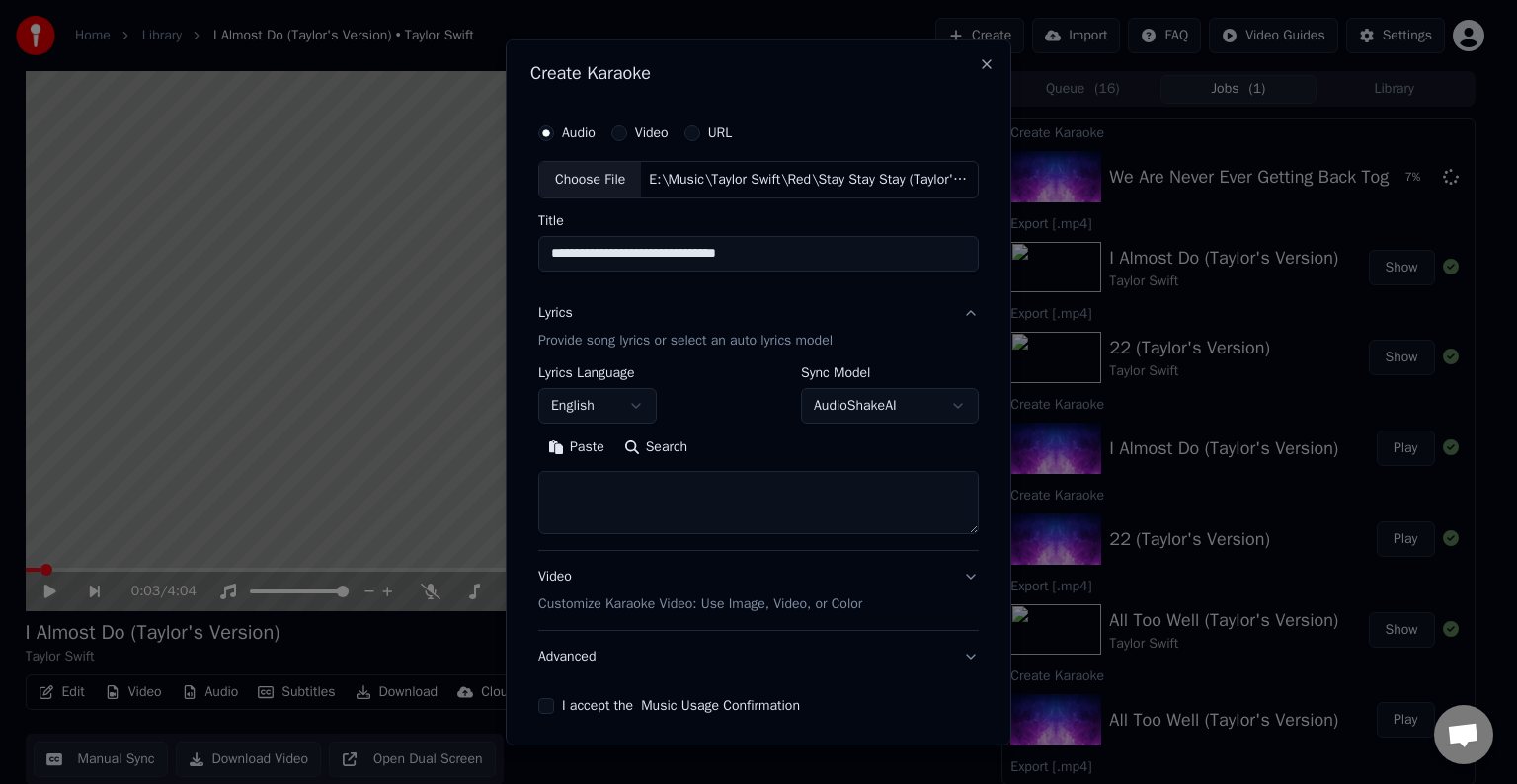 paste on "**********" 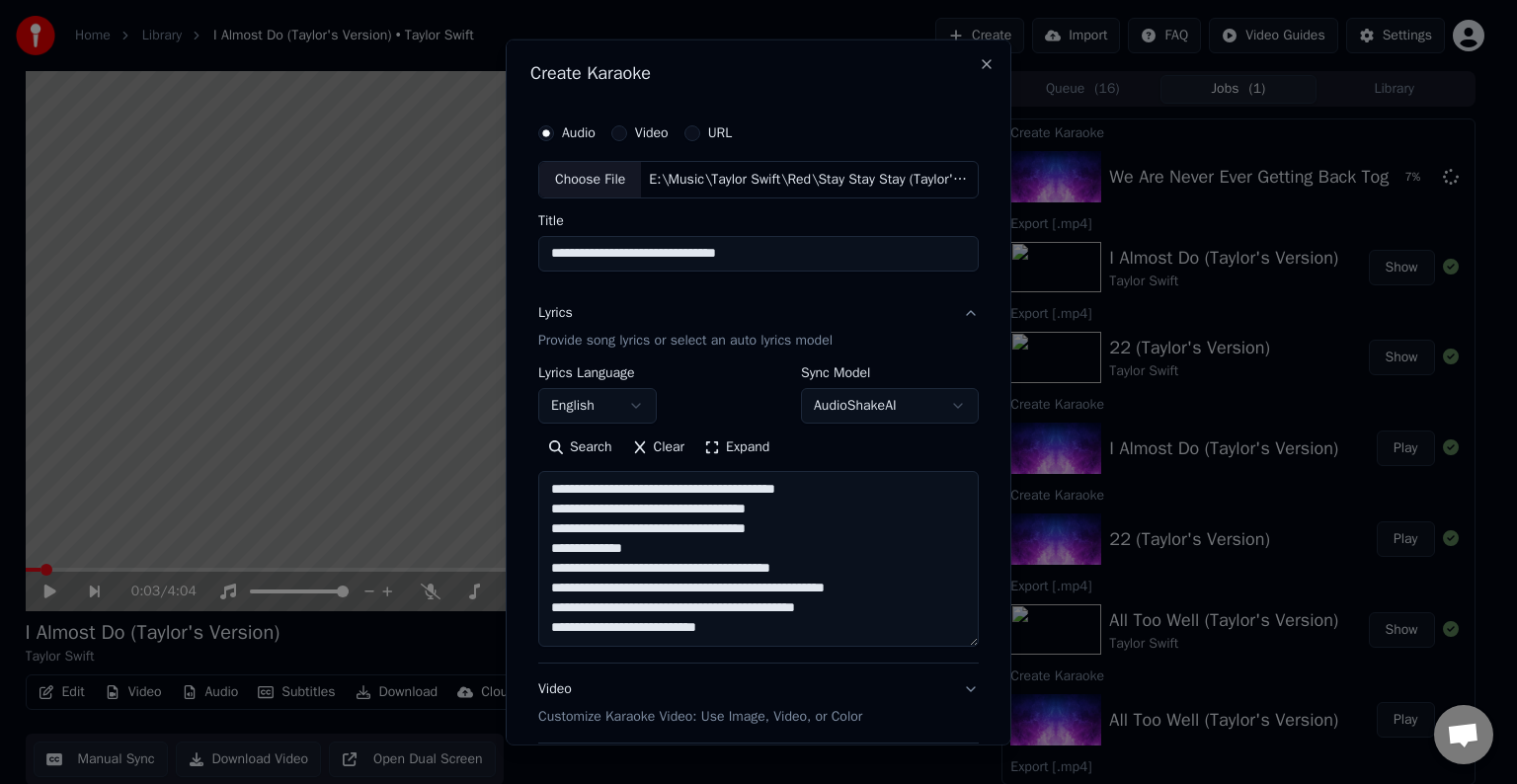 scroll, scrollTop: 122, scrollLeft: 0, axis: vertical 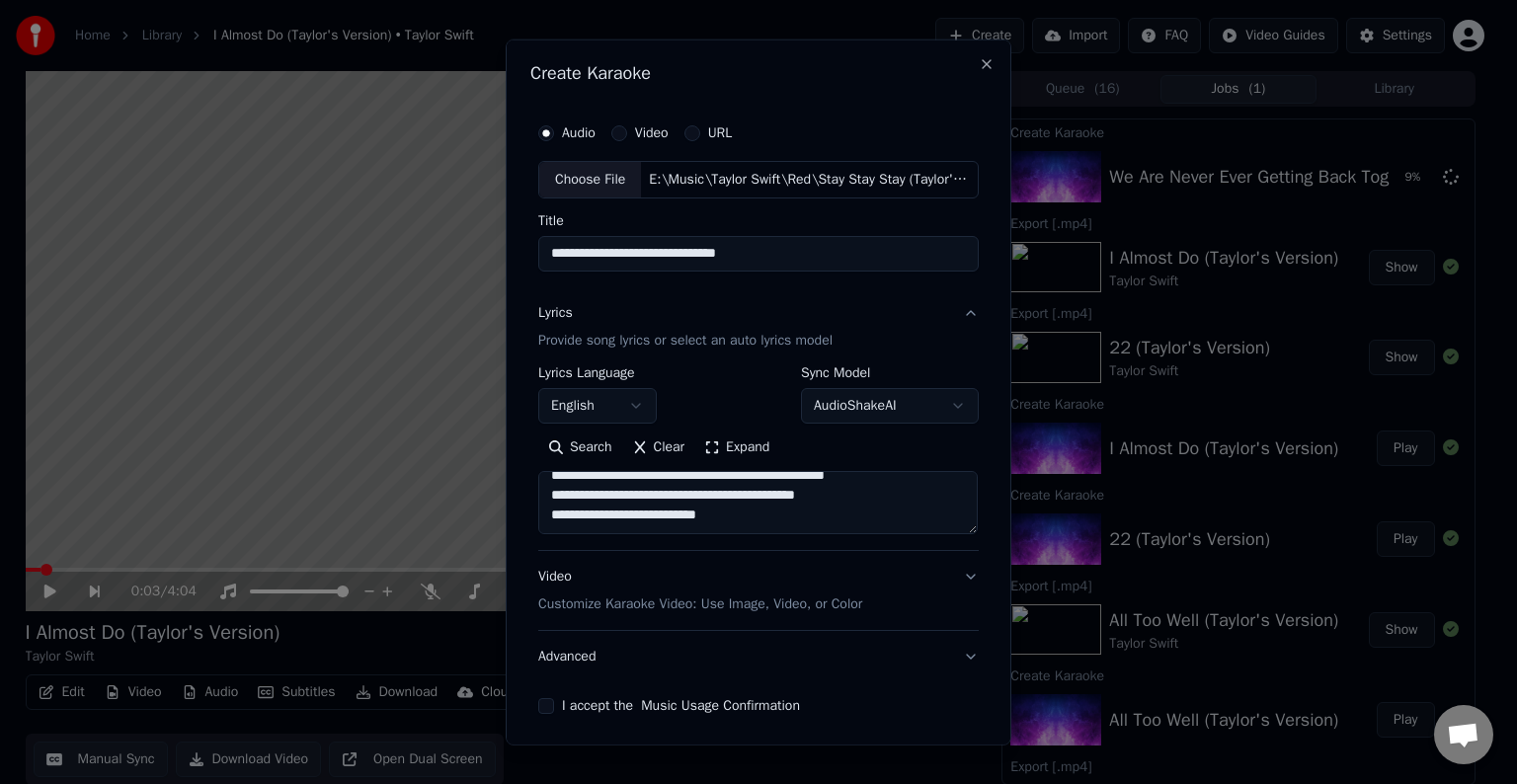 click on "**********" at bounding box center [758, 503] 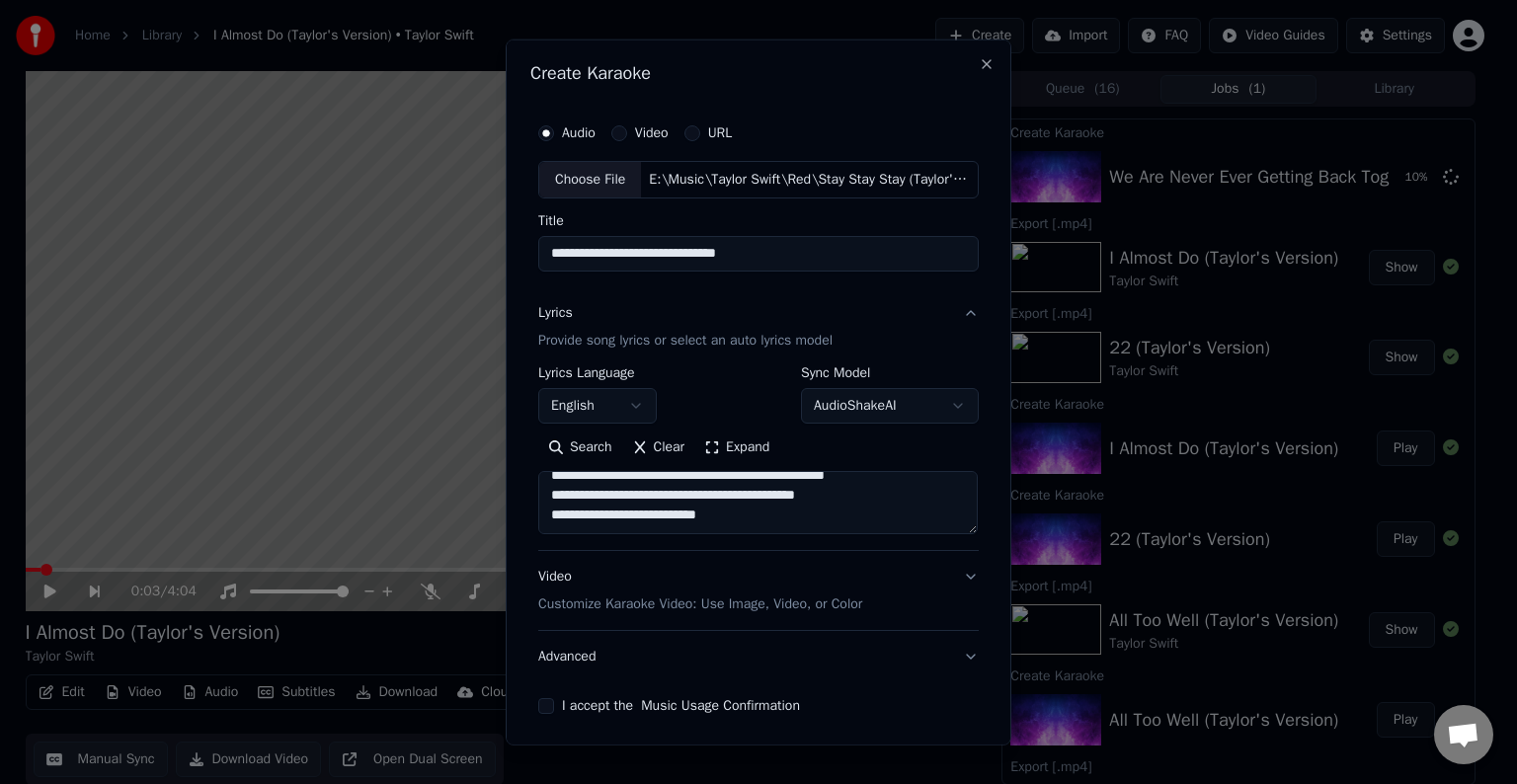 paste on "**********" 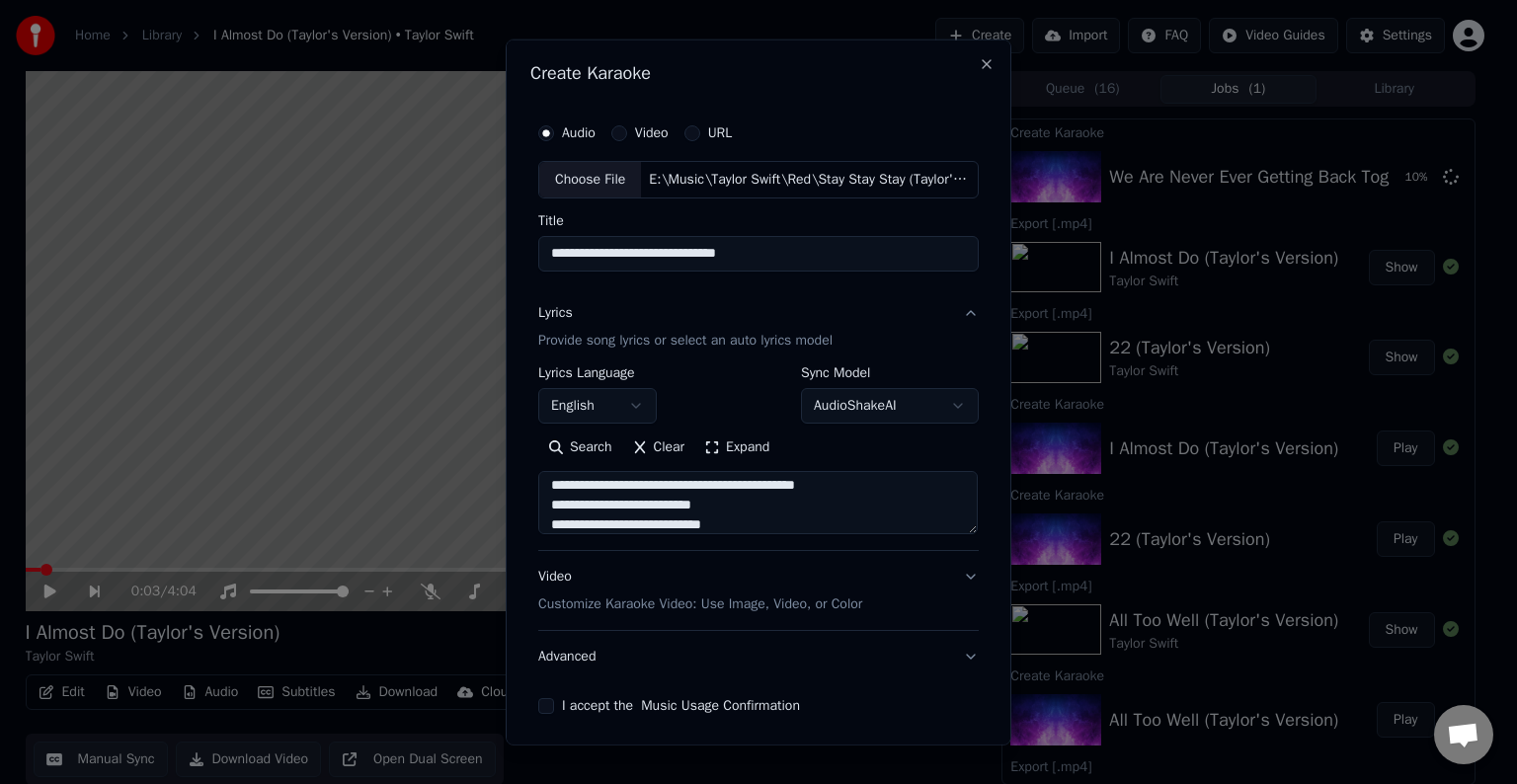 scroll, scrollTop: 201, scrollLeft: 0, axis: vertical 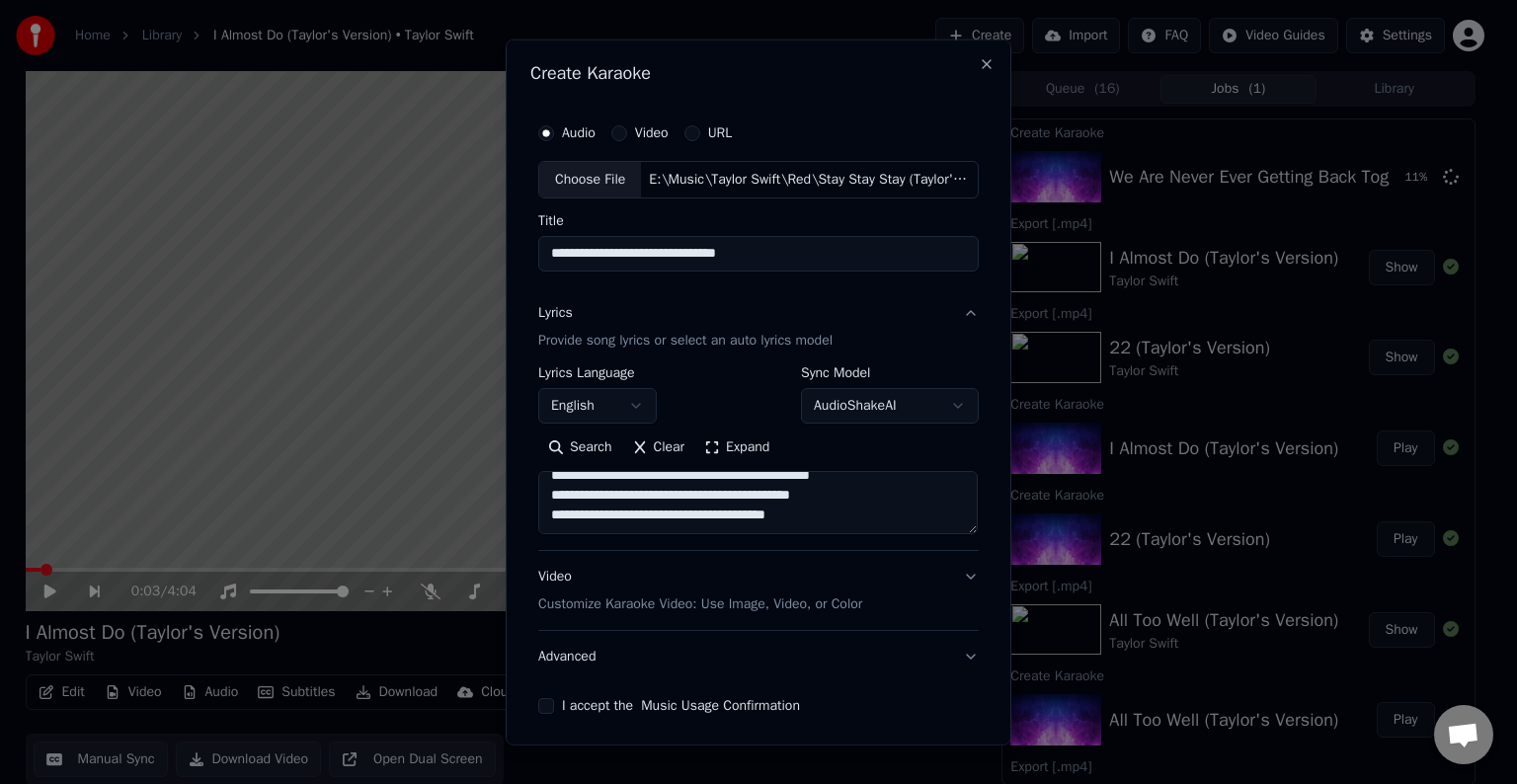 click on "**********" at bounding box center (758, 503) 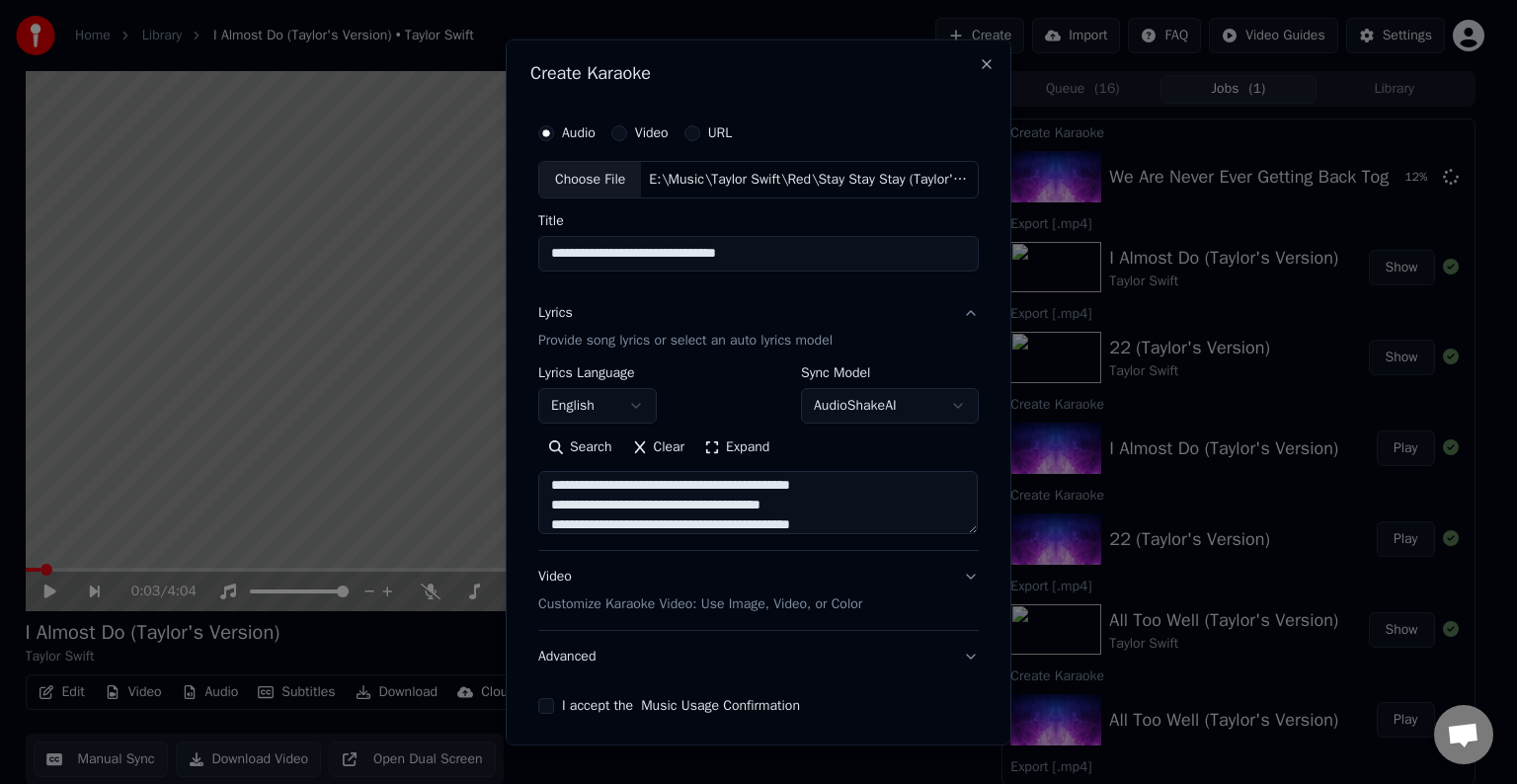 scroll, scrollTop: 280, scrollLeft: 0, axis: vertical 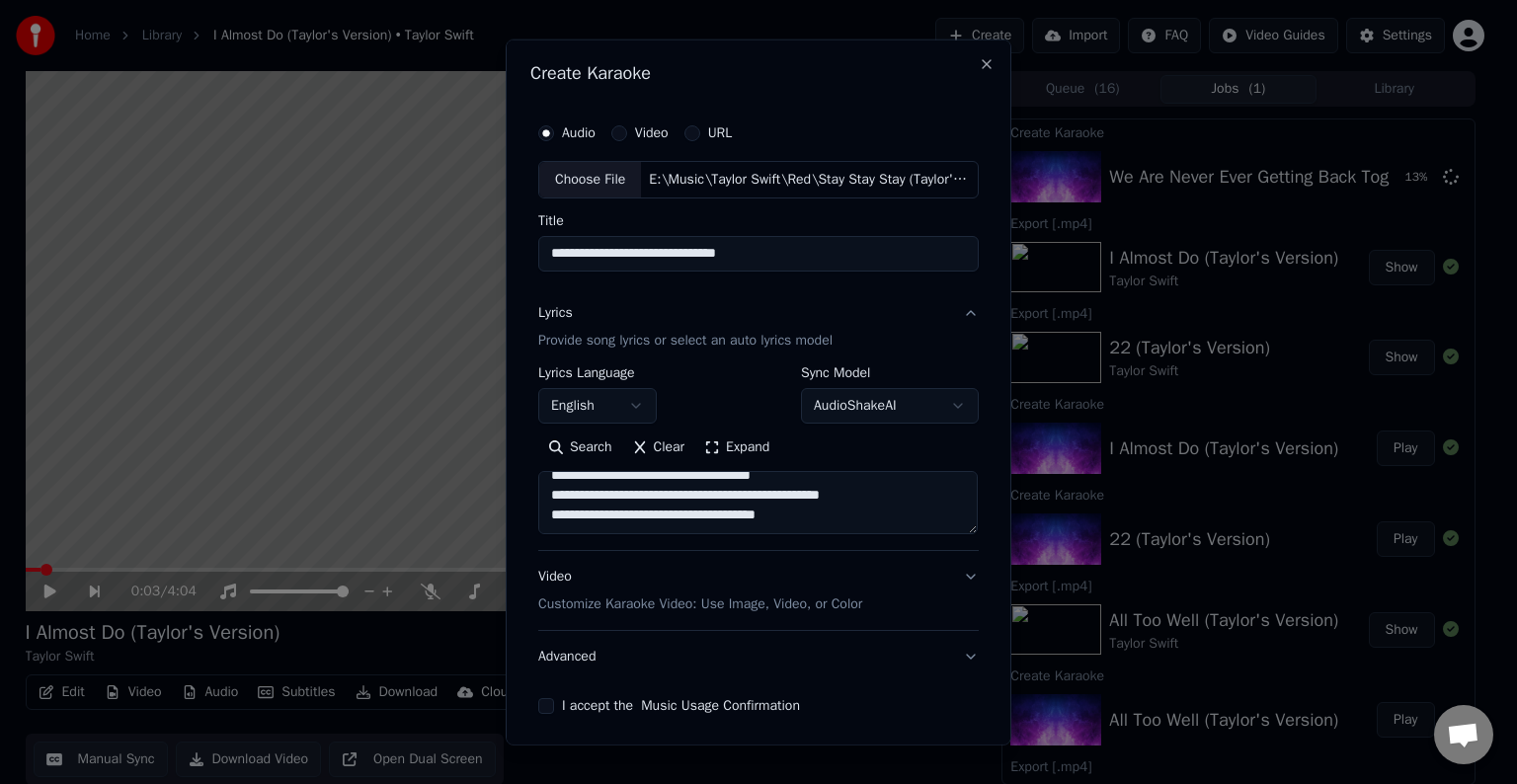 click on "**********" at bounding box center [758, 503] 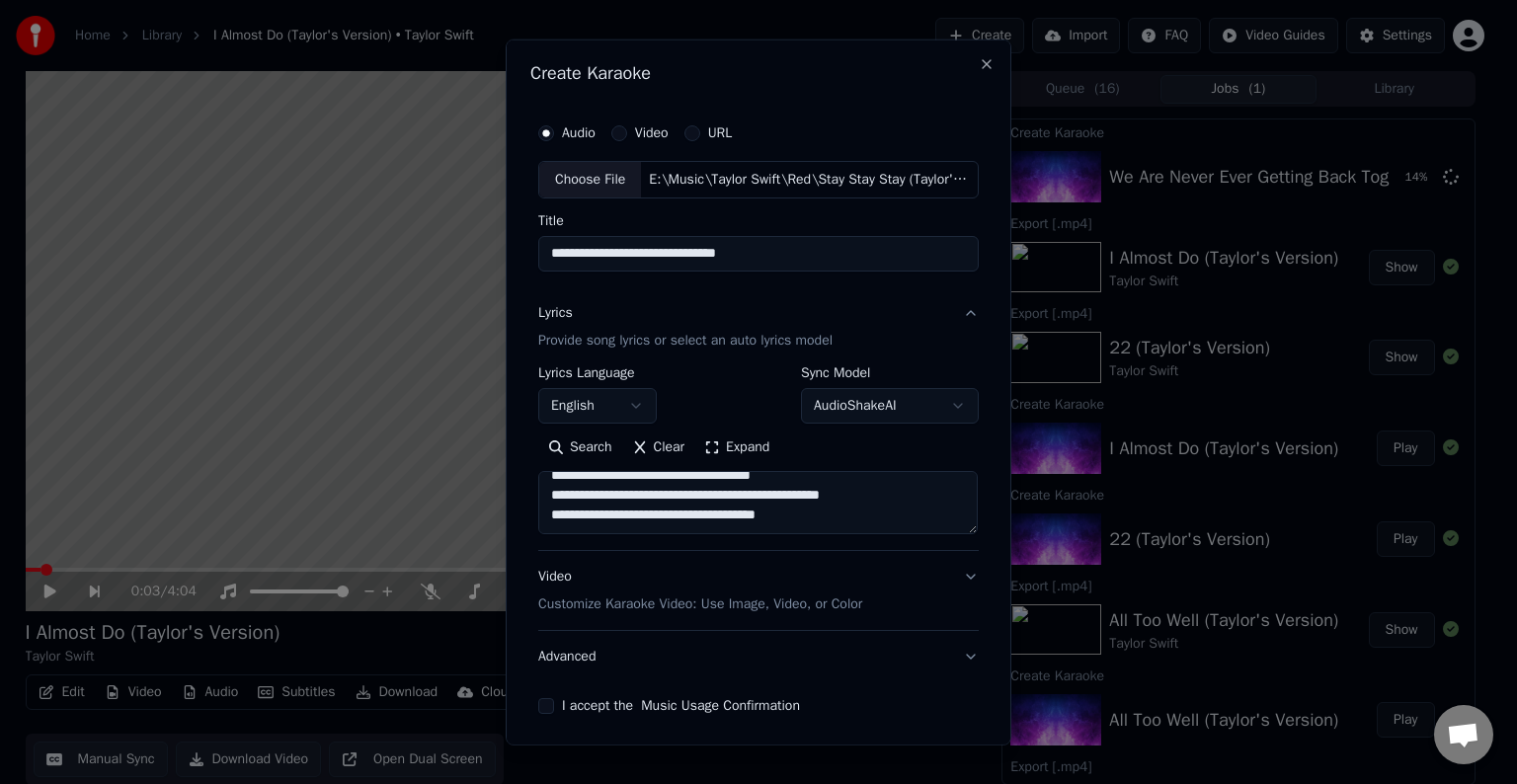 paste on "**********" 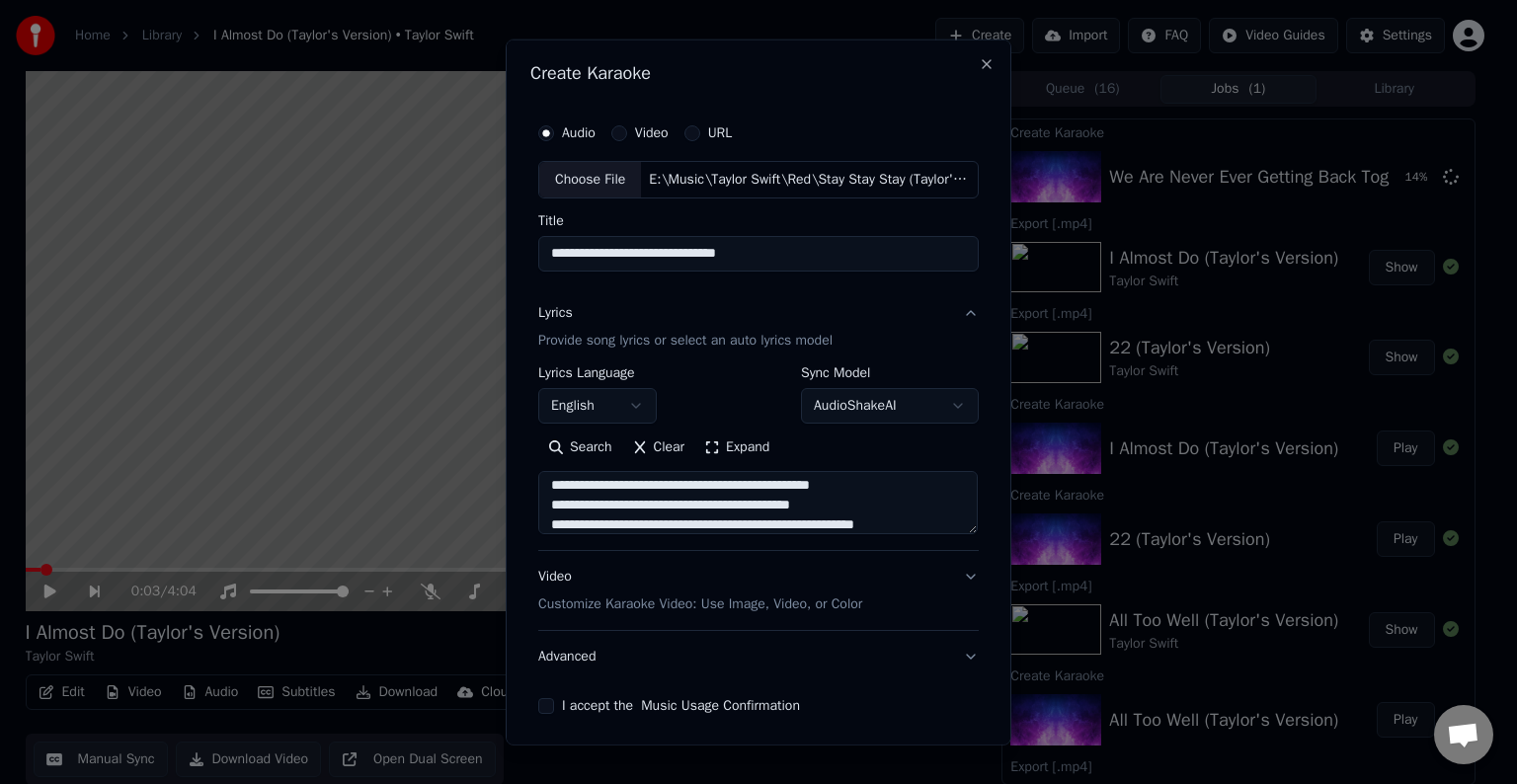 scroll, scrollTop: 359, scrollLeft: 0, axis: vertical 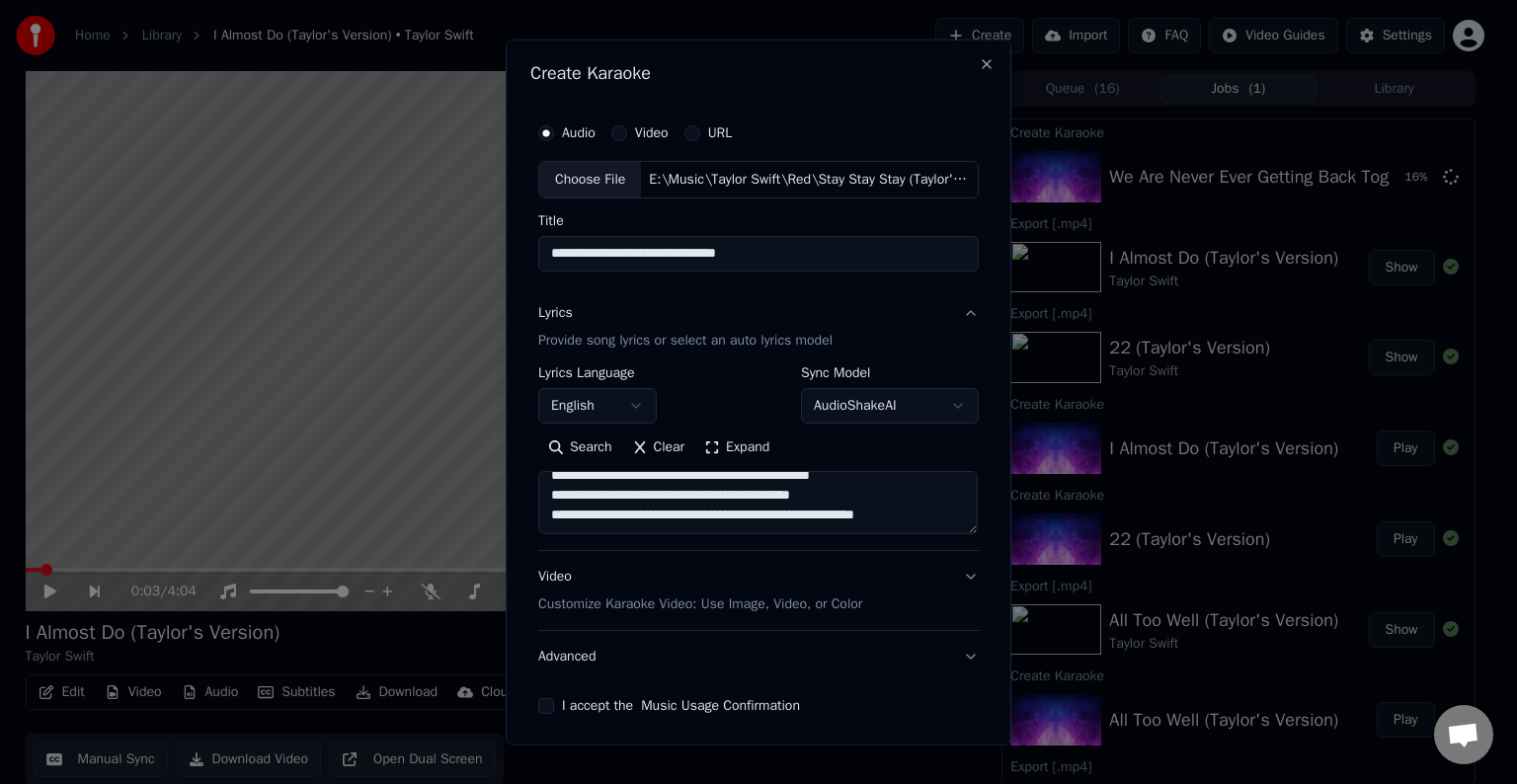 click on "**********" at bounding box center (758, 503) 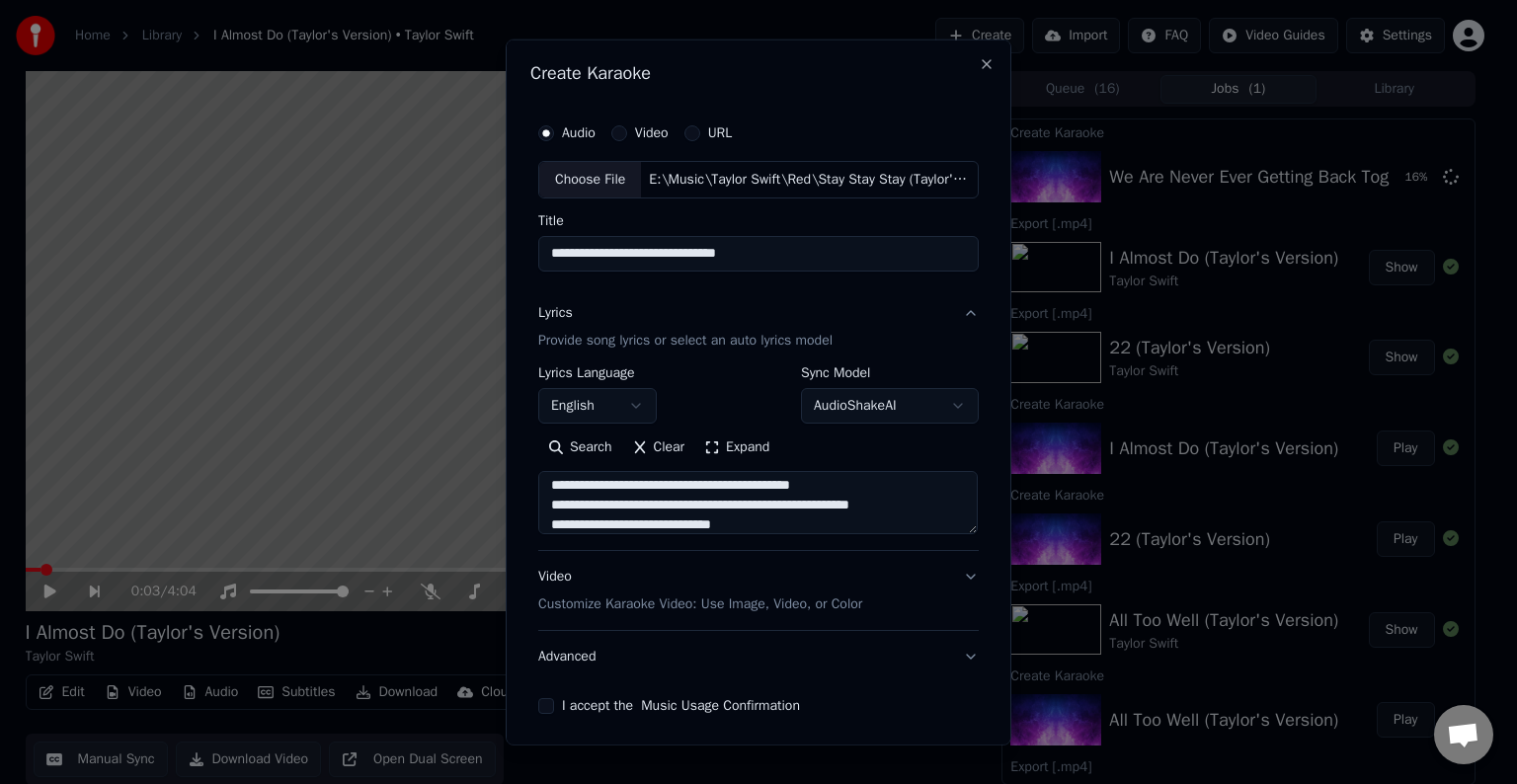 scroll, scrollTop: 517, scrollLeft: 0, axis: vertical 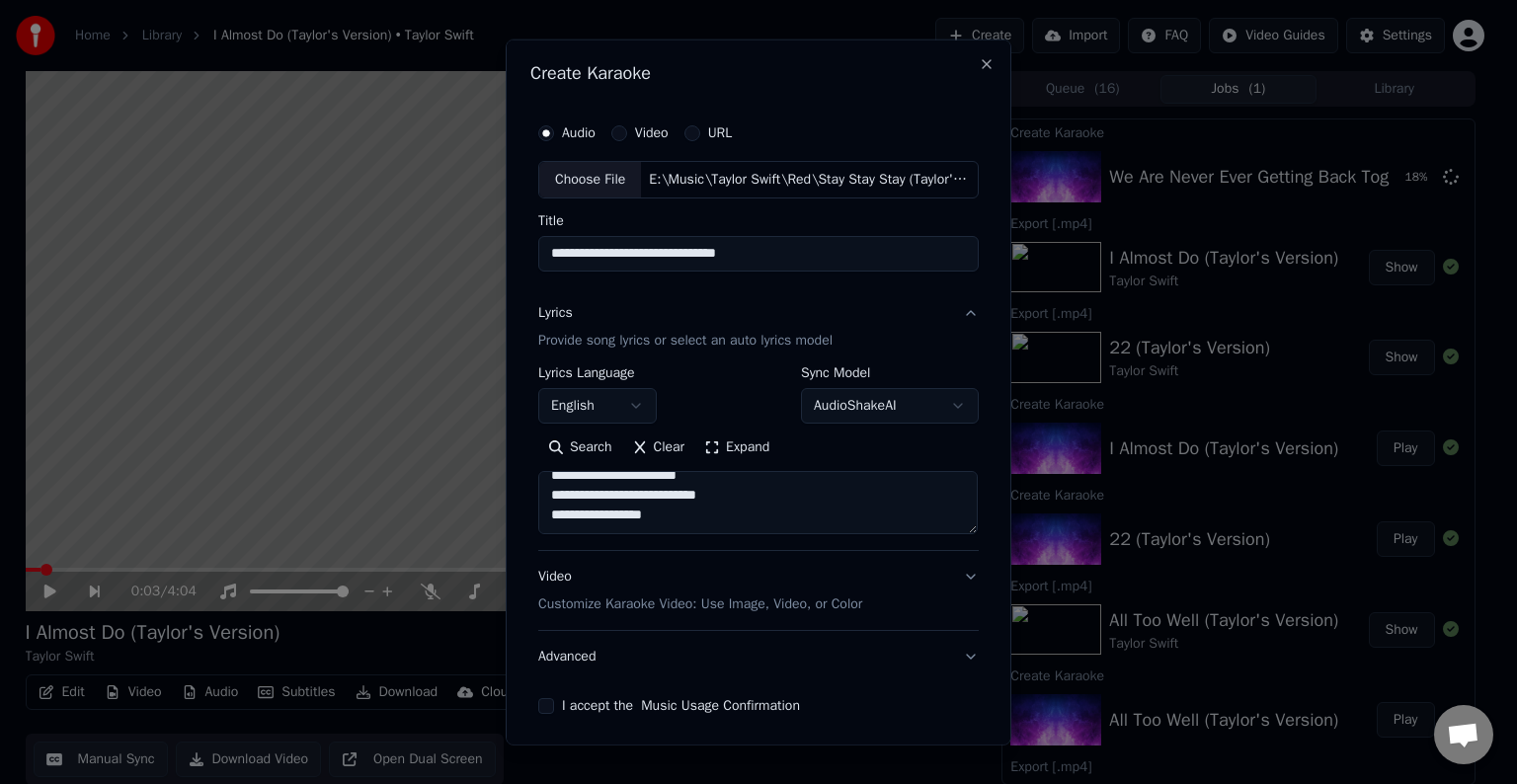 click at bounding box center [758, 503] 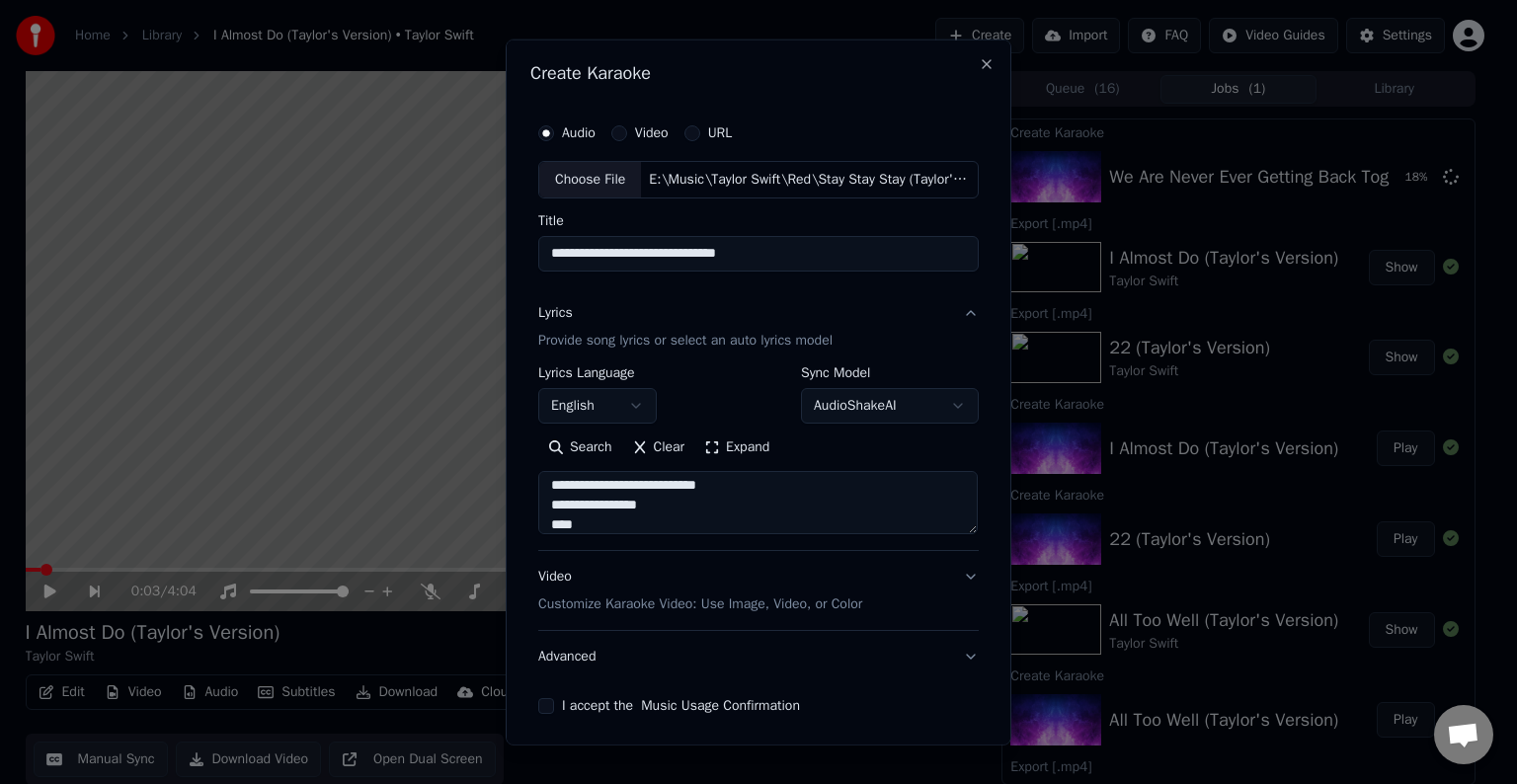 scroll, scrollTop: 754, scrollLeft: 0, axis: vertical 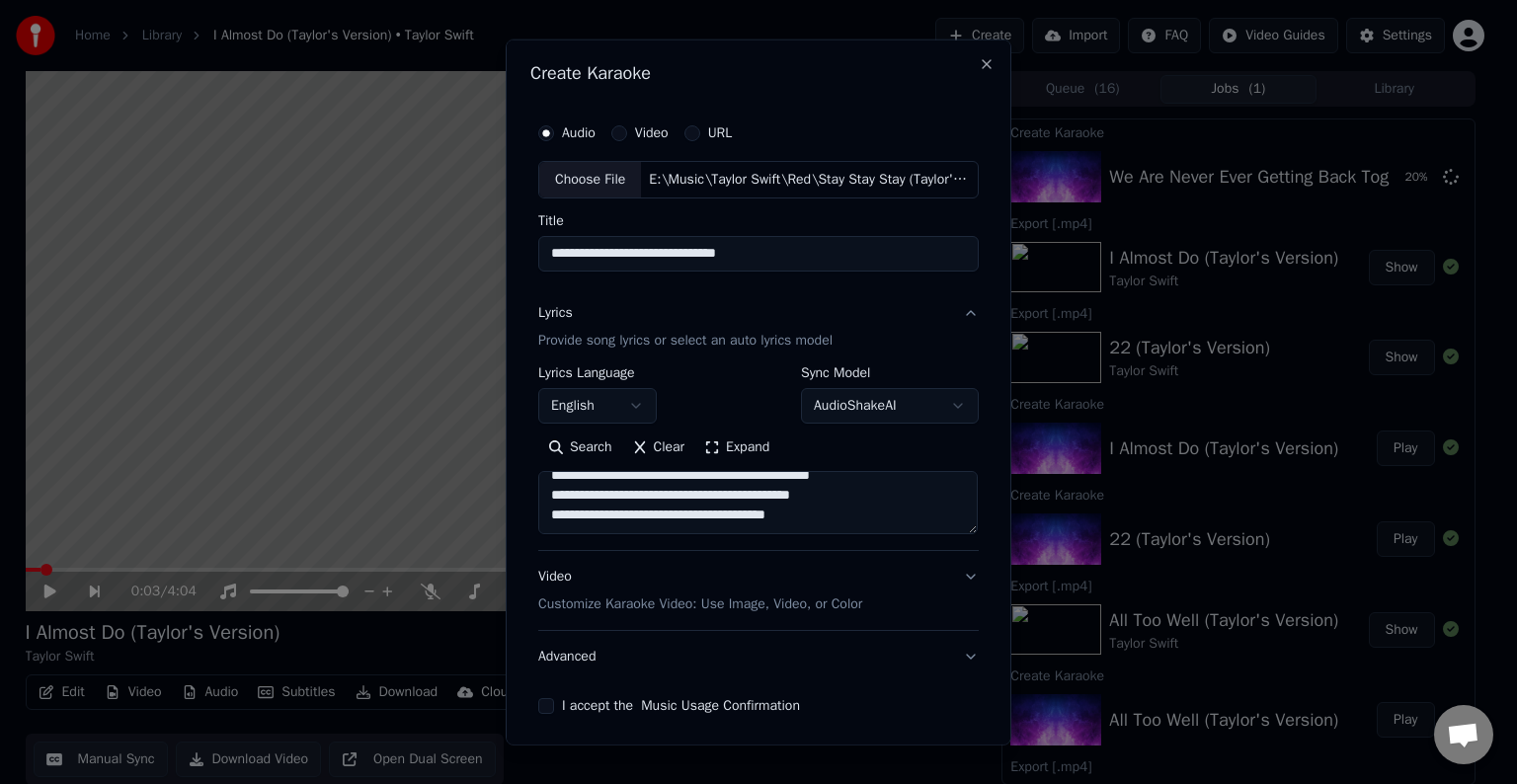 click at bounding box center (758, 503) 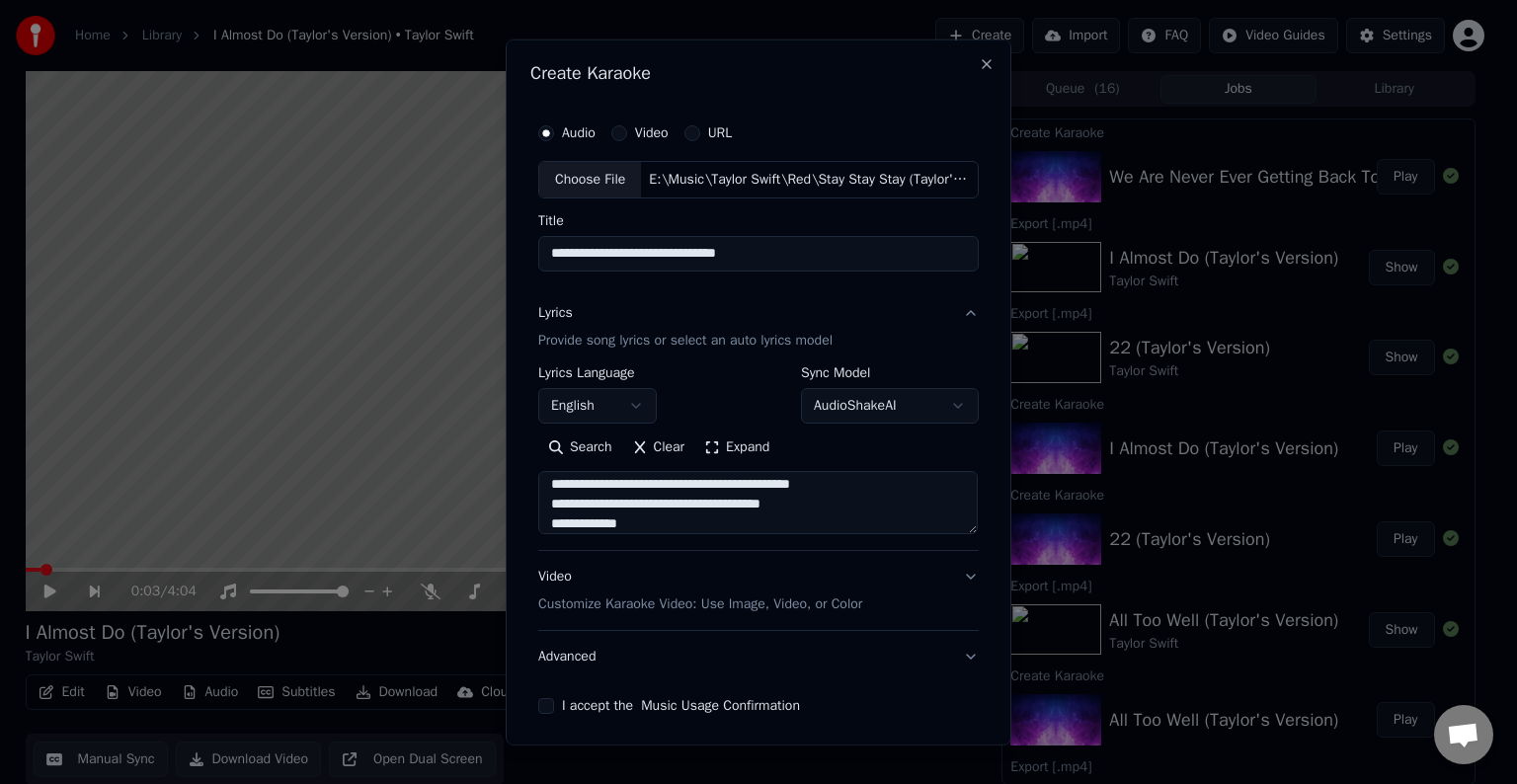 type on "**********" 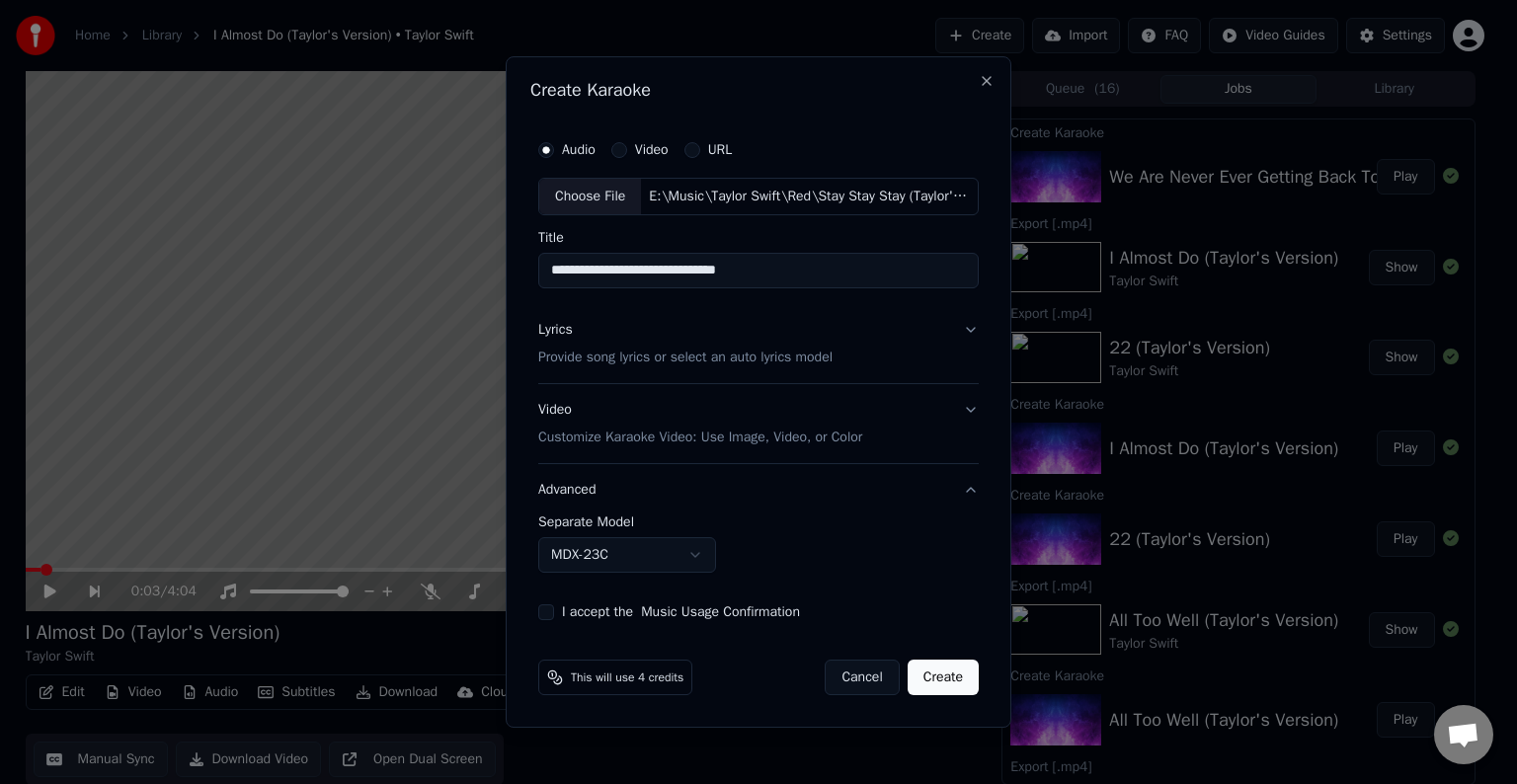 click on "Home Library I Almost Do (Taylor's Version) • [ARTIST] Create Import FAQ Video Guides Settings 0:03  /  4:04 I Almost Do (Taylor's Version) [ARTIST] BPM 146 Key E Edit Video Audio Subtitles Download Cloud Library Manual Sync Download Video Open Dual Screen Queue ( 16 ) Jobs Library Create Karaoke We Are Never Ever Getting Back Together (Taylor's Version) Play Export [.mp4] I Almost Do (Taylor's Version) [ARTIST] Show Export [.mp4] 22 (Taylor's Version) [ARTIST] Show Create Karaoke I Almost Do (Taylor's Version) Play Create Karaoke 22 (Taylor's Version) Play Export [.mp4] All Too Well (Taylor's Version) [ARTIST] Show Create Karaoke All Too Well (Taylor's Version) Play Export [.mp4] I Knew You Were Trouble (Taylor's Version) [ARTIST] Show Create Karaoke I Knew You Were Trouble (Taylor's Version) Play Export [.mp4] Treacherous (Taylor's Version) [ARTIST] Show Create Karaoke Treacherous (Taylor's Version) Play Export [.mp4] Red (Taylor's Version) [ARTIST] Show Create Karaoke Play" at bounding box center [750, 392] 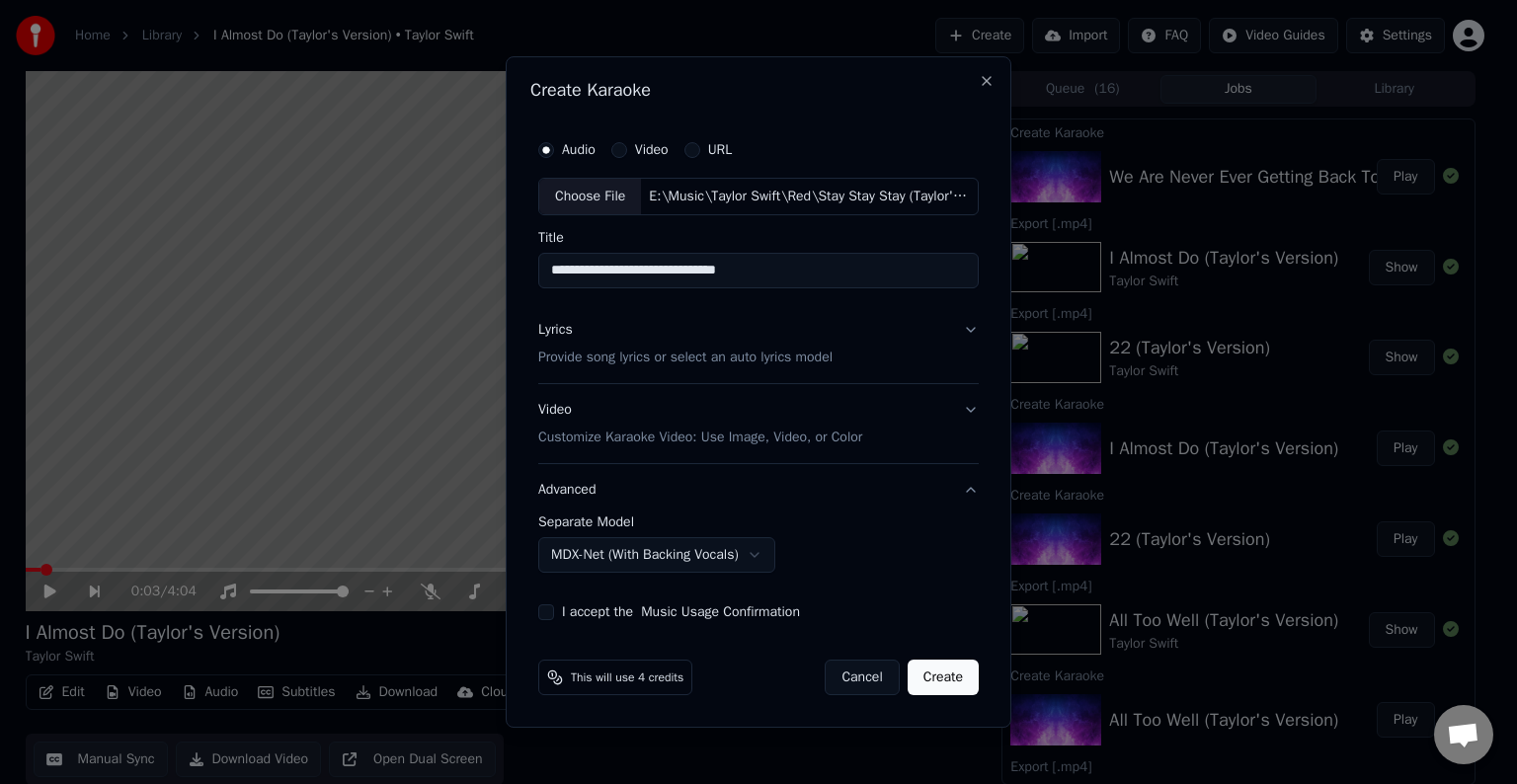 click on "I accept the   Music Usage Confirmation" at bounding box center [546, 612] 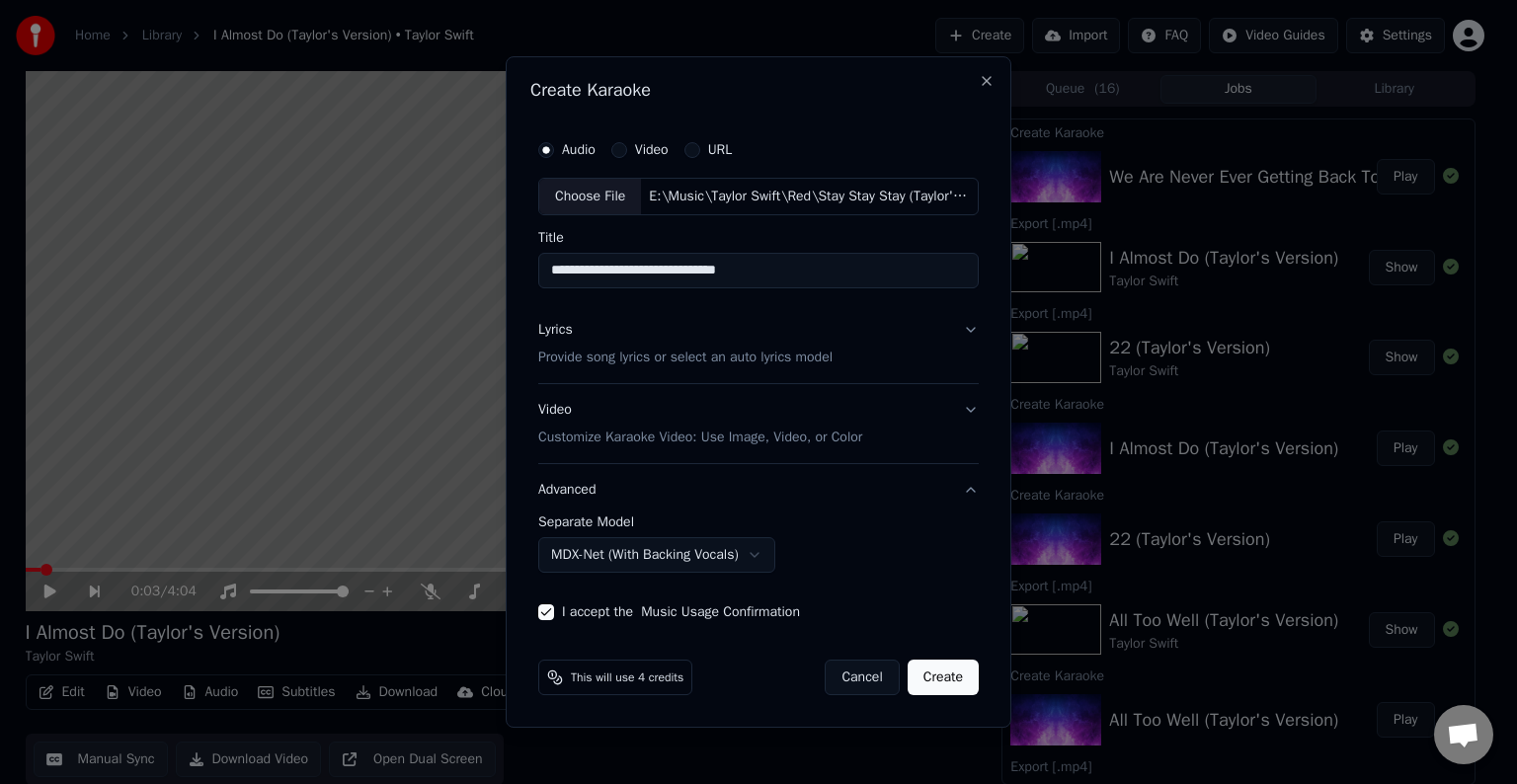 click on "Create" at bounding box center (943, 677) 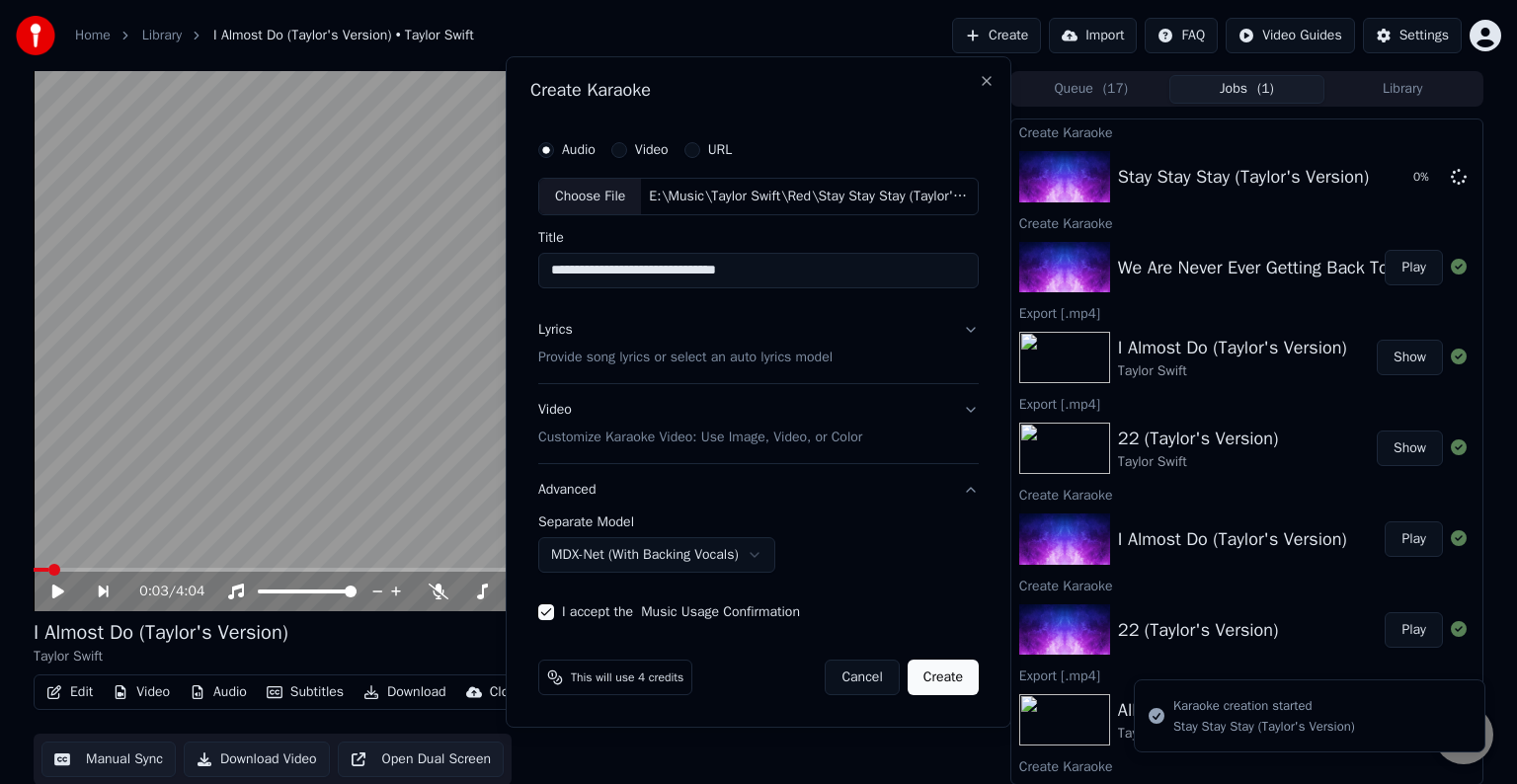 select on "******" 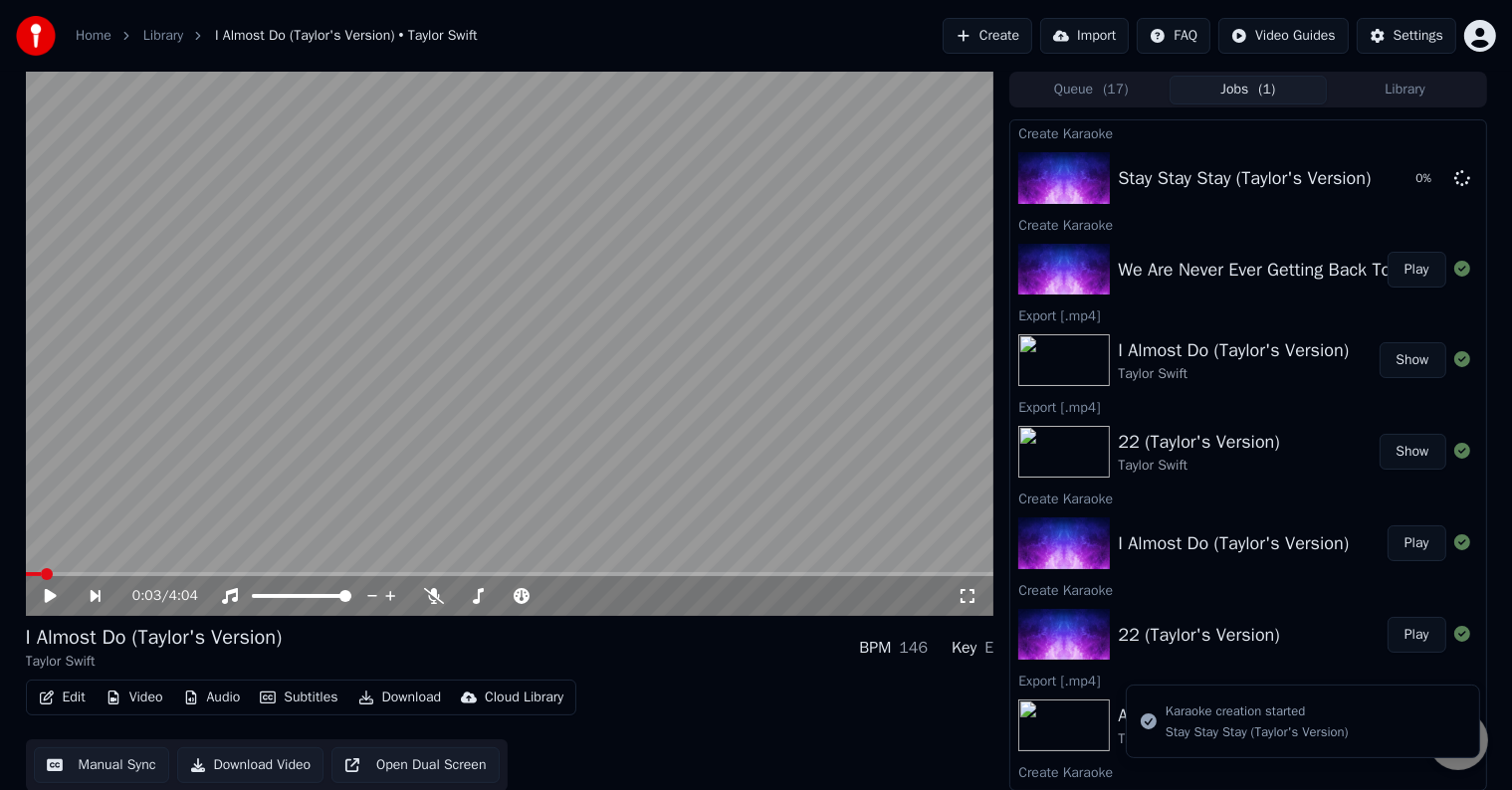 click on "Play" at bounding box center (1416, 270) 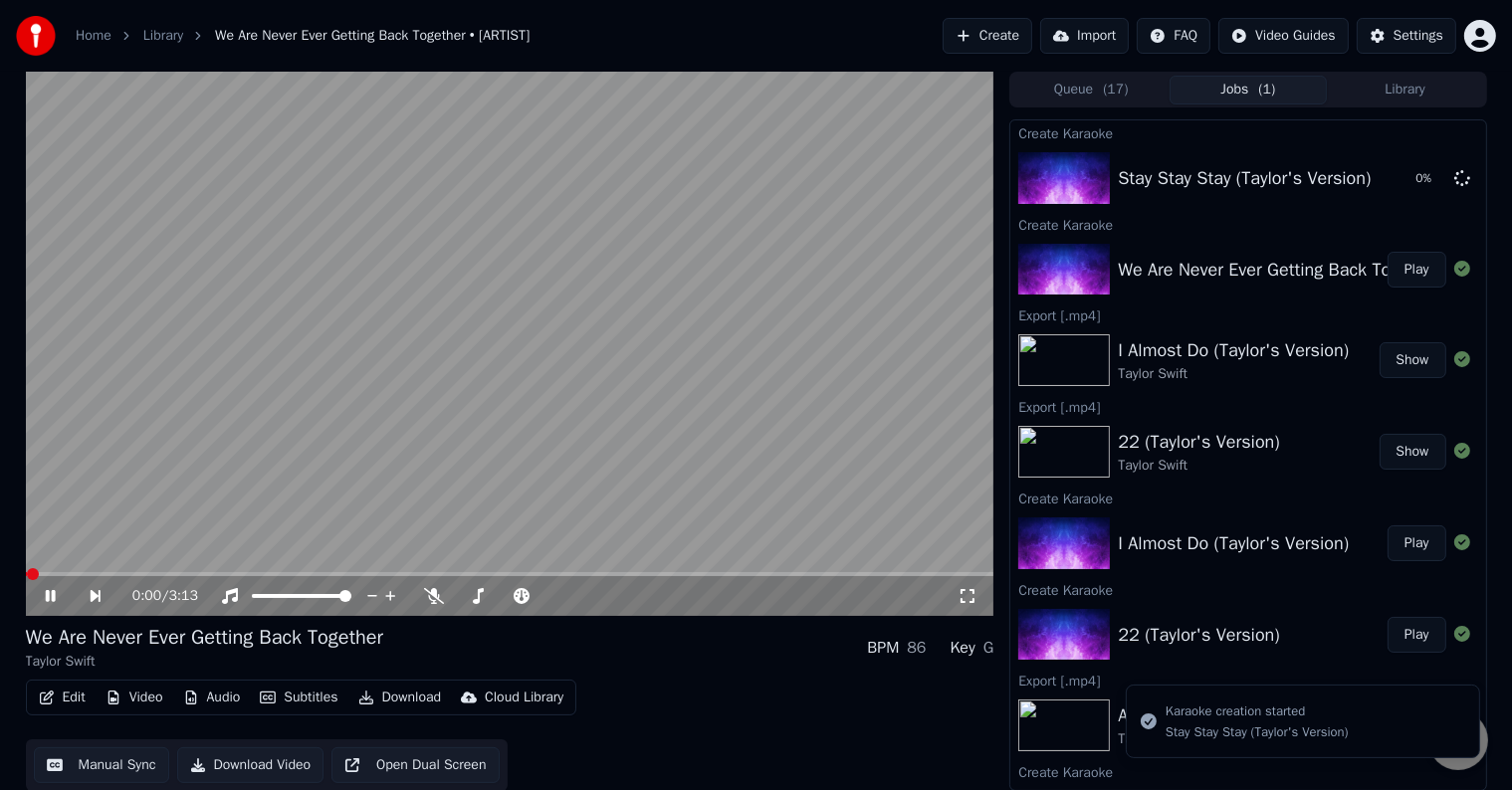 click on "Edit" at bounding box center [62, 697] 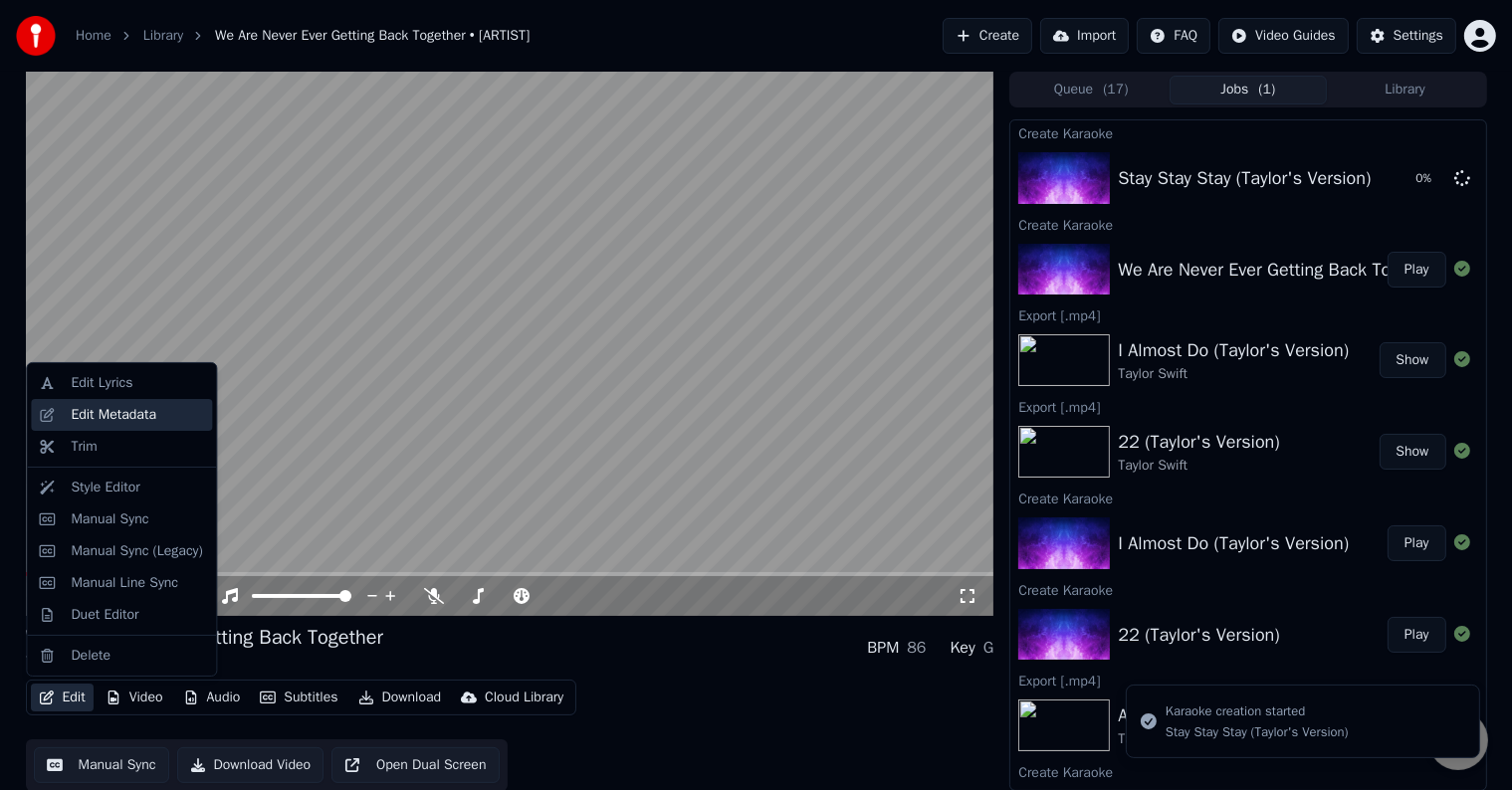 click on "Edit Metadata" at bounding box center (121, 415) 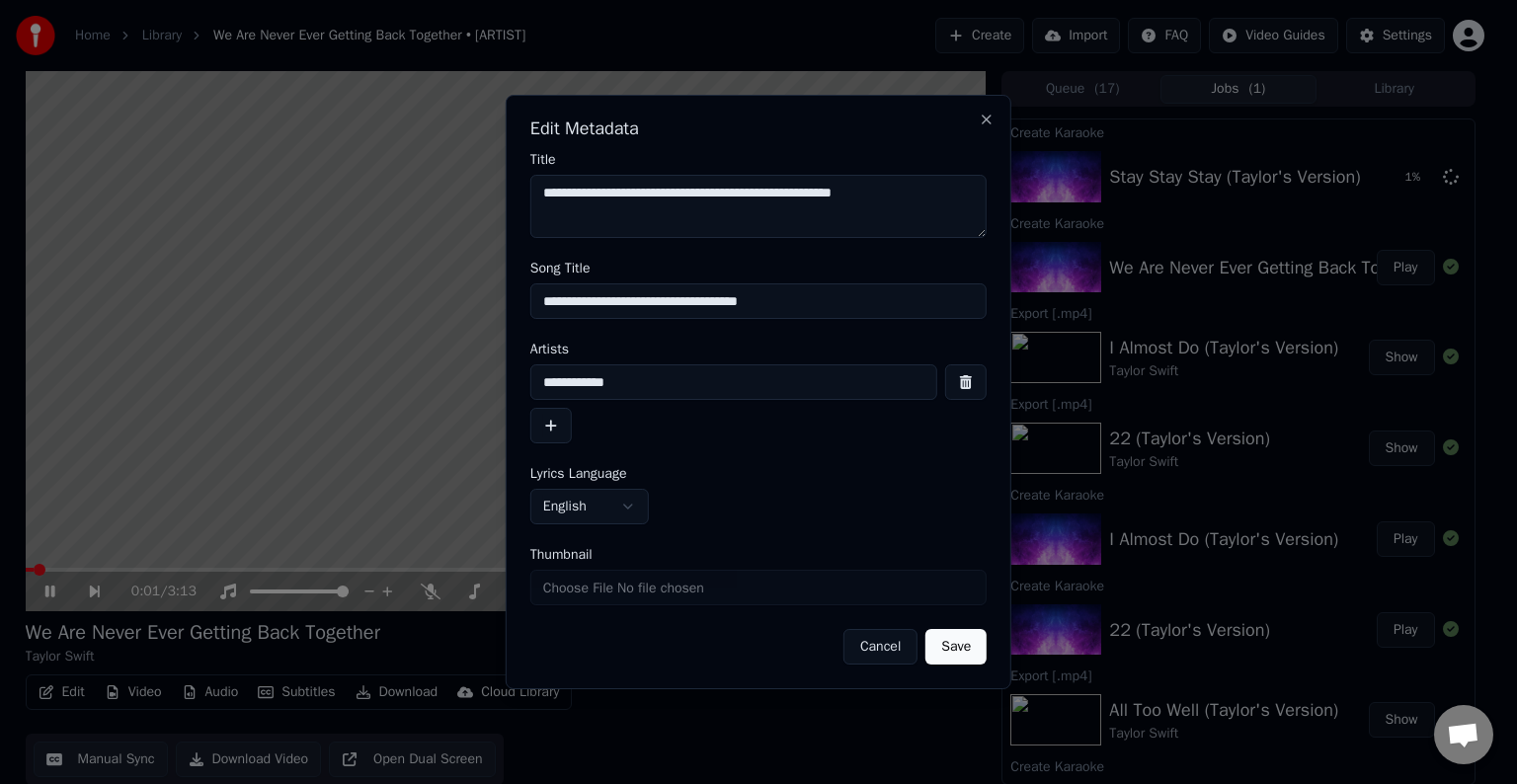 click on "**********" at bounding box center [734, 382] 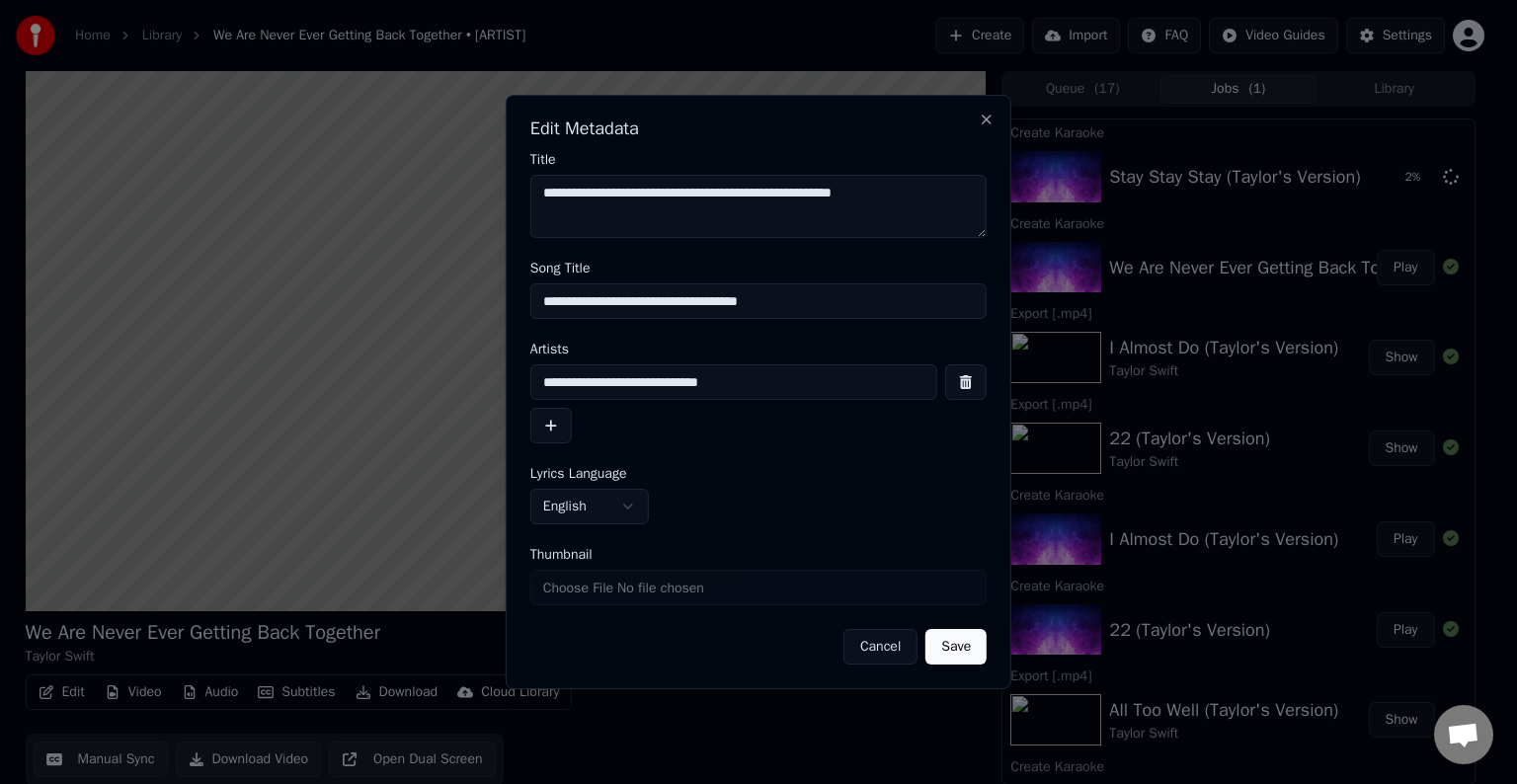type on "**********" 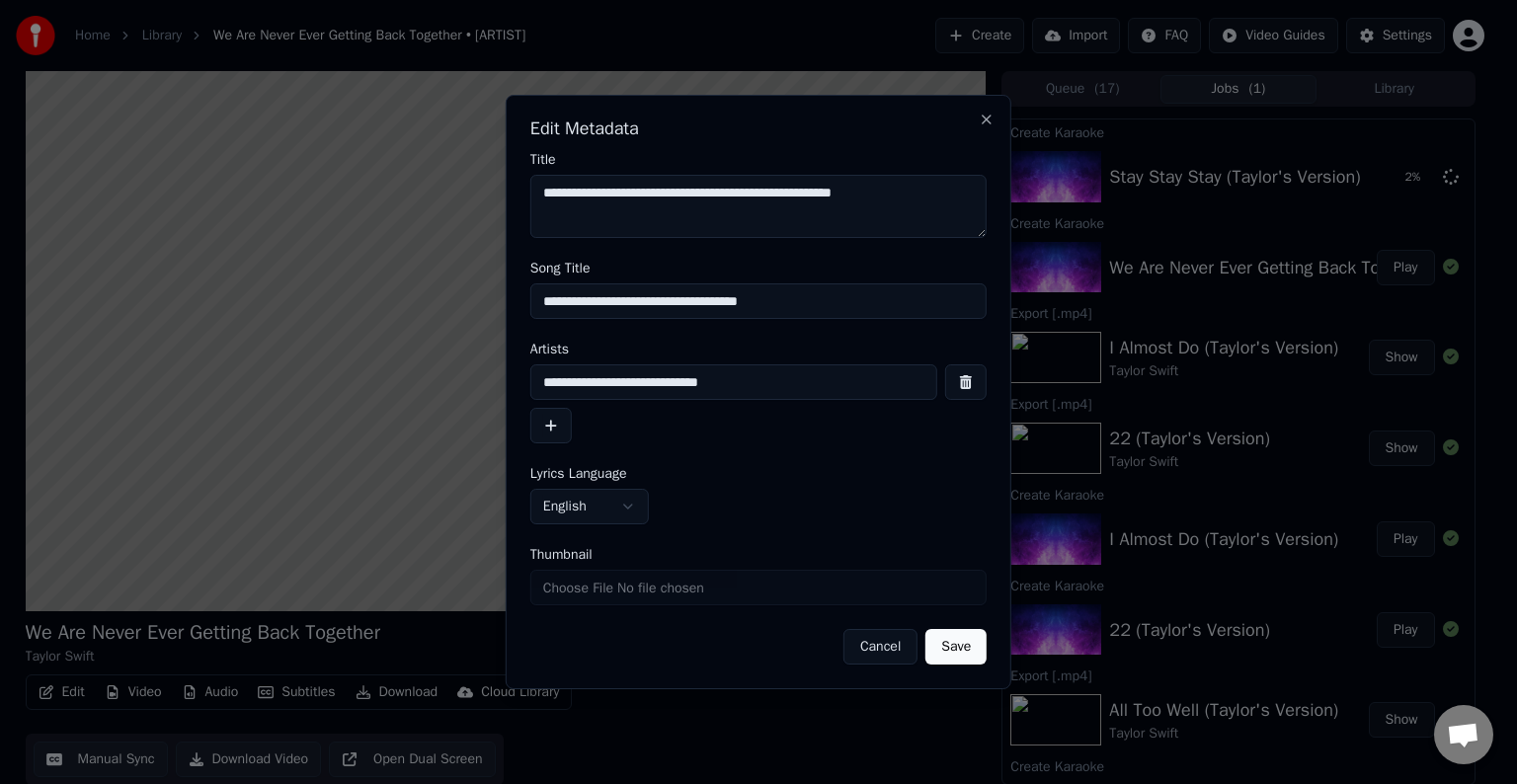click on "Save" at bounding box center (956, 647) 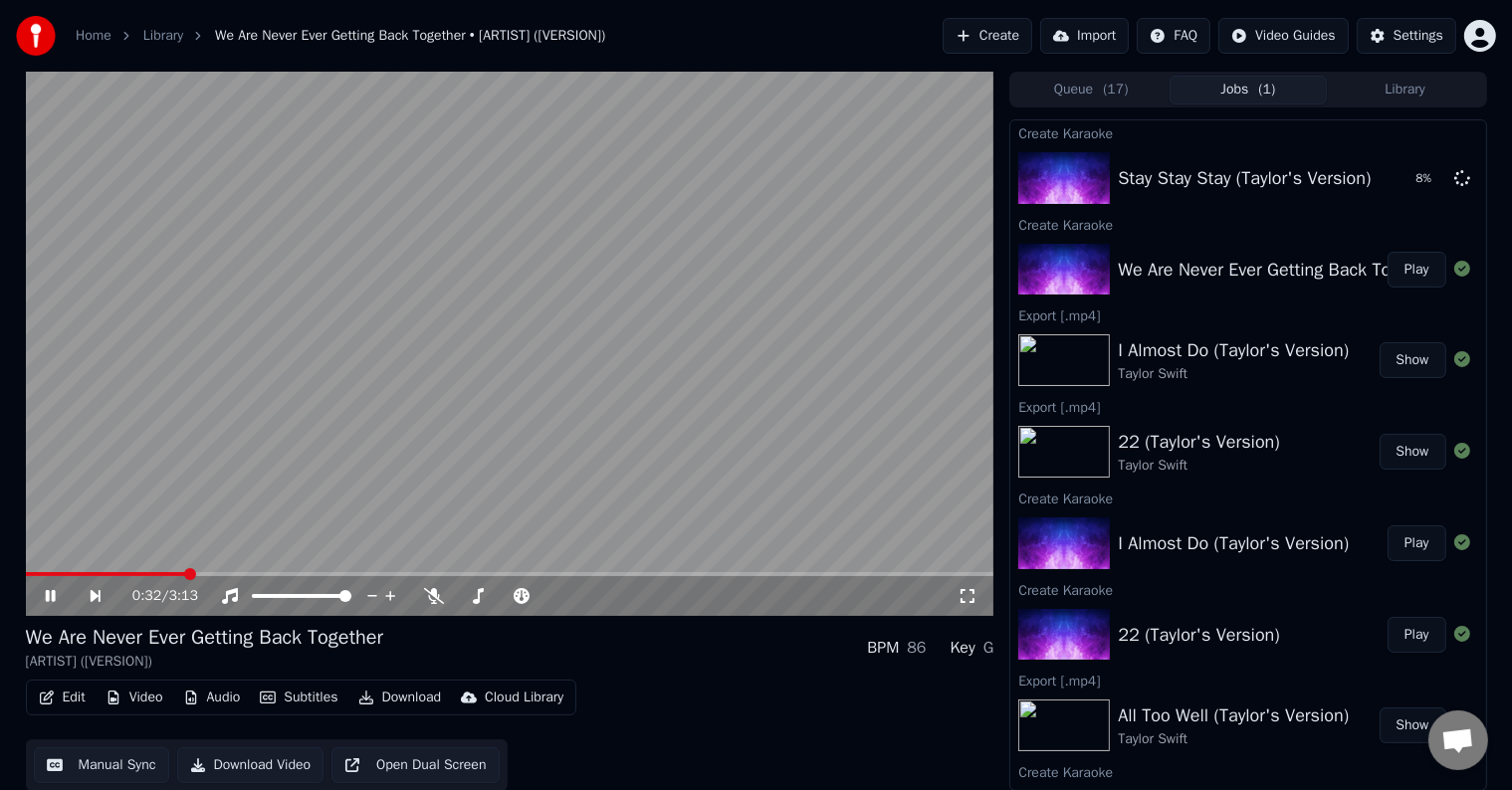 click 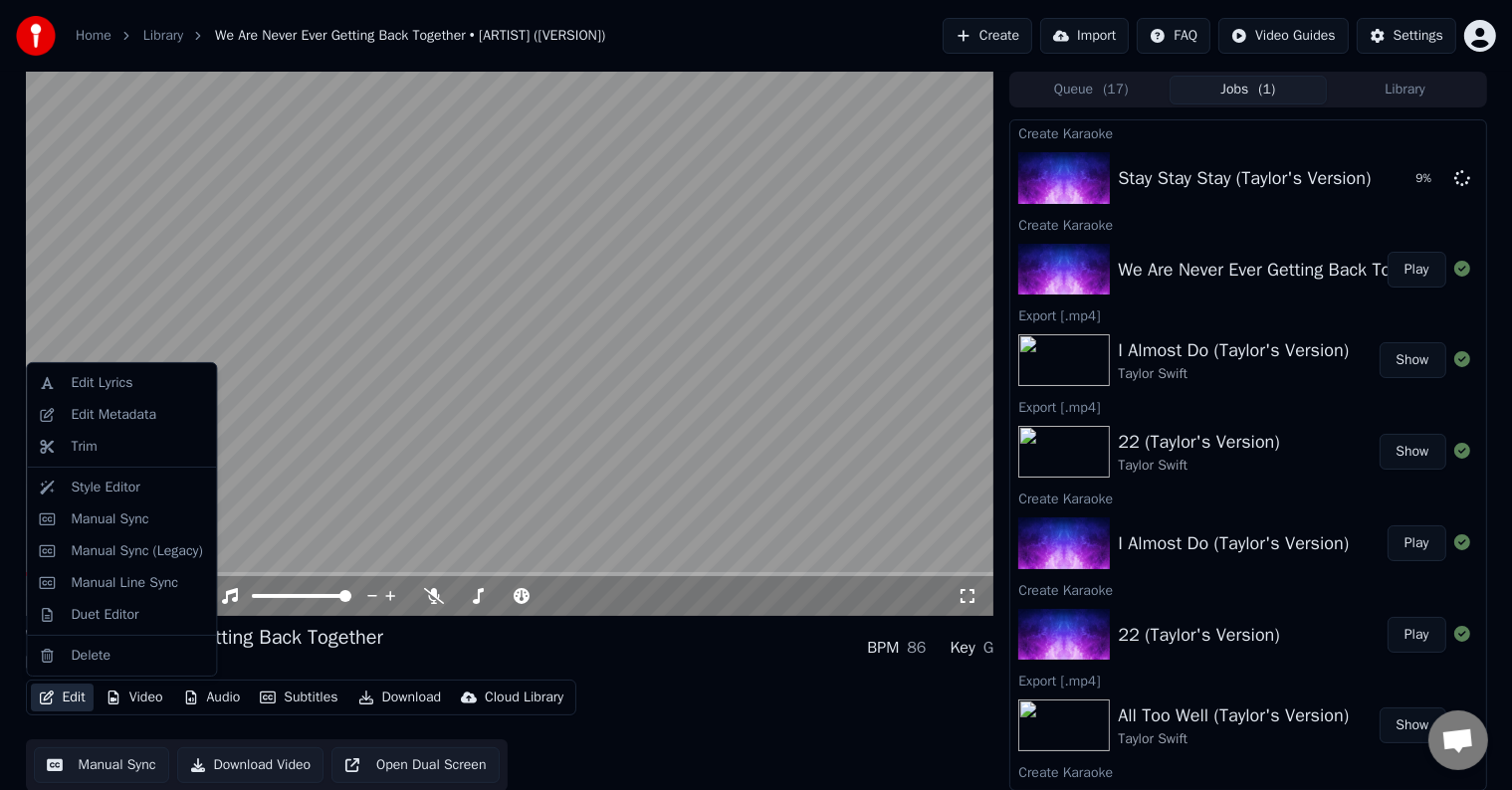 click 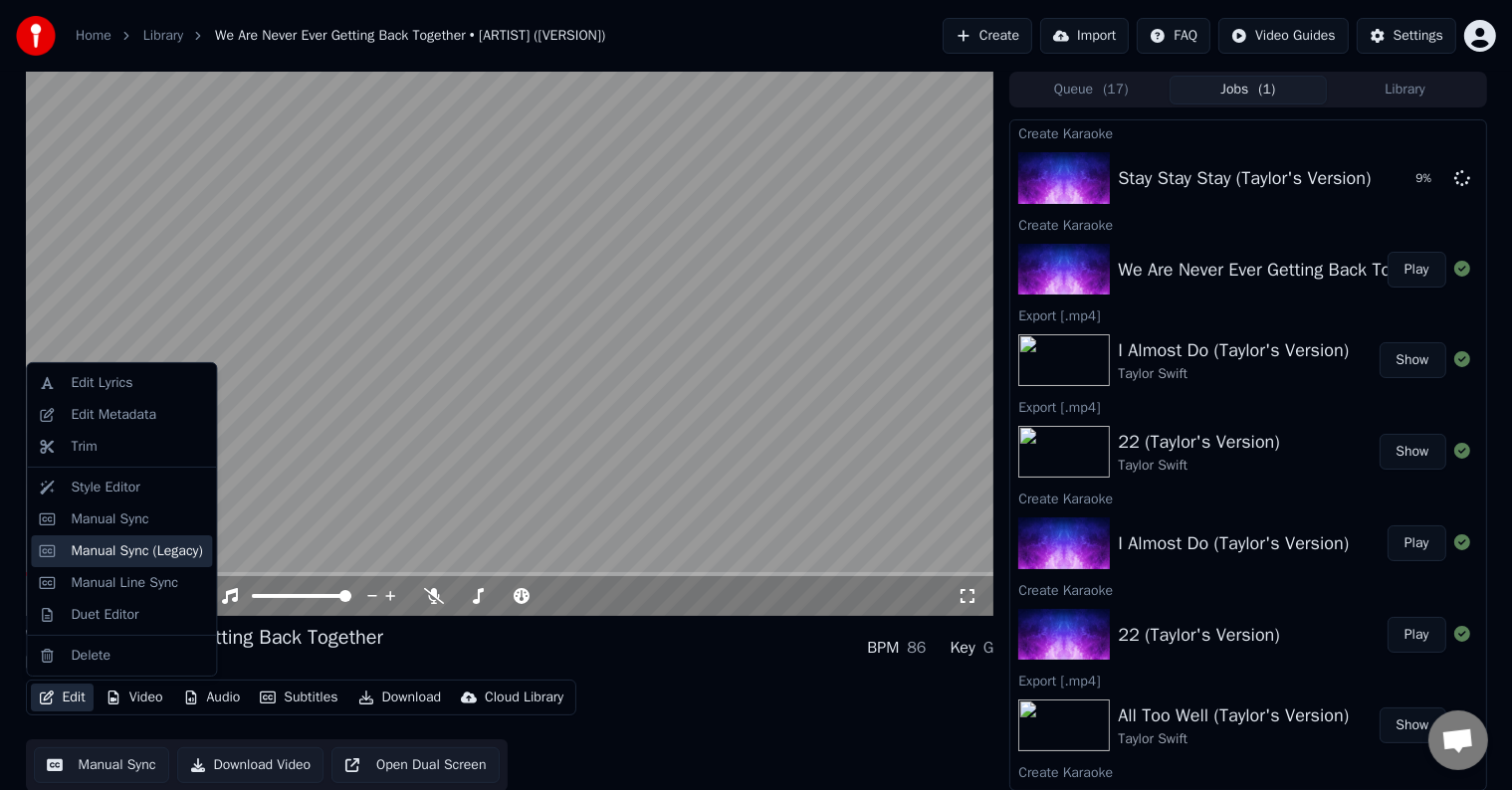 click on "Manual Sync (Legacy)" at bounding box center [136, 551] 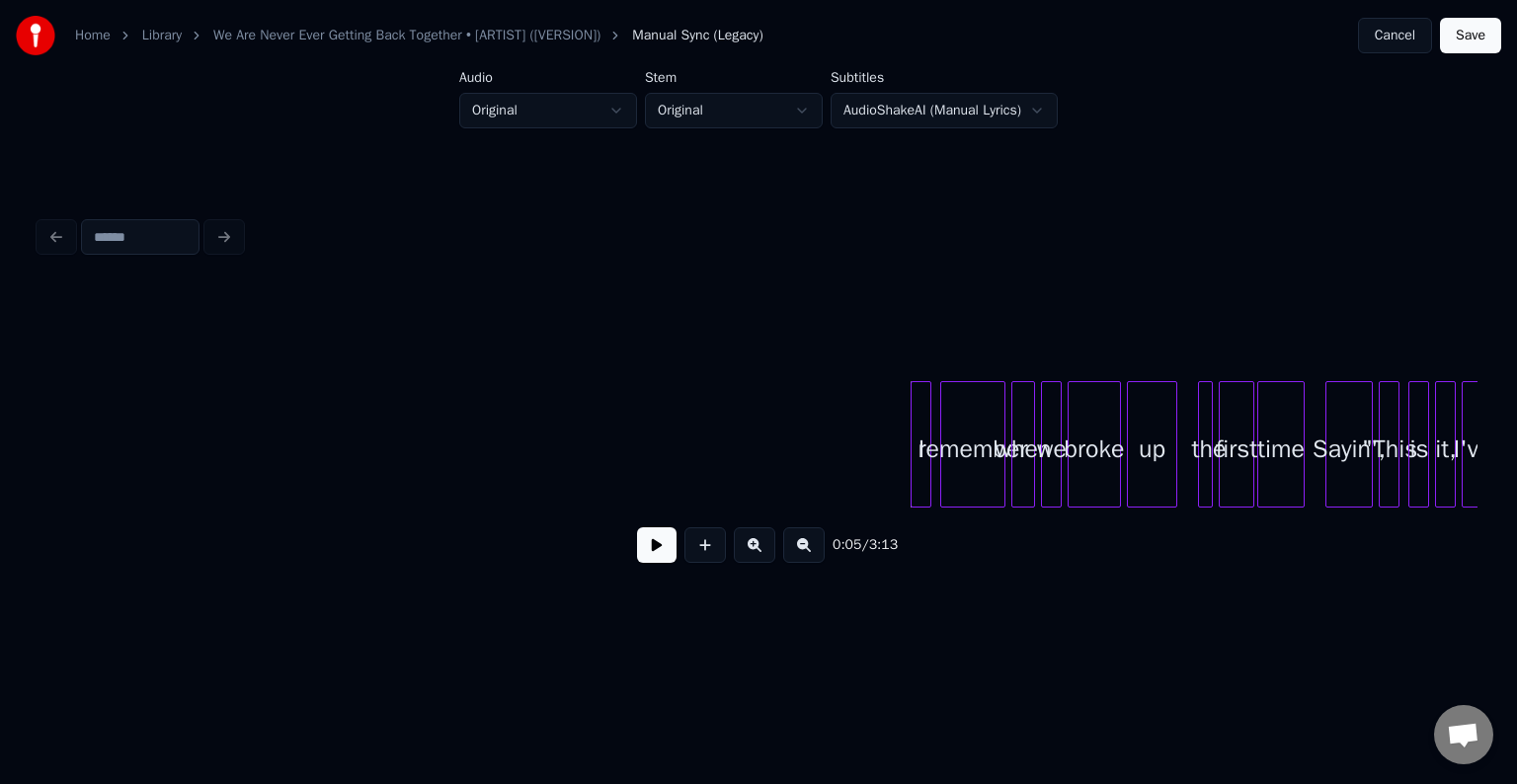 click at bounding box center [657, 545] 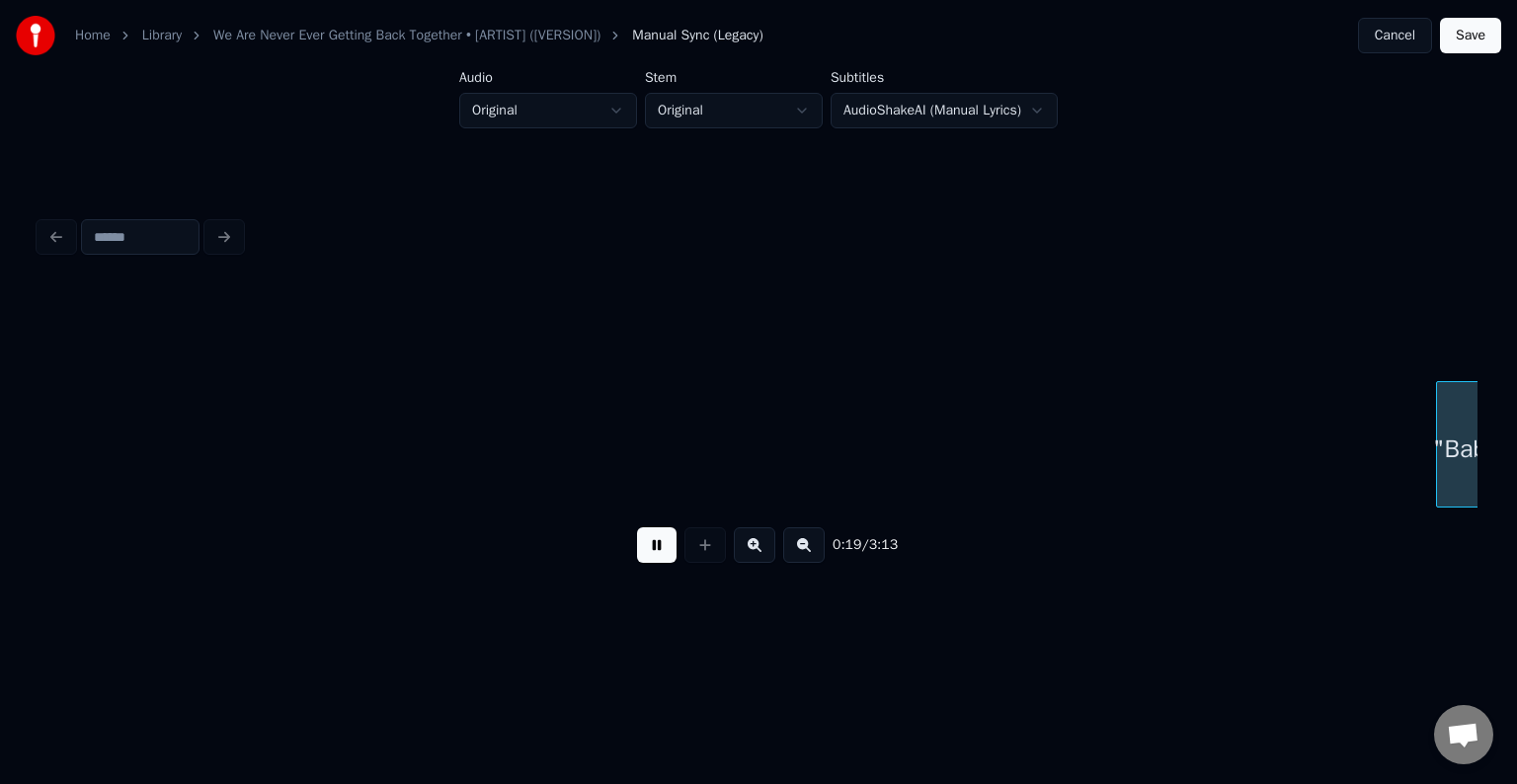 scroll, scrollTop: 0, scrollLeft: 2878, axis: horizontal 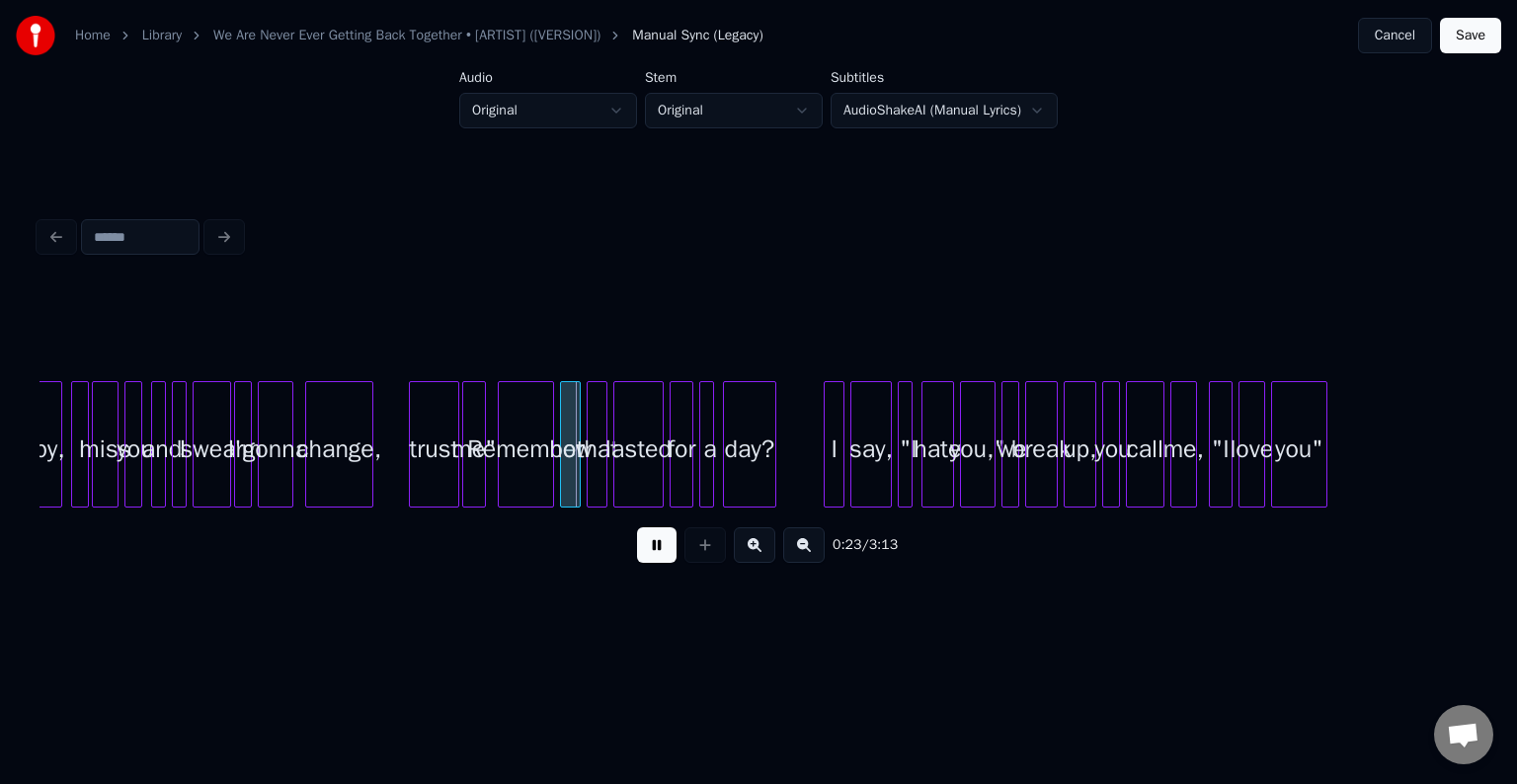 click at bounding box center [657, 545] 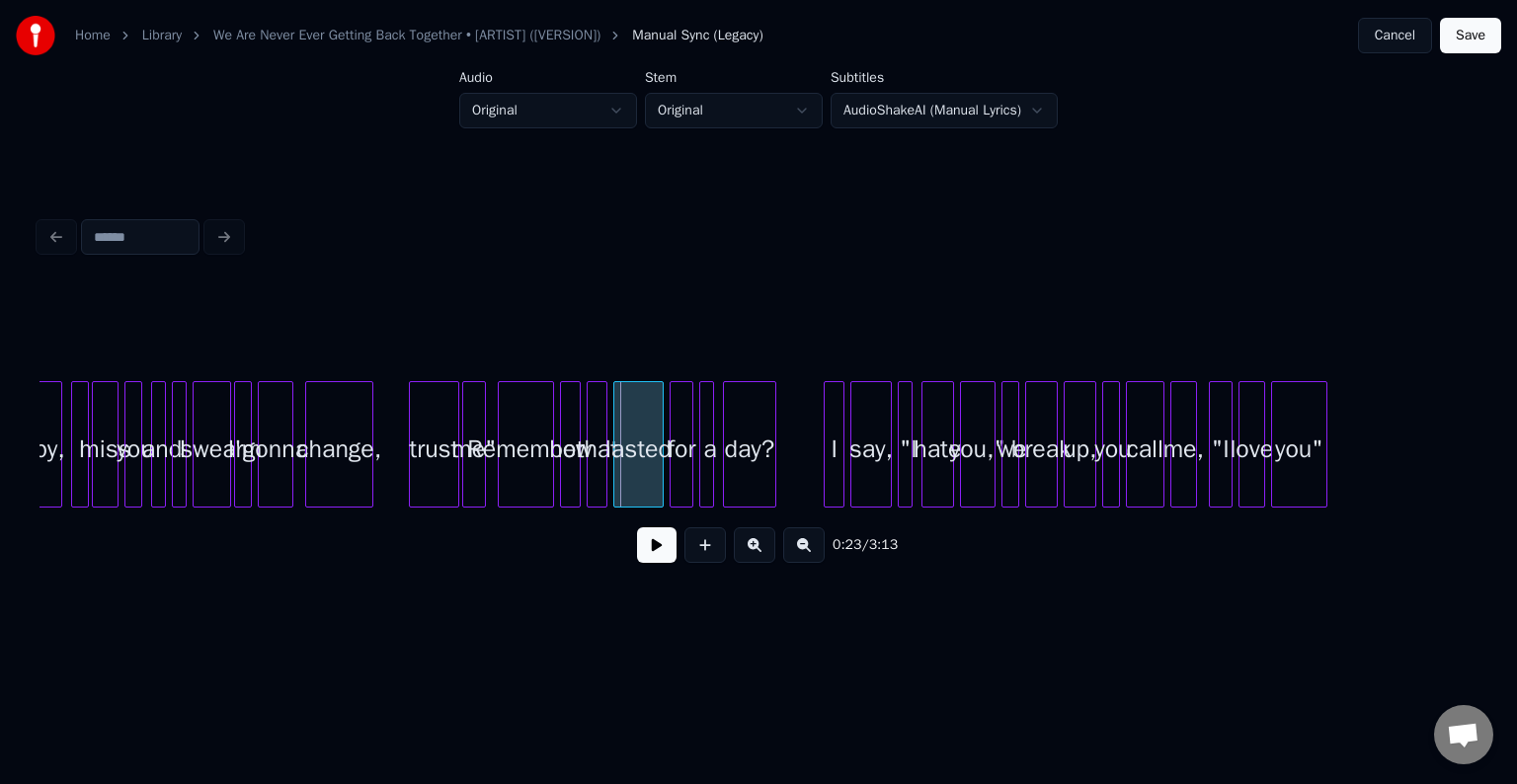 click at bounding box center (482, 444) 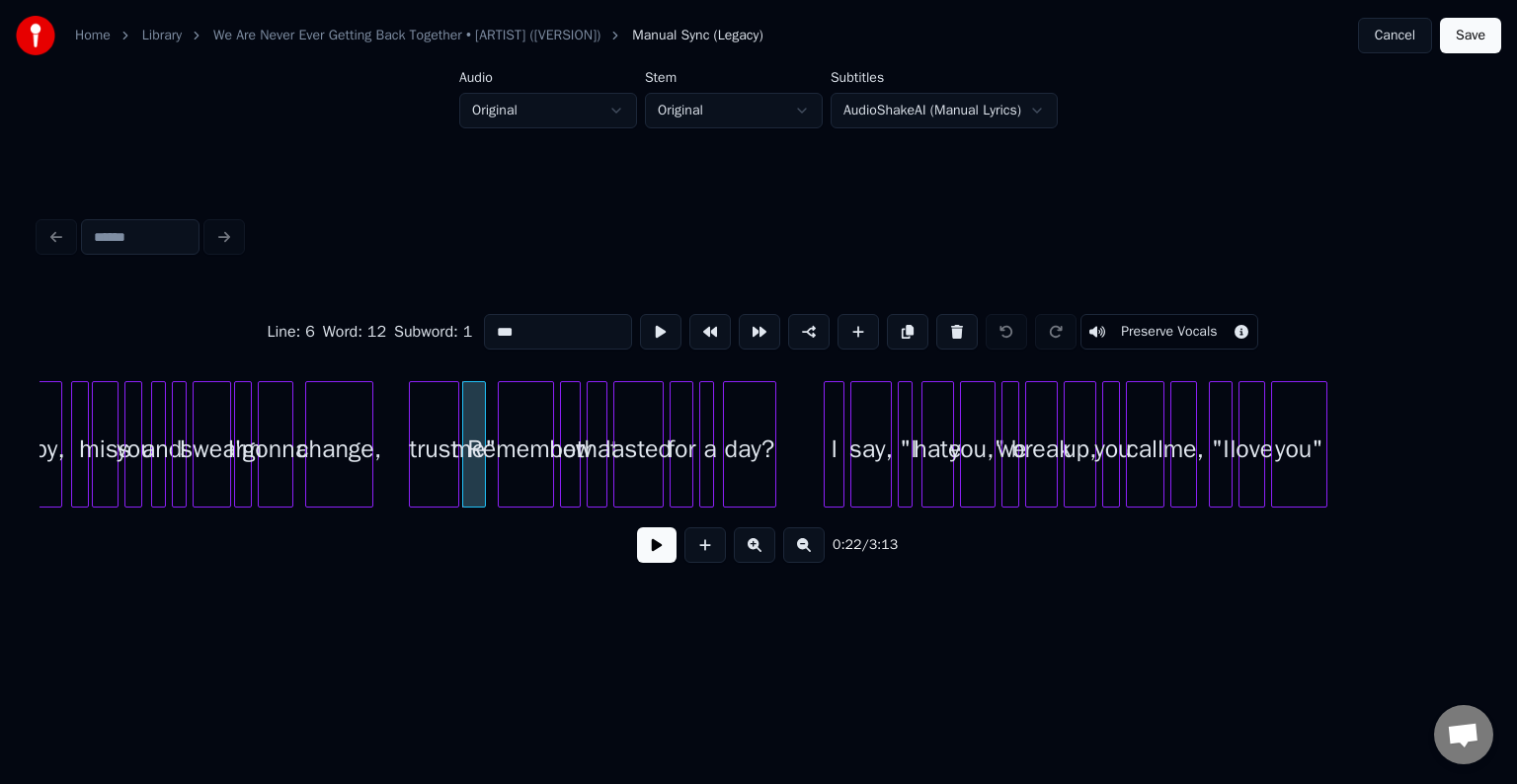 click at bounding box center (657, 545) 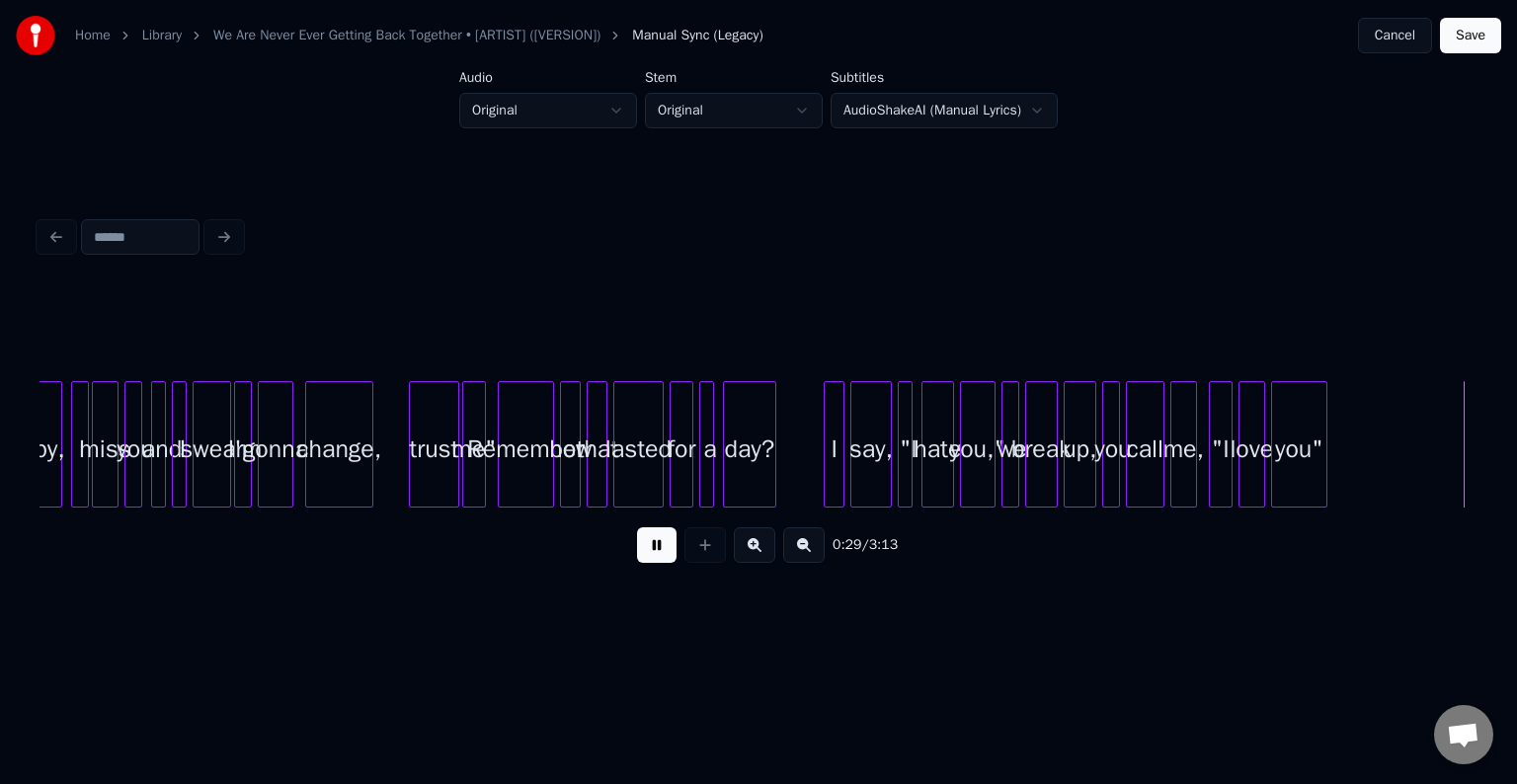 scroll, scrollTop: 0, scrollLeft: 4316, axis: horizontal 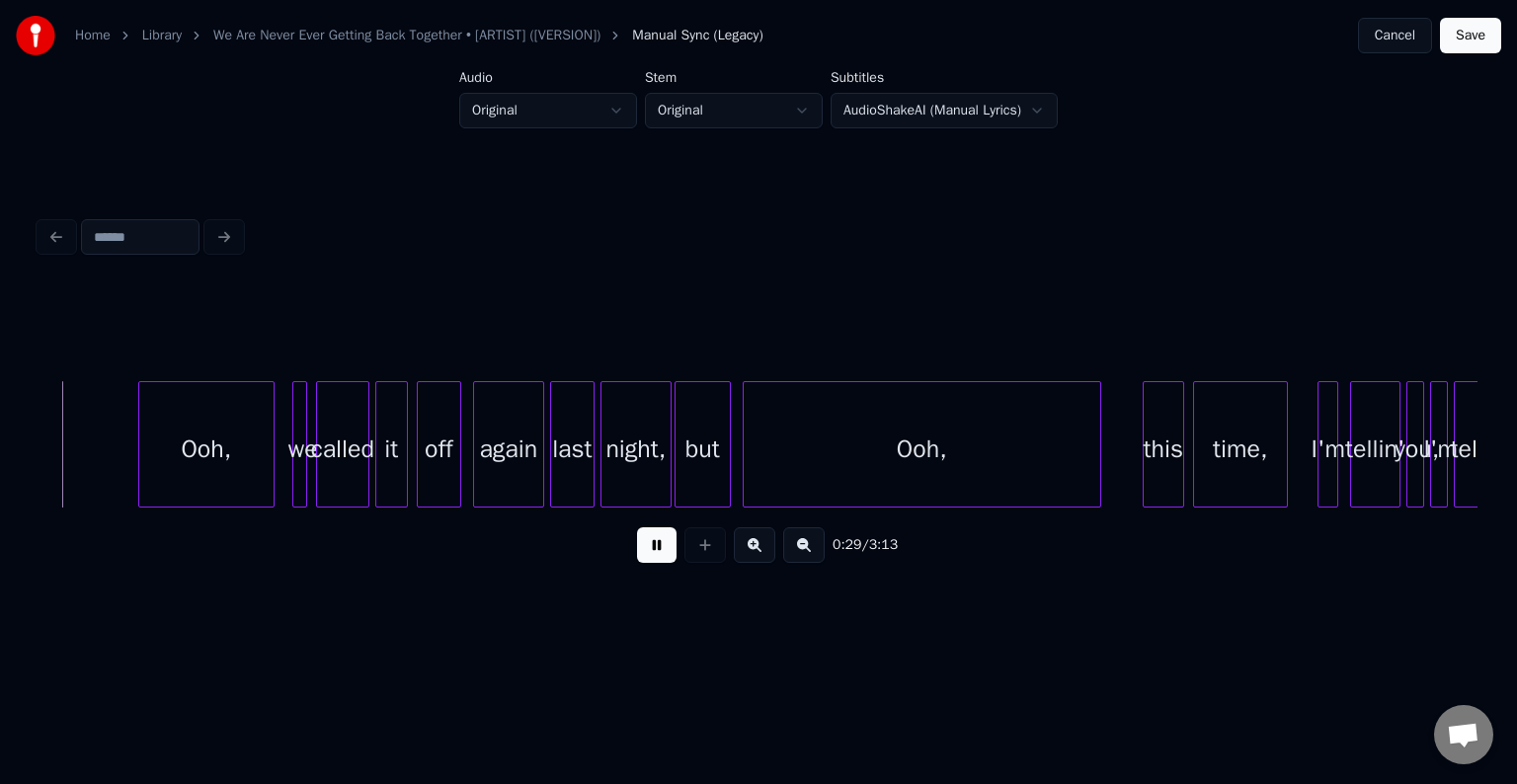 click at bounding box center [657, 545] 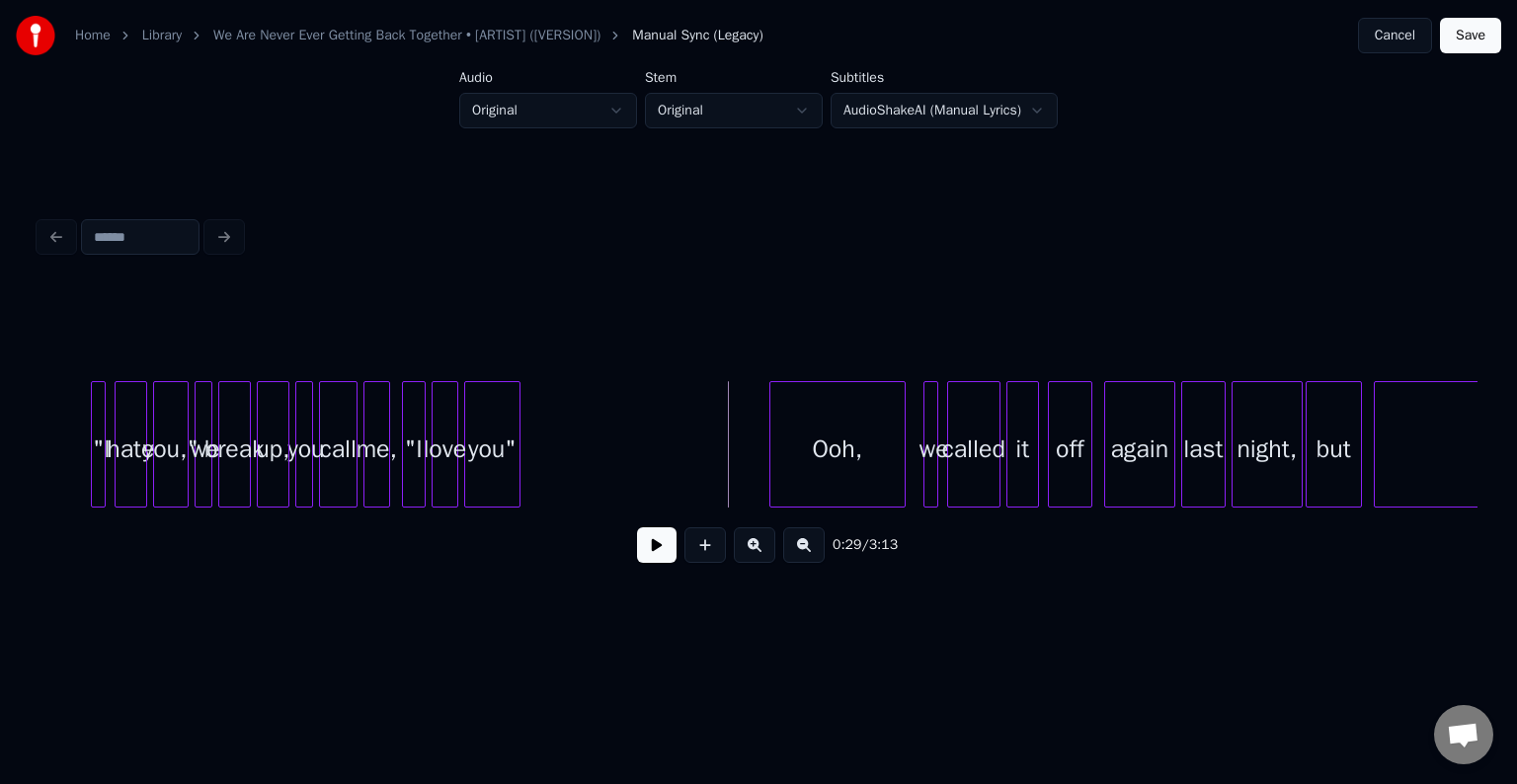 scroll, scrollTop: 0, scrollLeft: 3684, axis: horizontal 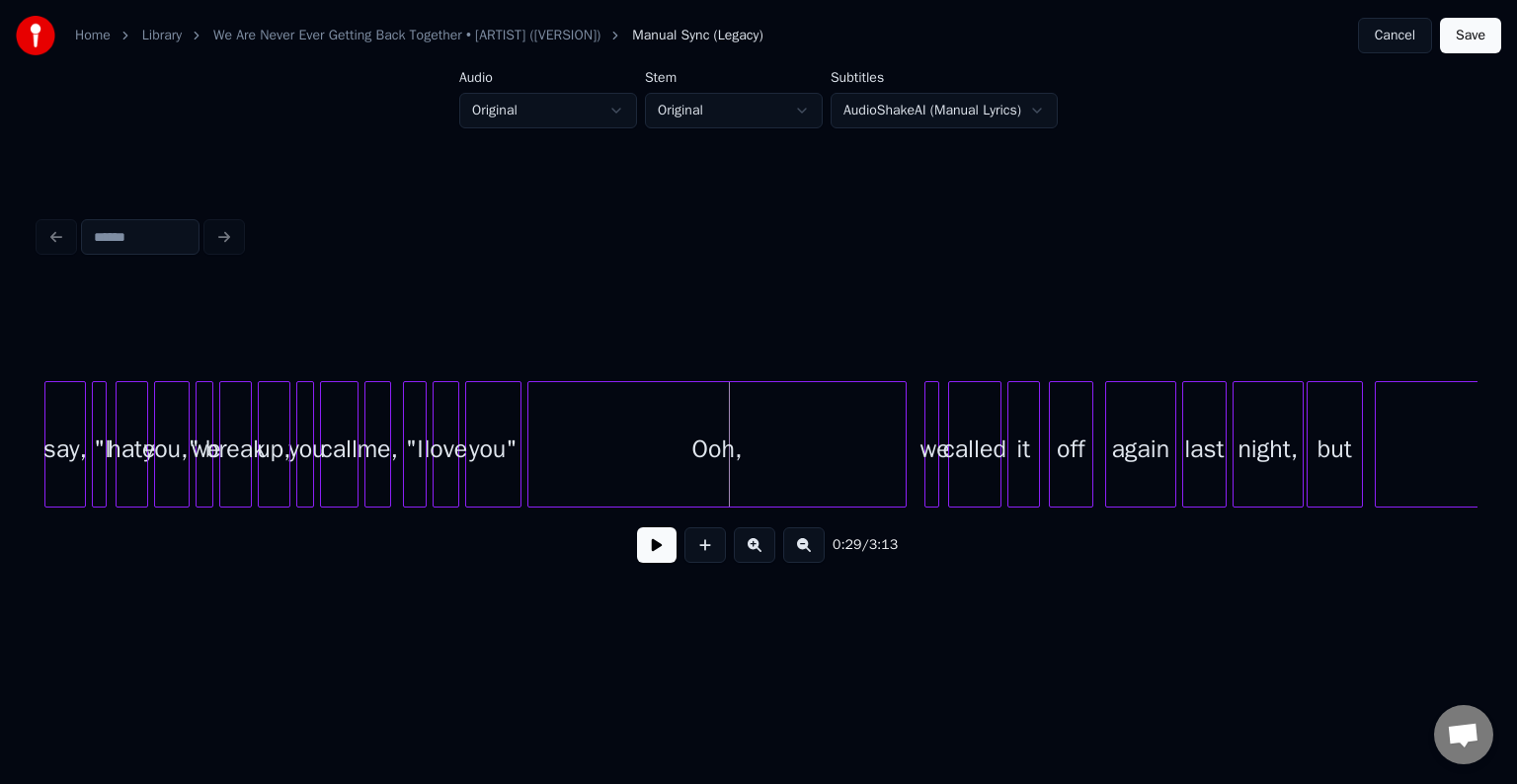 click at bounding box center (531, 444) 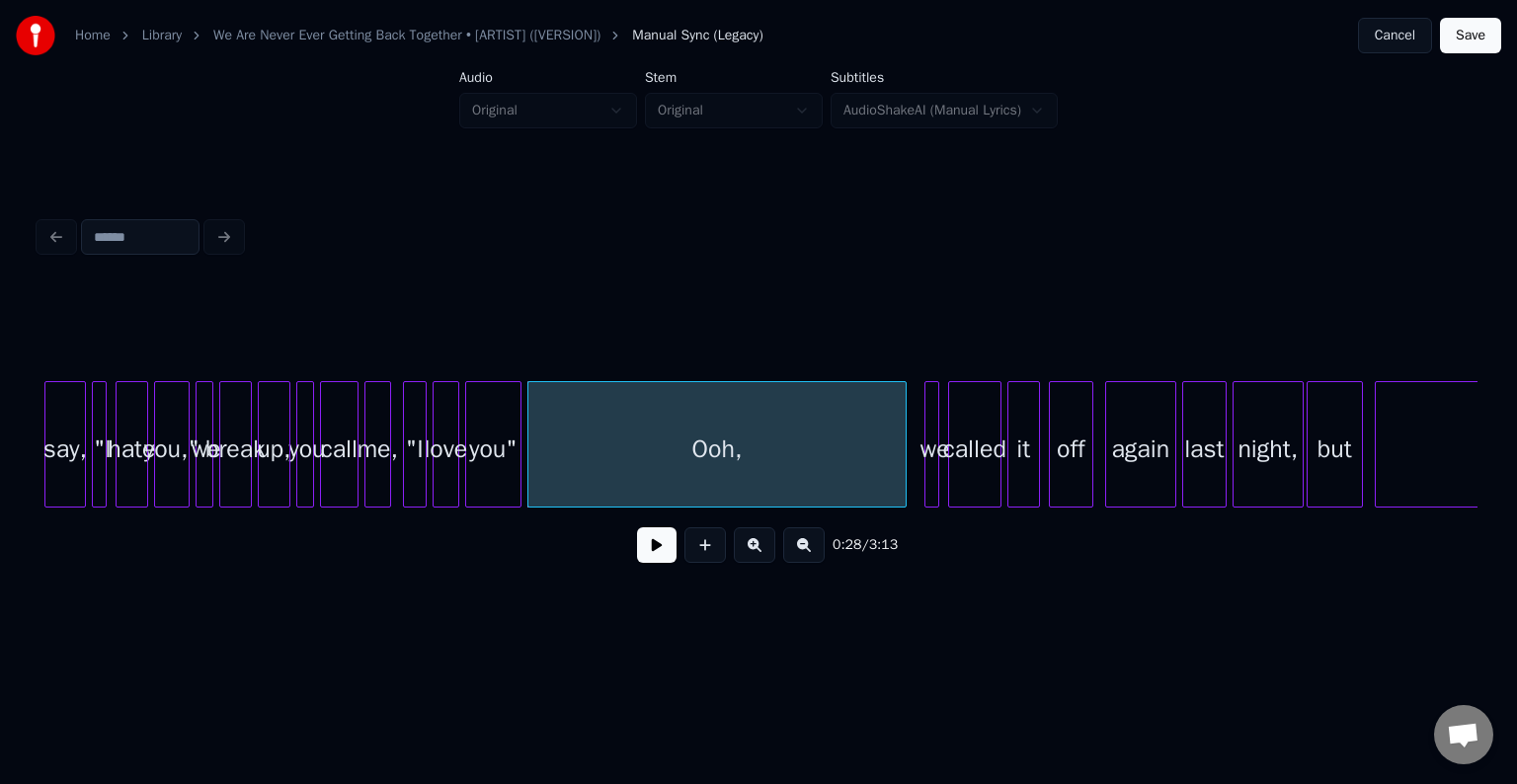 click at bounding box center [657, 545] 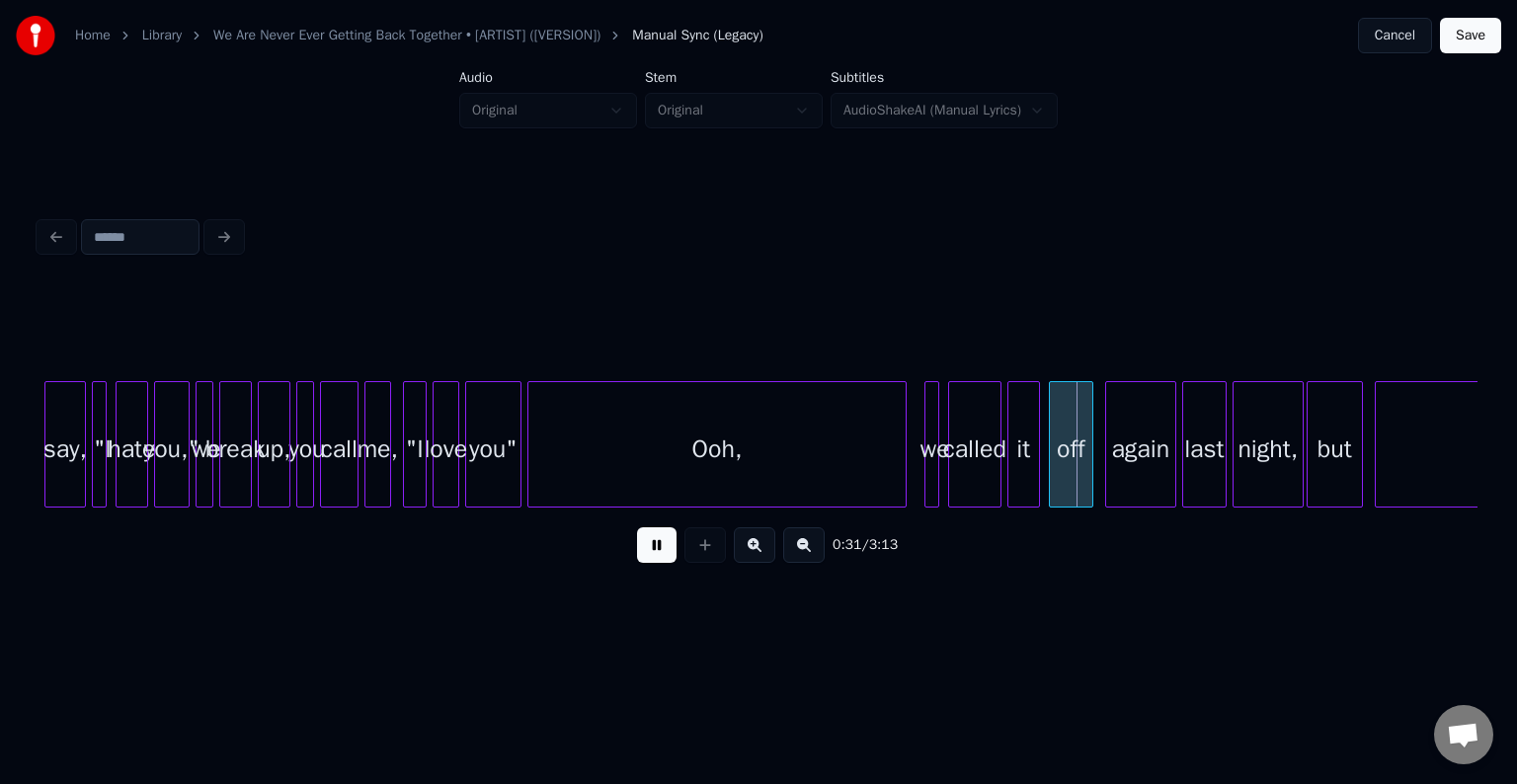 click at bounding box center (657, 545) 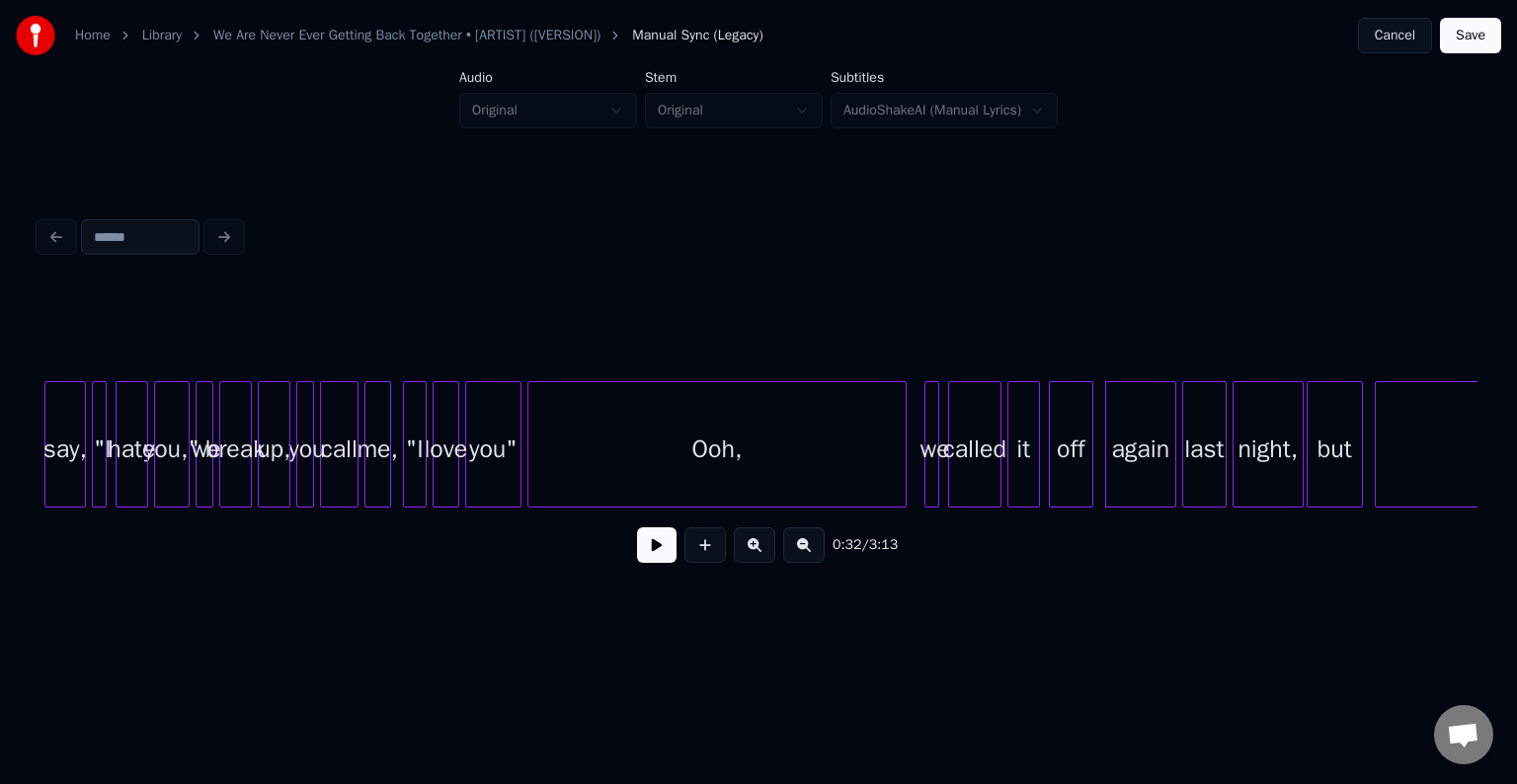 click on "Ooh," at bounding box center [717, 449] 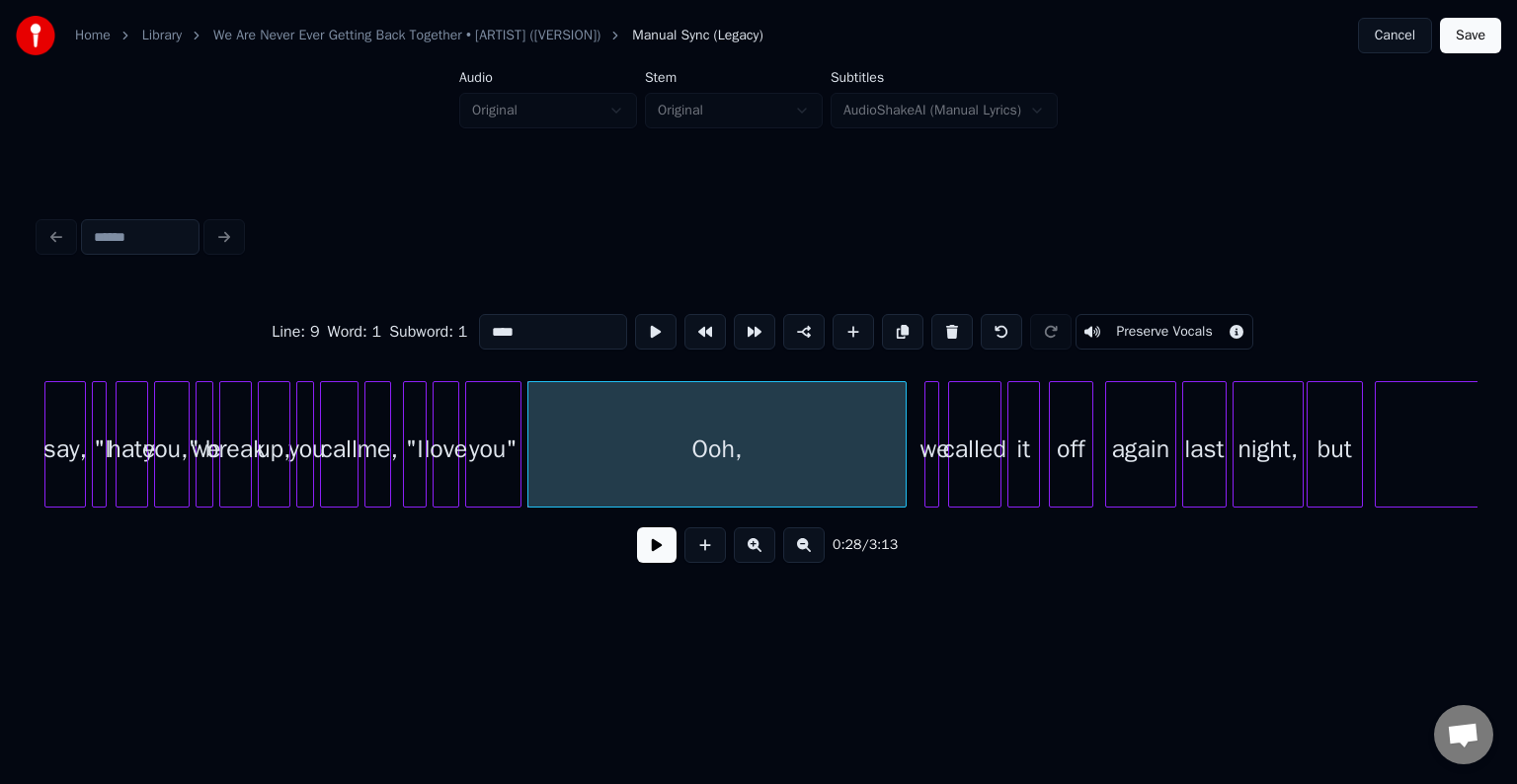 click on "Preserve Vocals" at bounding box center [1163, 332] 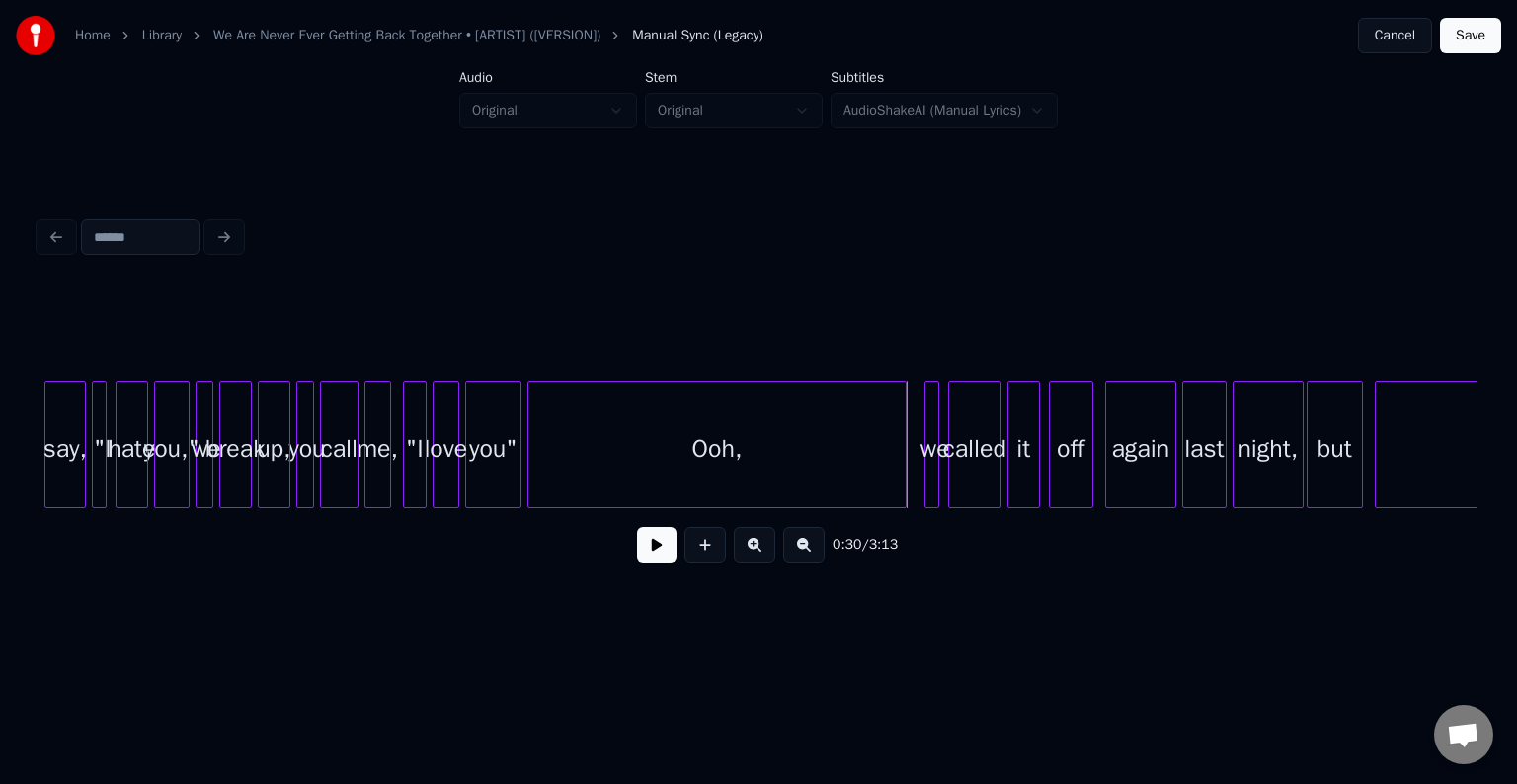 click on "0:30  /  3:13" at bounding box center (758, 545) 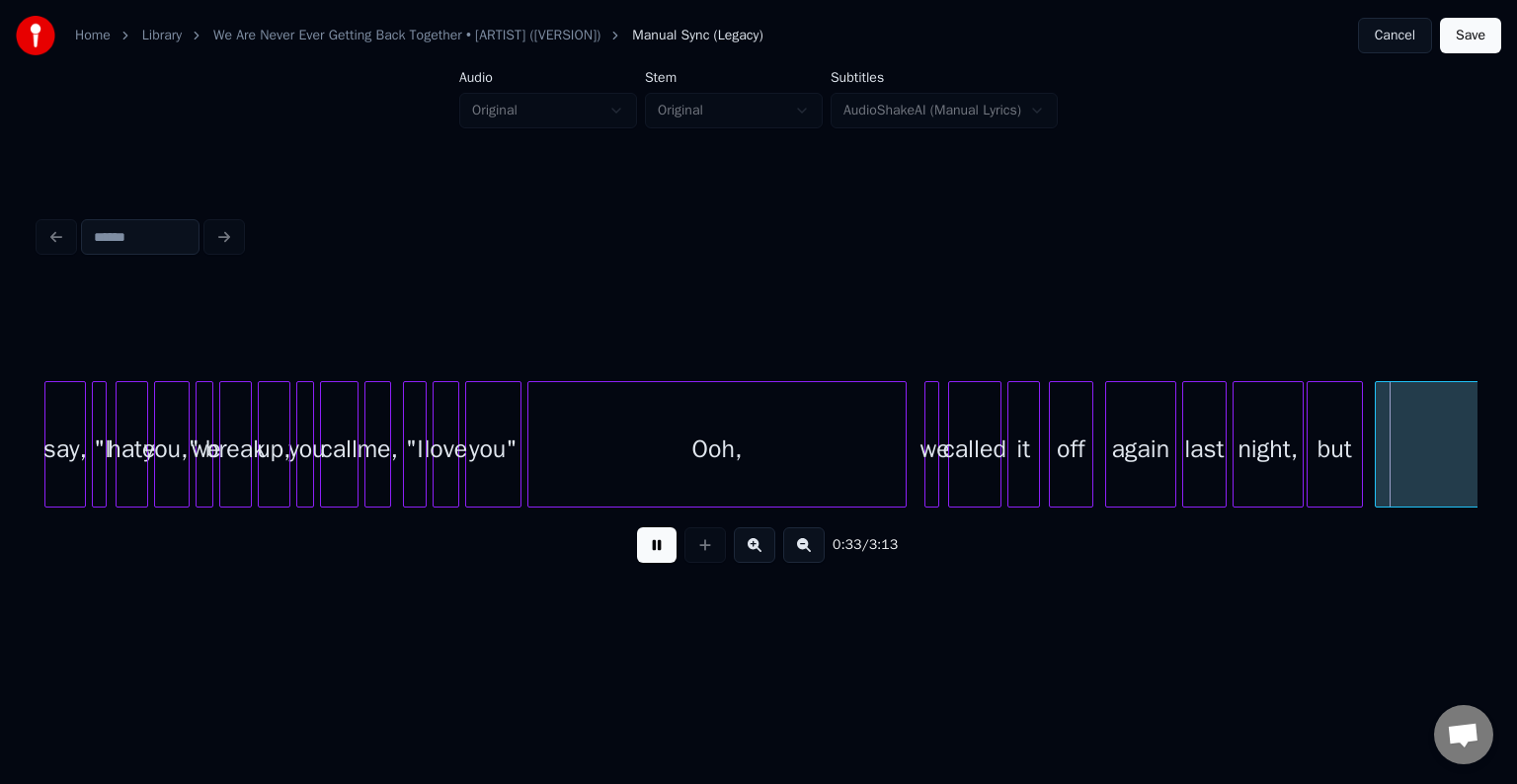 click at bounding box center (657, 545) 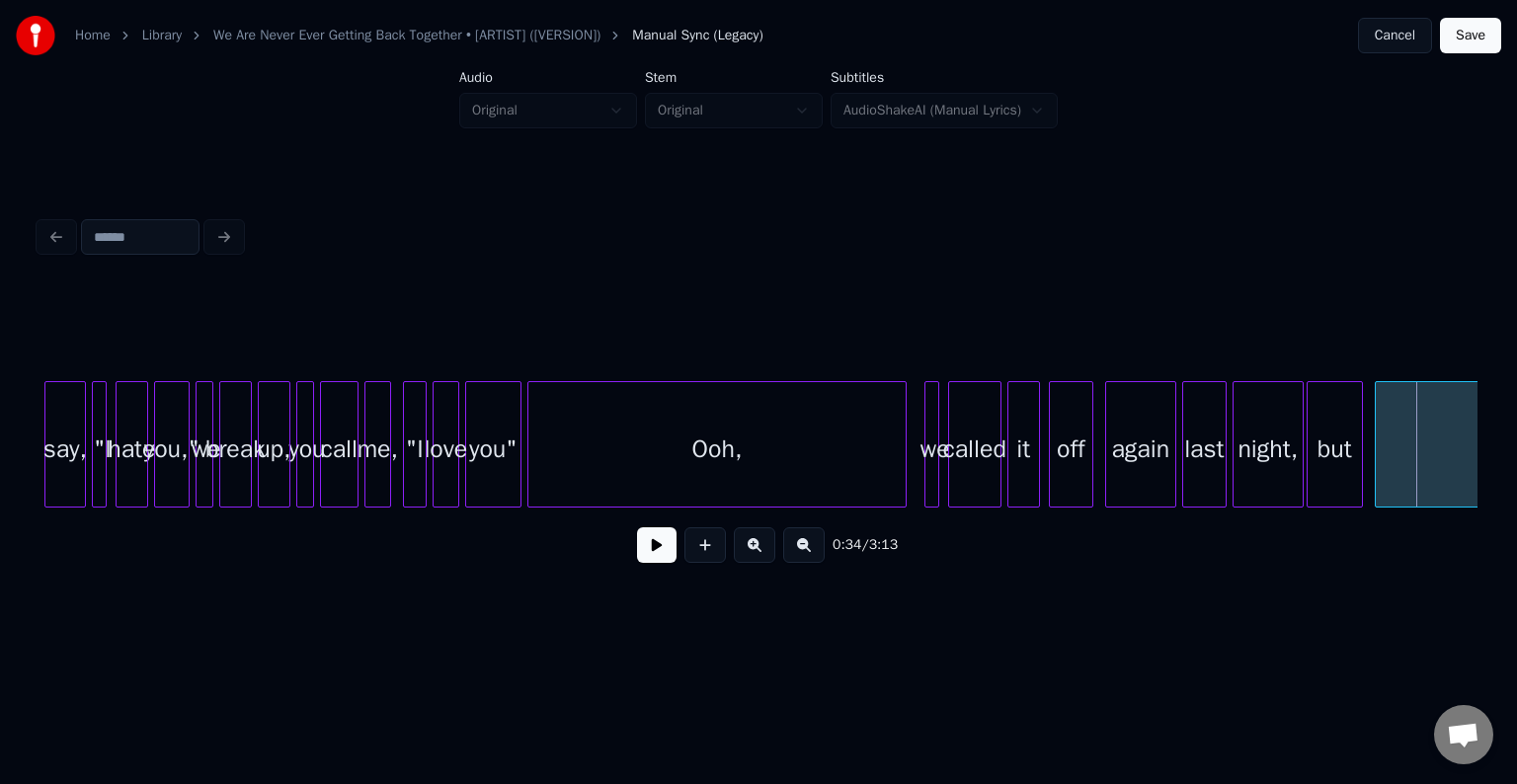 click at bounding box center (657, 545) 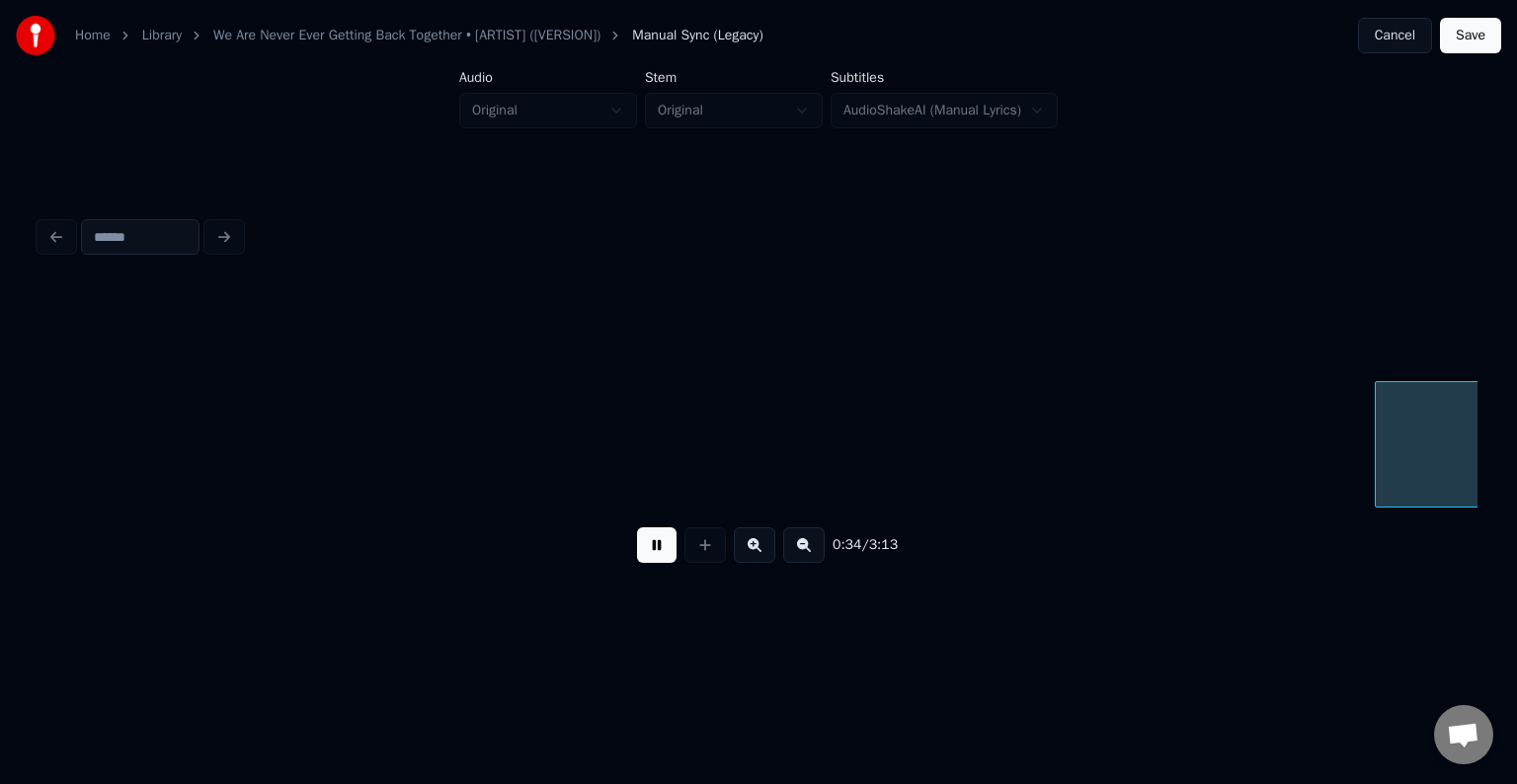 scroll, scrollTop: 0, scrollLeft: 5122, axis: horizontal 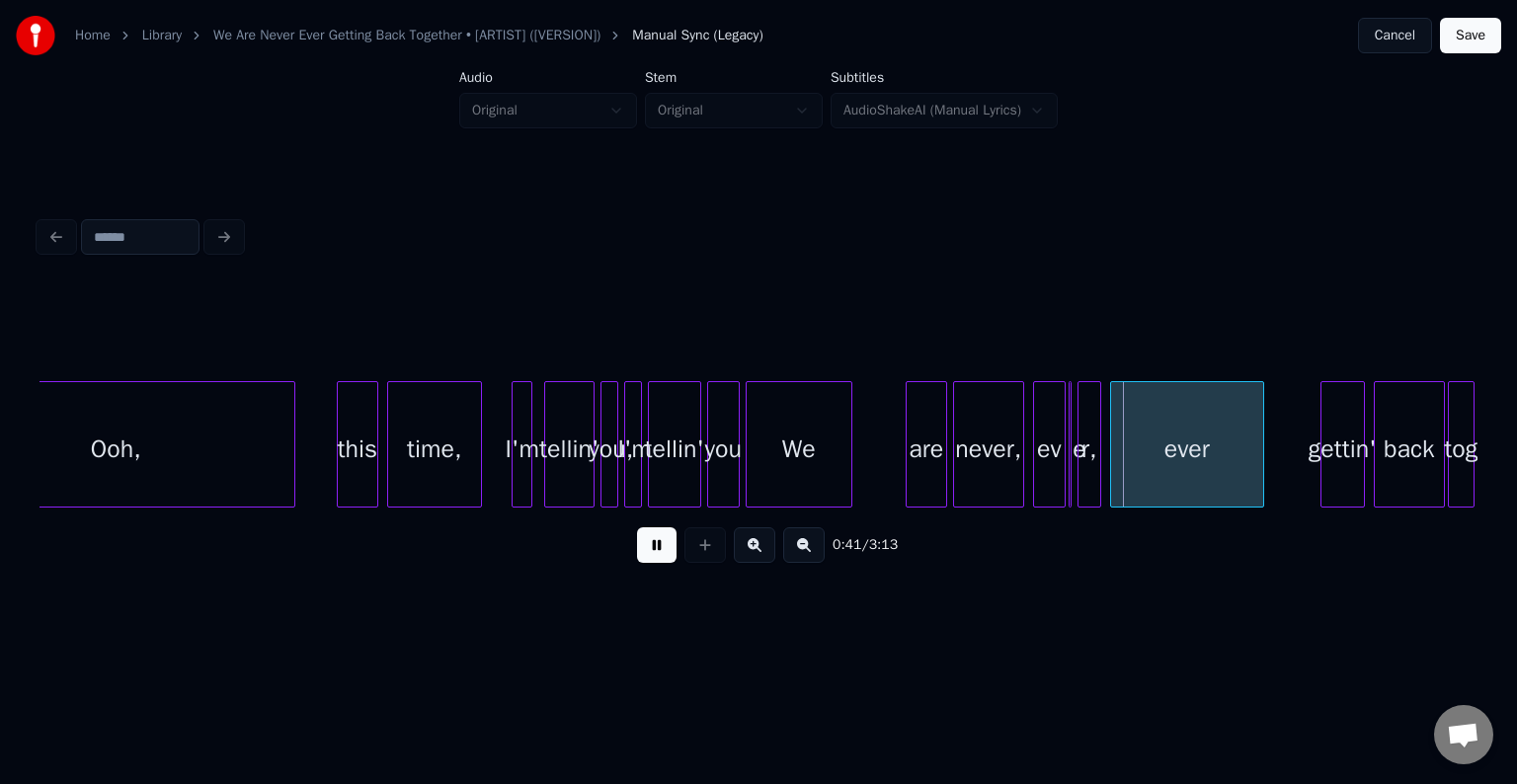 click at bounding box center [657, 545] 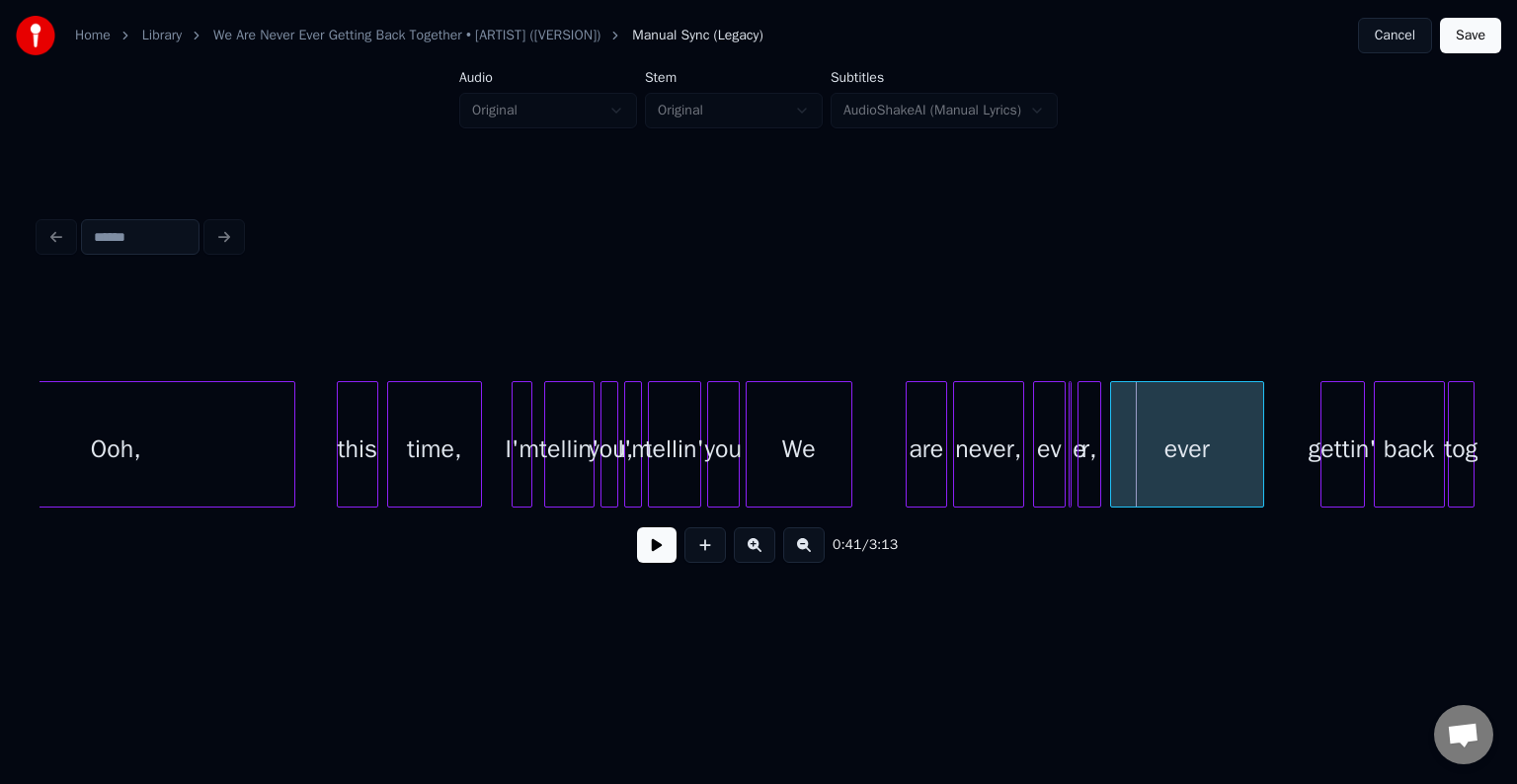 click at bounding box center (1062, 444) 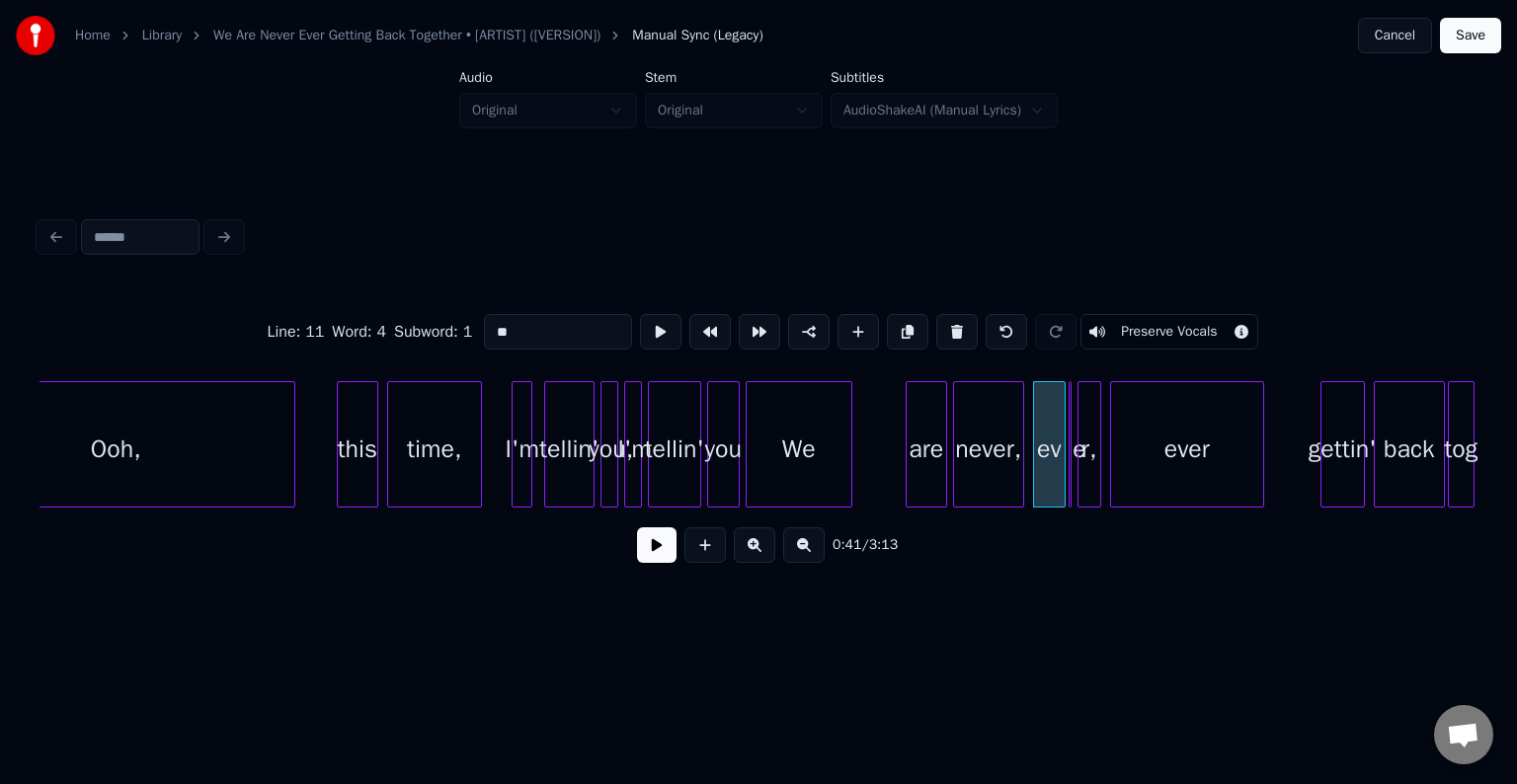 click at bounding box center (1073, 444) 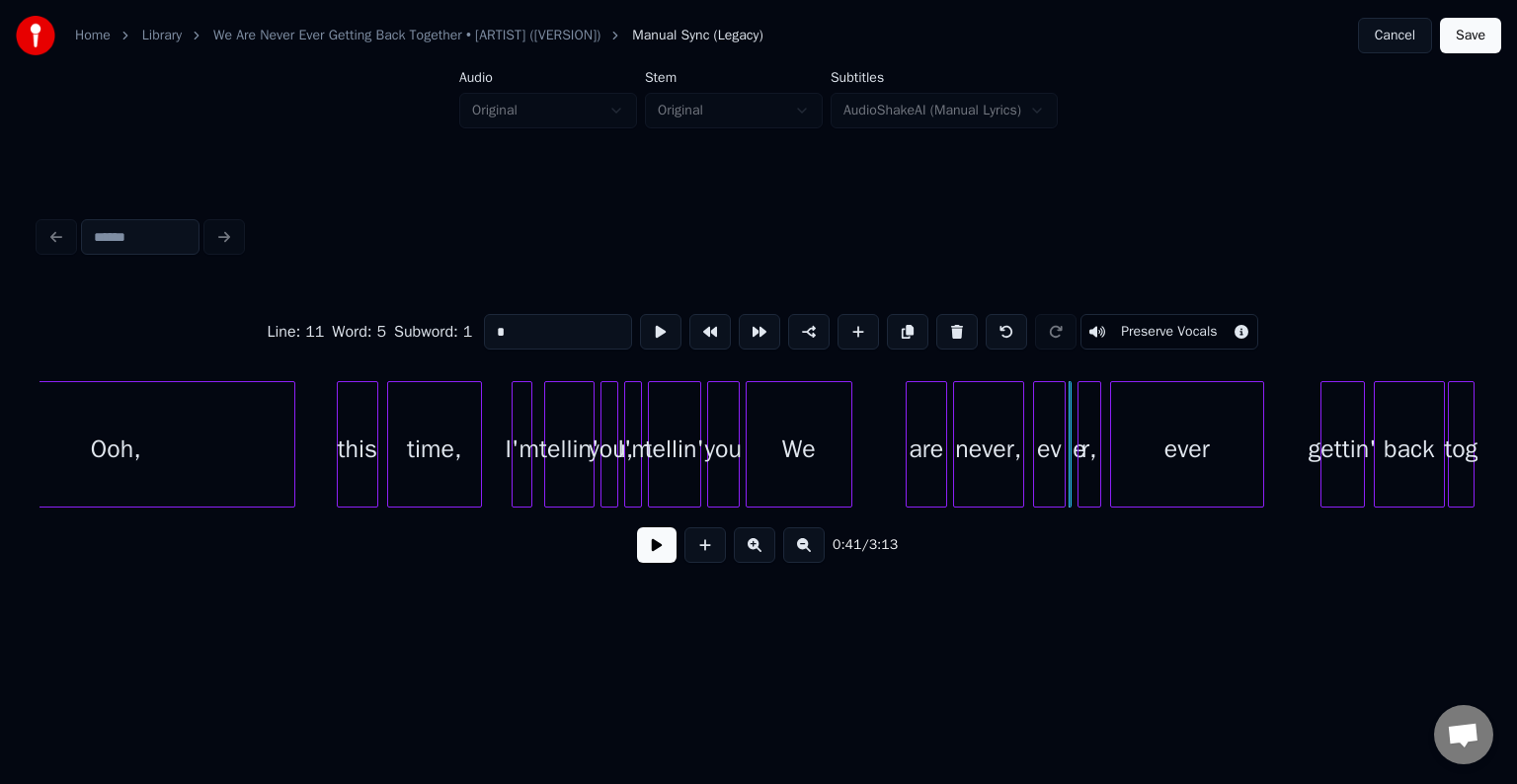 click on "r," at bounding box center (1089, 449) 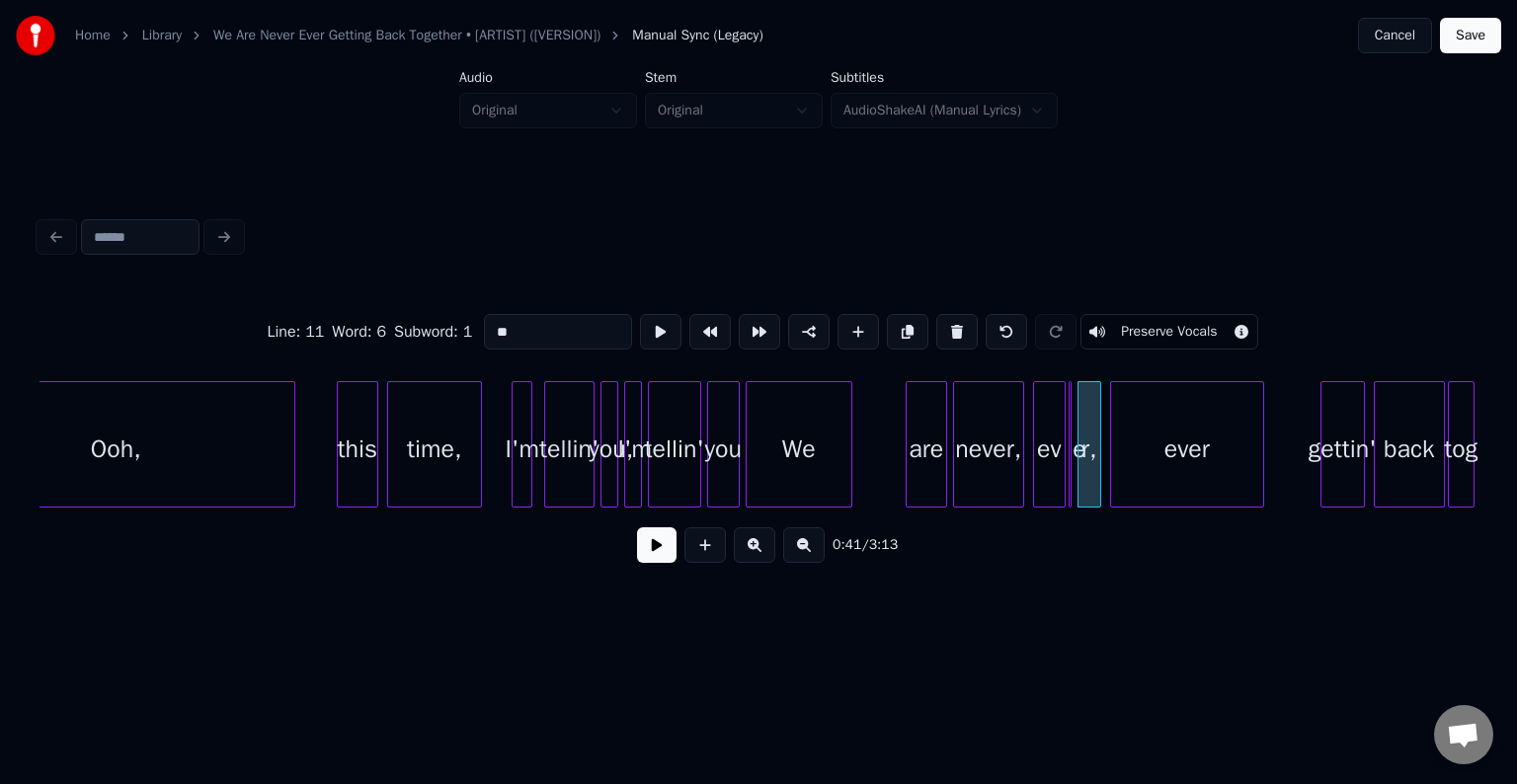 click at bounding box center [1073, 444] 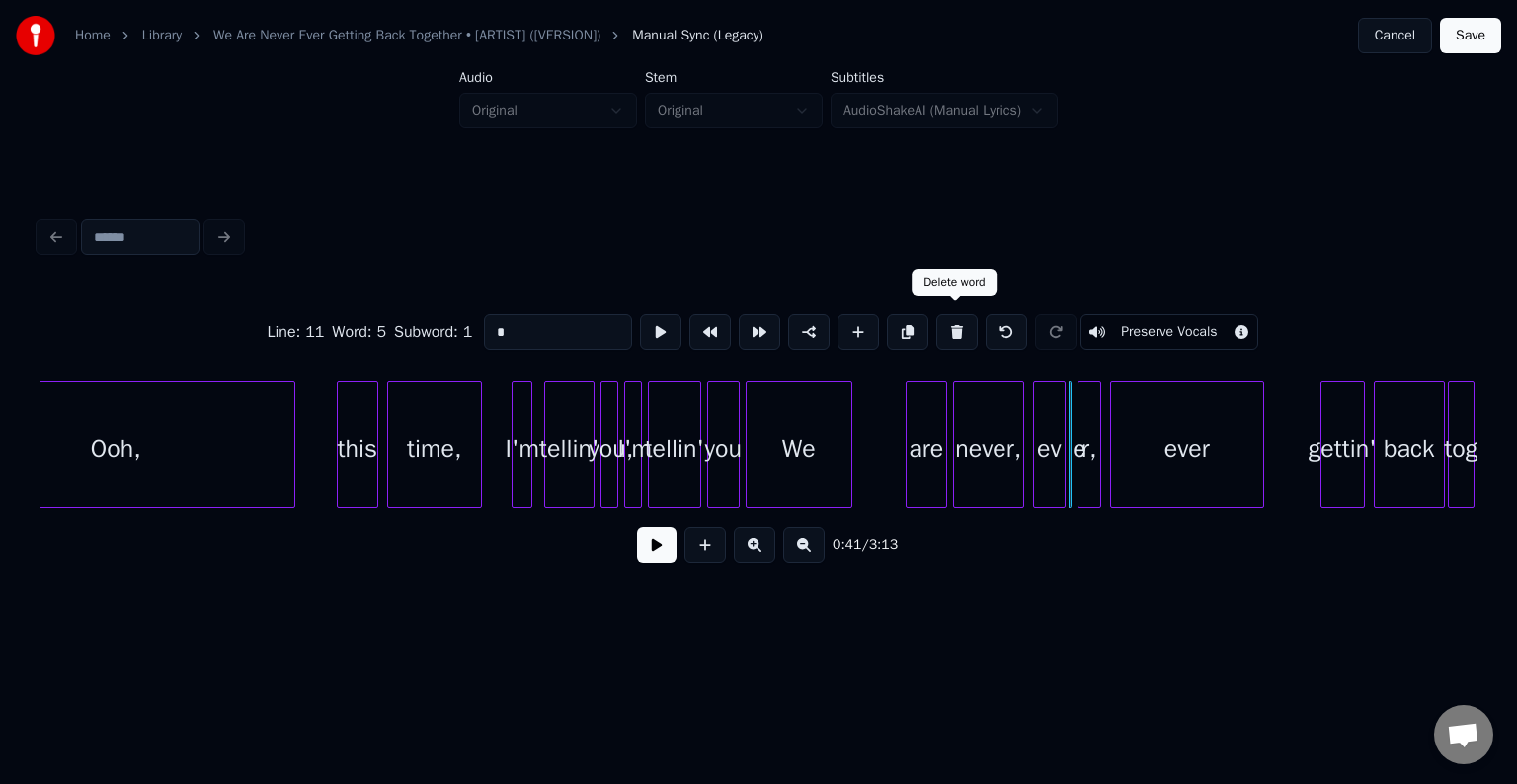 click at bounding box center (957, 332) 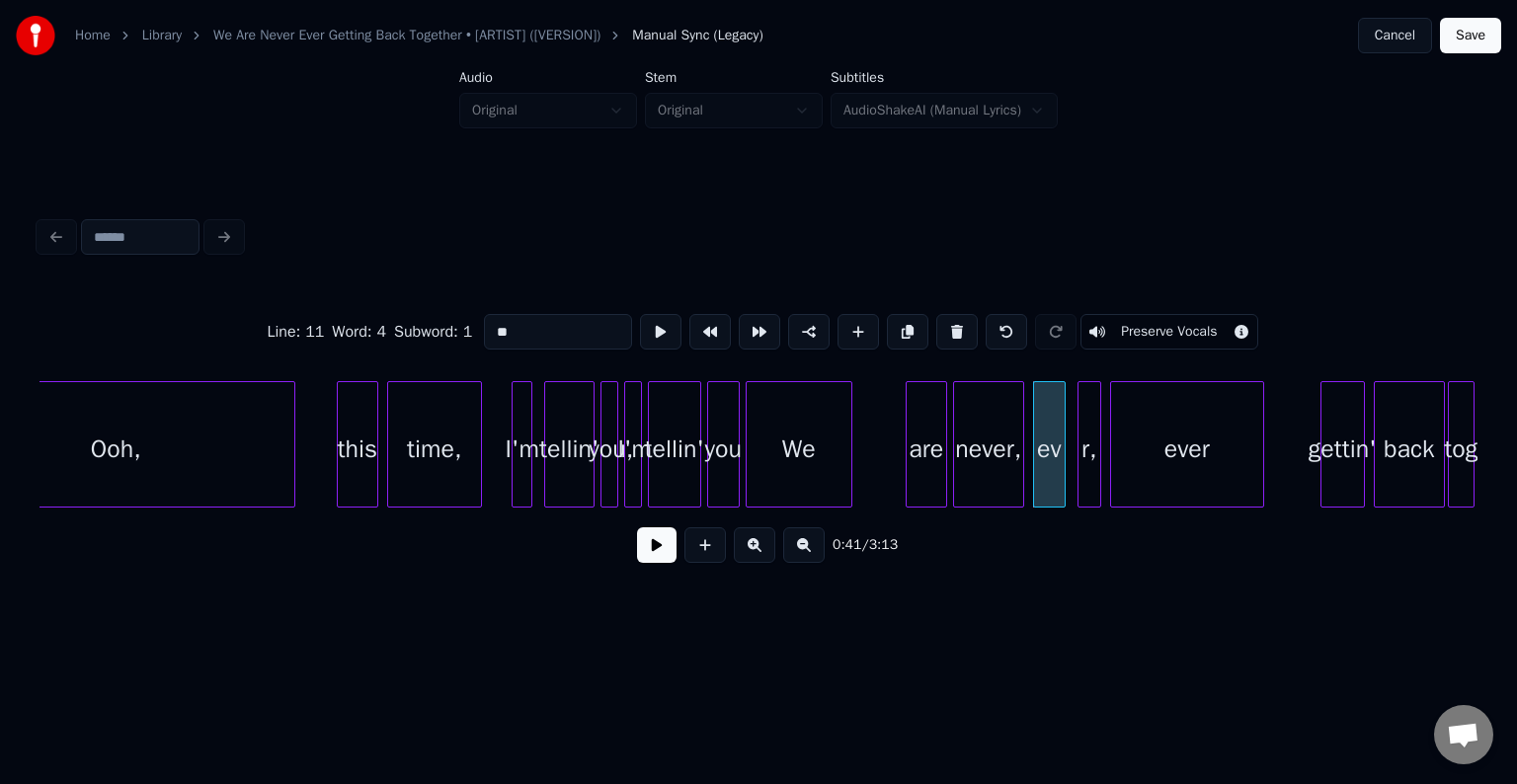 click at bounding box center (1081, 444) 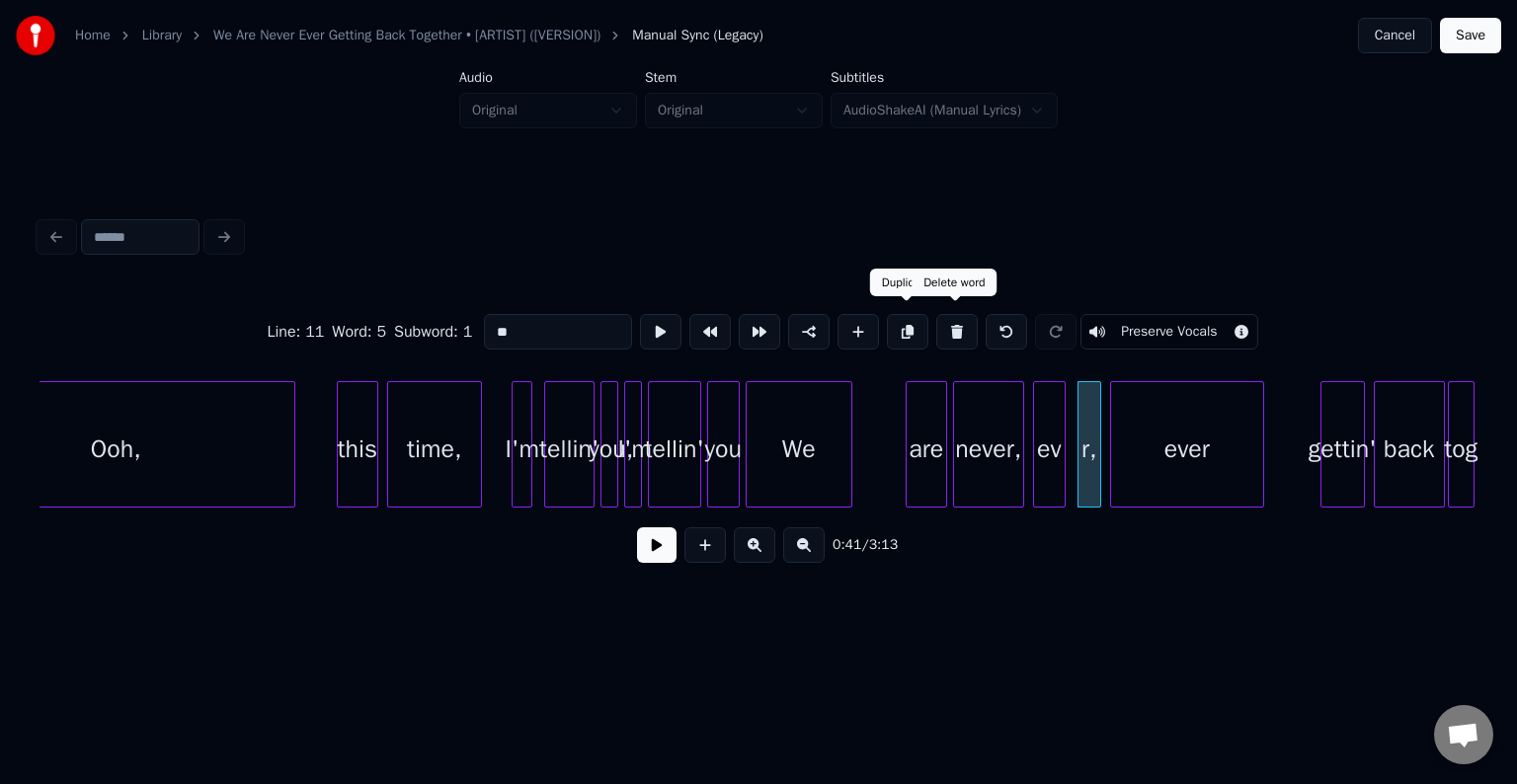 click at bounding box center [957, 332] 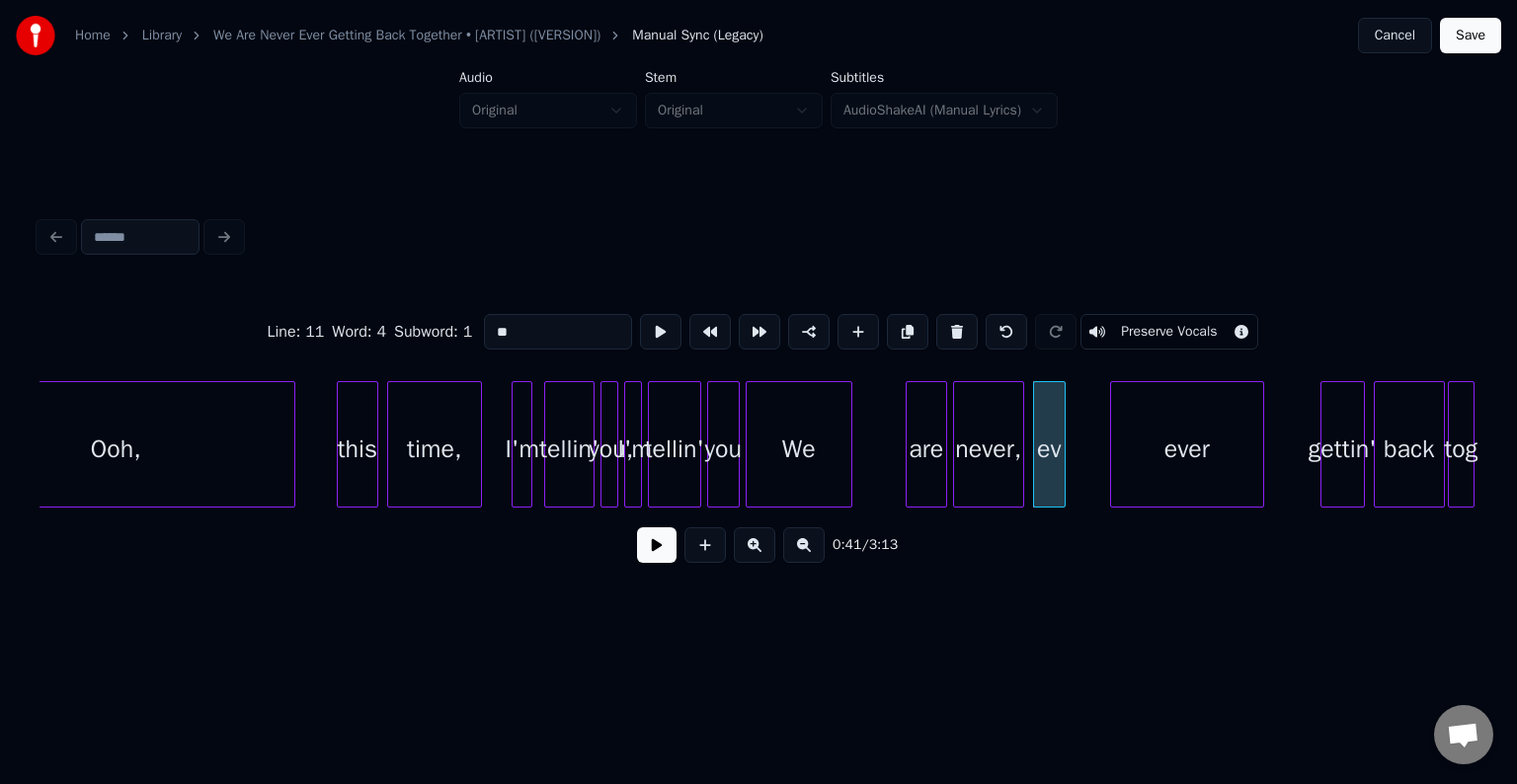 click on "**" at bounding box center (558, 332) 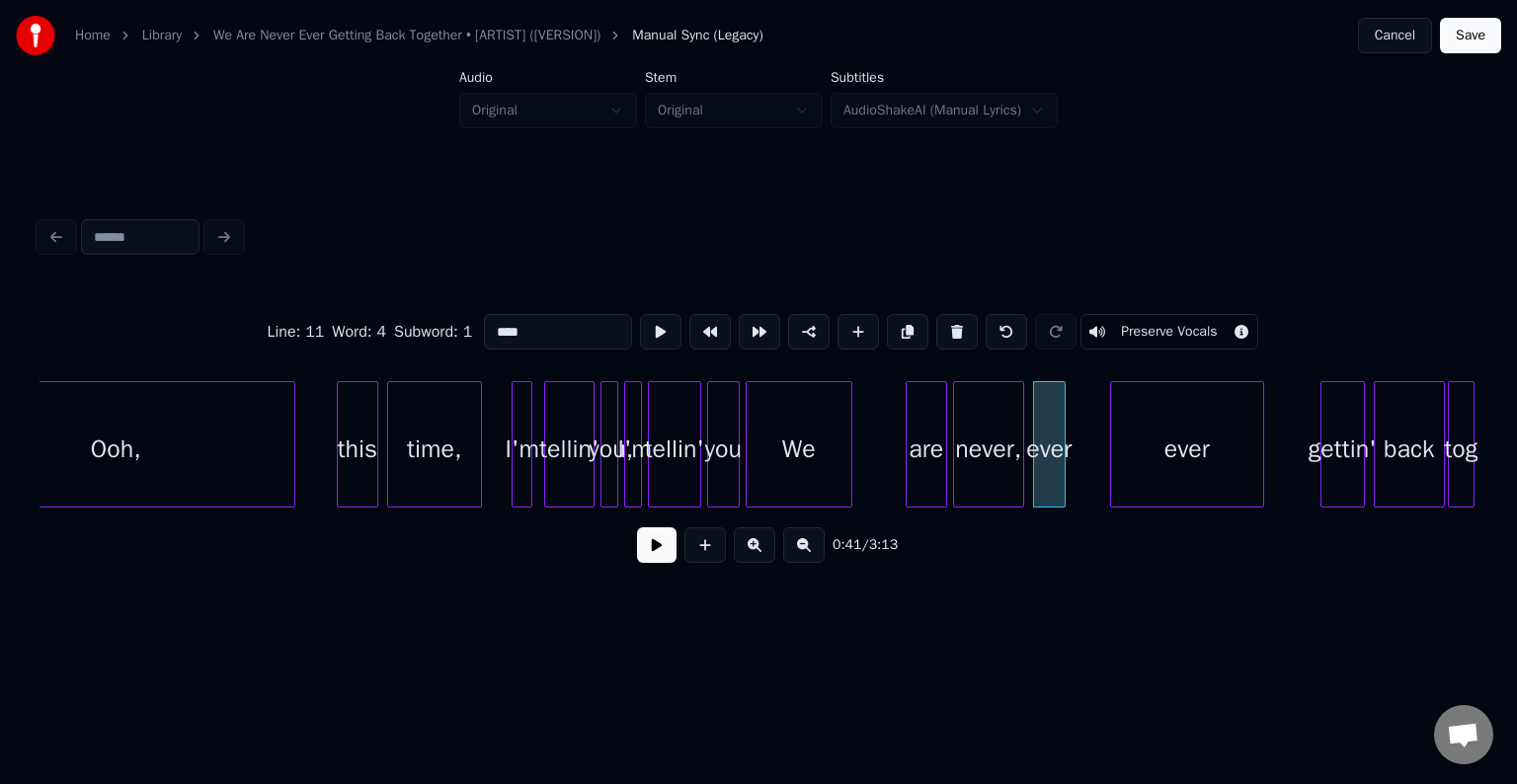 click on "ever" at bounding box center (1049, 444) 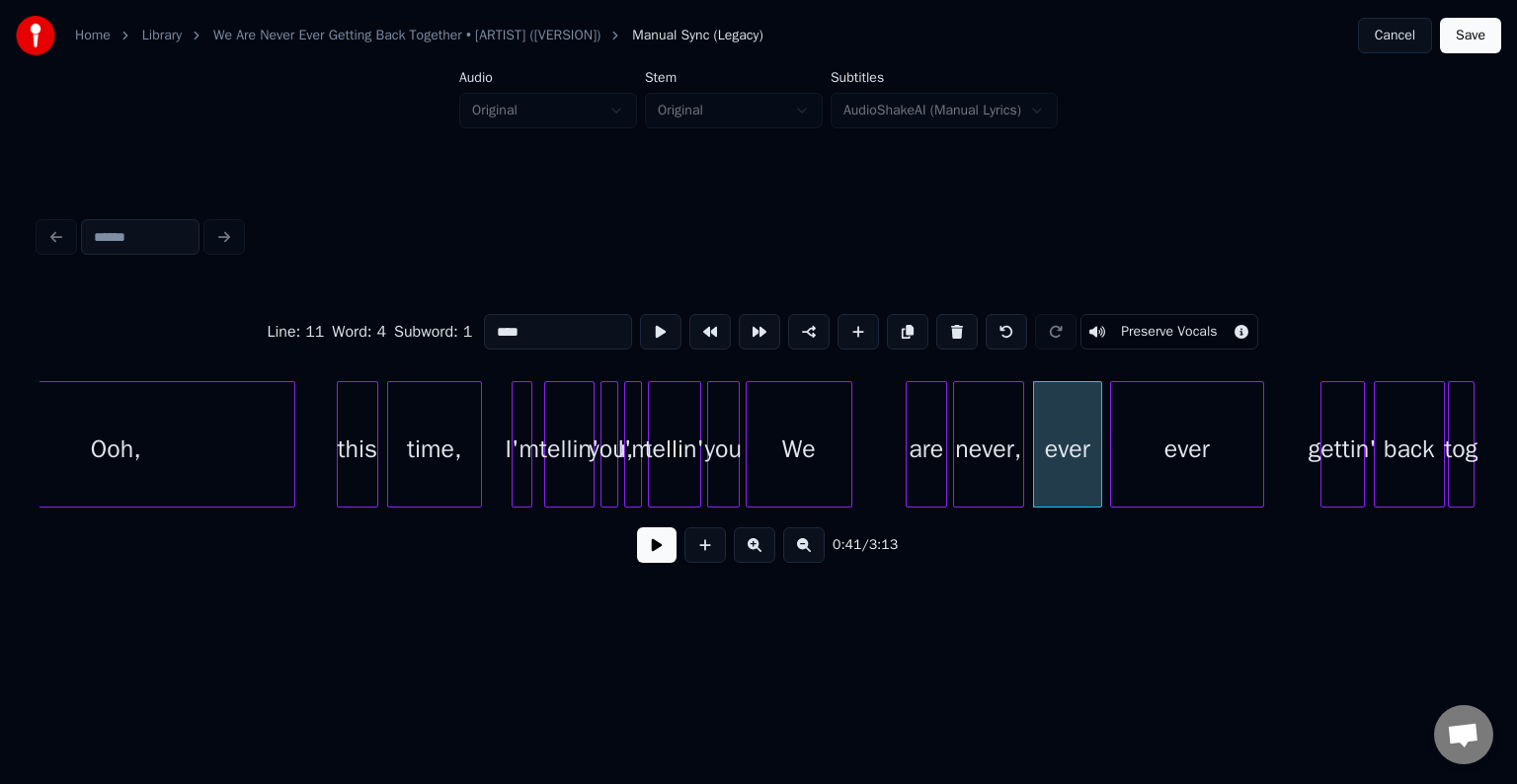 click at bounding box center [1098, 444] 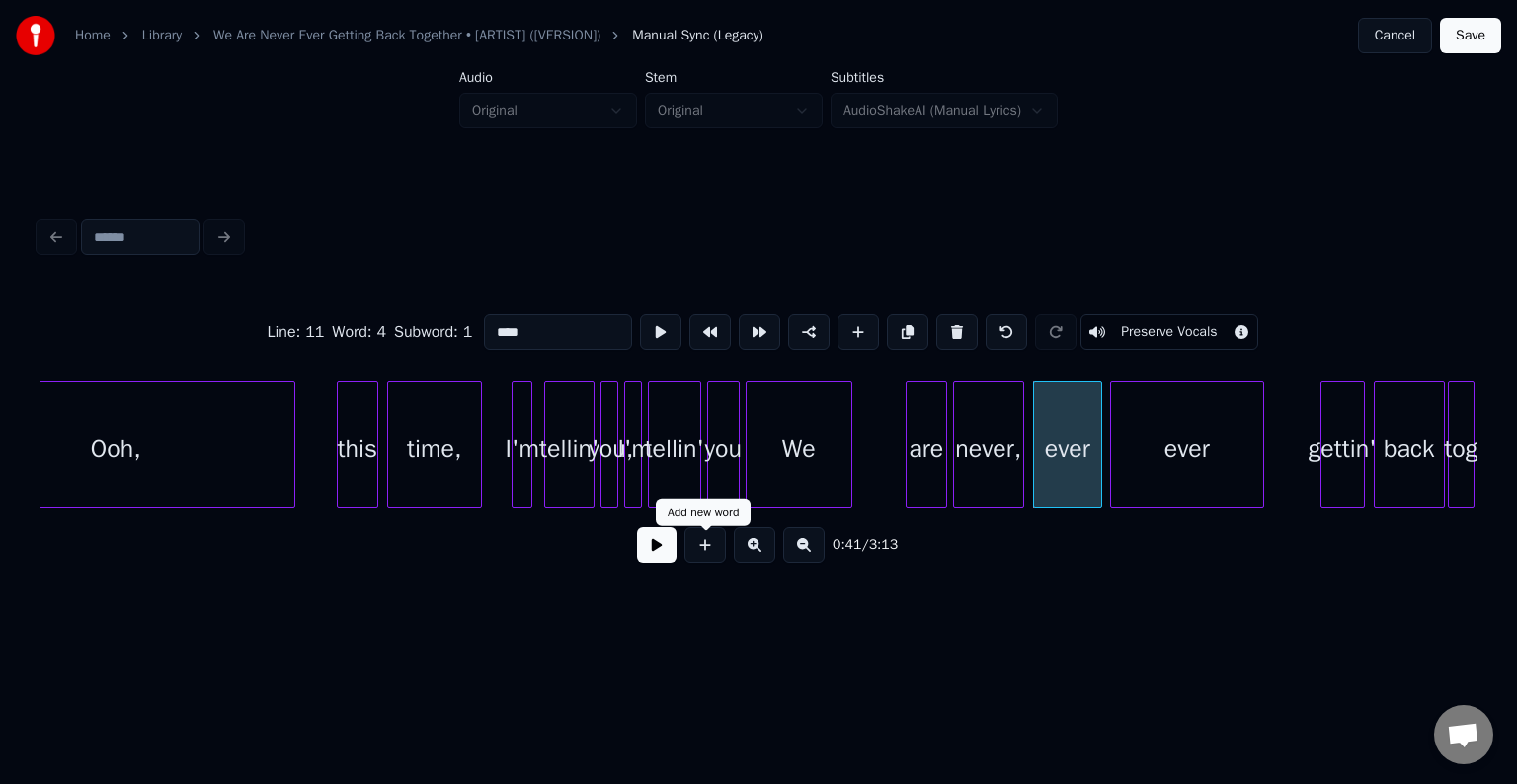 type on "****" 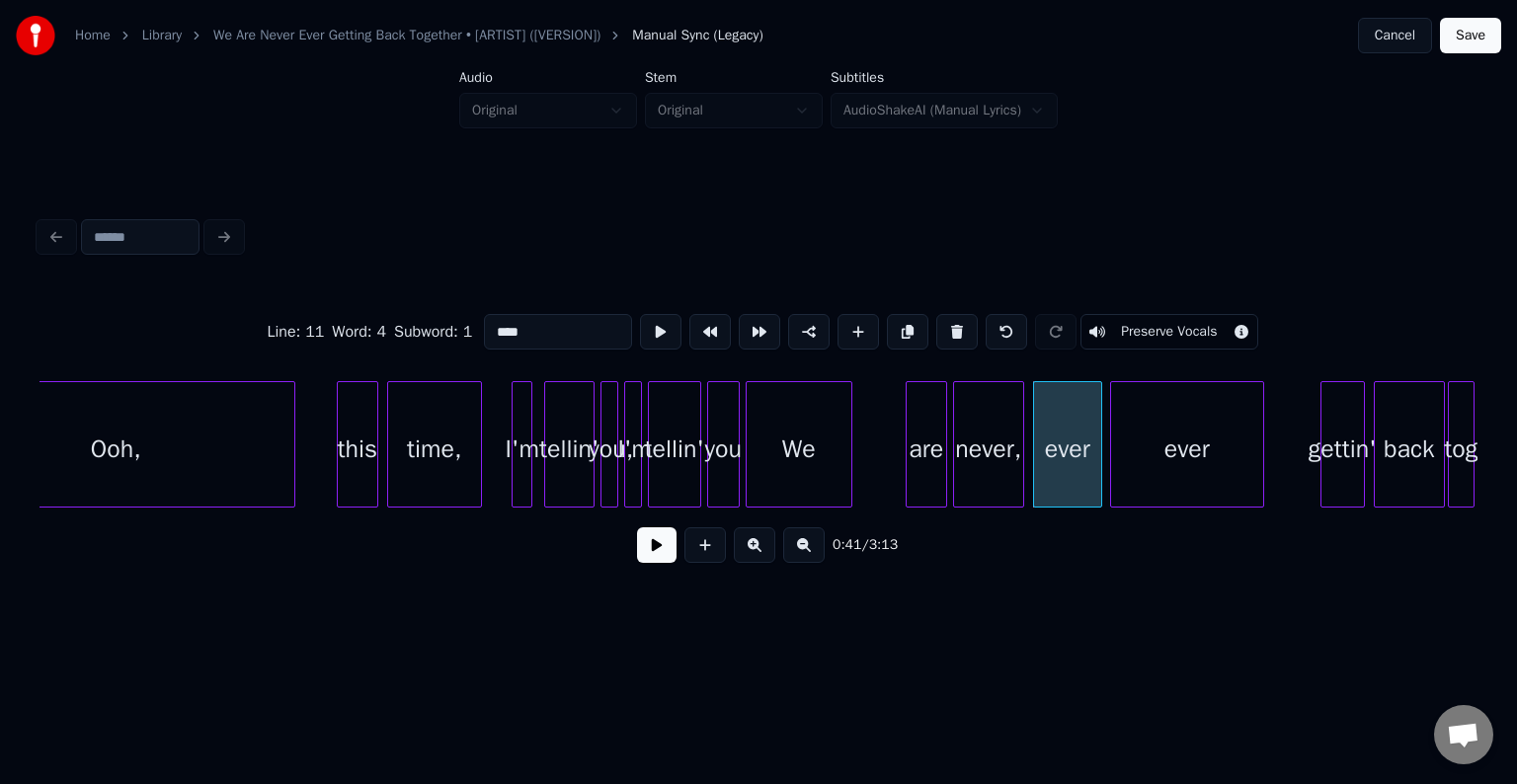 click at bounding box center (657, 545) 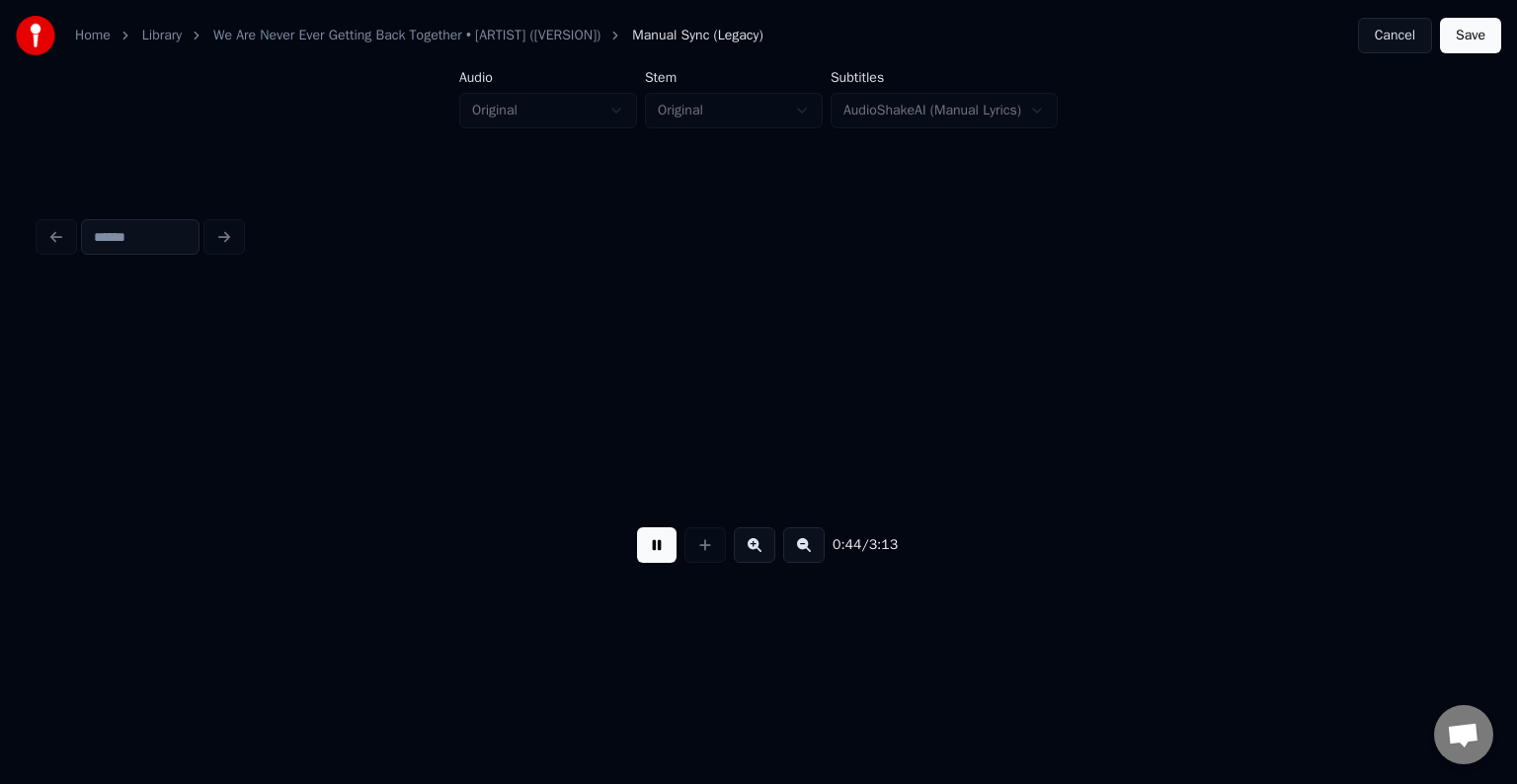scroll, scrollTop: 0, scrollLeft: 6561, axis: horizontal 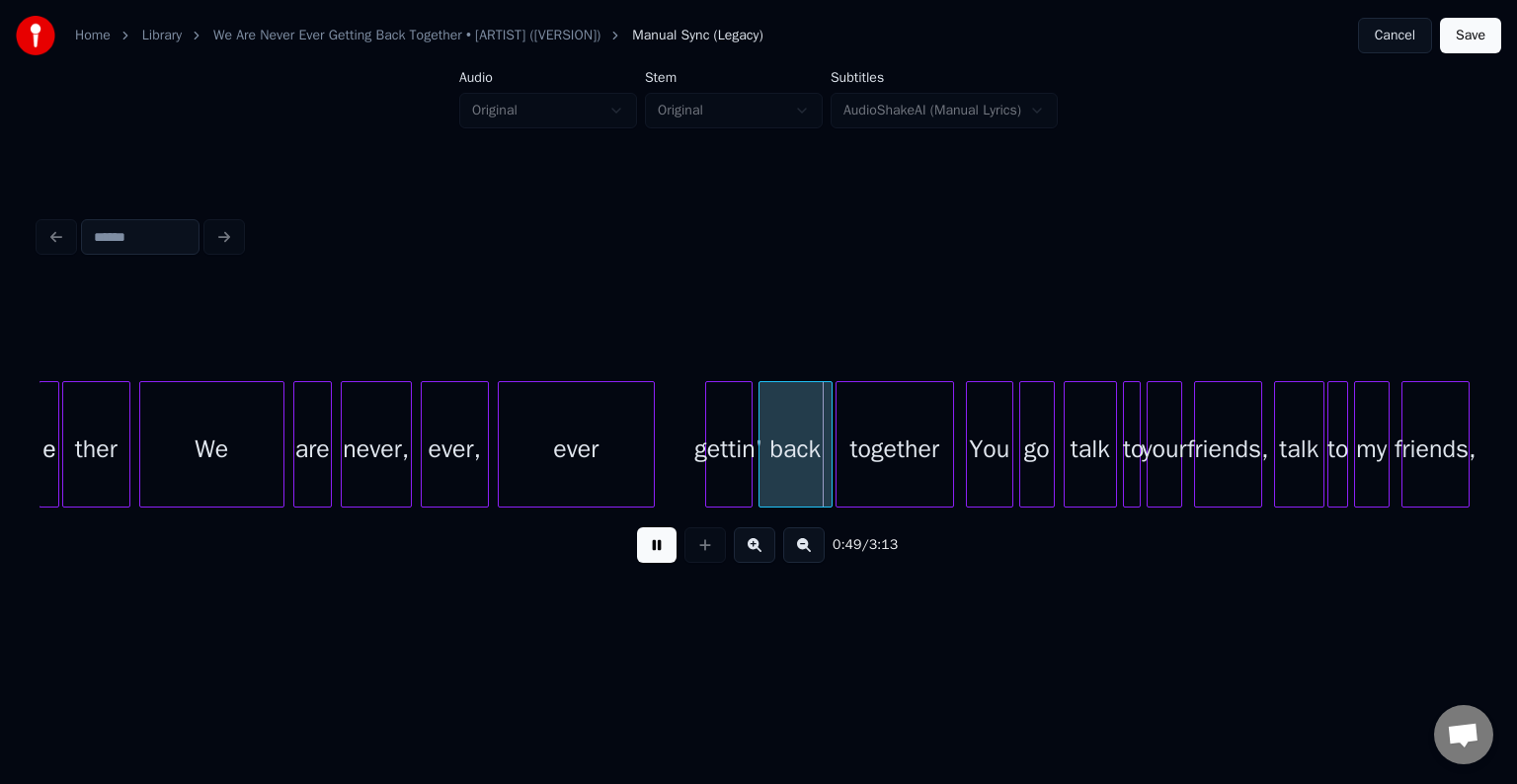 click at bounding box center (657, 545) 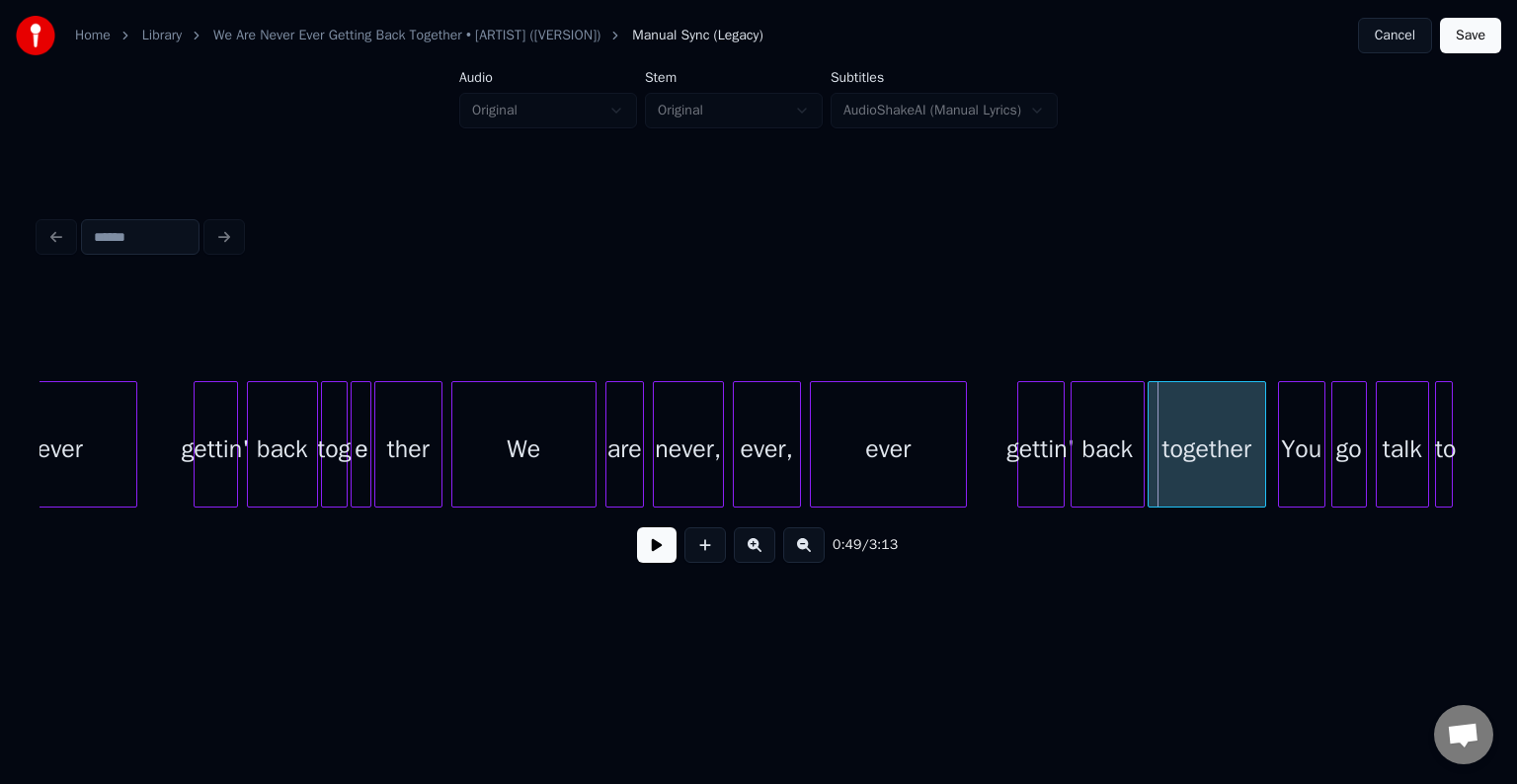 scroll, scrollTop: 0, scrollLeft: 6205, axis: horizontal 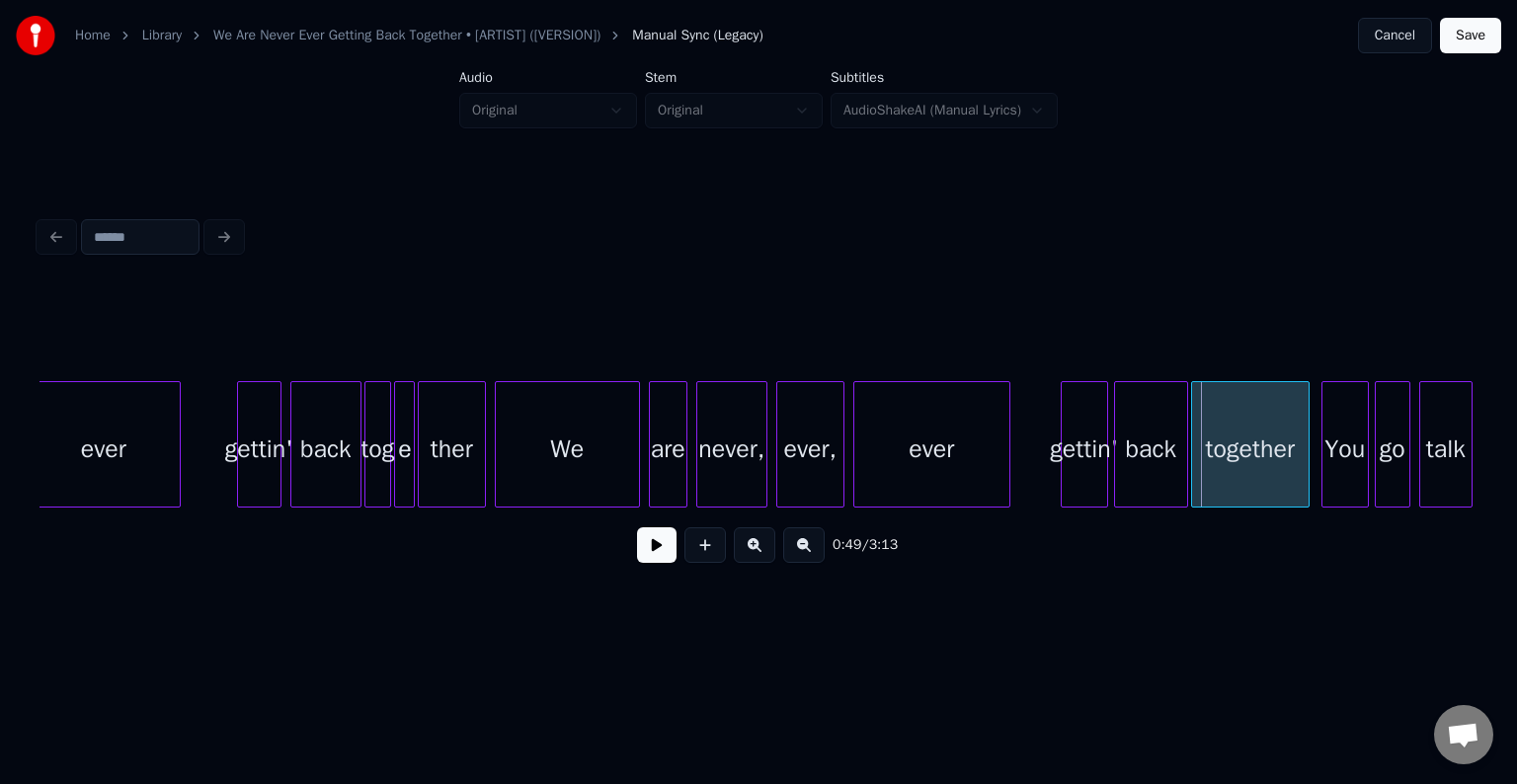 click on "е" at bounding box center [405, 449] 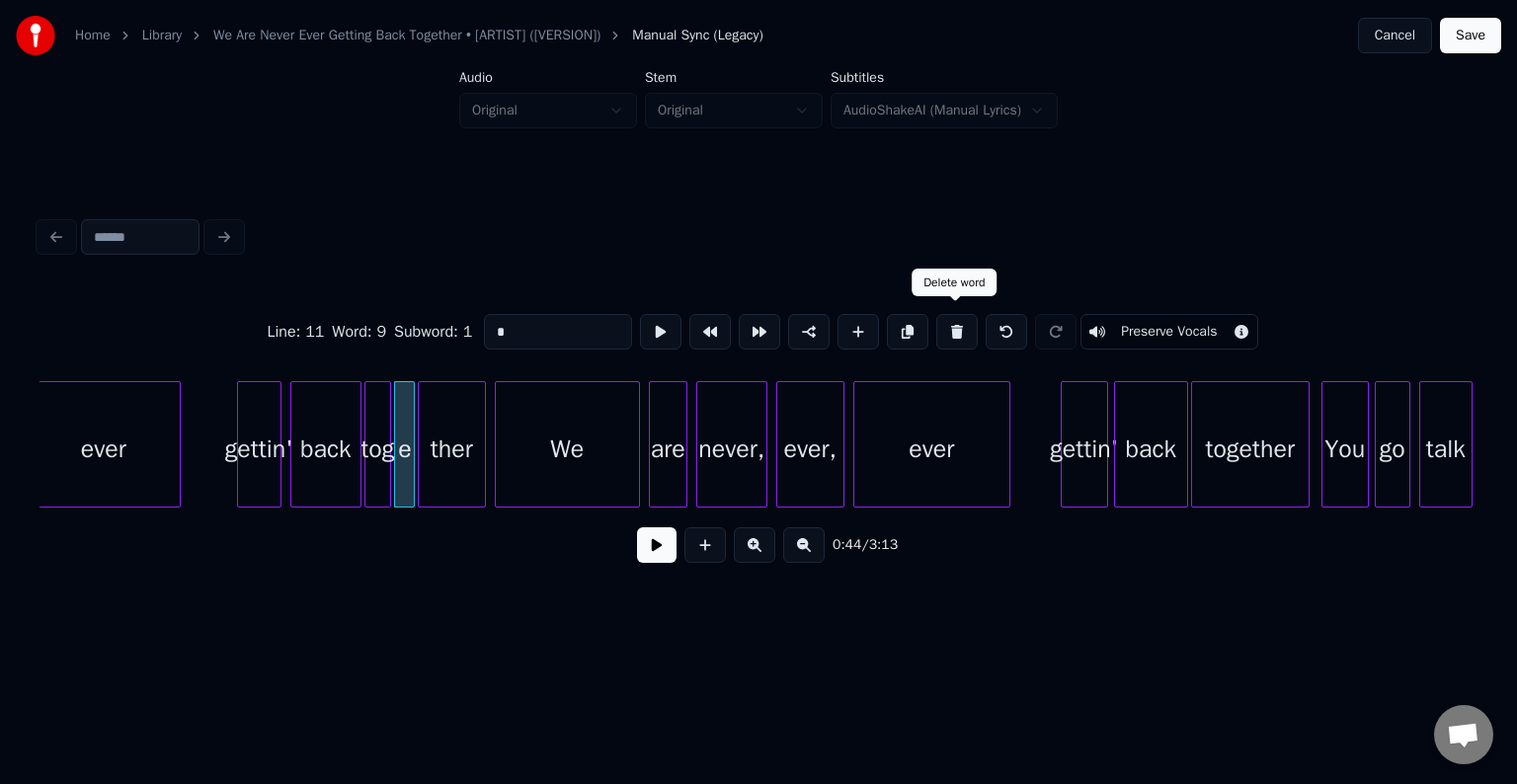 click at bounding box center (957, 332) 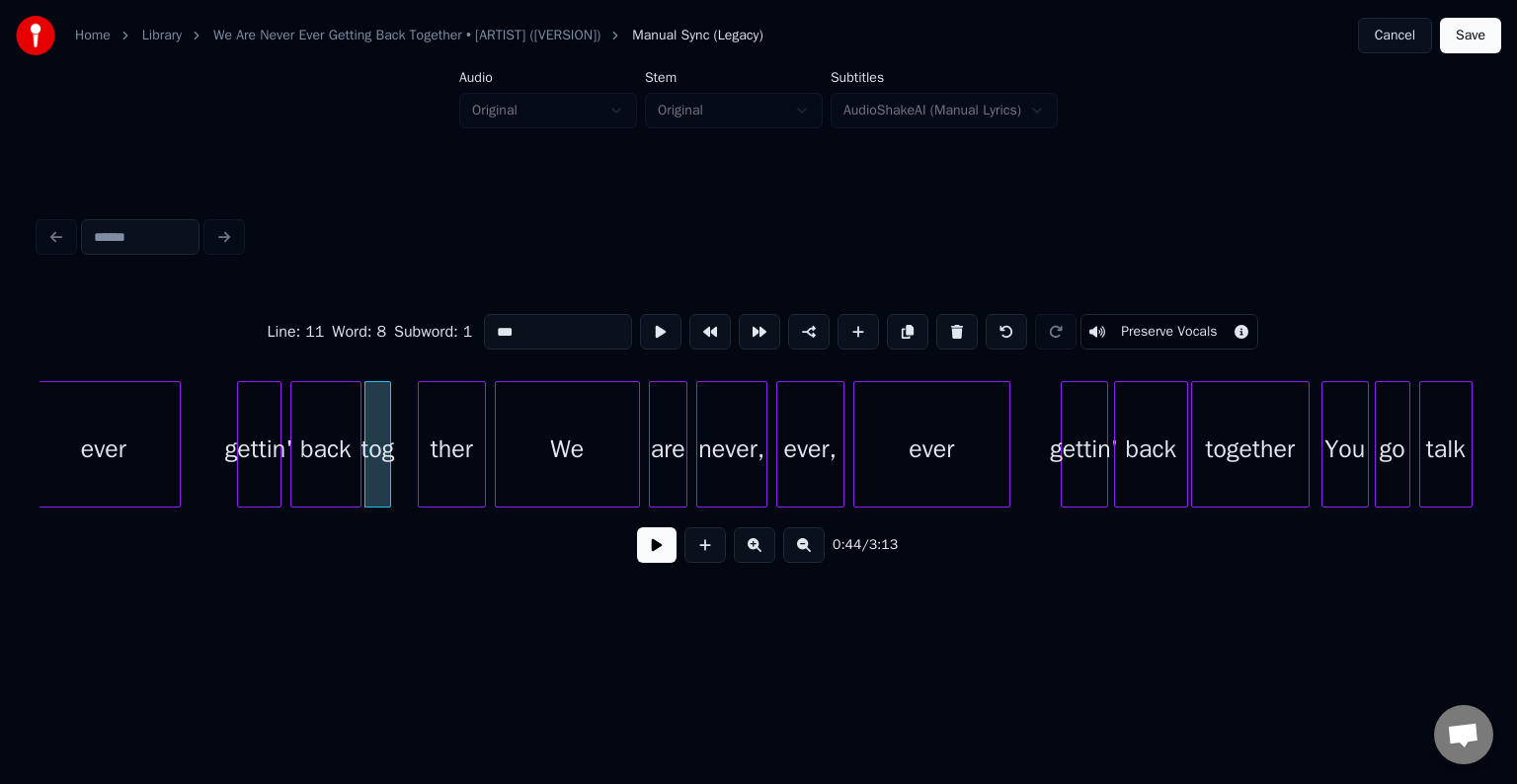 click at bounding box center [957, 332] 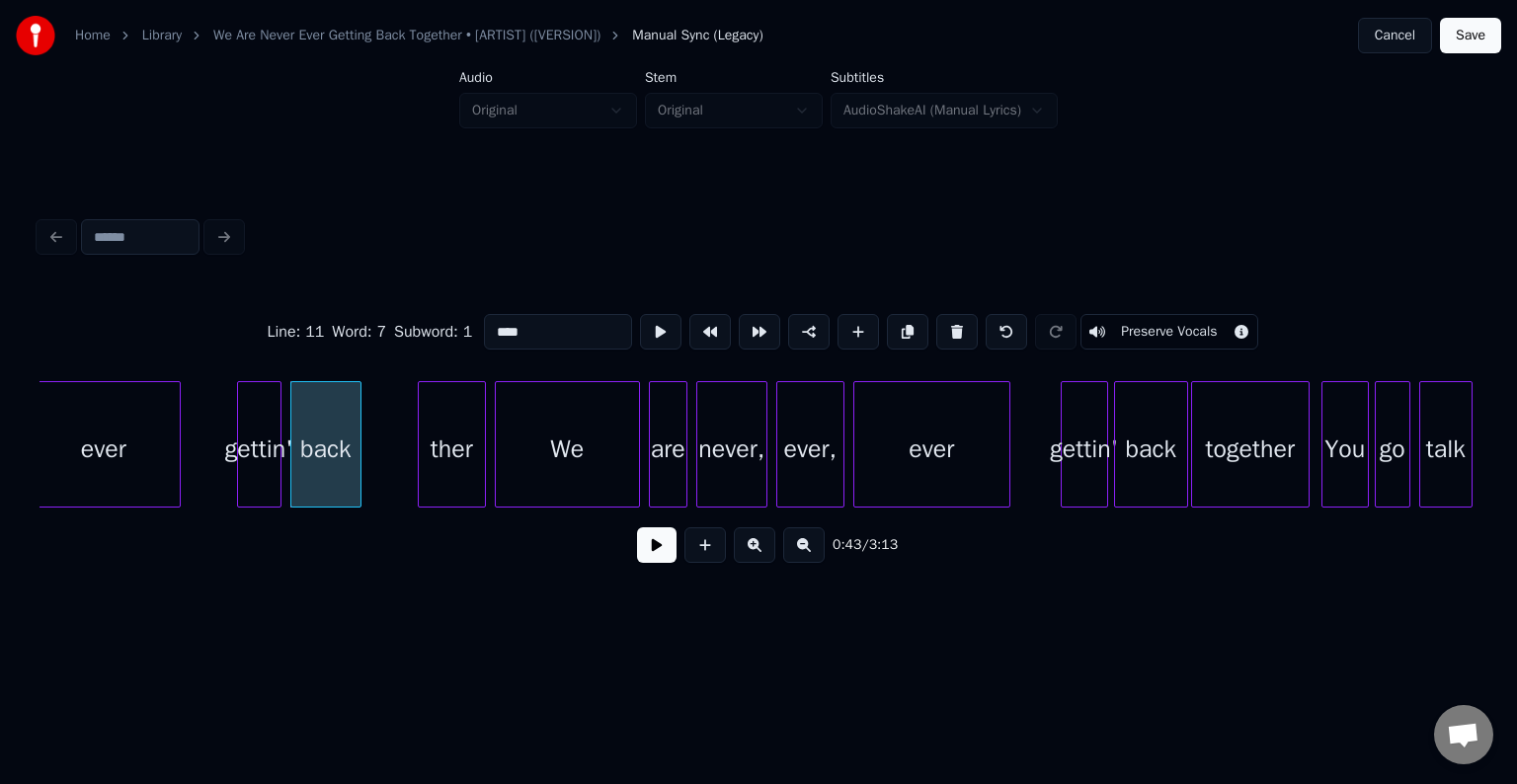 click on "ther" at bounding box center (451, 449) 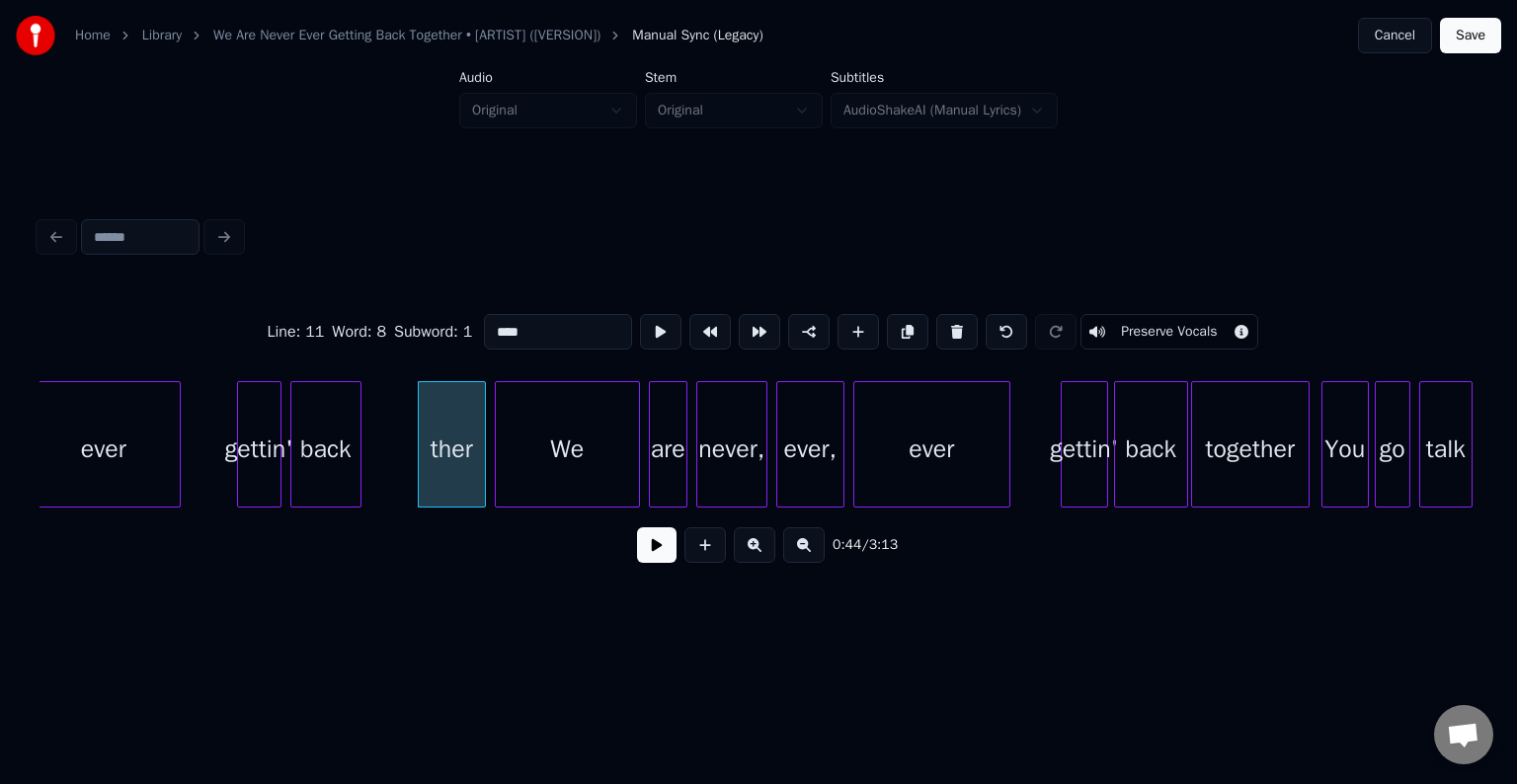 click on "****" at bounding box center (558, 332) 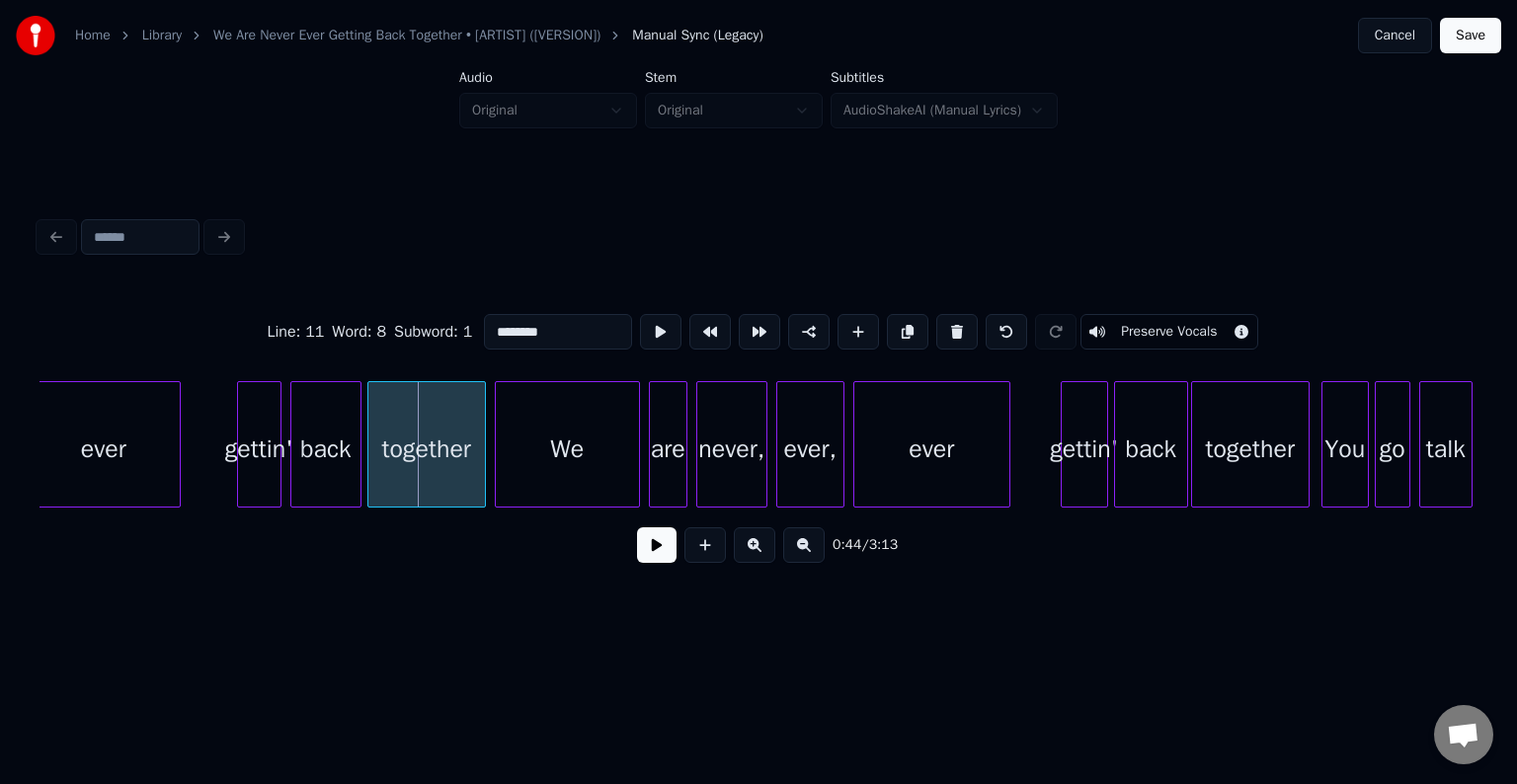 click at bounding box center (371, 444) 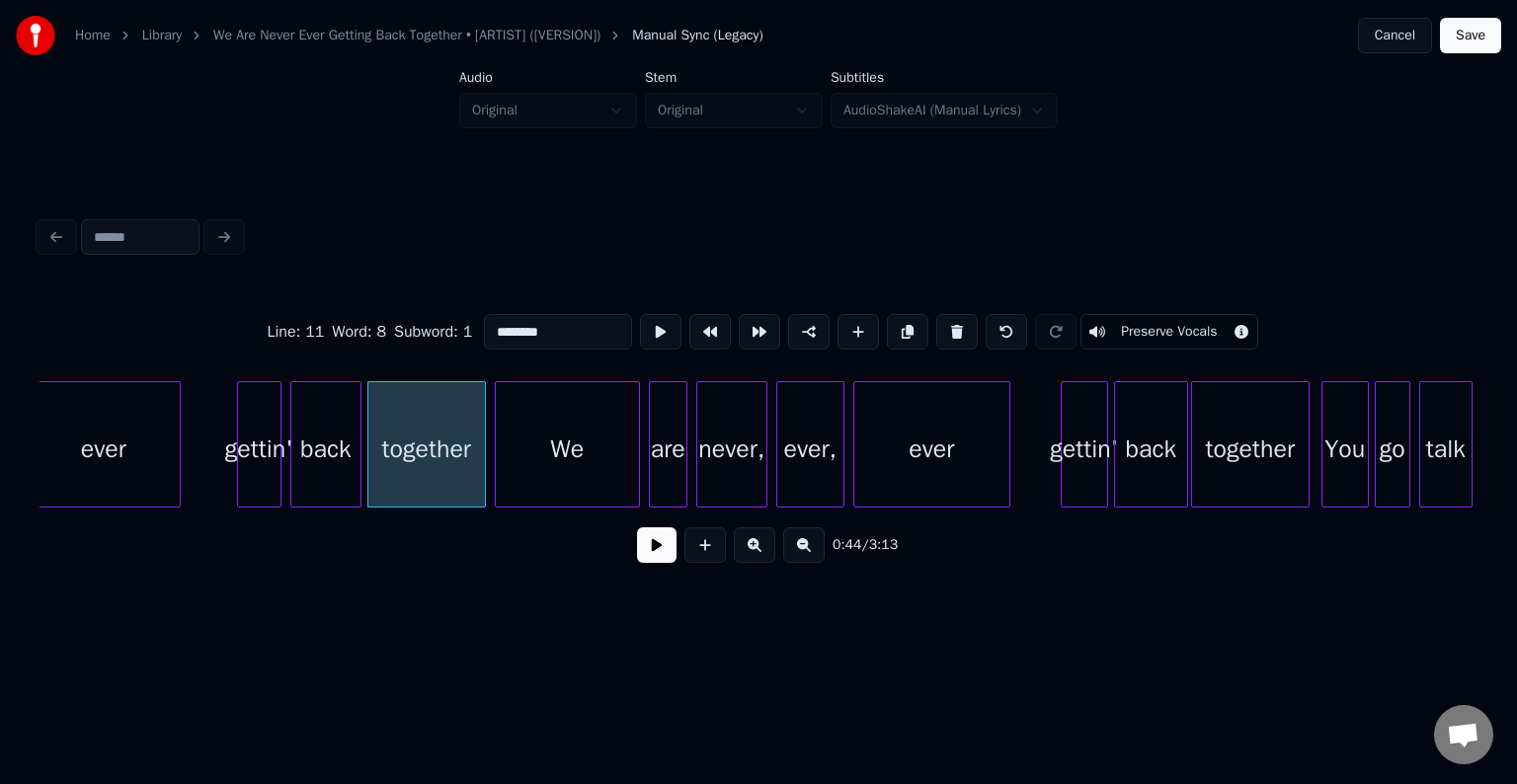 click on "ever" at bounding box center (104, 449) 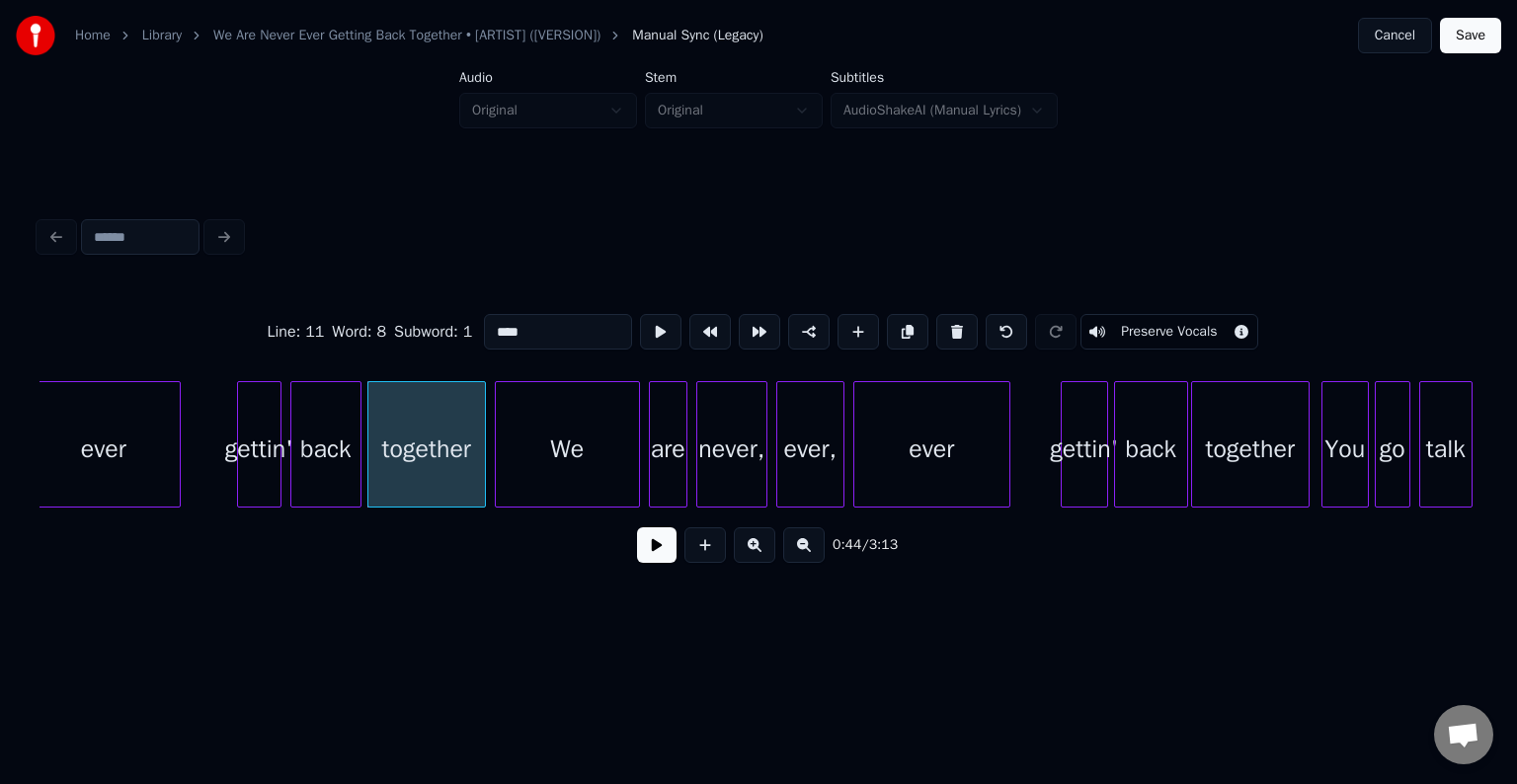 scroll, scrollTop: 0, scrollLeft: 6191, axis: horizontal 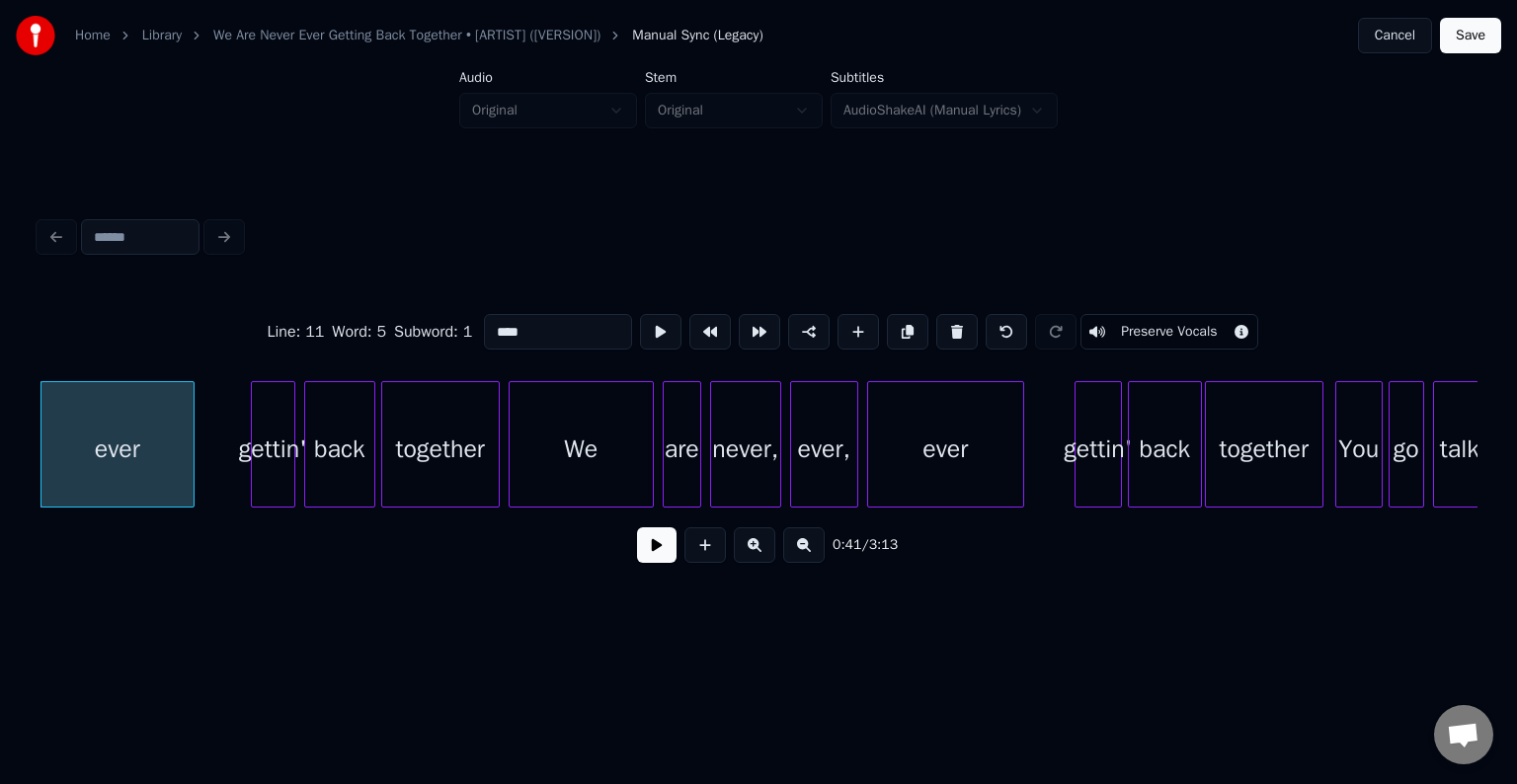 type on "****" 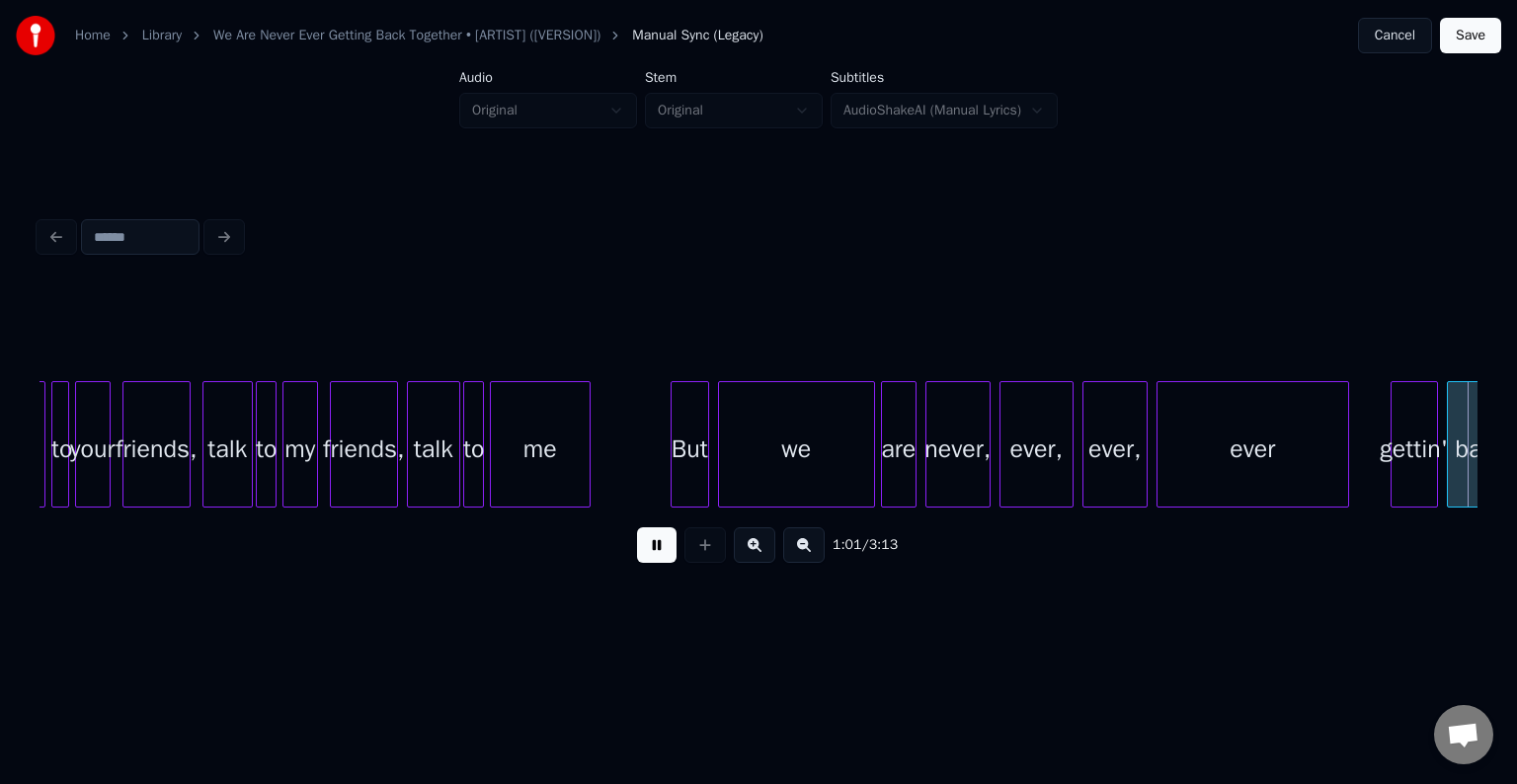 scroll, scrollTop: 0, scrollLeft: 9070, axis: horizontal 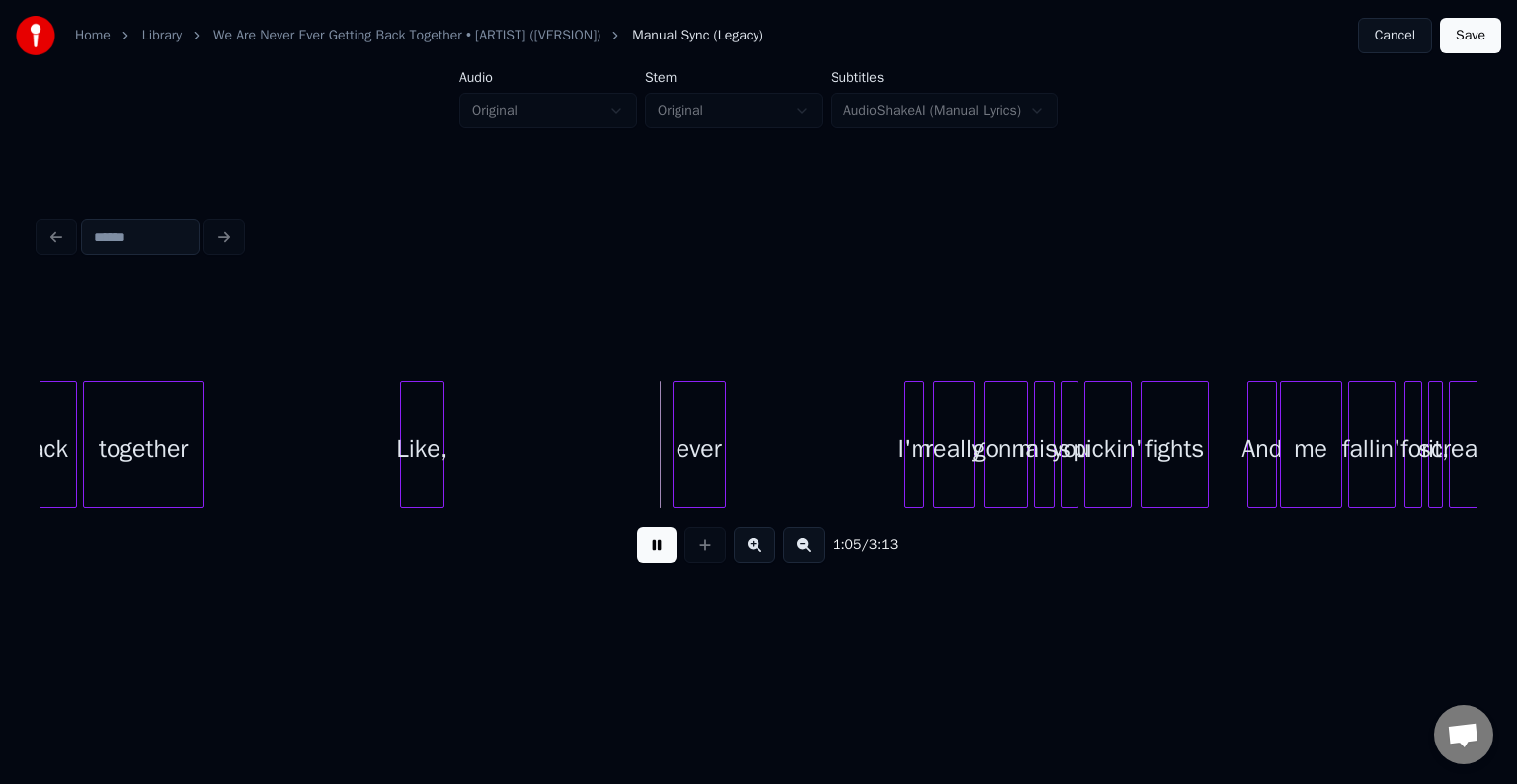 type 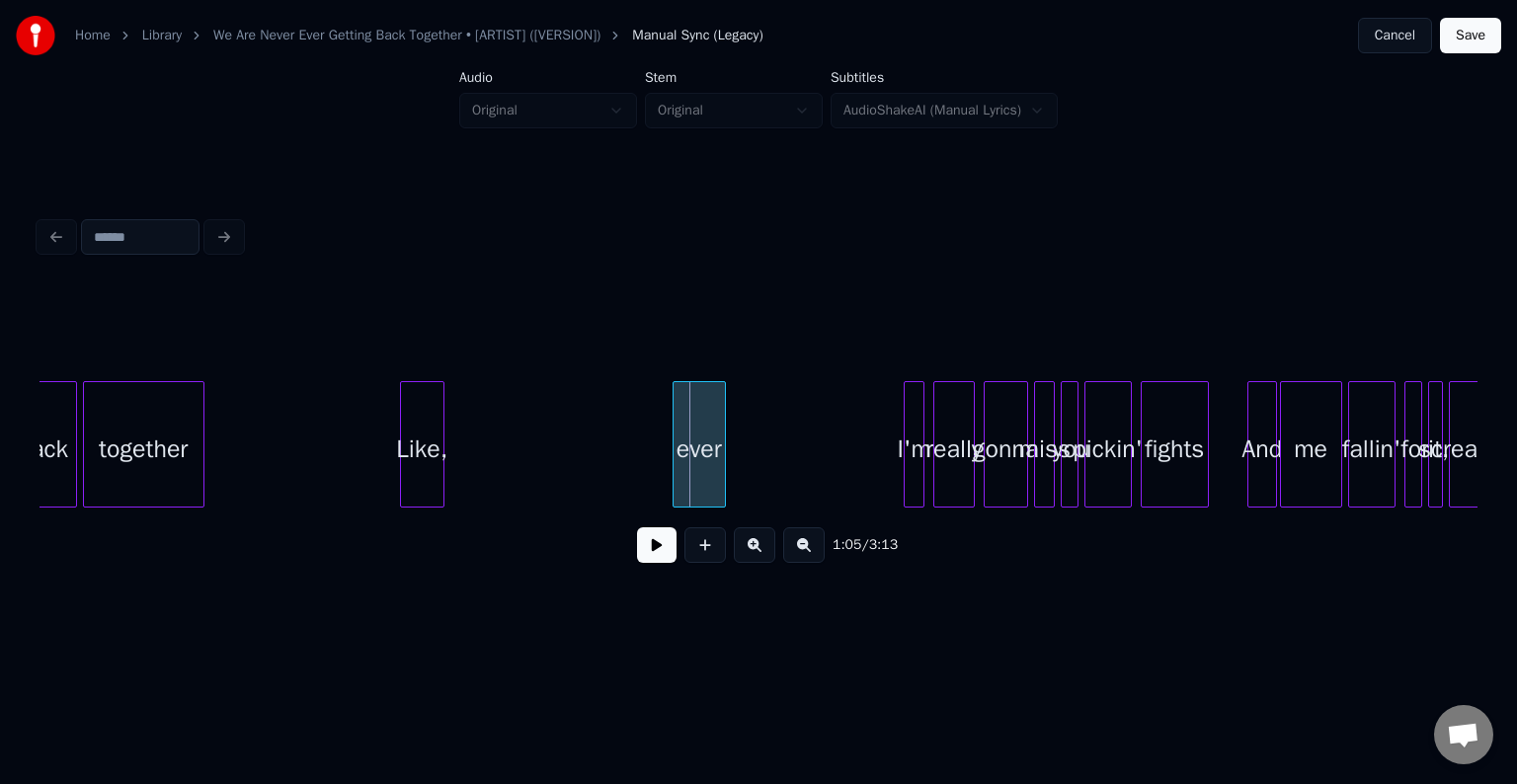 click on "Like," at bounding box center (422, 449) 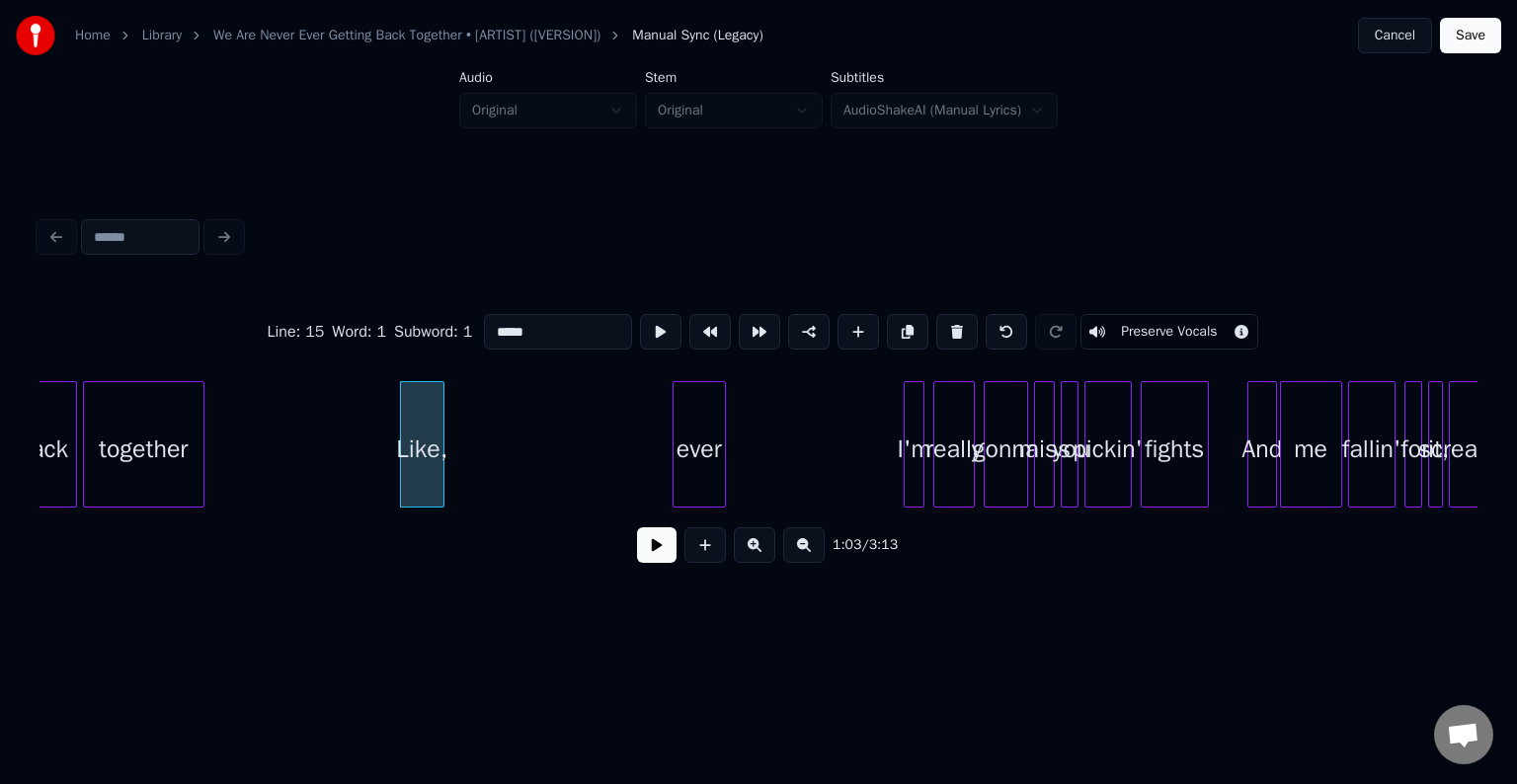 click on "Preserve Vocals" at bounding box center [1168, 332] 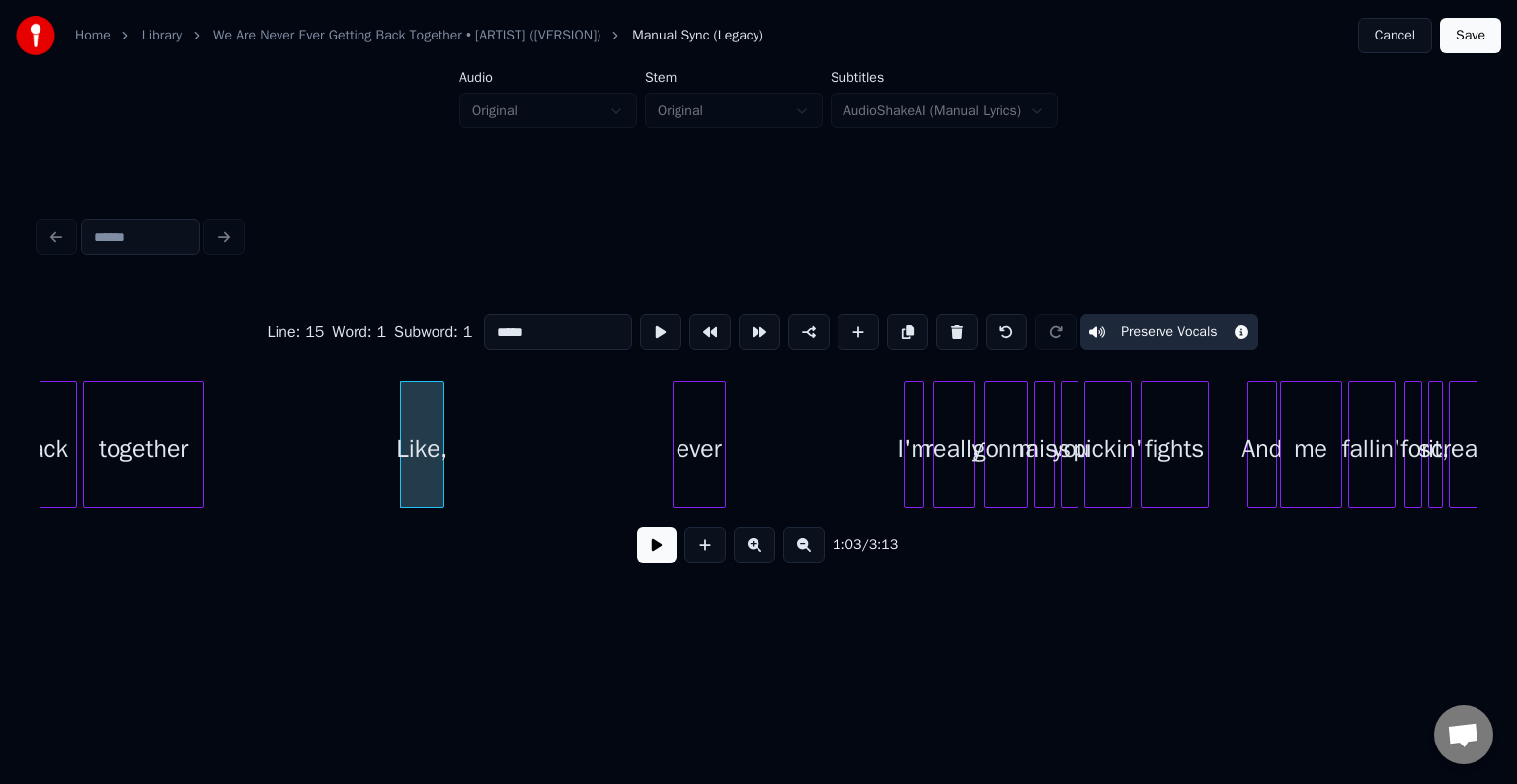 click on "ever" at bounding box center (699, 449) 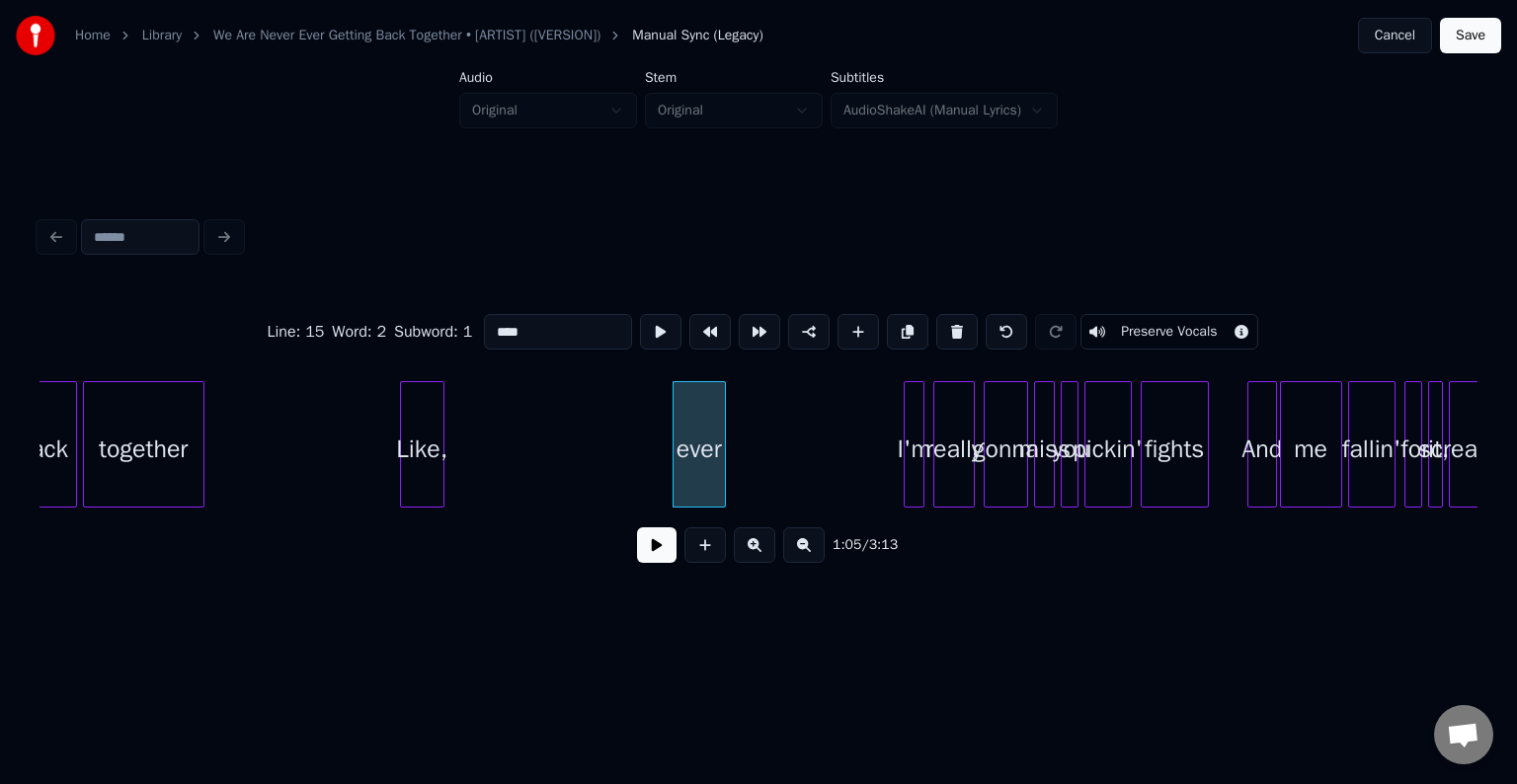 click on "Preserve Vocals" at bounding box center [1168, 332] 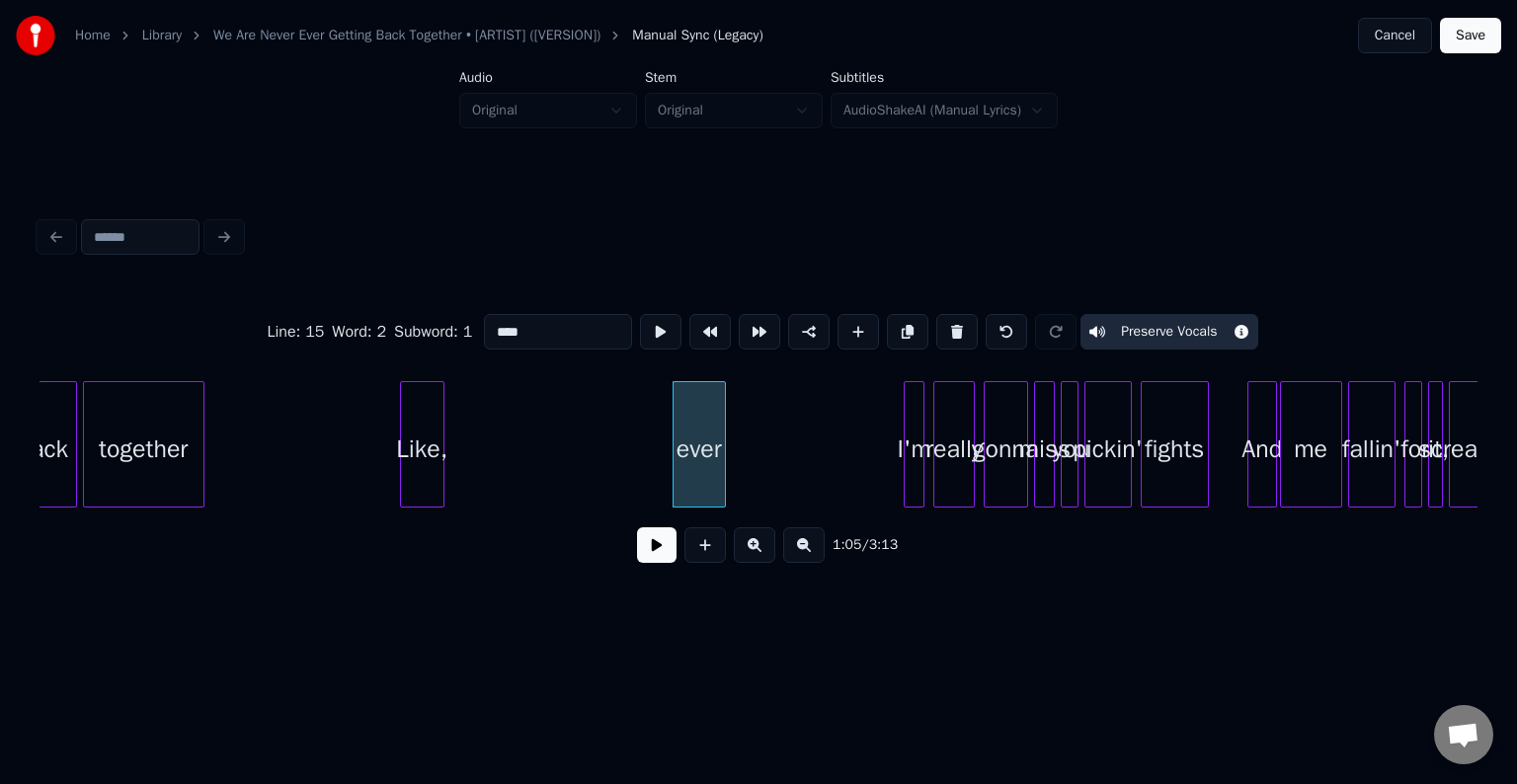 click at bounding box center (404, 444) 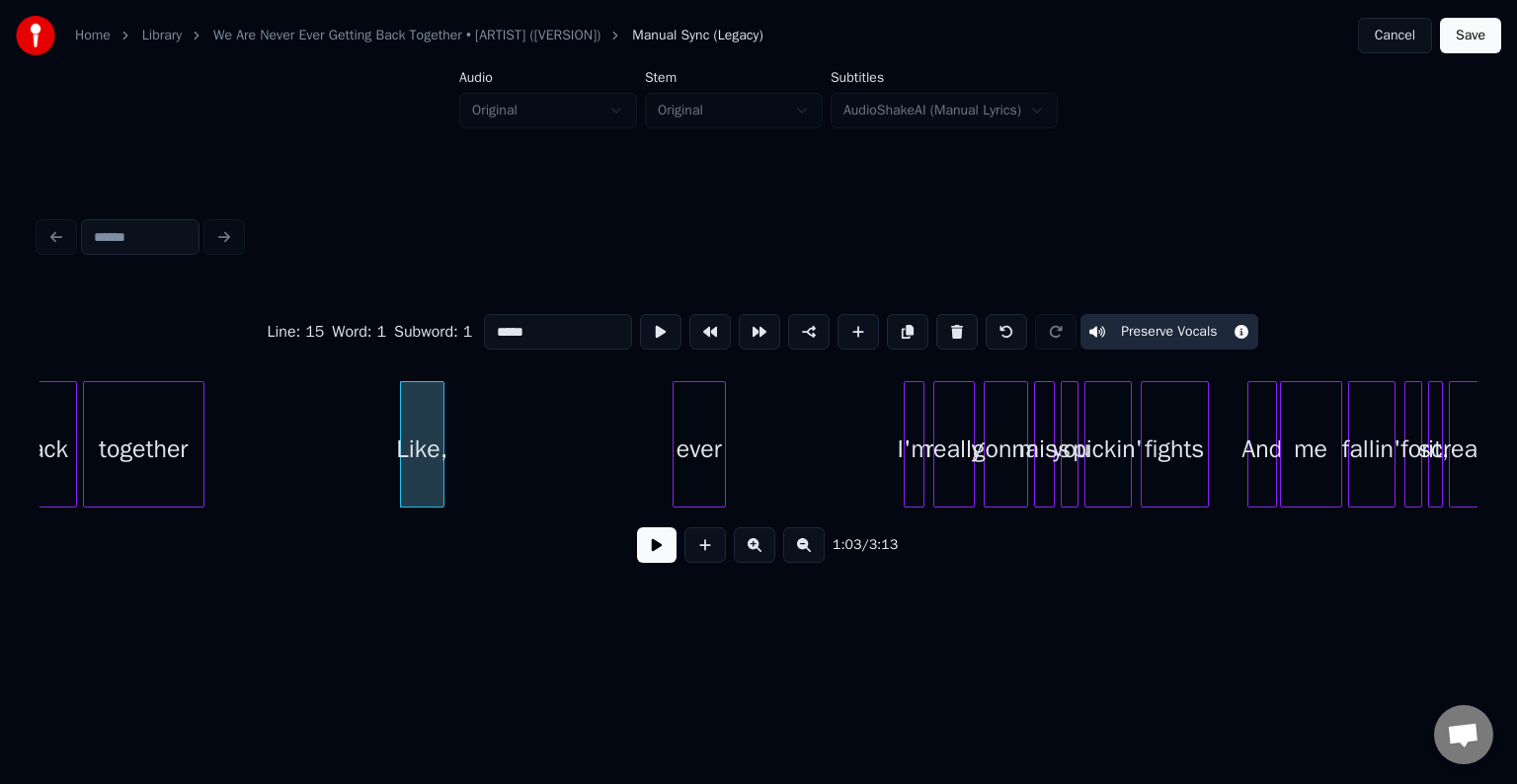 click at bounding box center [657, 545] 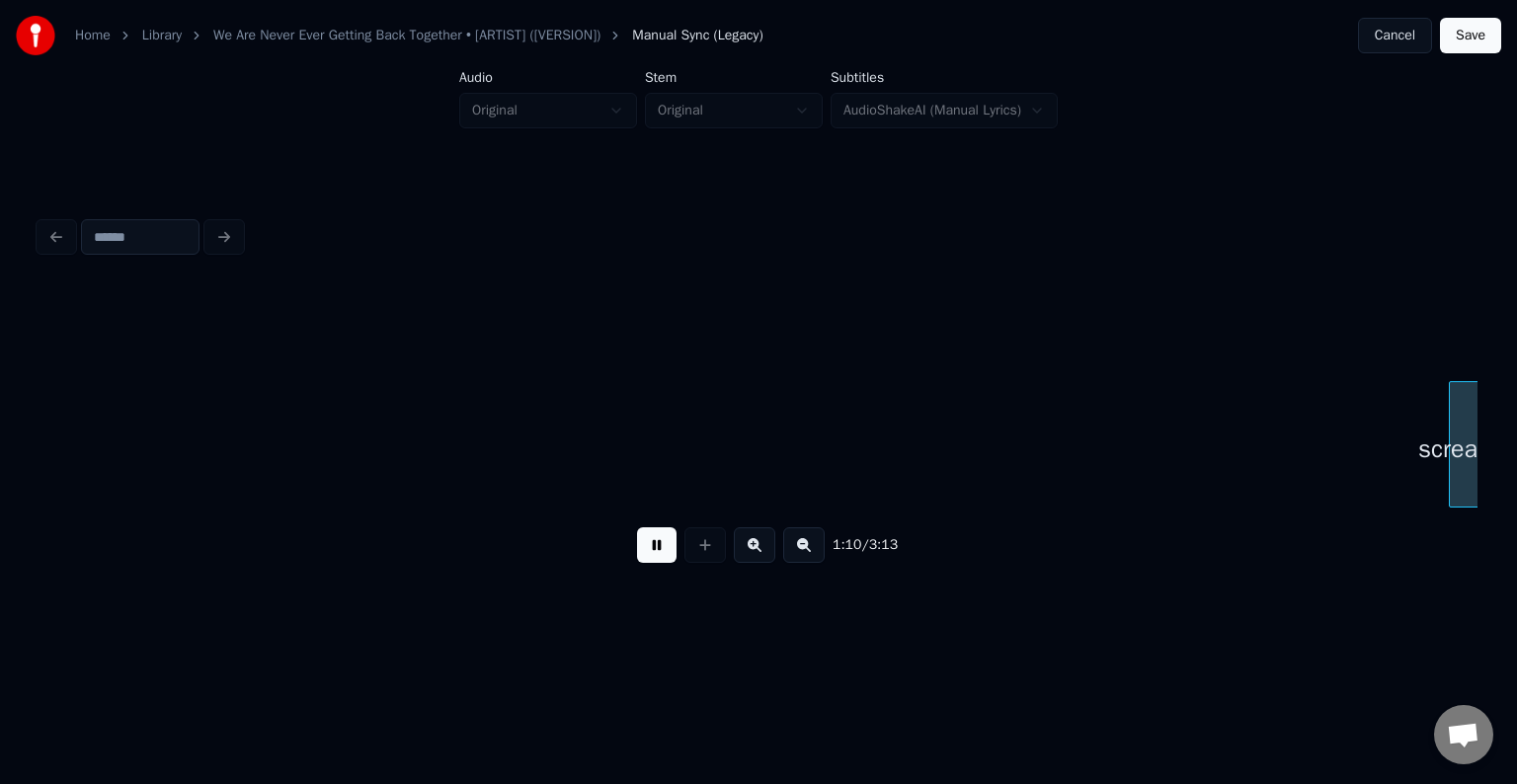 scroll, scrollTop: 0, scrollLeft: 10510, axis: horizontal 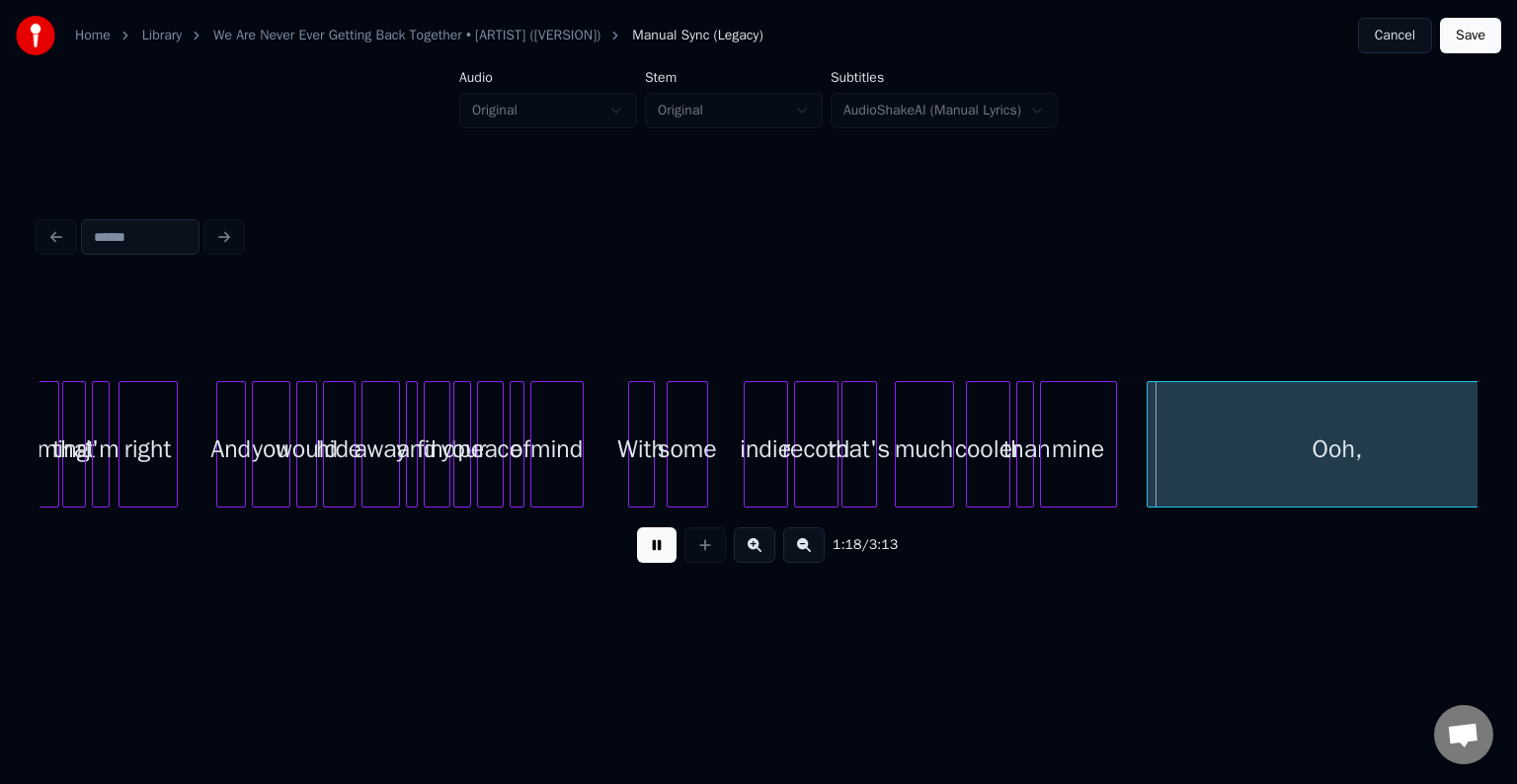 click at bounding box center [657, 545] 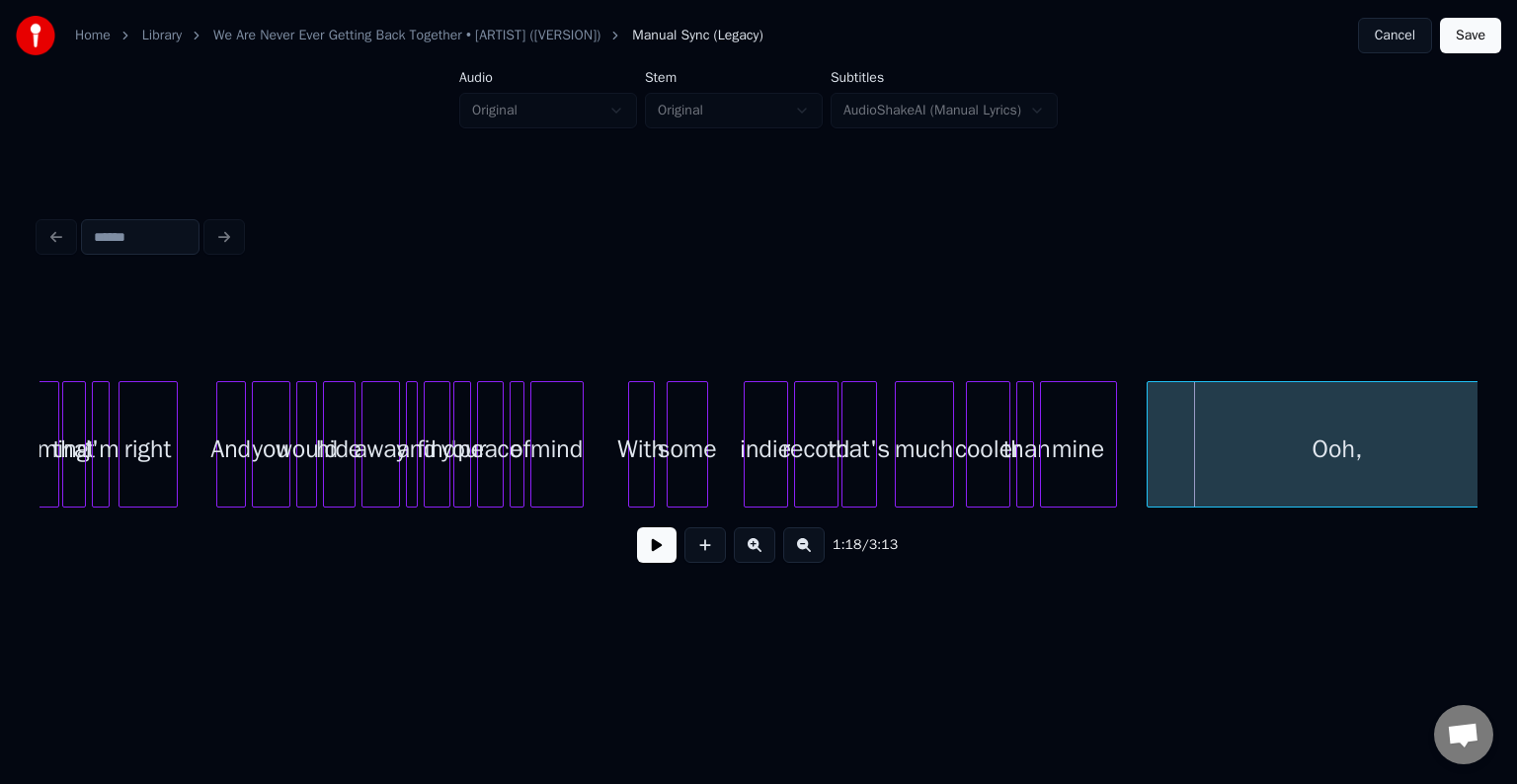 click on "cooler" at bounding box center [988, 449] 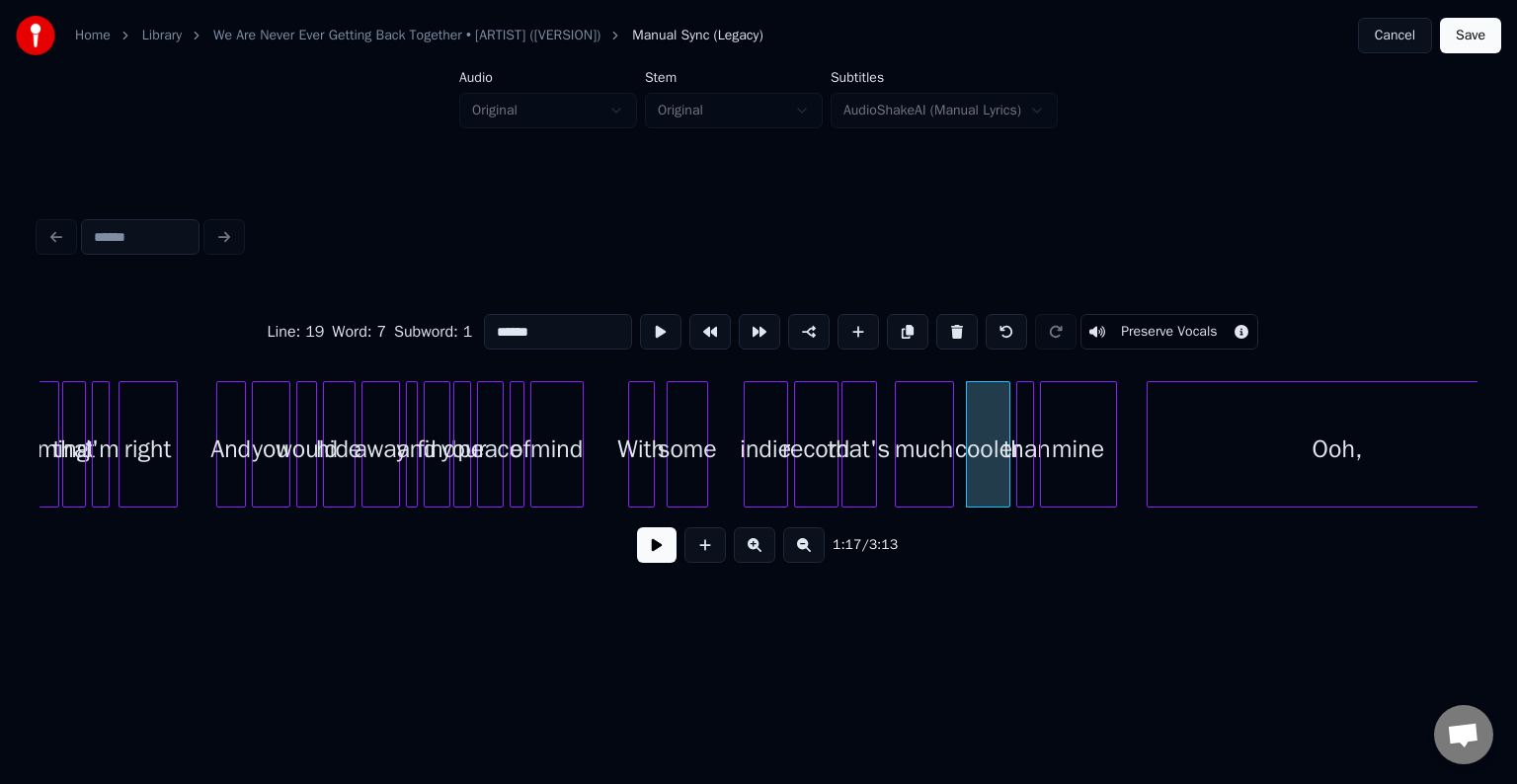 click at bounding box center (657, 545) 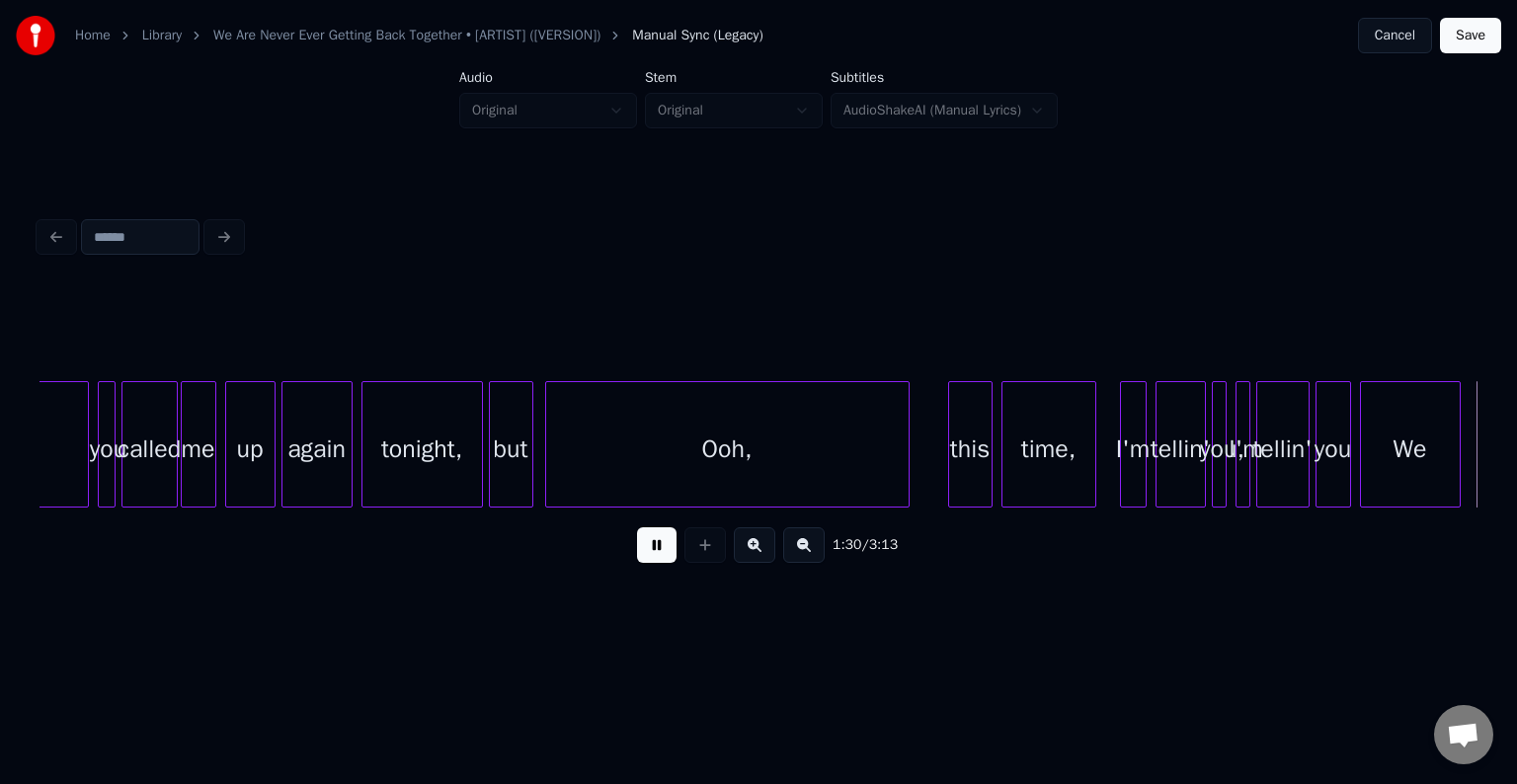 scroll, scrollTop: 0, scrollLeft: 13389, axis: horizontal 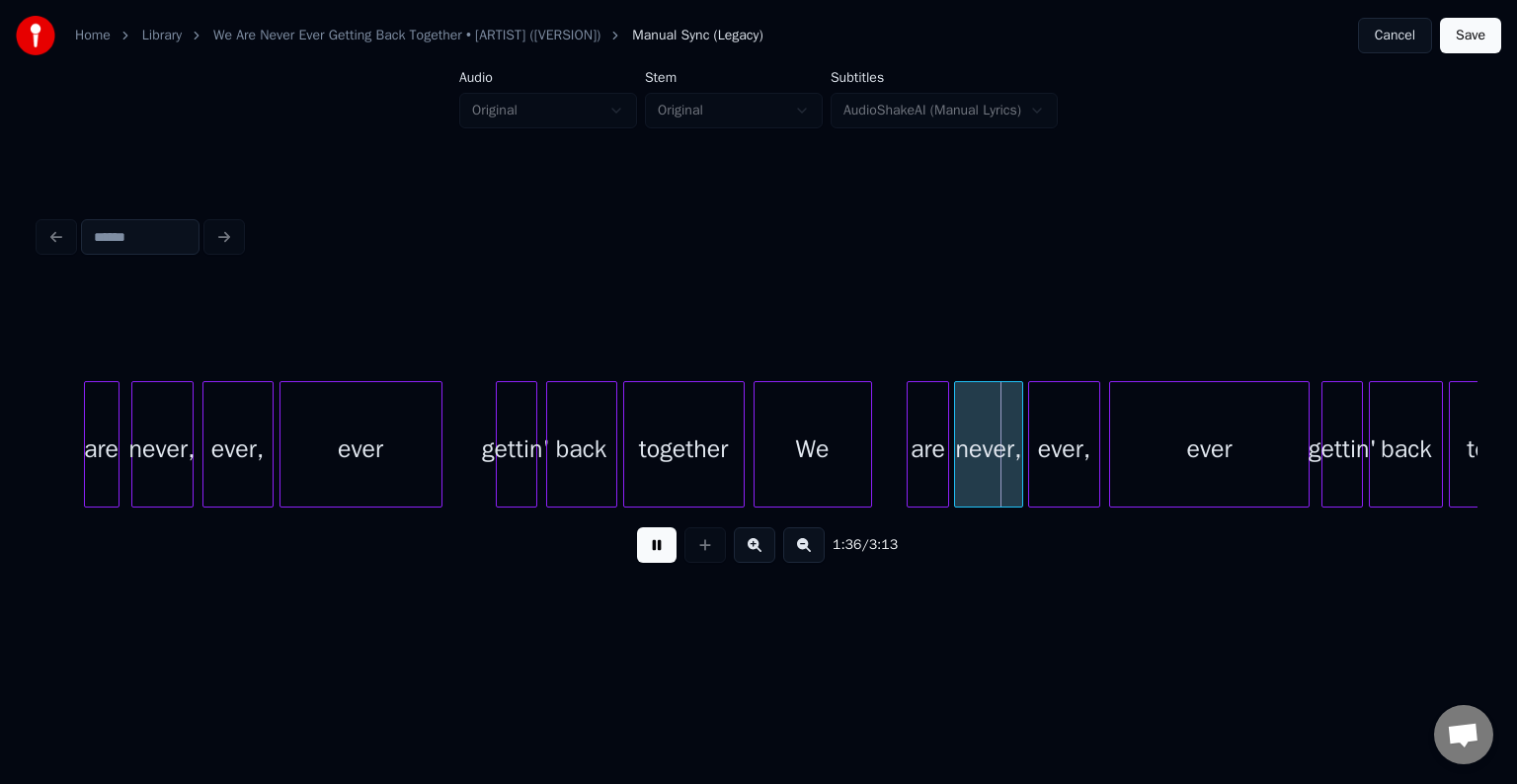click at bounding box center (657, 545) 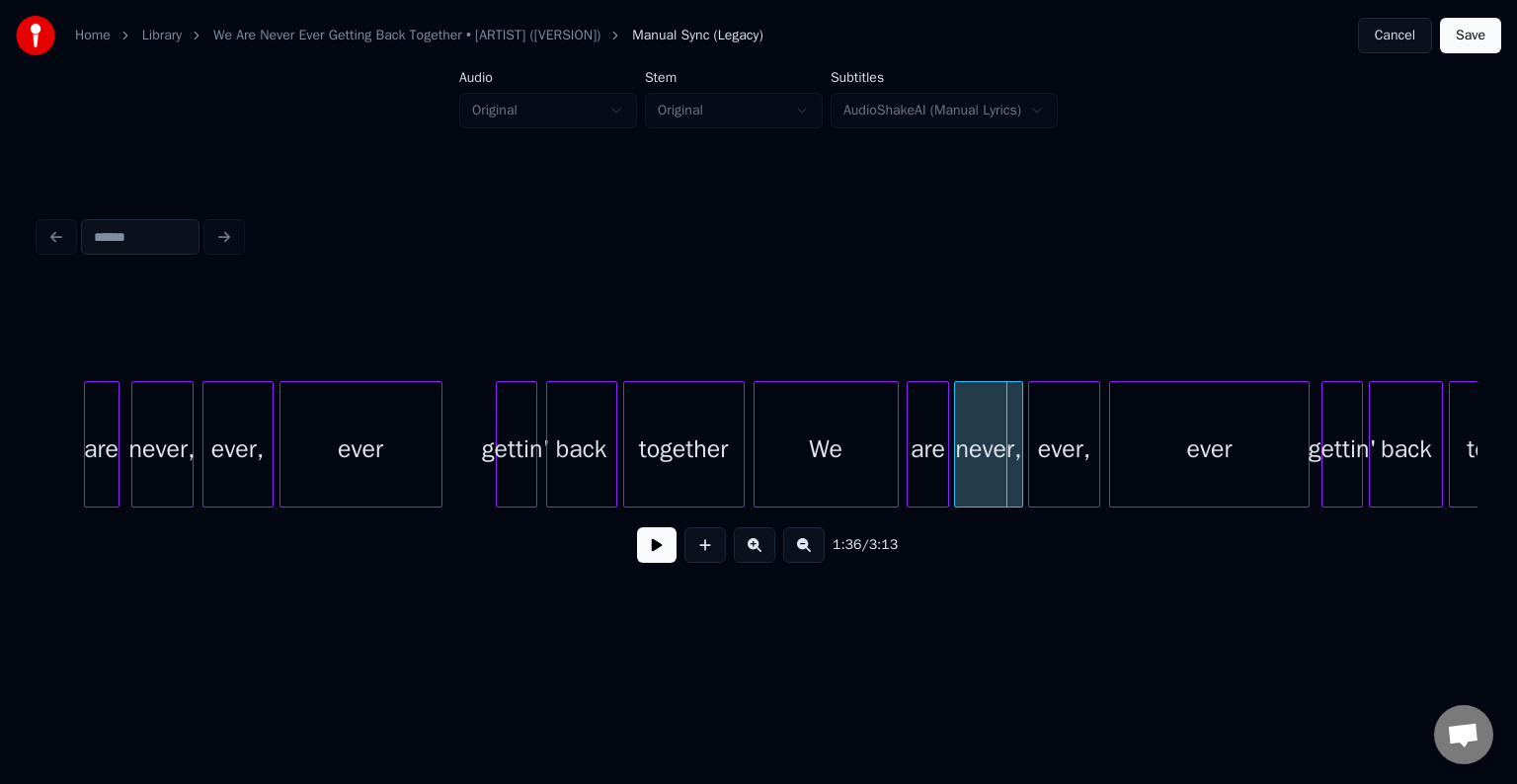 click at bounding box center (895, 444) 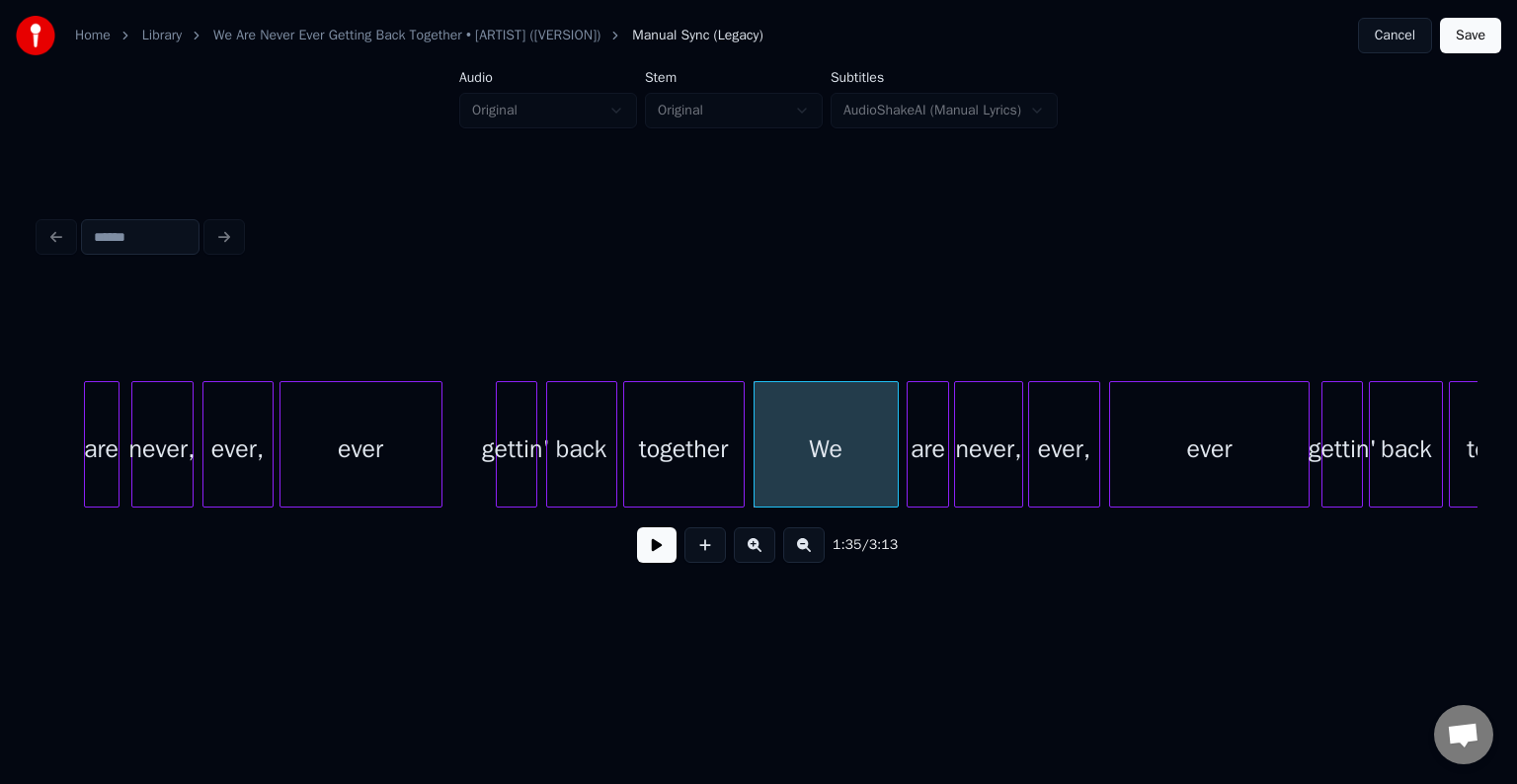 click at bounding box center (657, 545) 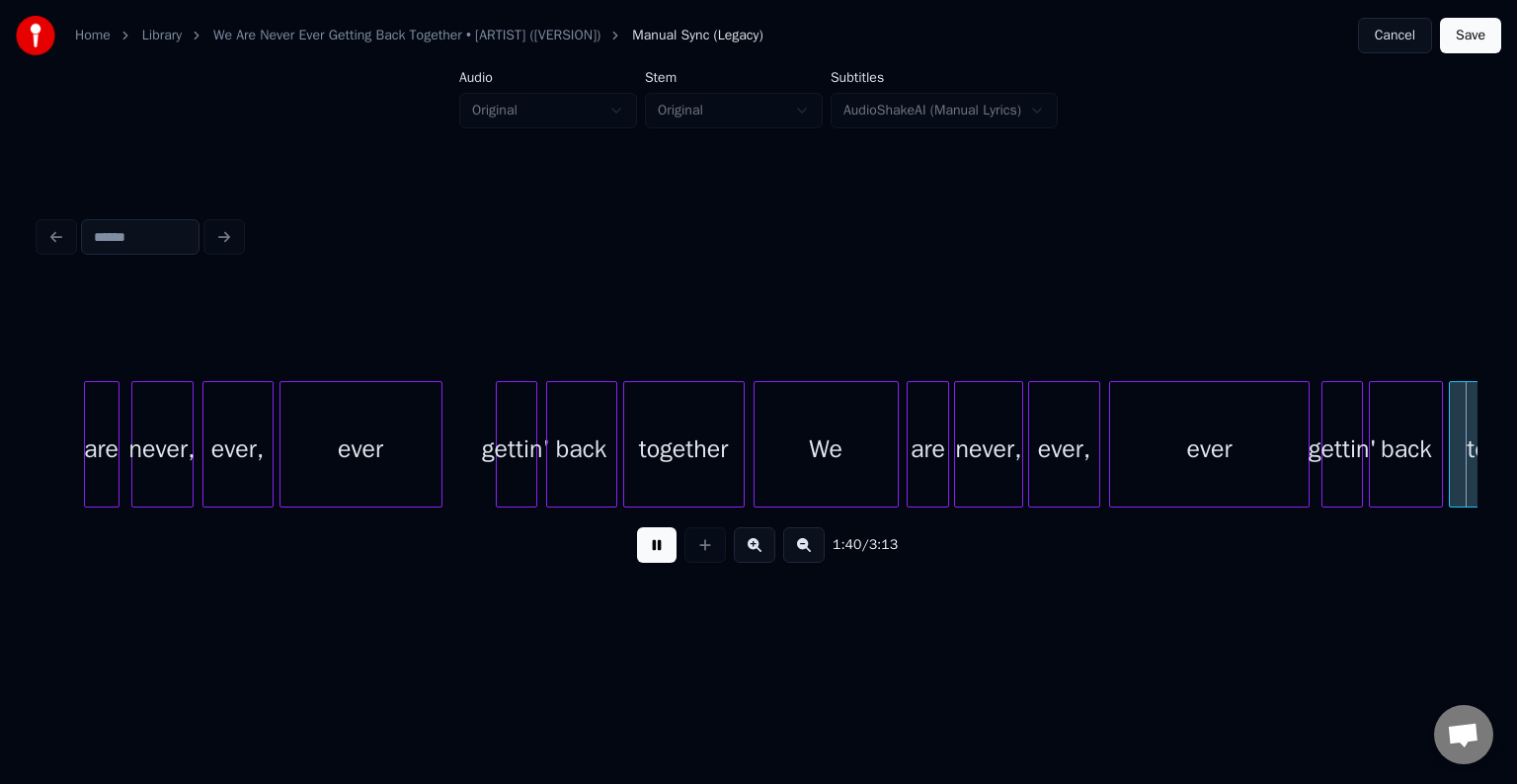 scroll, scrollTop: 0, scrollLeft: 14829, axis: horizontal 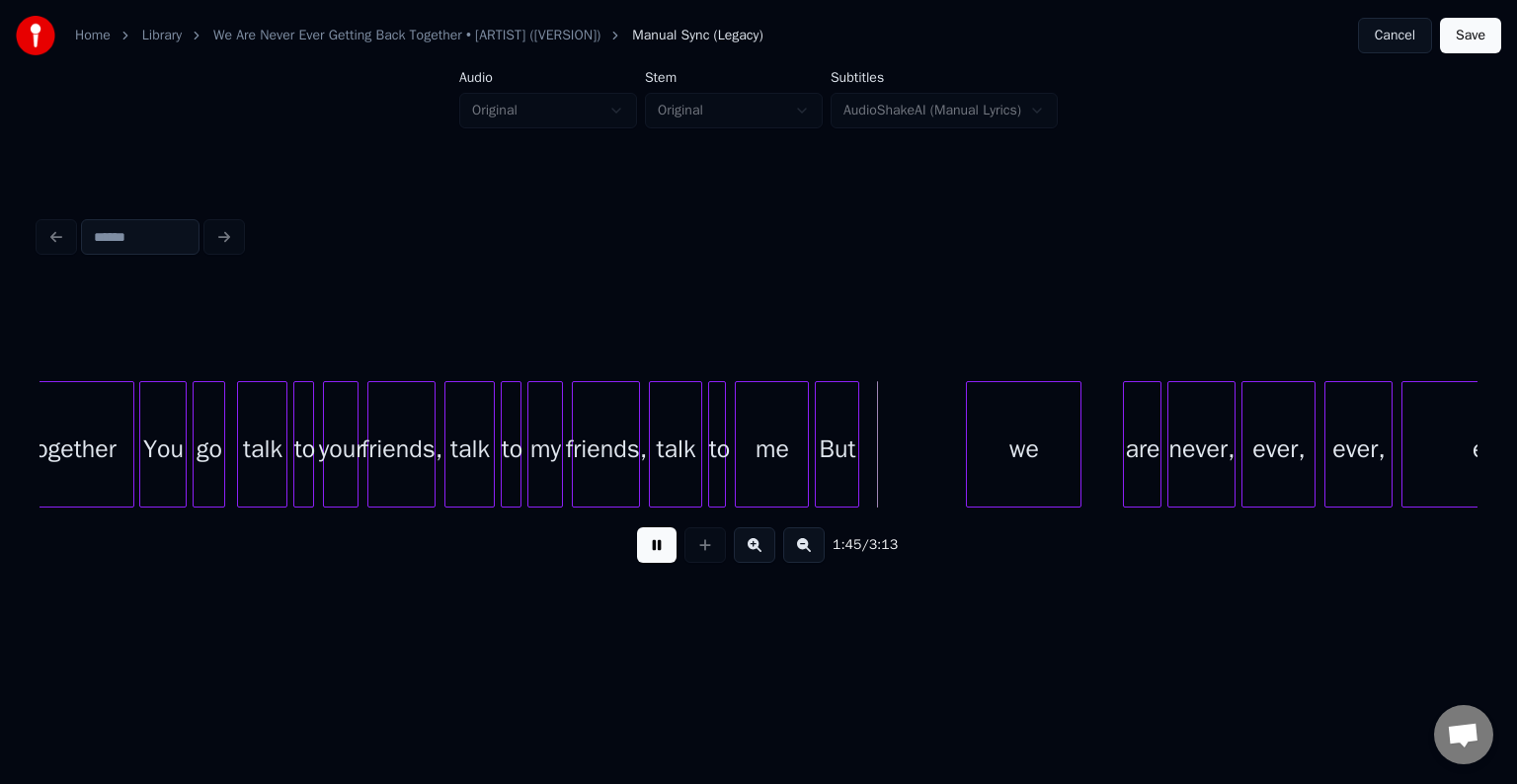 click at bounding box center (657, 545) 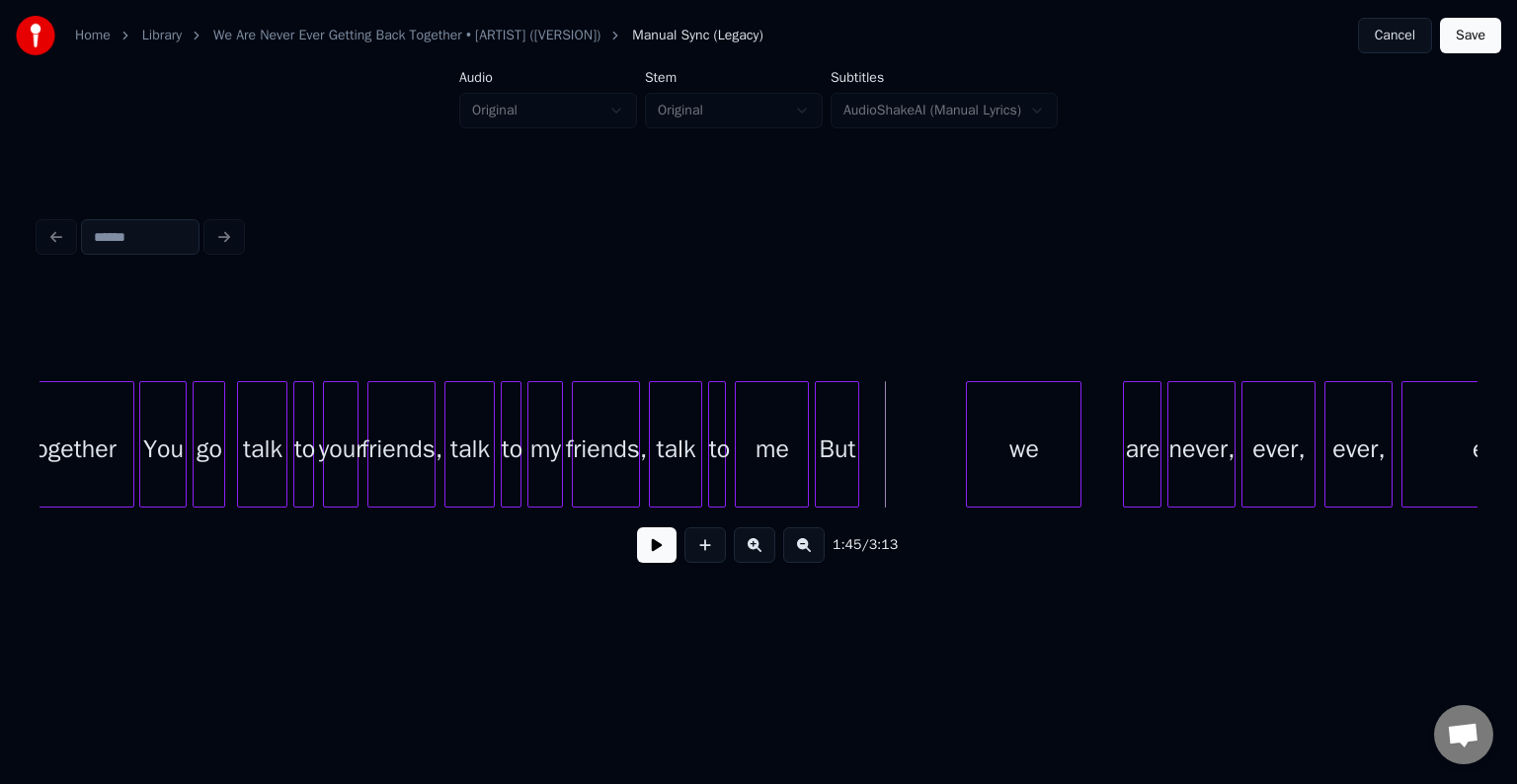 click at bounding box center (657, 545) 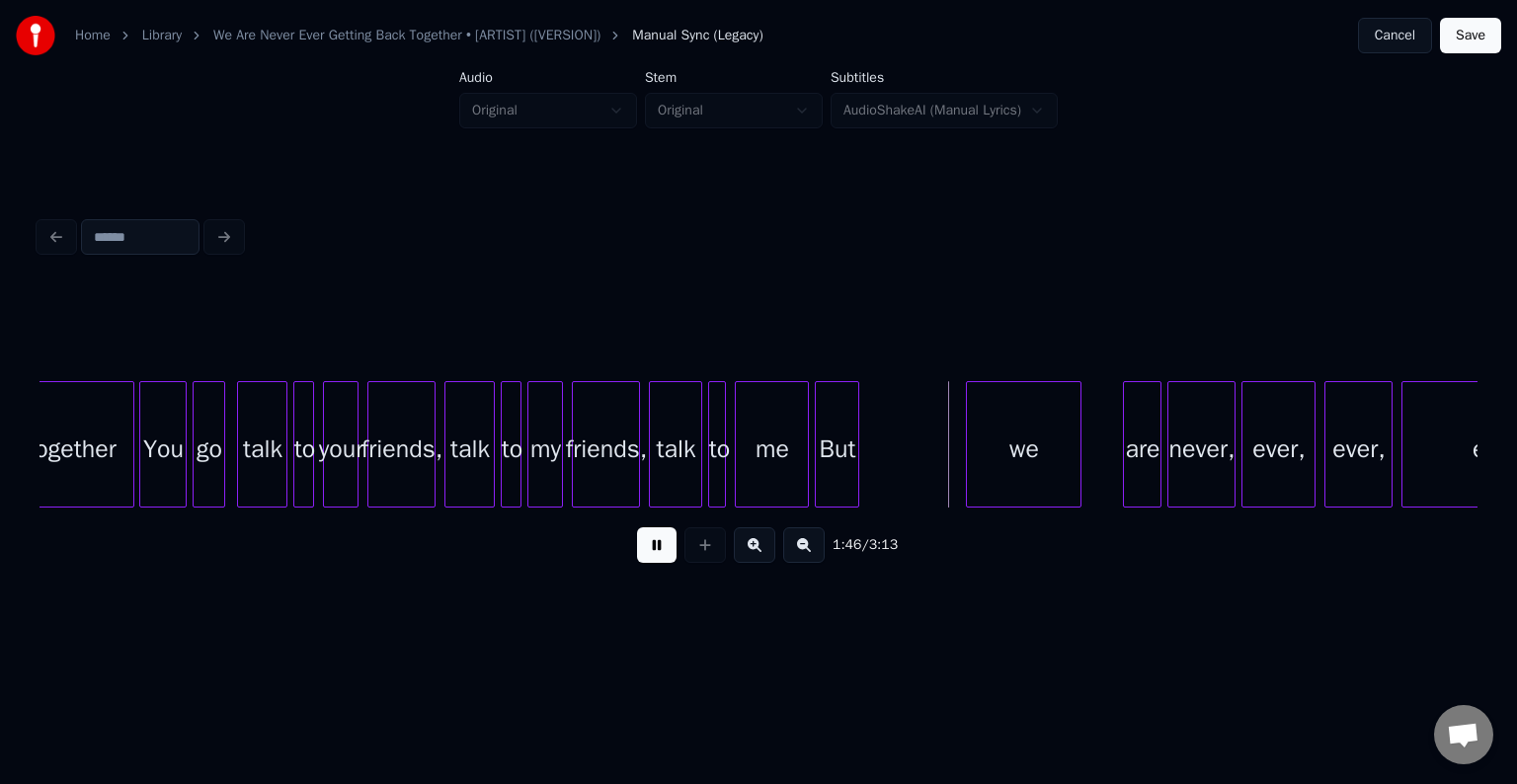 click at bounding box center (657, 545) 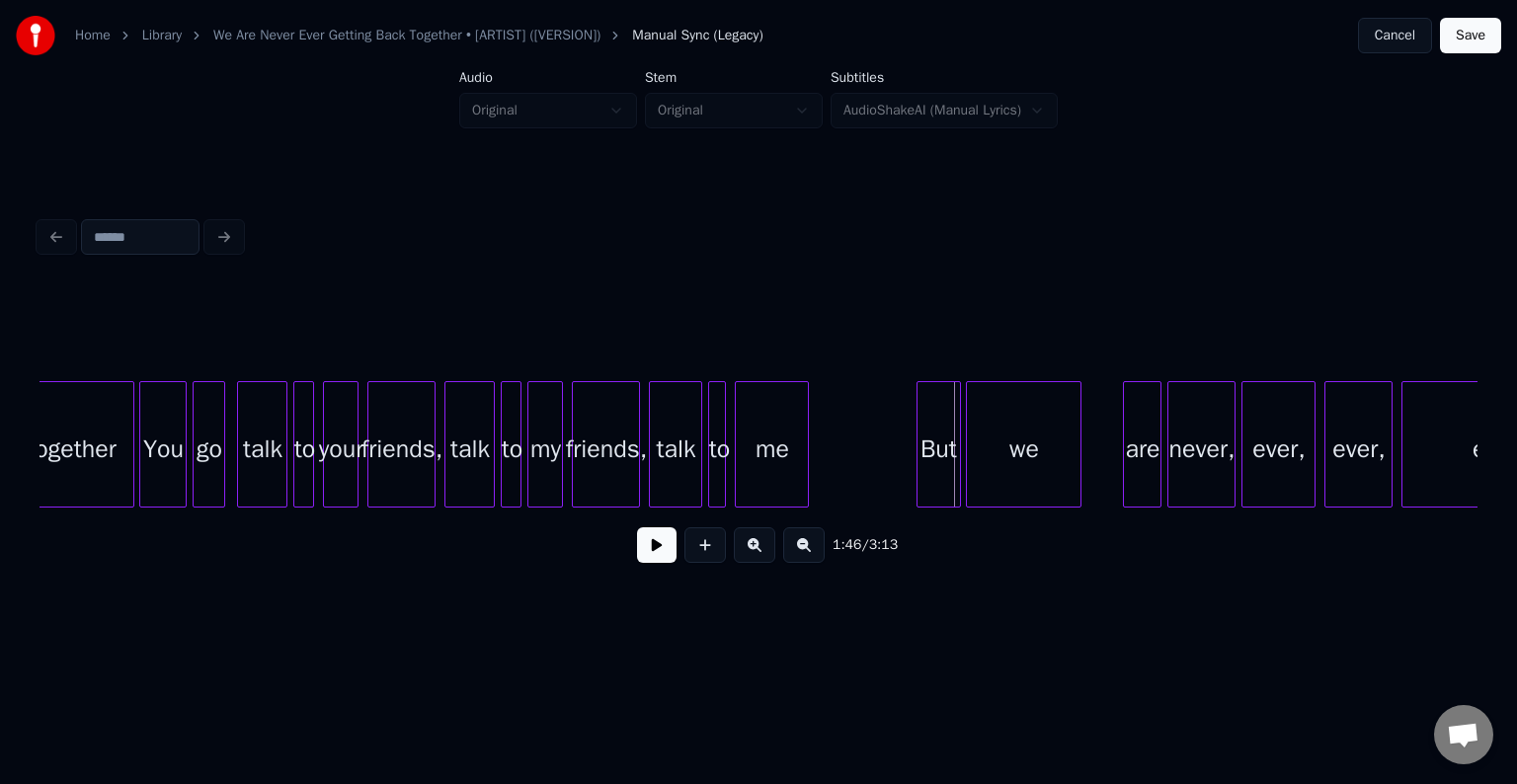 click on "But" at bounding box center [938, 449] 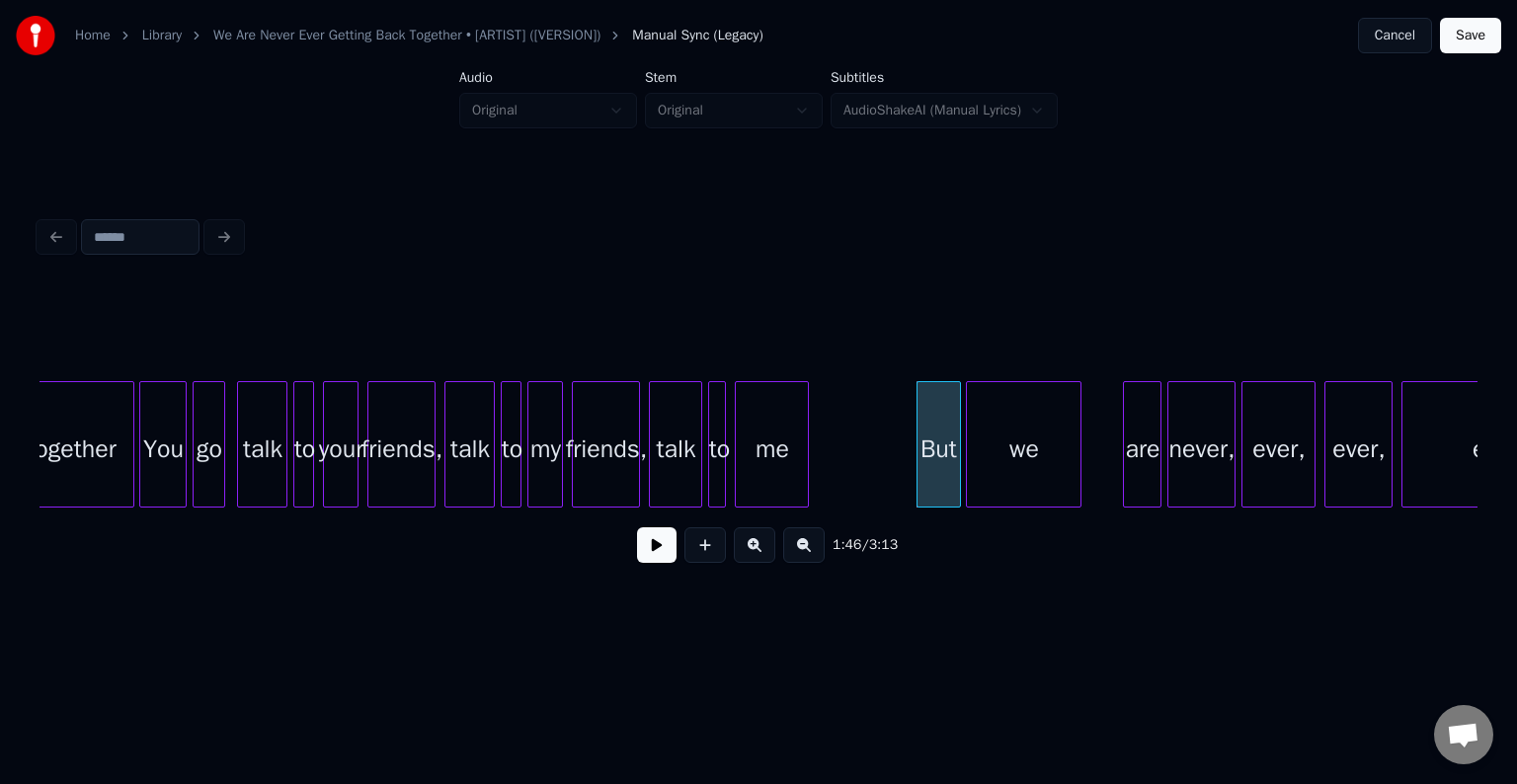 click at bounding box center [657, 545] 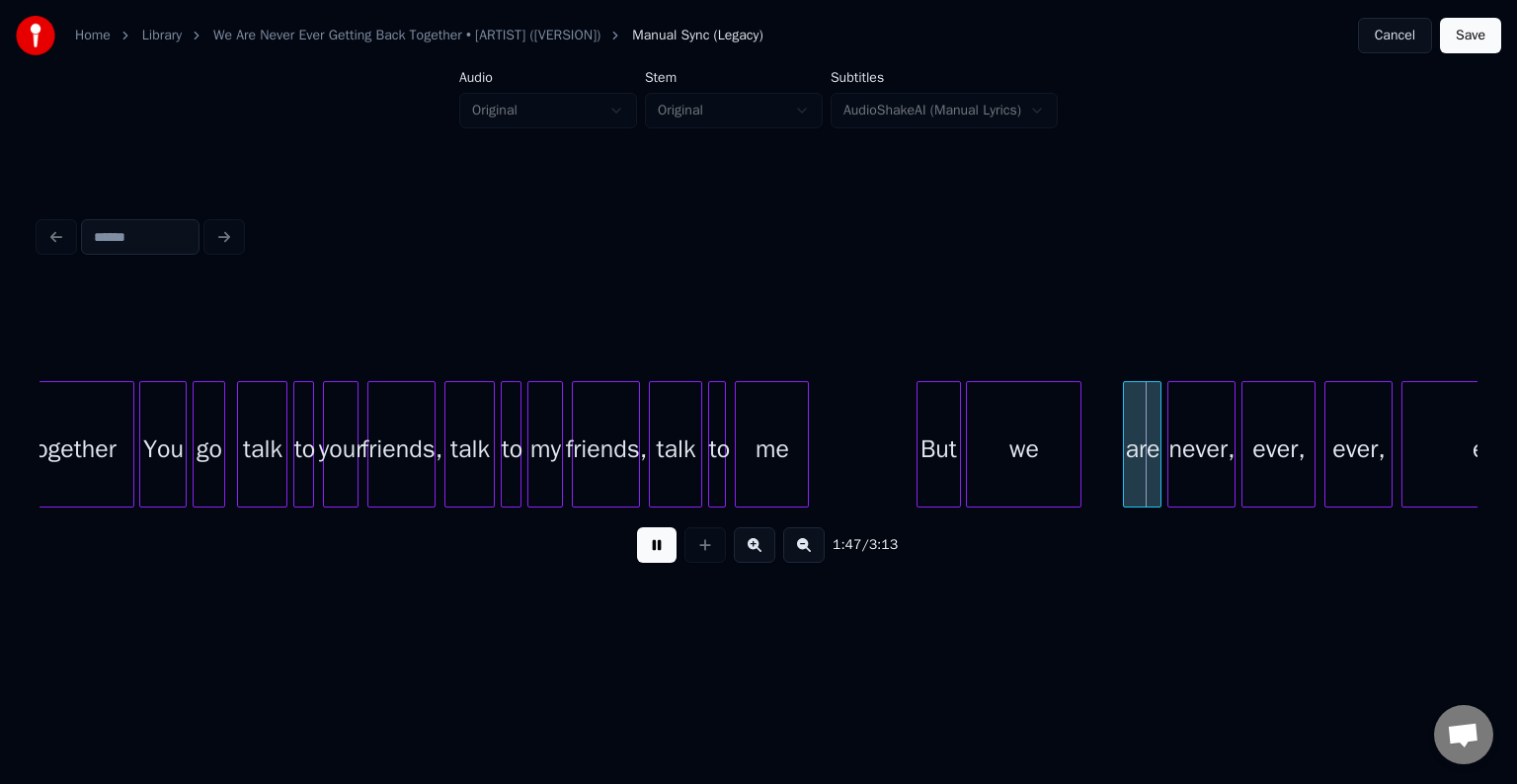 click at bounding box center (657, 545) 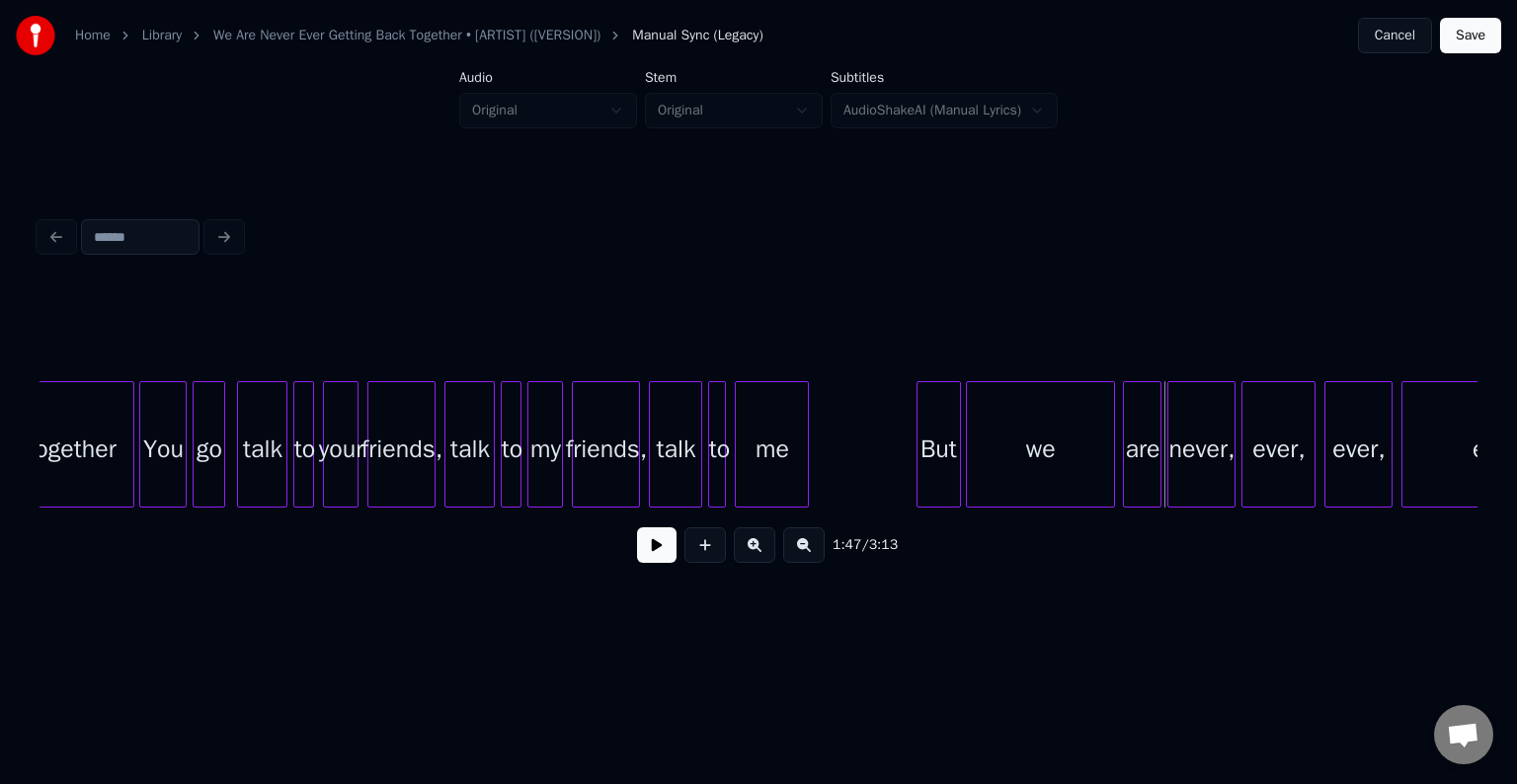 click at bounding box center (1111, 444) 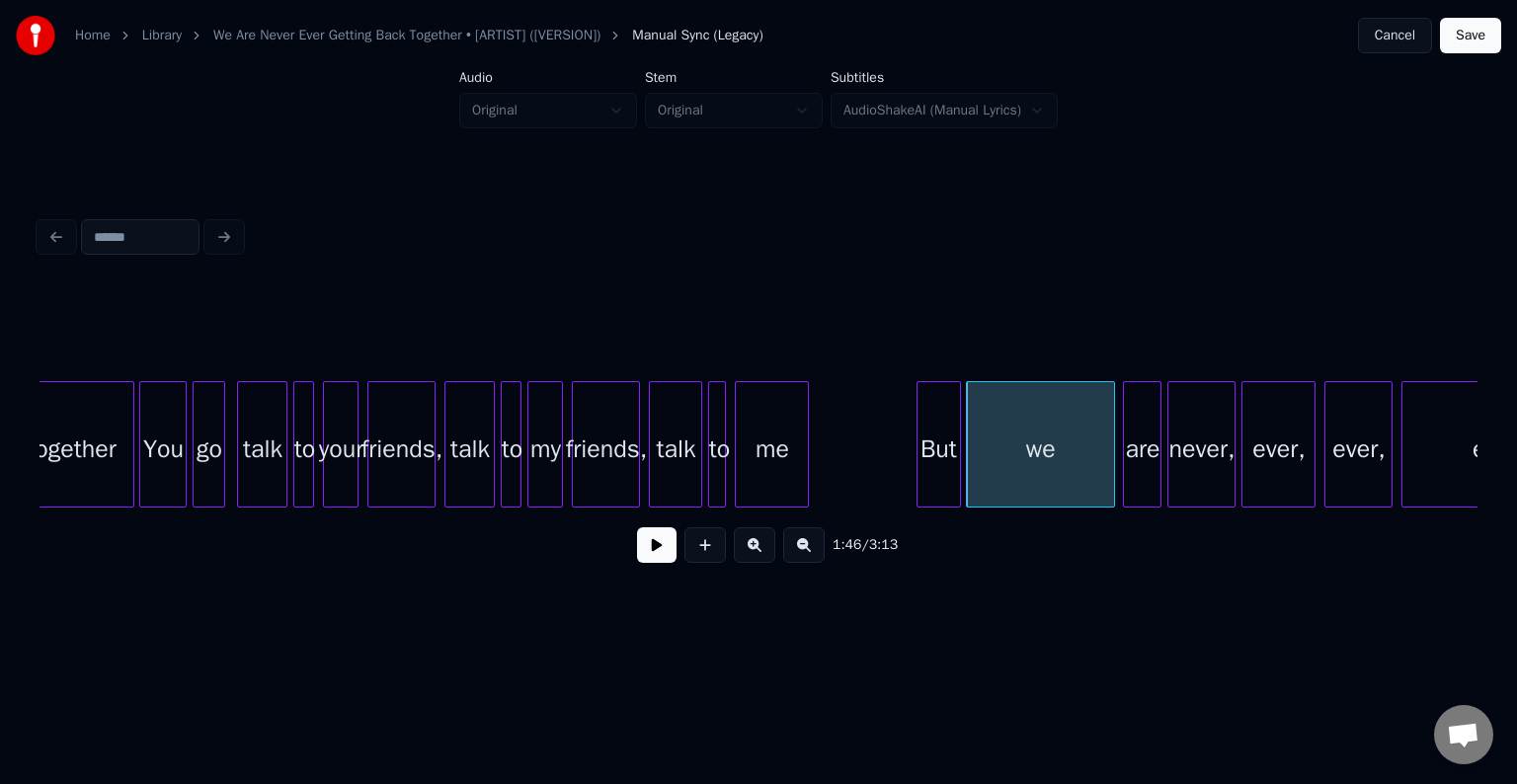 click at bounding box center (657, 545) 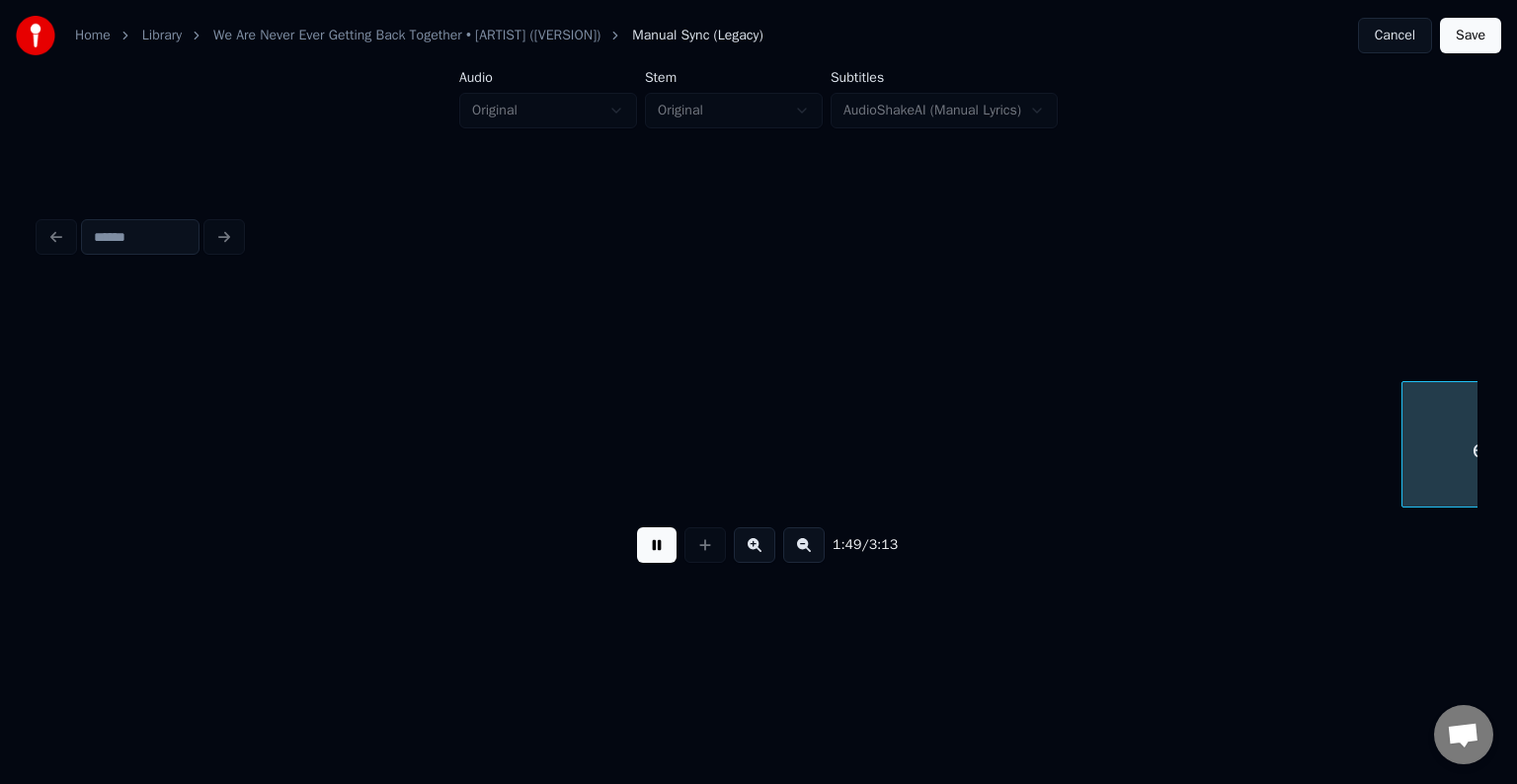 scroll, scrollTop: 0, scrollLeft: 16268, axis: horizontal 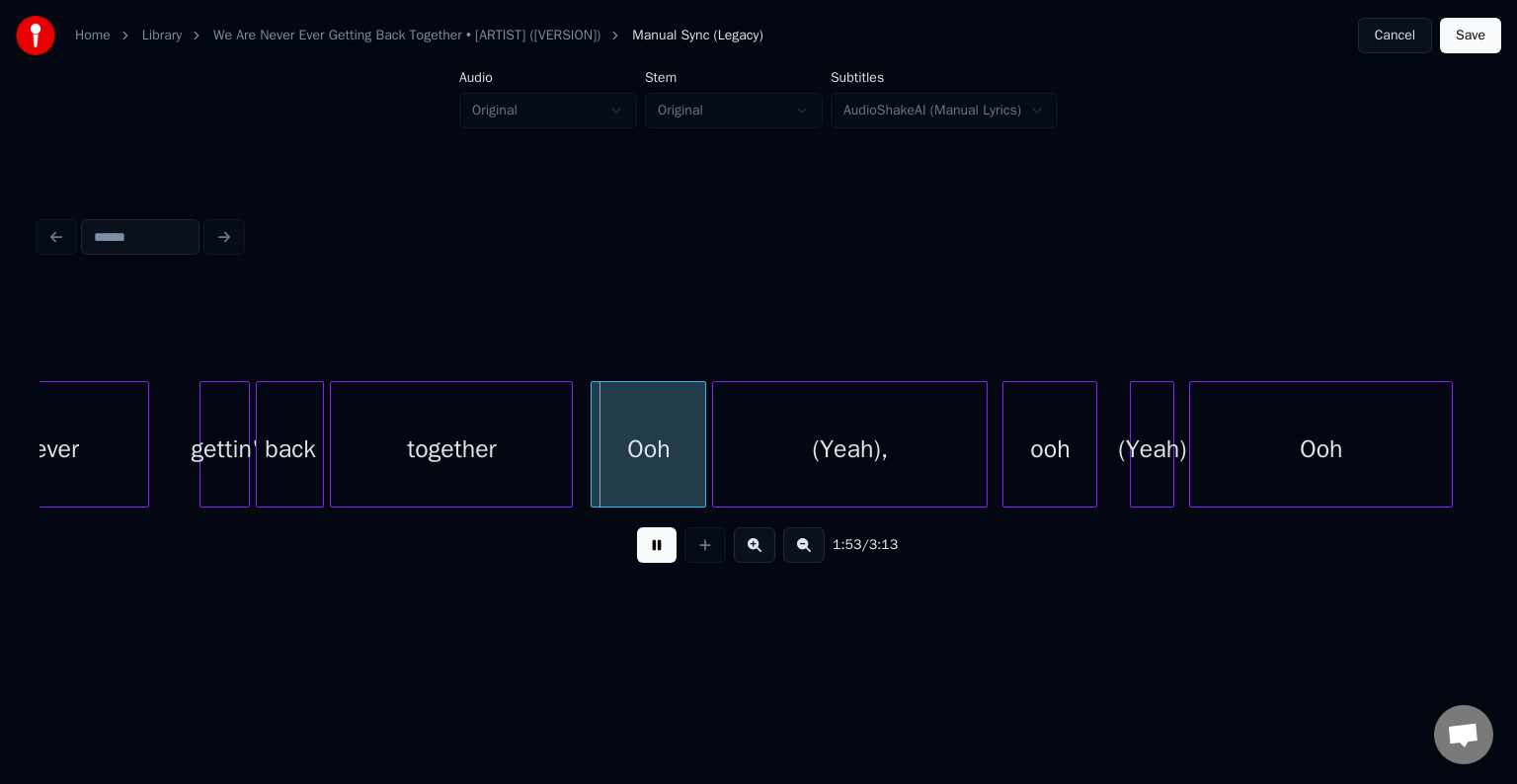 click at bounding box center (657, 545) 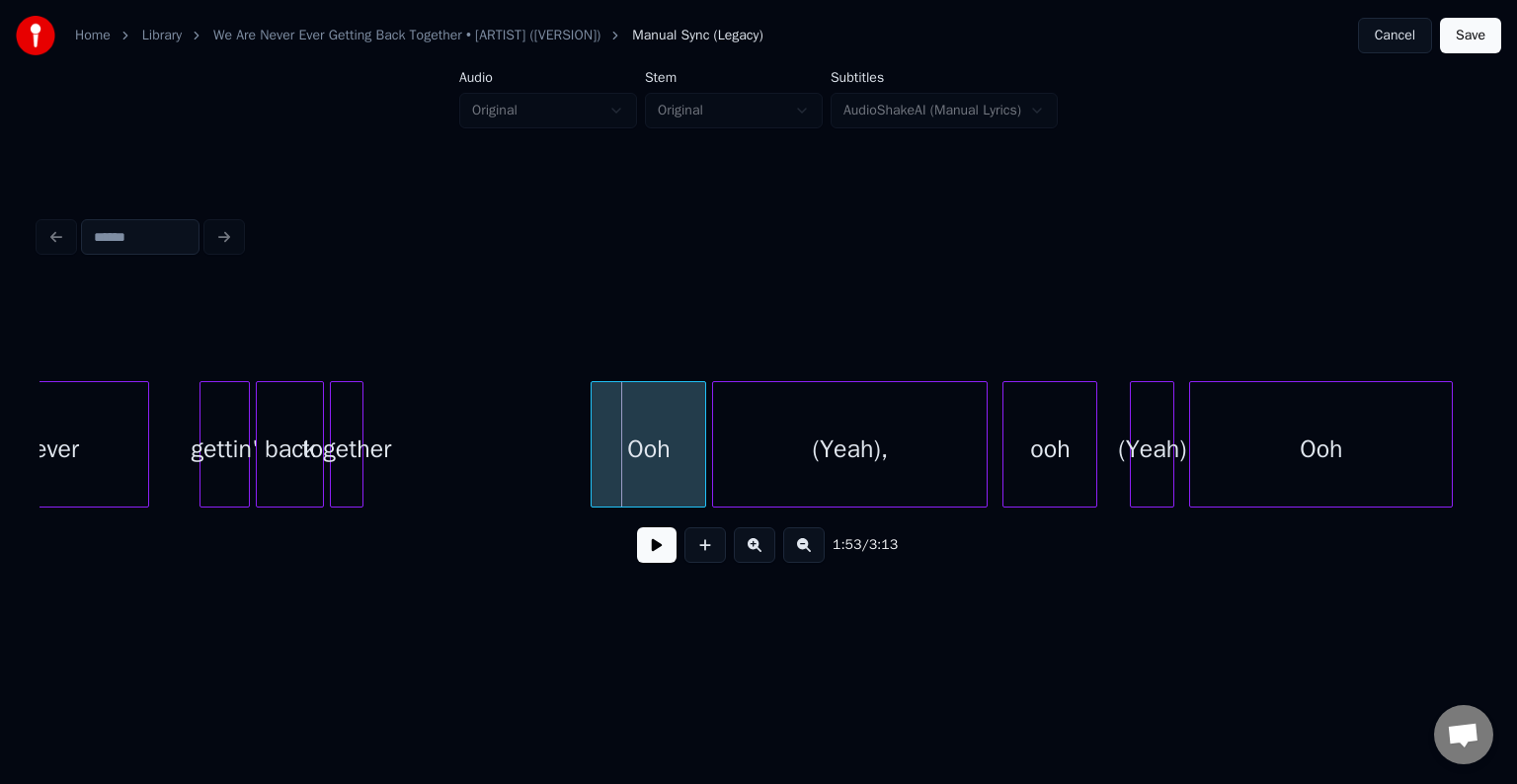 click at bounding box center (359, 444) 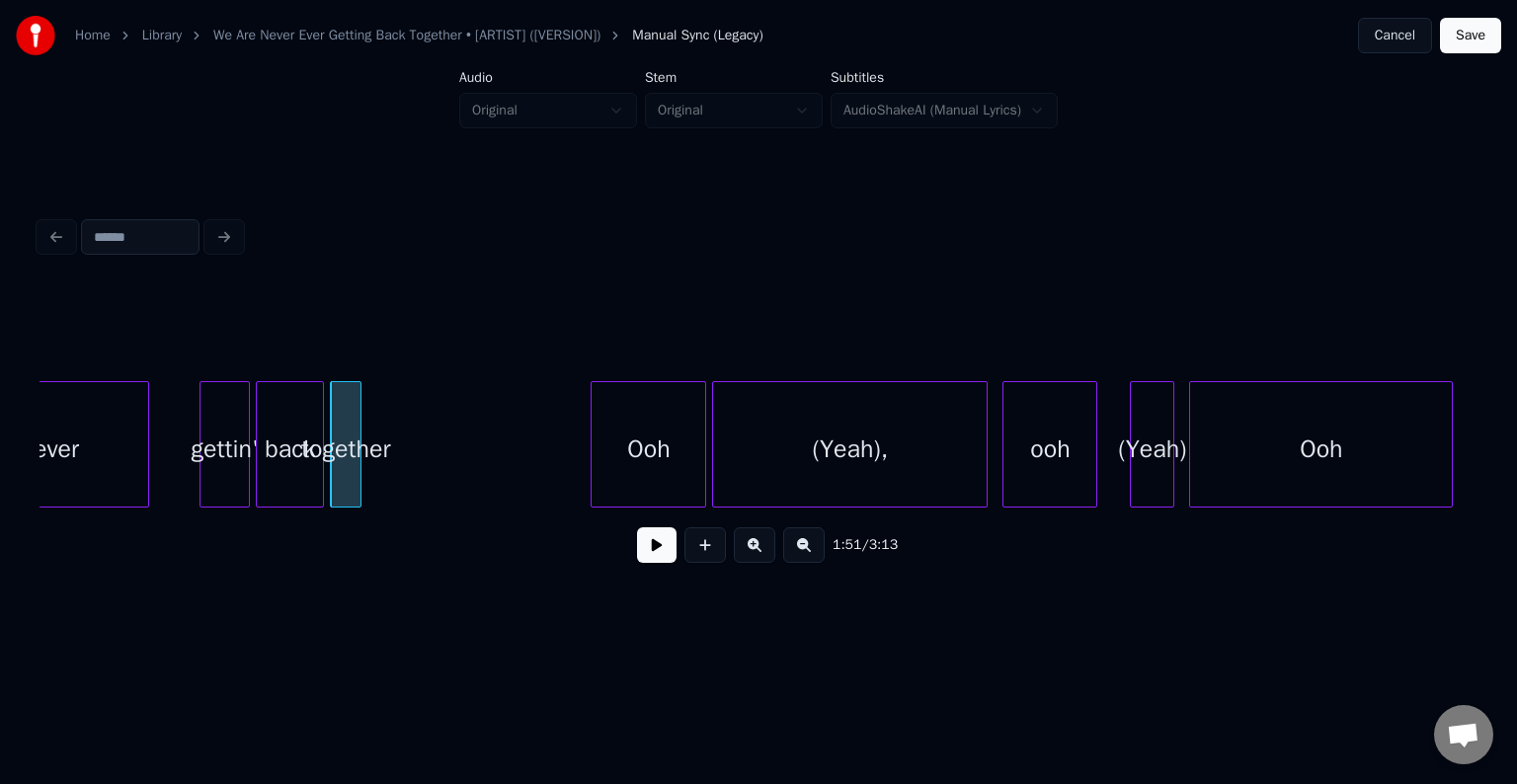 click at bounding box center (657, 545) 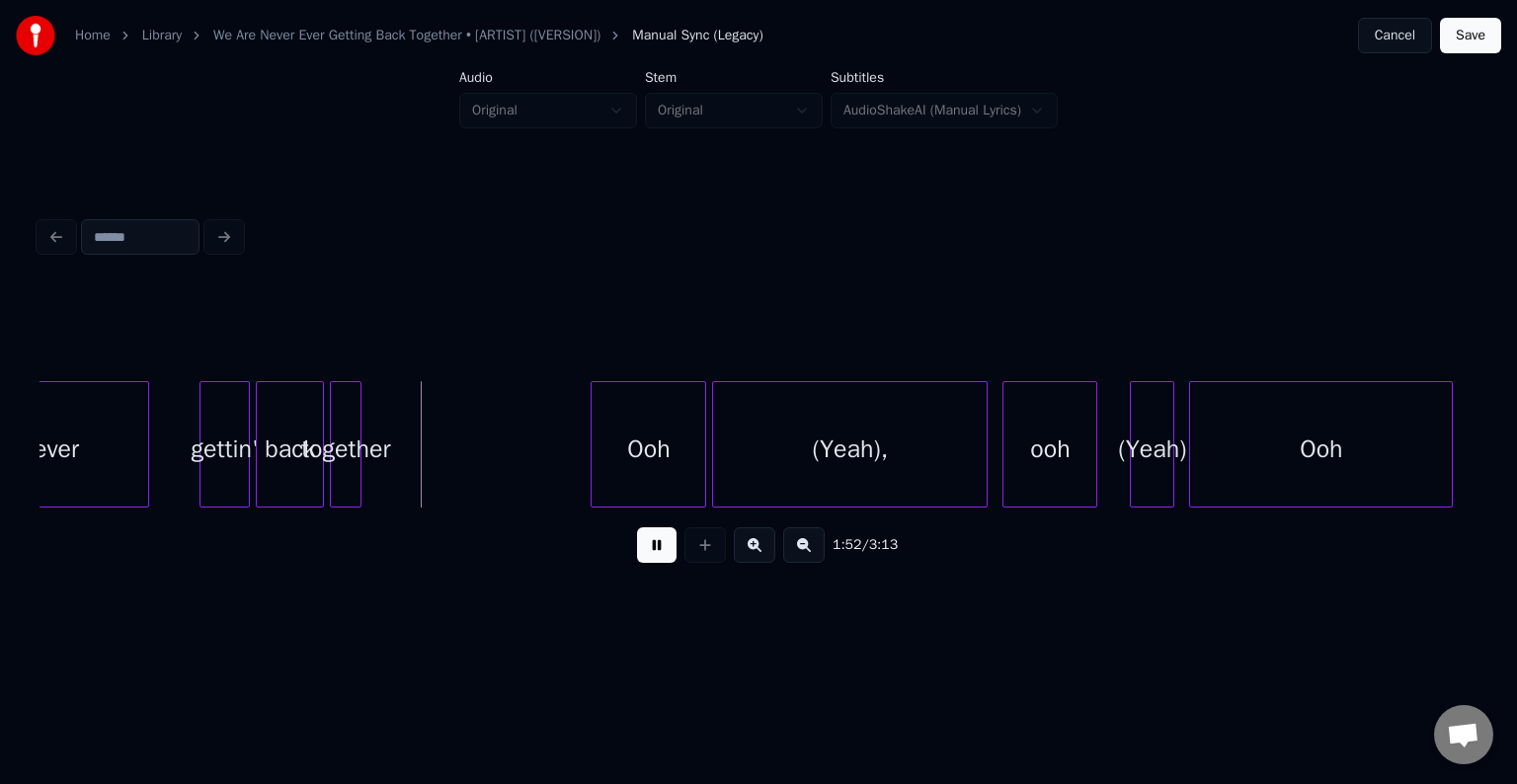 click at bounding box center (657, 545) 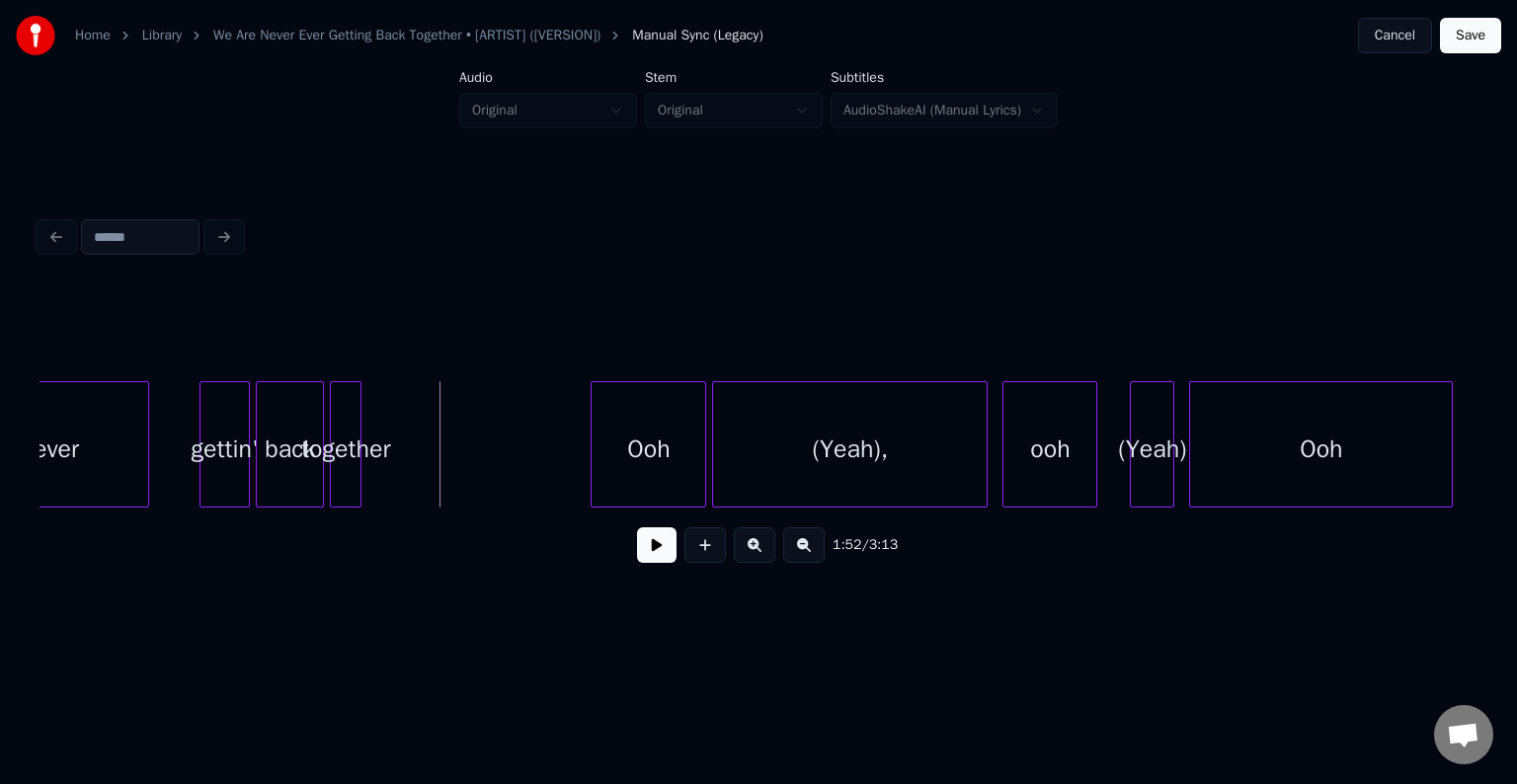 click on "together" at bounding box center [346, 449] 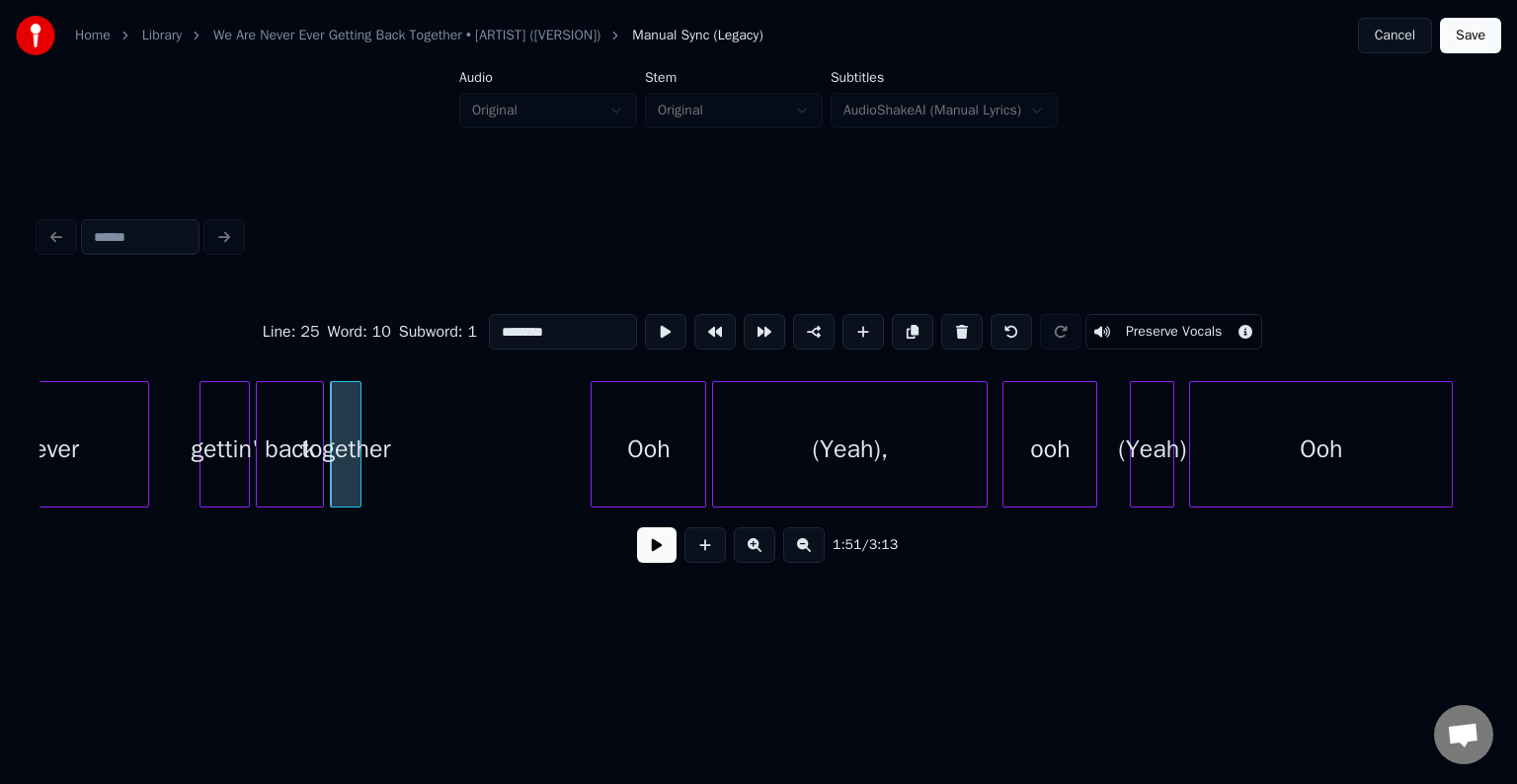 click at bounding box center (657, 545) 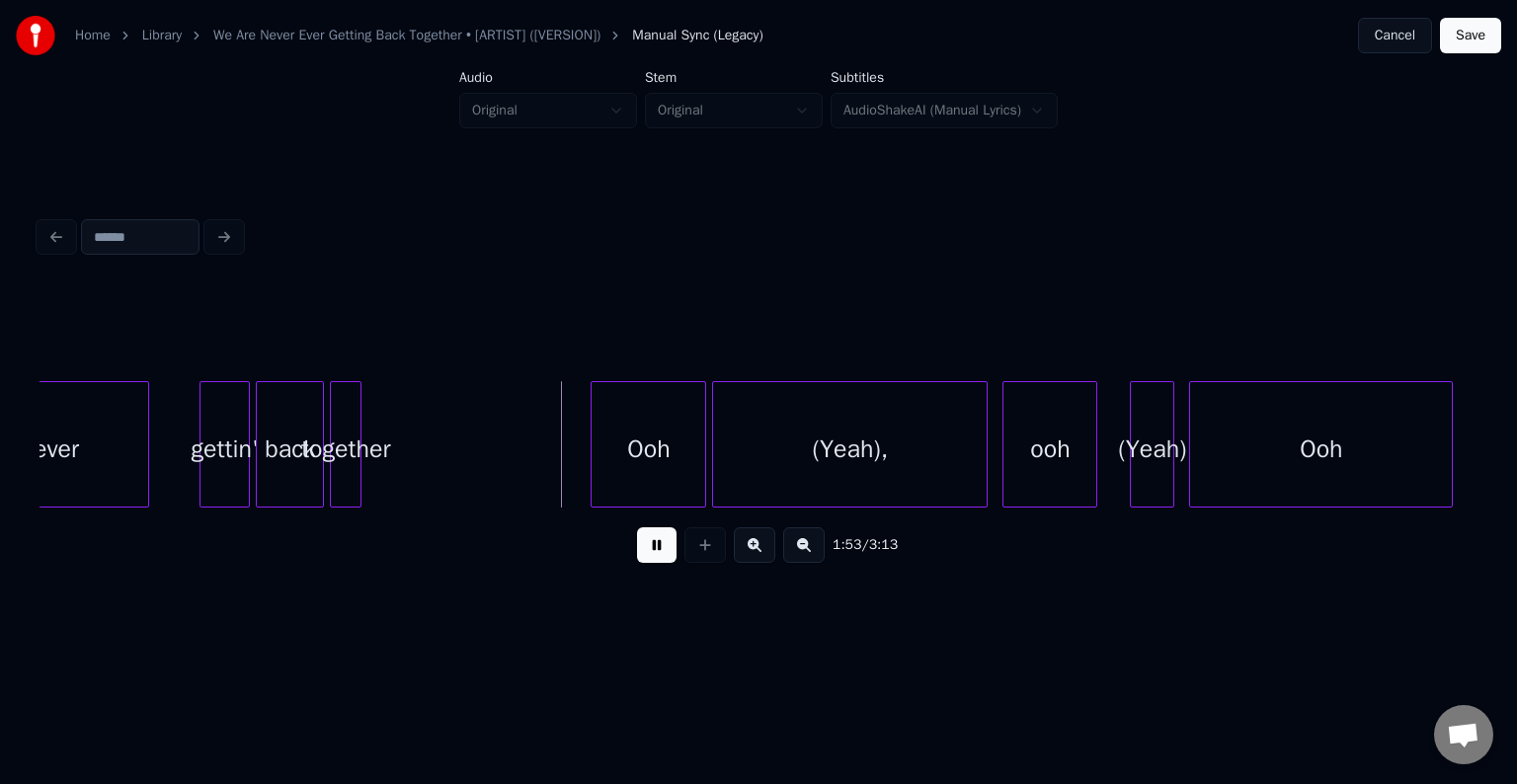 click at bounding box center (657, 545) 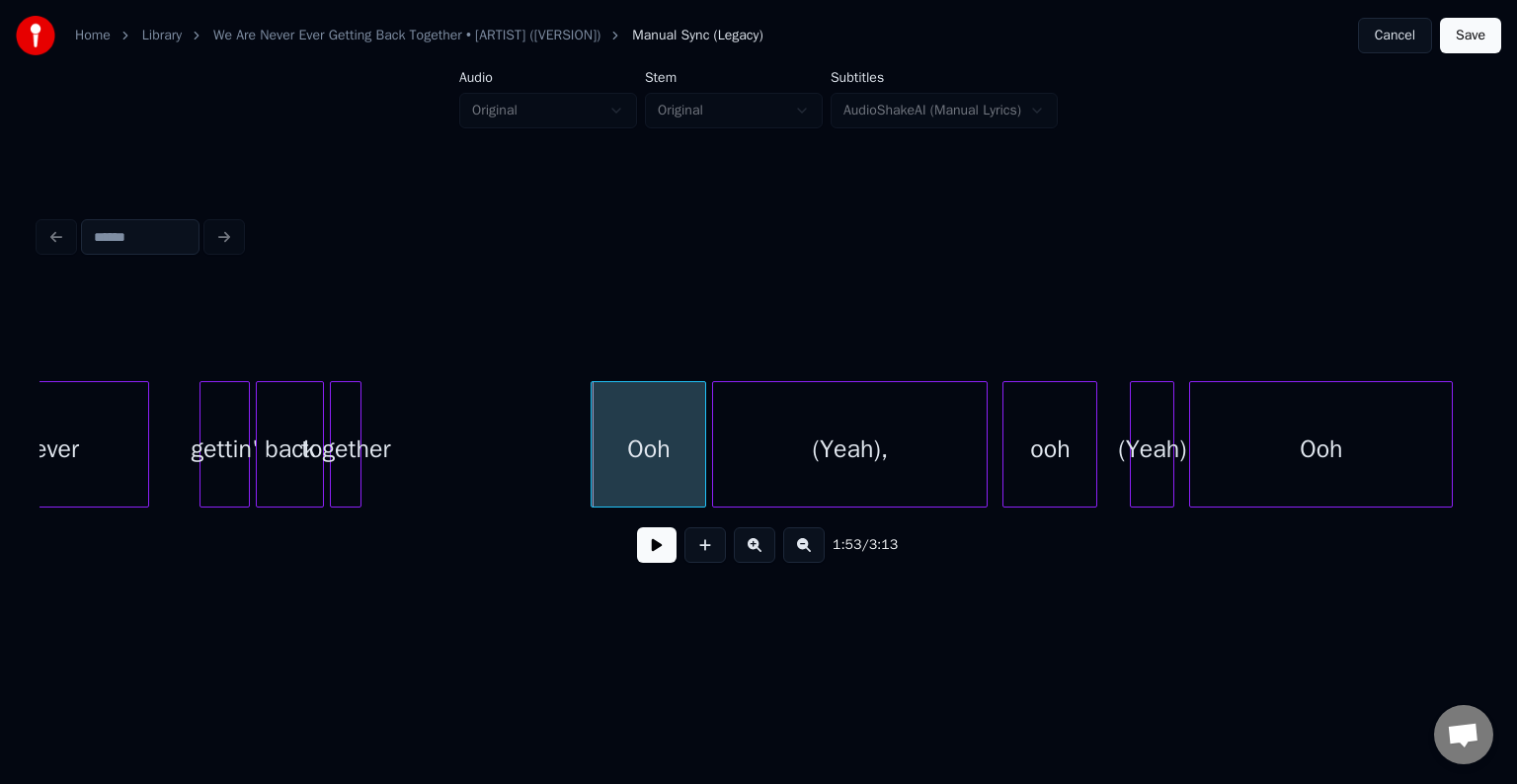 click on "Ooh" at bounding box center (648, 449) 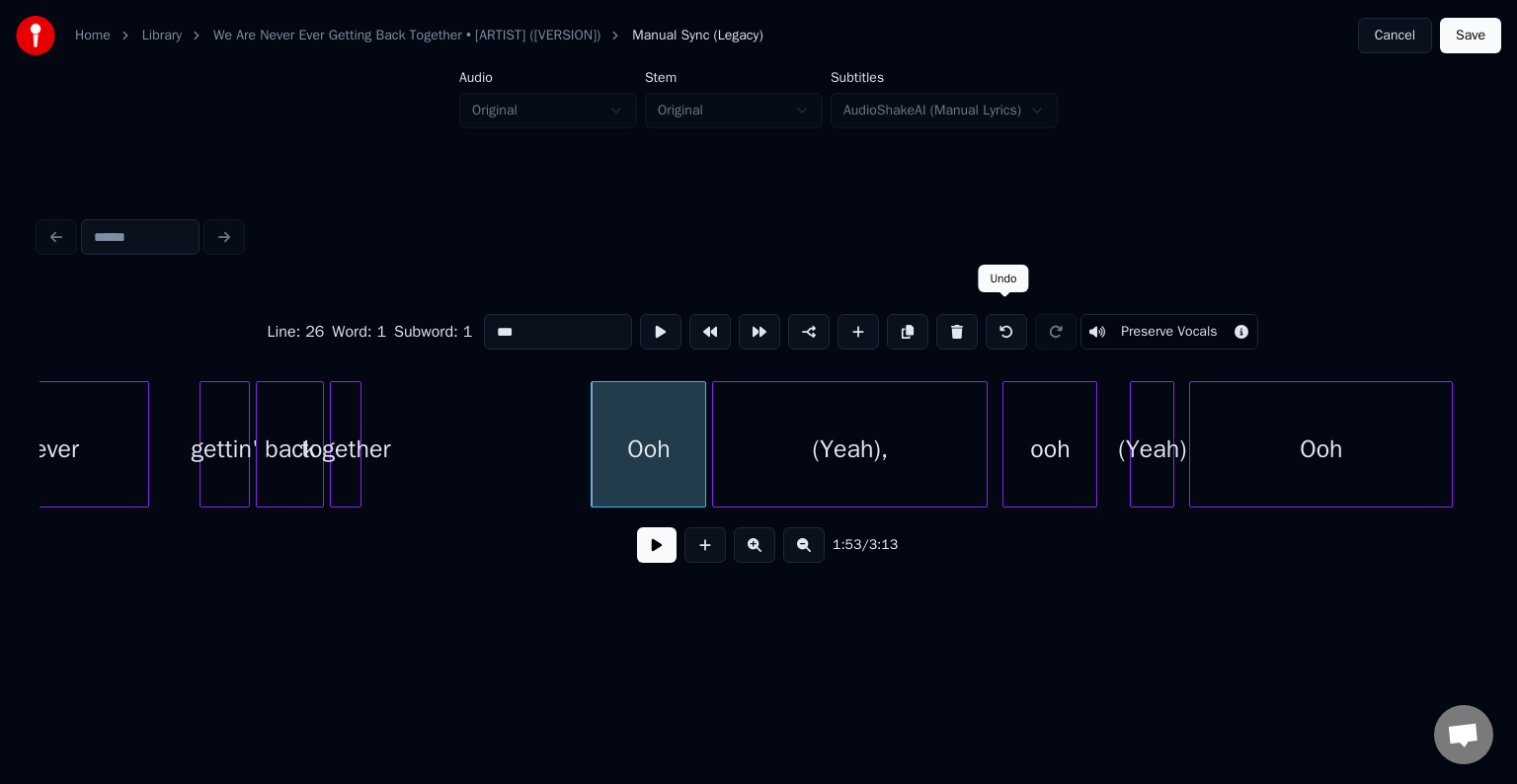 click at bounding box center (1006, 332) 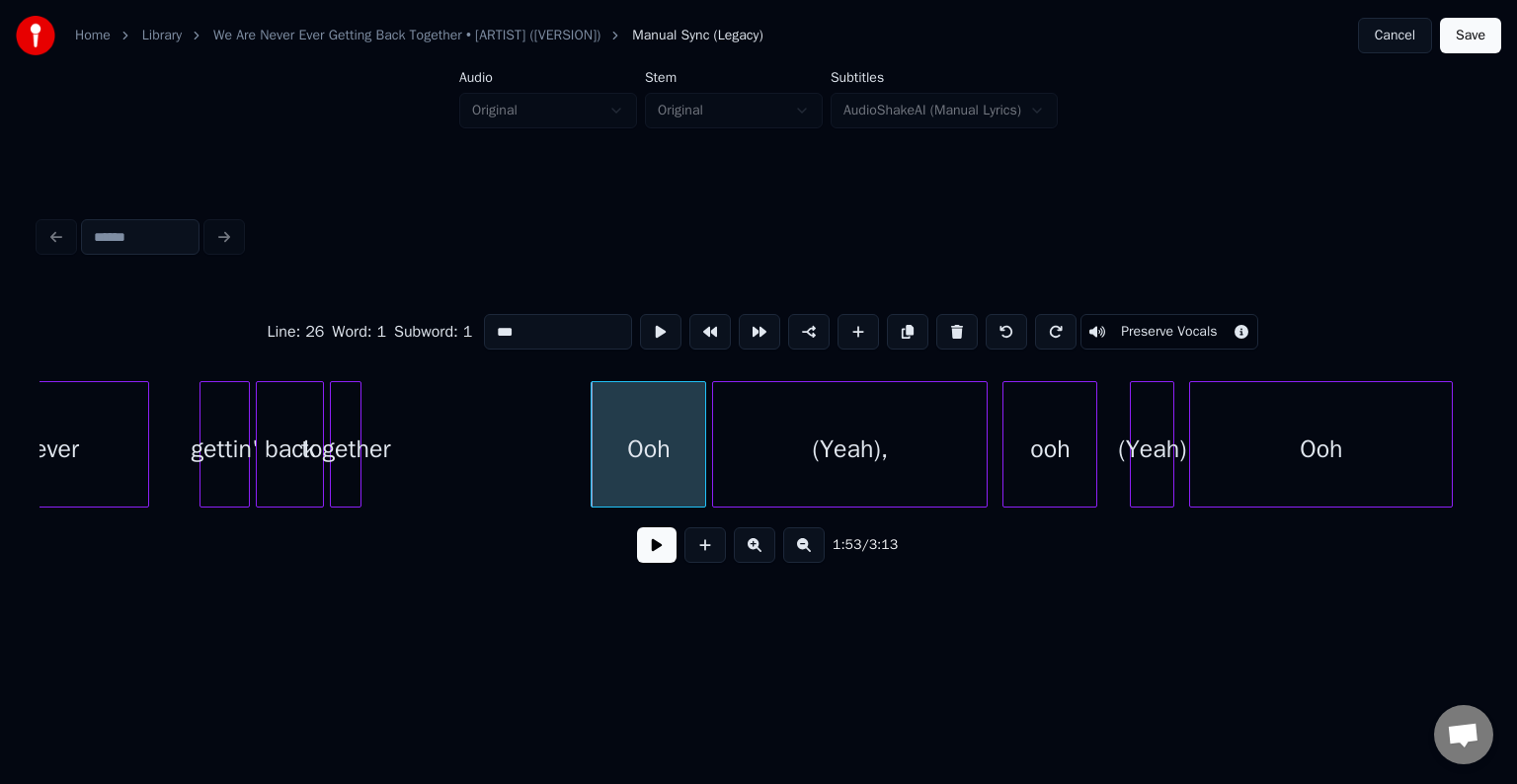 click at bounding box center (1006, 332) 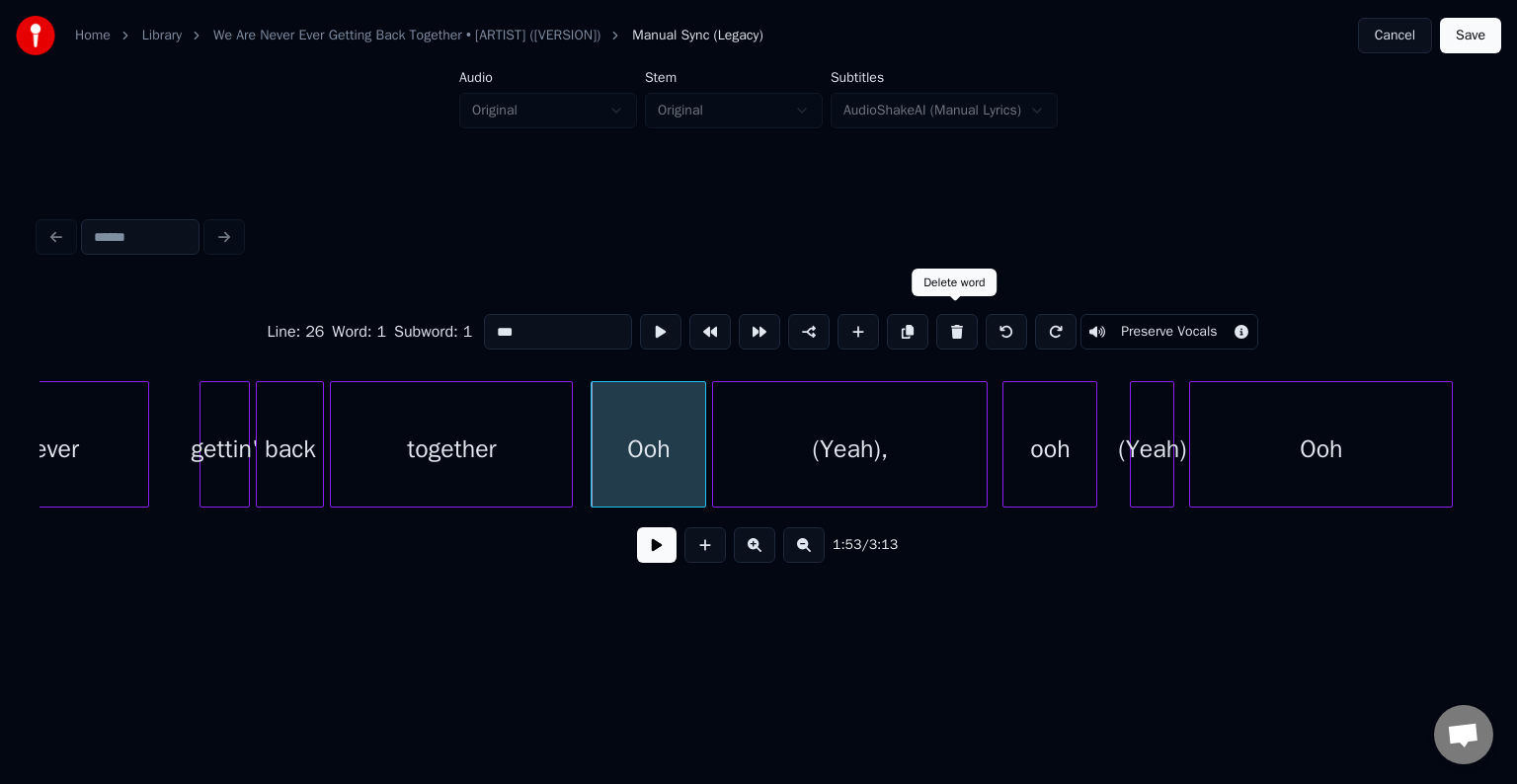 click at bounding box center [957, 332] 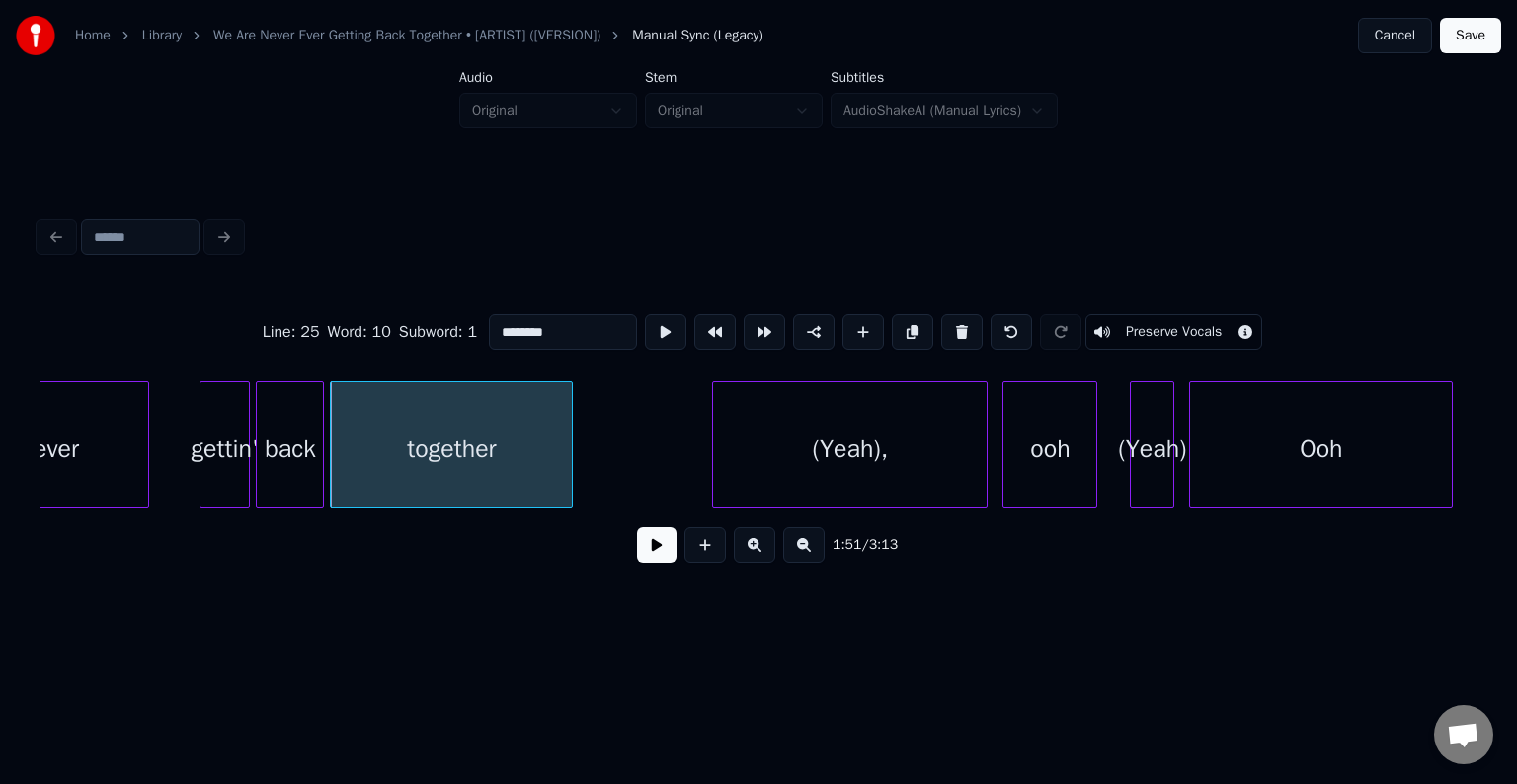 click at bounding box center [657, 545] 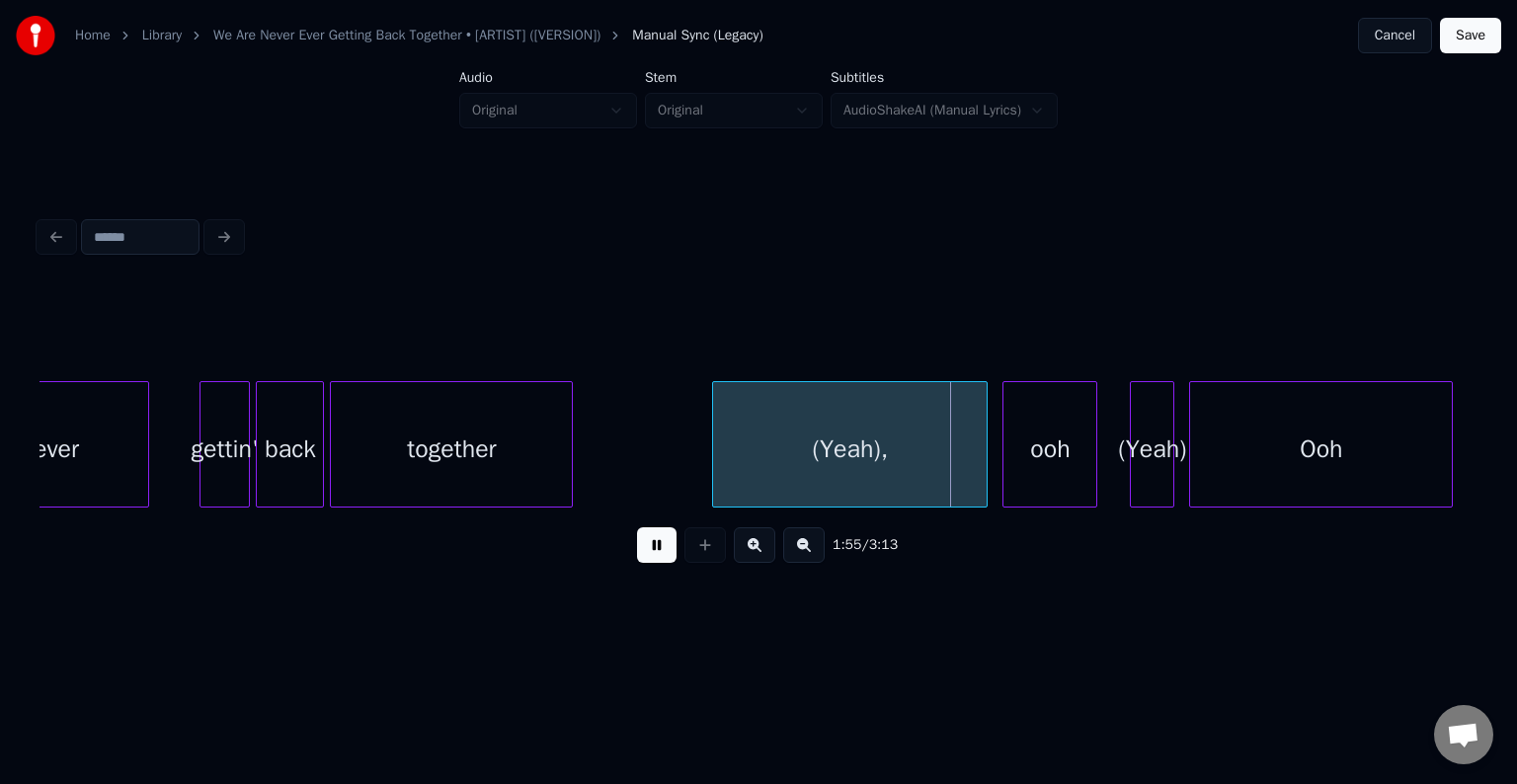 click at bounding box center [657, 545] 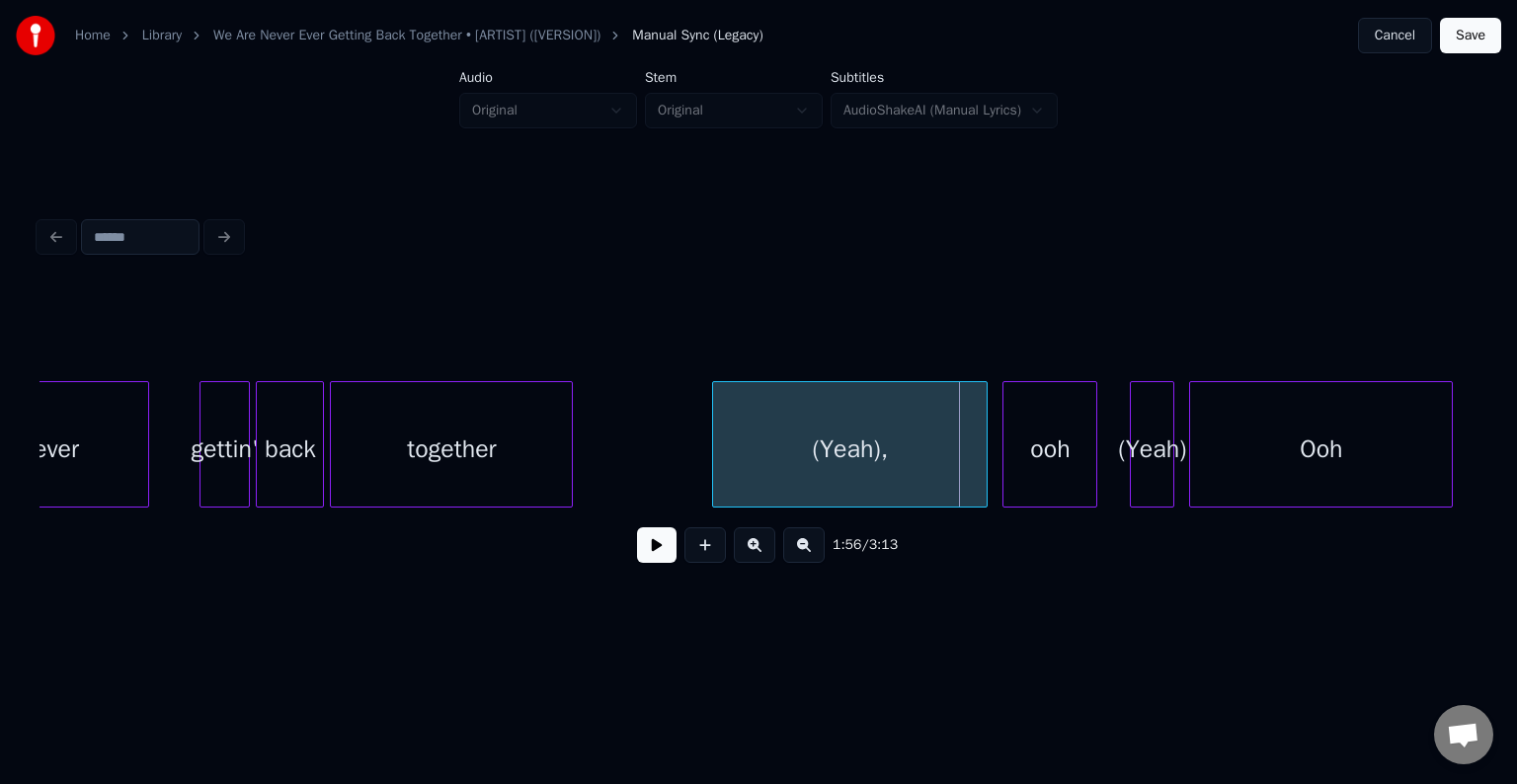 click on "(Yeah)," at bounding box center (849, 449) 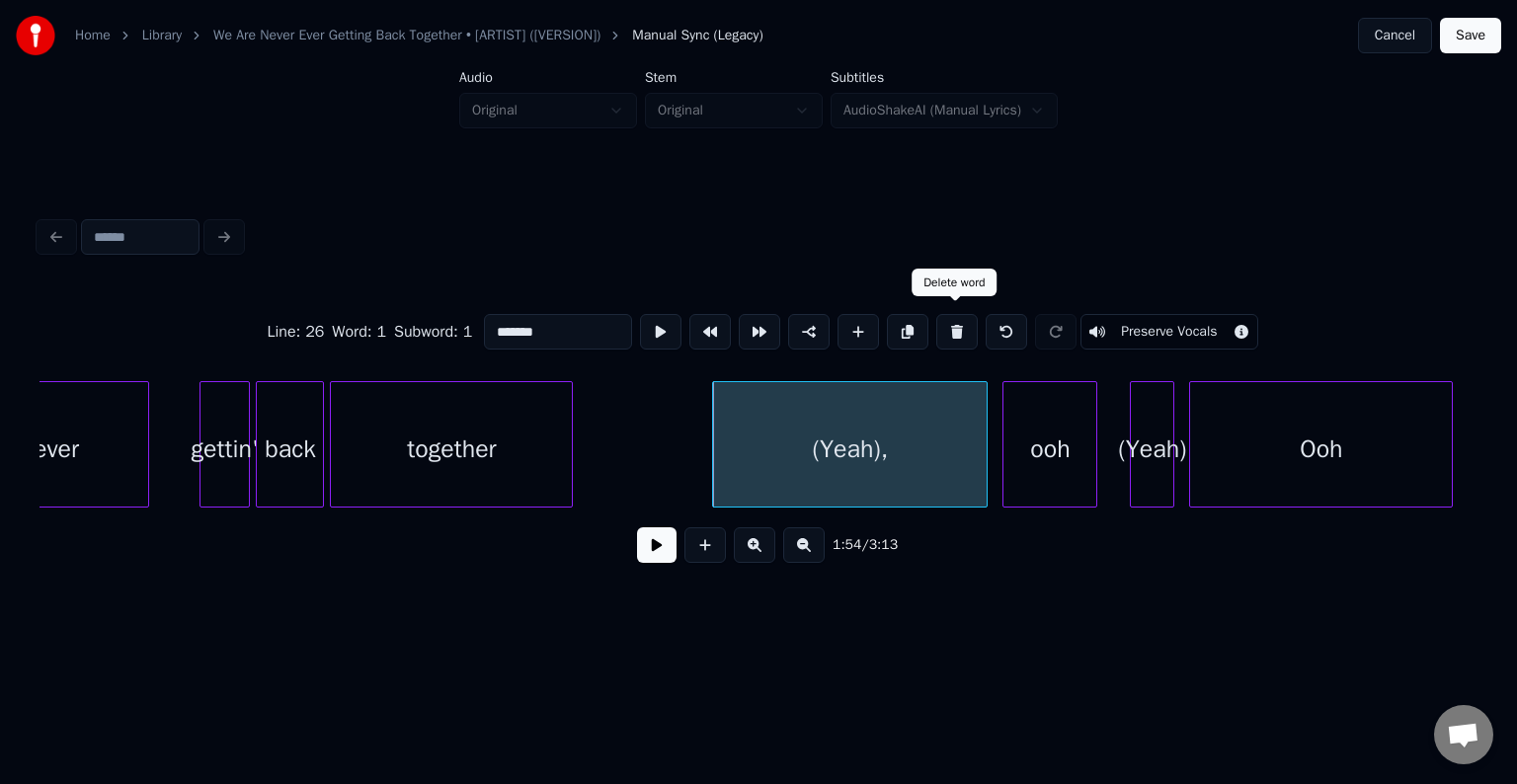 click at bounding box center (957, 332) 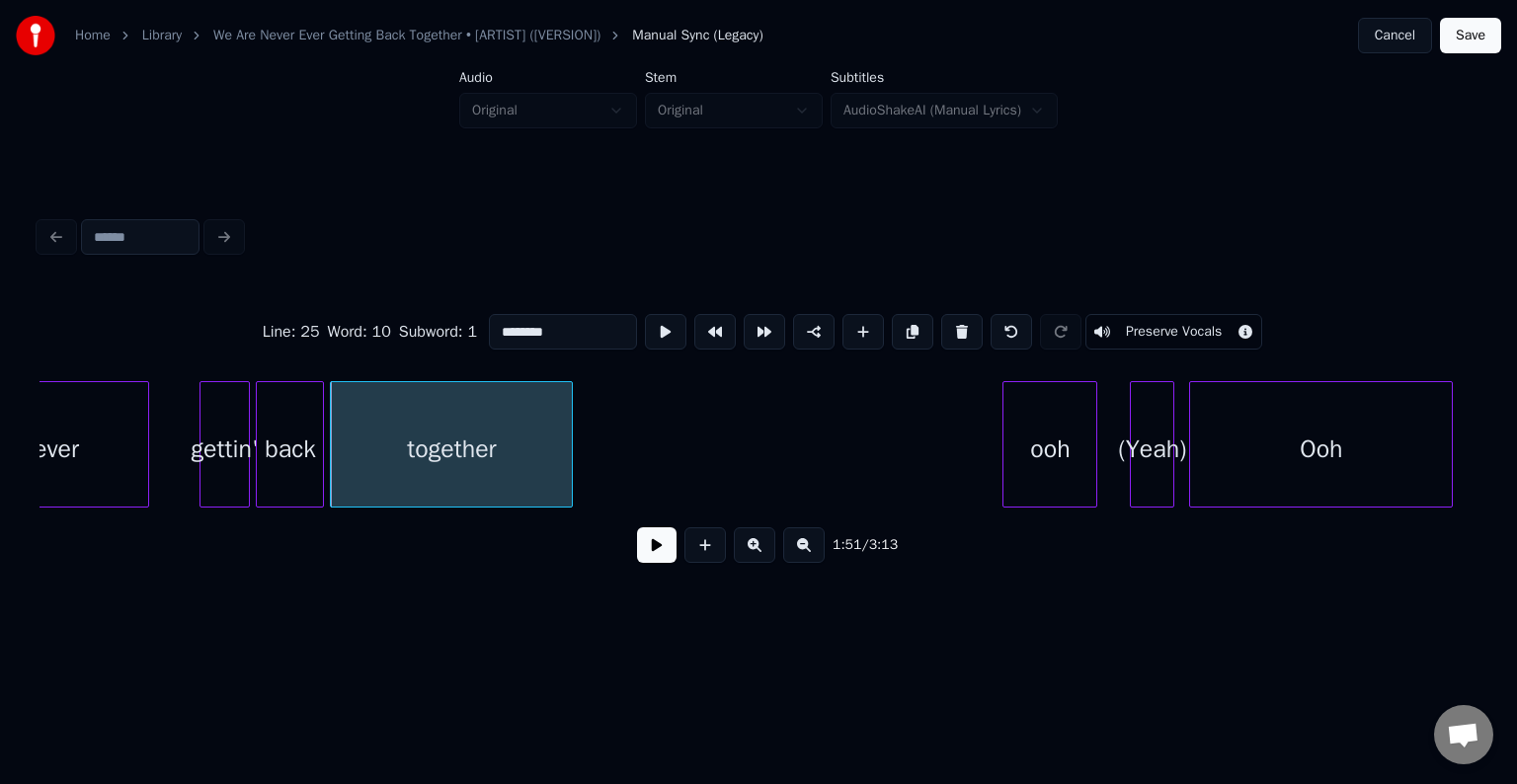 click on "ooh" at bounding box center (1050, 449) 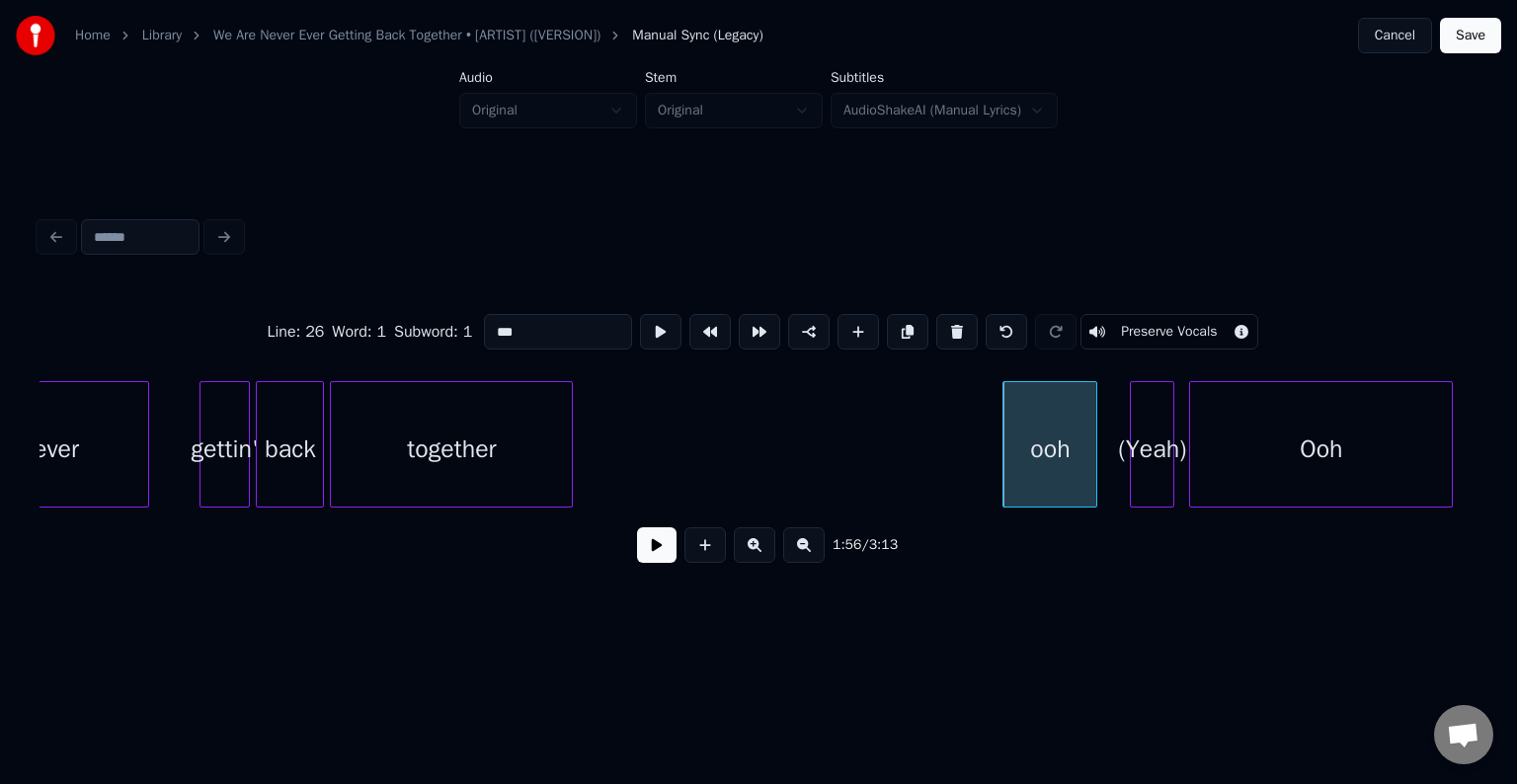 click on "together" at bounding box center (451, 449) 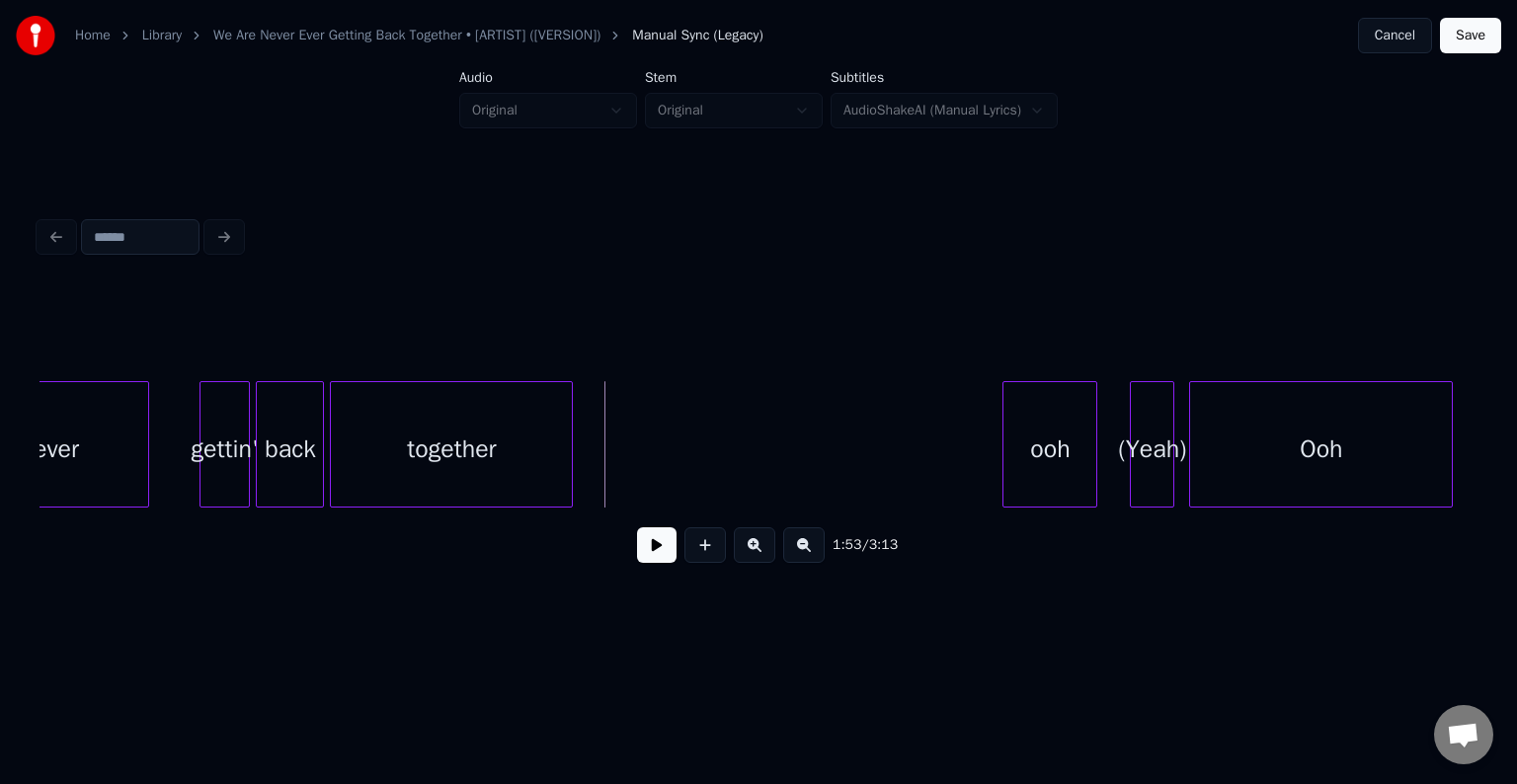 click at bounding box center (657, 545) 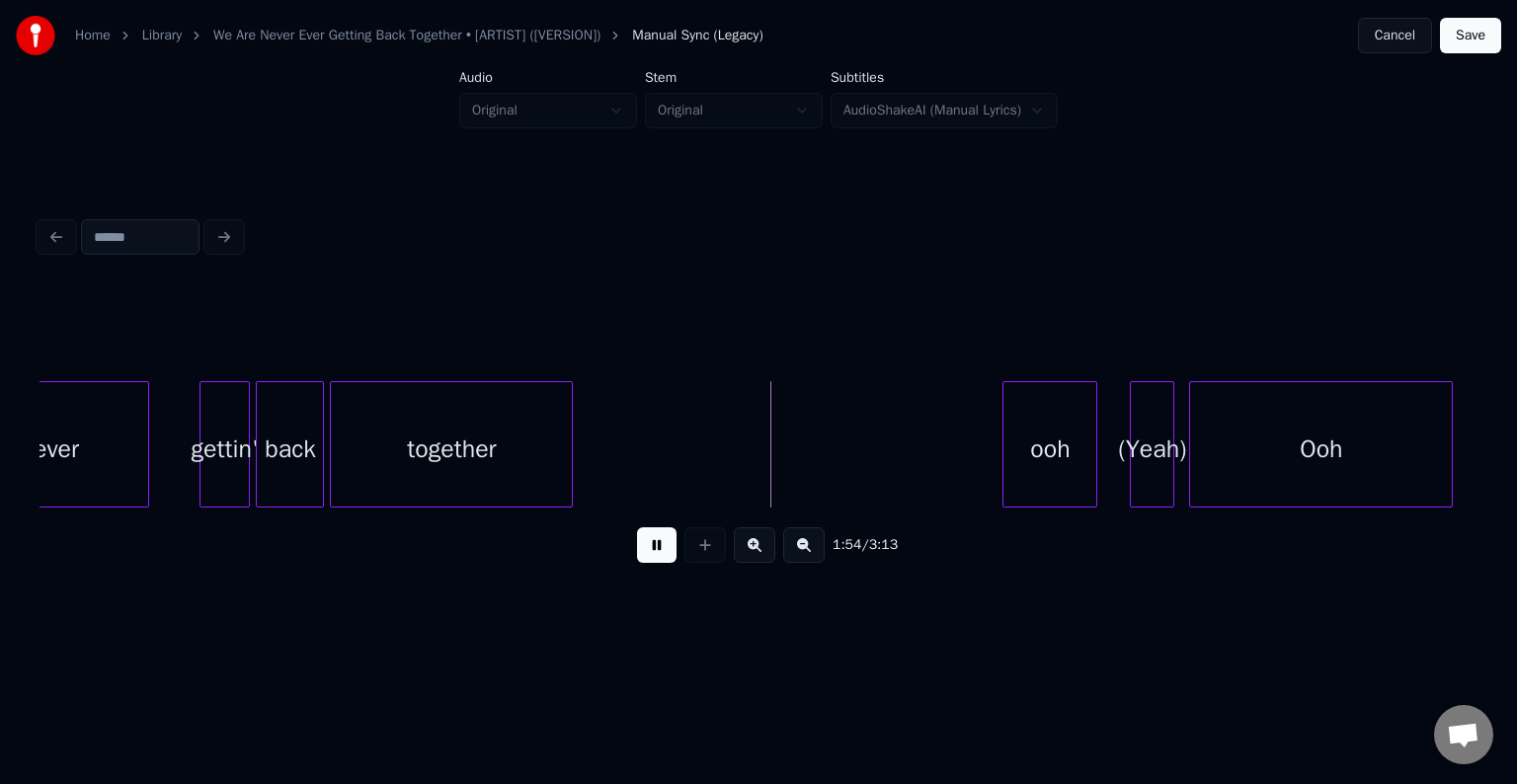 click at bounding box center (657, 545) 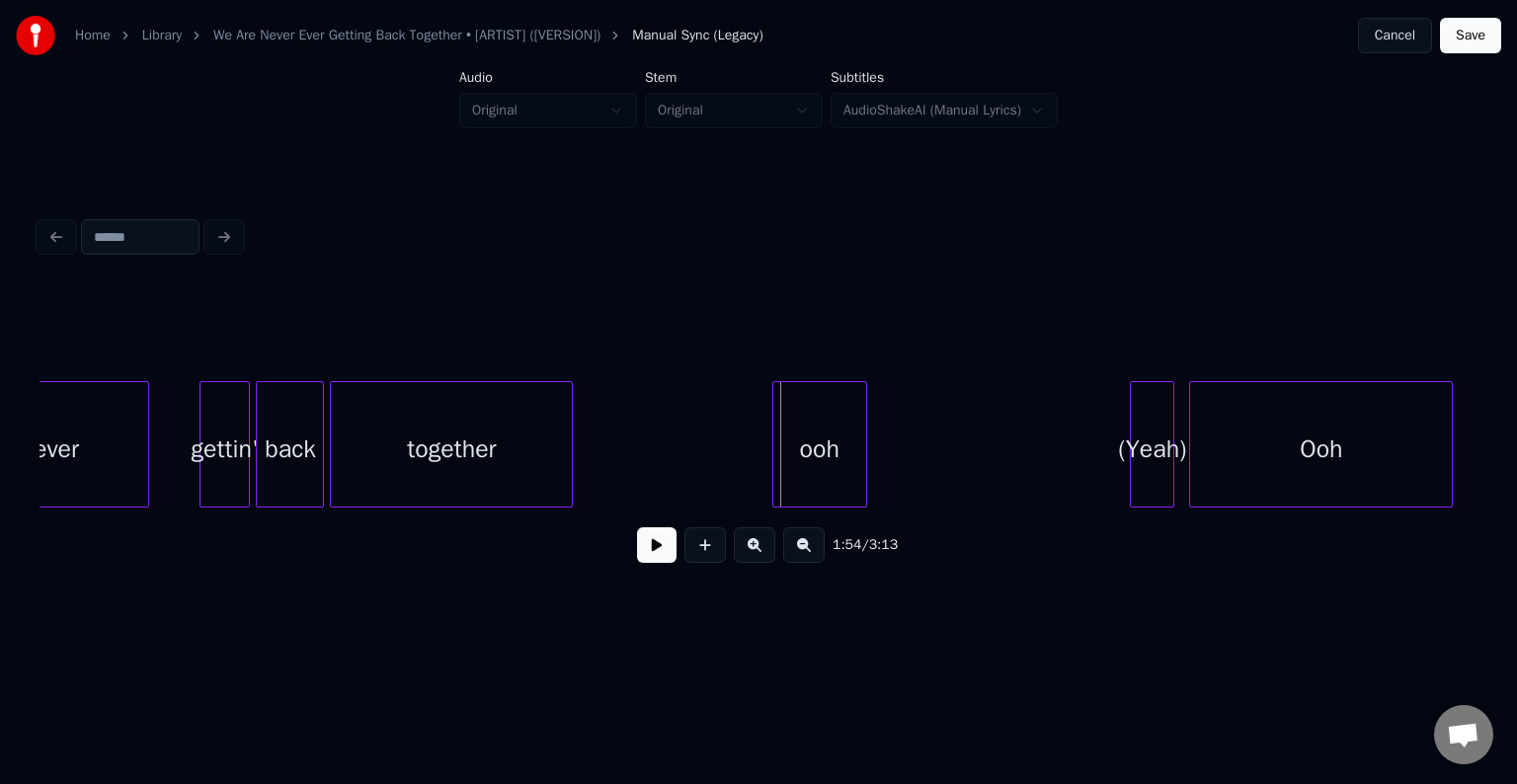 click on "ooh" at bounding box center (820, 449) 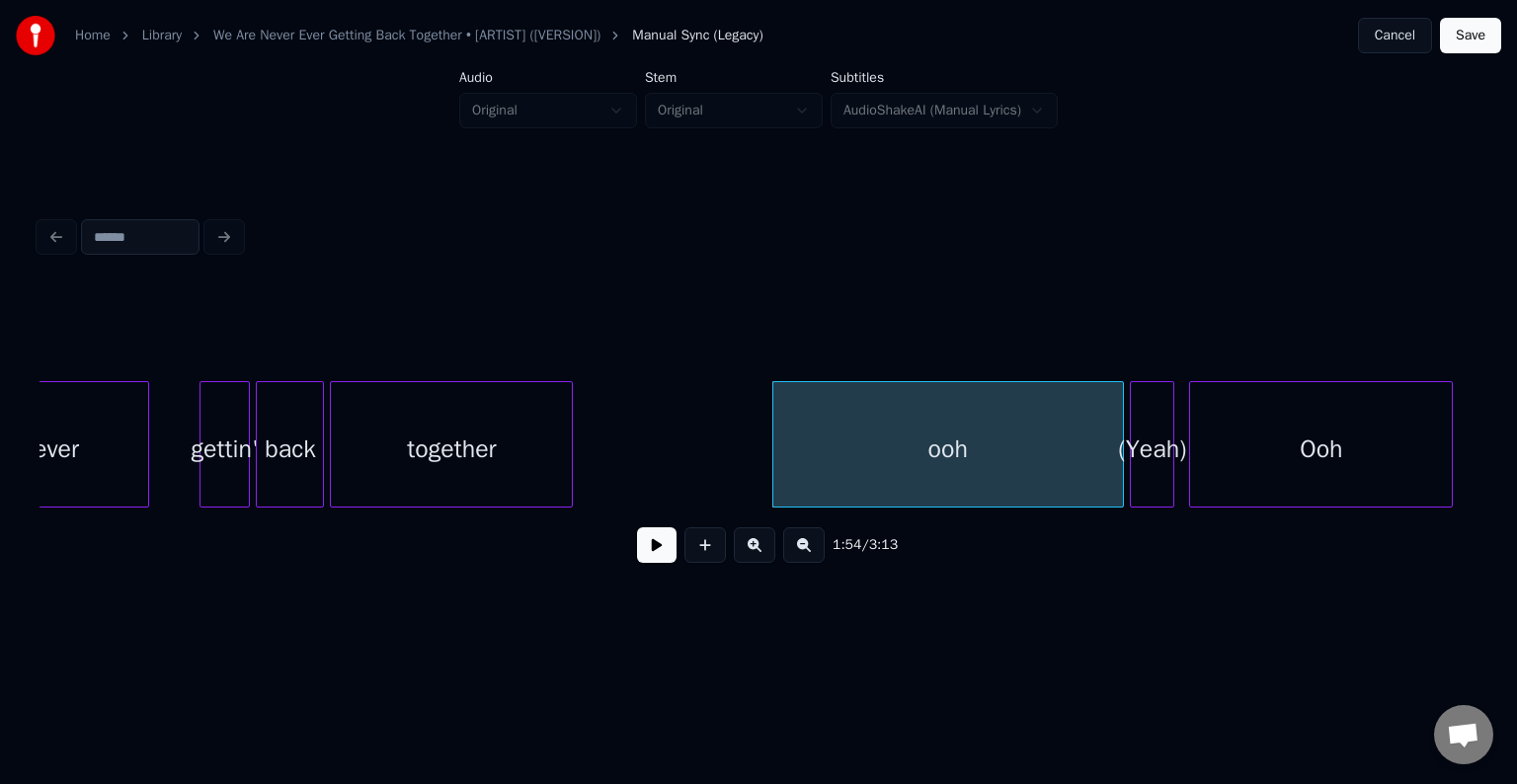click at bounding box center (1120, 444) 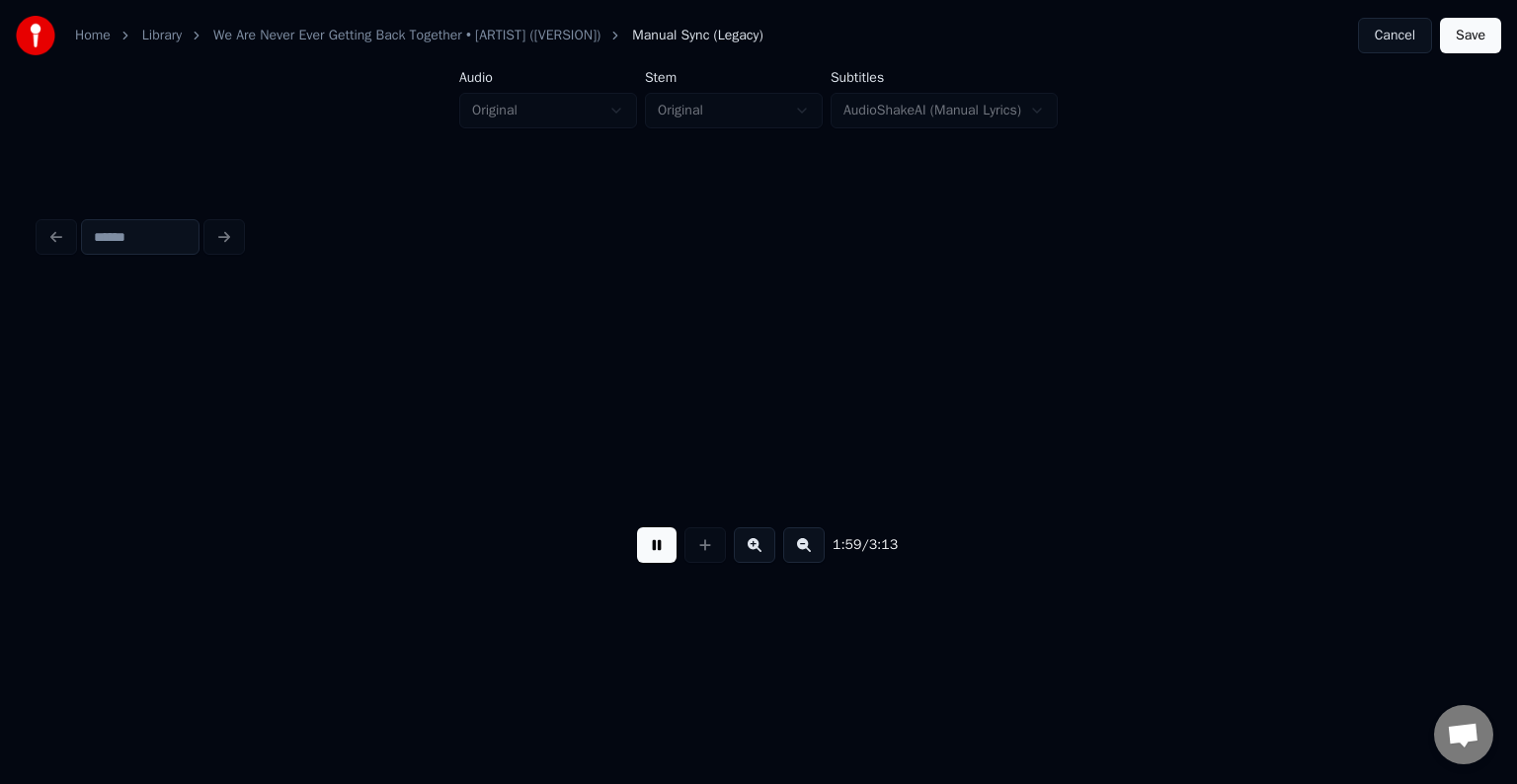 scroll, scrollTop: 0, scrollLeft: 17706, axis: horizontal 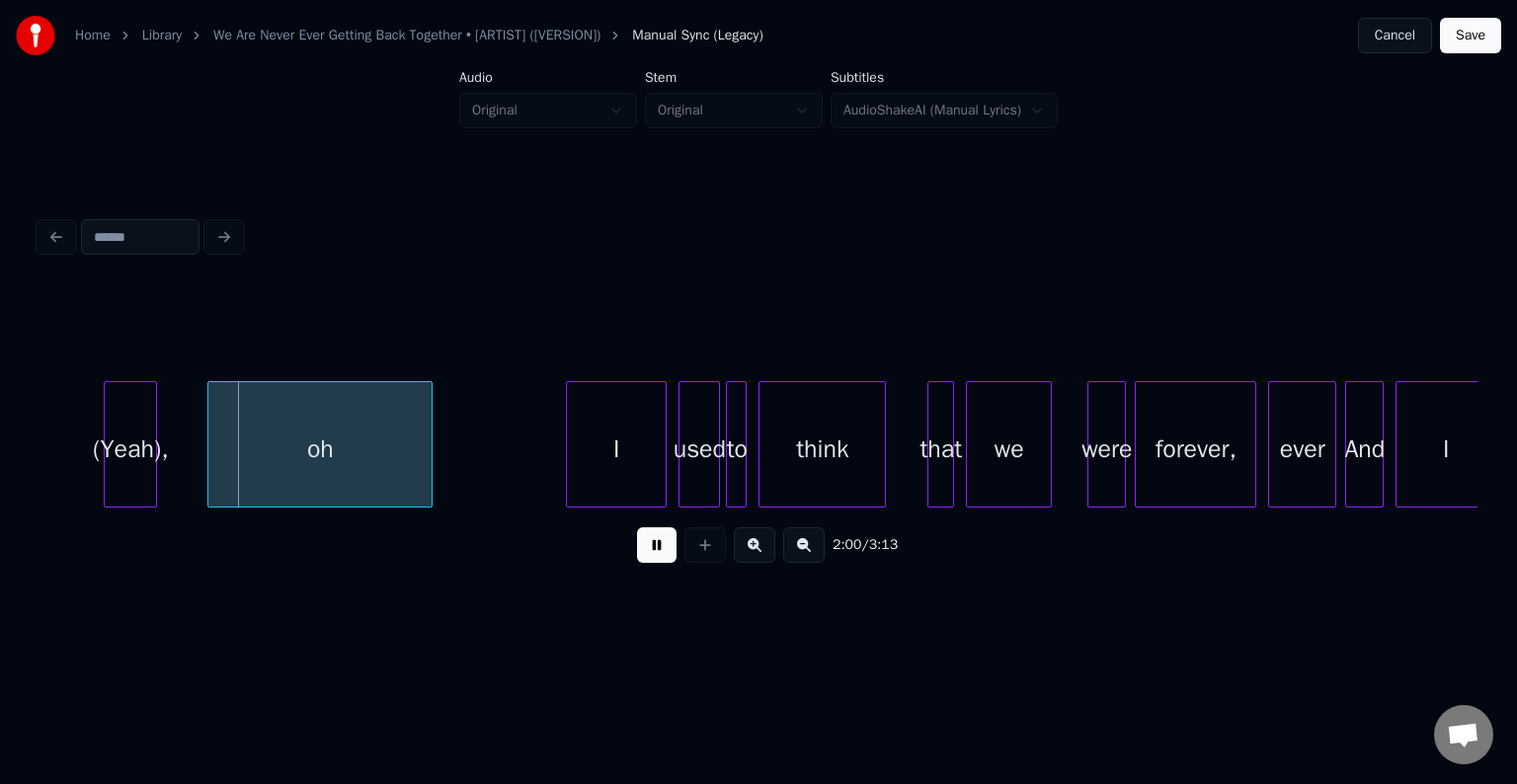click at bounding box center [657, 545] 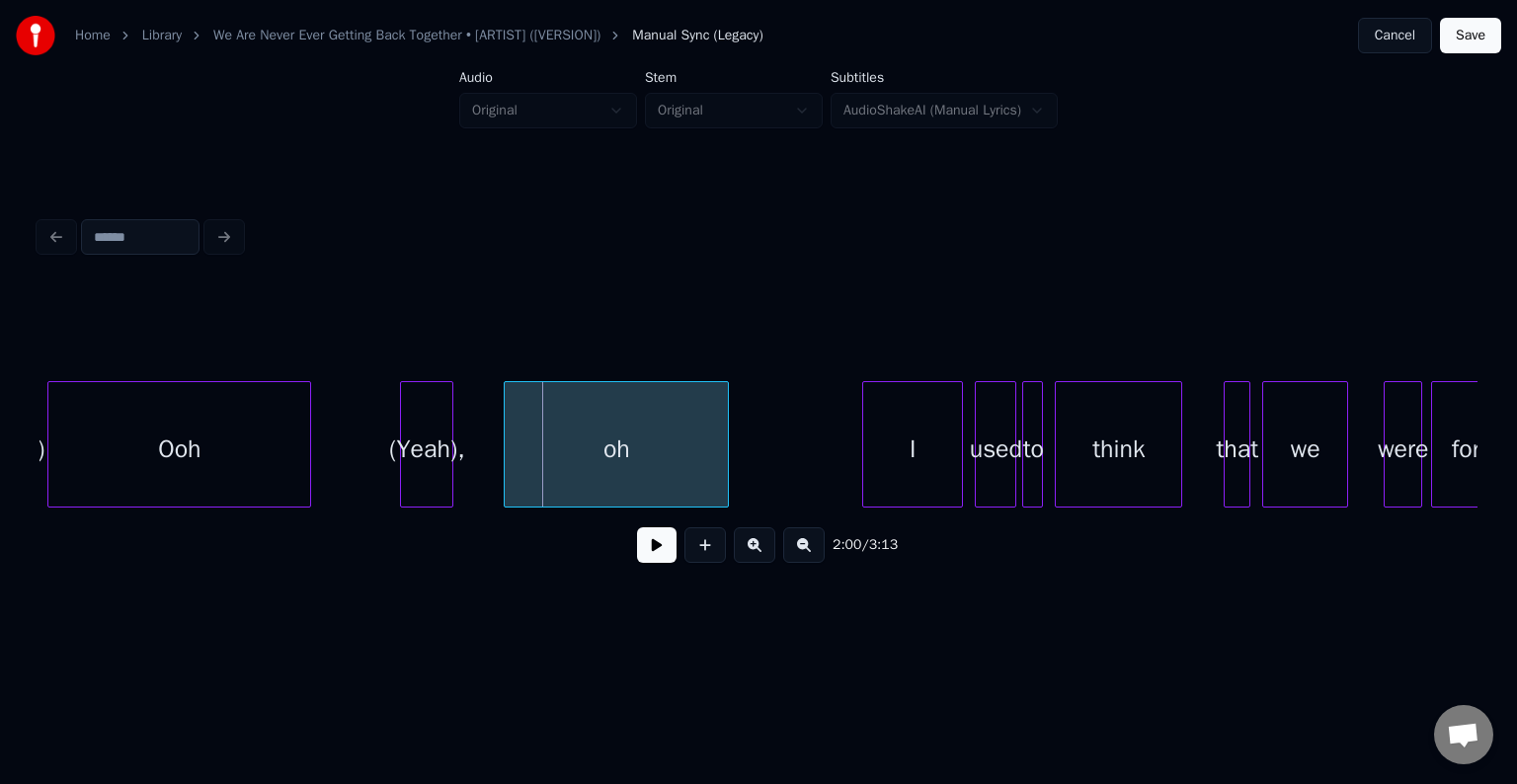 scroll, scrollTop: 0, scrollLeft: 17390, axis: horizontal 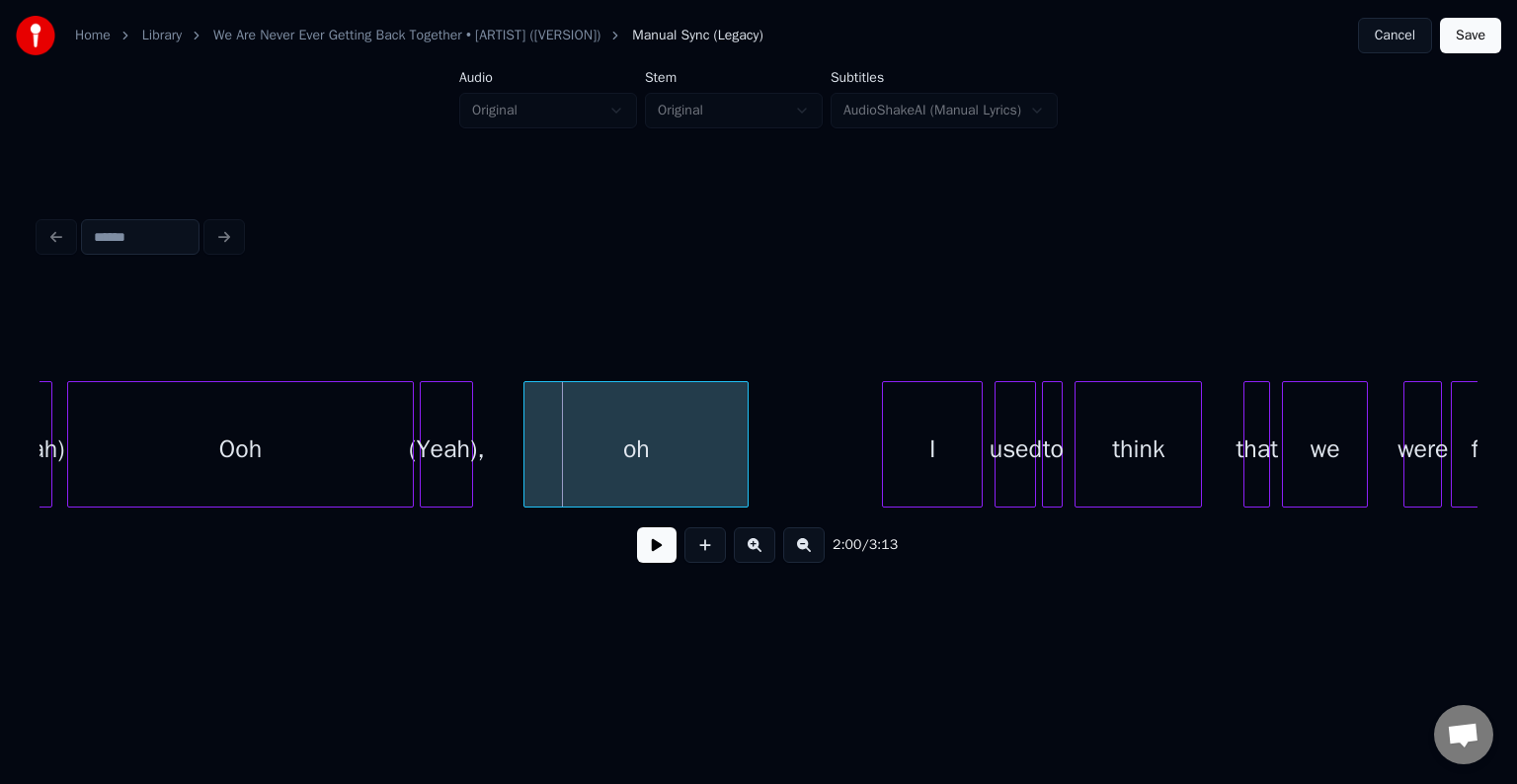 click at bounding box center [410, 444] 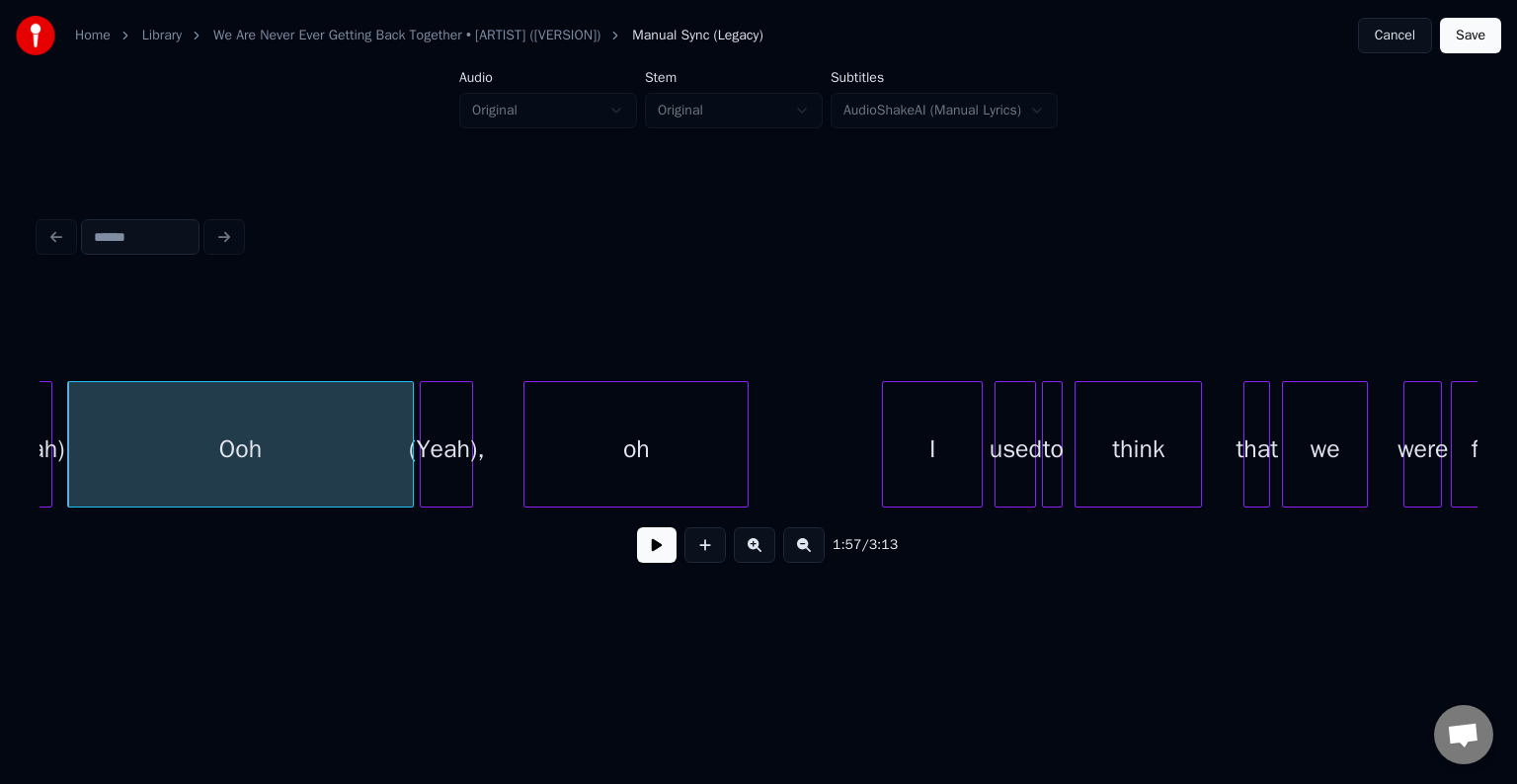 click at bounding box center [657, 545] 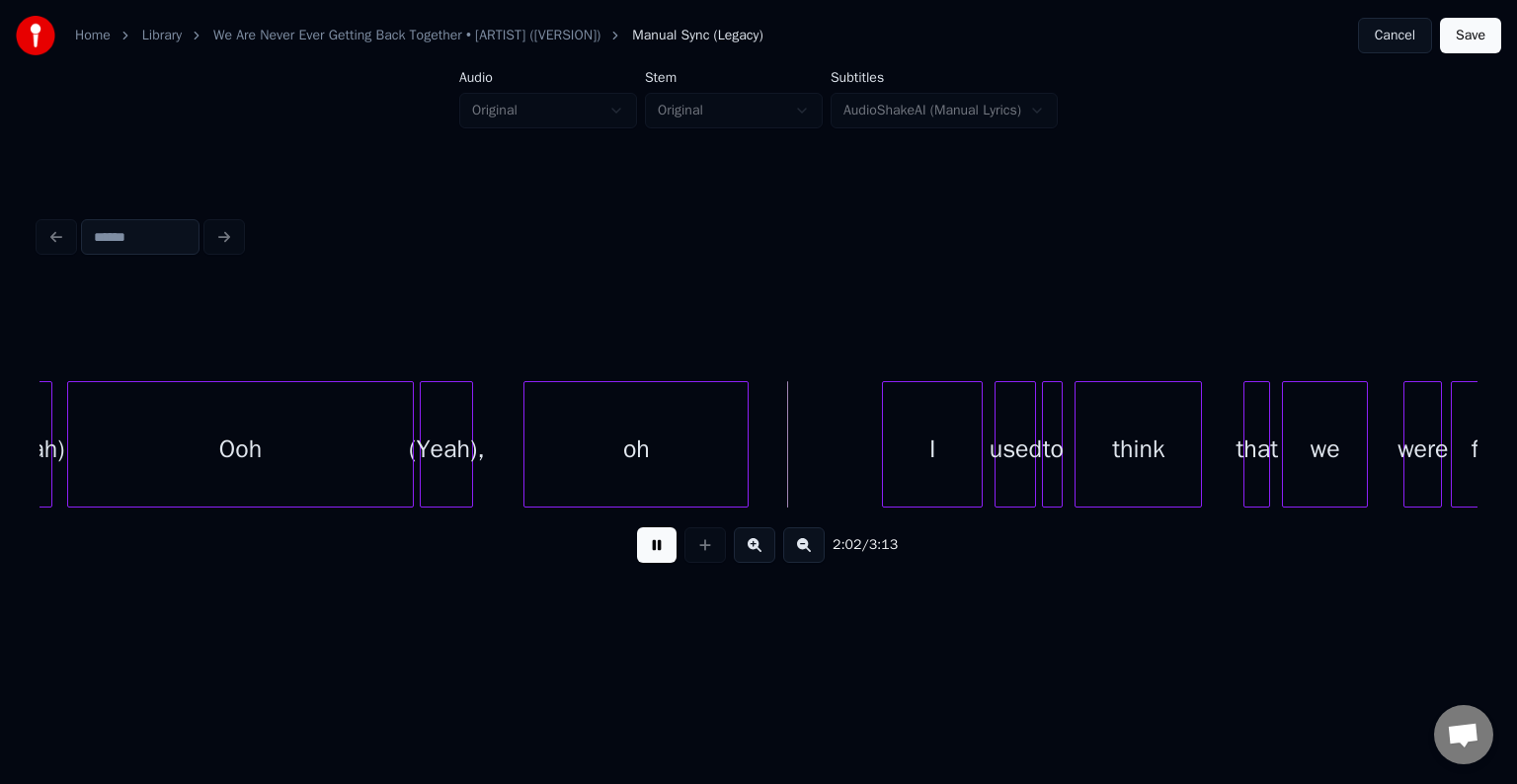 click at bounding box center [657, 545] 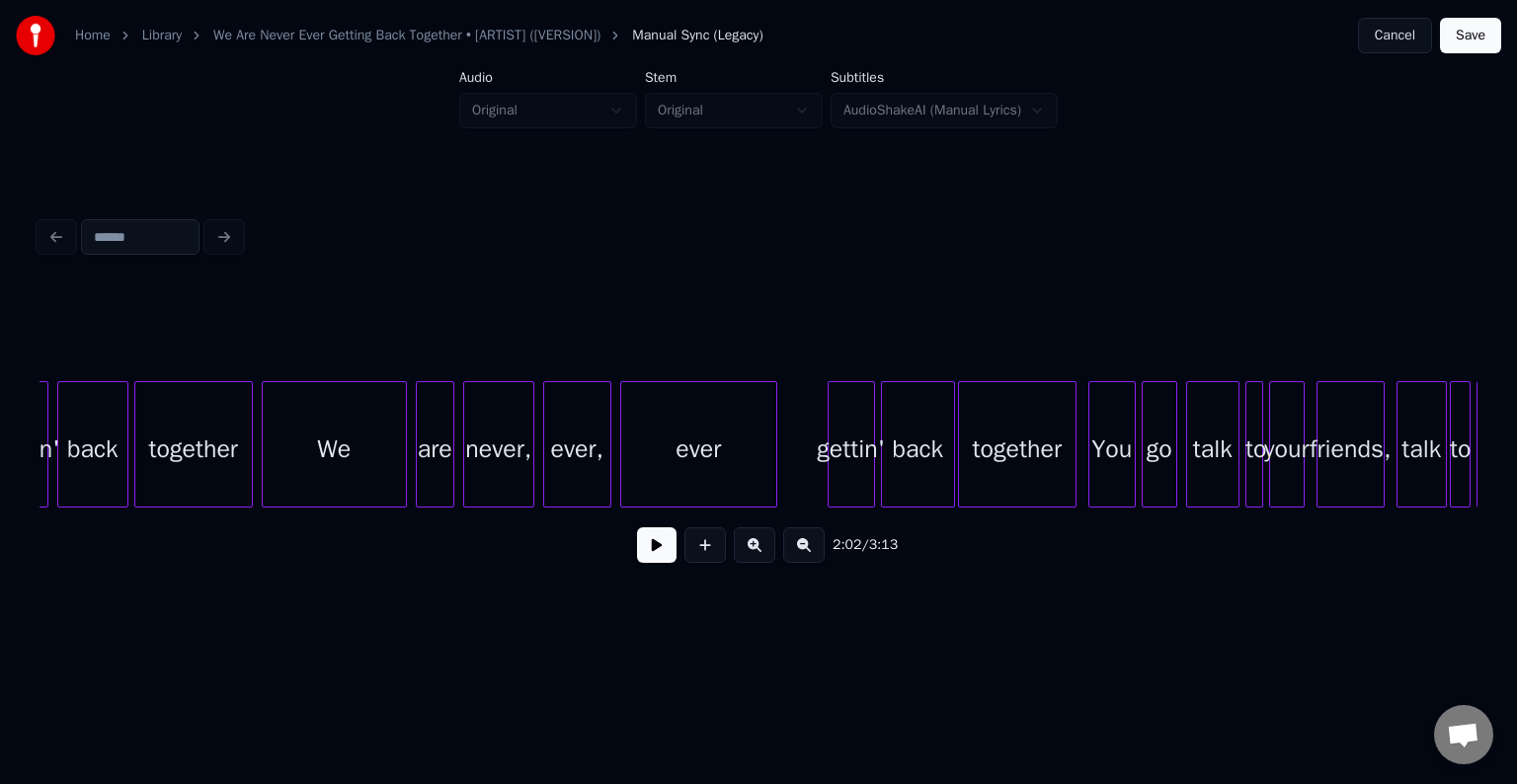 scroll, scrollTop: 0, scrollLeft: 6309, axis: horizontal 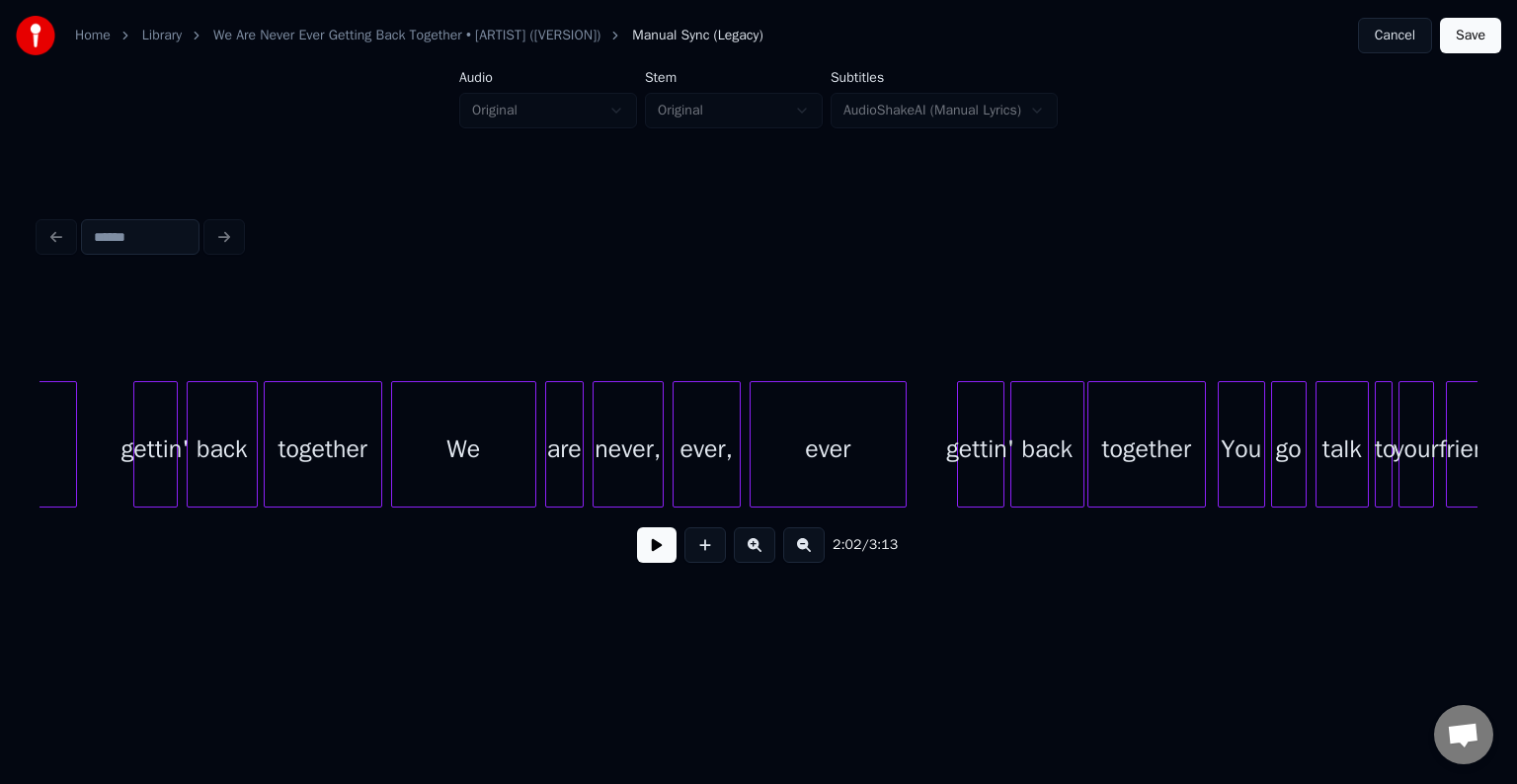 click on "together" at bounding box center (323, 449) 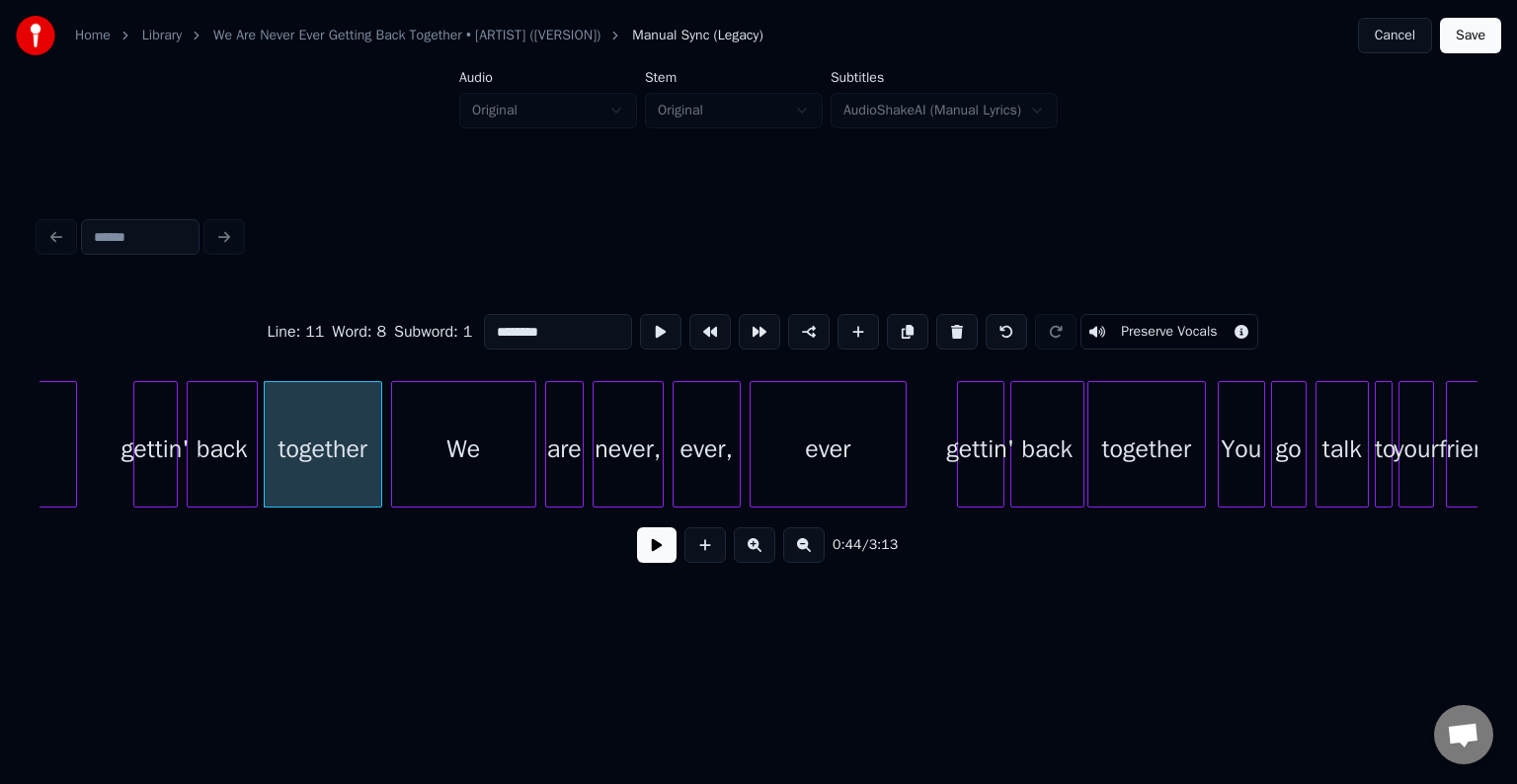 click at bounding box center [657, 545] 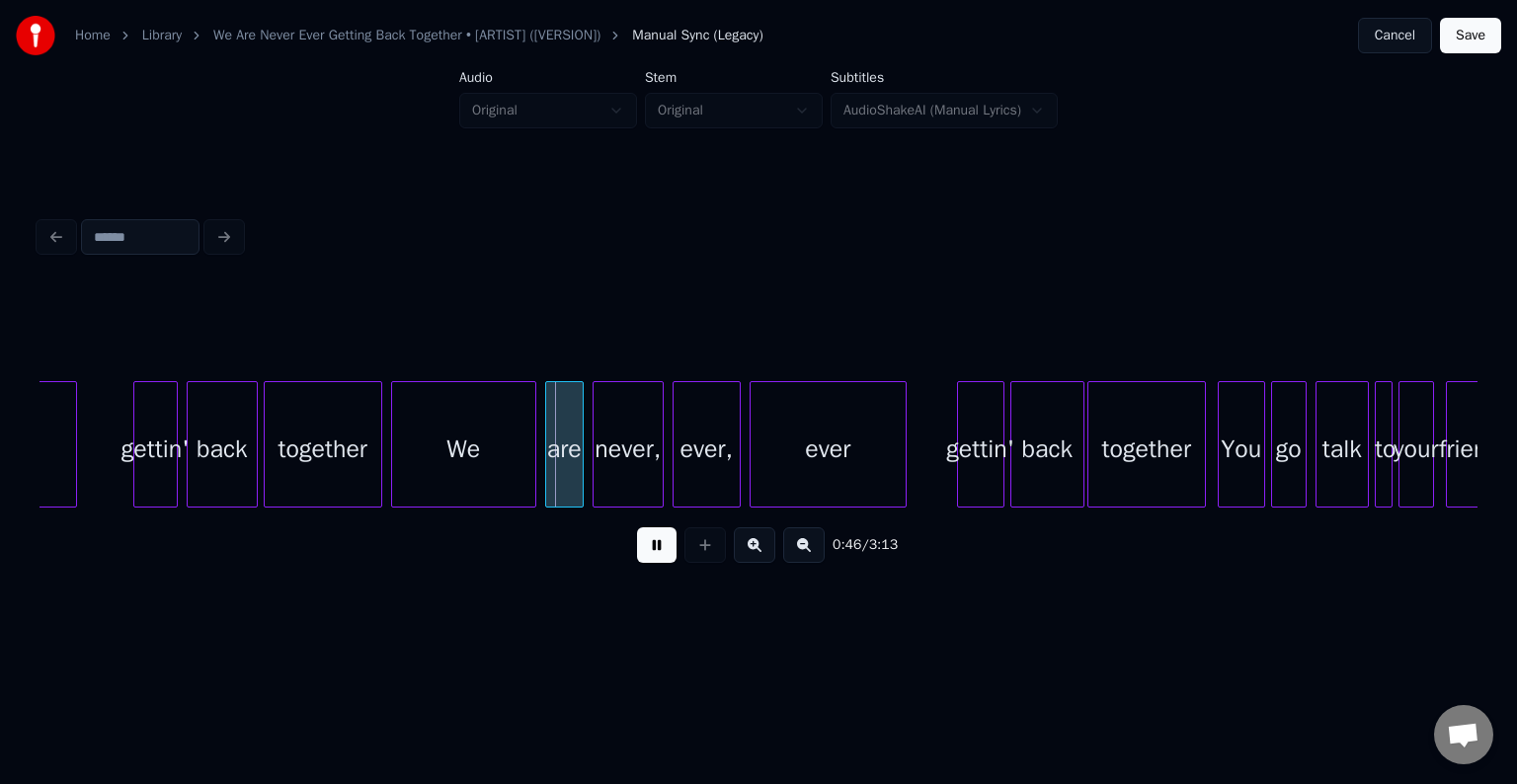 click at bounding box center [657, 545] 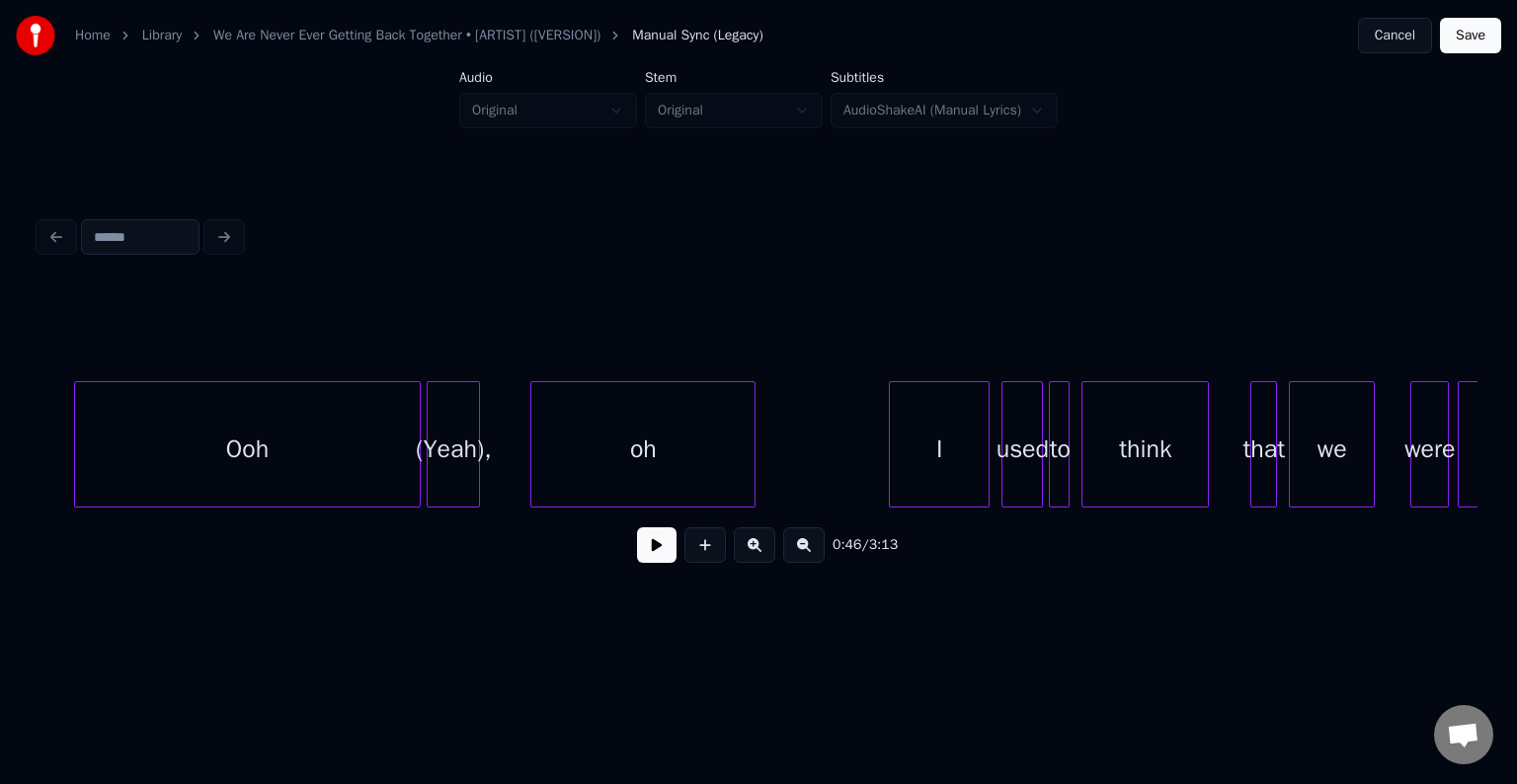 scroll, scrollTop: 0, scrollLeft: 17657, axis: horizontal 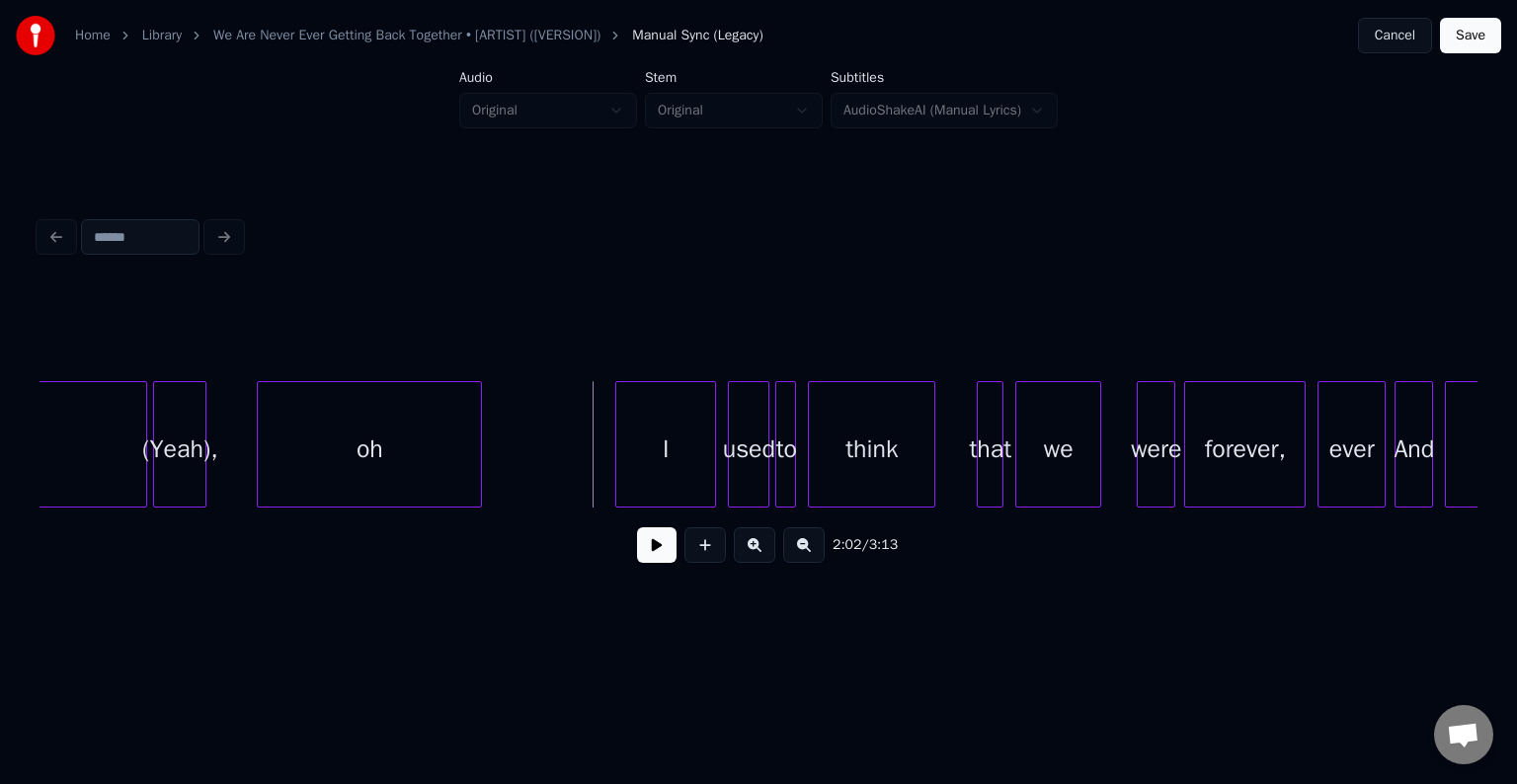 click at bounding box center [657, 545] 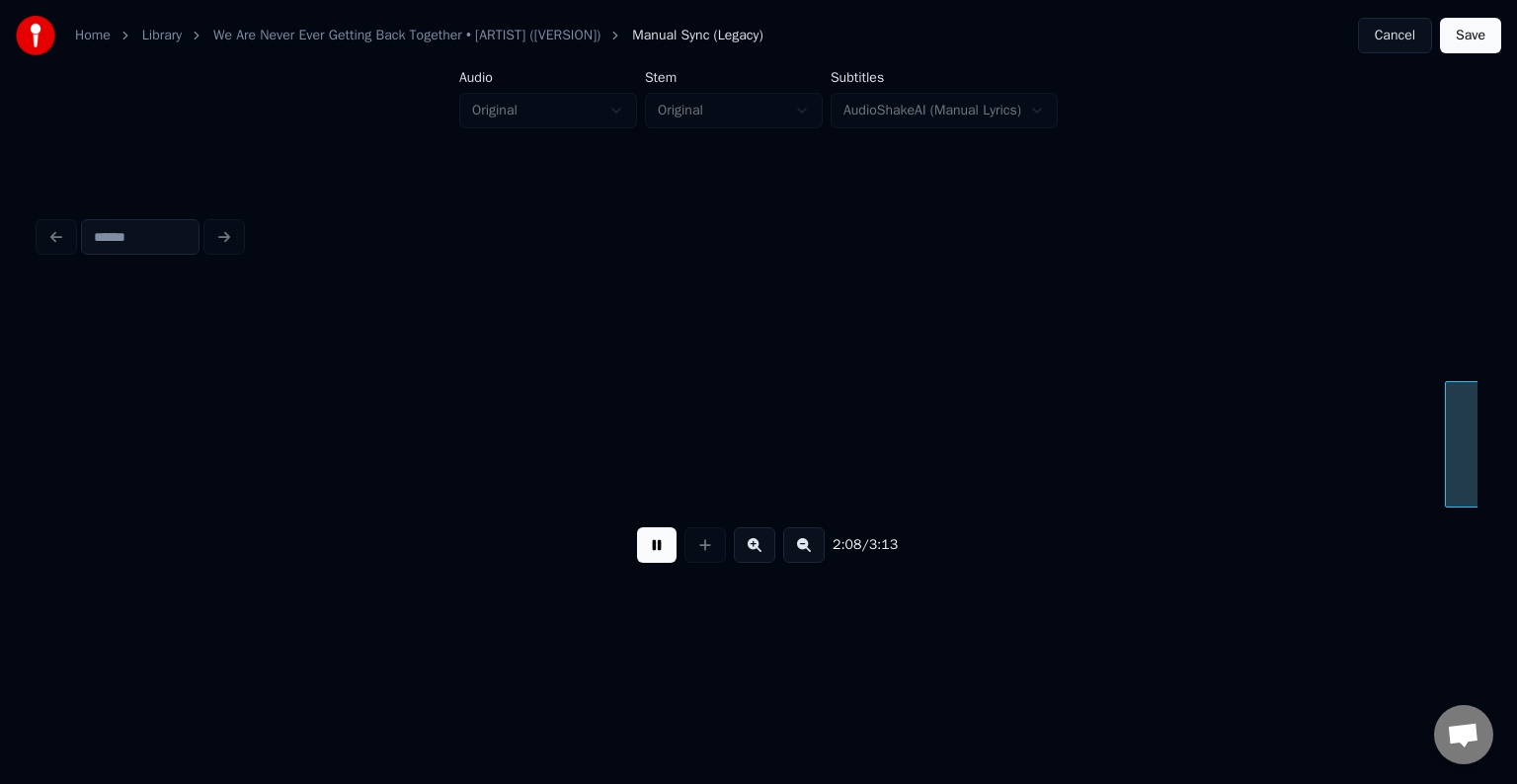 scroll, scrollTop: 0, scrollLeft: 19096, axis: horizontal 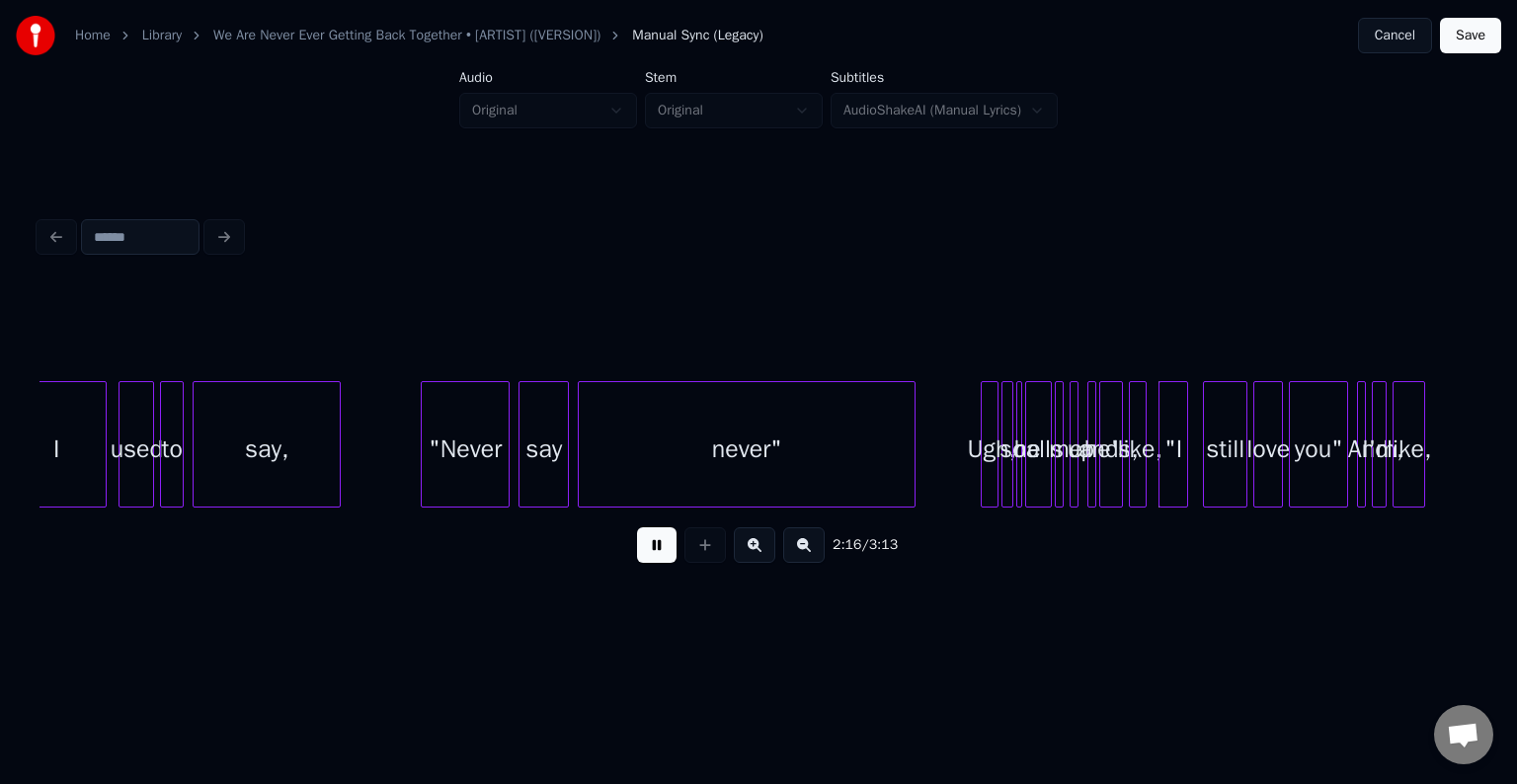 click at bounding box center [657, 545] 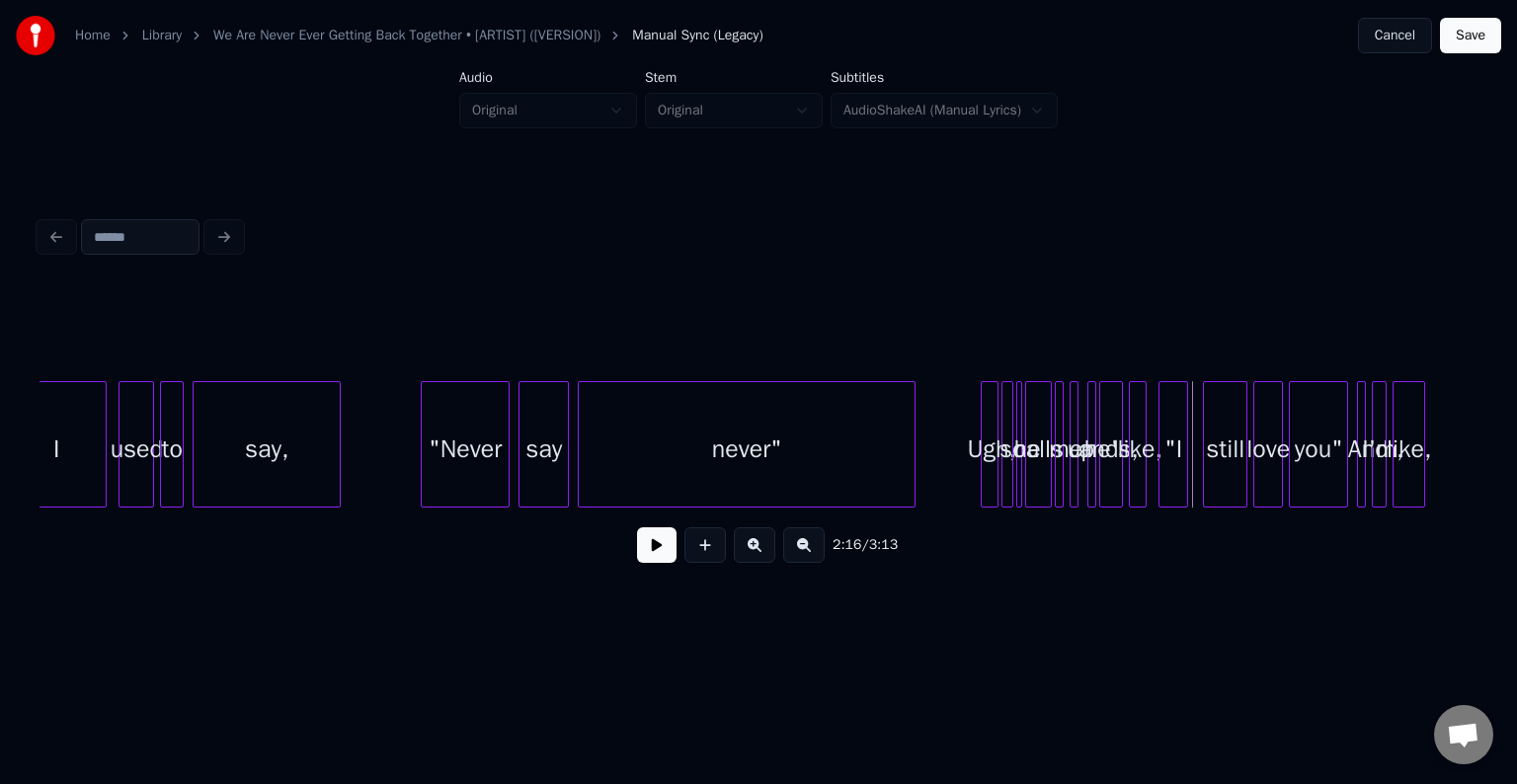 click at bounding box center (995, 444) 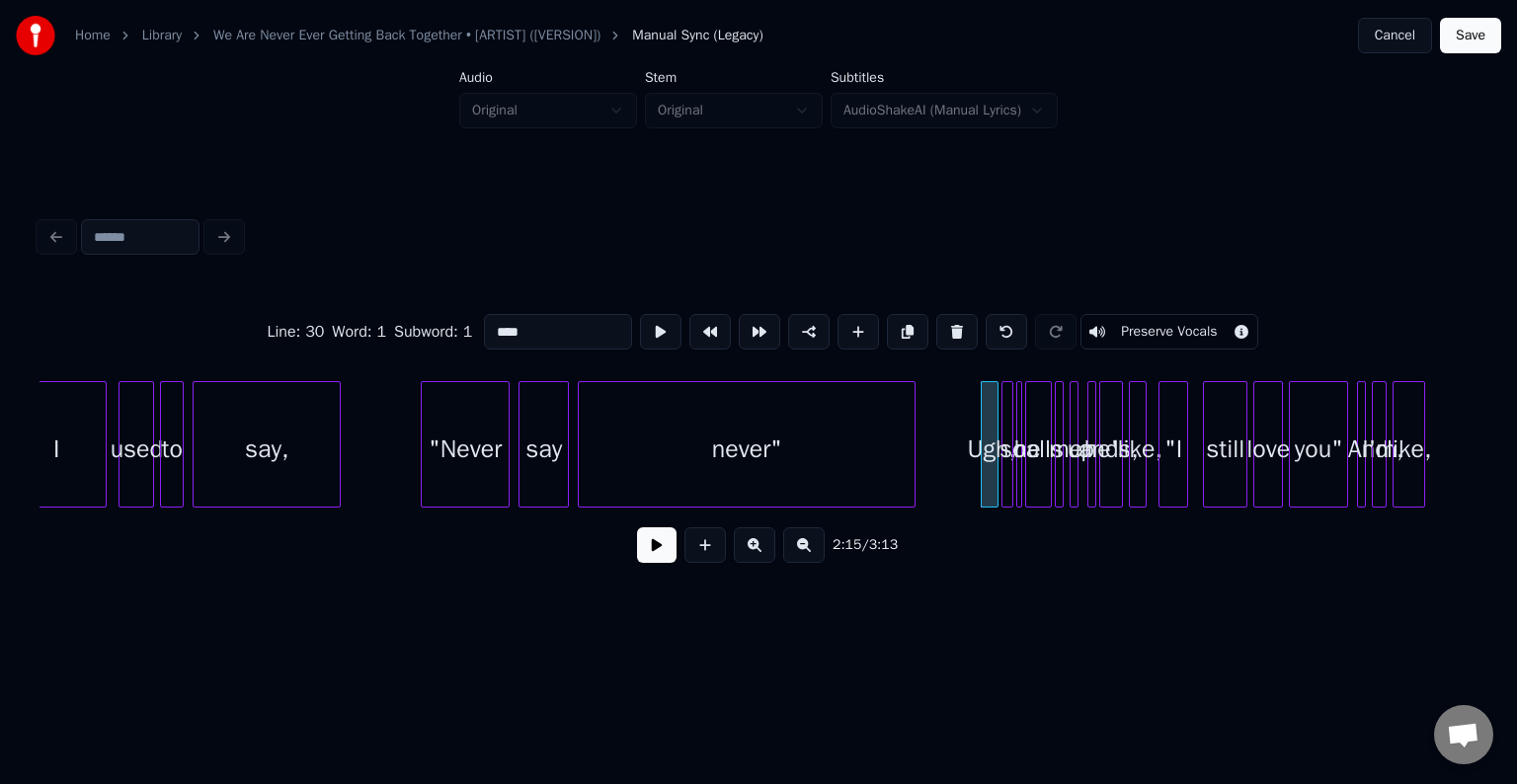 click on "I used to say, "Never say never" Ugh, so he calls me up and he's, like, "I still love you" And I'm, like," at bounding box center [-4745, 444] 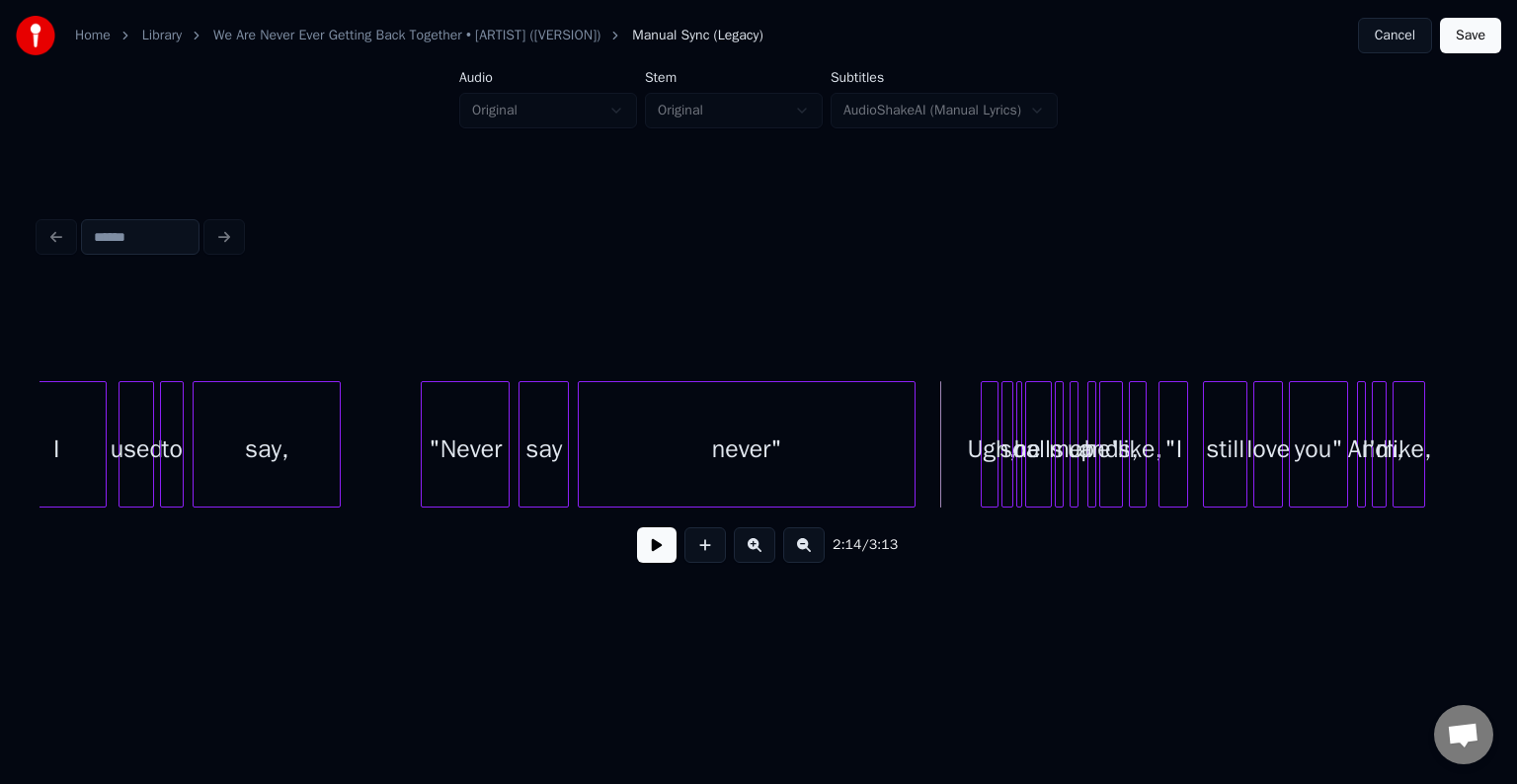 click at bounding box center [657, 545] 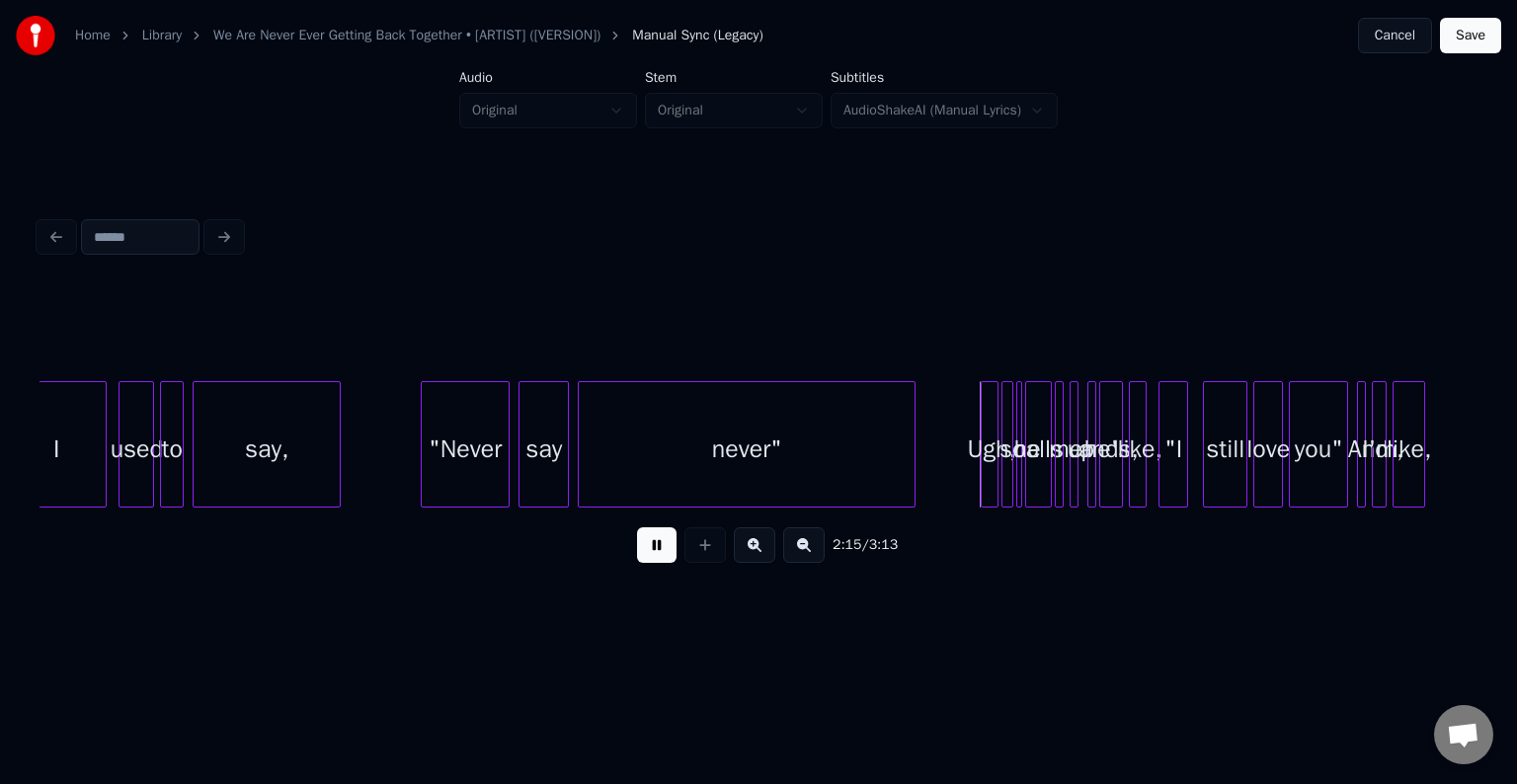 click at bounding box center (657, 545) 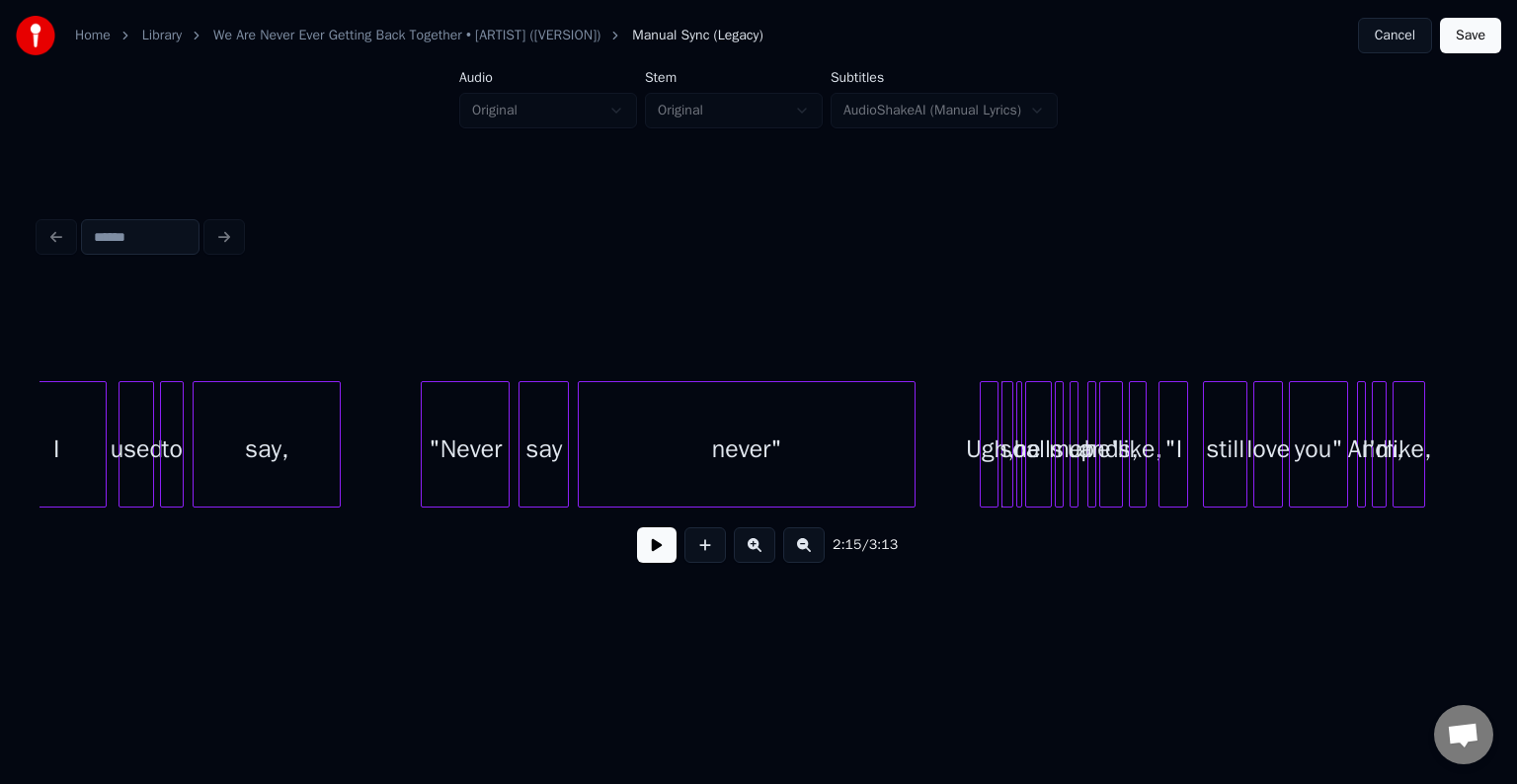 click at bounding box center [984, 444] 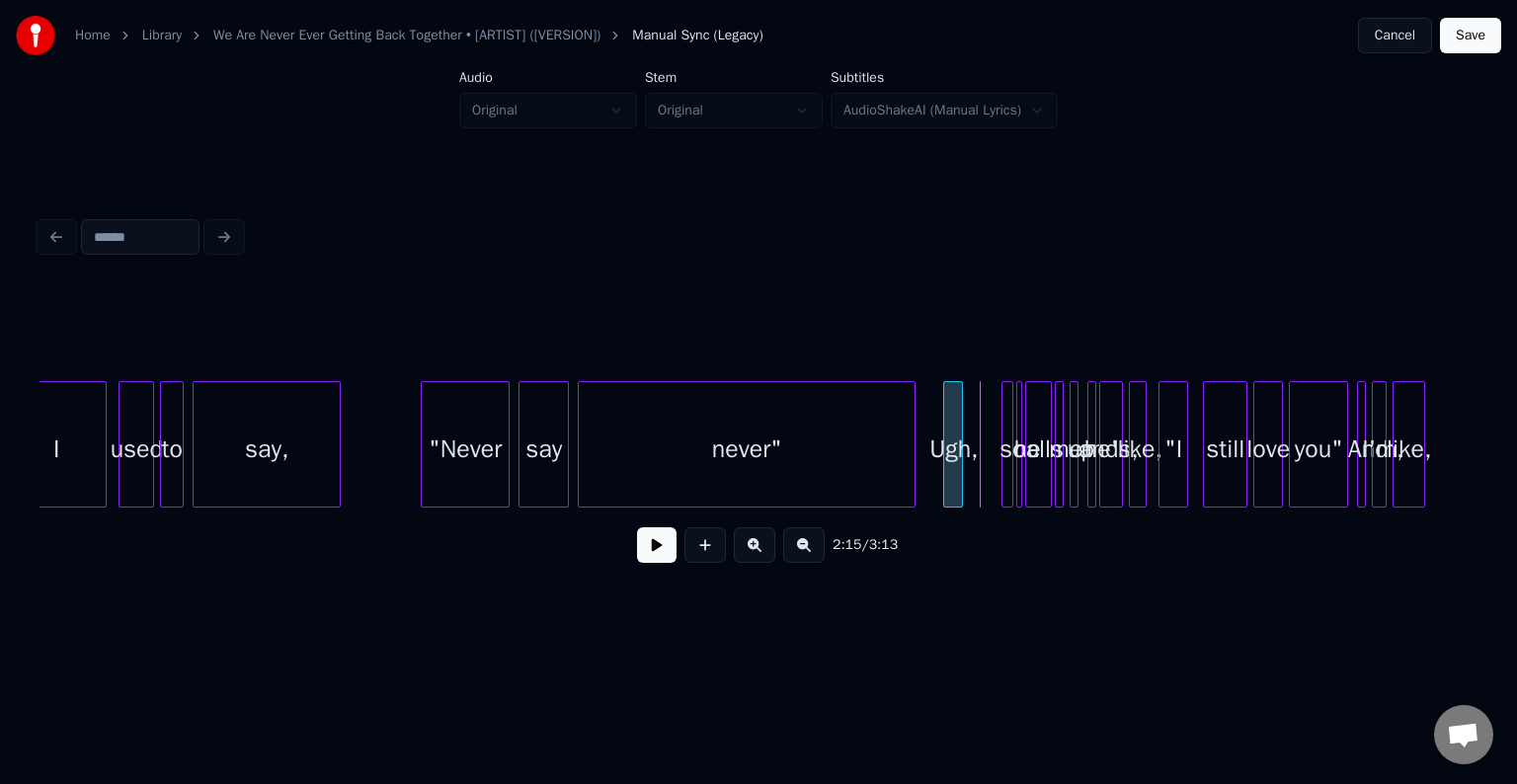 click on "Ugh," at bounding box center [954, 449] 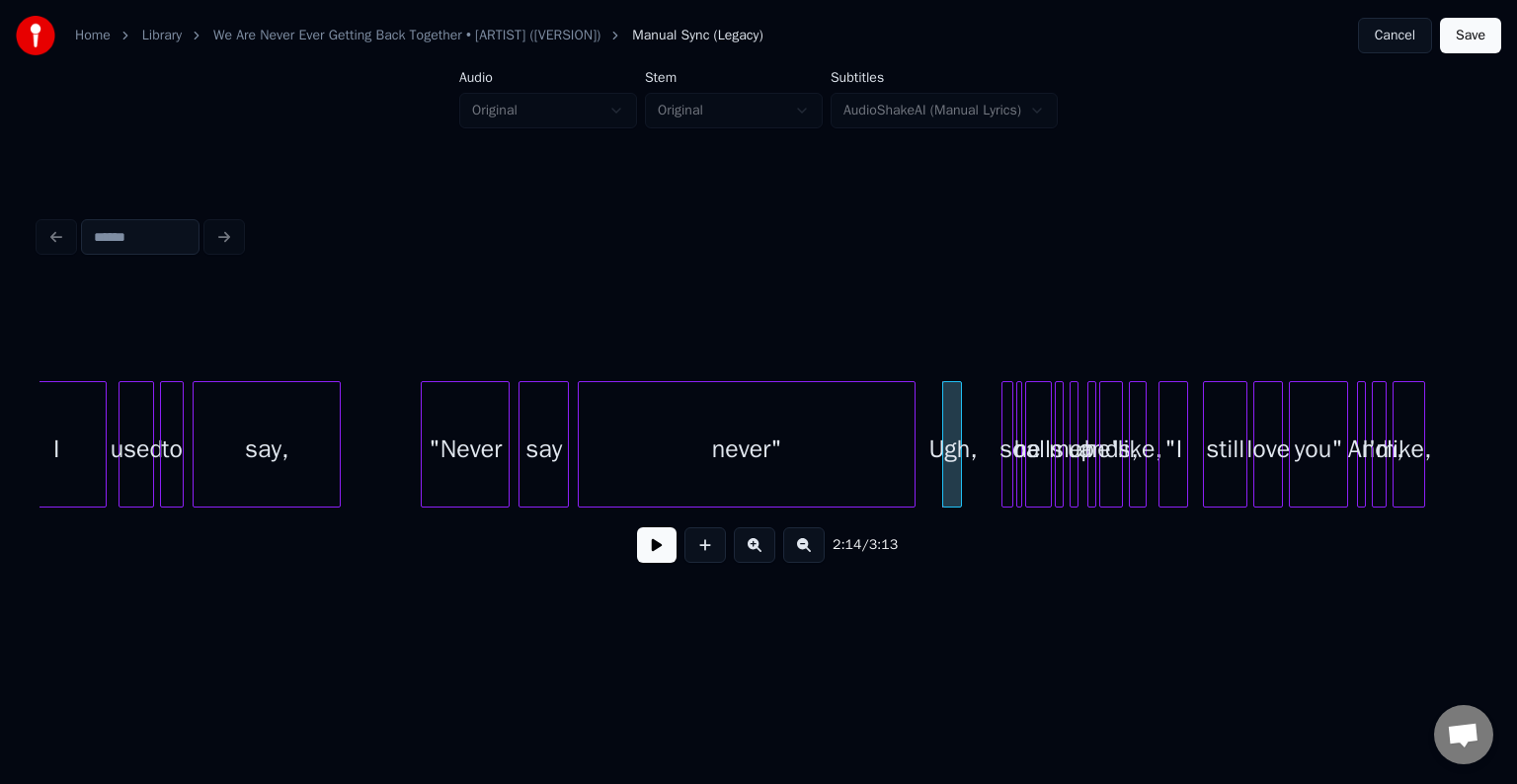 click at bounding box center [1009, 444] 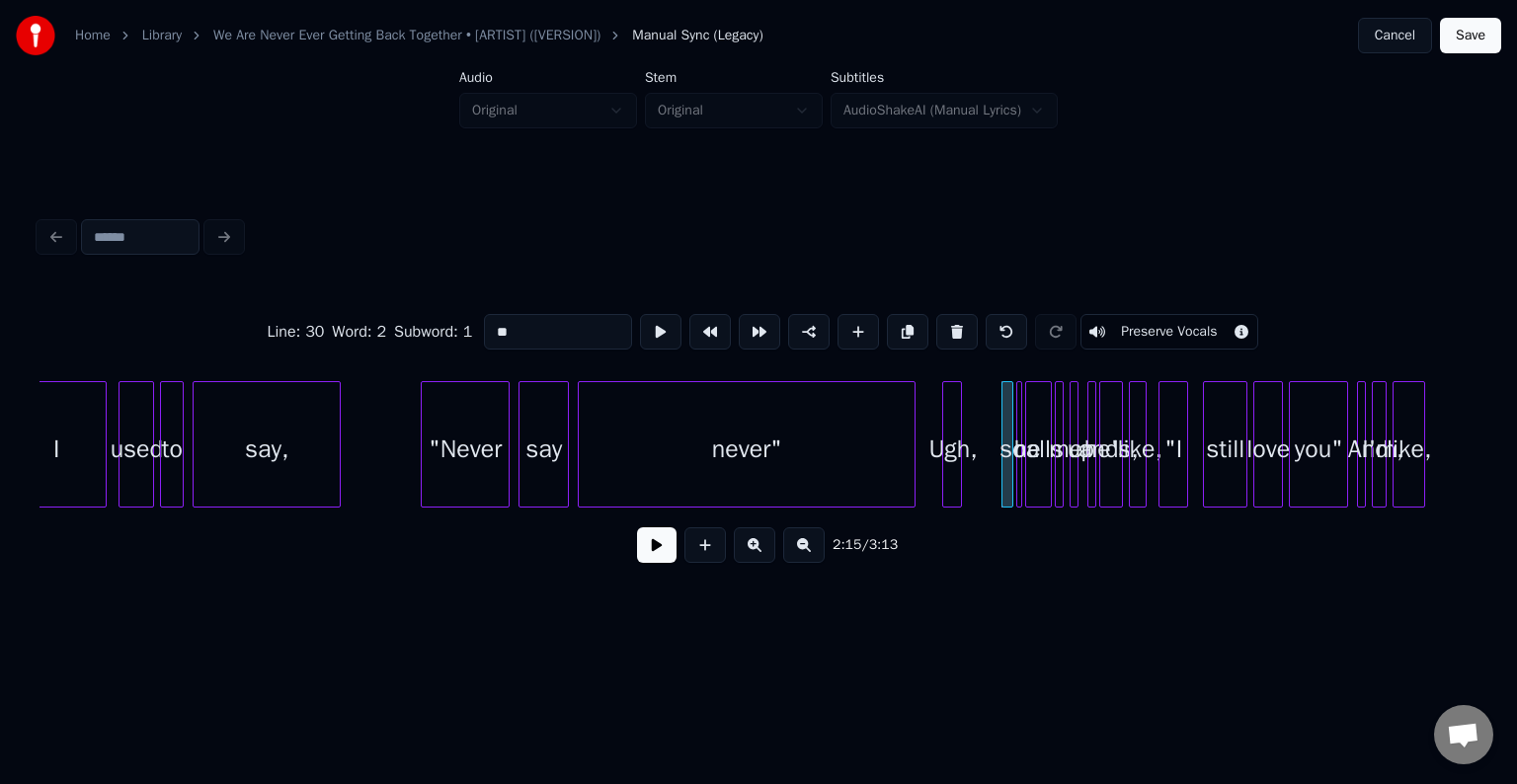 click on "I used to say, "Never say never" Ugh, so he calls me up and he's, like, "I still love you" And I'm, like," at bounding box center (-4745, 444) 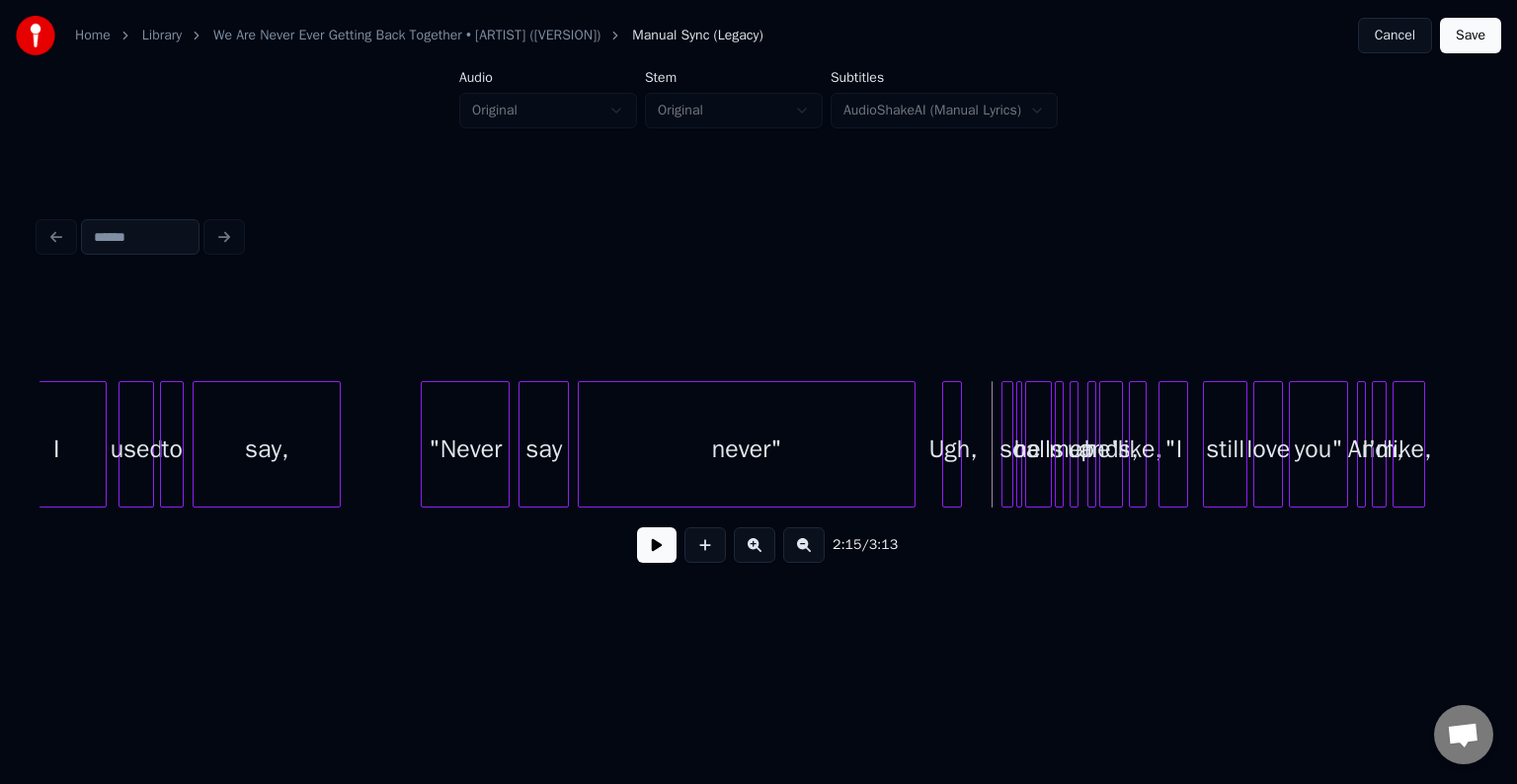 click at bounding box center [657, 545] 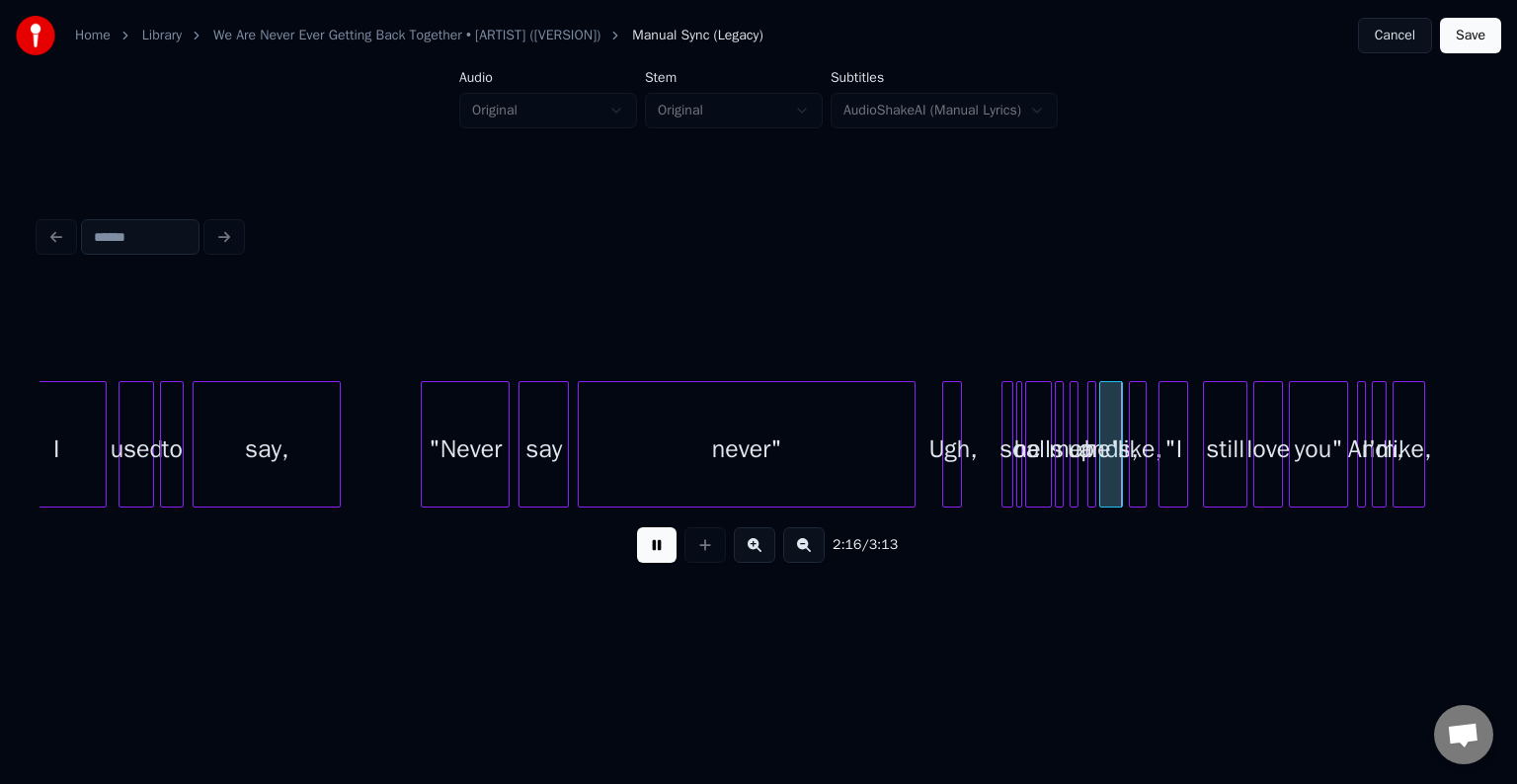 click at bounding box center [657, 545] 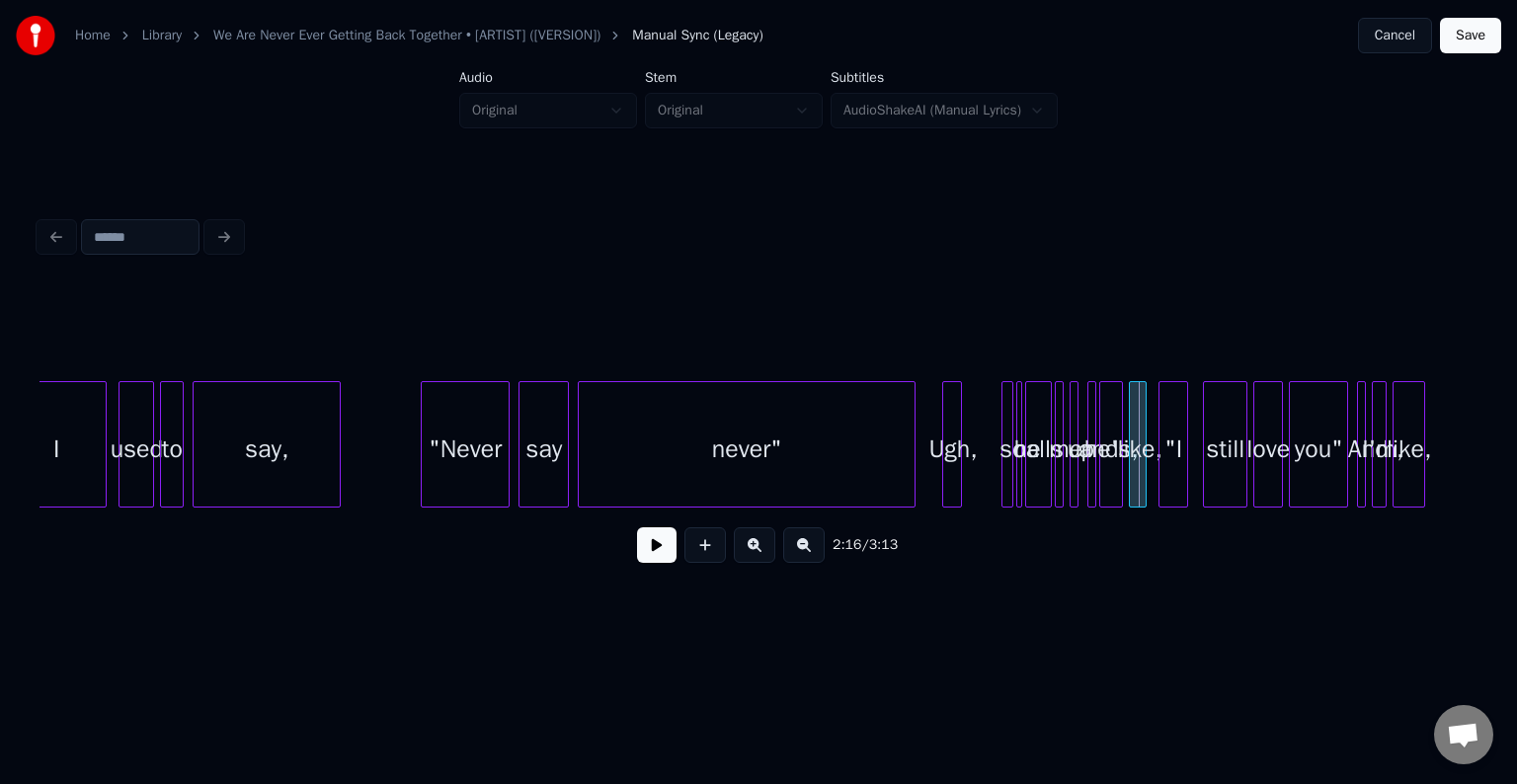 click on "Ugh," at bounding box center (953, 449) 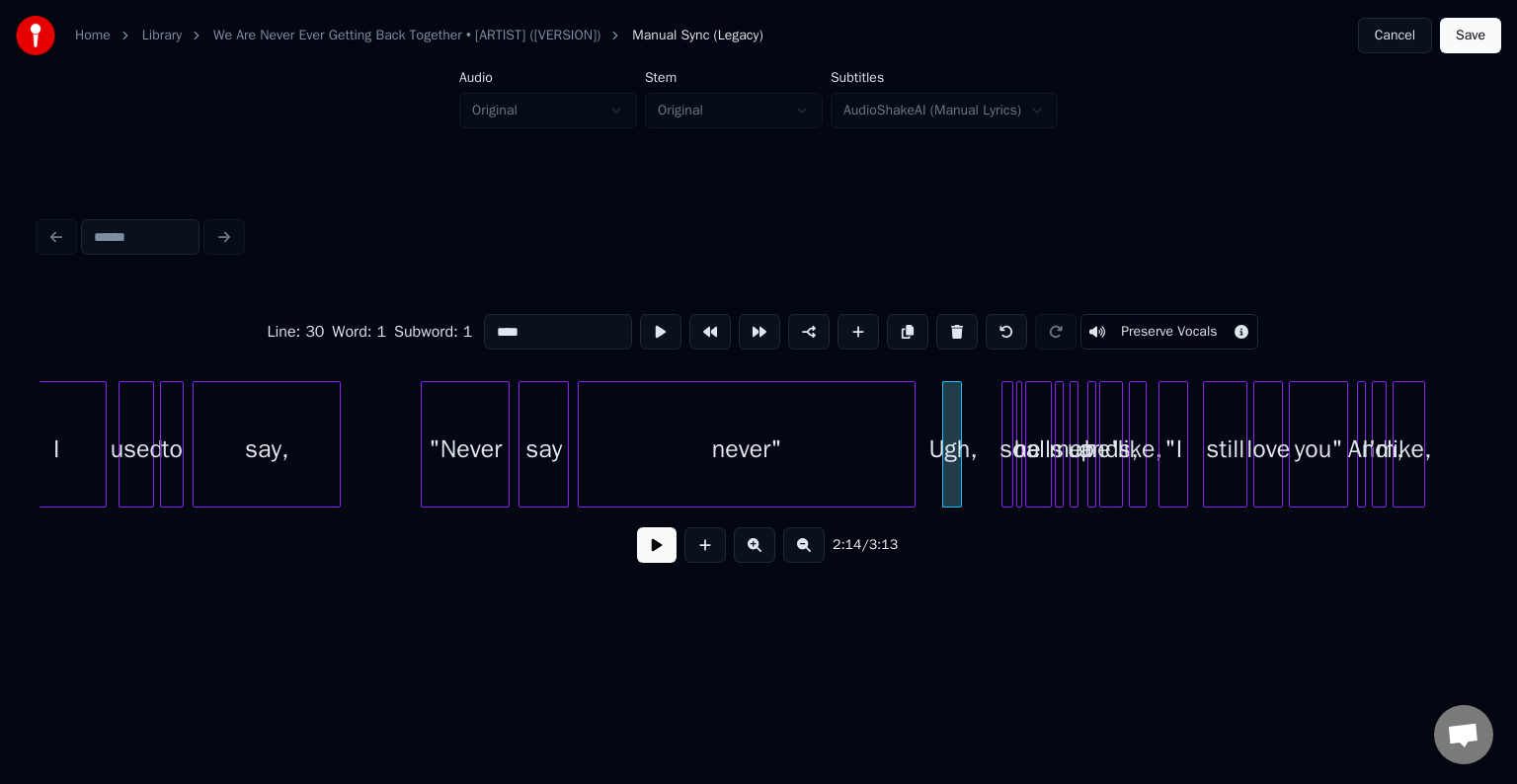 click on "Preserve Vocals" at bounding box center (1168, 332) 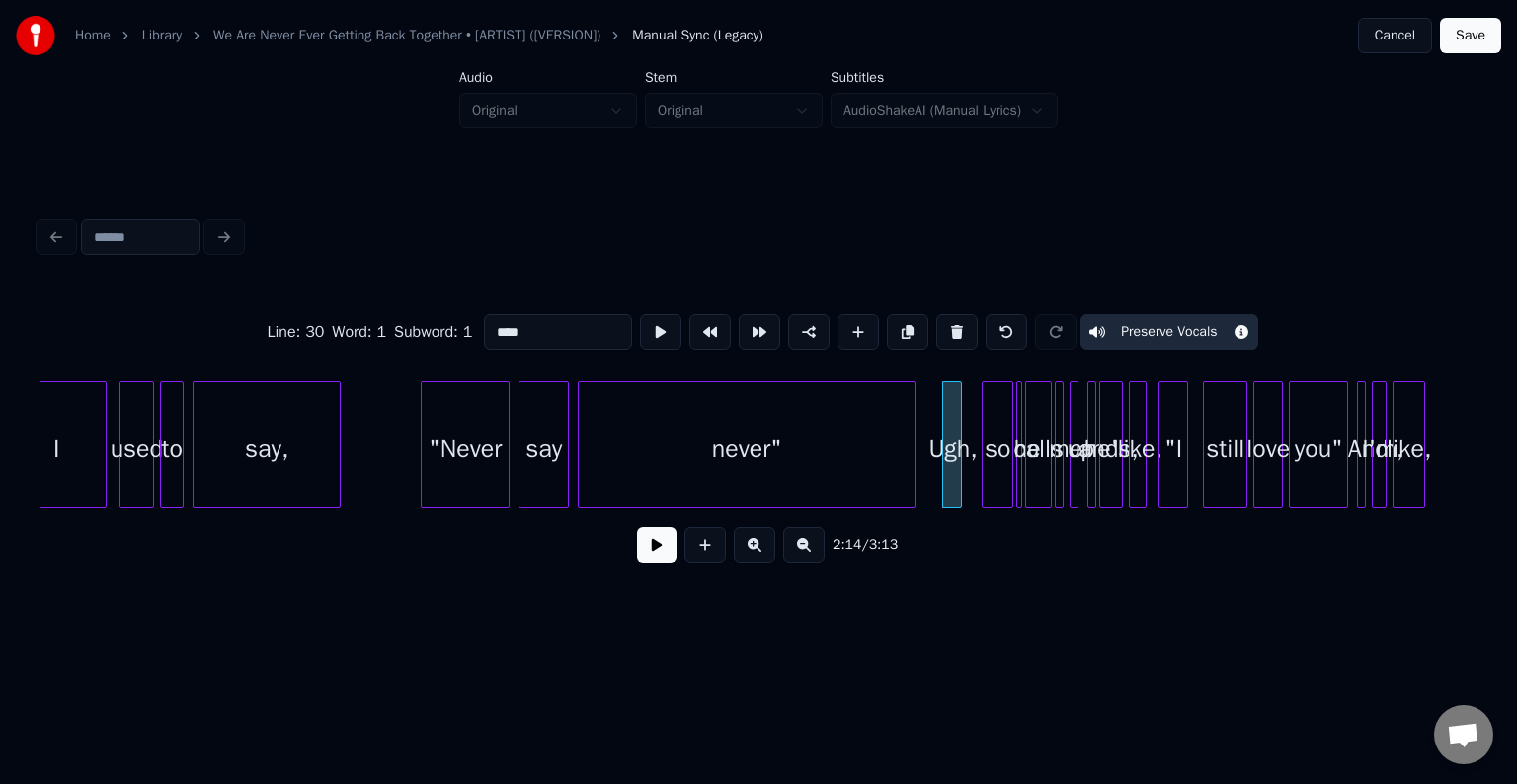 click at bounding box center [986, 444] 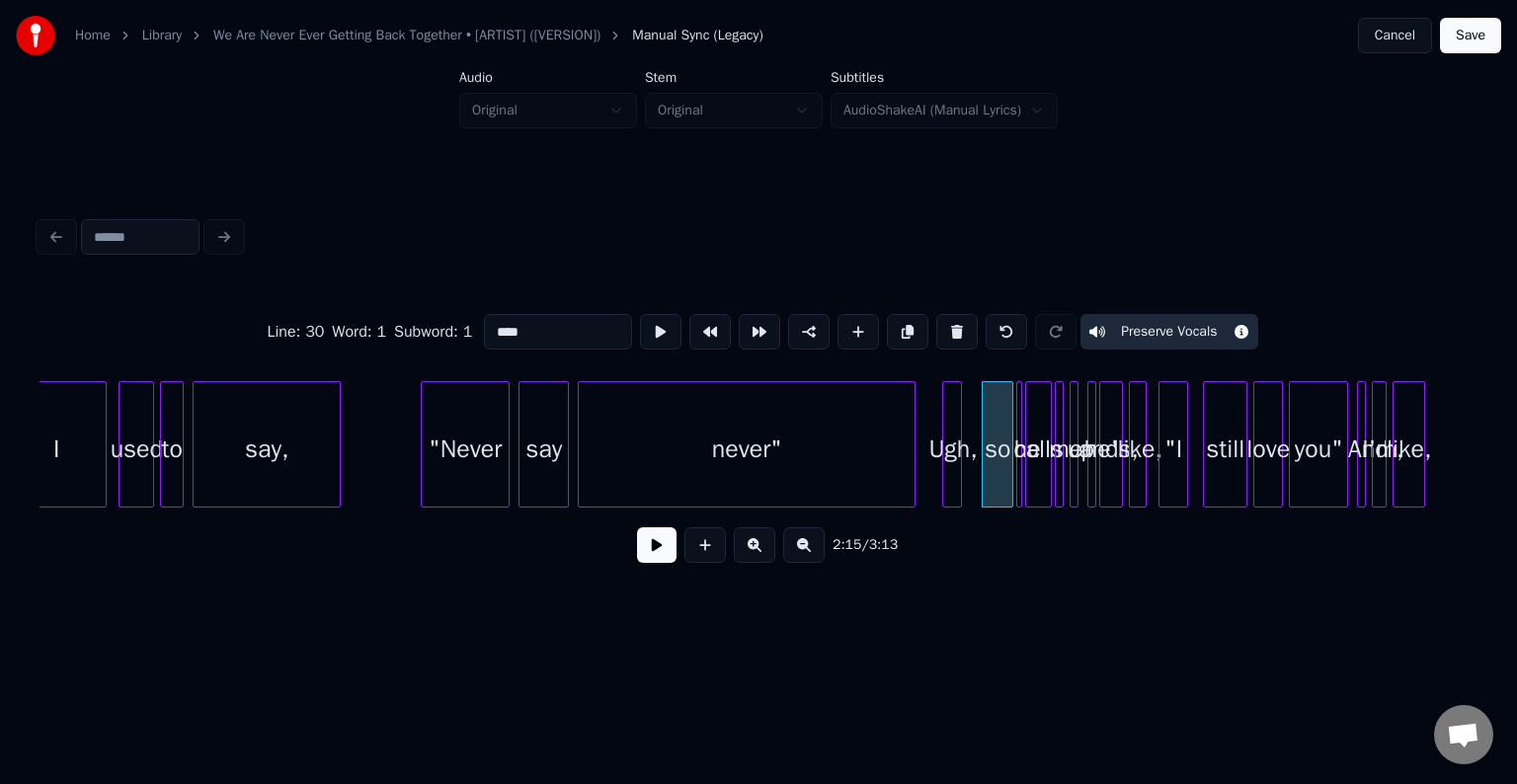 click at bounding box center [946, 444] 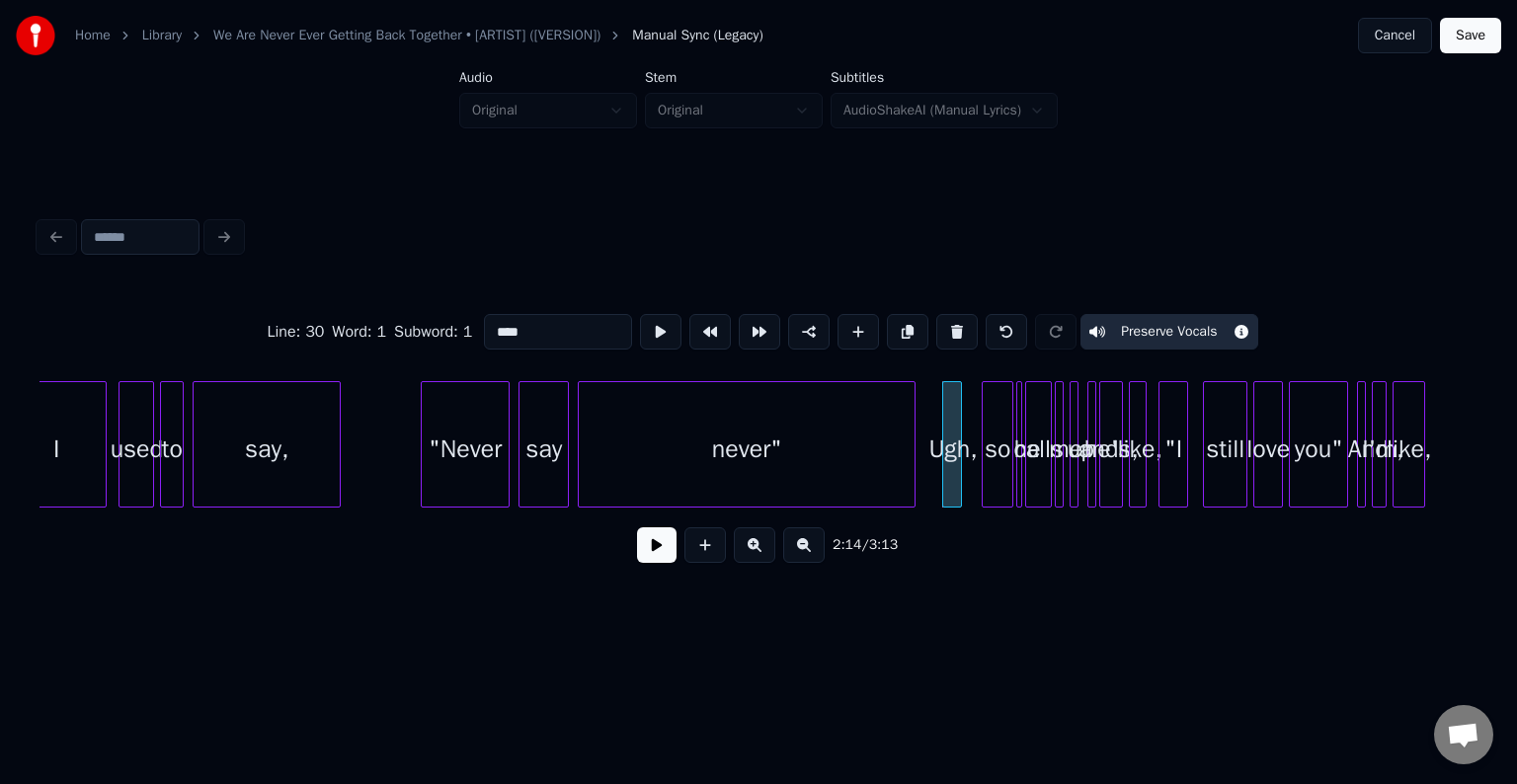 click on "I used to say, "Never say never" Ugh, so he calls me up and he's, like, "I still love you" And I'm, like," at bounding box center (-4745, 444) 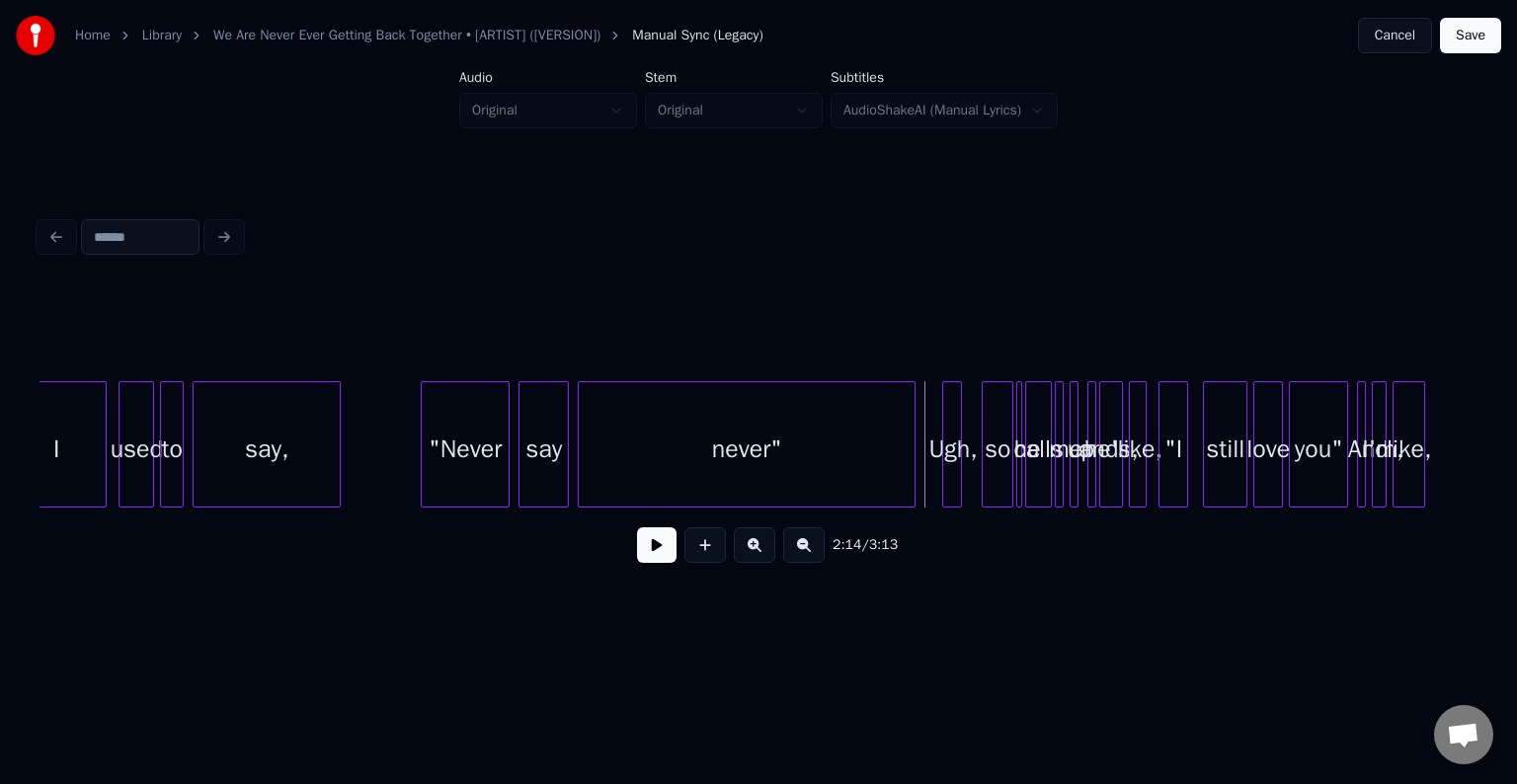 click at bounding box center (657, 545) 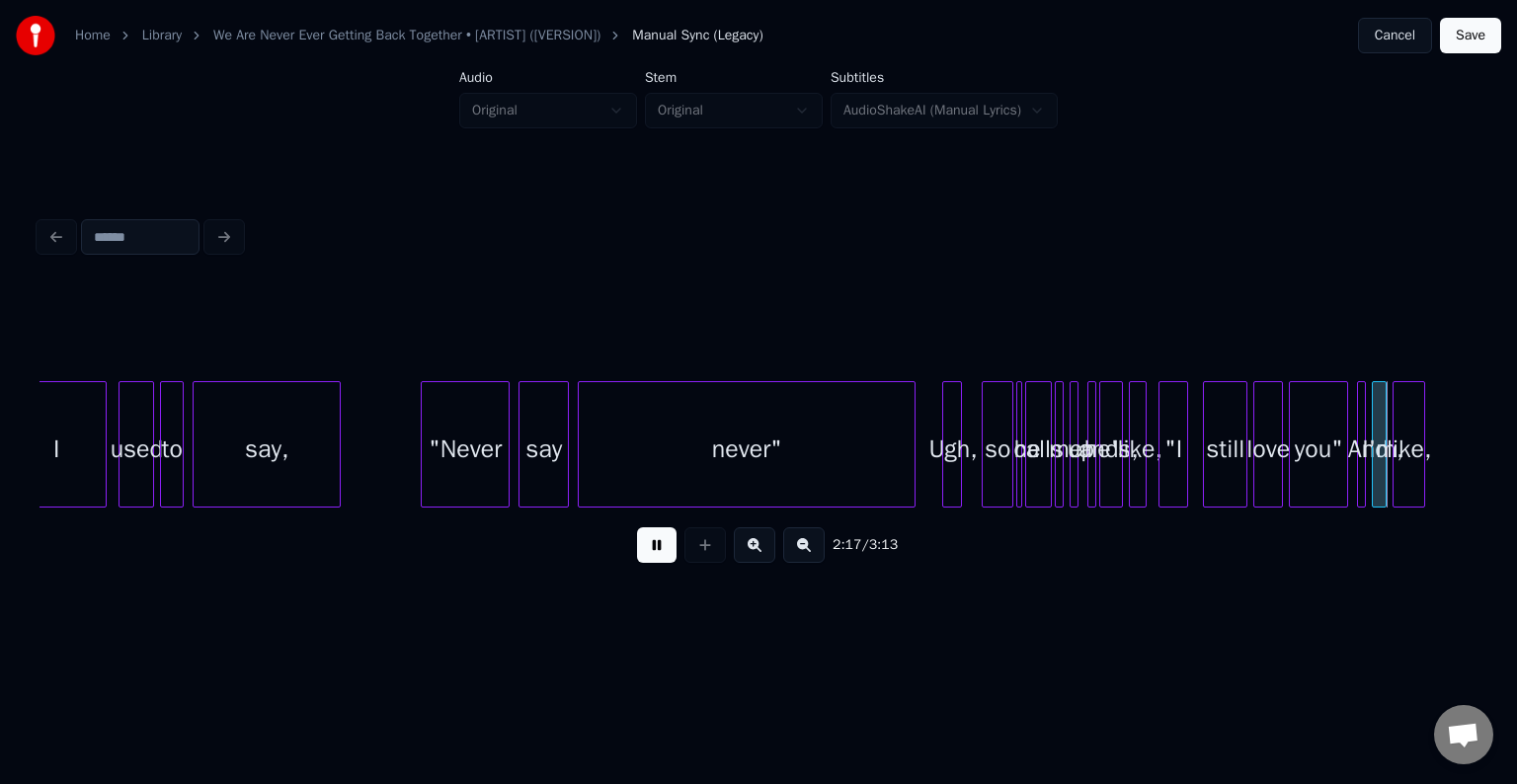 click at bounding box center (657, 545) 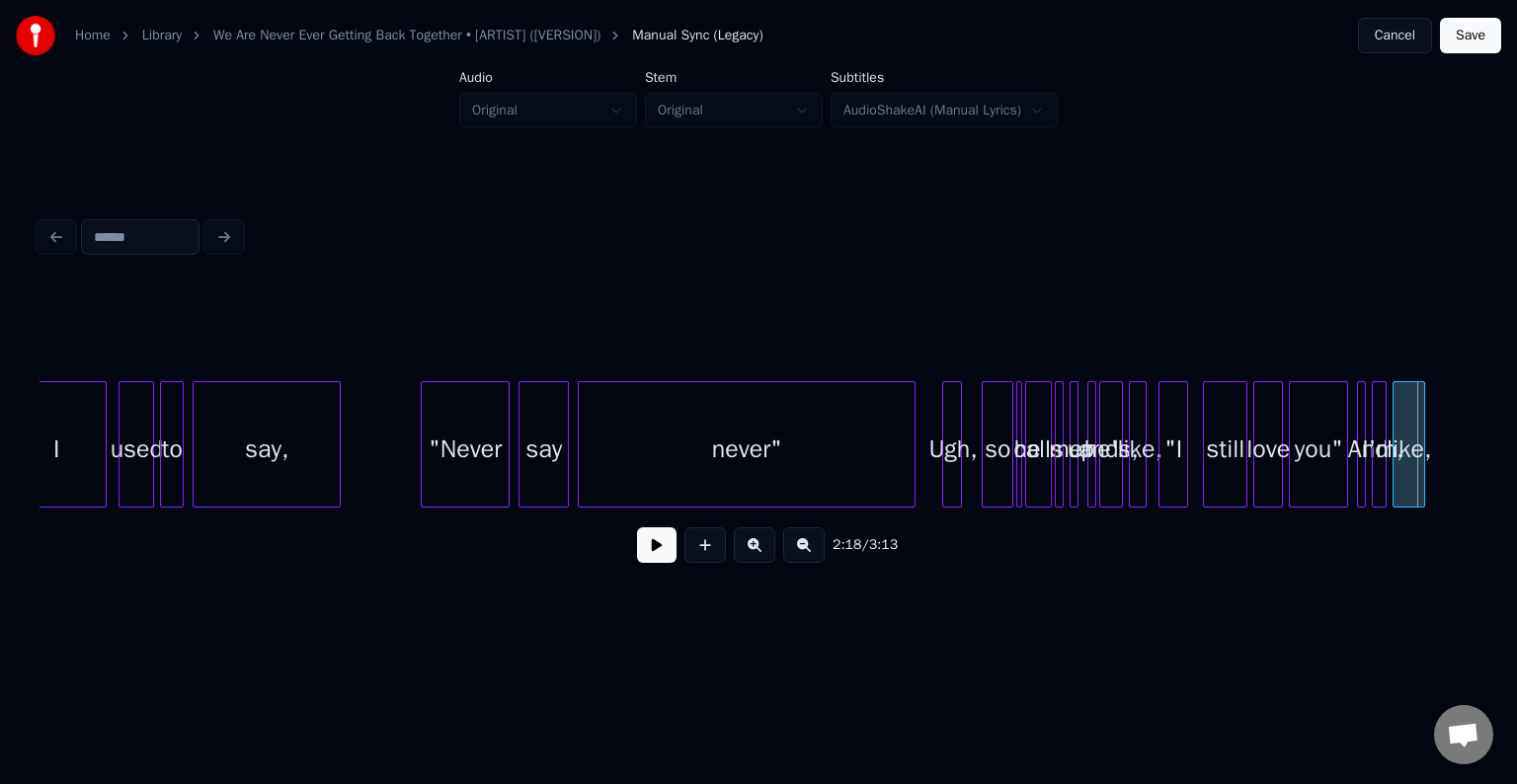 click on "so" at bounding box center [998, 449] 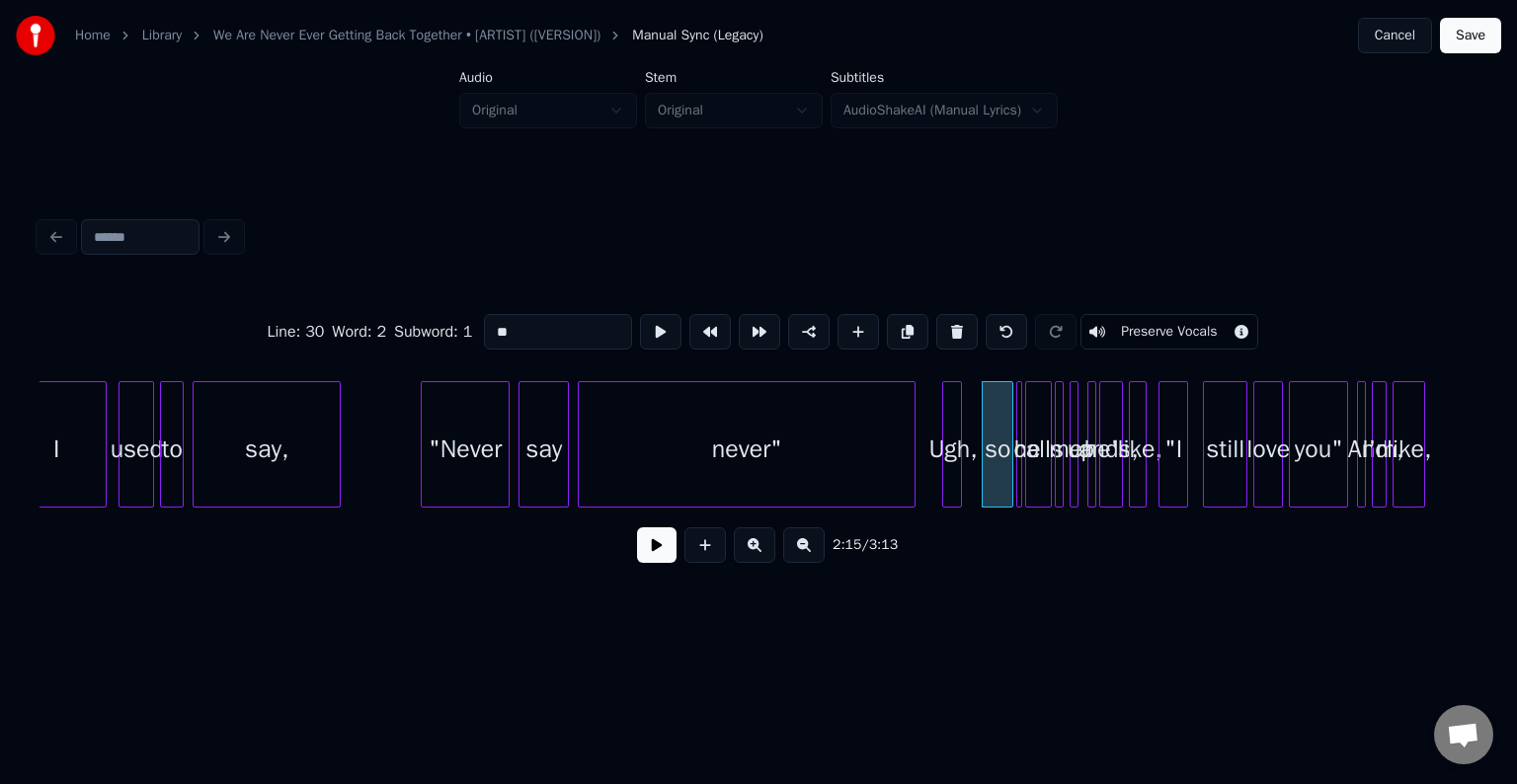 click on "Preserve Vocals" at bounding box center [1168, 332] 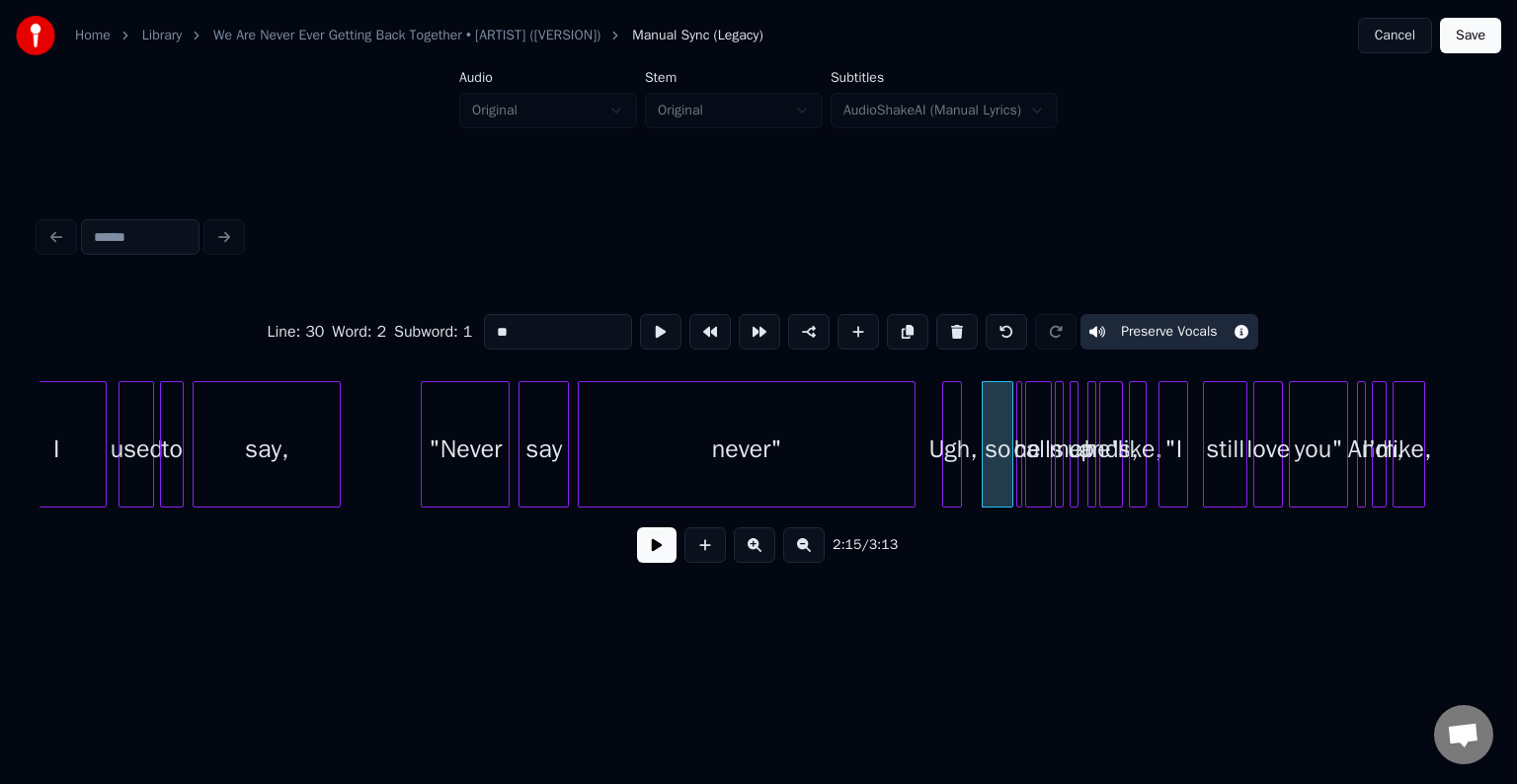 click at bounding box center (1018, 444) 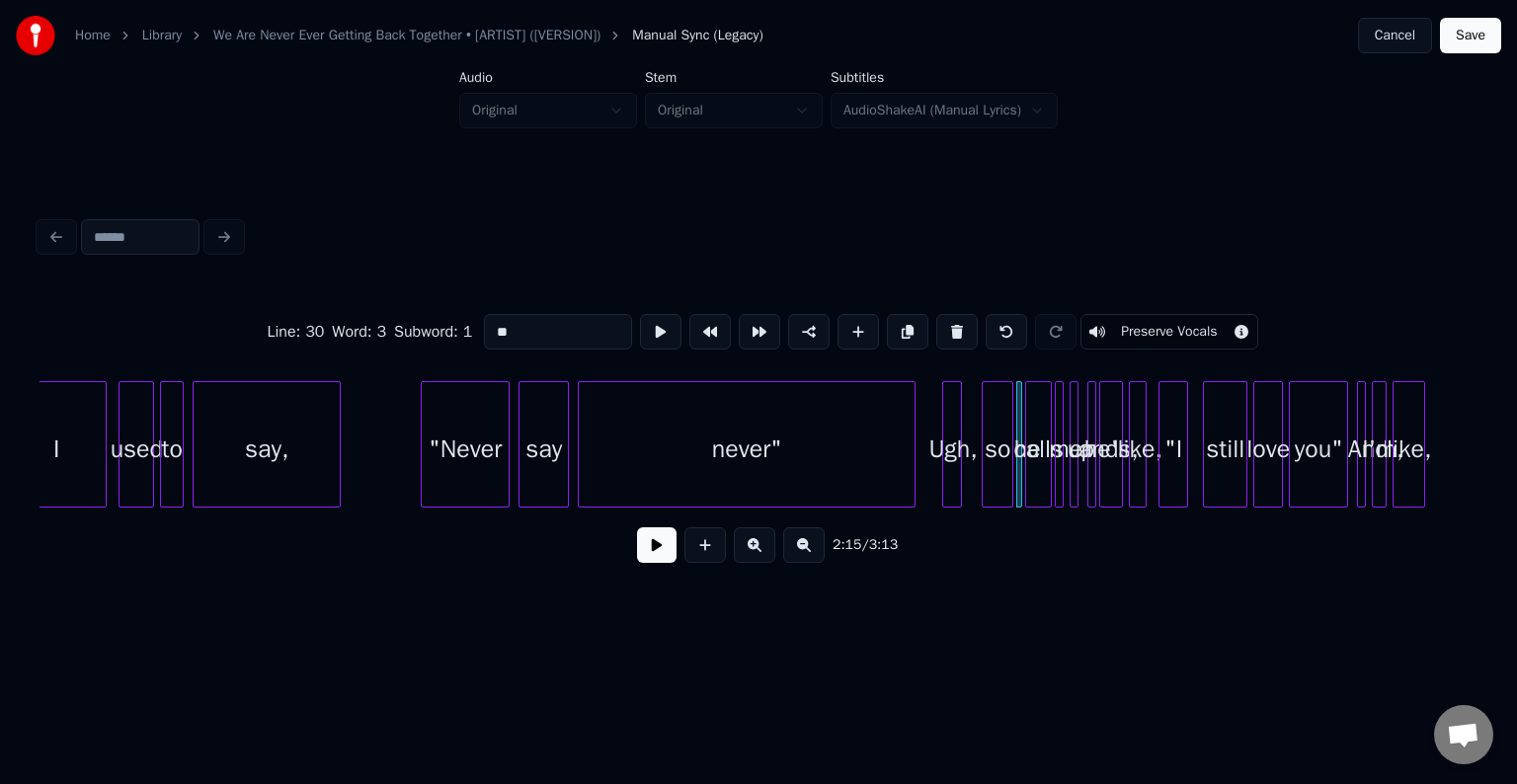 click on "Preserve Vocals" at bounding box center (1168, 332) 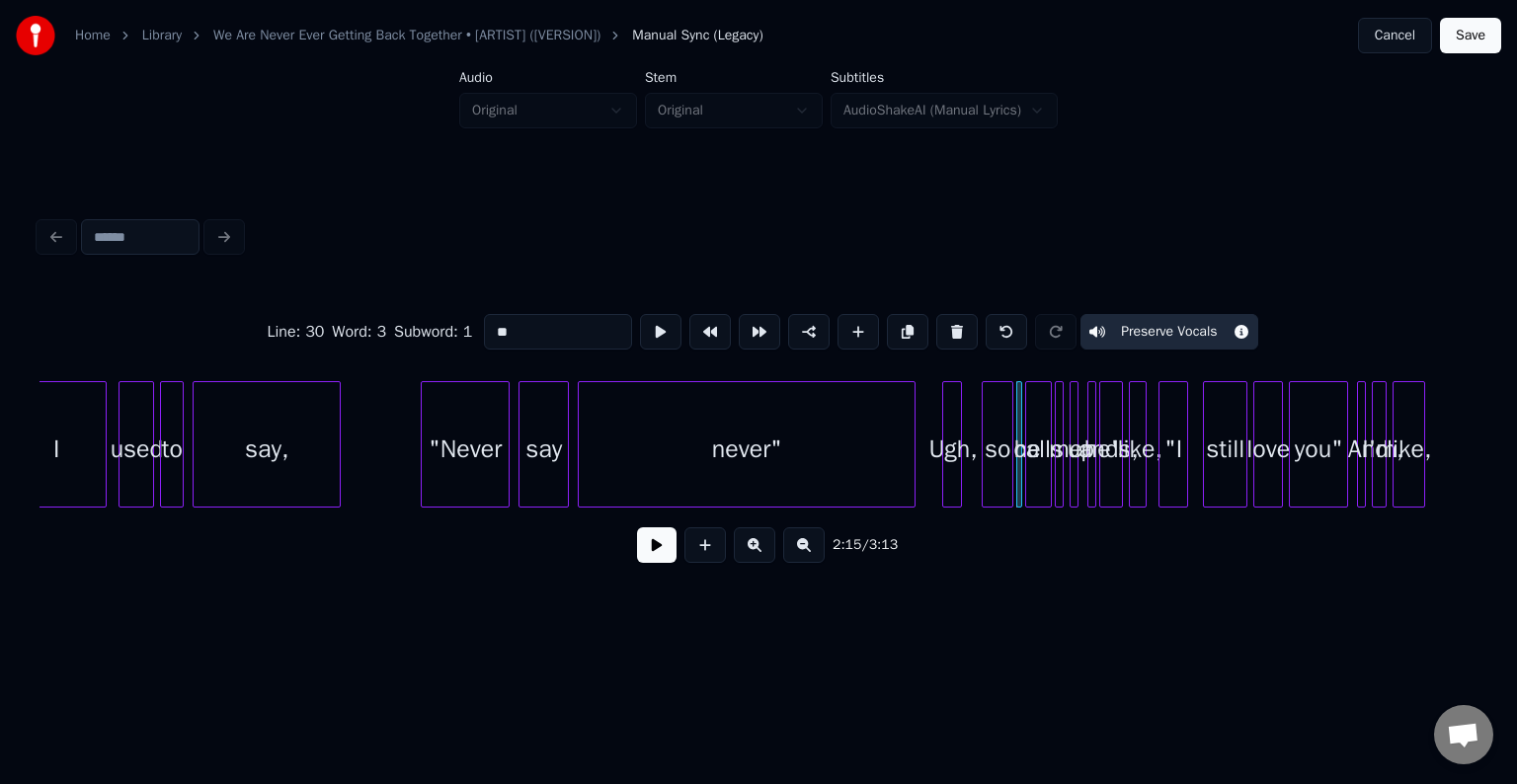 click on "calls" at bounding box center [1038, 449] 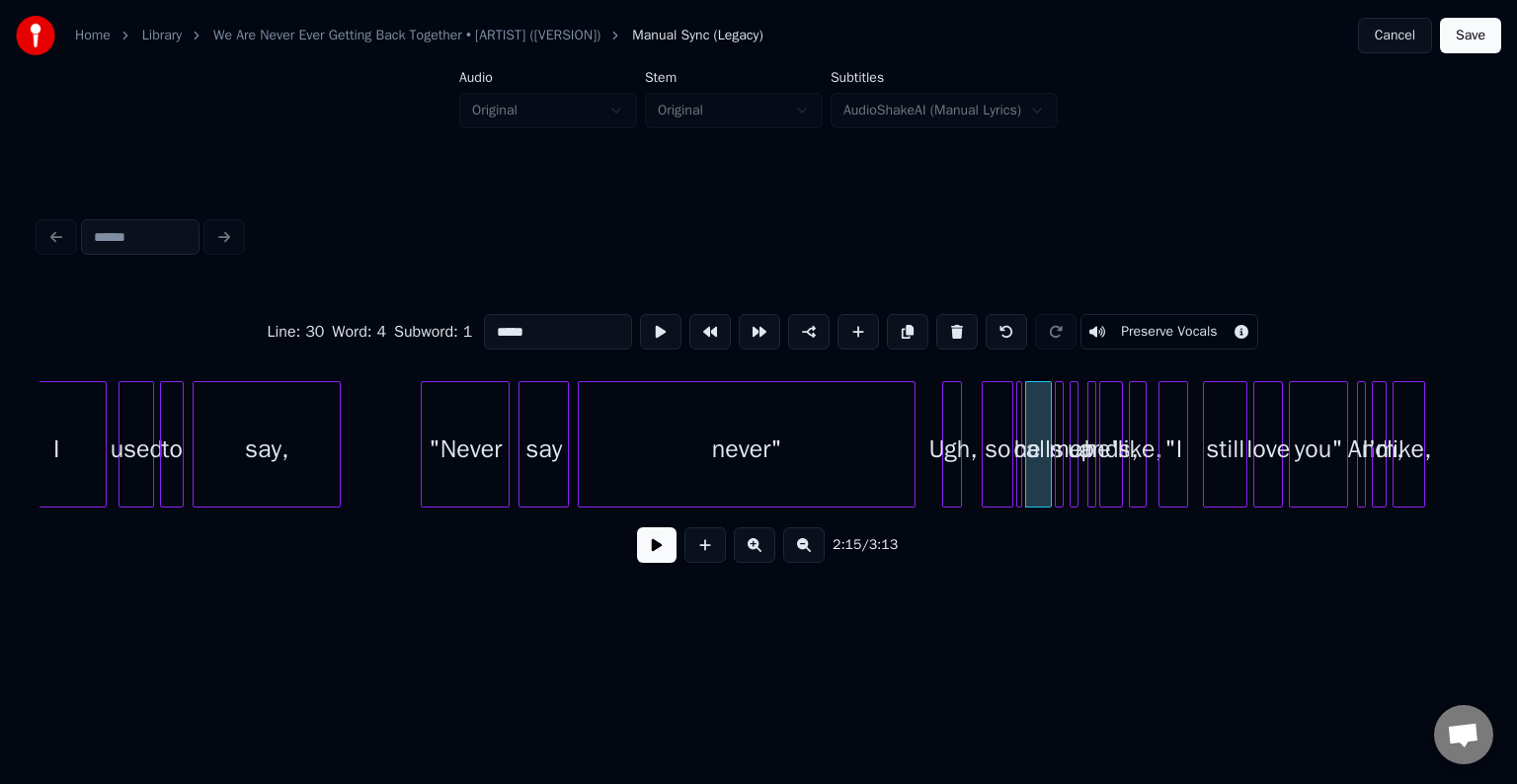 drag, startPoint x: 1154, startPoint y: 325, endPoint x: 1087, endPoint y: 375, distance: 83.60024 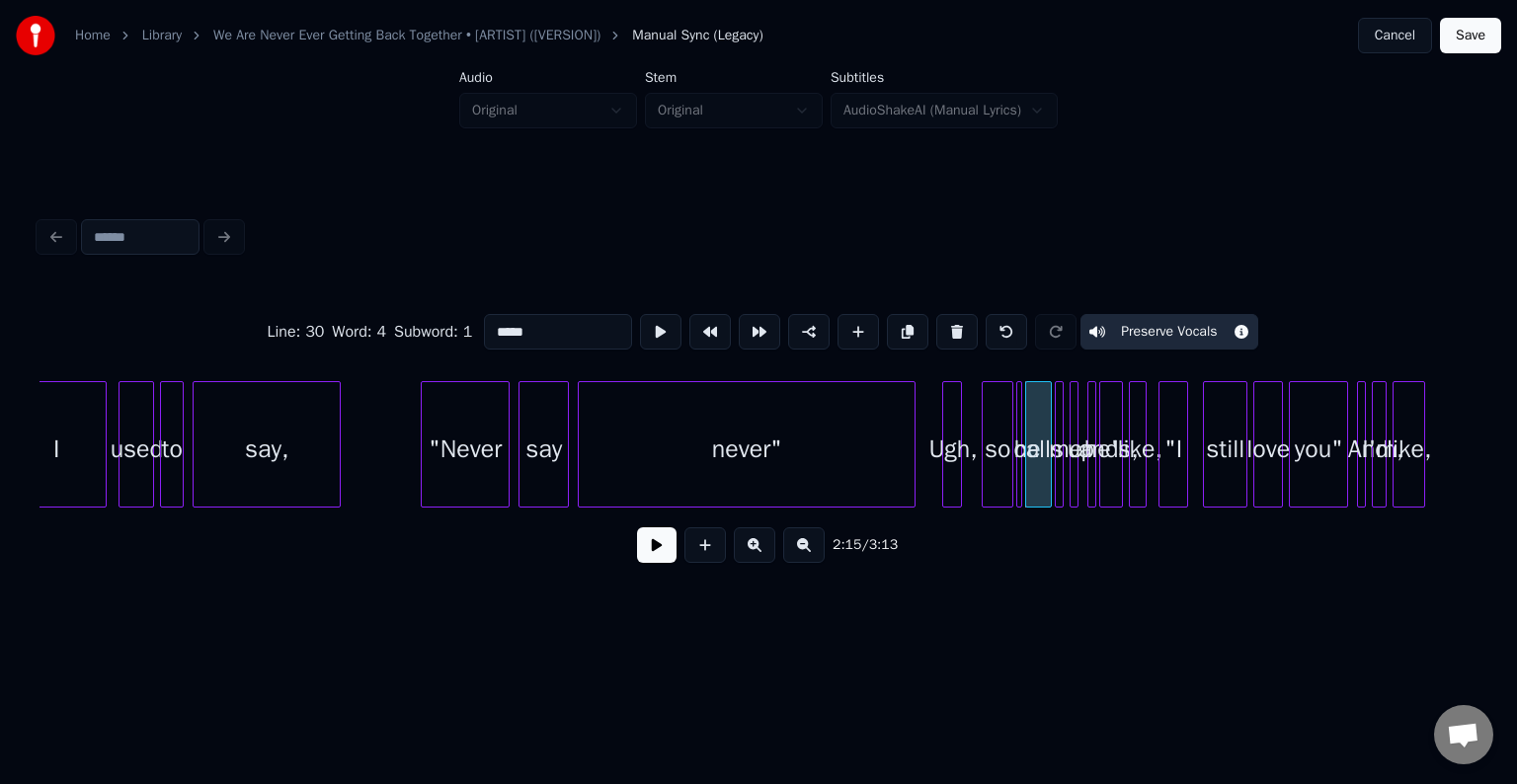 click on "me" at bounding box center [1066, 449] 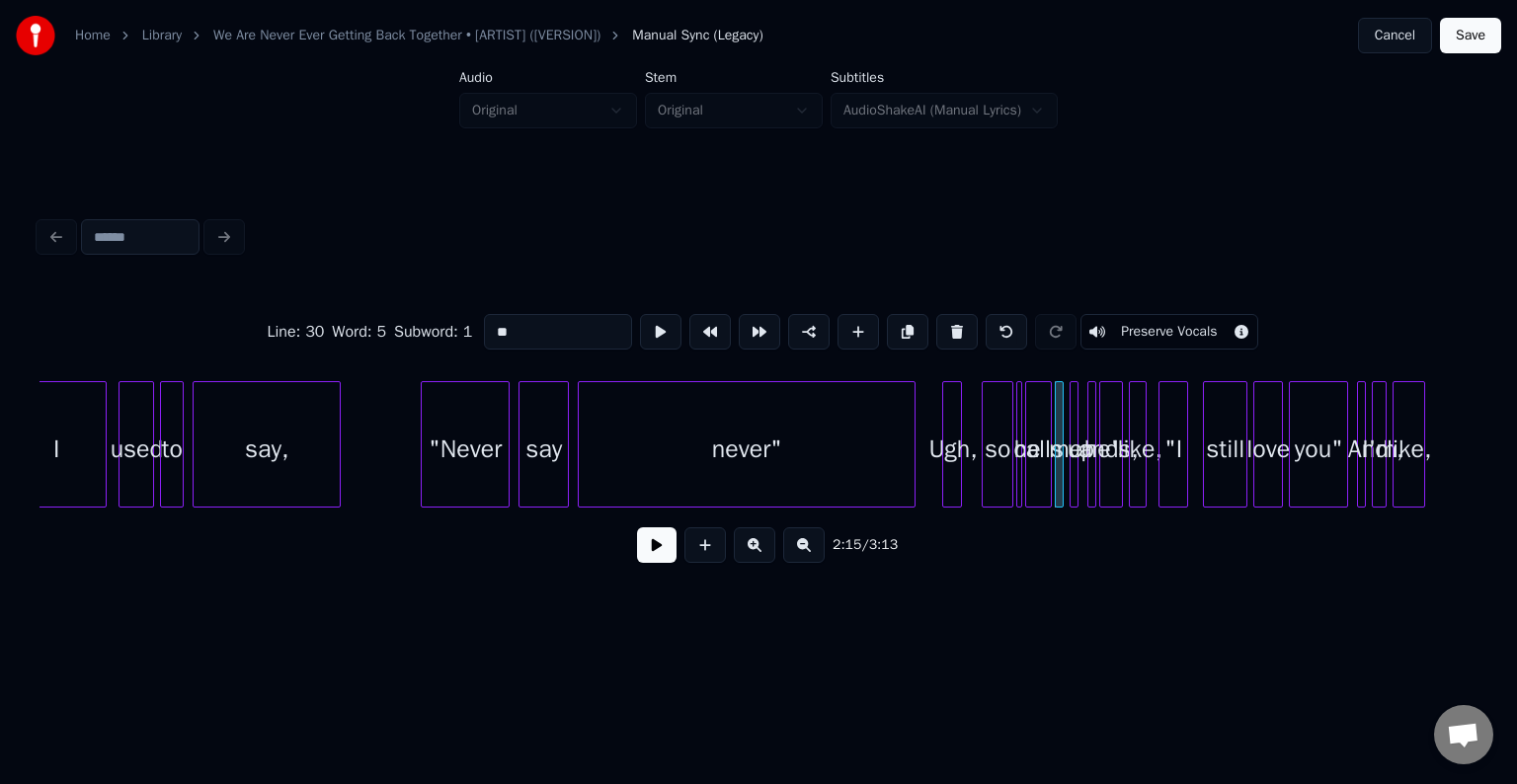 click on "Preserve Vocals" at bounding box center [1168, 332] 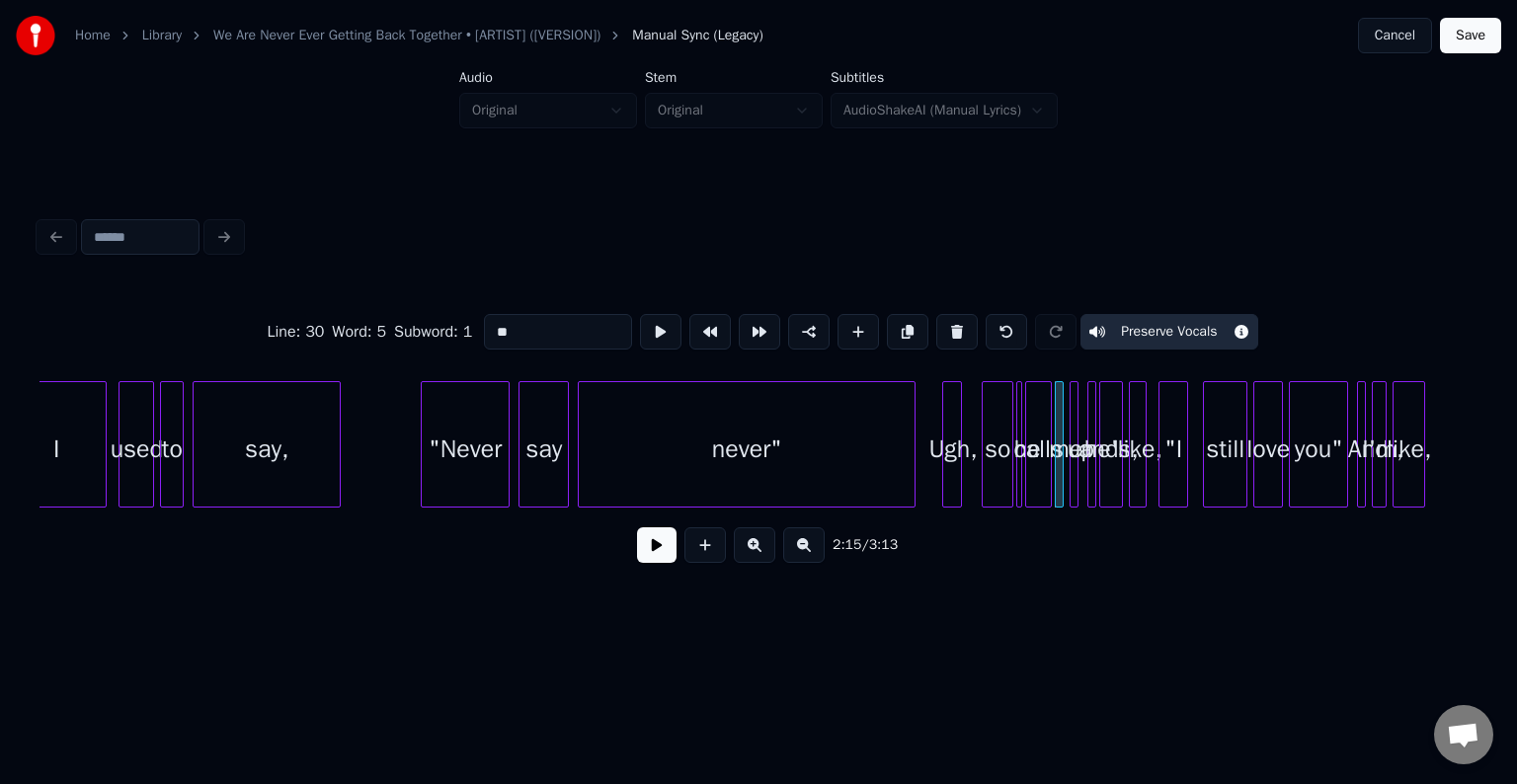 click at bounding box center [1075, 444] 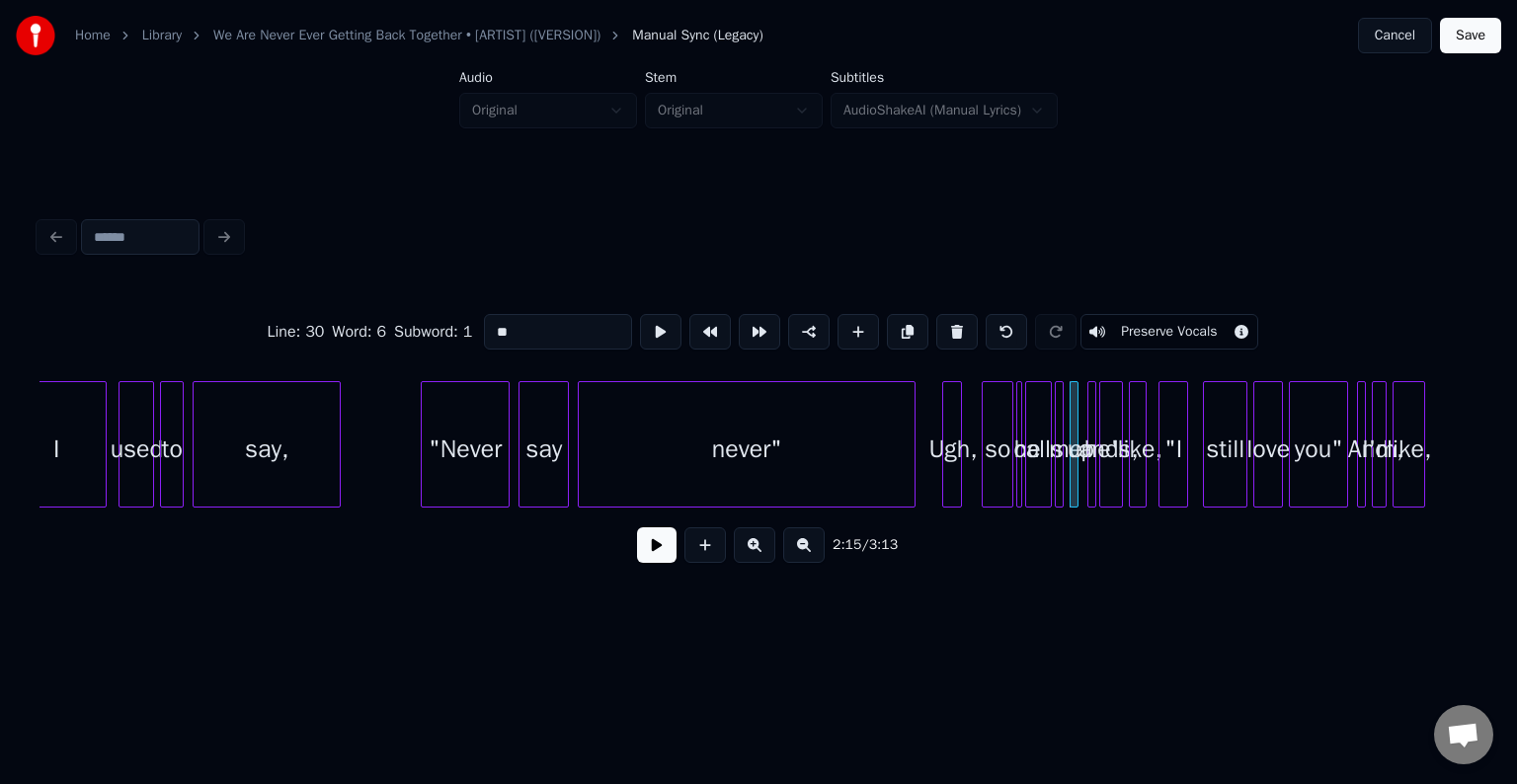 click on "Preserve Vocals" at bounding box center (1168, 332) 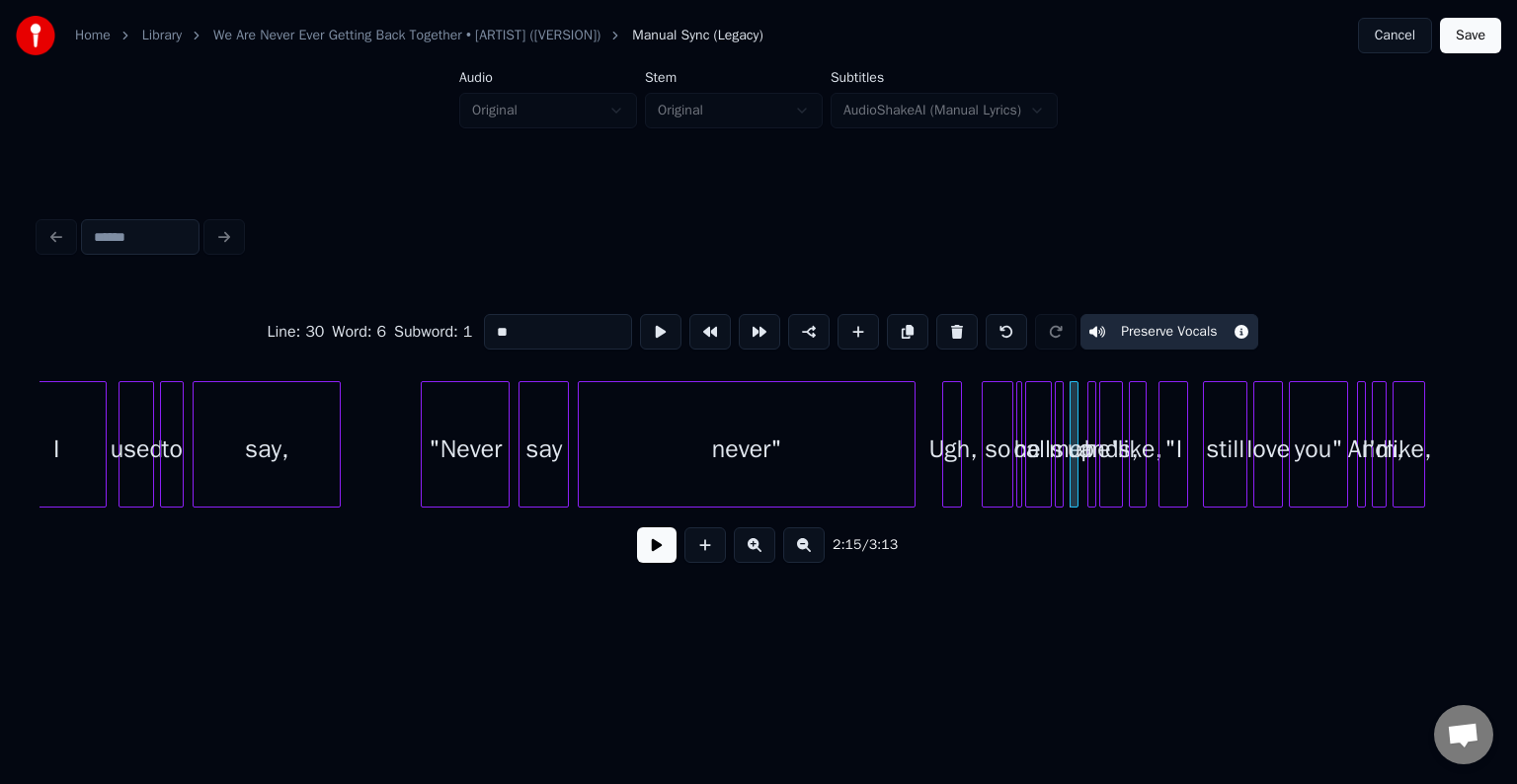 click at bounding box center (1092, 444) 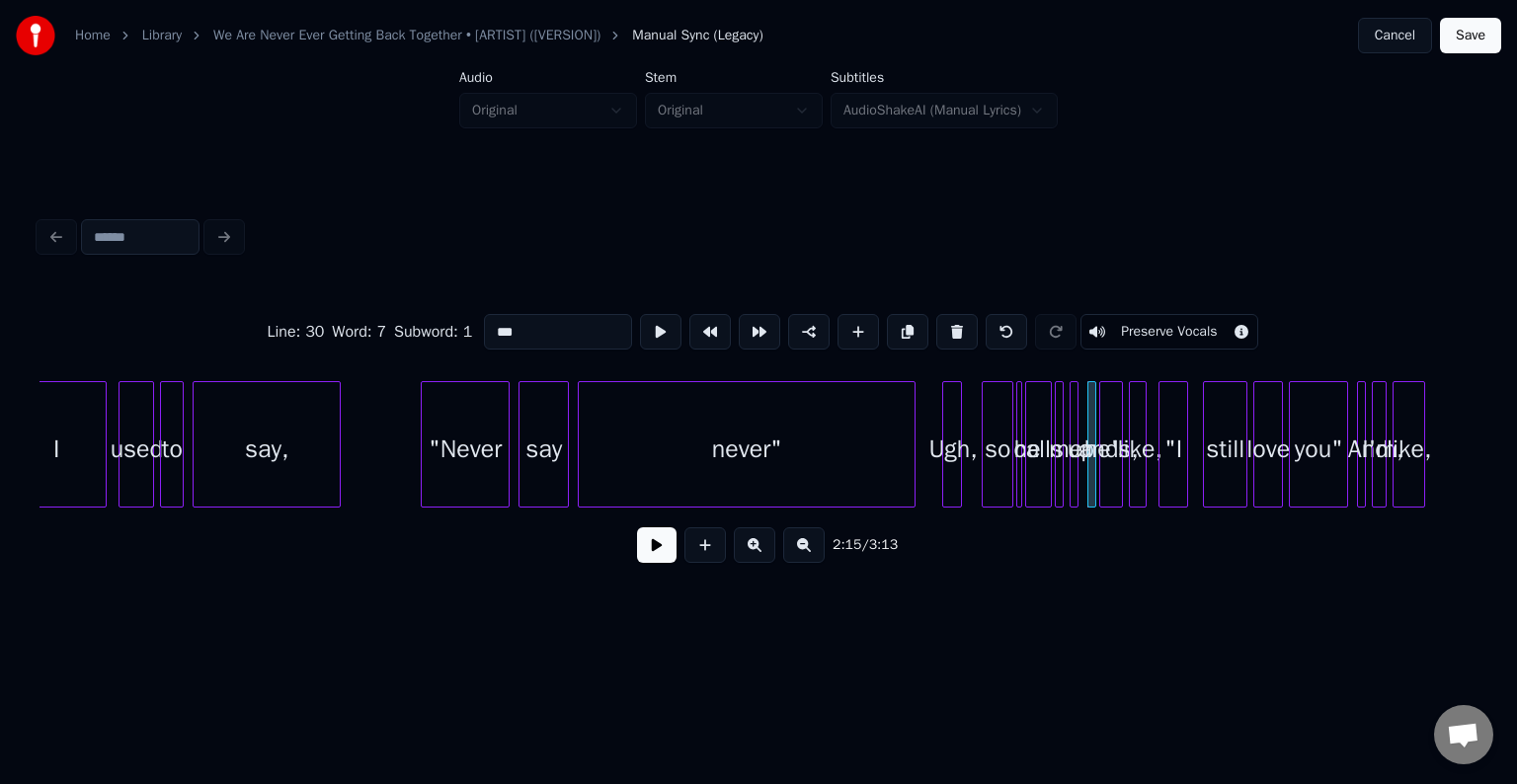 click on "Preserve Vocals" at bounding box center [1168, 332] 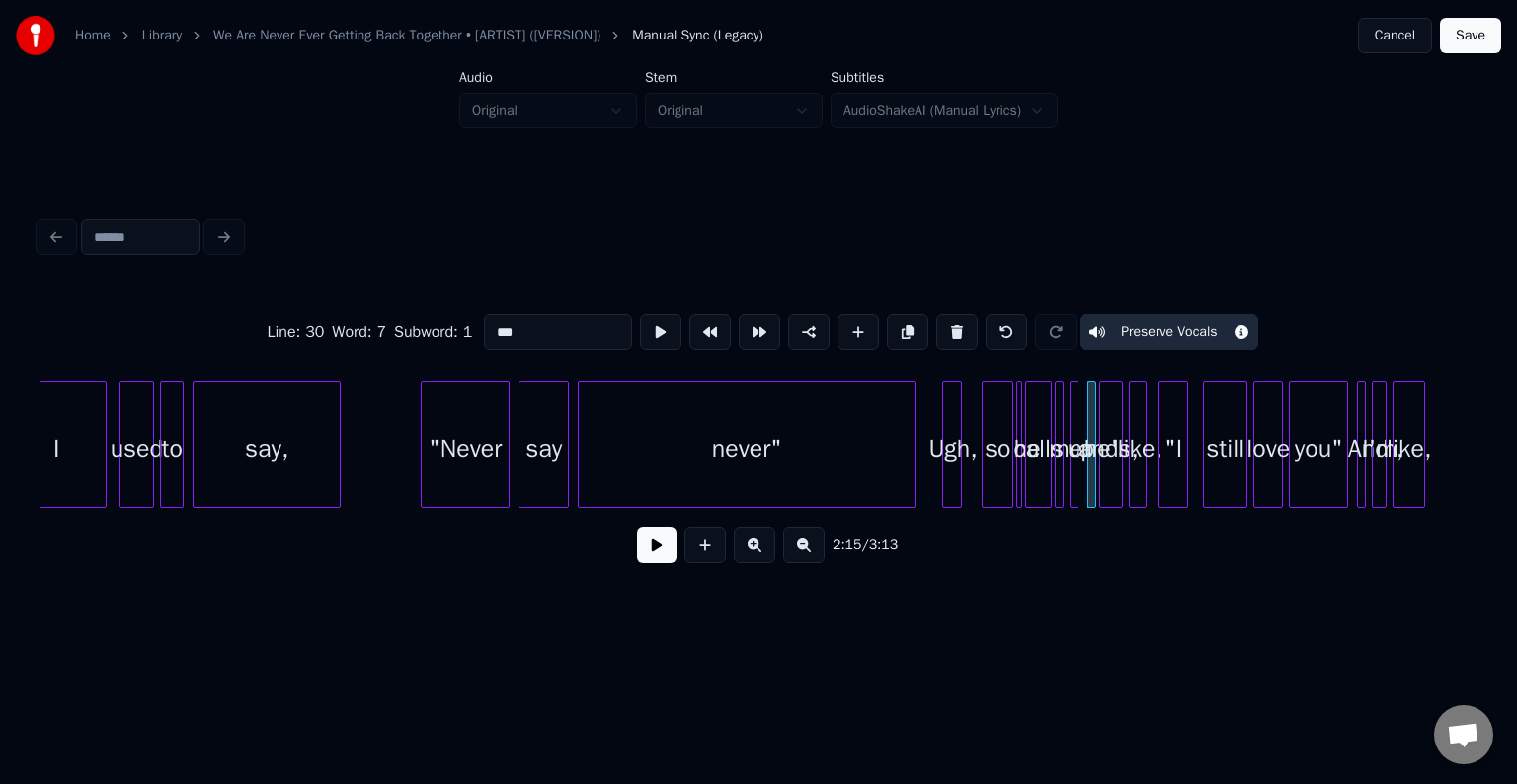 click on "he's," at bounding box center (1111, 449) 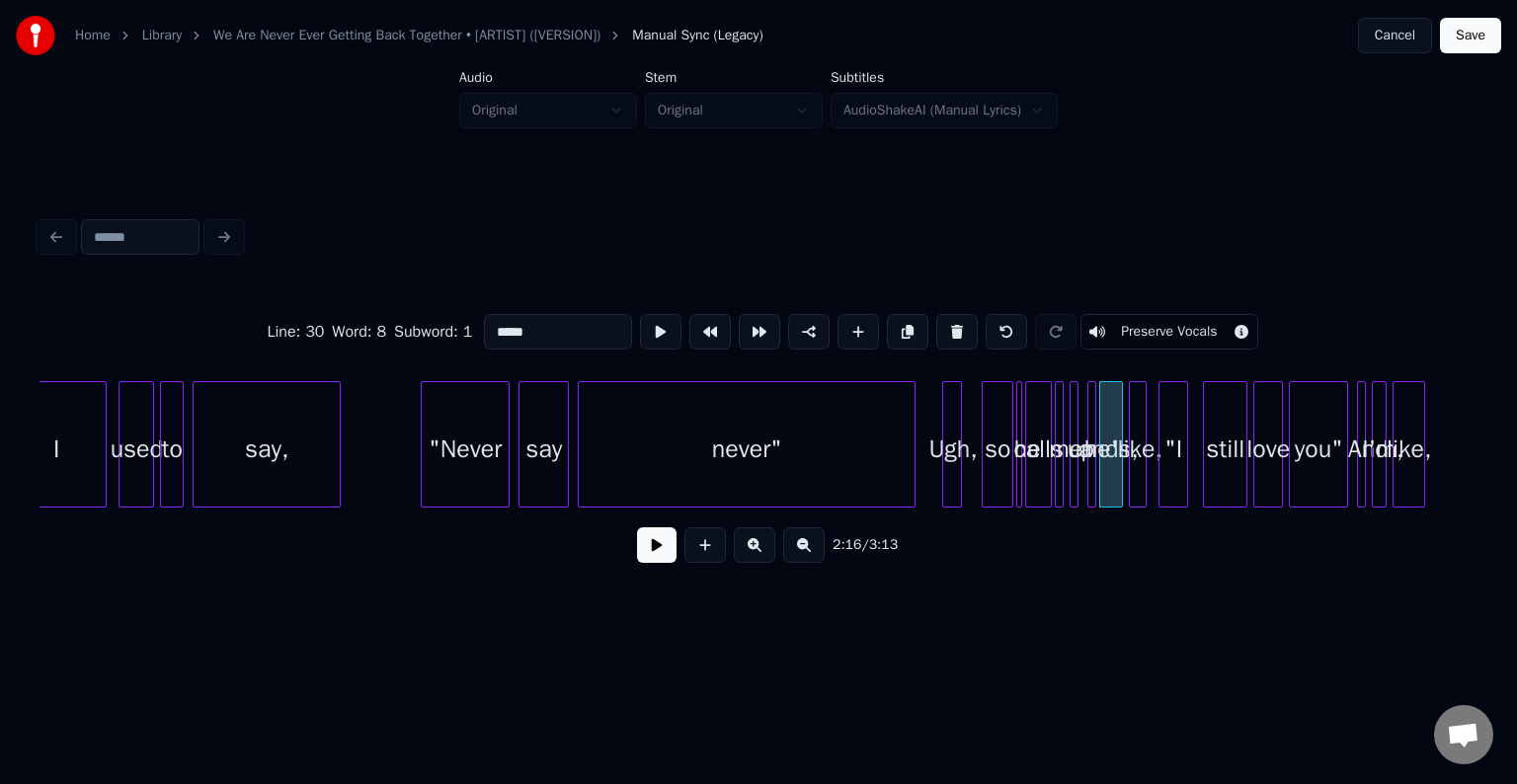 click on "Preserve Vocals" at bounding box center [1168, 332] 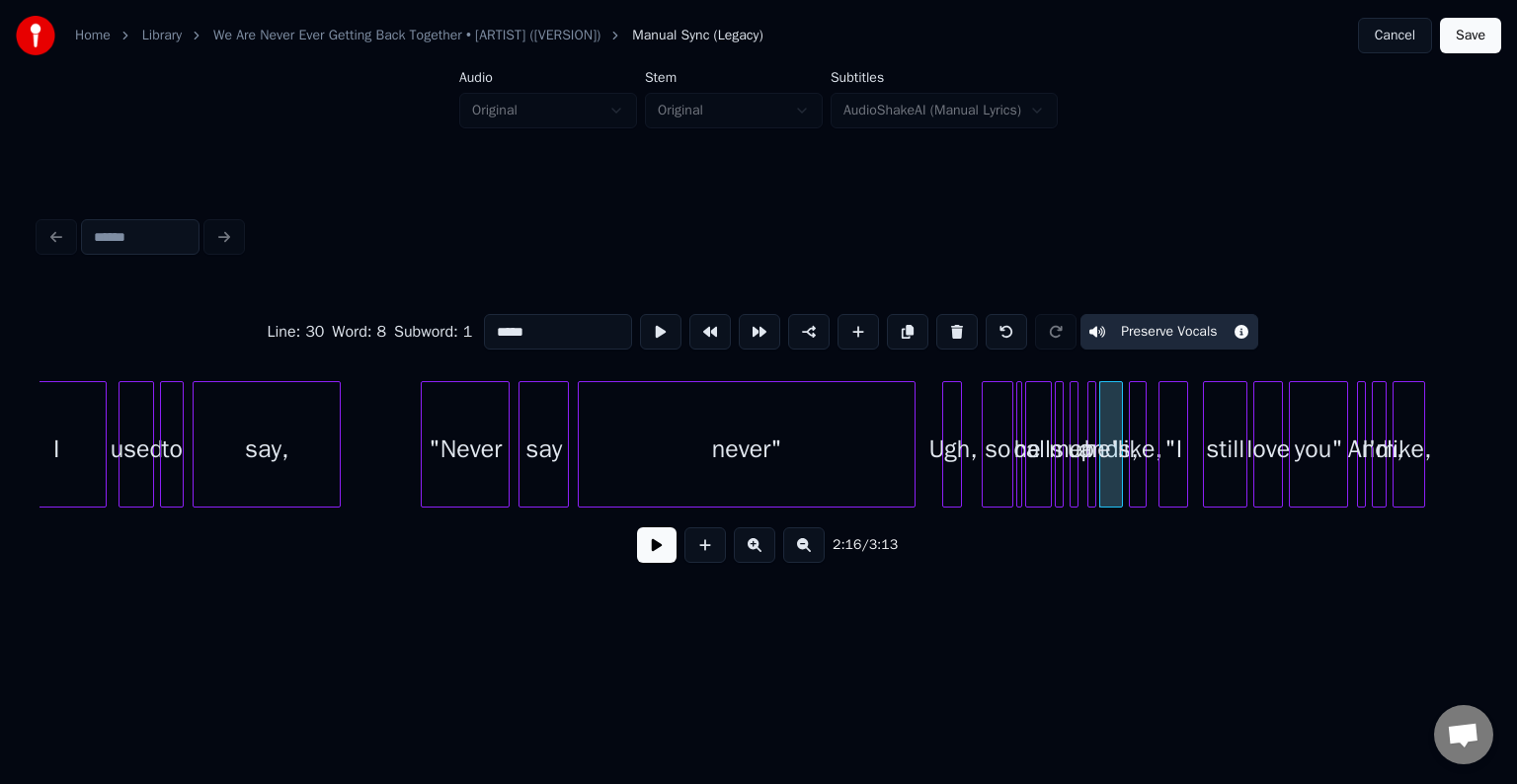 click at bounding box center (1143, 444) 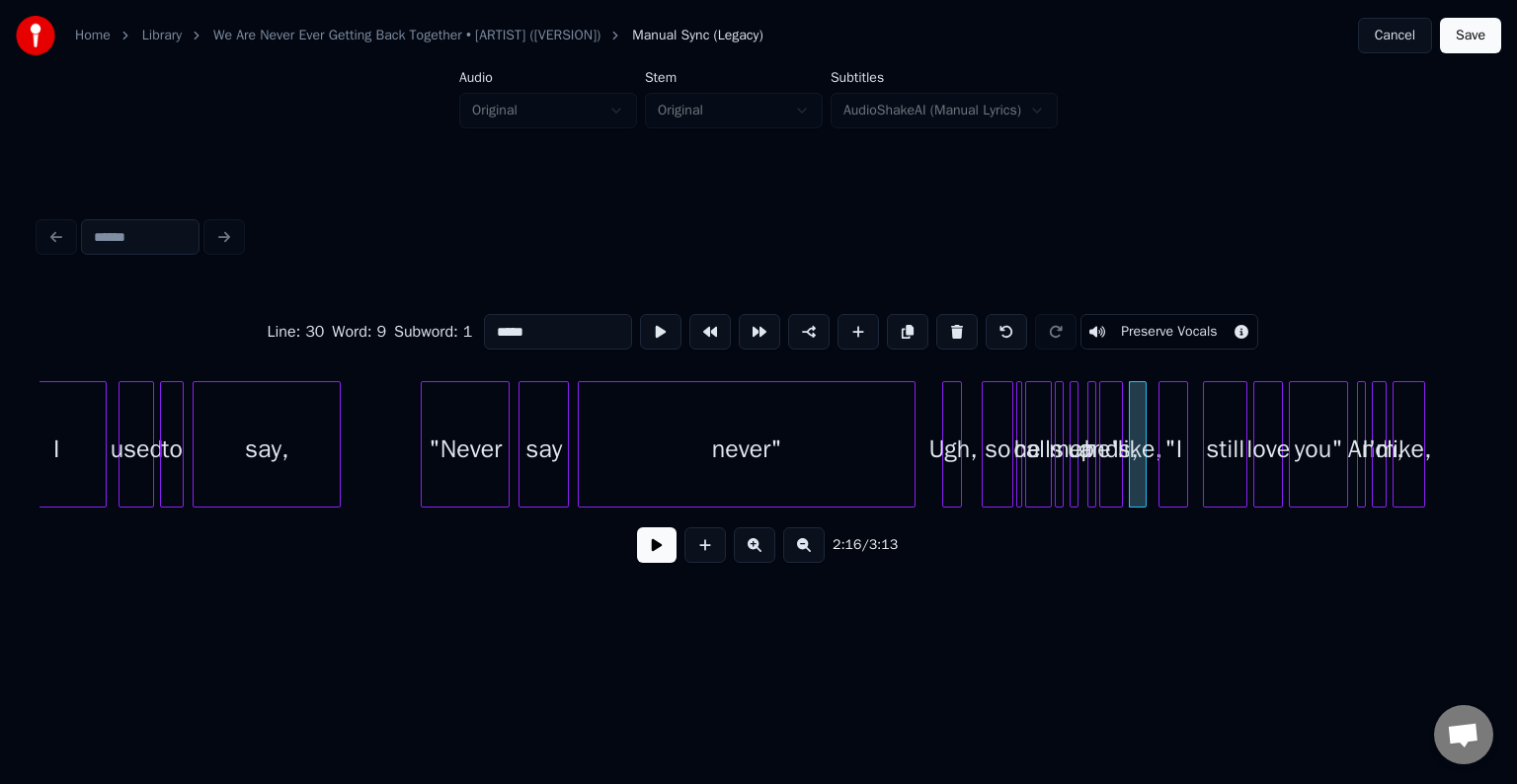 click on "Preserve Vocals" at bounding box center (1168, 332) 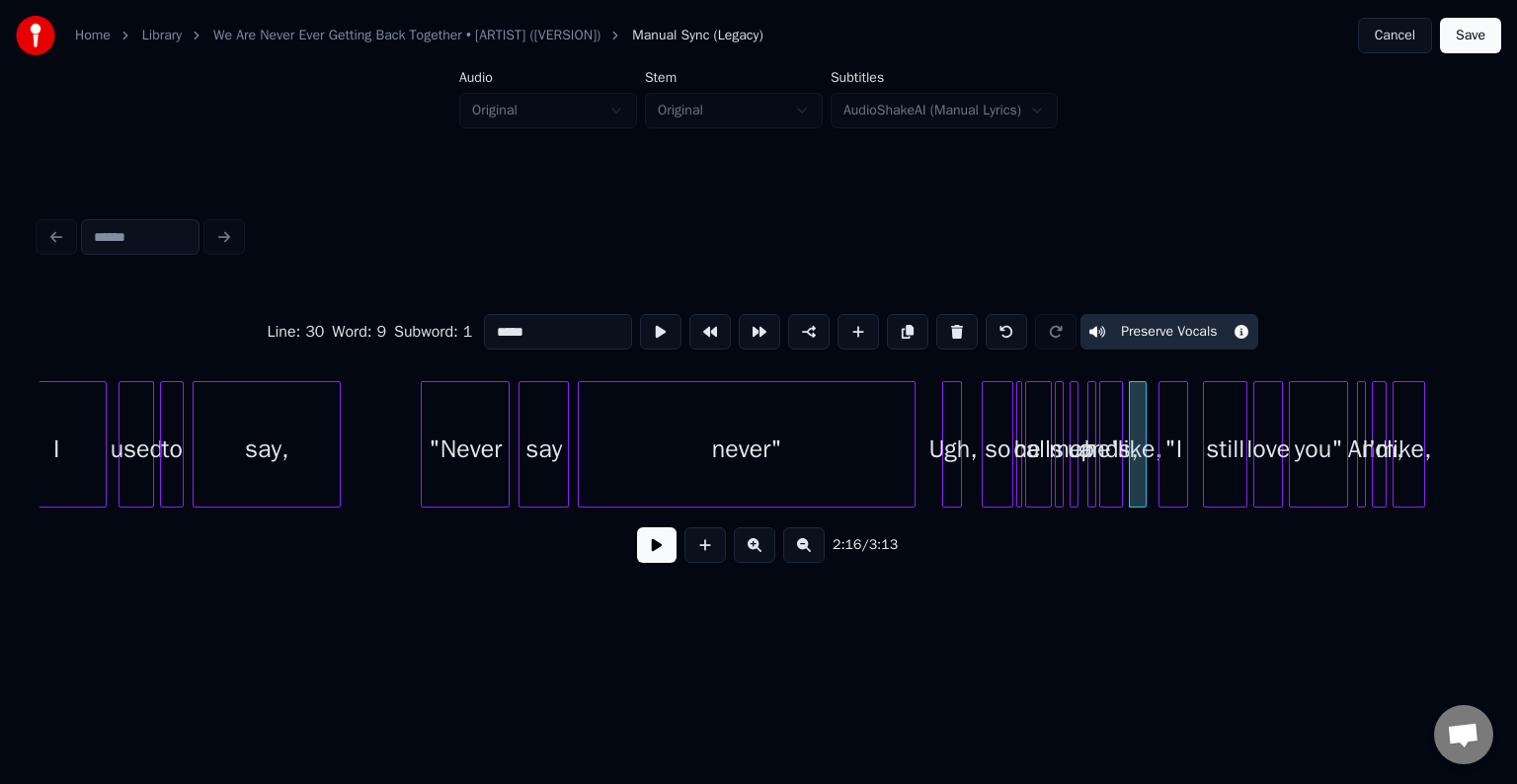 click on ""I" at bounding box center [1173, 449] 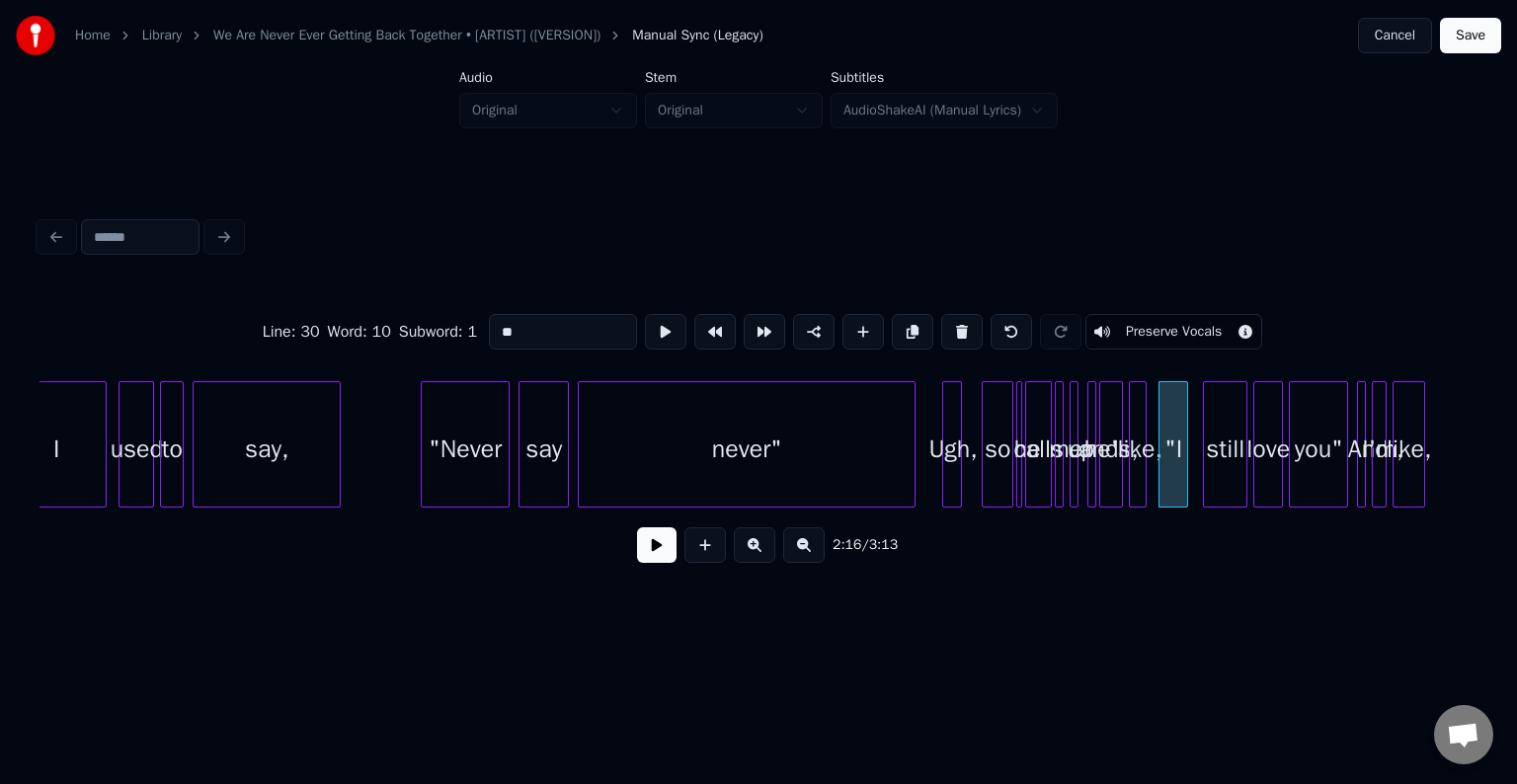 click on "Preserve Vocals" at bounding box center [1173, 332] 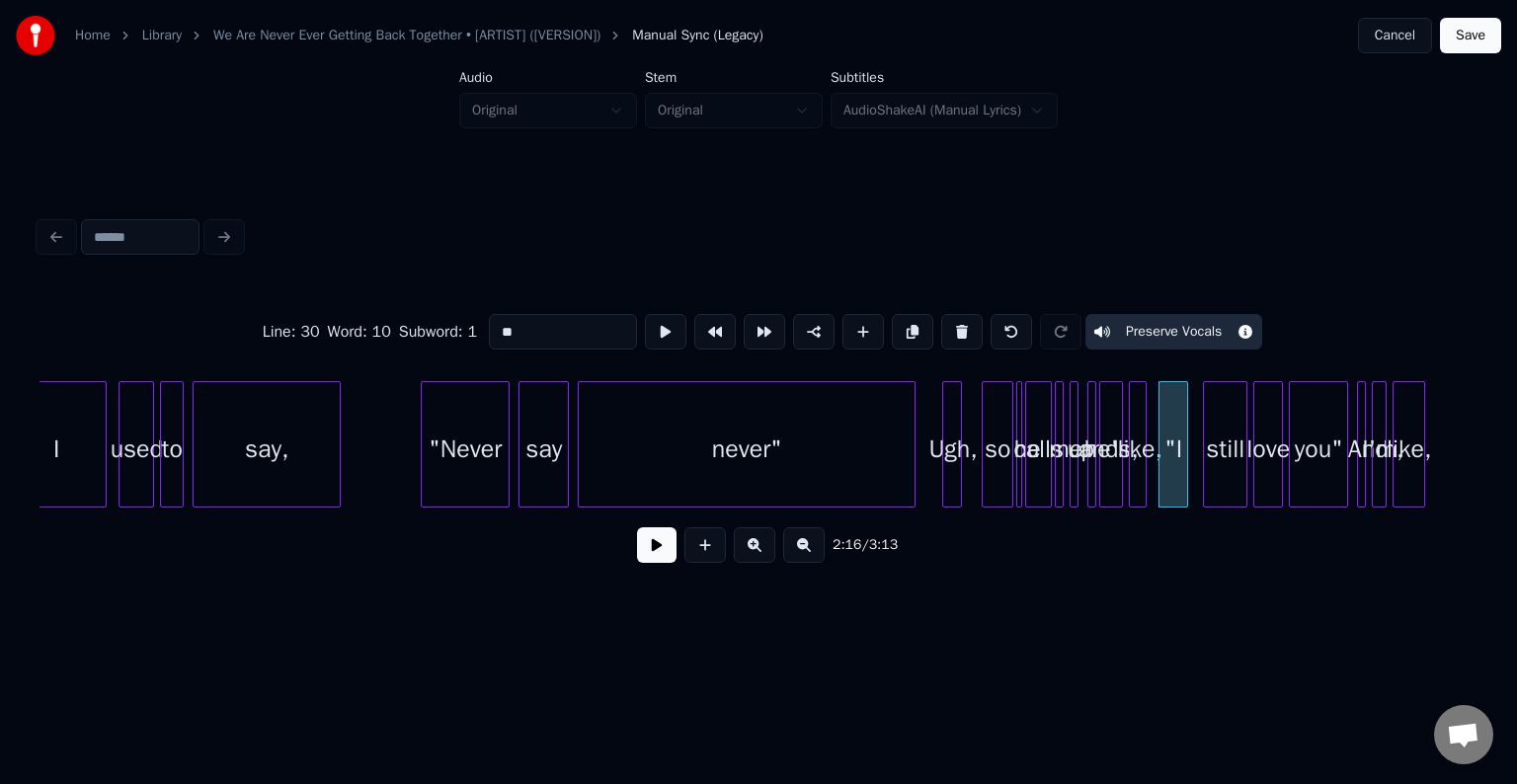 click on "still" at bounding box center (1225, 449) 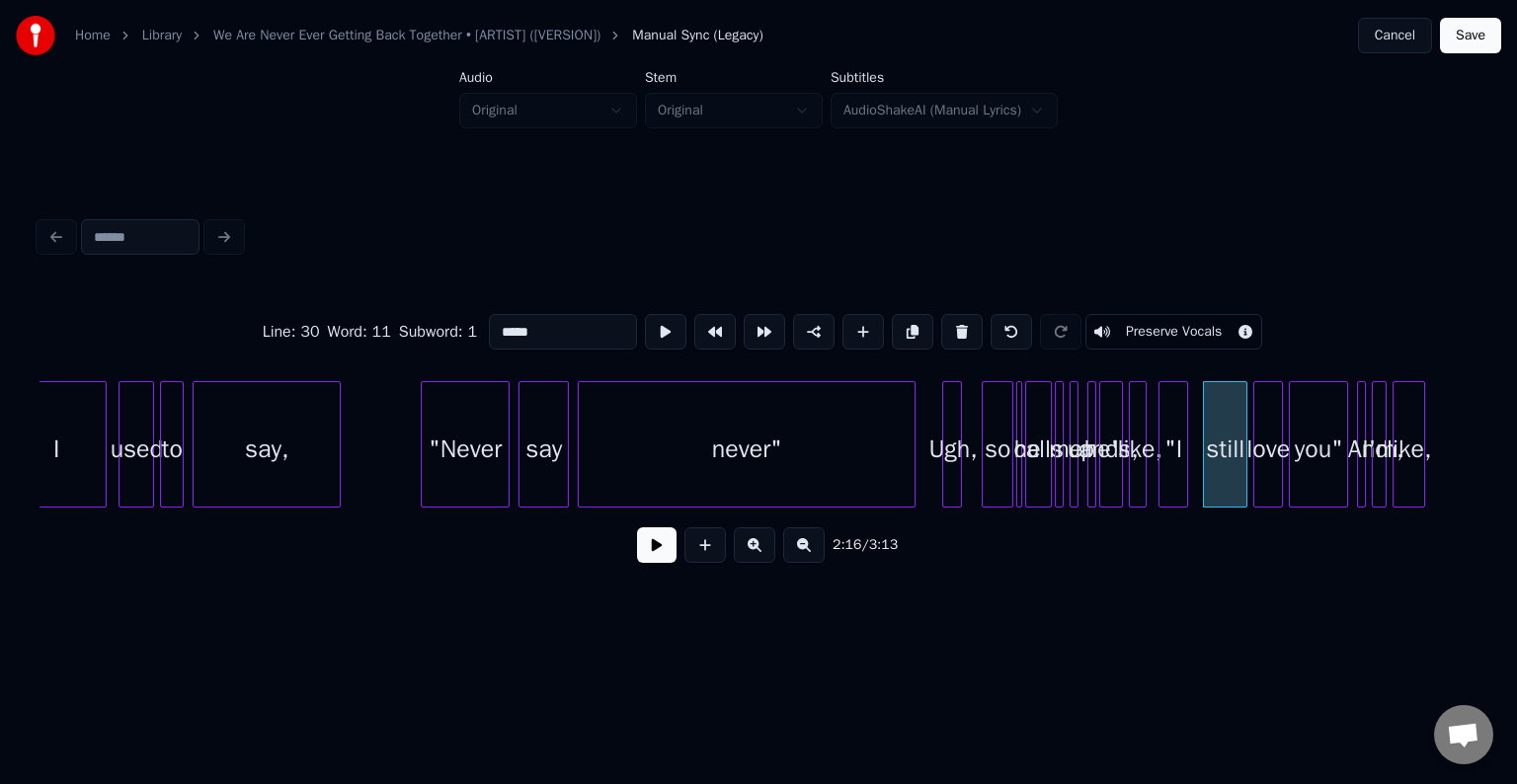 click on "Preserve Vocals" at bounding box center (1173, 332) 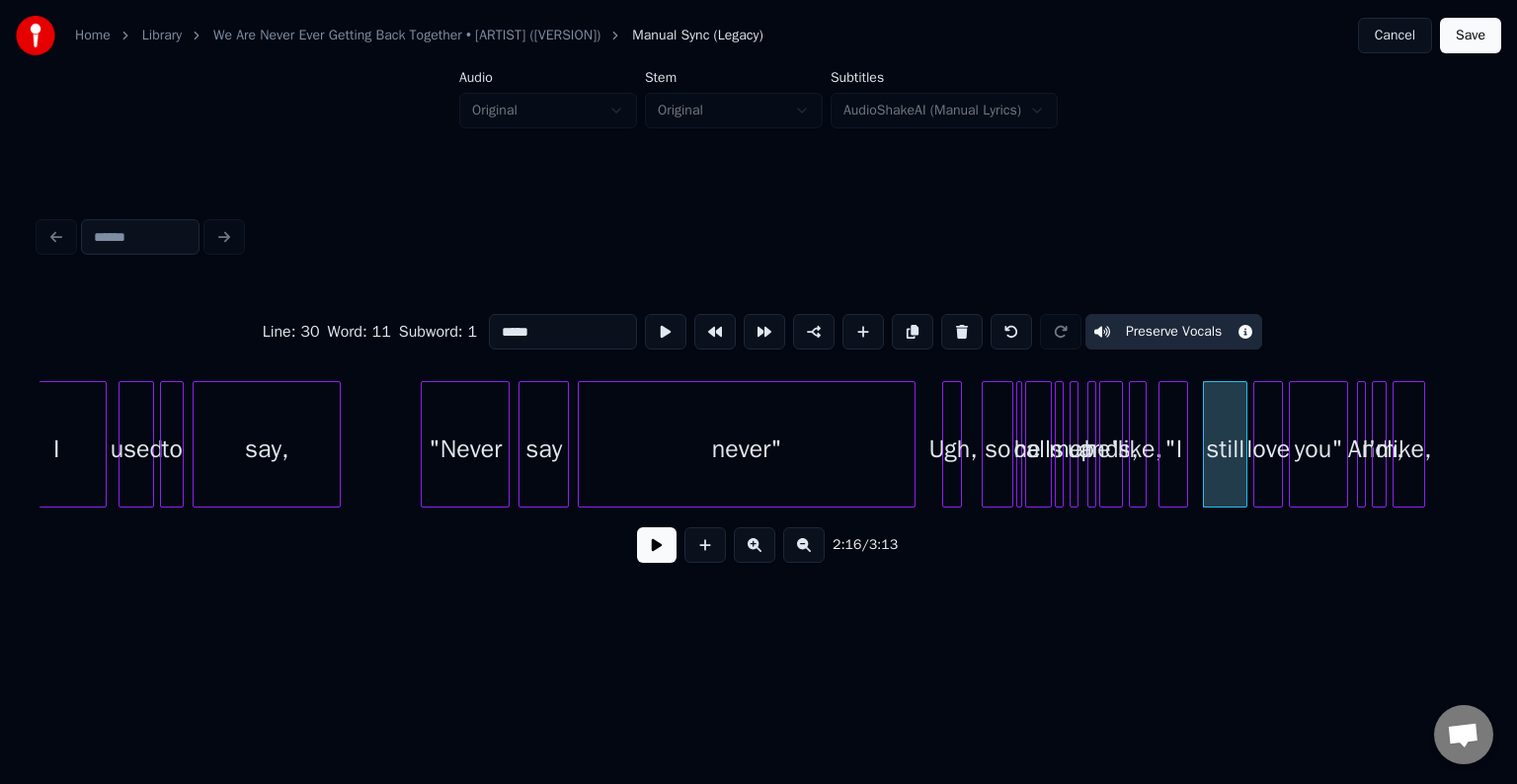 click at bounding box center (1279, 444) 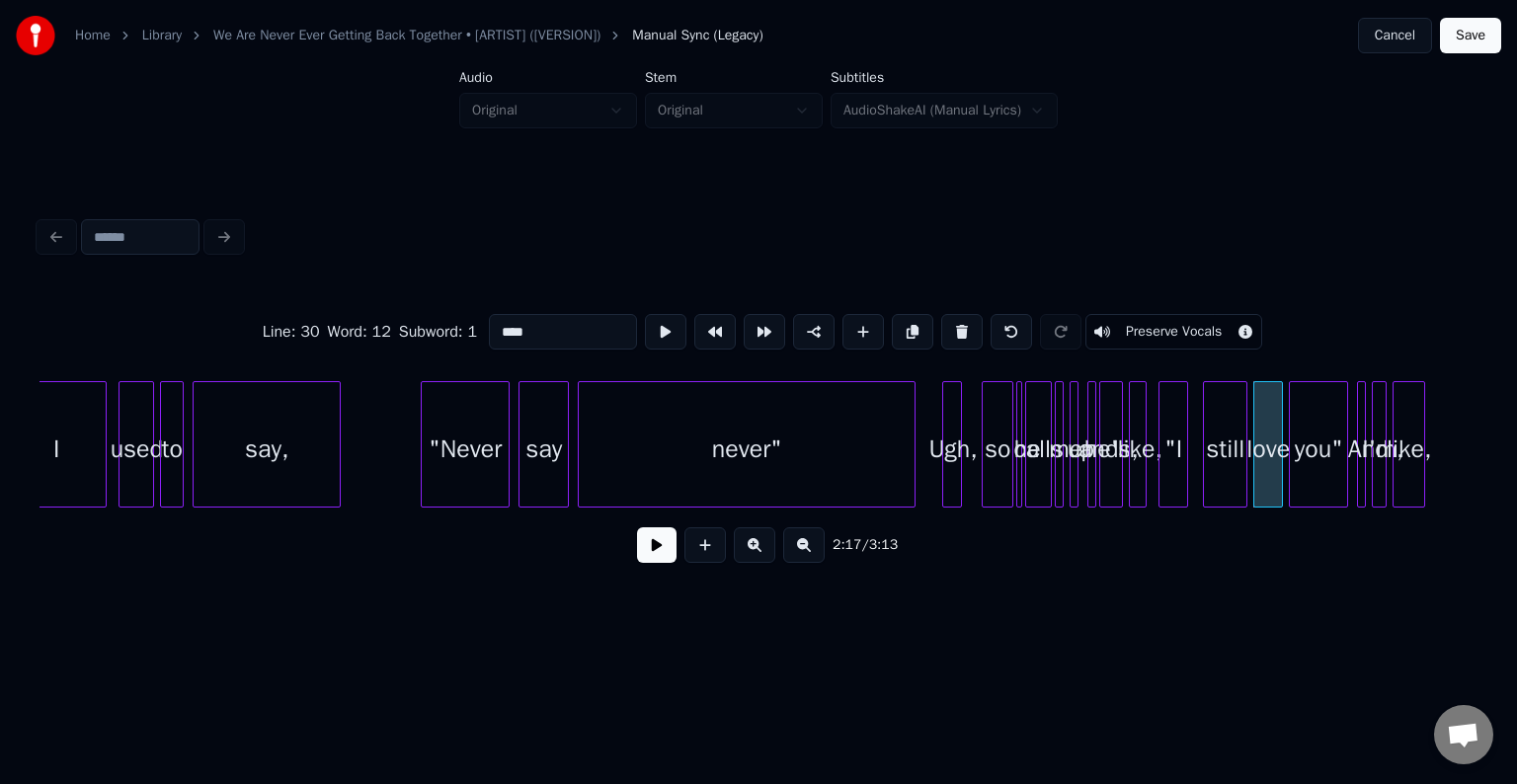 click on "Preserve Vocals" at bounding box center [1173, 332] 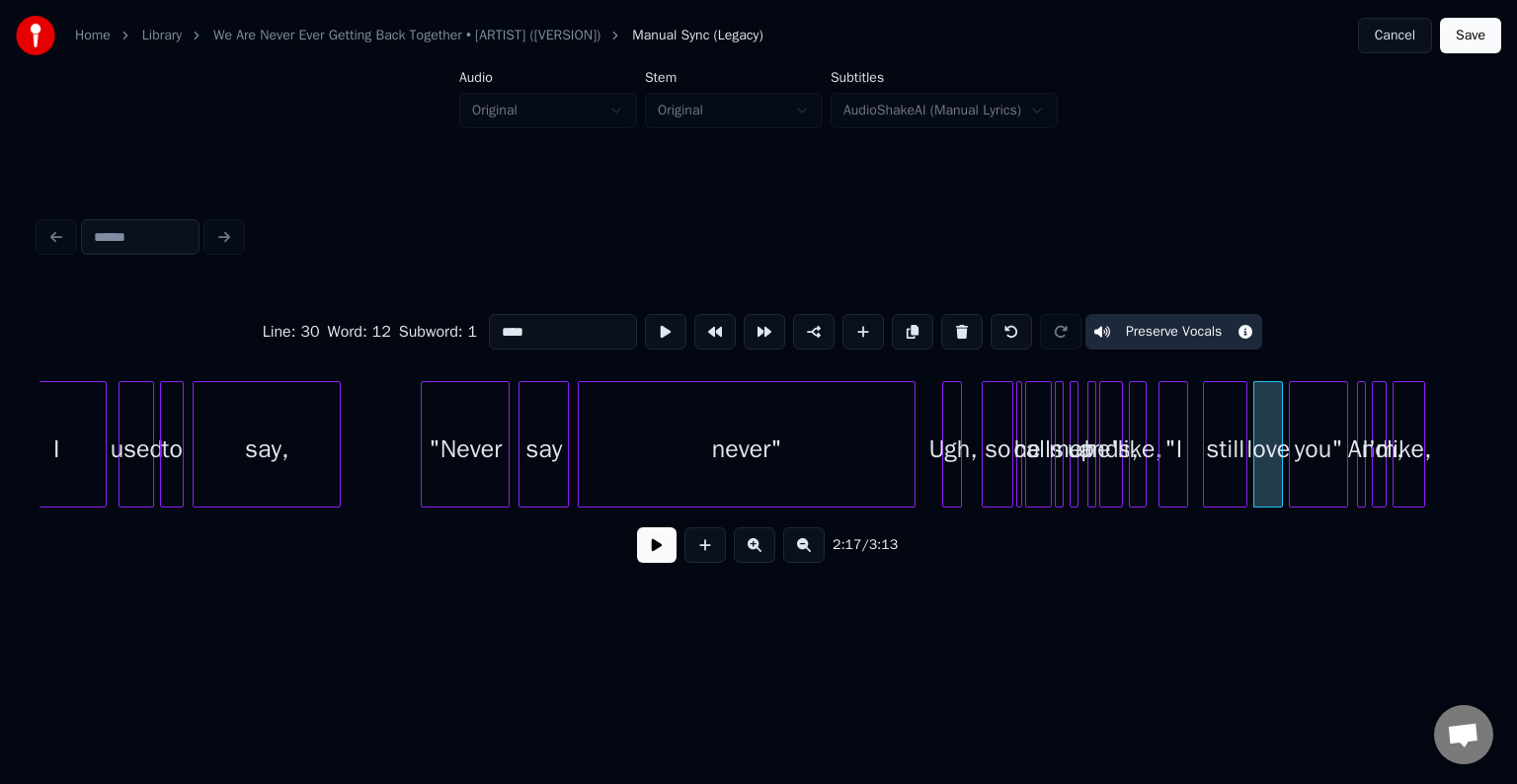 click on "you"" at bounding box center [1318, 449] 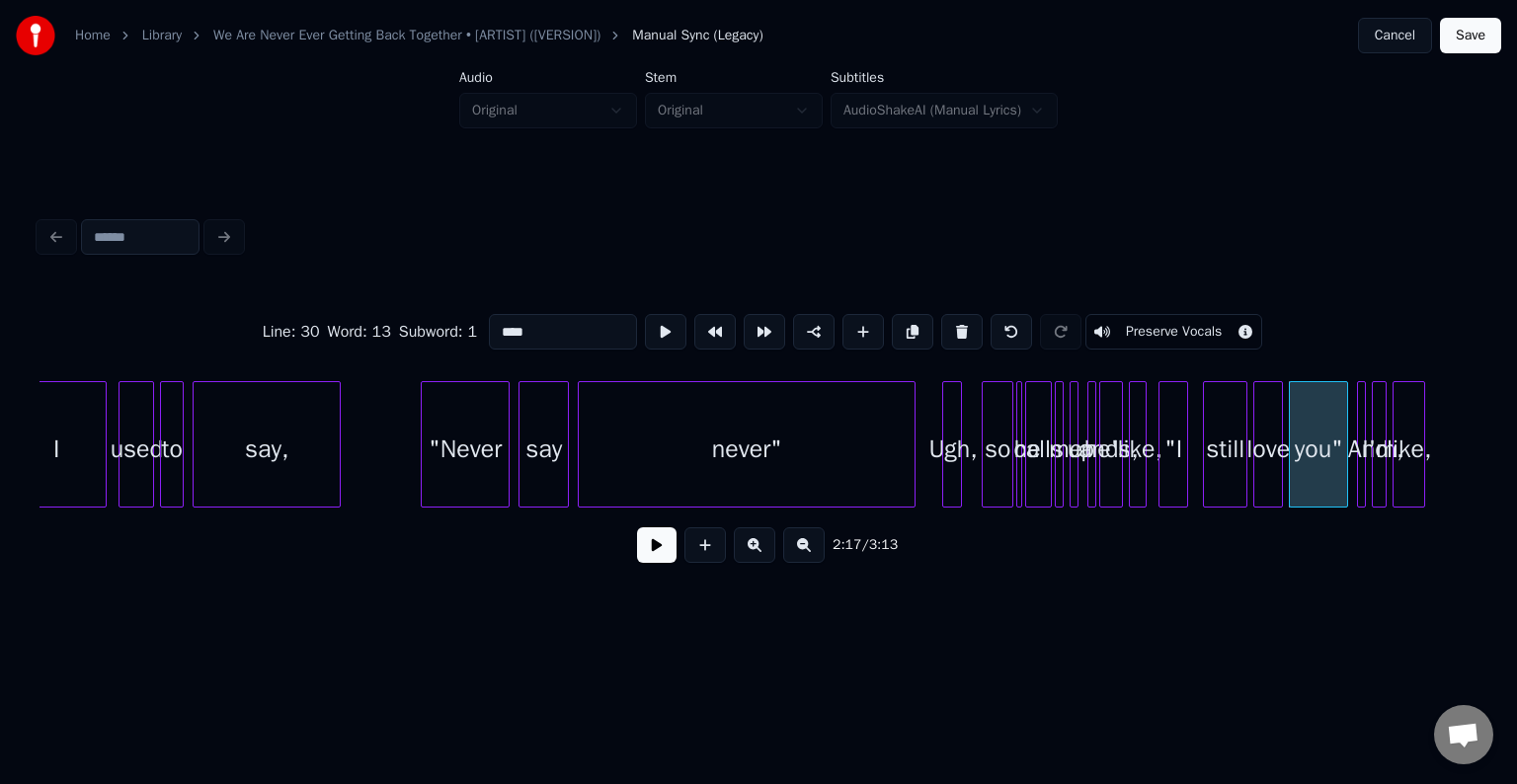 click on "Preserve Vocals" at bounding box center (1173, 332) 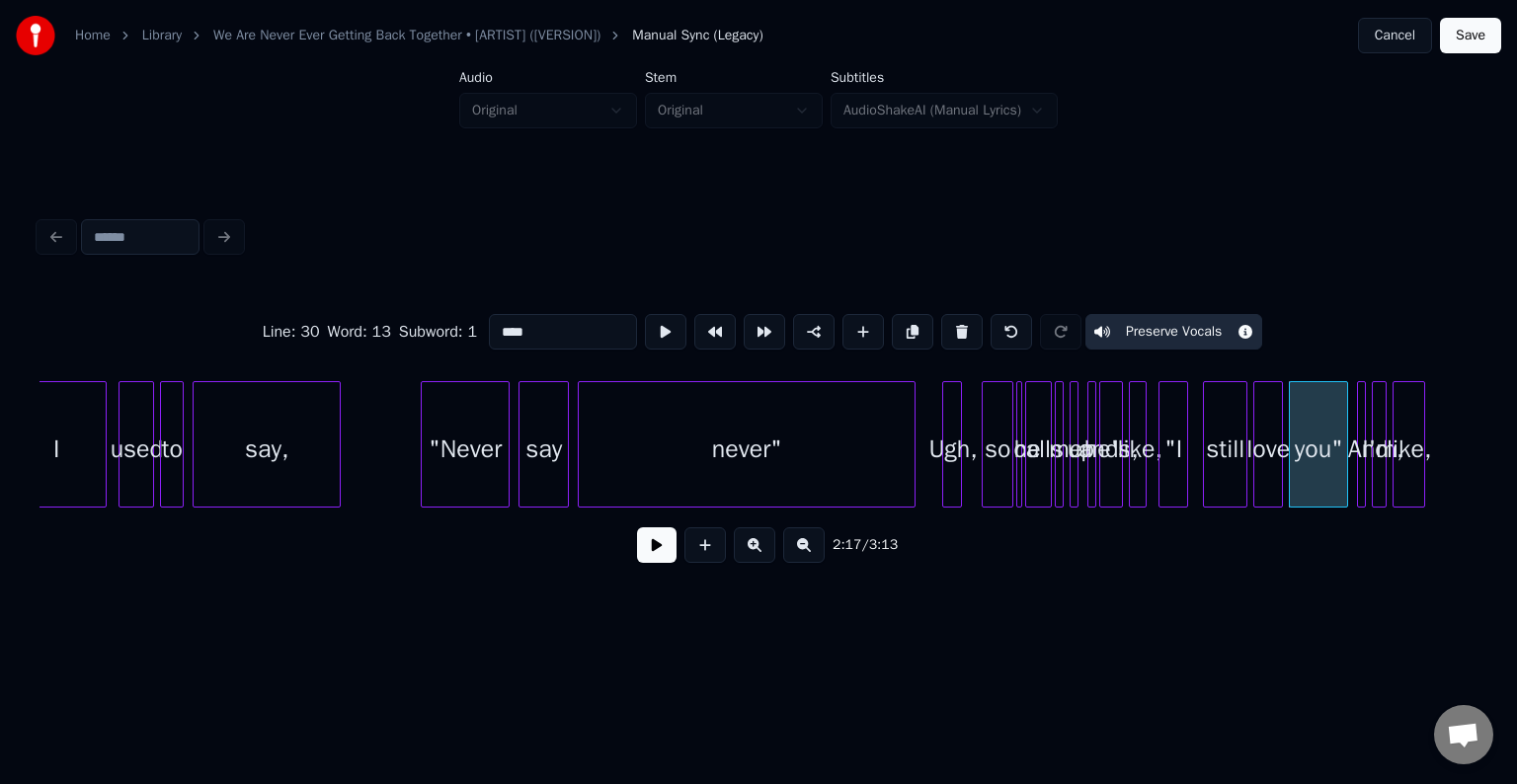 click on "I'm," at bounding box center [1383, 449] 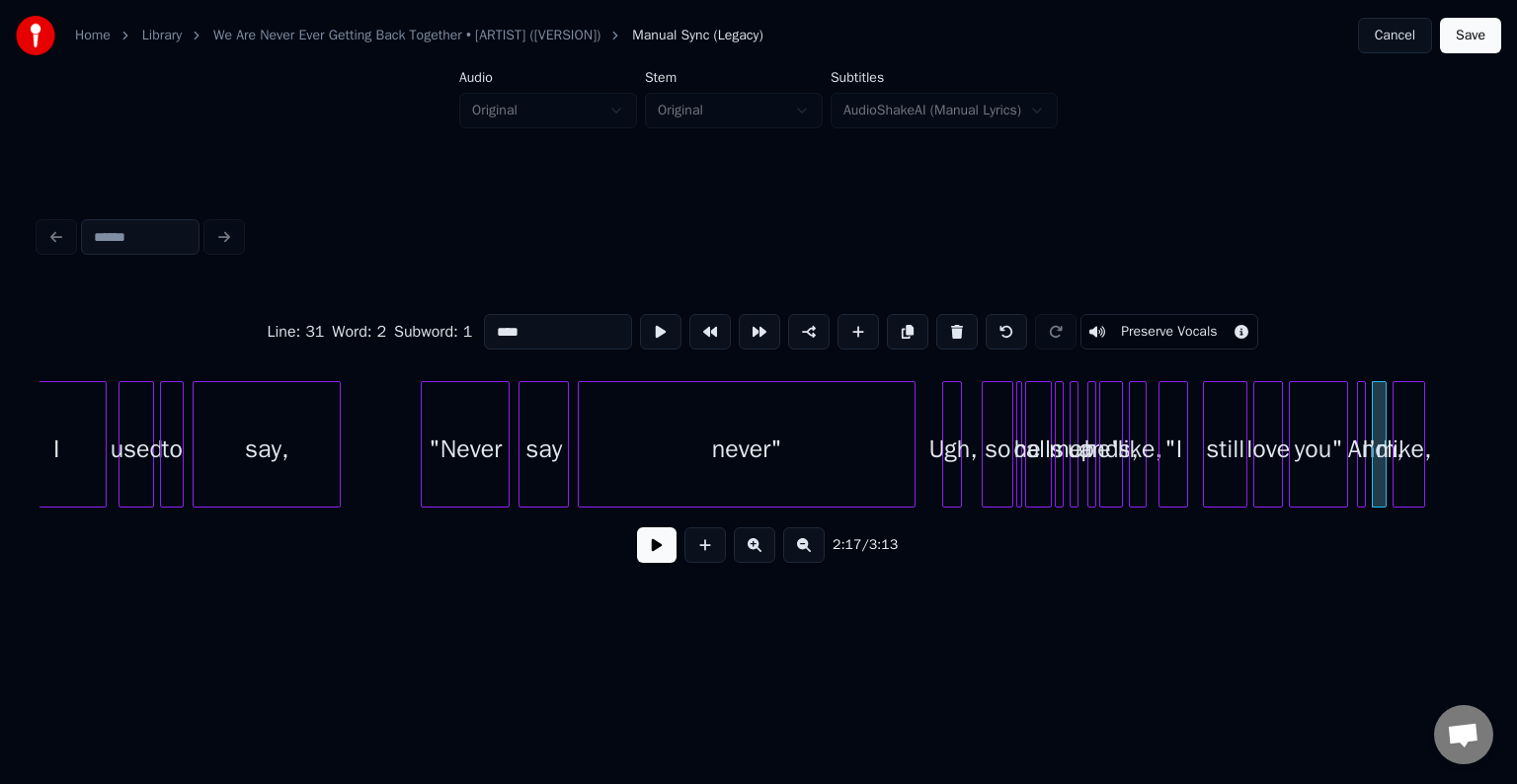 click on "Preserve Vocals" at bounding box center [1168, 332] 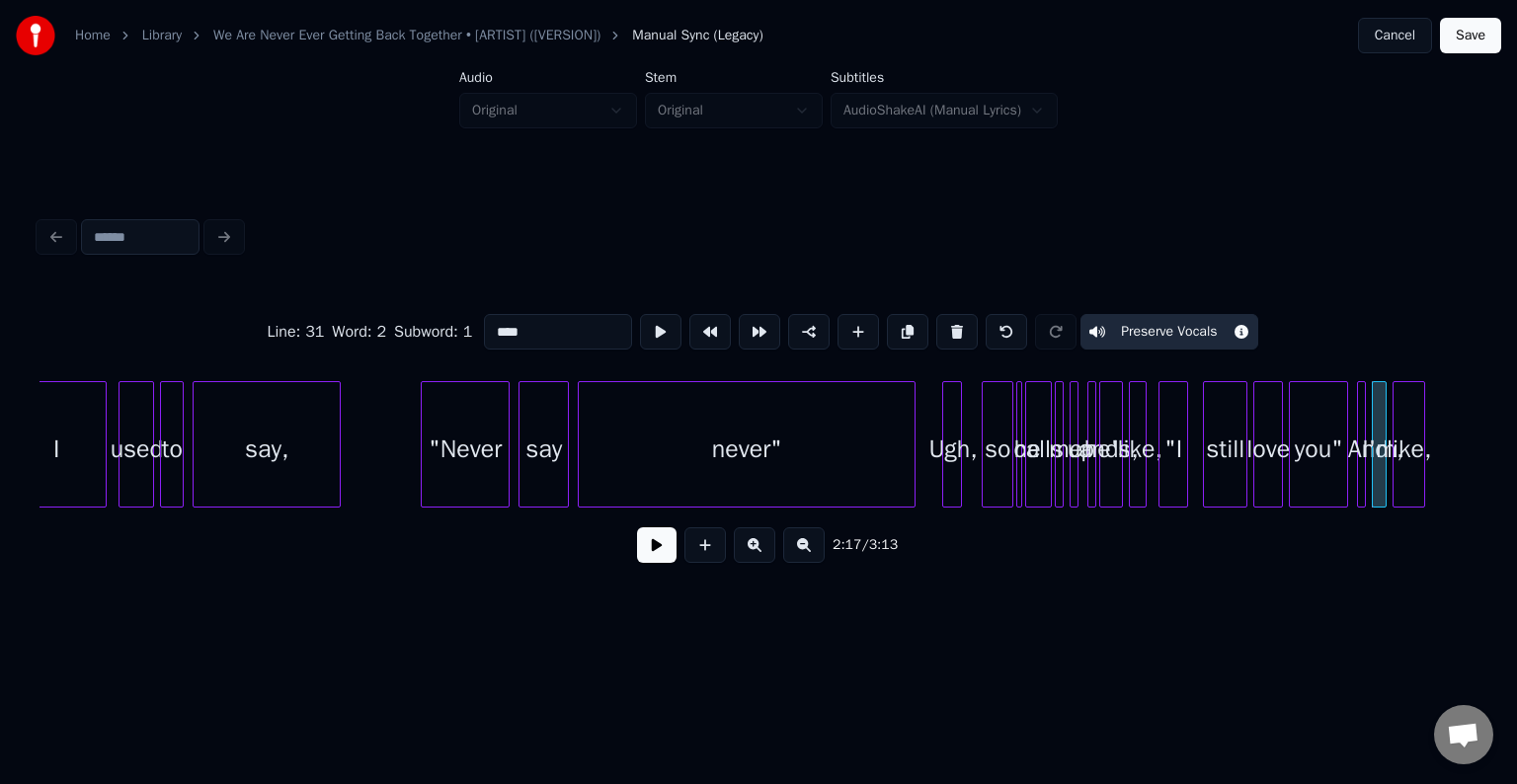 click on "I'm," at bounding box center (1383, 449) 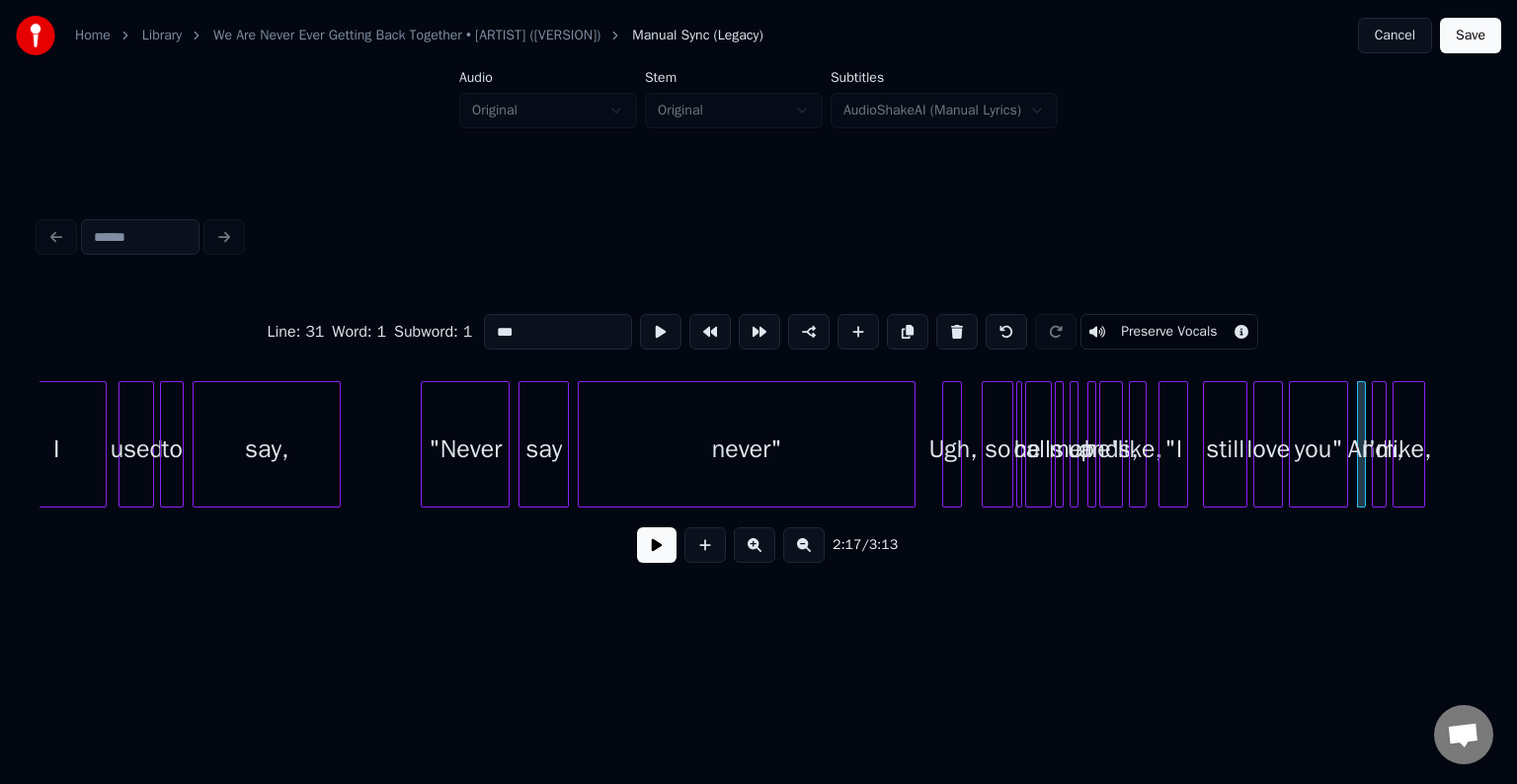 click on "Preserve Vocals" at bounding box center (1168, 332) 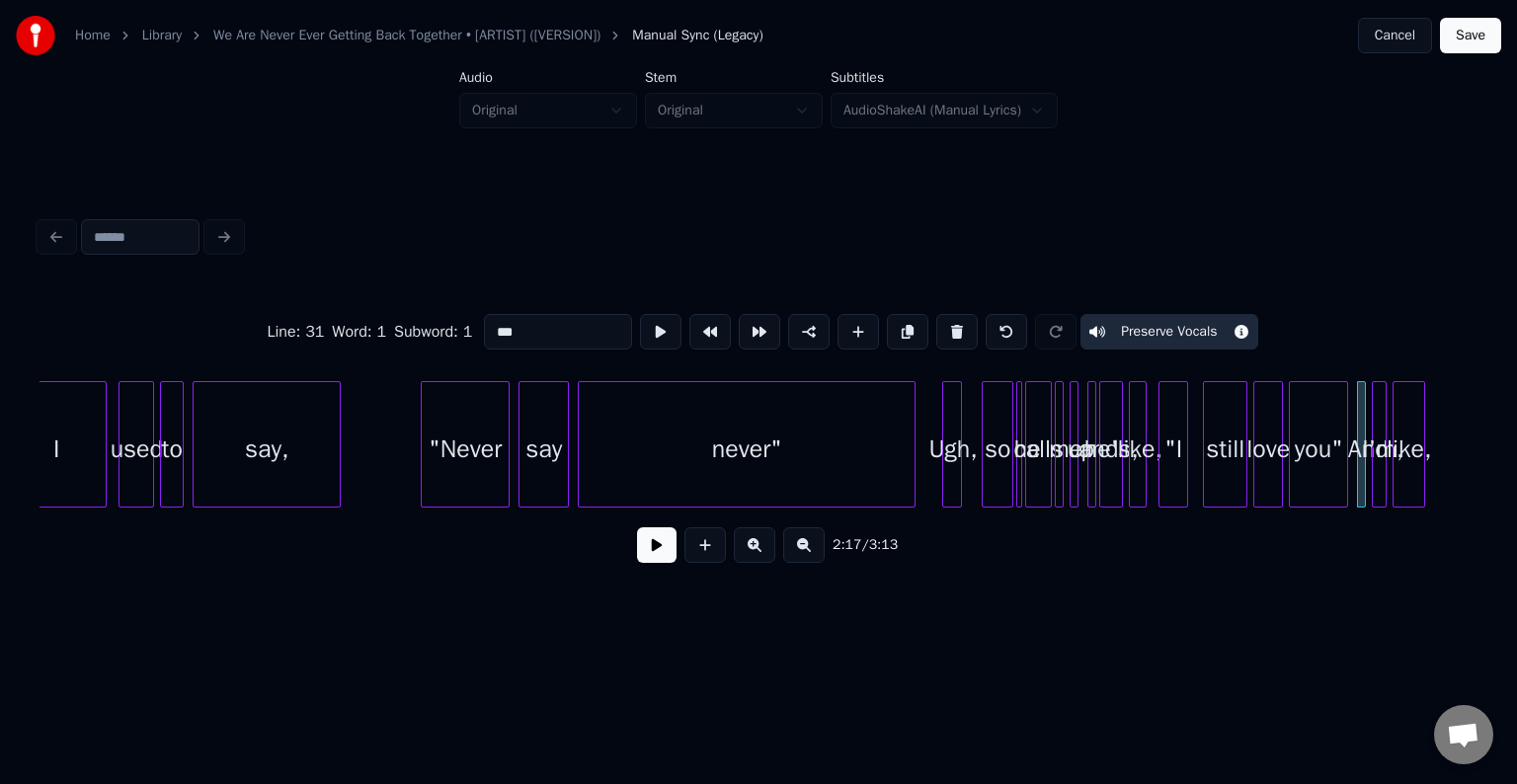 click on "like," at bounding box center (1408, 449) 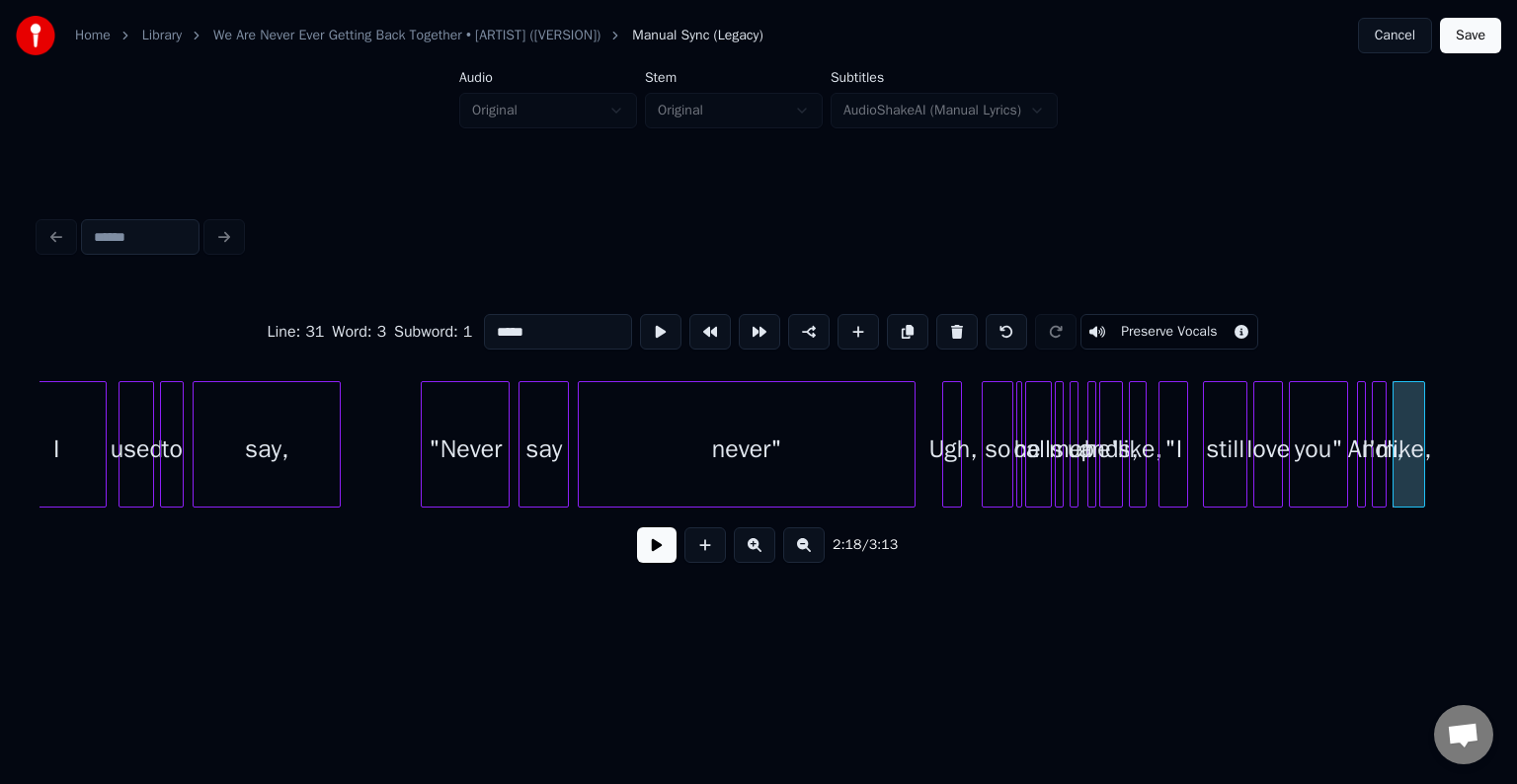 click on "Preserve Vocals" at bounding box center (1168, 332) 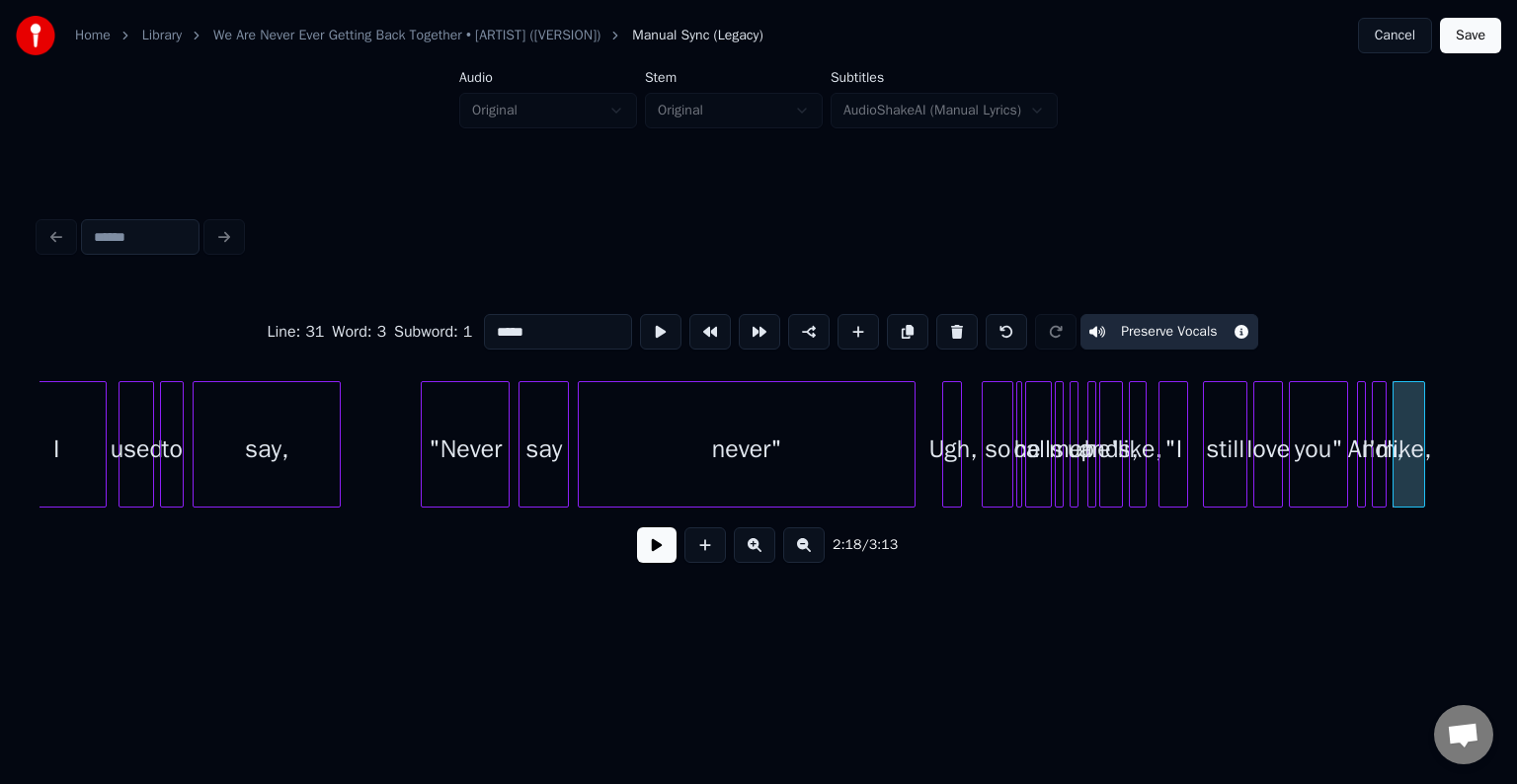 click at bounding box center [657, 545] 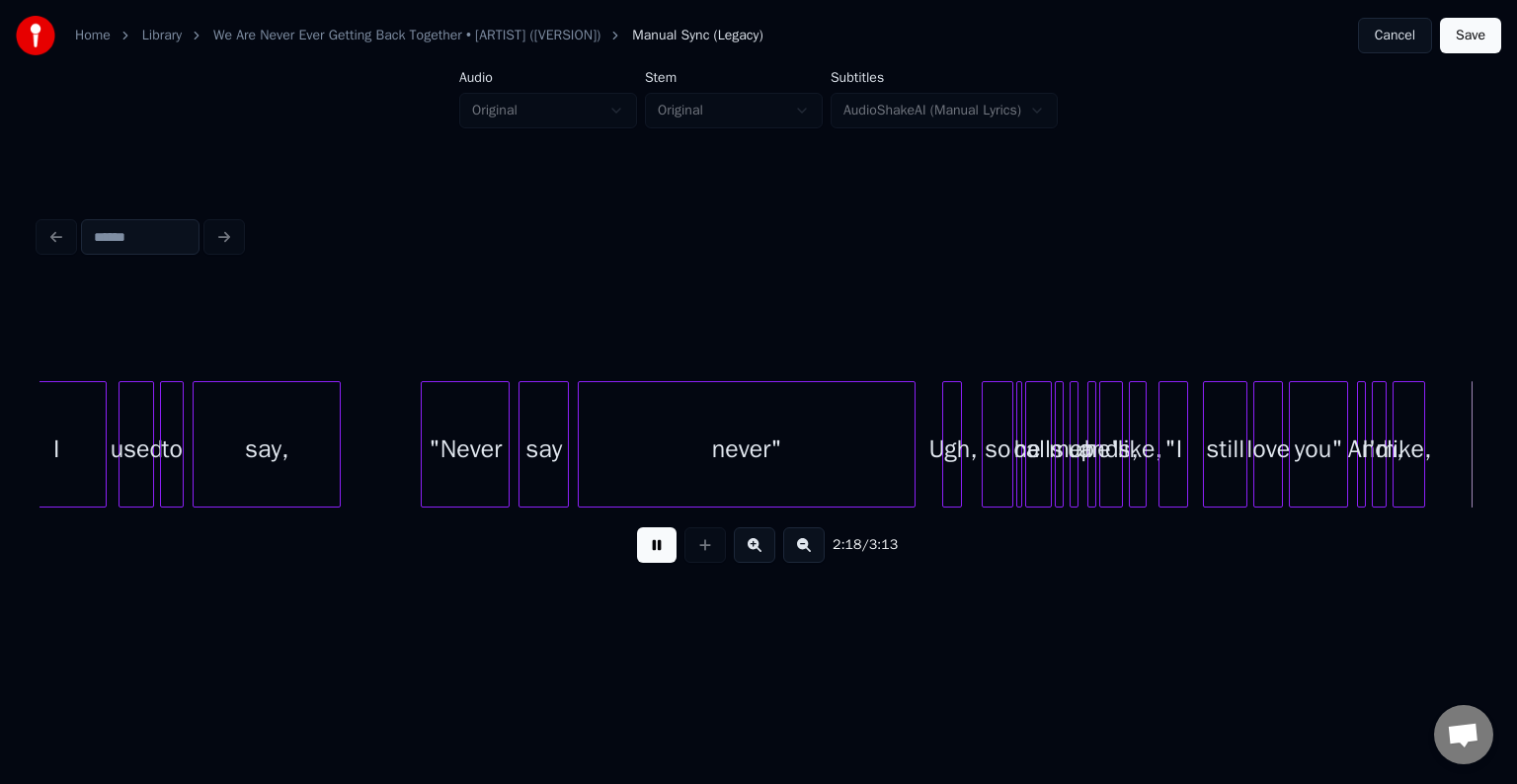 scroll, scrollTop: 0, scrollLeft: 20535, axis: horizontal 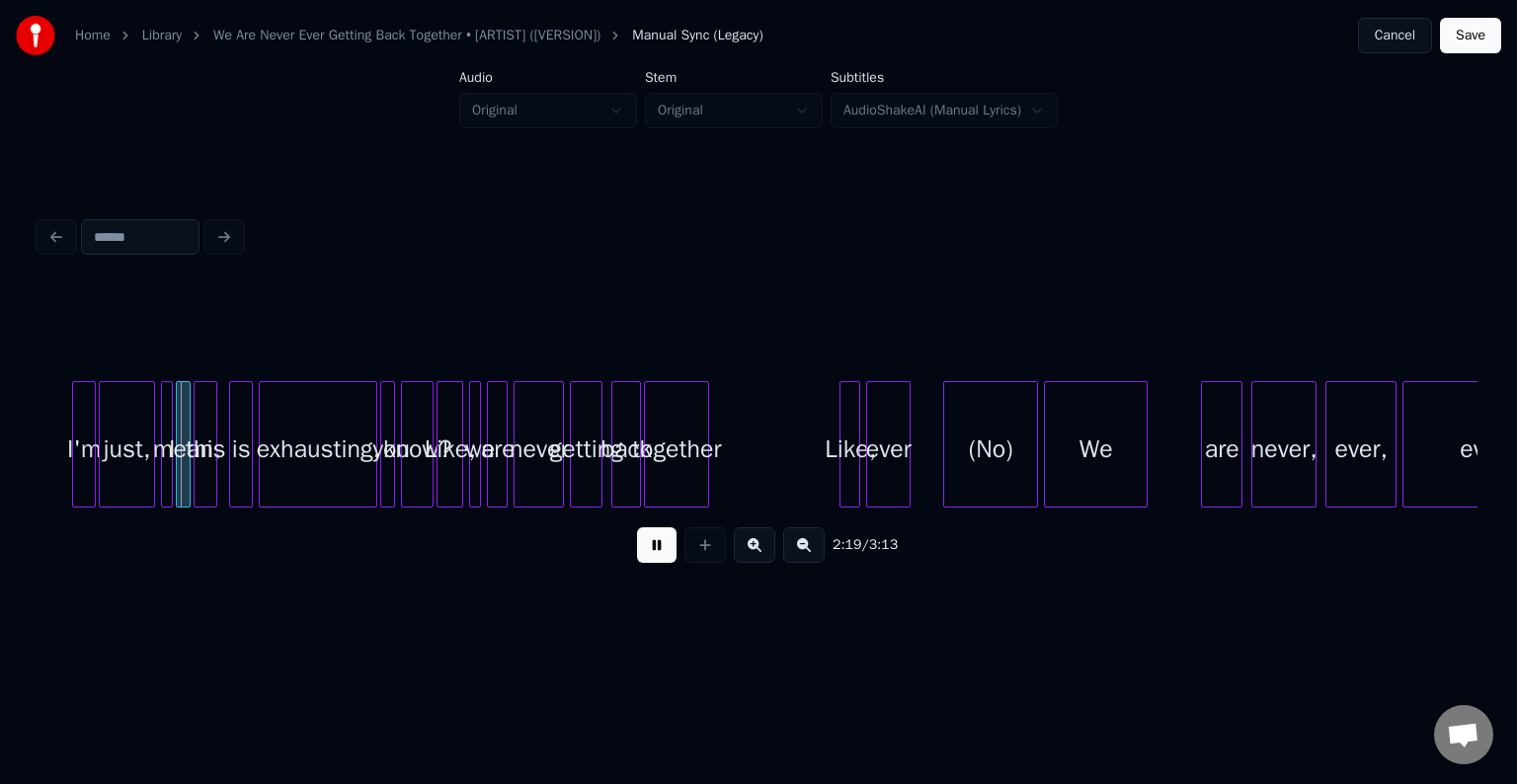 click at bounding box center (657, 545) 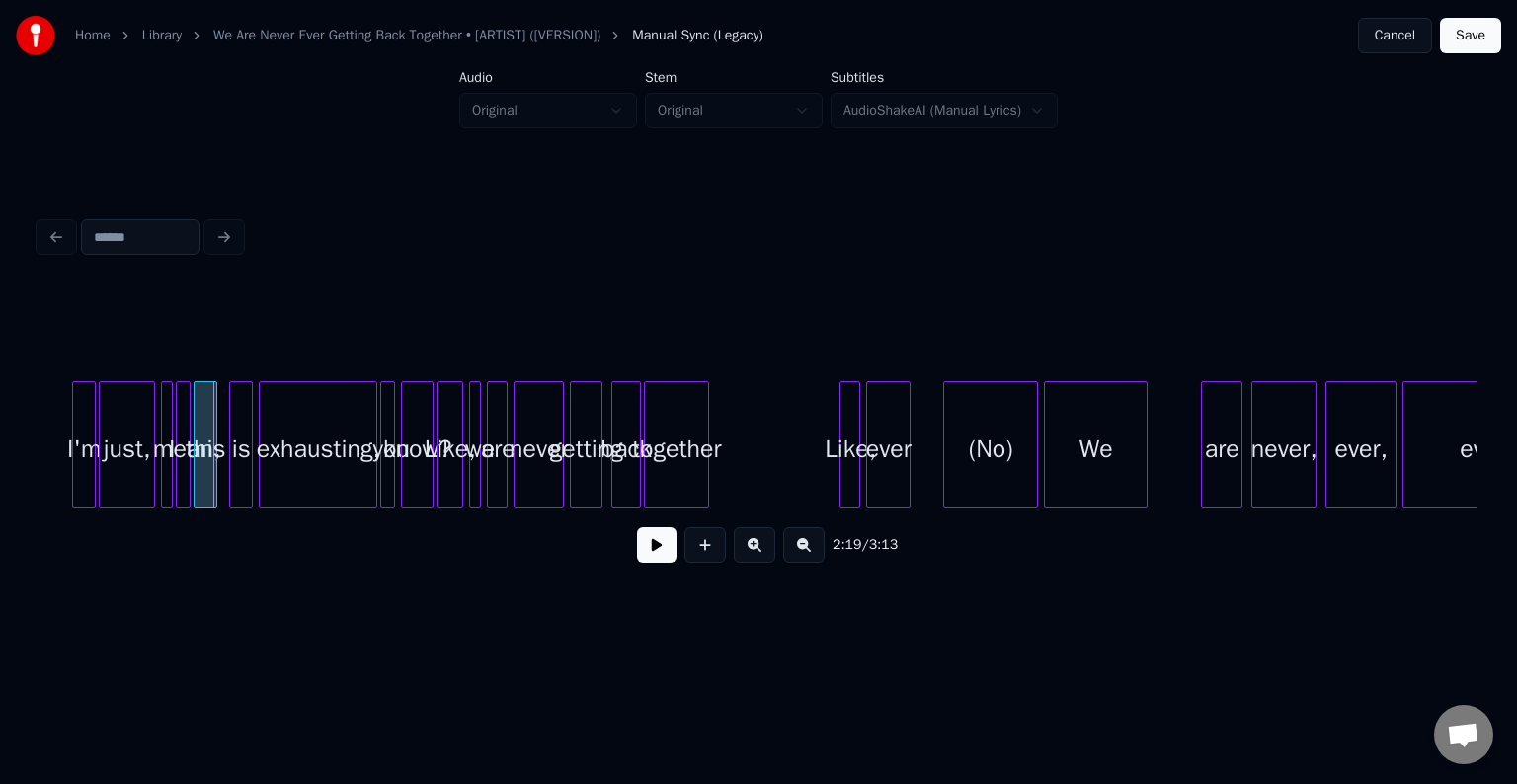 click at bounding box center [92, 444] 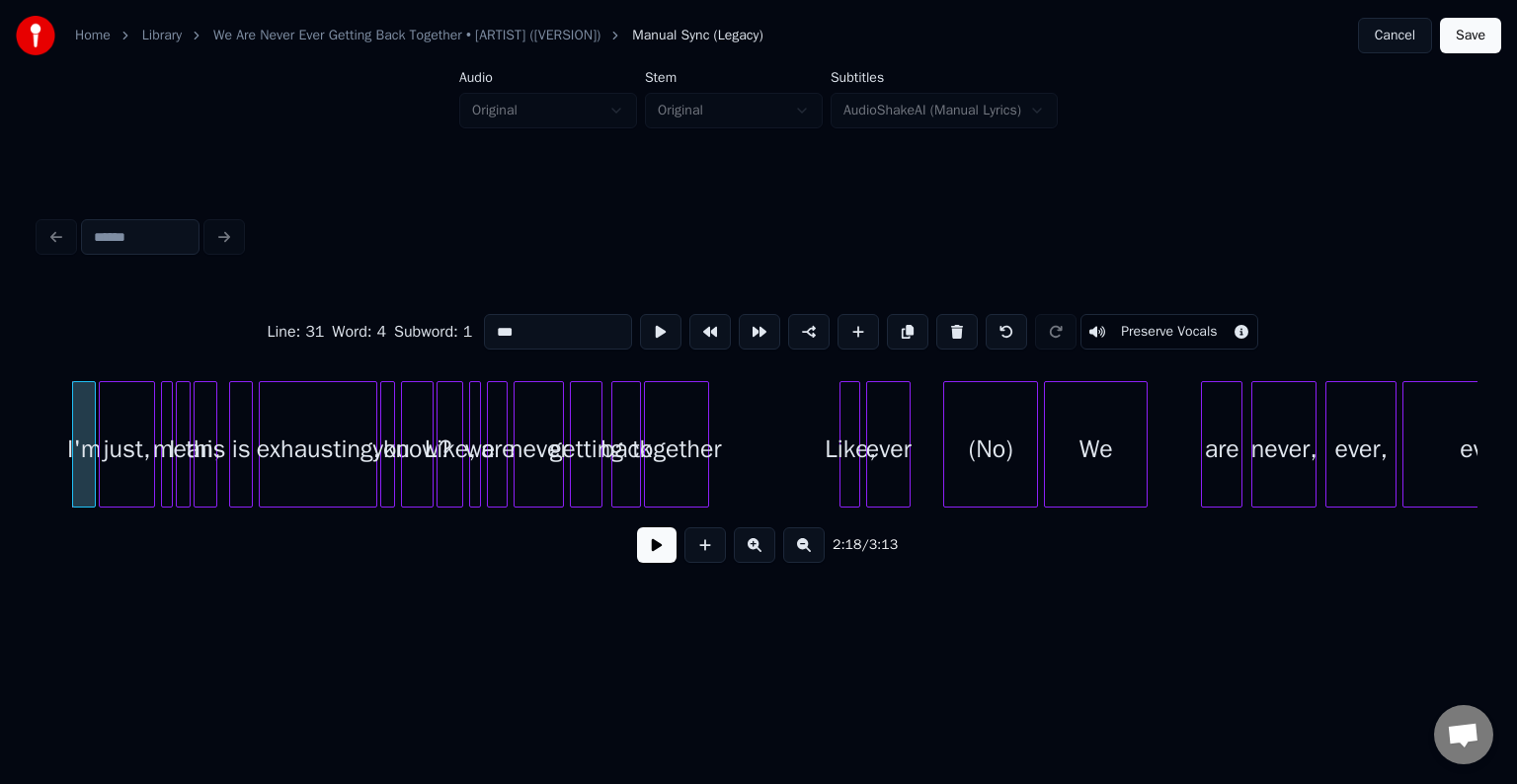 drag, startPoint x: 1153, startPoint y: 317, endPoint x: 873, endPoint y: 452, distance: 310.84562 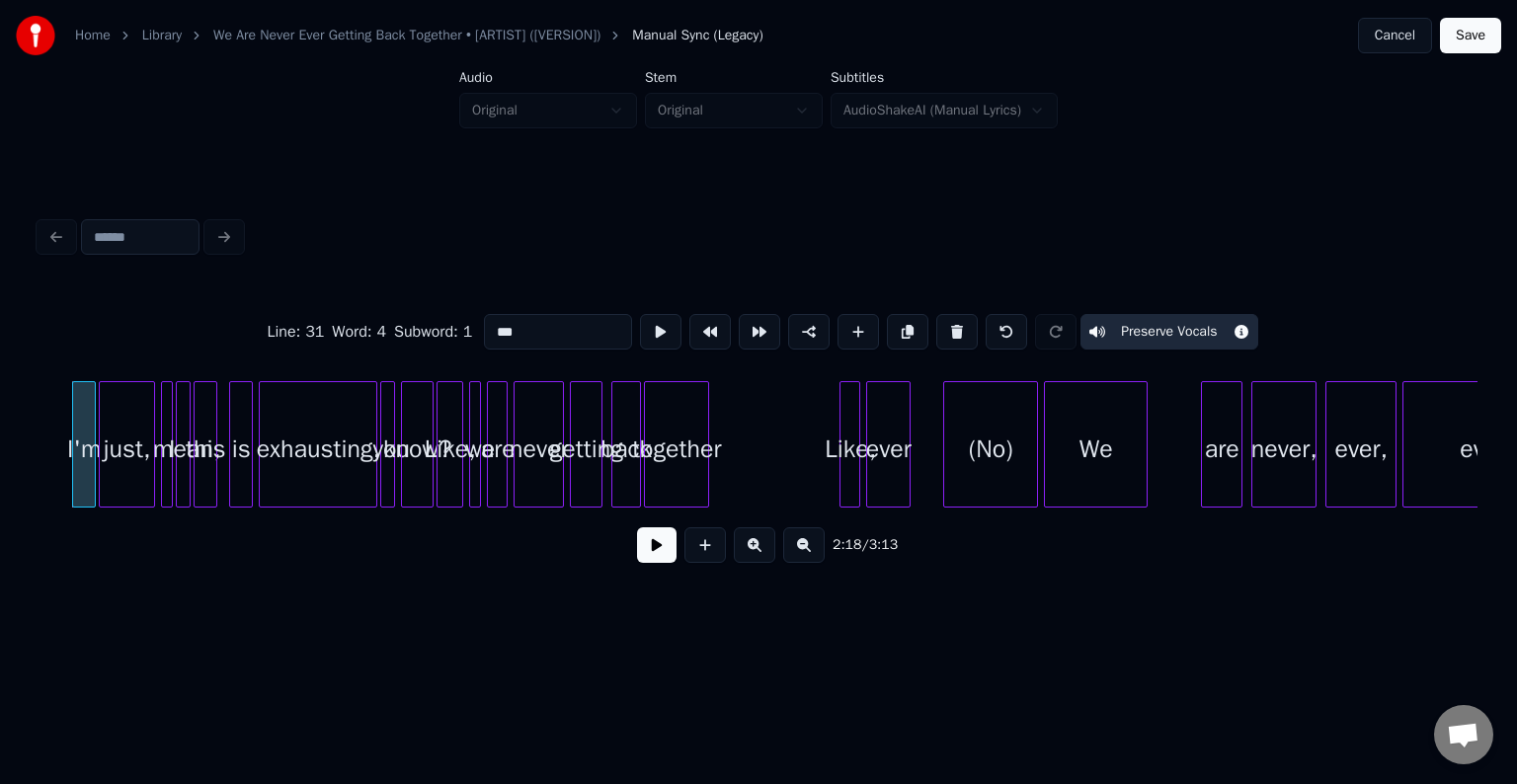 click on "just," at bounding box center (126, 449) 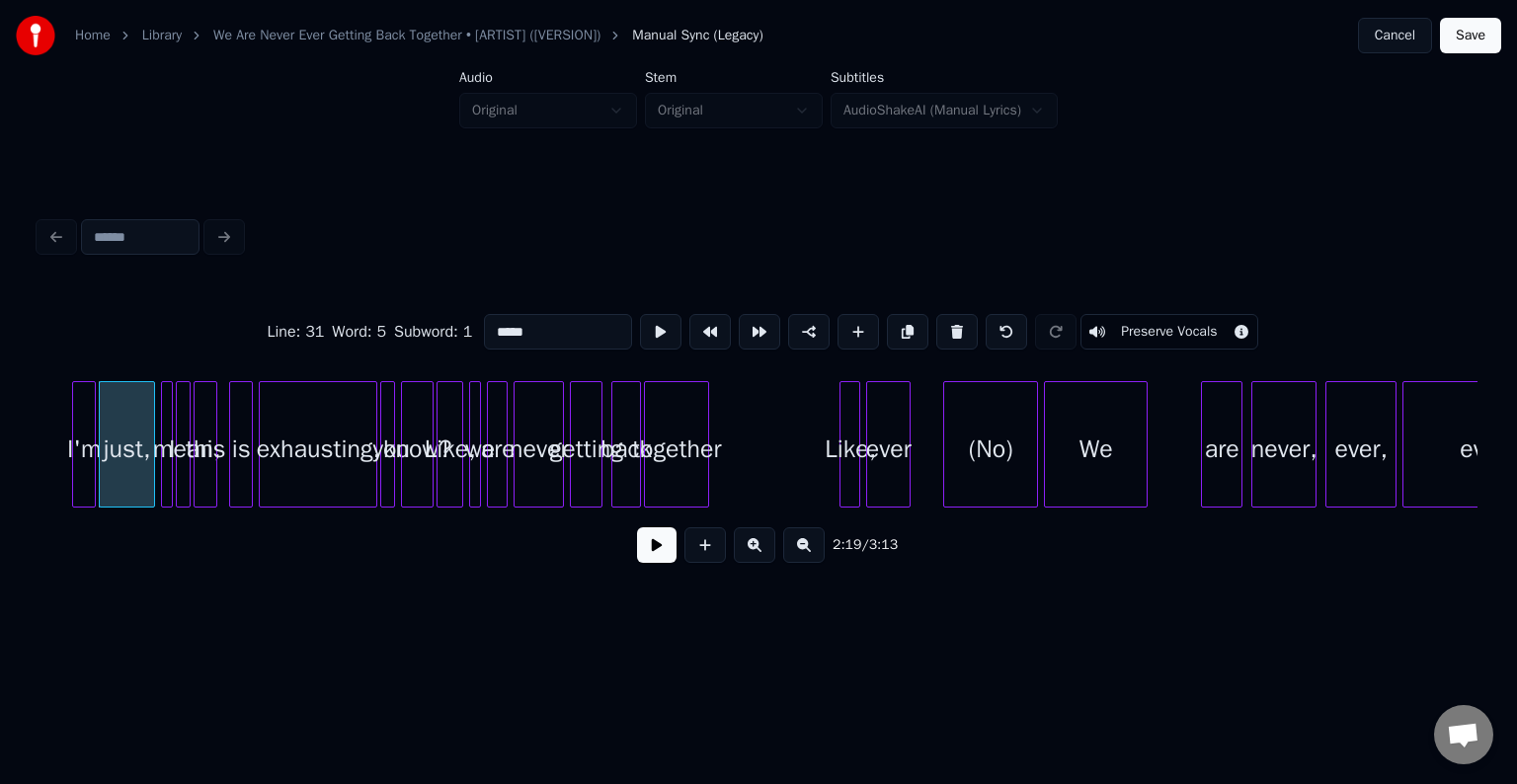 click on "Preserve Vocals" at bounding box center (1168, 332) 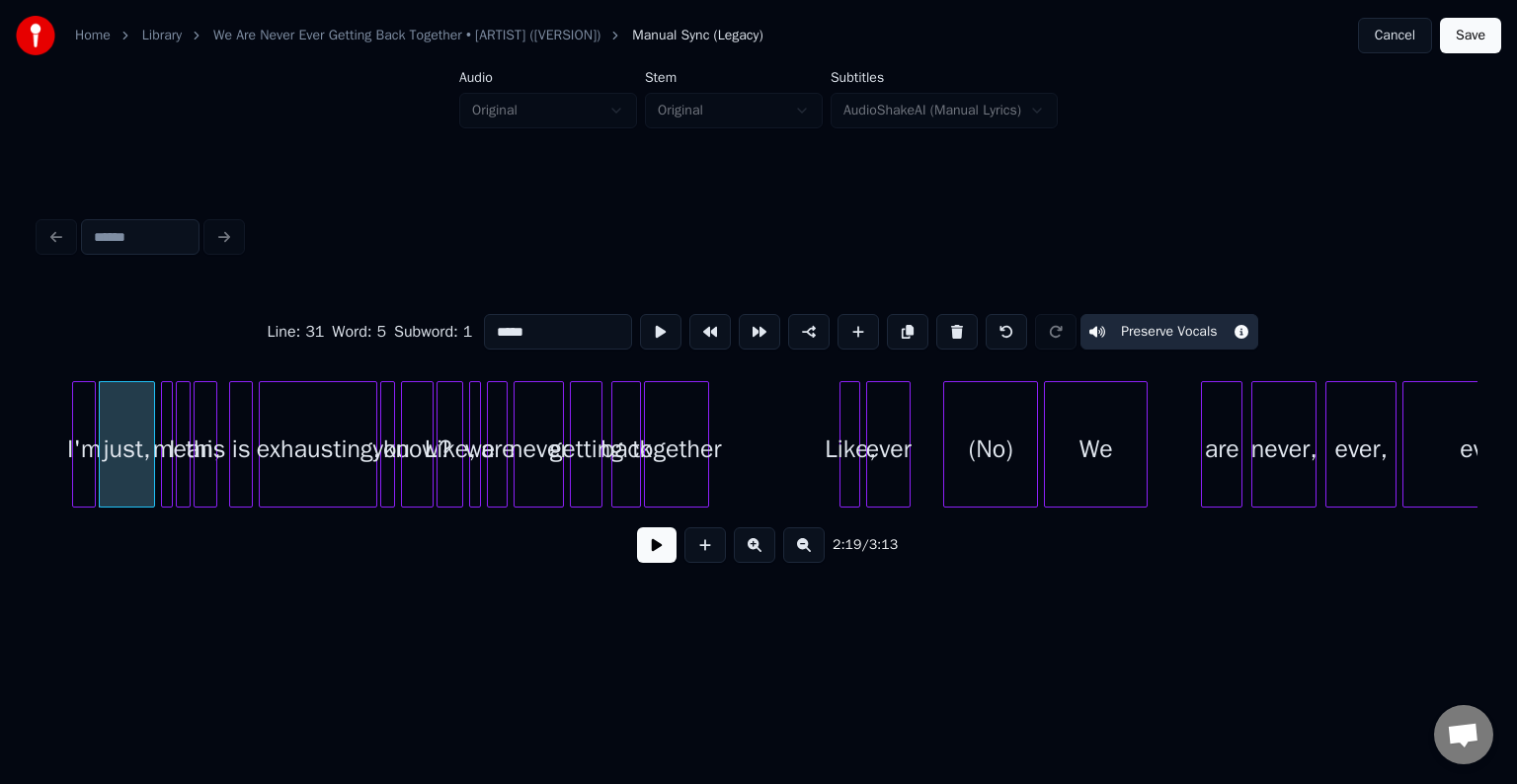 click at bounding box center [169, 444] 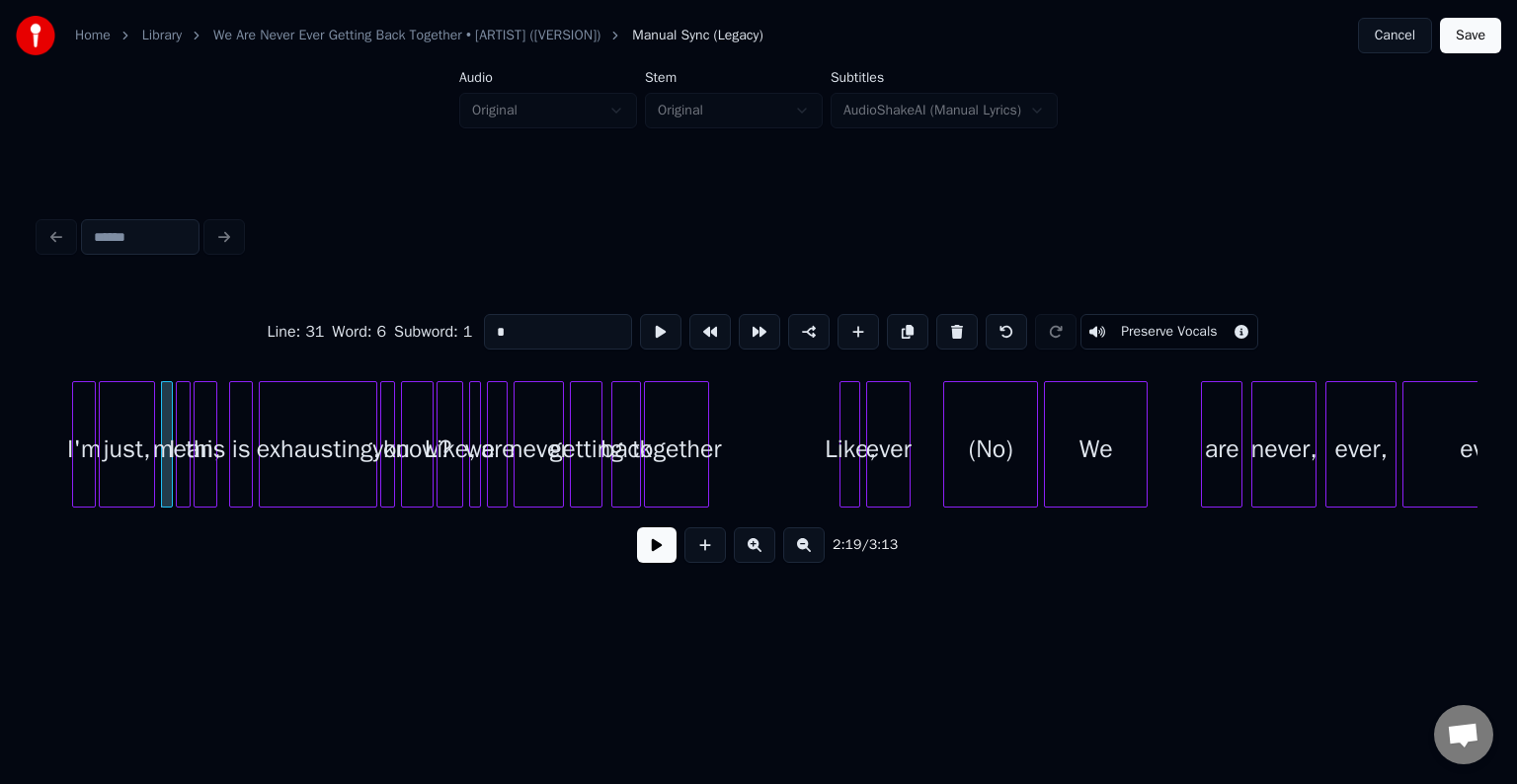 drag, startPoint x: 1210, startPoint y: 331, endPoint x: 1025, endPoint y: 331, distance: 185 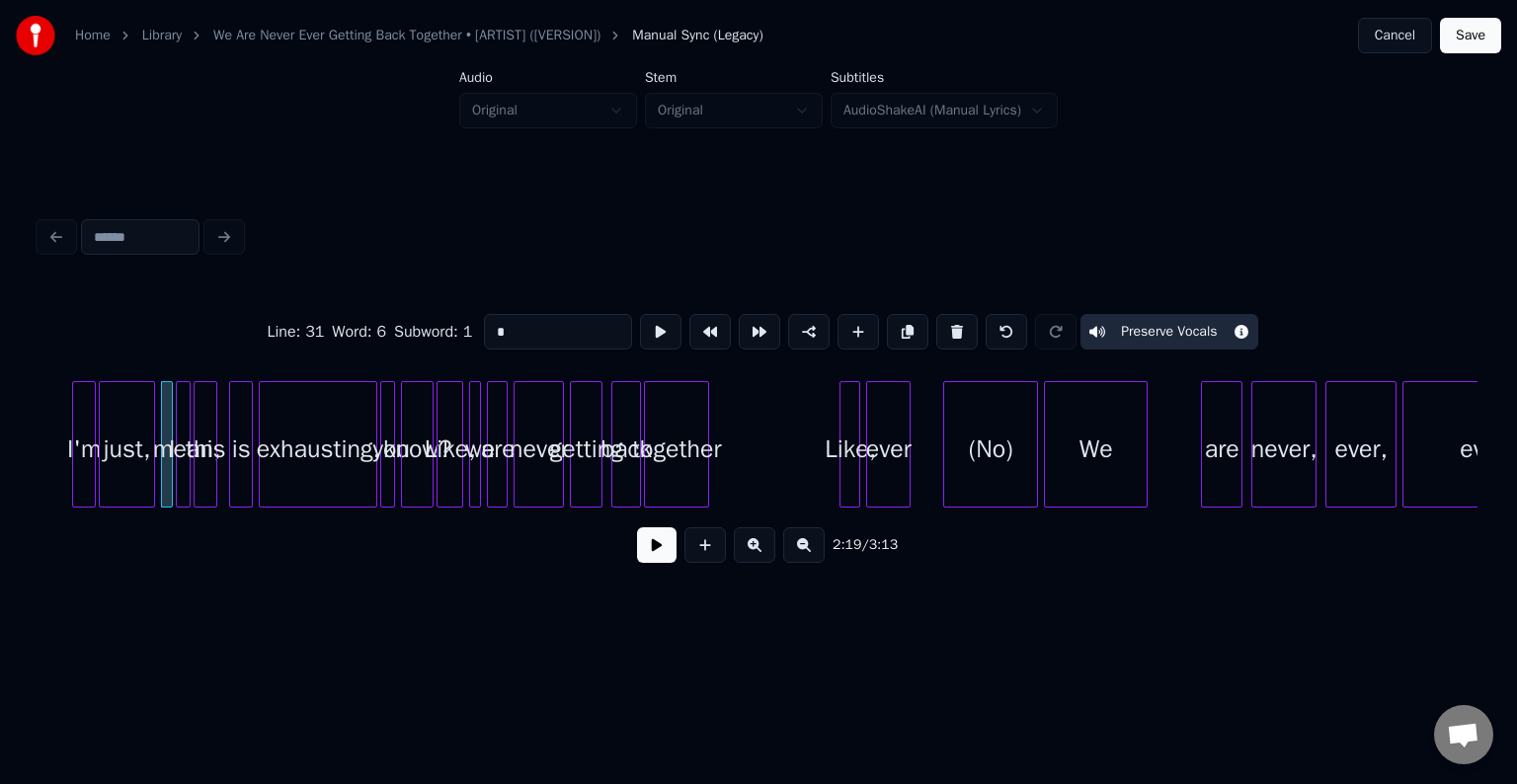 click at bounding box center (187, 444) 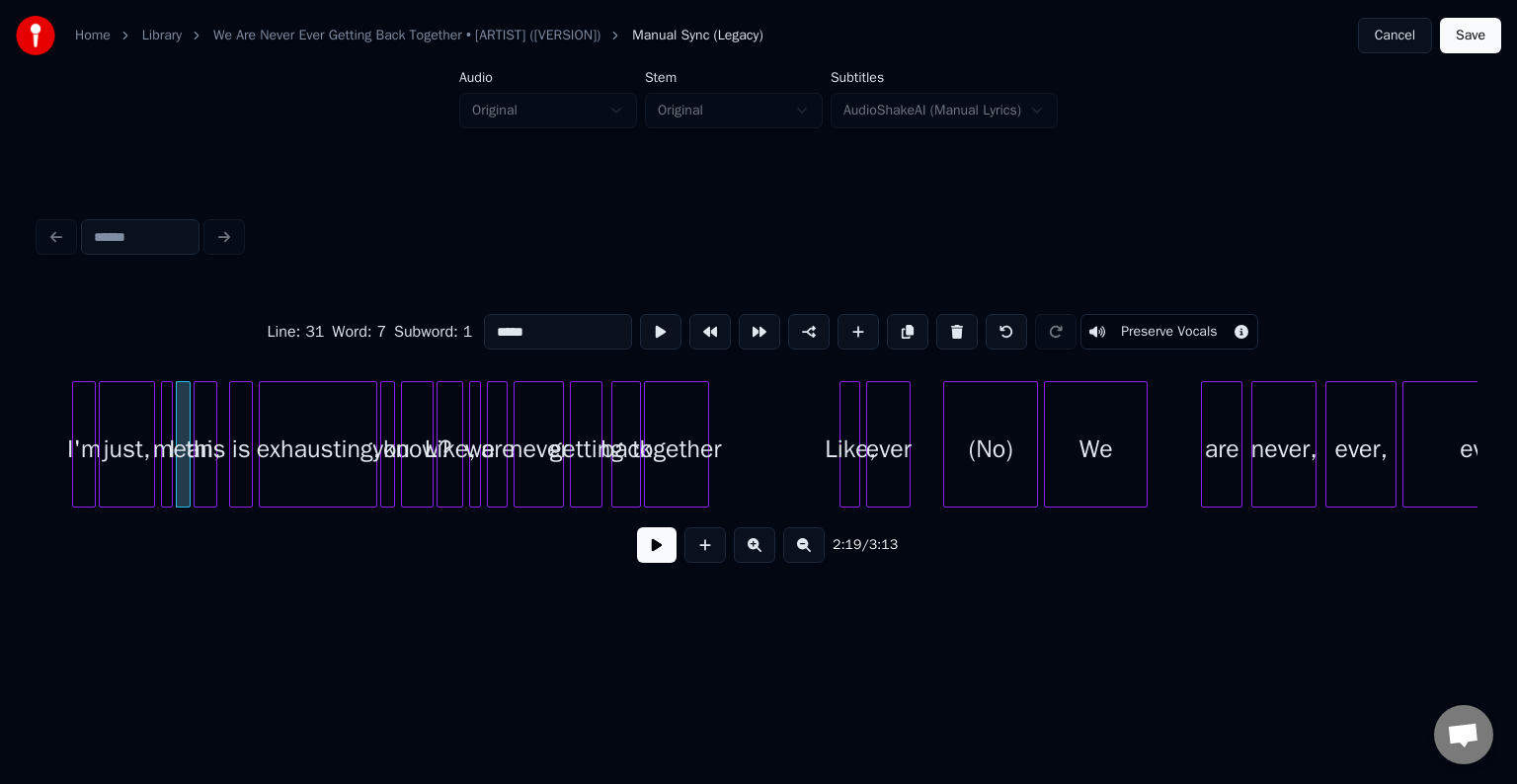 click on "Preserve Vocals" at bounding box center (1168, 332) 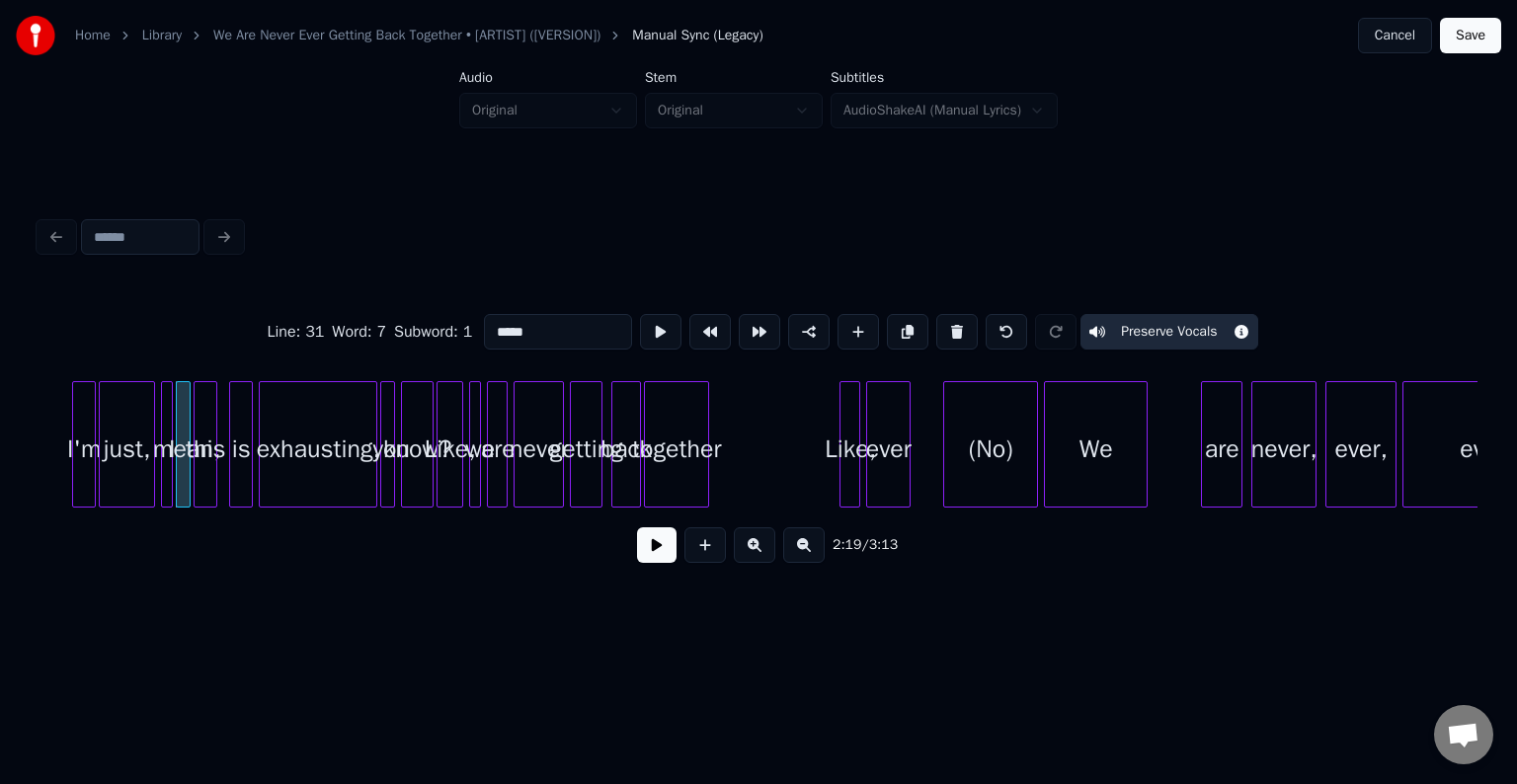 click on "this" at bounding box center (205, 449) 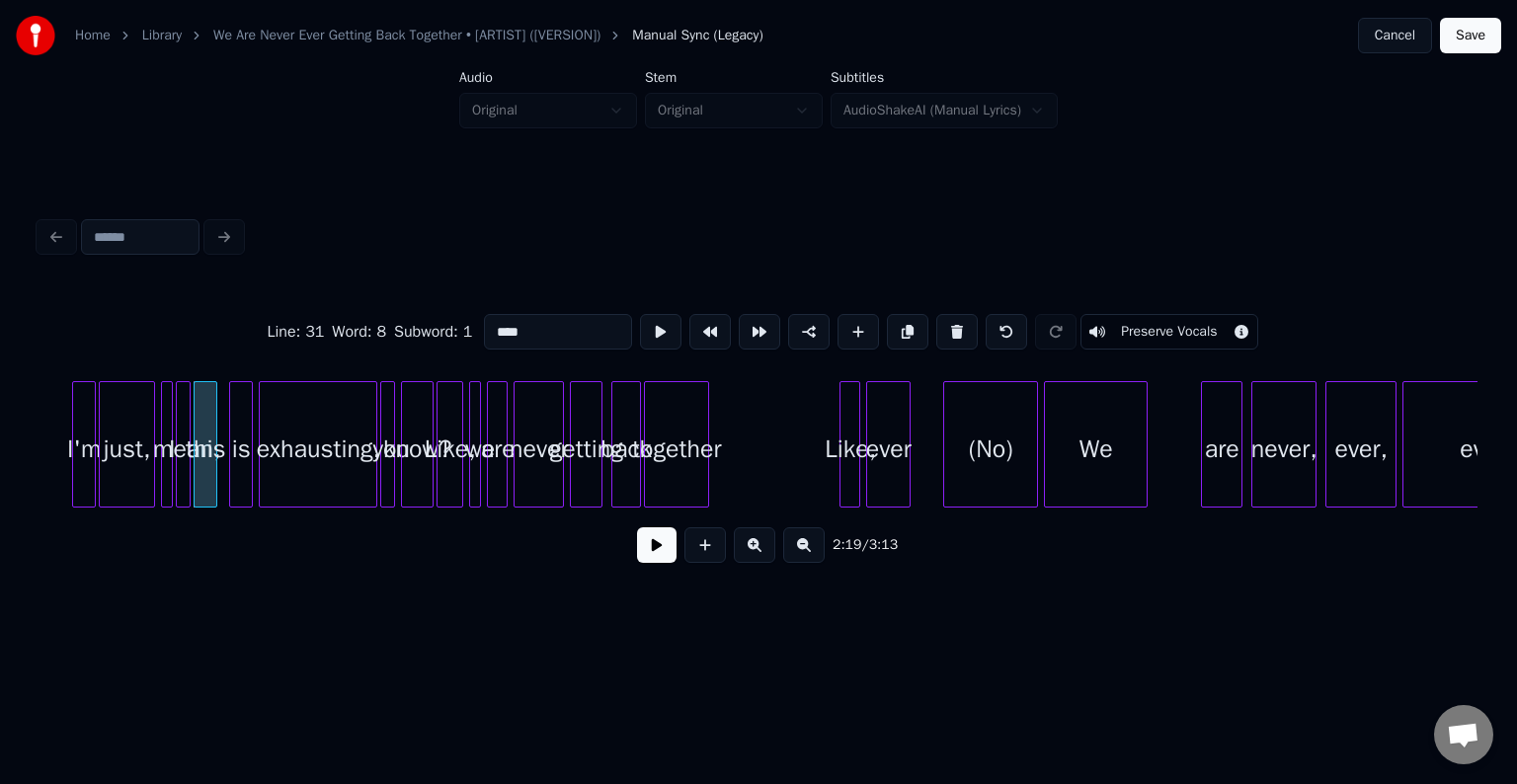 drag, startPoint x: 1136, startPoint y: 308, endPoint x: 679, endPoint y: 433, distance: 473.78687 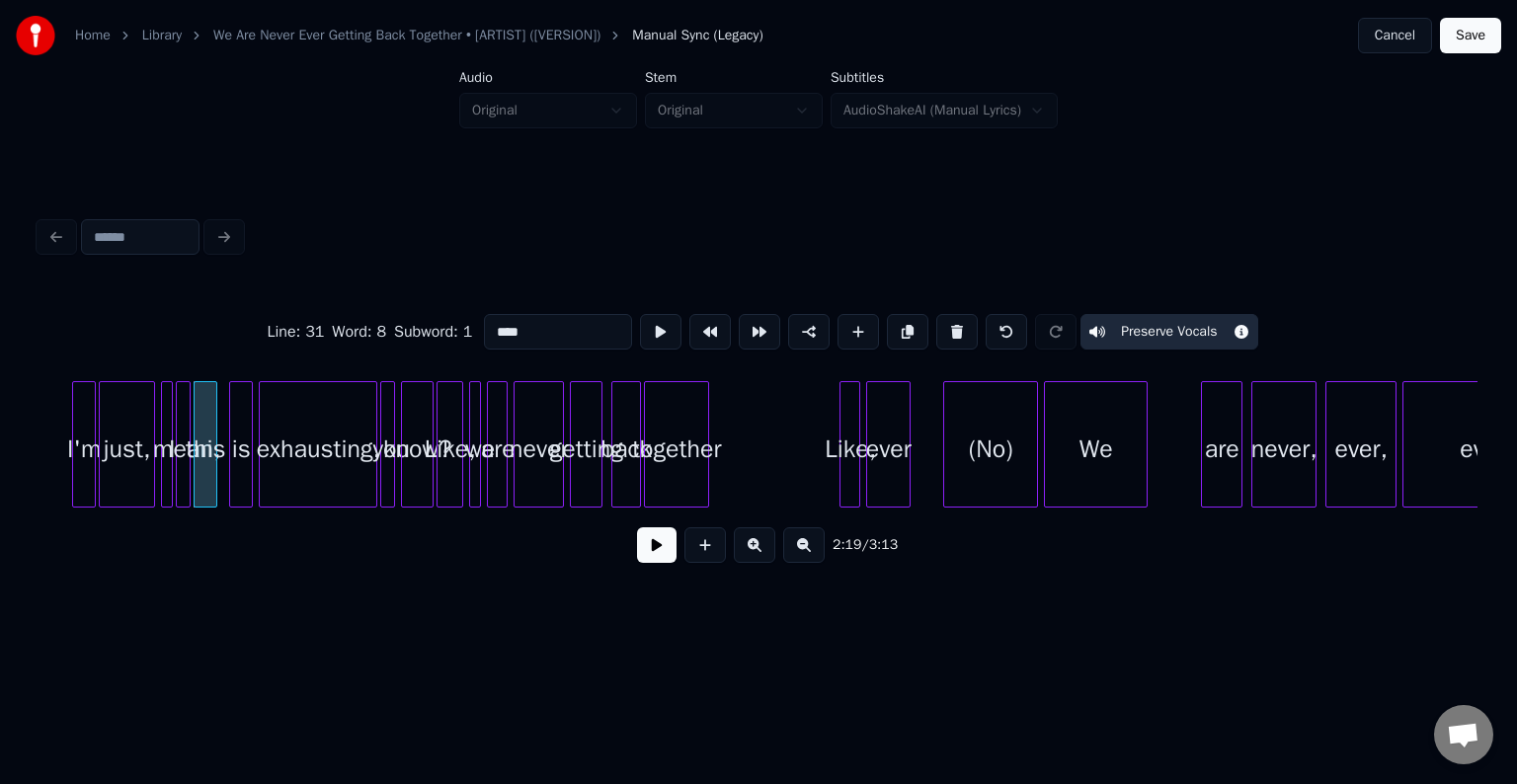 click on "is" at bounding box center (241, 449) 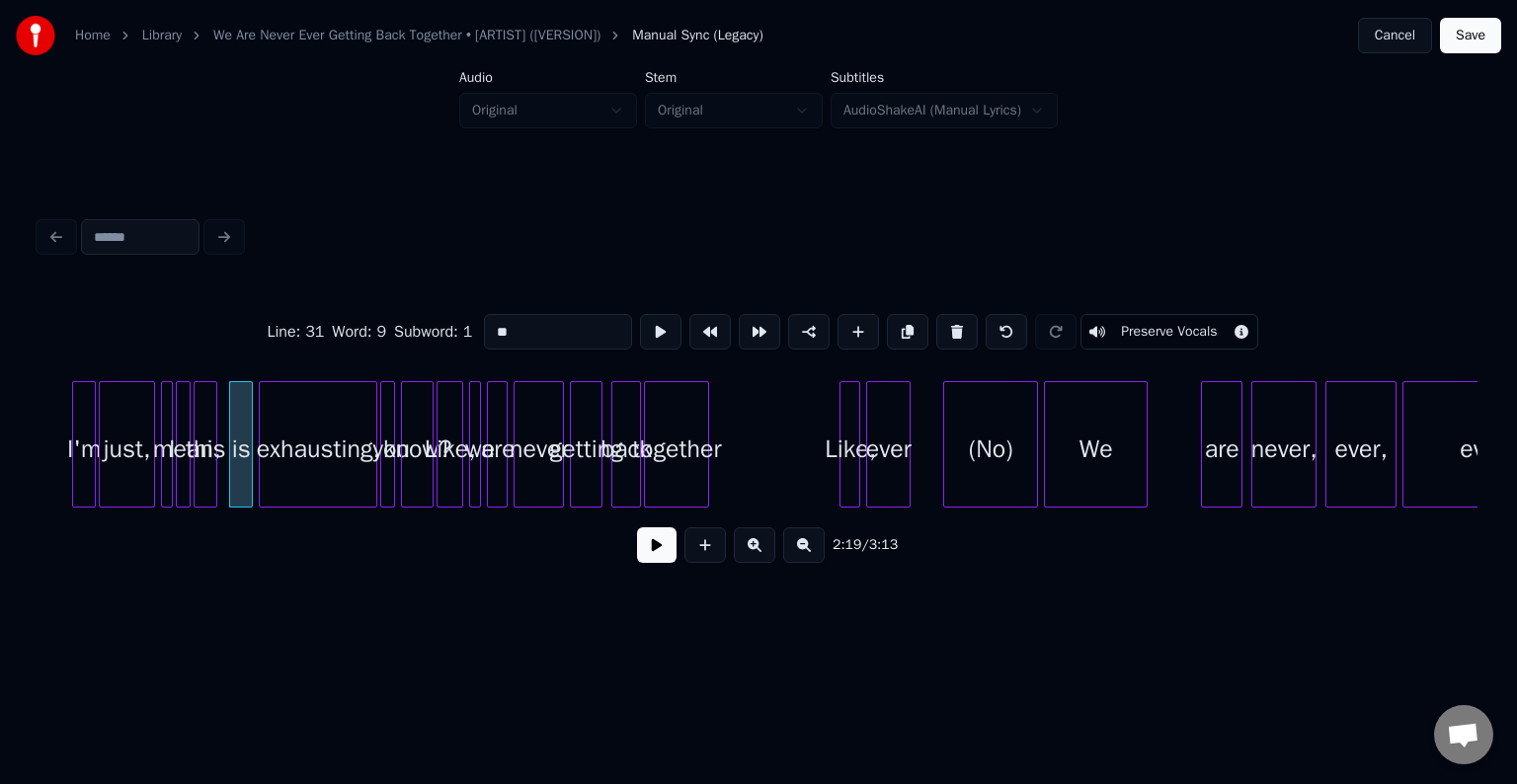 click on "Preserve Vocals" at bounding box center (1168, 332) 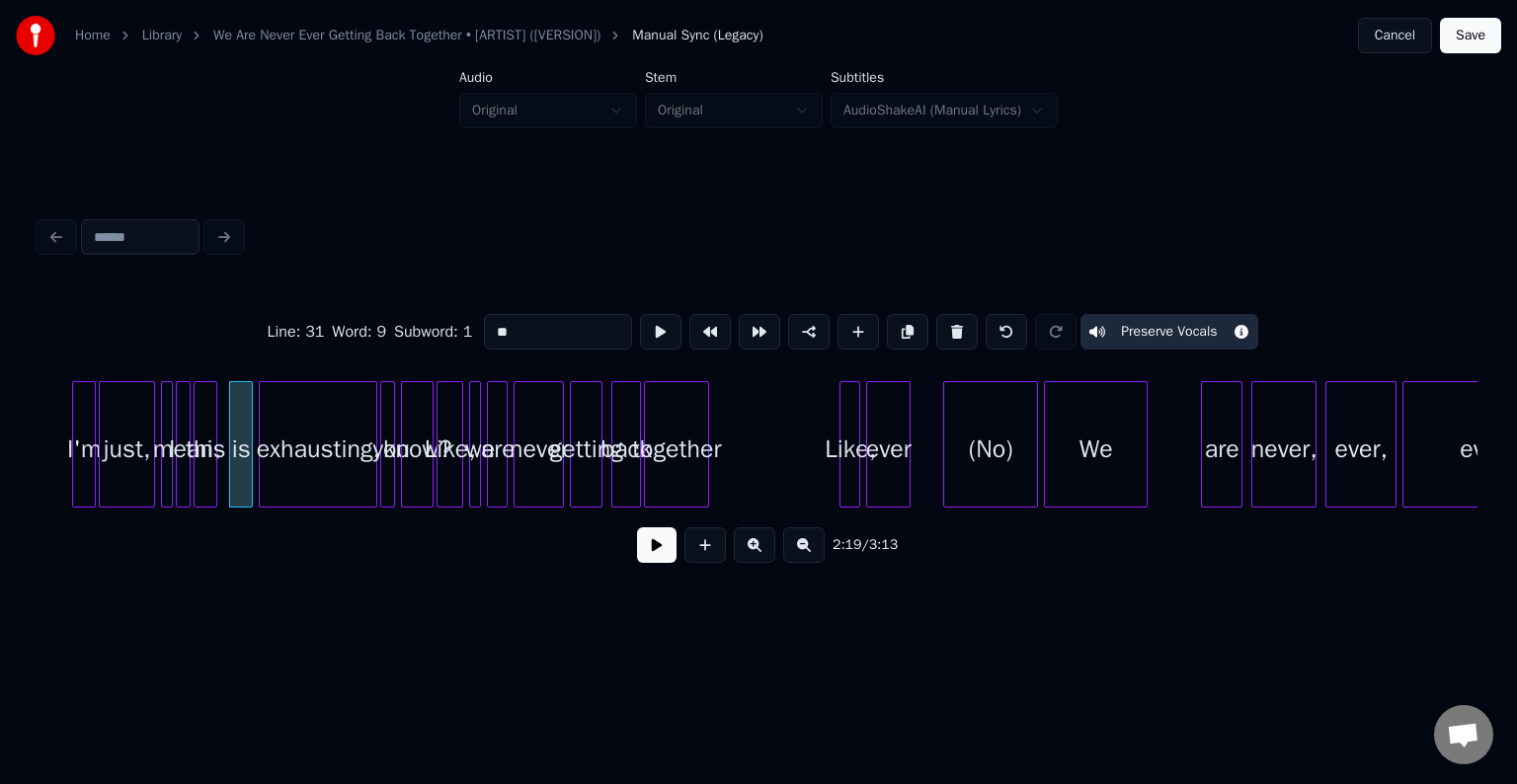 click on "exhausting," at bounding box center (318, 449) 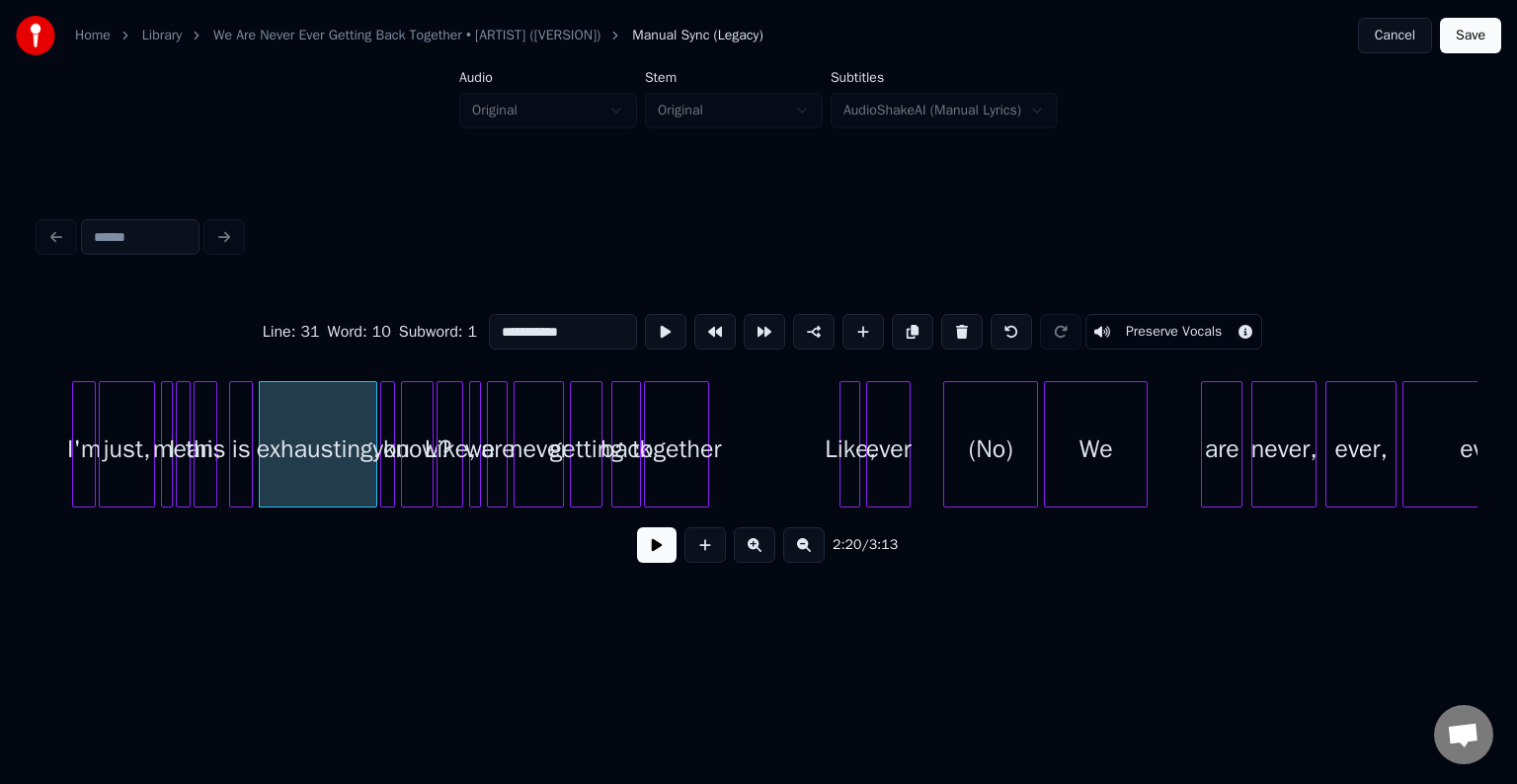 click on "Preserve Vocals" at bounding box center (1173, 332) 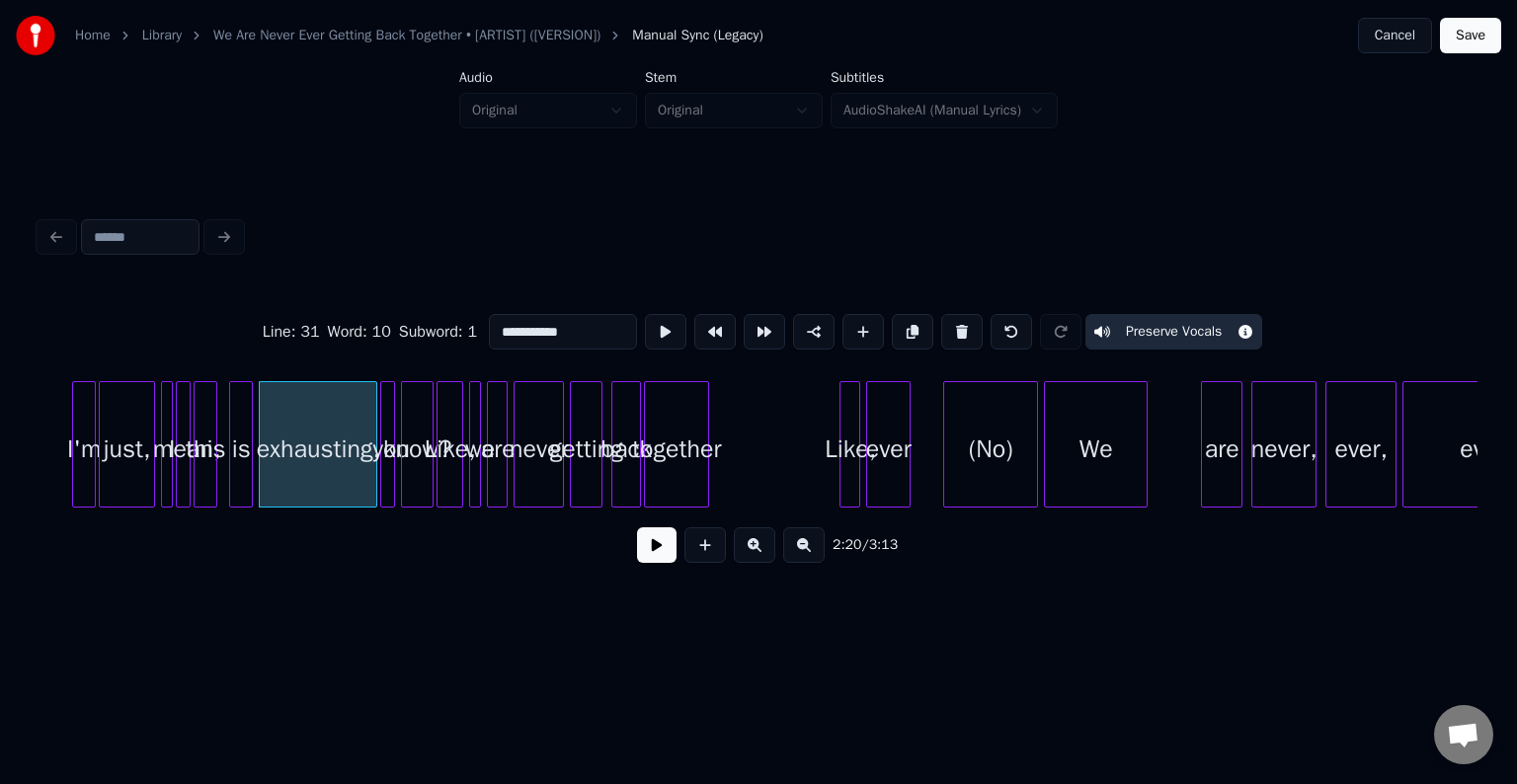 click at bounding box center [391, 444] 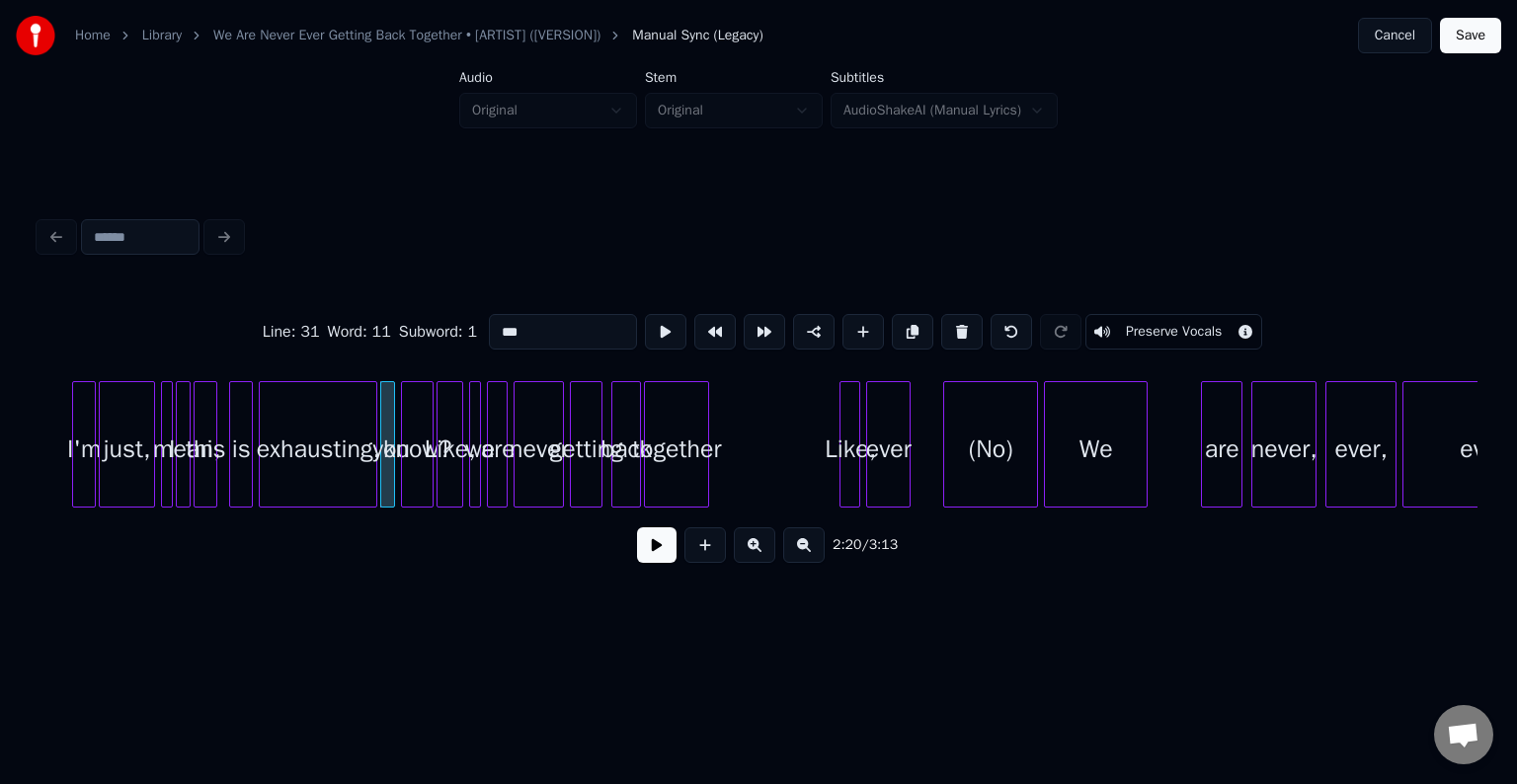 click on "Preserve Vocals" at bounding box center (1173, 332) 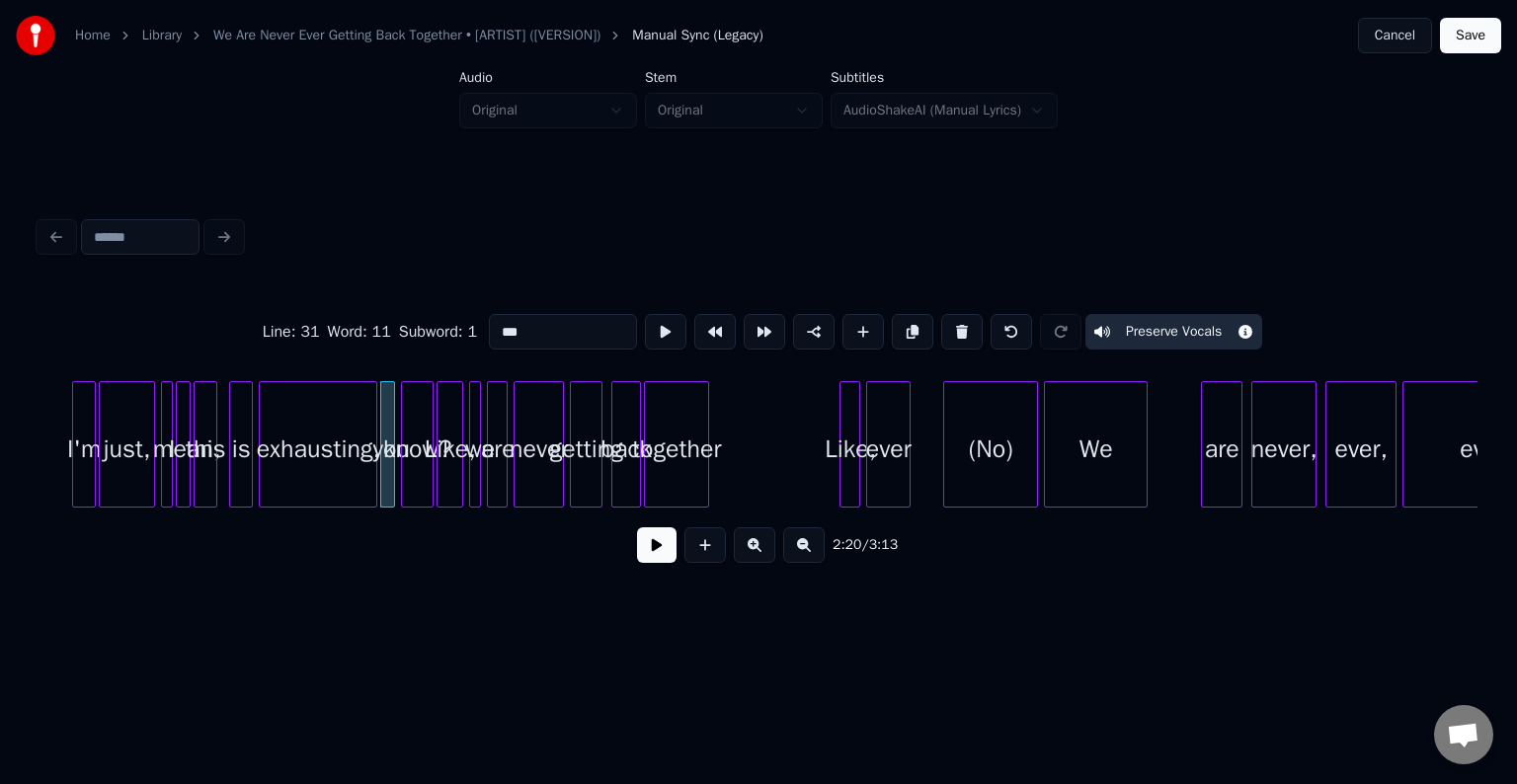 click on "know?" at bounding box center (417, 449) 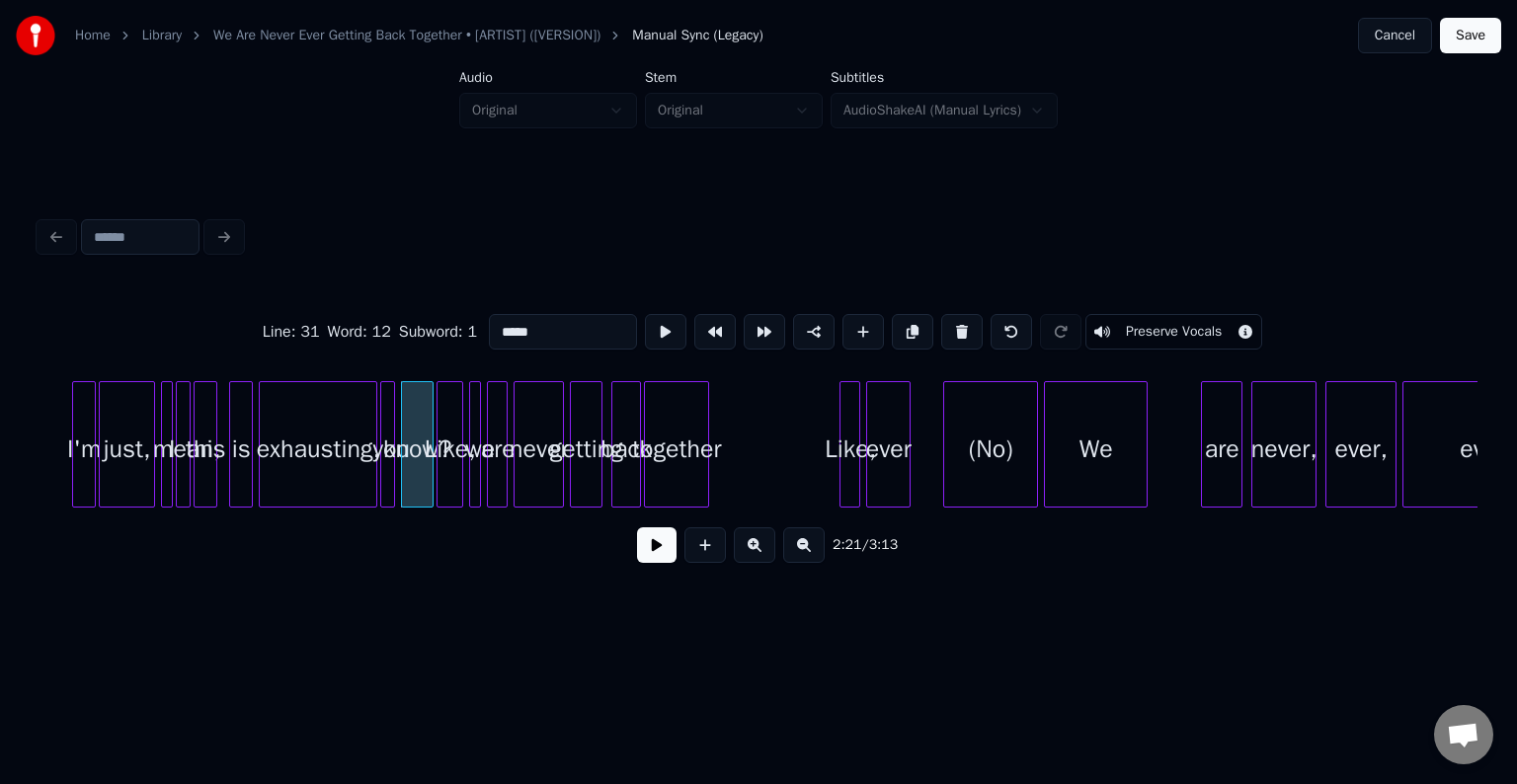 drag, startPoint x: 1133, startPoint y: 320, endPoint x: 851, endPoint y: 375, distance: 287.31342 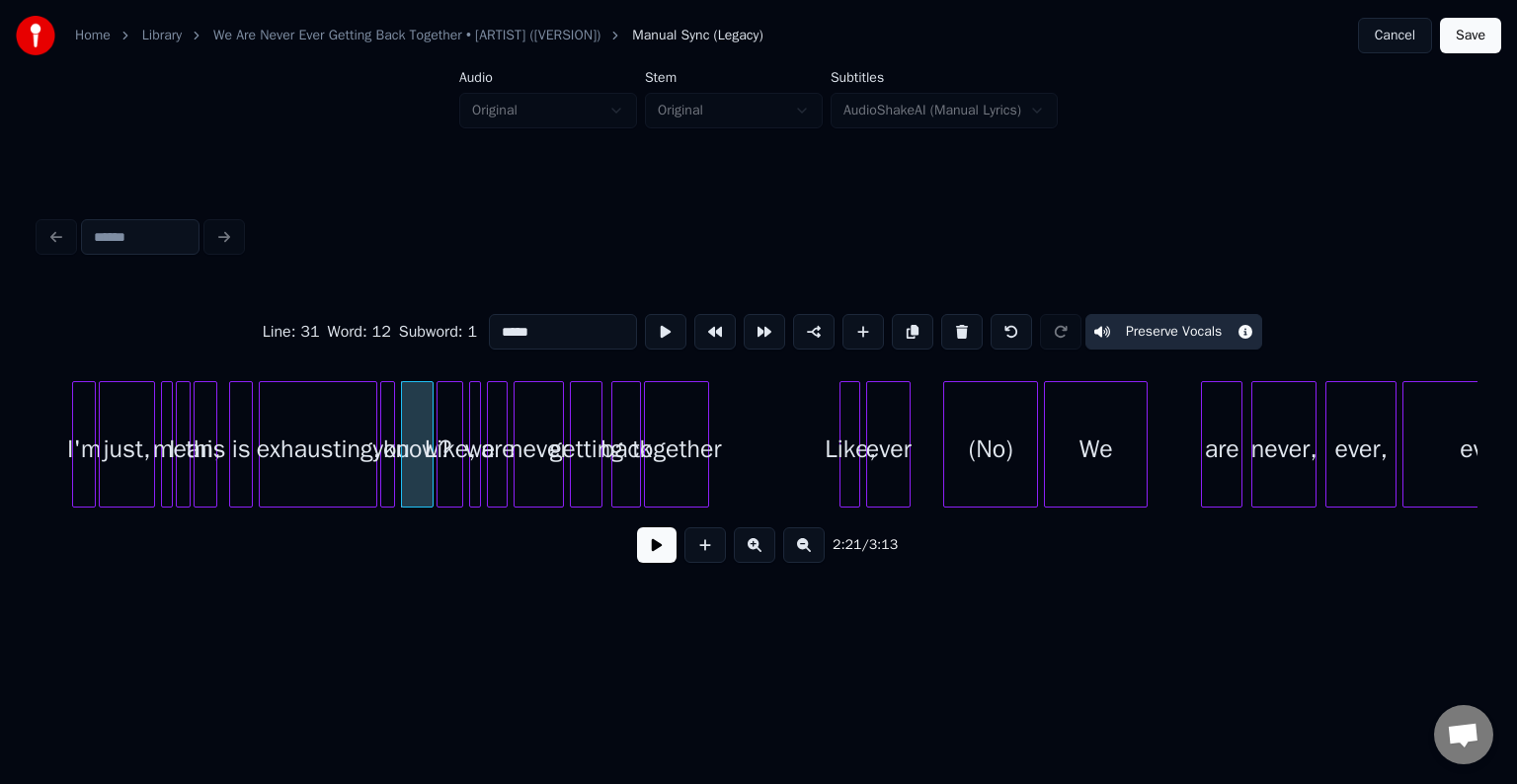click on "Like," at bounding box center (449, 449) 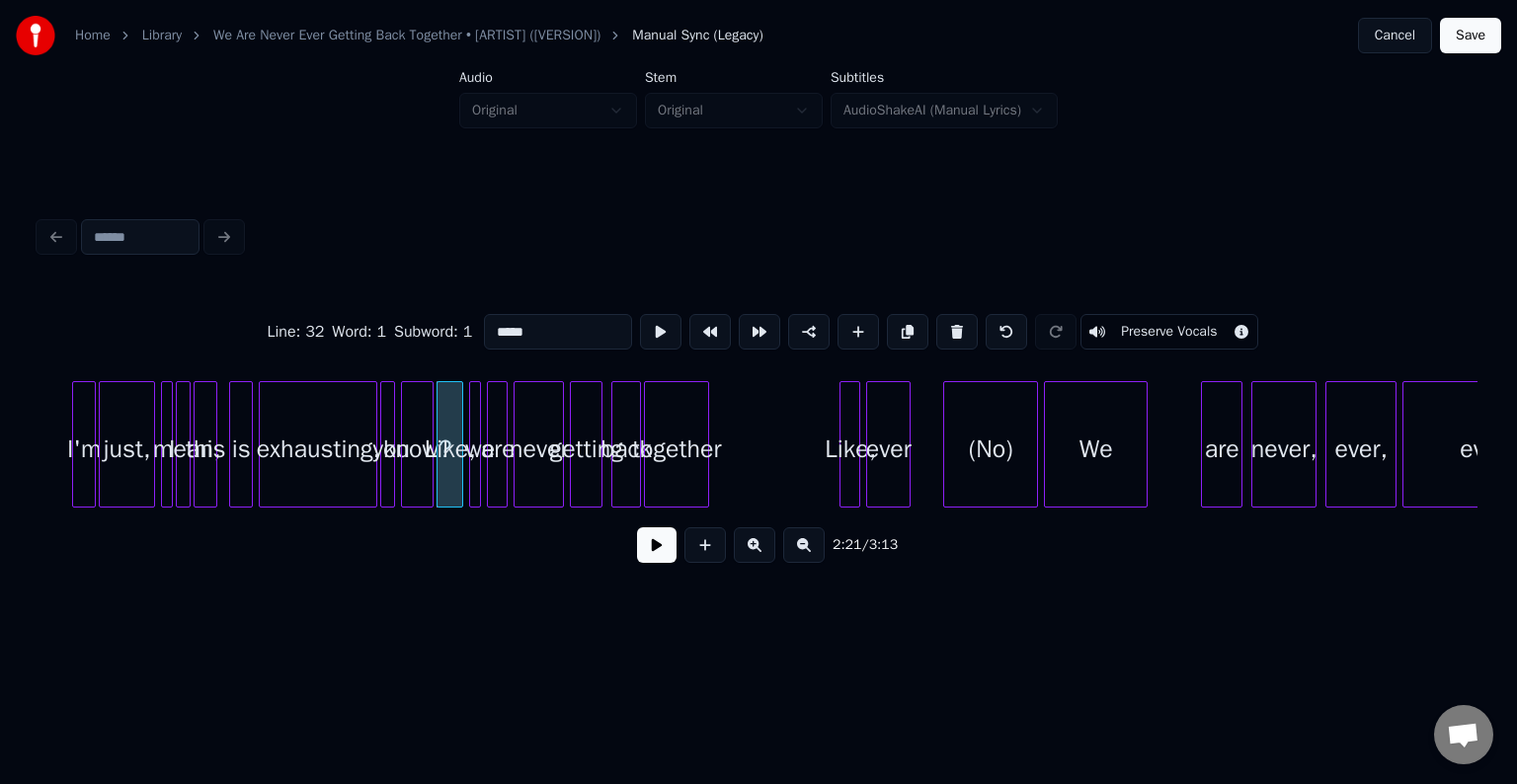 drag, startPoint x: 1202, startPoint y: 331, endPoint x: 892, endPoint y: 331, distance: 310 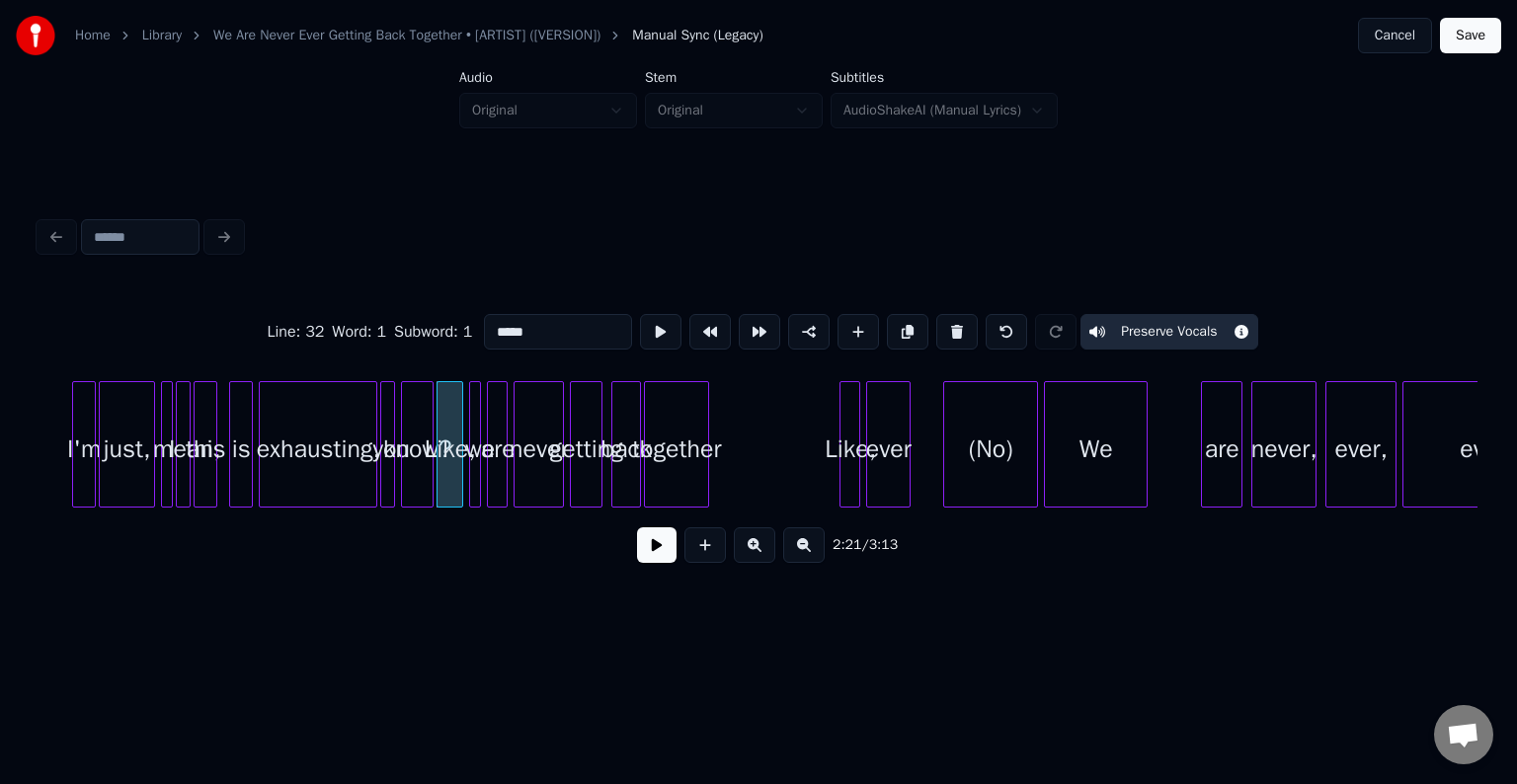 click at bounding box center (477, 444) 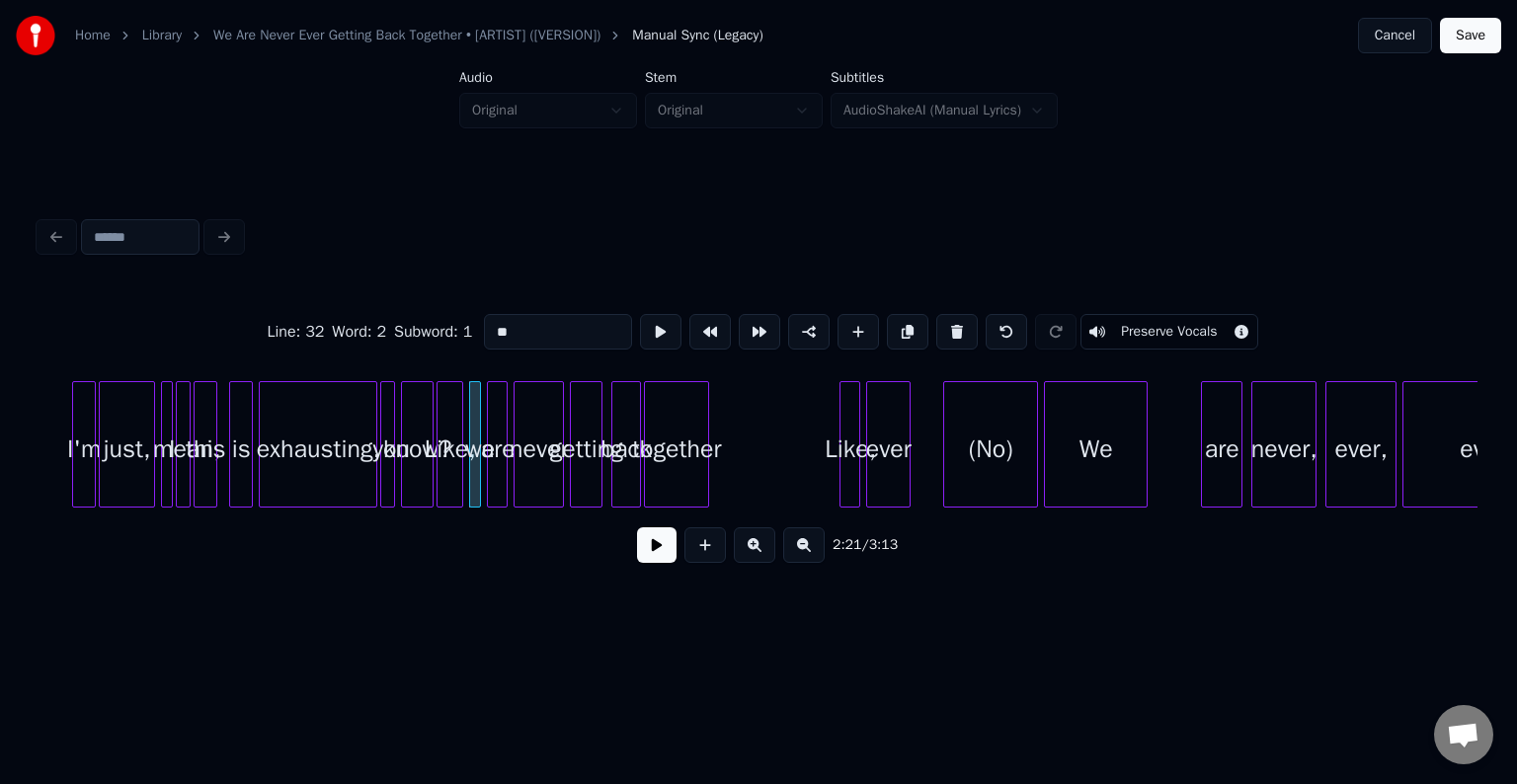 click on "Preserve Vocals" at bounding box center (1168, 332) 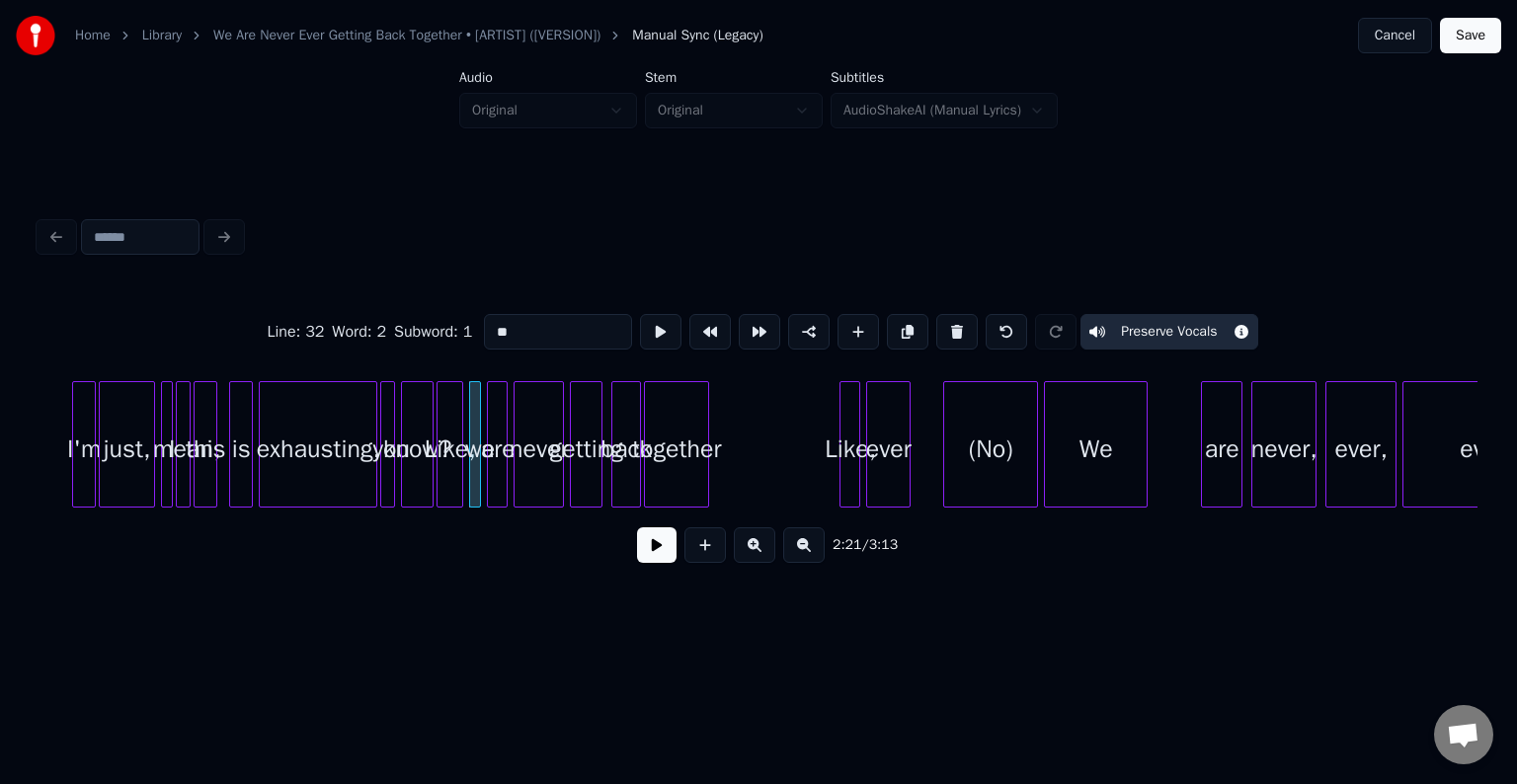 click on "are" at bounding box center [498, 449] 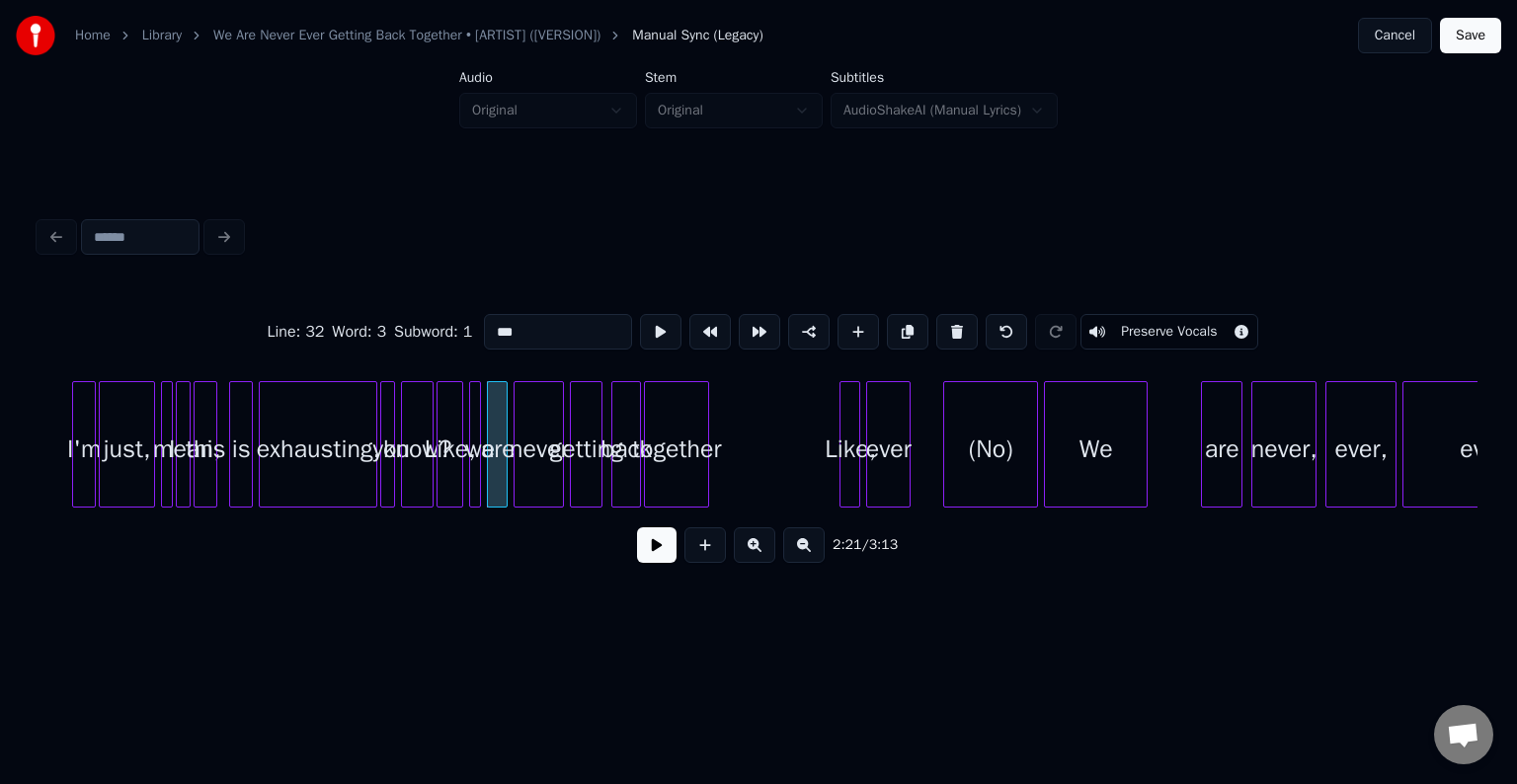 drag, startPoint x: 1142, startPoint y: 323, endPoint x: 848, endPoint y: 377, distance: 298.91805 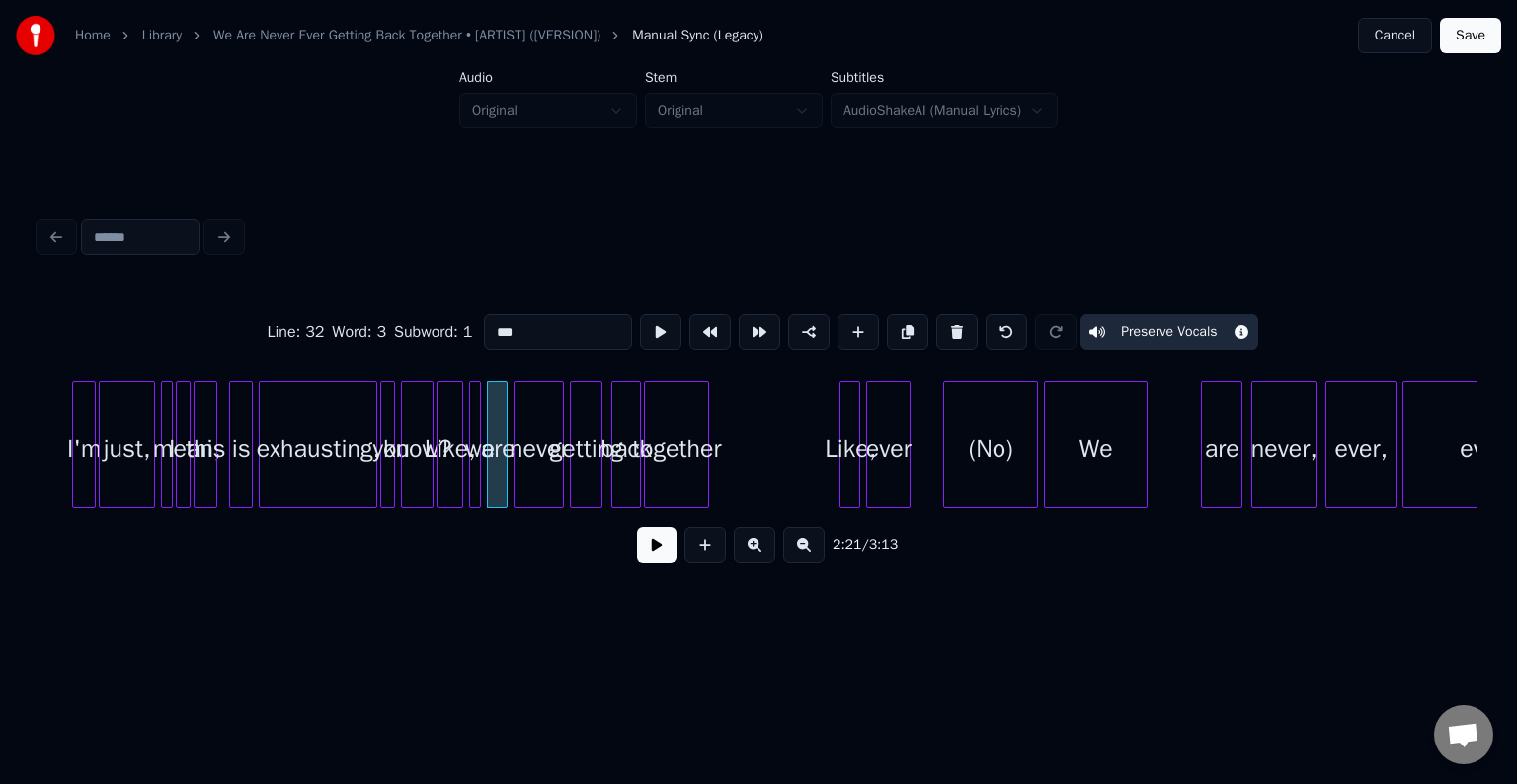 click at bounding box center [560, 444] 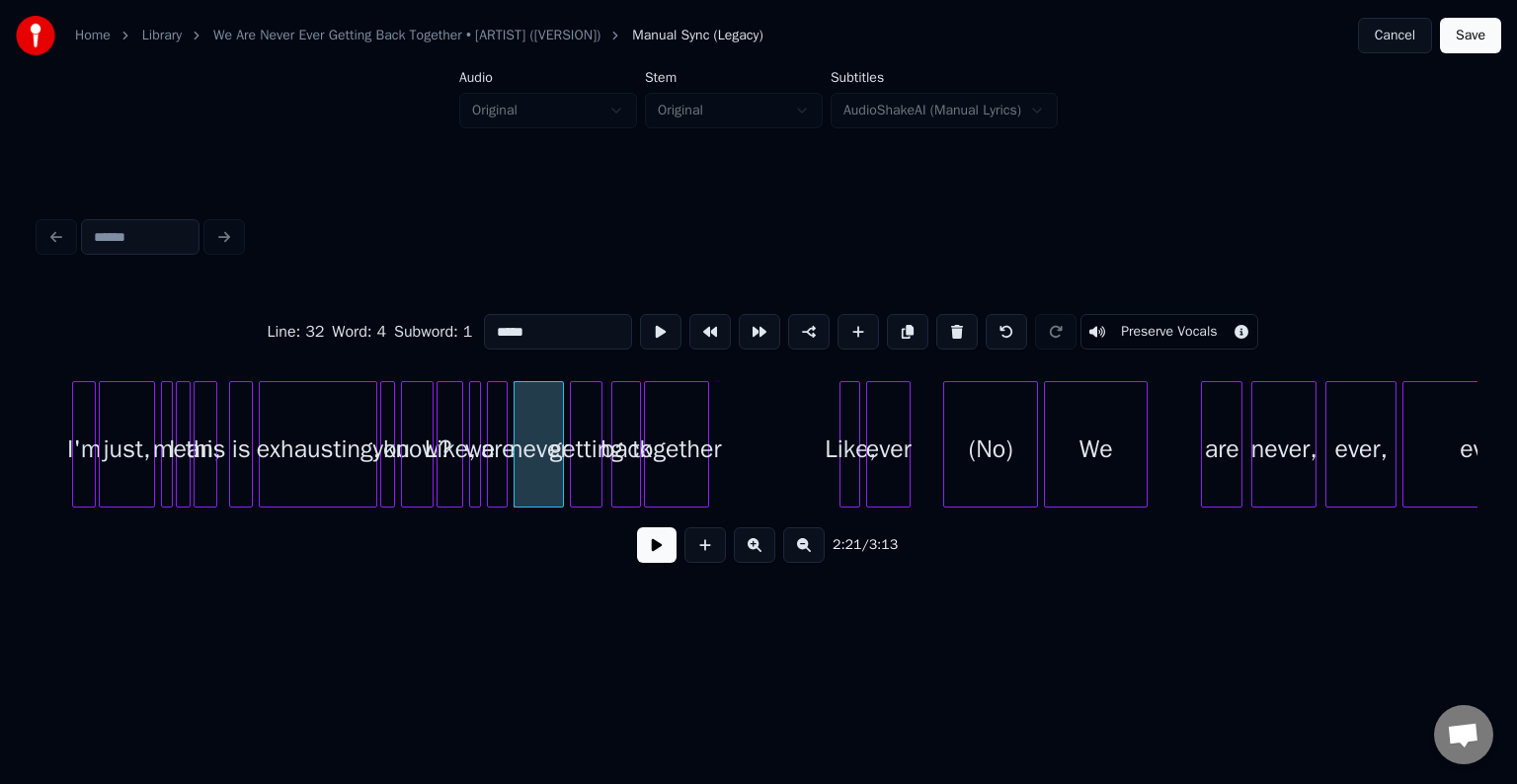 click on "Preserve Vocals" at bounding box center (1168, 332) 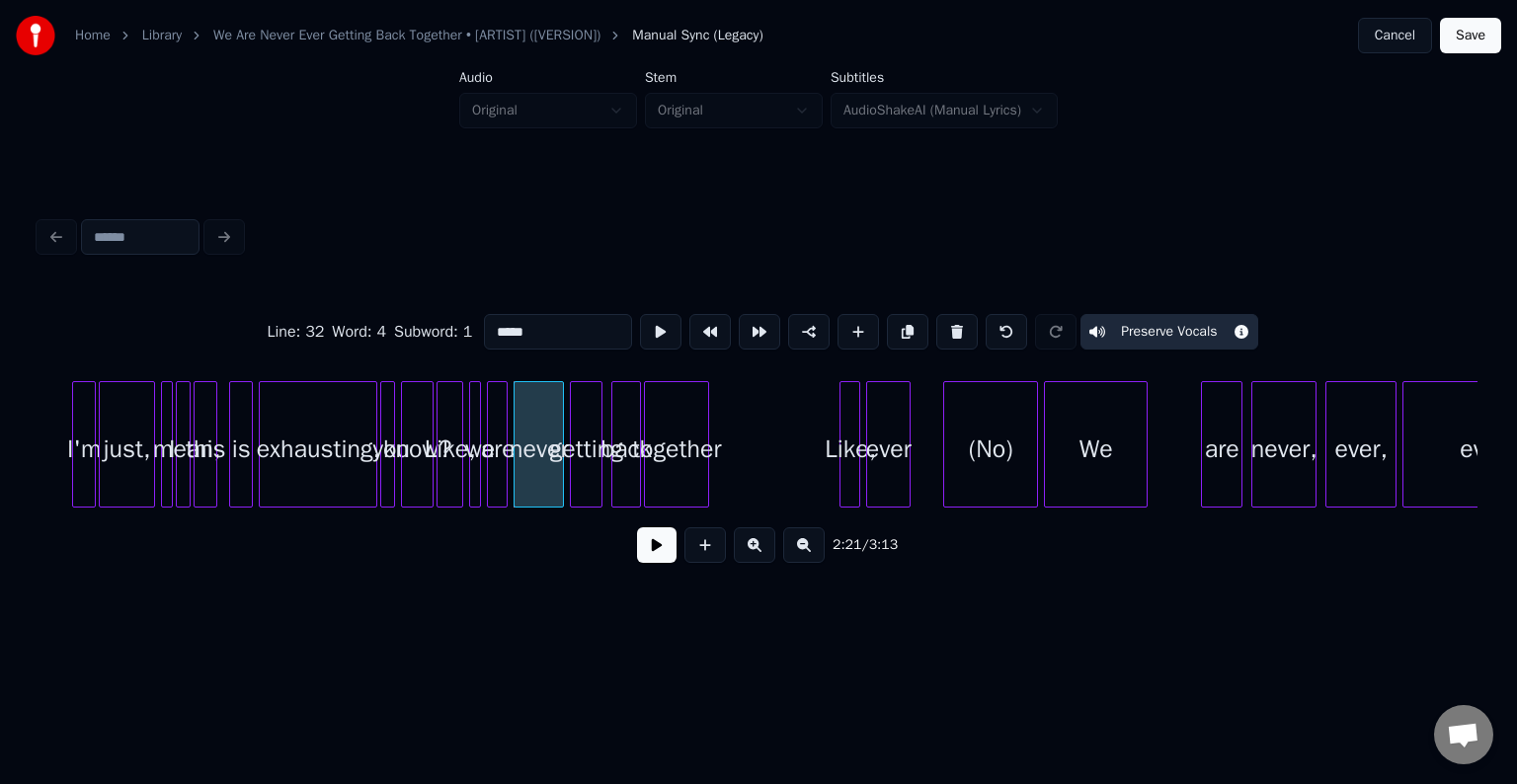 click on "getting" at bounding box center (586, 449) 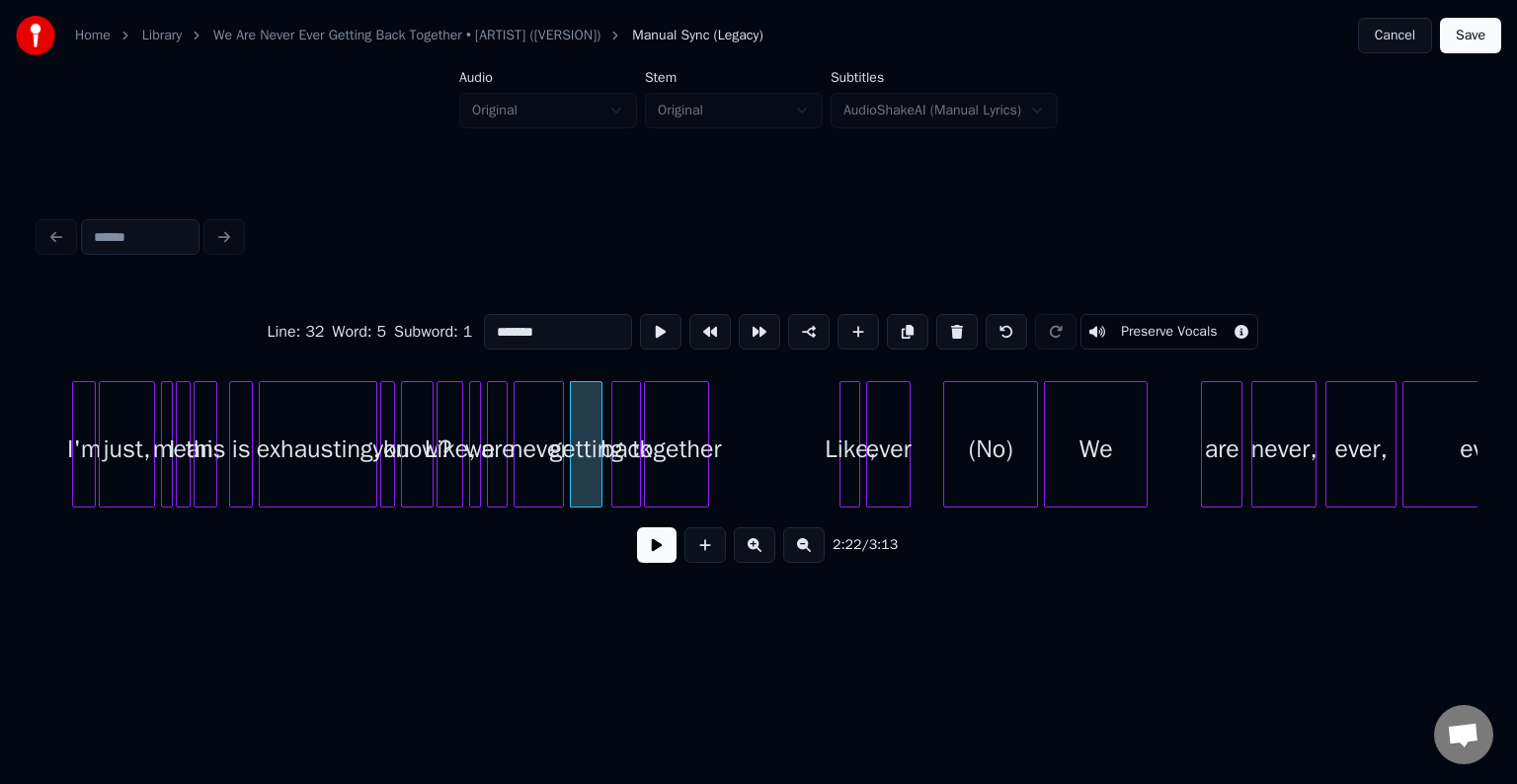 click on "Preserve Vocals" at bounding box center [1168, 332] 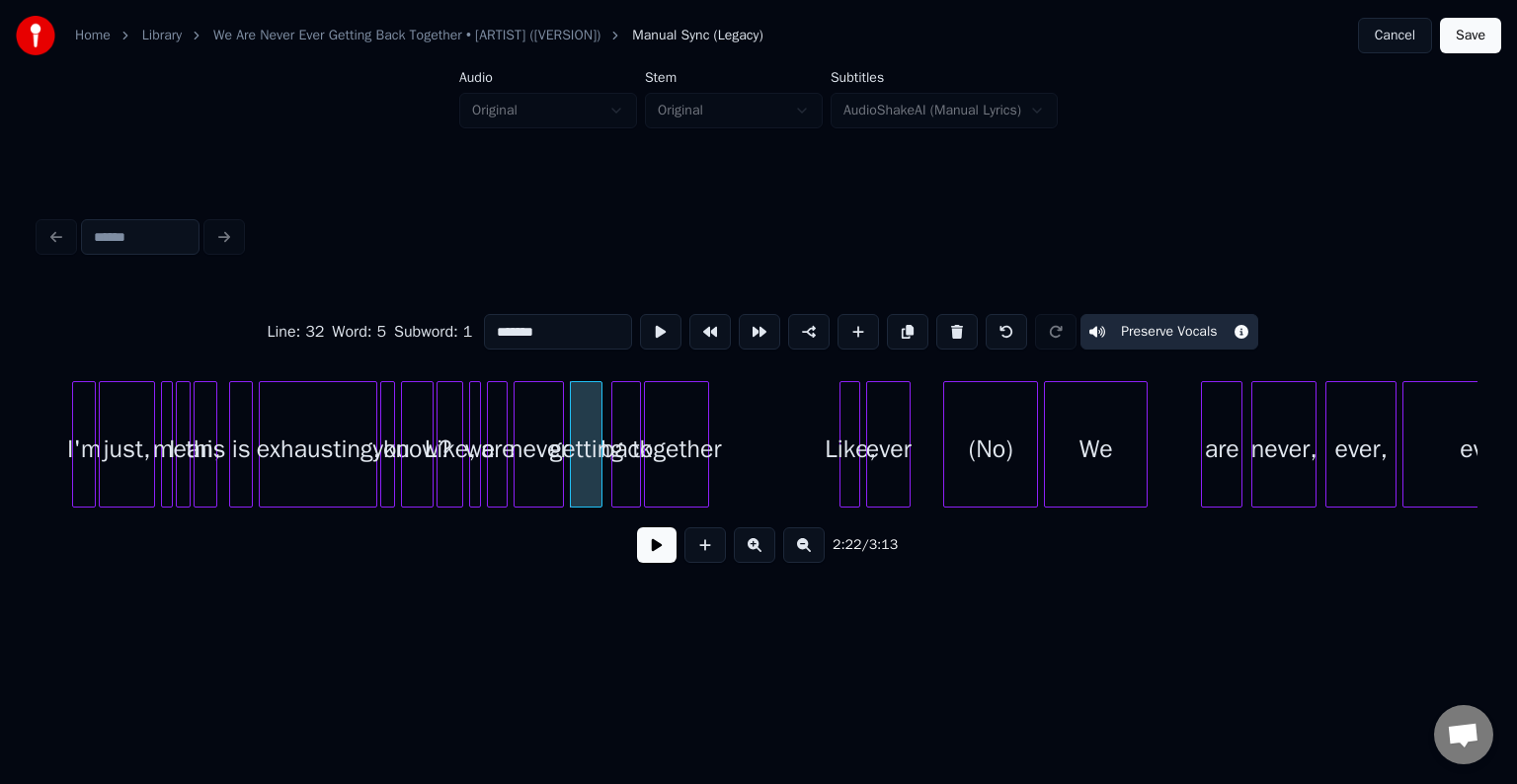 click at bounding box center [615, 444] 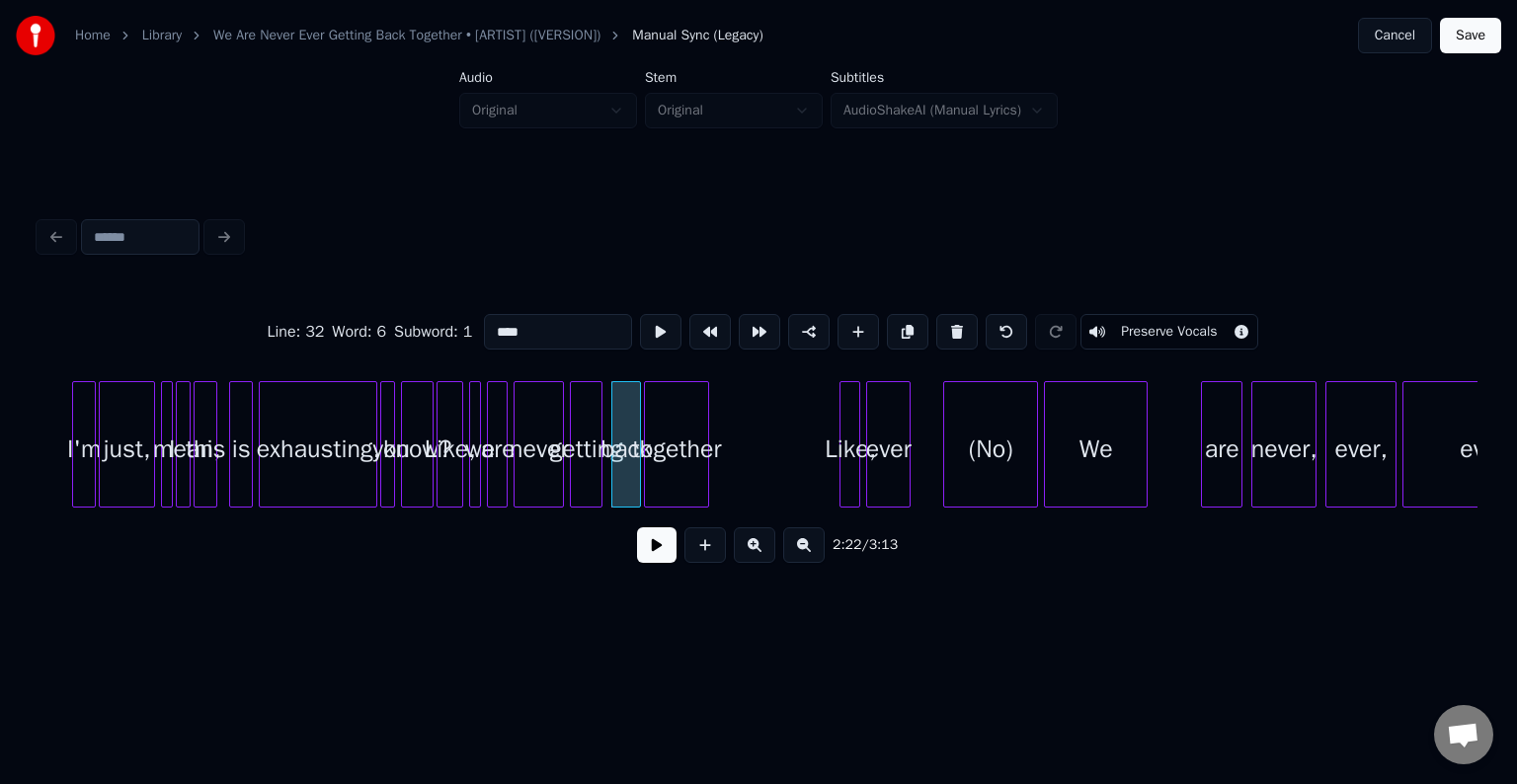 click on "Line :   32 Word :   6 Subword :   1 **** Preserve Vocals" at bounding box center (758, 332) 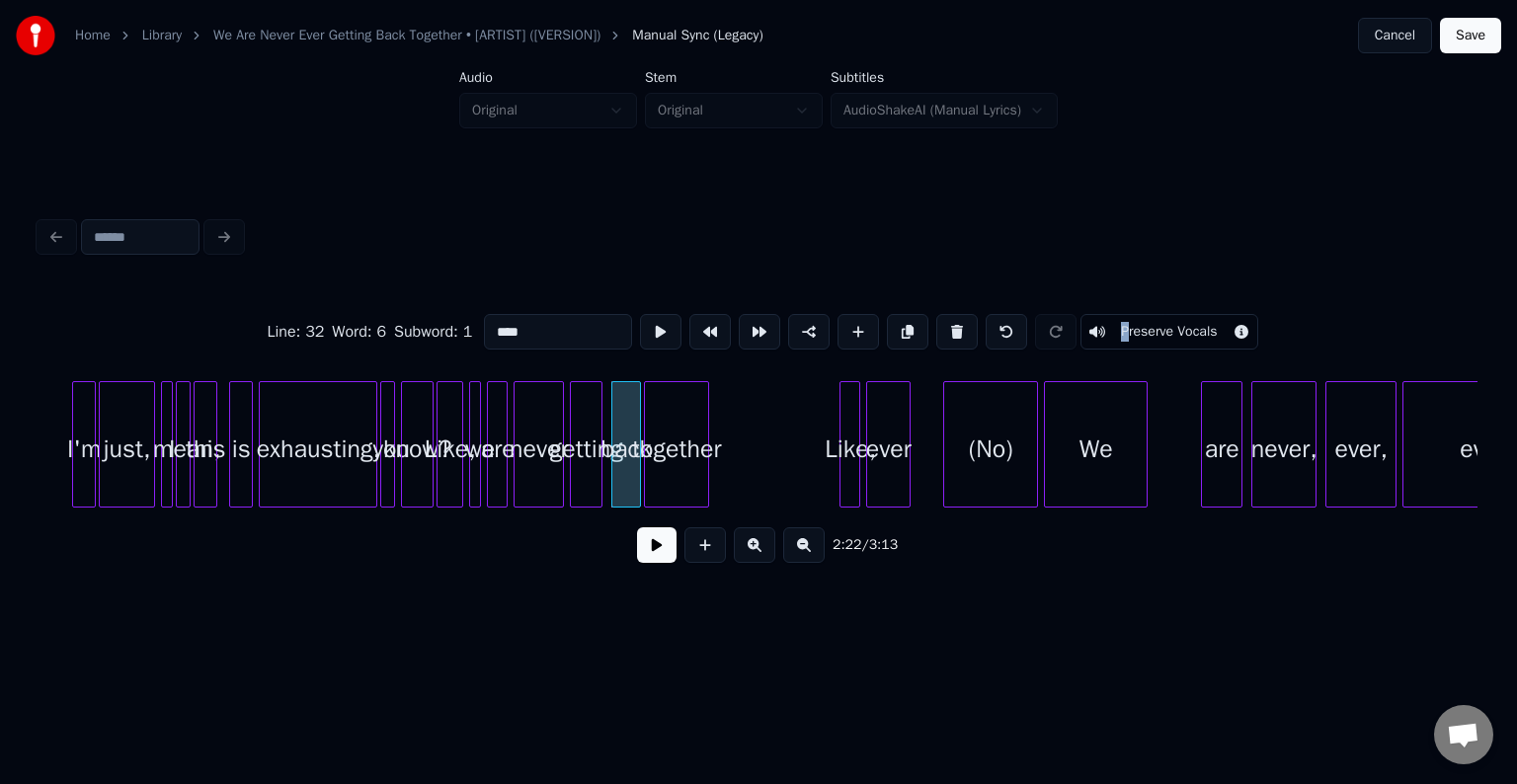 click on "Preserve Vocals" at bounding box center [1168, 332] 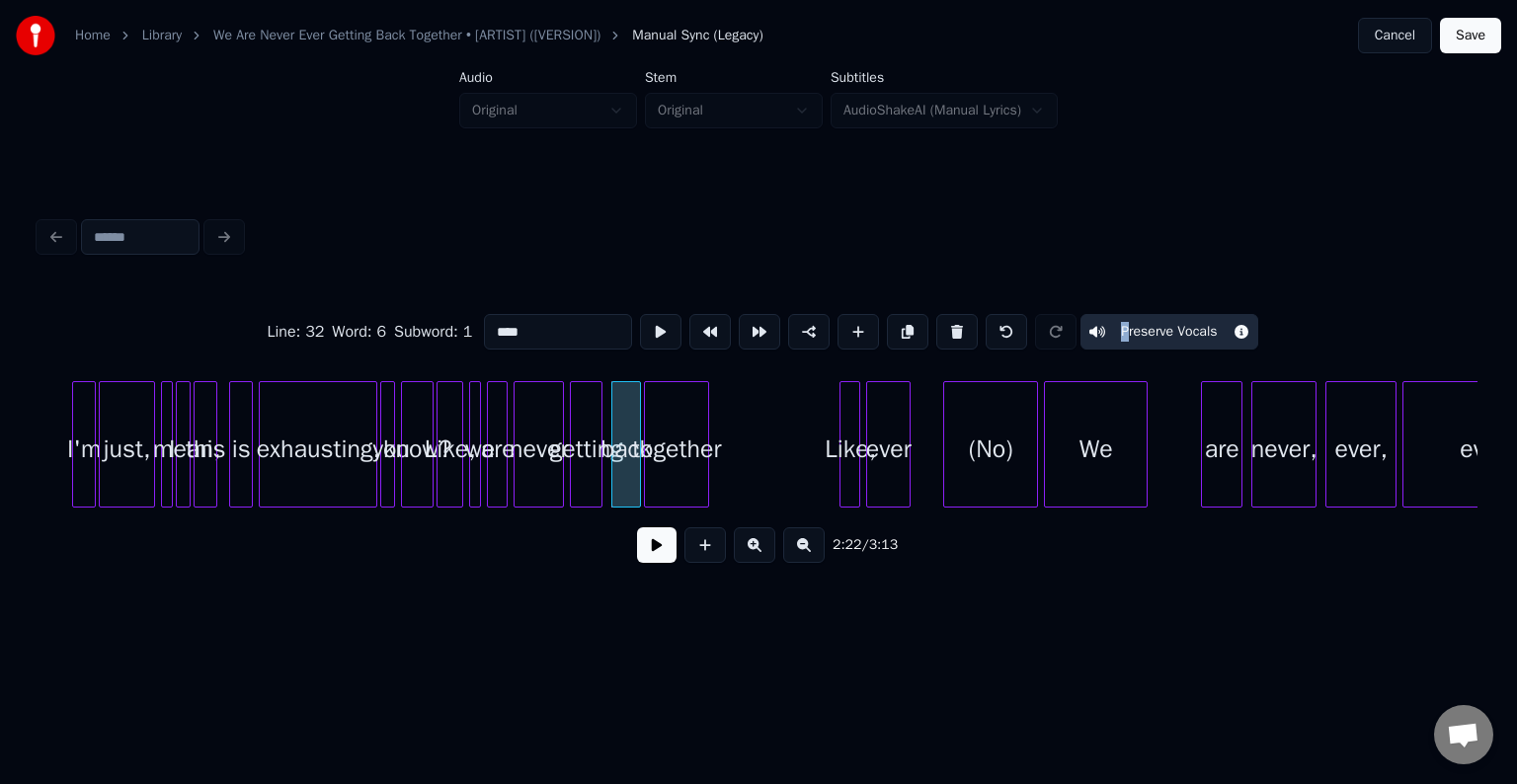 click on "together" at bounding box center [677, 449] 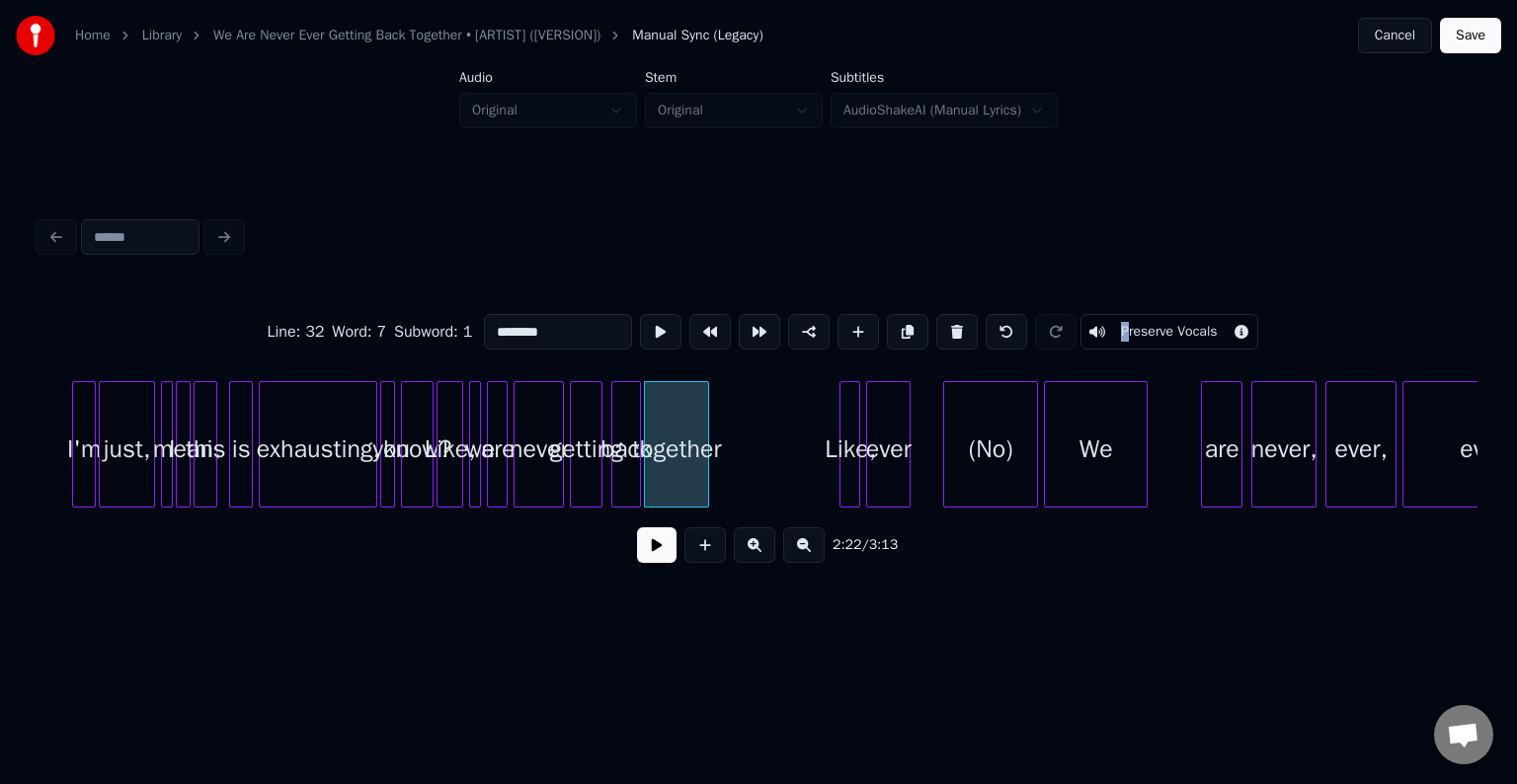 click on "Preserve Vocals" at bounding box center [1168, 332] 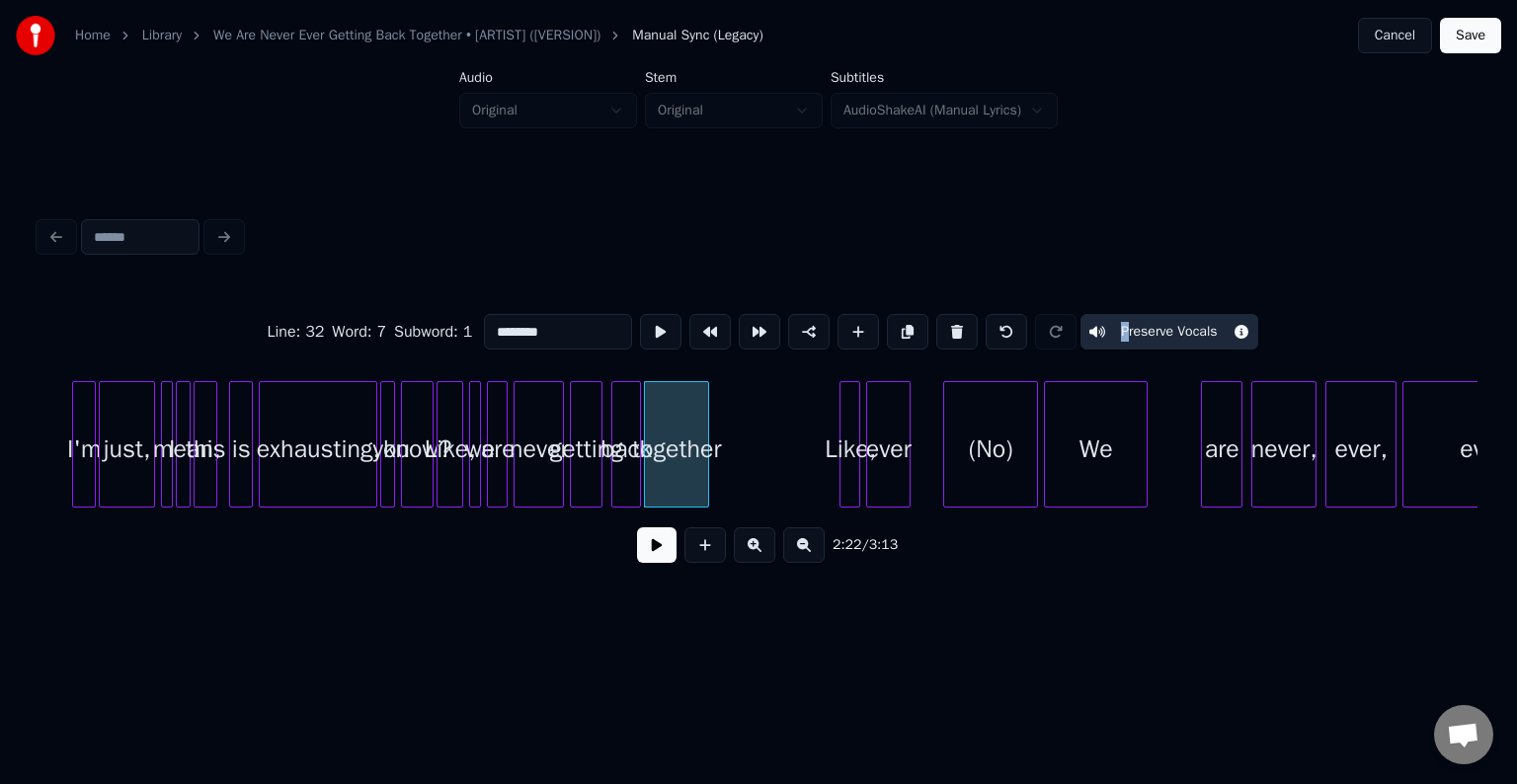 click at bounding box center (843, 444) 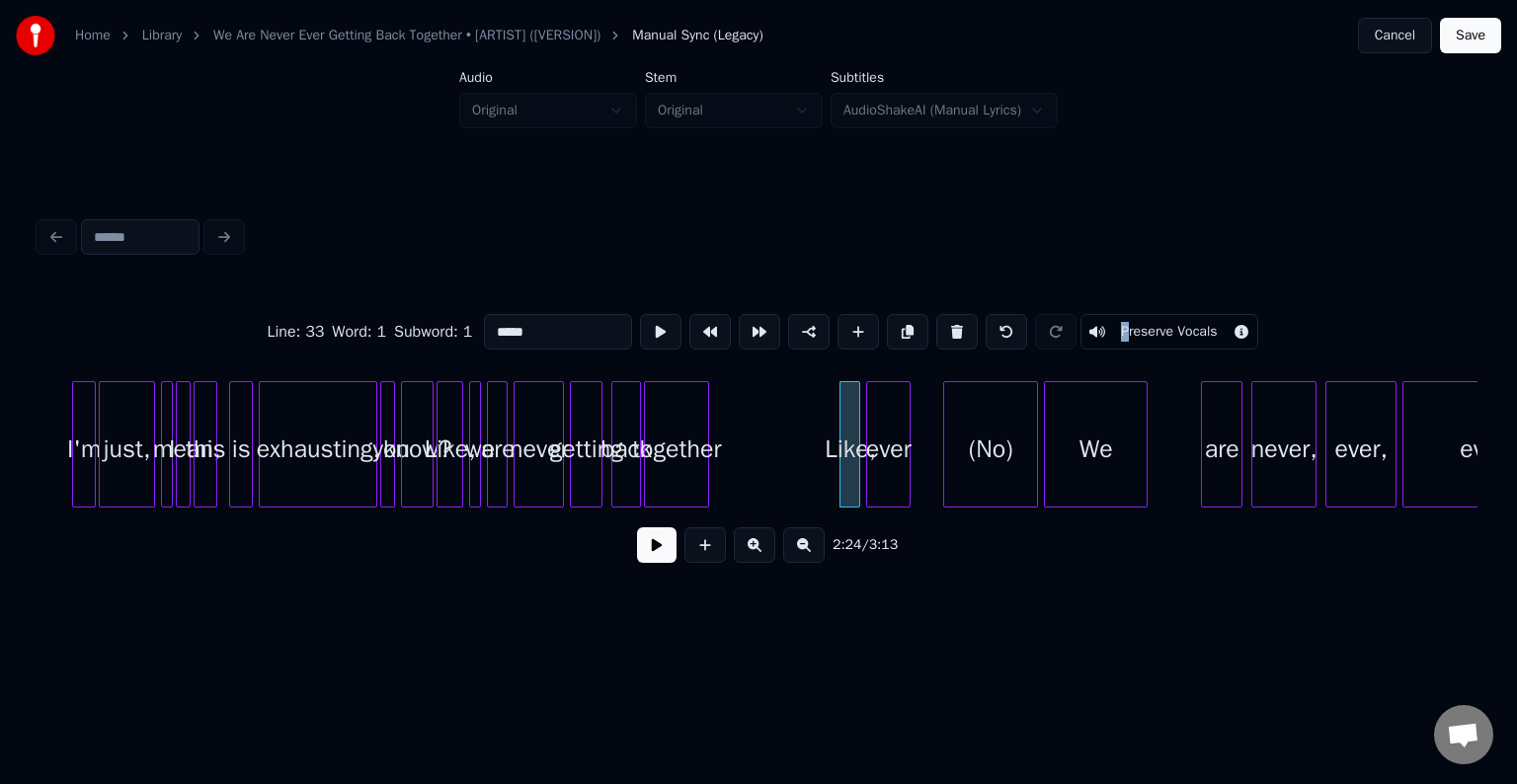 click on "Preserve Vocals" at bounding box center [1168, 332] 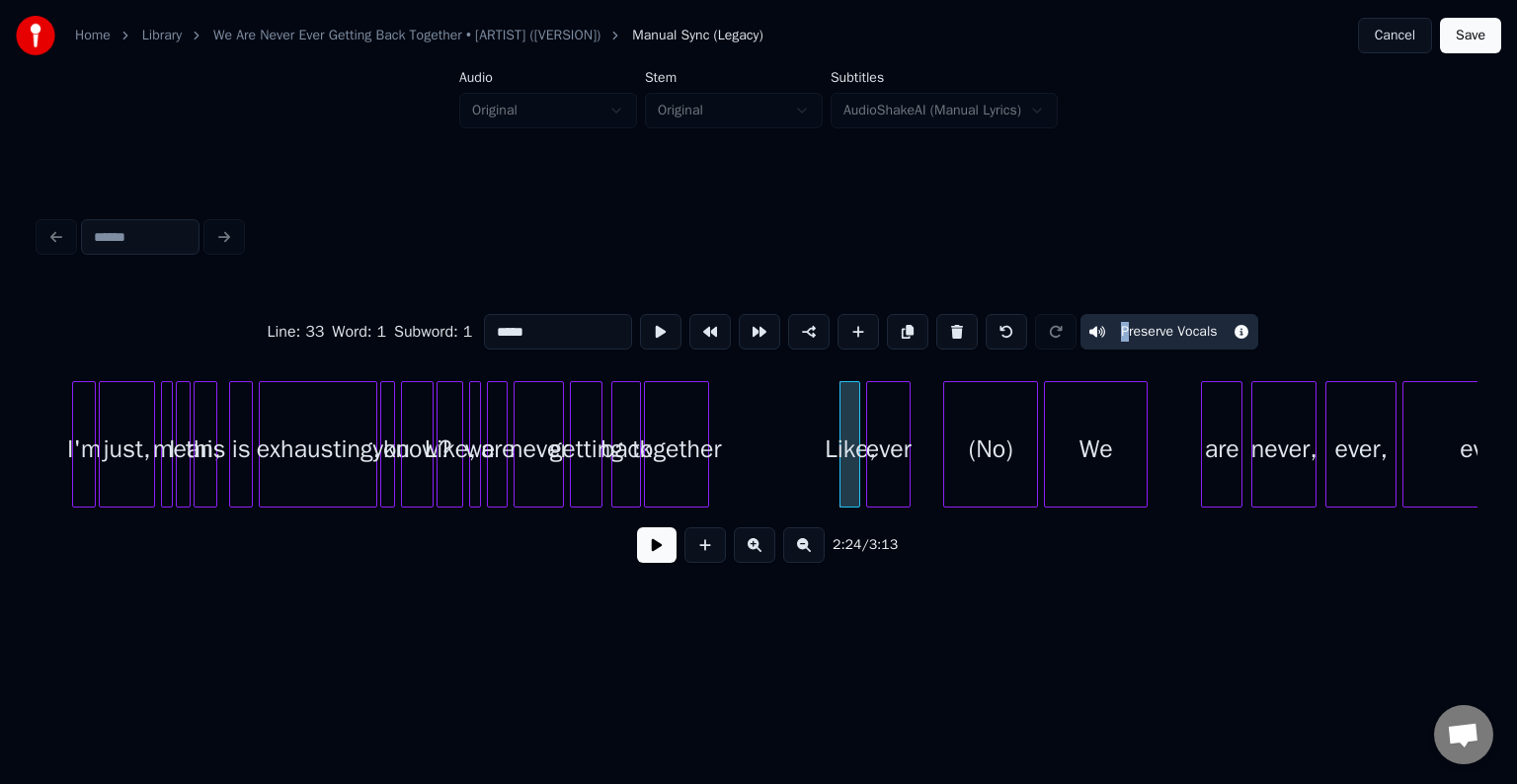 click on "ever" at bounding box center [888, 449] 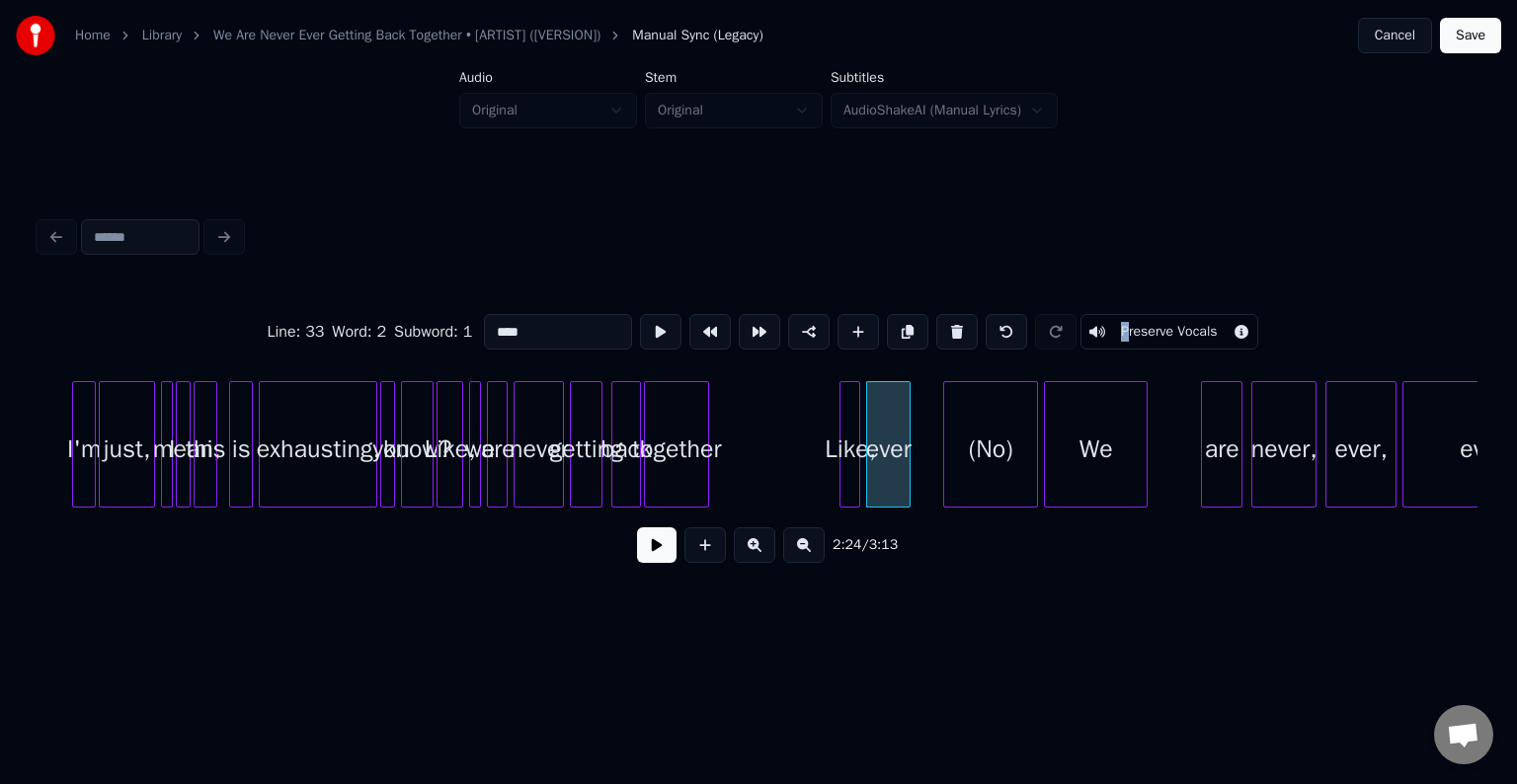 click on "Preserve Vocals" at bounding box center (1168, 332) 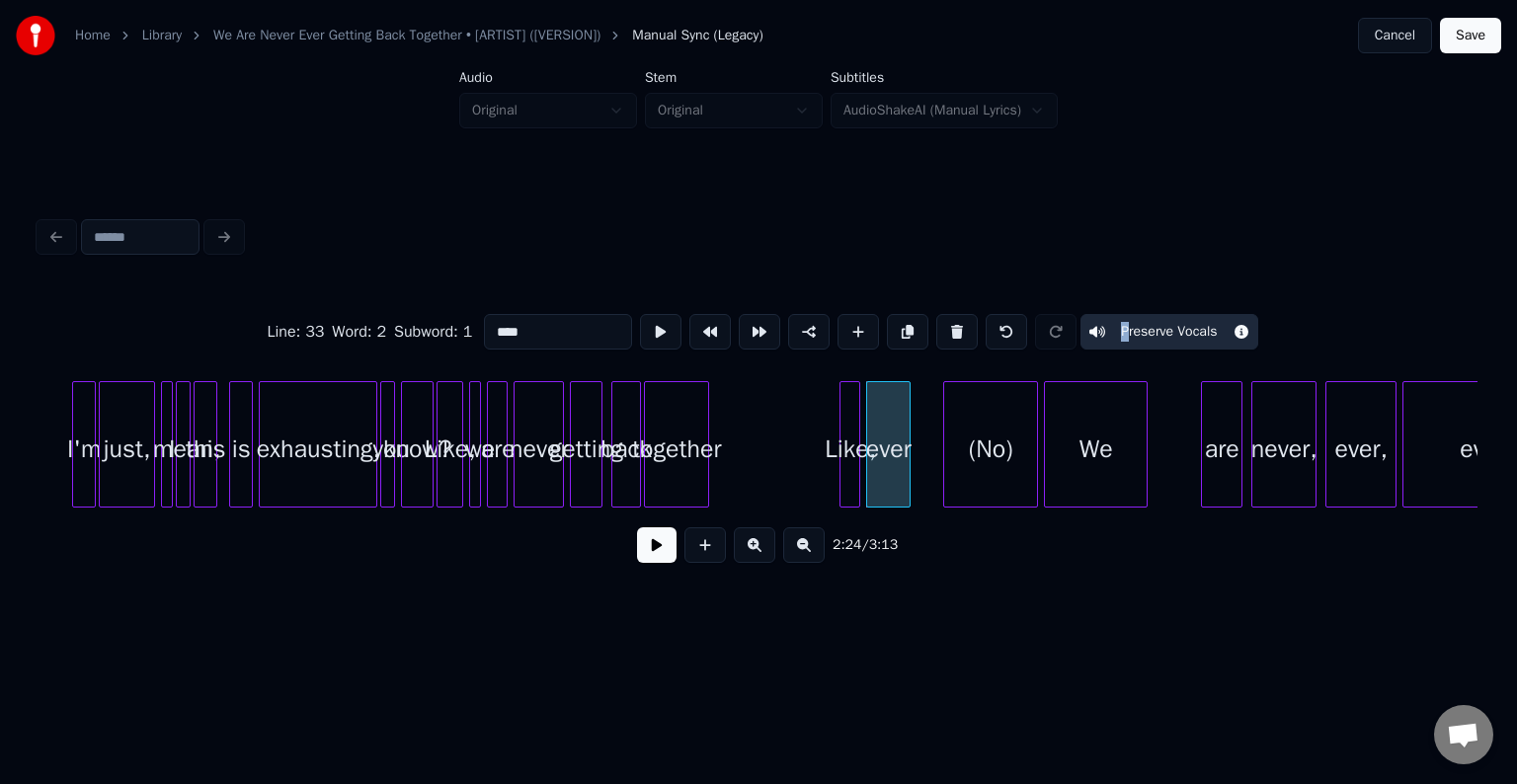 click on "I'm just, I mean, this is exhausting, you know? Like, we are never getting back together Like, ever (No) We are never, ever, ever" at bounding box center (-6184, 444) 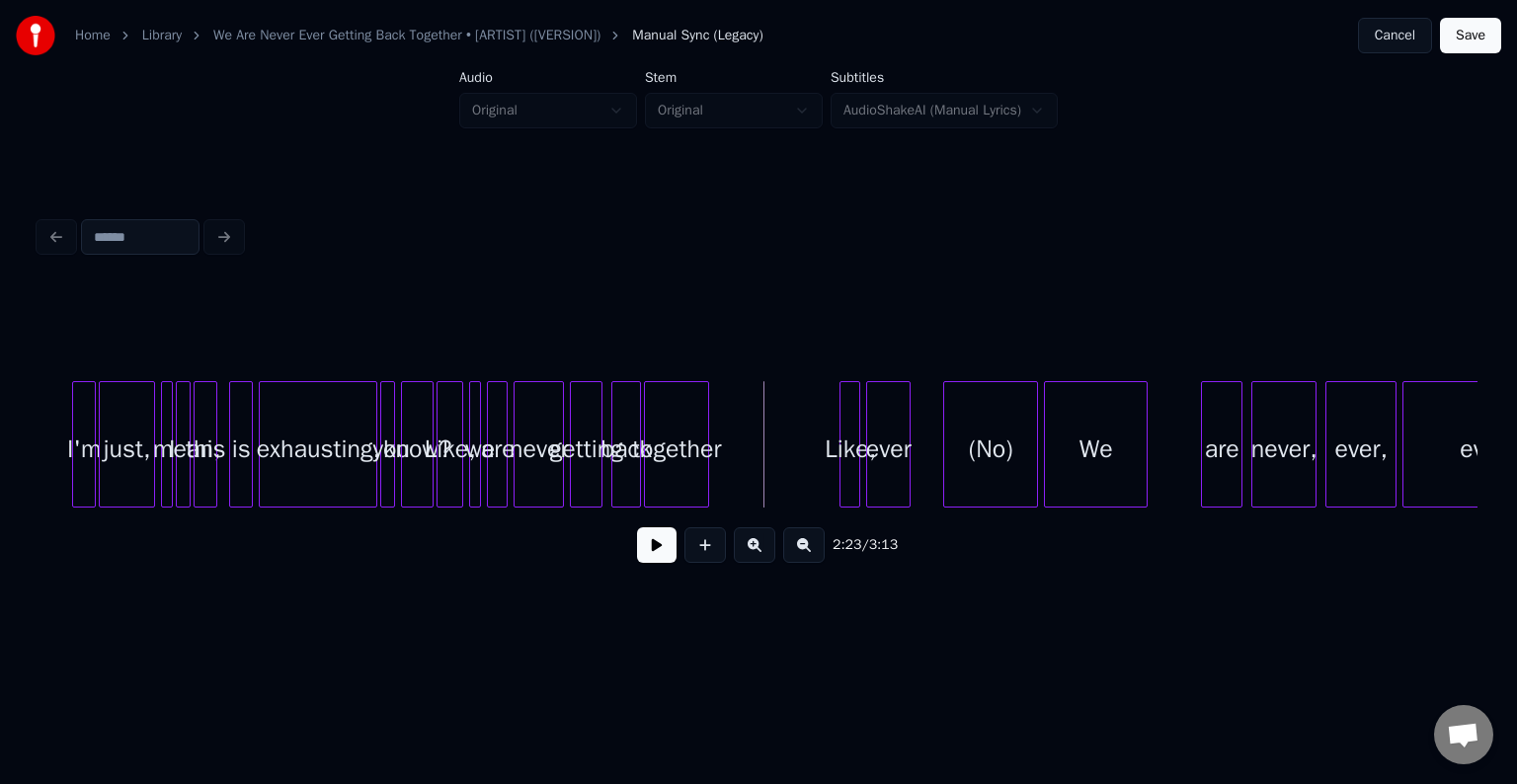 click on "I'm" at bounding box center [84, 449] 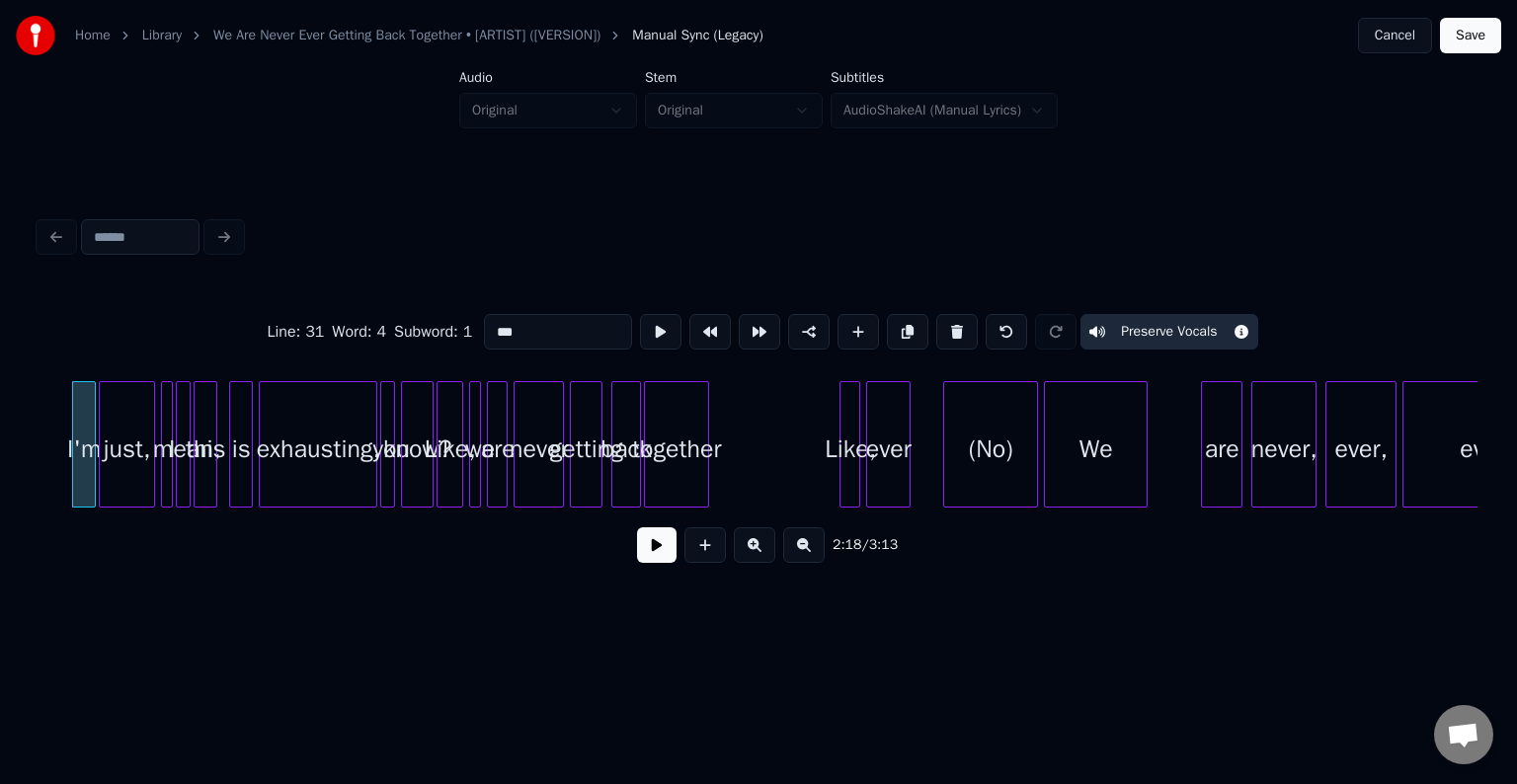click at bounding box center [657, 545] 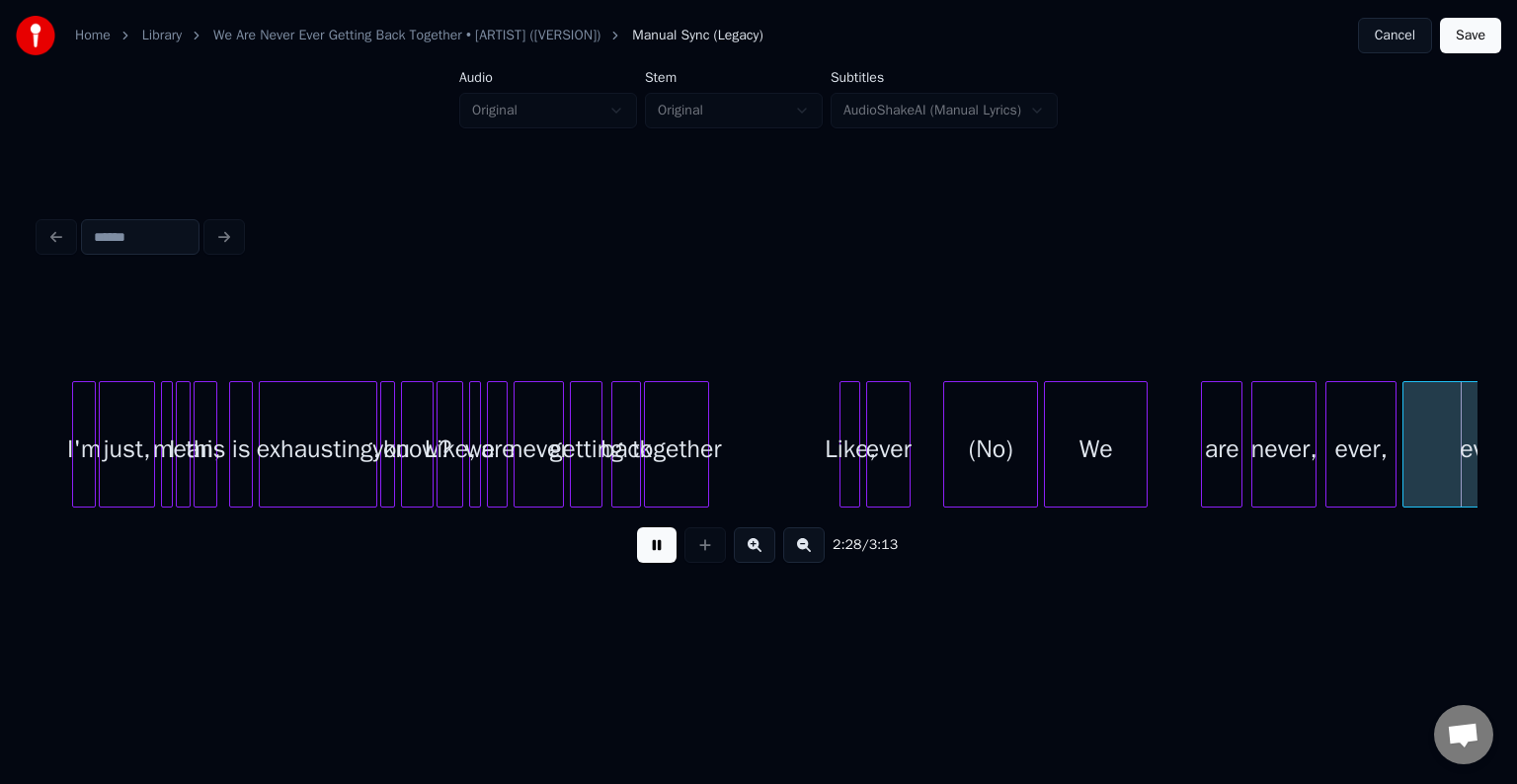 scroll, scrollTop: 0, scrollLeft: 21973, axis: horizontal 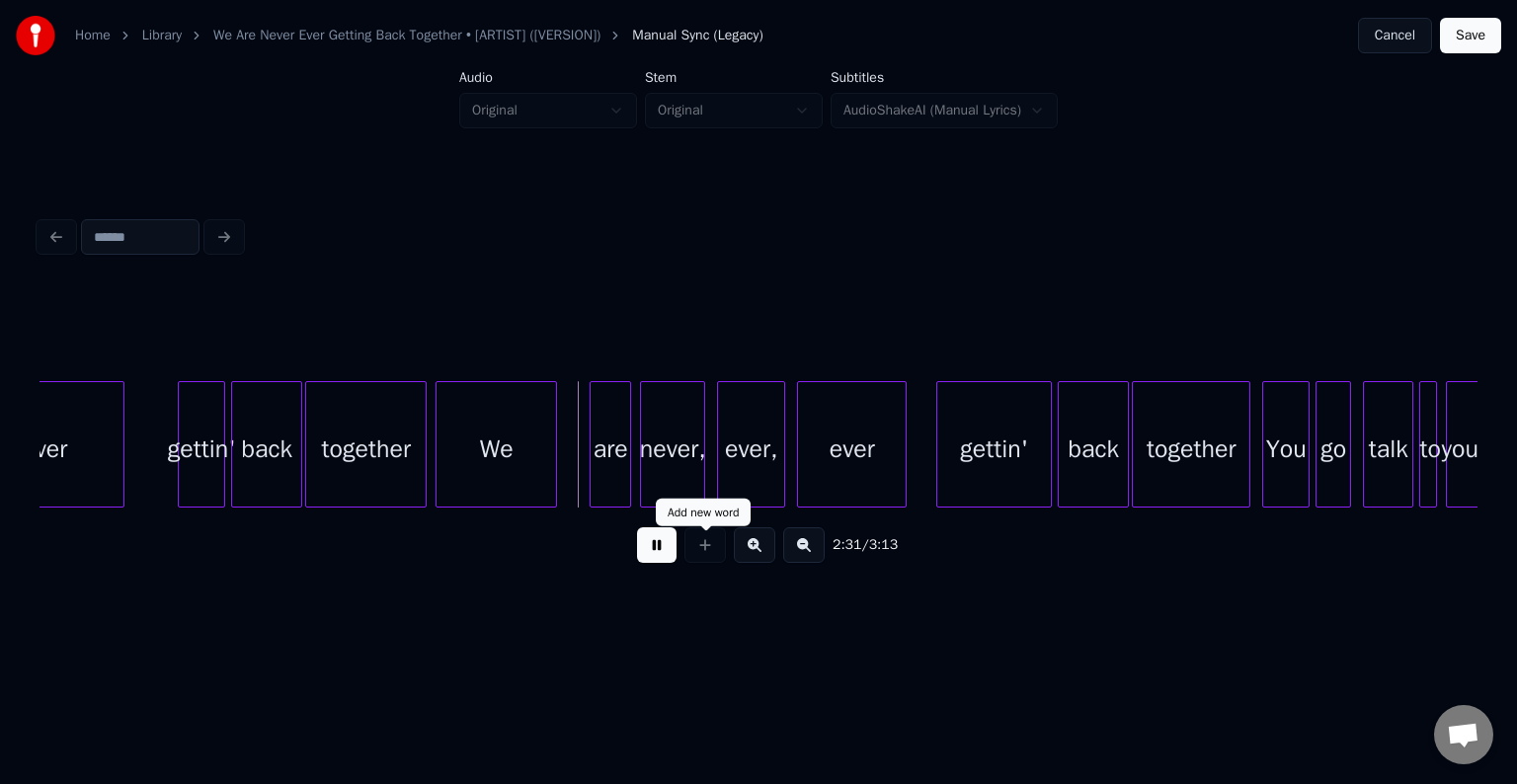 click at bounding box center [705, 545] 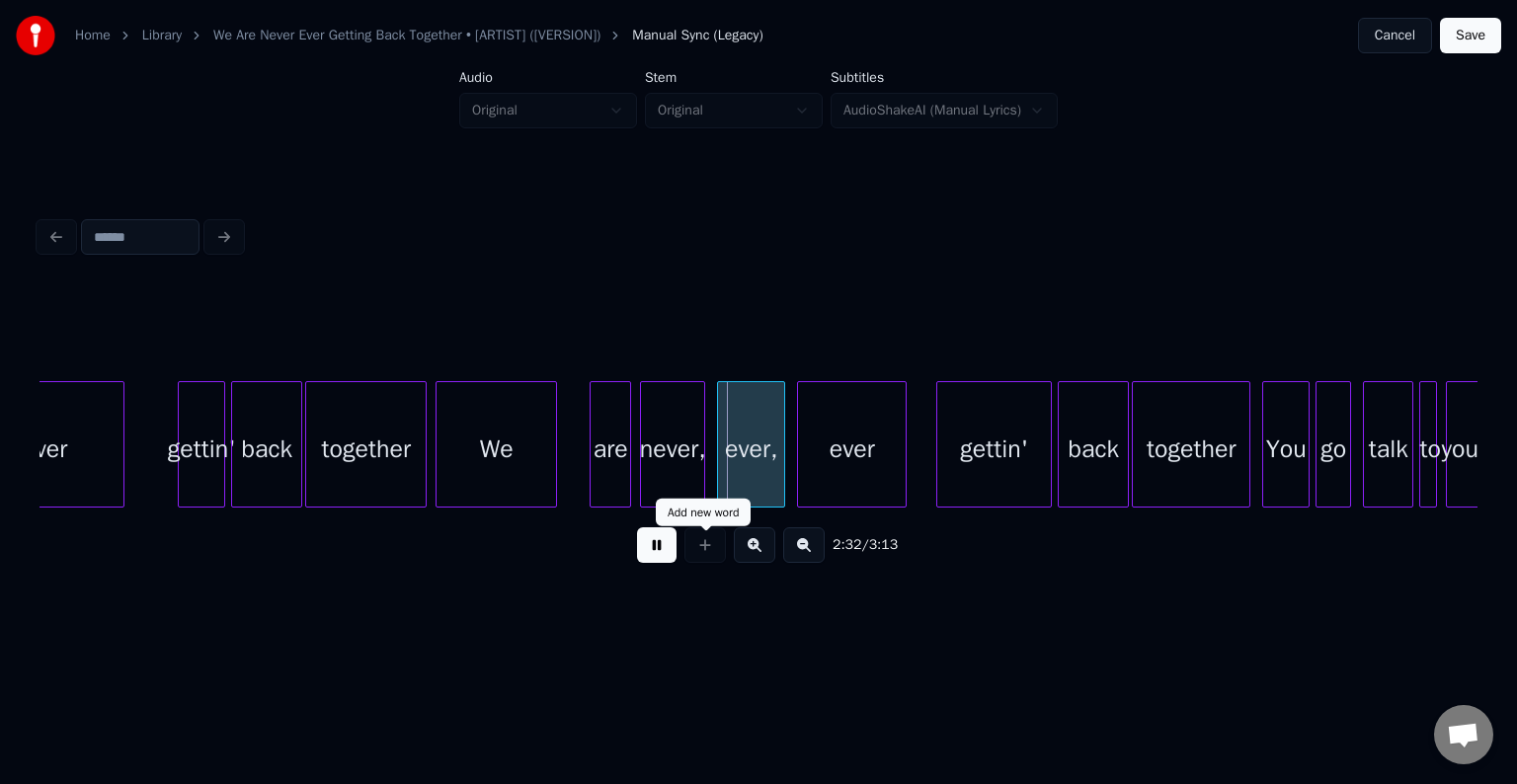 click at bounding box center (657, 545) 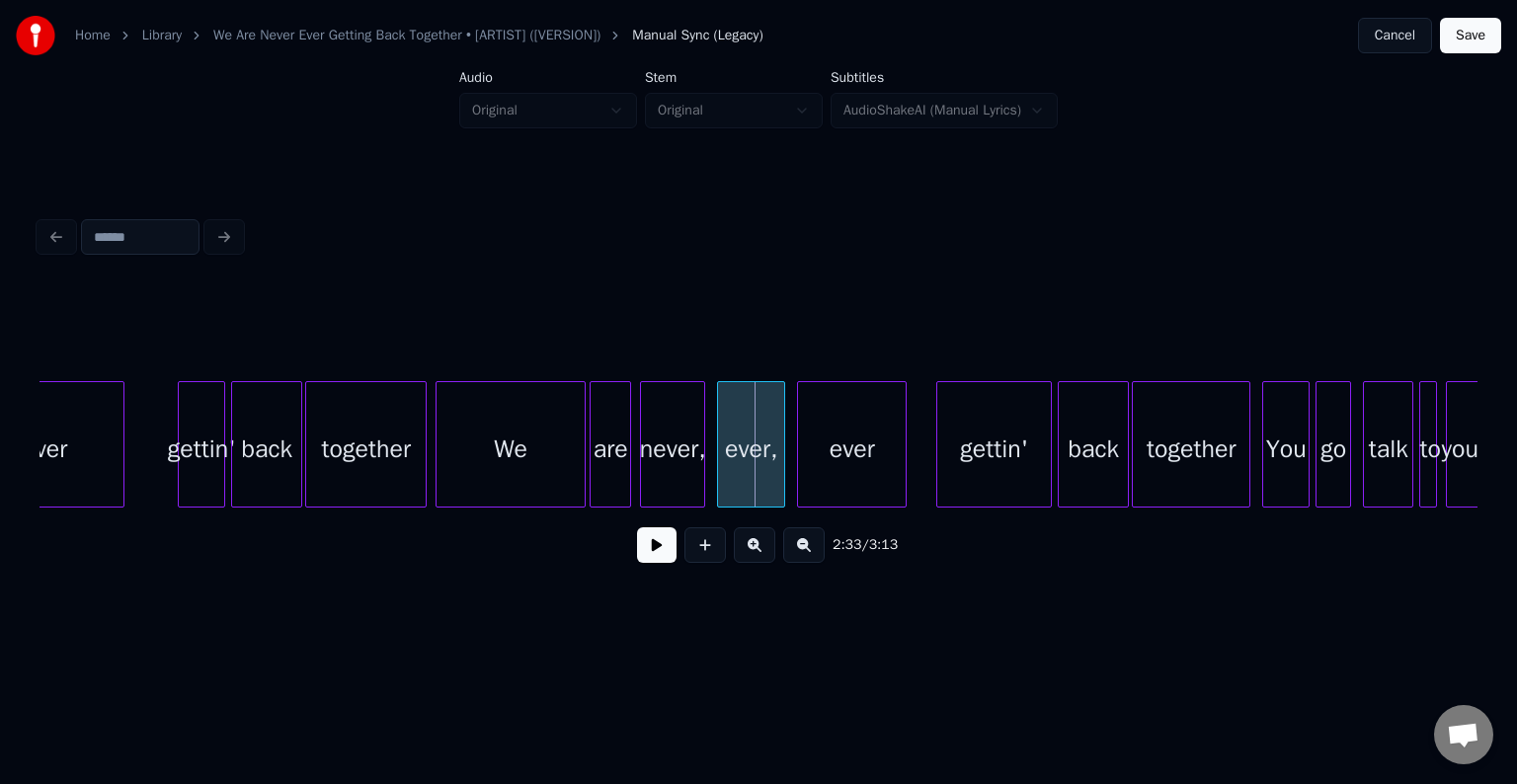 click at bounding box center (582, 444) 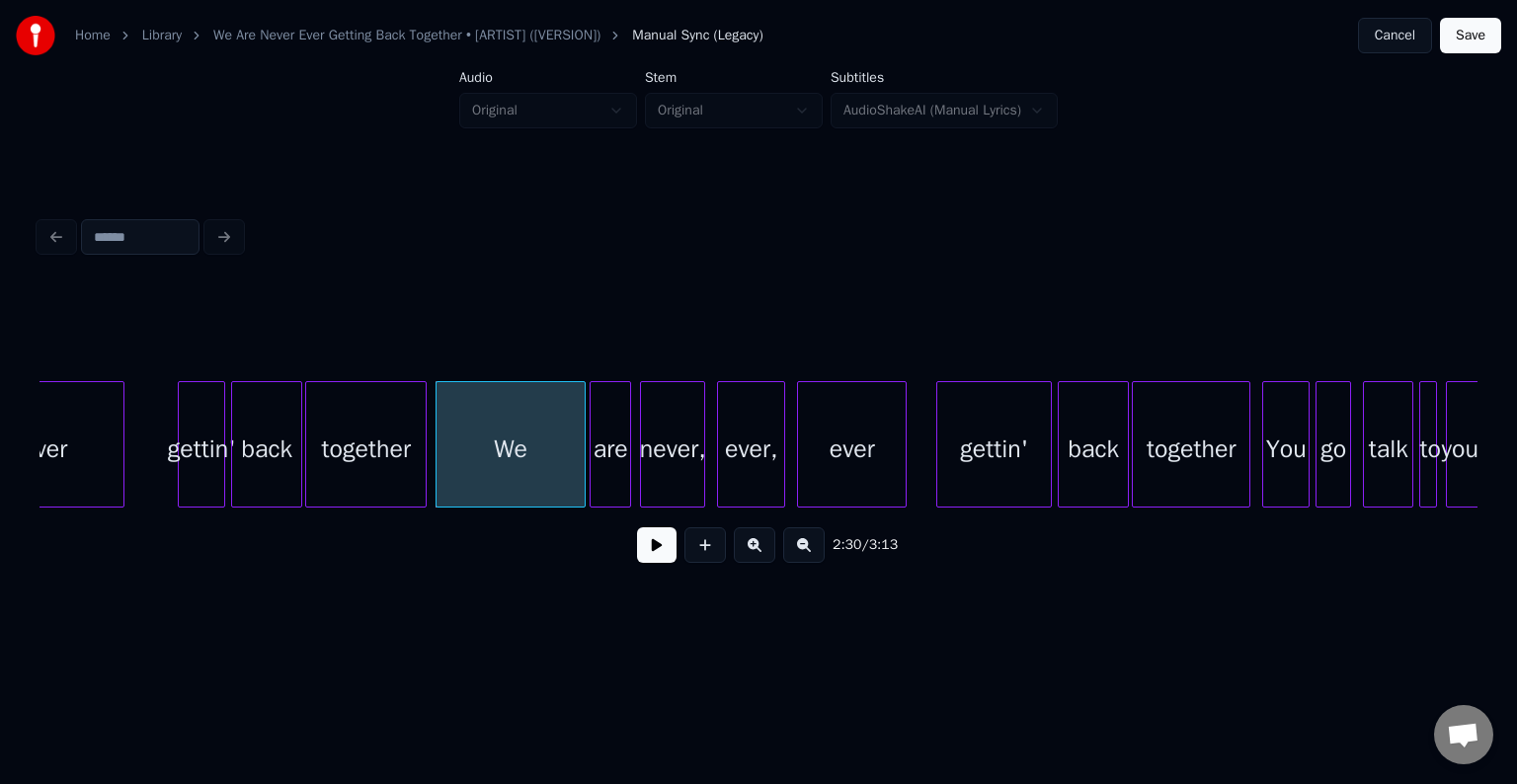 click at bounding box center (657, 545) 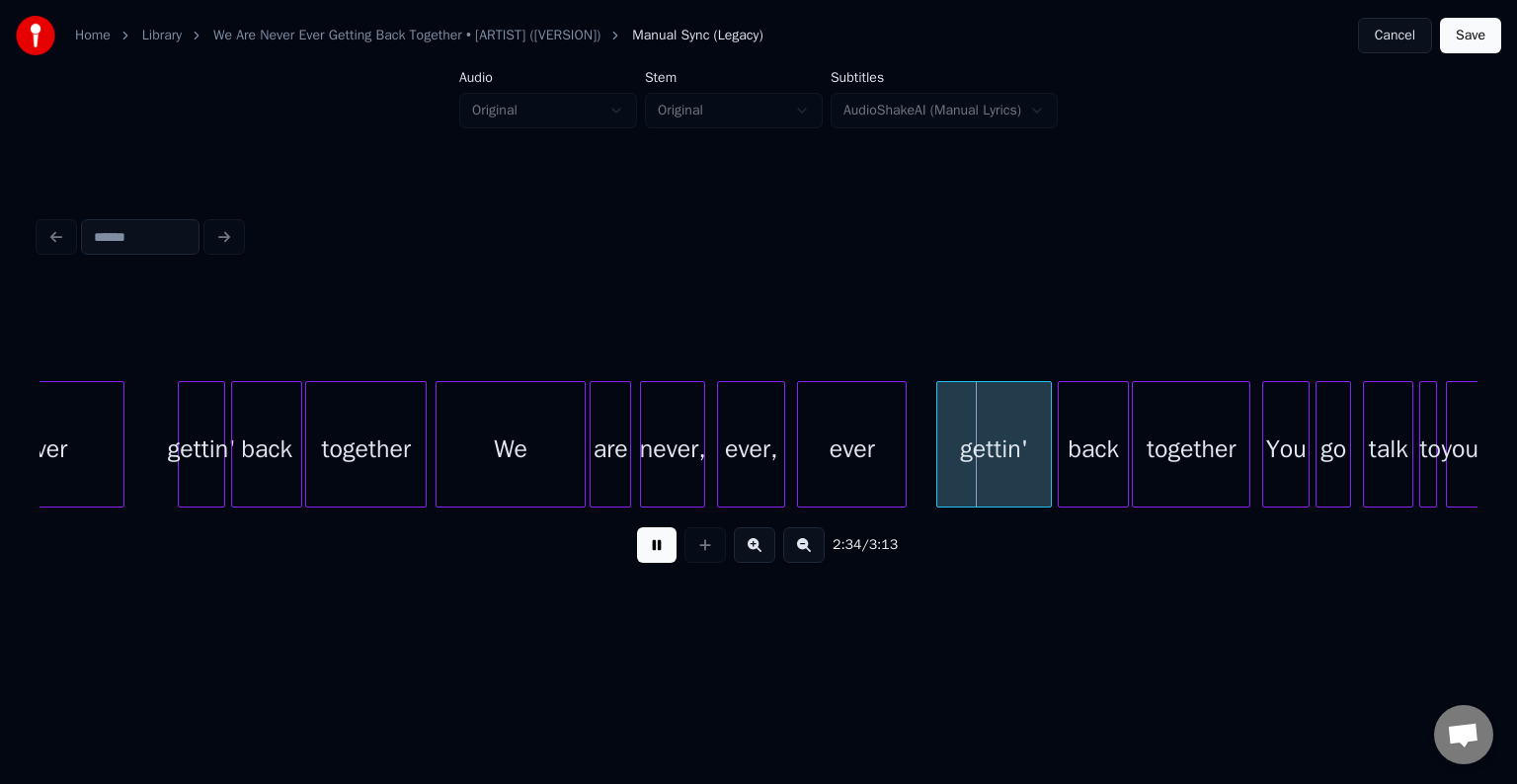 drag, startPoint x: 661, startPoint y: 549, endPoint x: 820, endPoint y: 470, distance: 177.54436 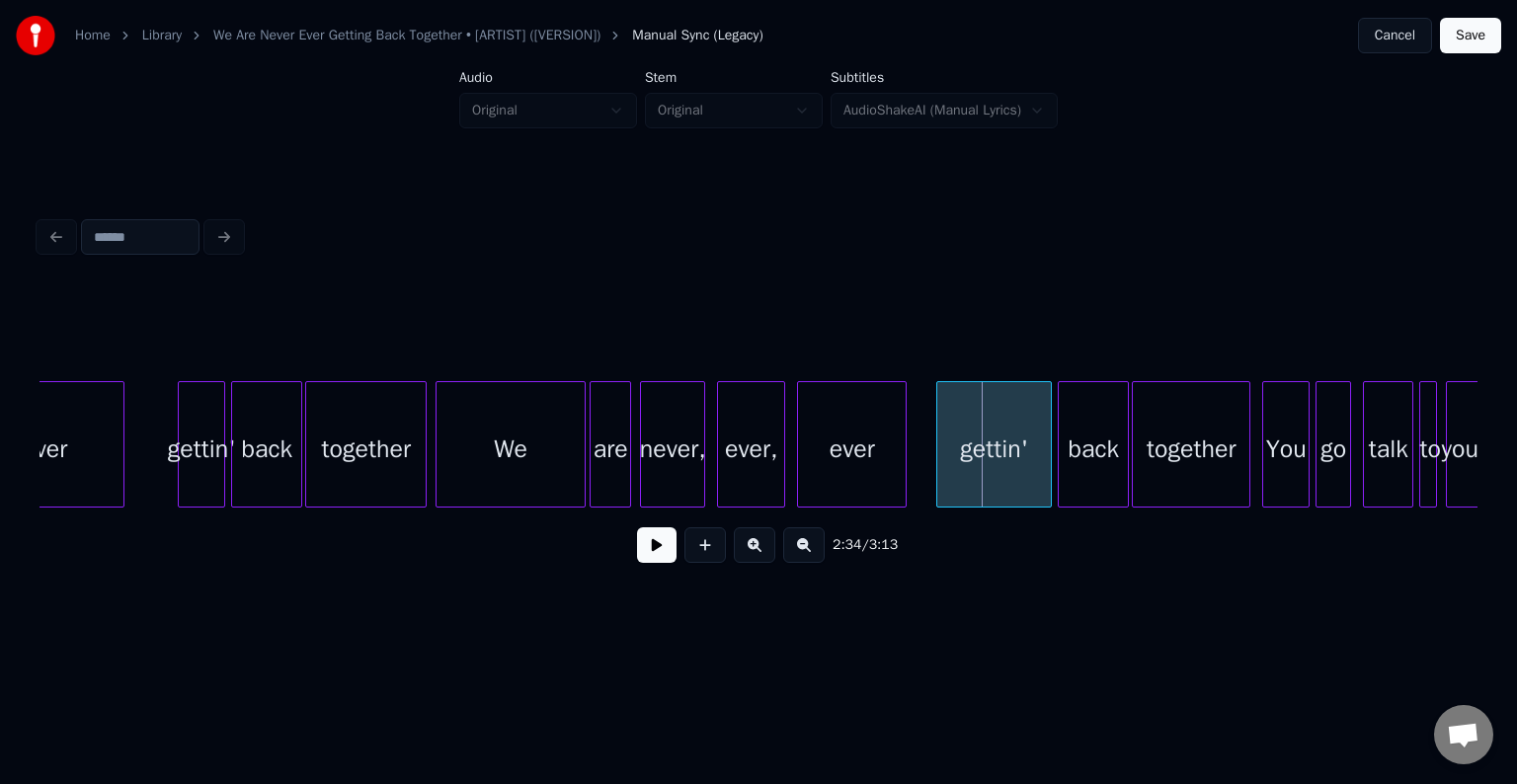 click on "ever" at bounding box center (851, 449) 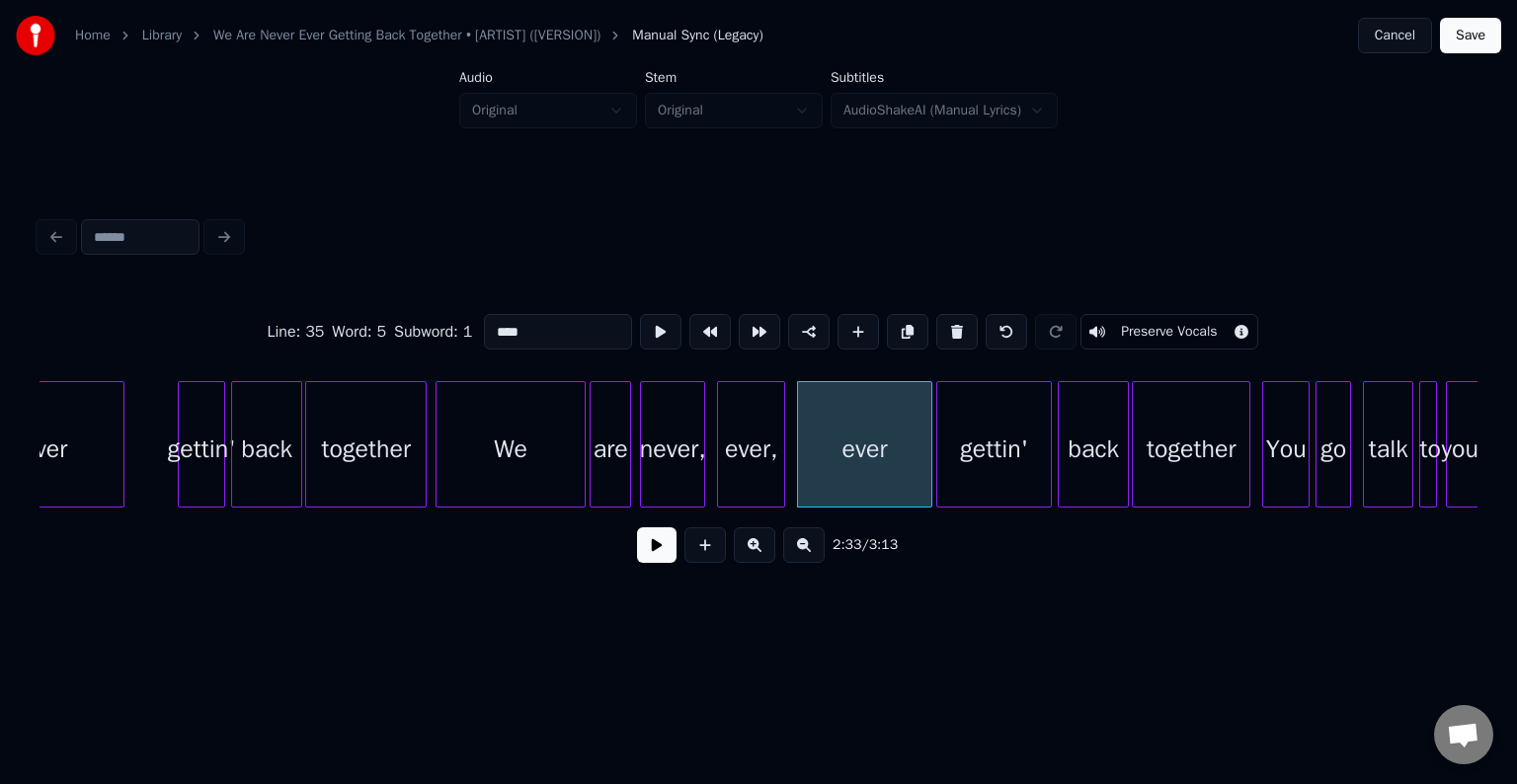 click at bounding box center [928, 444] 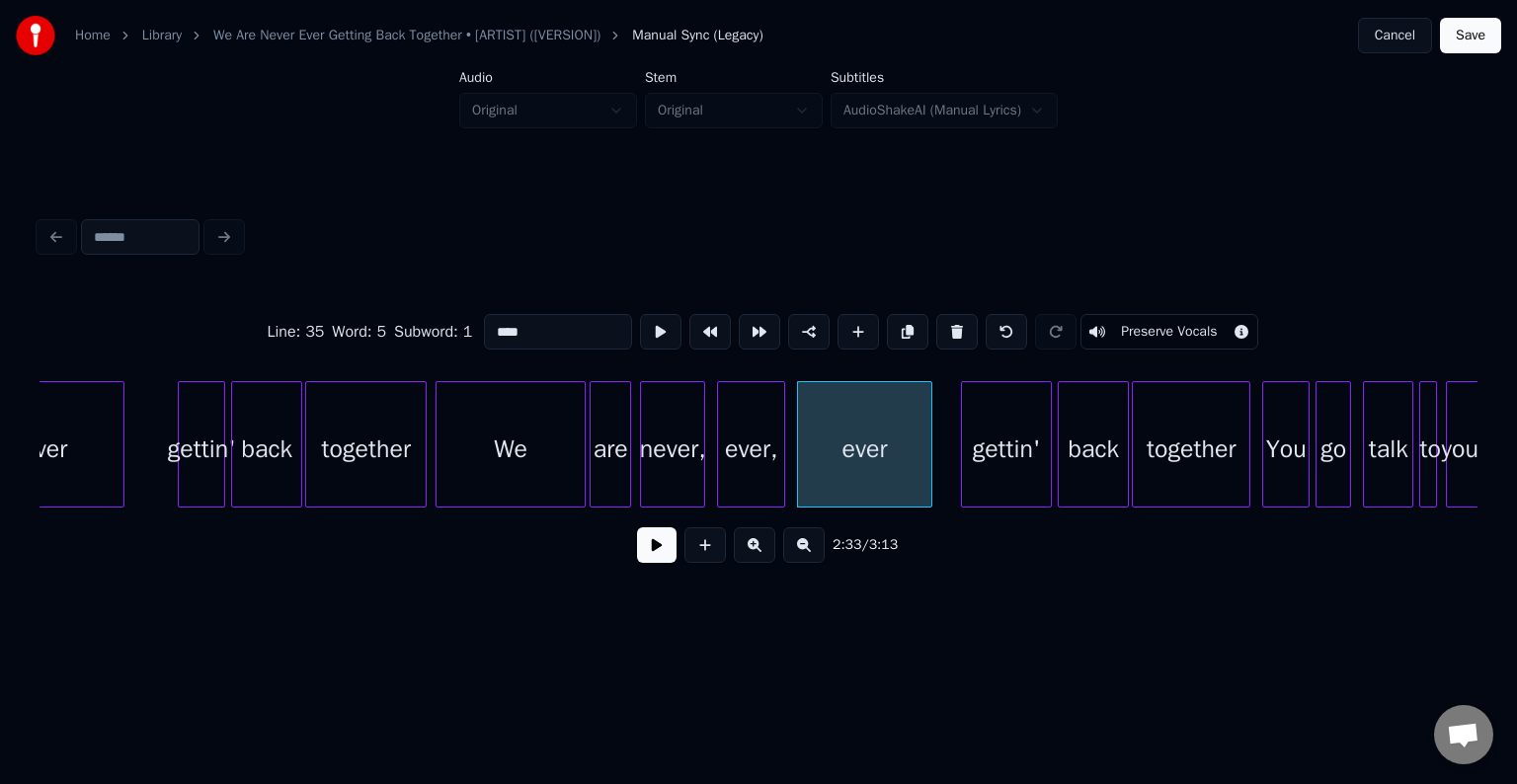 click at bounding box center (965, 444) 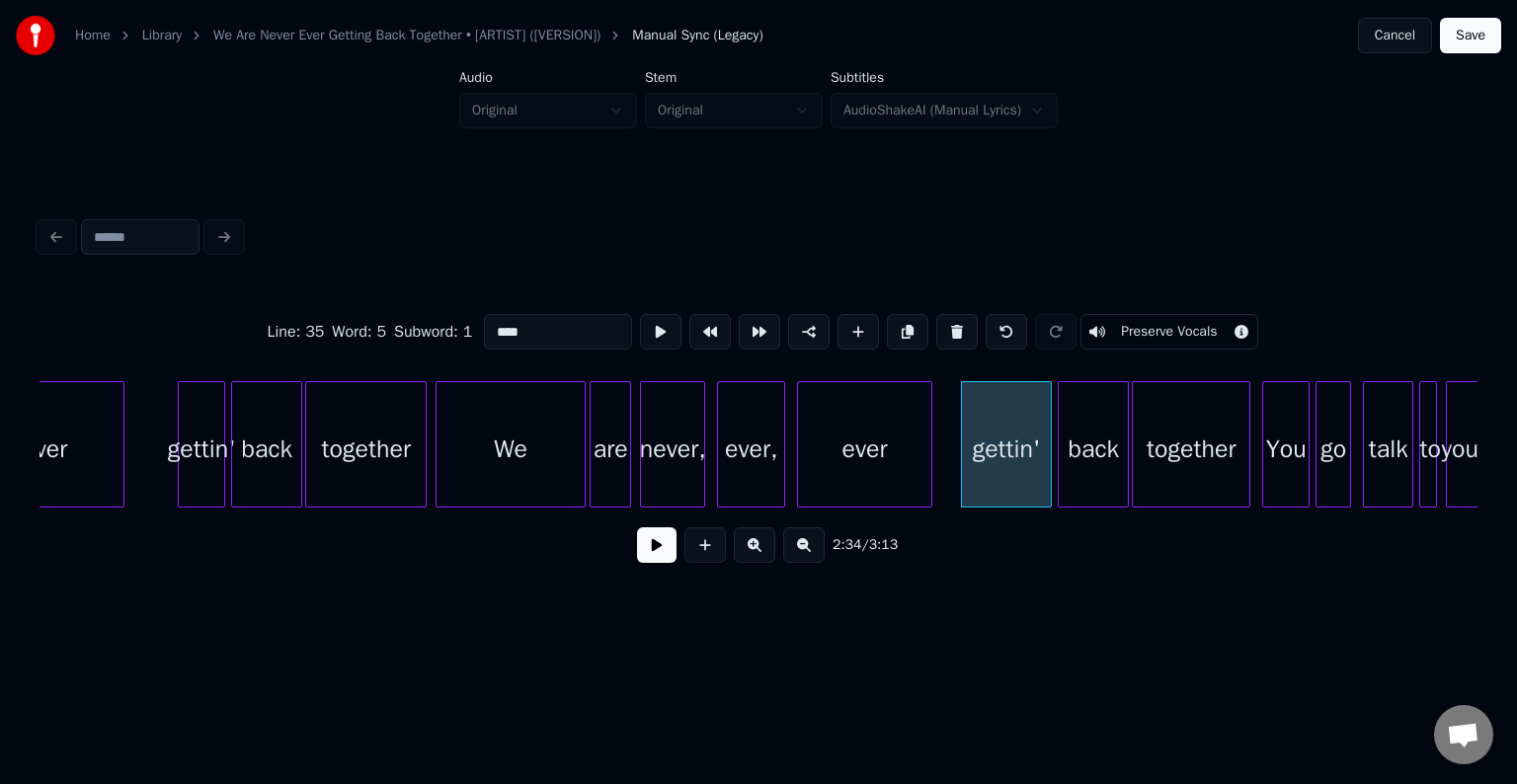 click on "ever" at bounding box center [864, 449] 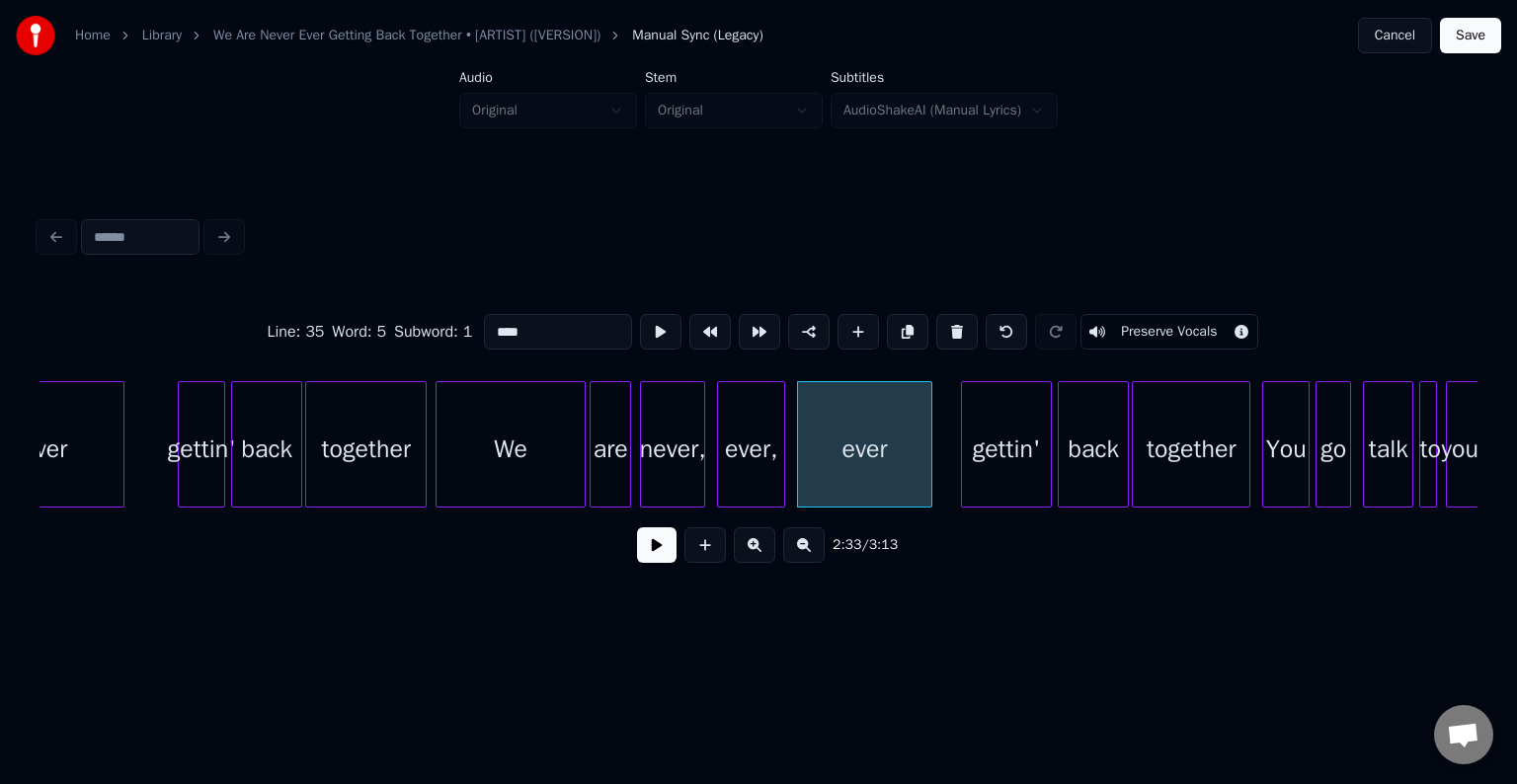 click at bounding box center (657, 545) 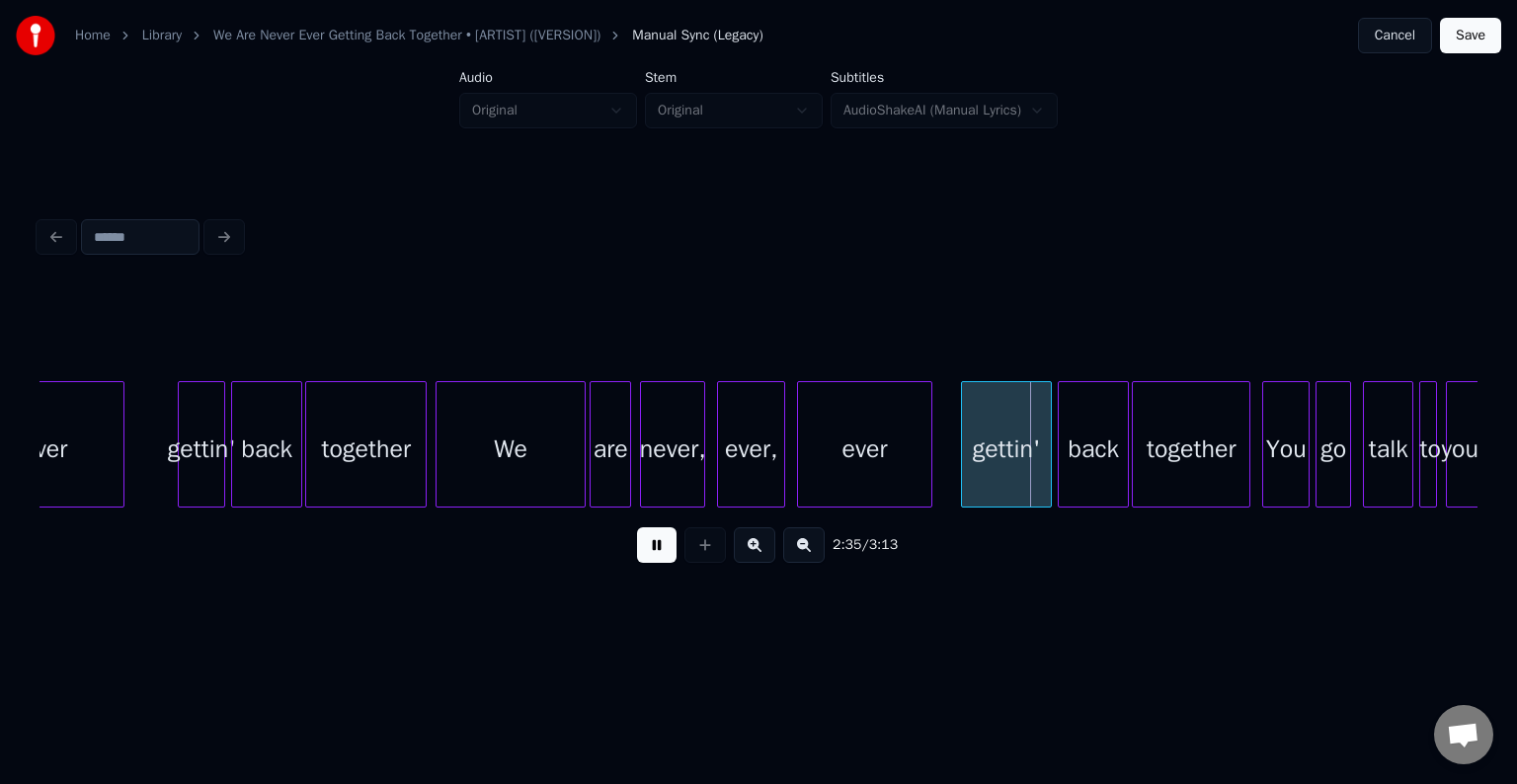 click at bounding box center [657, 545] 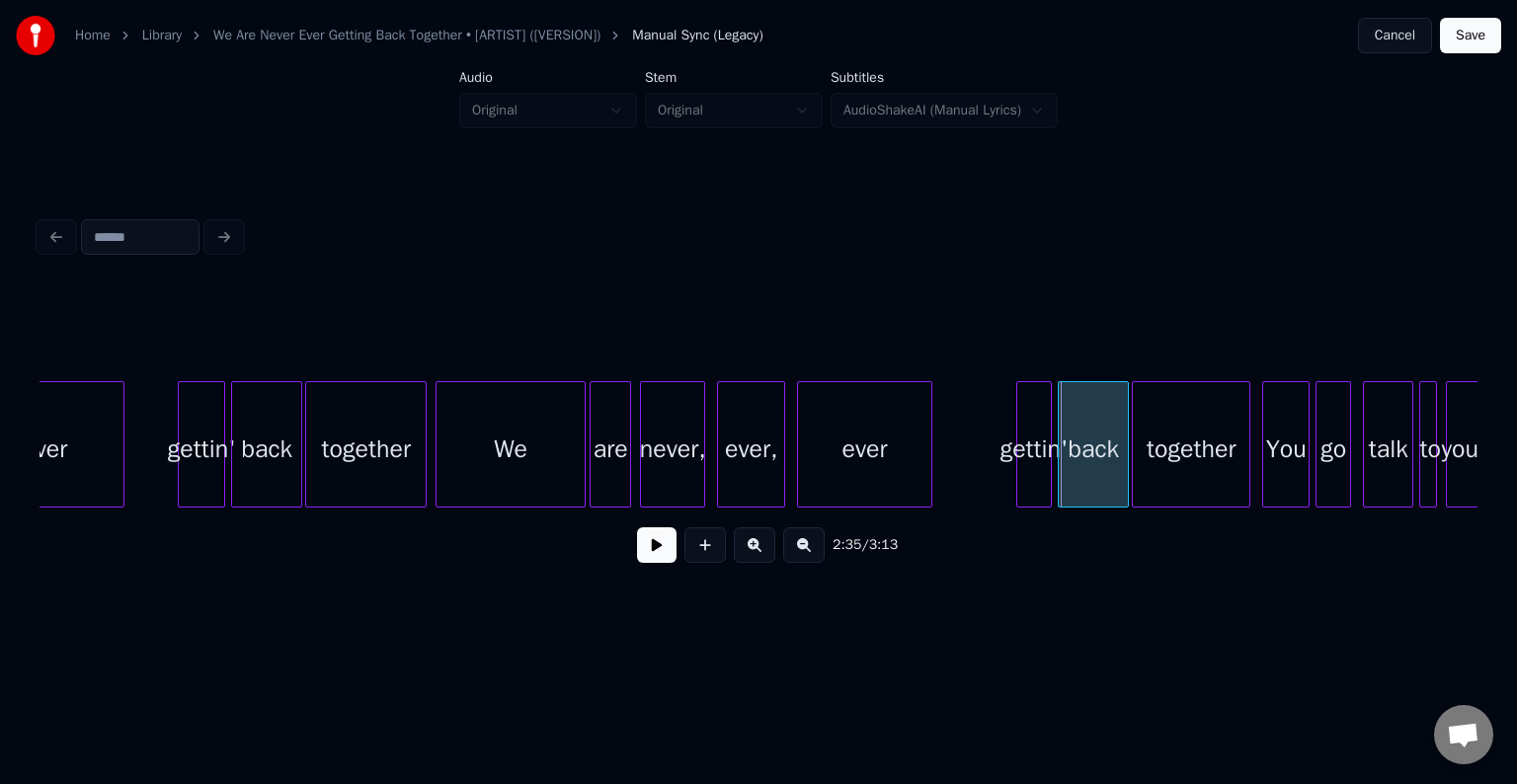 click at bounding box center (1020, 444) 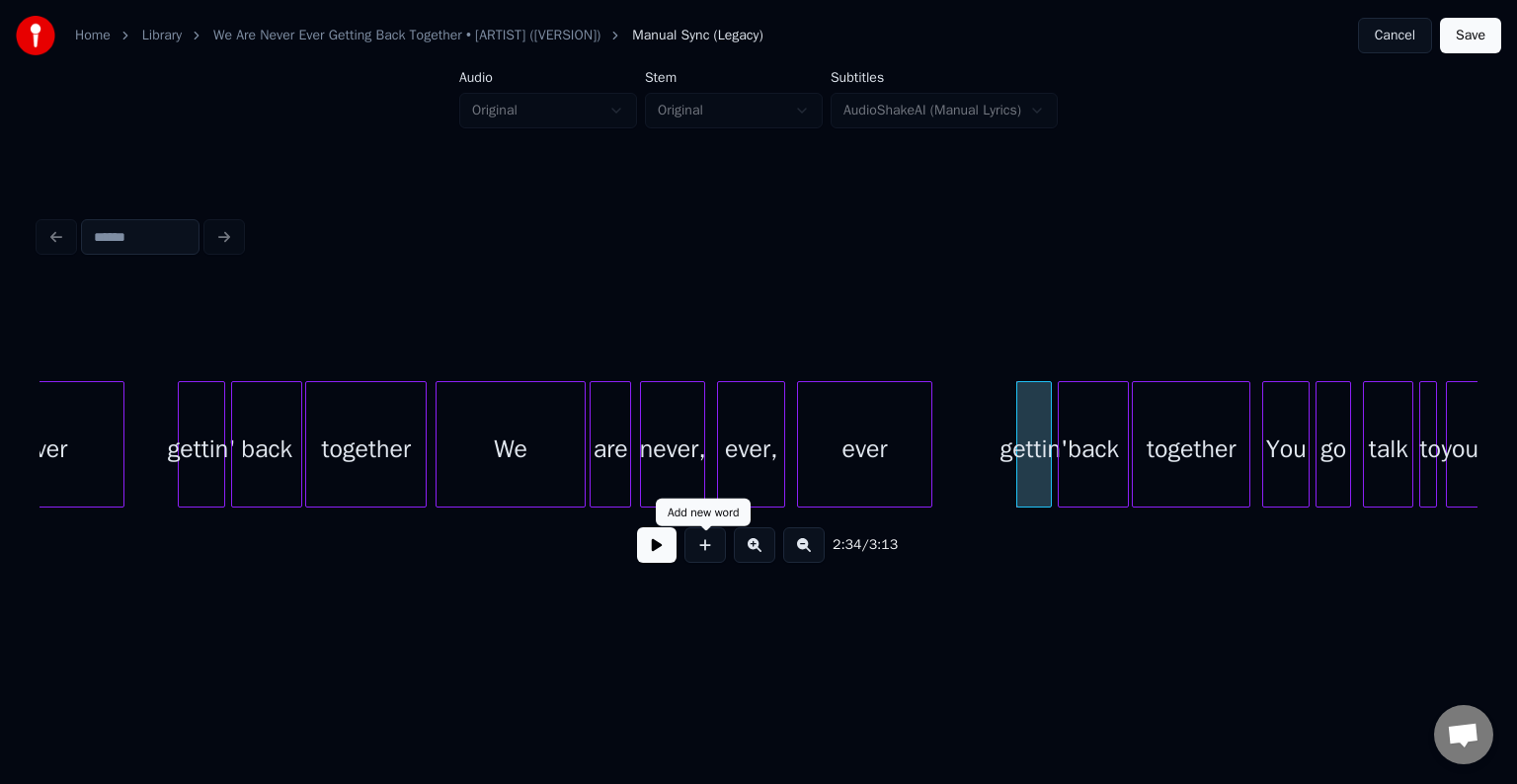 click at bounding box center (657, 545) 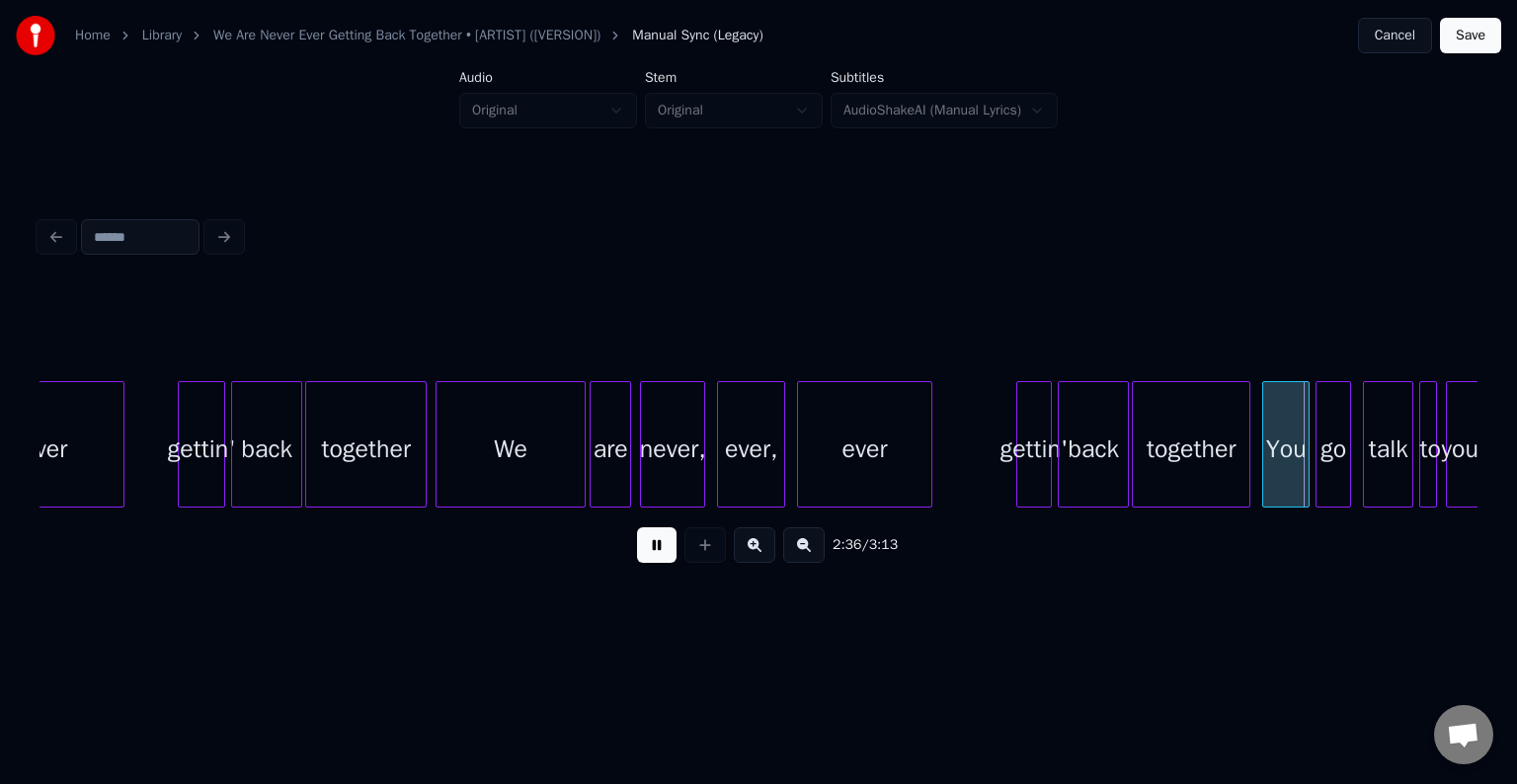 click at bounding box center (657, 545) 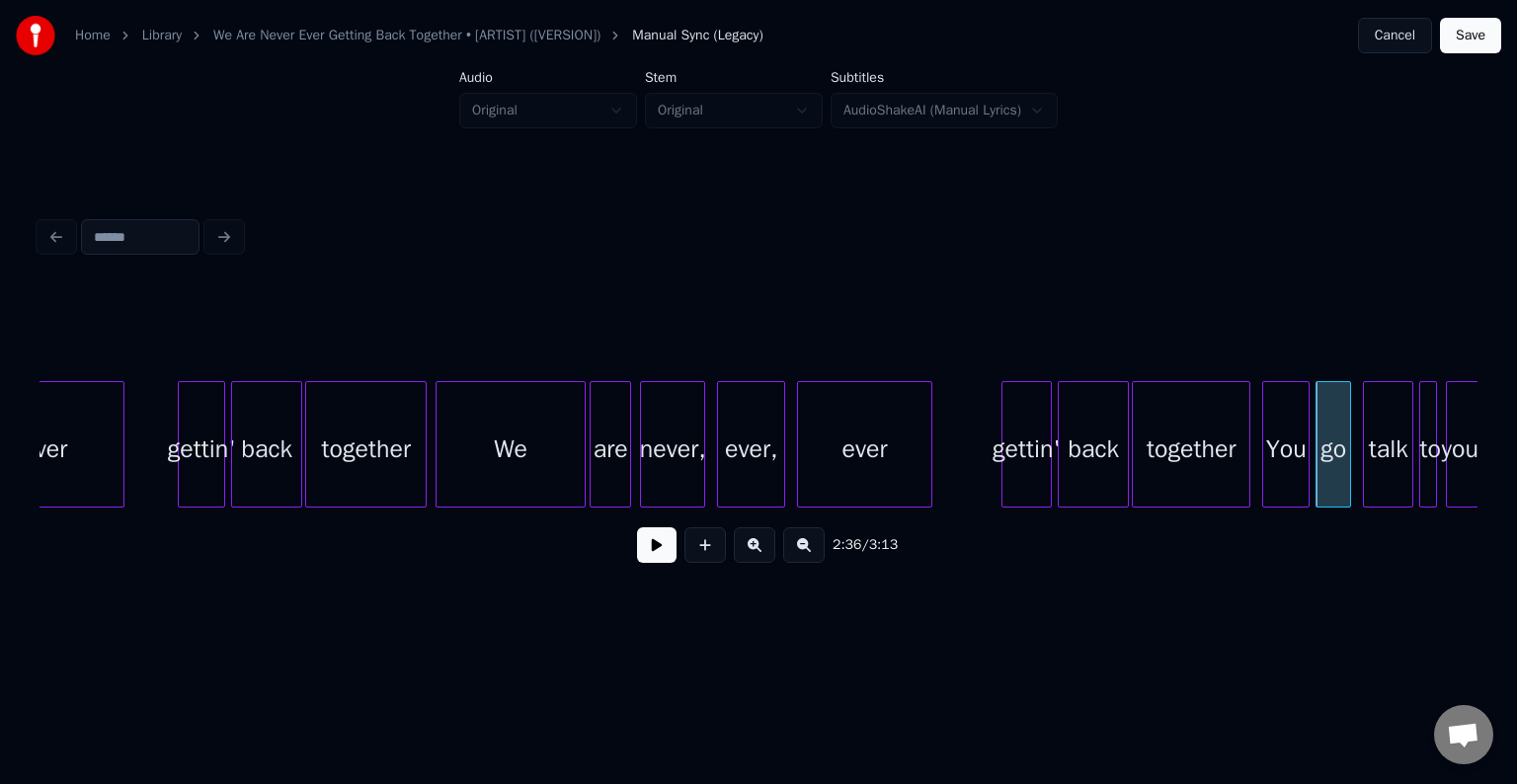 click at bounding box center [1005, 444] 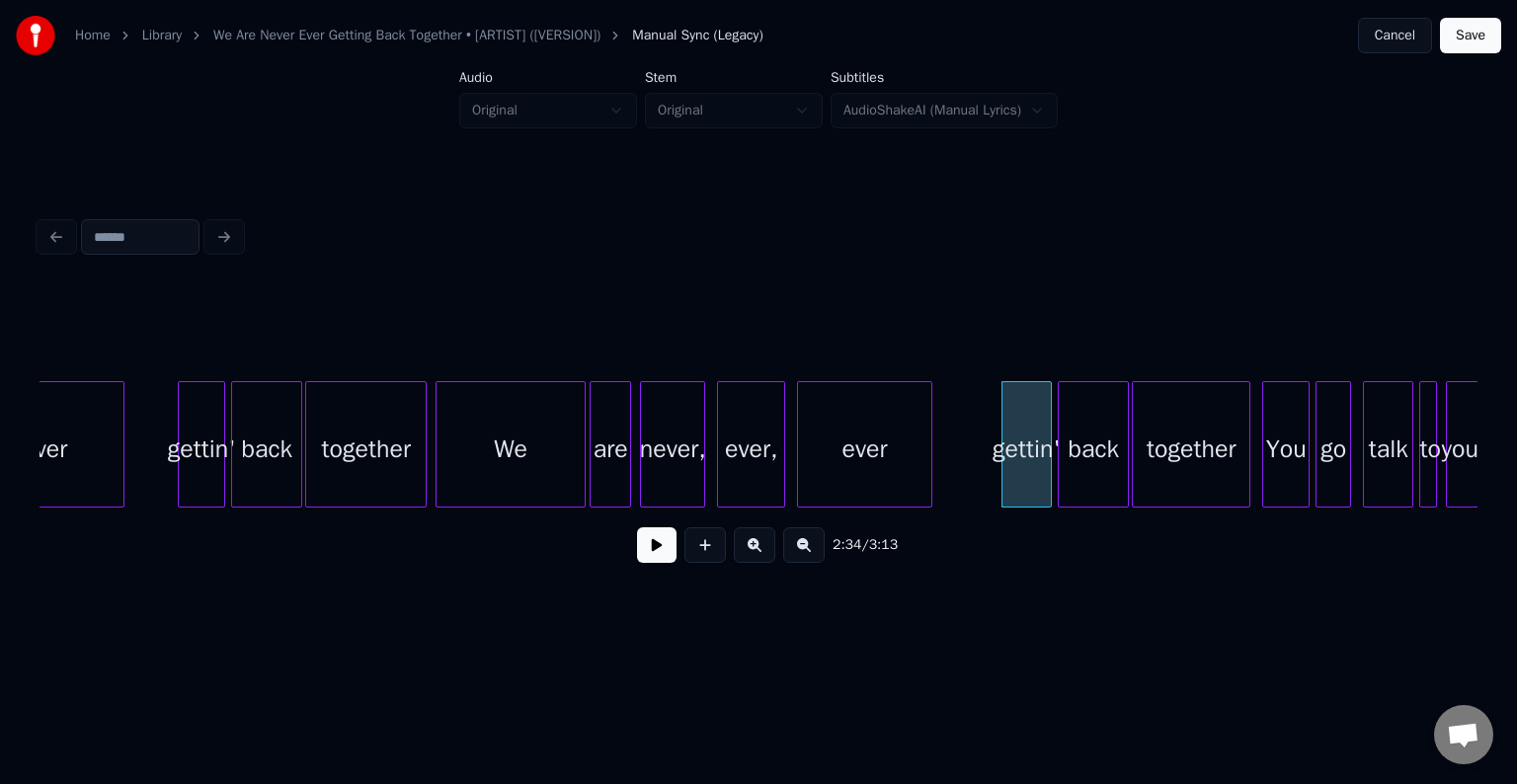 click at bounding box center [657, 545] 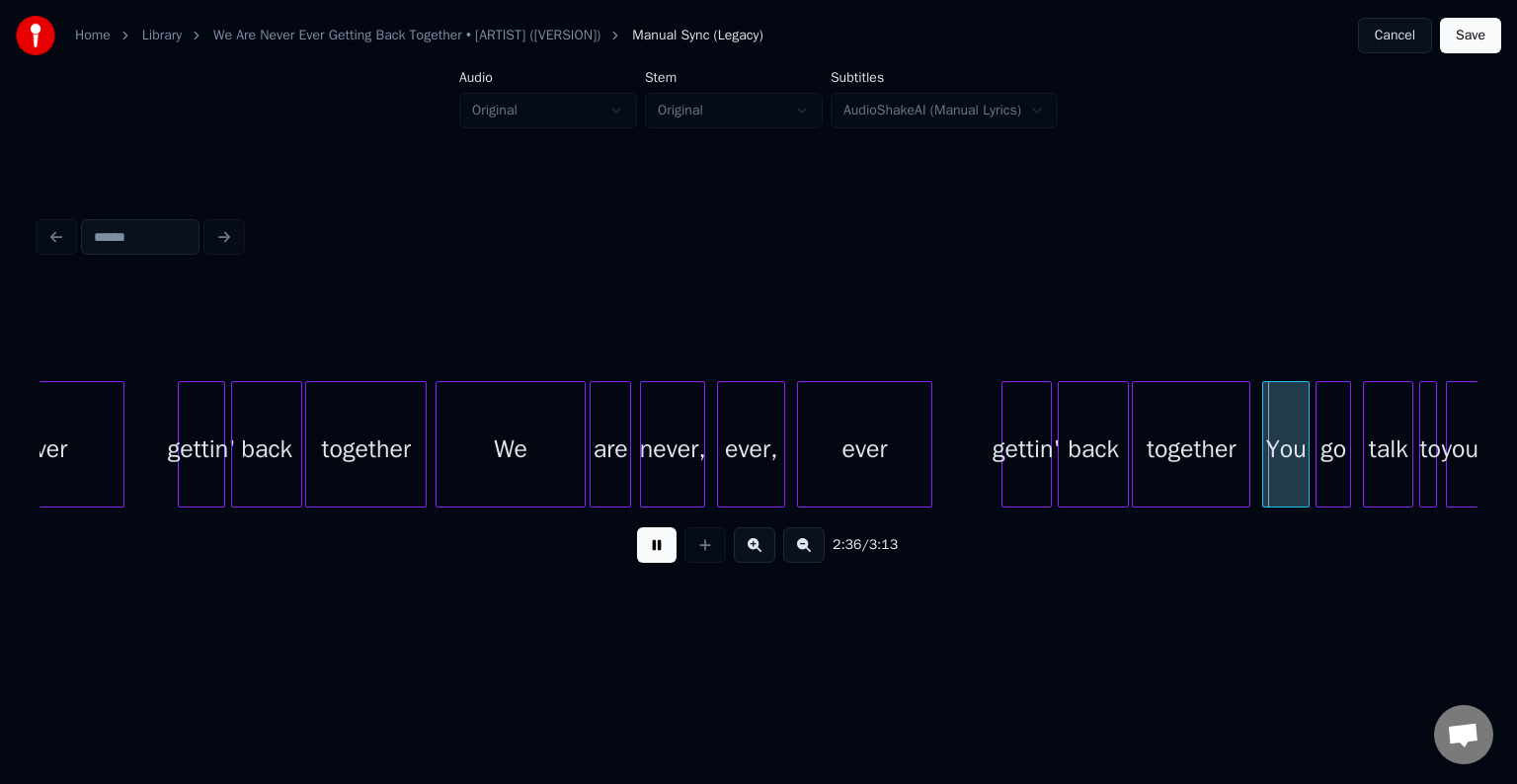 click on "ever gettin' back together We are never, ever, ever gettin' back together You go talk to your" at bounding box center [-7622, 444] 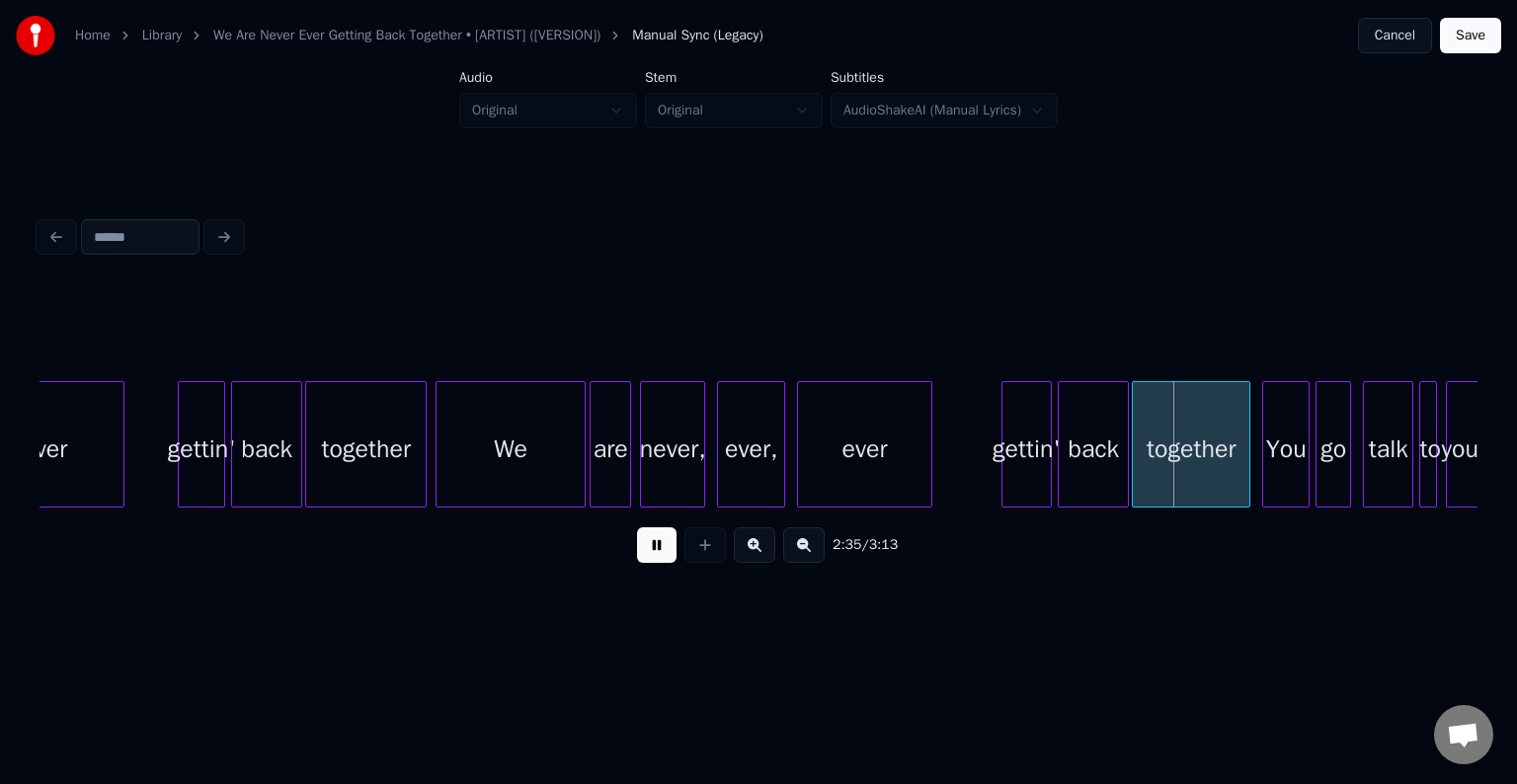 click on "ever gettin' back together We are never, ever, ever gettin' back together You go talk to your" at bounding box center [-7622, 444] 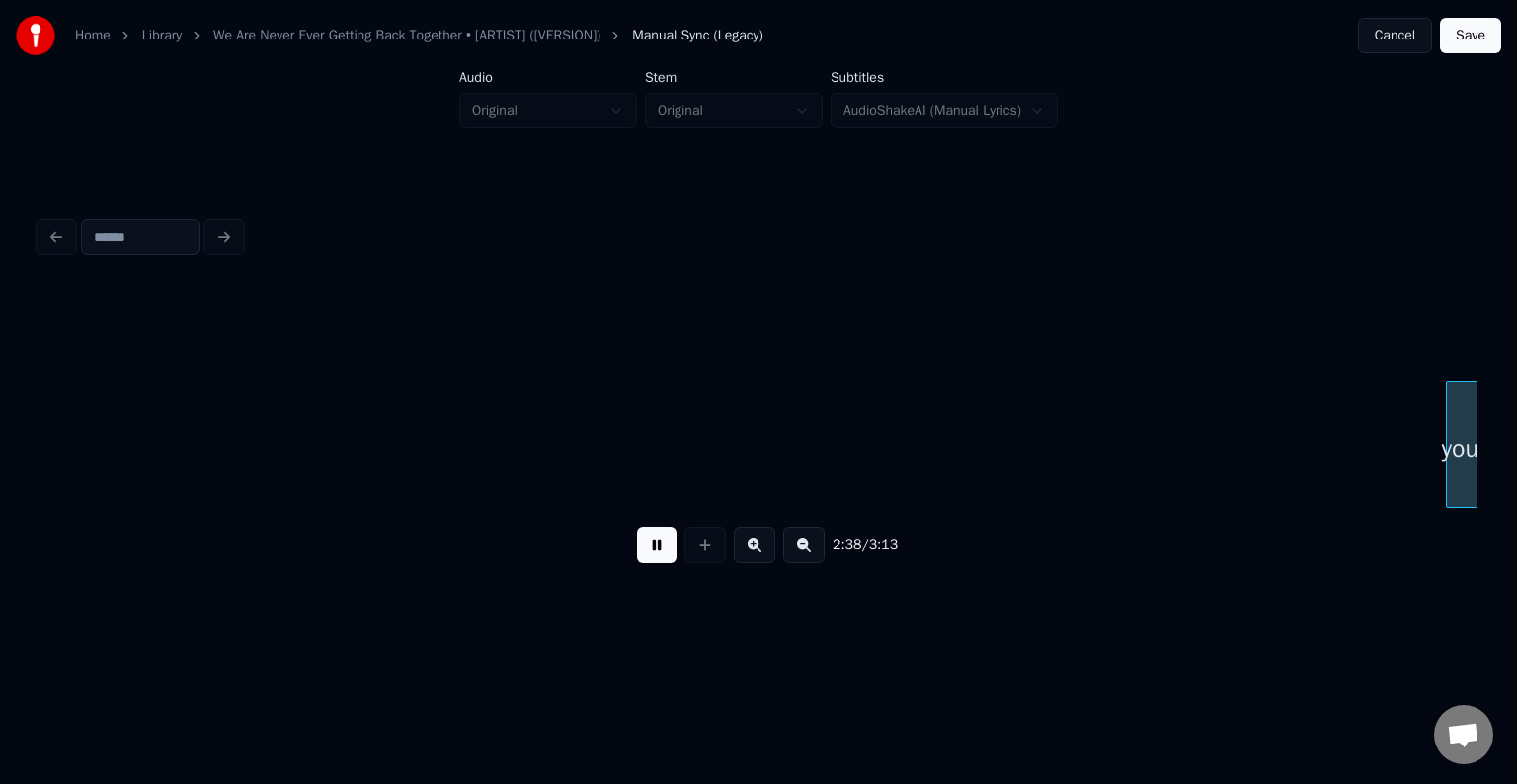 scroll, scrollTop: 0, scrollLeft: 23411, axis: horizontal 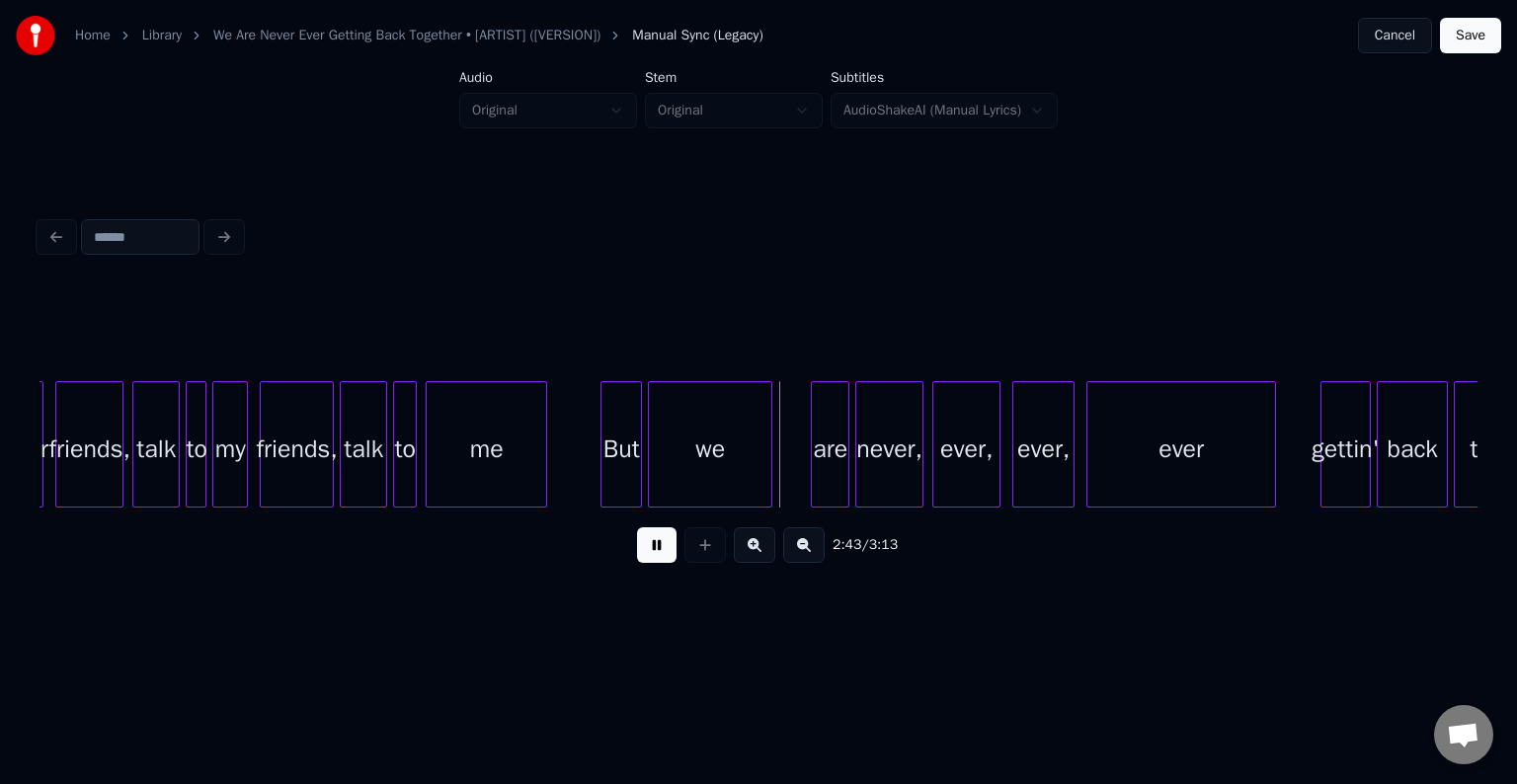 click at bounding box center (657, 545) 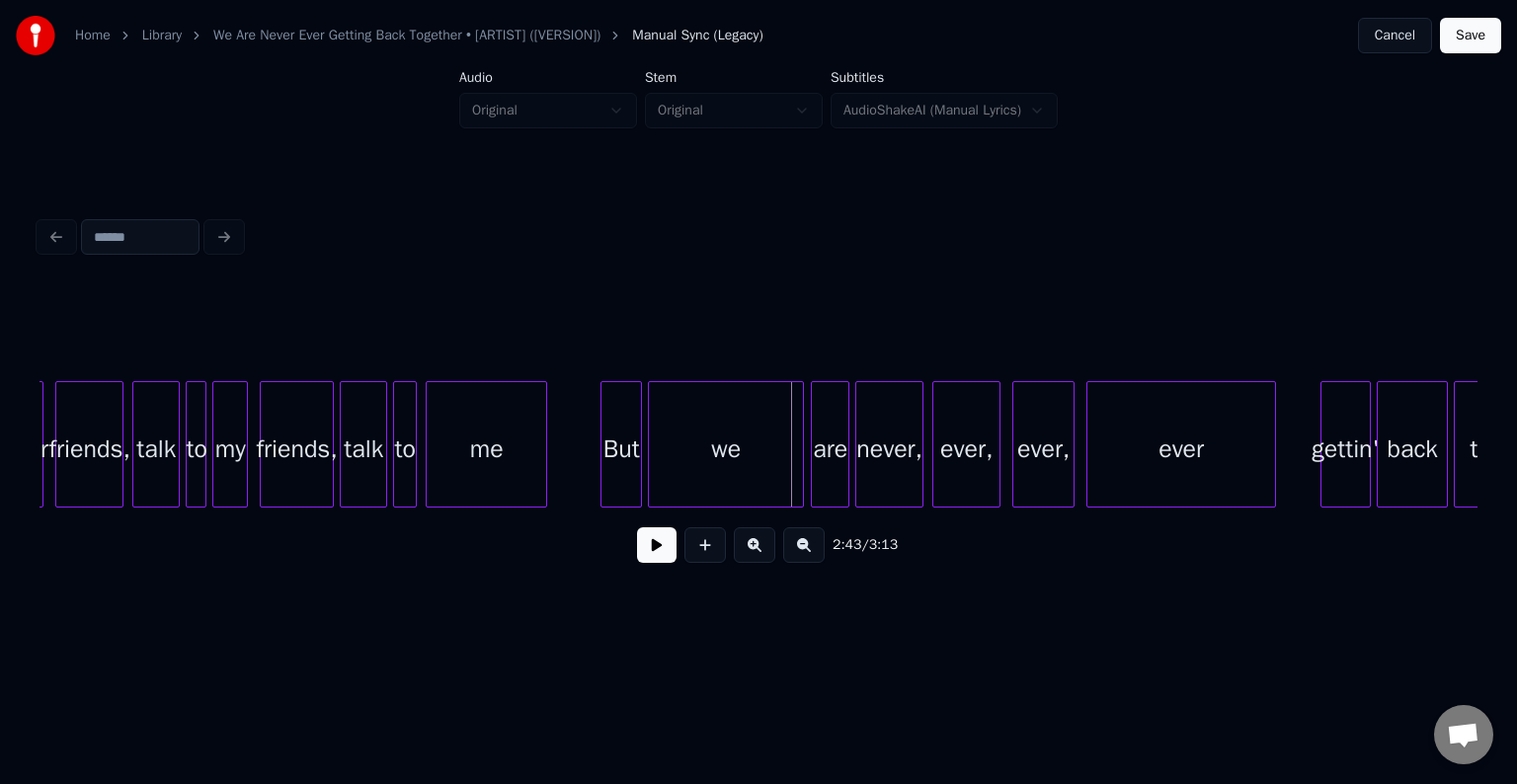click at bounding box center (800, 444) 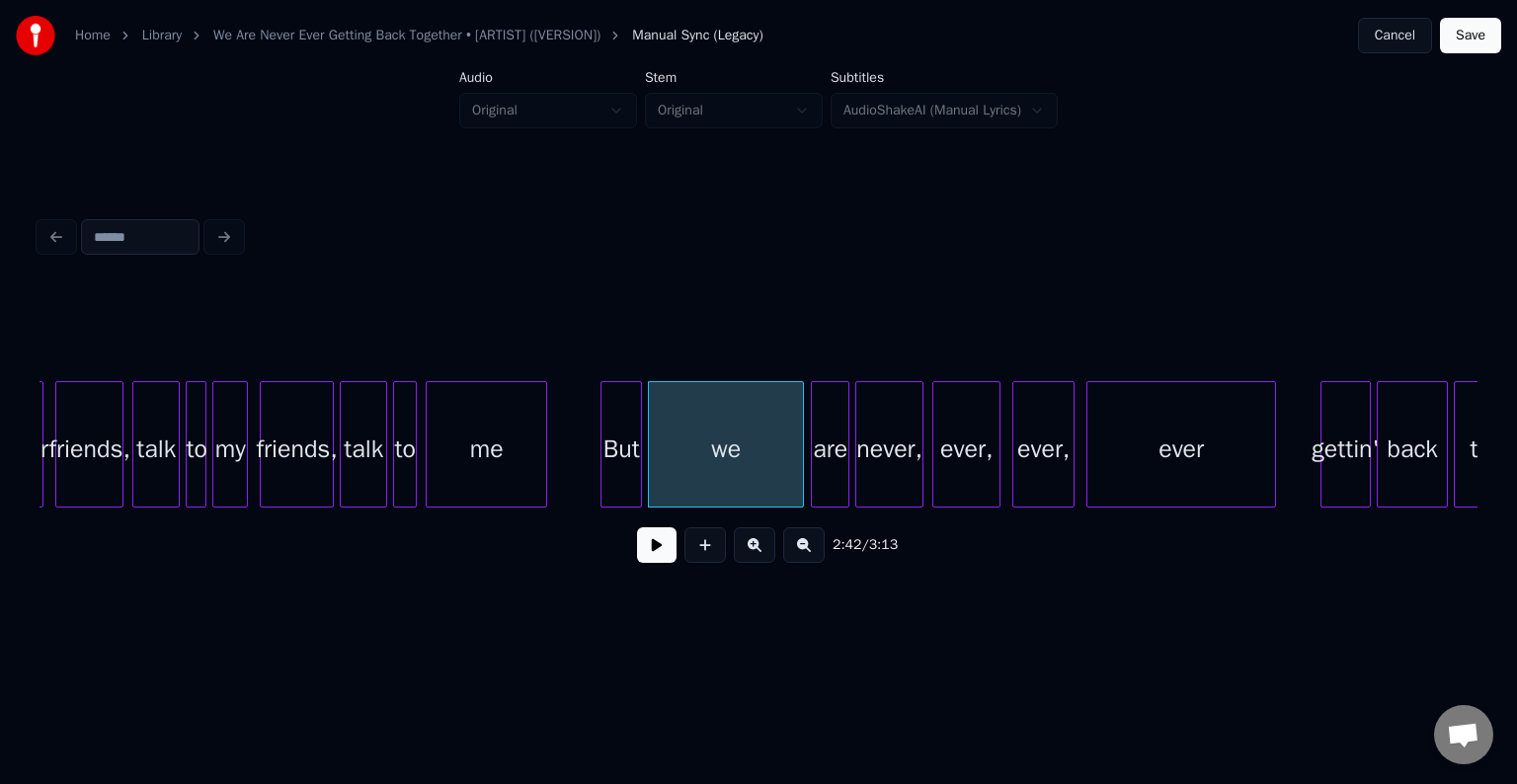 click at bounding box center [657, 545] 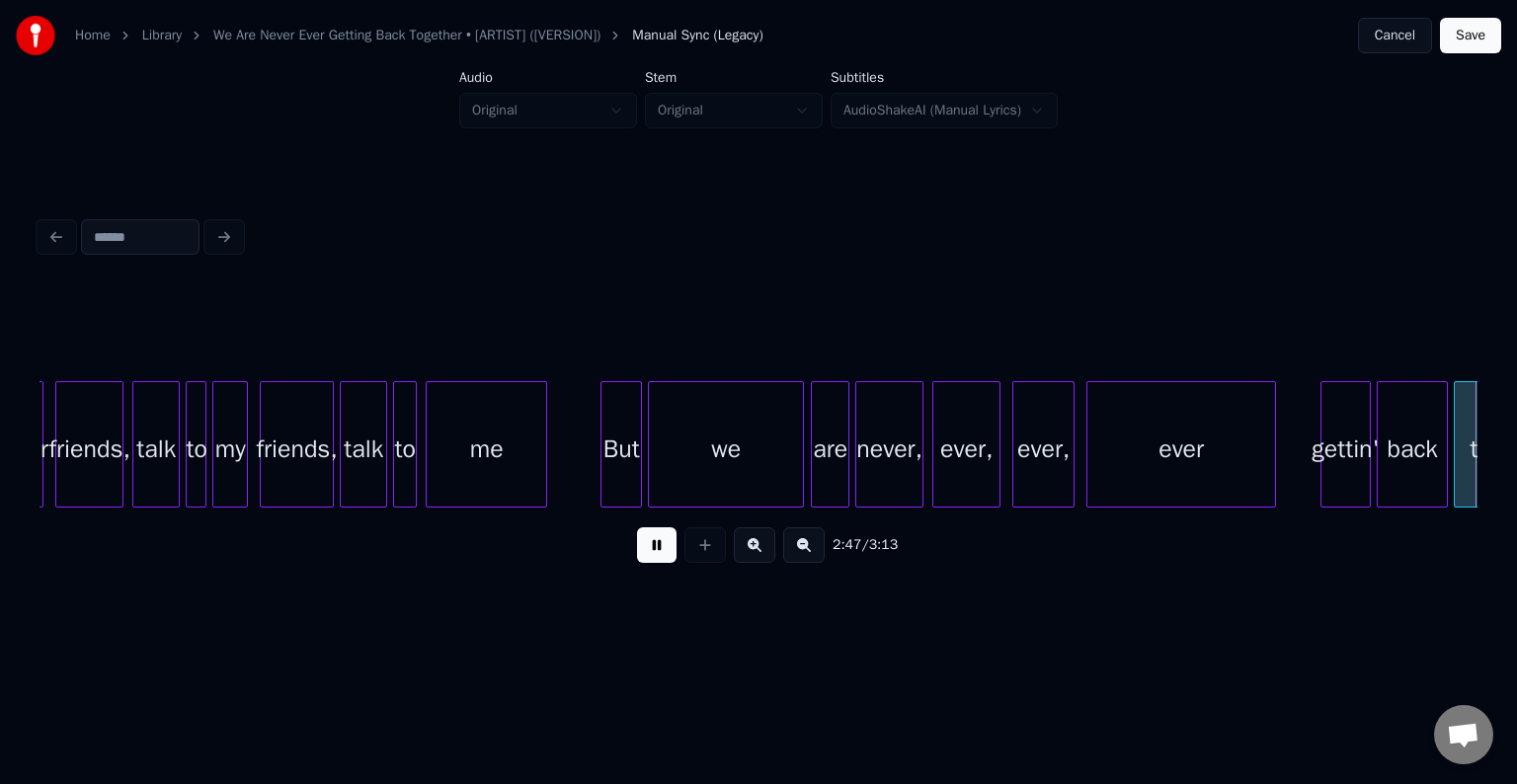 scroll, scrollTop: 0, scrollLeft: 24849, axis: horizontal 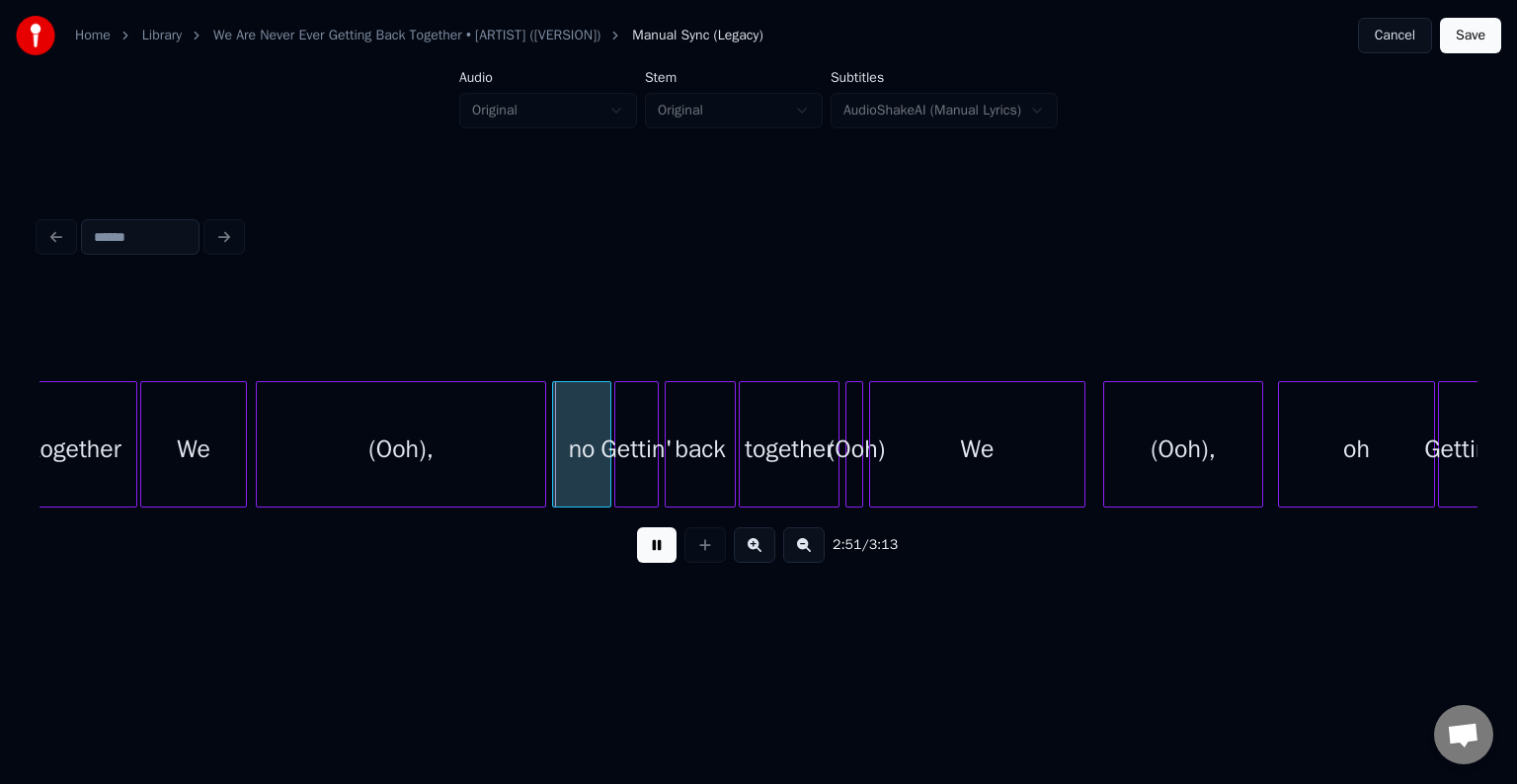 click at bounding box center (657, 545) 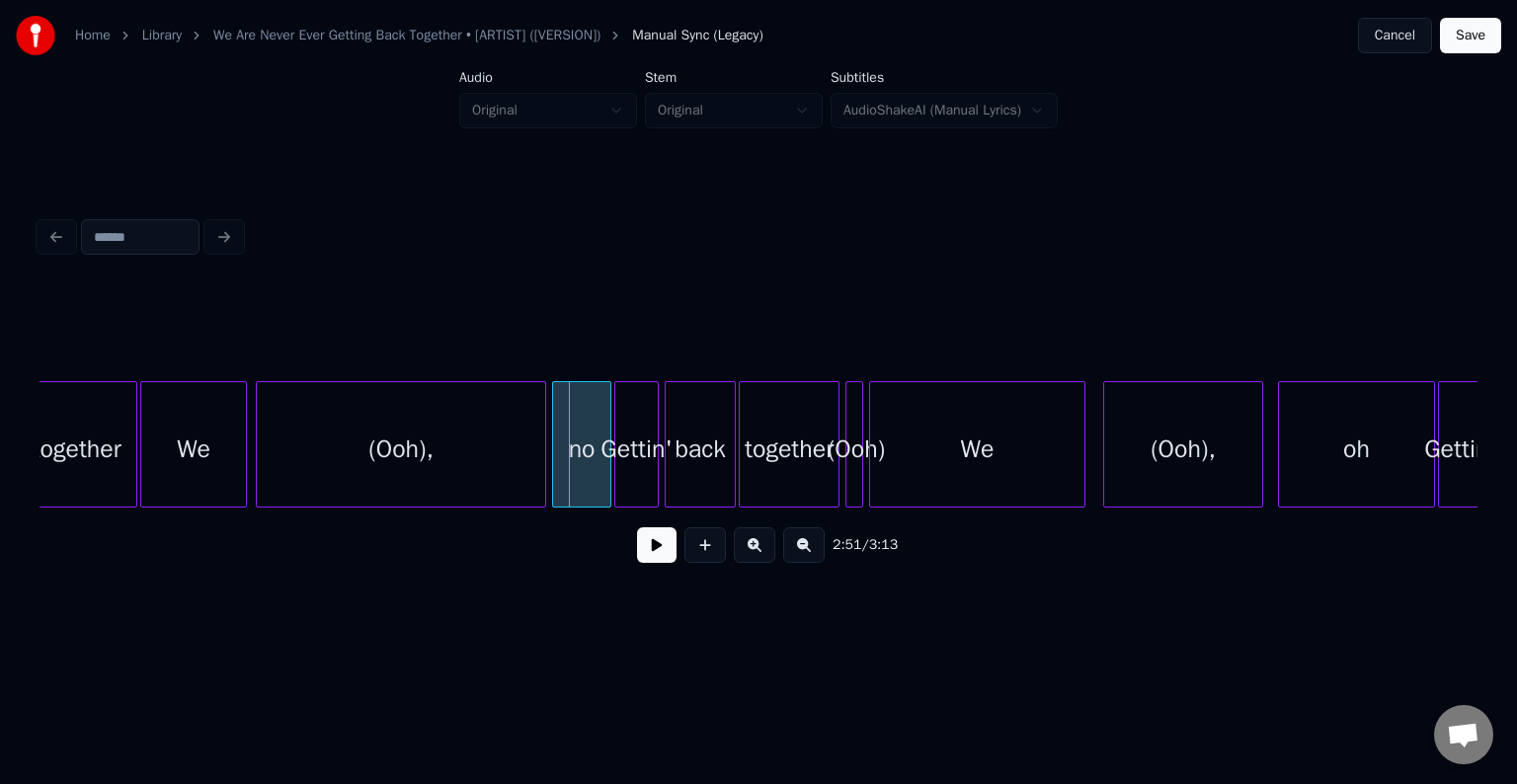 click on "(Ooh)," at bounding box center (401, 449) 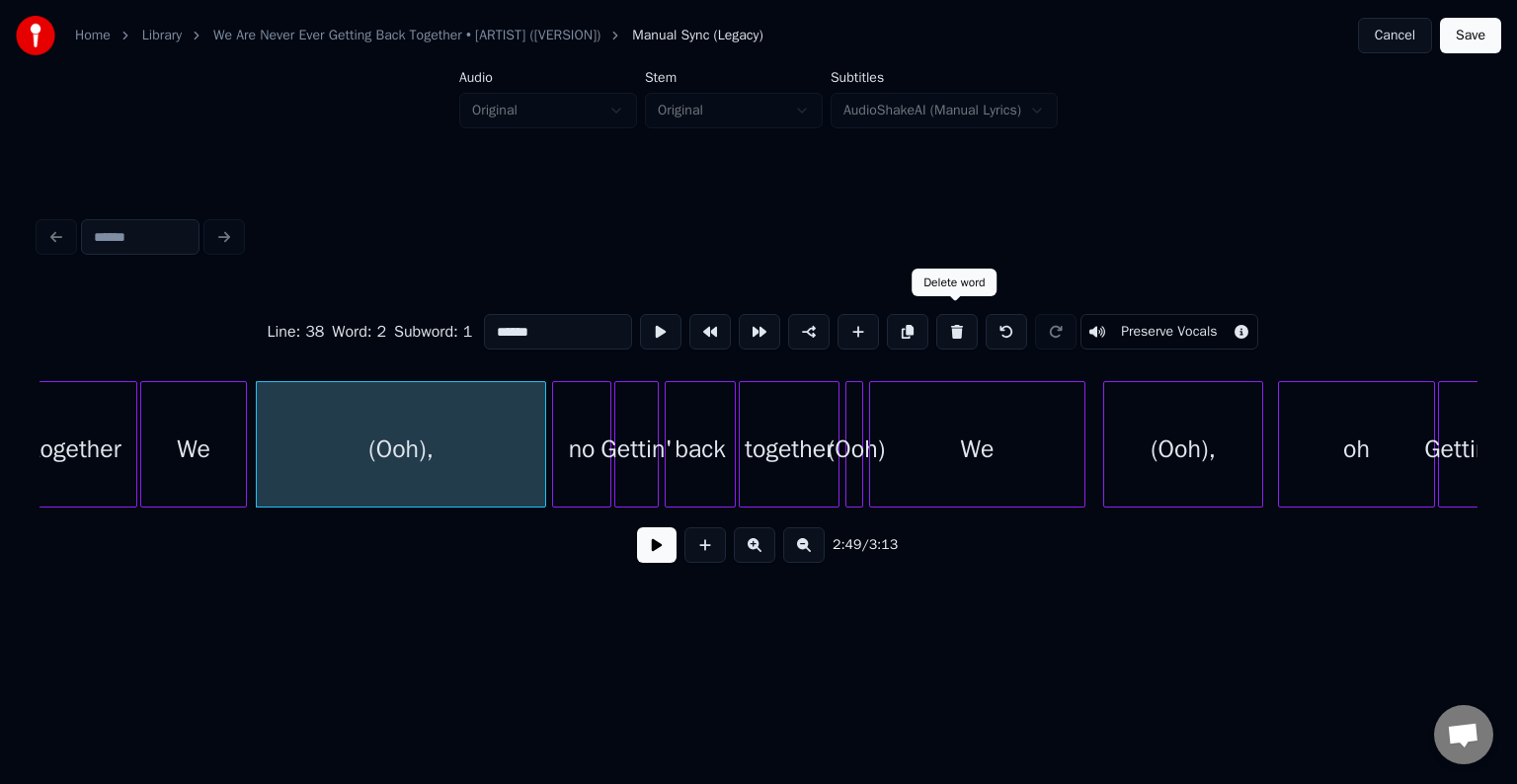 click at bounding box center (957, 332) 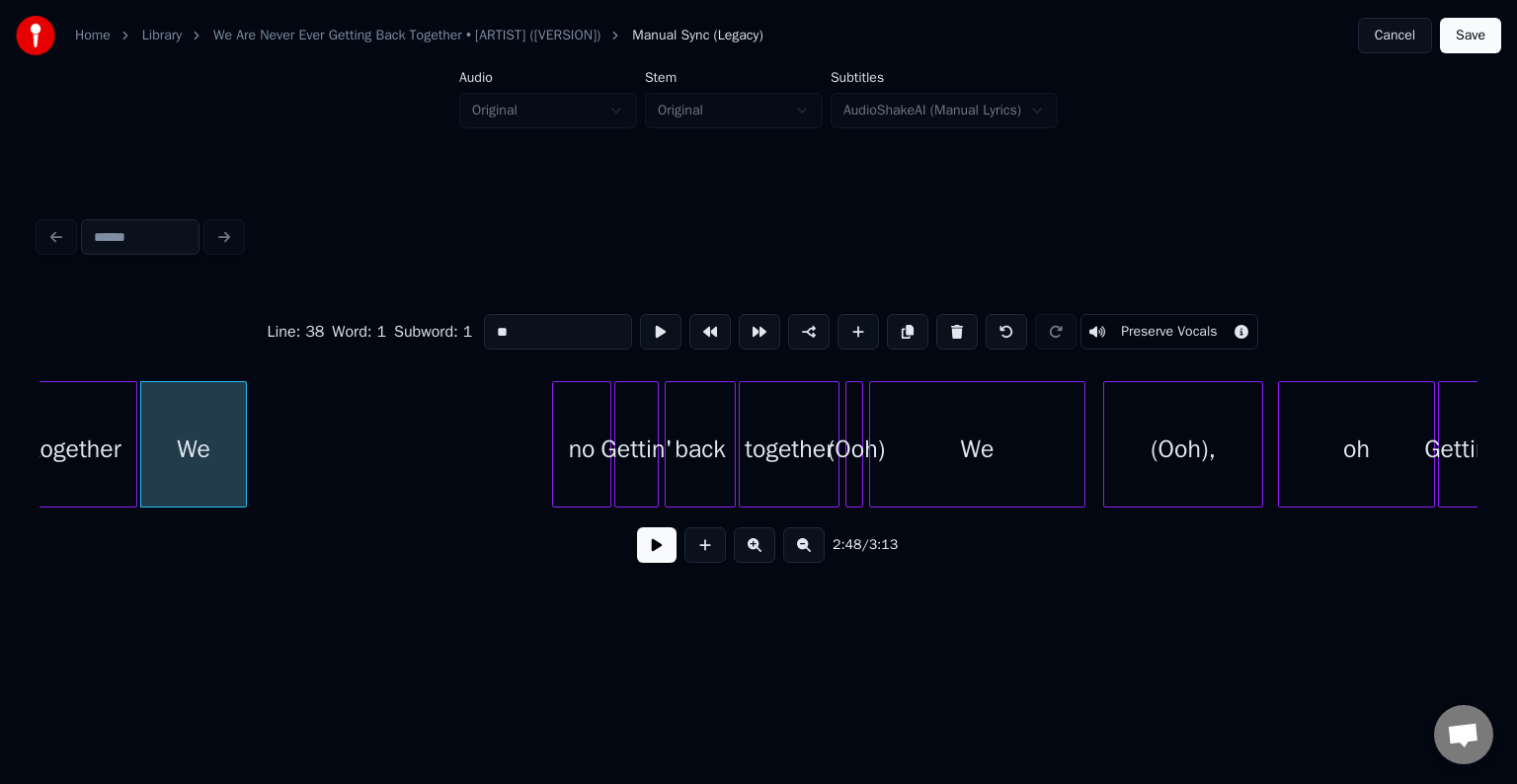 click at bounding box center (957, 332) 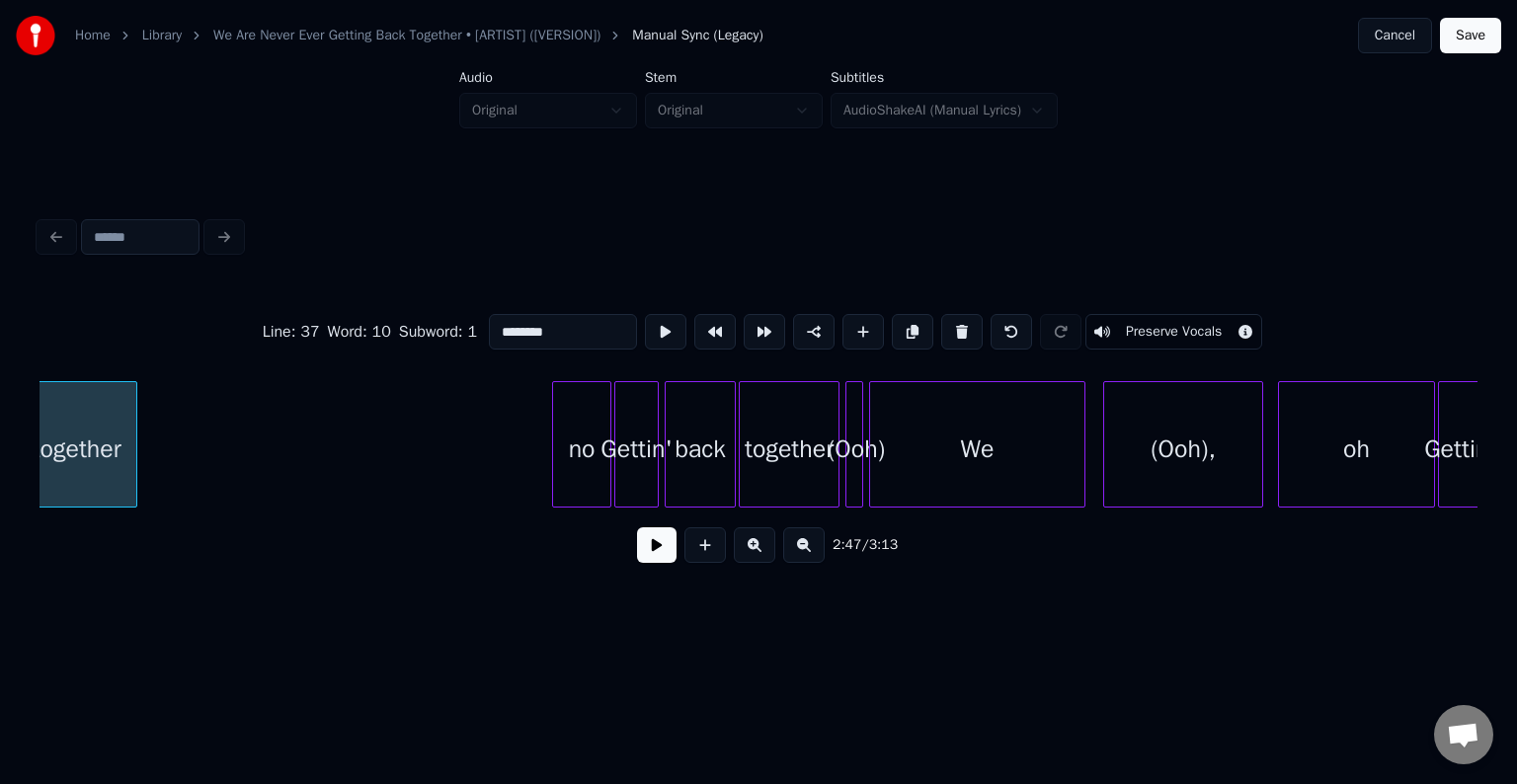 scroll, scrollTop: 0, scrollLeft: 24825, axis: horizontal 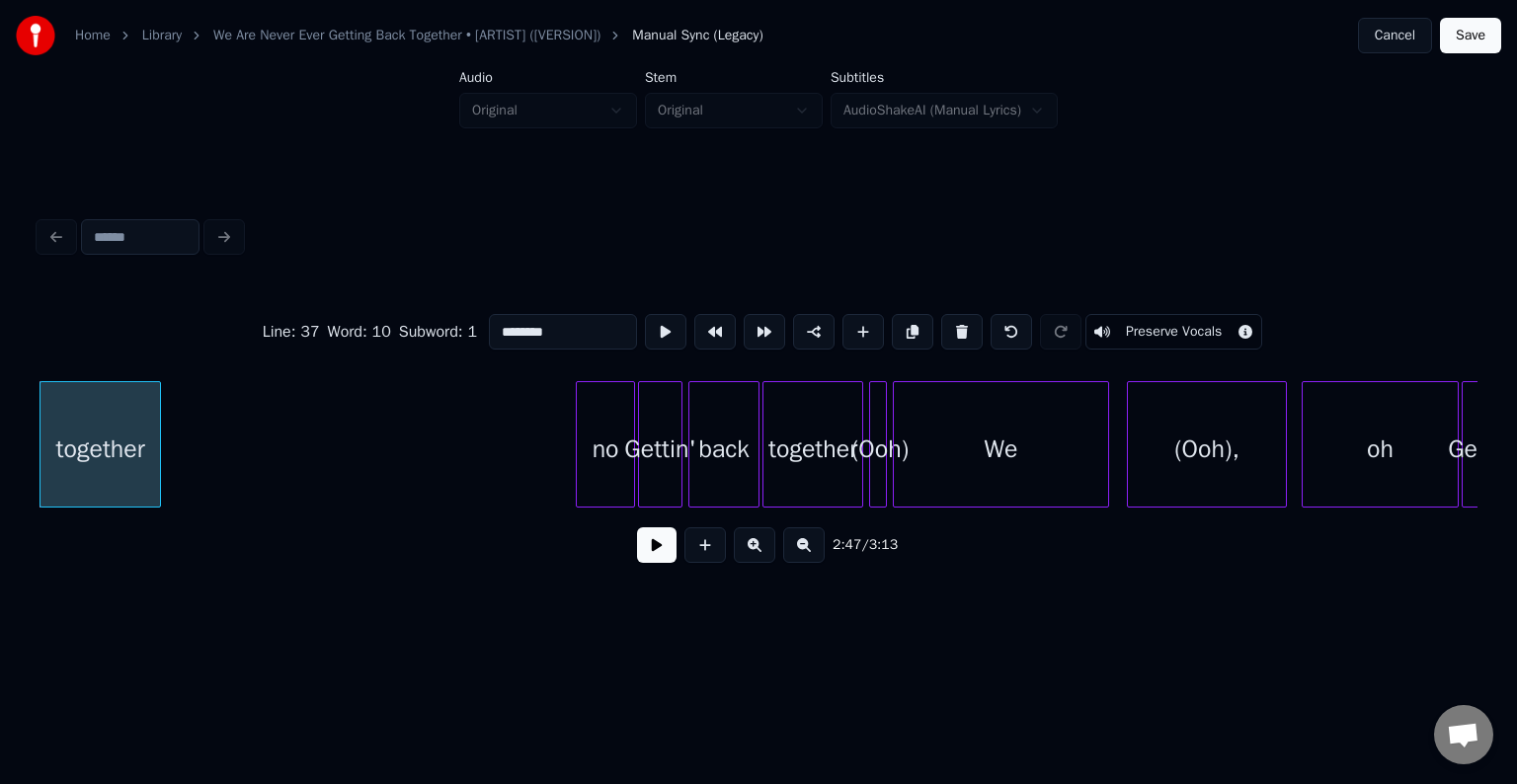 click at bounding box center (657, 545) 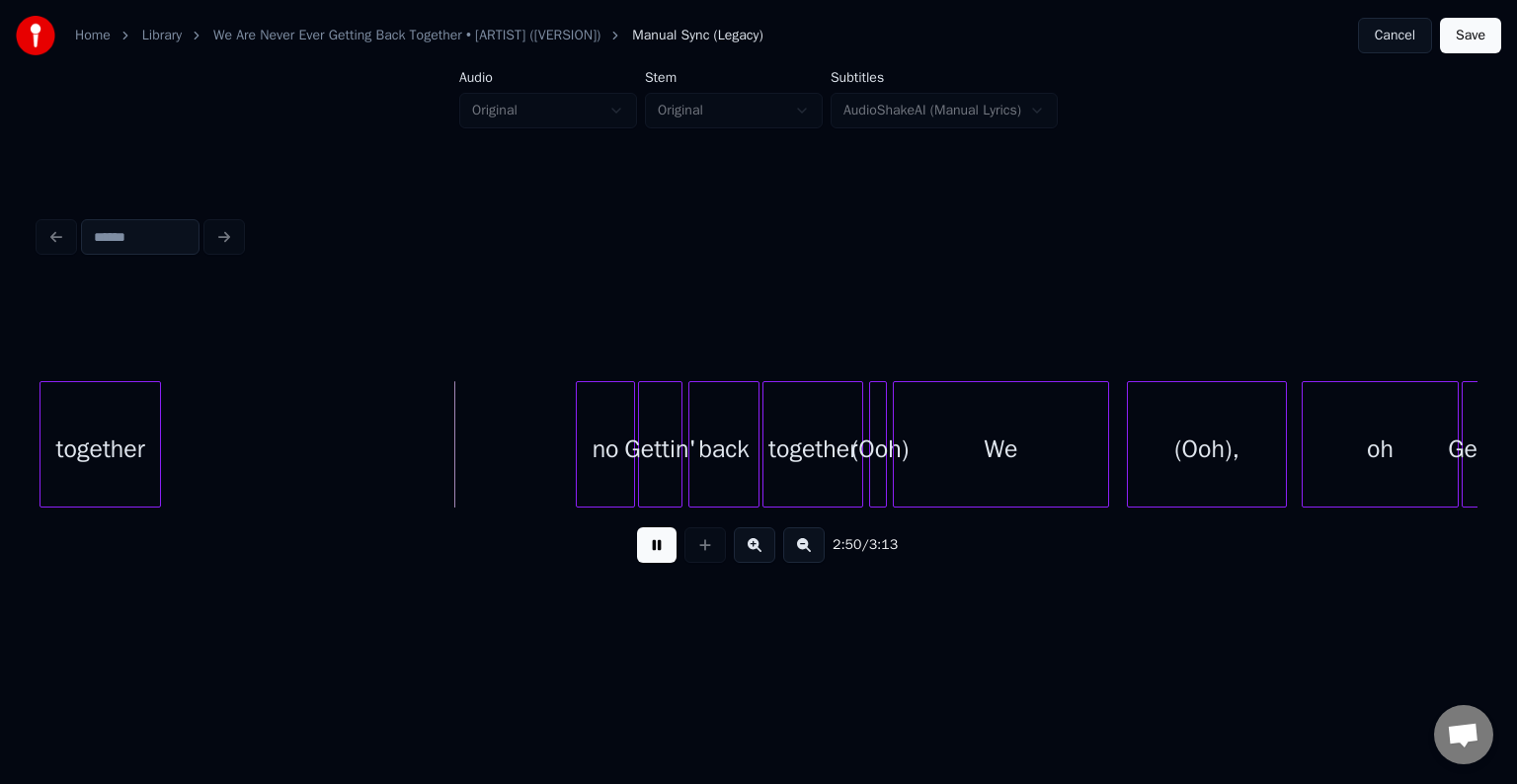 click at bounding box center [657, 545] 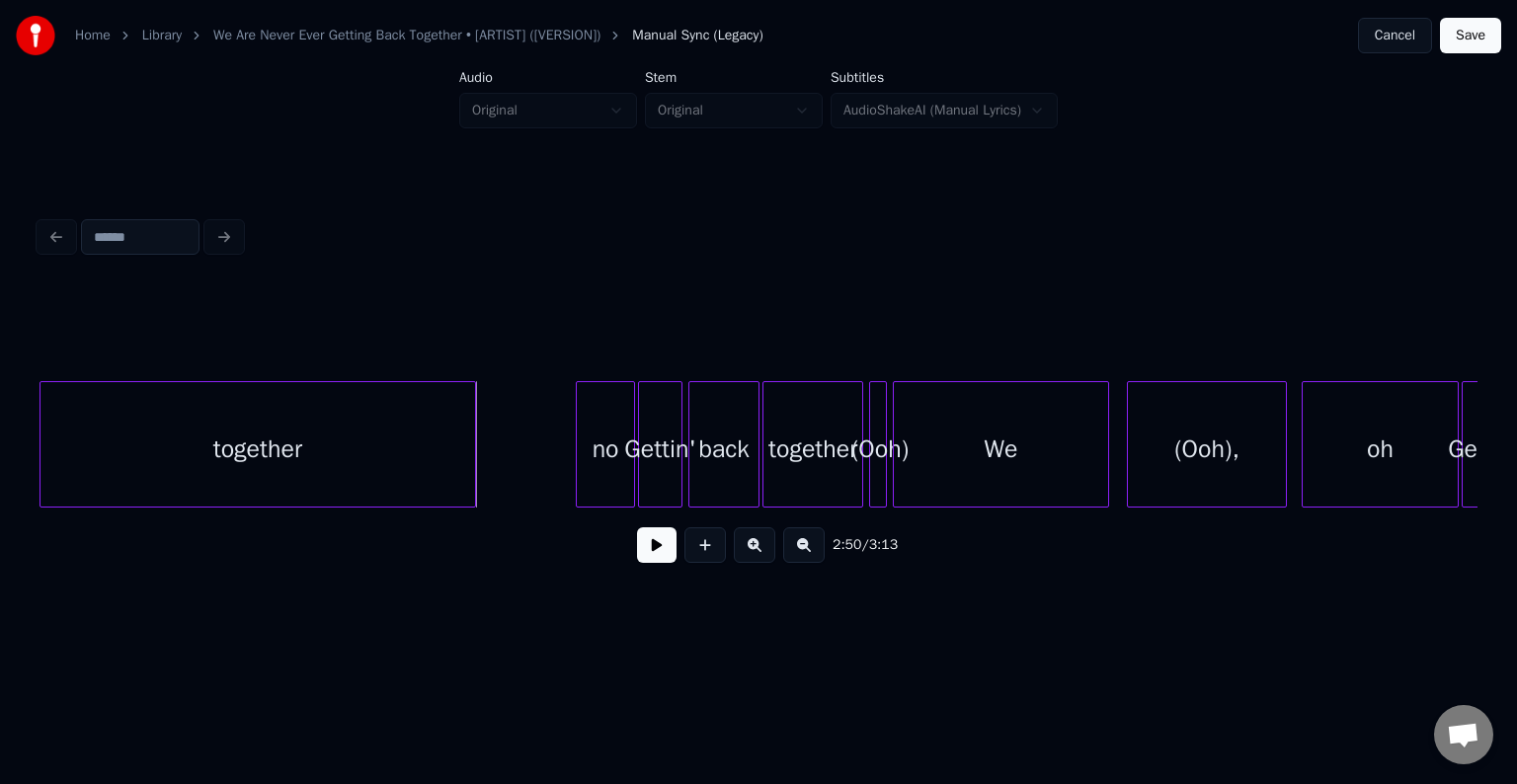 click at bounding box center (472, 444) 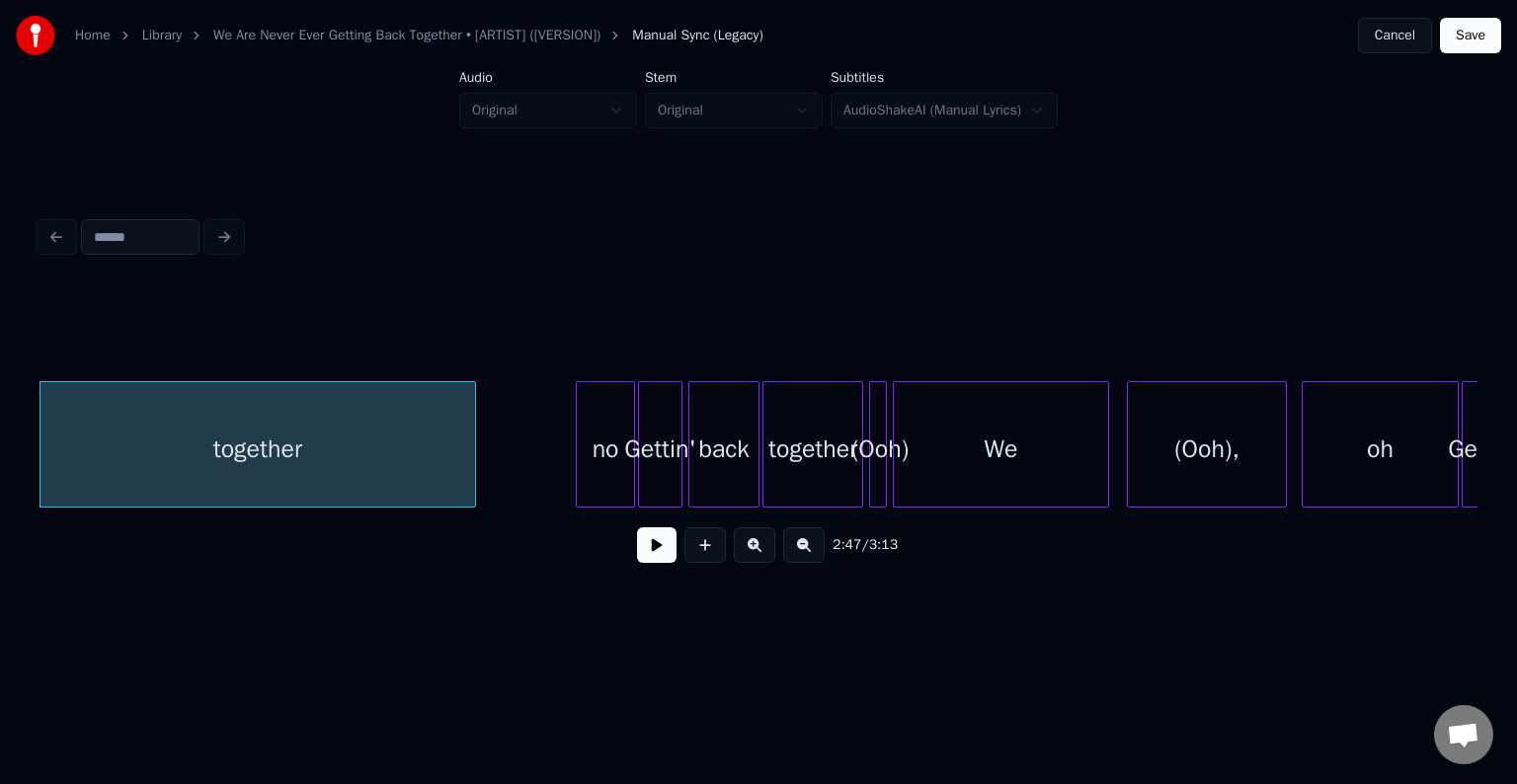 click at bounding box center (657, 545) 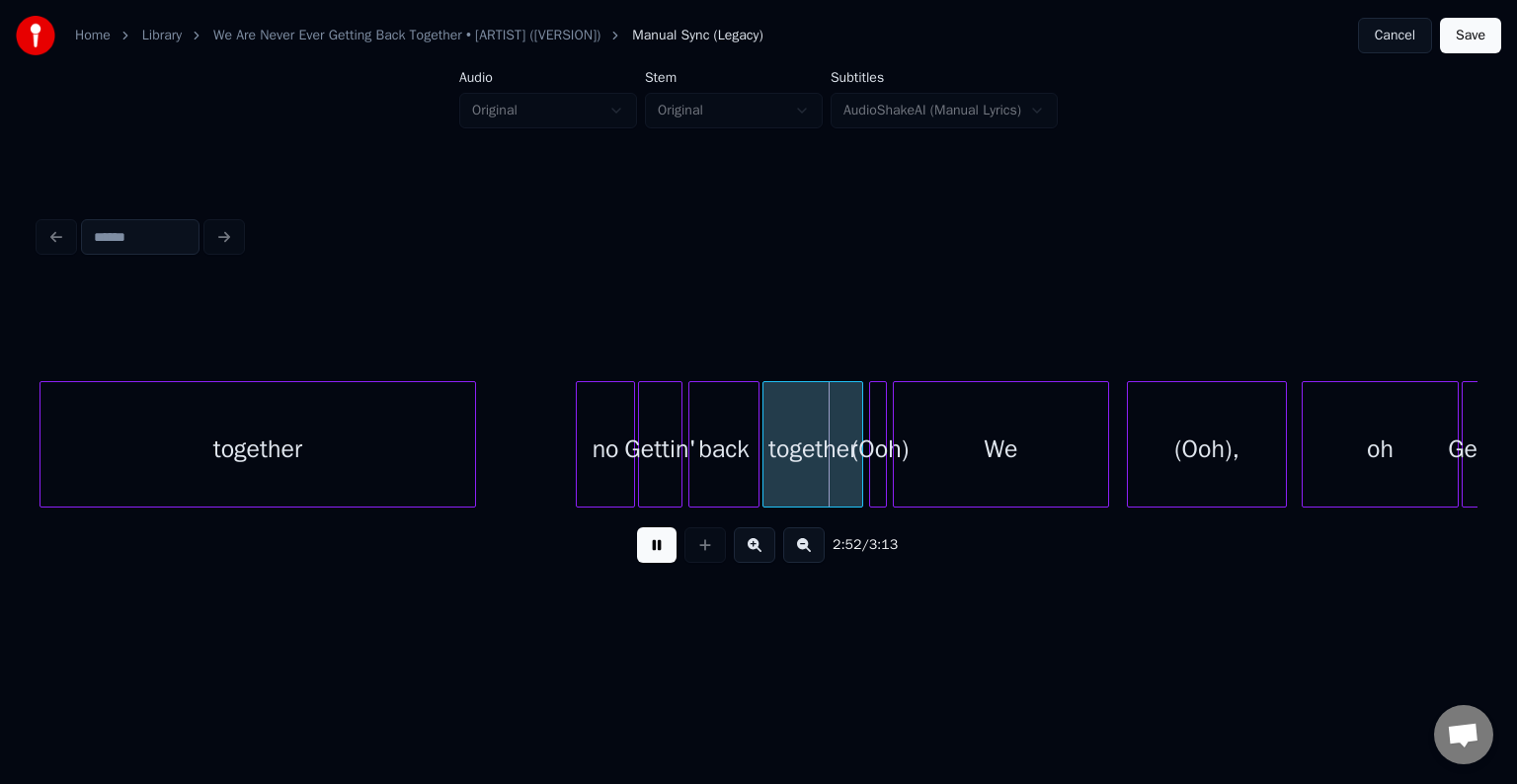 click at bounding box center (657, 545) 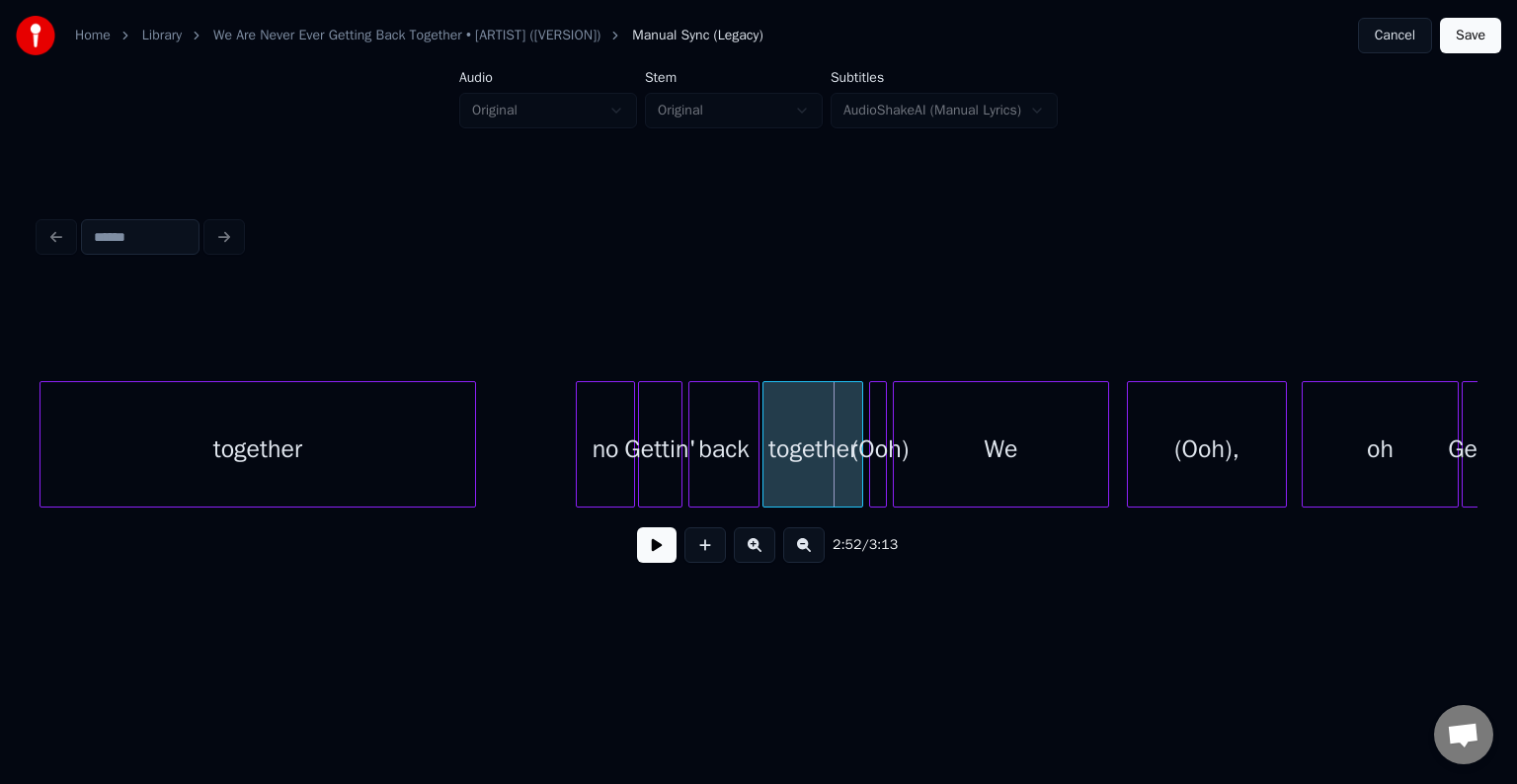 click on "no" at bounding box center [605, 449] 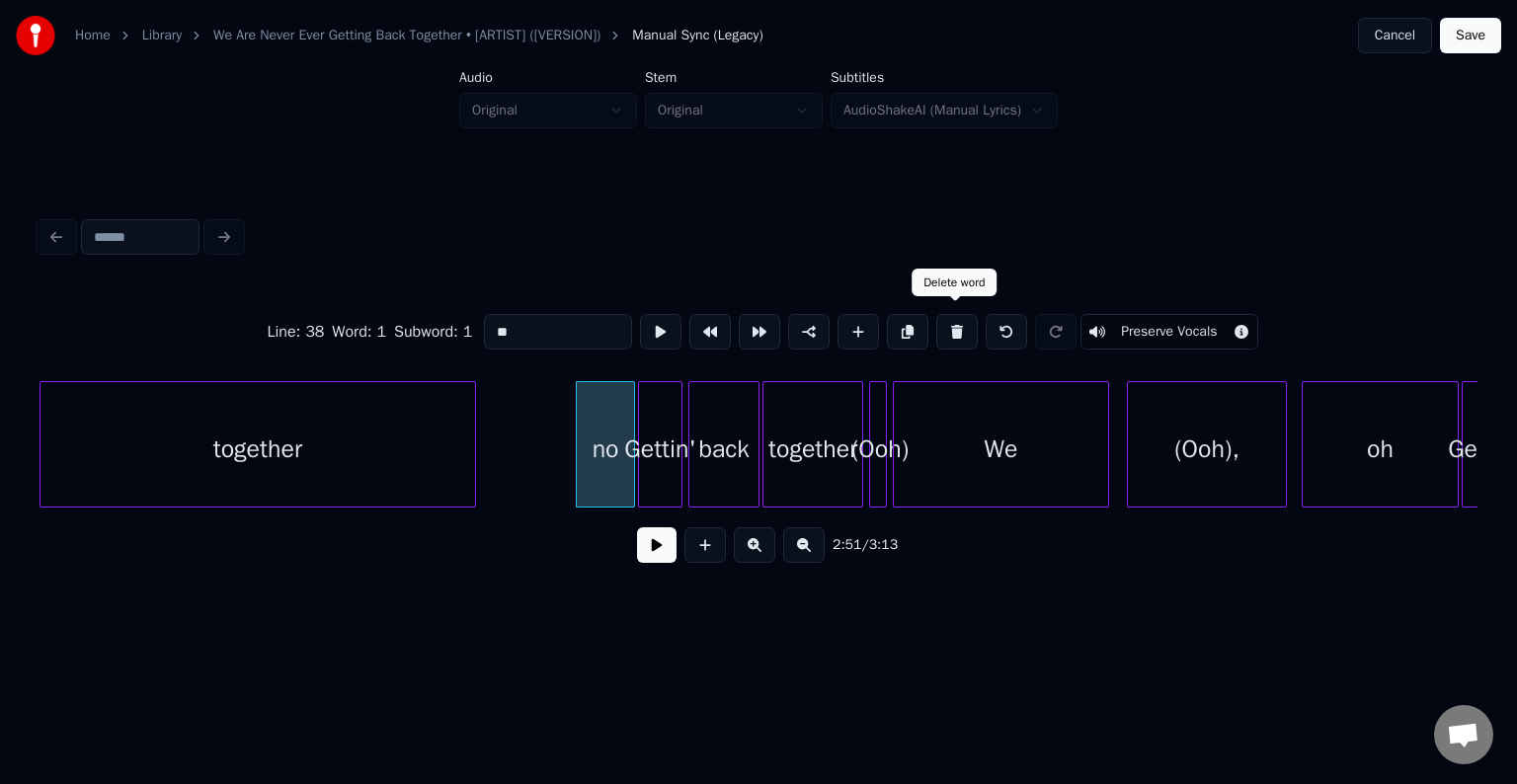 click at bounding box center (957, 332) 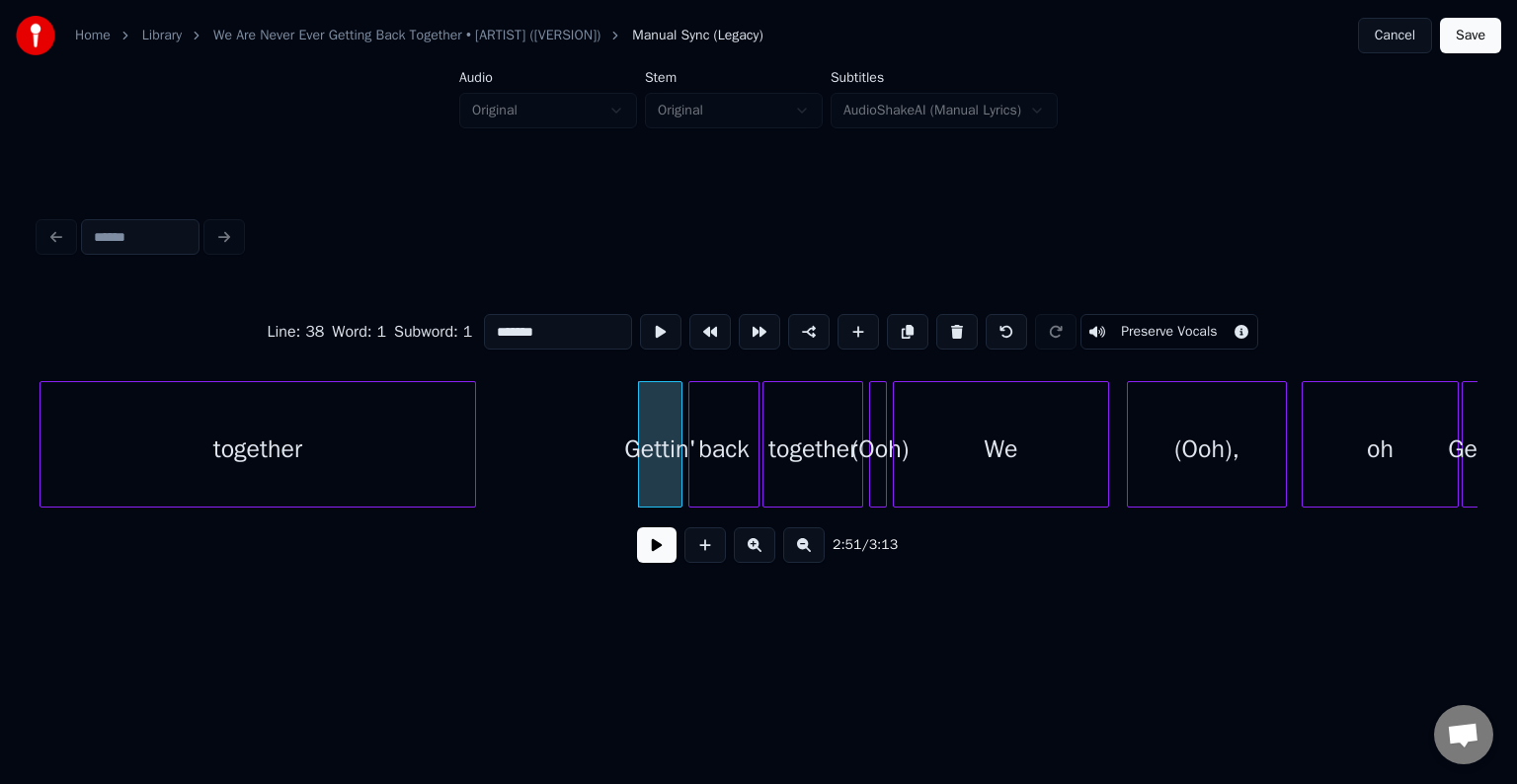 click at bounding box center [657, 545] 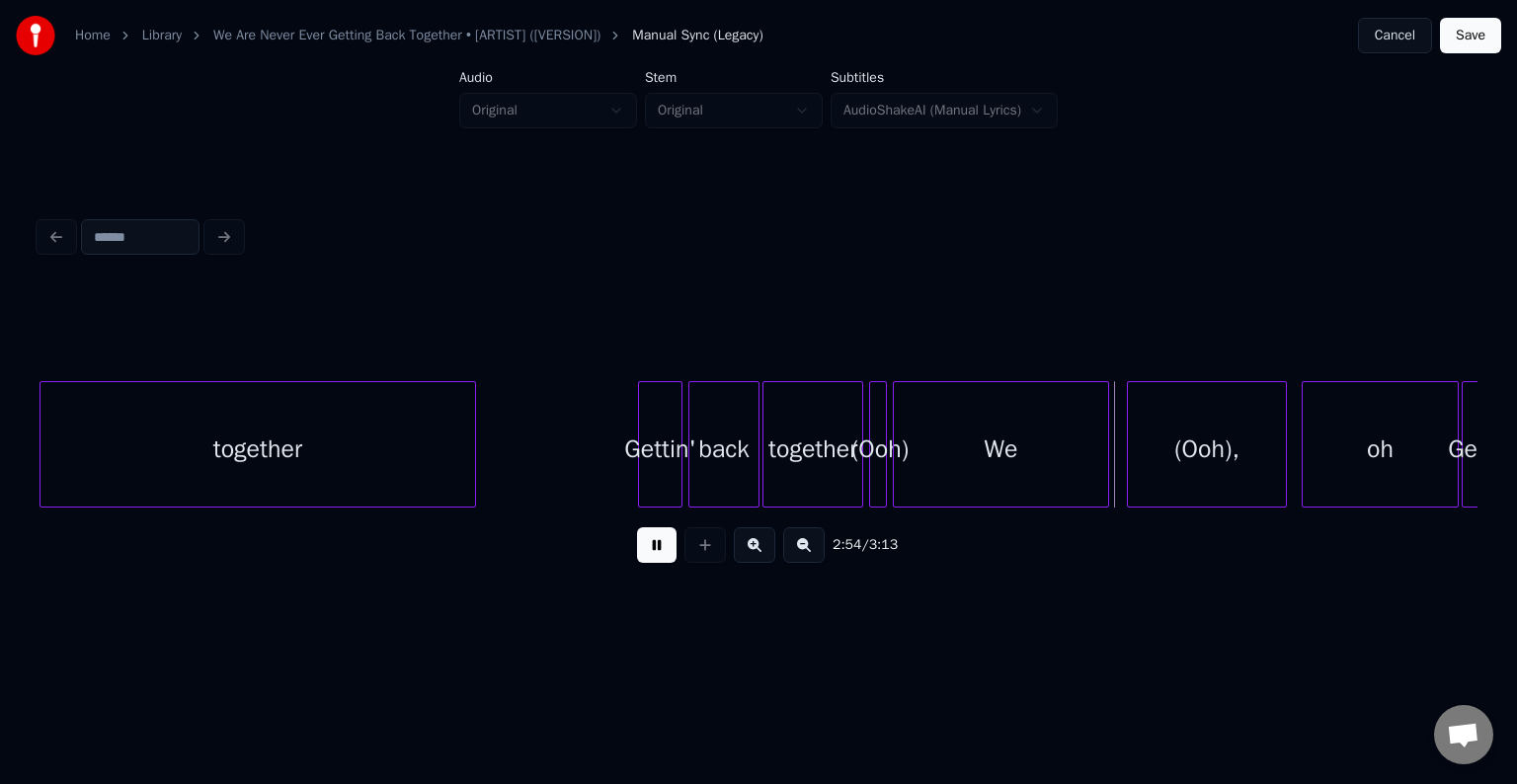click at bounding box center [657, 545] 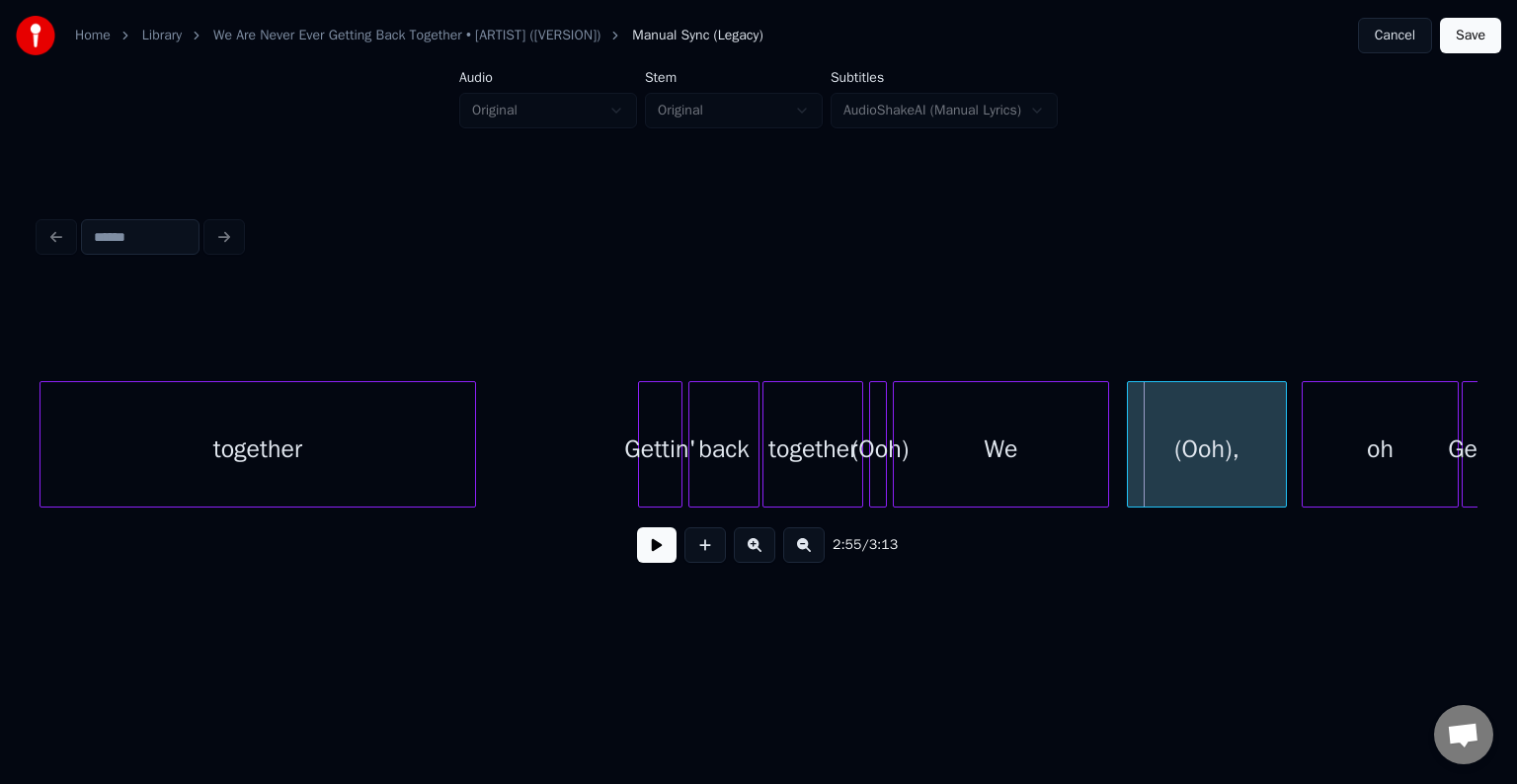 click on "(Ooh)" at bounding box center (880, 449) 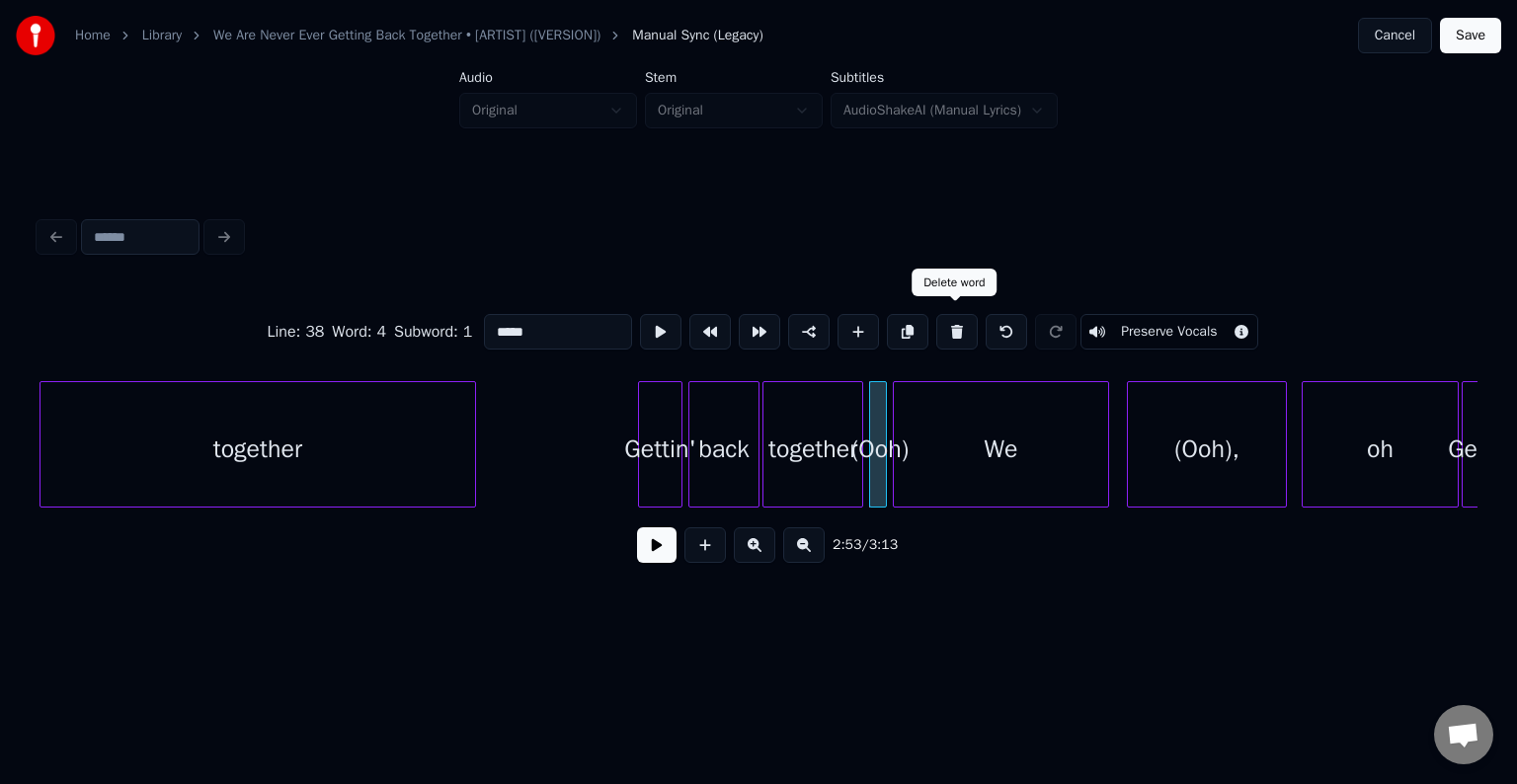 click at bounding box center (957, 332) 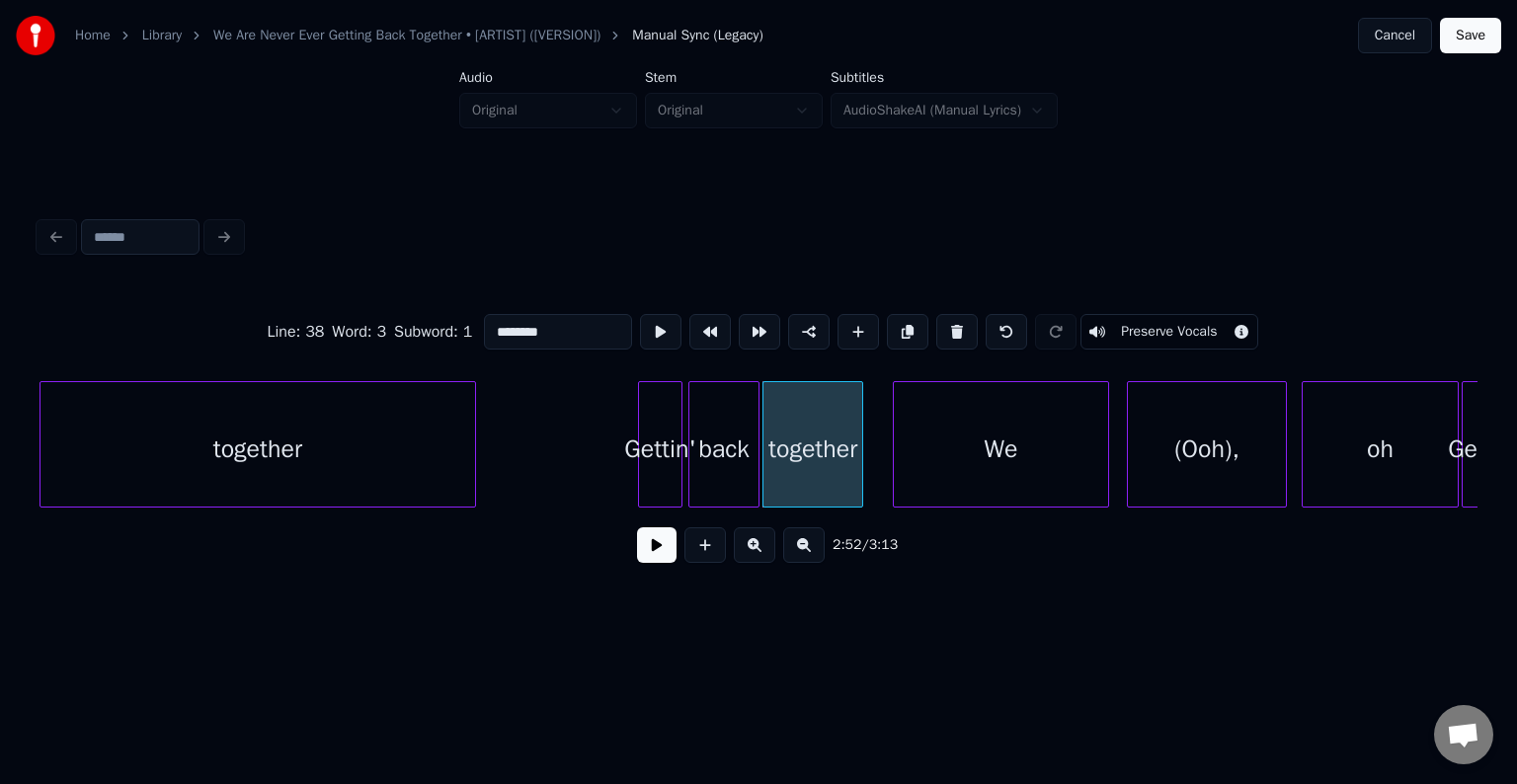 click at bounding box center [657, 545] 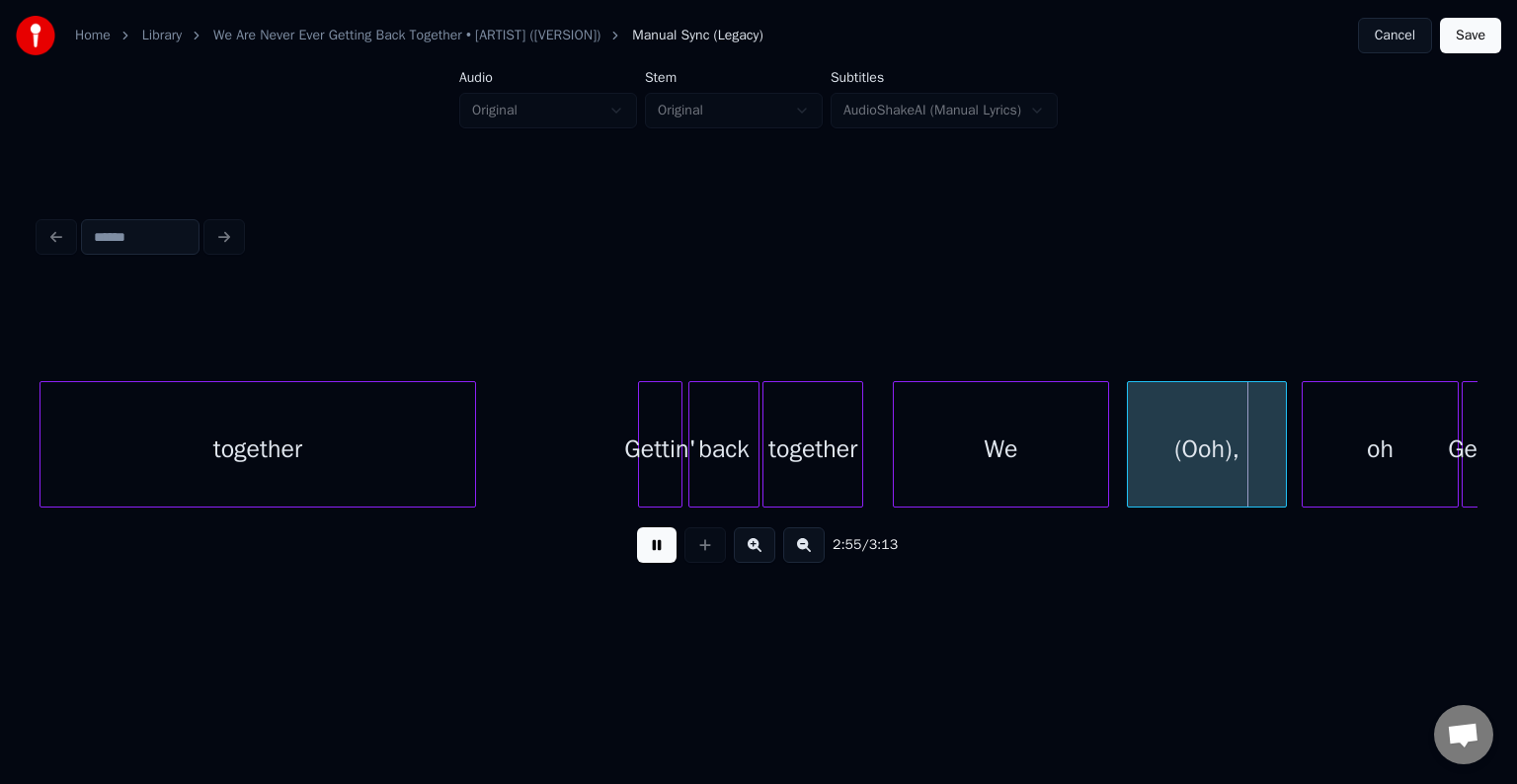 click at bounding box center (657, 545) 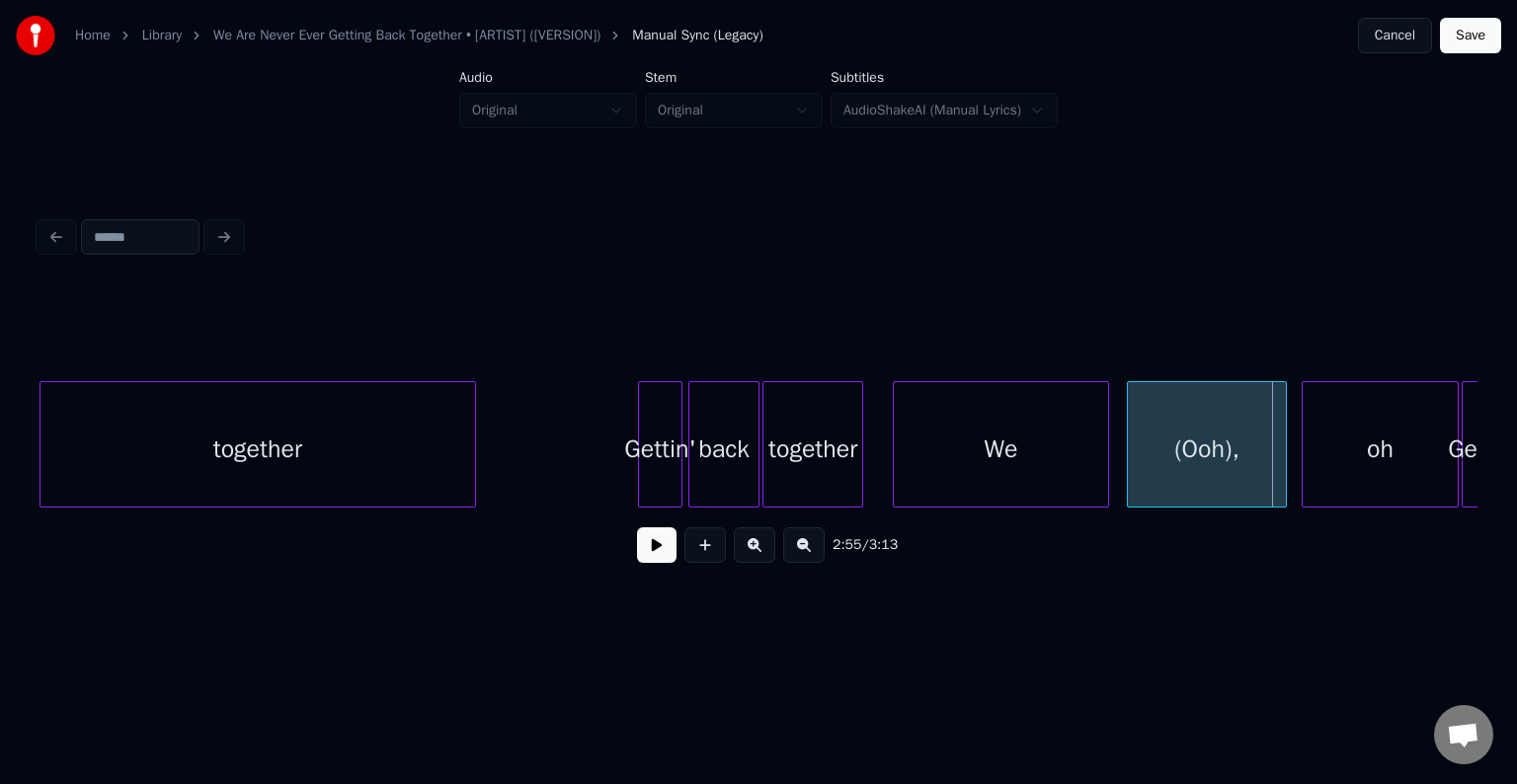 click on "(Ooh)," at bounding box center (1207, 449) 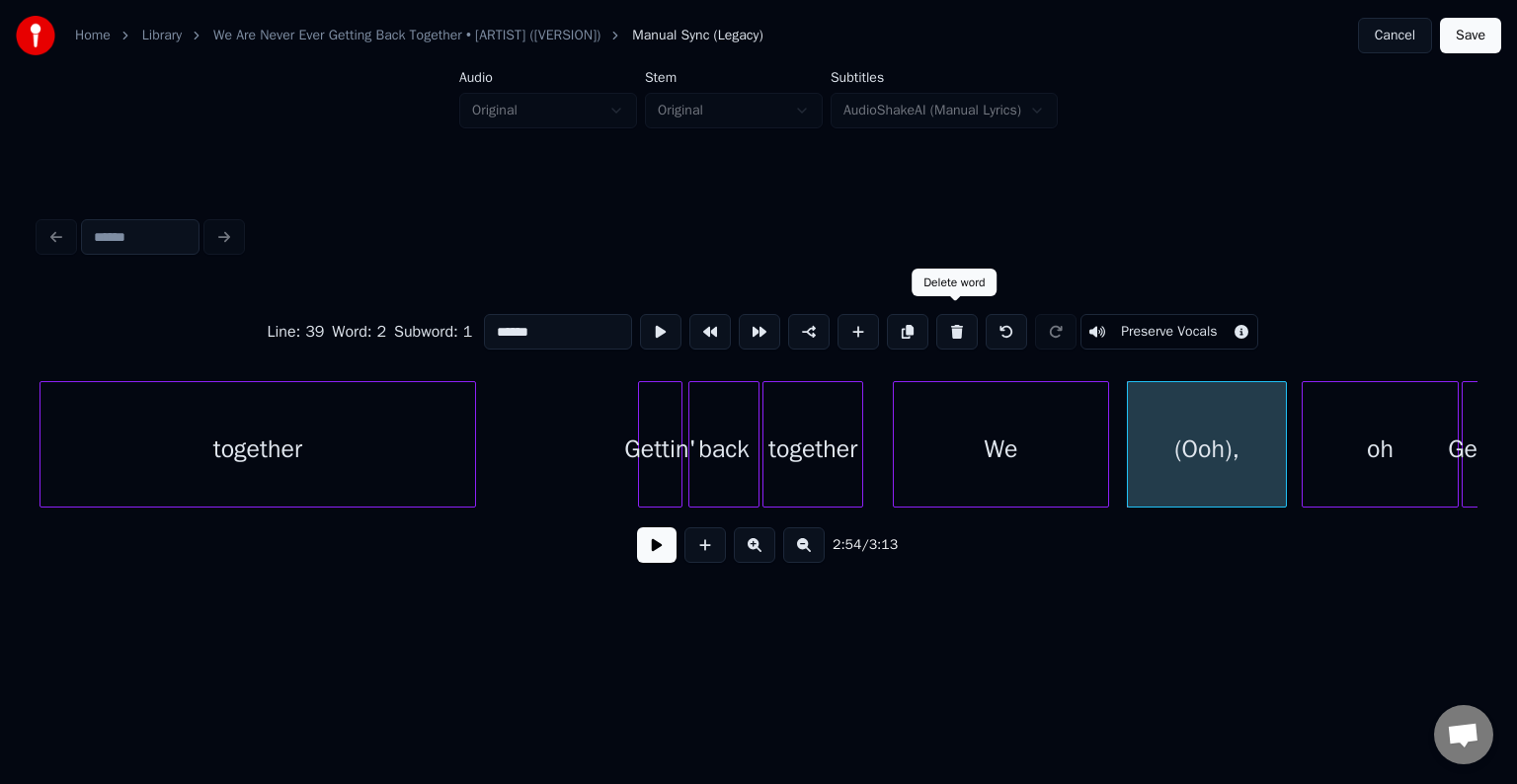 click at bounding box center [957, 332] 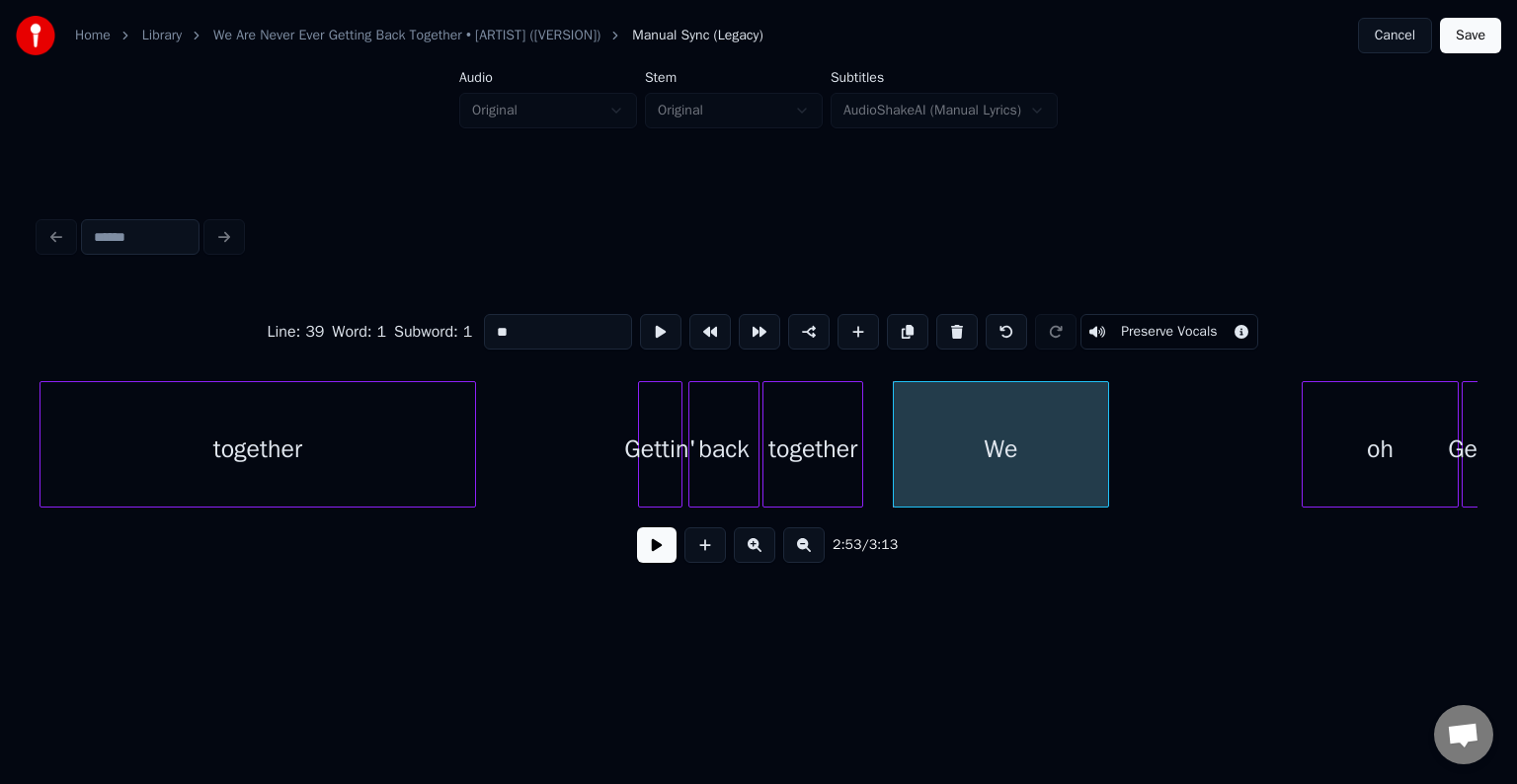 click at bounding box center (657, 545) 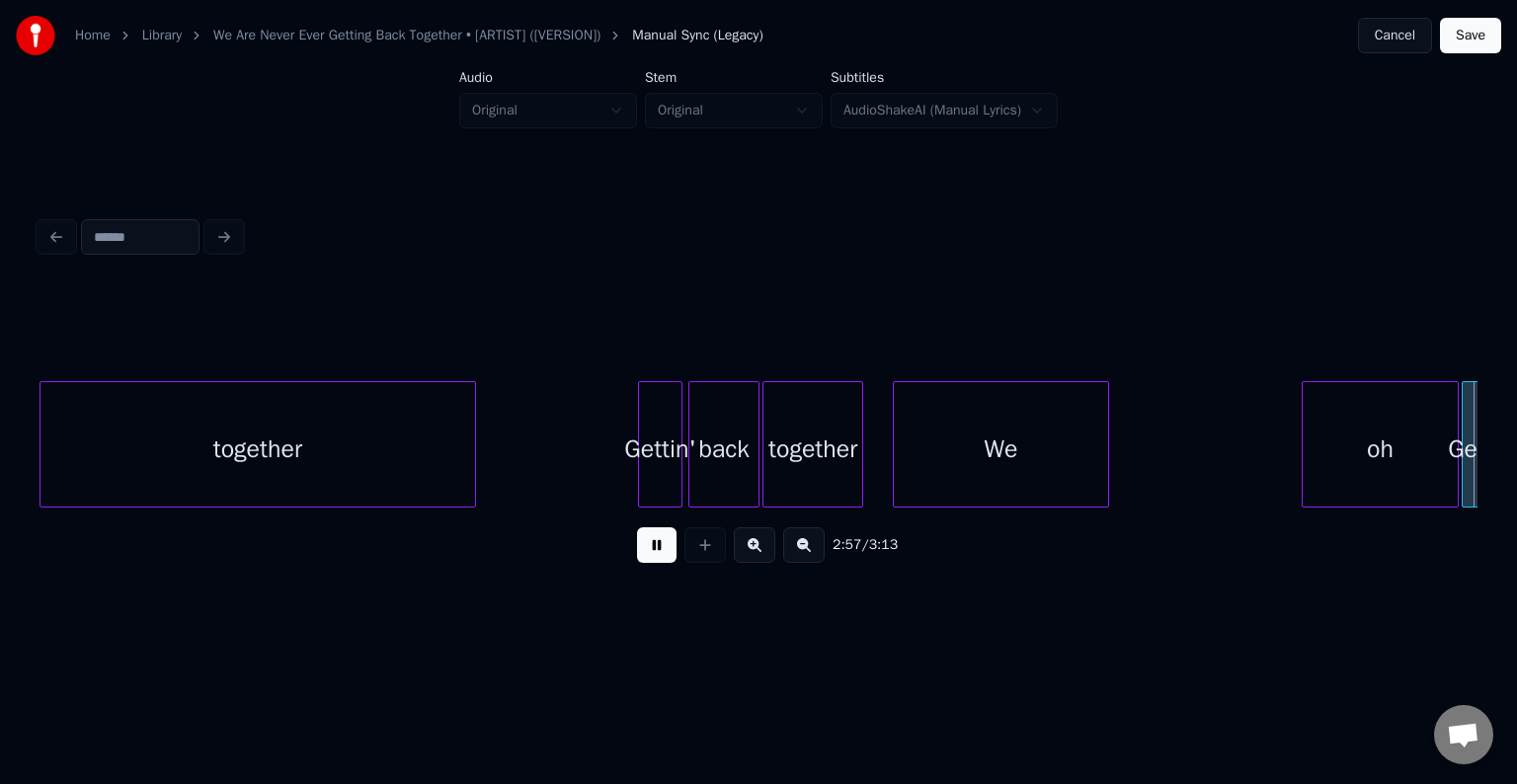 scroll, scrollTop: 0, scrollLeft: 26263, axis: horizontal 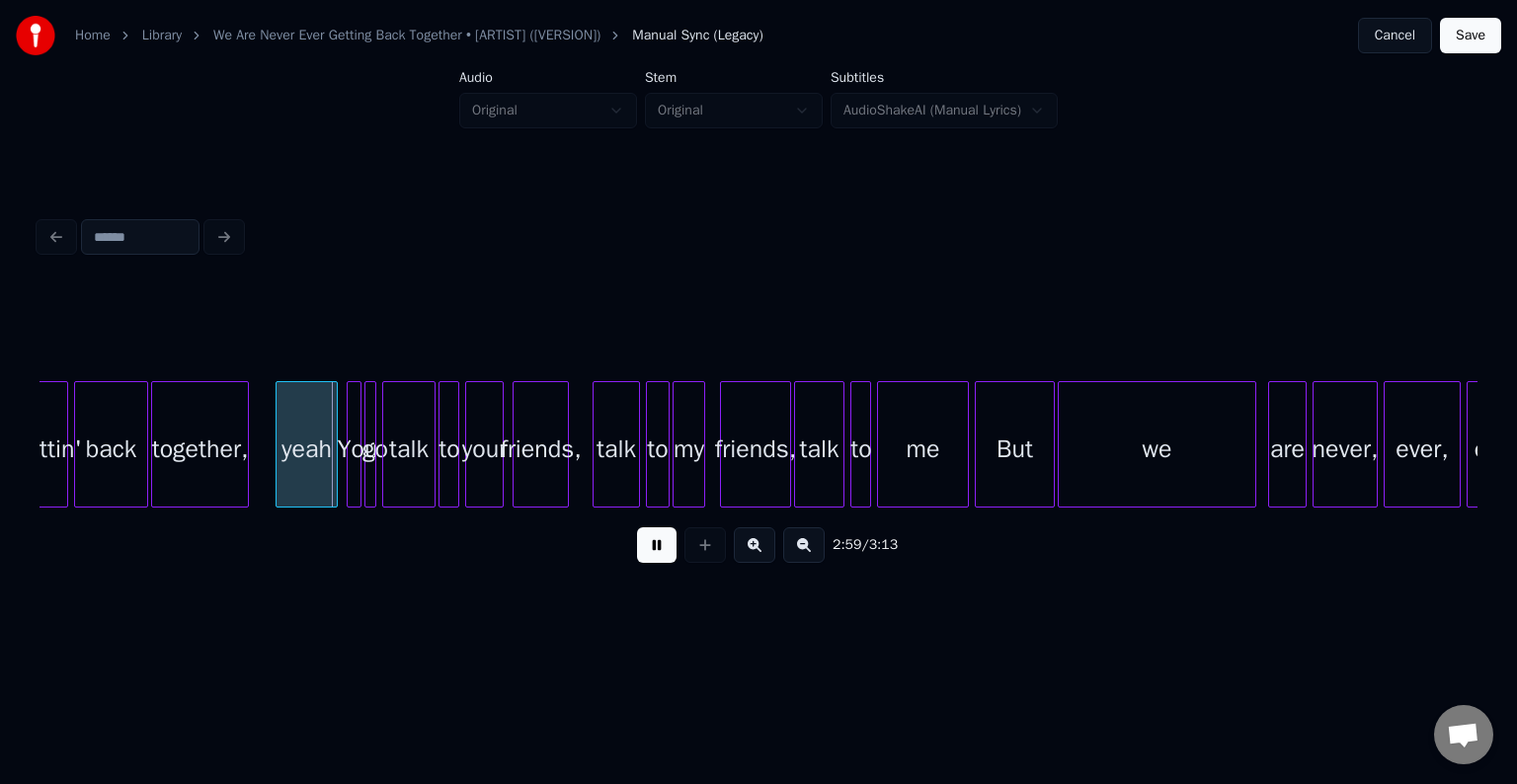 click at bounding box center (657, 545) 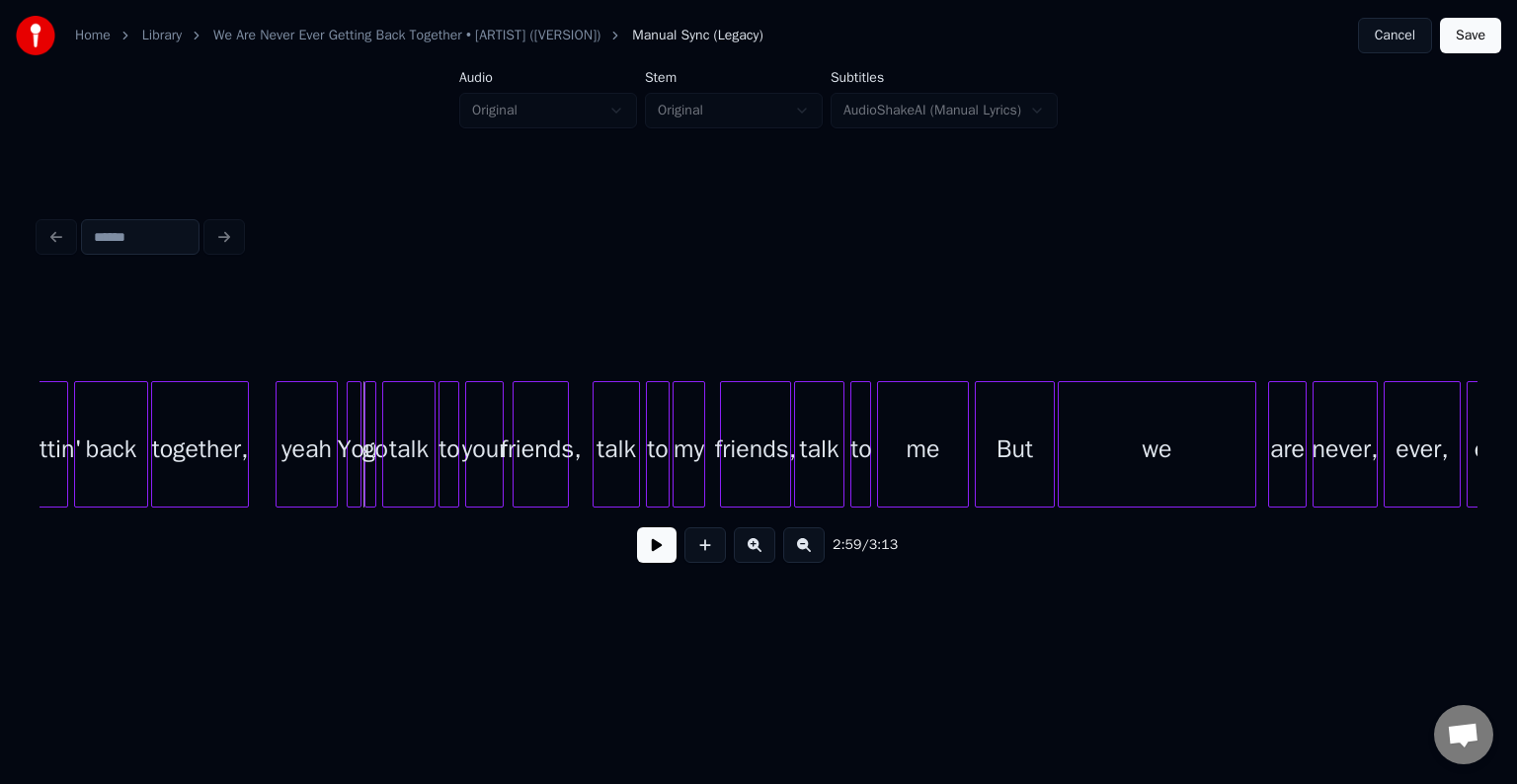 click on "yeah" at bounding box center [306, 449] 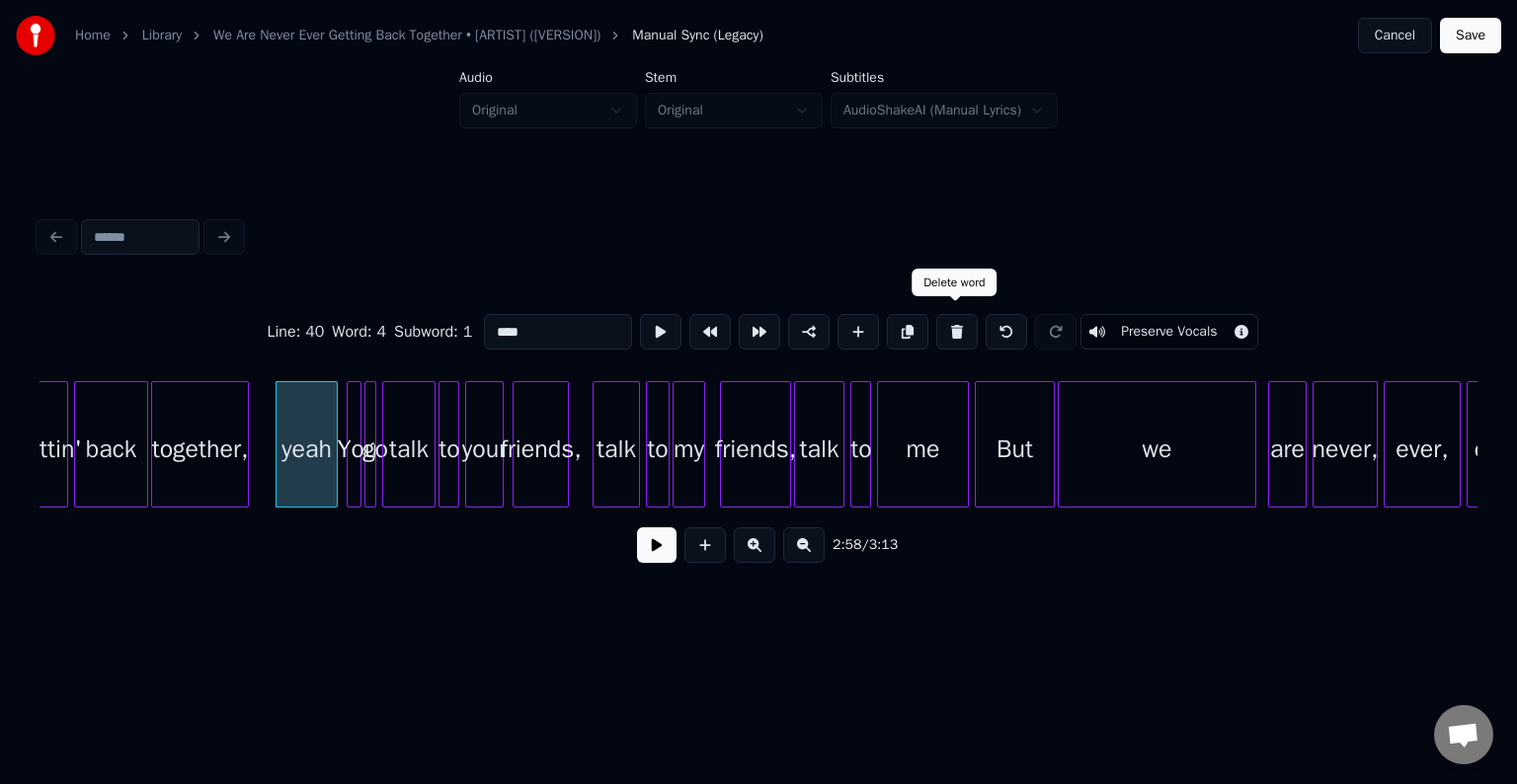click at bounding box center (957, 332) 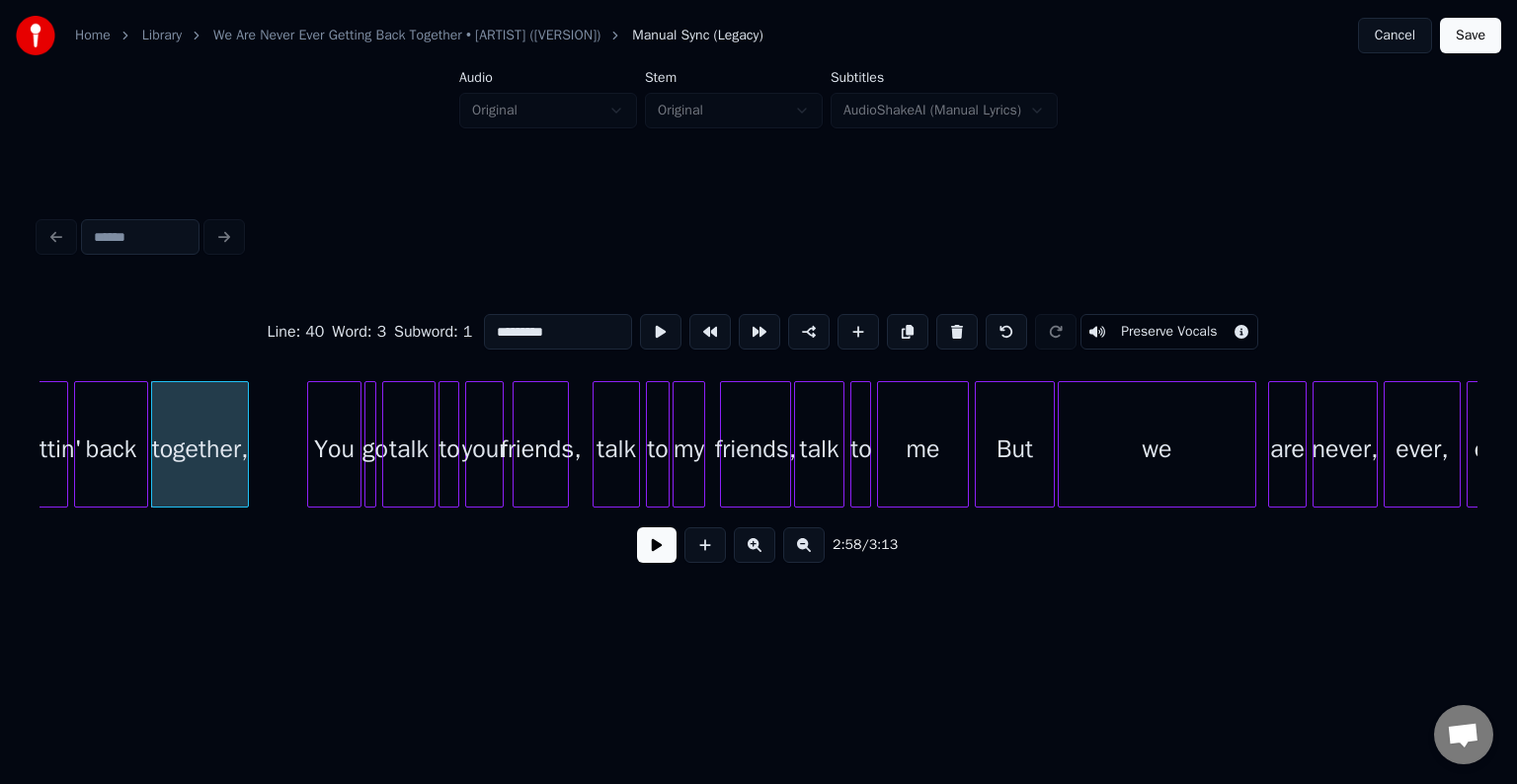 click at bounding box center (311, 444) 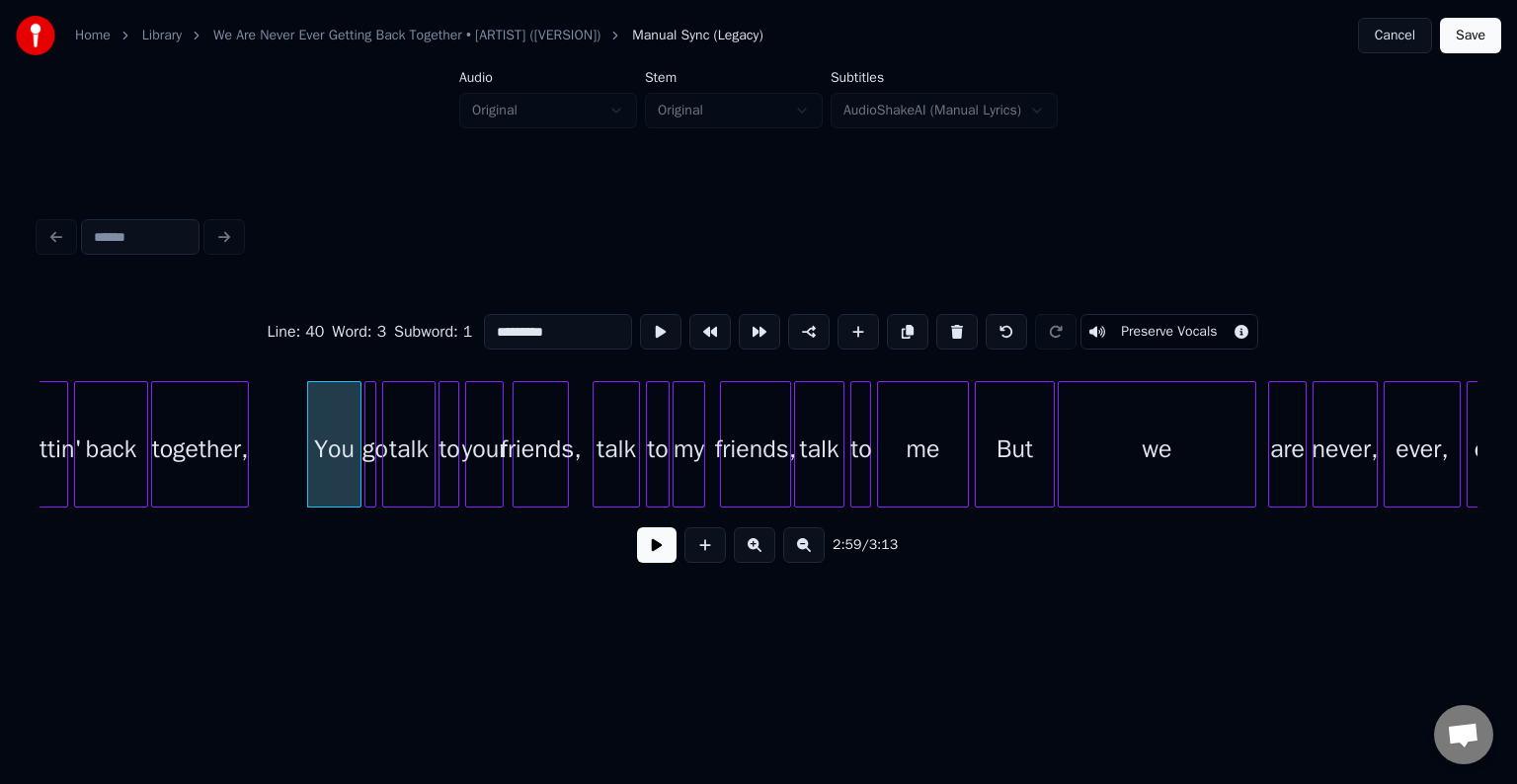 click at bounding box center (657, 545) 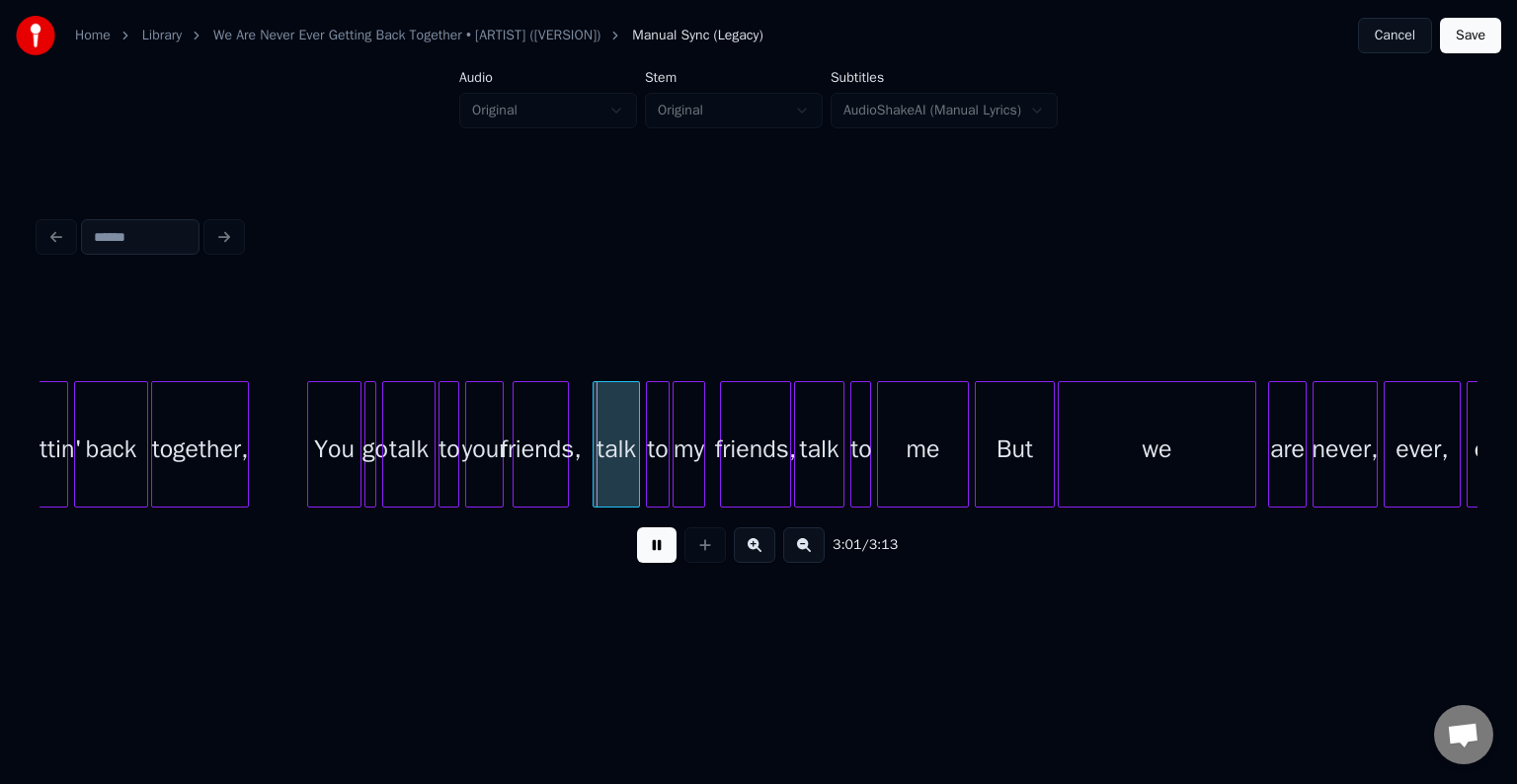 click on "You" at bounding box center (334, 449) 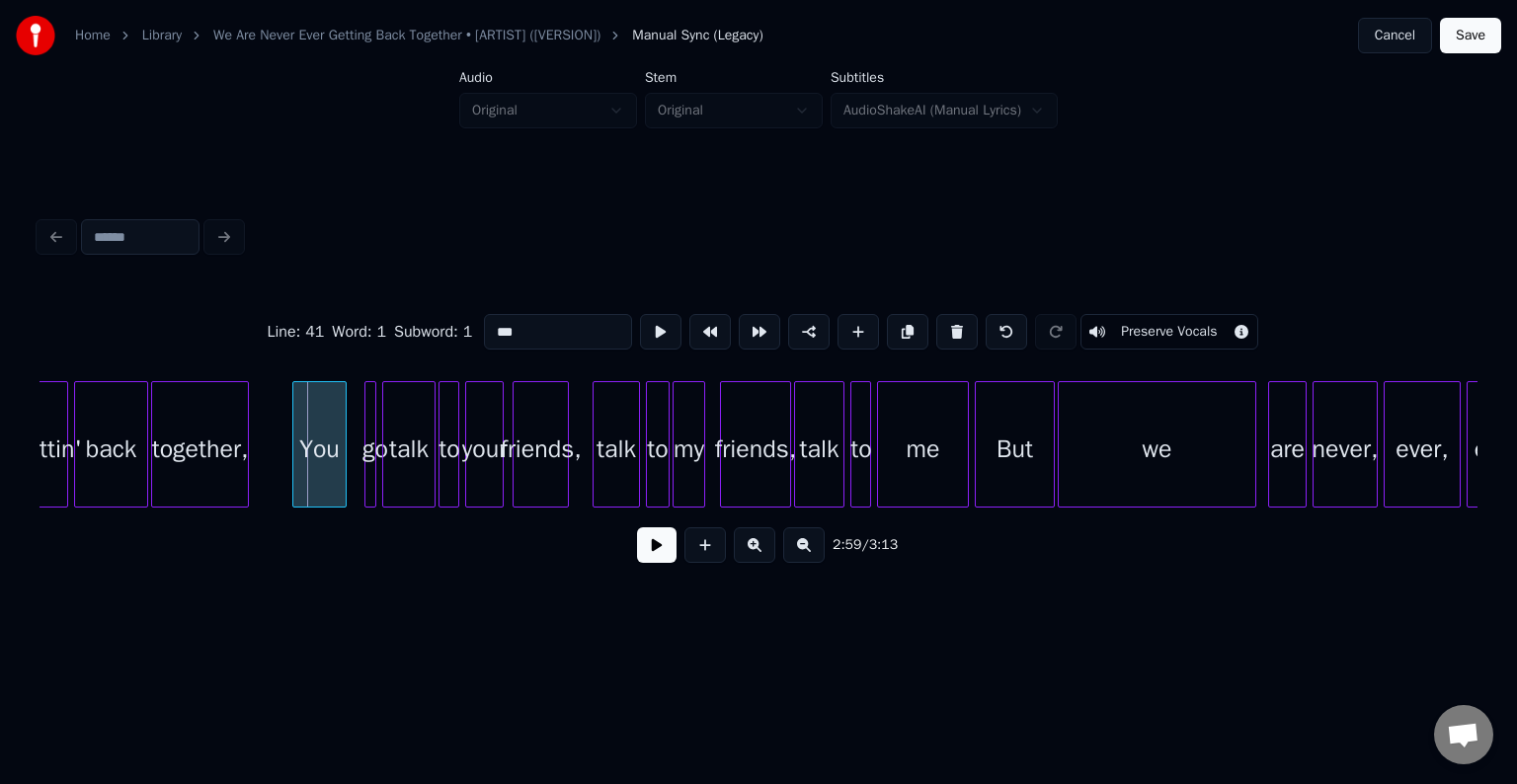 click on "You" at bounding box center (319, 449) 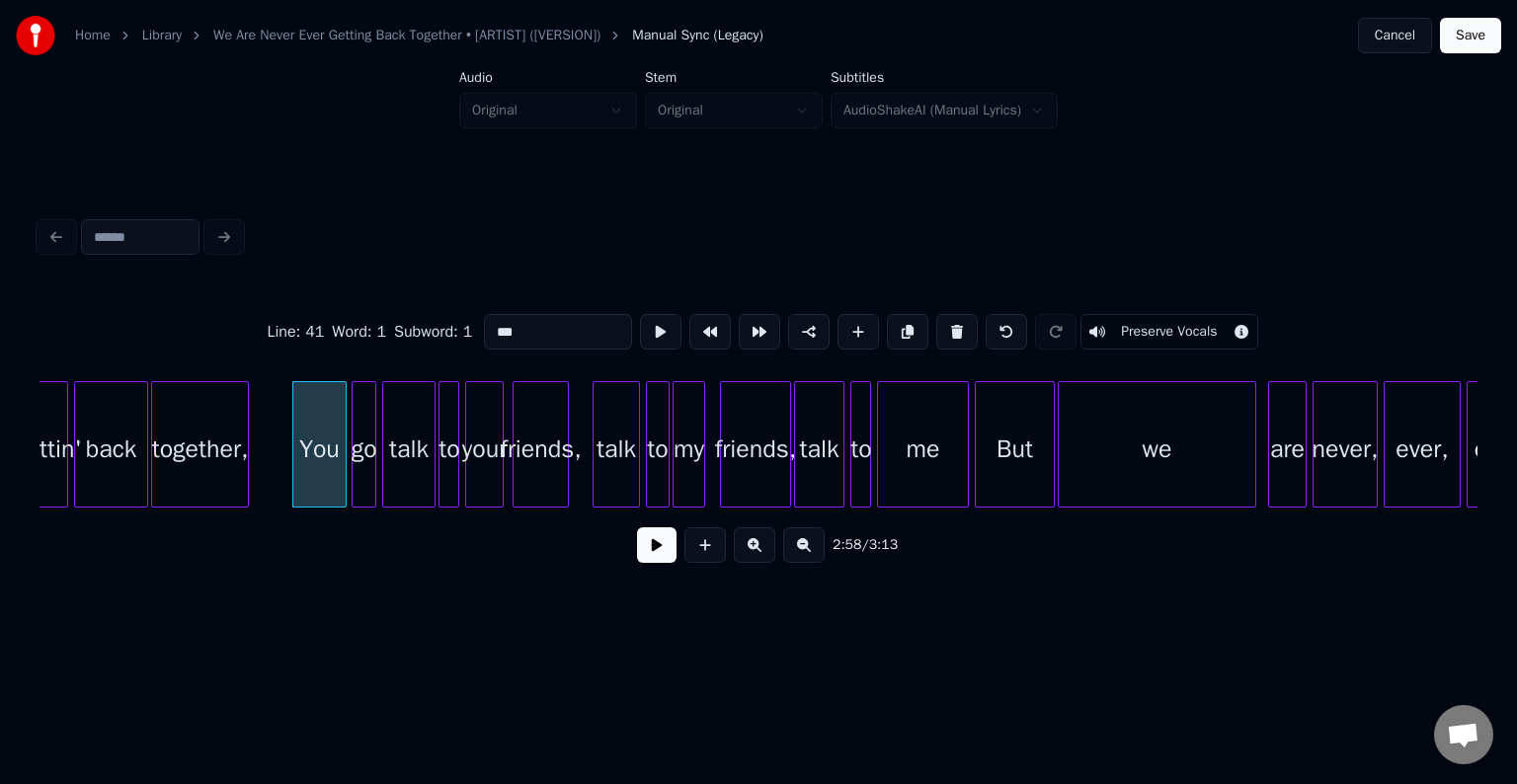 click at bounding box center [356, 444] 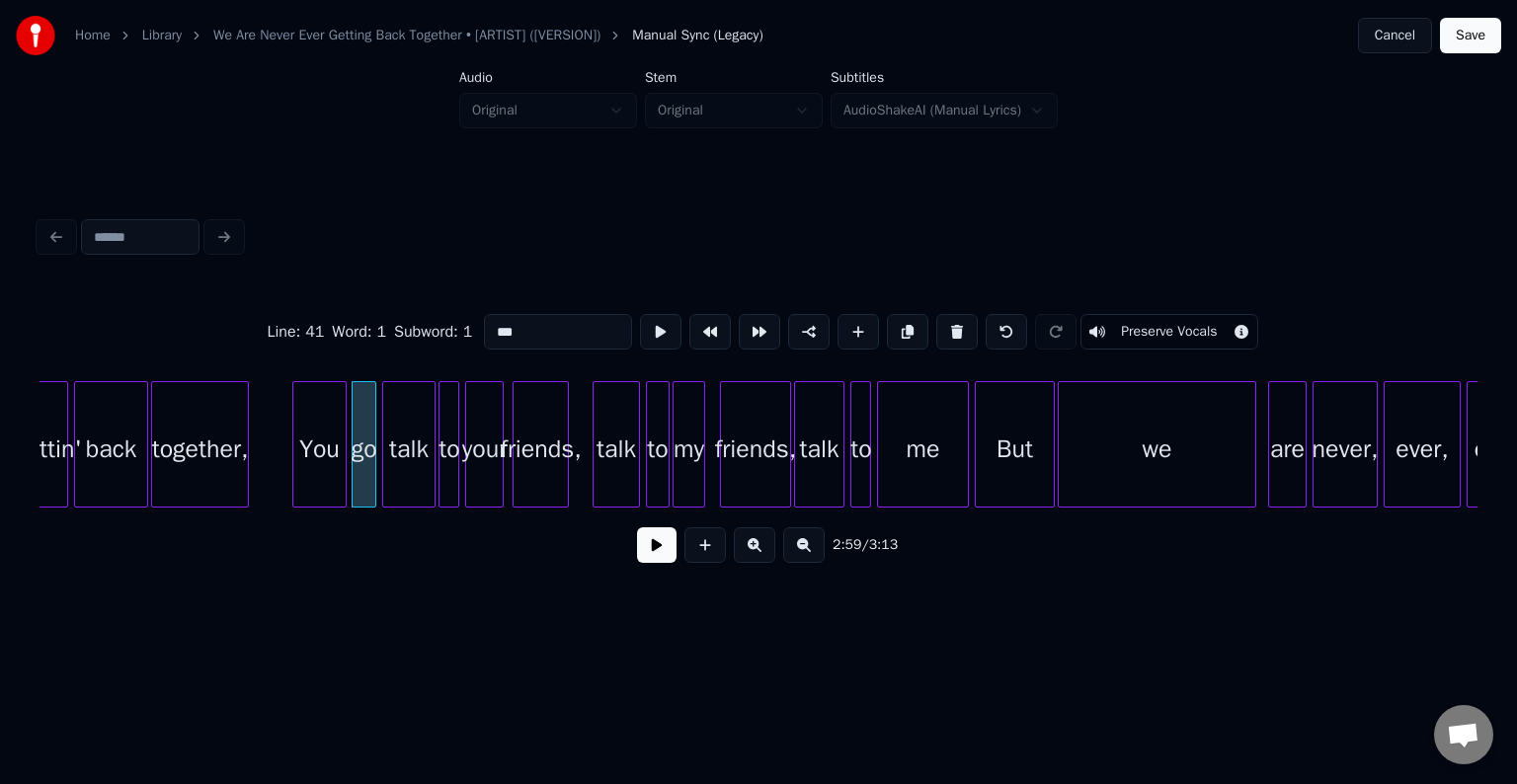 drag, startPoint x: 269, startPoint y: 482, endPoint x: 394, endPoint y: 497, distance: 125.89678 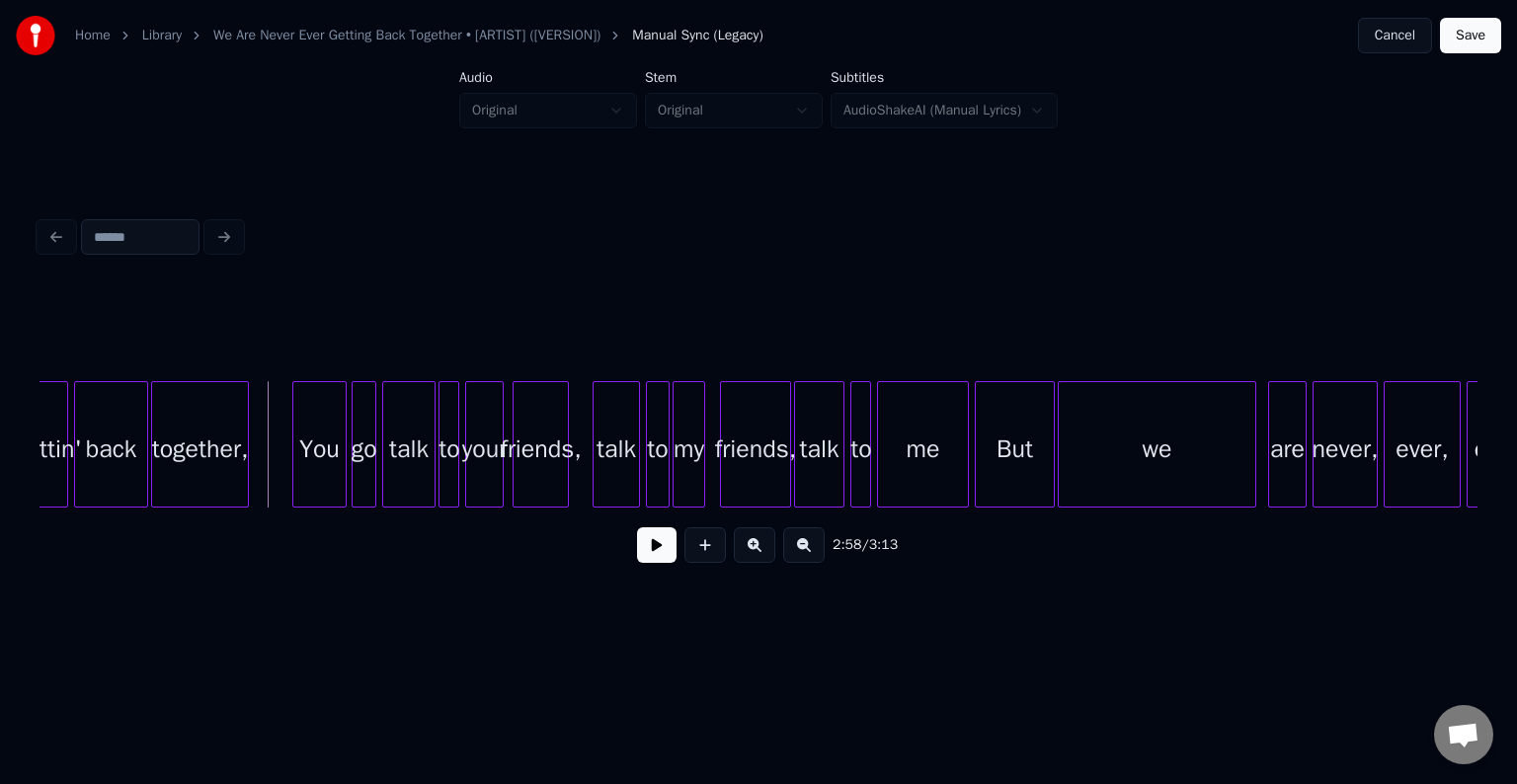 click at bounding box center [657, 545] 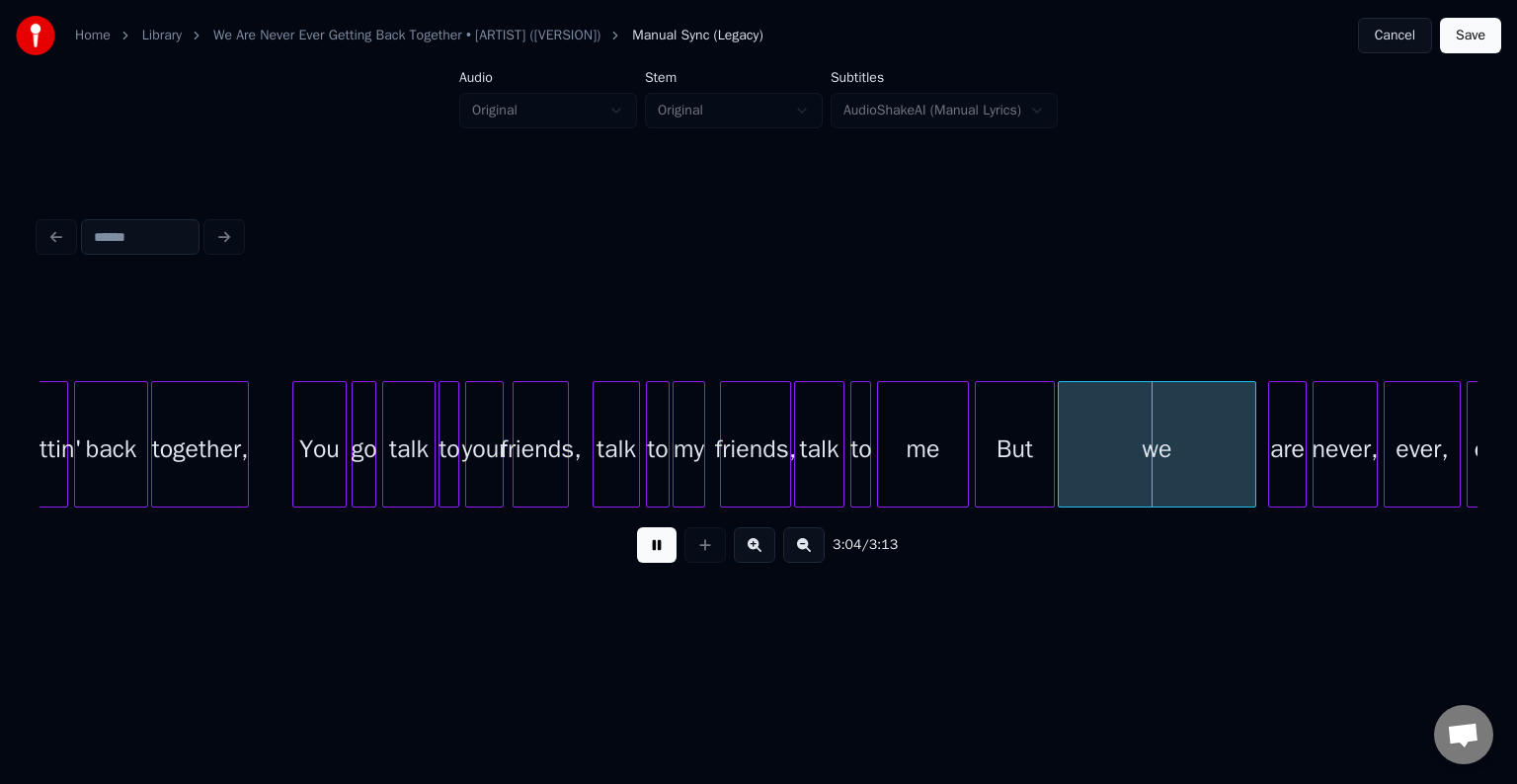 click at bounding box center [657, 545] 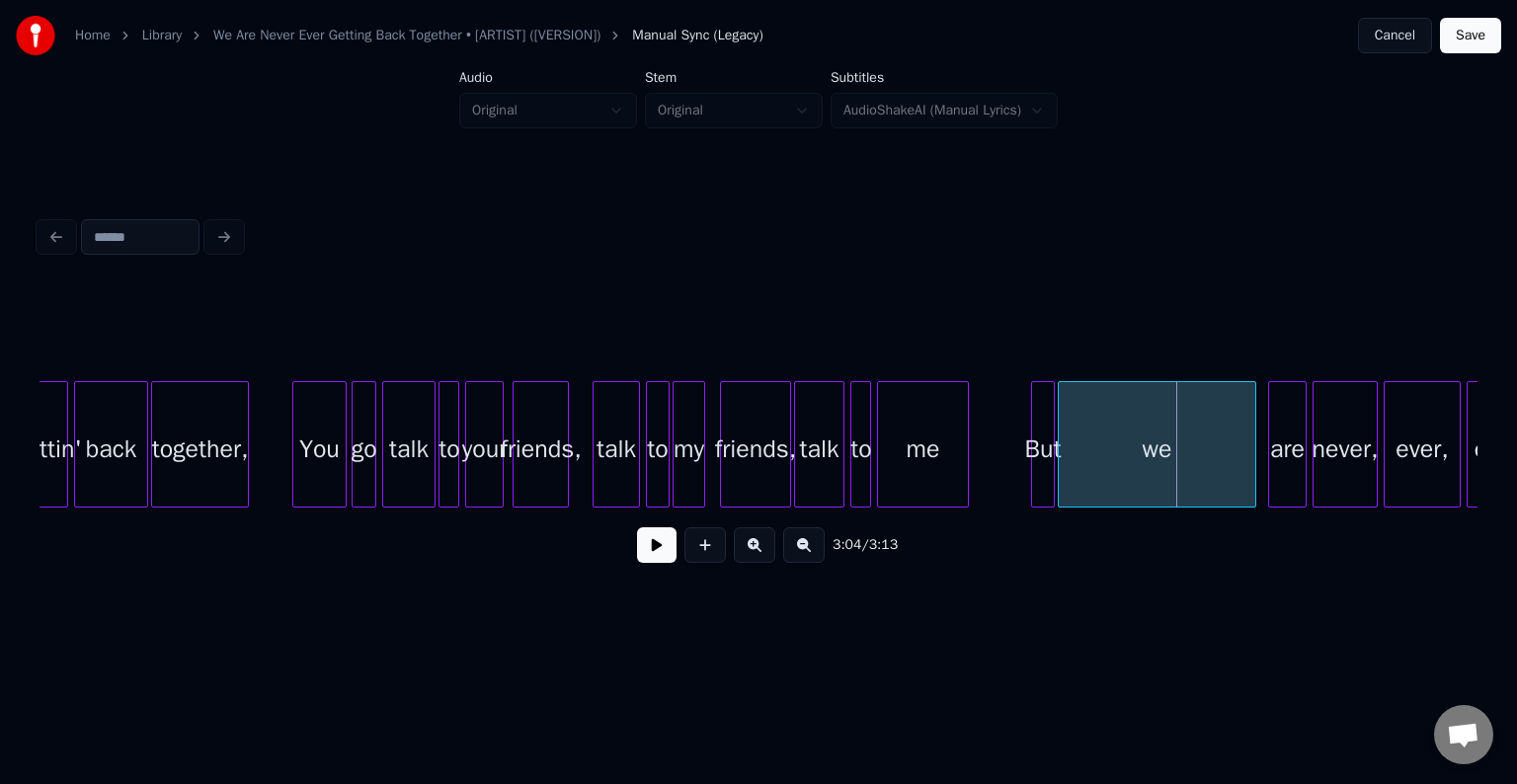 click at bounding box center [1035, 444] 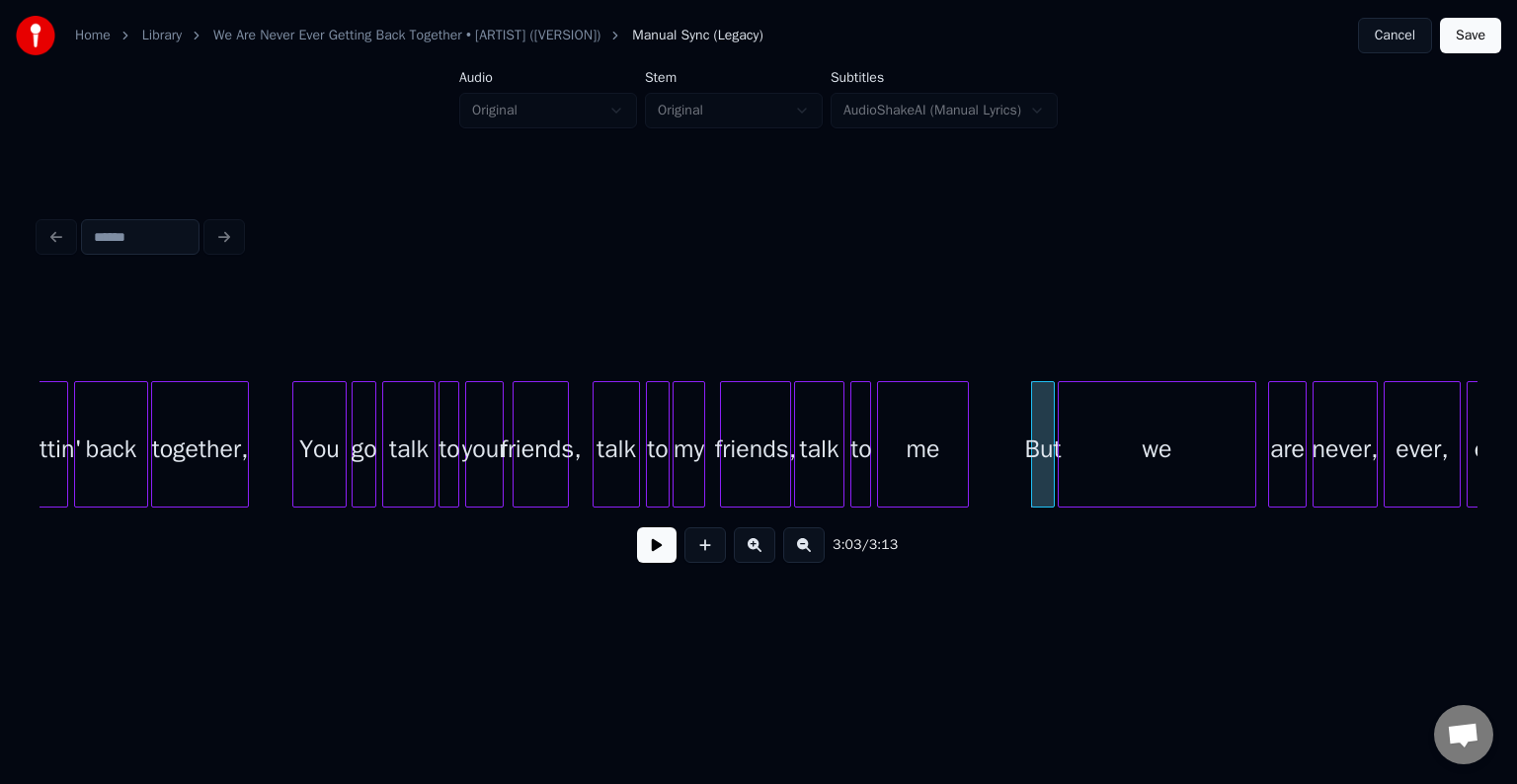click on "Gettin' back together, You go talk to your friends, talk to my friends, talk to me But we are never, ever, ever," at bounding box center [-11912, 444] 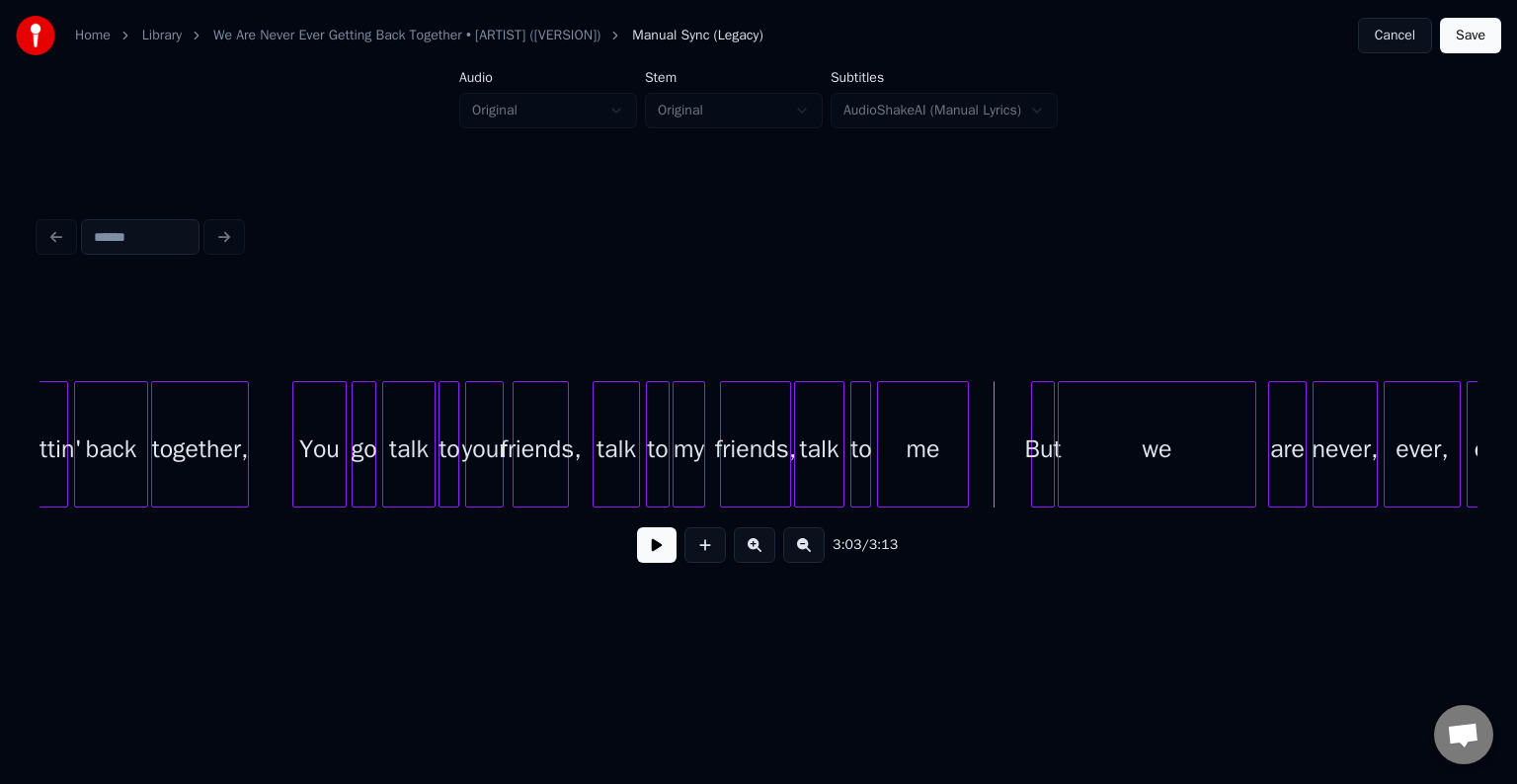 click at bounding box center [657, 545] 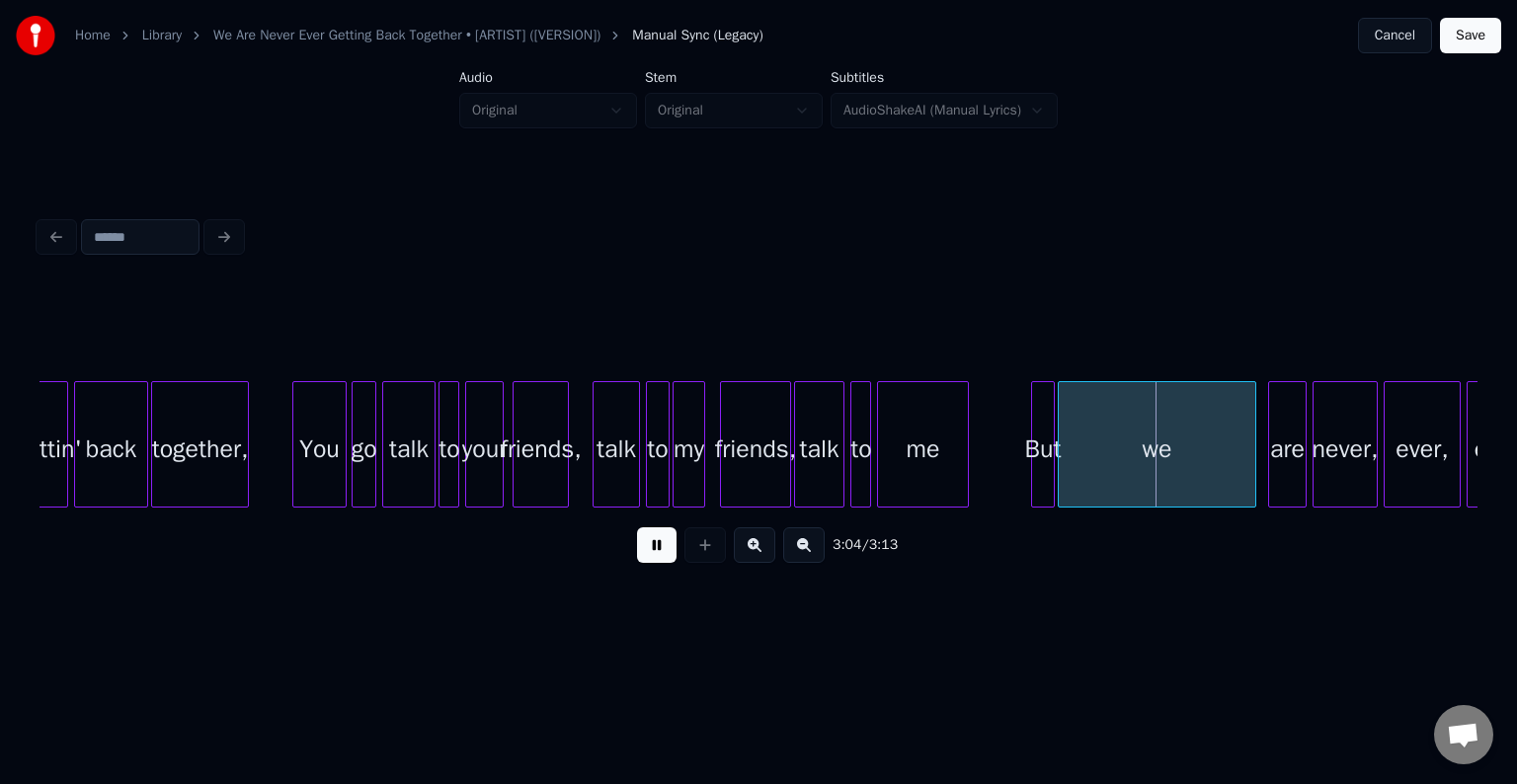 drag, startPoint x: 652, startPoint y: 560, endPoint x: 1066, endPoint y: 441, distance: 430.76328 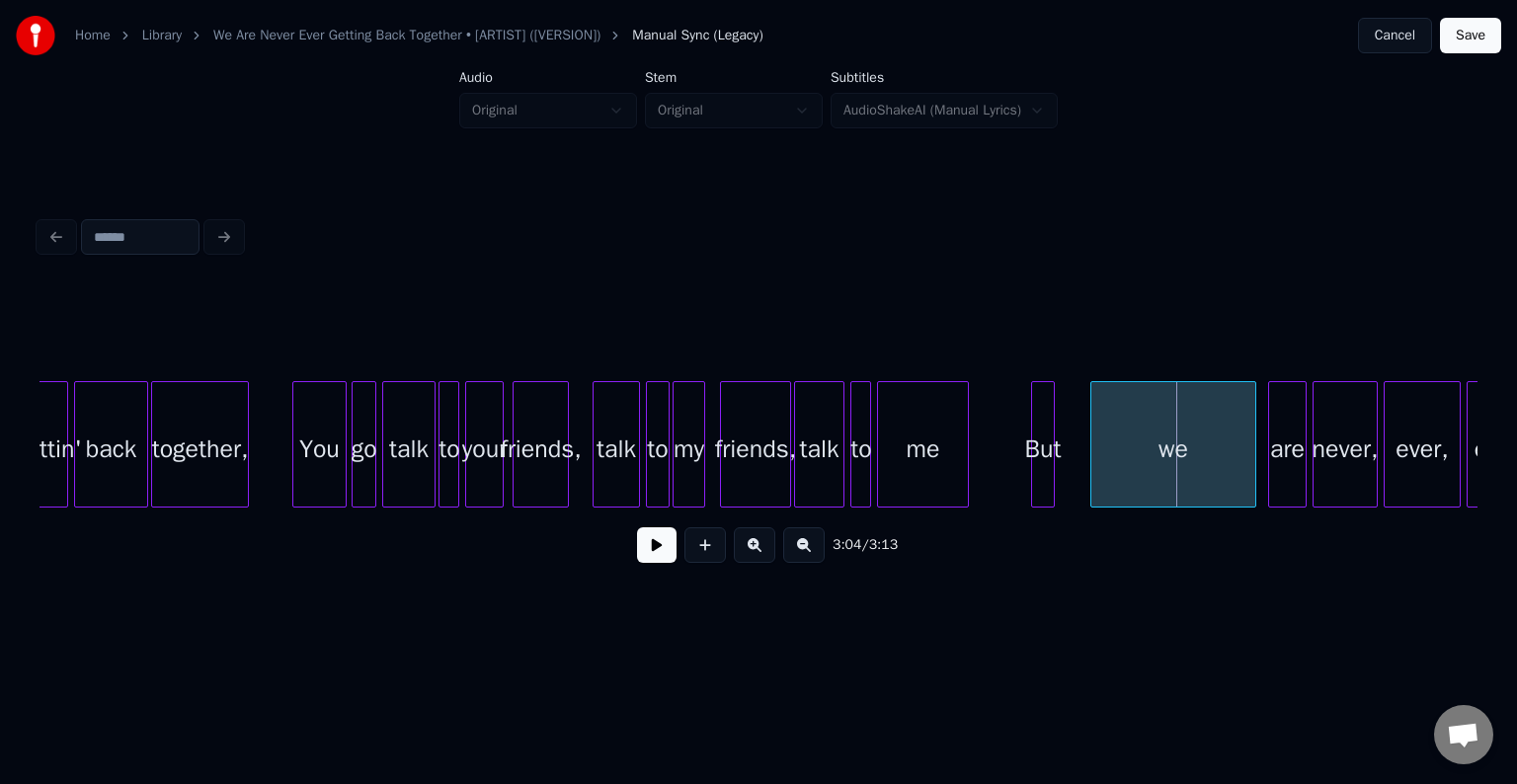 click at bounding box center [1094, 444] 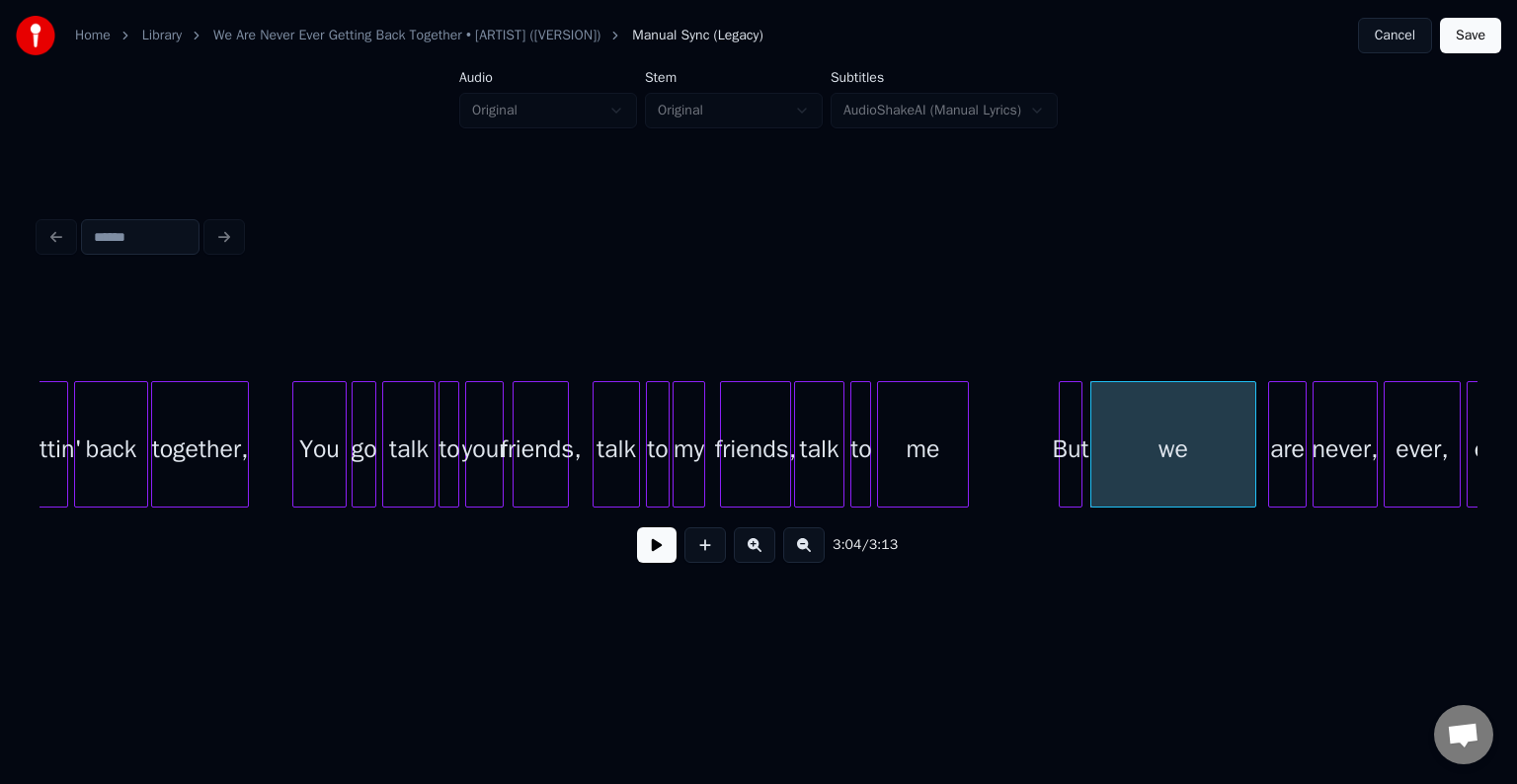 click on "But" at bounding box center (1071, 449) 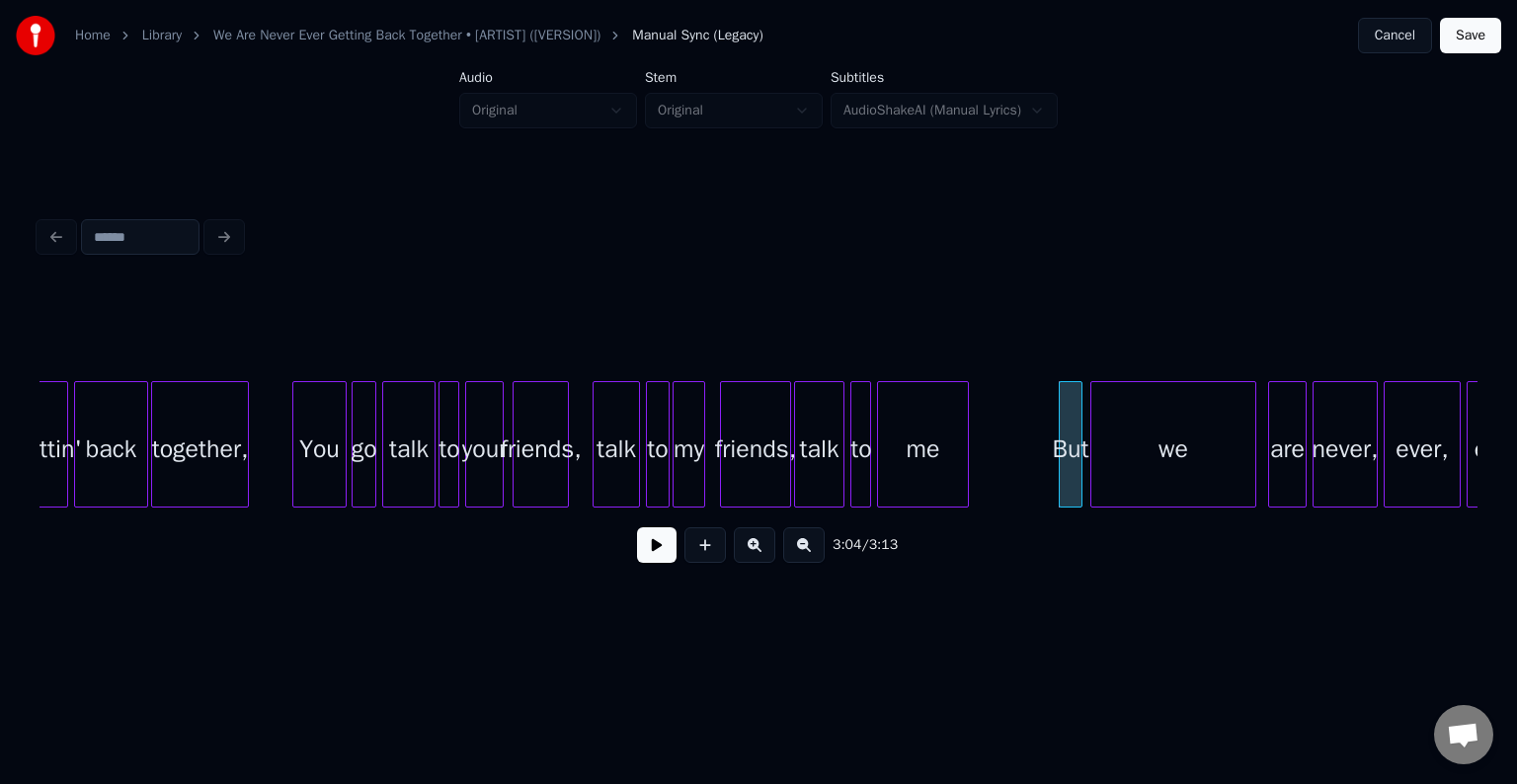 click at bounding box center [657, 545] 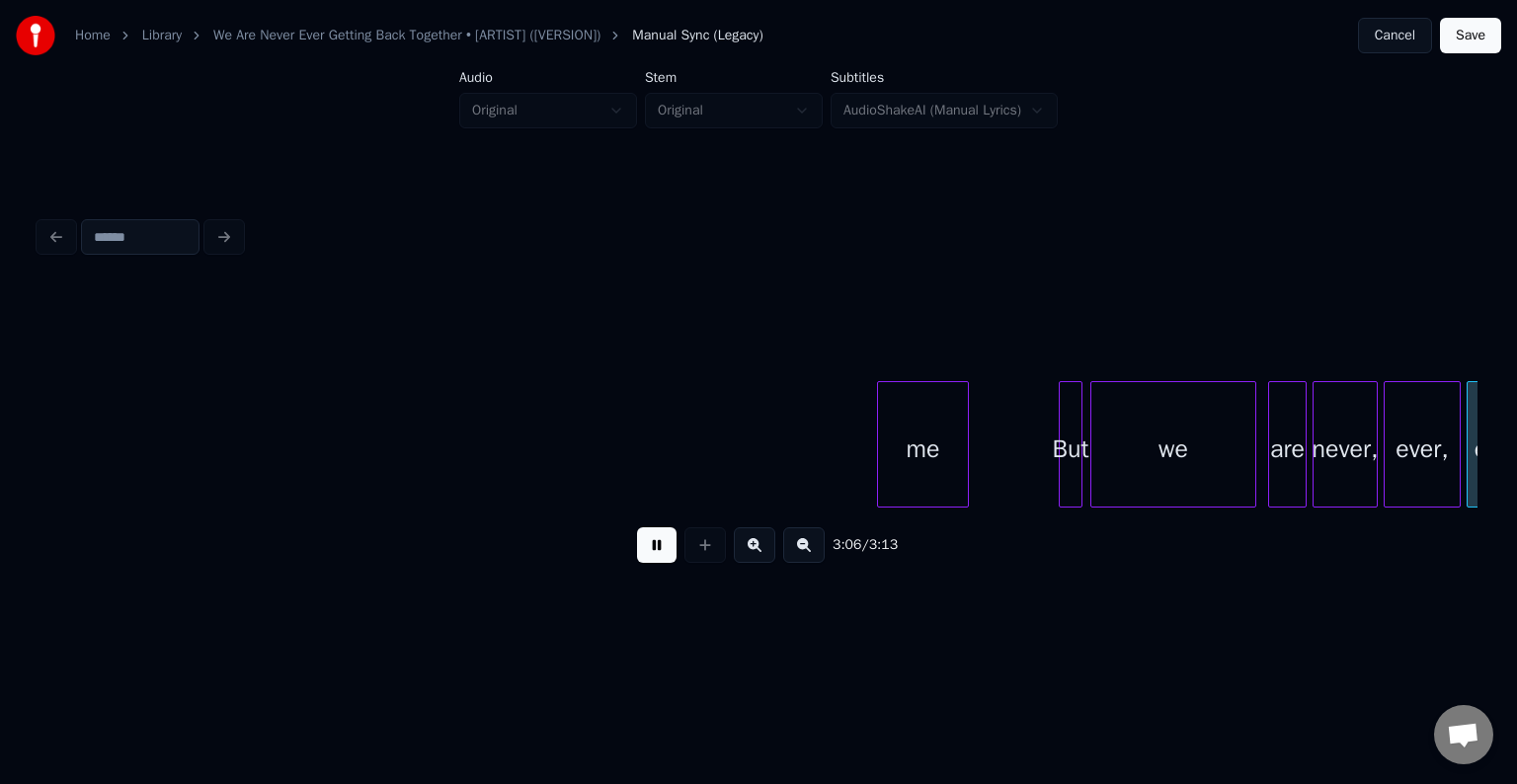 scroll, scrollTop: 0, scrollLeft: 27186, axis: horizontal 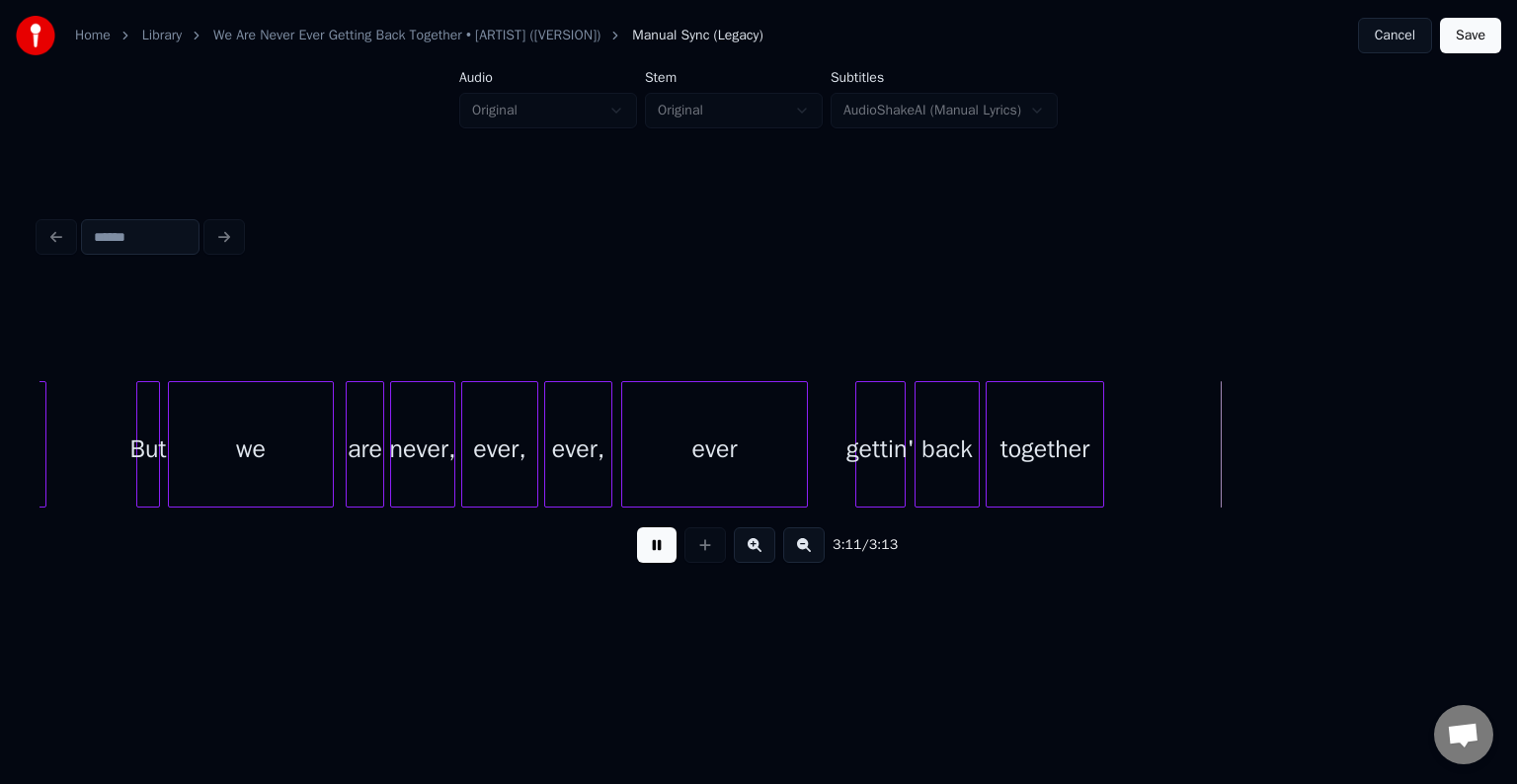 click at bounding box center [657, 545] 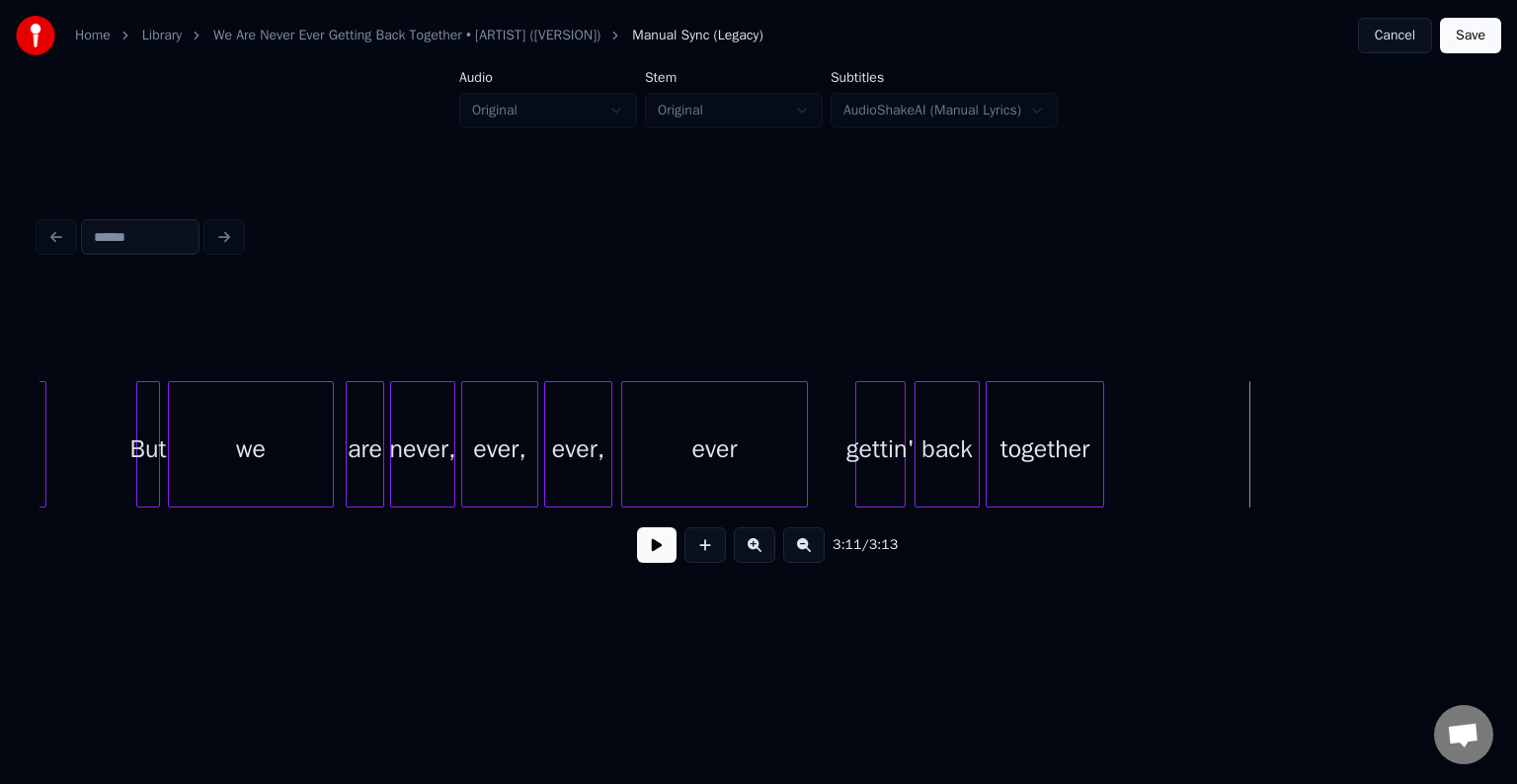 click on "Save" at bounding box center [1471, 36] 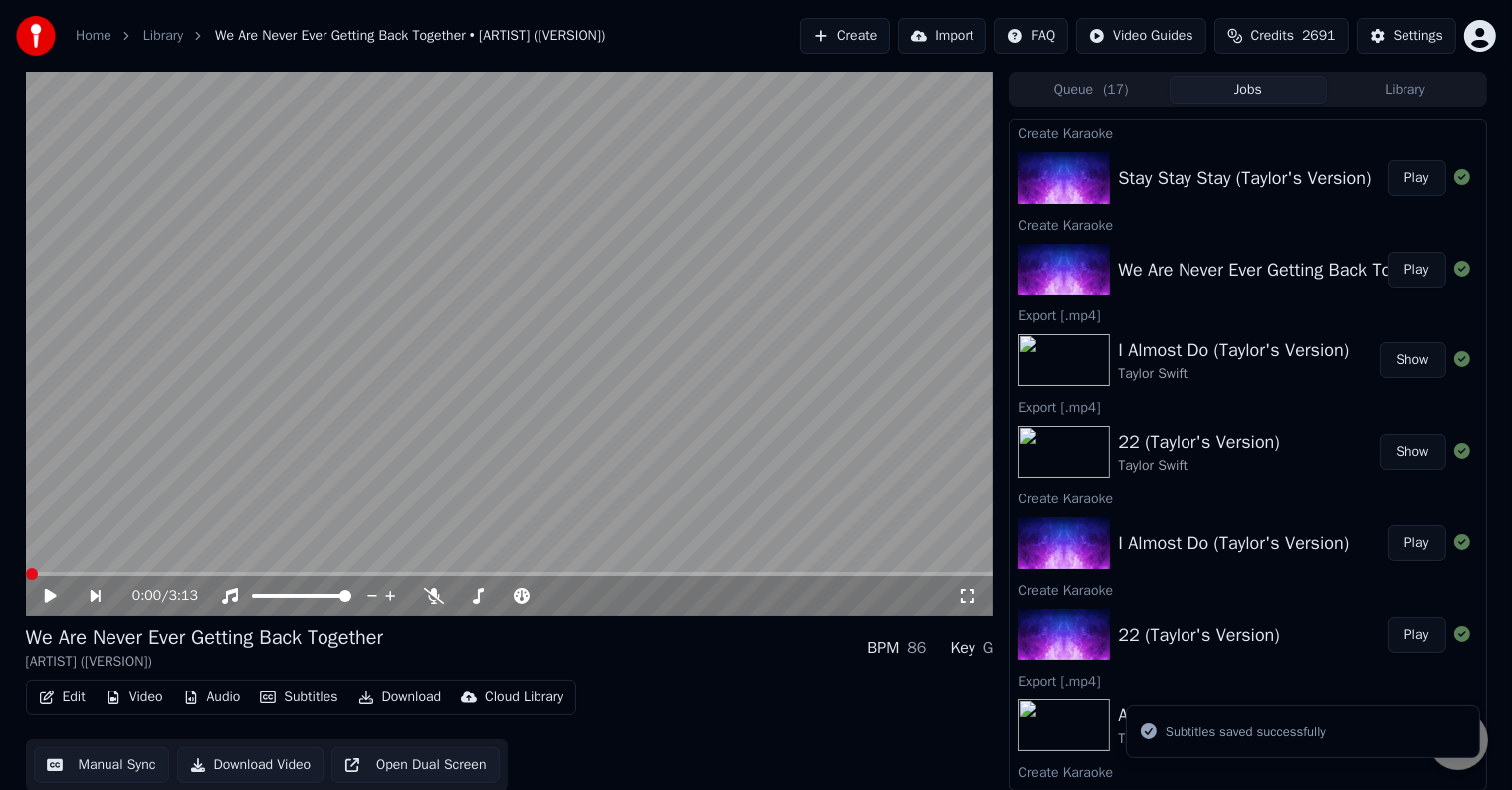 click 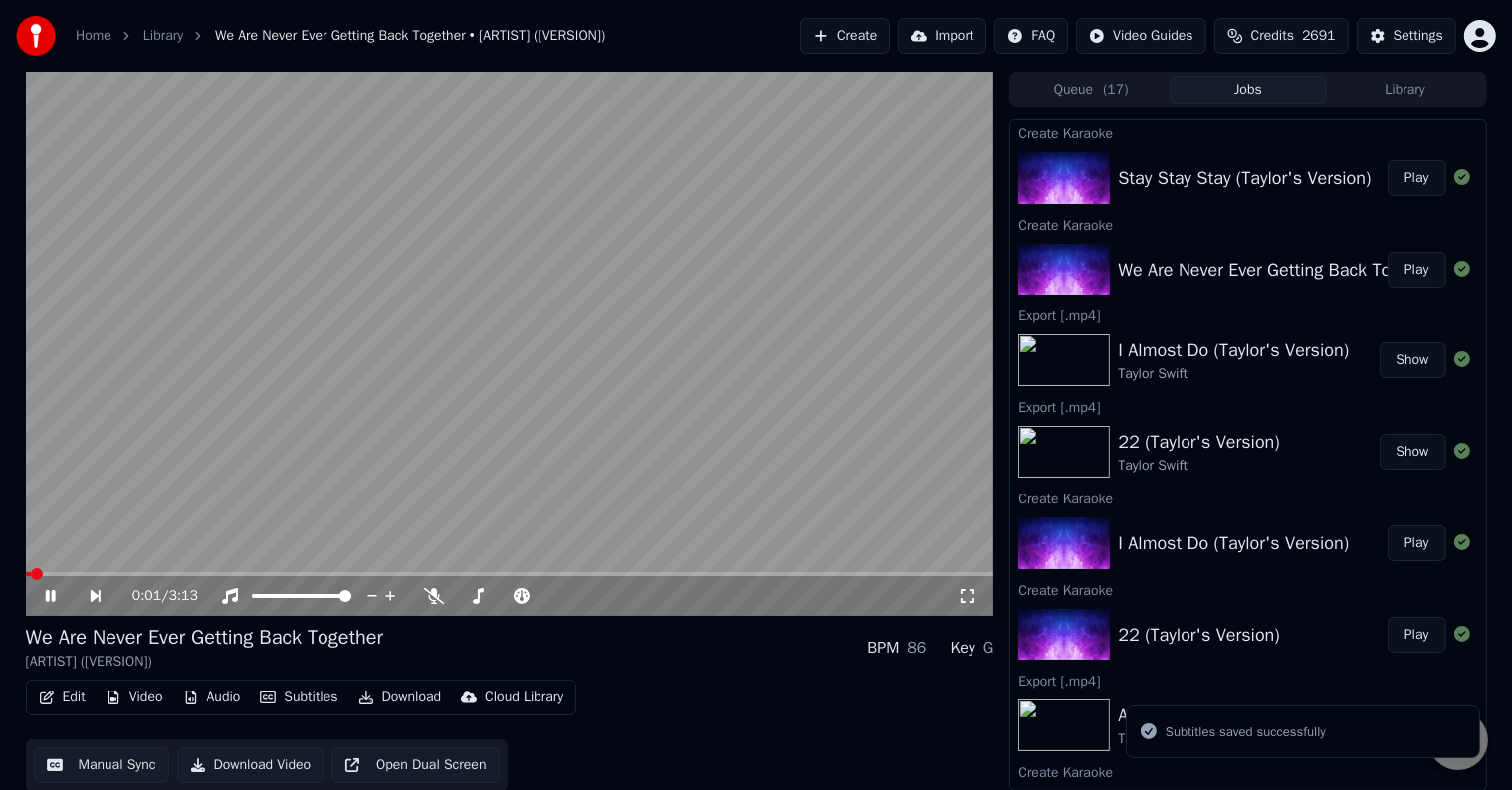 click 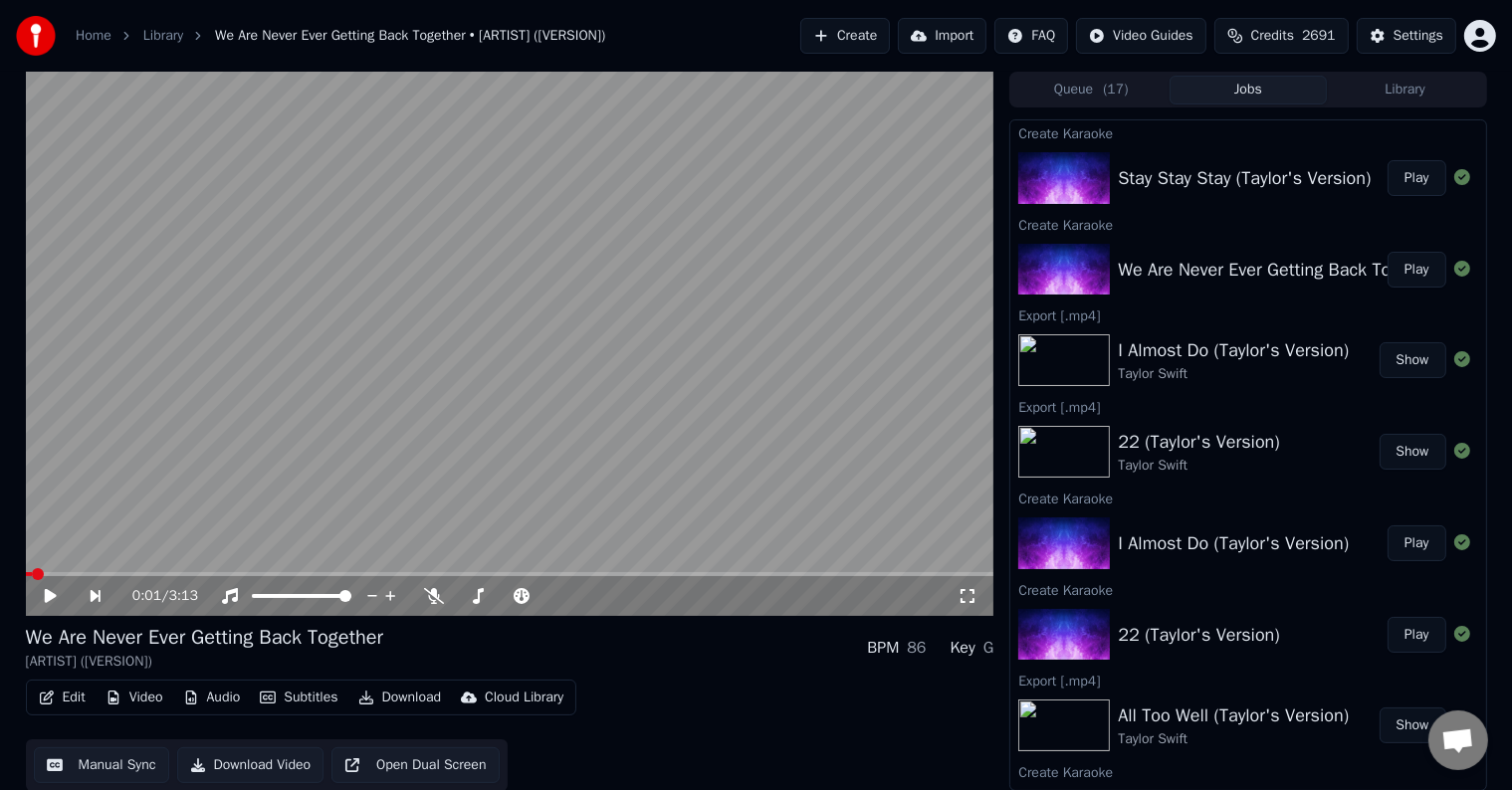 click 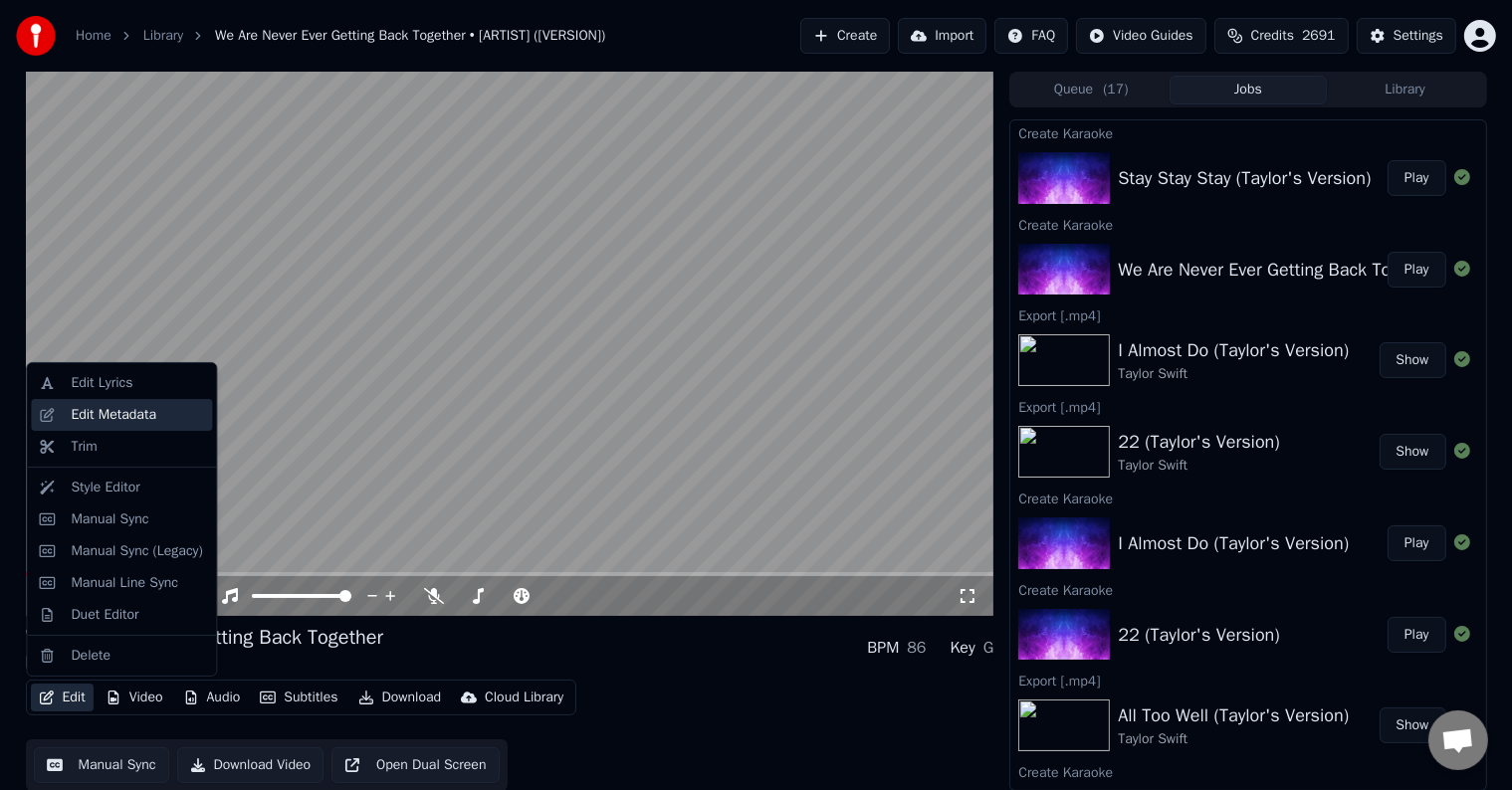click on "Edit Metadata" at bounding box center (113, 415) 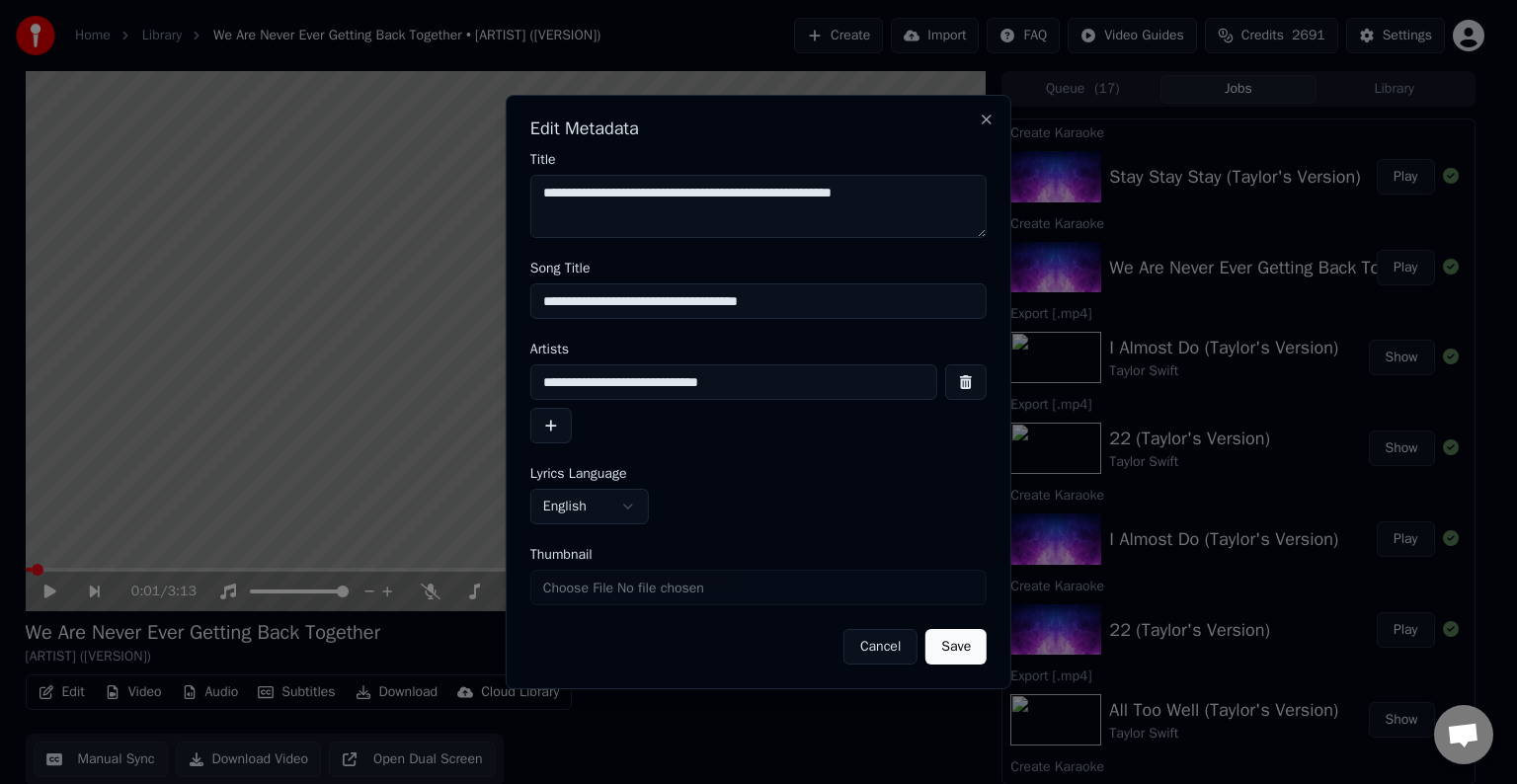 drag, startPoint x: 765, startPoint y: 378, endPoint x: 614, endPoint y: 399, distance: 152.45327 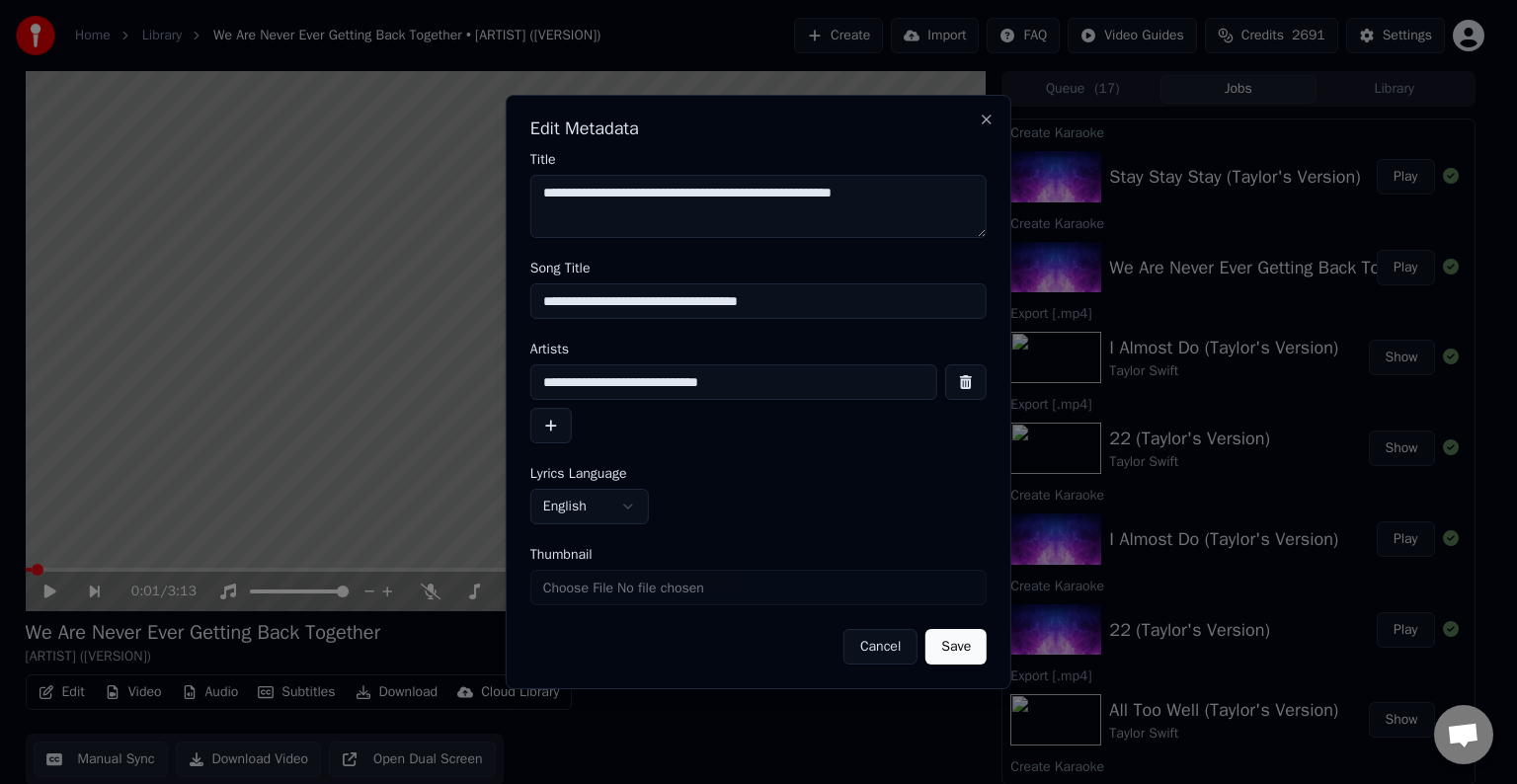 click on "**********" at bounding box center [734, 382] 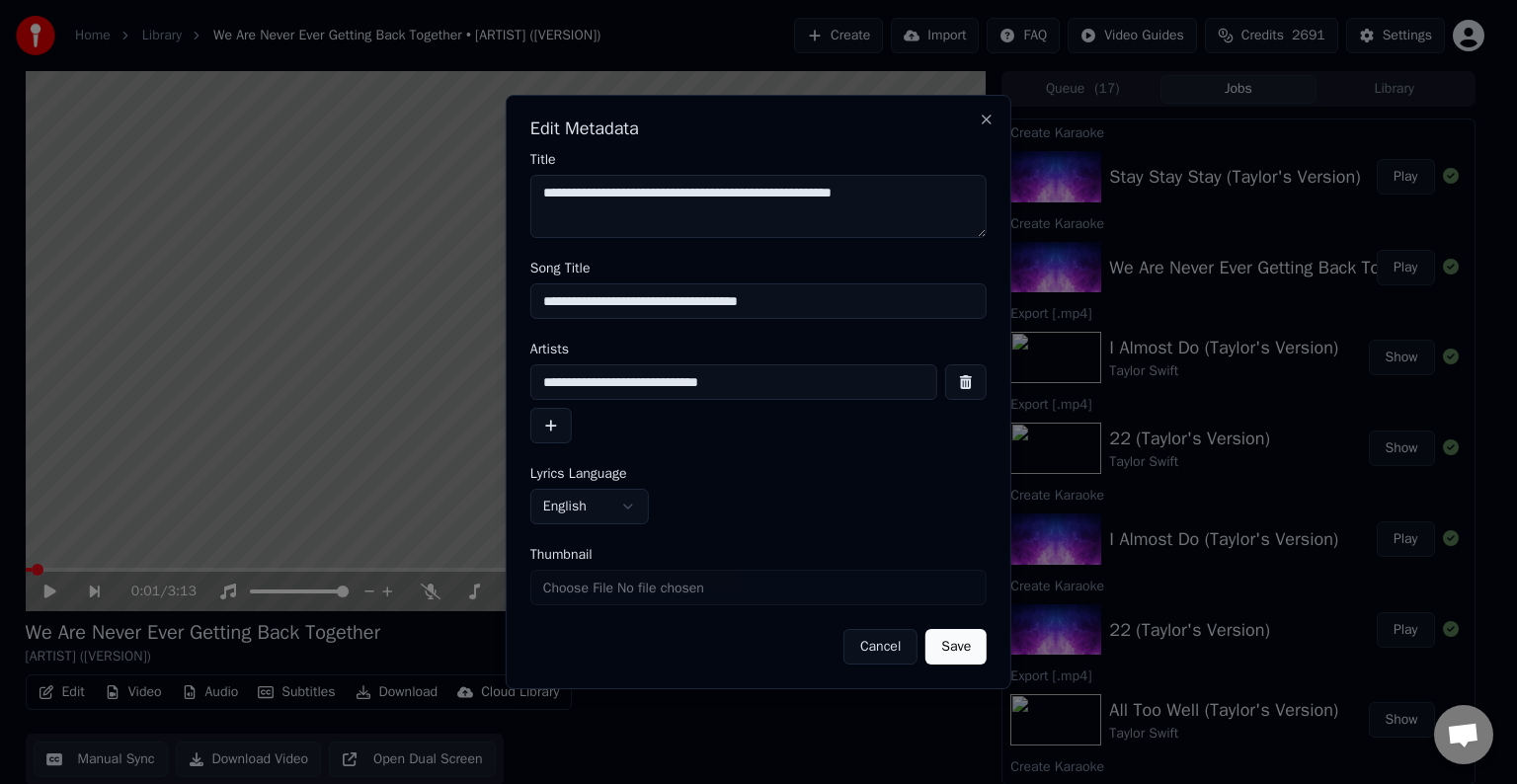 drag, startPoint x: 757, startPoint y: 380, endPoint x: 611, endPoint y: 400, distance: 147.3635 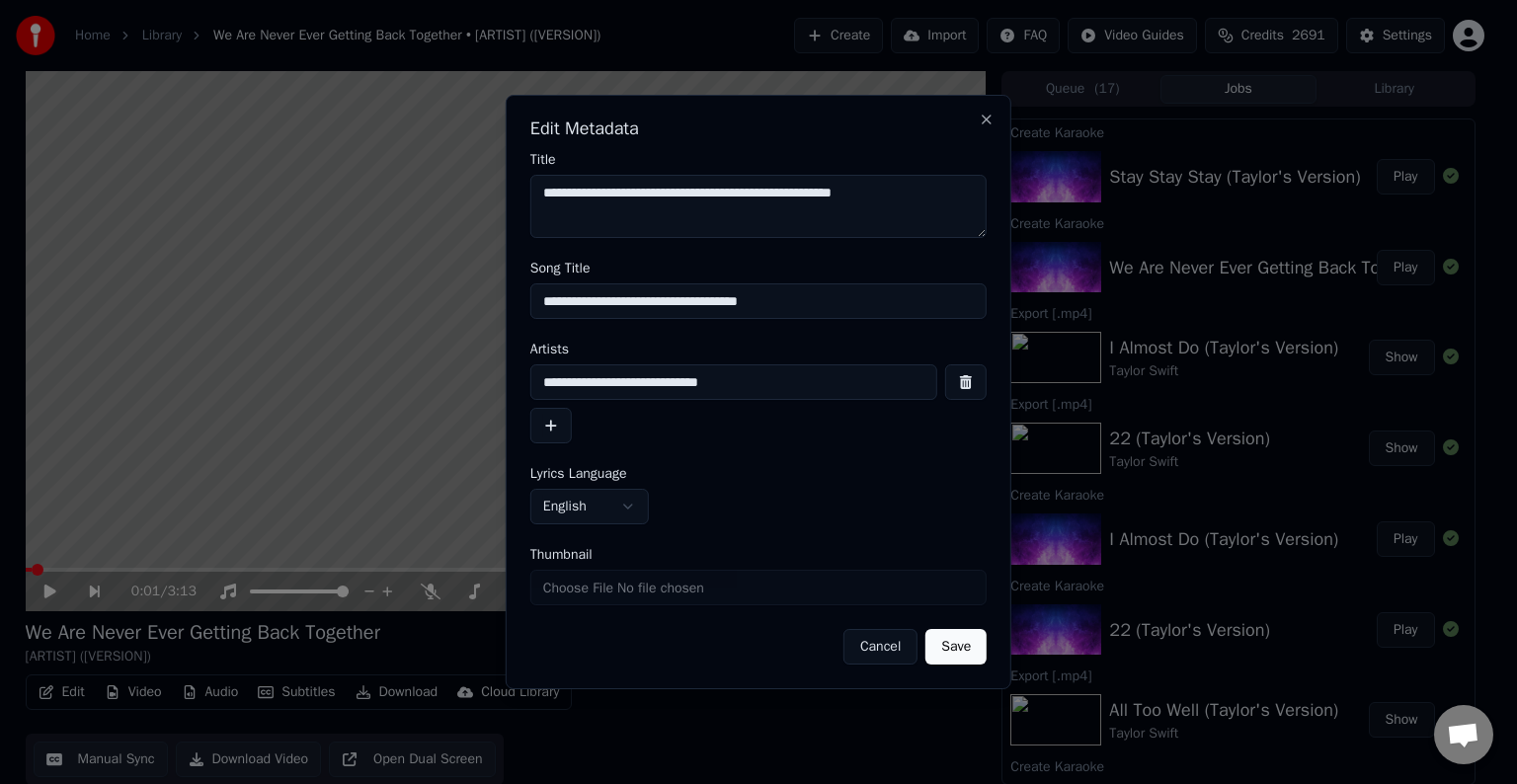 click on "**********" at bounding box center (758, 404) 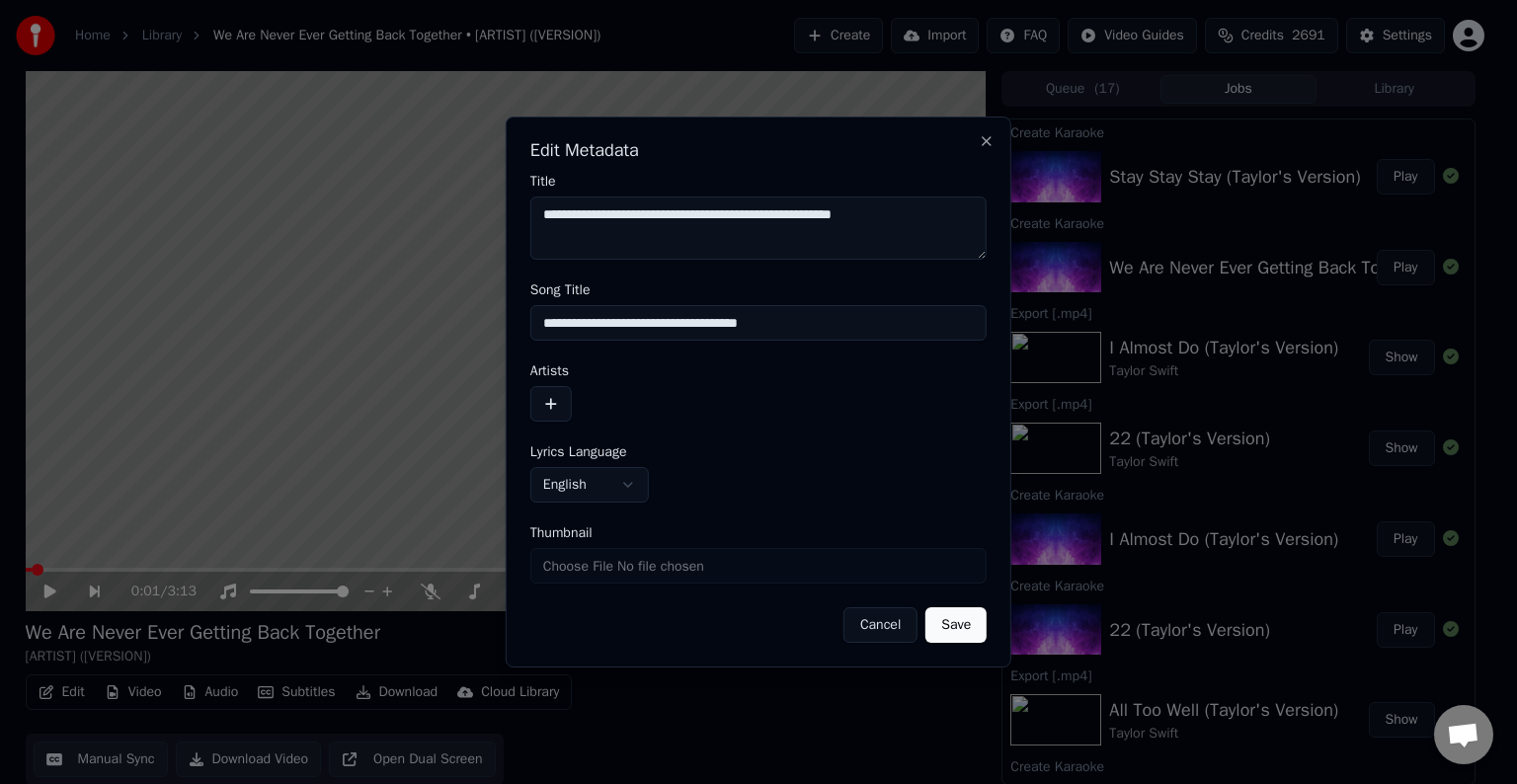click on "**********" at bounding box center [758, 323] 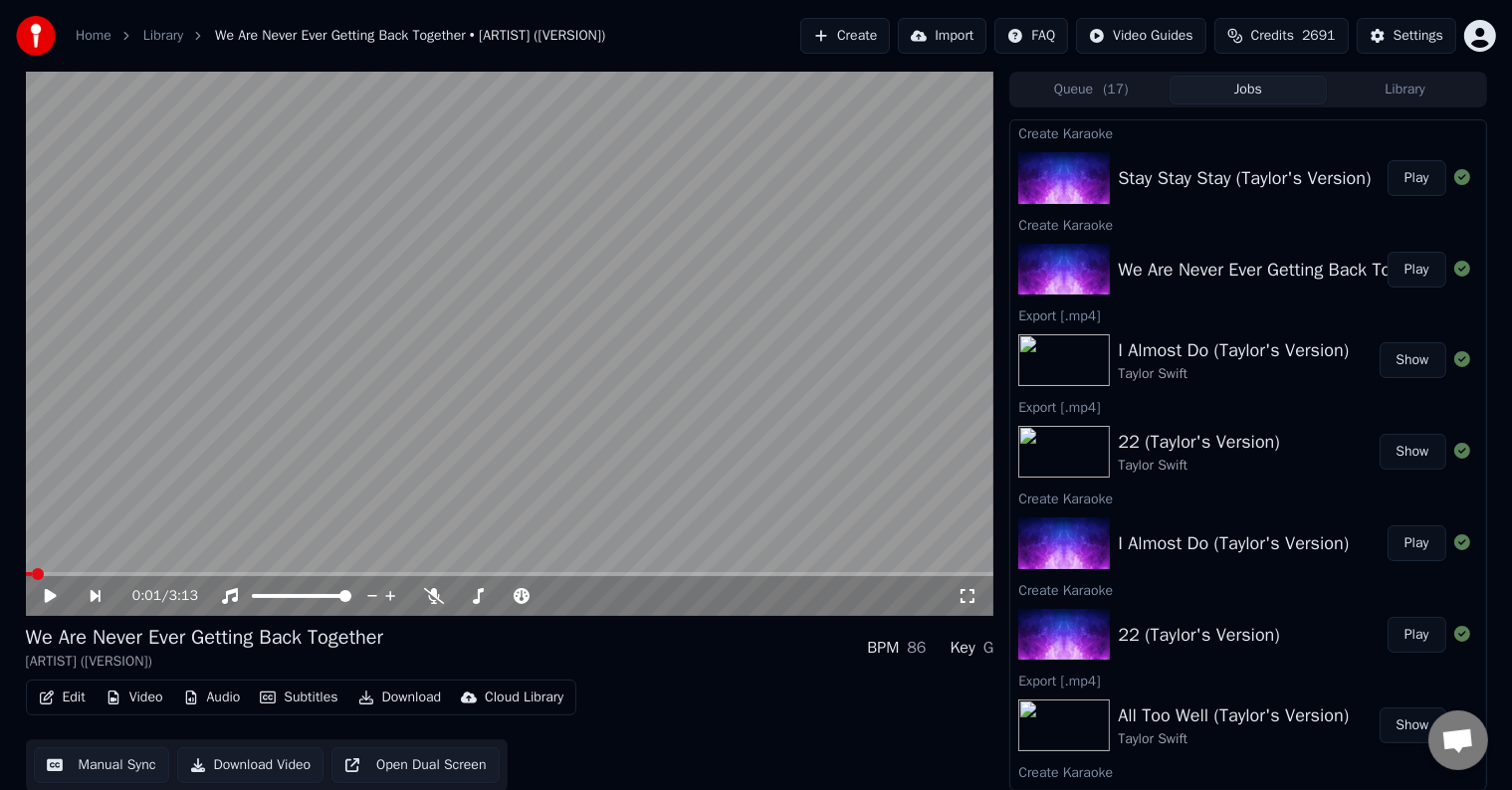 click on "Edit" at bounding box center [62, 697] 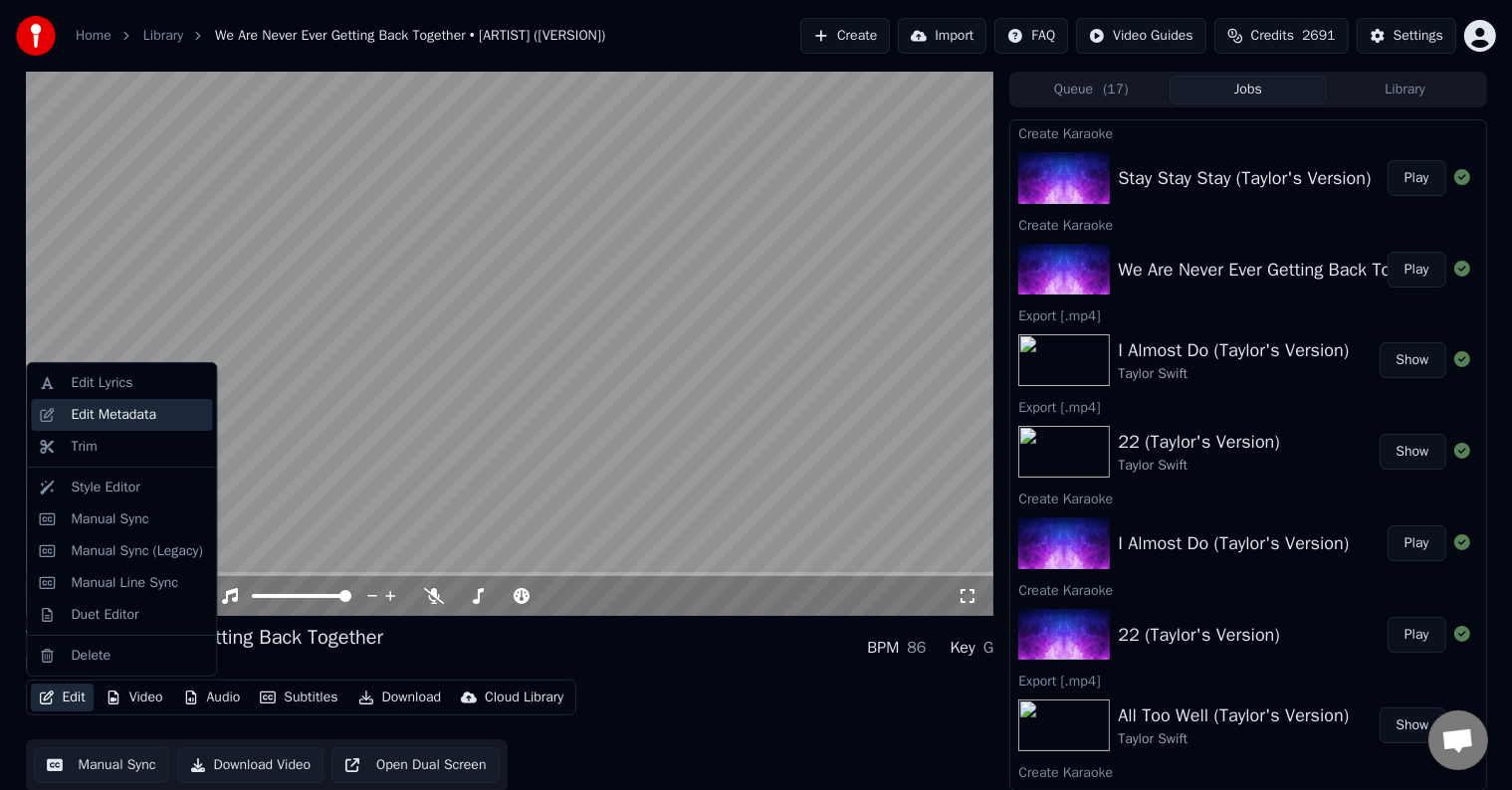 click on "Edit Metadata" at bounding box center (113, 415) 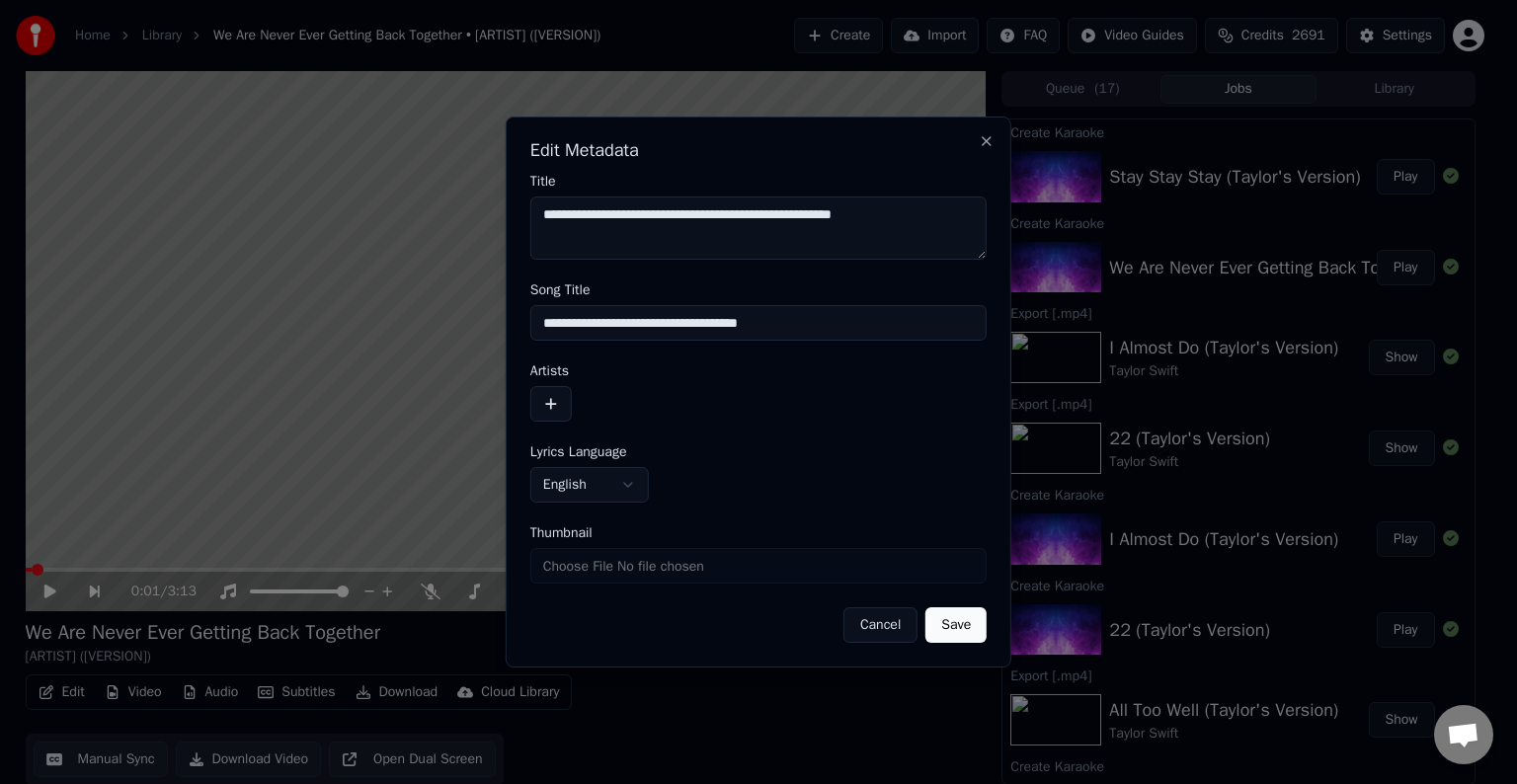 click on "**********" at bounding box center (758, 323) 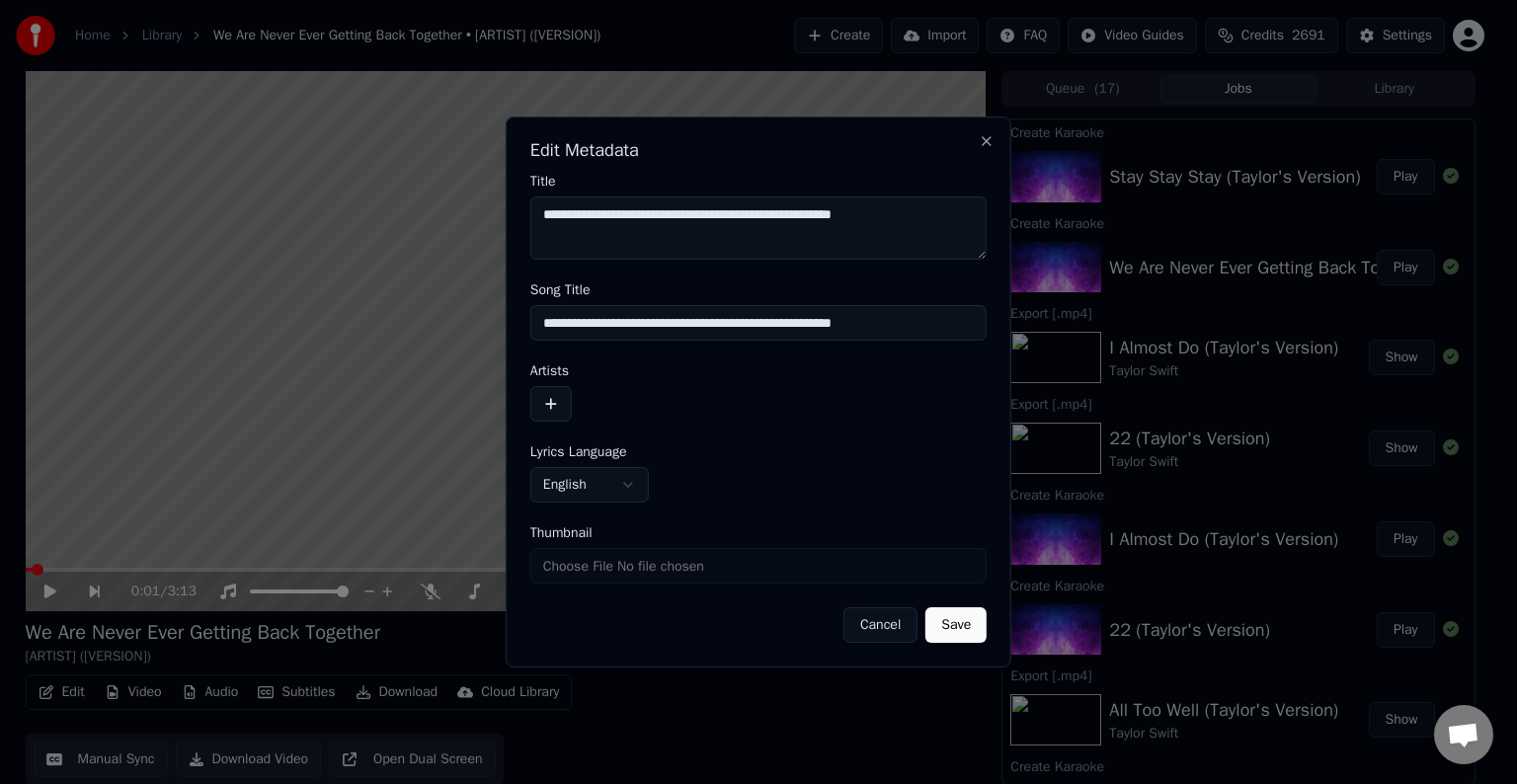 type on "**********" 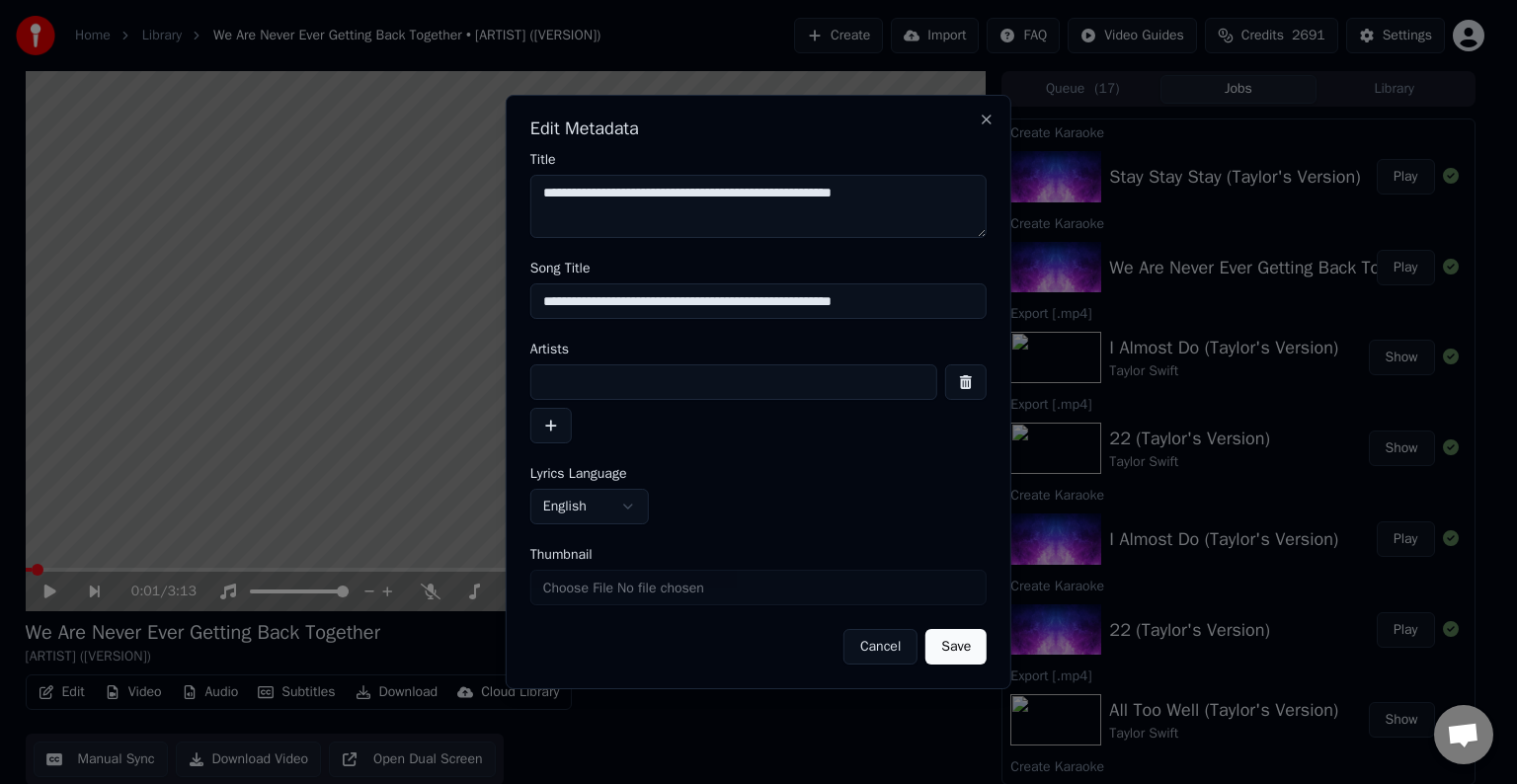 click at bounding box center (734, 382) 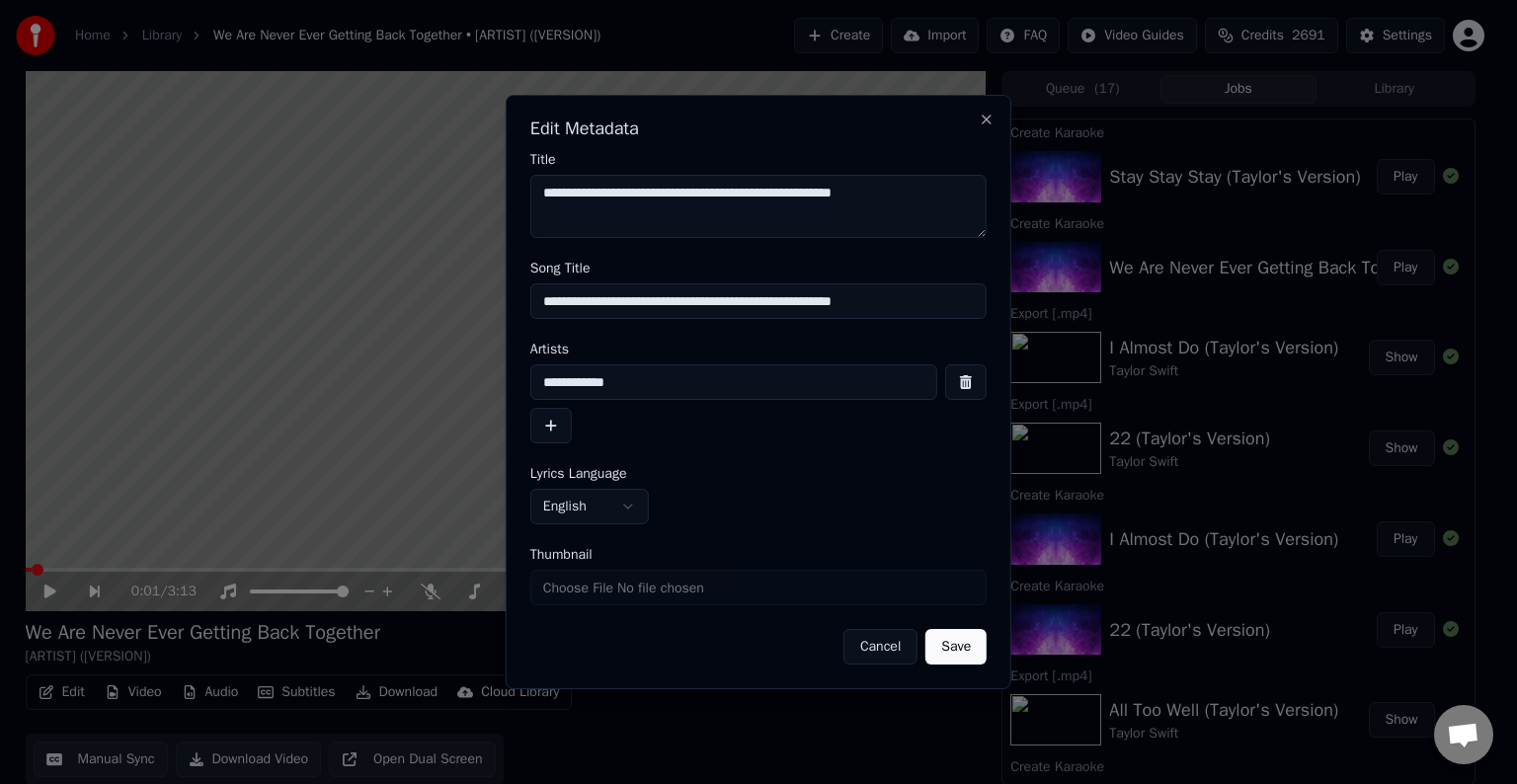 type on "**********" 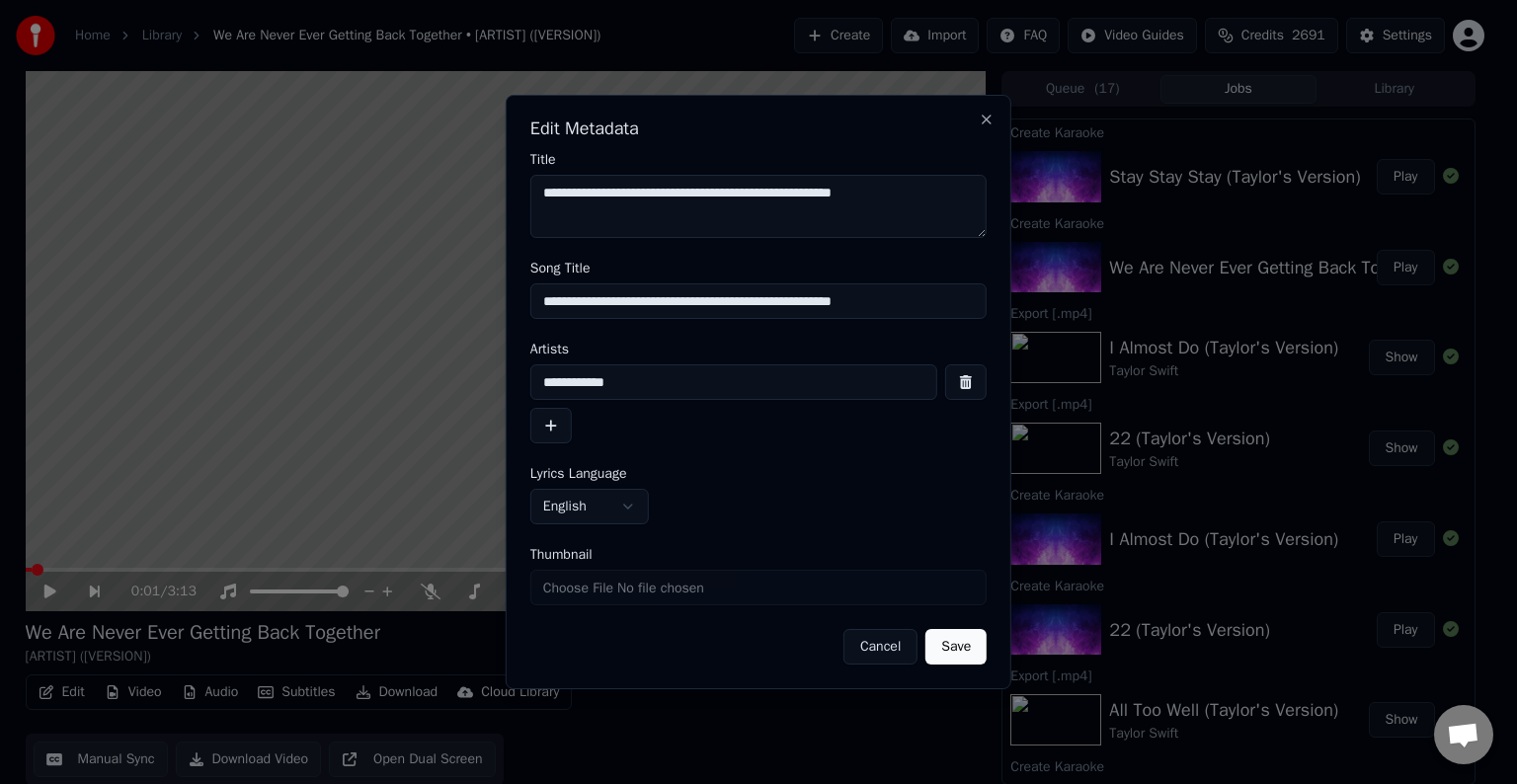 click on "Save" at bounding box center [956, 647] 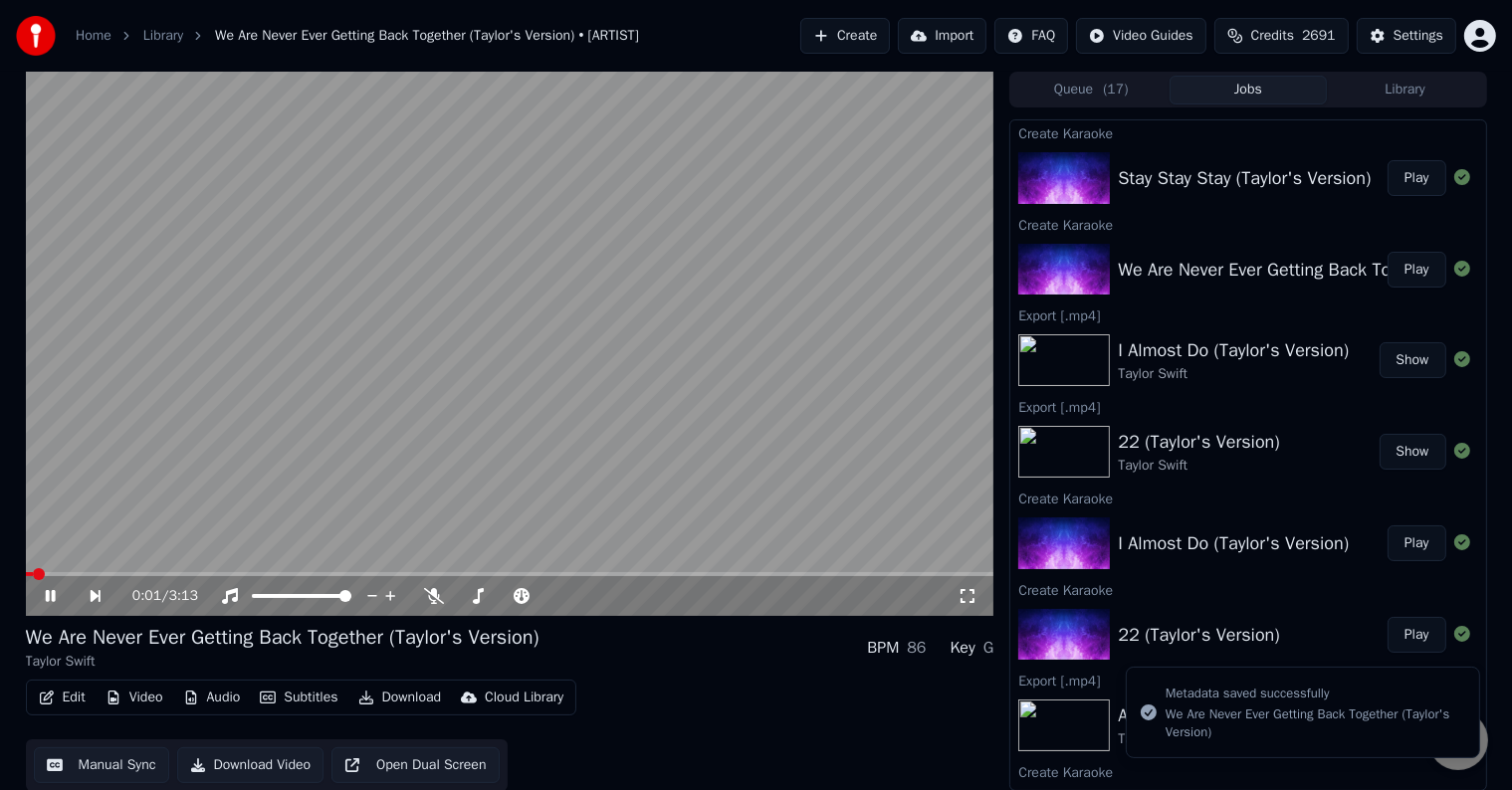 click on "0:01  /  3:13" at bounding box center [510, 596] 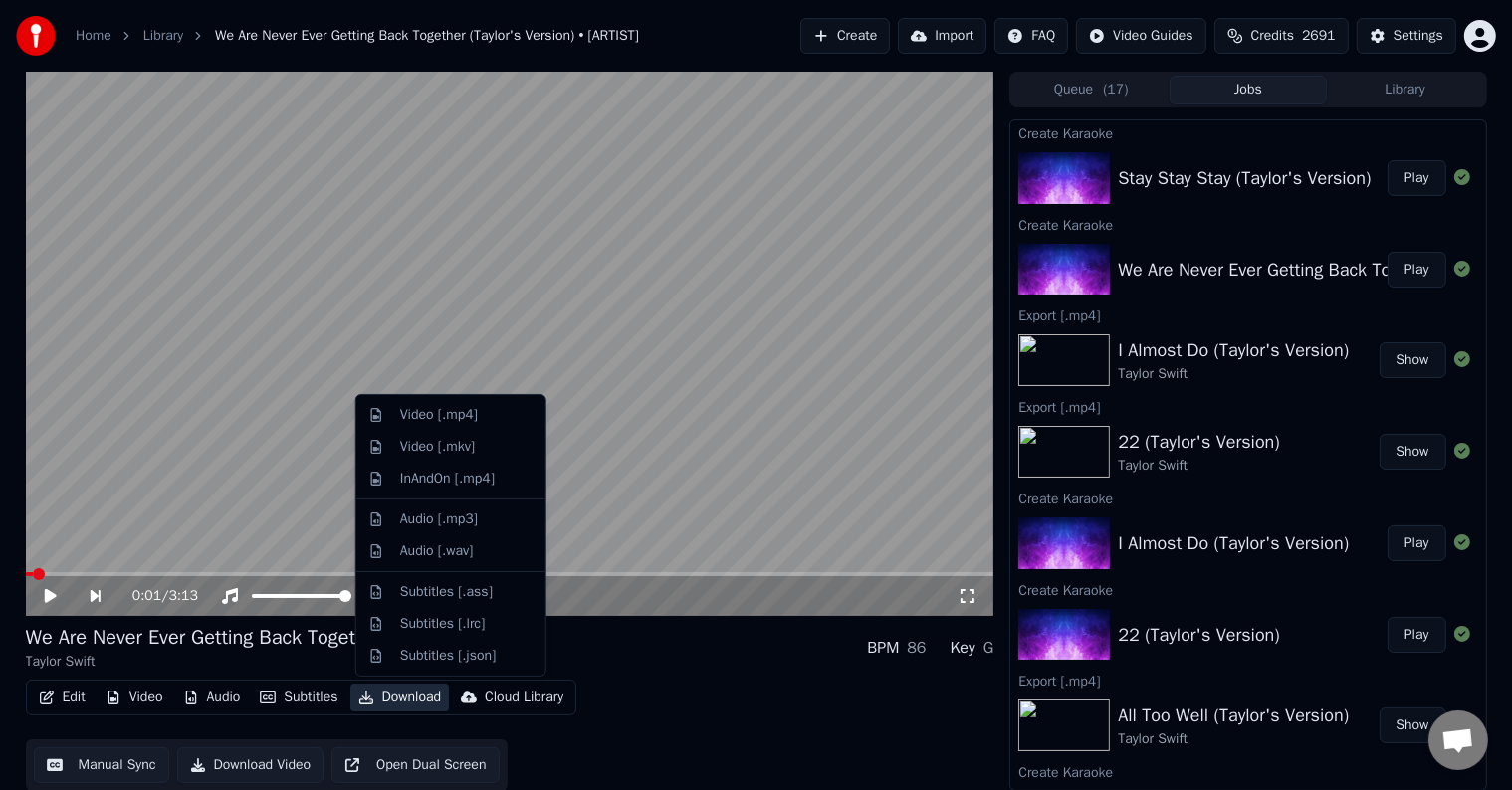click on "Download" at bounding box center [400, 697] 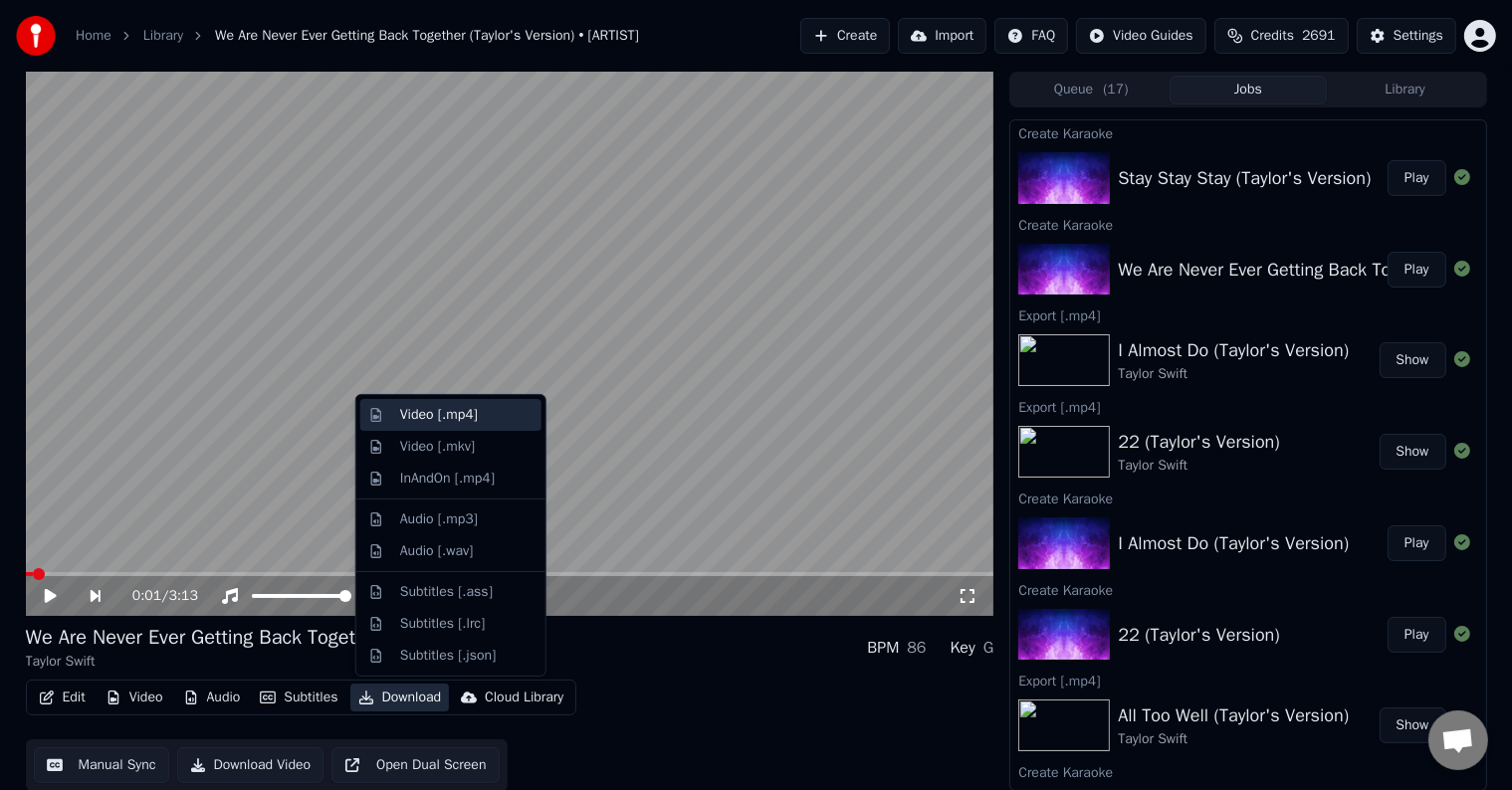 click on "Video [.mp4]" at bounding box center (439, 415) 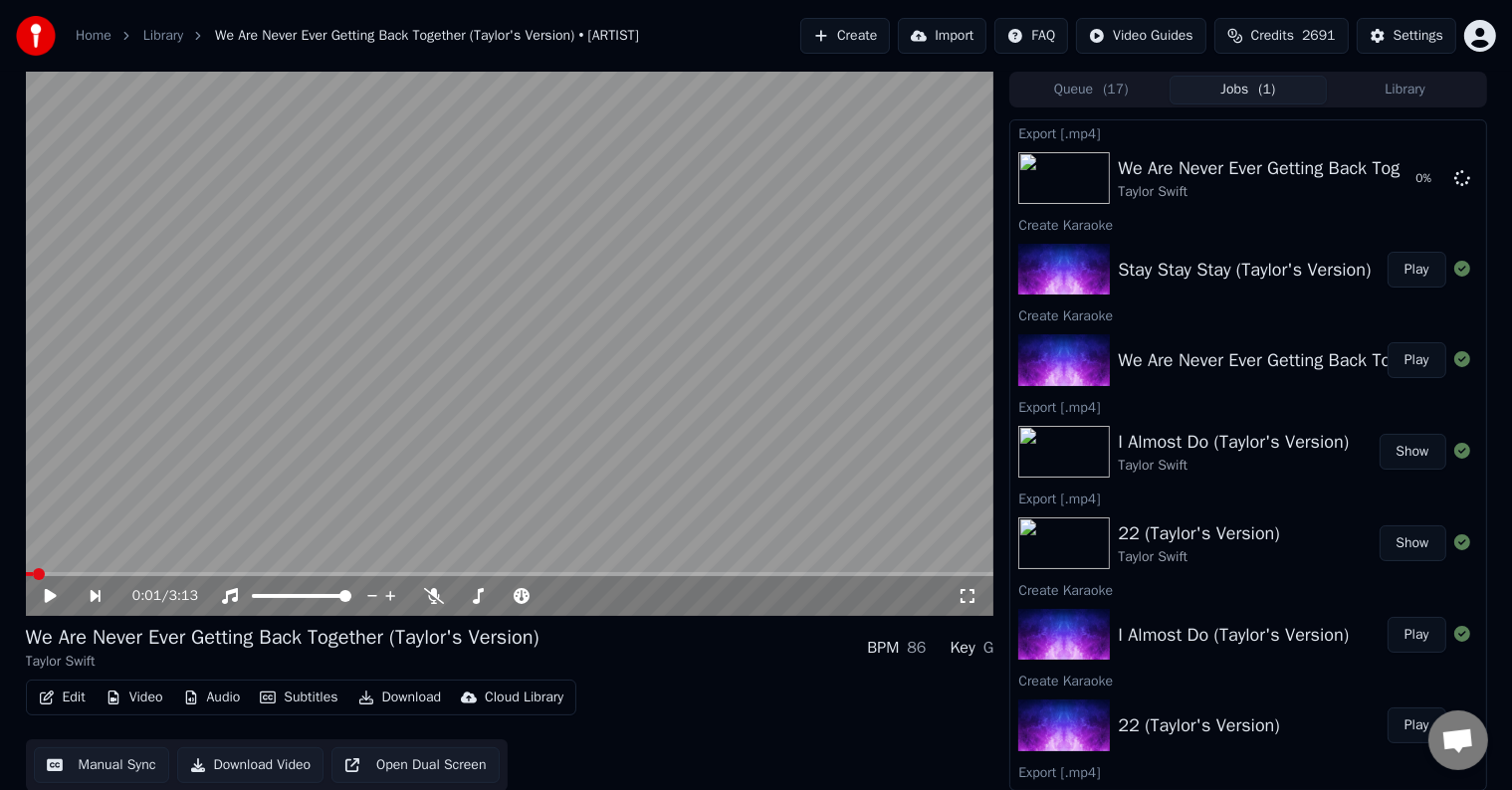 click on "Play" at bounding box center (1416, 270) 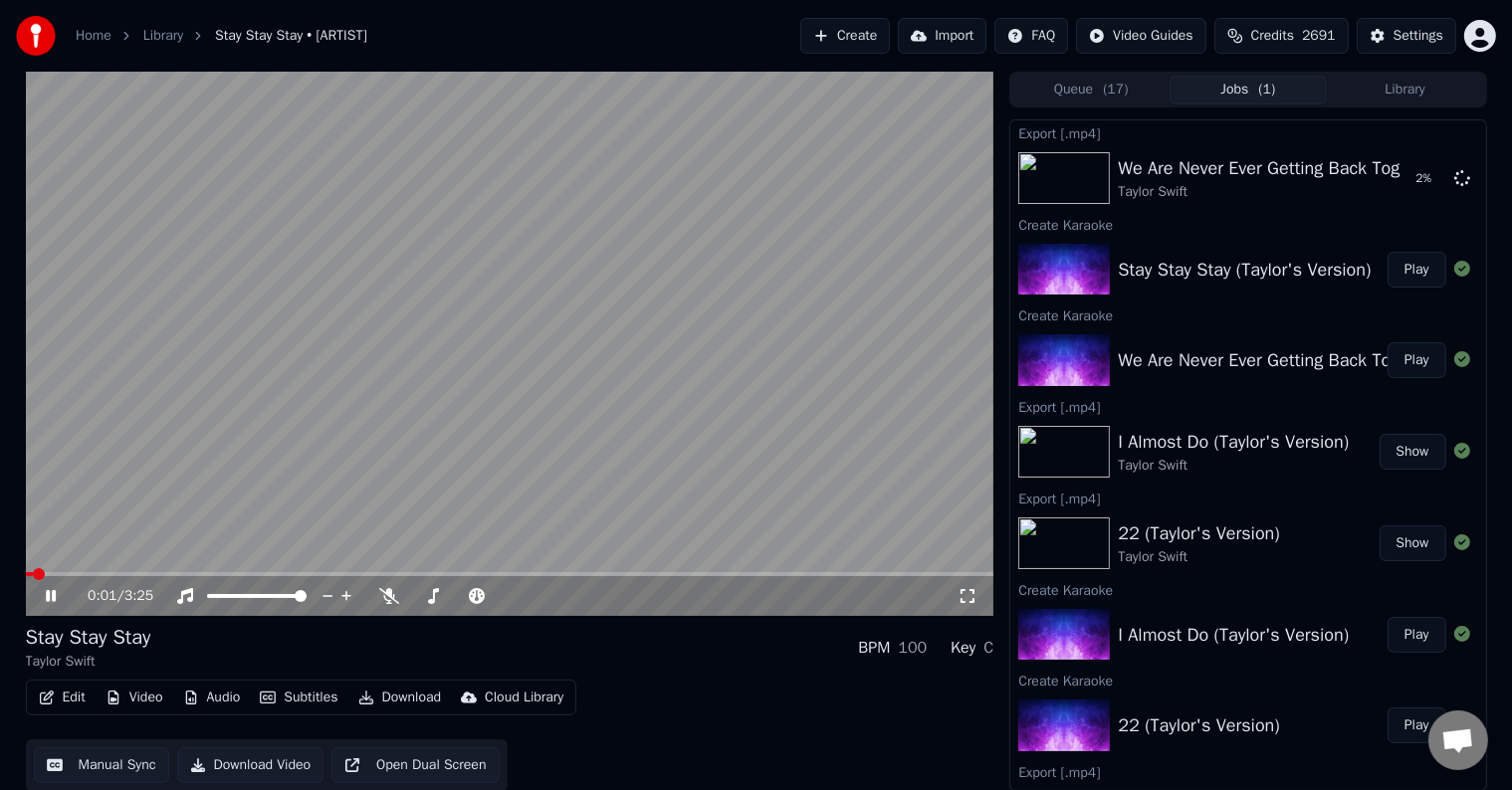 click 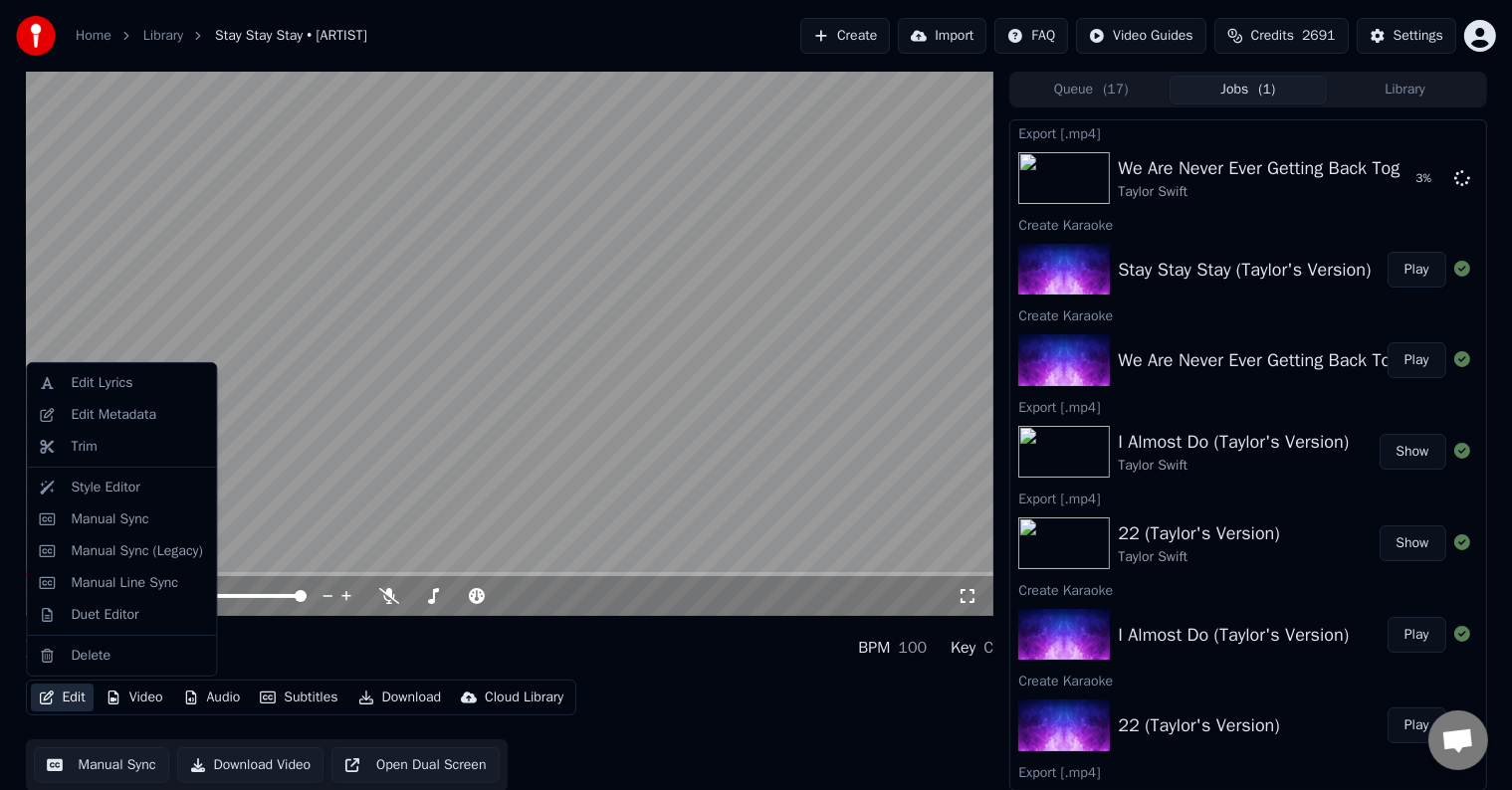 click on "Edit" at bounding box center (62, 697) 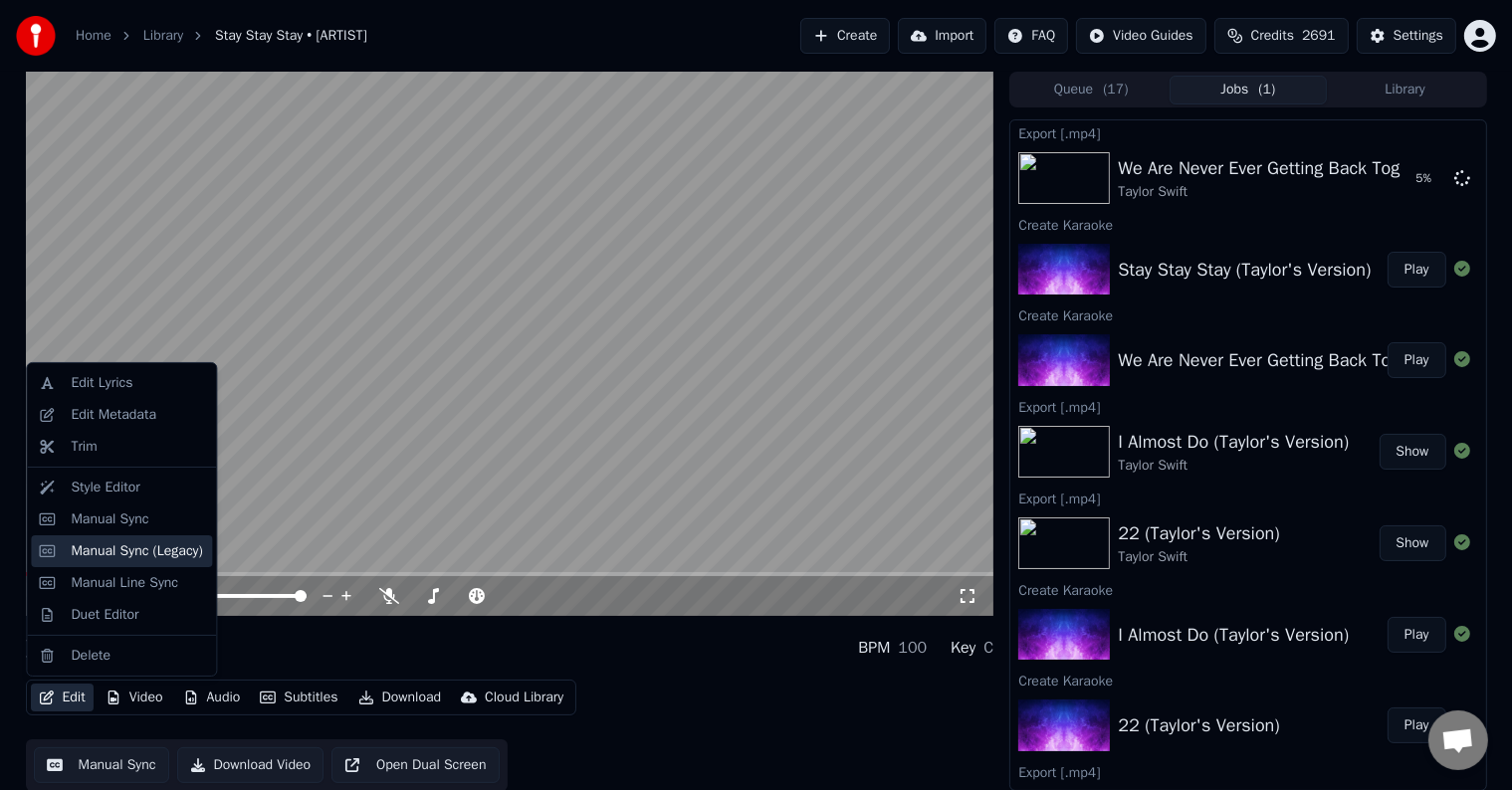 click on "Manual Sync (Legacy)" at bounding box center (121, 551) 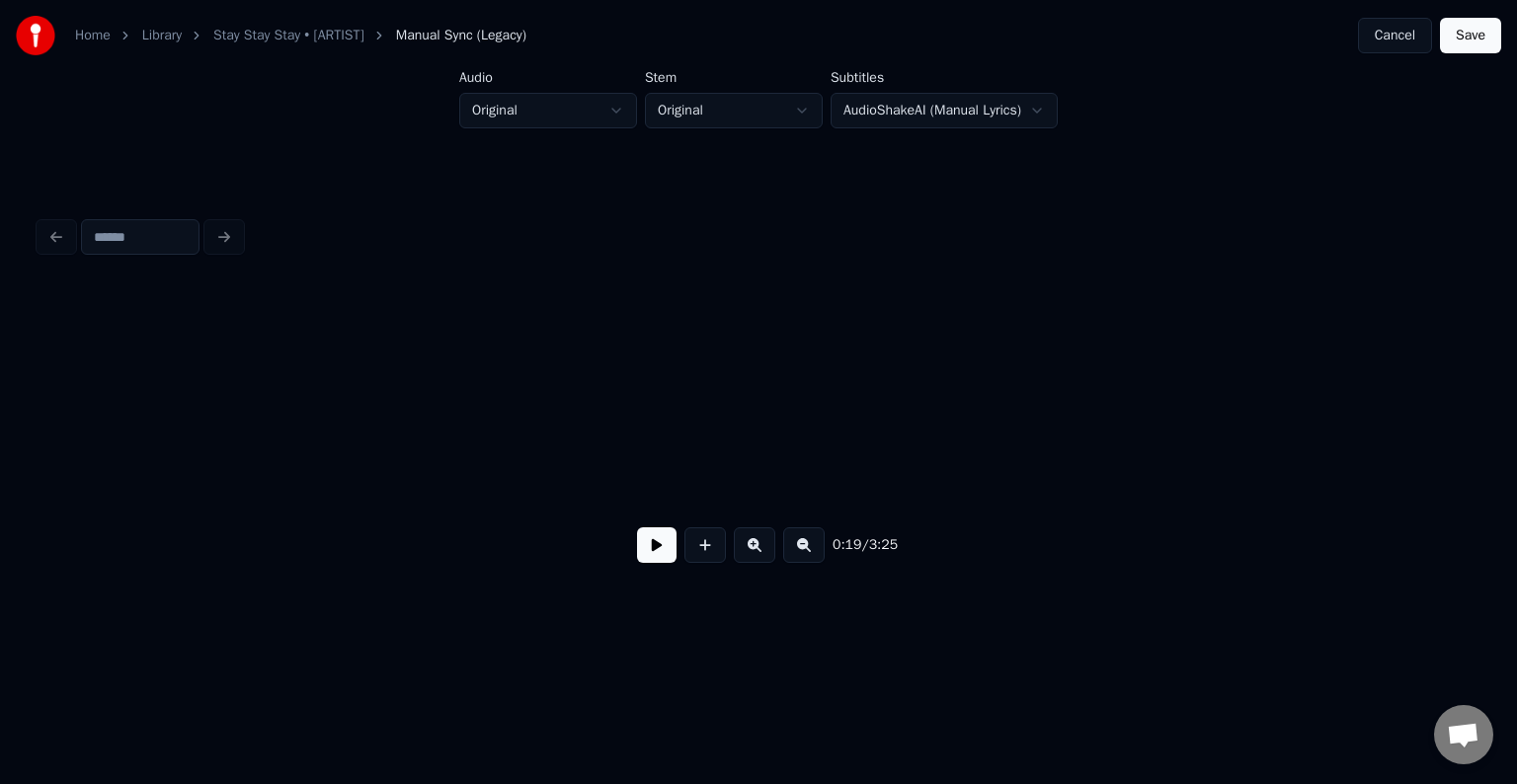 scroll, scrollTop: 0, scrollLeft: 2923, axis: horizontal 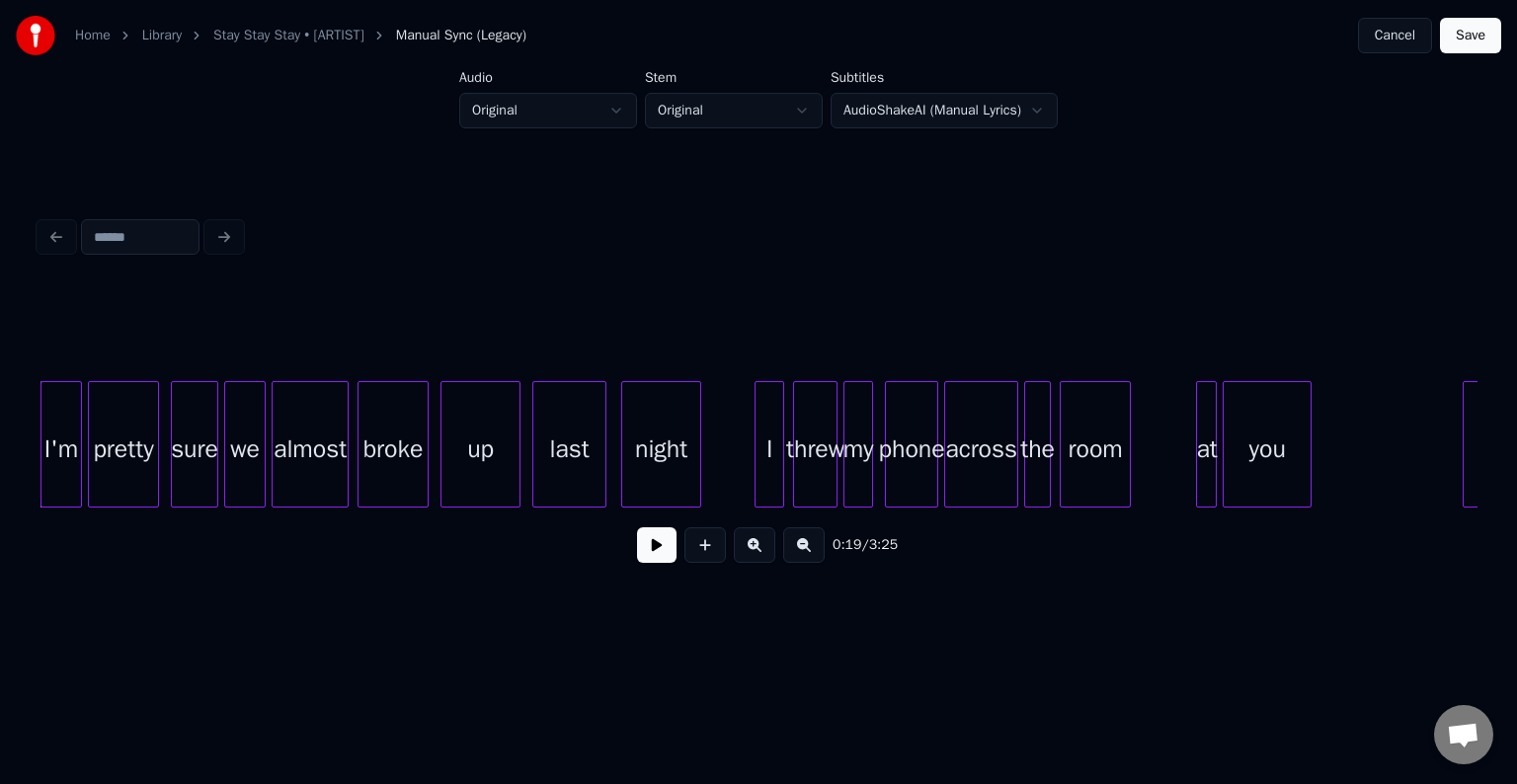 click at bounding box center [657, 545] 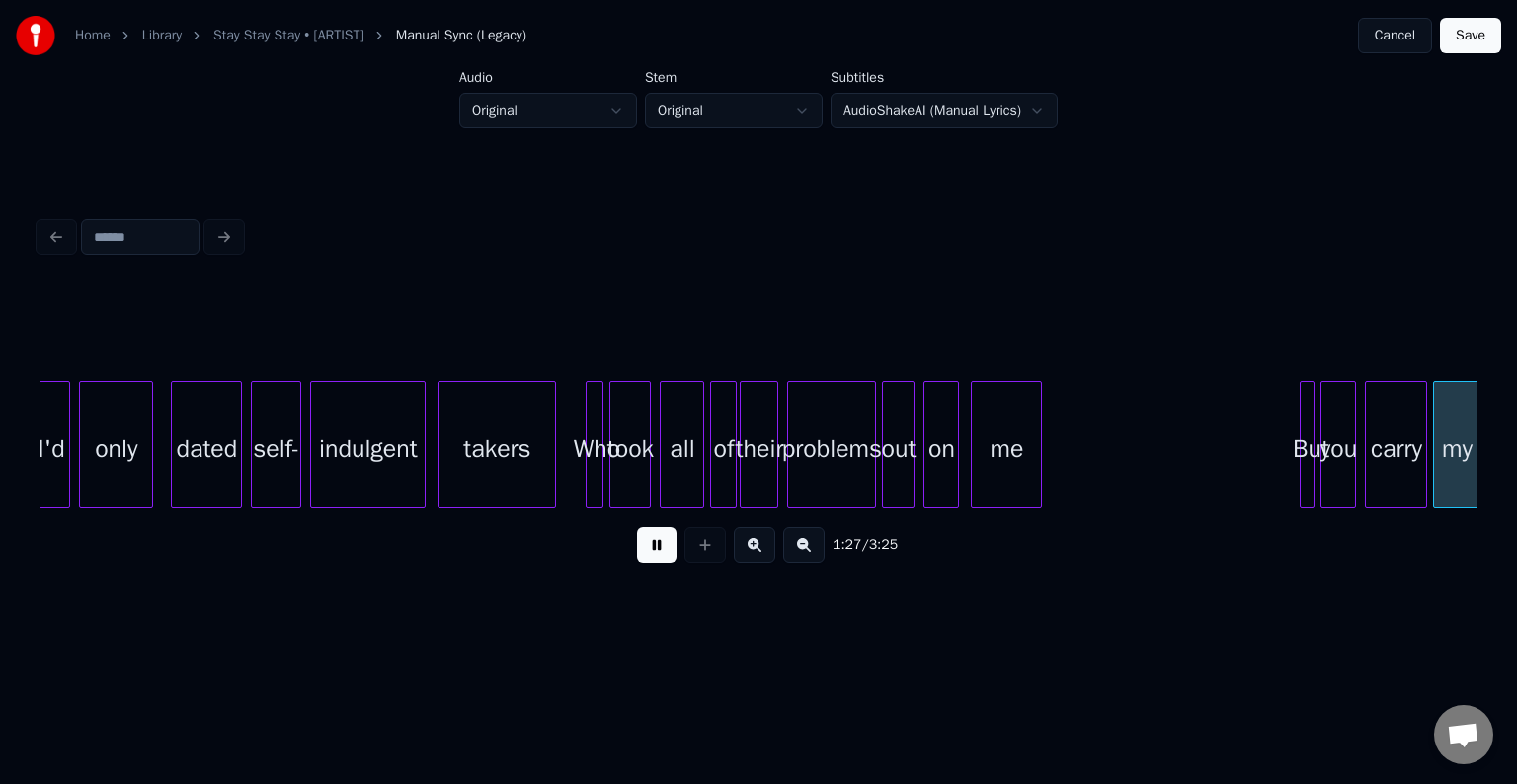 scroll, scrollTop: 0, scrollLeft: 12992, axis: horizontal 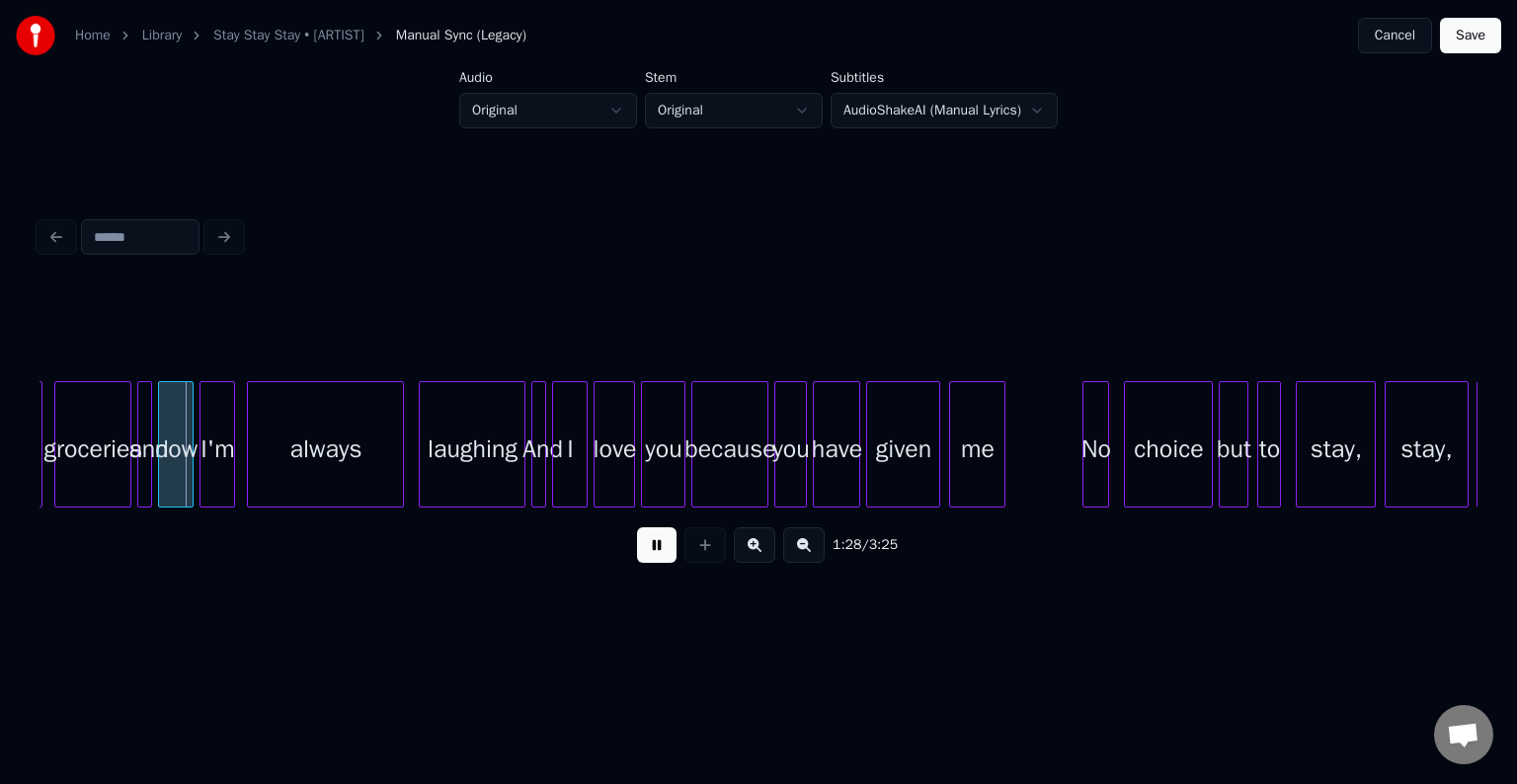 type 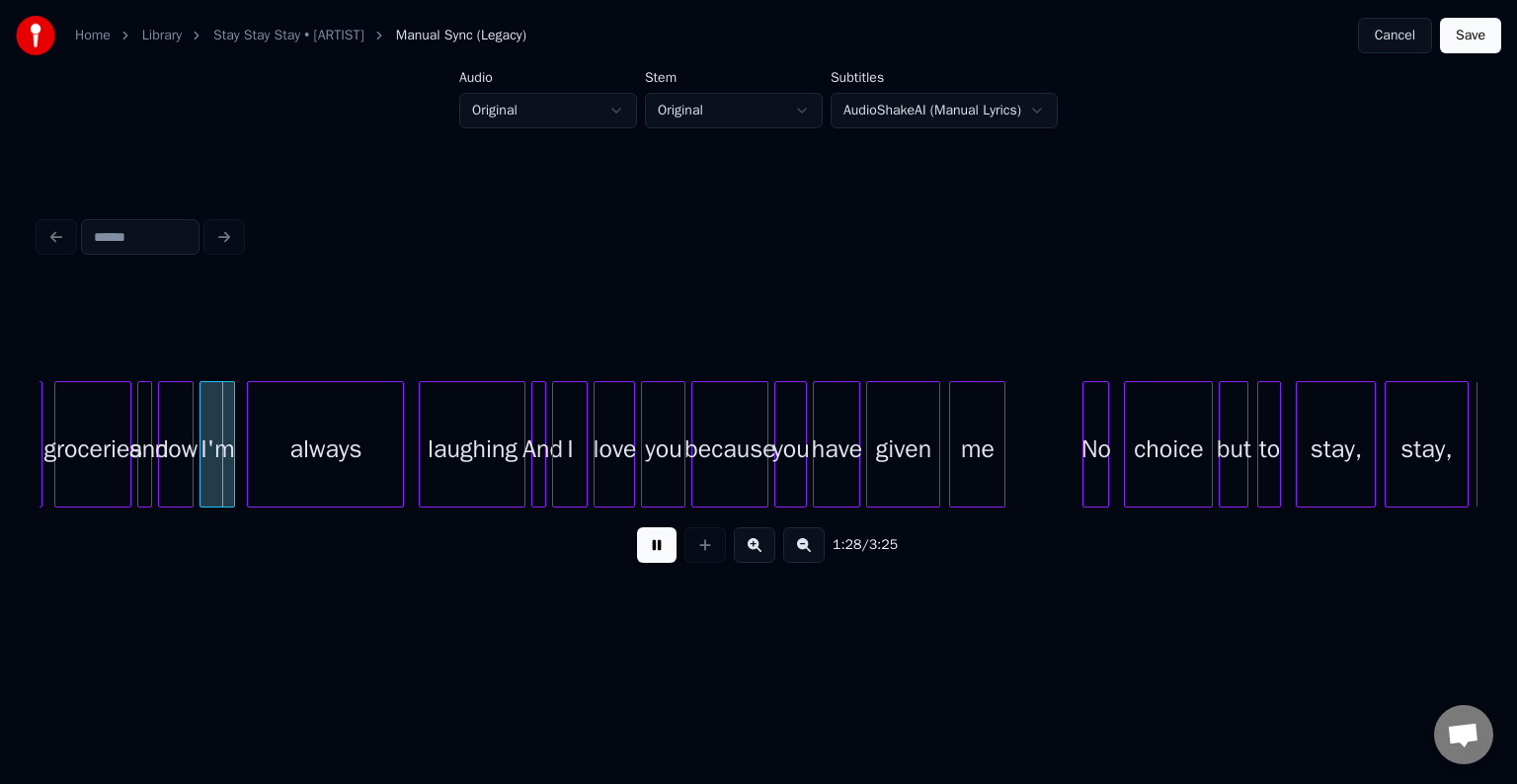 click at bounding box center [657, 545] 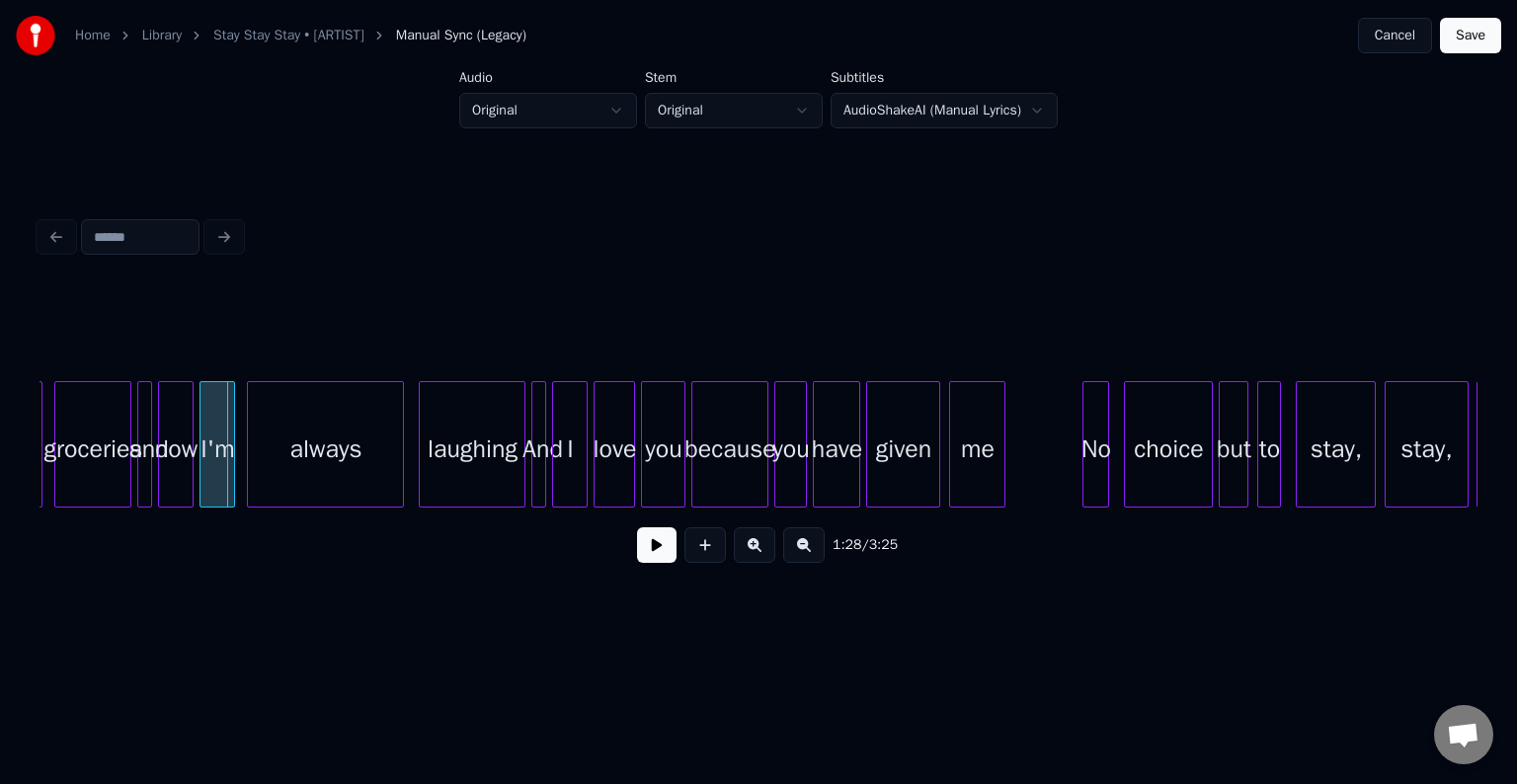click at bounding box center [657, 545] 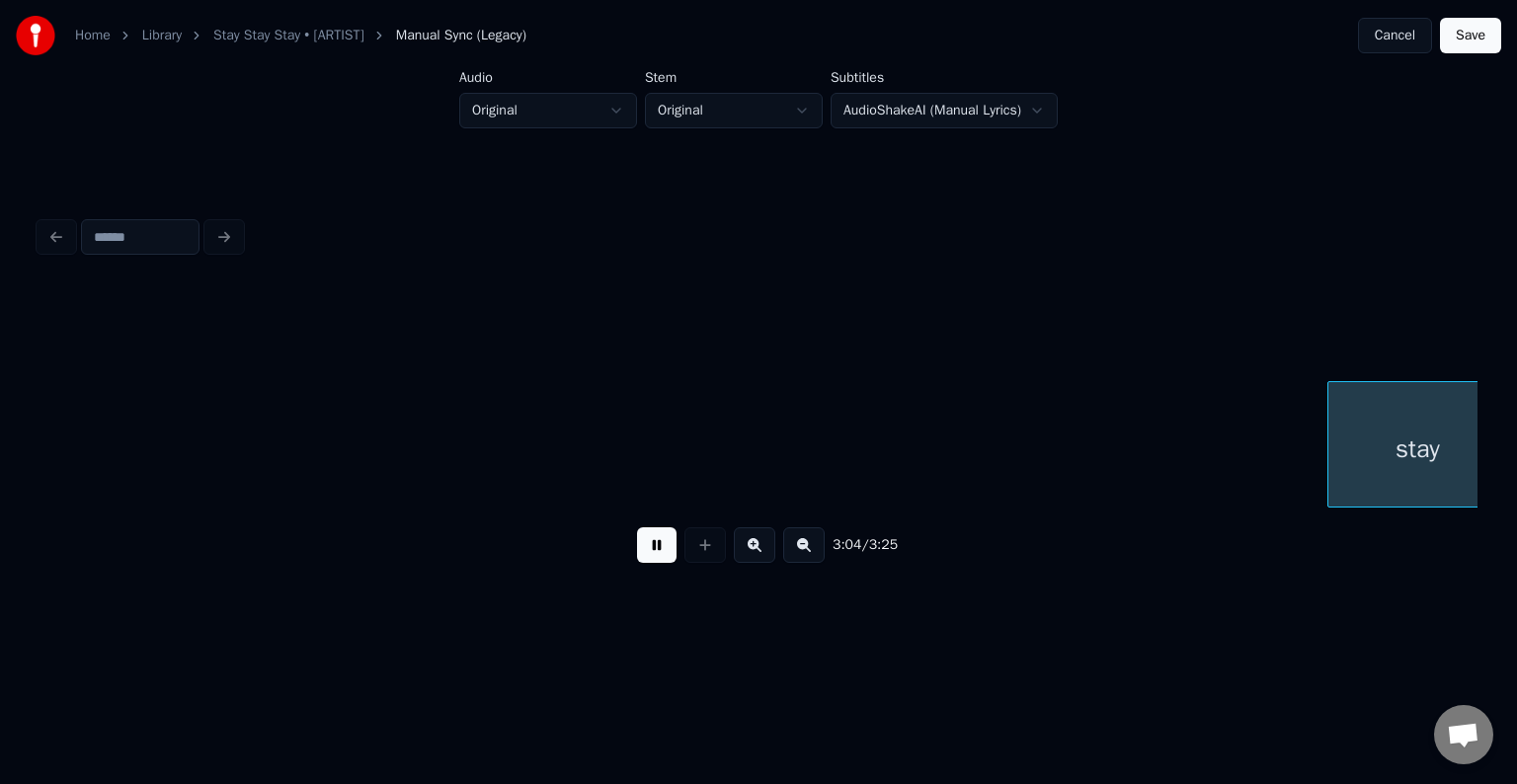 scroll, scrollTop: 0, scrollLeft: 27377, axis: horizontal 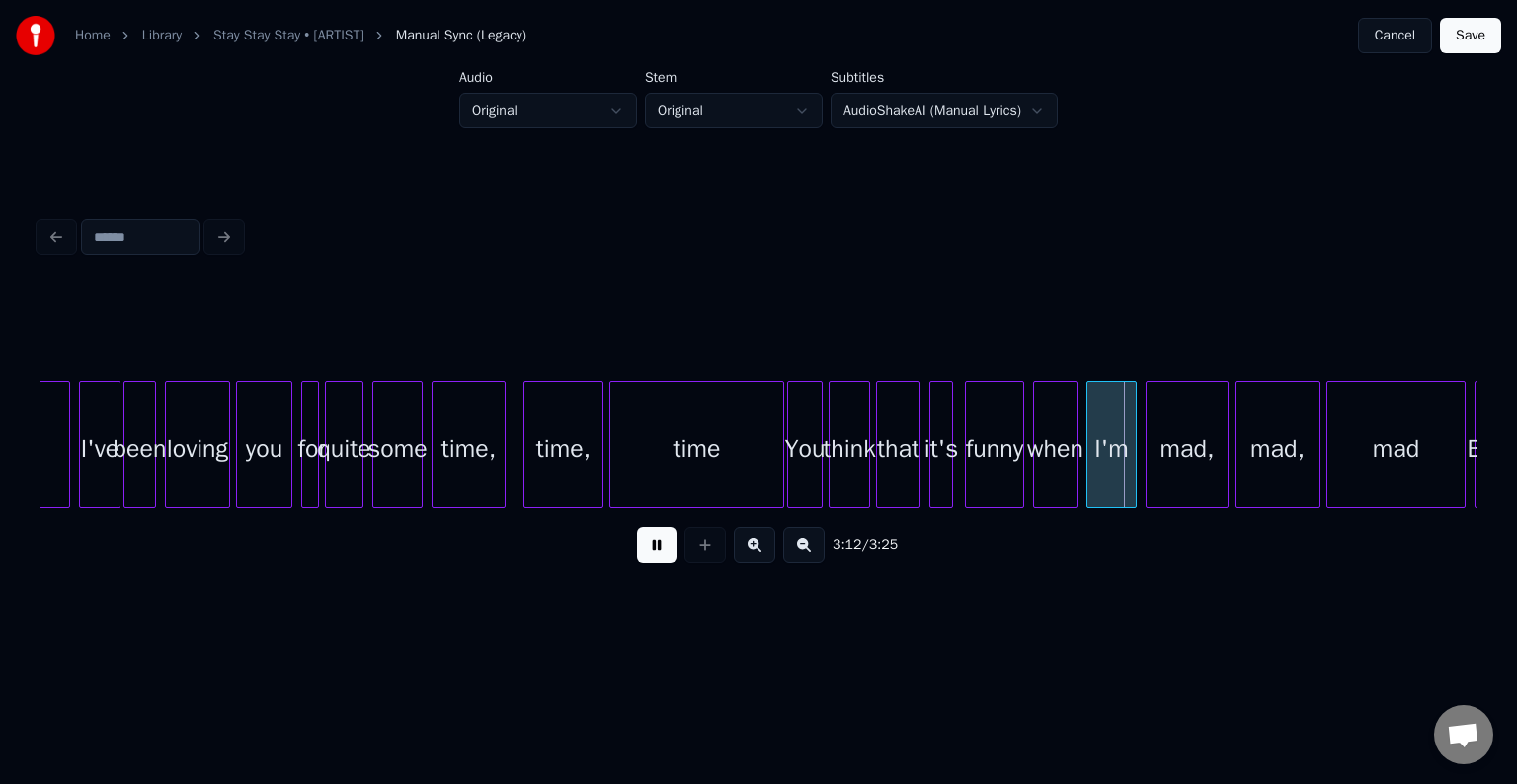 click at bounding box center [657, 545] 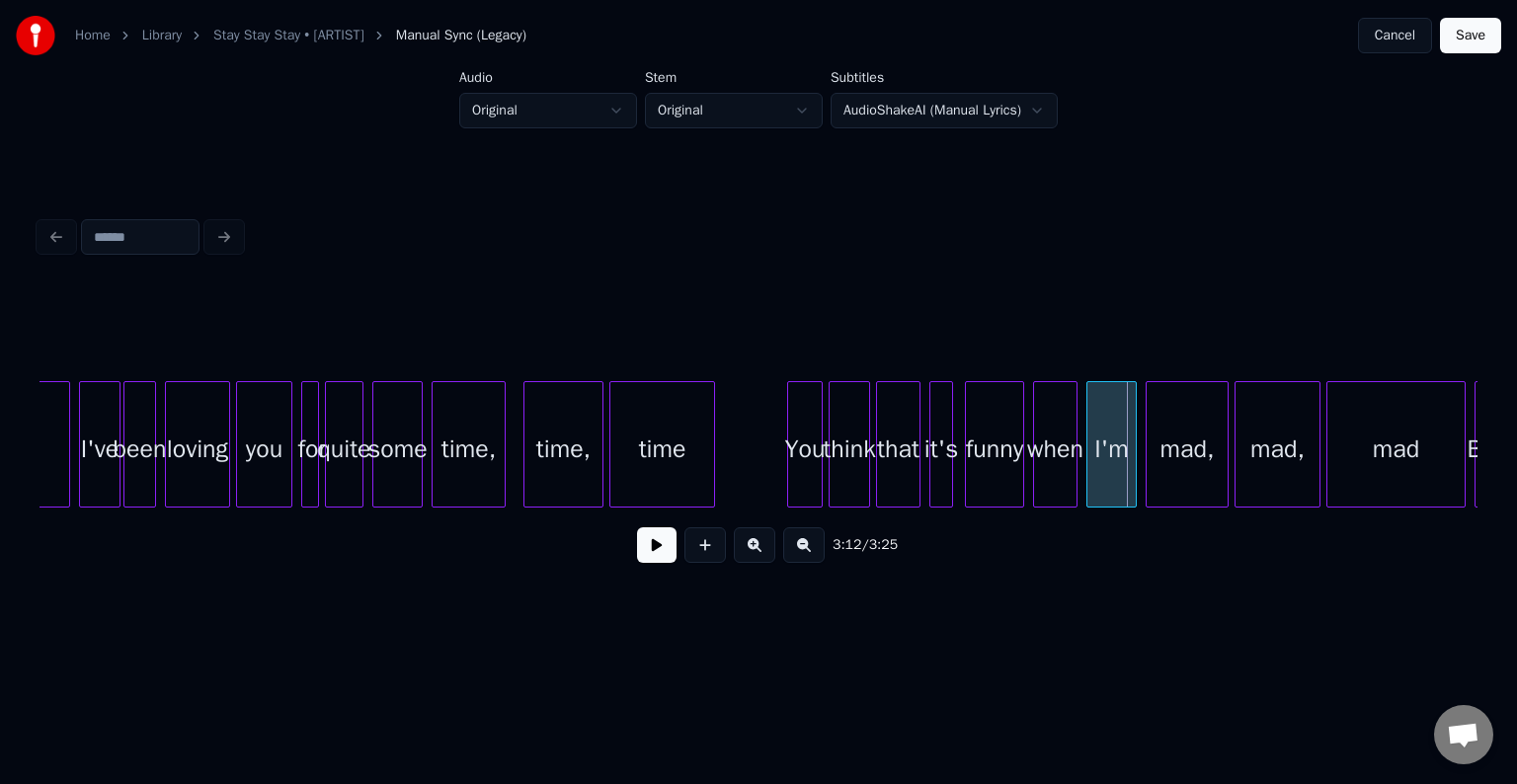 click at bounding box center [711, 444] 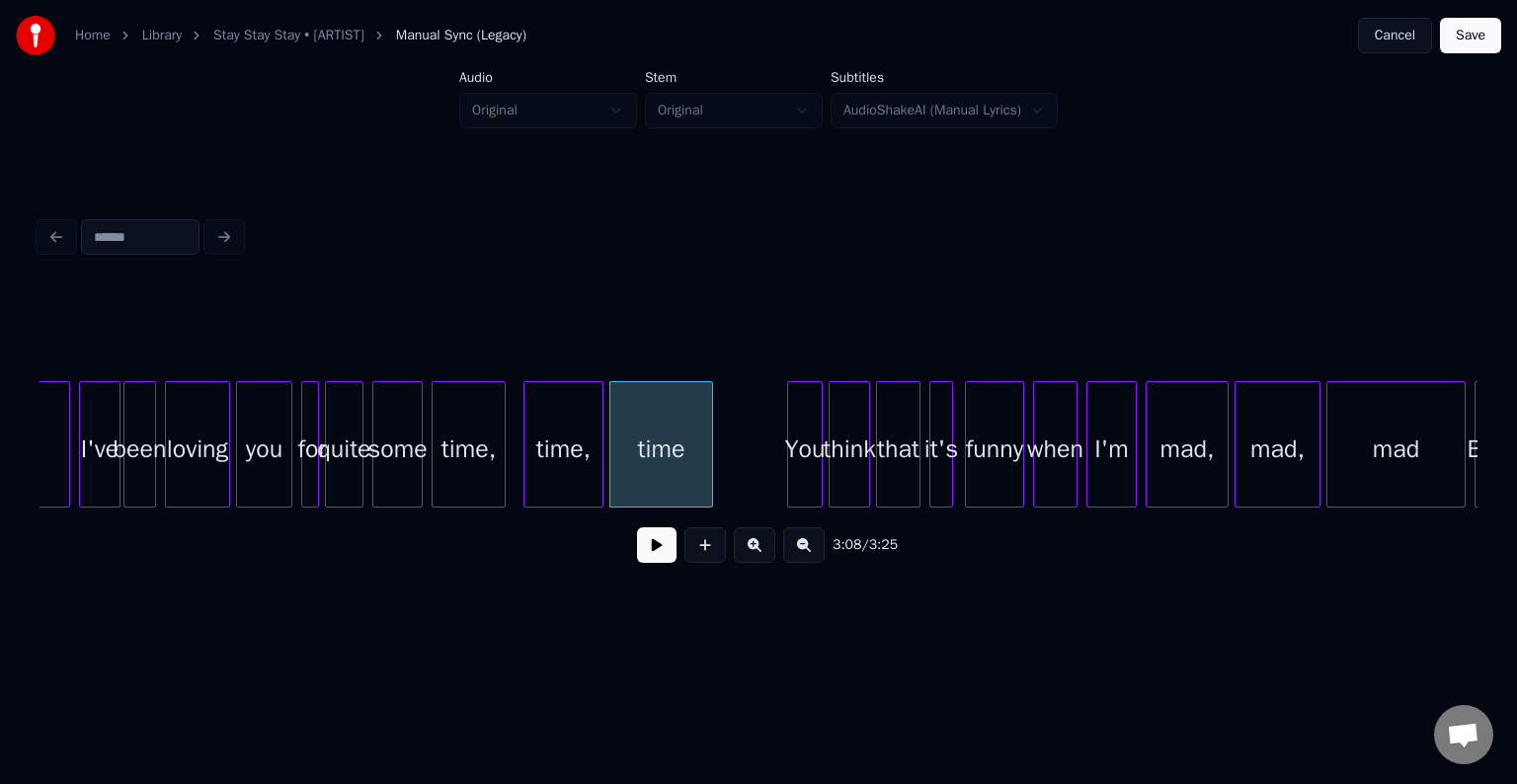 click at bounding box center (657, 545) 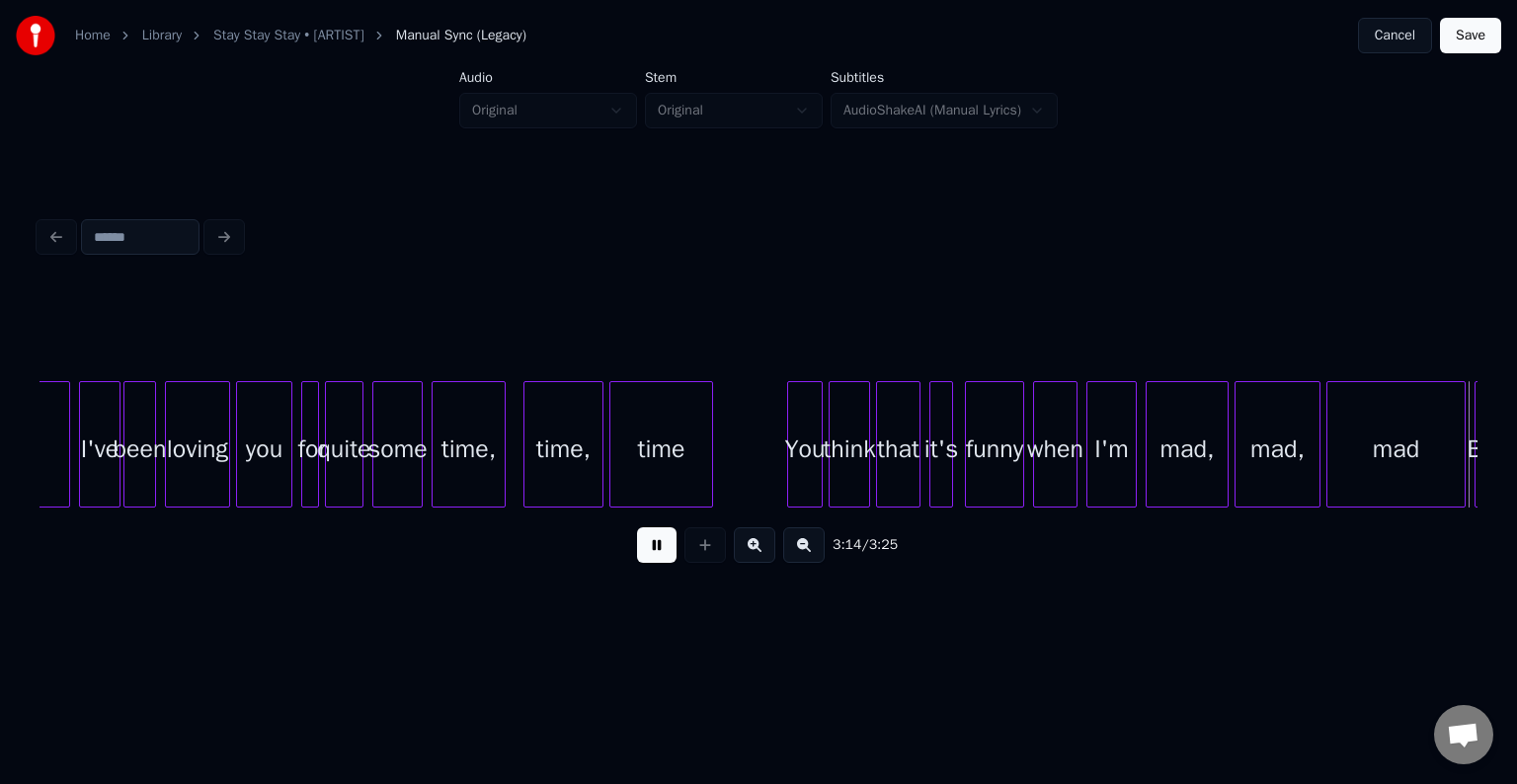 scroll, scrollTop: 0, scrollLeft: 28816, axis: horizontal 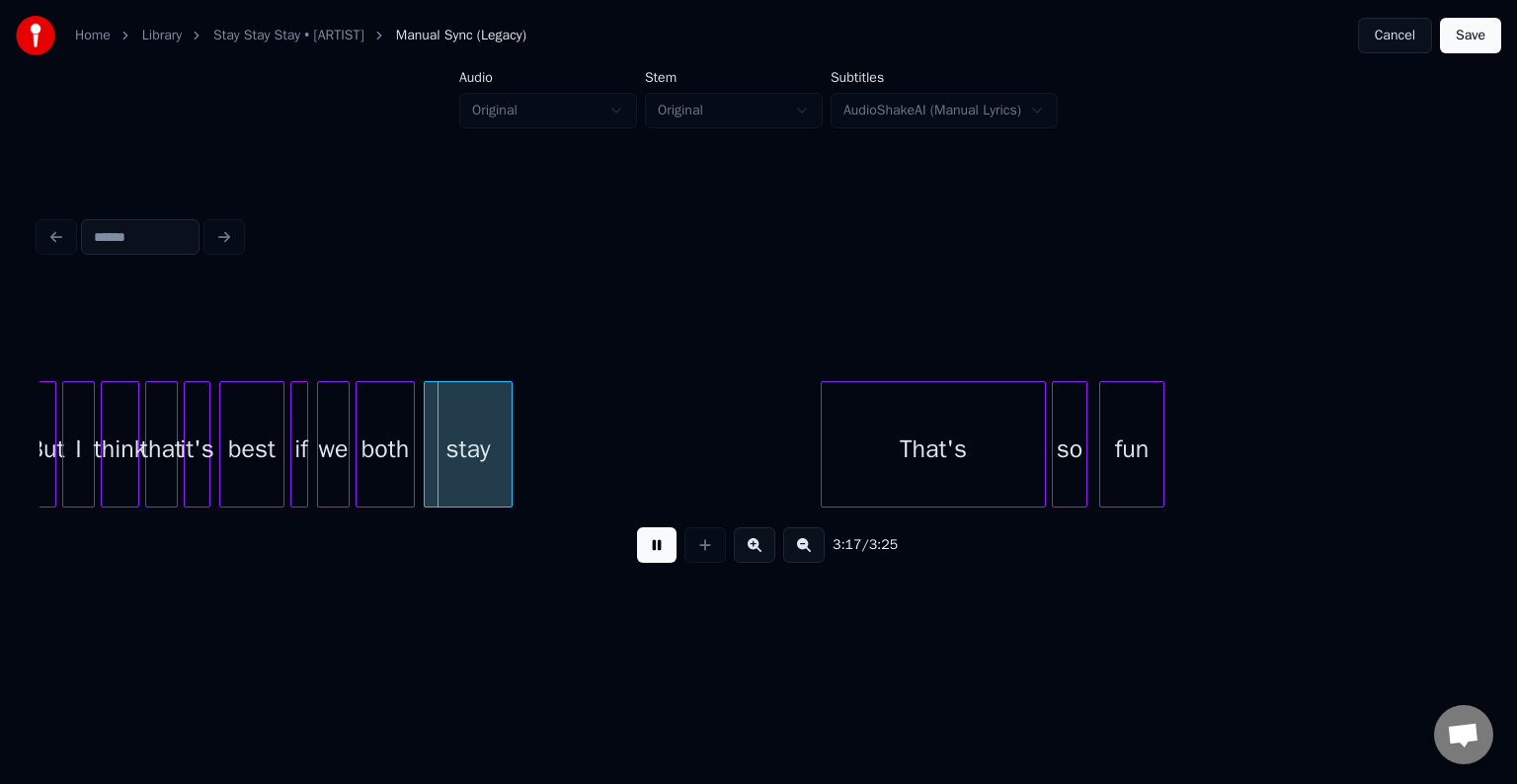 click at bounding box center (657, 545) 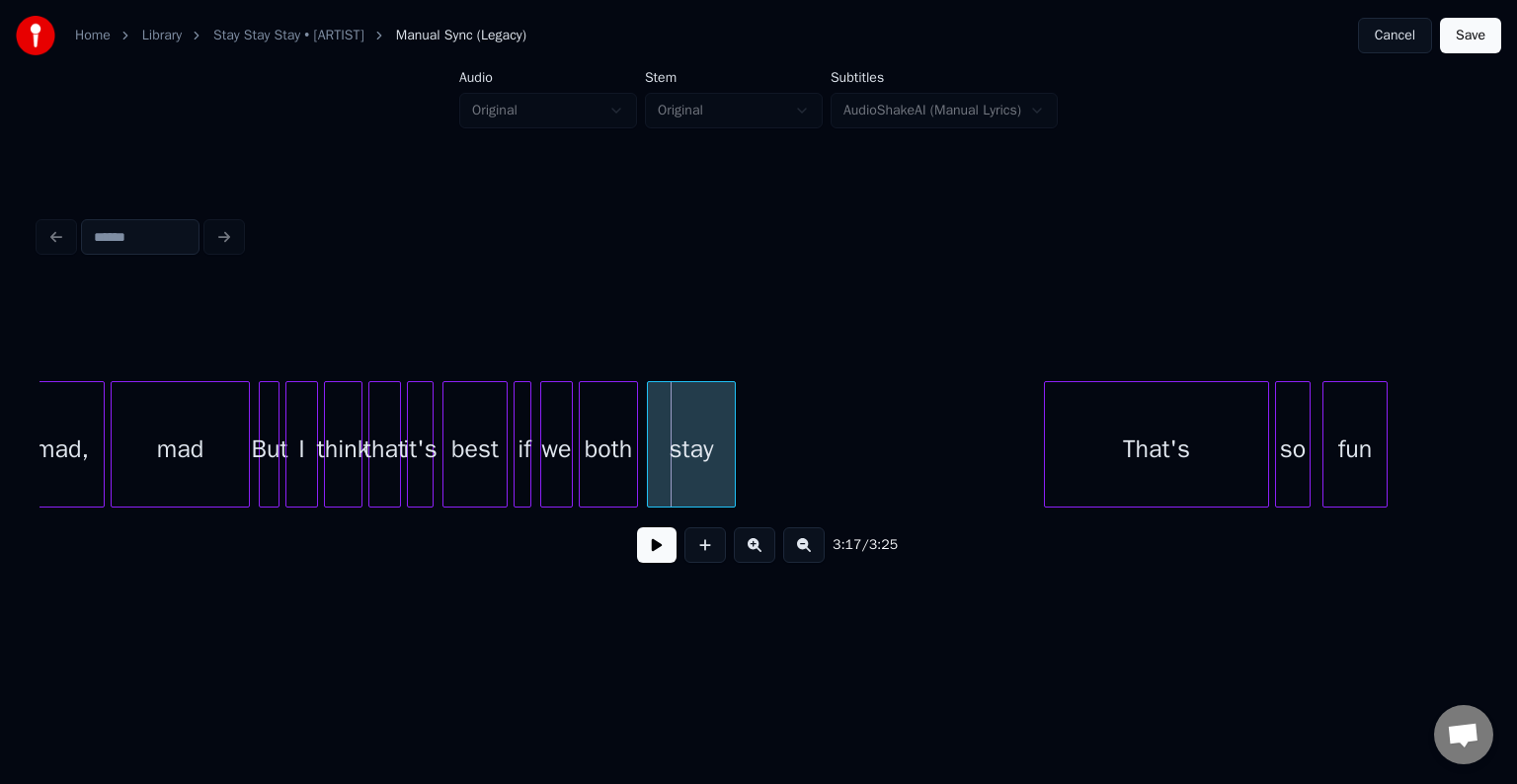 scroll, scrollTop: 0, scrollLeft: 28579, axis: horizontal 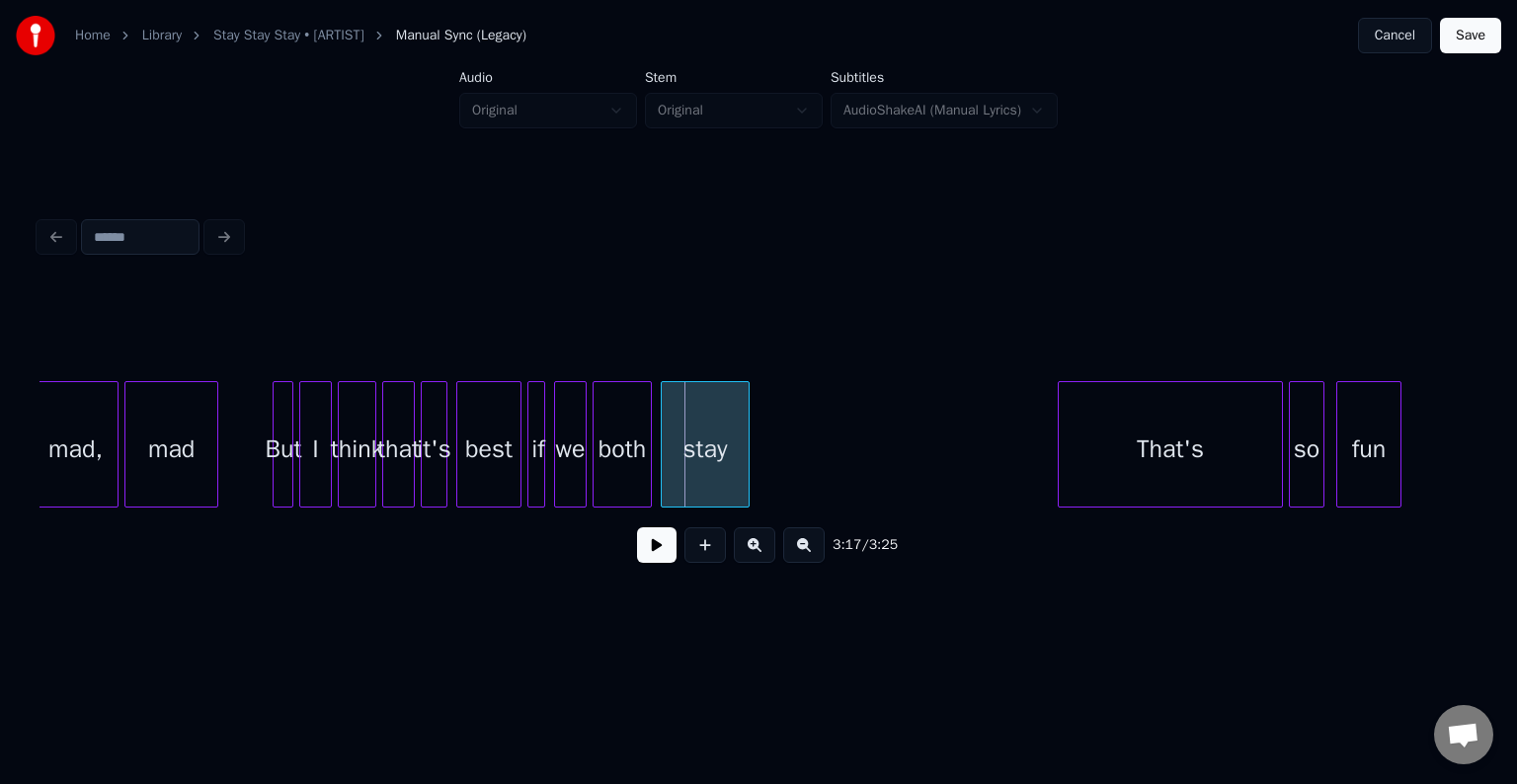 click at bounding box center [214, 444] 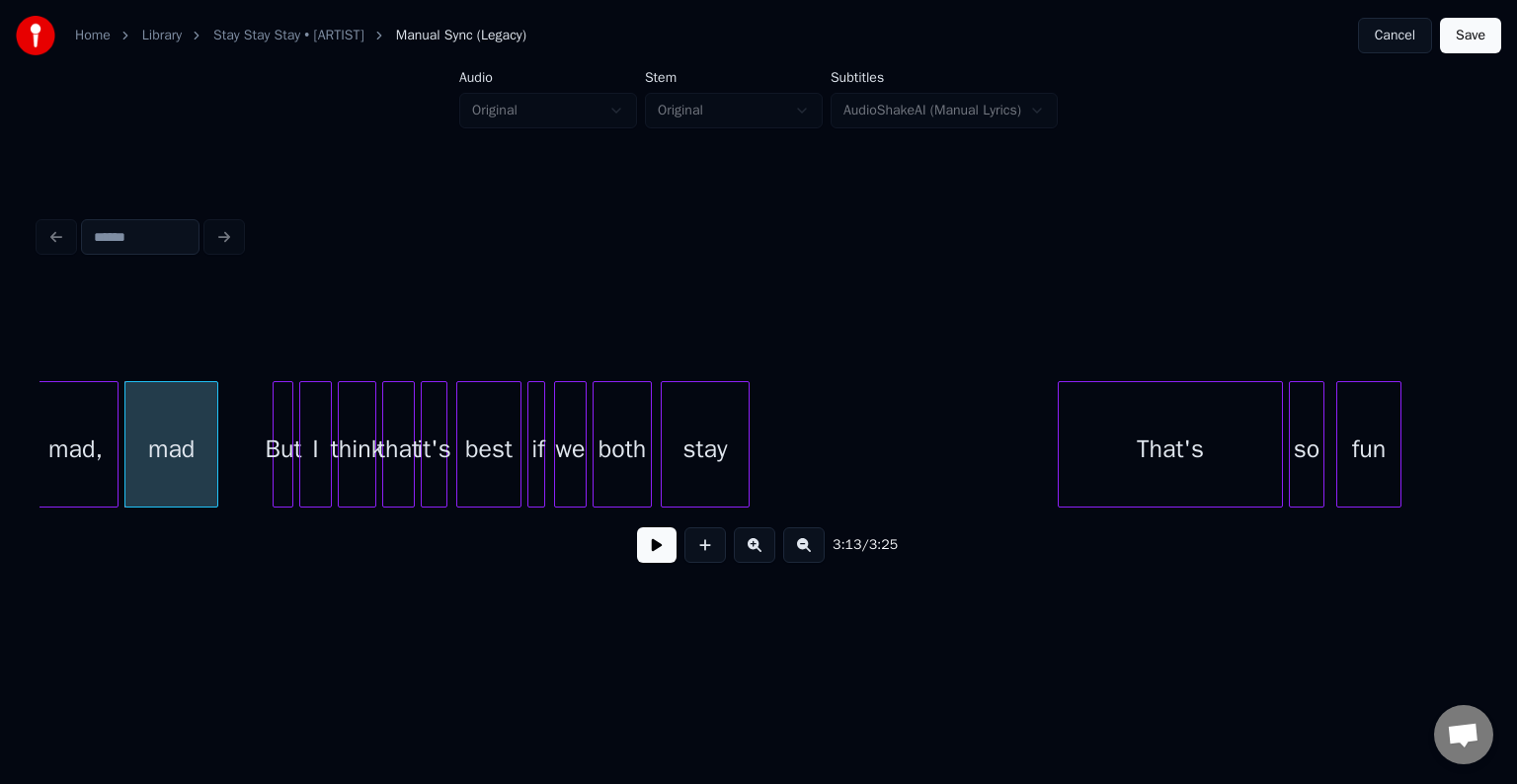 drag, startPoint x: 1396, startPoint y: 518, endPoint x: 1411, endPoint y: 517, distance: 15.0333 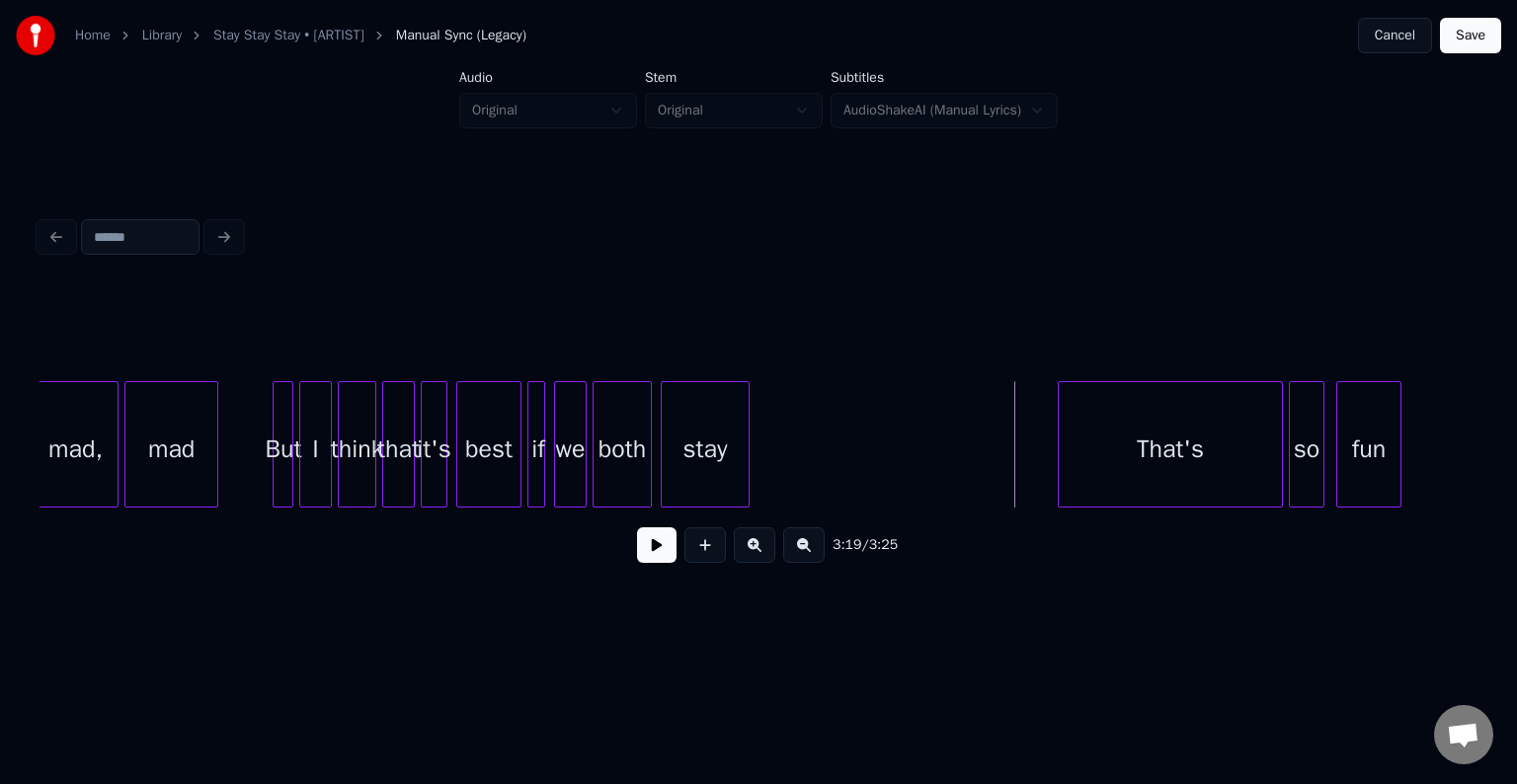 click at bounding box center [657, 545] 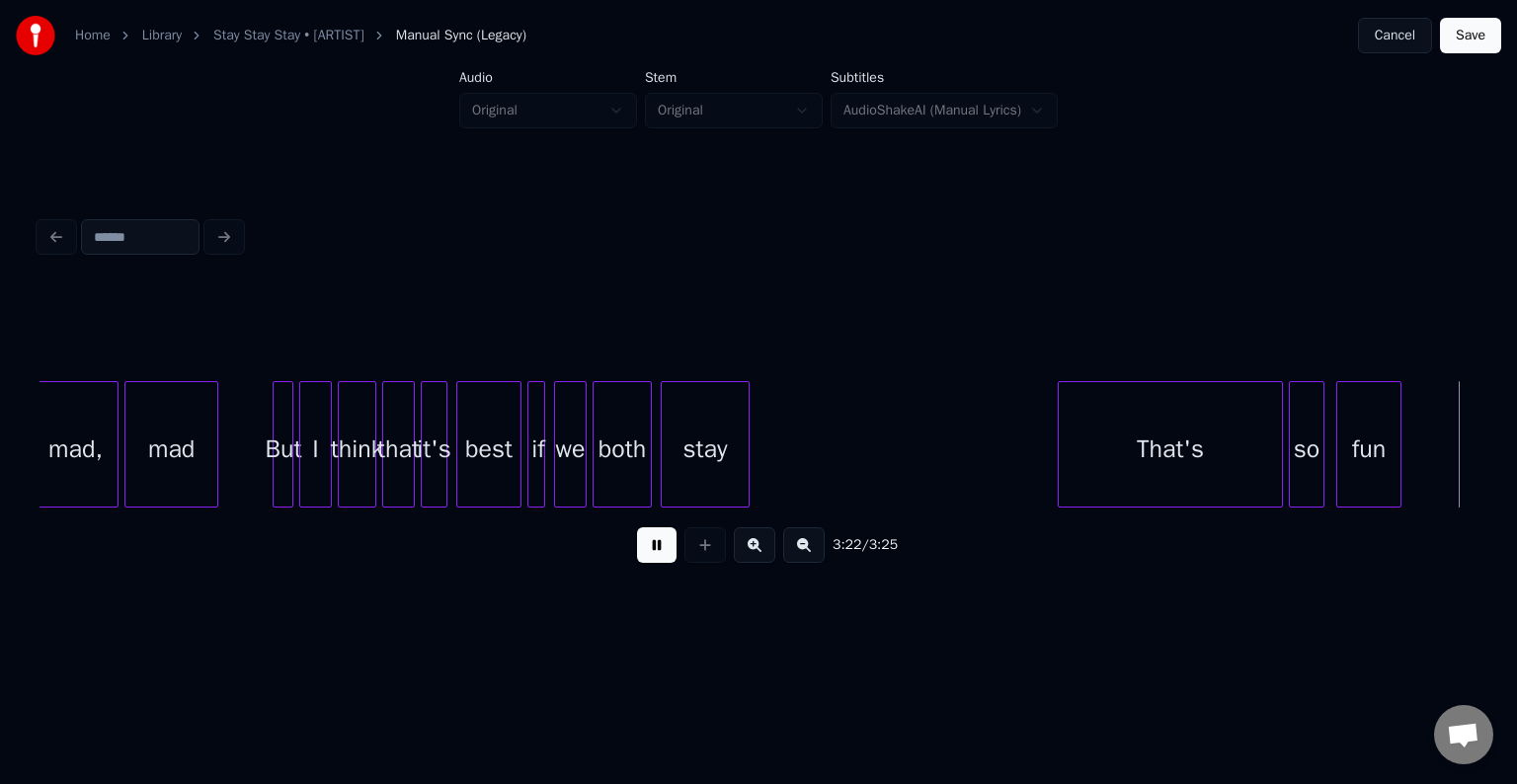 click at bounding box center (657, 545) 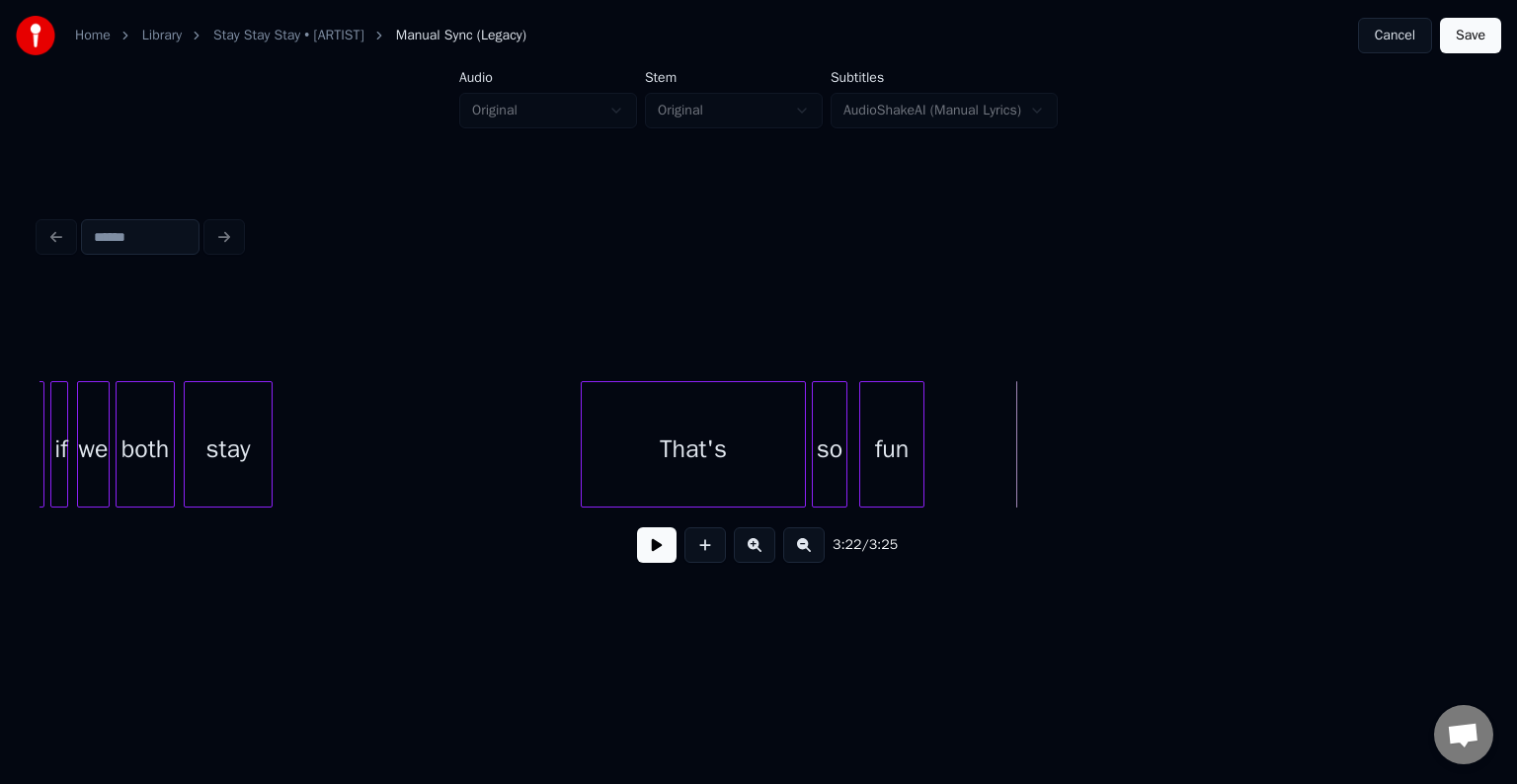 click on "fun" at bounding box center (892, 449) 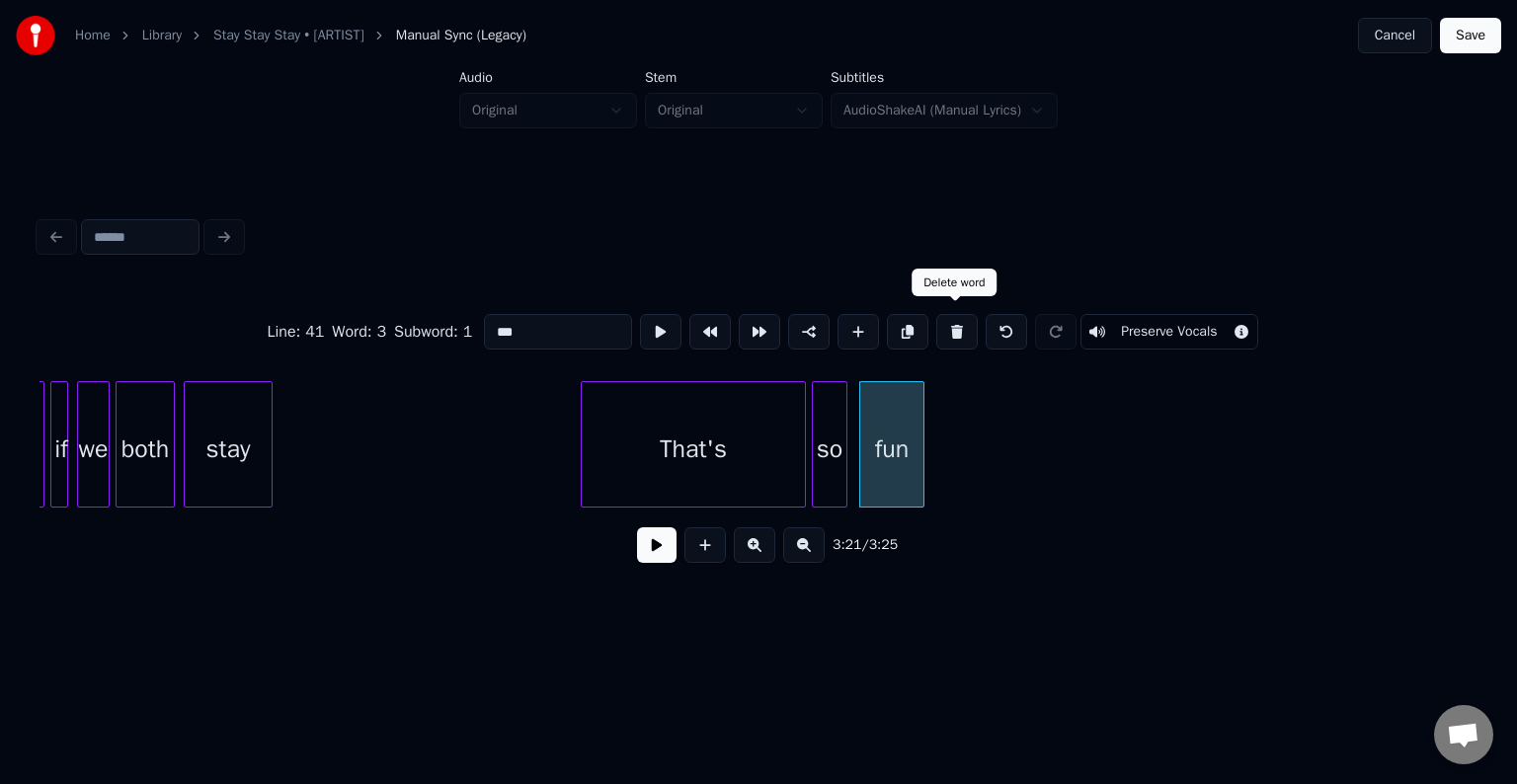 click at bounding box center [957, 332] 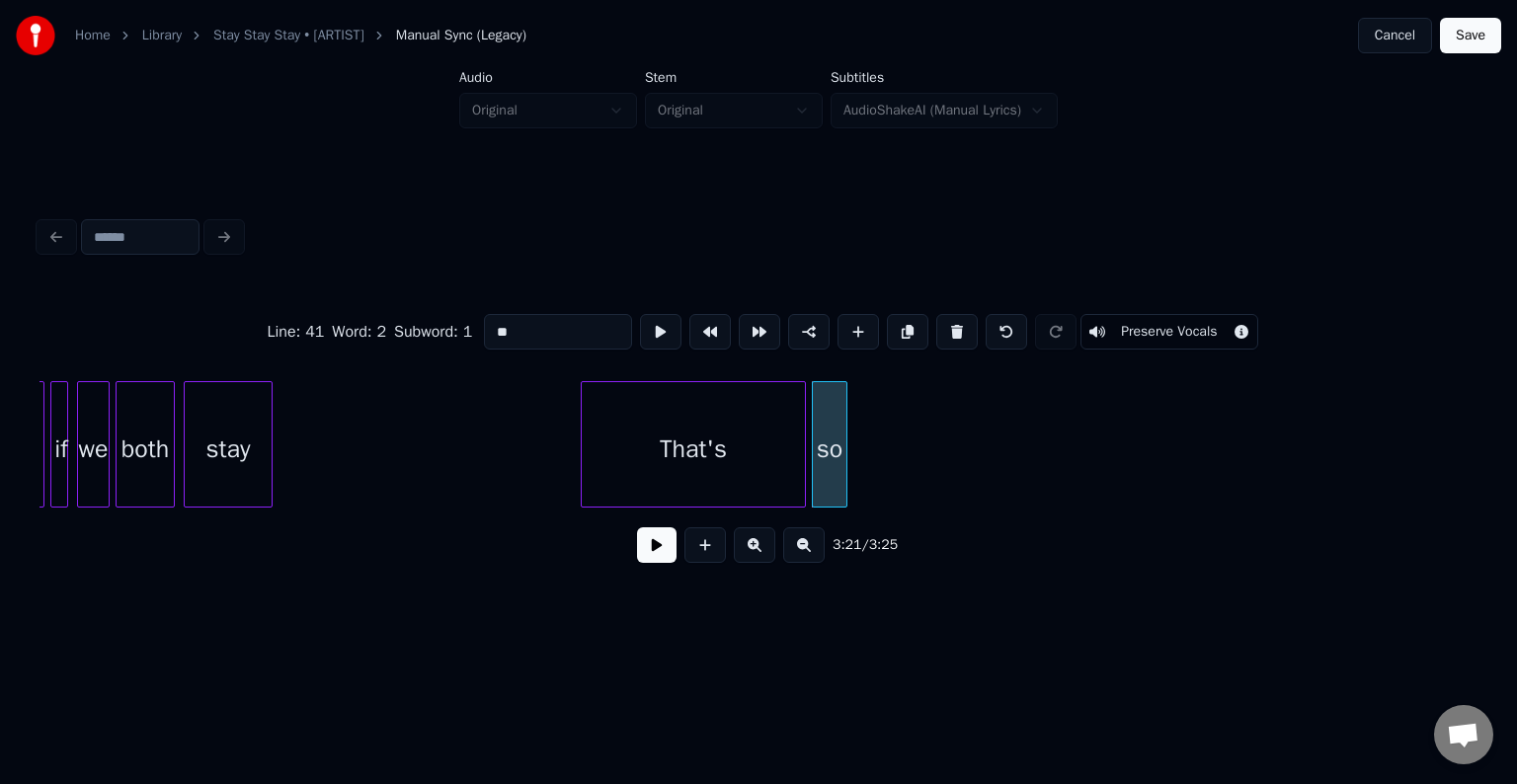 click at bounding box center (957, 332) 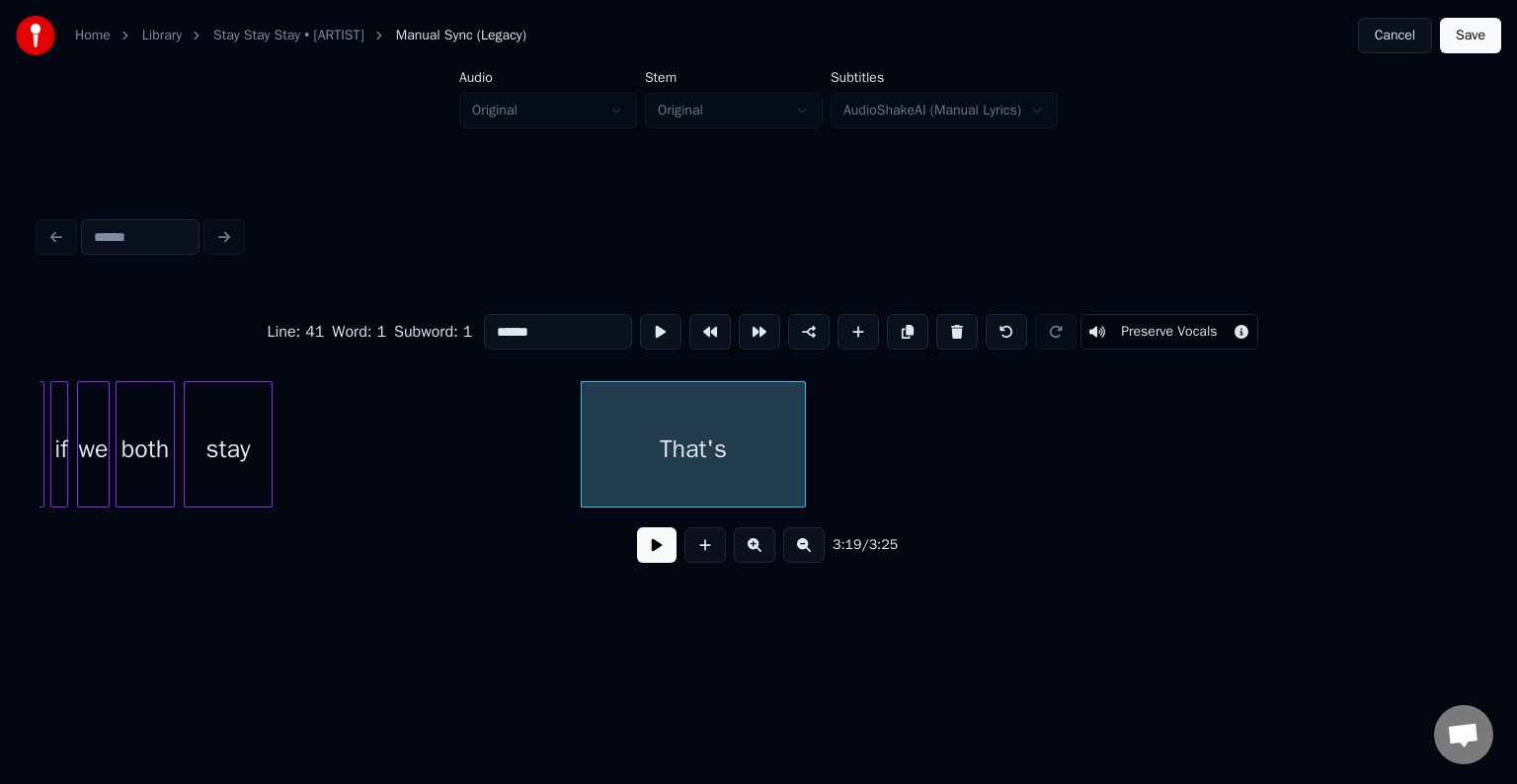 click at bounding box center (957, 332) 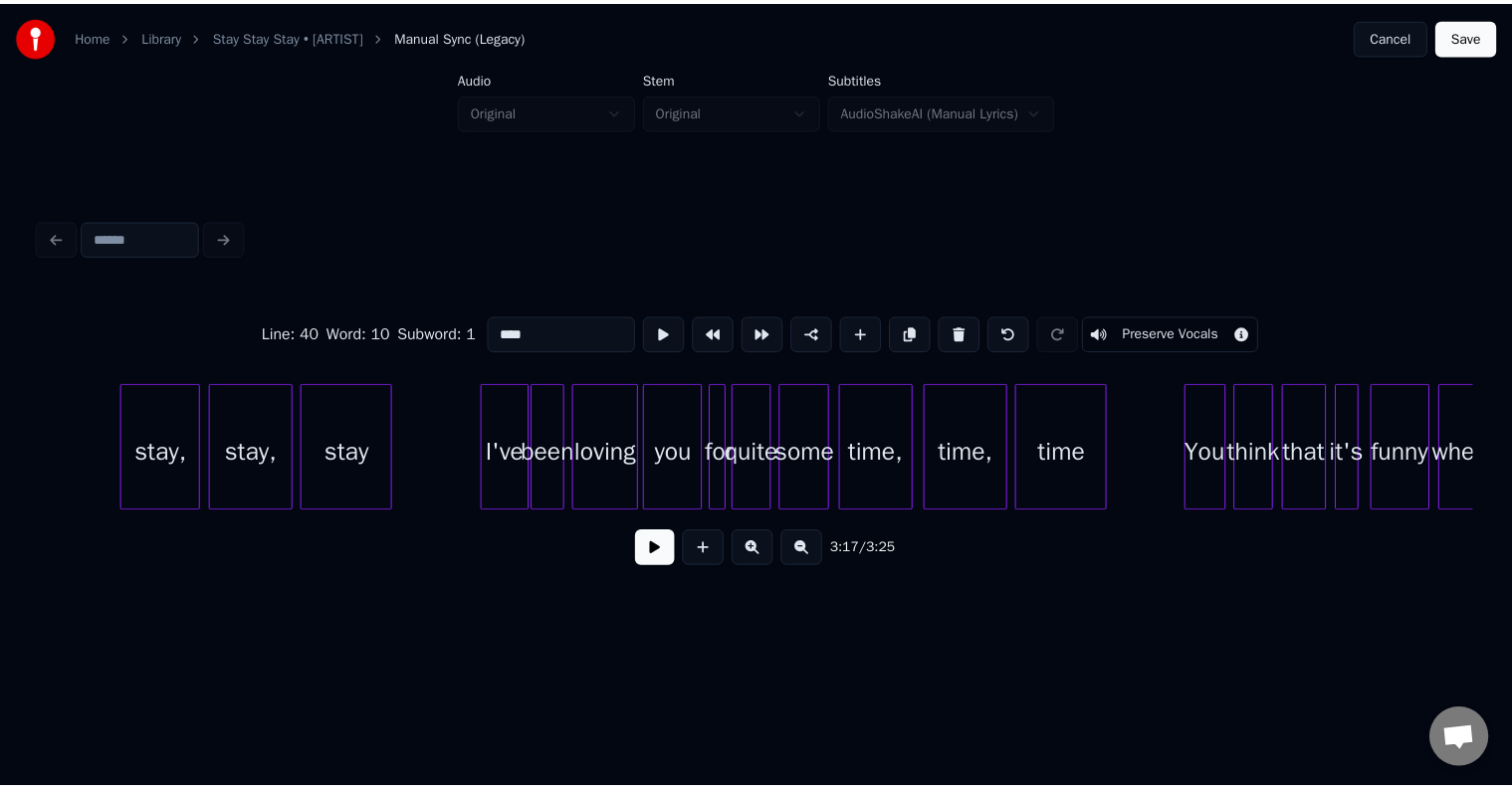 scroll, scrollTop: 0, scrollLeft: 14210, axis: horizontal 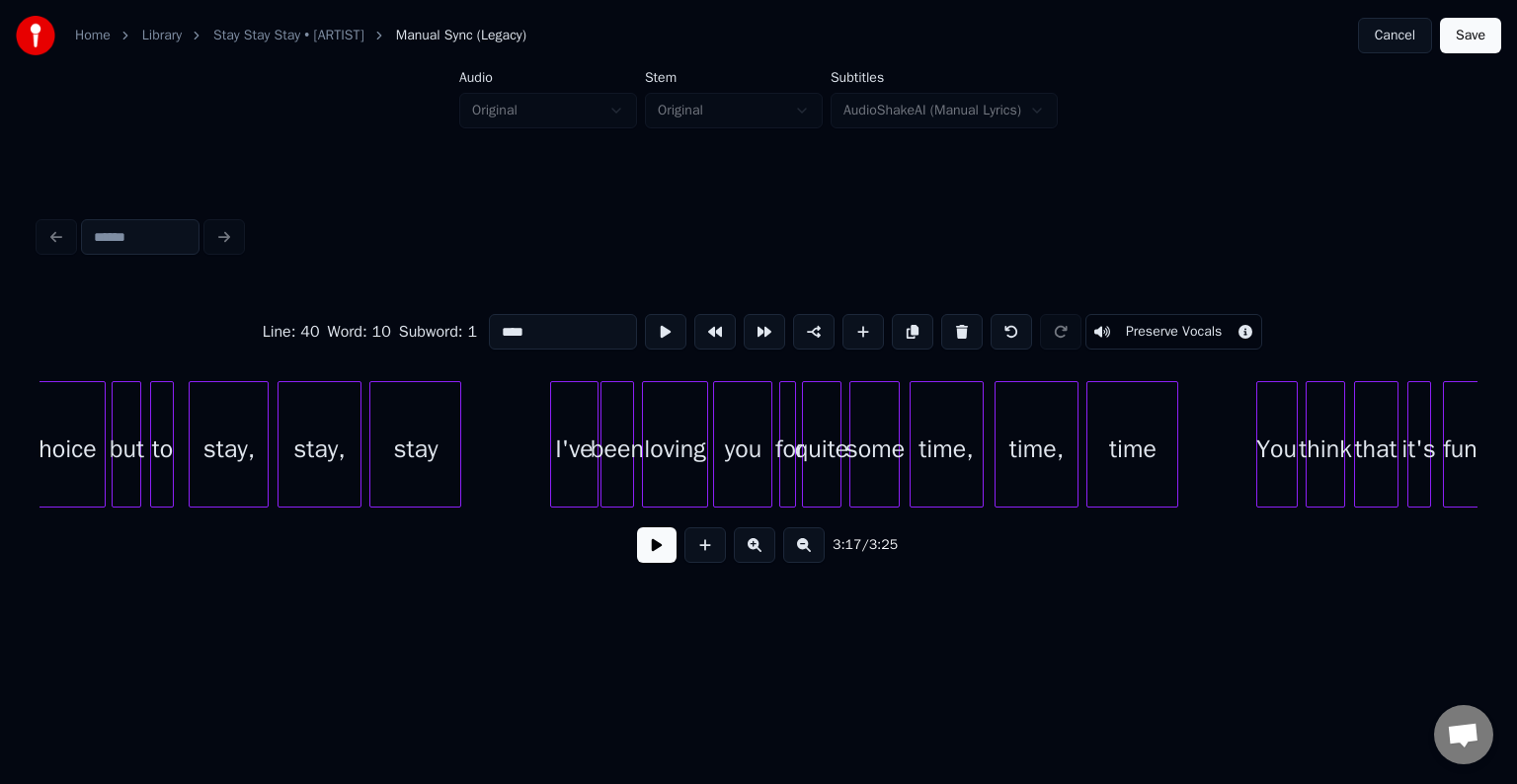 click on "Save" at bounding box center [1471, 36] 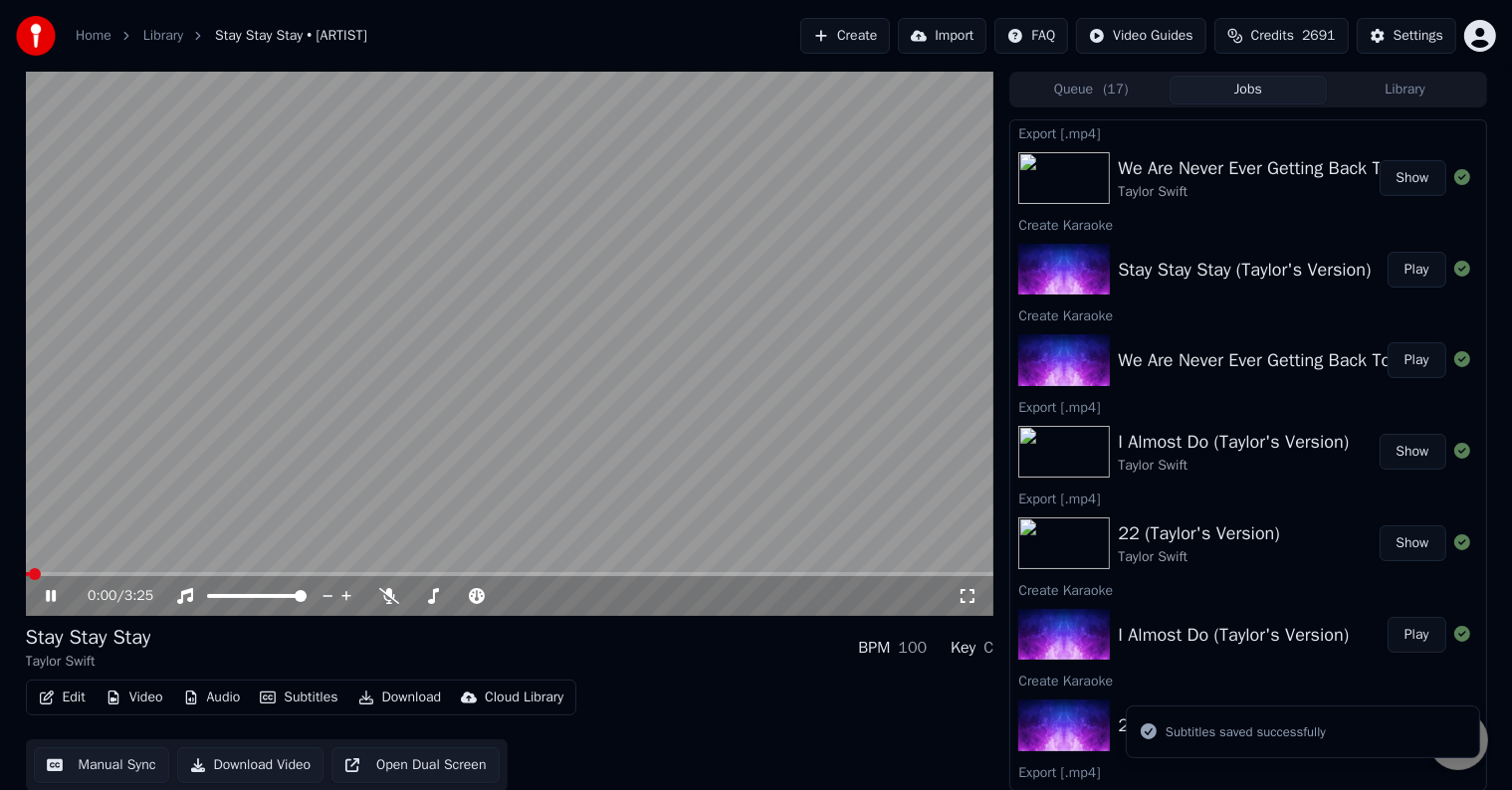 click 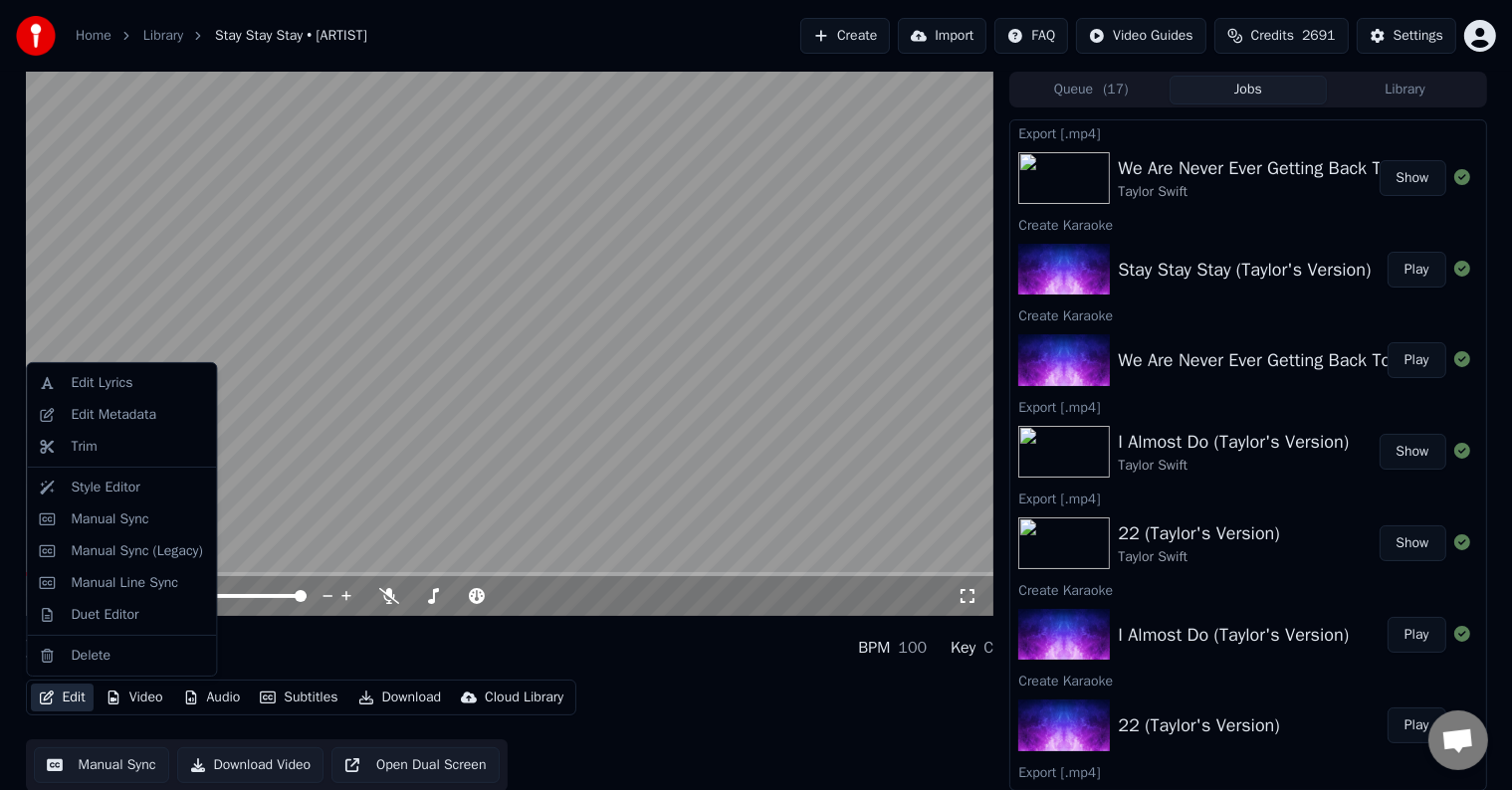 click on "Edit" at bounding box center (62, 697) 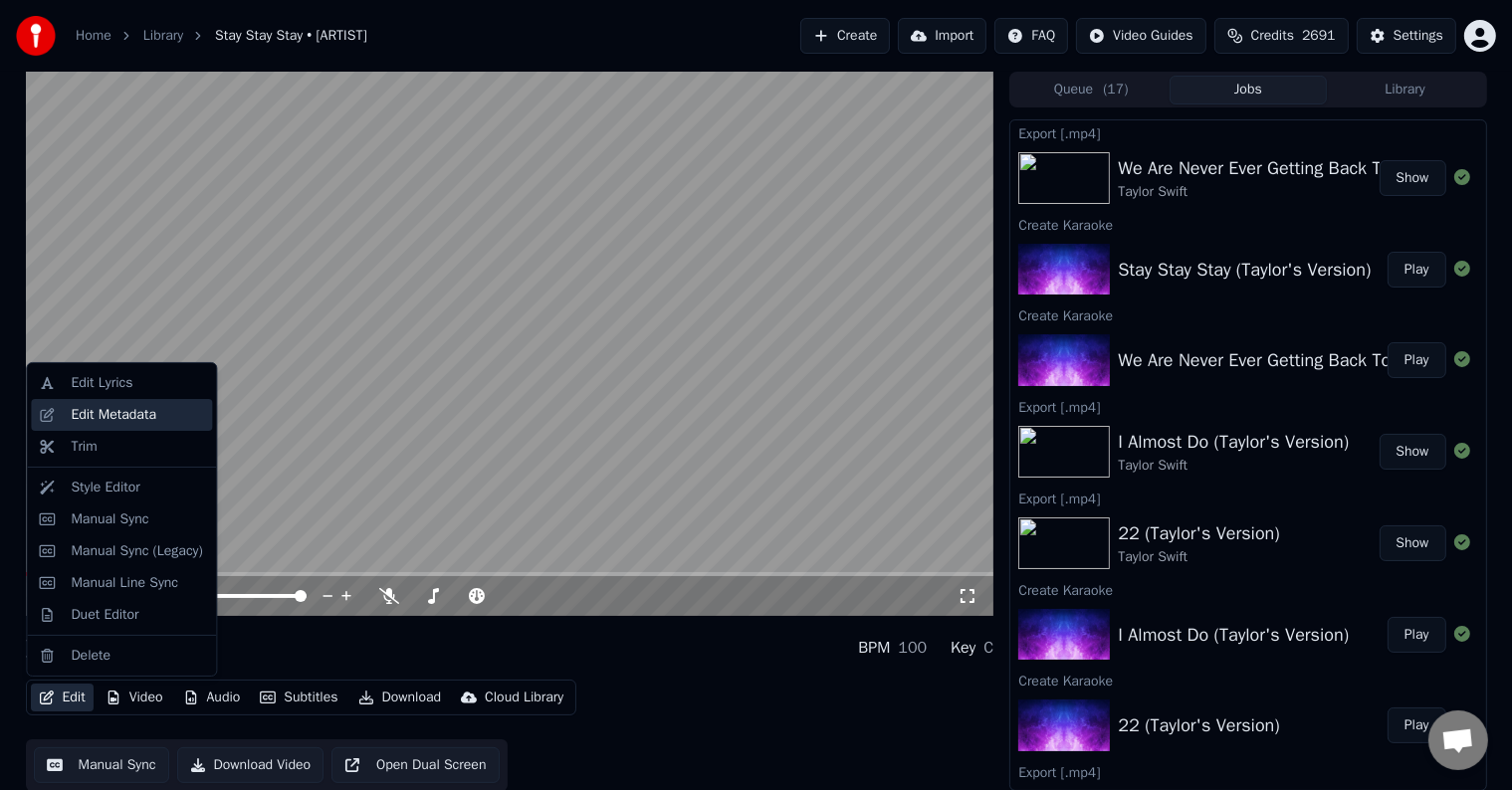 click on "Edit Metadata" at bounding box center [113, 415] 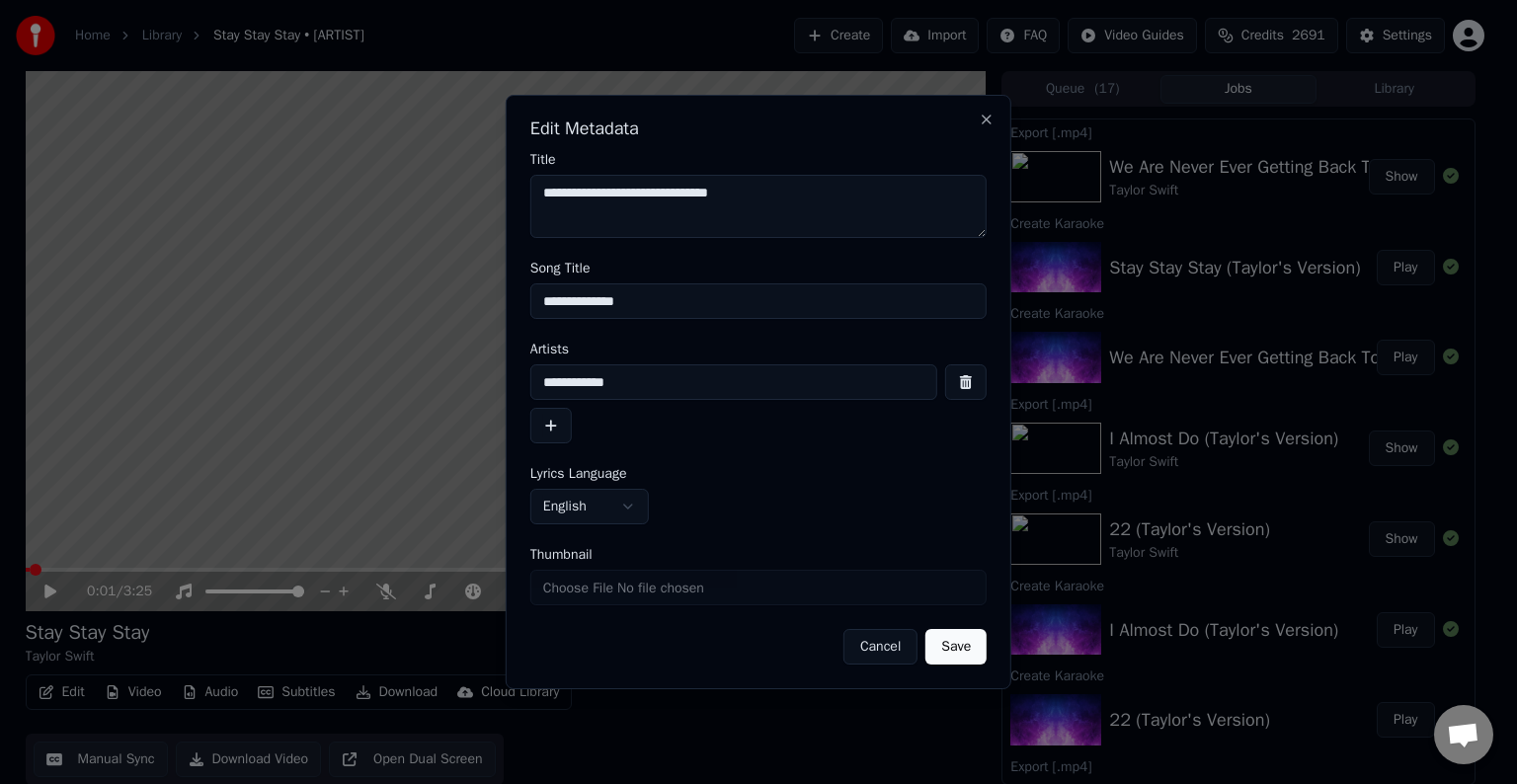 click on "**********" at bounding box center [758, 301] 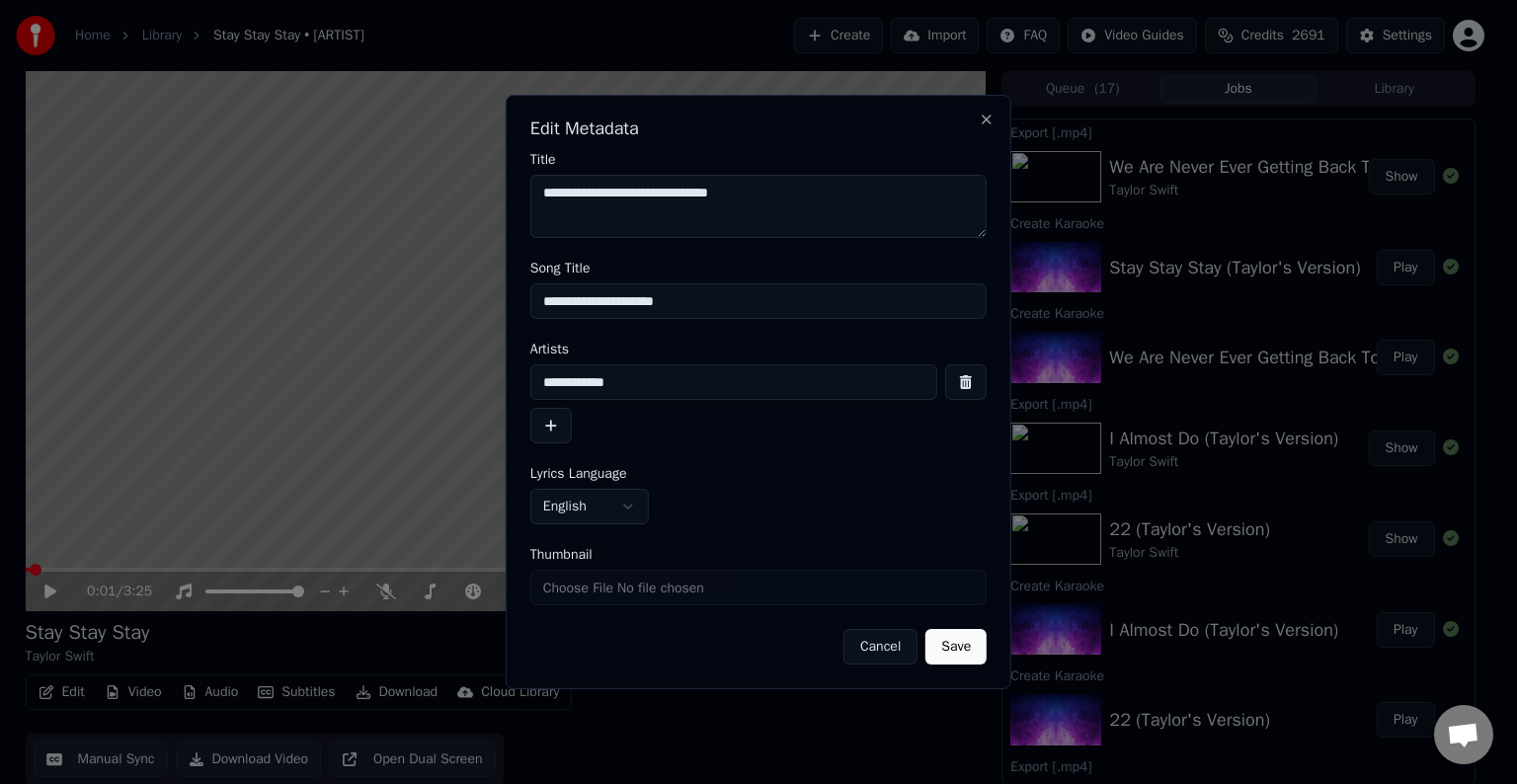 click on "Save" at bounding box center [956, 647] 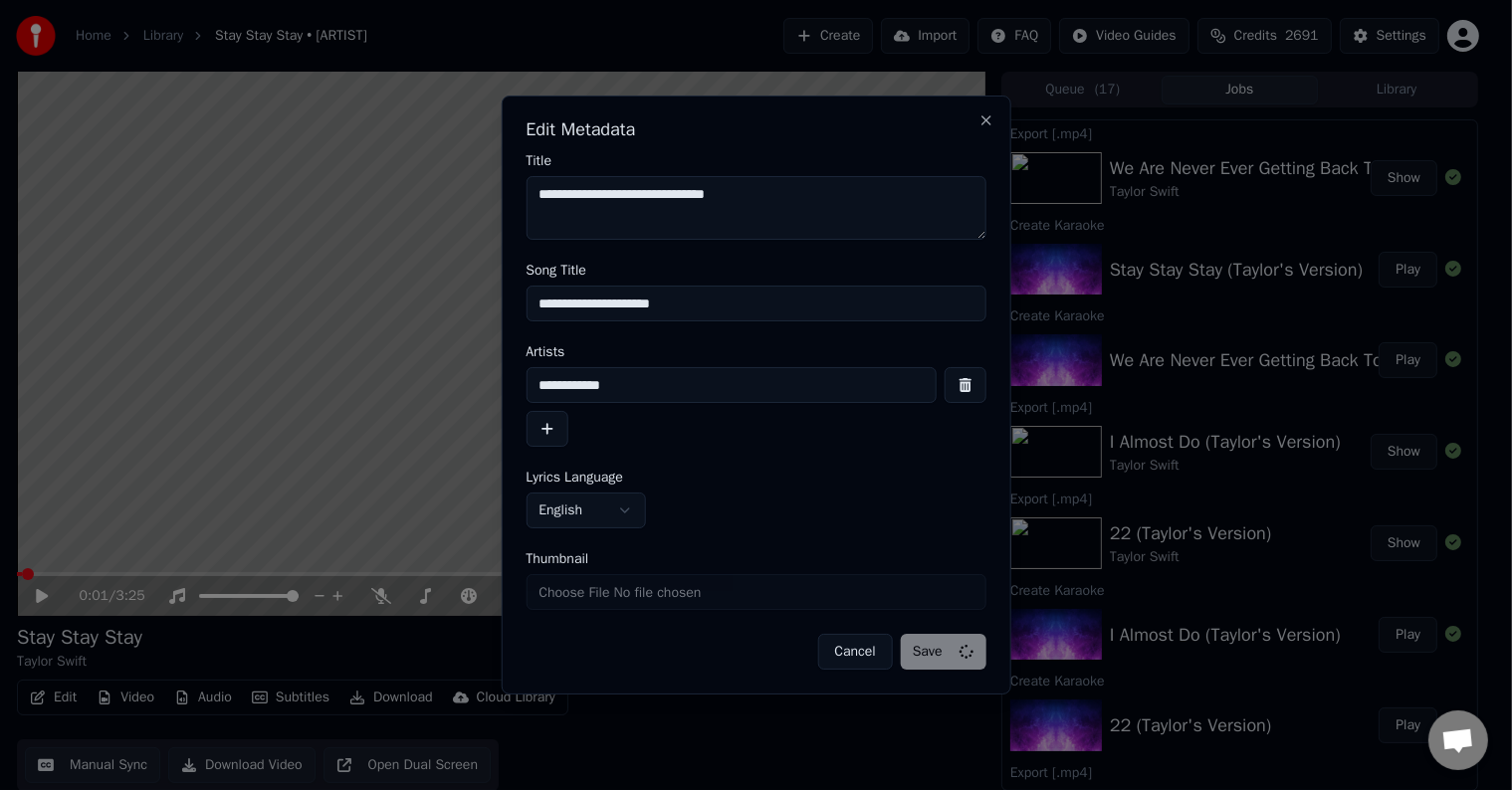 type on "**********" 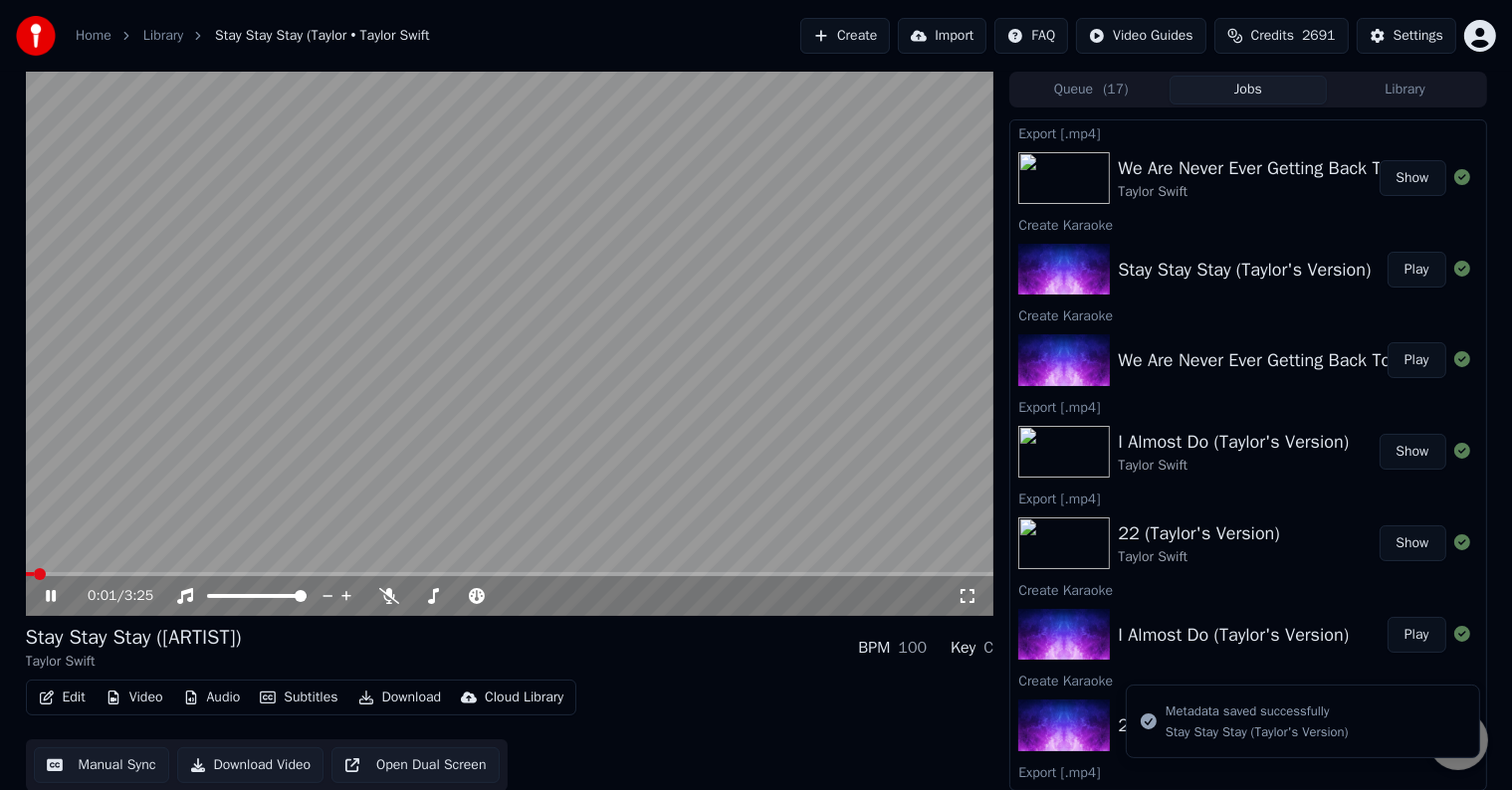 click on "Edit" at bounding box center [62, 697] 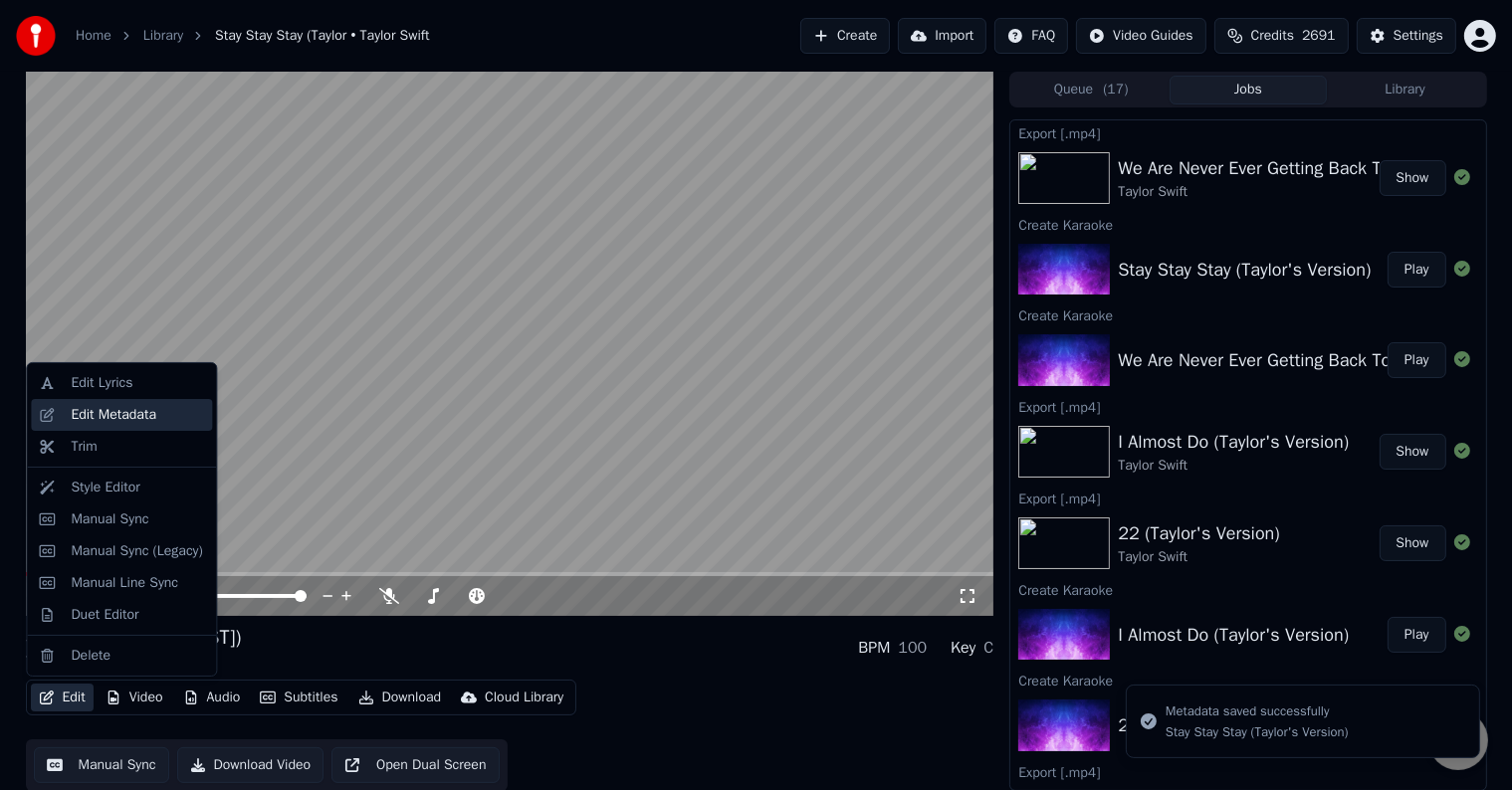 click on "Edit Metadata" at bounding box center (113, 415) 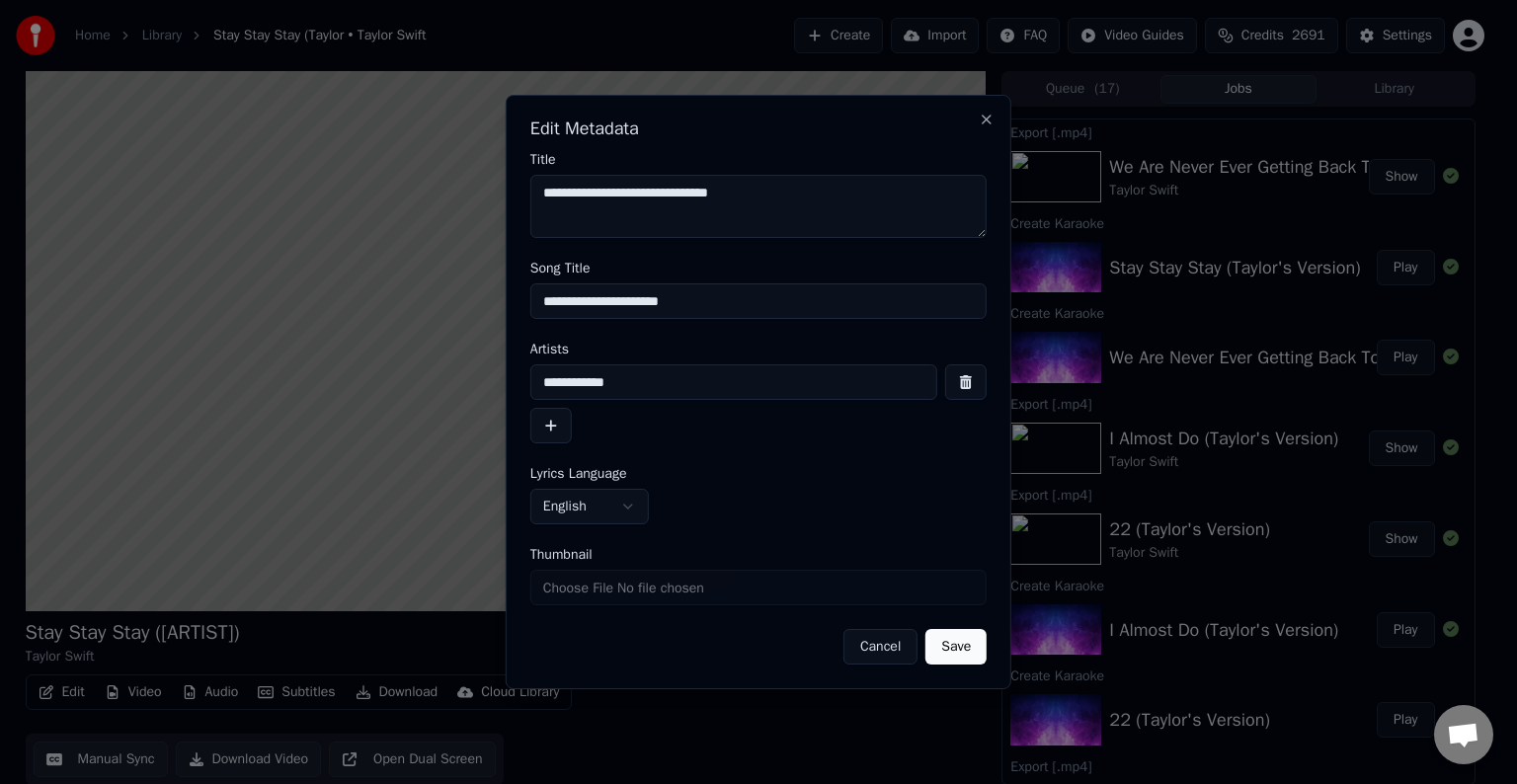 click on "**********" at bounding box center (758, 301) 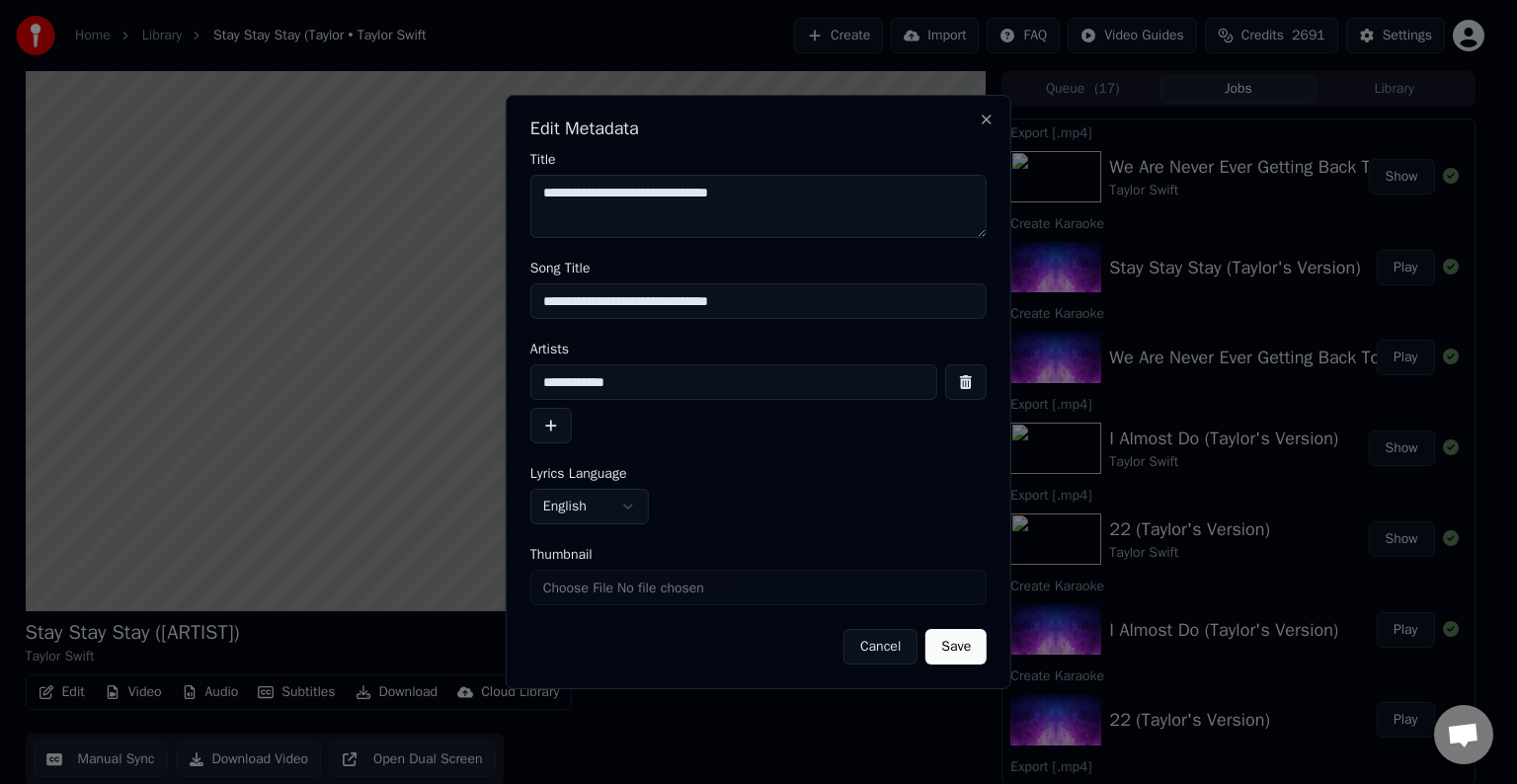 type on "**********" 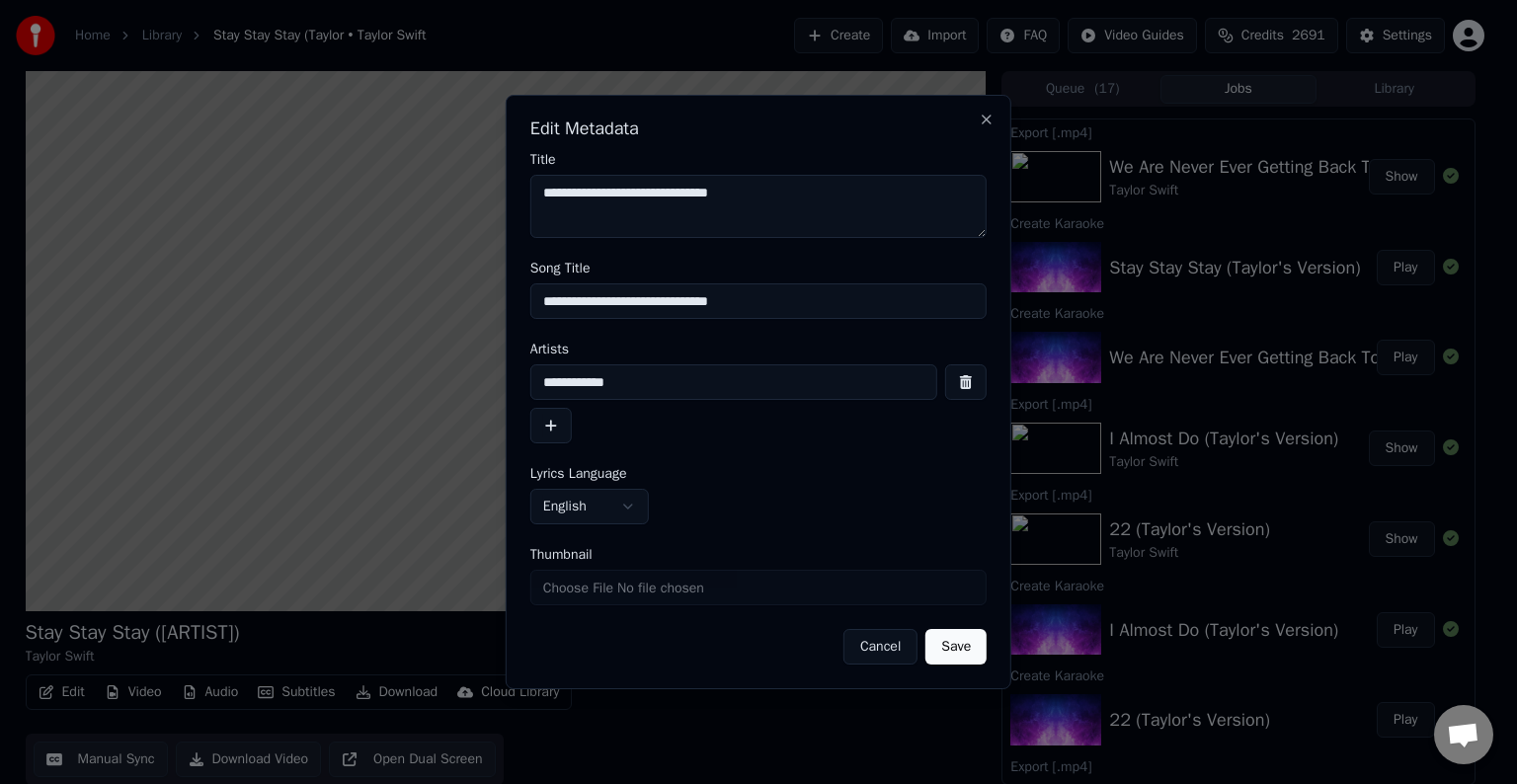 click on "Save" at bounding box center (956, 647) 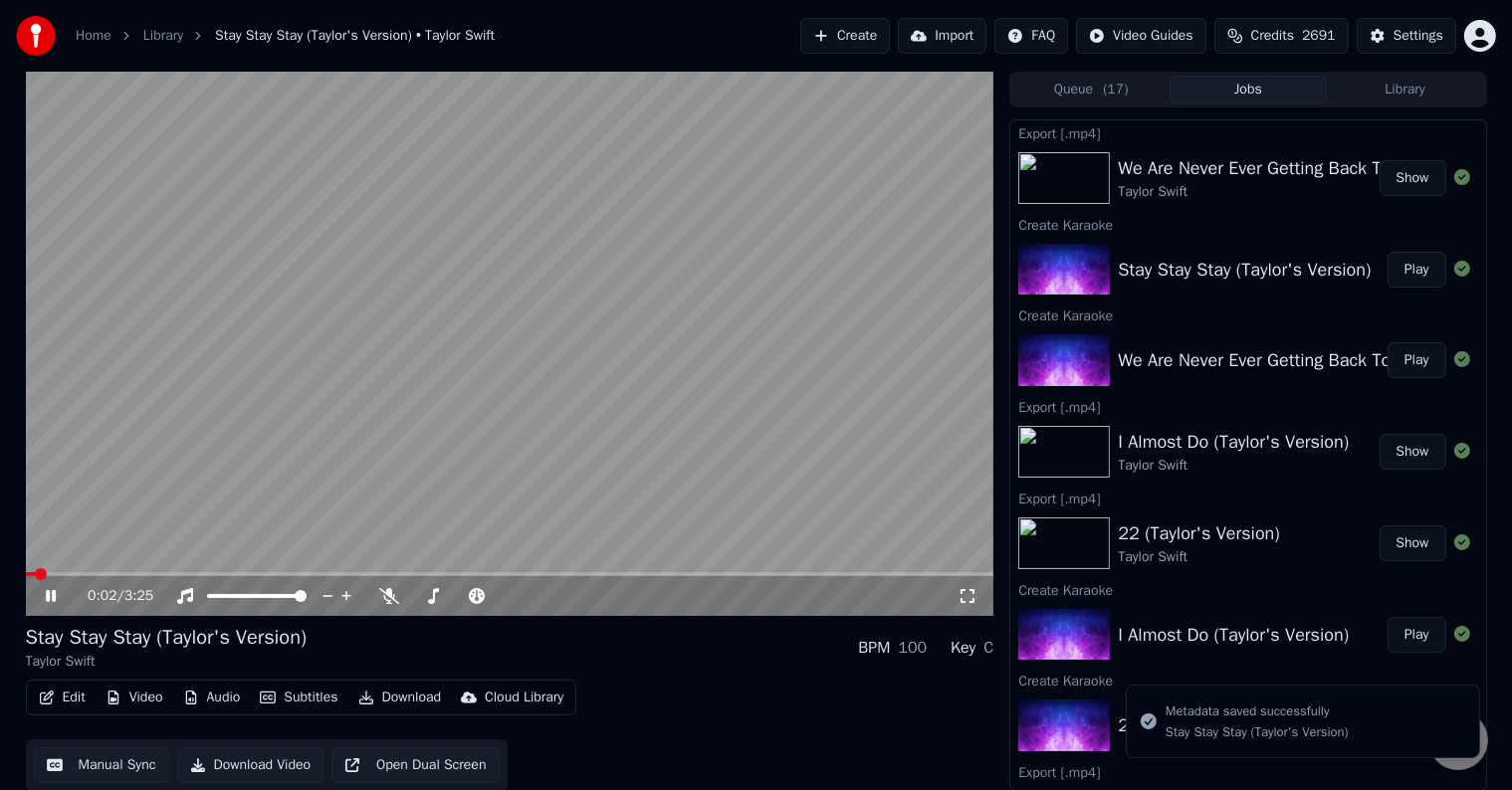 click at bounding box center [30, 574] 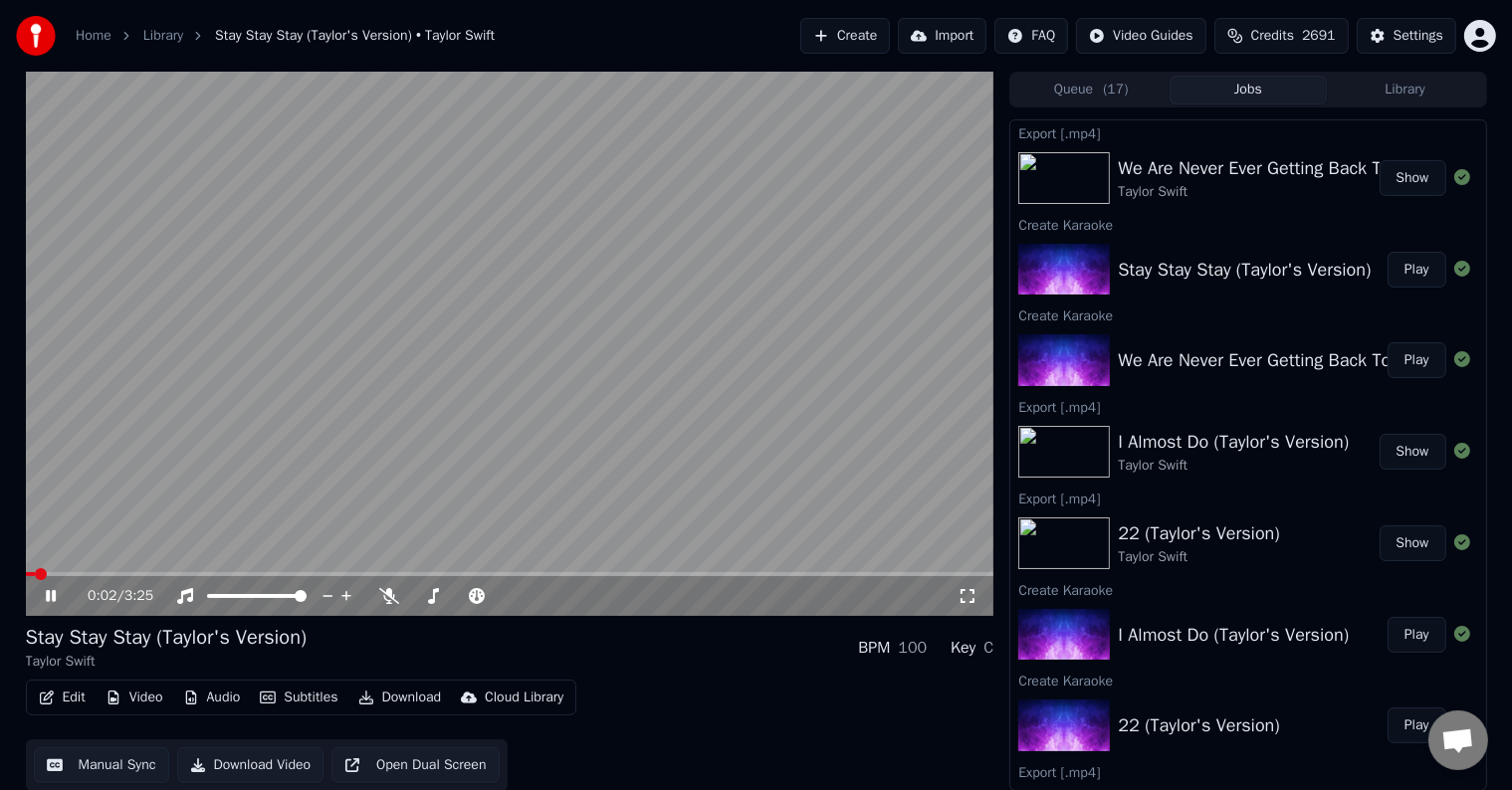 click 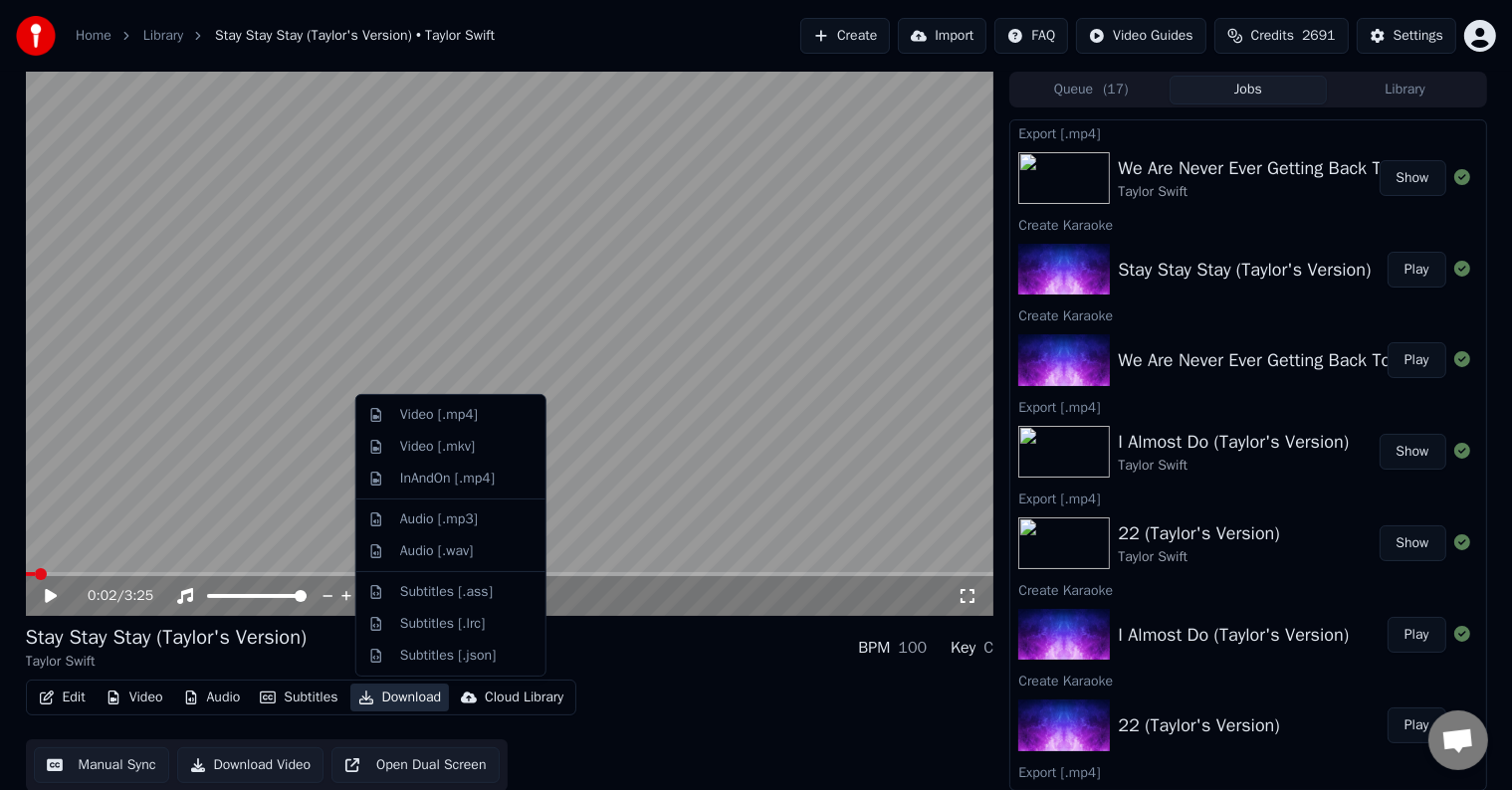 click on "Download" at bounding box center (400, 697) 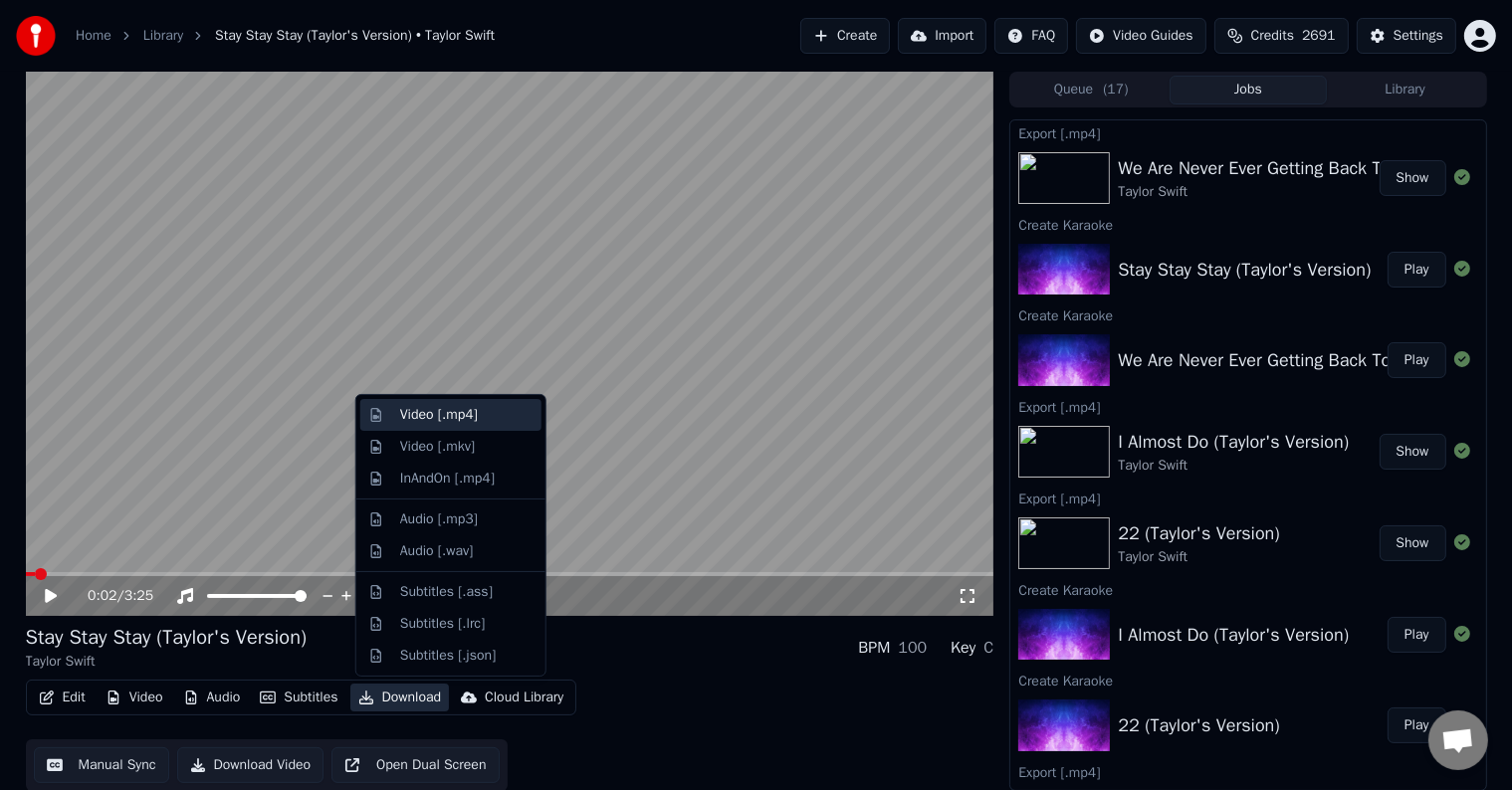 click on "Video [.mp4]" at bounding box center (451, 415) 